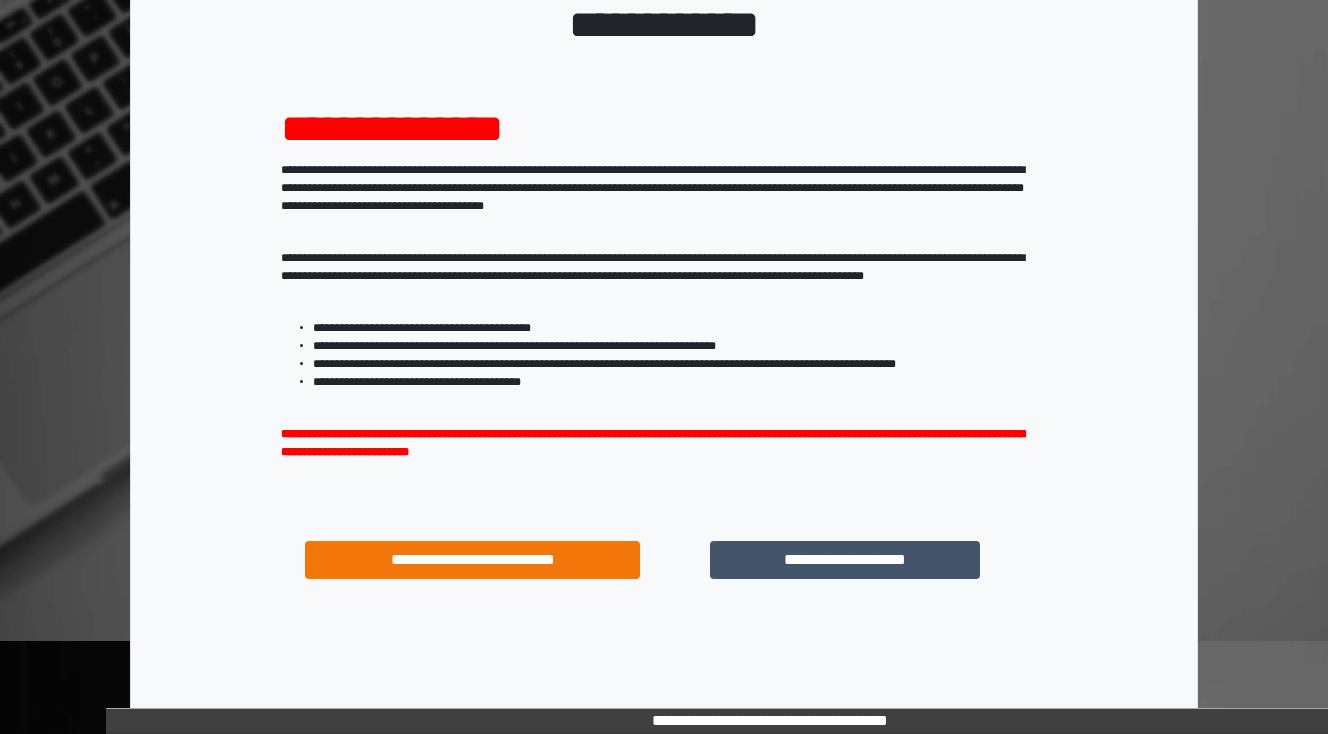 scroll, scrollTop: 112, scrollLeft: 0, axis: vertical 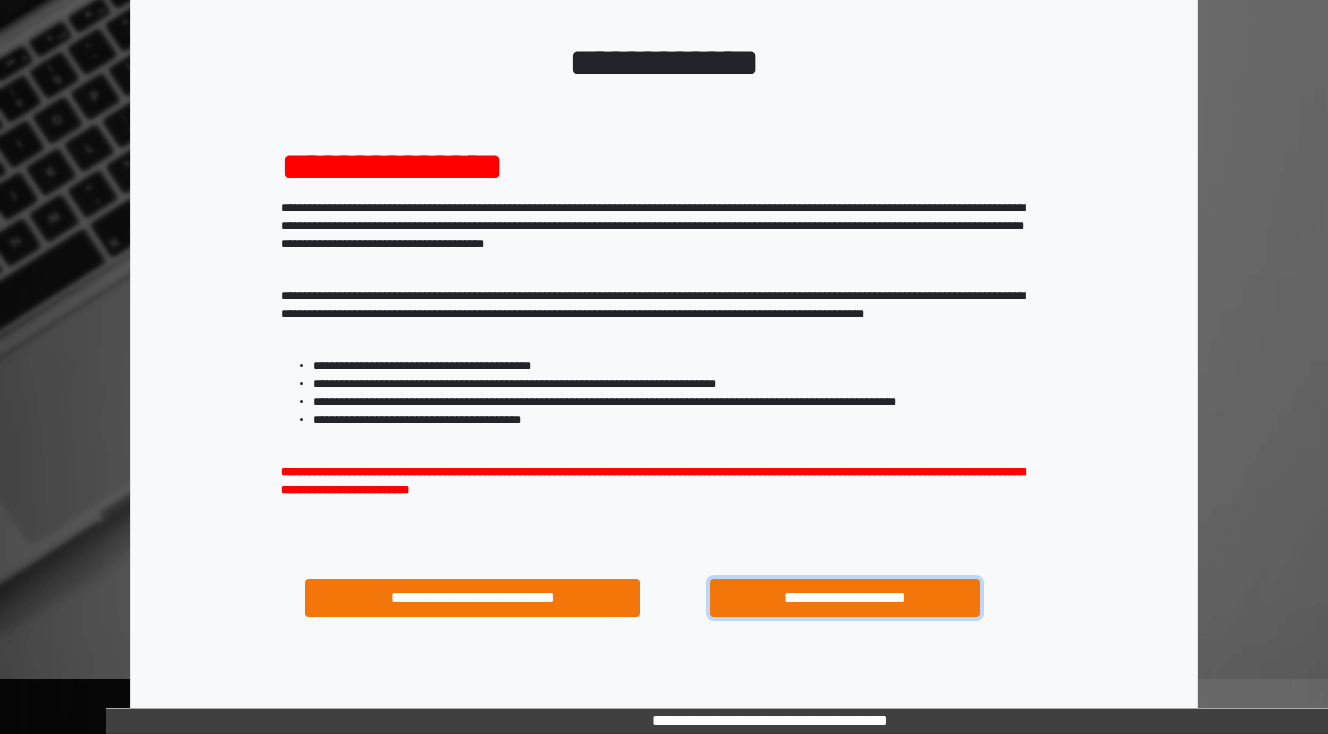 click on "**********" at bounding box center [844, 598] 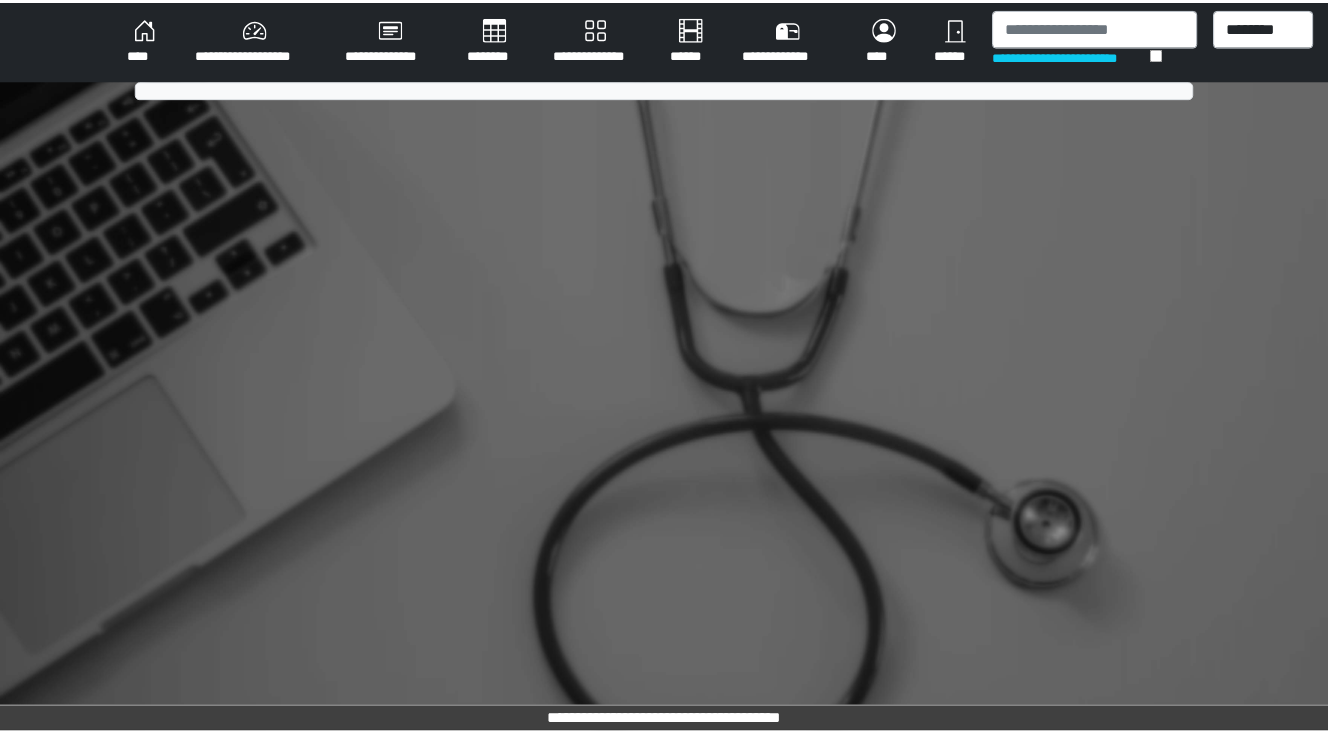 scroll, scrollTop: 0, scrollLeft: 0, axis: both 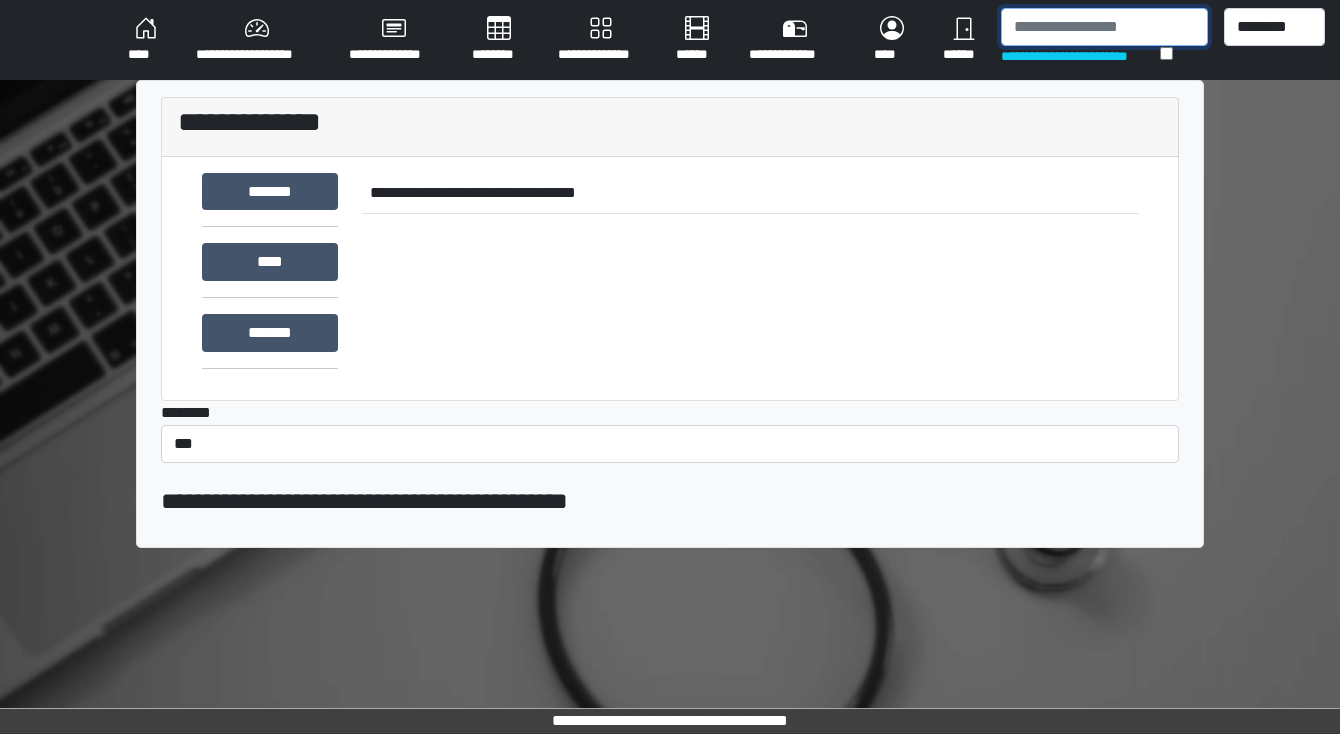 click at bounding box center (1104, 27) 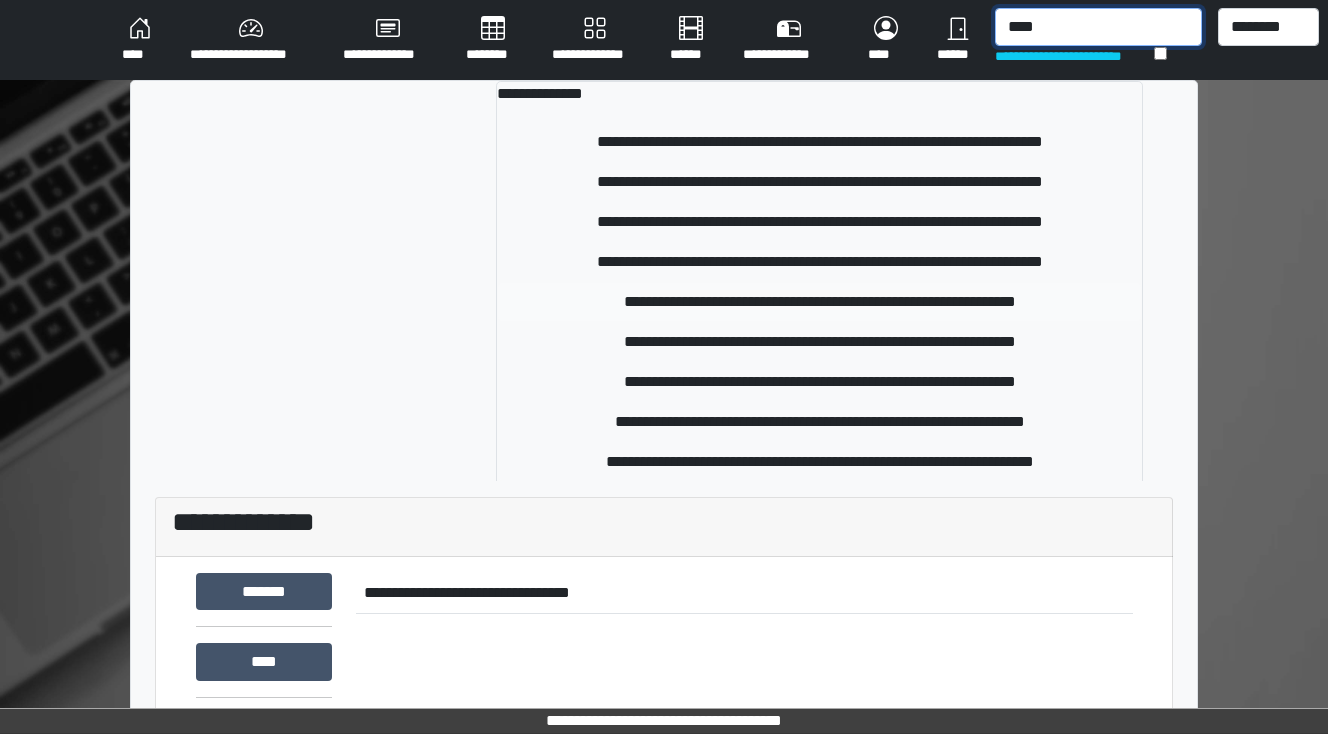 type on "****" 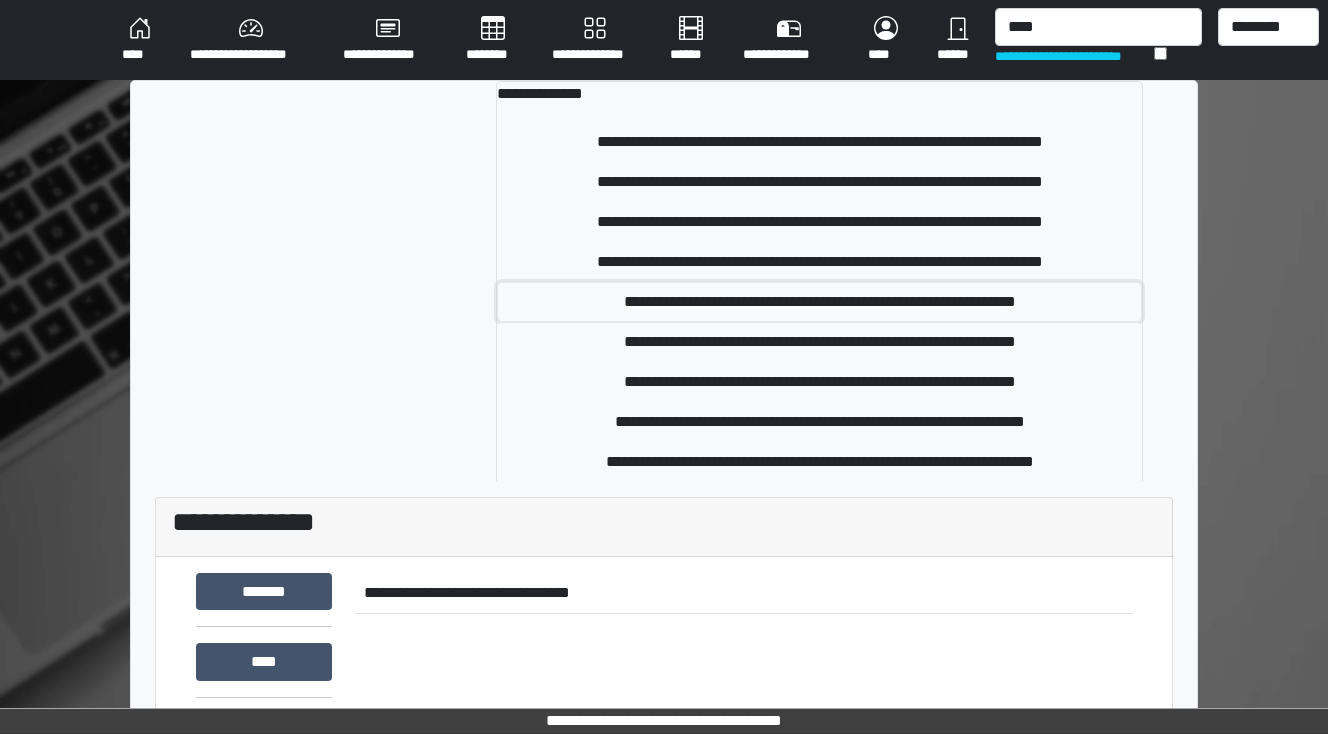 click on "**********" at bounding box center [820, 302] 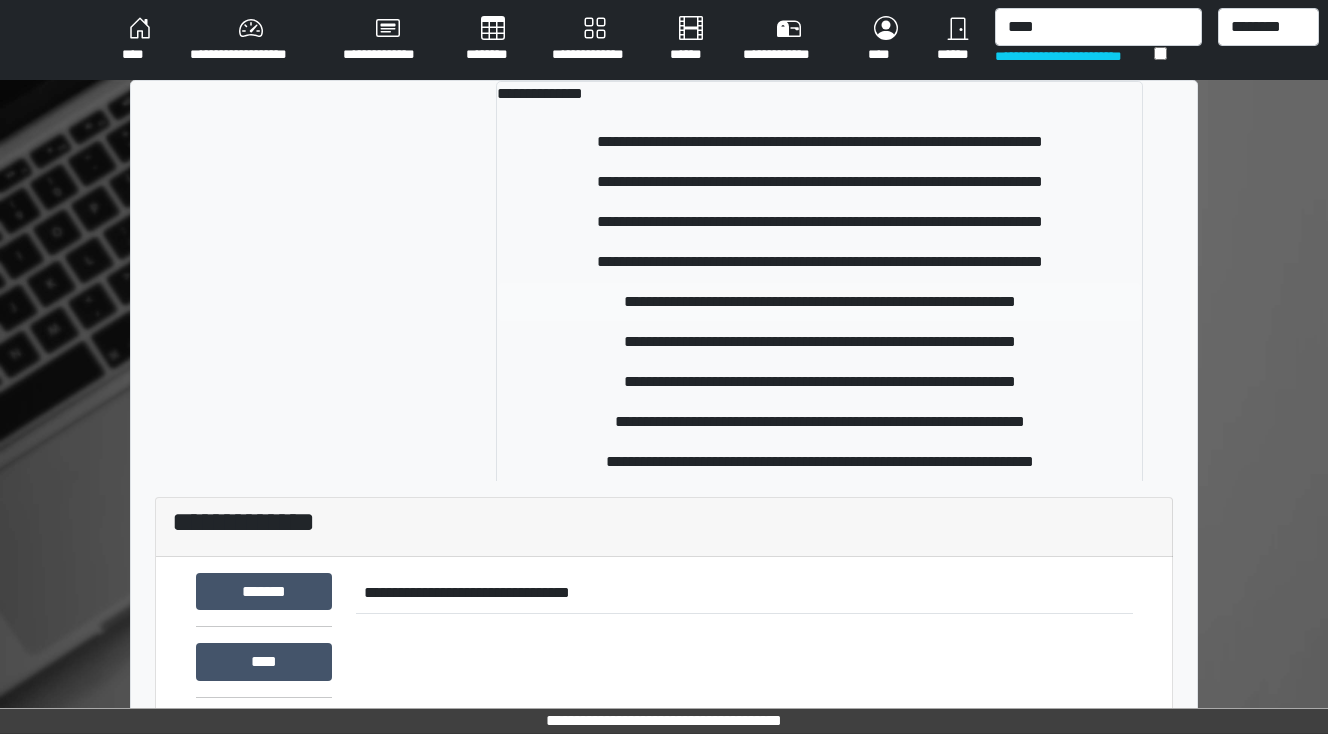 type 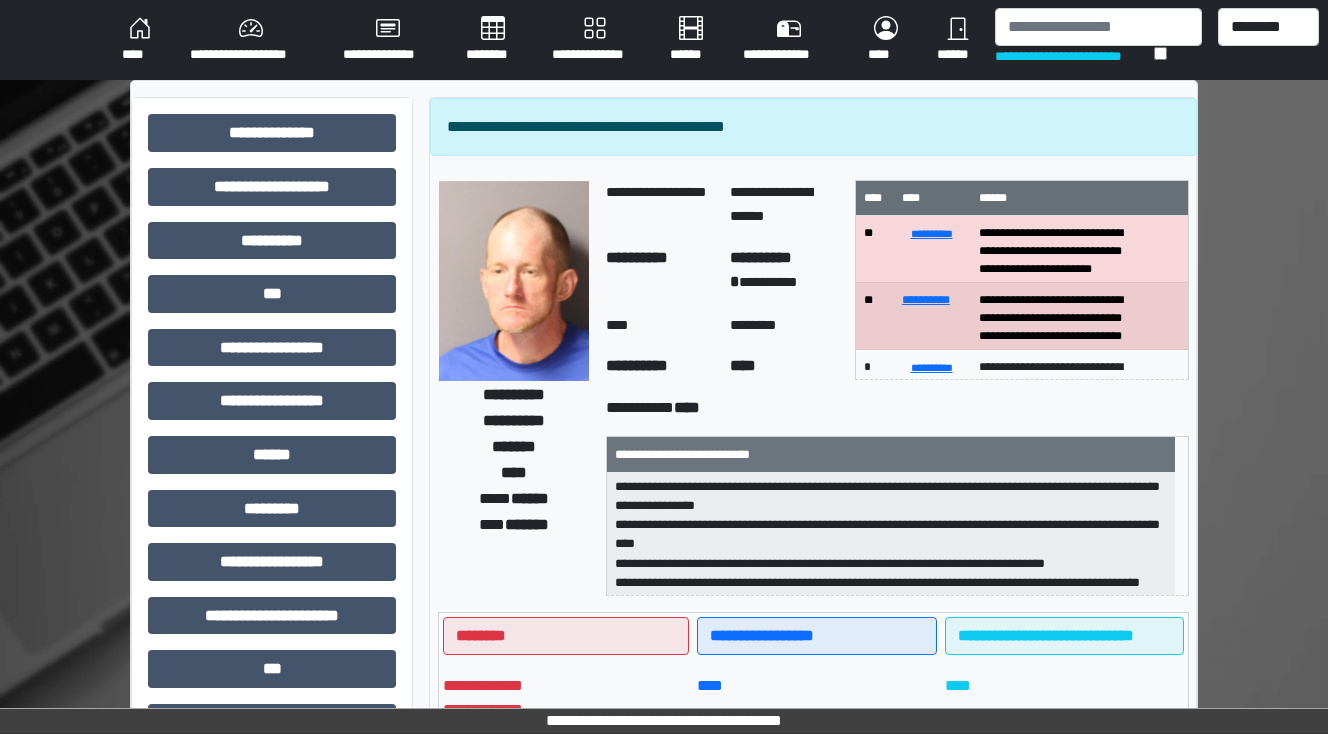 scroll, scrollTop: 160, scrollLeft: 0, axis: vertical 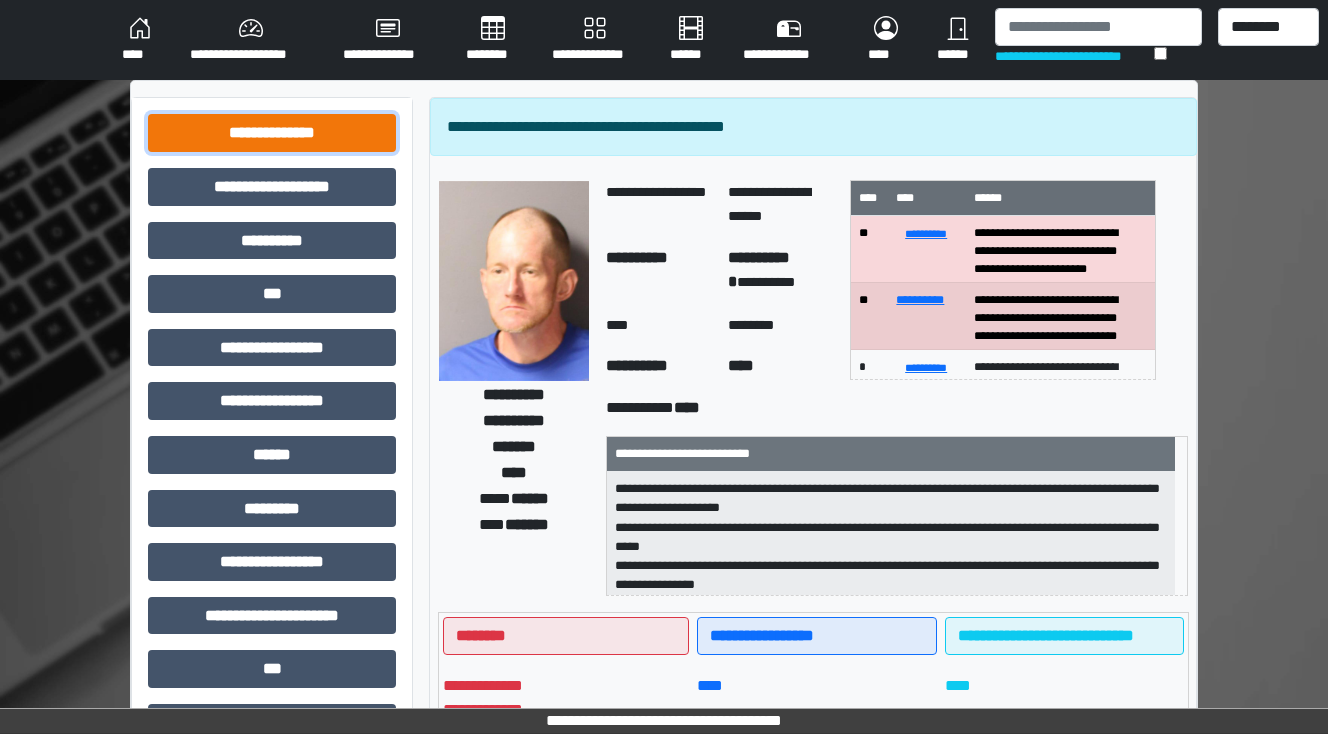 click on "**********" at bounding box center [272, 133] 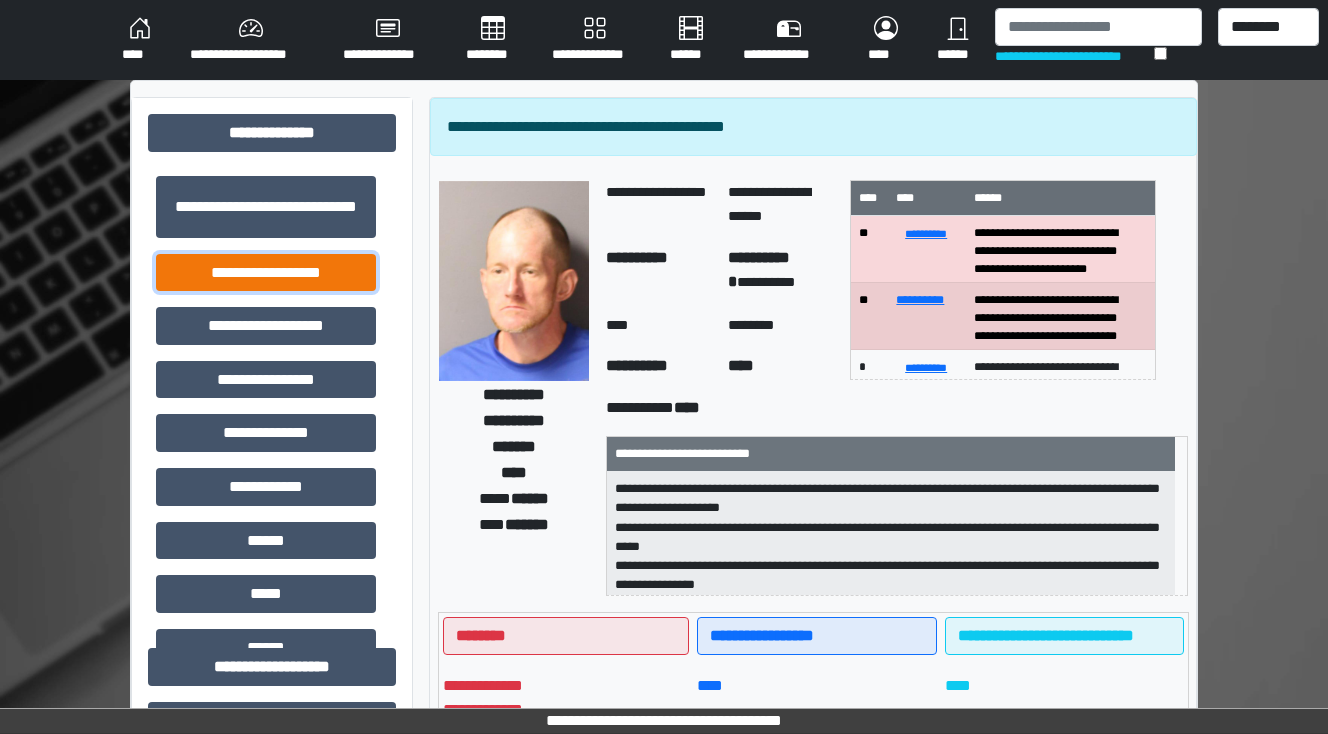 click on "**********" at bounding box center (266, 273) 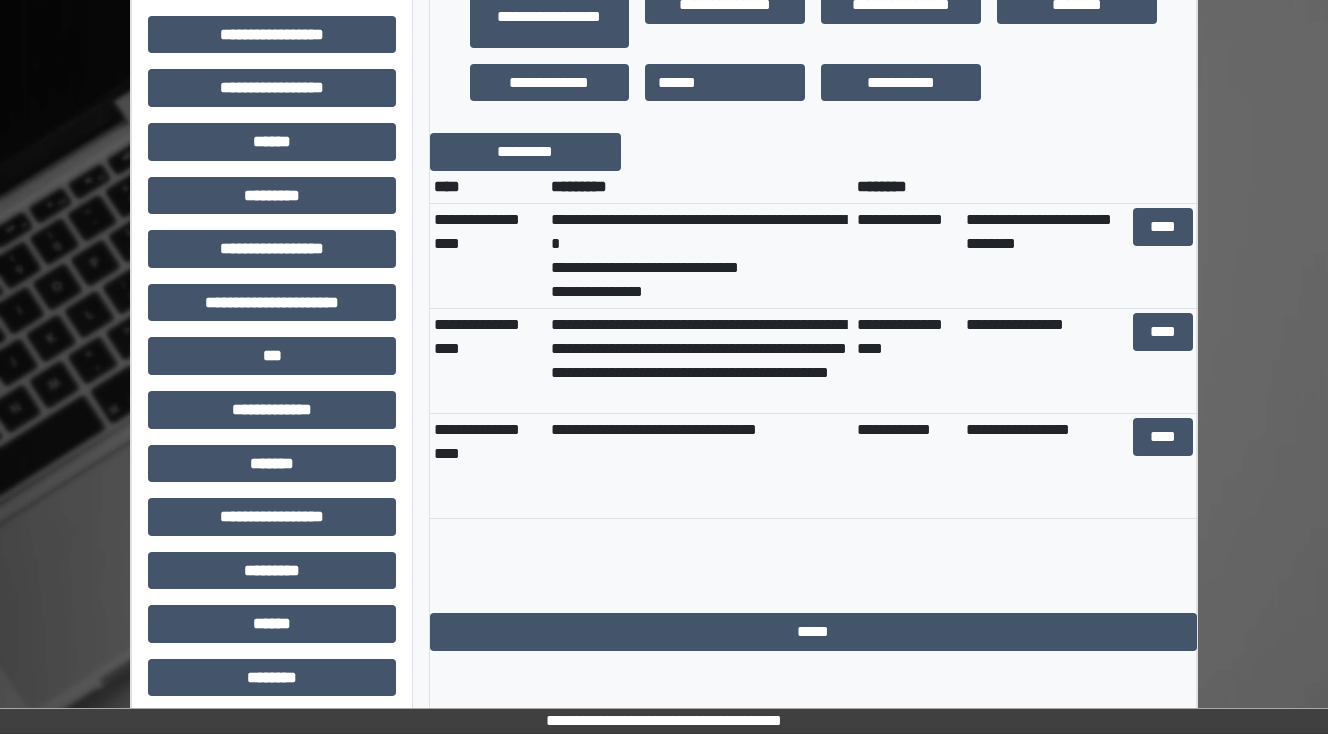 scroll, scrollTop: 880, scrollLeft: 0, axis: vertical 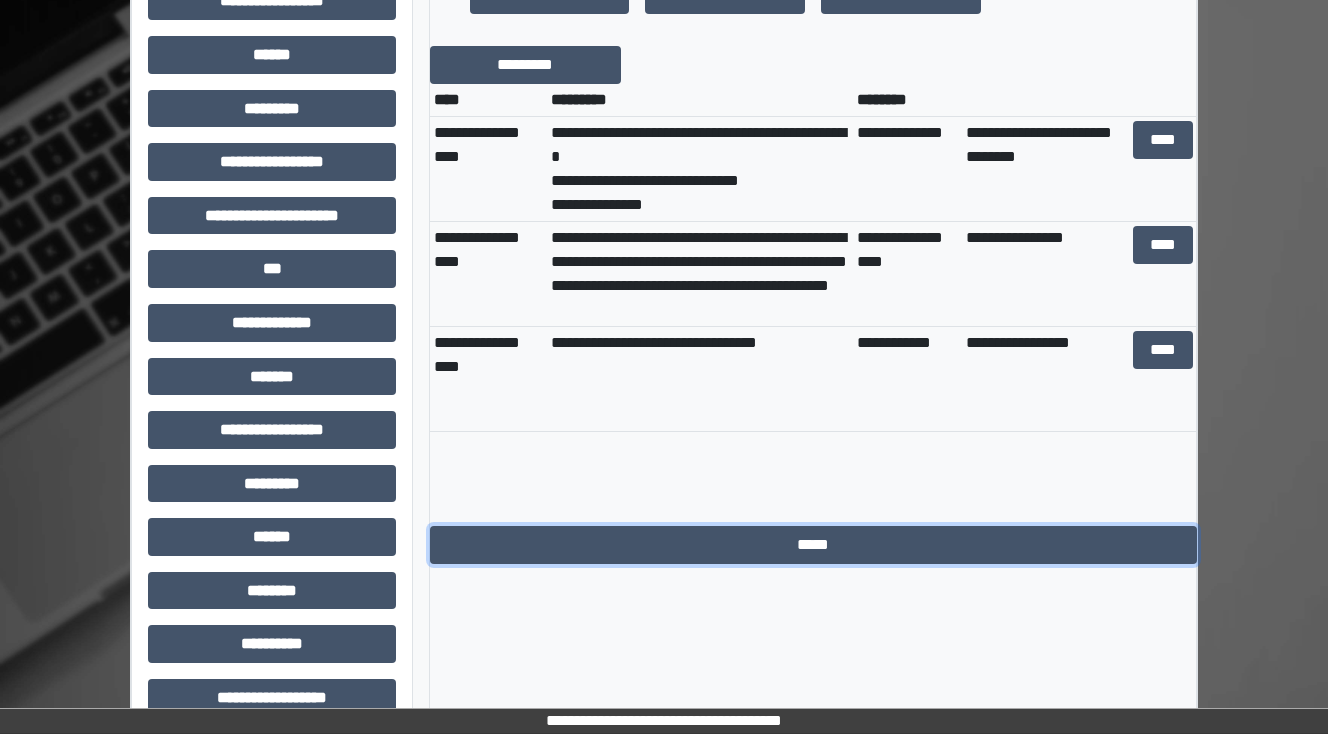 click on "*****" at bounding box center [813, 545] 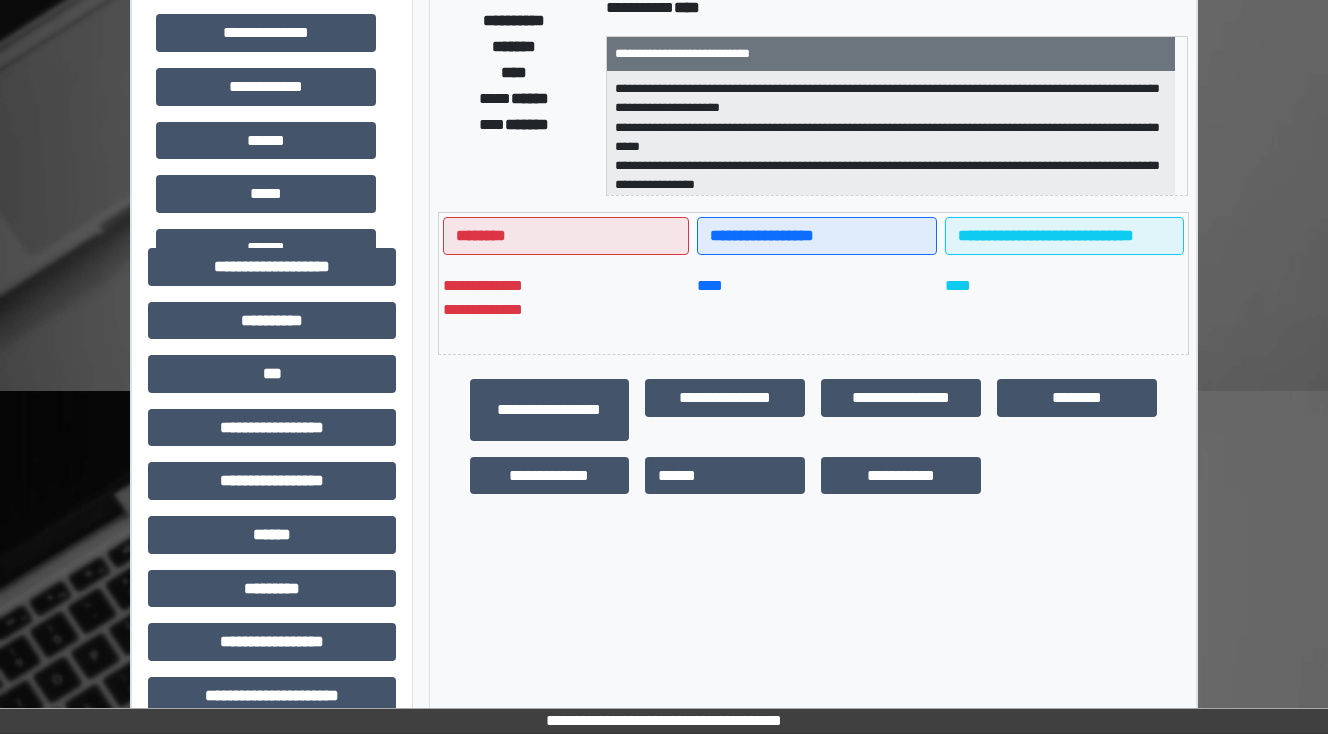 scroll, scrollTop: 0, scrollLeft: 0, axis: both 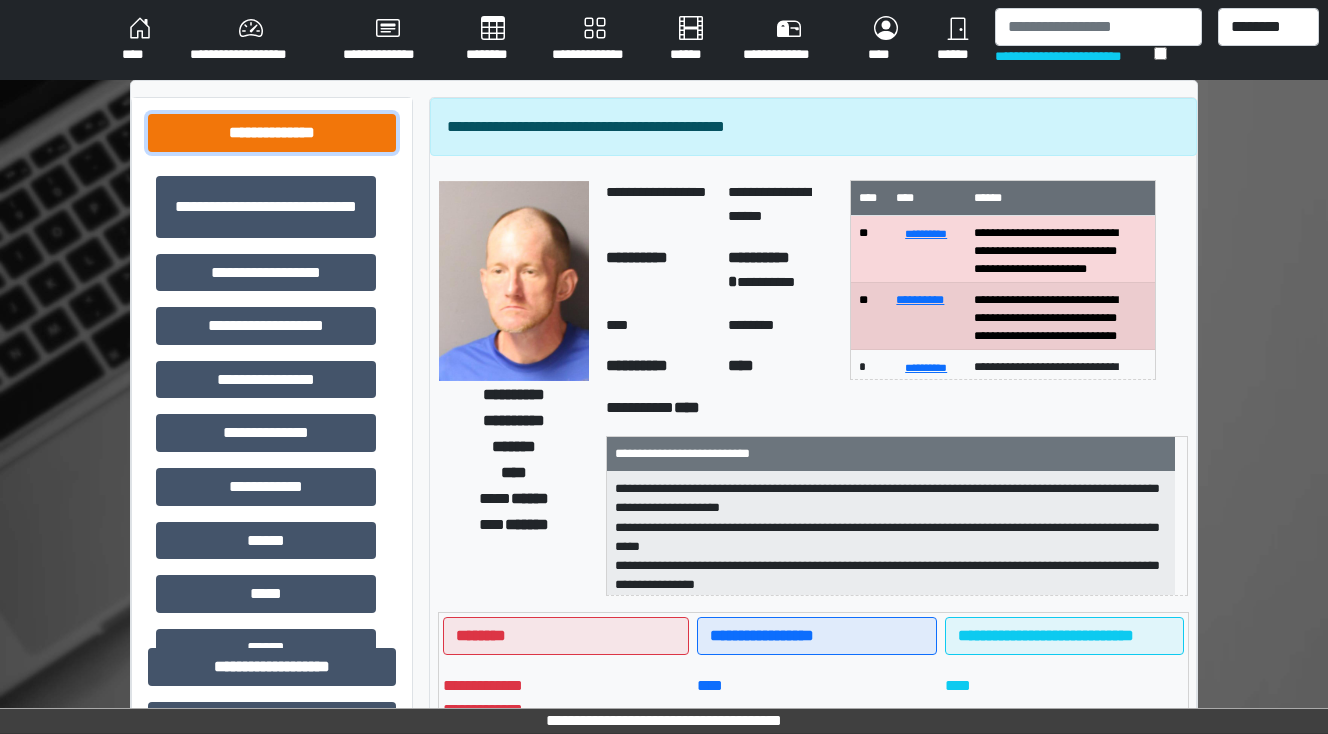 click on "**********" at bounding box center [272, 133] 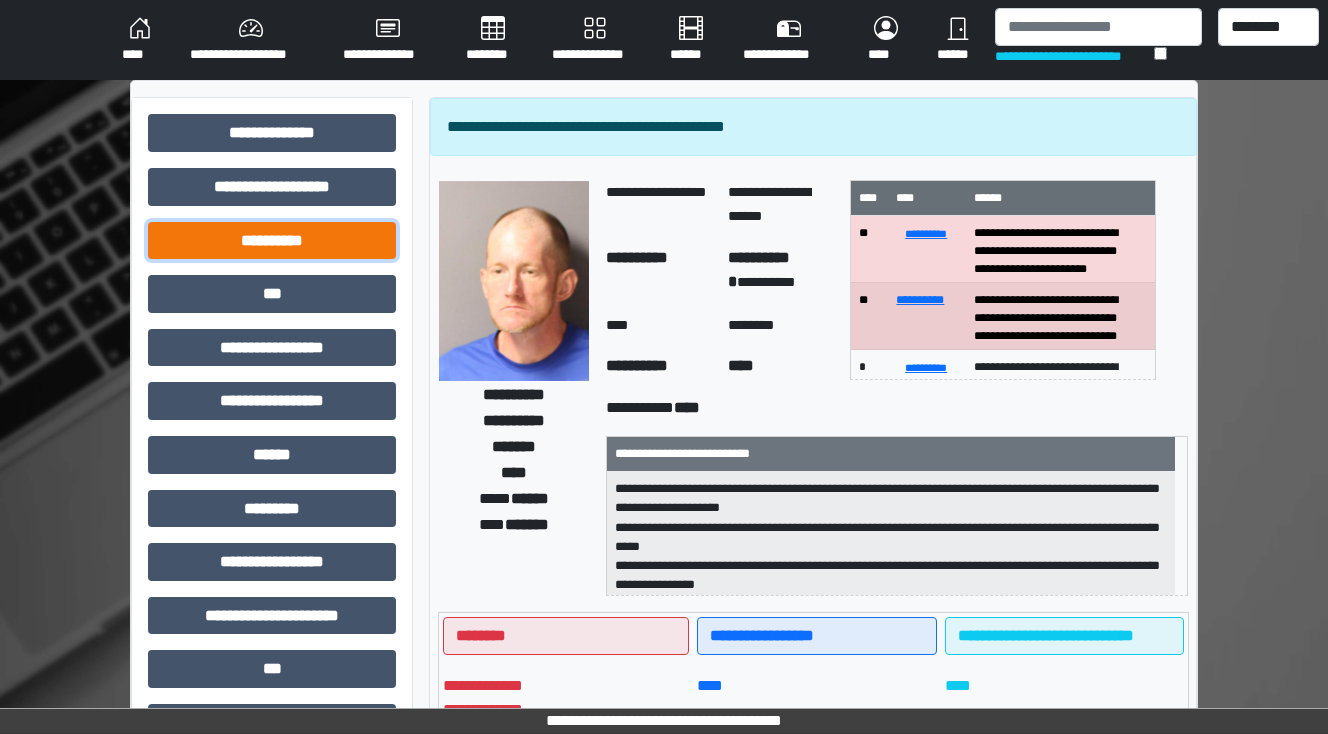 click on "**********" at bounding box center (272, 241) 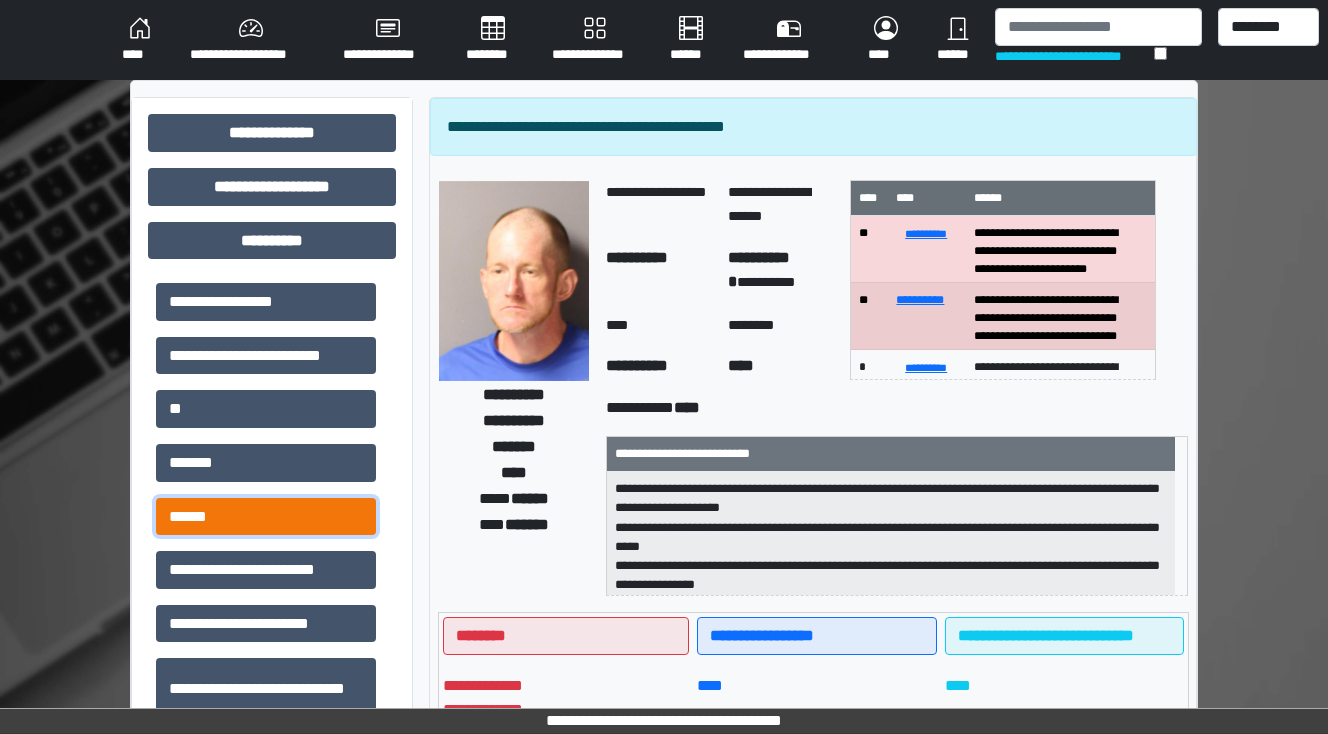 drag, startPoint x: 235, startPoint y: 518, endPoint x: 274, endPoint y: 512, distance: 39.45884 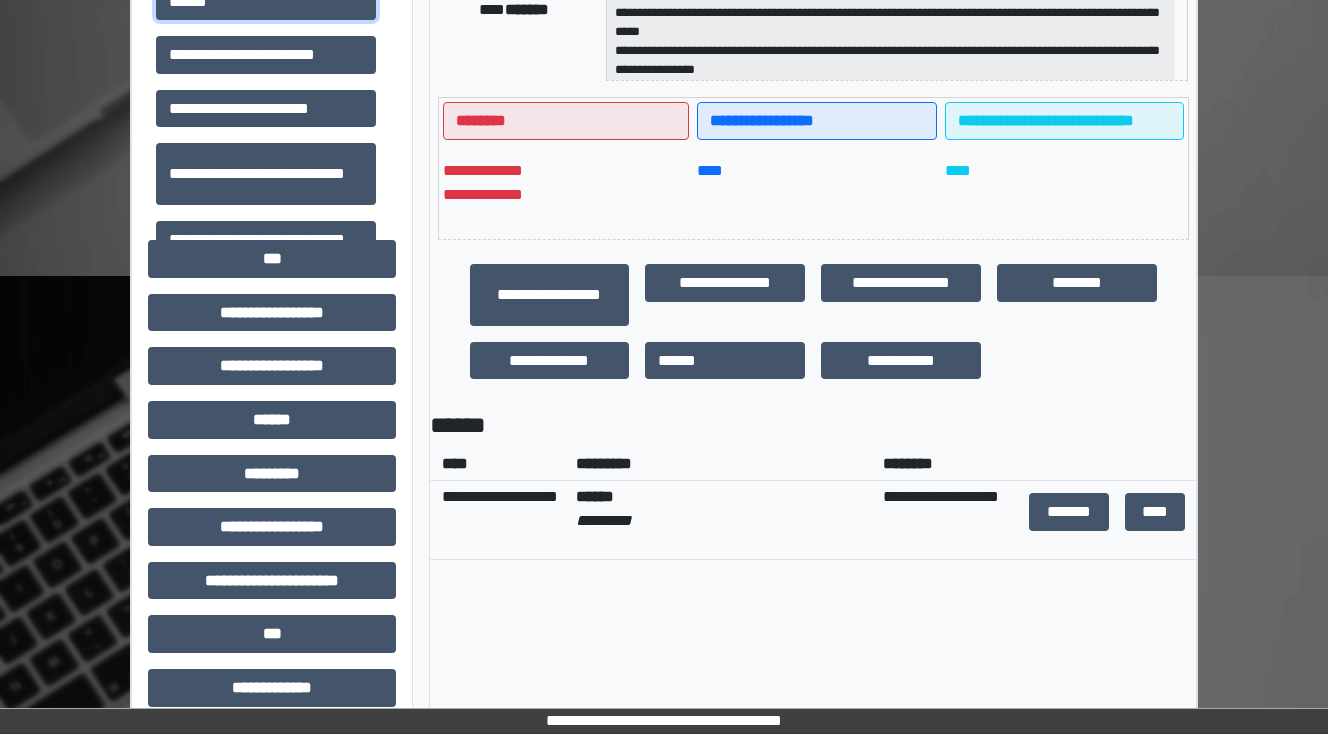 scroll, scrollTop: 640, scrollLeft: 0, axis: vertical 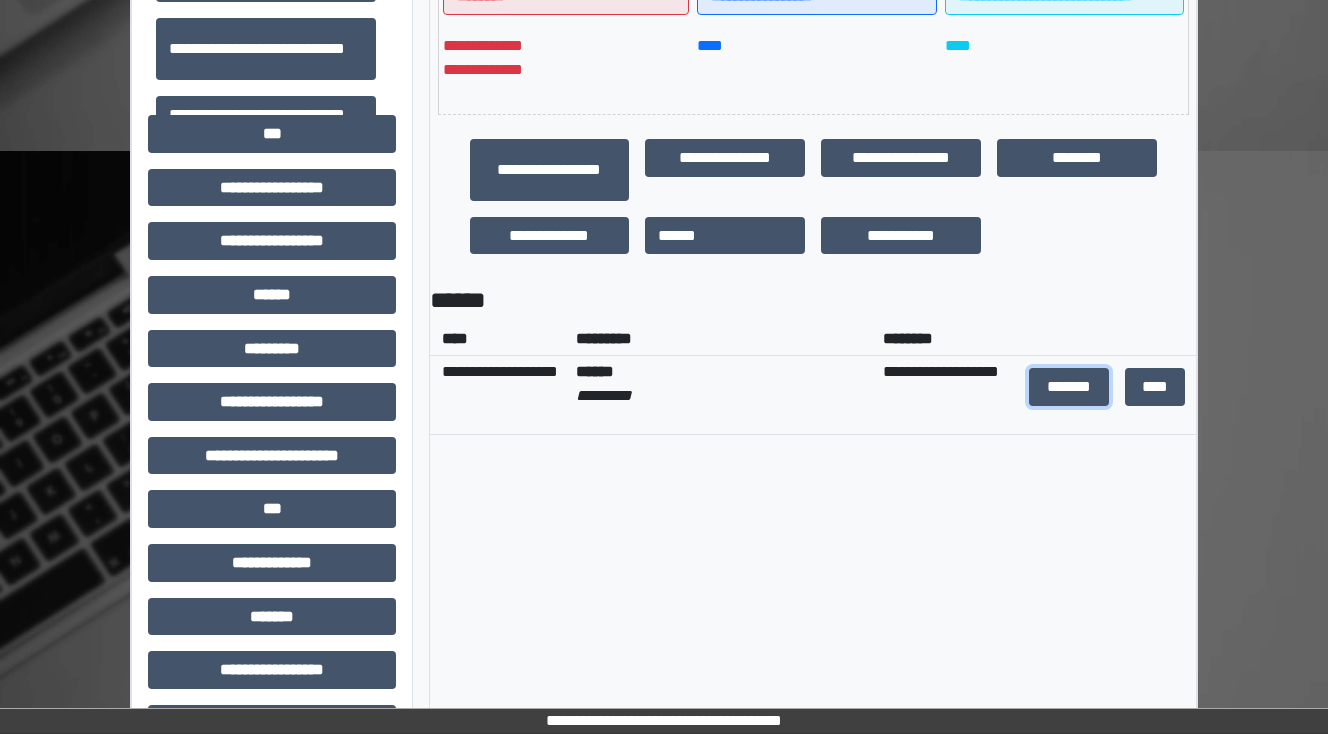 click on "*******" at bounding box center (1069, 387) 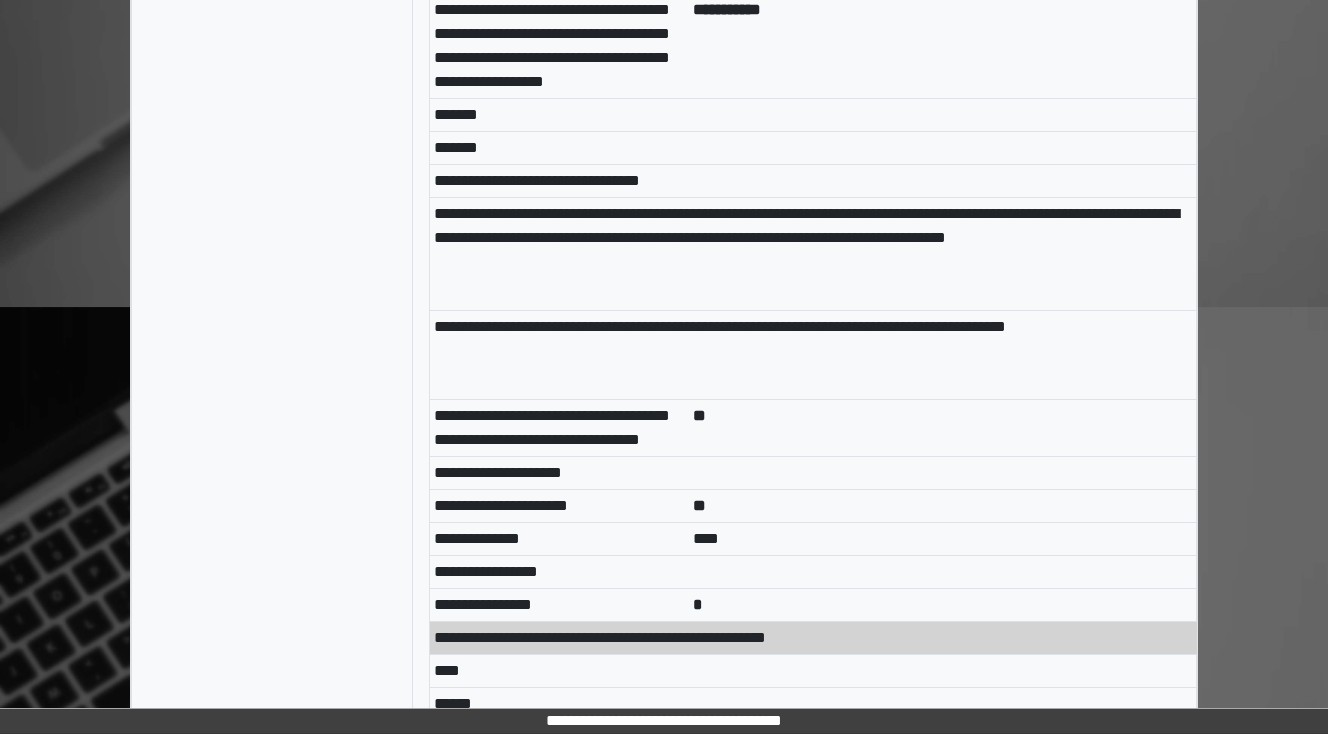 scroll, scrollTop: 11303, scrollLeft: 0, axis: vertical 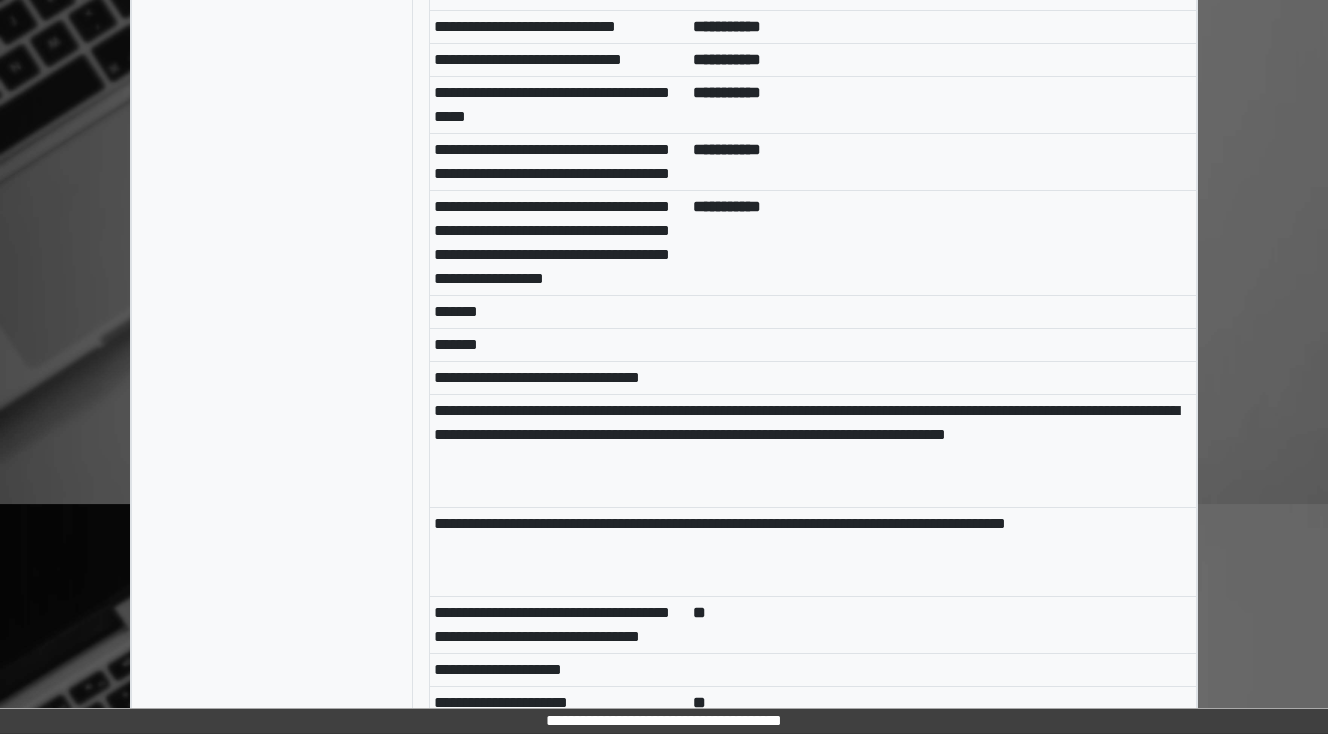click on "**********" at bounding box center [664, -10936] 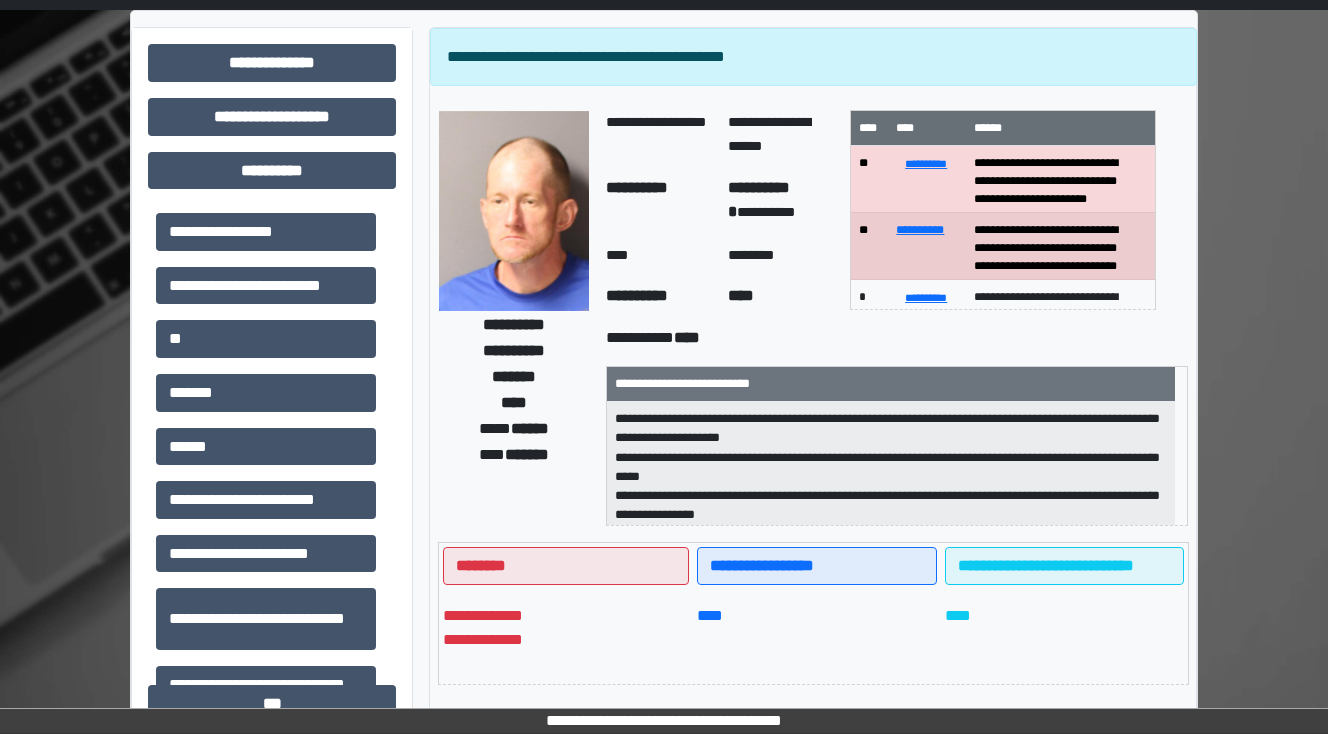 scroll, scrollTop: 0, scrollLeft: 0, axis: both 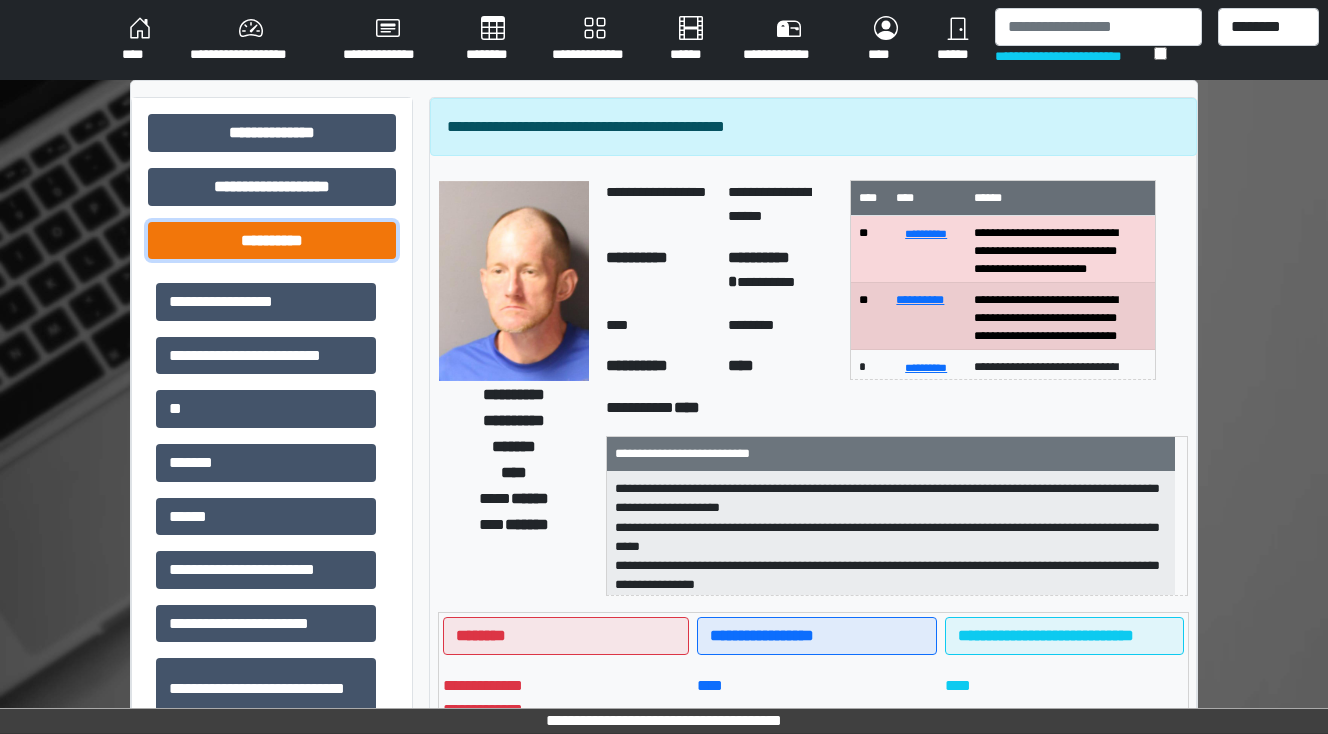 click on "**********" at bounding box center [272, 241] 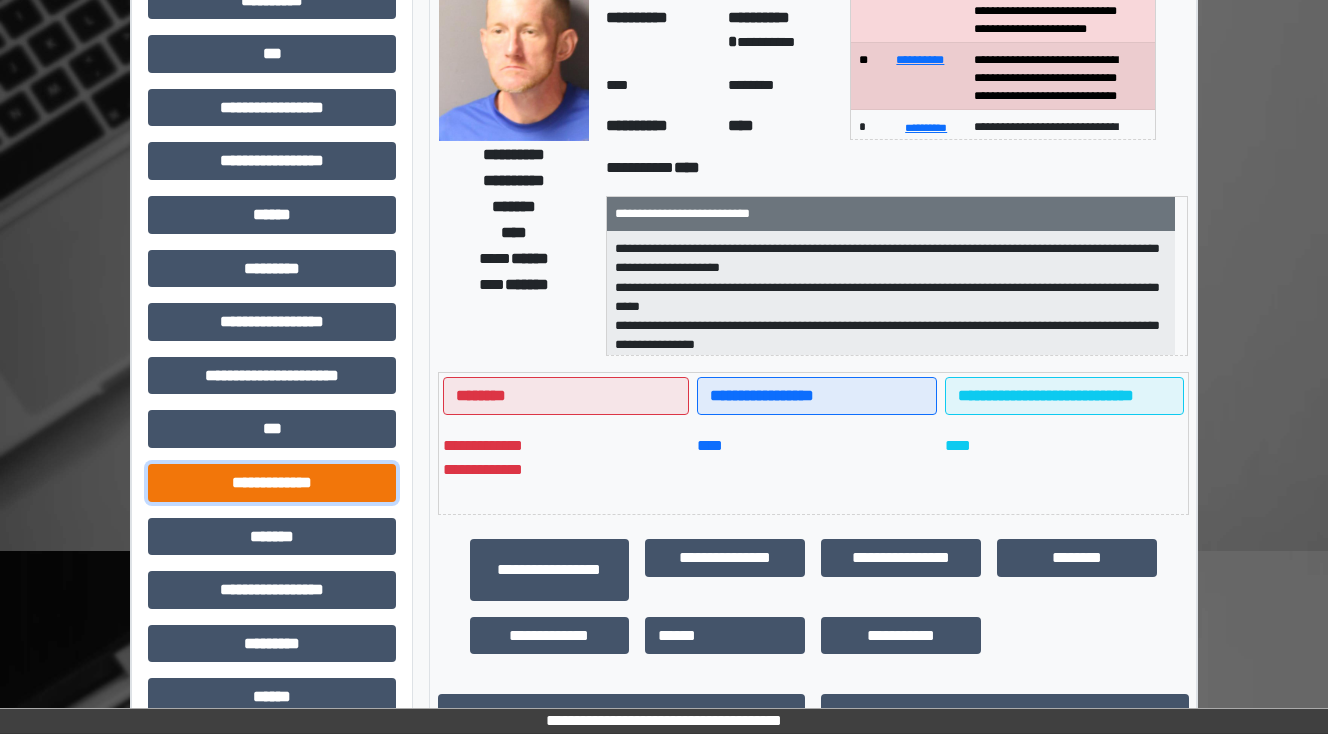 click on "**********" at bounding box center (272, 483) 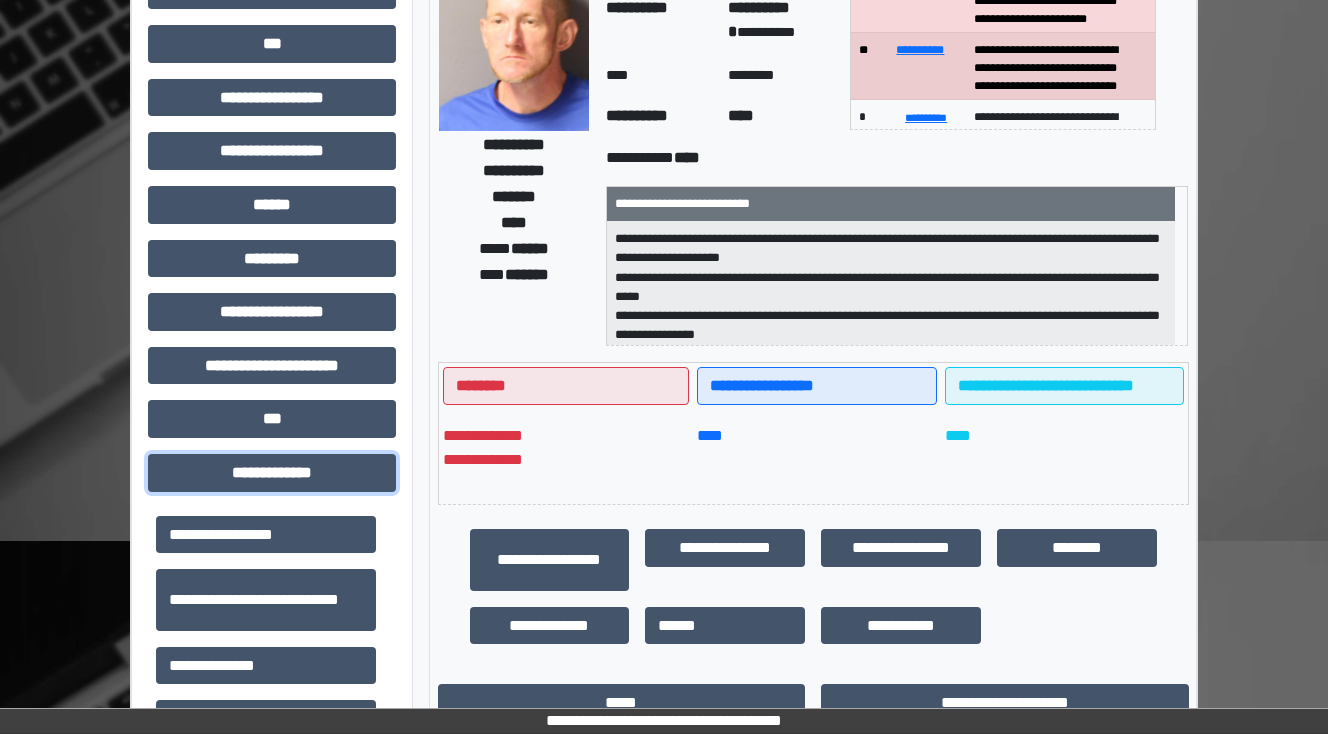 scroll, scrollTop: 560, scrollLeft: 0, axis: vertical 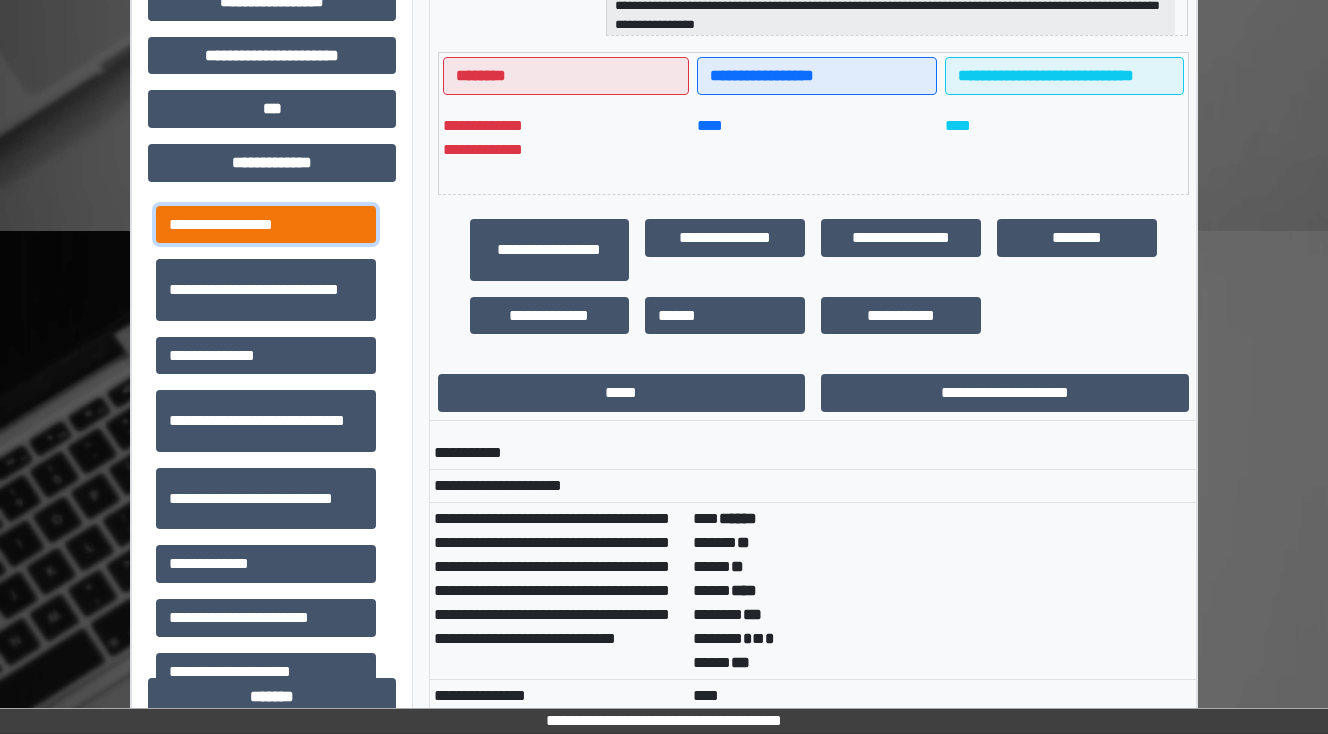click on "**********" at bounding box center [266, 225] 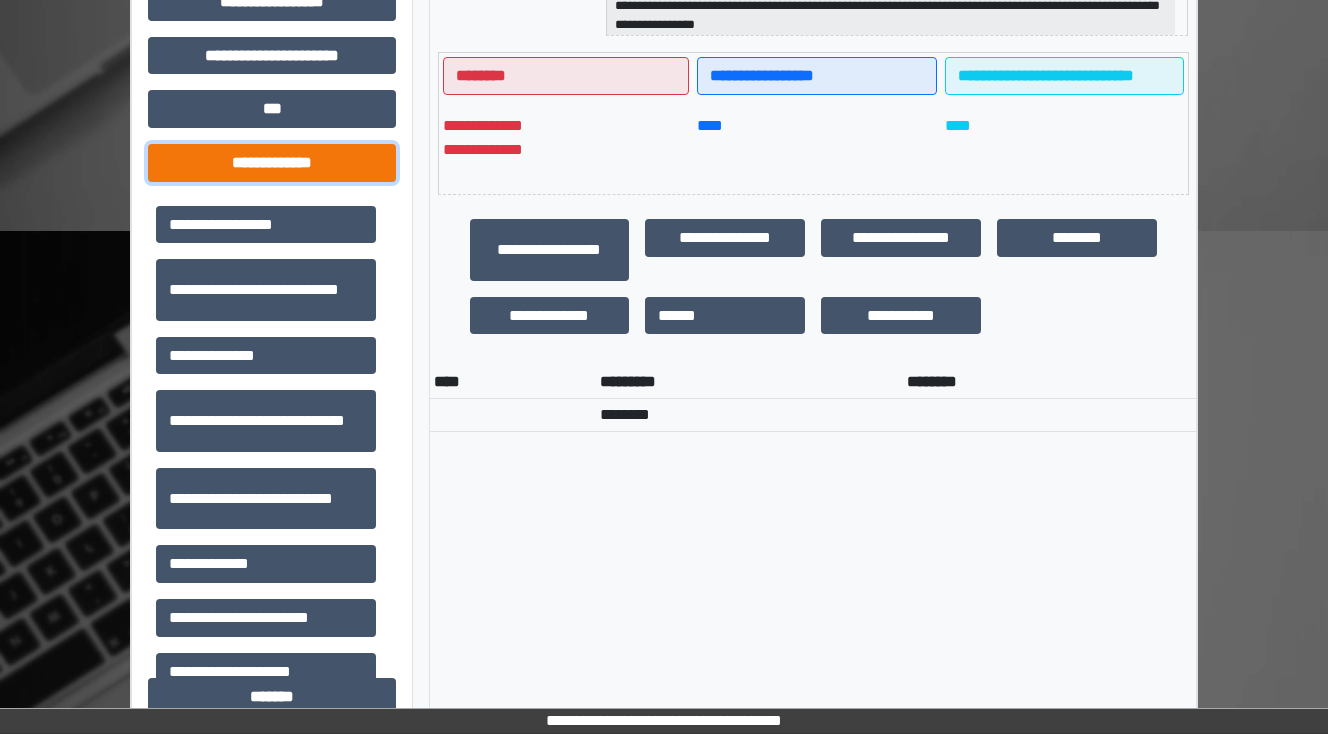 click on "**********" at bounding box center [272, 163] 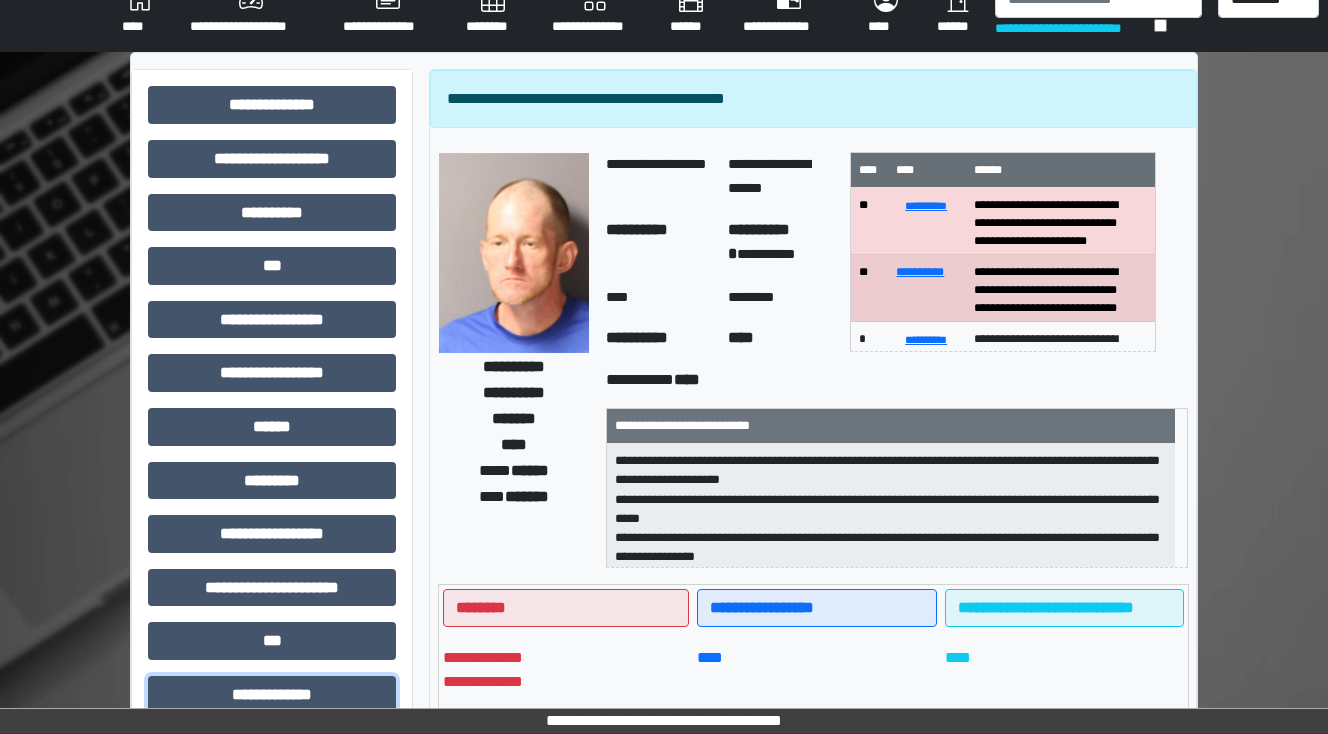 scroll, scrollTop: 0, scrollLeft: 0, axis: both 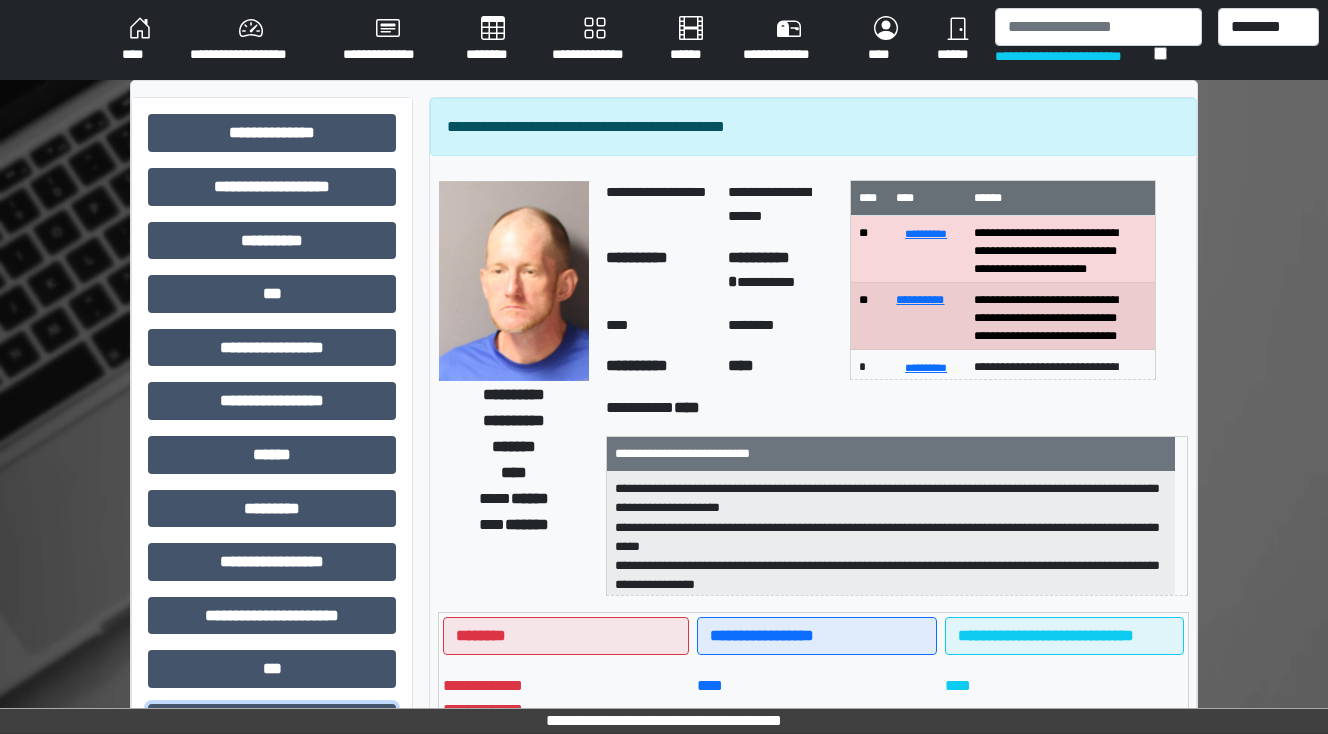 type 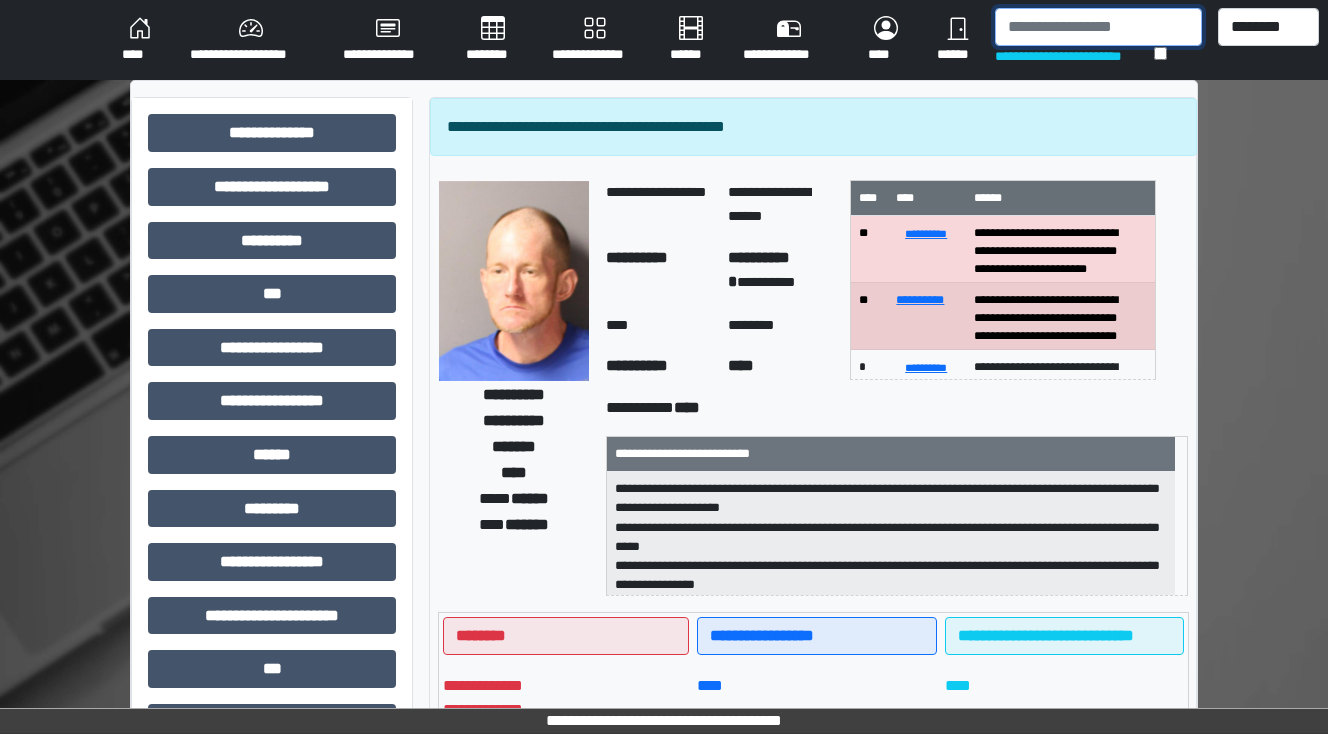 click at bounding box center [1098, 27] 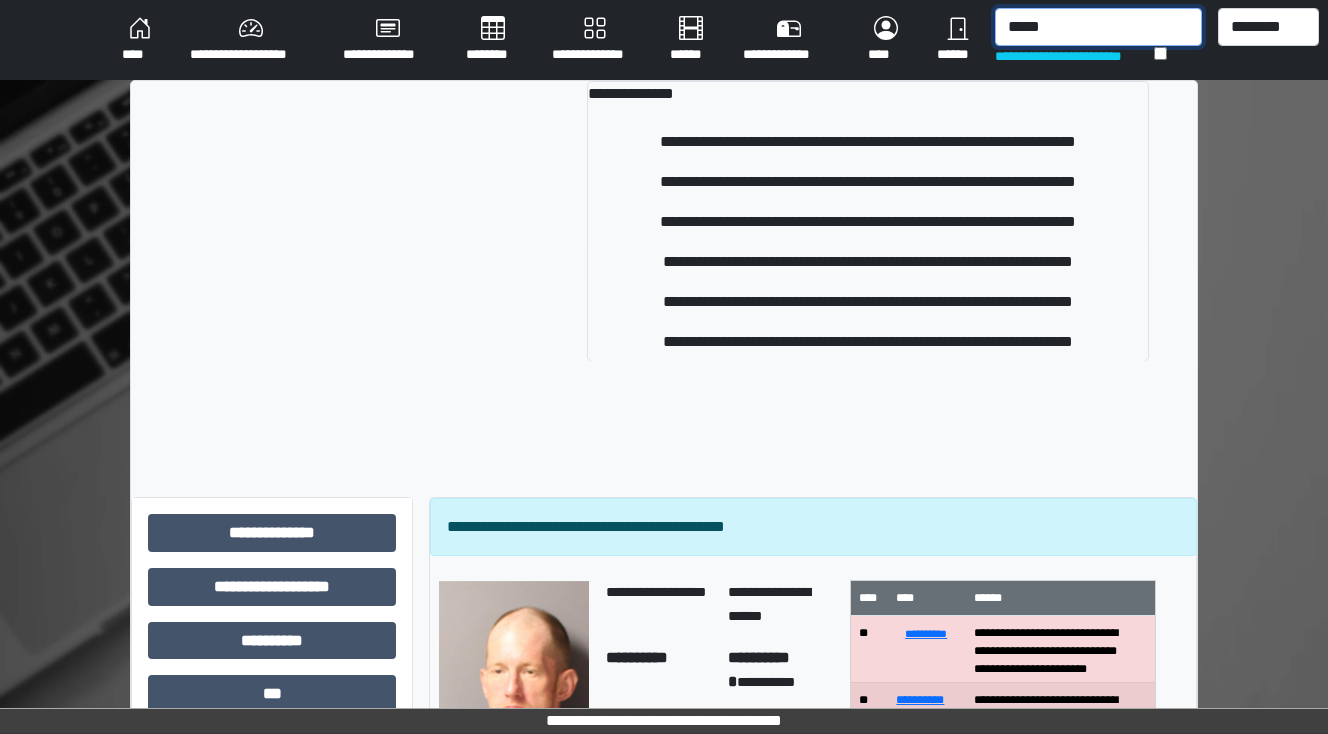 type on "*****" 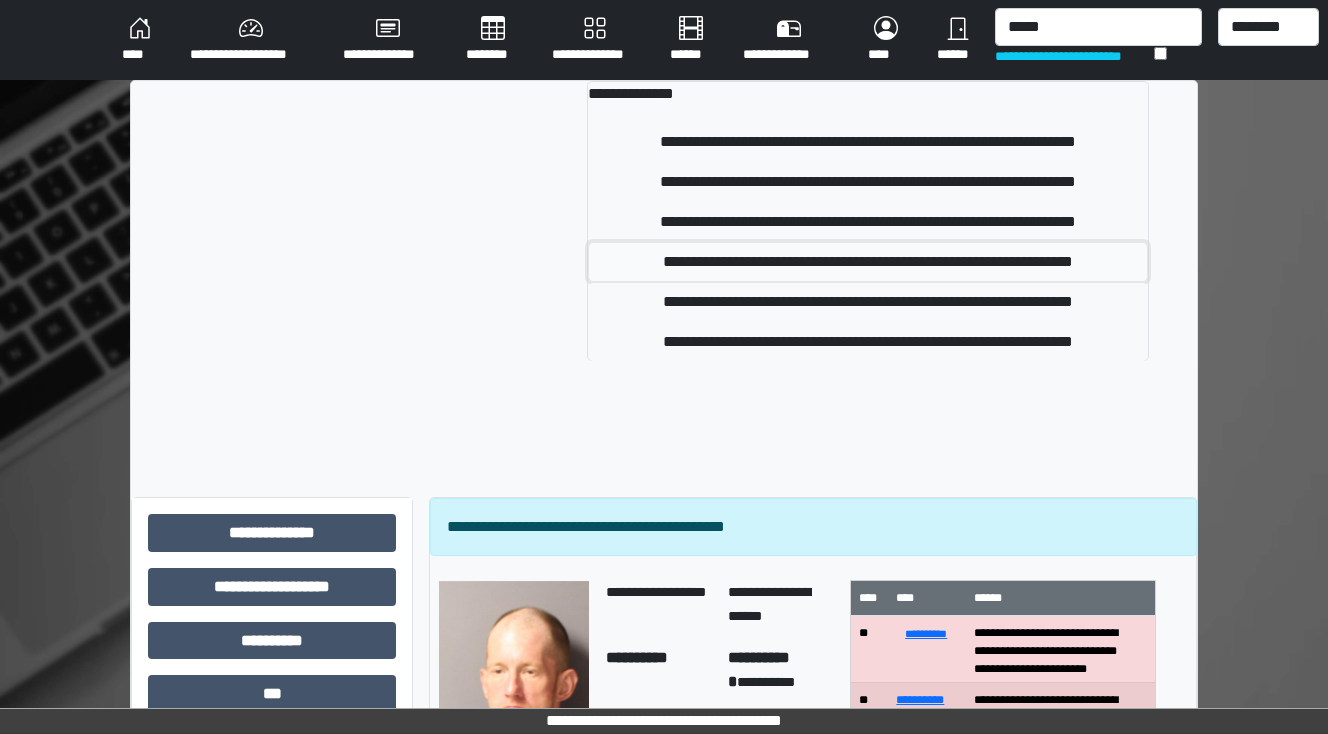 click on "**********" at bounding box center [868, 262] 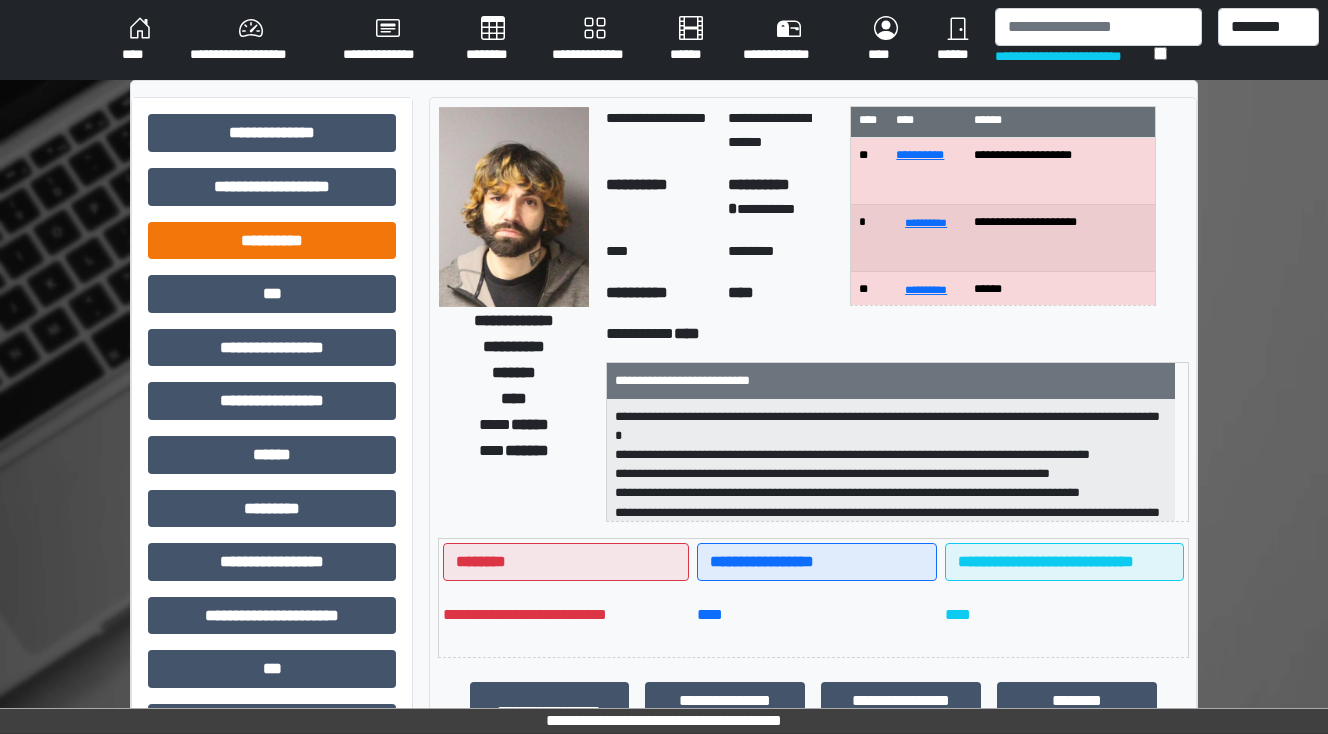 scroll, scrollTop: 0, scrollLeft: 0, axis: both 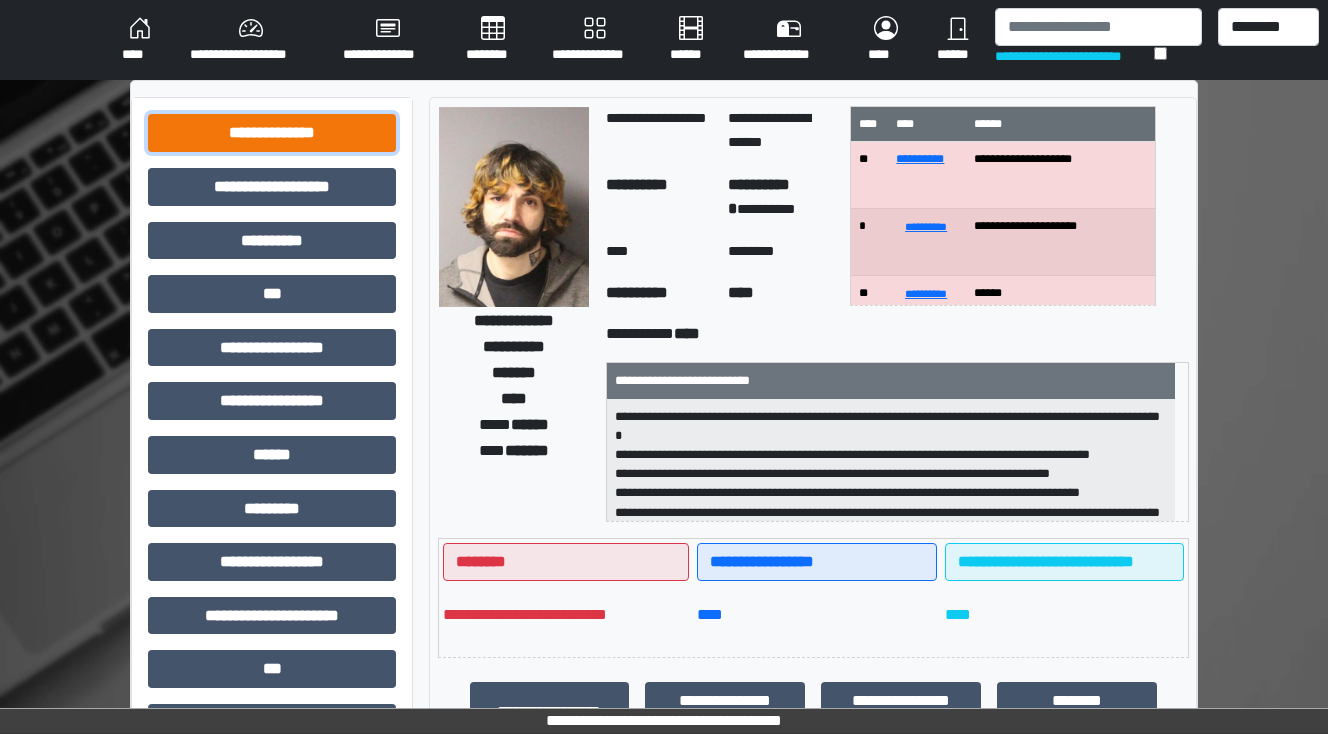 click on "**********" at bounding box center (272, 133) 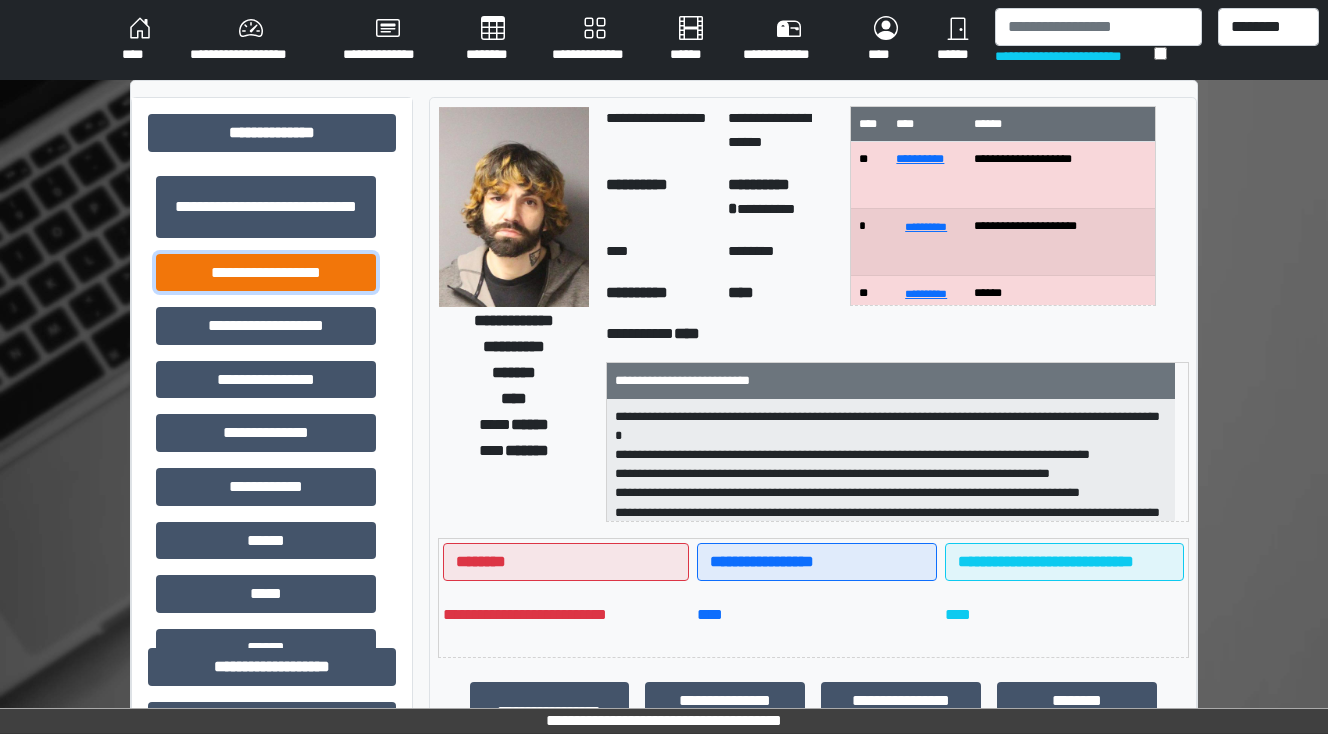 click on "**********" at bounding box center [266, 273] 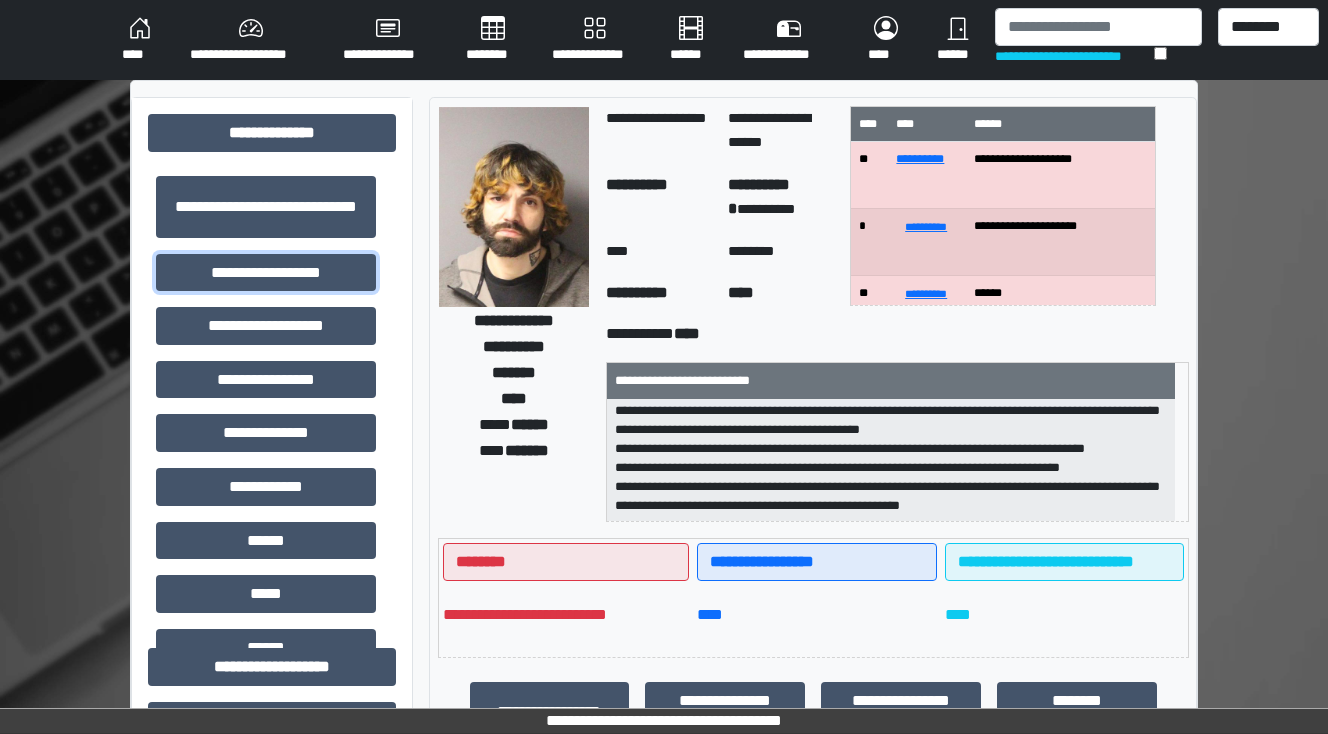 scroll, scrollTop: 160, scrollLeft: 0, axis: vertical 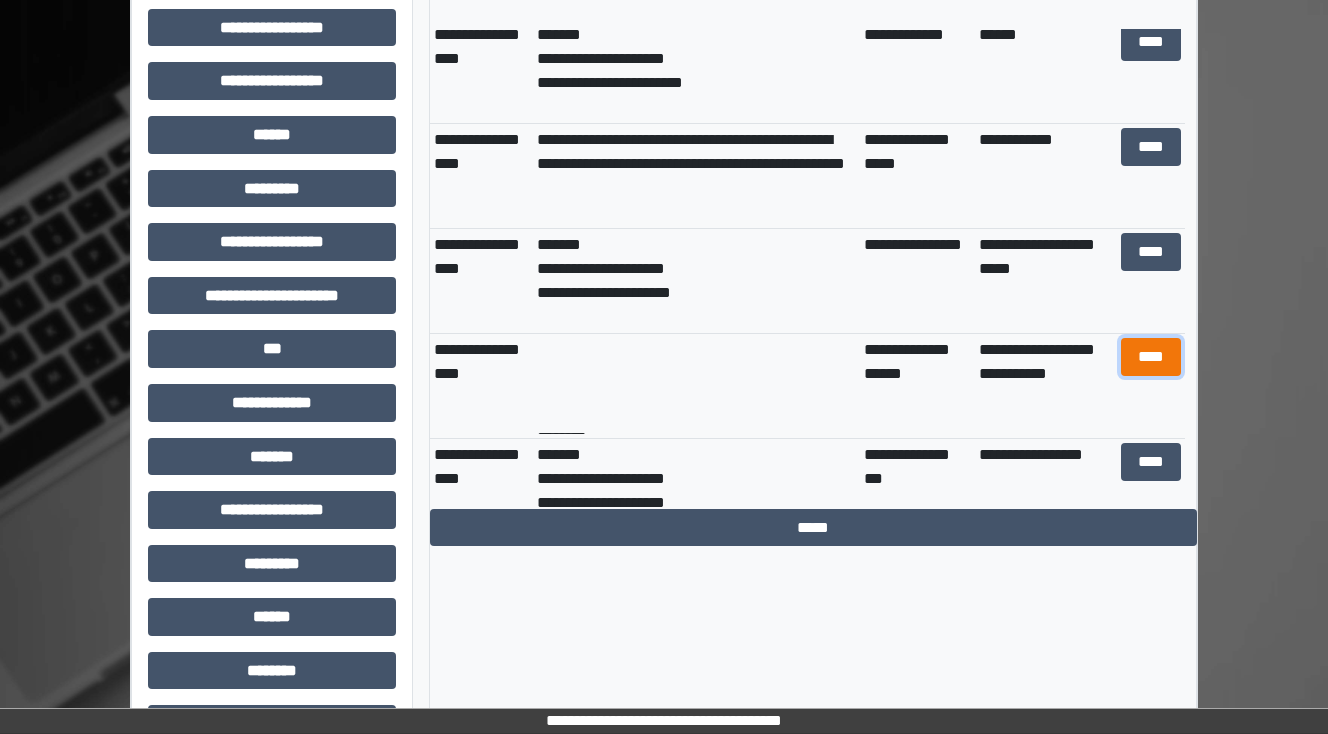 click on "****" at bounding box center (1150, 357) 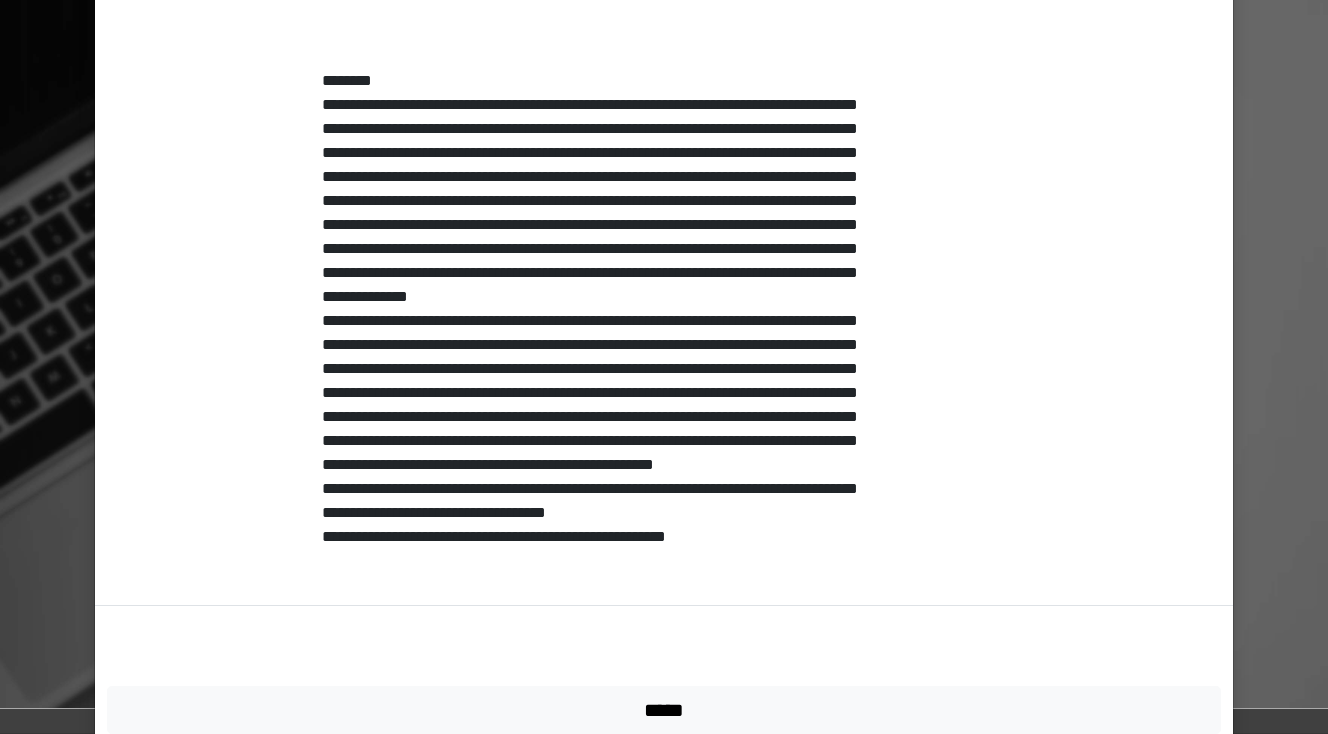 scroll, scrollTop: 651, scrollLeft: 0, axis: vertical 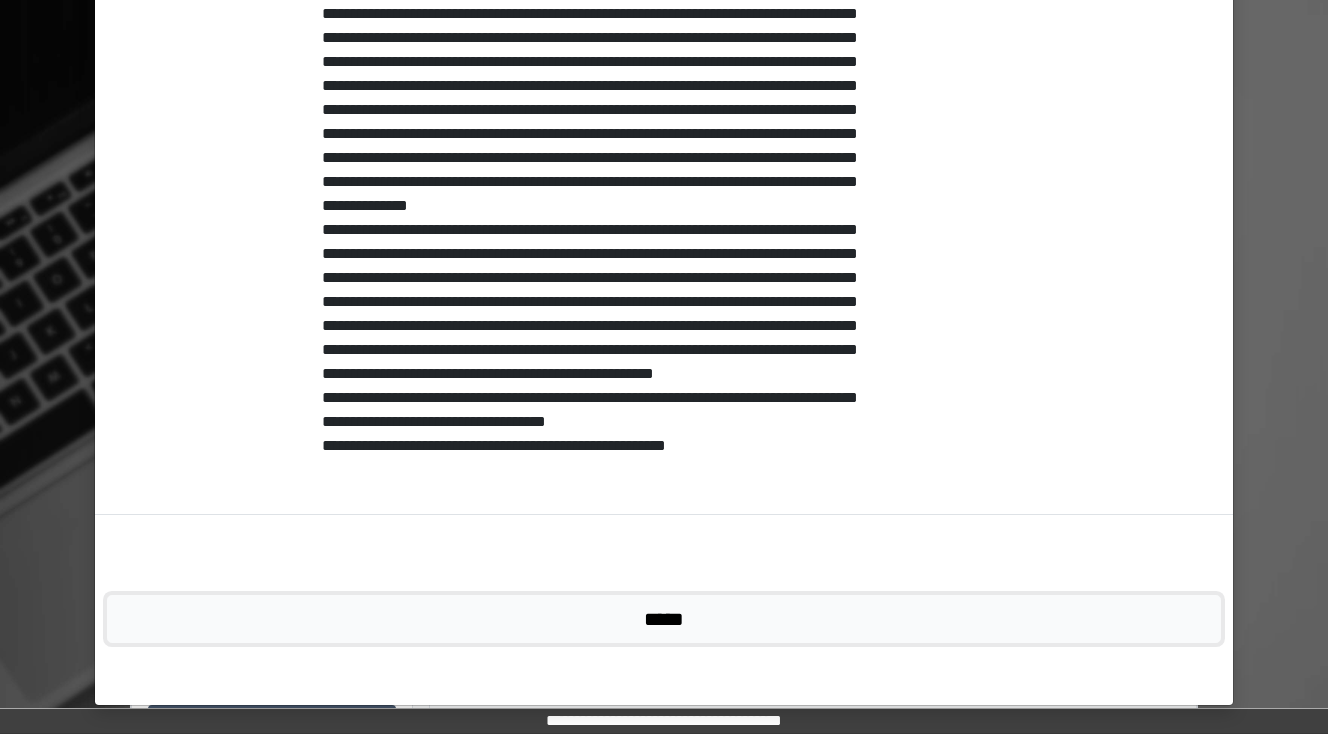 click on "*****" at bounding box center [664, 619] 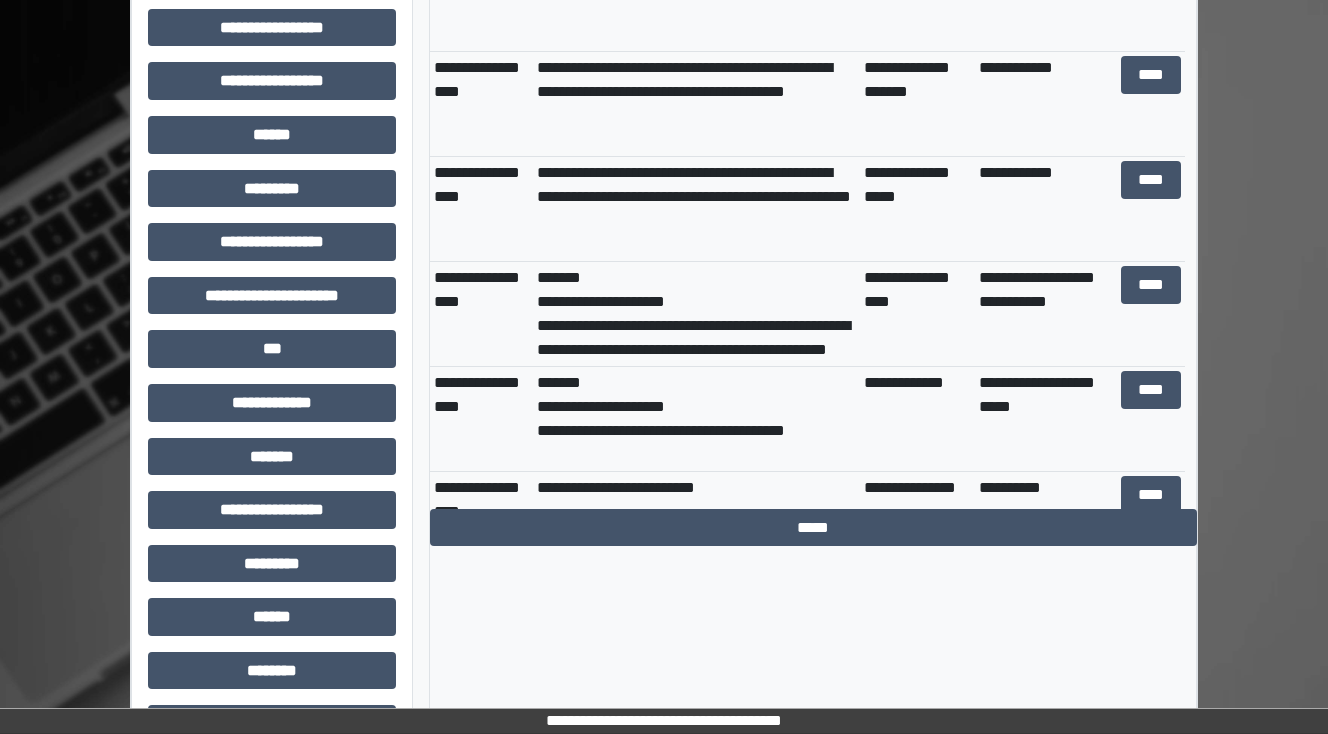 scroll, scrollTop: 800, scrollLeft: 0, axis: vertical 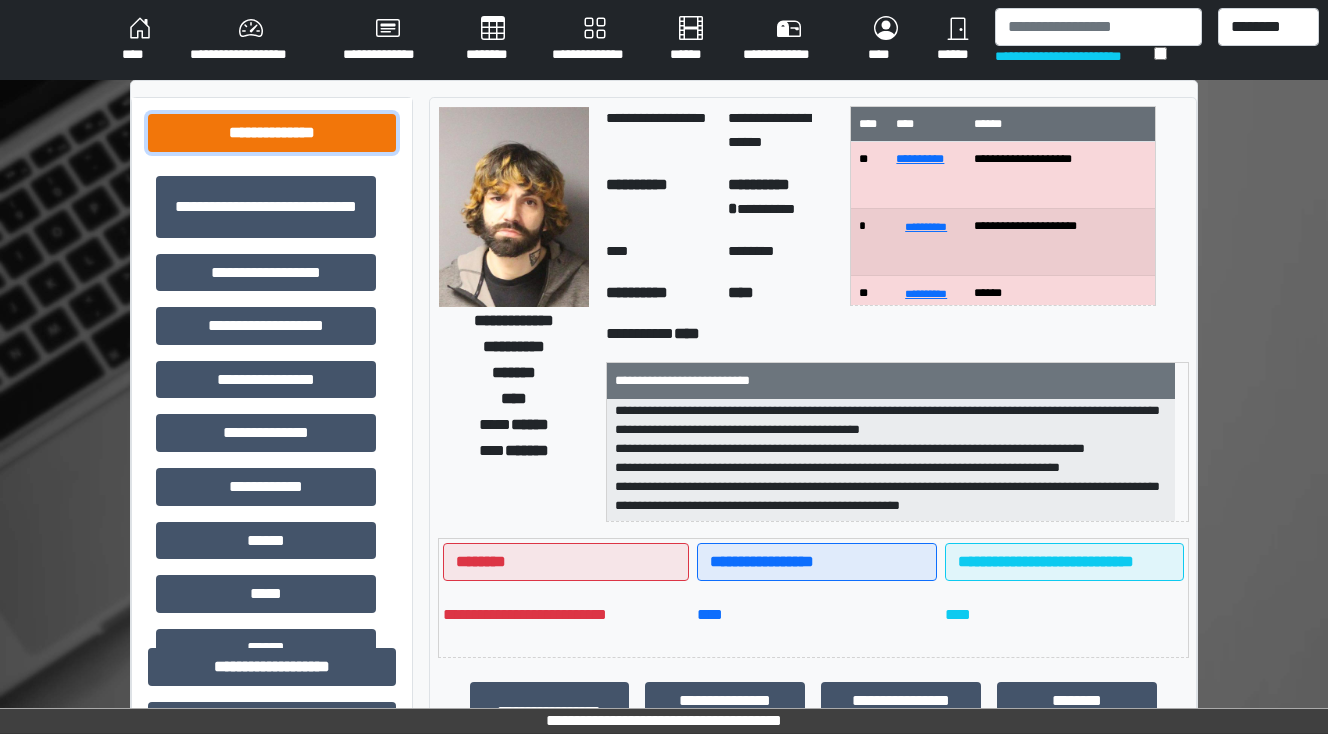 click on "**********" at bounding box center (272, 133) 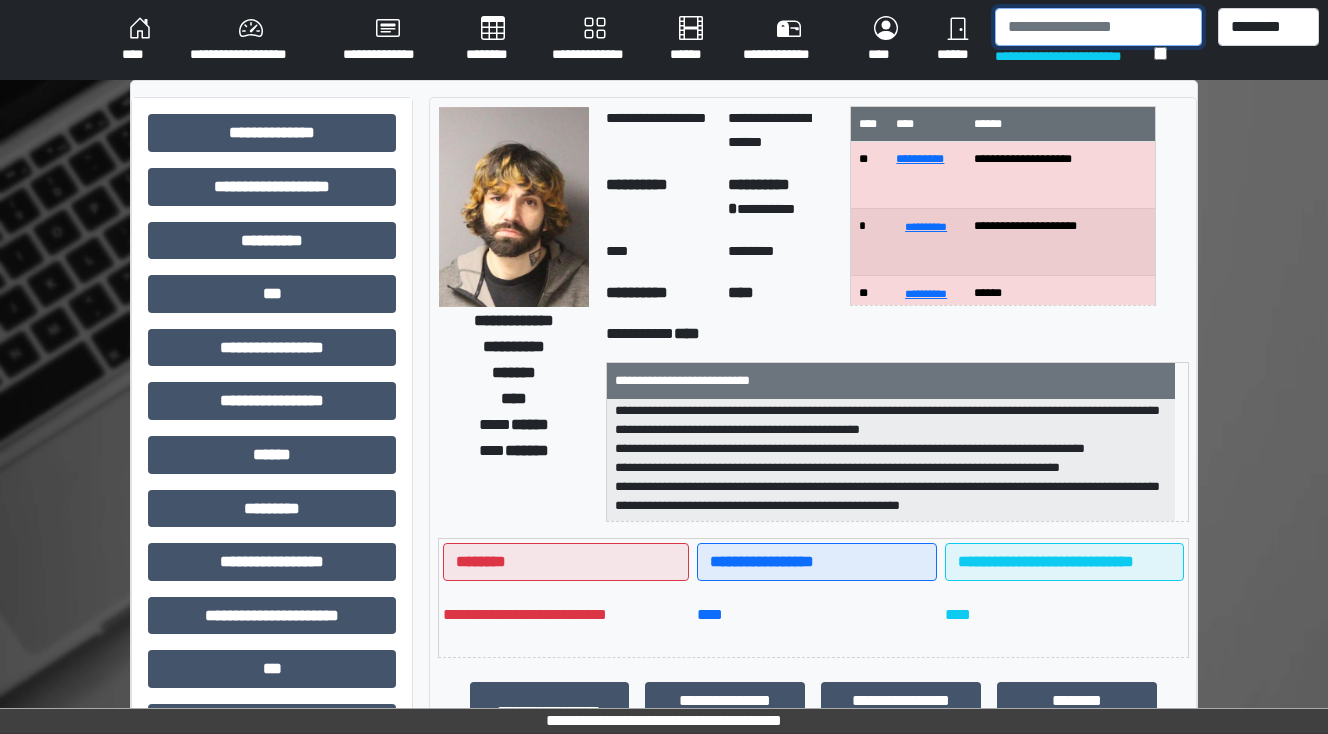 click at bounding box center [1098, 27] 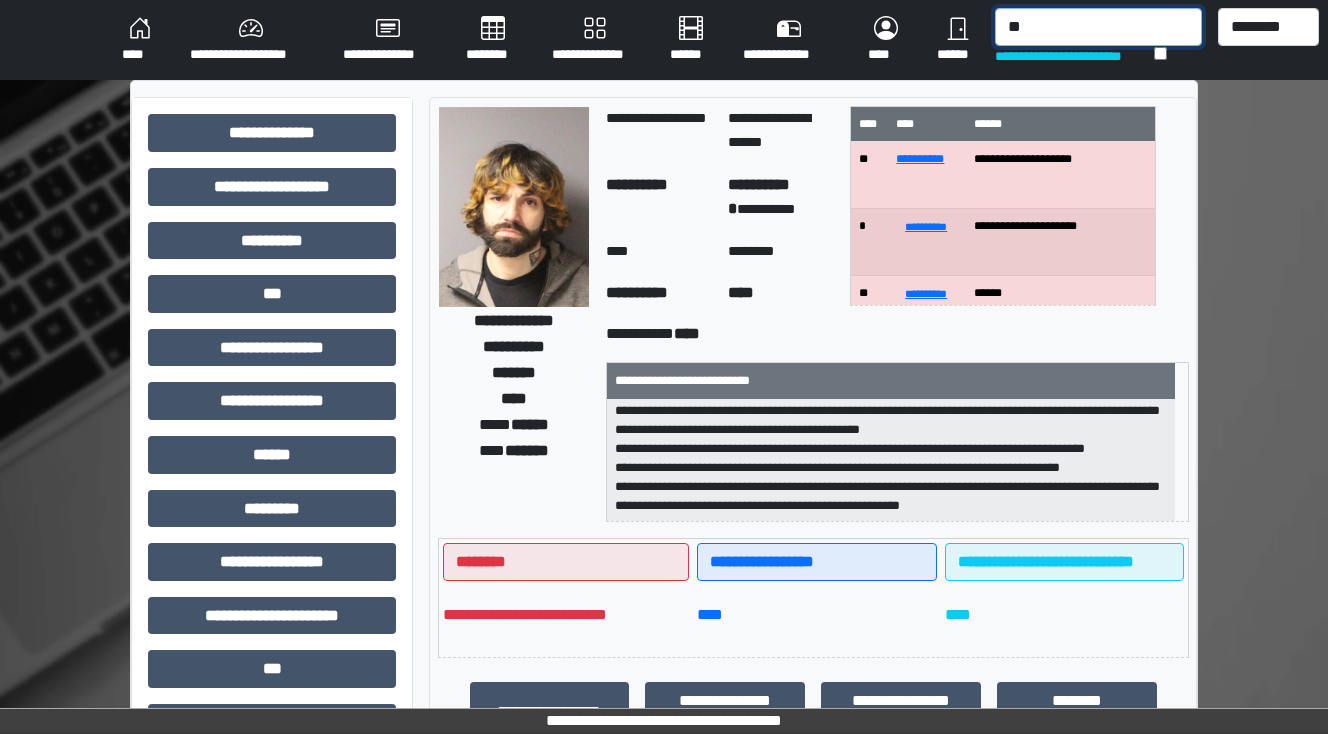 type on "*" 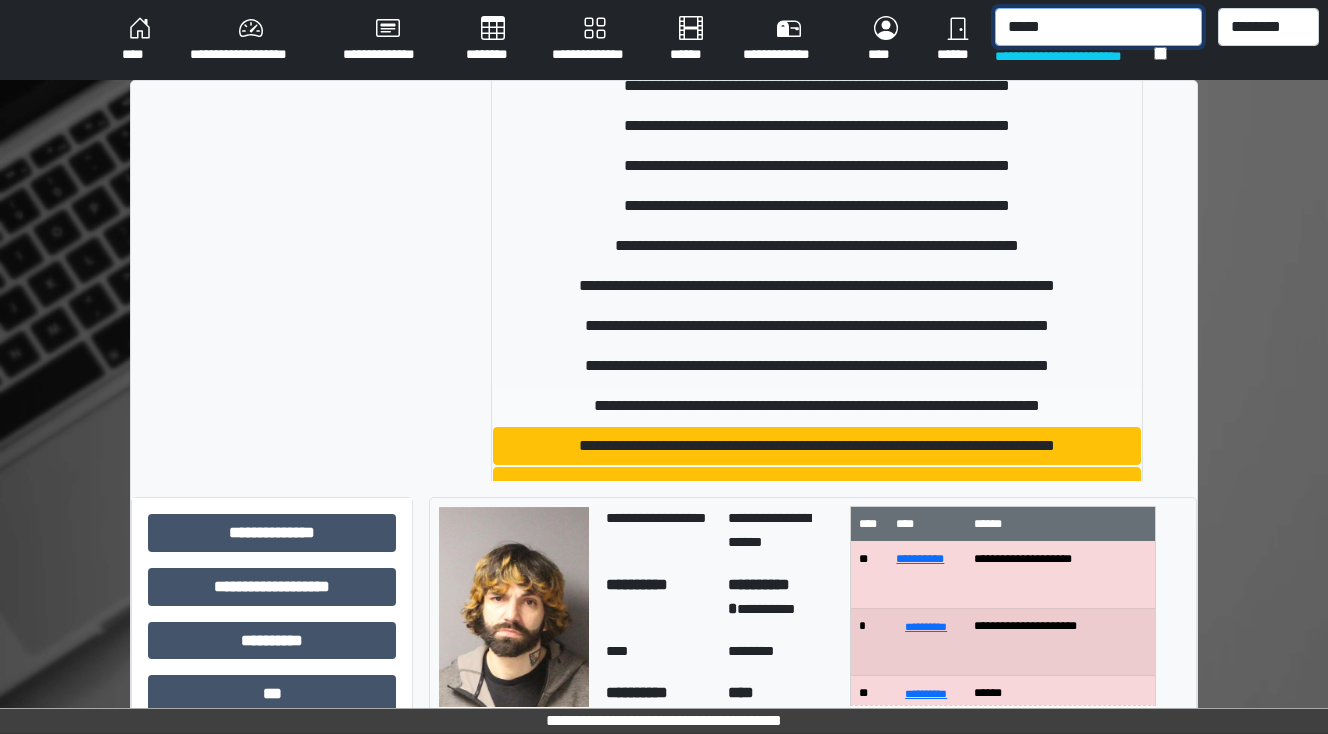 scroll, scrollTop: 240, scrollLeft: 0, axis: vertical 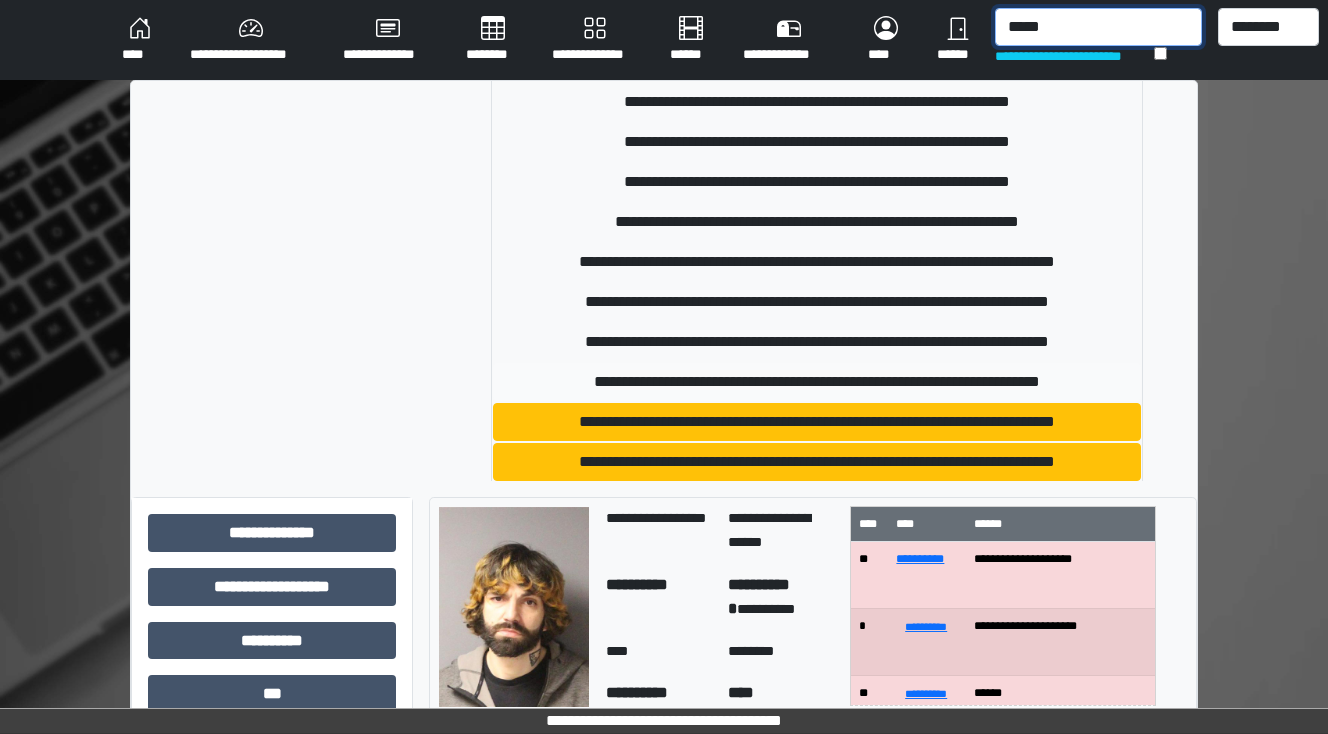 type on "*****" 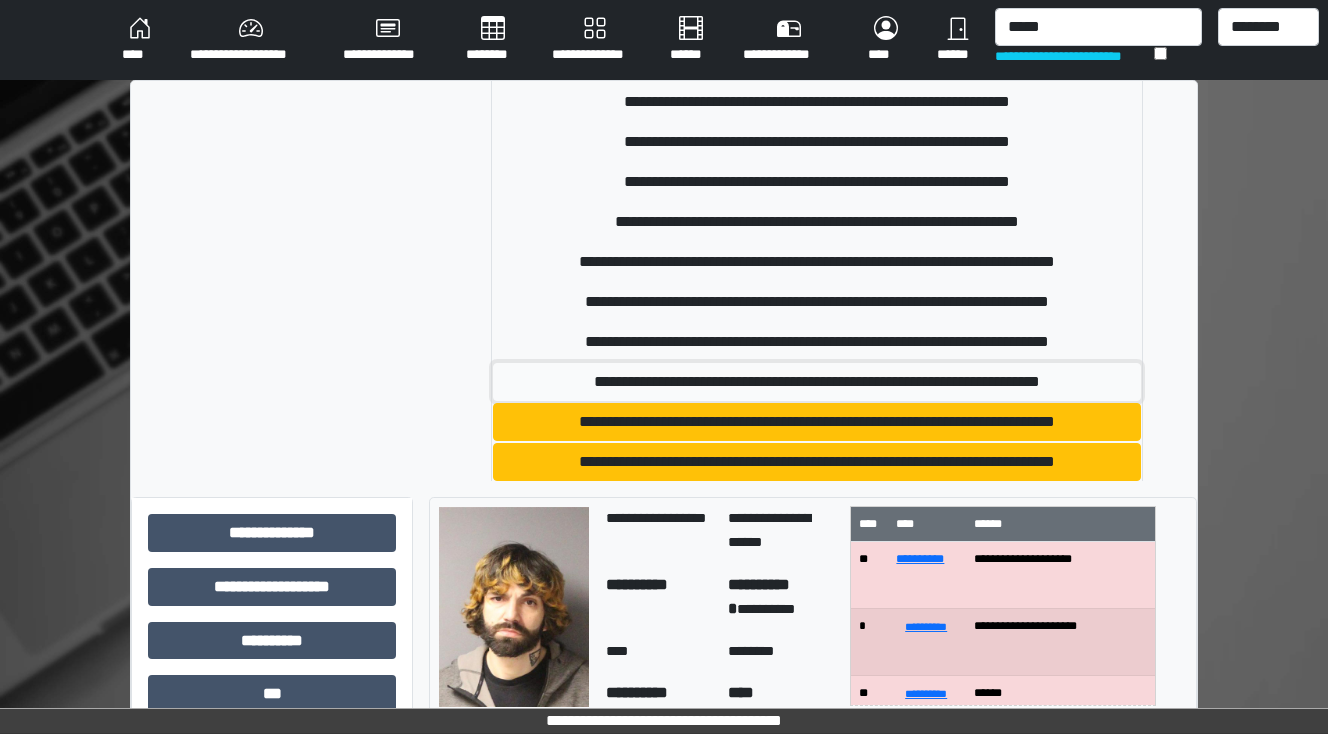 click on "**********" at bounding box center [817, 382] 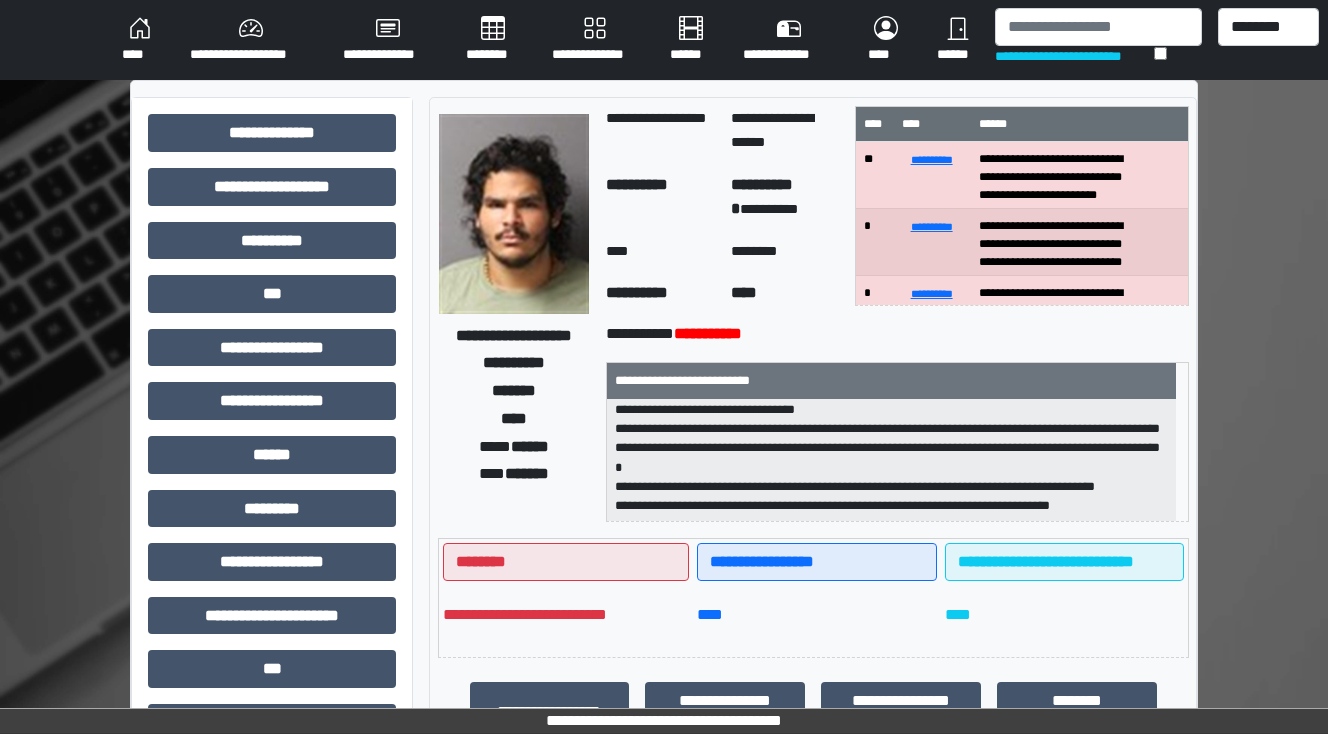scroll, scrollTop: 0, scrollLeft: 0, axis: both 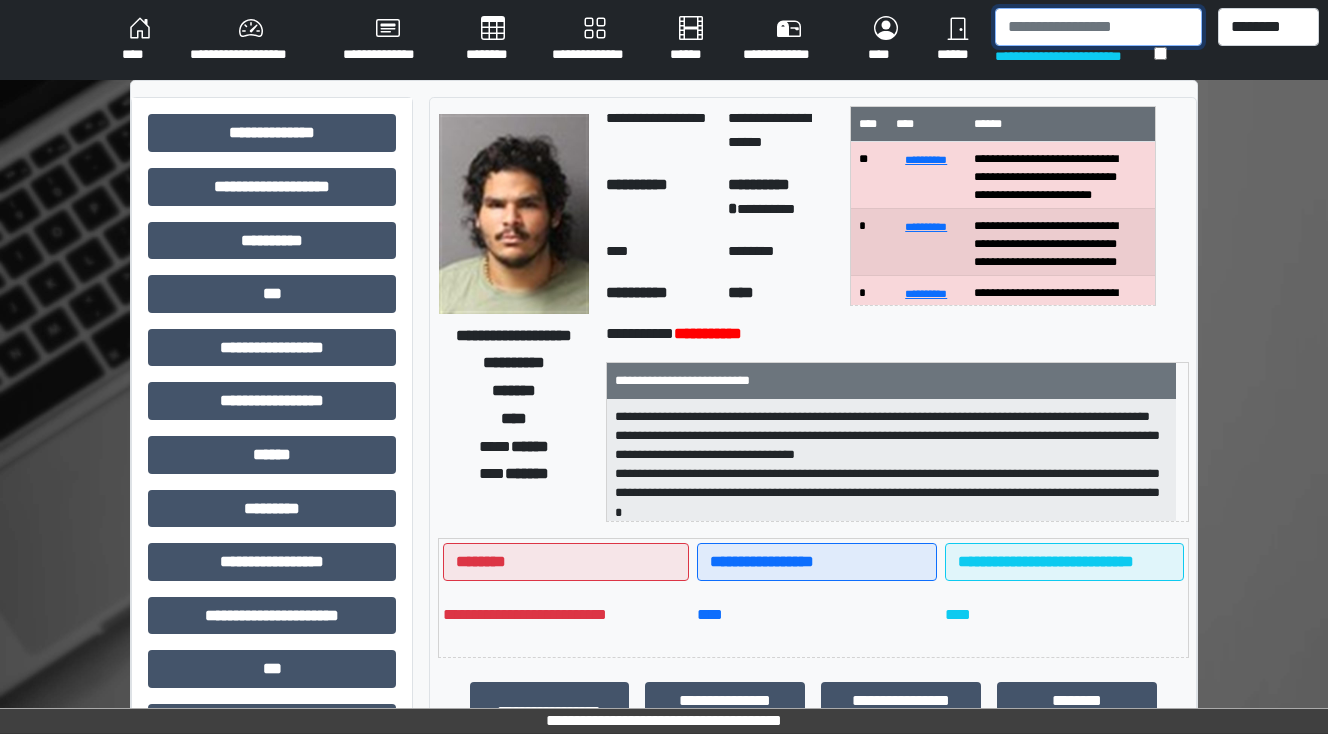 click at bounding box center [1098, 27] 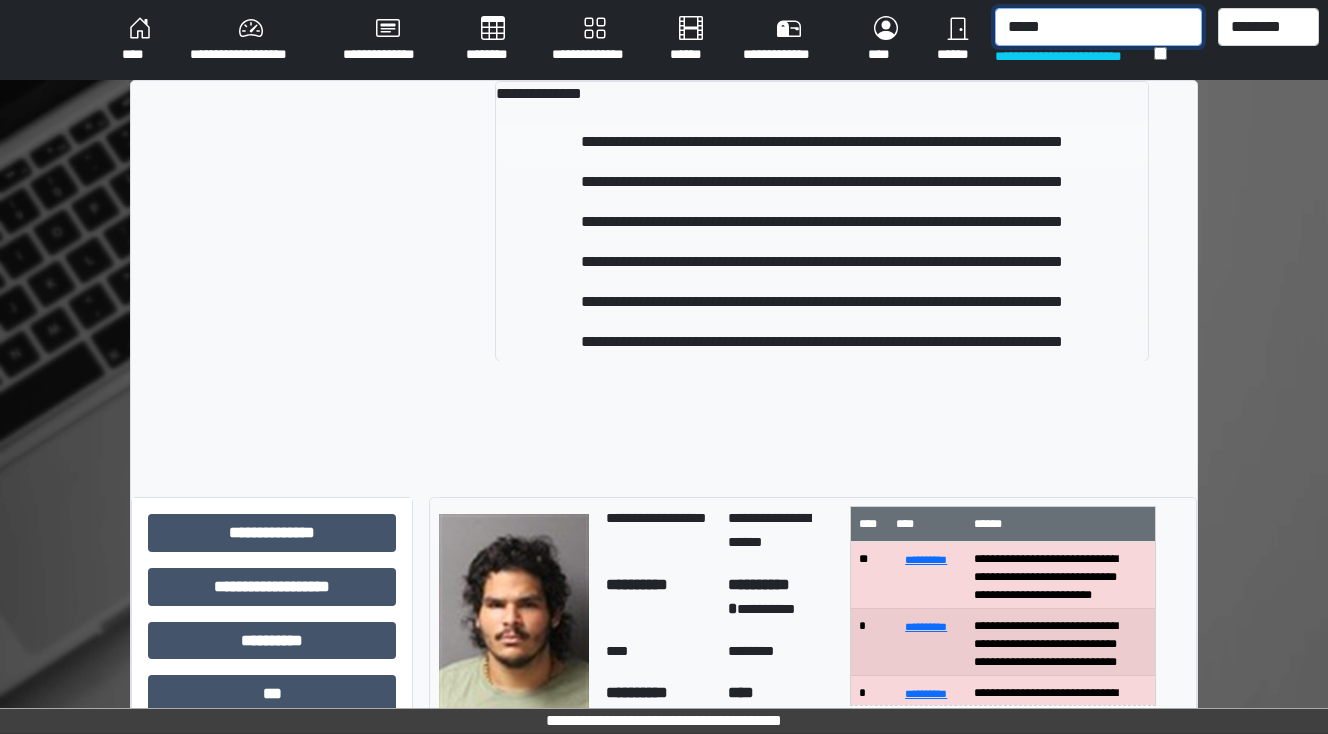 type on "*****" 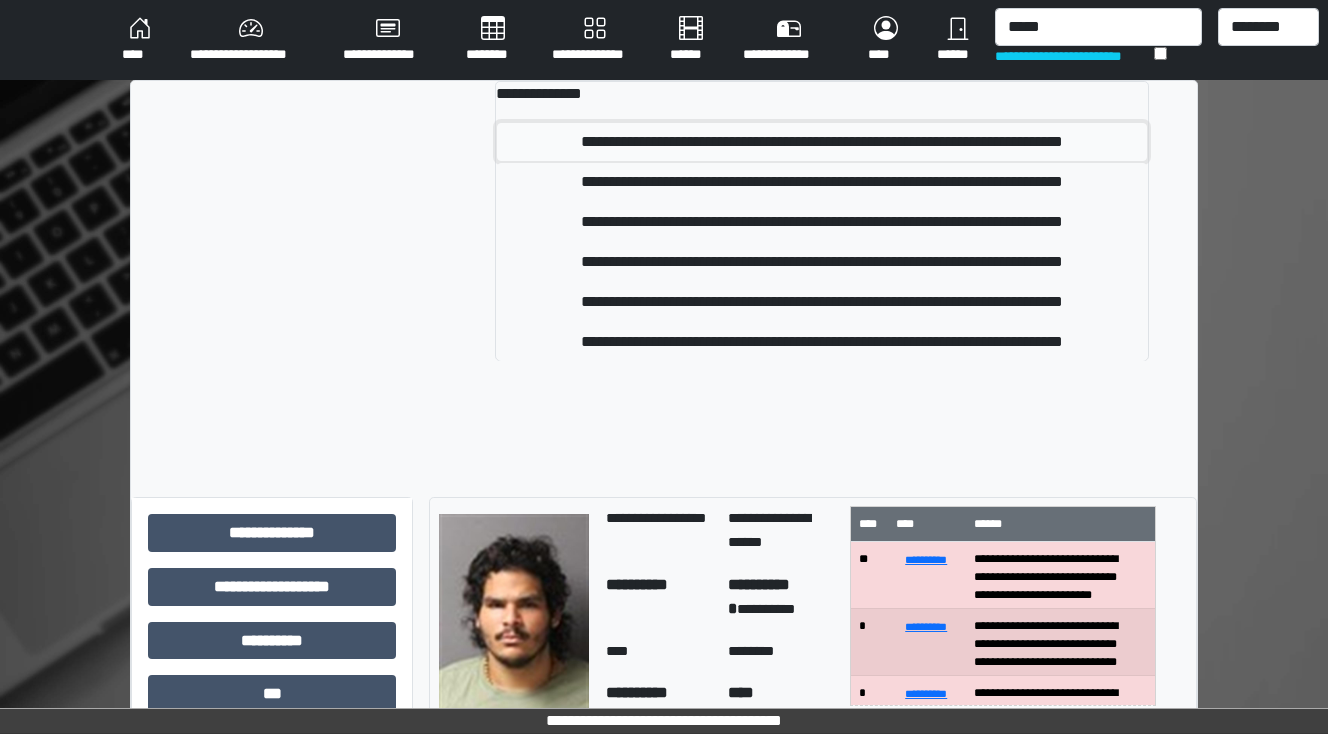 click on "**********" at bounding box center (822, 142) 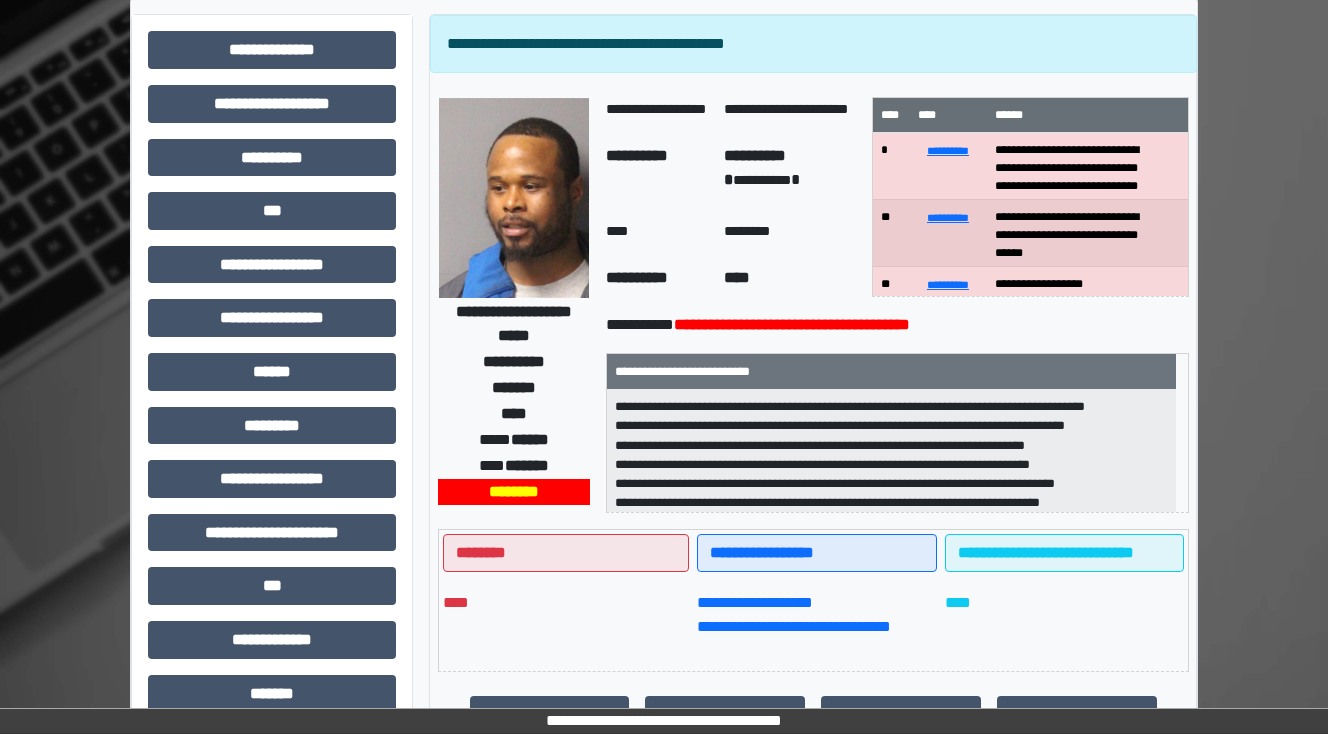 scroll, scrollTop: 80, scrollLeft: 0, axis: vertical 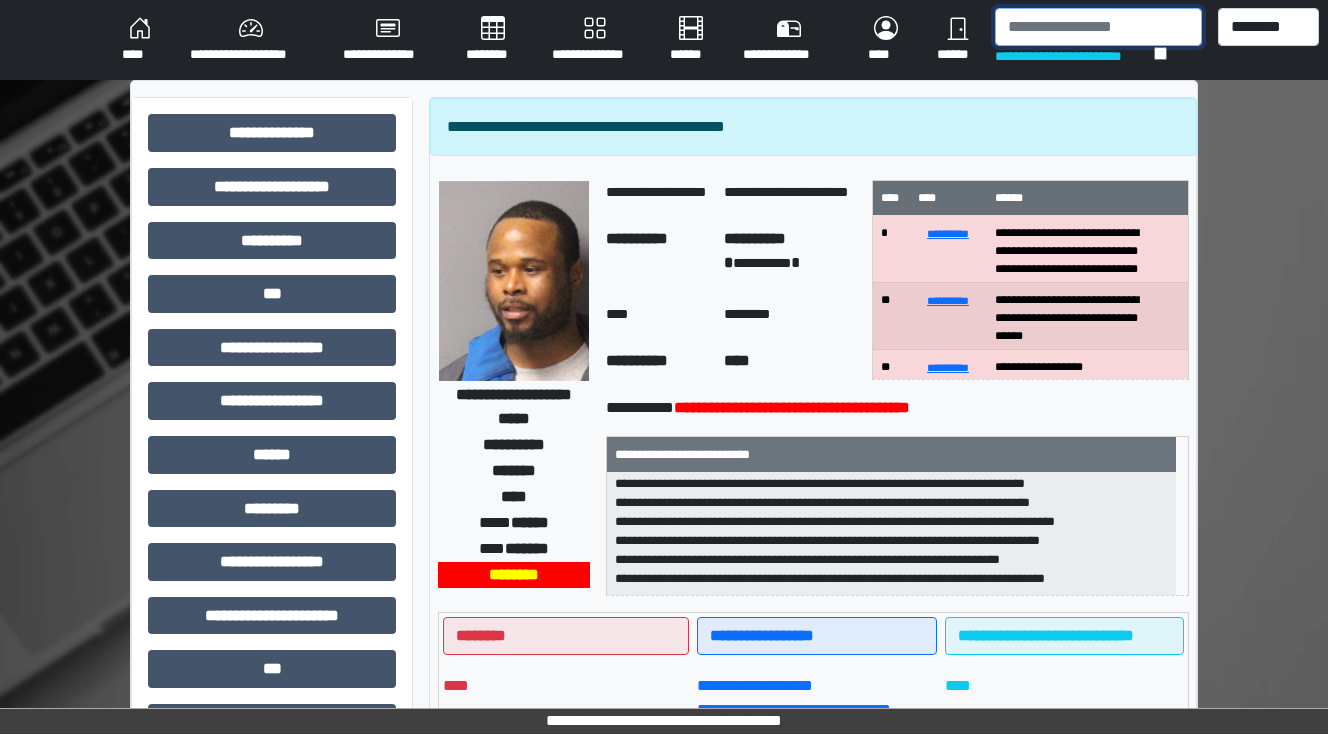 click at bounding box center [1098, 27] 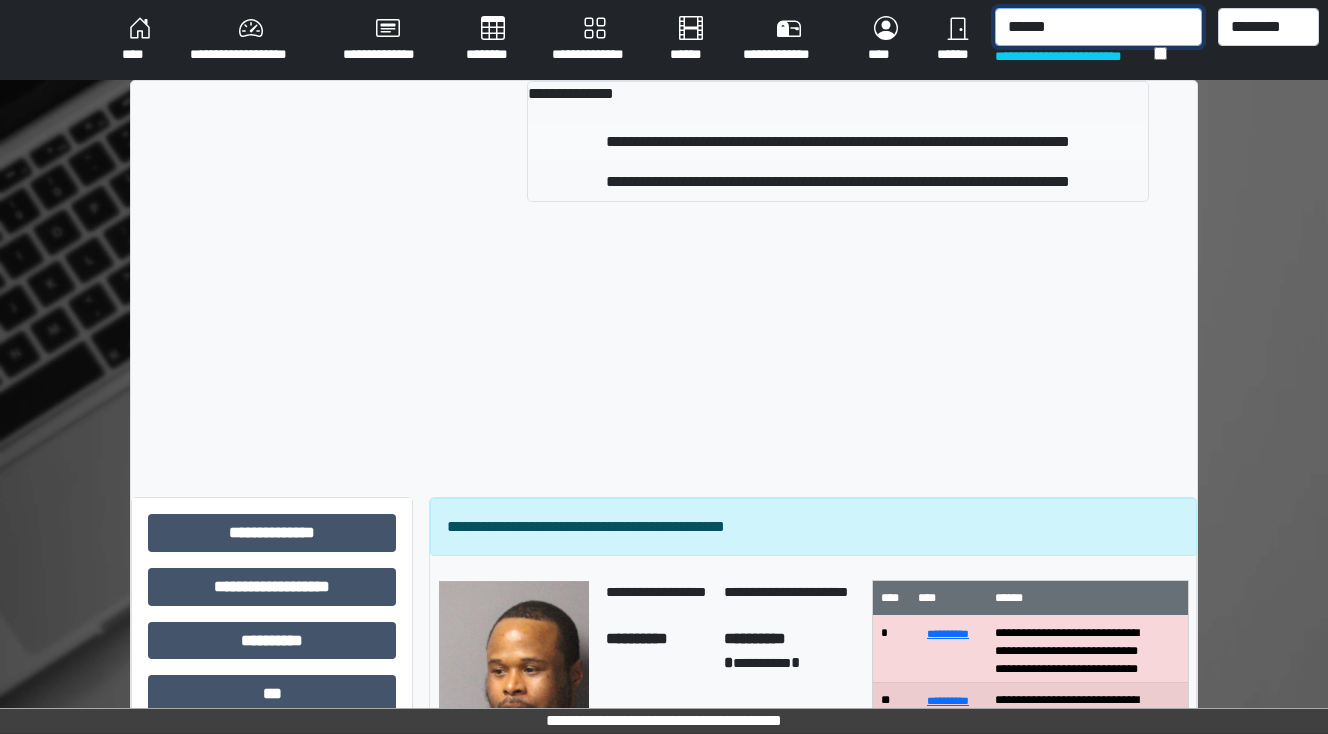 type on "******" 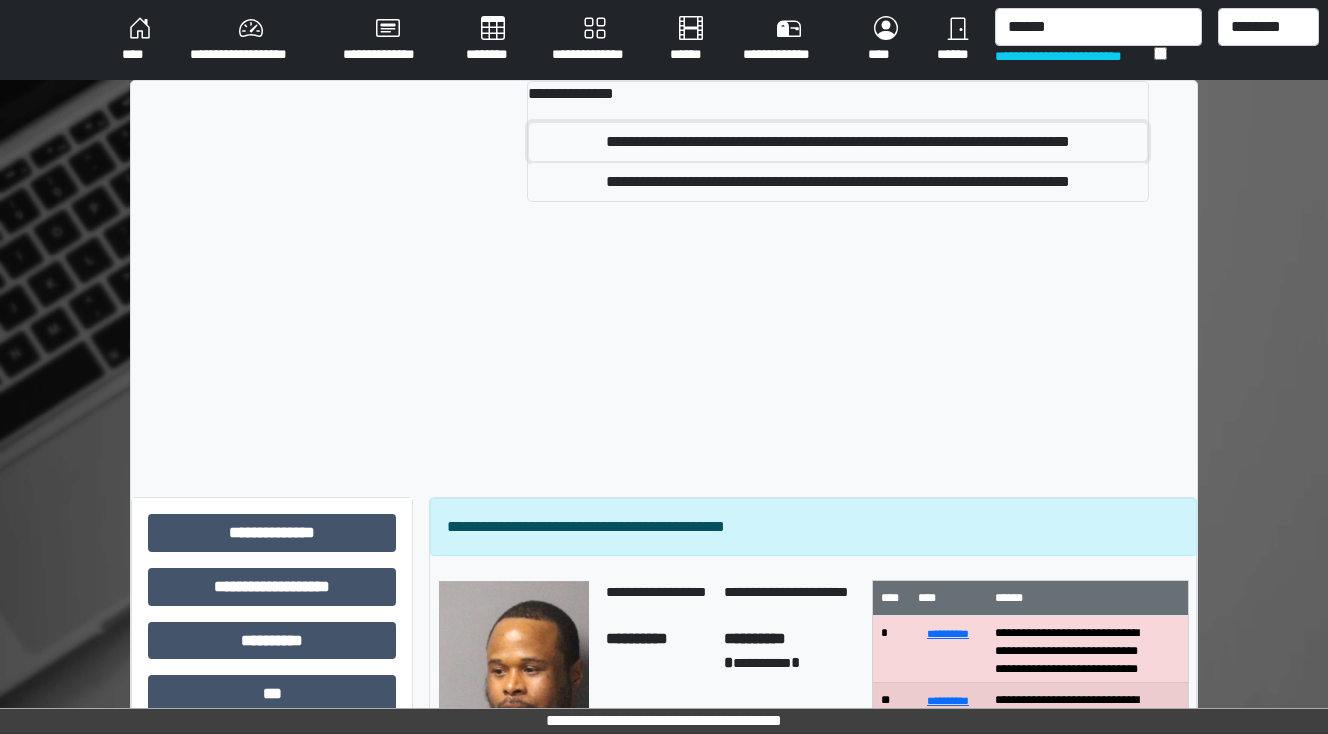 click on "**********" at bounding box center [838, 142] 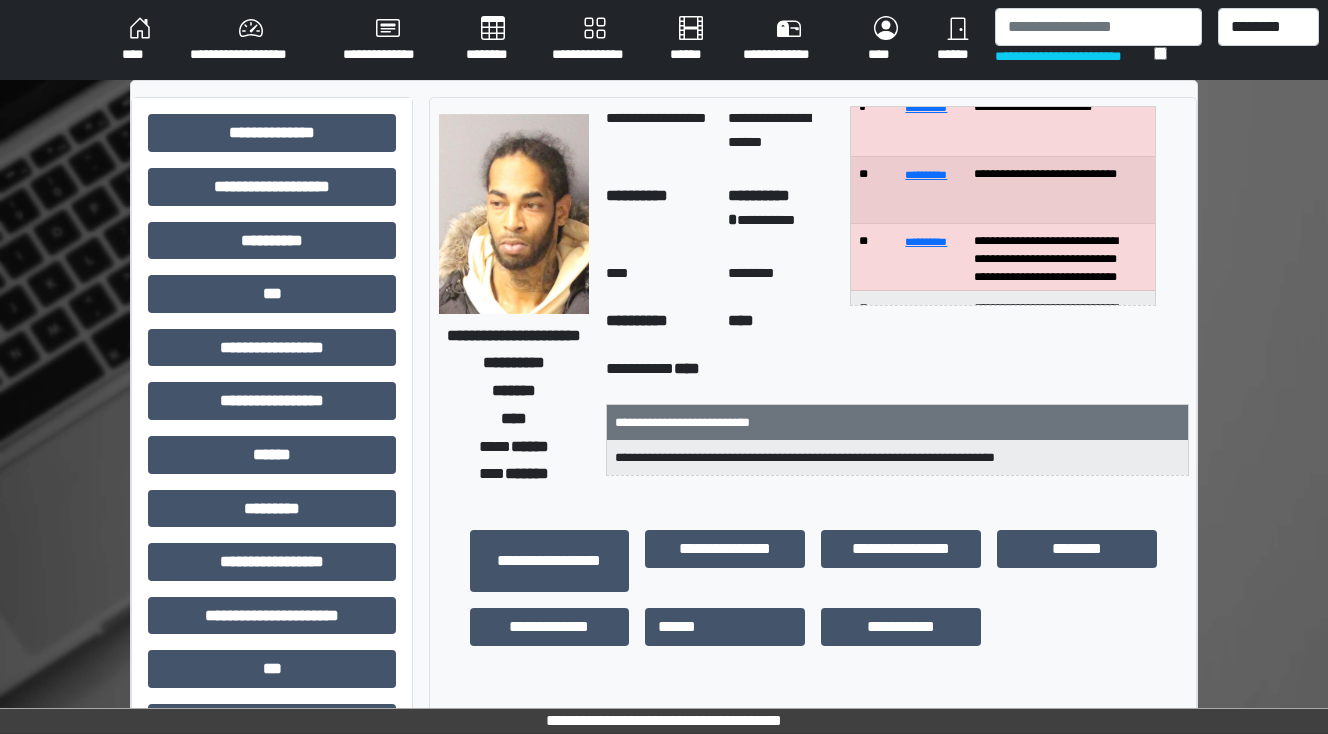 scroll, scrollTop: 80, scrollLeft: 0, axis: vertical 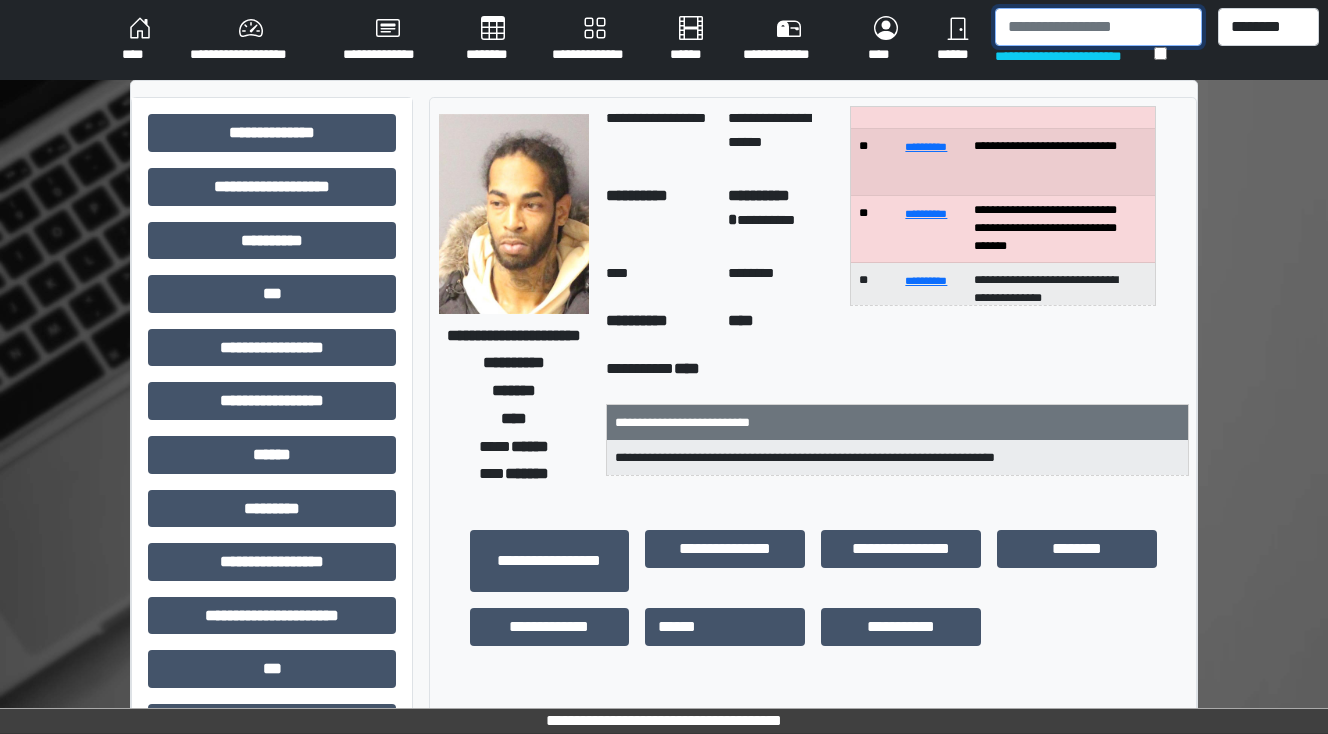 click at bounding box center [1098, 27] 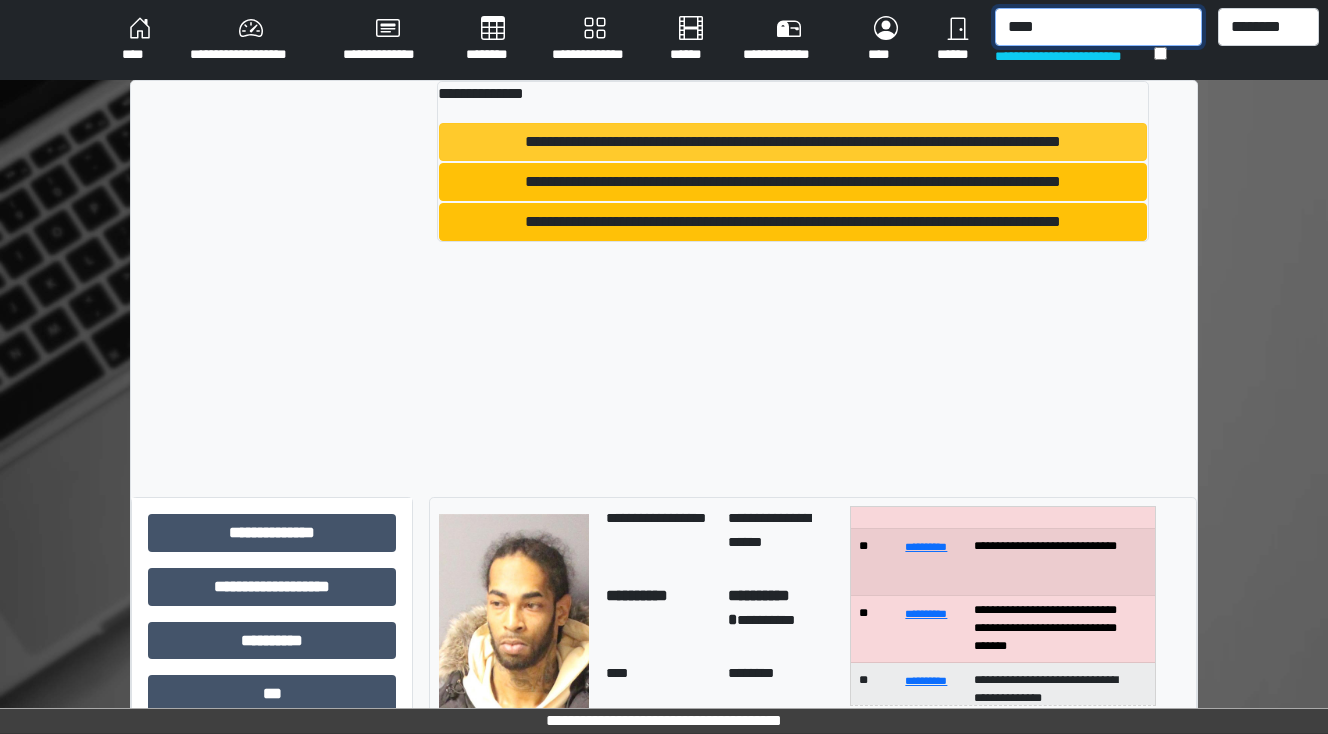 type on "****" 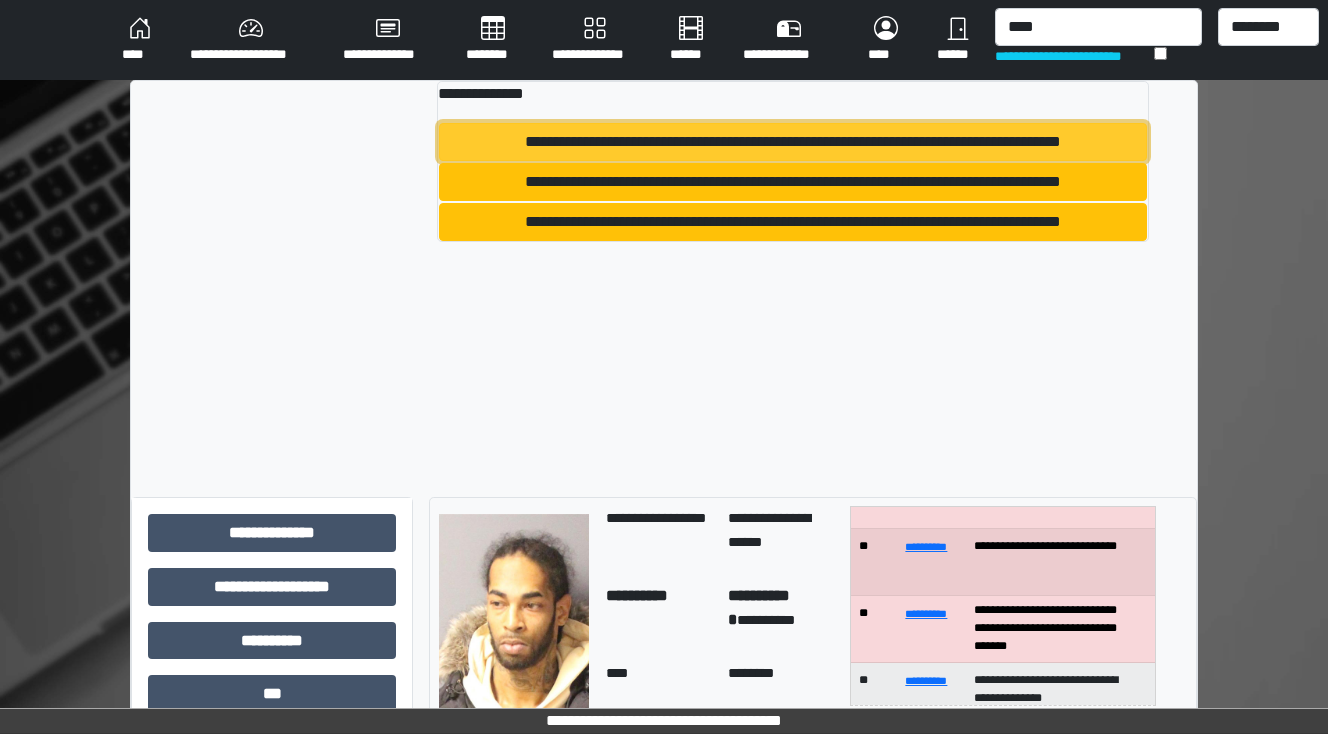 click on "**********" at bounding box center (793, 142) 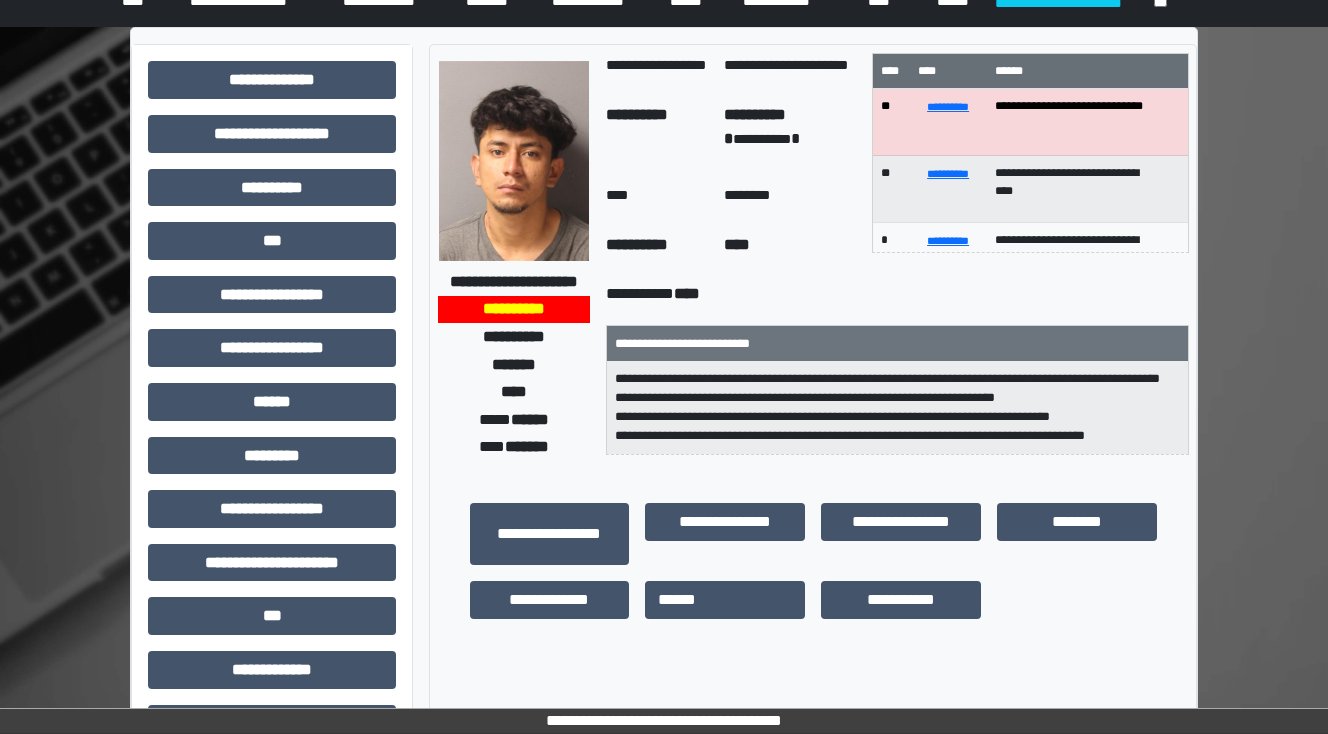 scroll, scrollTop: 80, scrollLeft: 0, axis: vertical 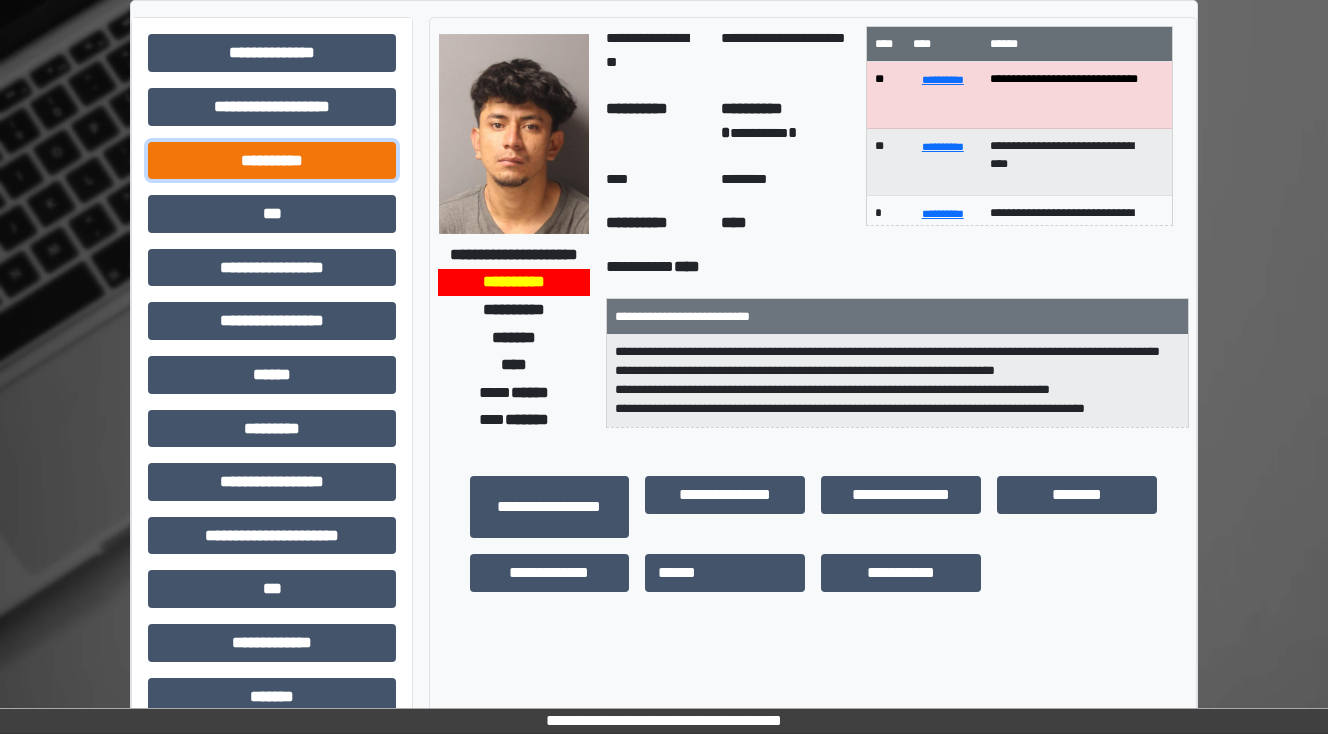 click on "**********" at bounding box center [272, 161] 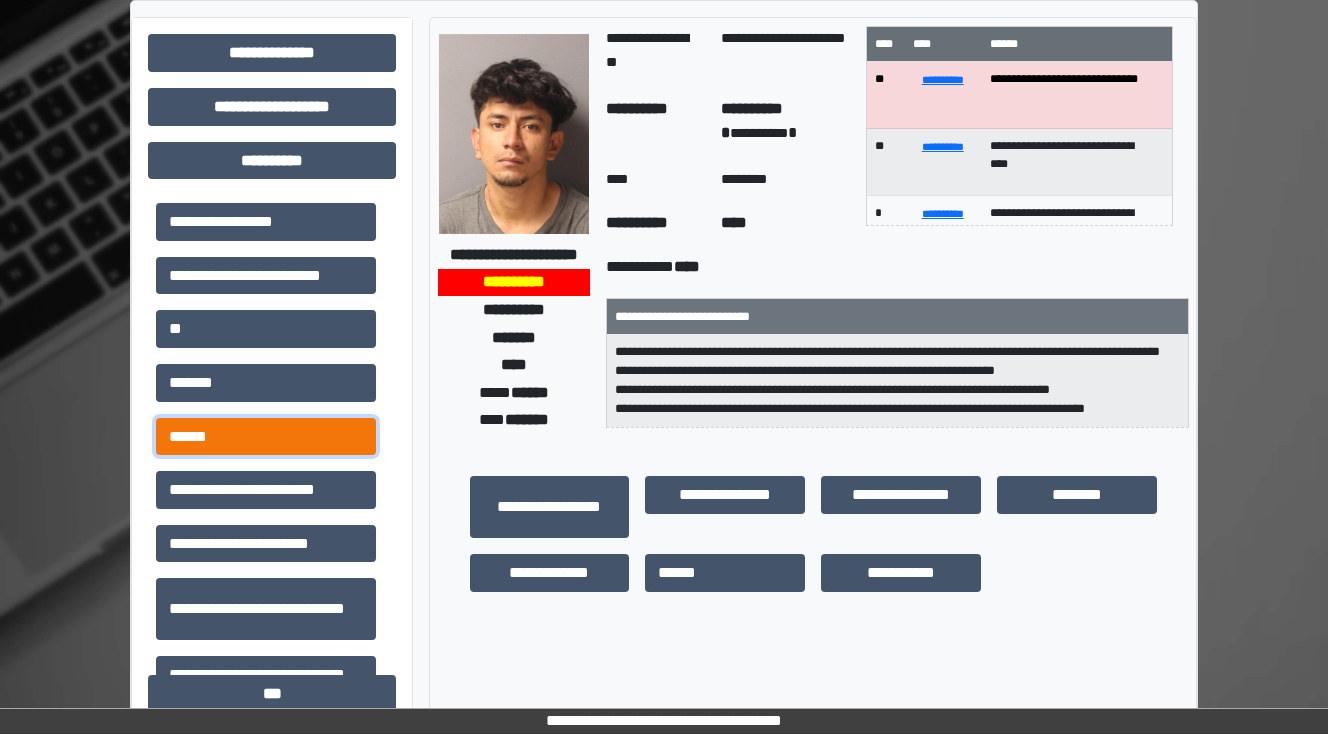 click on "******" at bounding box center [266, 437] 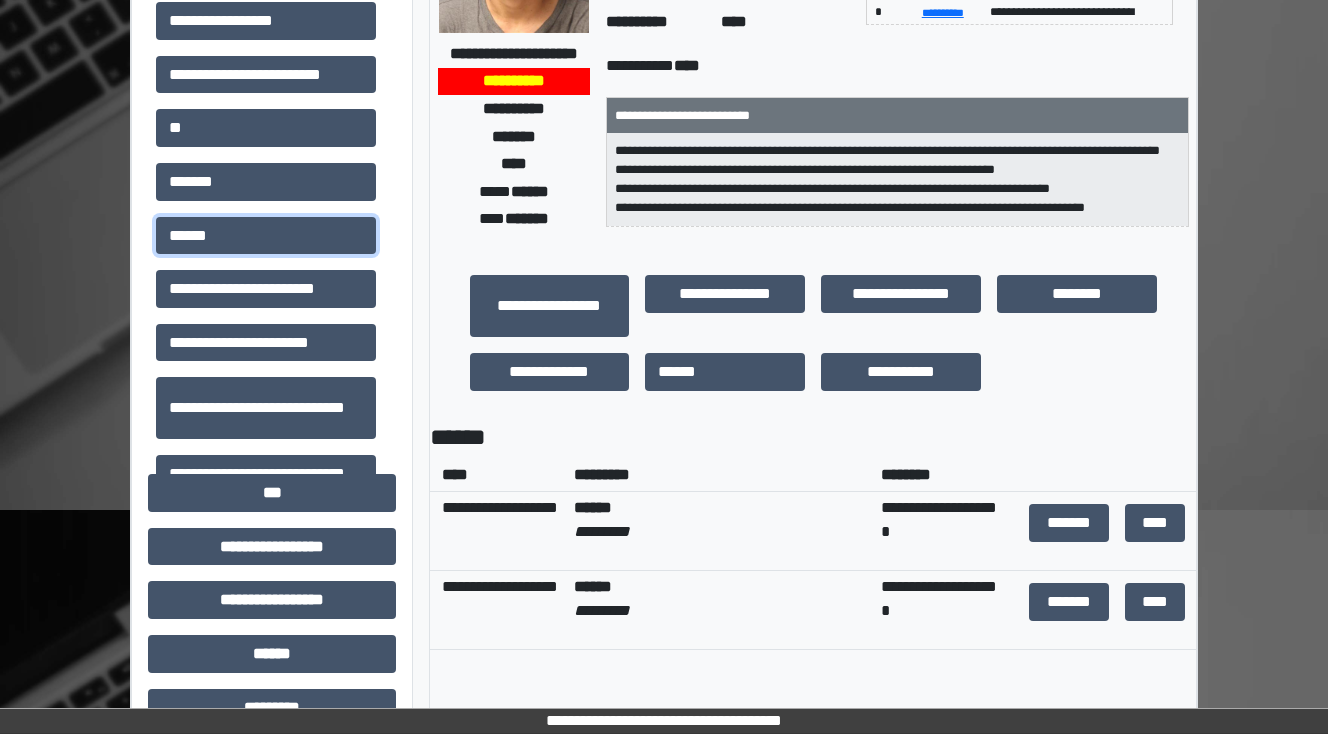 scroll, scrollTop: 480, scrollLeft: 0, axis: vertical 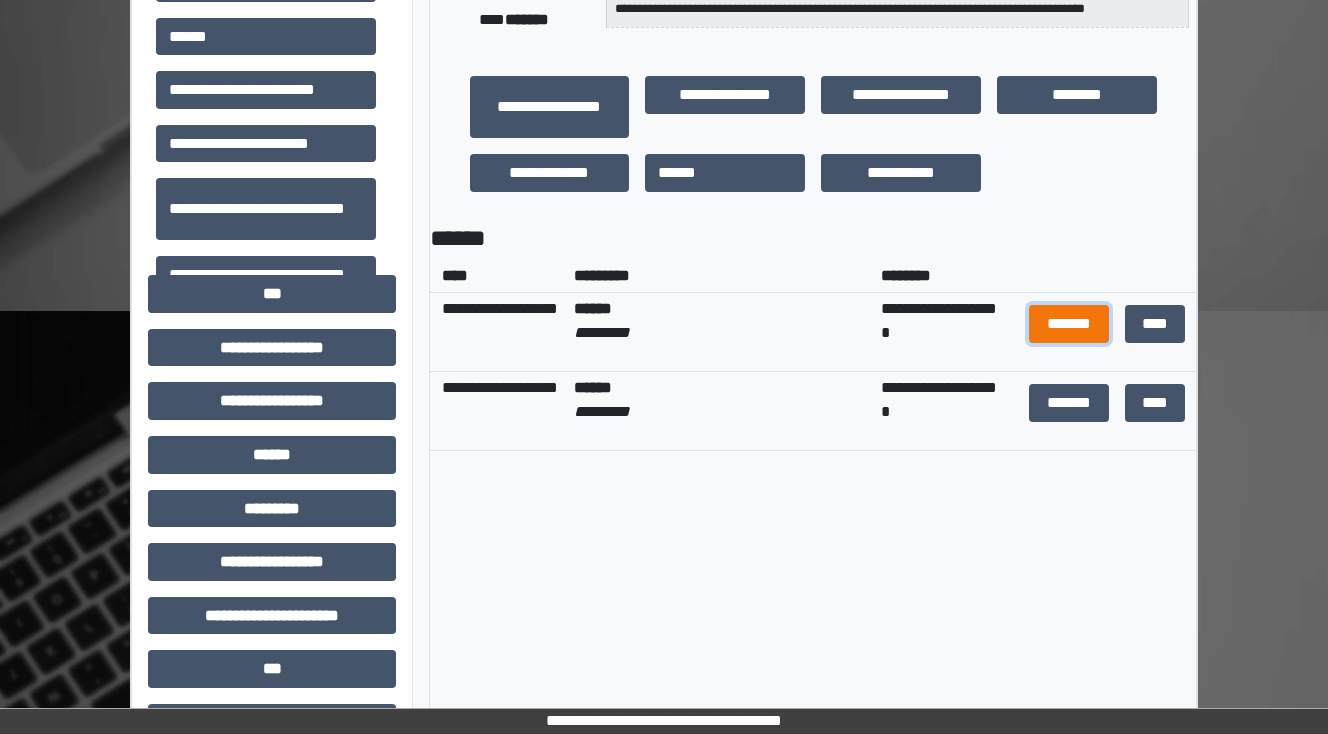 click on "*******" at bounding box center [1069, 324] 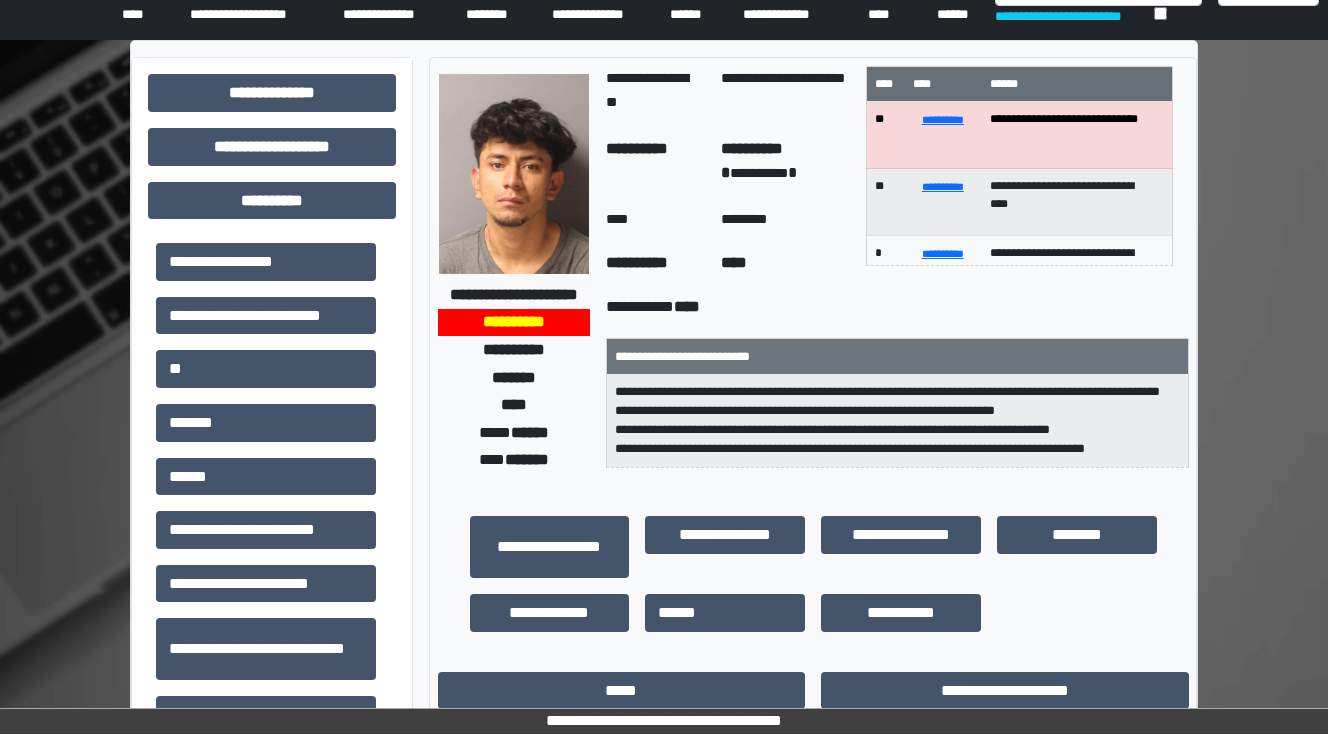 scroll, scrollTop: 0, scrollLeft: 0, axis: both 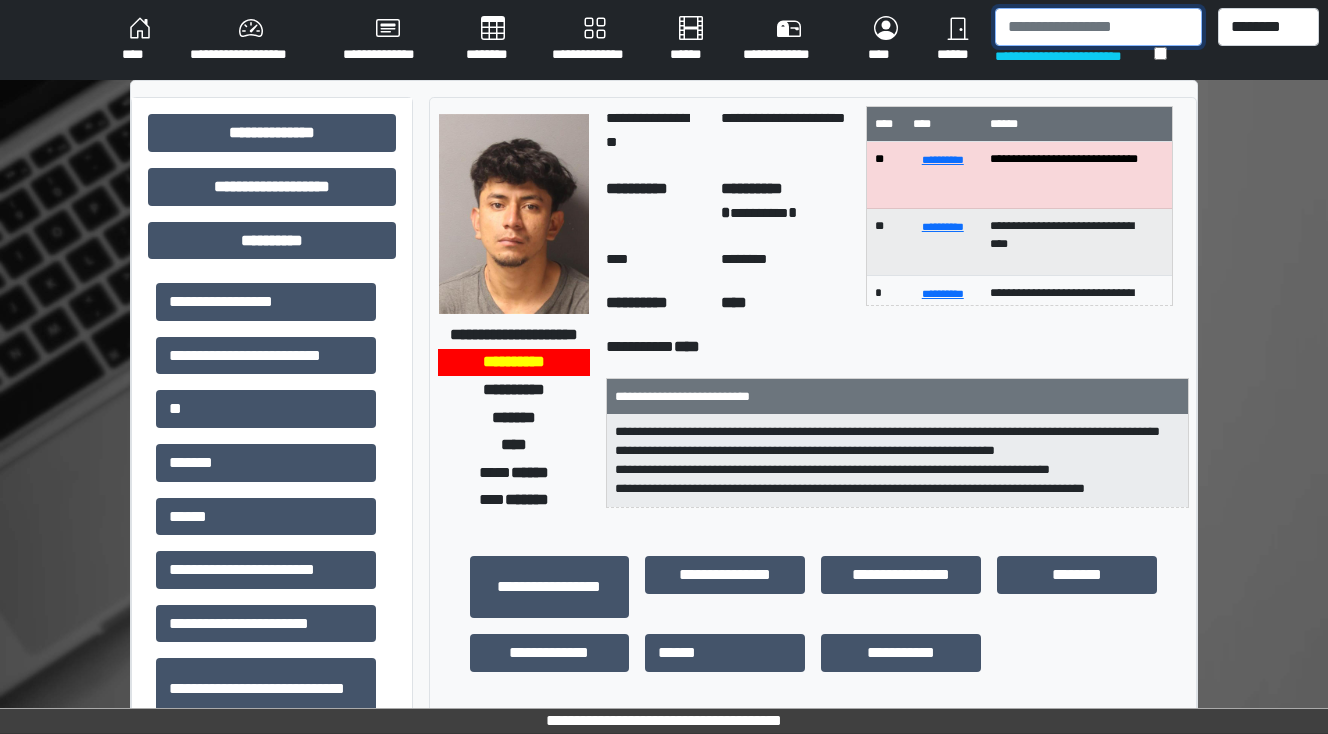 click at bounding box center [1098, 27] 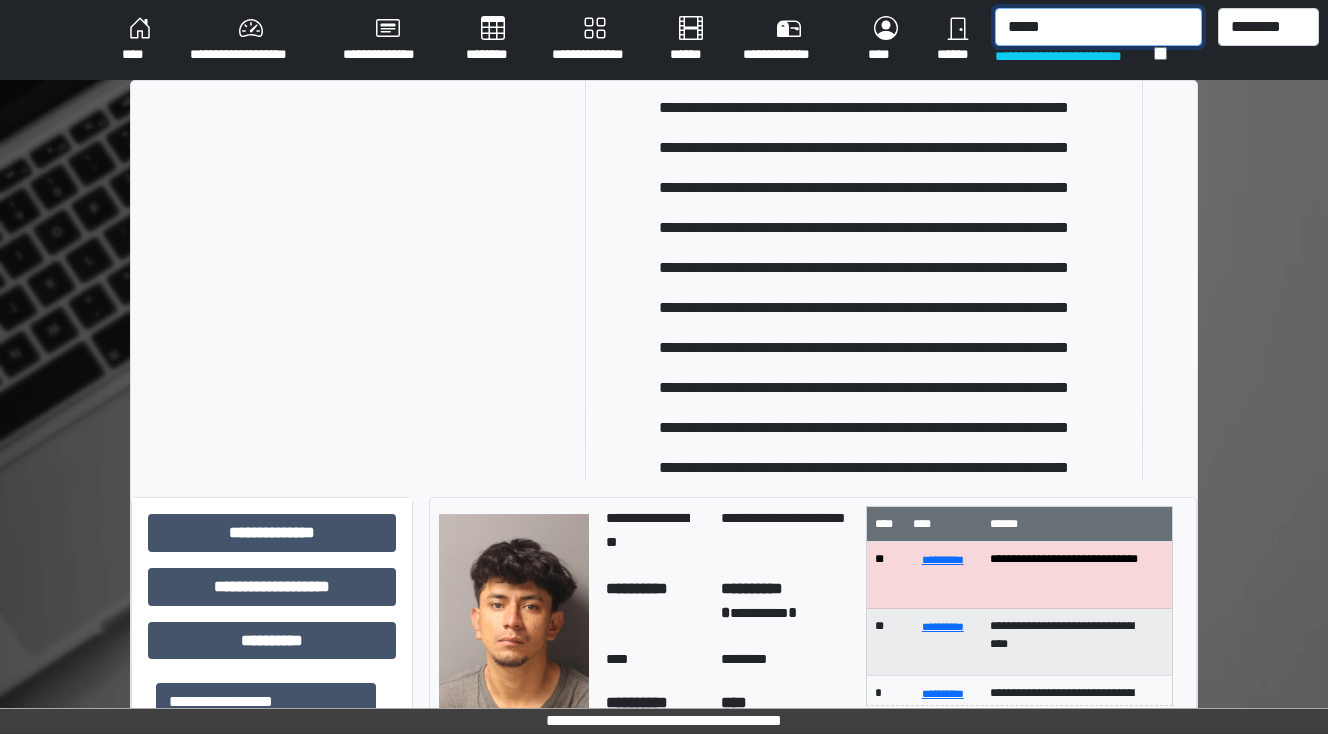 scroll, scrollTop: 53, scrollLeft: 0, axis: vertical 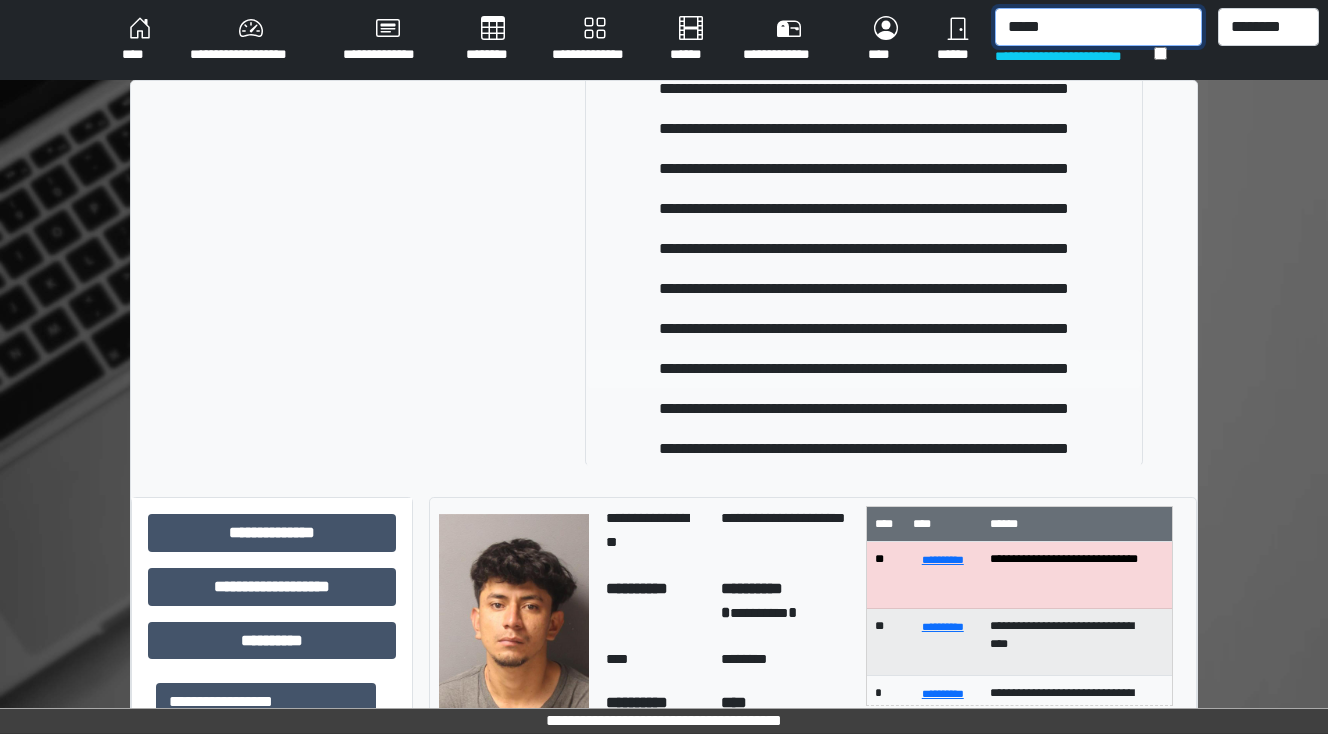 type on "*****" 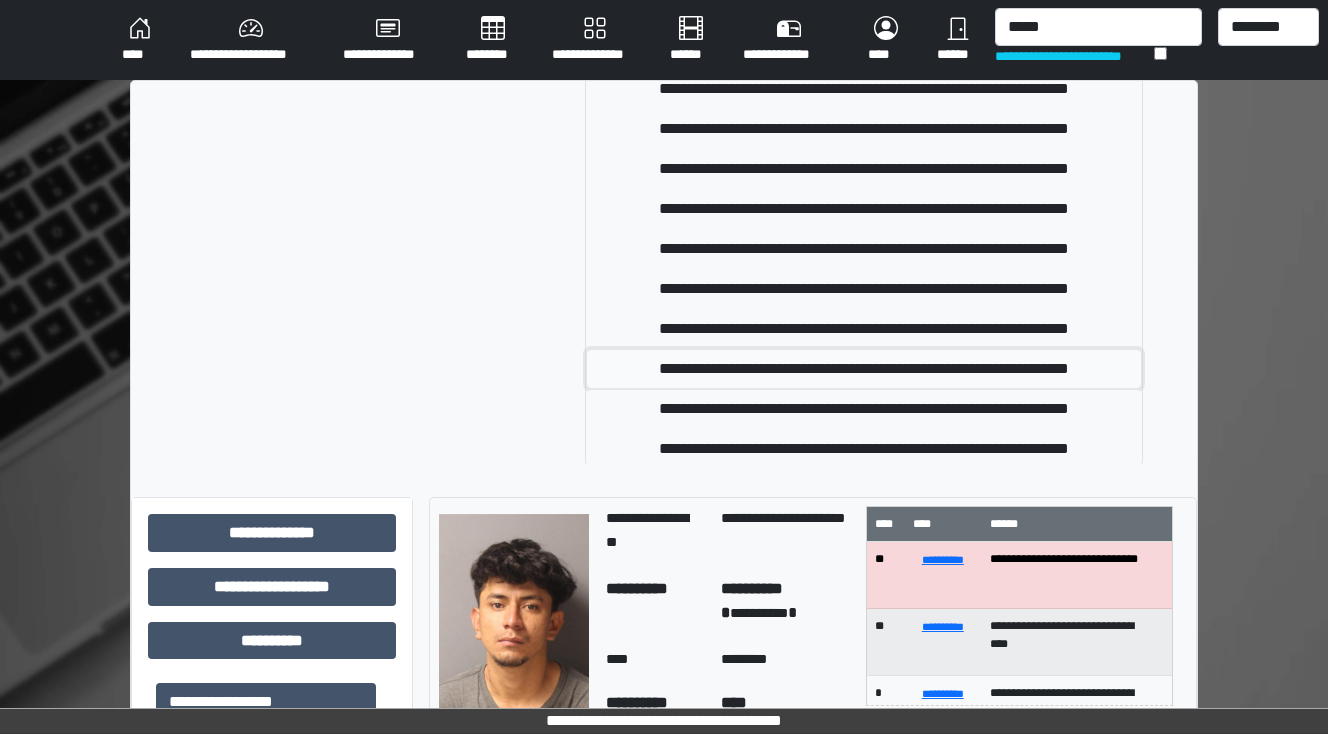 click on "**********" at bounding box center (864, 369) 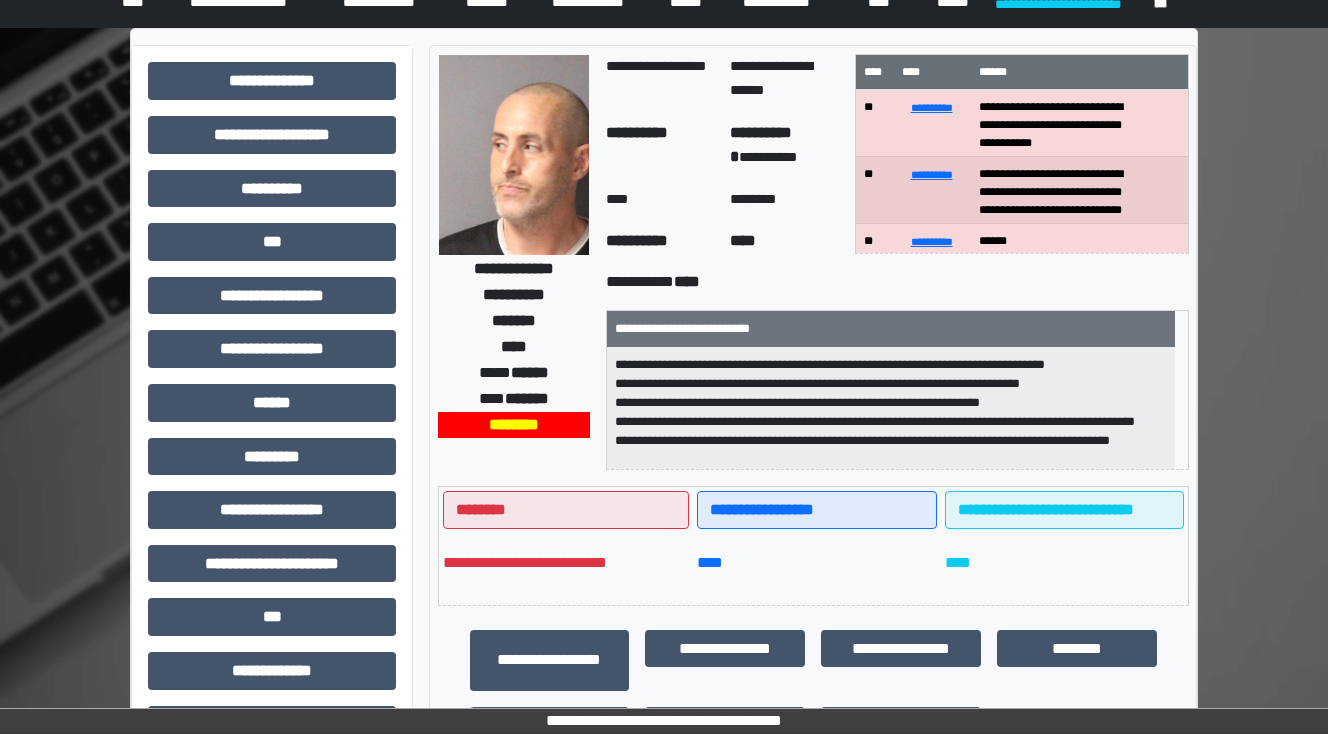 scroll, scrollTop: 80, scrollLeft: 0, axis: vertical 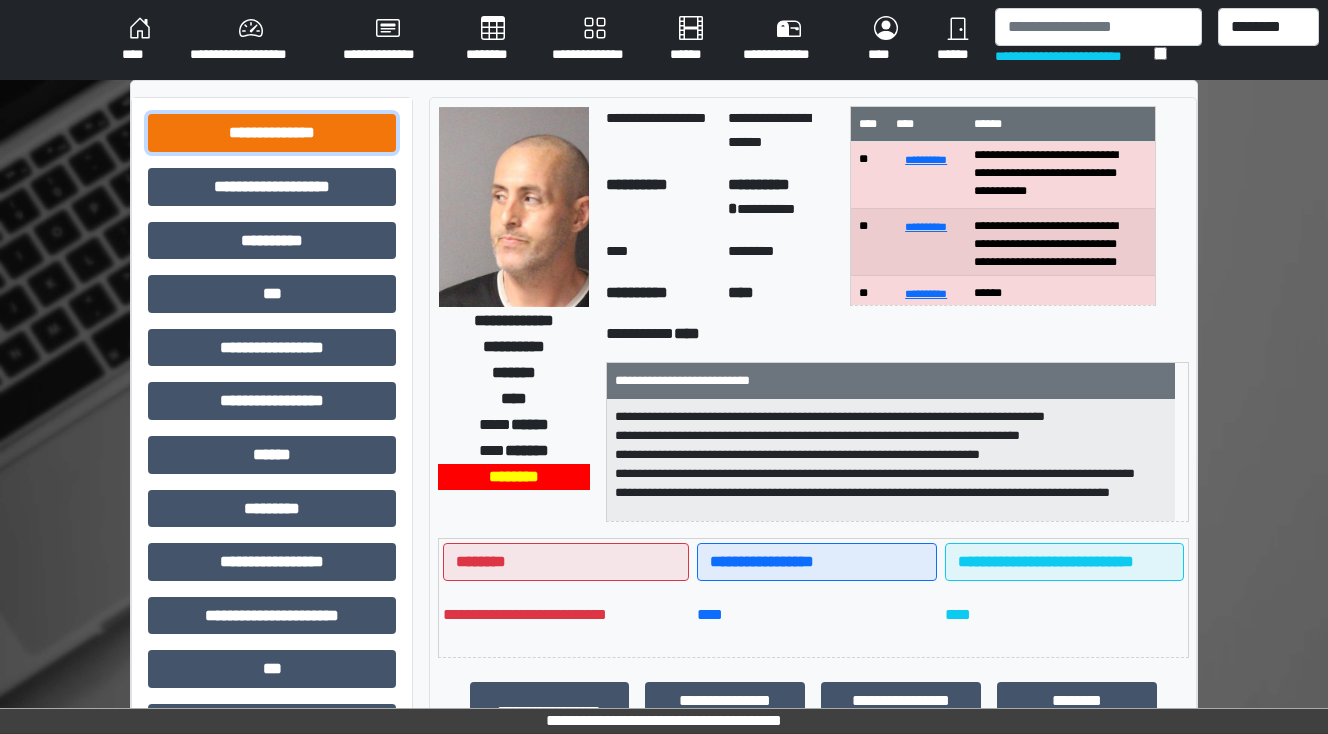 click on "**********" at bounding box center (272, 133) 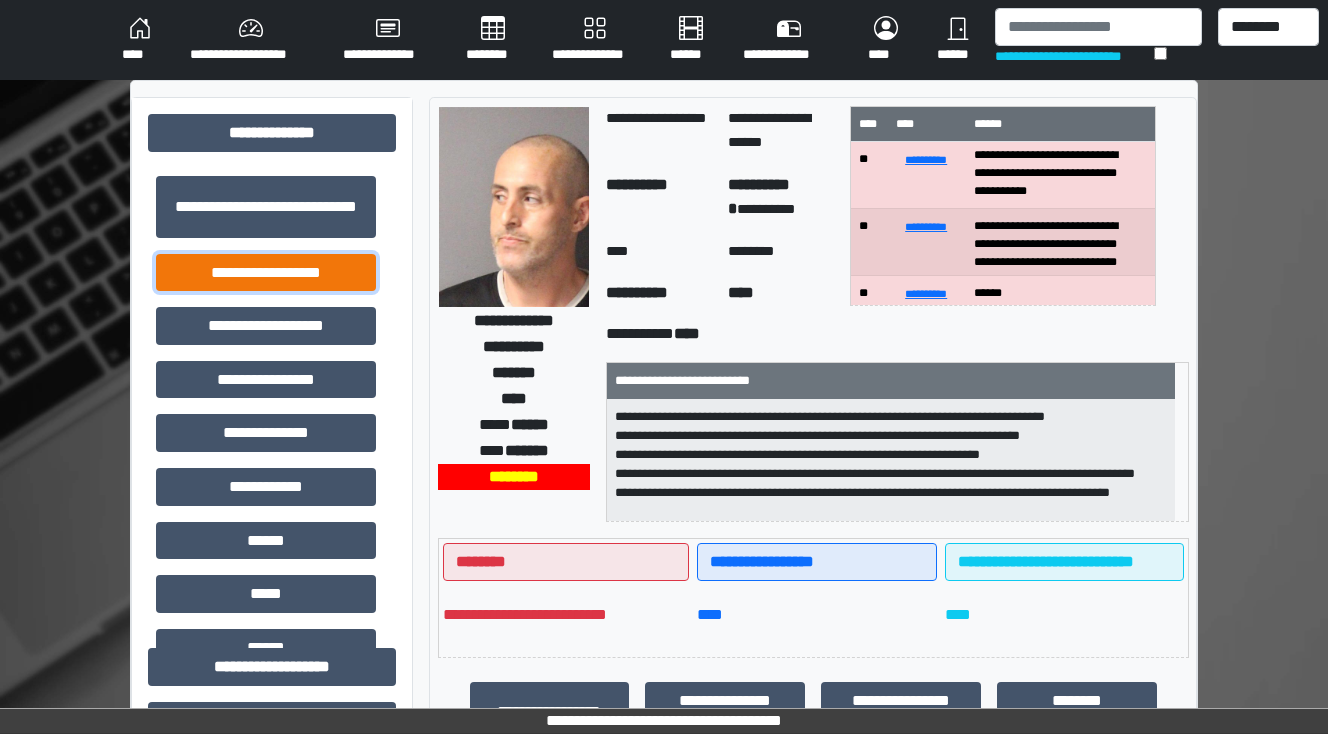 click on "**********" at bounding box center (266, 273) 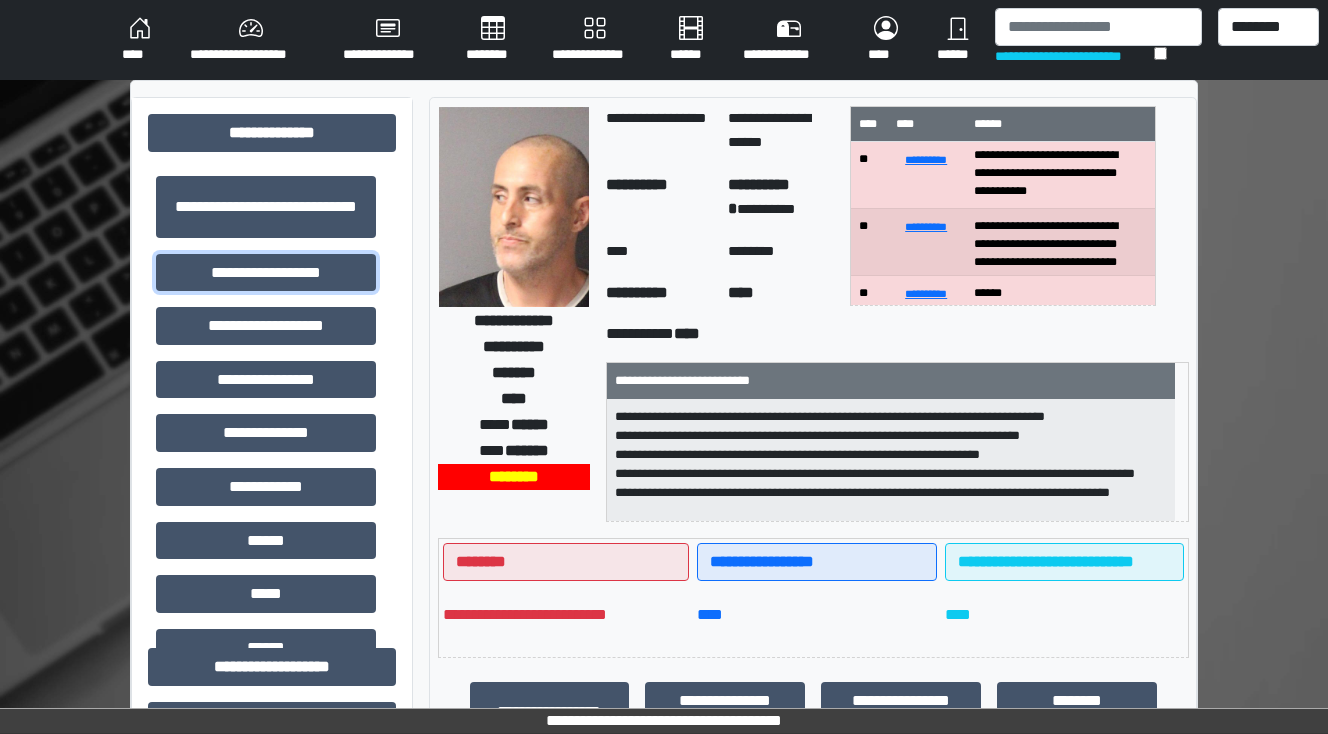 scroll, scrollTop: 1, scrollLeft: 0, axis: vertical 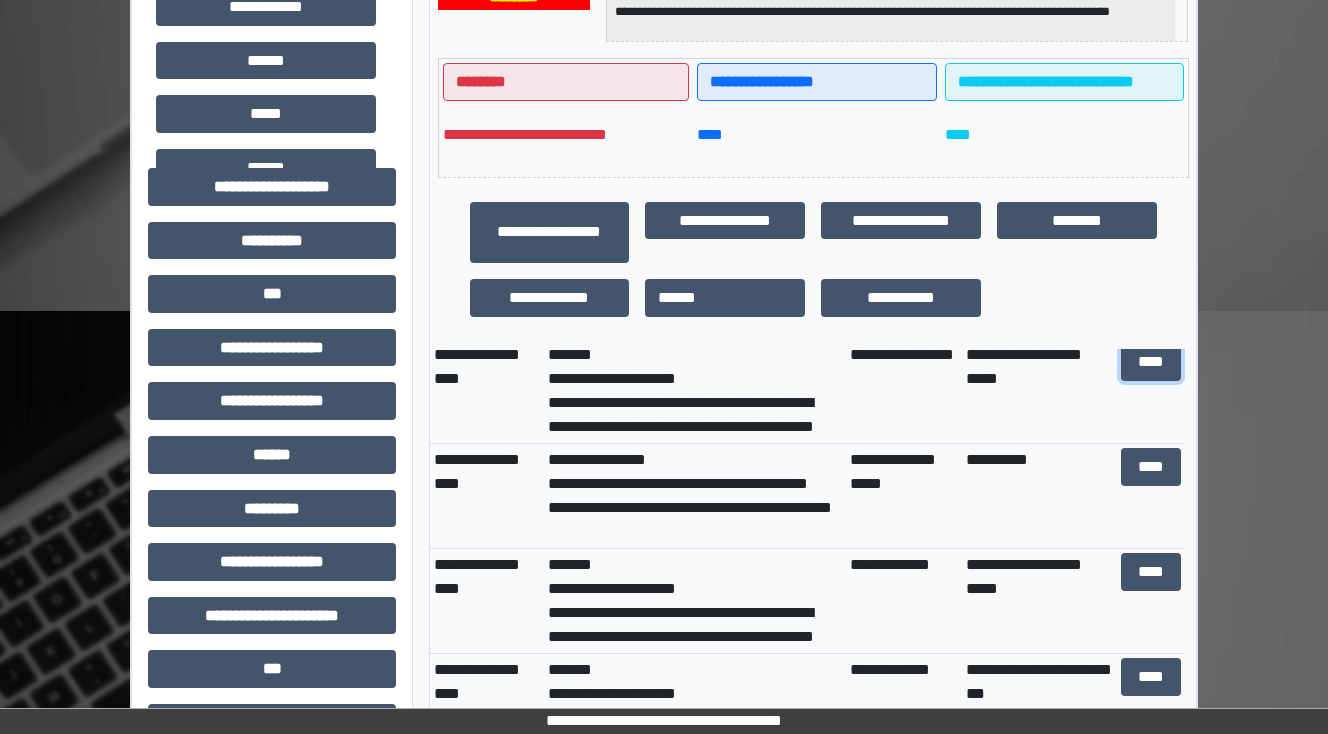 click on "****" at bounding box center [1150, 362] 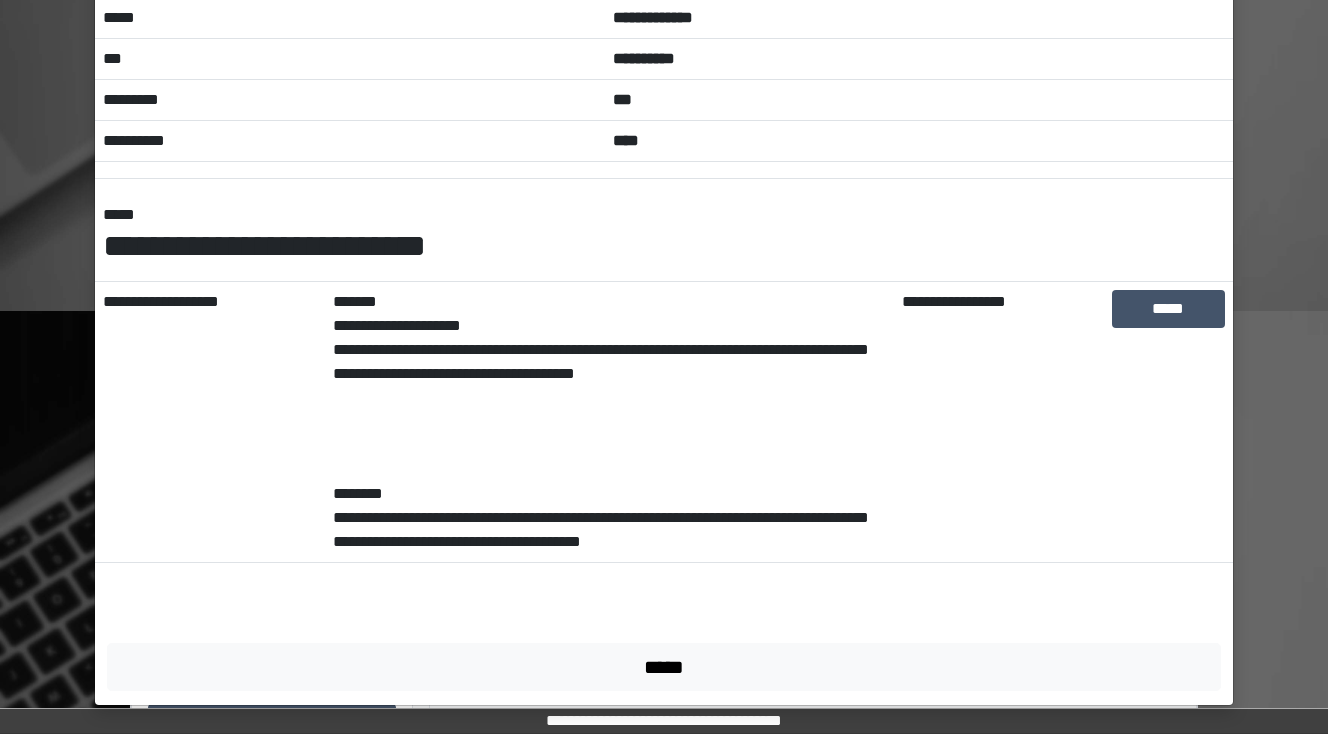 scroll, scrollTop: 99, scrollLeft: 0, axis: vertical 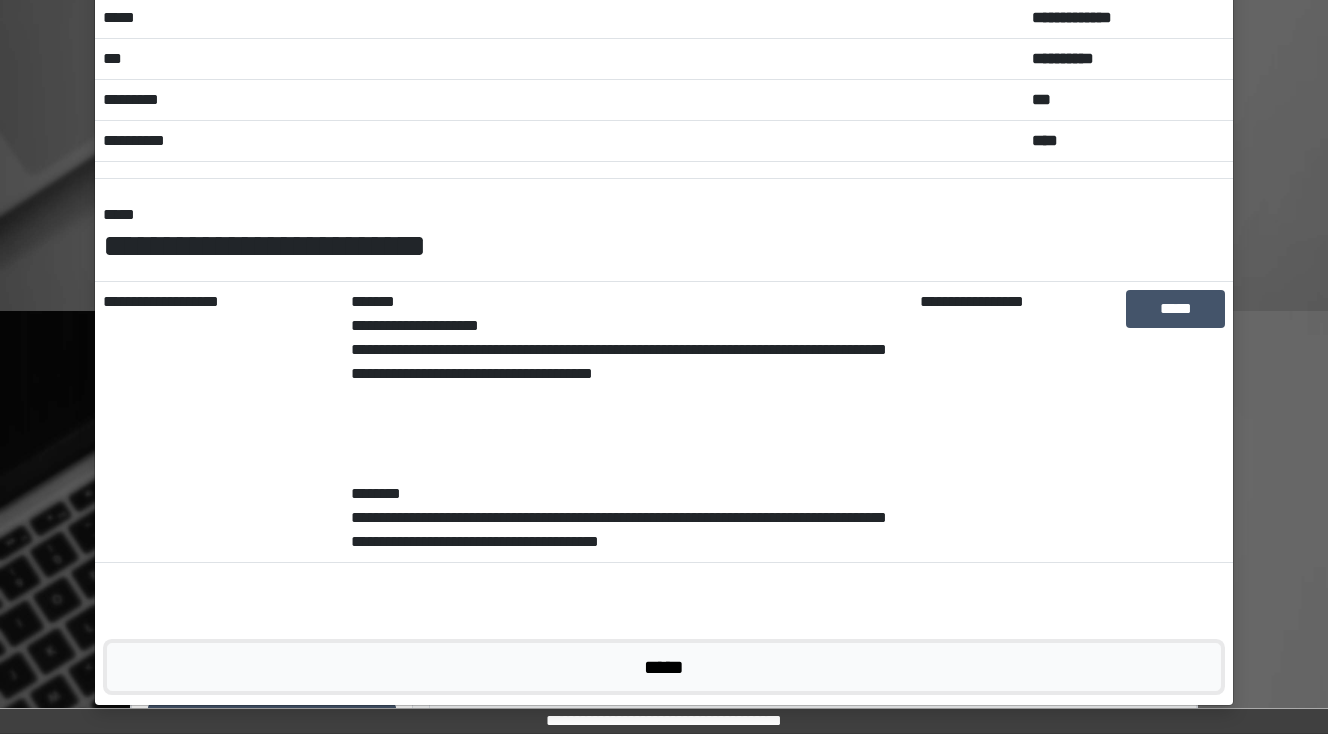 click on "*****" at bounding box center [664, 667] 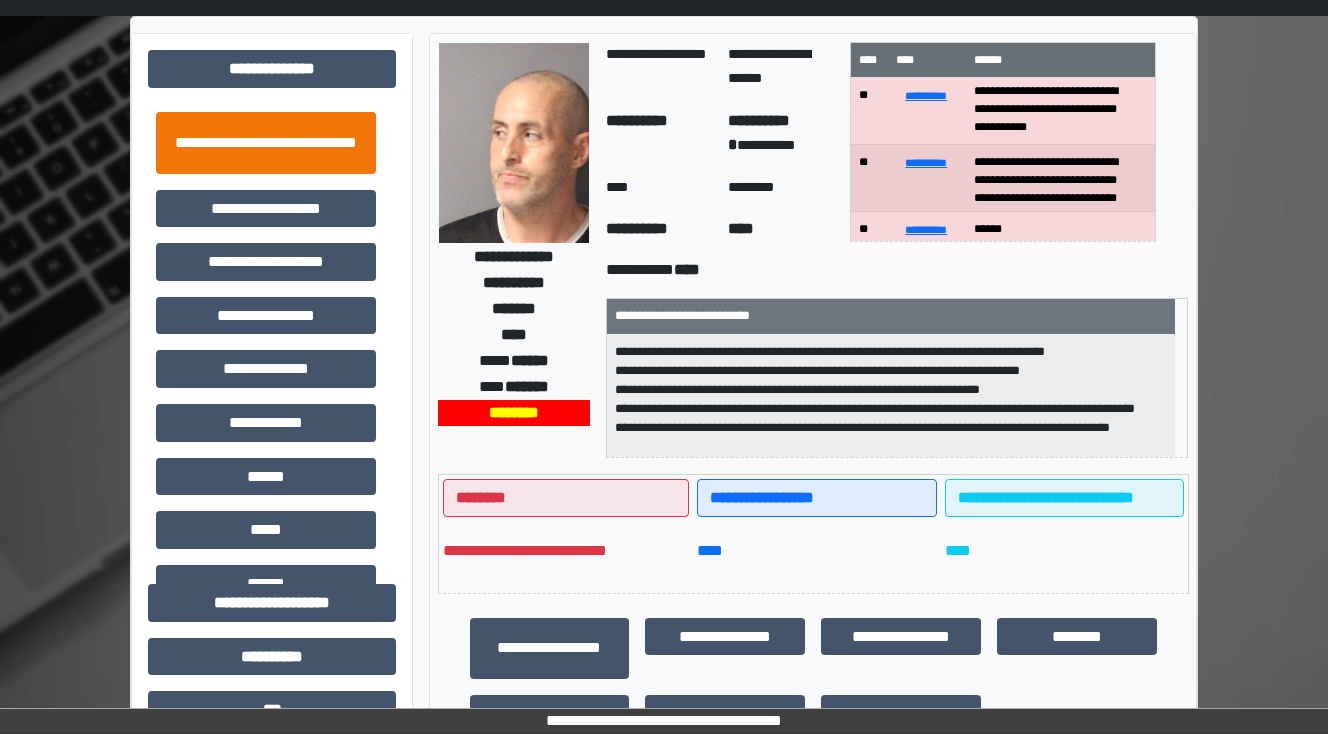 scroll, scrollTop: 0, scrollLeft: 0, axis: both 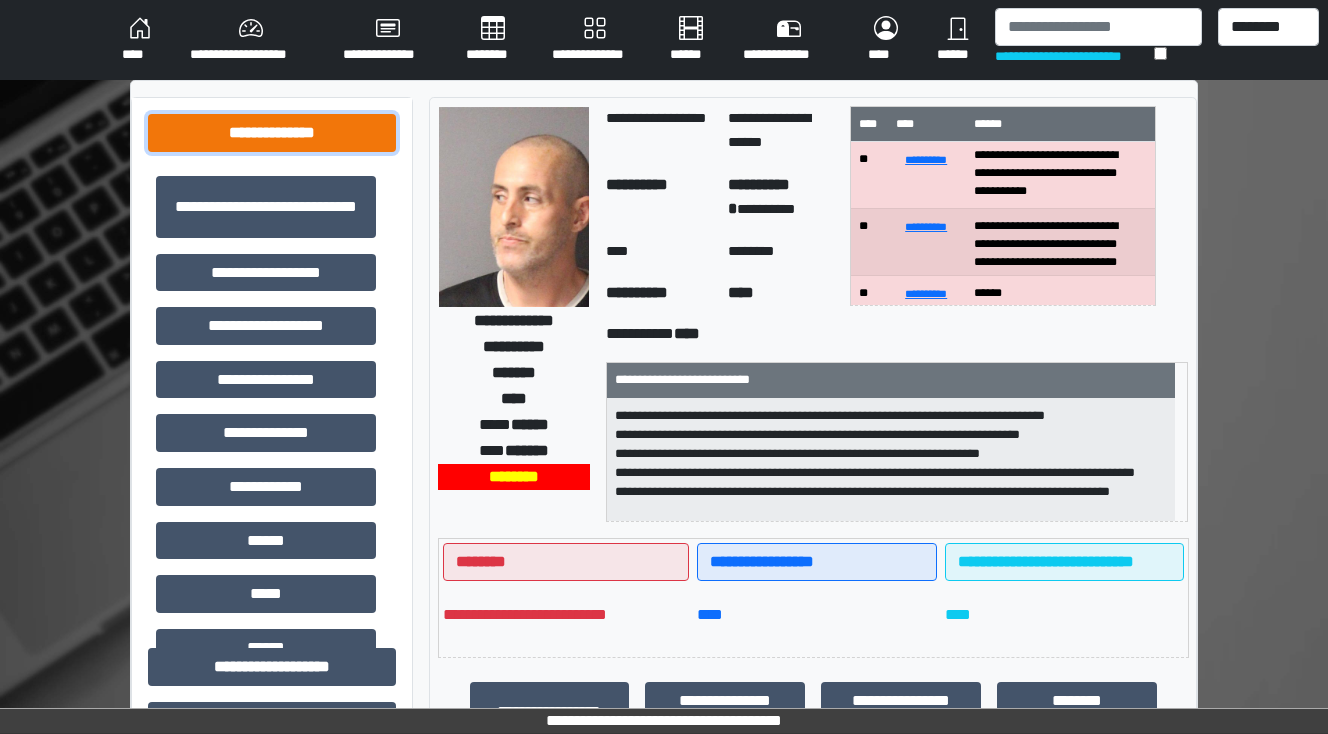 click on "**********" at bounding box center (272, 133) 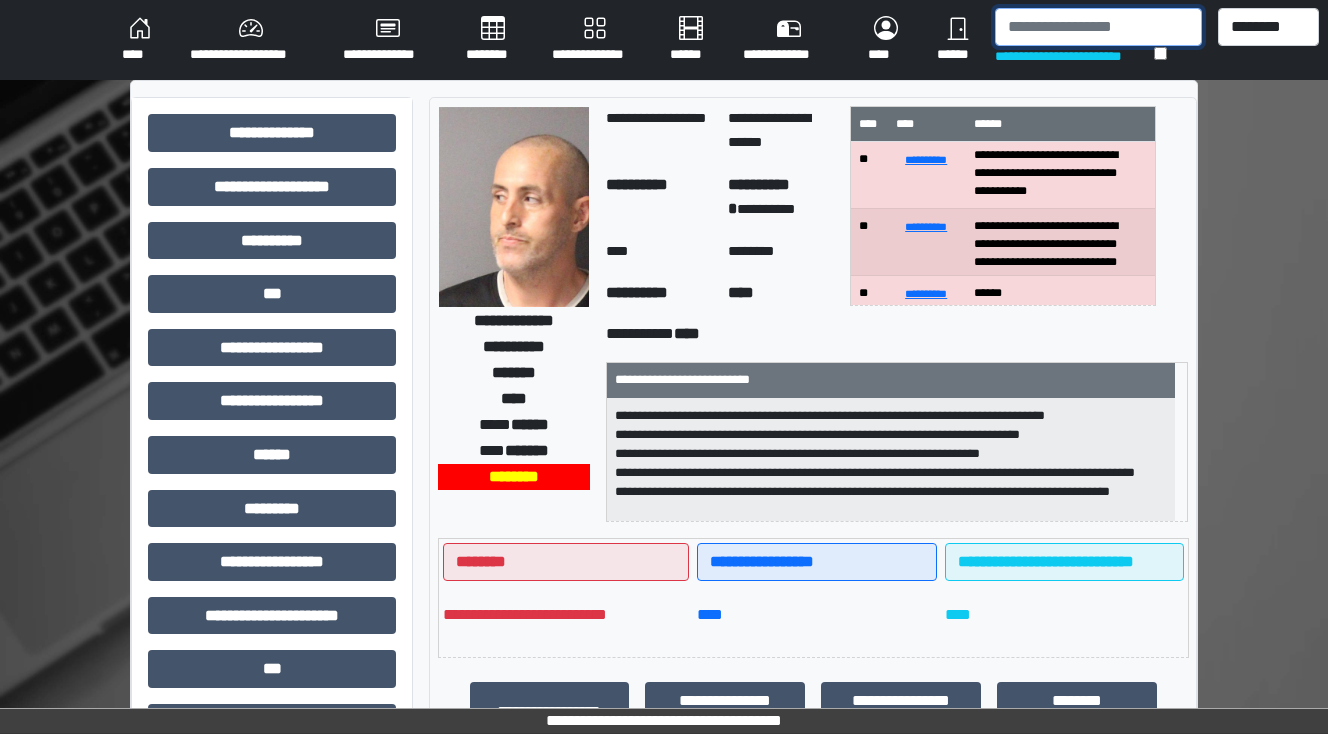 click at bounding box center (1098, 27) 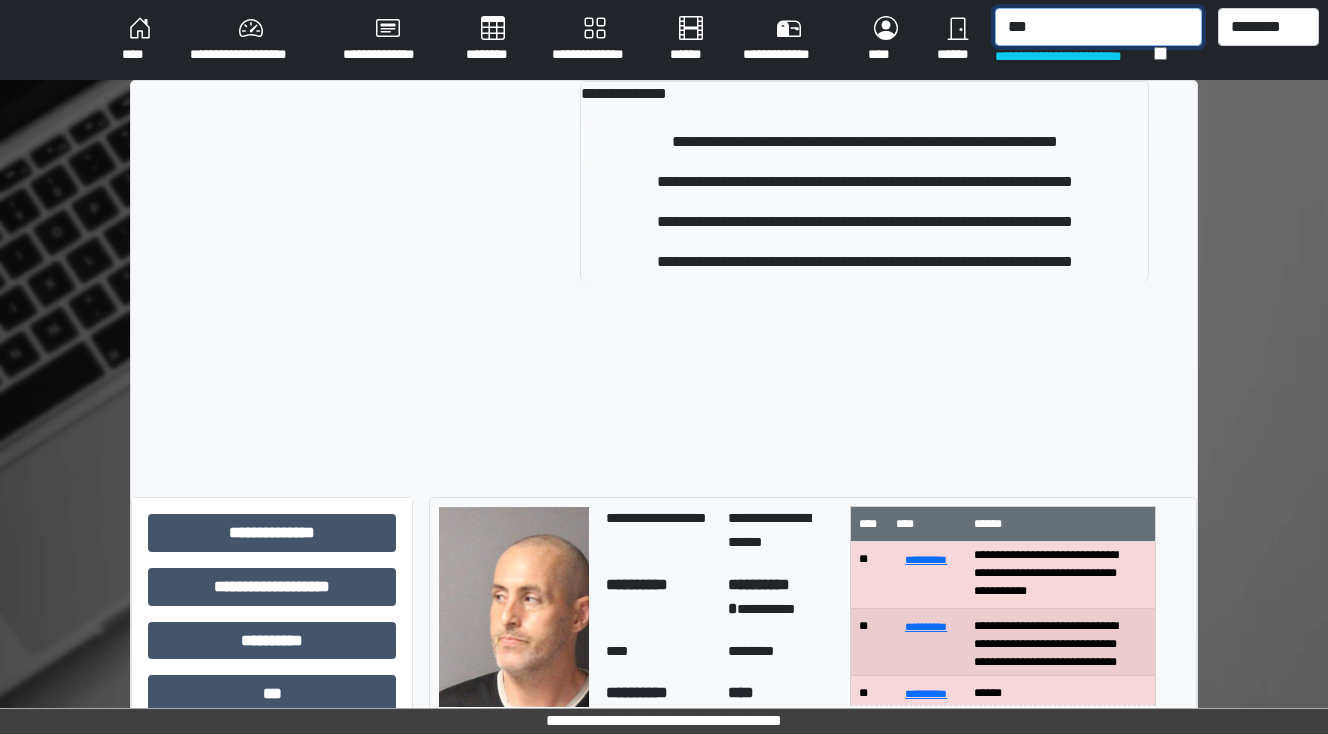 type on "***" 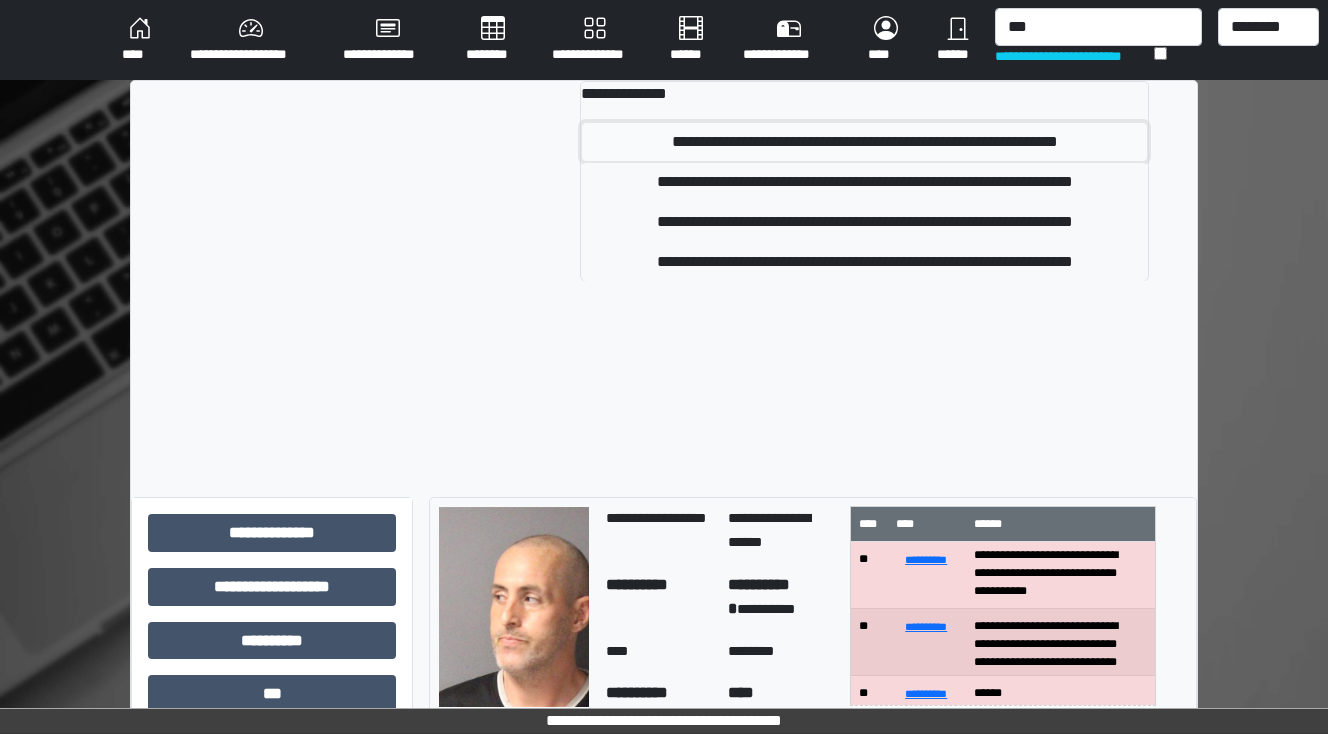 click on "**********" at bounding box center (865, 142) 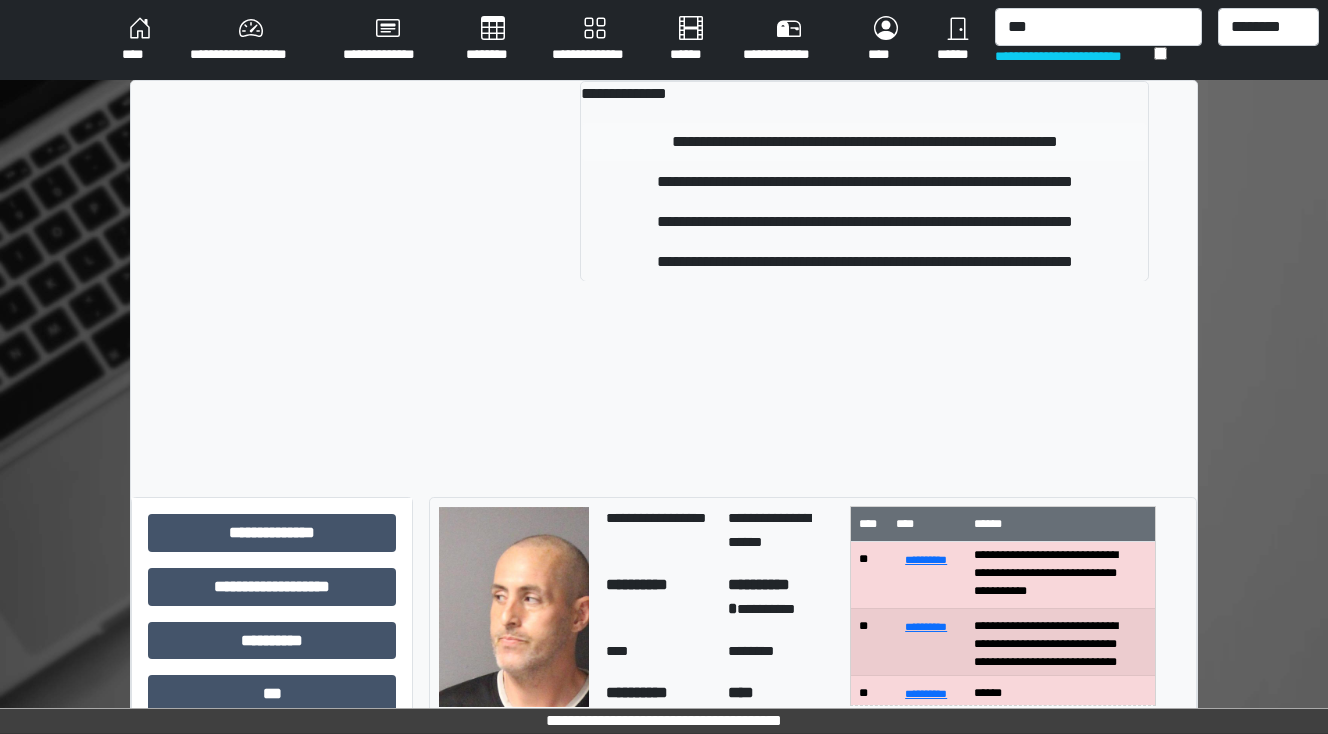 type 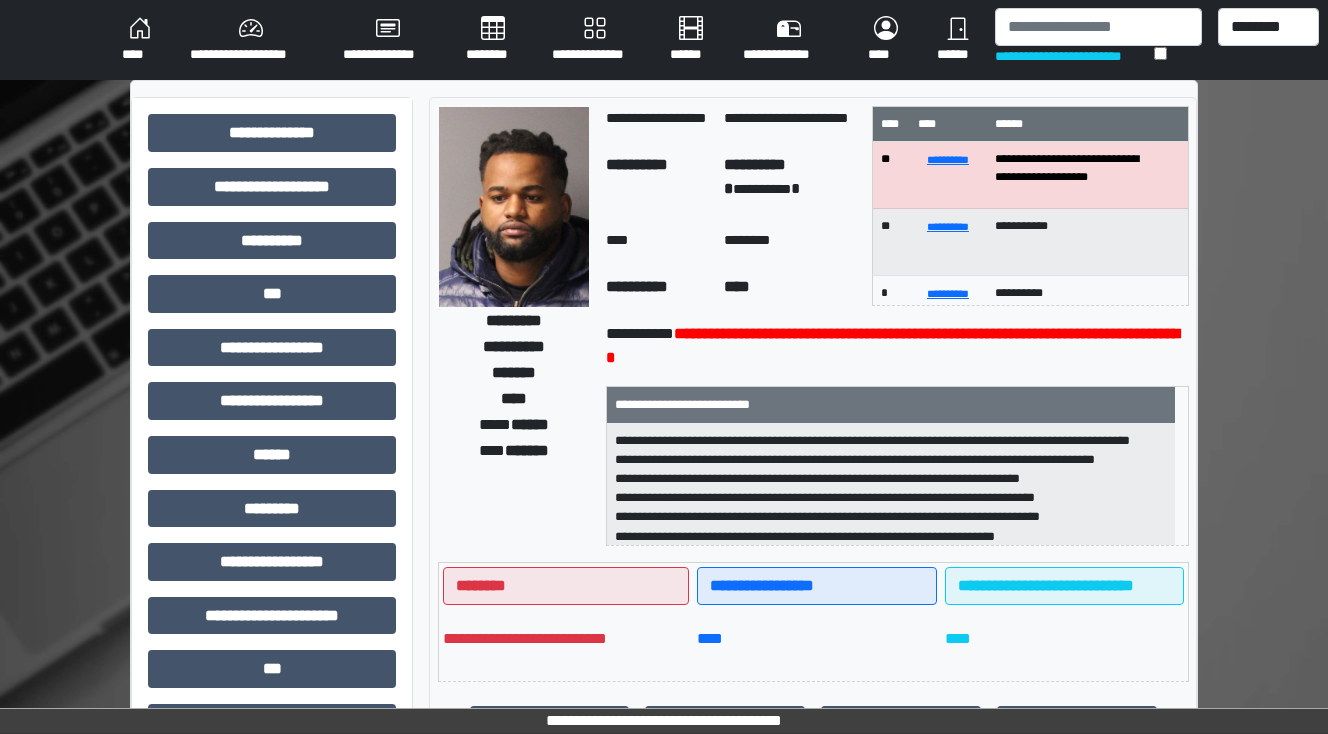 click on "****" at bounding box center [140, 40] 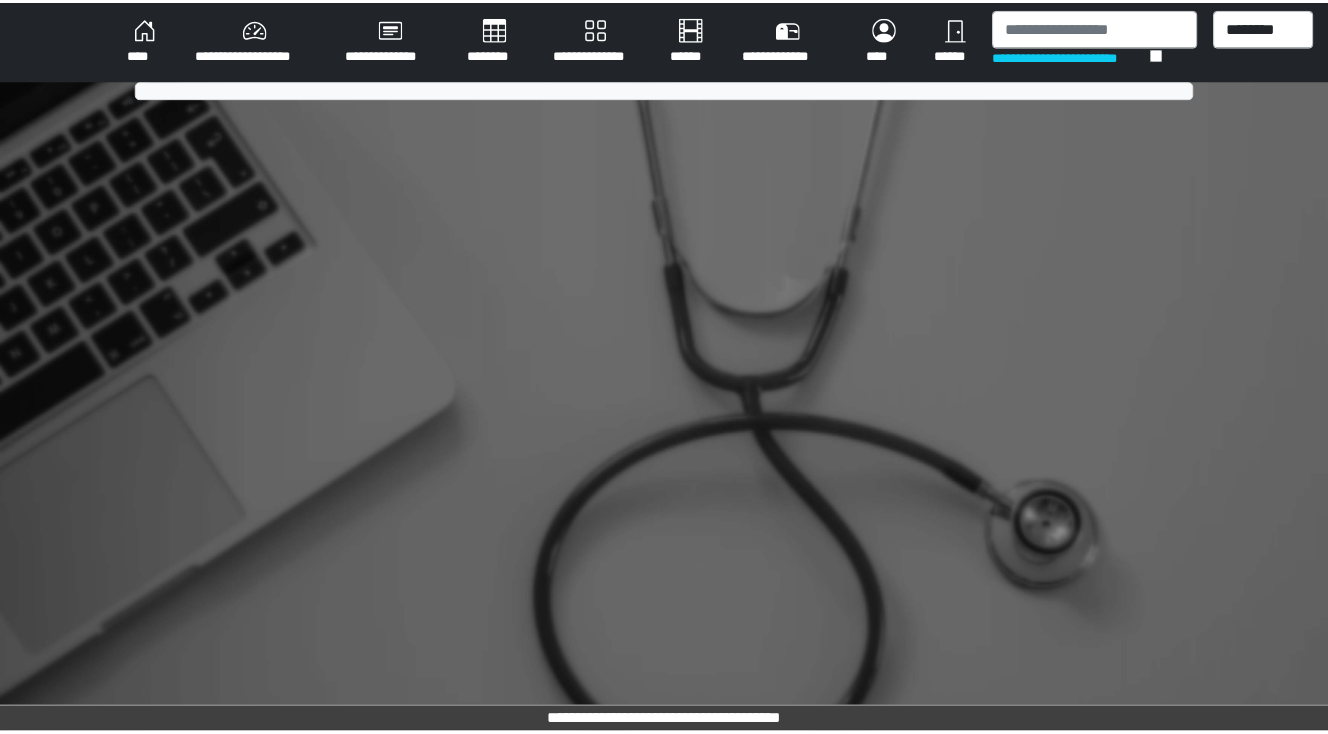 scroll, scrollTop: 0, scrollLeft: 0, axis: both 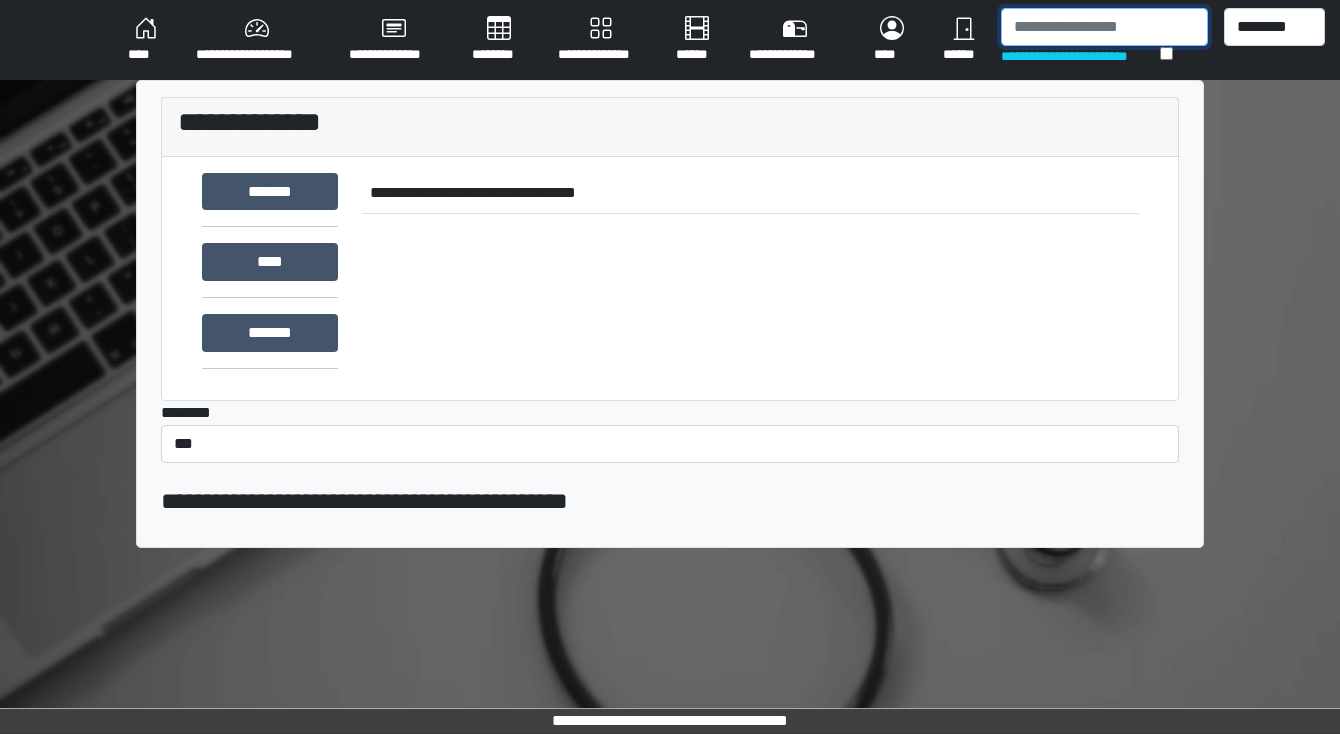 click at bounding box center (1104, 27) 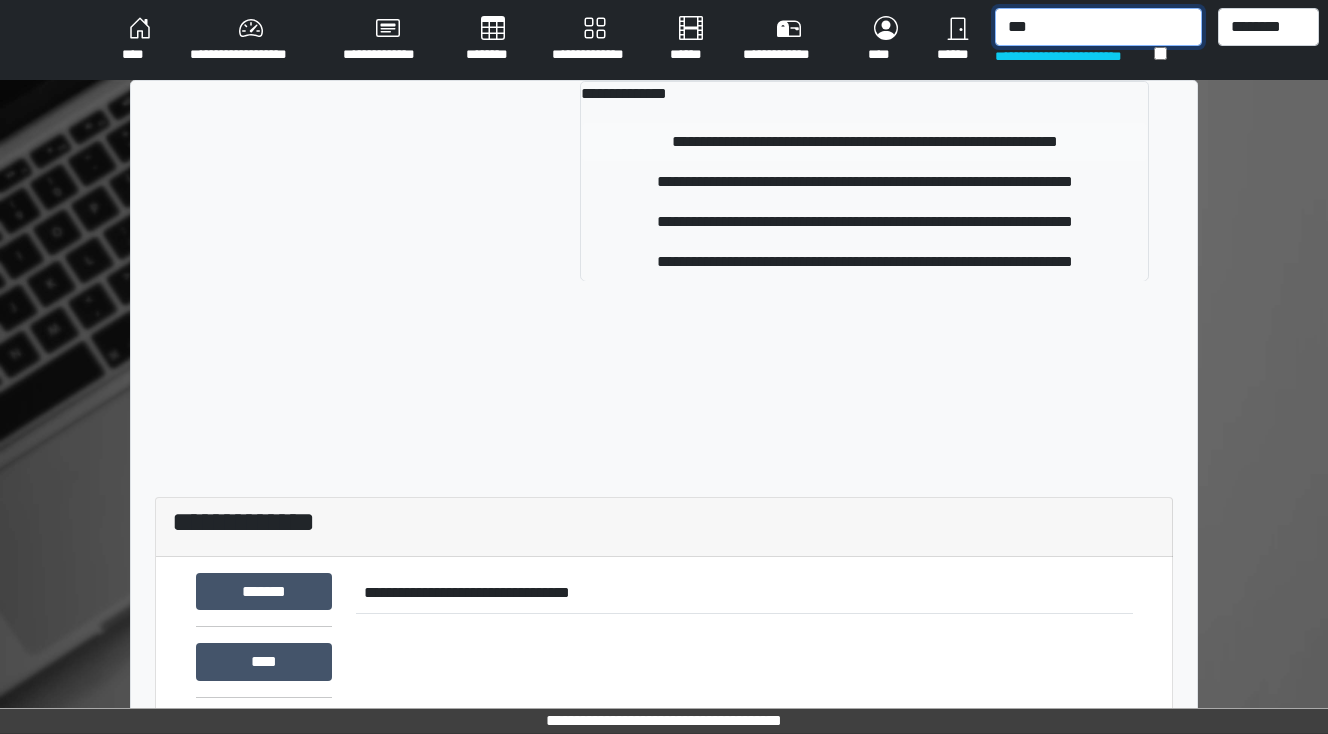 type on "***" 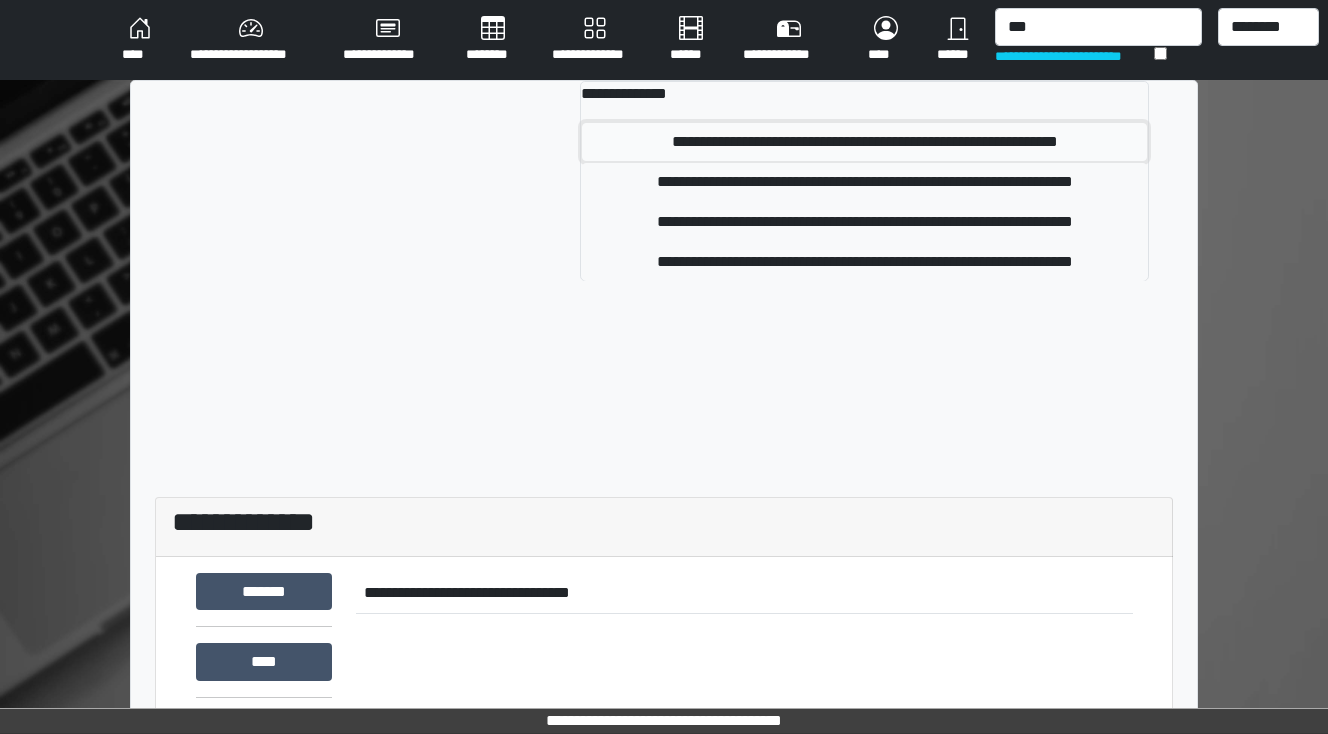 click on "**********" at bounding box center (865, 142) 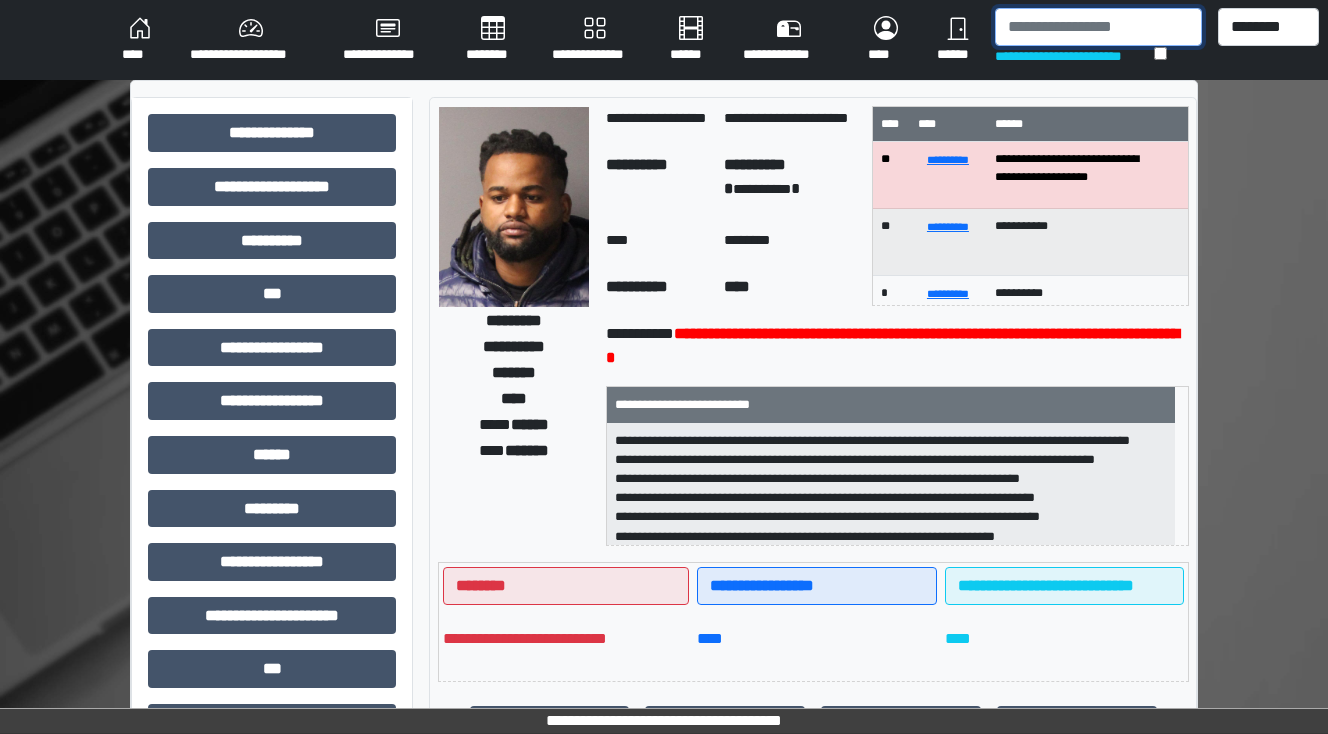click at bounding box center [1098, 27] 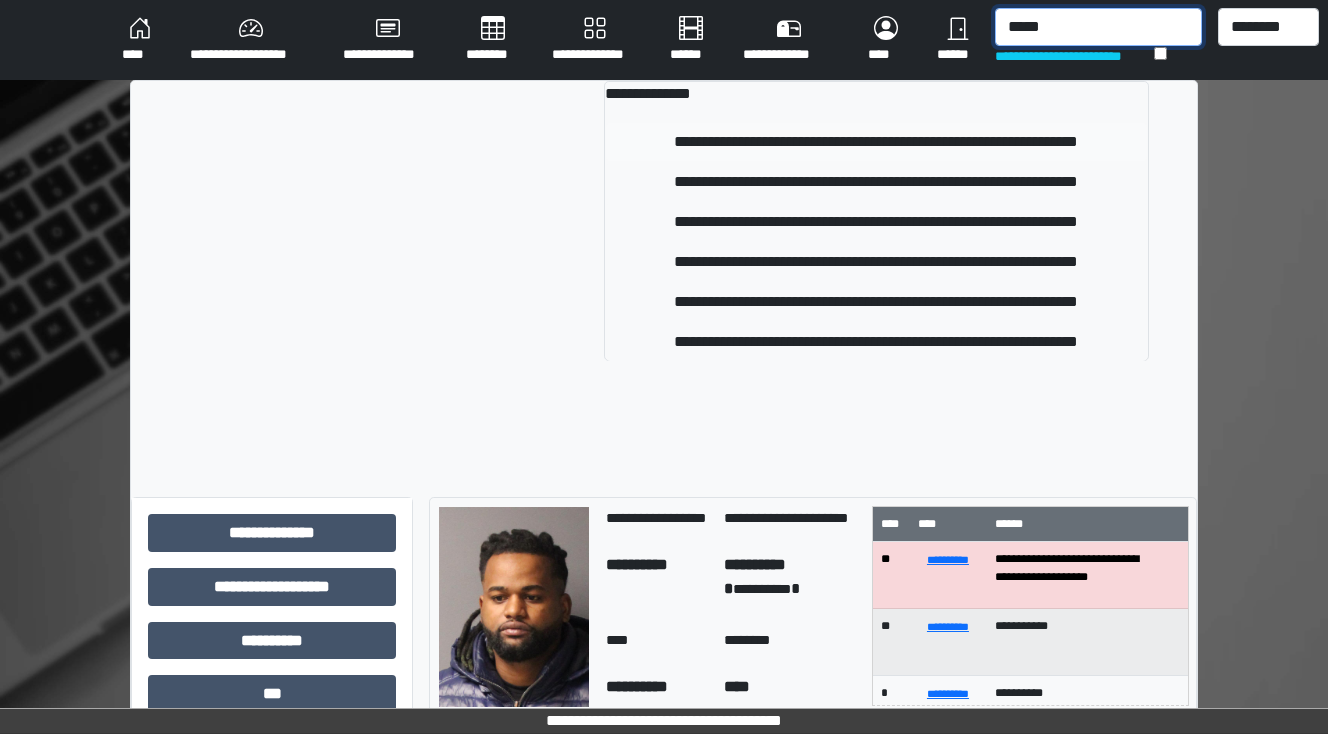 type on "*****" 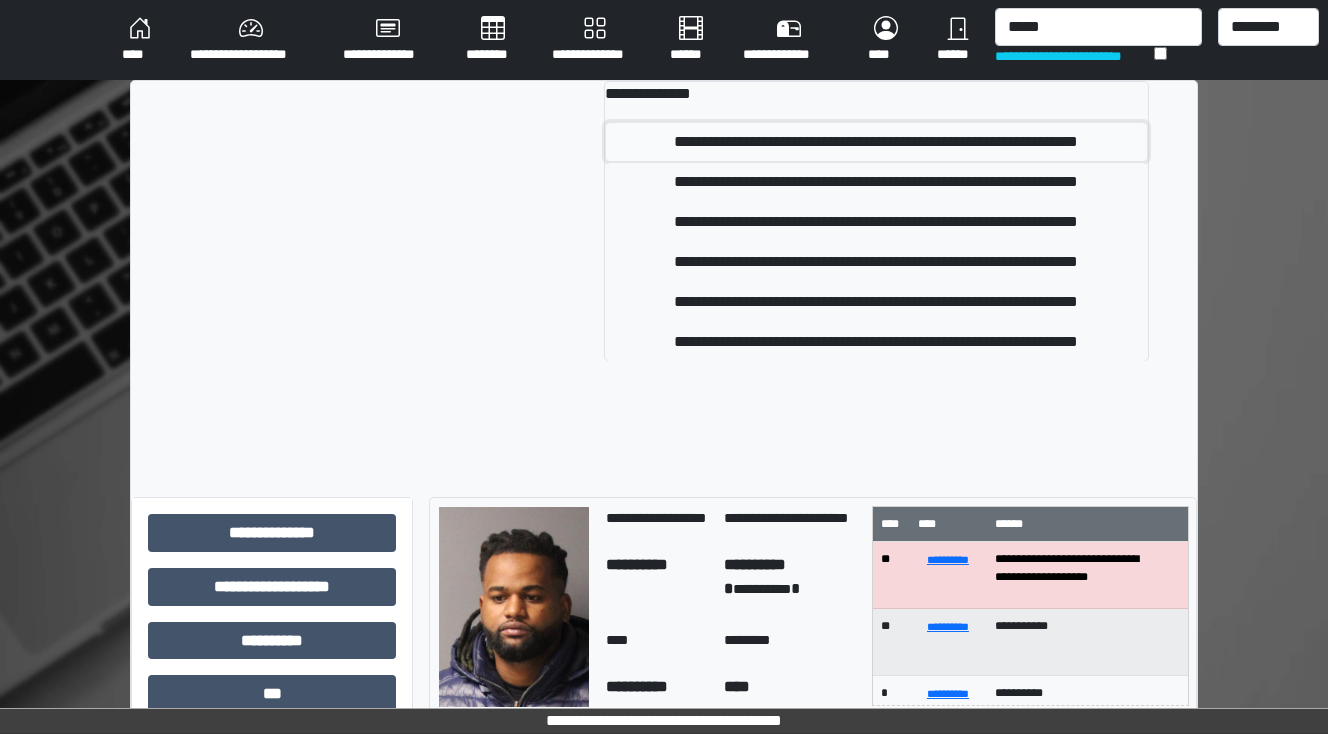 click on "**********" at bounding box center [877, 142] 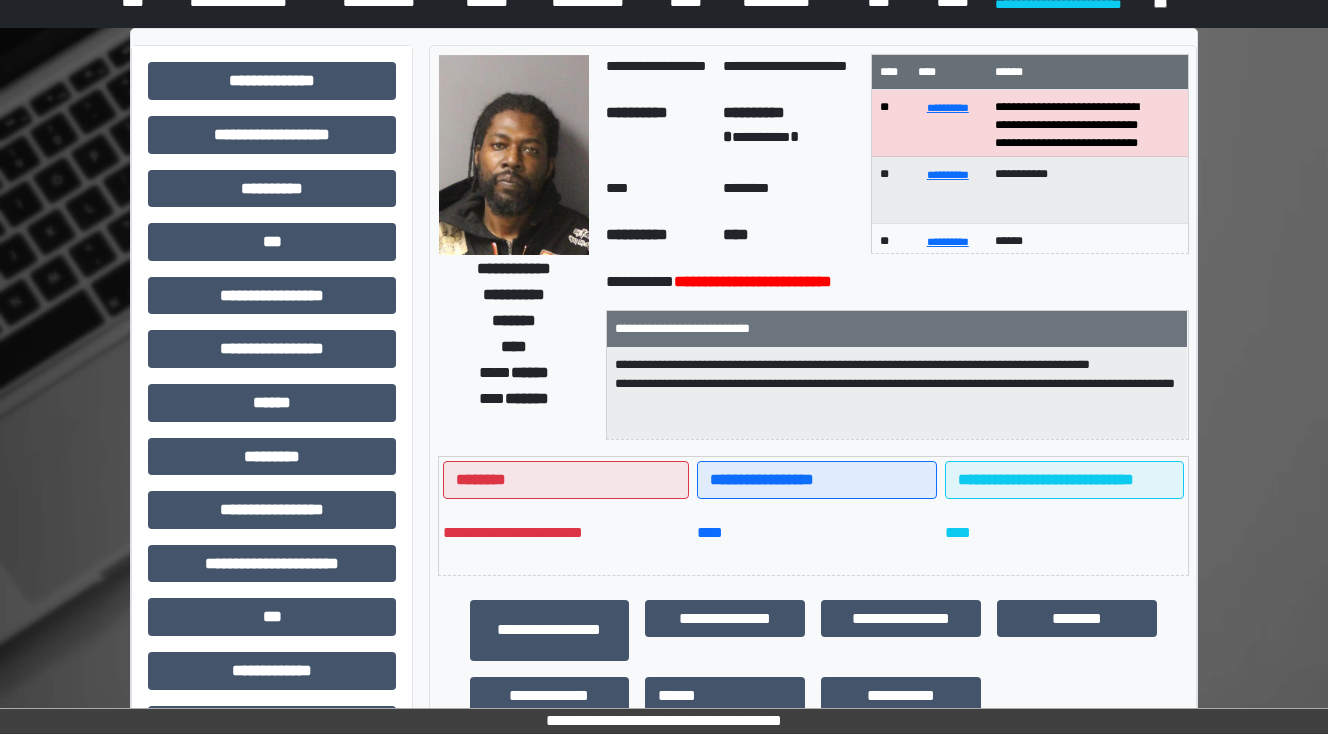 scroll, scrollTop: 80, scrollLeft: 0, axis: vertical 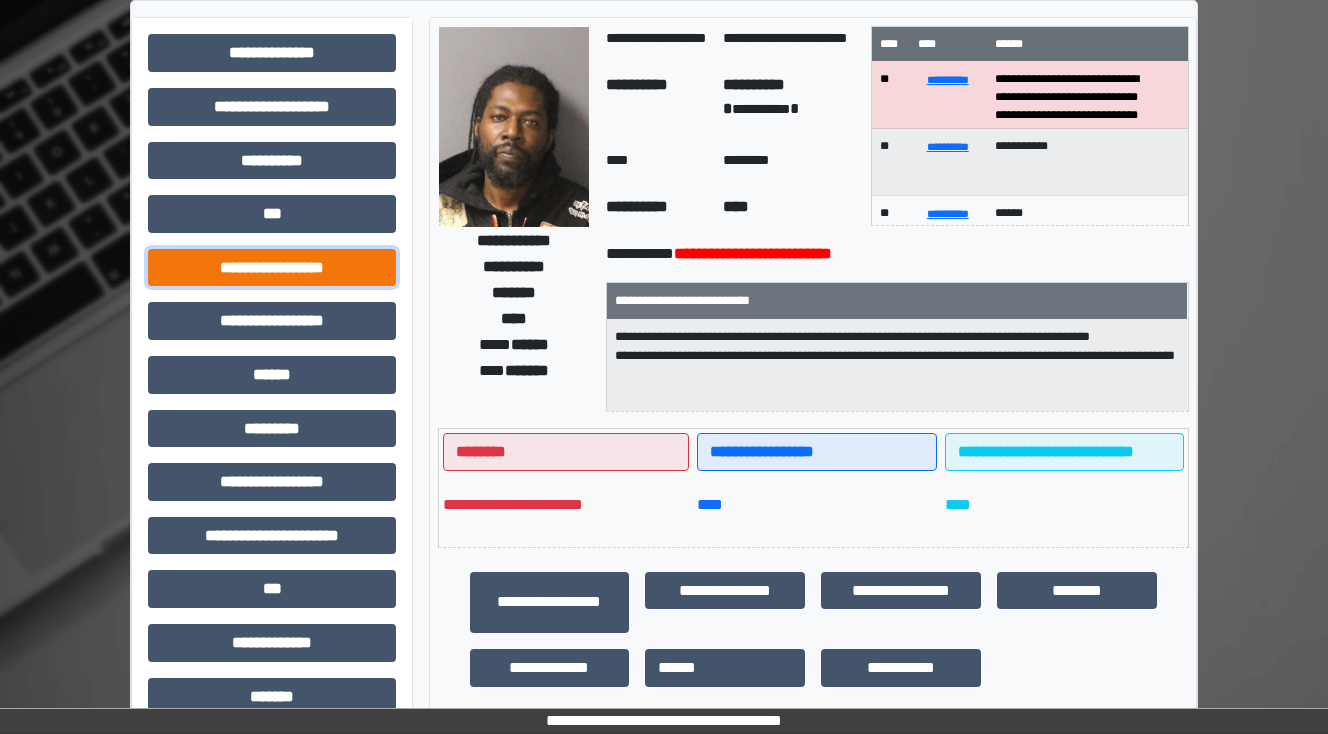 click on "**********" at bounding box center (272, 268) 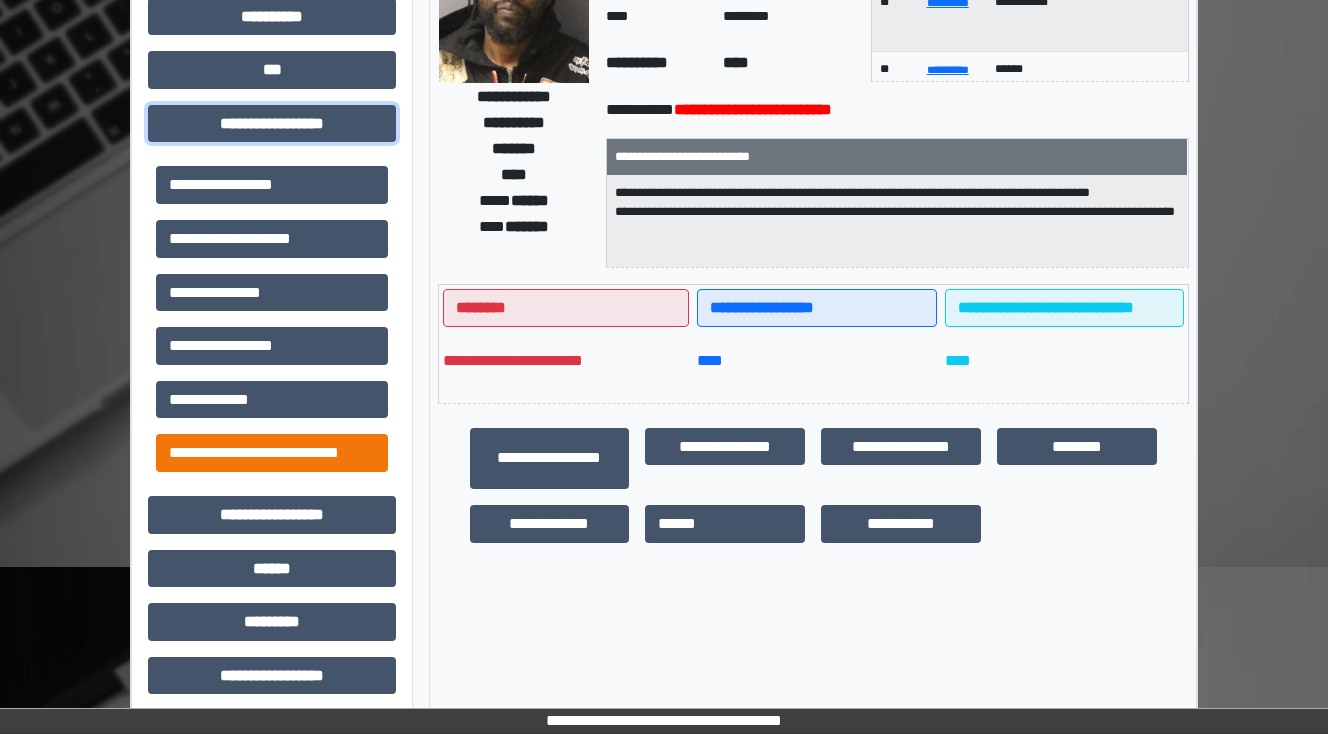 scroll, scrollTop: 240, scrollLeft: 0, axis: vertical 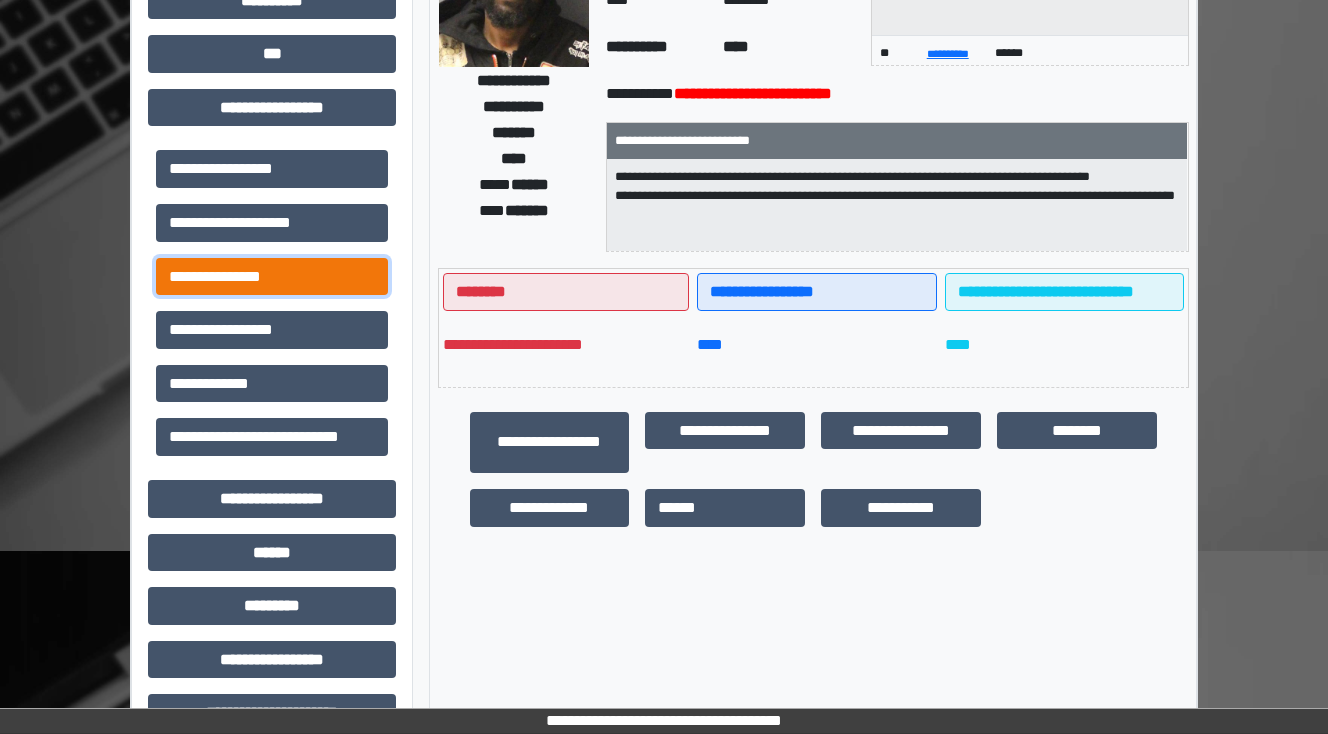 click on "**********" at bounding box center [272, 277] 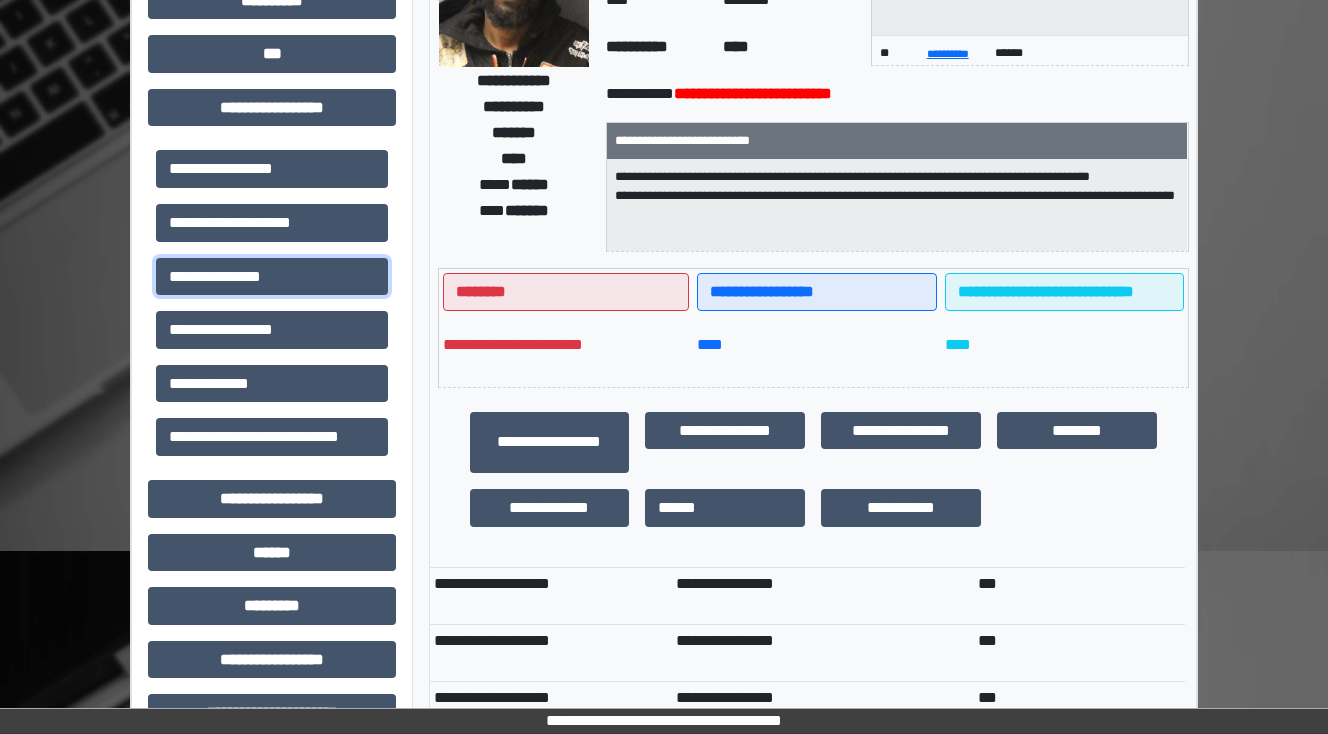 scroll, scrollTop: 0, scrollLeft: 0, axis: both 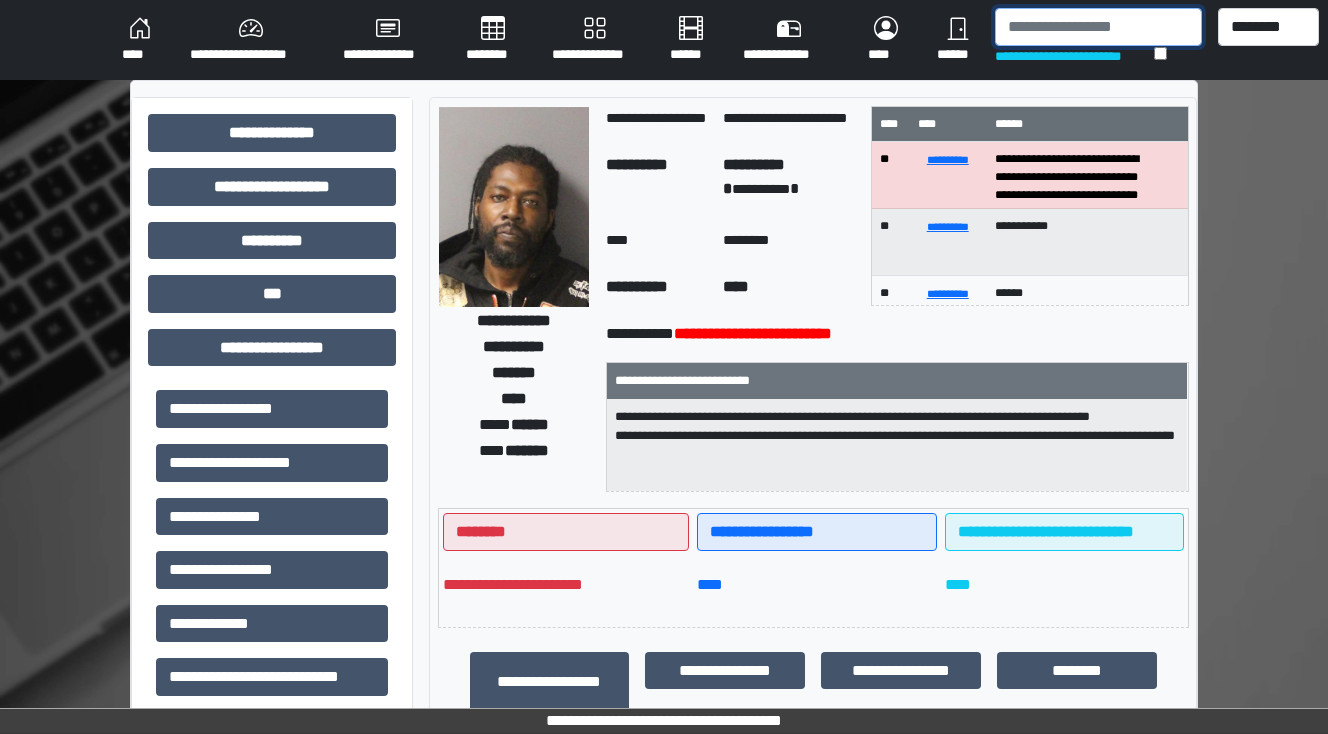 click at bounding box center (1098, 27) 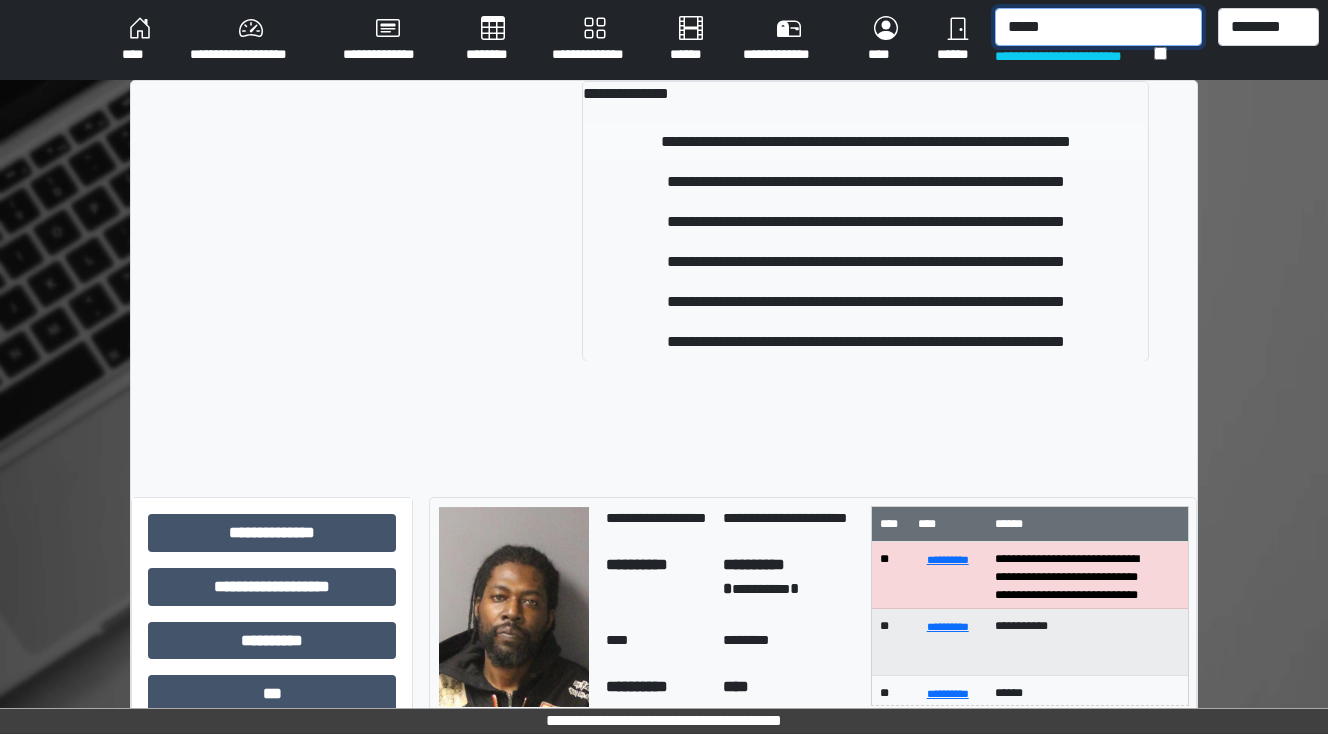 type on "*****" 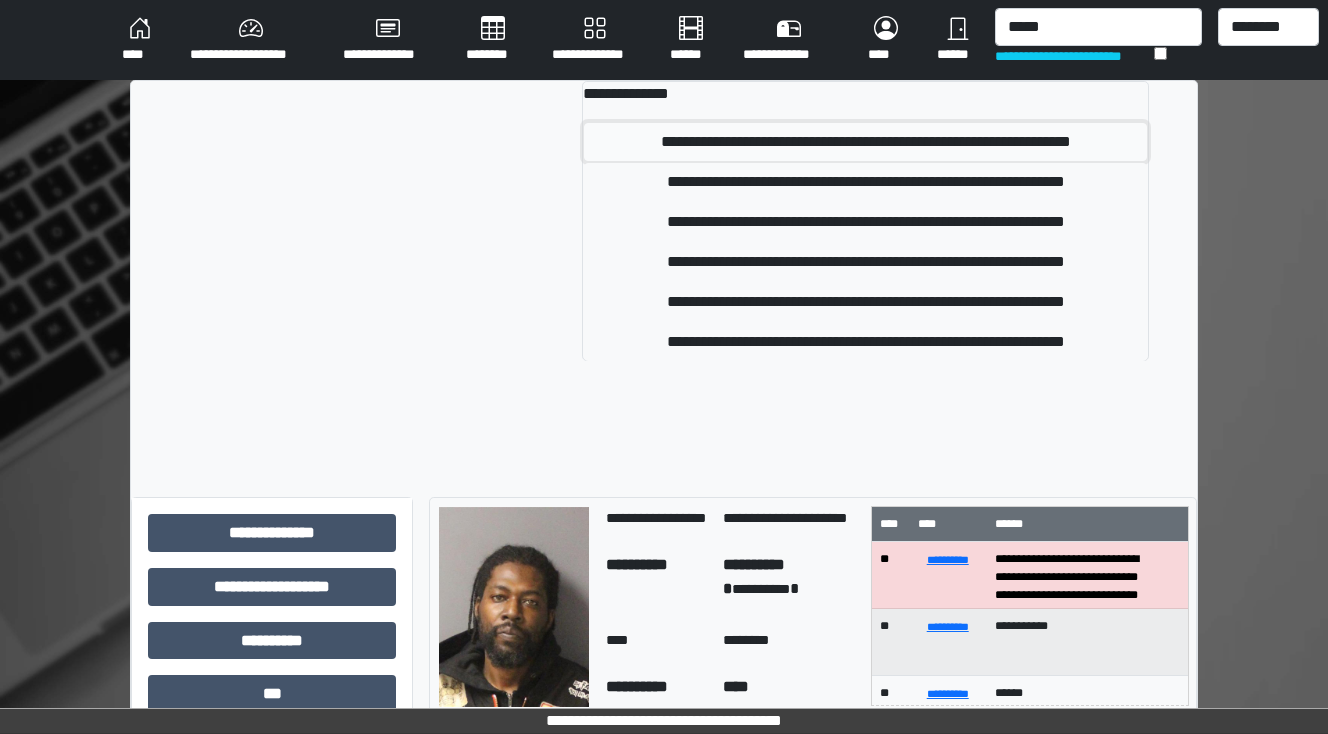 click on "**********" at bounding box center (866, 142) 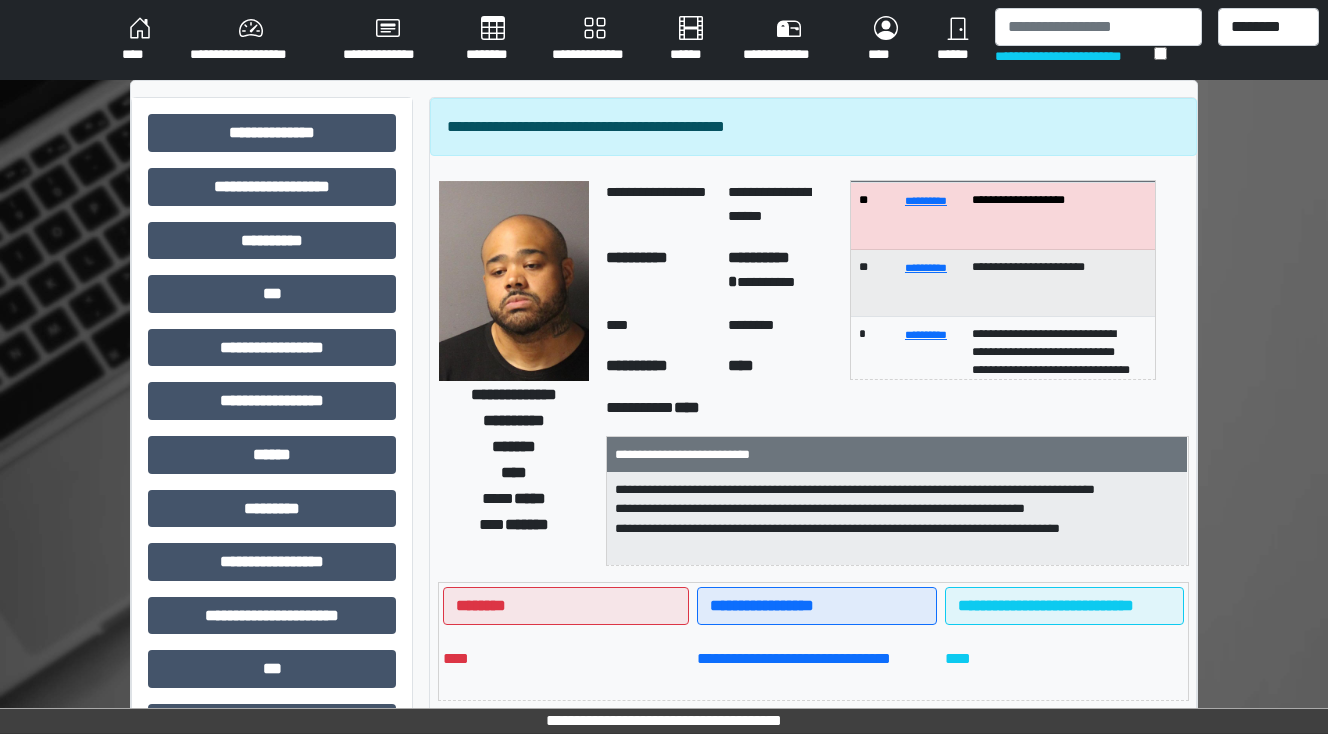 scroll, scrollTop: 0, scrollLeft: 0, axis: both 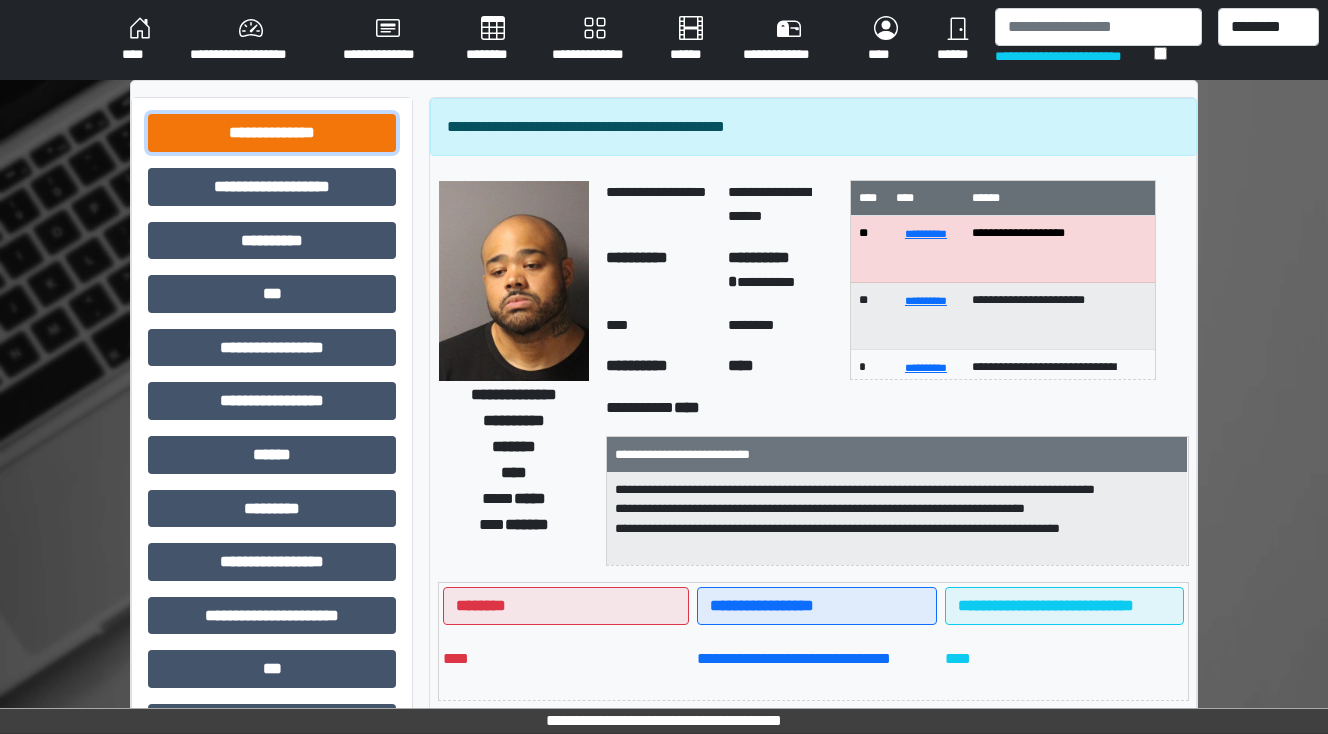 click on "**********" at bounding box center (272, 133) 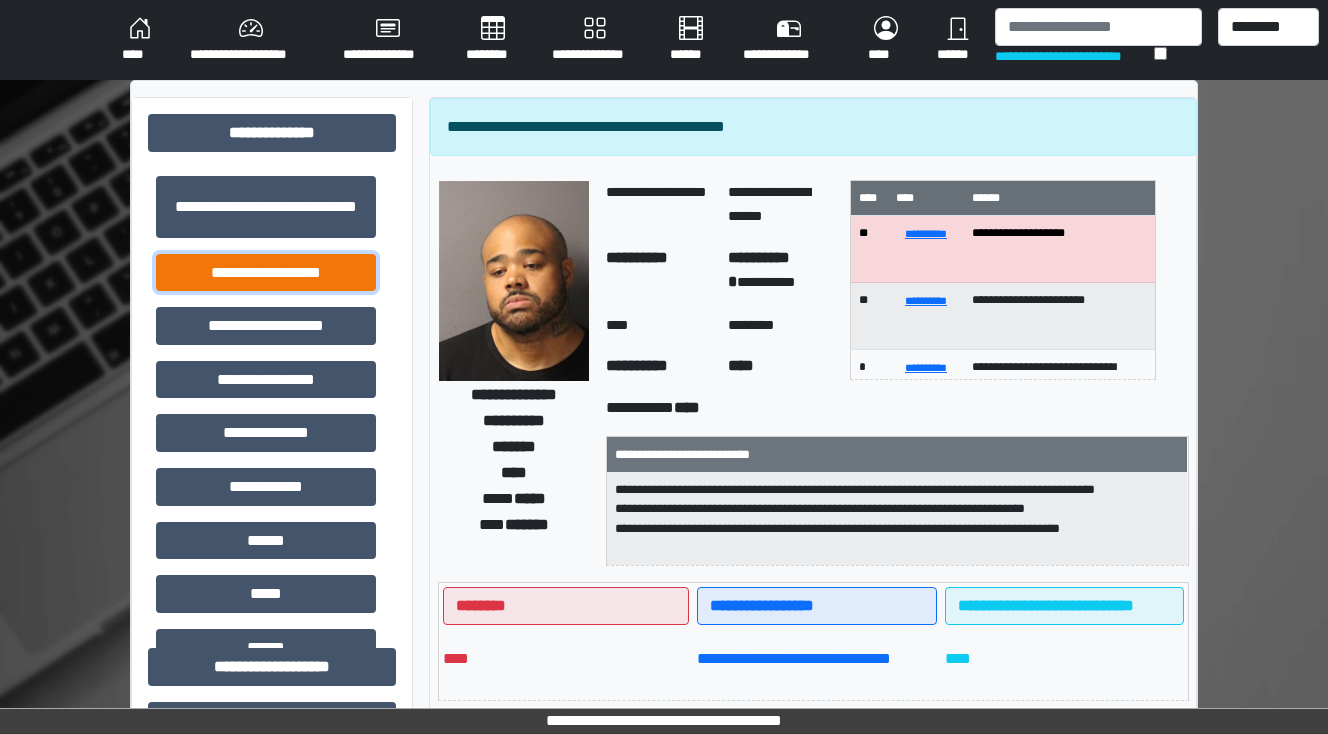 click on "**********" at bounding box center [266, 273] 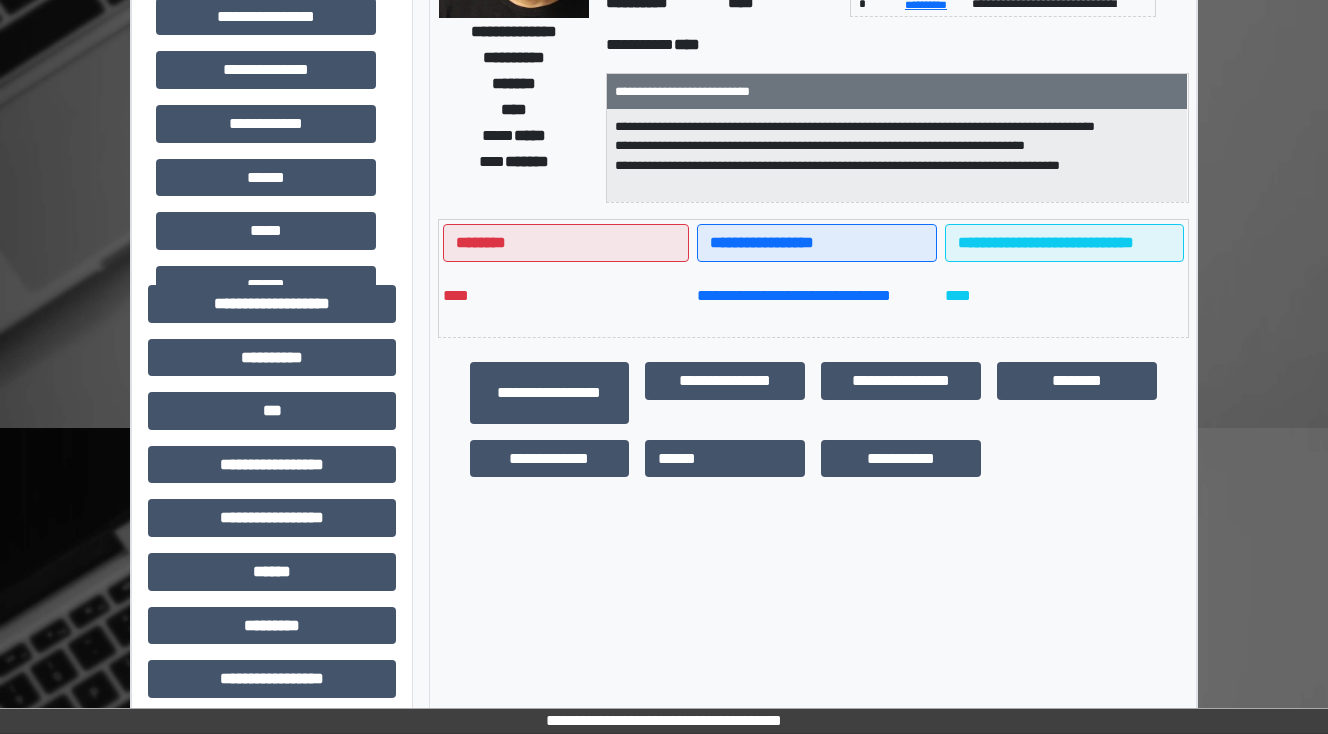 scroll, scrollTop: 400, scrollLeft: 0, axis: vertical 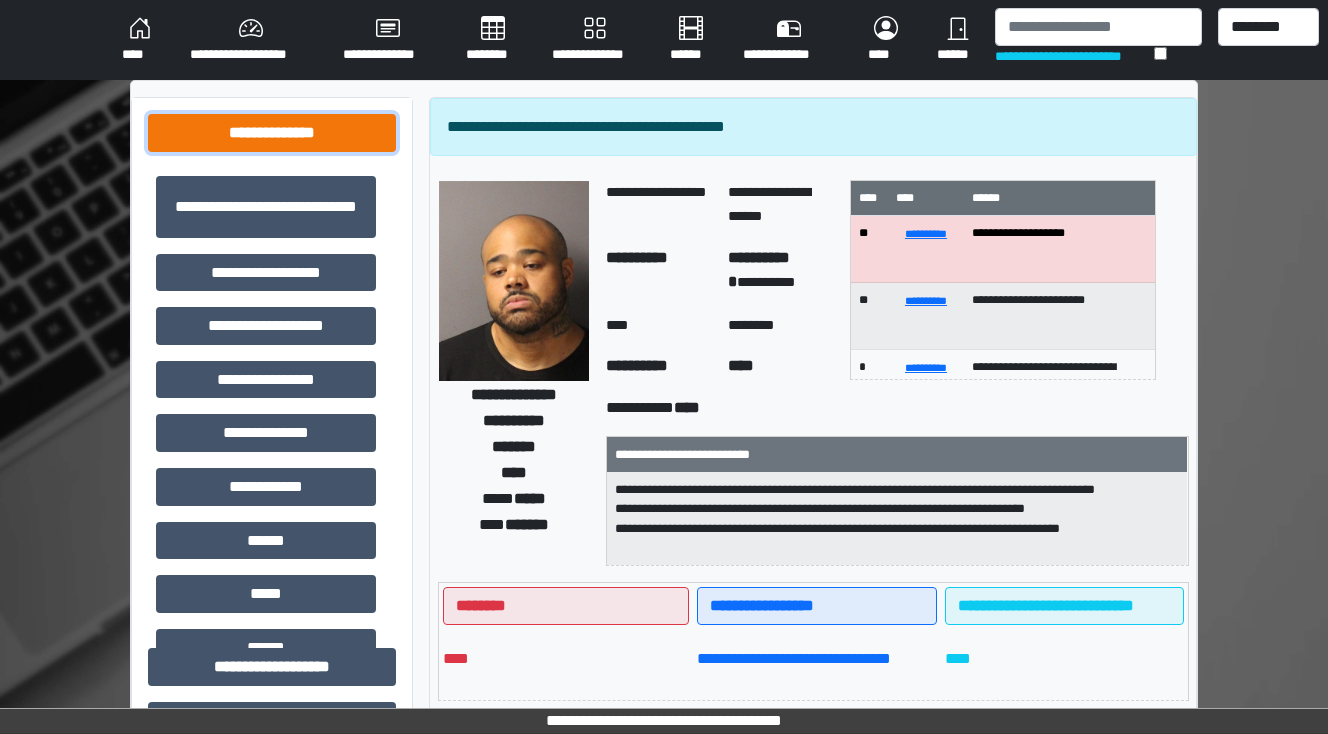 click on "**********" at bounding box center (272, 133) 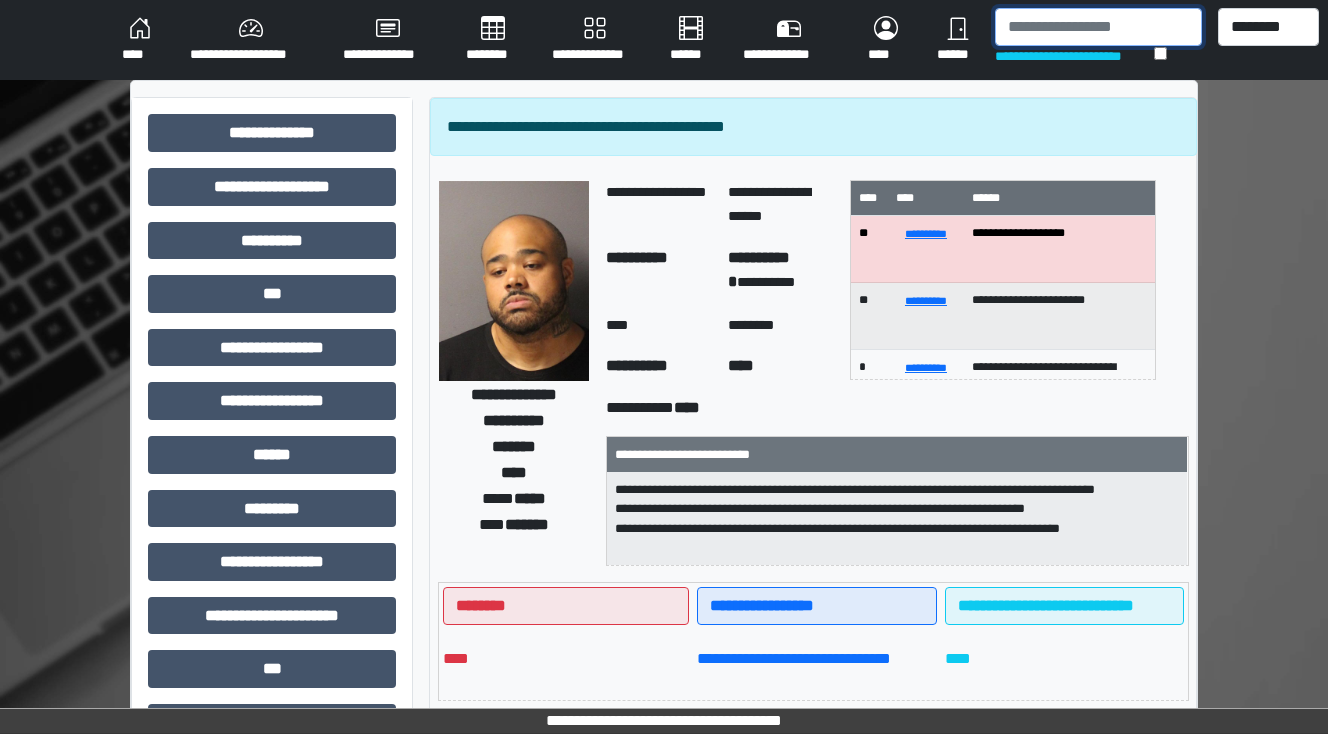 click at bounding box center (1098, 27) 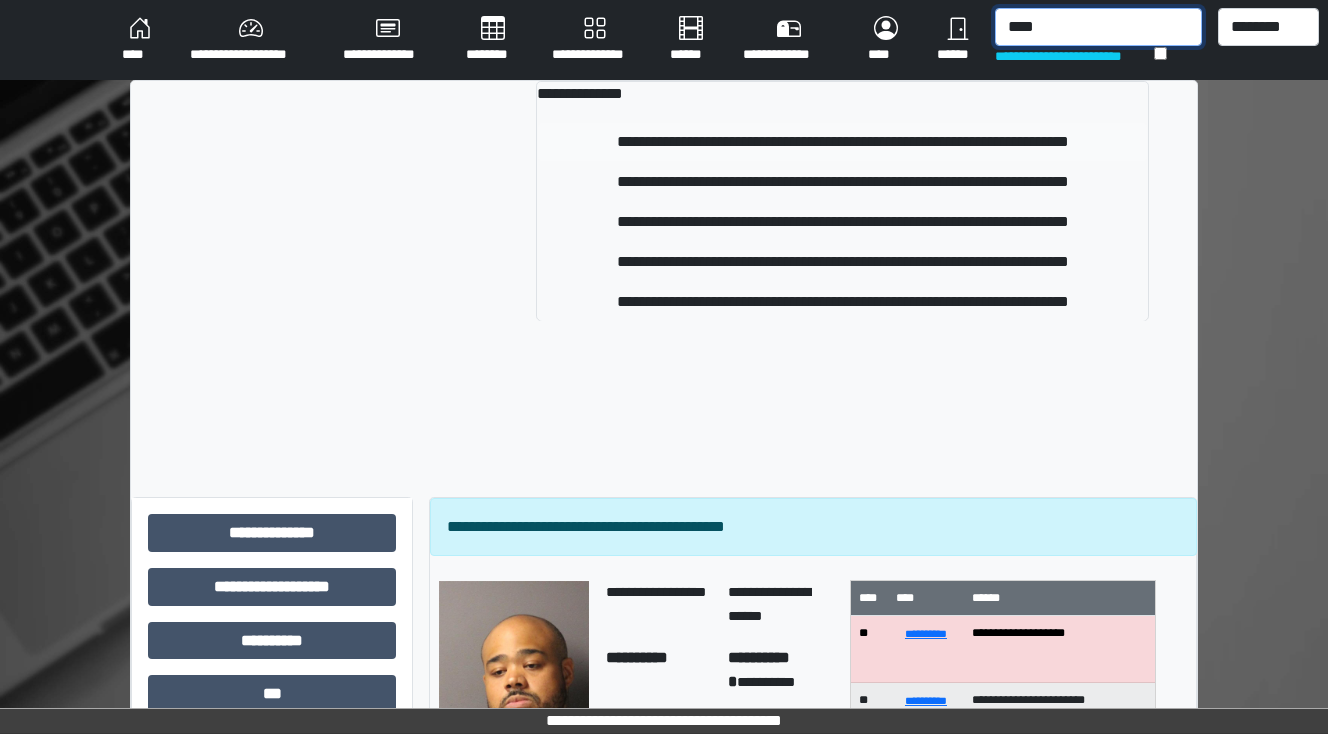 type on "****" 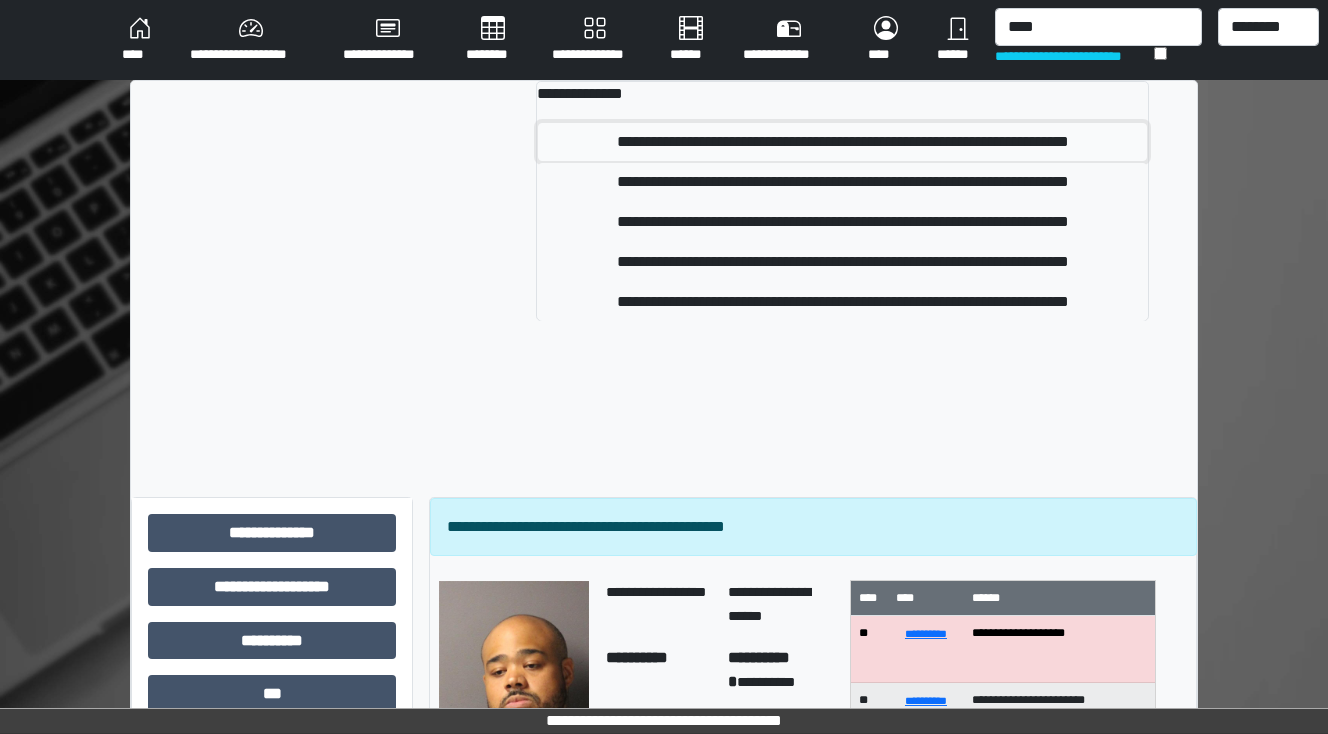 click on "**********" at bounding box center (843, 142) 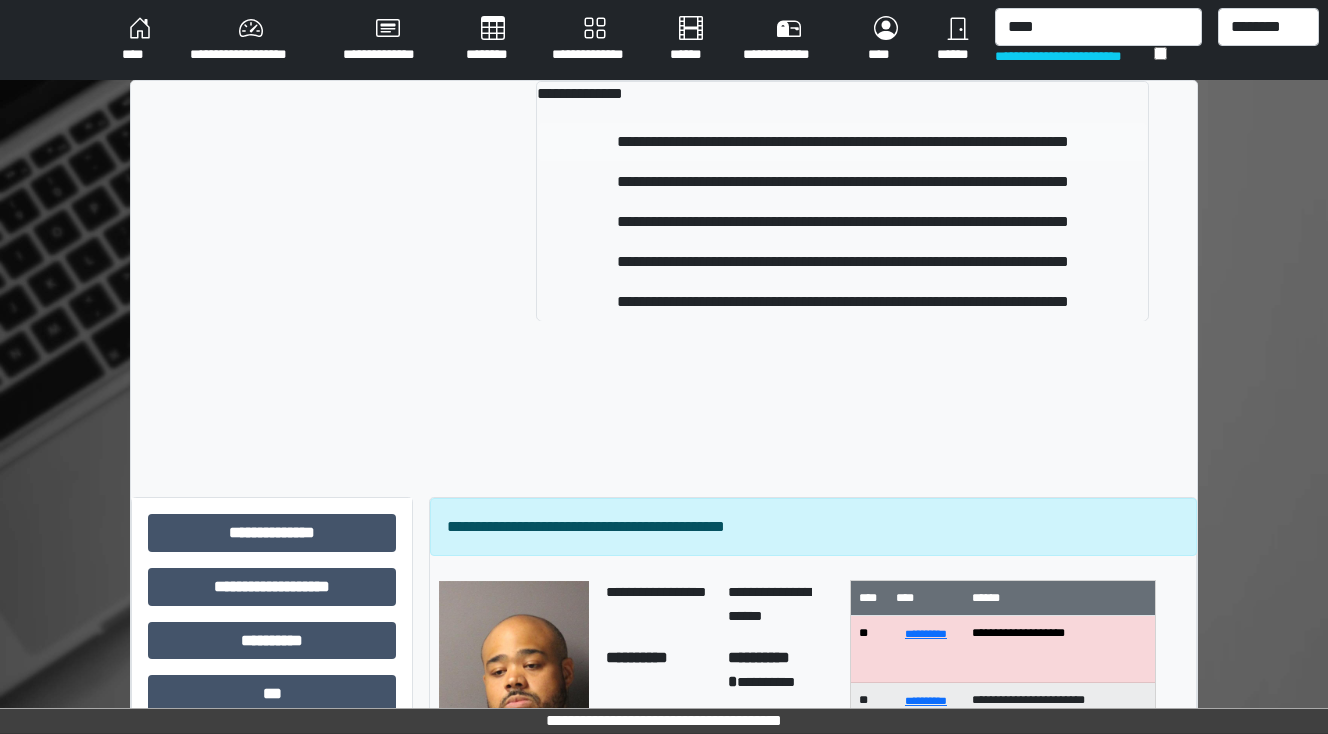 type 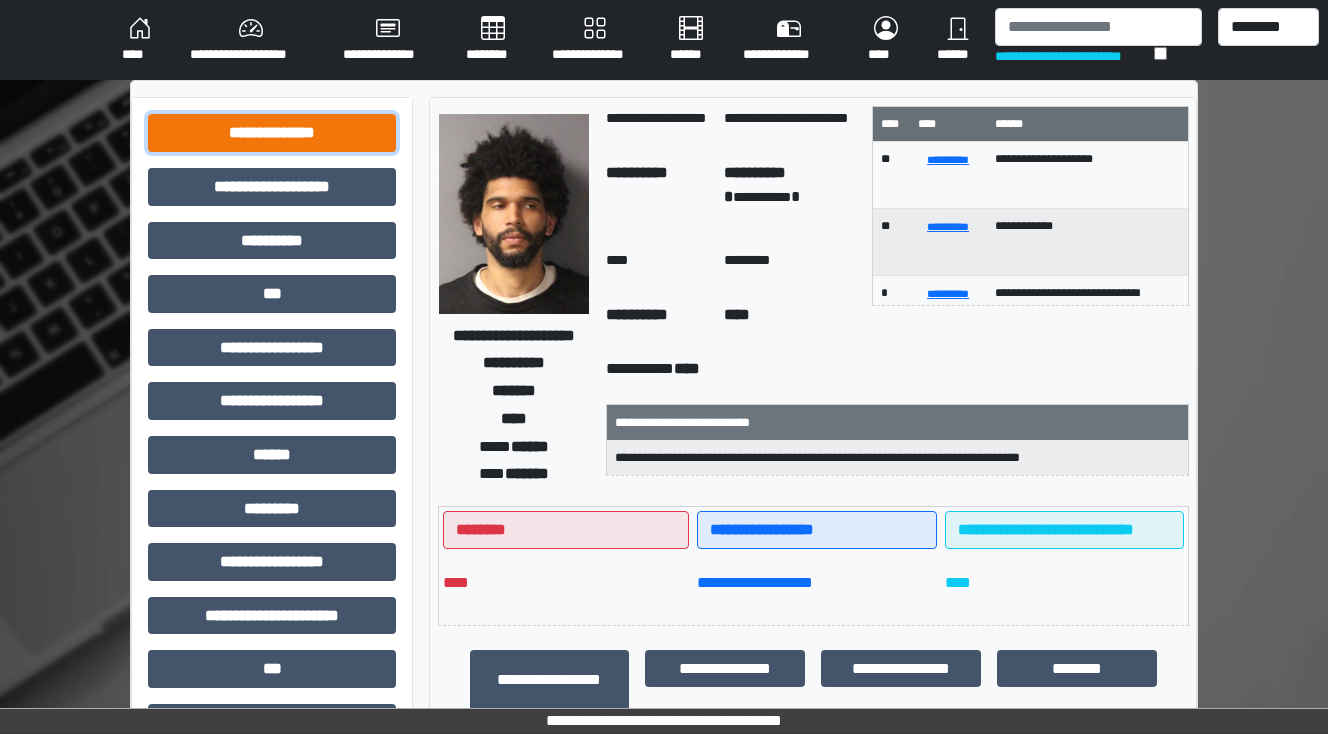 click on "**********" at bounding box center [272, 133] 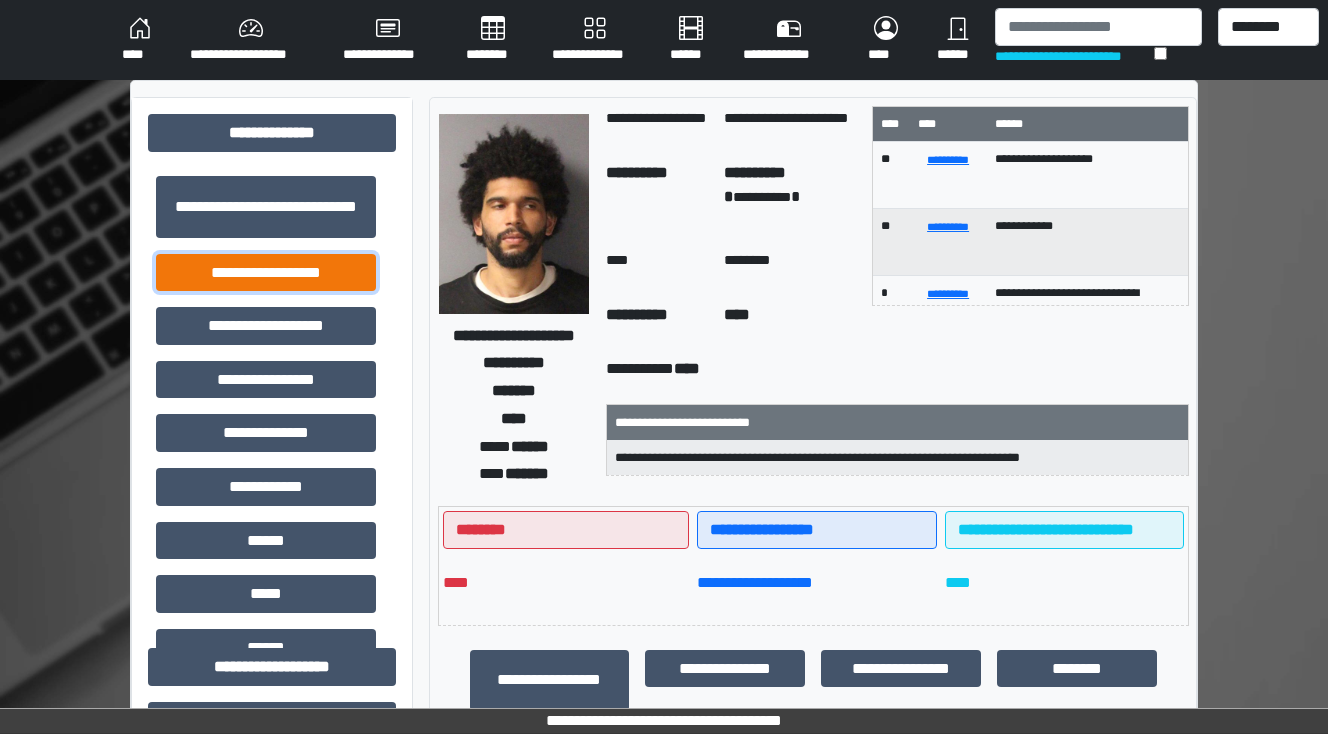 click on "**********" at bounding box center [266, 273] 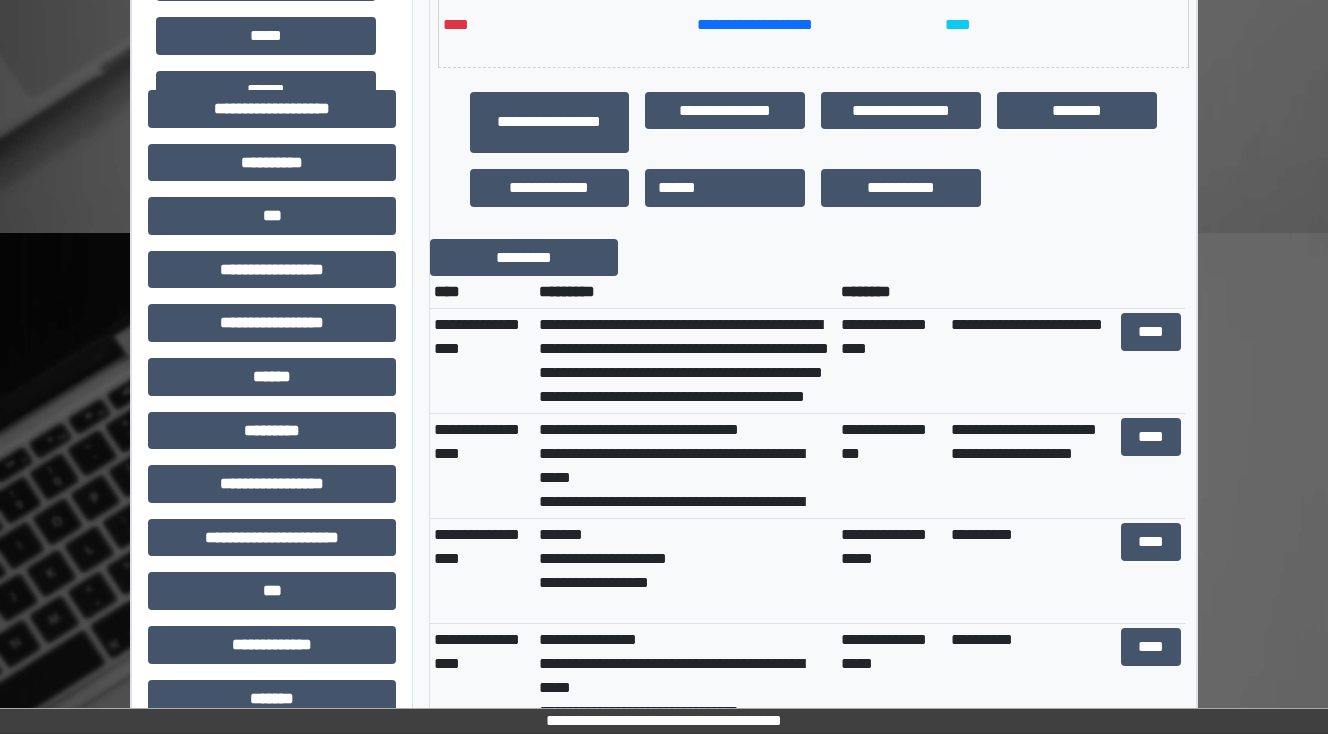 scroll, scrollTop: 560, scrollLeft: 0, axis: vertical 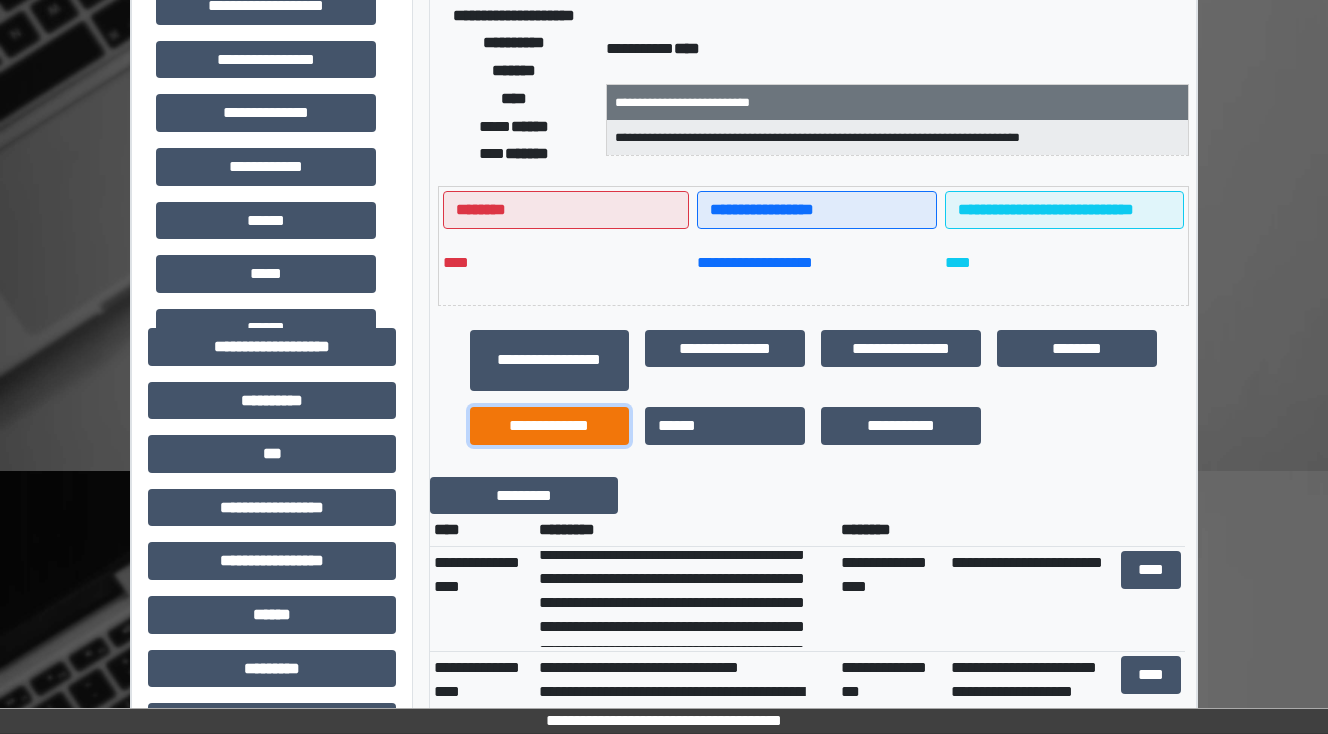 click on "**********" at bounding box center (550, 426) 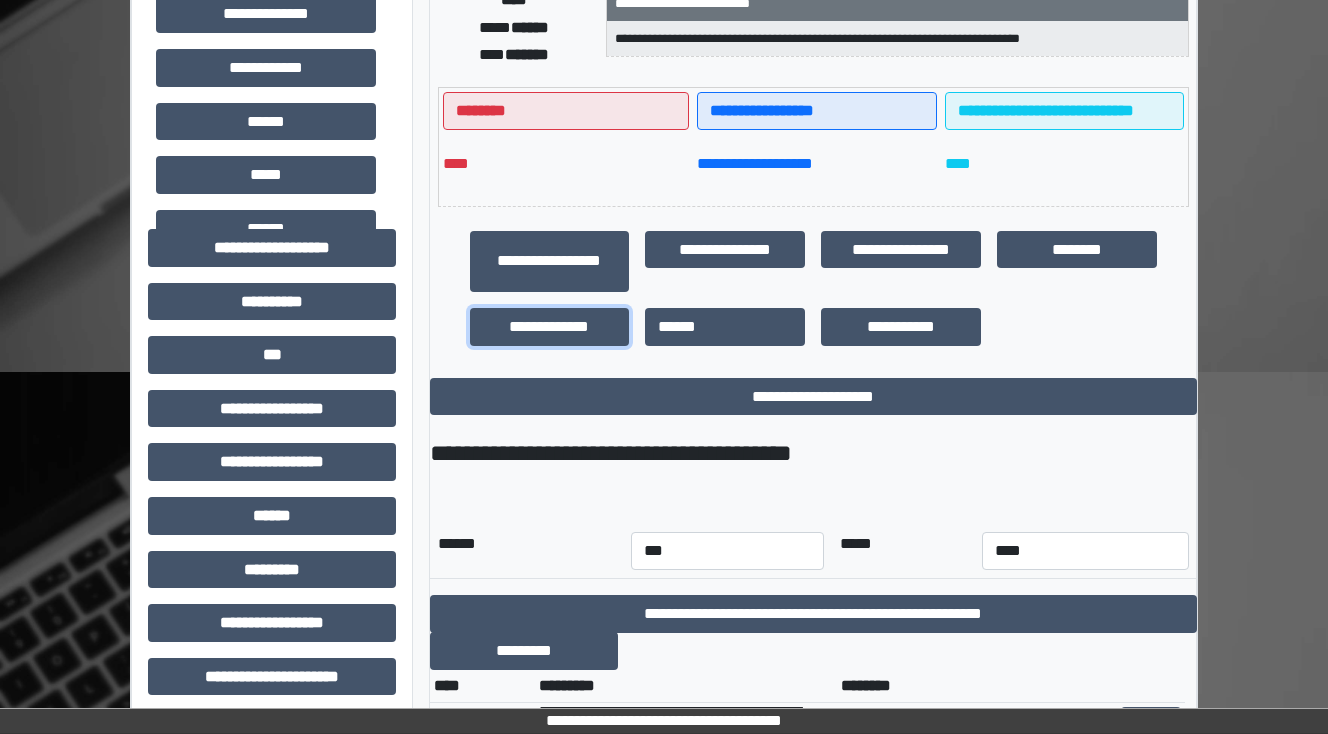 scroll, scrollTop: 560, scrollLeft: 0, axis: vertical 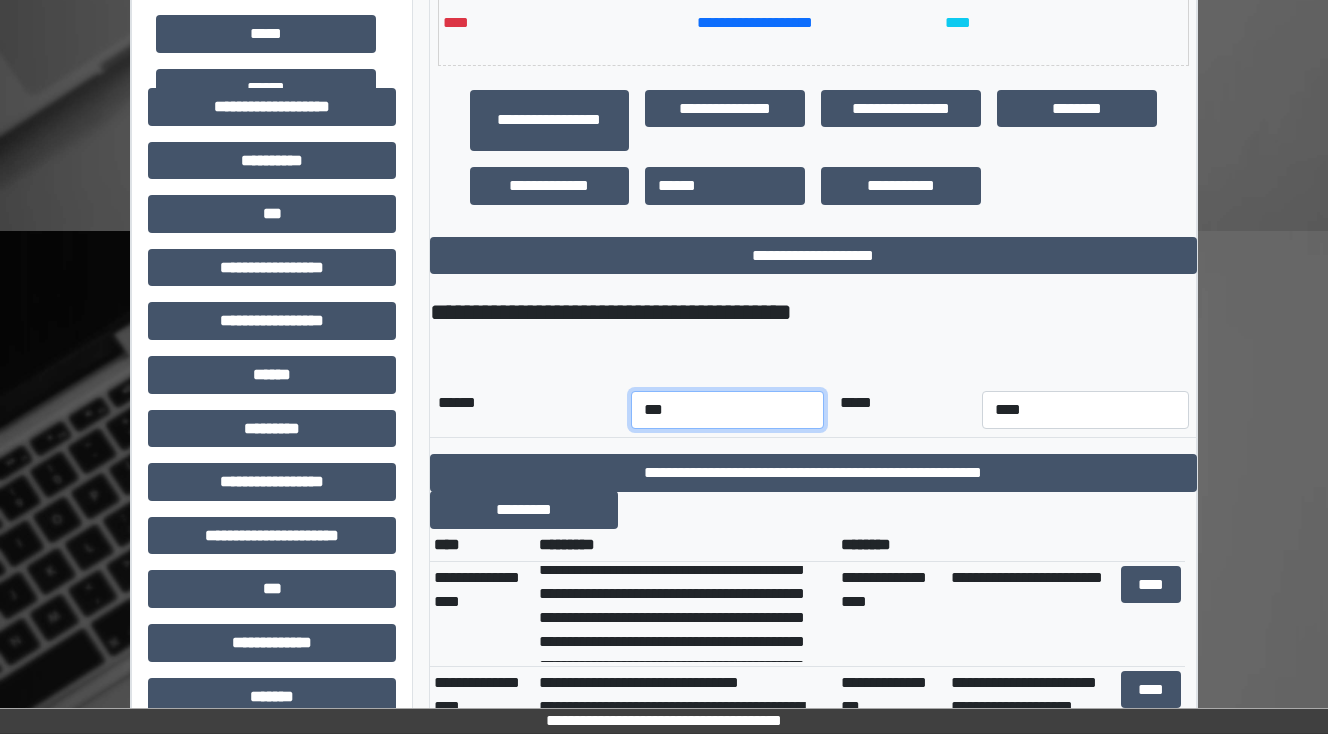 click on "***
***
***
***
***
***
***
***
***
***
***
***" at bounding box center (727, 410) 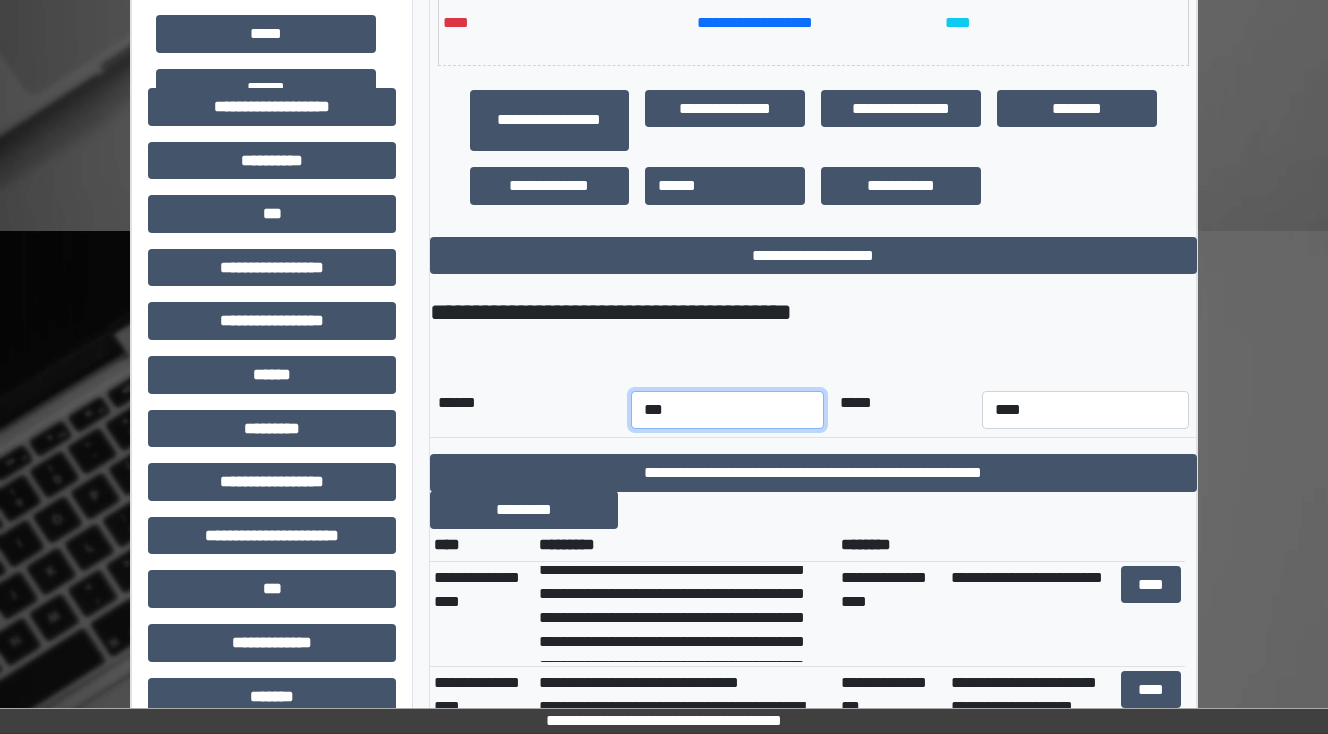 click on "***
***
***
***
***
***
***
***
***
***
***
***" at bounding box center [727, 410] 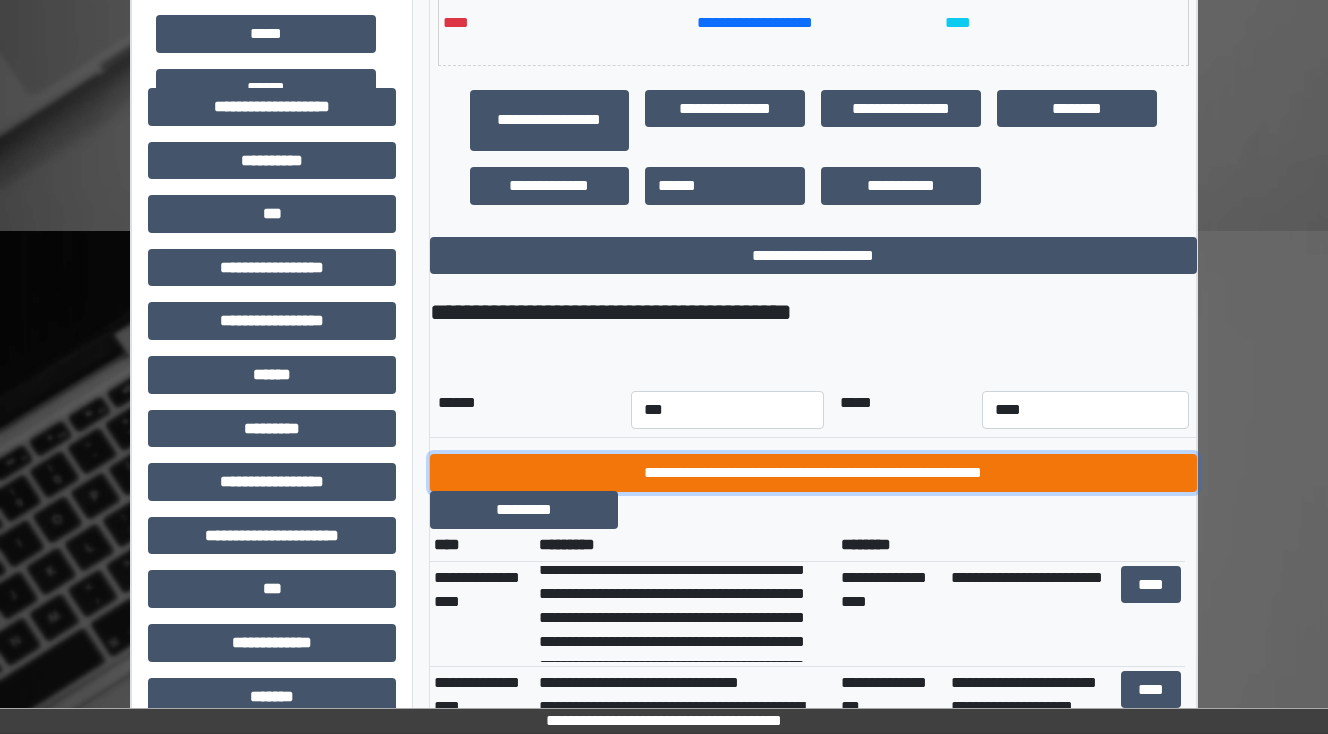 click on "**********" at bounding box center (813, 473) 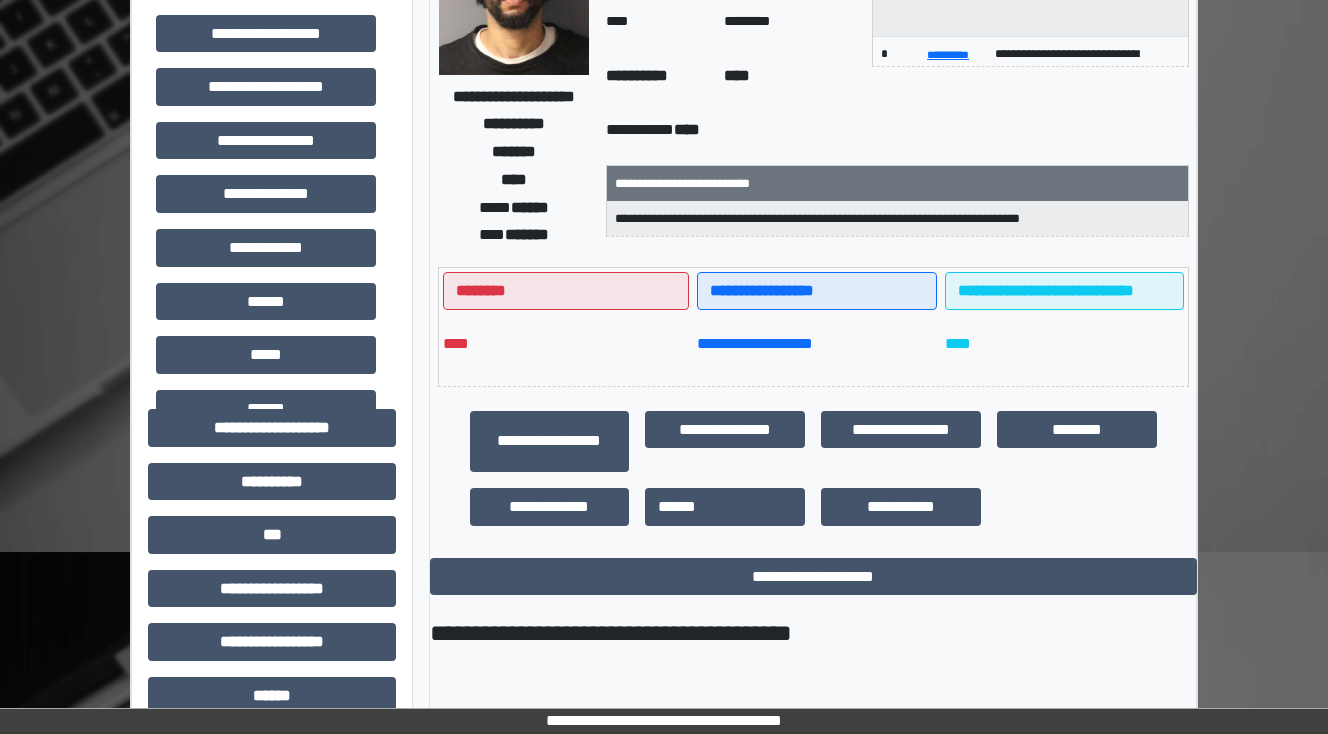 scroll, scrollTop: 0, scrollLeft: 0, axis: both 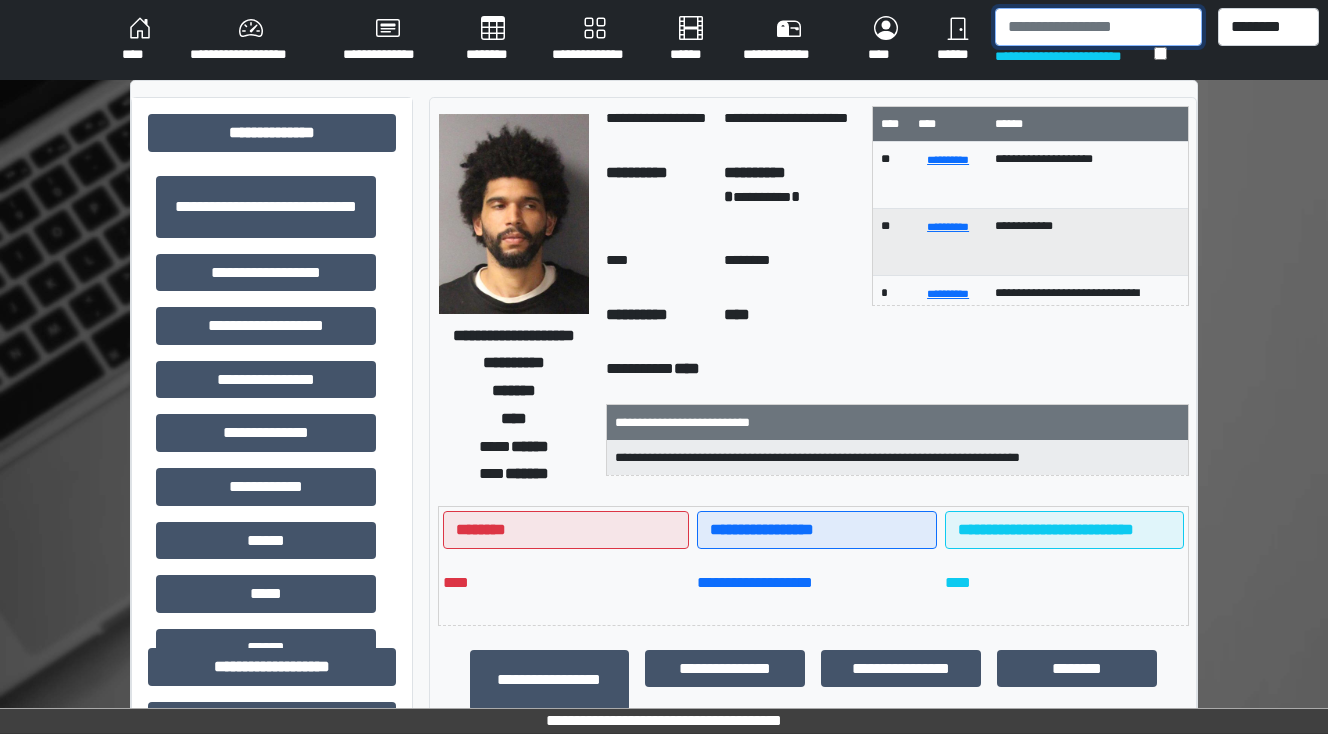 click at bounding box center (1098, 27) 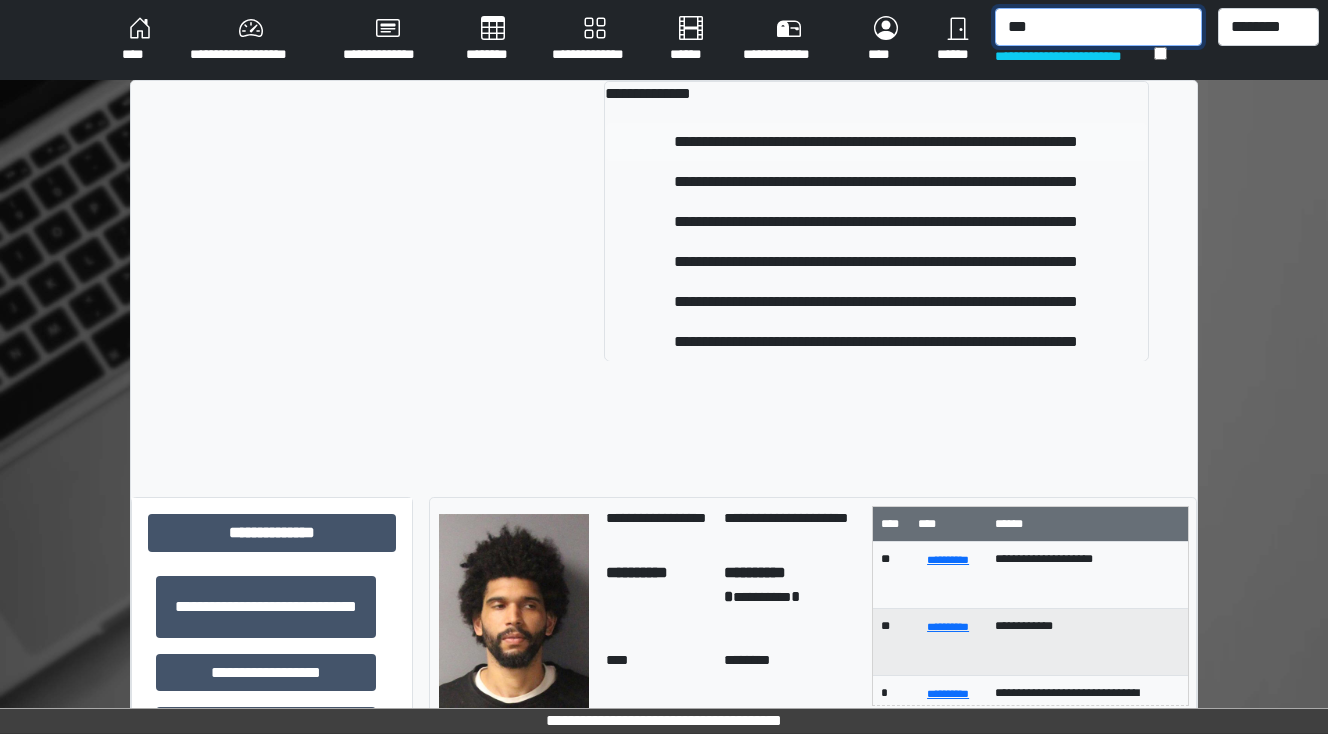 type on "***" 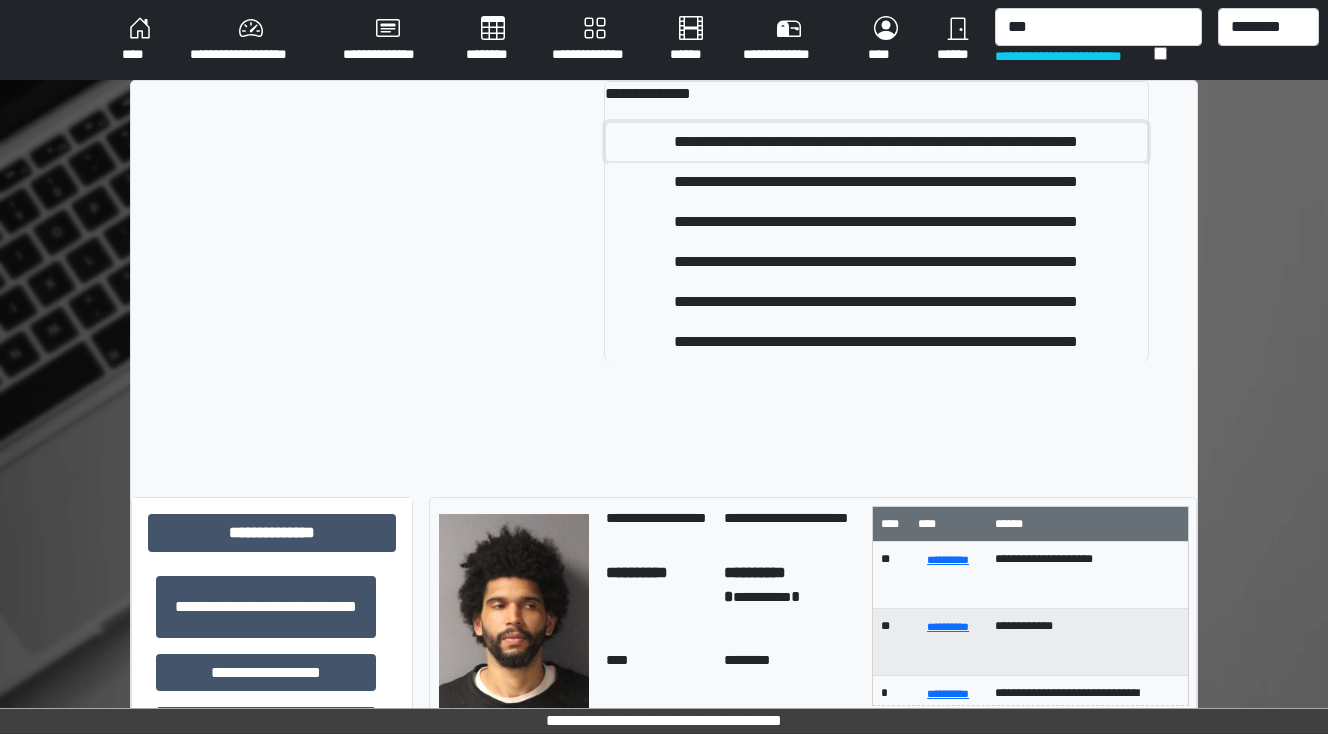 click on "**********" at bounding box center [877, 142] 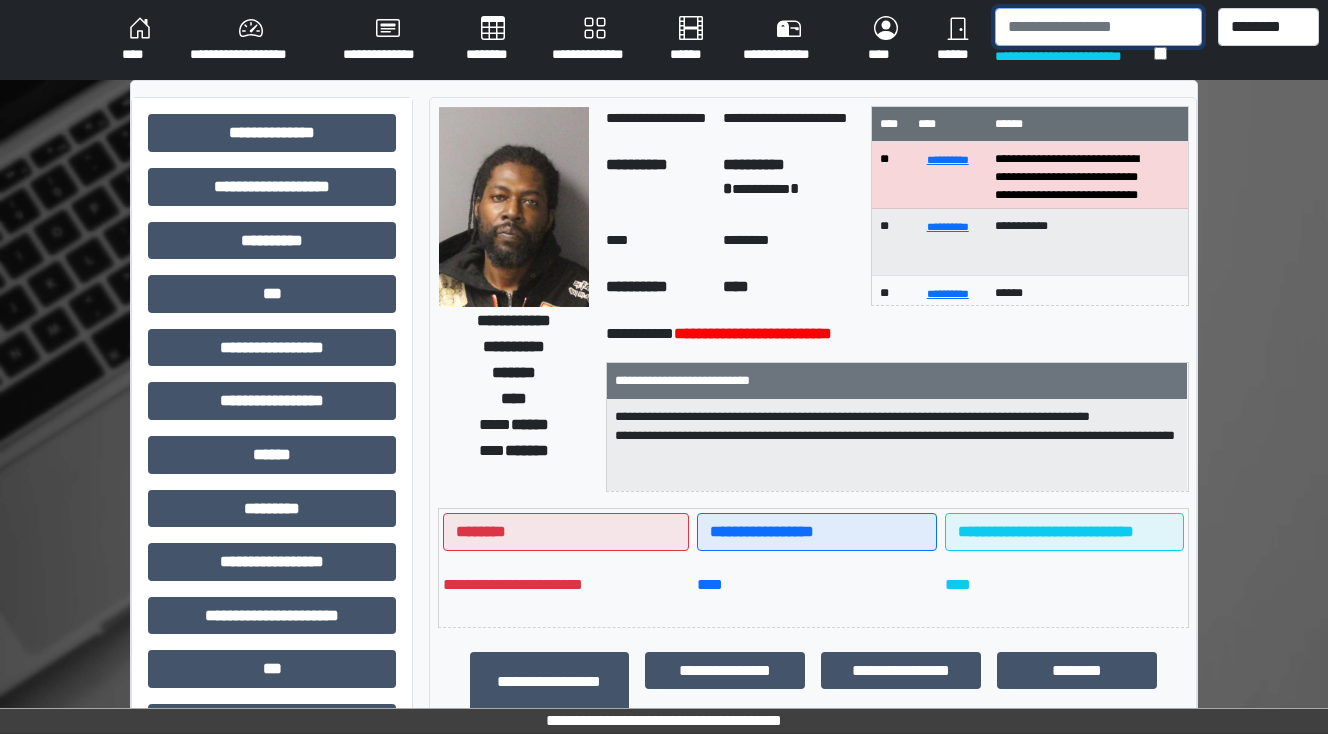 drag, startPoint x: 1122, startPoint y: 32, endPoint x: 1158, endPoint y: 29, distance: 36.124783 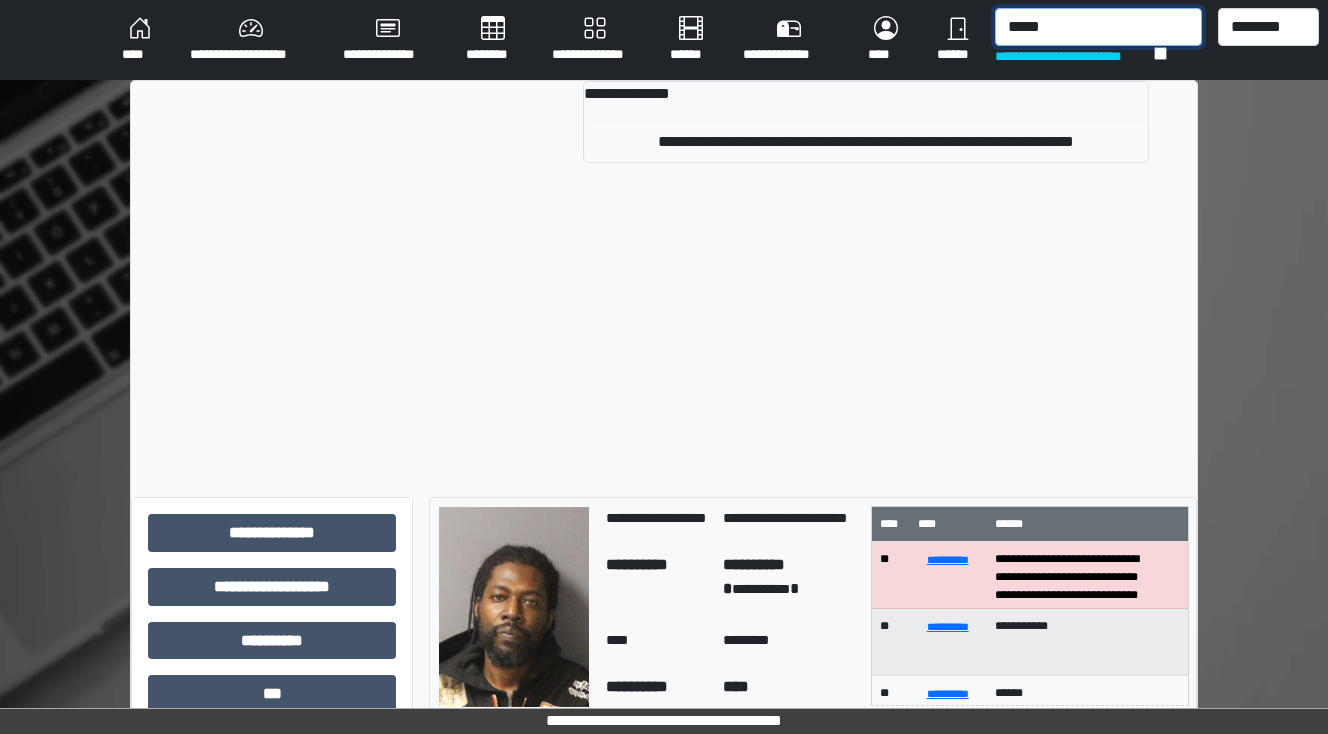 type on "*****" 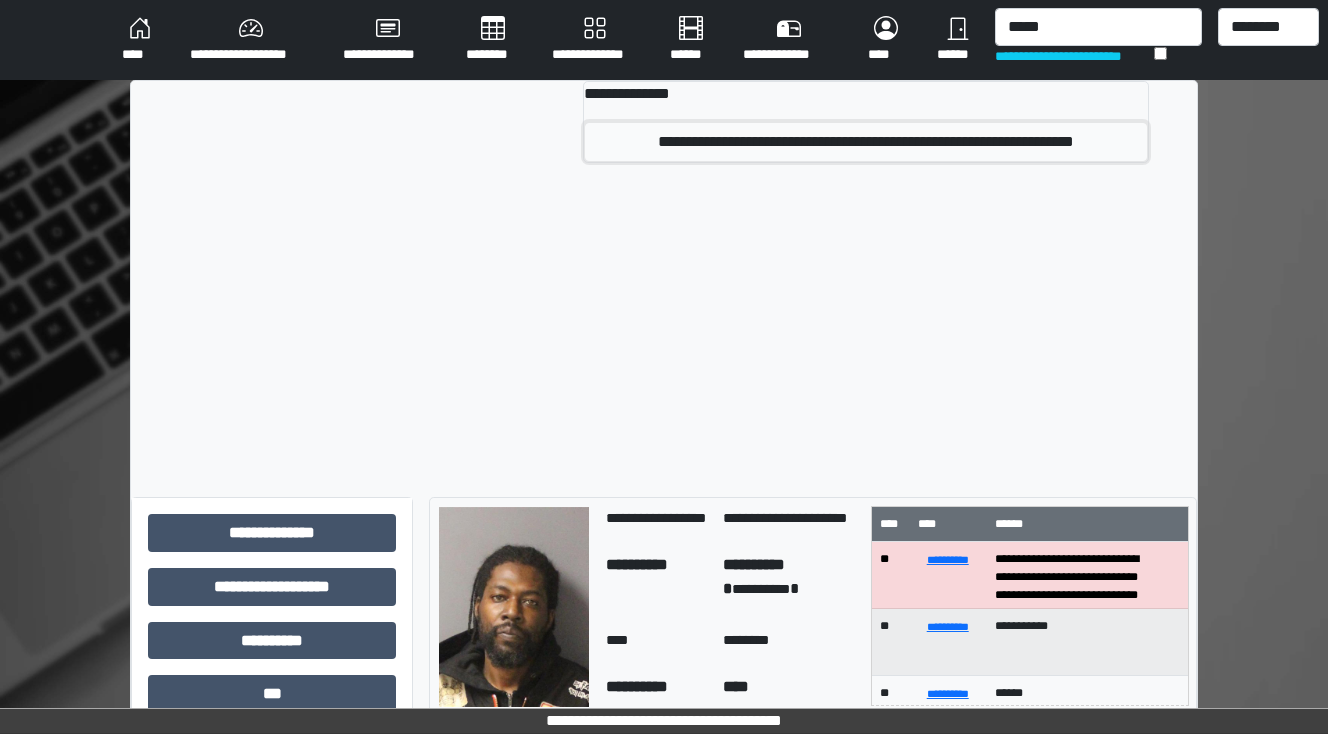 click on "**********" at bounding box center (866, 142) 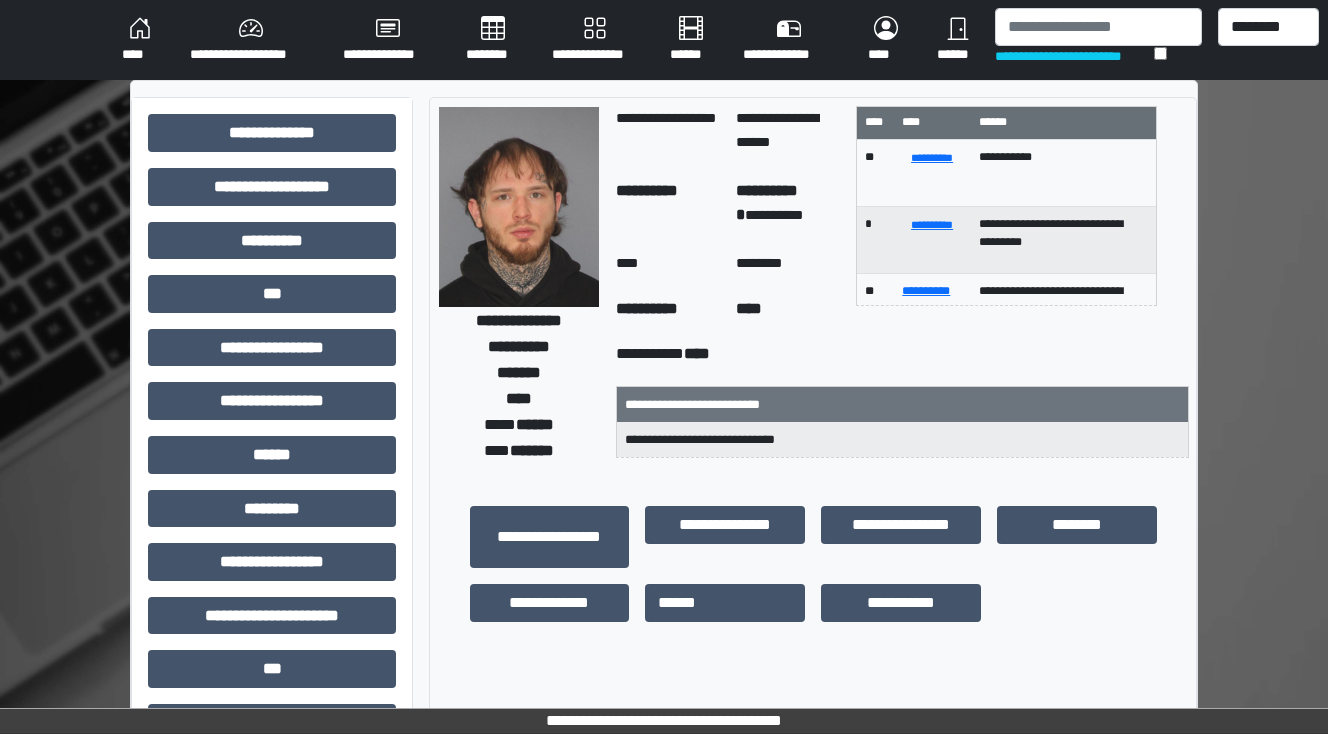 scroll, scrollTop: 0, scrollLeft: 0, axis: both 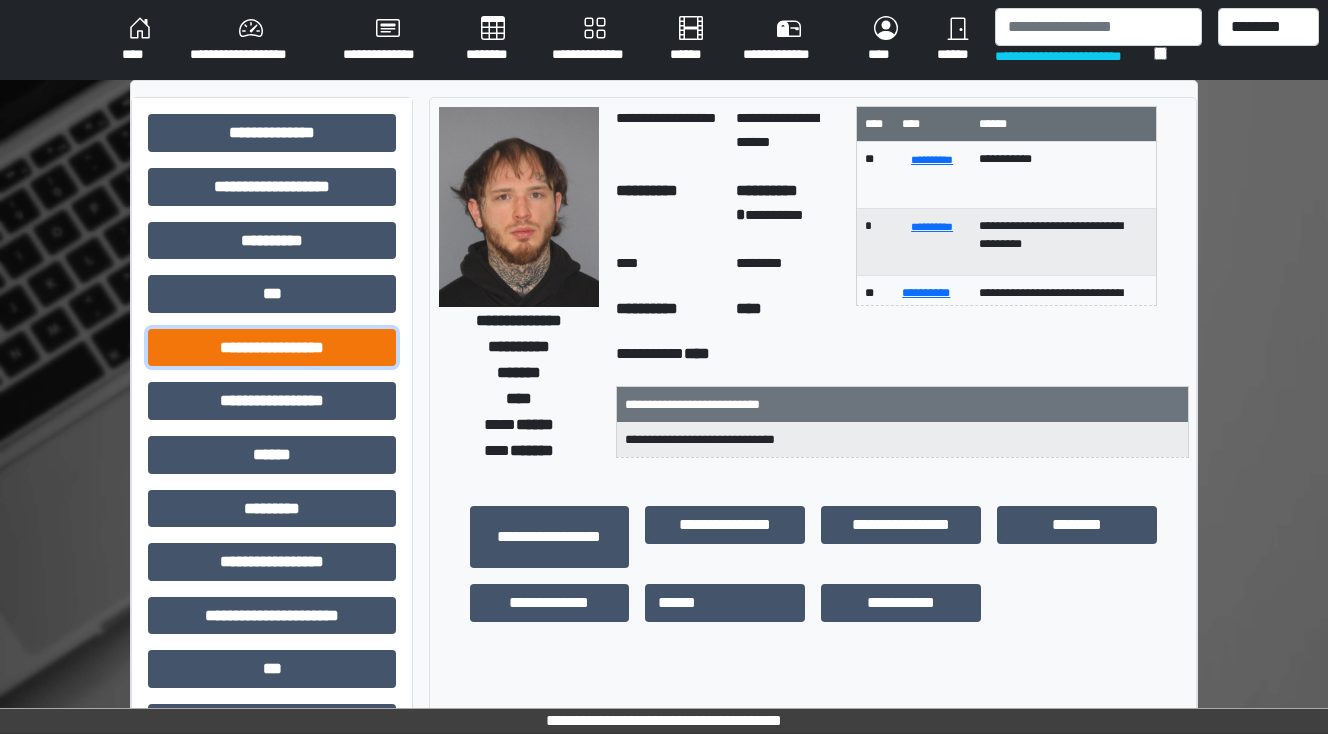 click on "**********" at bounding box center [272, 348] 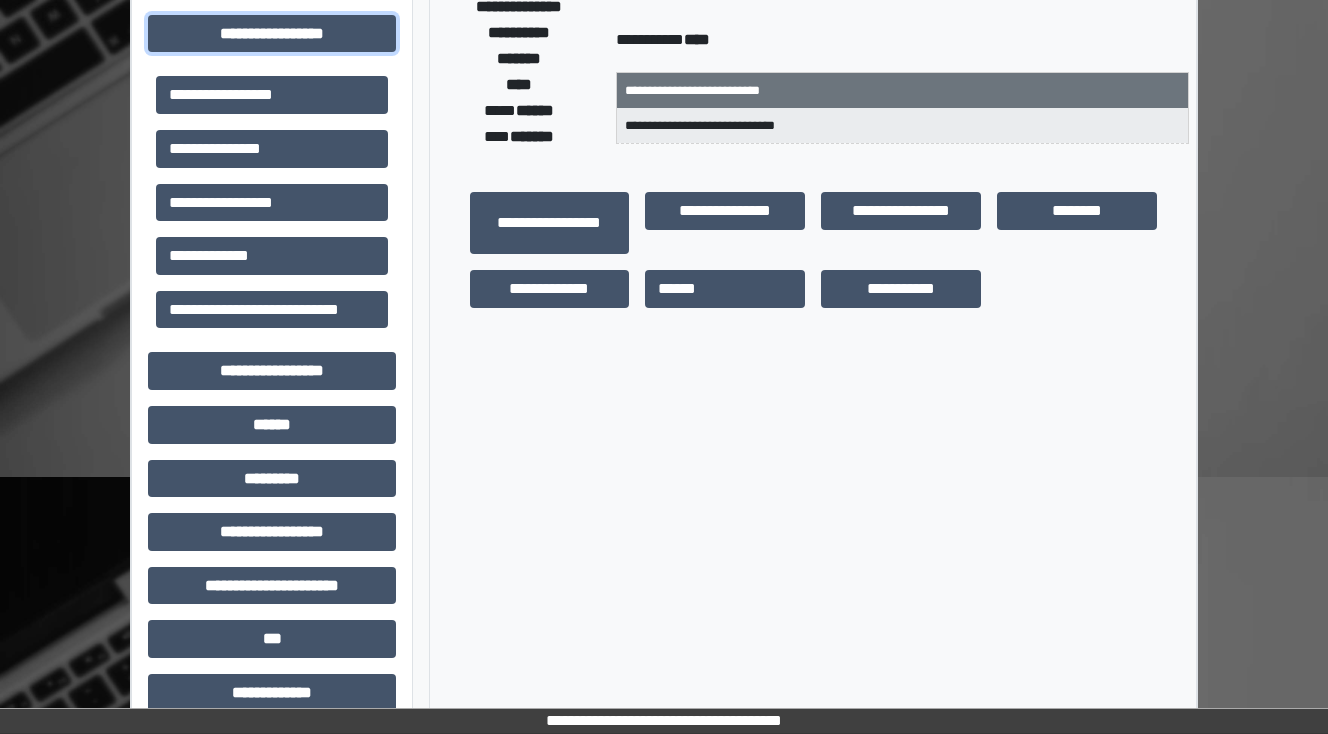 scroll, scrollTop: 320, scrollLeft: 0, axis: vertical 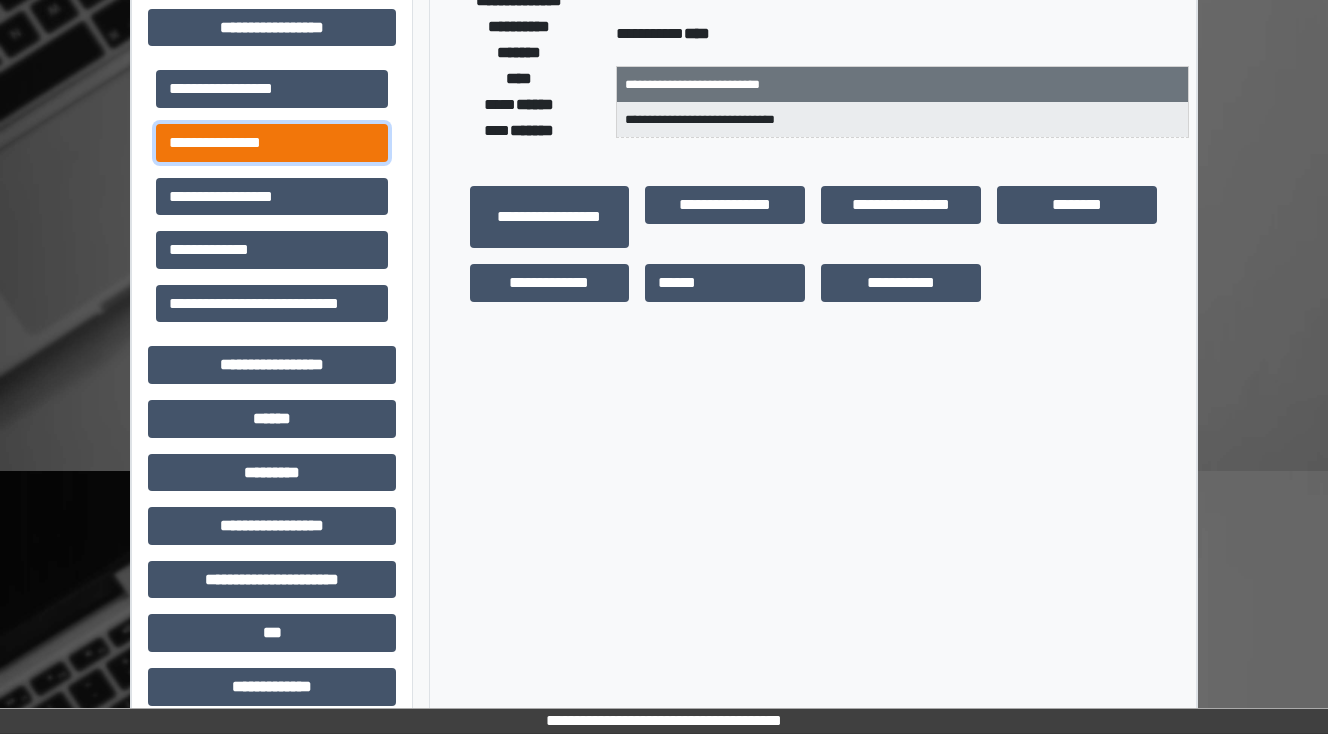 click on "**********" at bounding box center (272, 143) 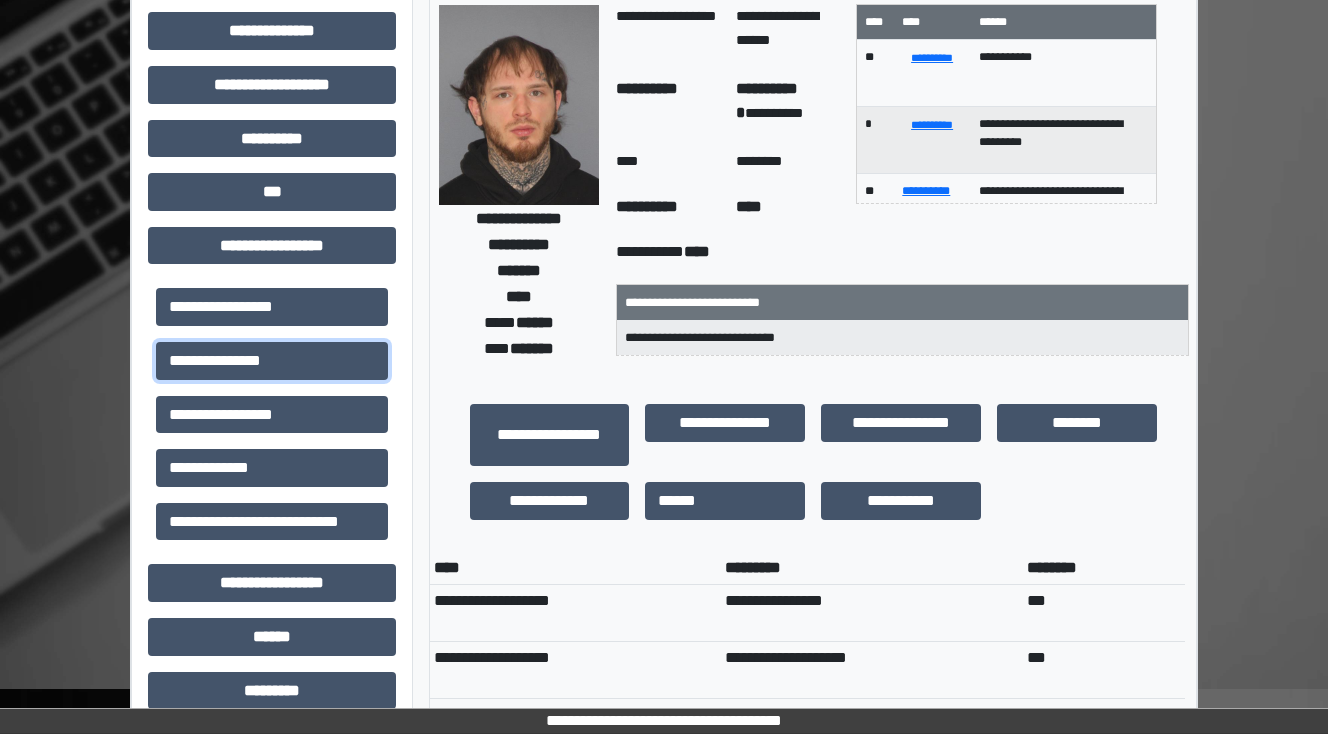 scroll, scrollTop: 0, scrollLeft: 0, axis: both 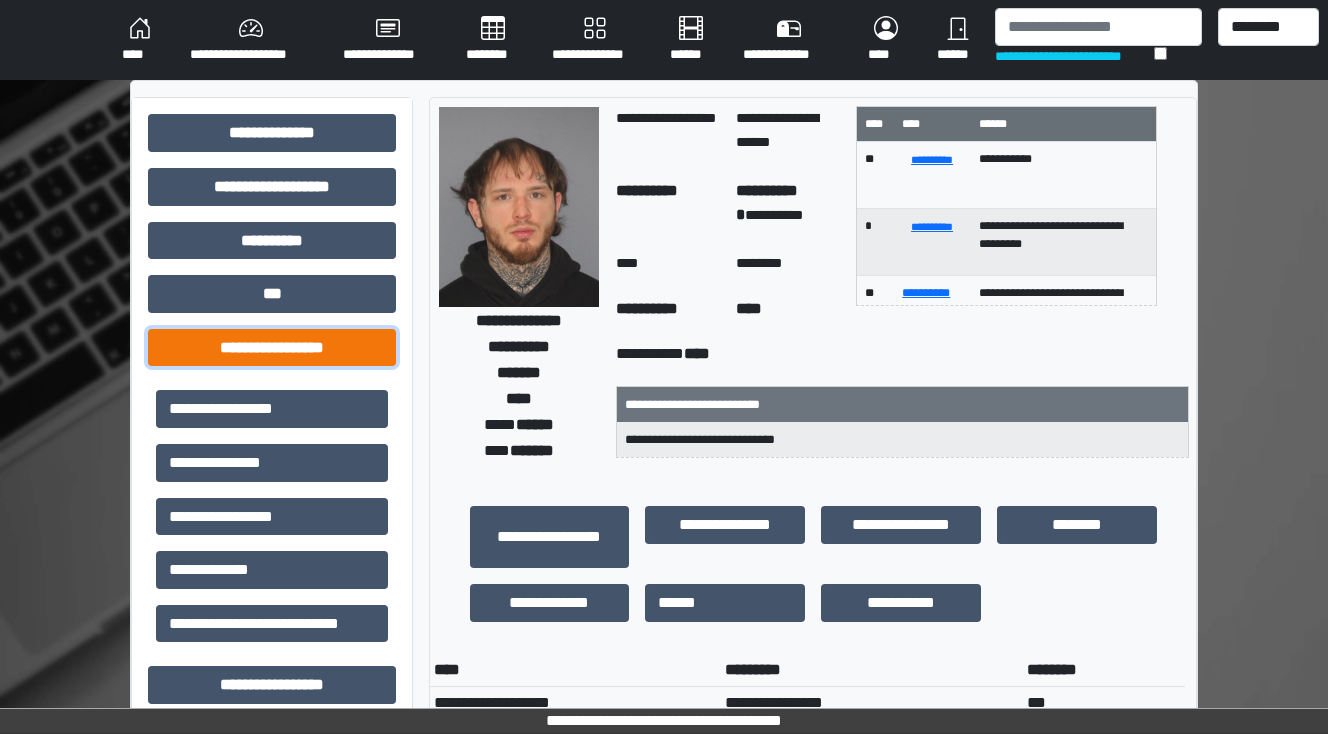 click on "**********" at bounding box center [272, 348] 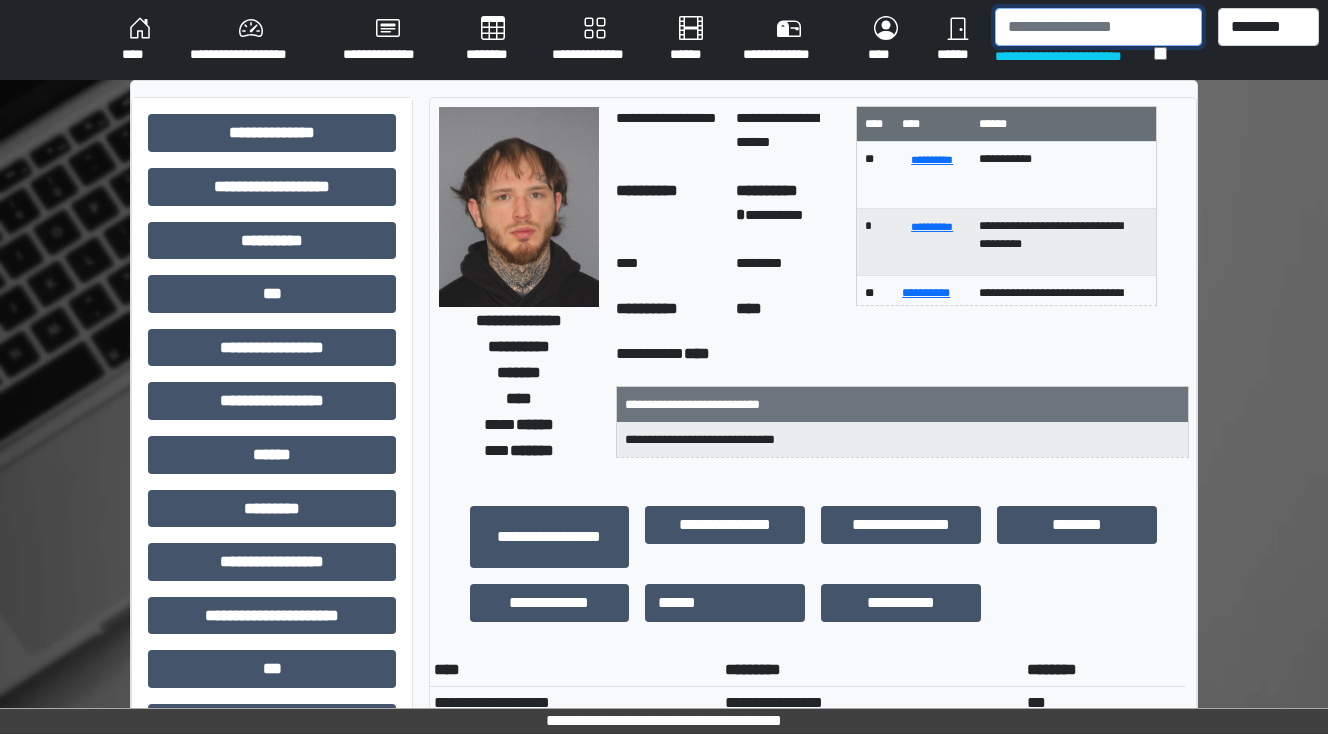 drag, startPoint x: 1101, startPoint y: 13, endPoint x: 1086, endPoint y: 3, distance: 18.027756 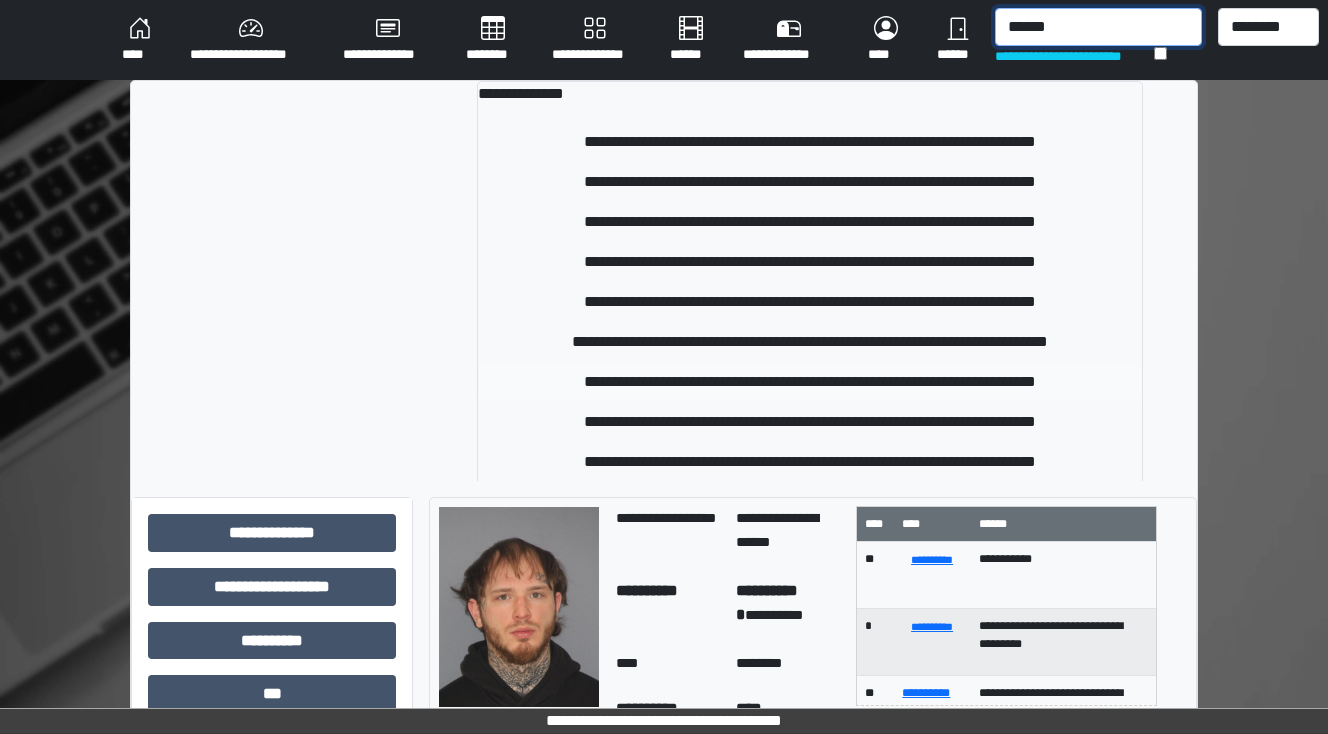 type on "******" 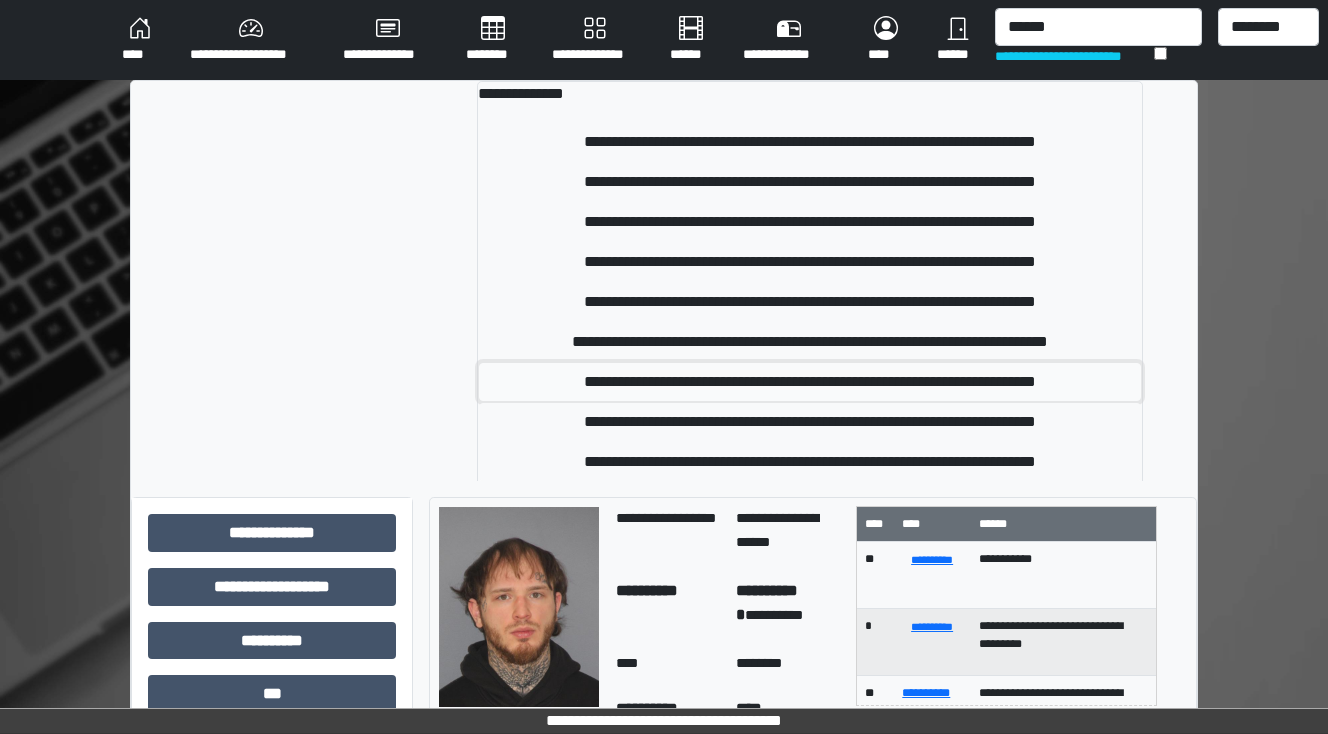 click on "**********" at bounding box center [810, 382] 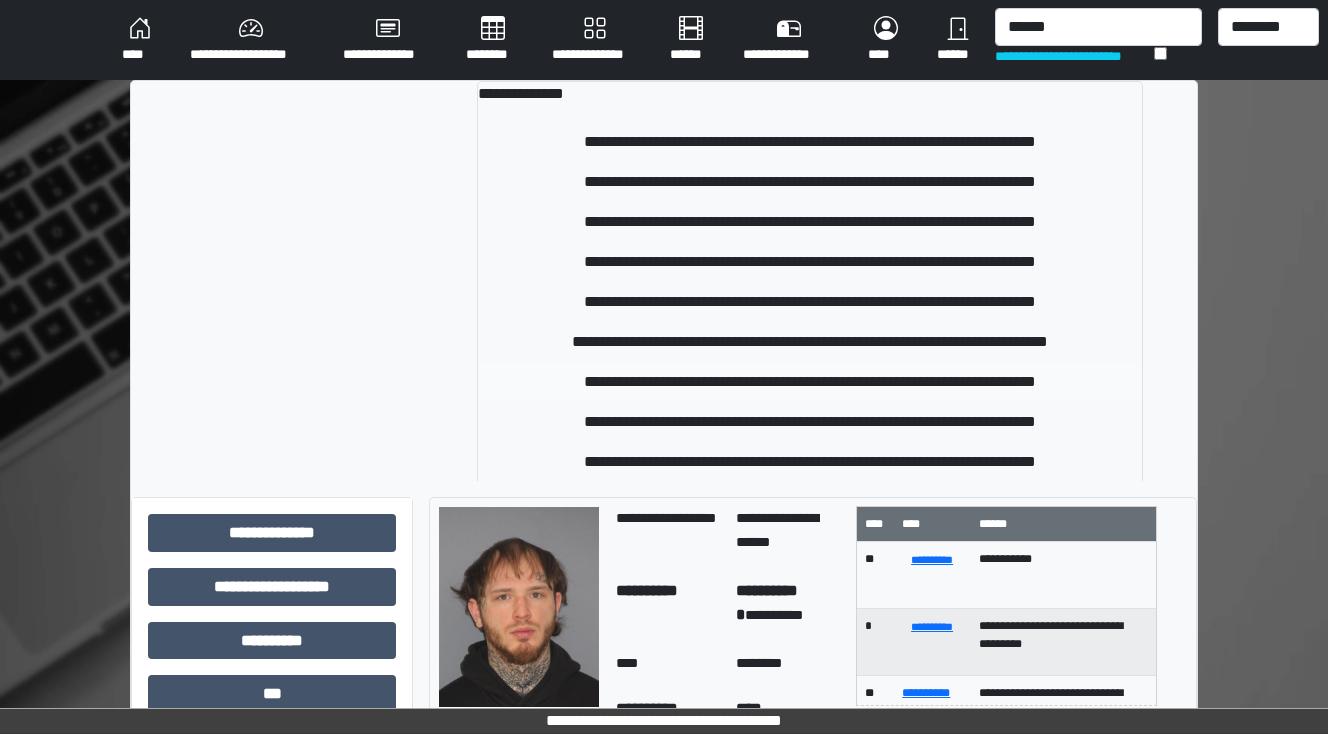 type 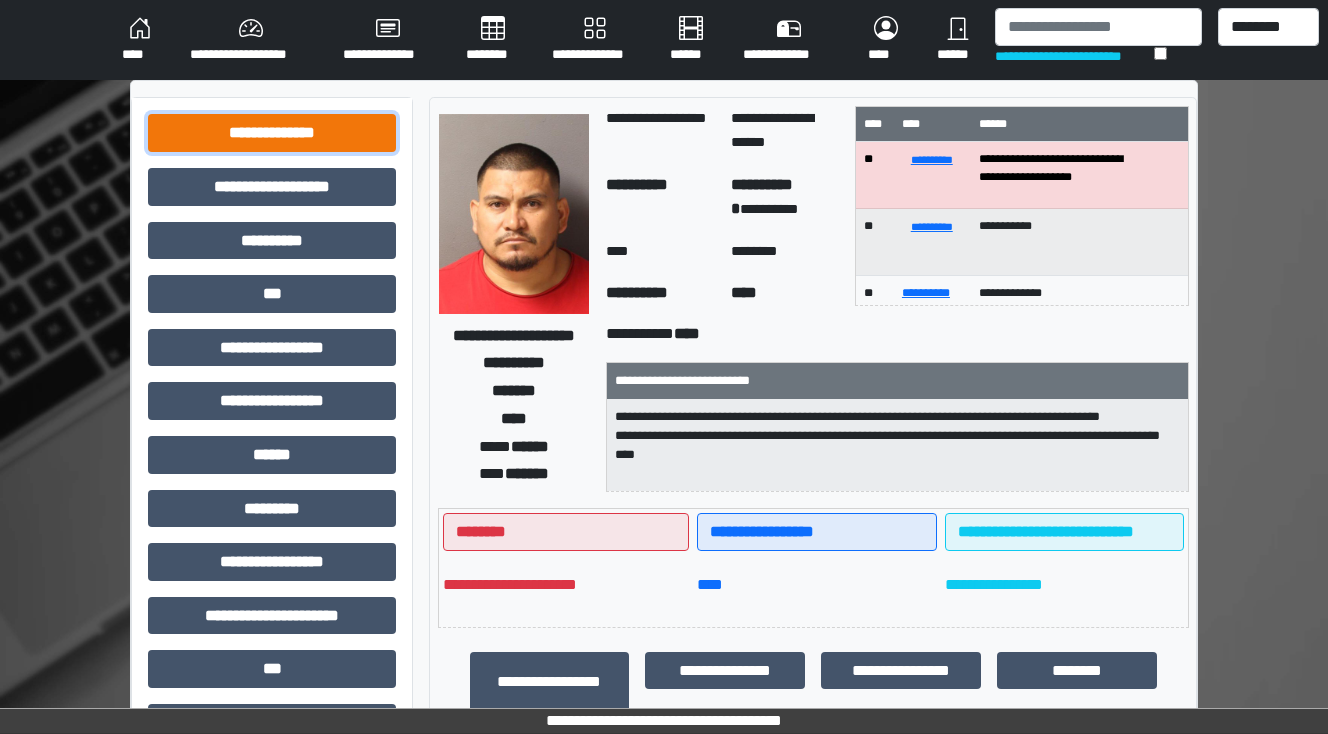 click on "**********" at bounding box center (272, 133) 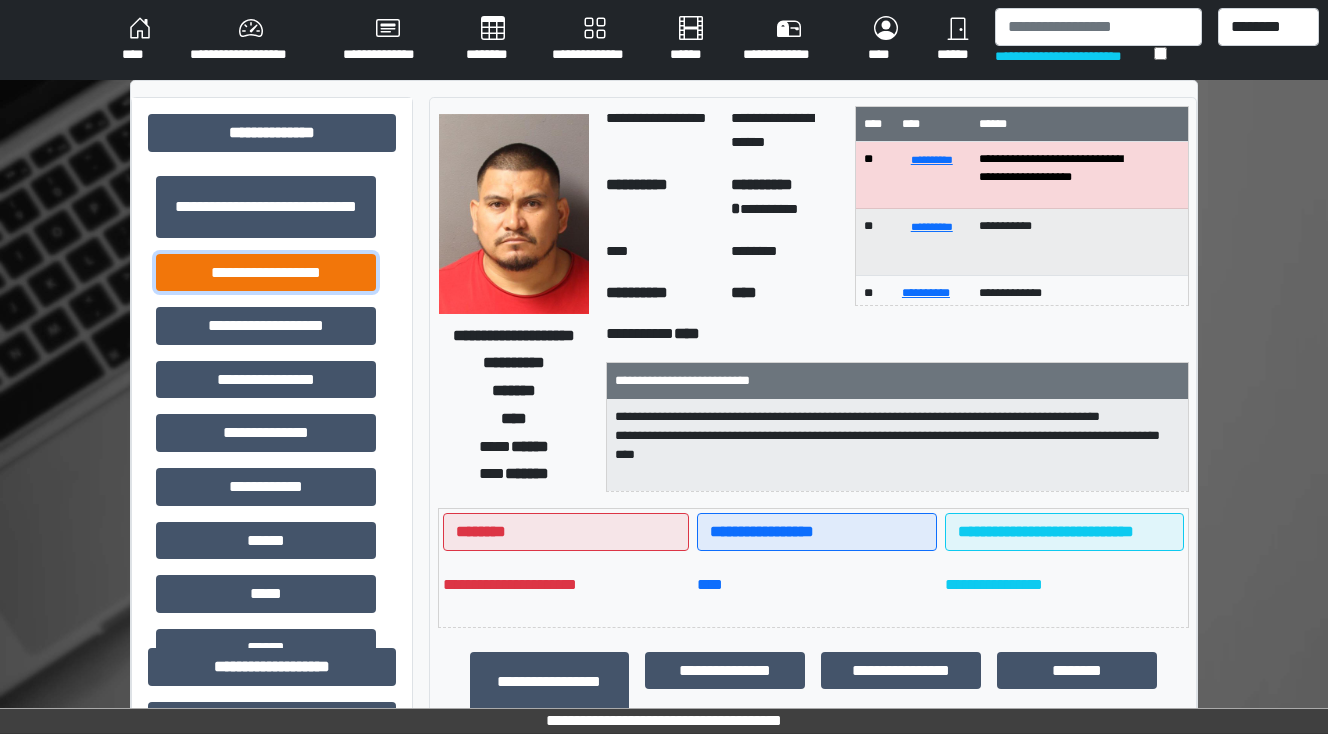 click on "**********" at bounding box center [266, 273] 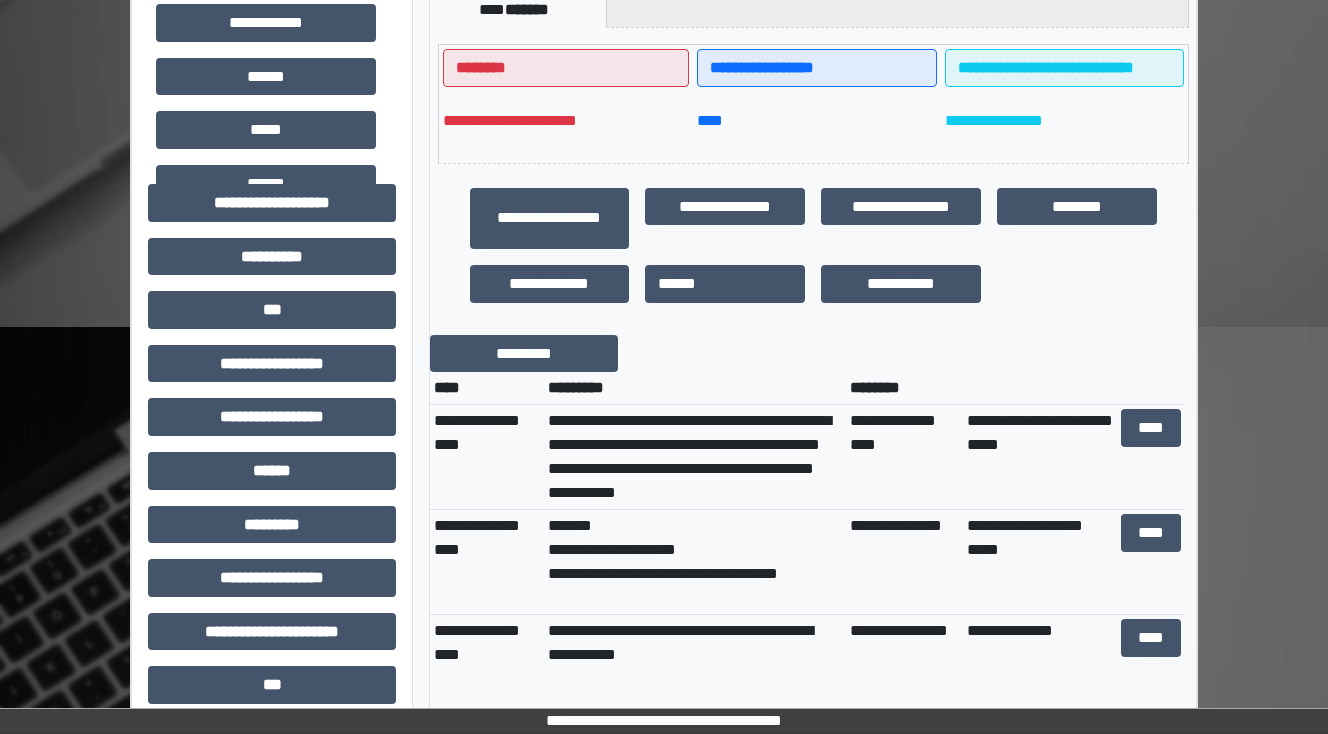 scroll, scrollTop: 480, scrollLeft: 0, axis: vertical 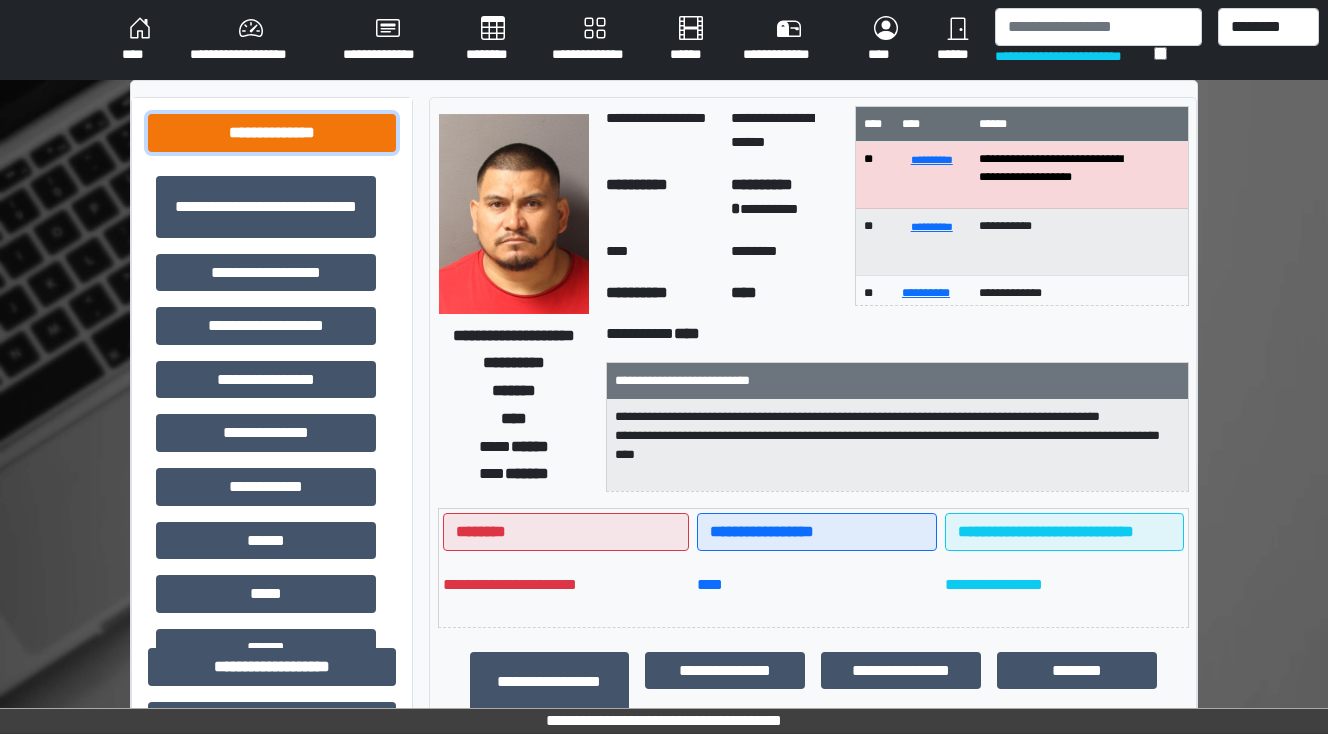 click on "**********" at bounding box center [272, 133] 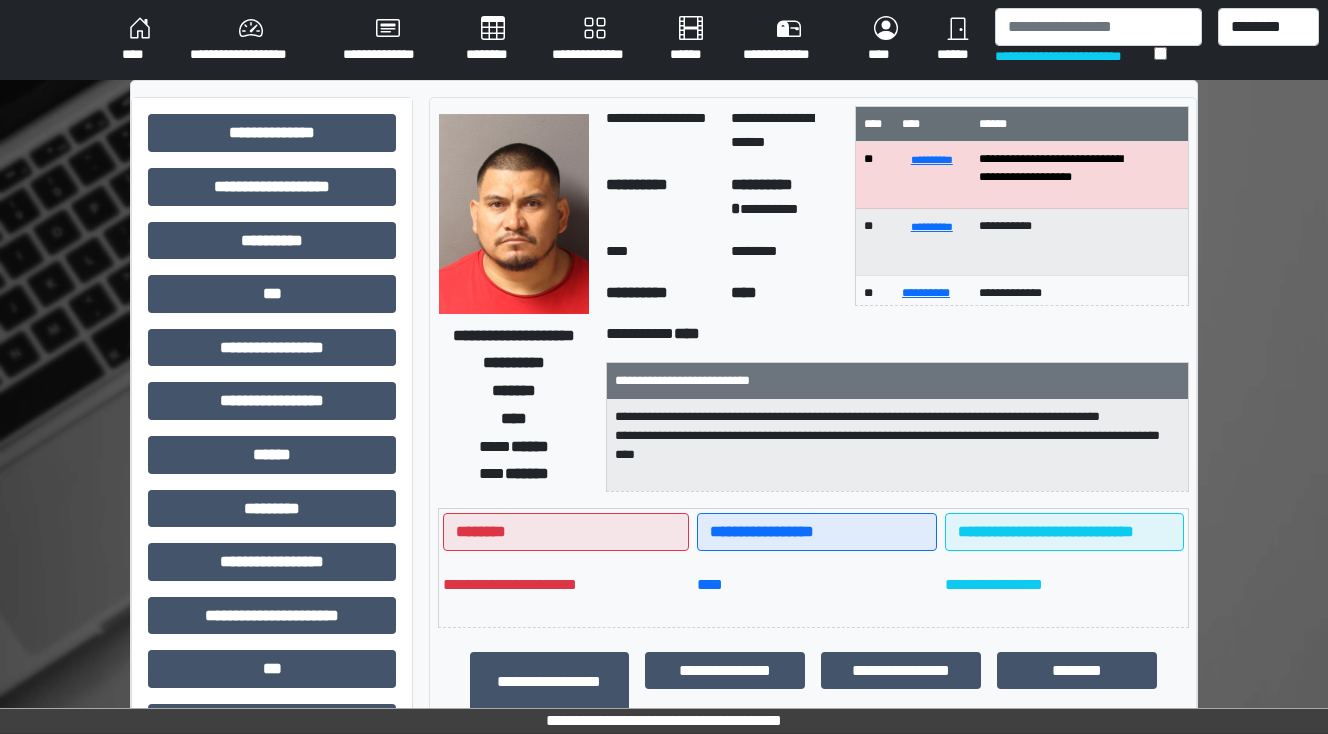 click on "****" at bounding box center [140, 40] 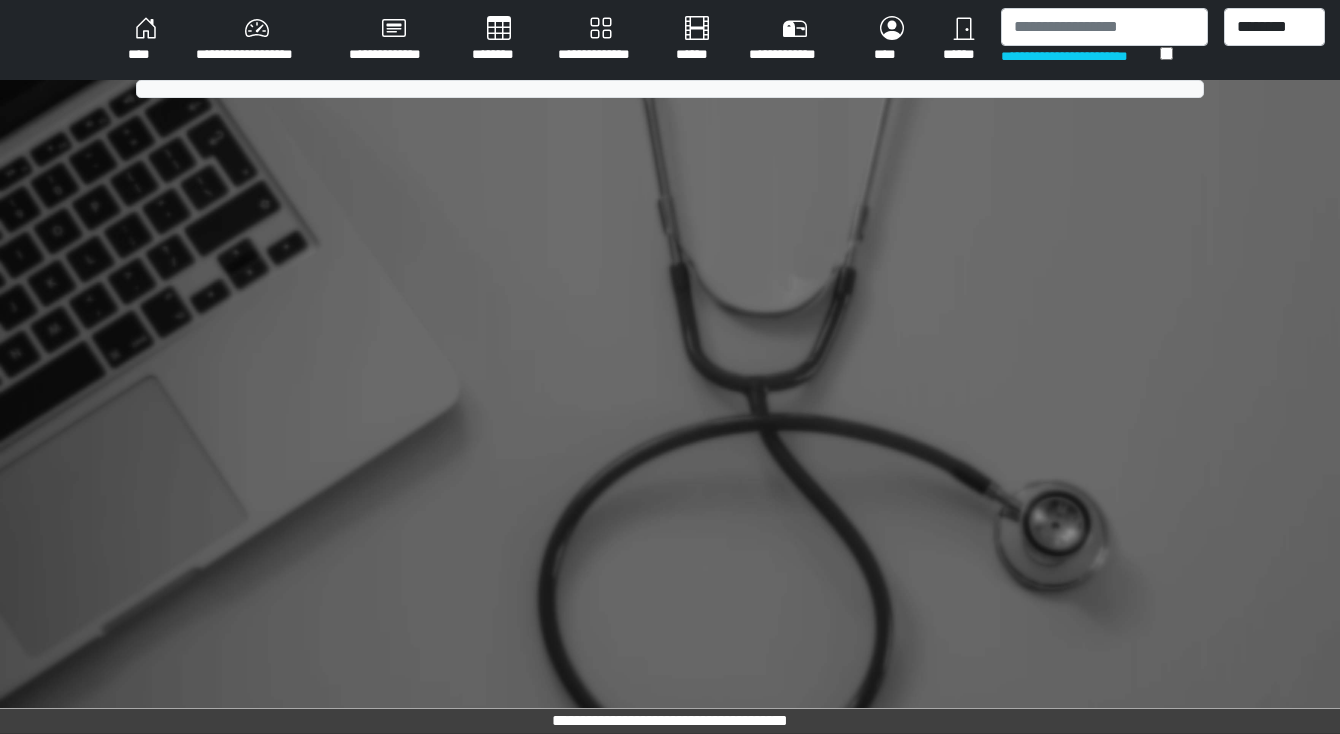 scroll, scrollTop: 0, scrollLeft: 0, axis: both 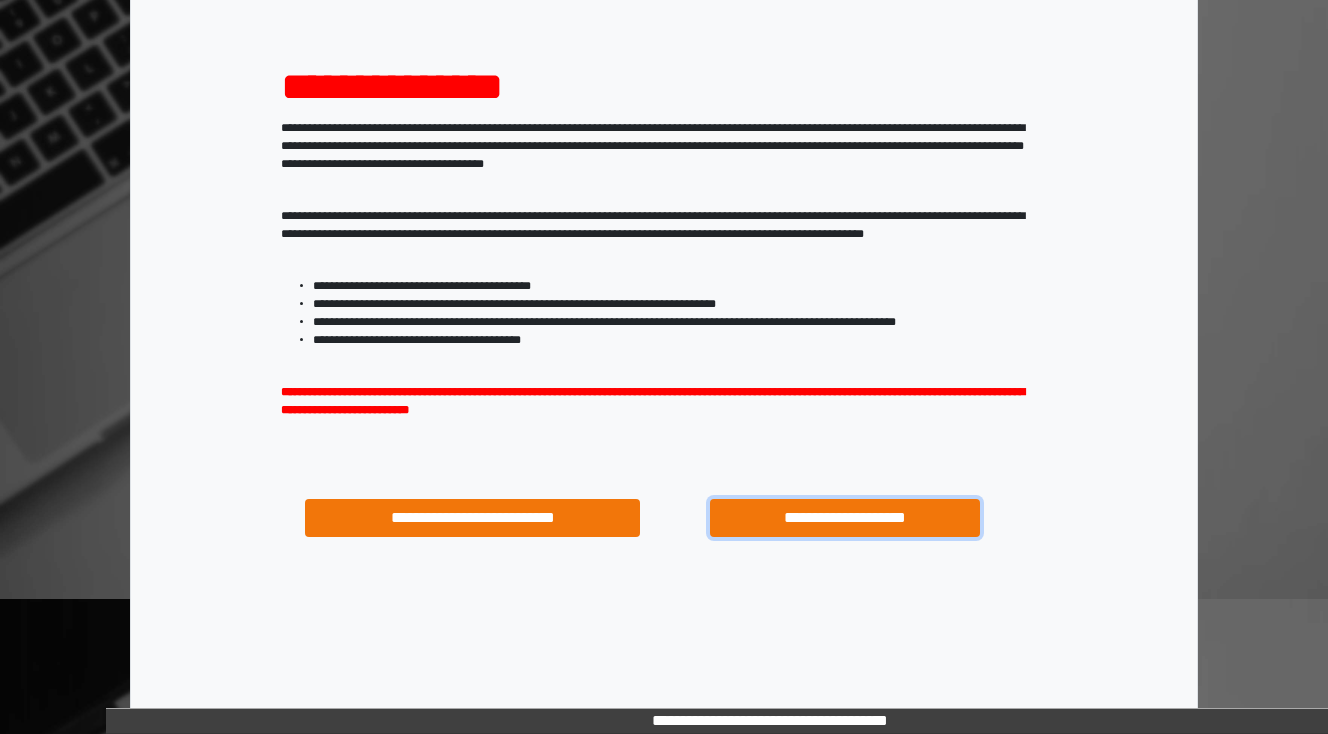 click on "**********" at bounding box center (844, 518) 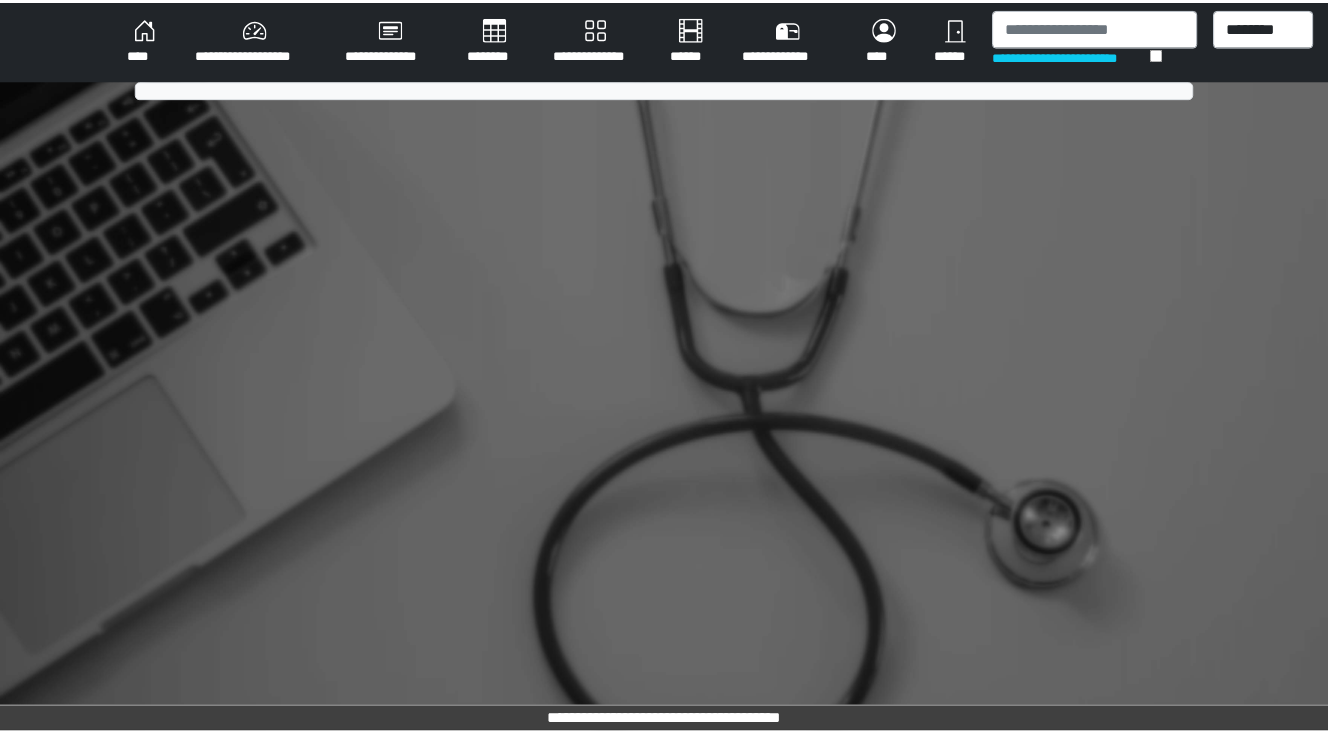 scroll, scrollTop: 0, scrollLeft: 0, axis: both 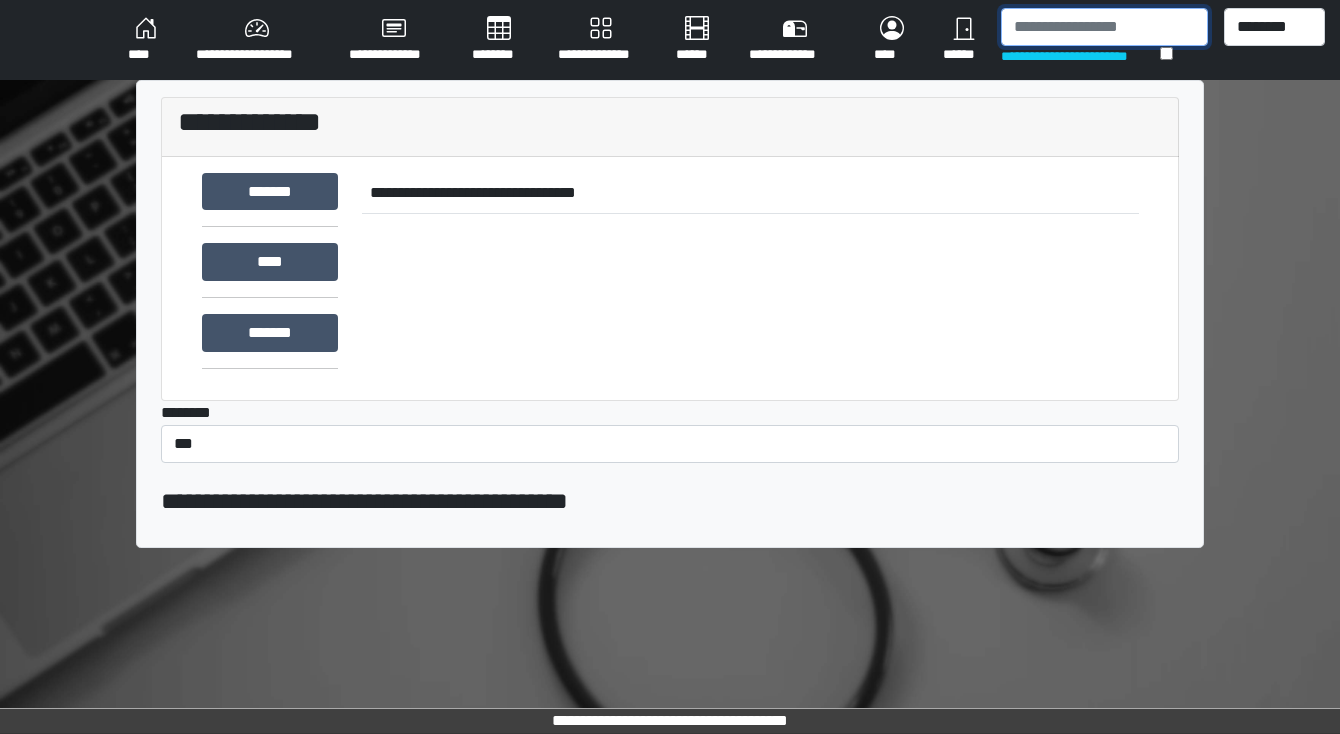 click at bounding box center [1104, 27] 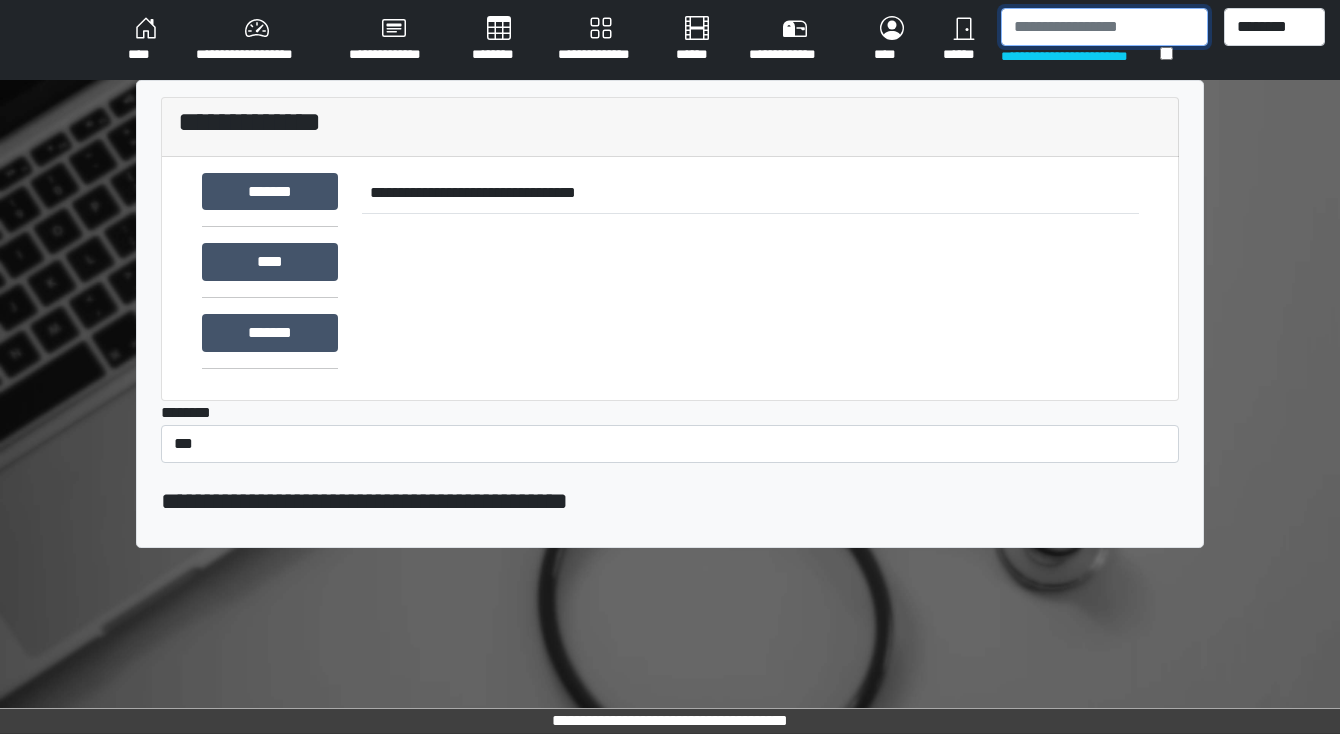 type on "*" 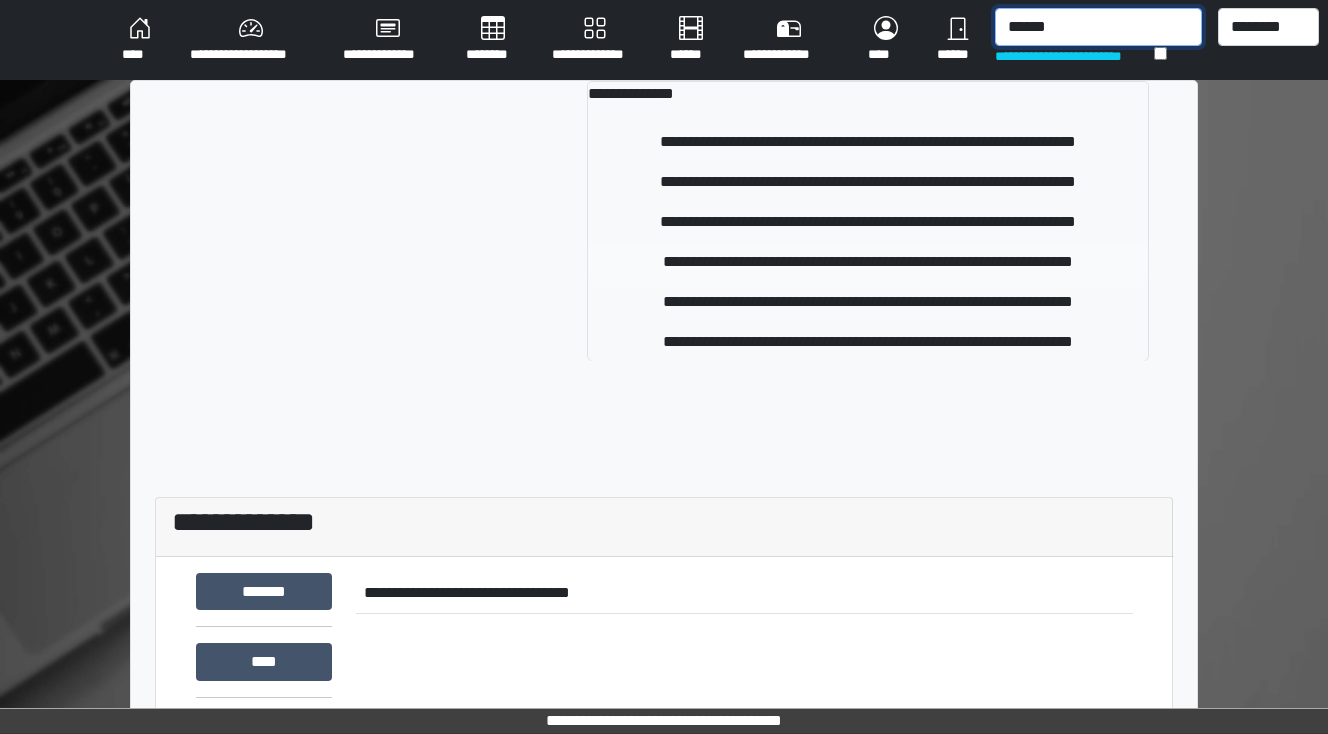 type on "******" 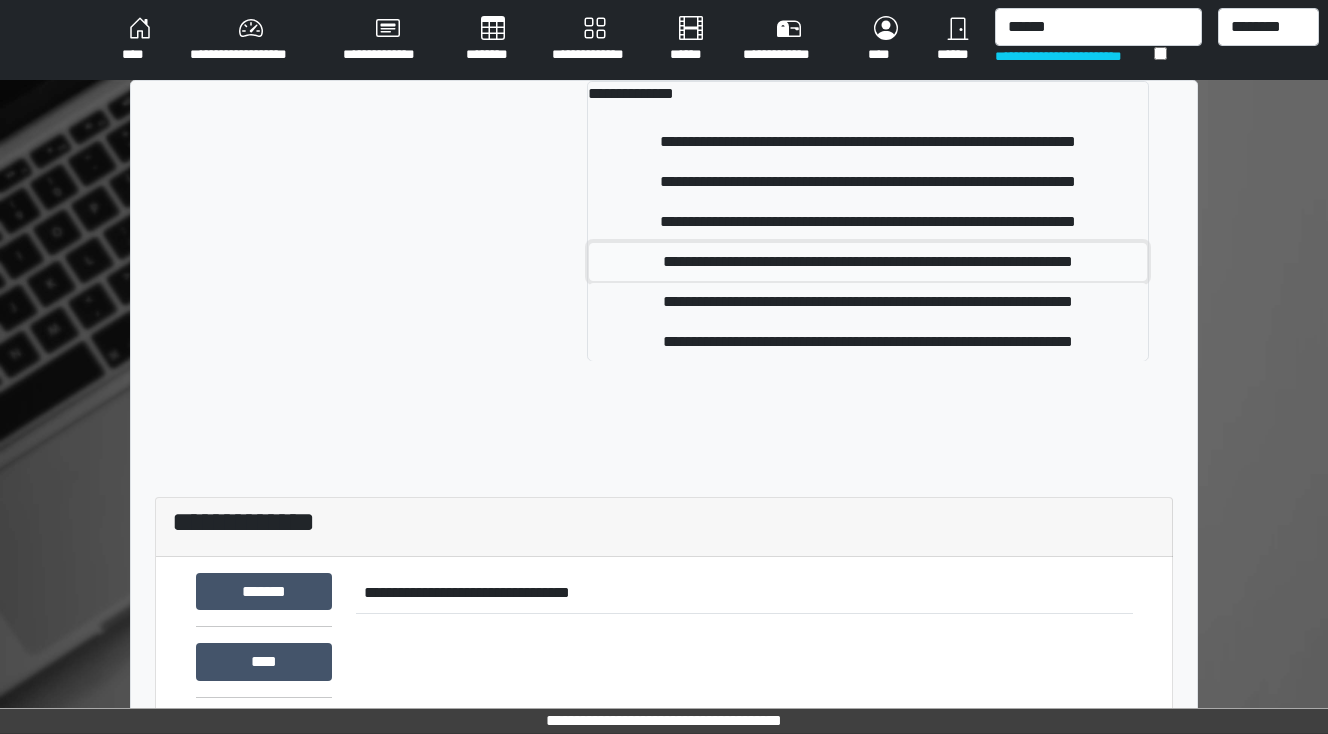 click on "**********" at bounding box center [868, 262] 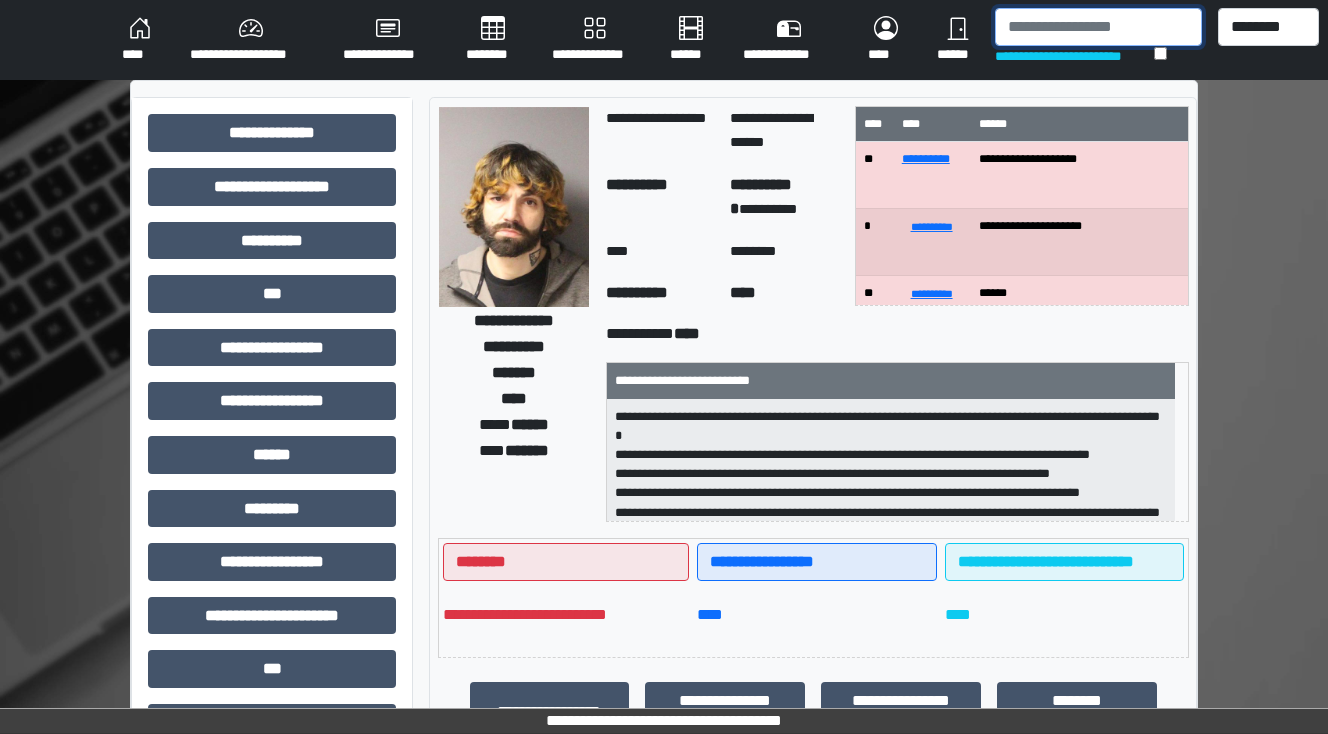 drag, startPoint x: 1075, startPoint y: 34, endPoint x: 1057, endPoint y: 21, distance: 22.203604 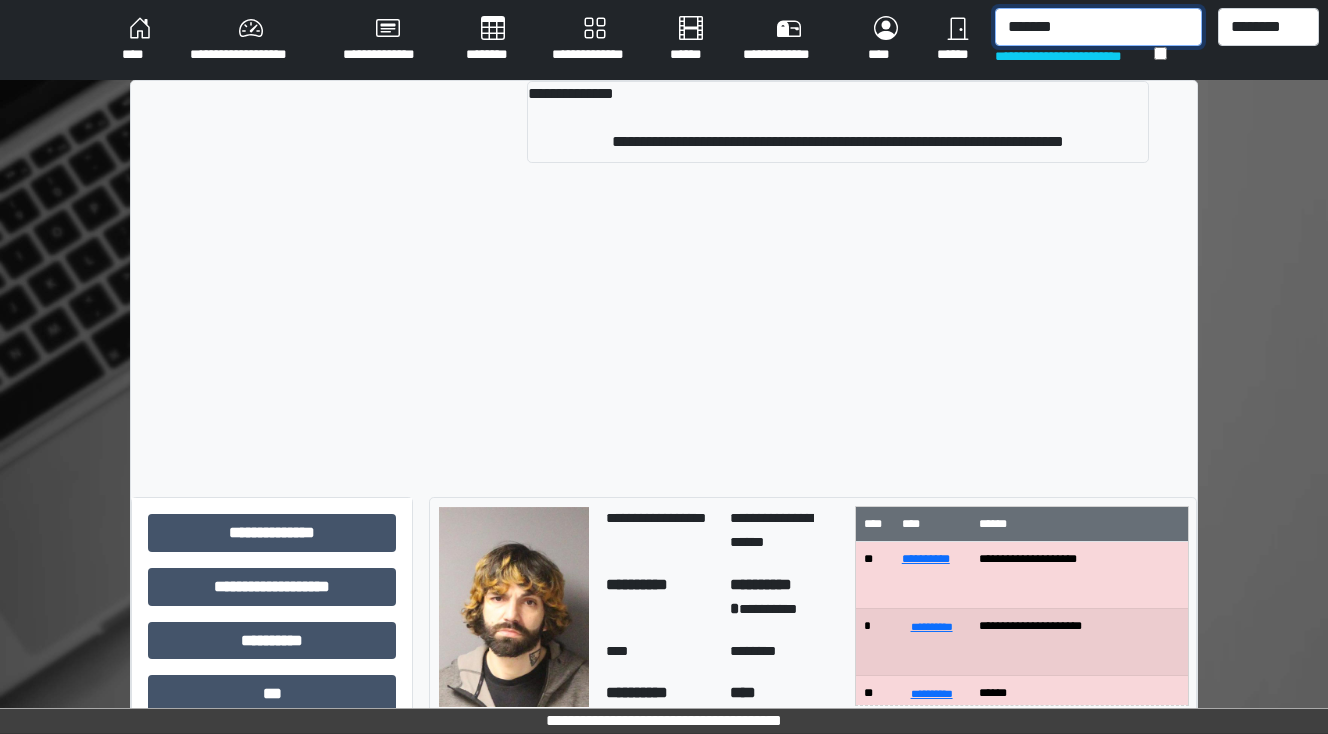 type on "*******" 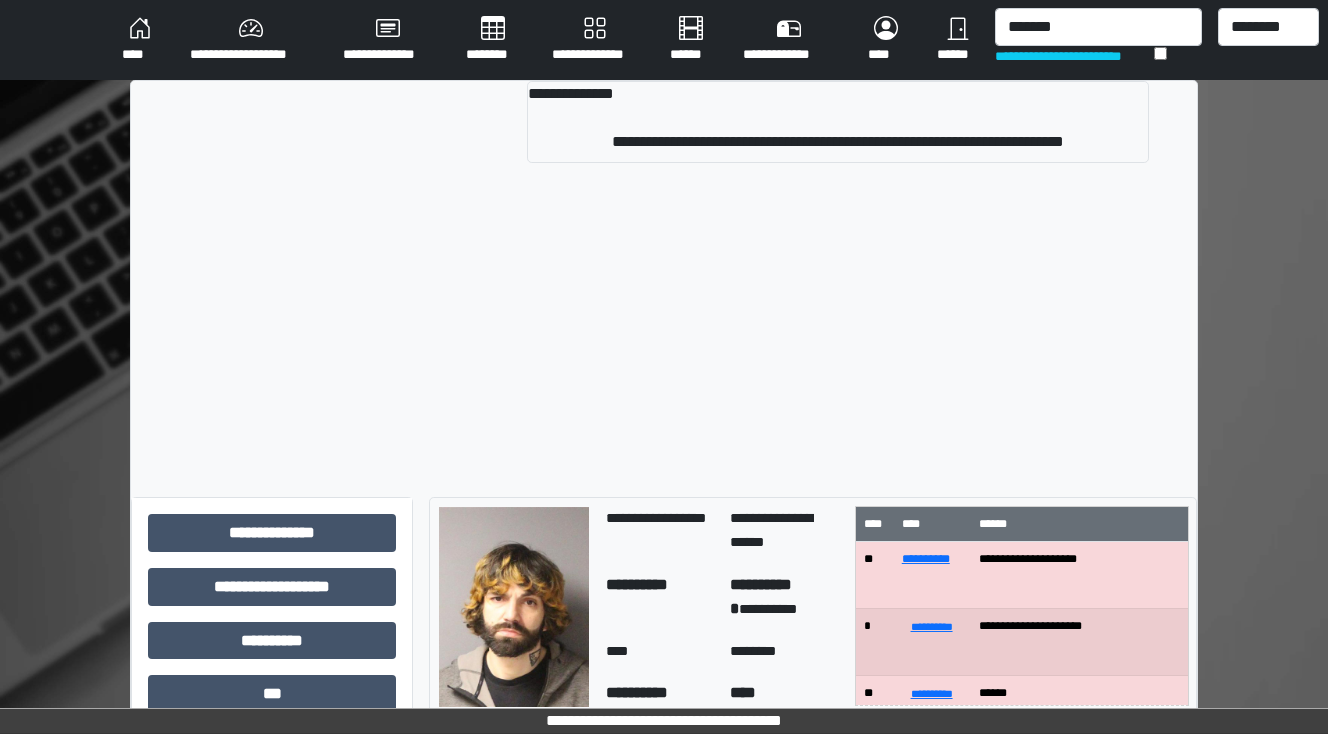 click on "**********" at bounding box center [664, 281] 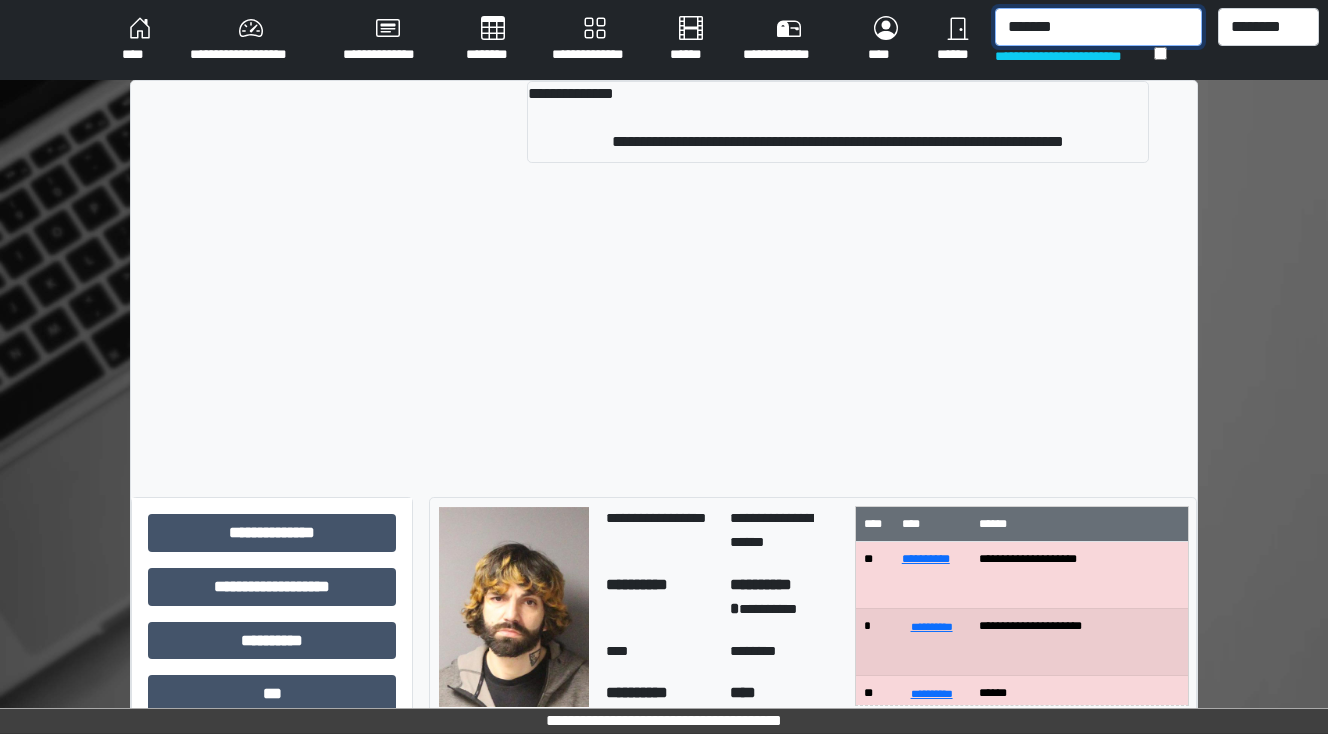 drag, startPoint x: 1100, startPoint y: 26, endPoint x: 962, endPoint y: 29, distance: 138.03261 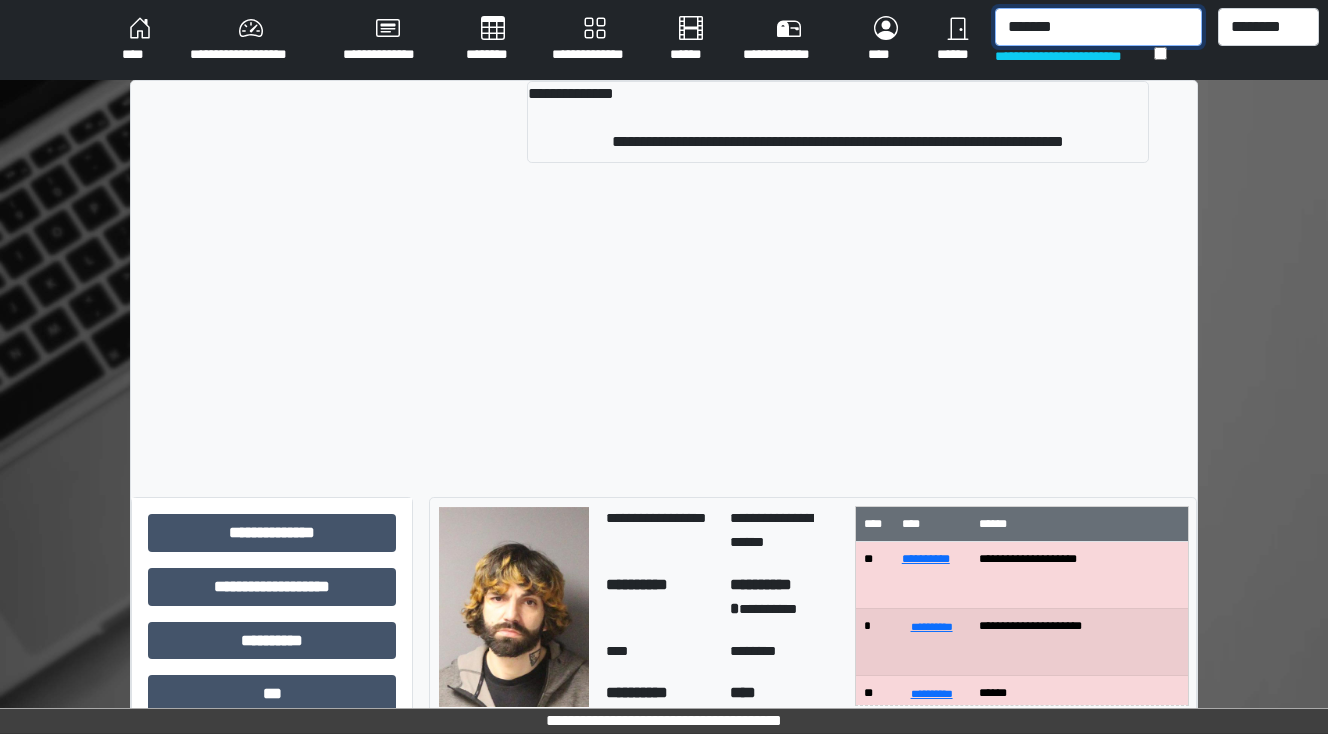 click on "**********" at bounding box center (716, 40) 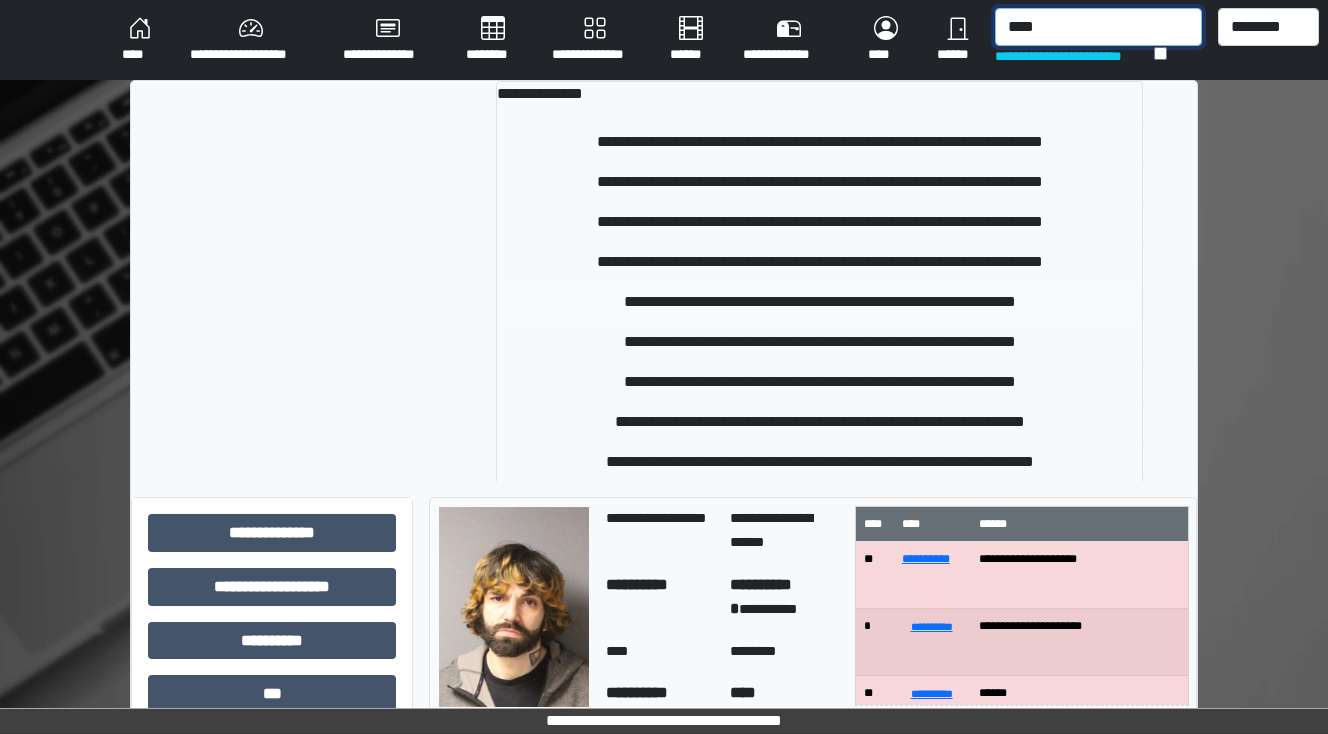 type on "****" 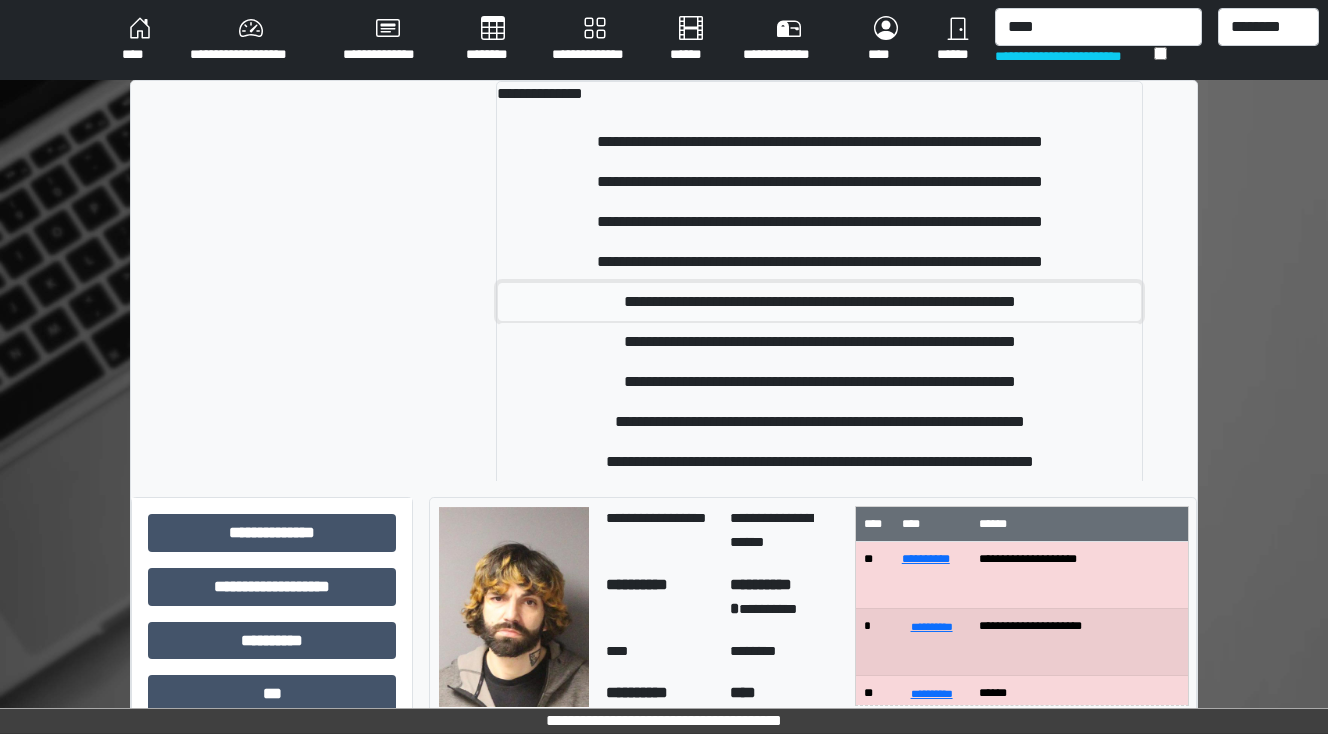 click on "**********" at bounding box center (820, 302) 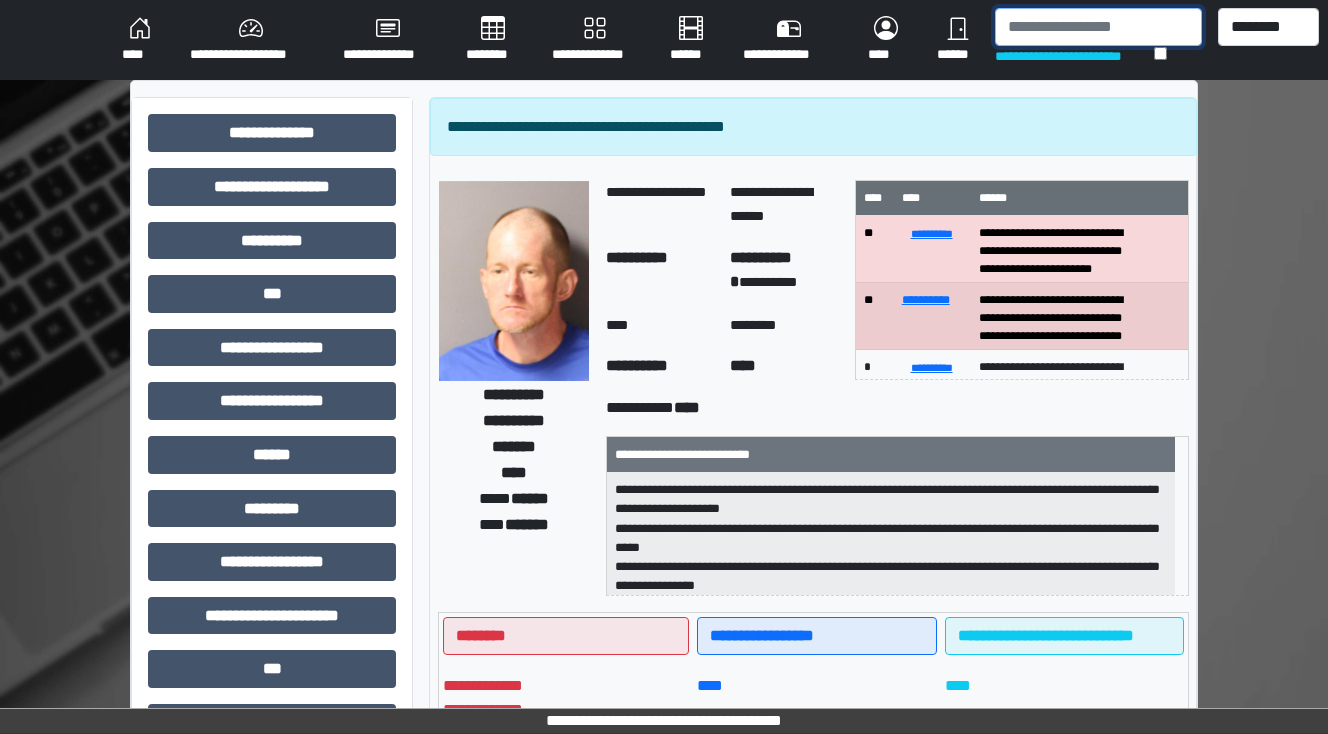 click at bounding box center (1098, 27) 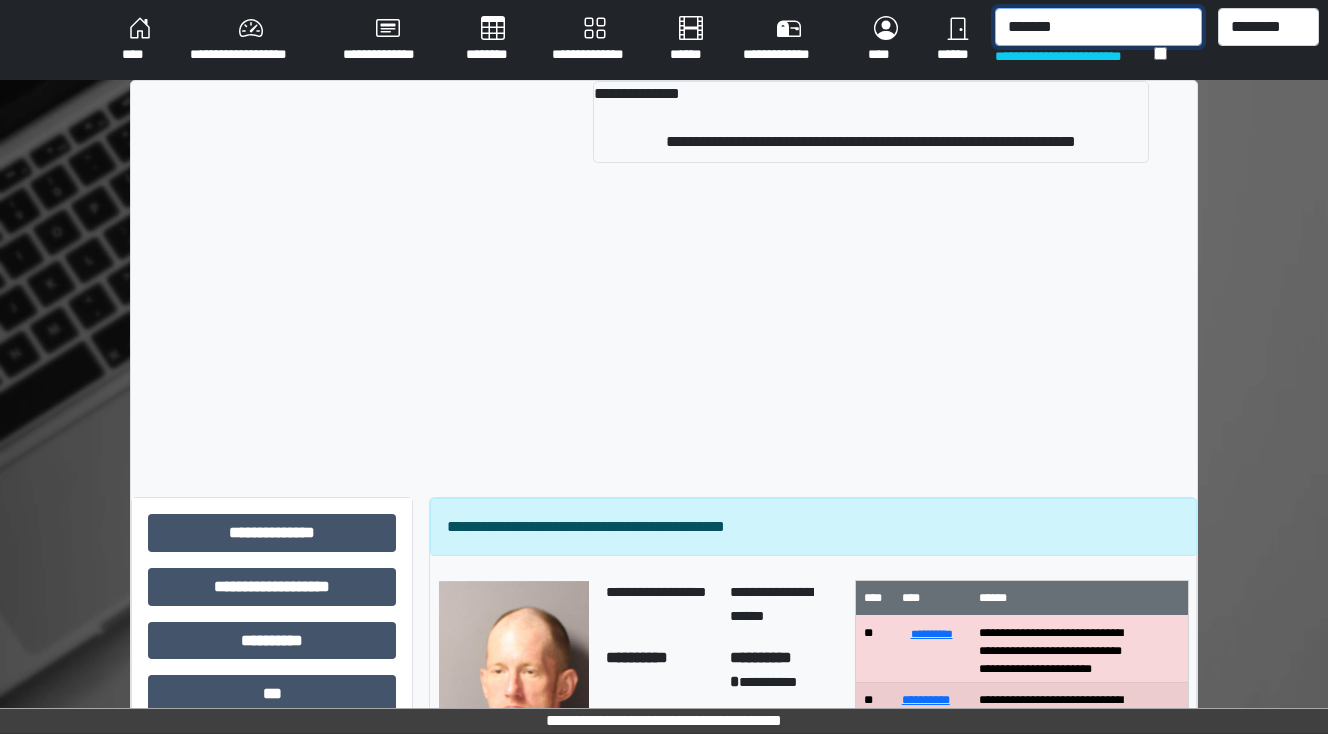type on "*******" 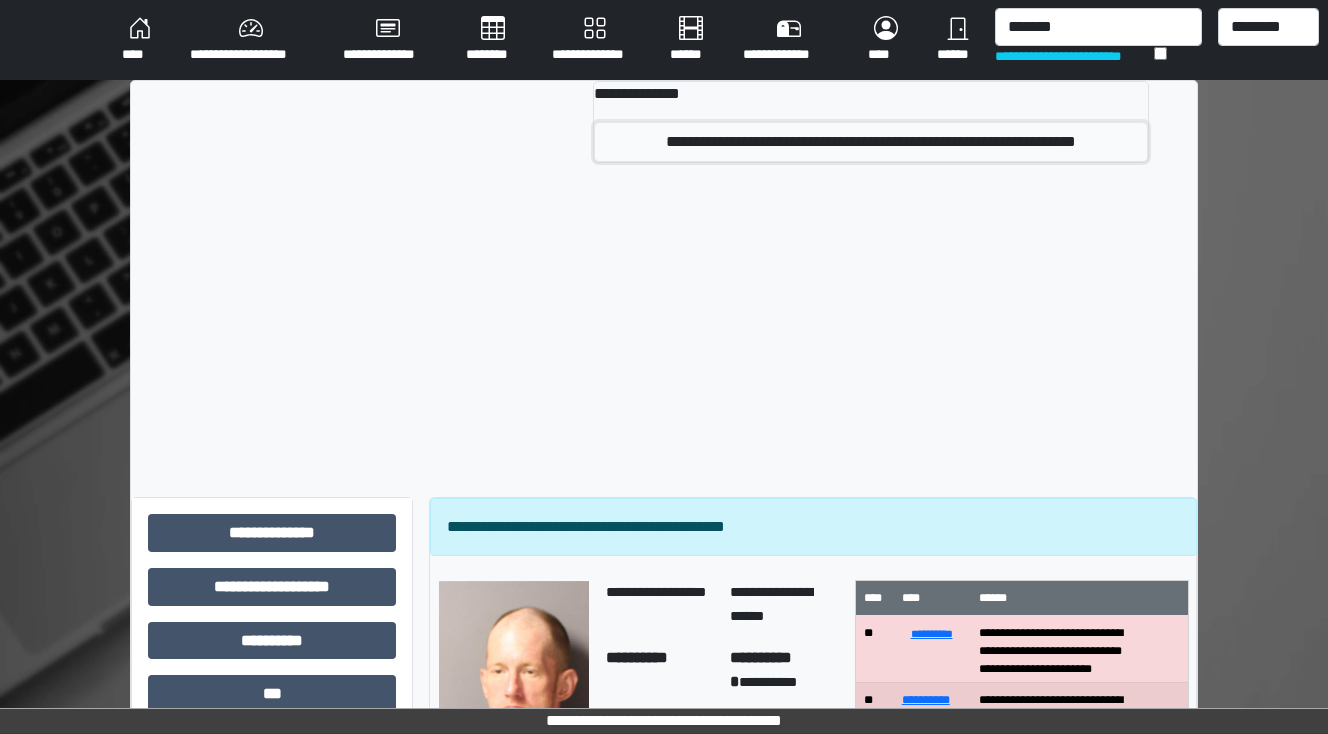 click on "**********" at bounding box center (871, 142) 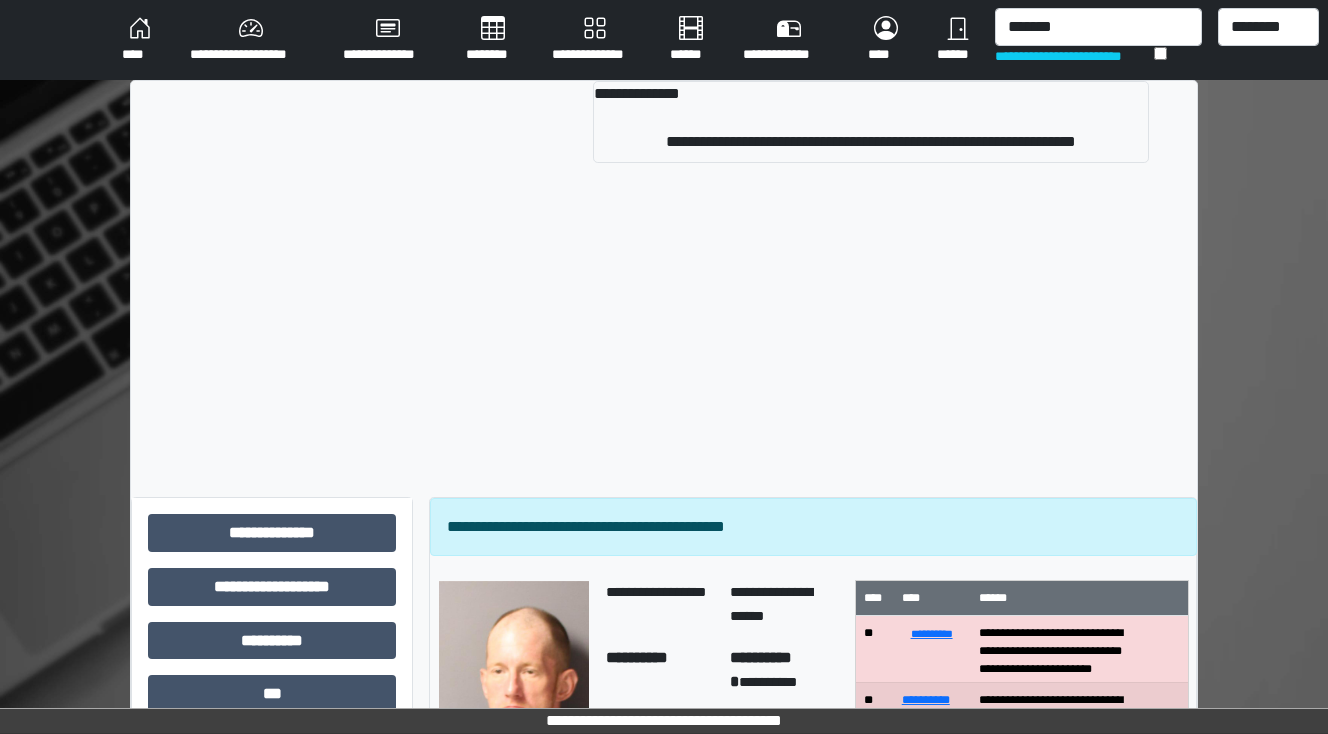 type 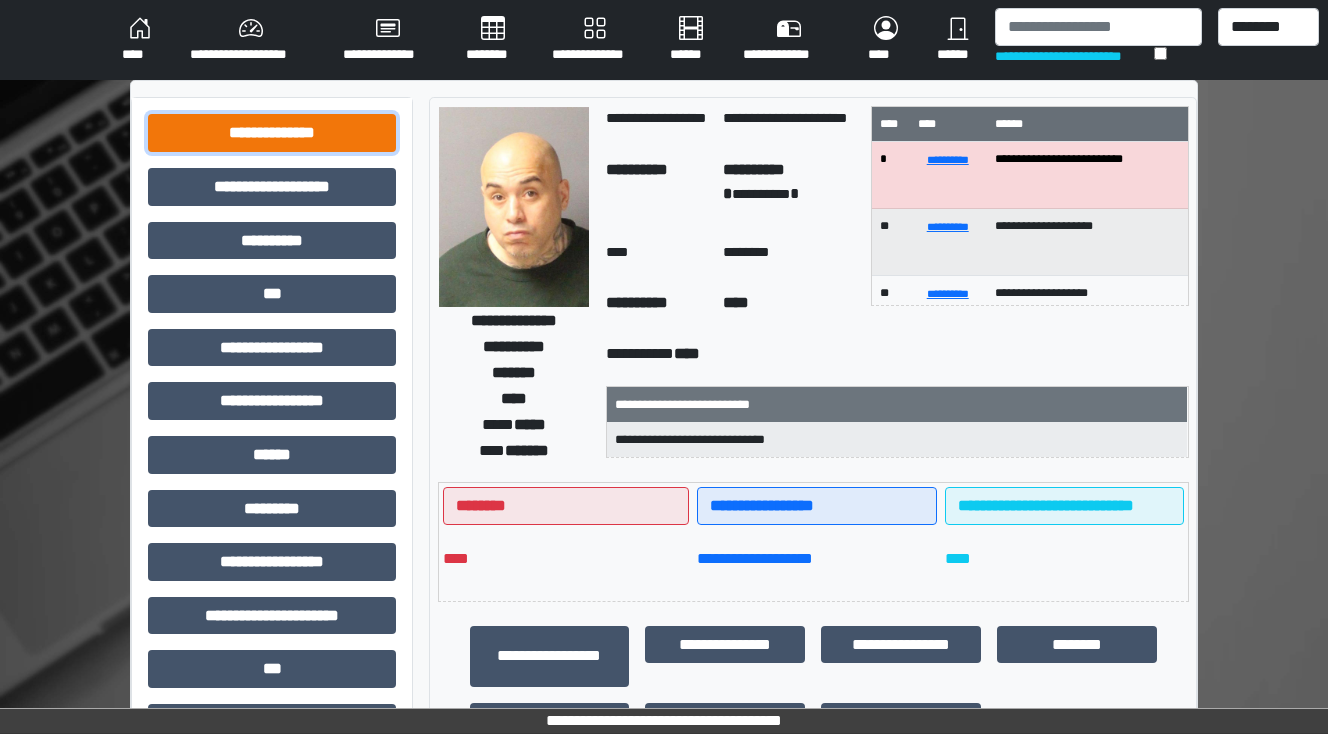 click on "**********" at bounding box center (272, 133) 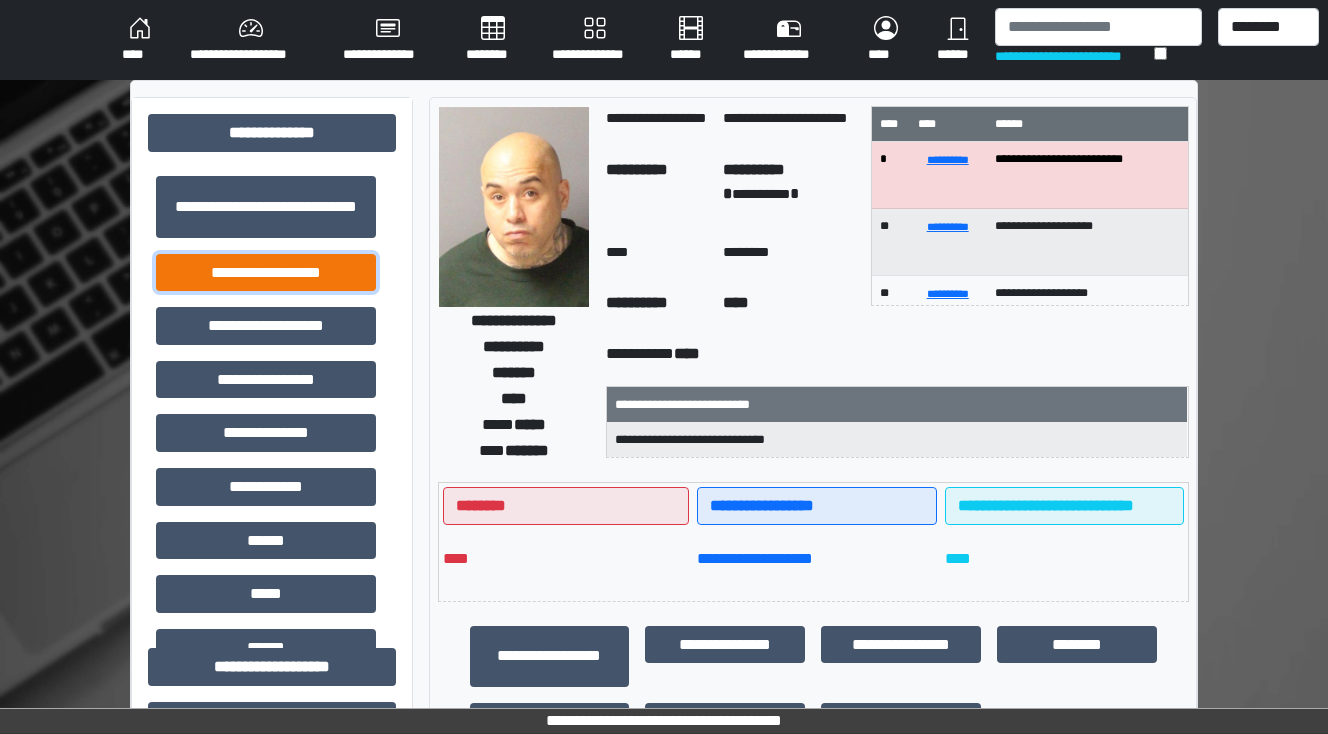 click on "**********" at bounding box center [266, 273] 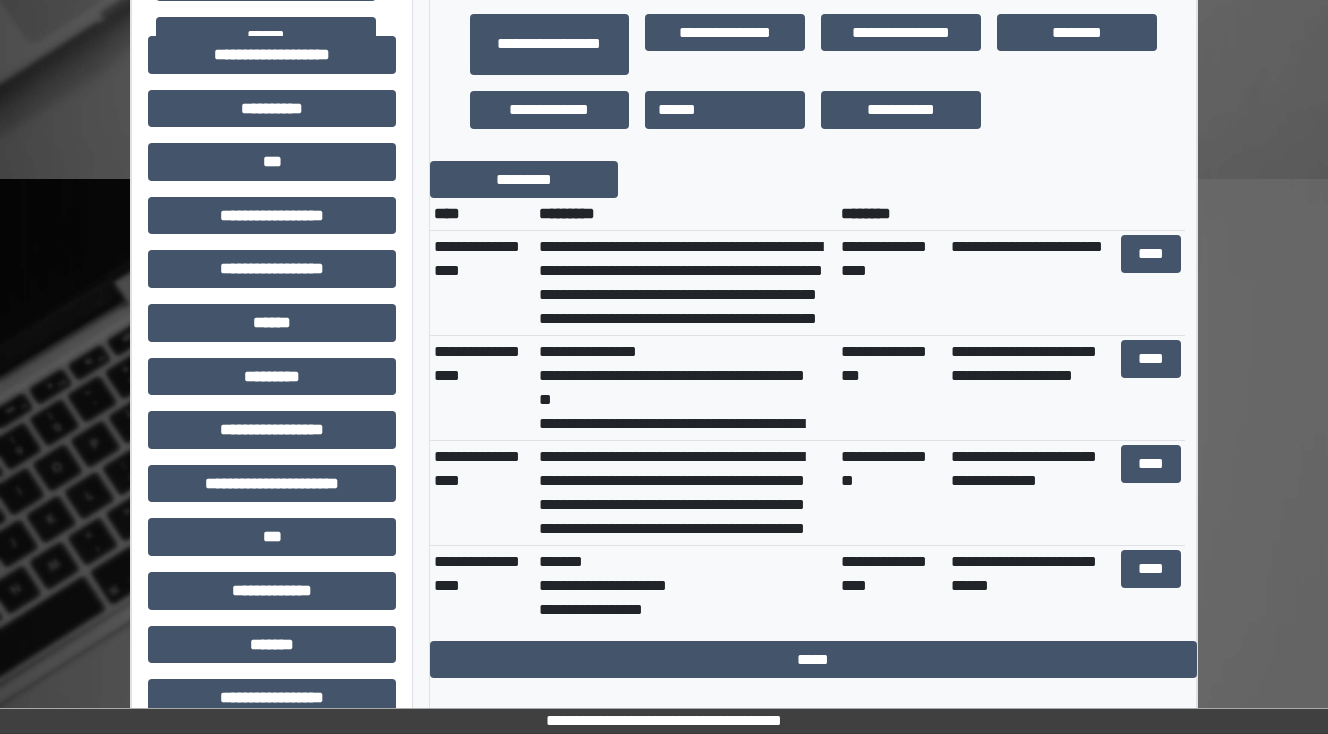 scroll, scrollTop: 640, scrollLeft: 0, axis: vertical 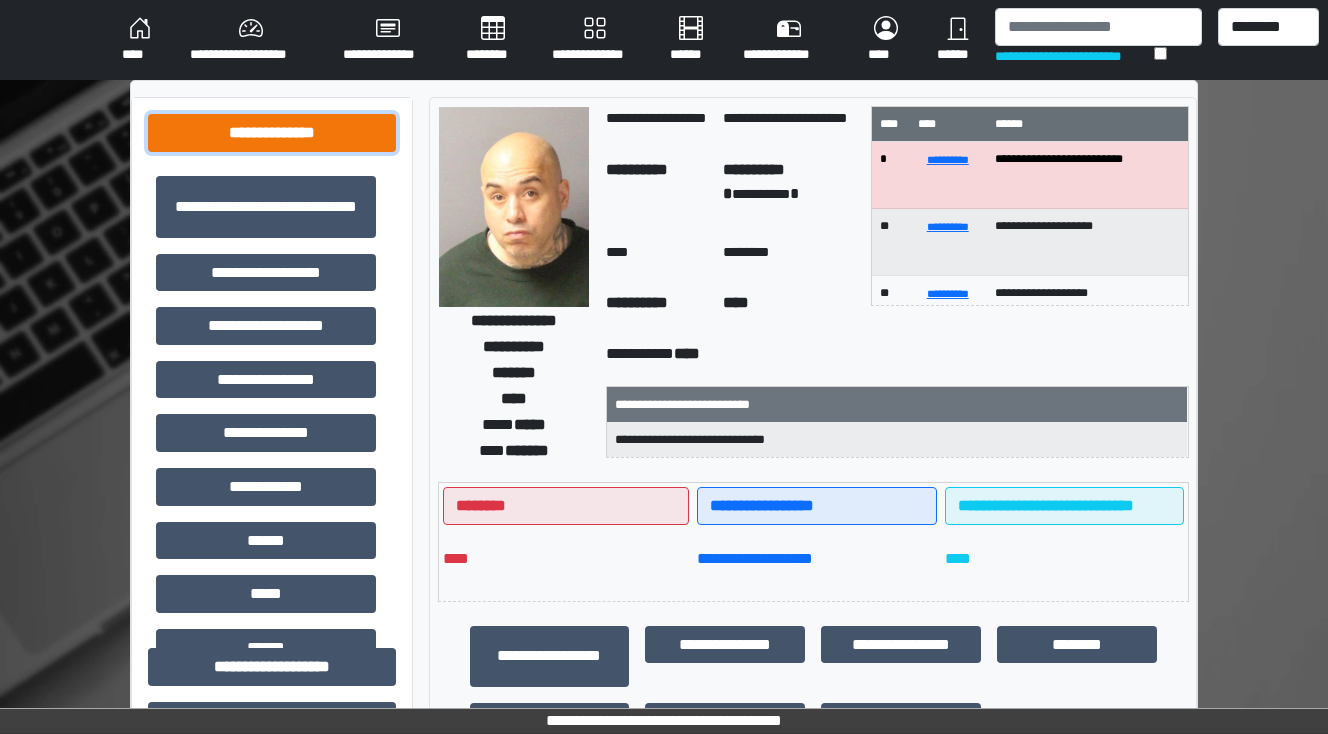 click on "**********" at bounding box center (272, 133) 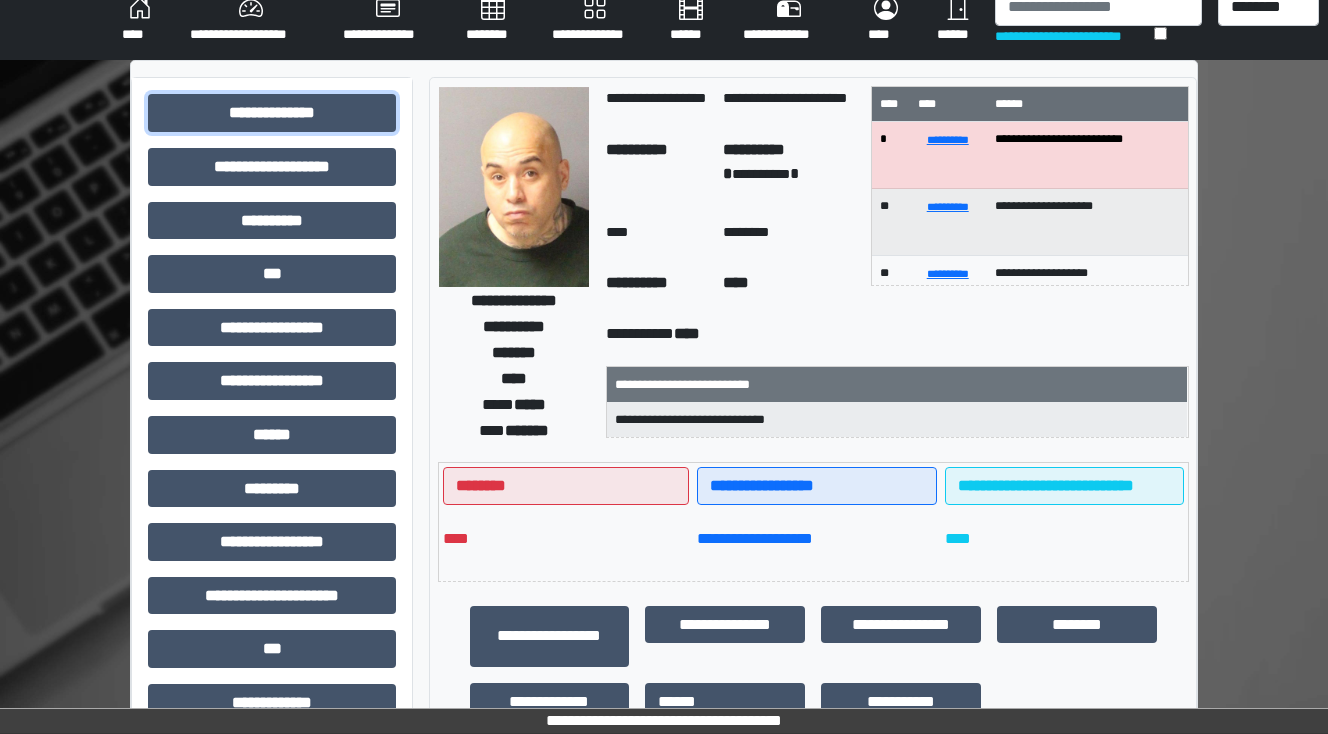 scroll, scrollTop: 0, scrollLeft: 0, axis: both 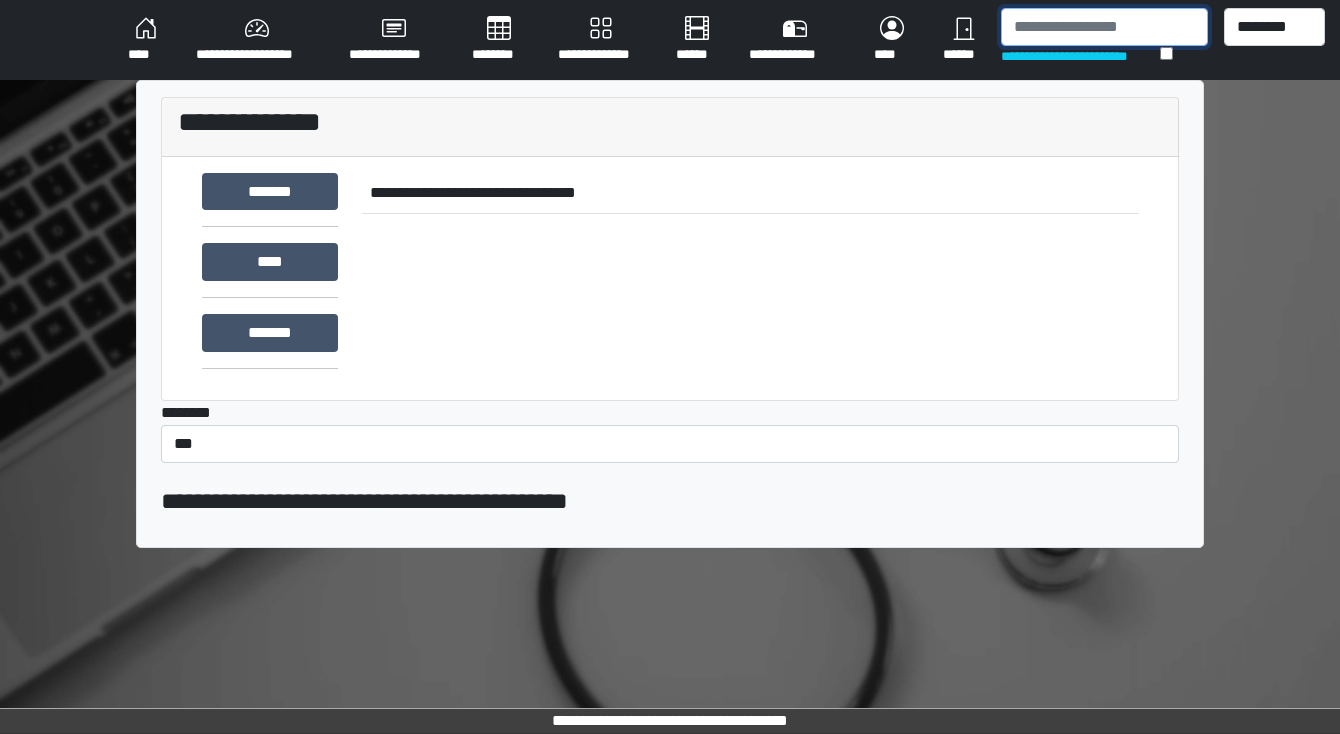 click at bounding box center (1104, 27) 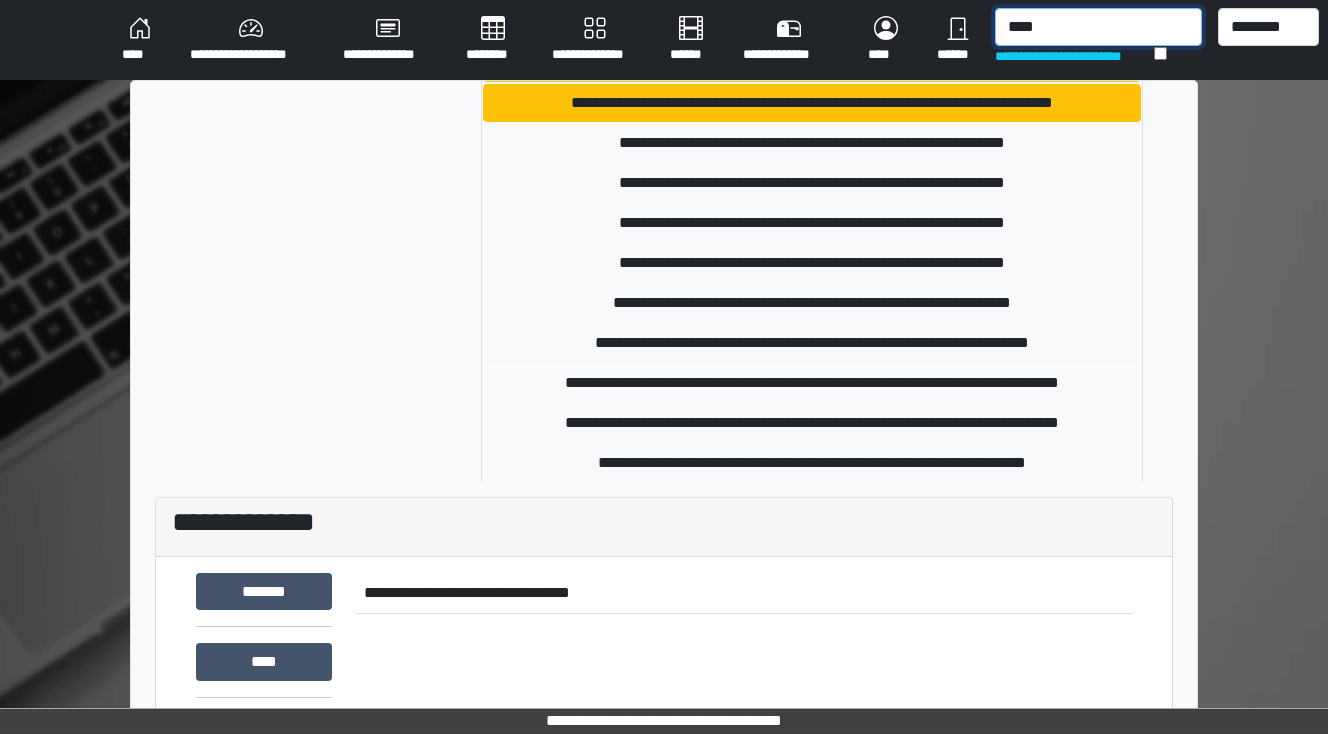 scroll, scrollTop: 400, scrollLeft: 0, axis: vertical 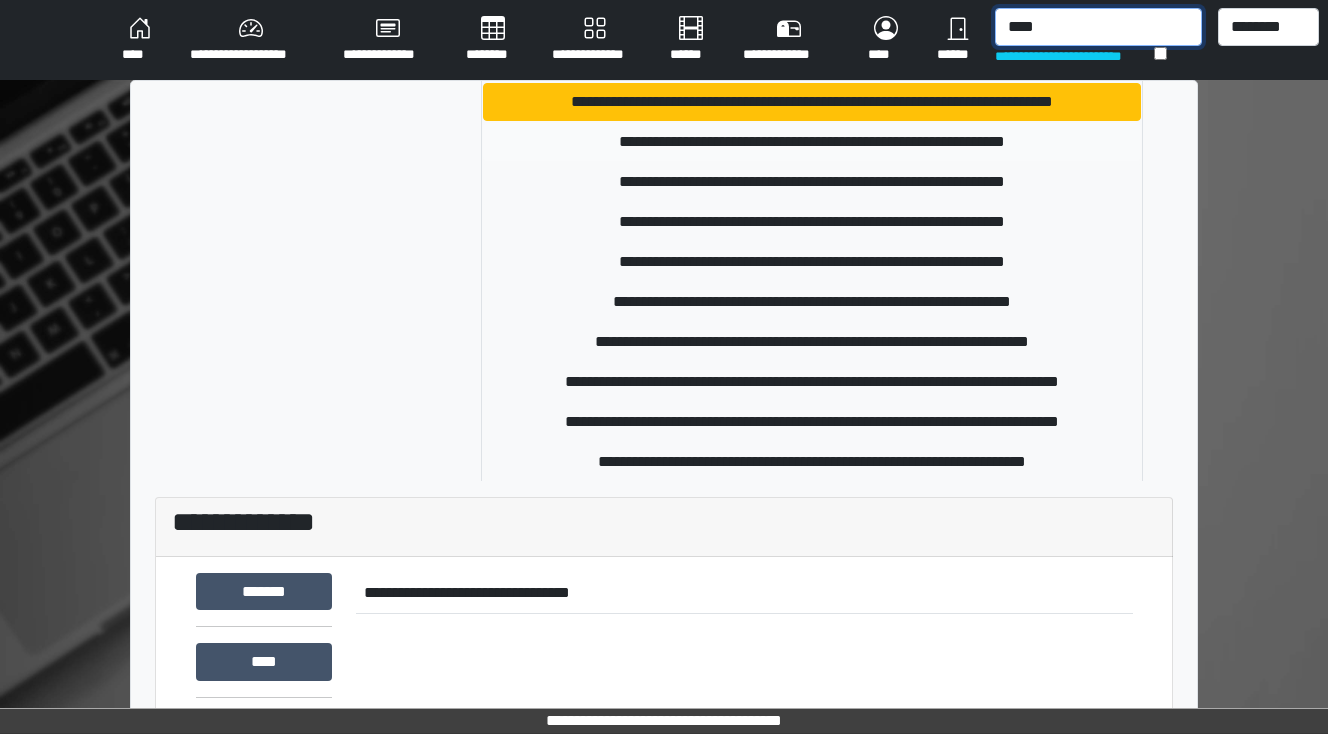 type on "****" 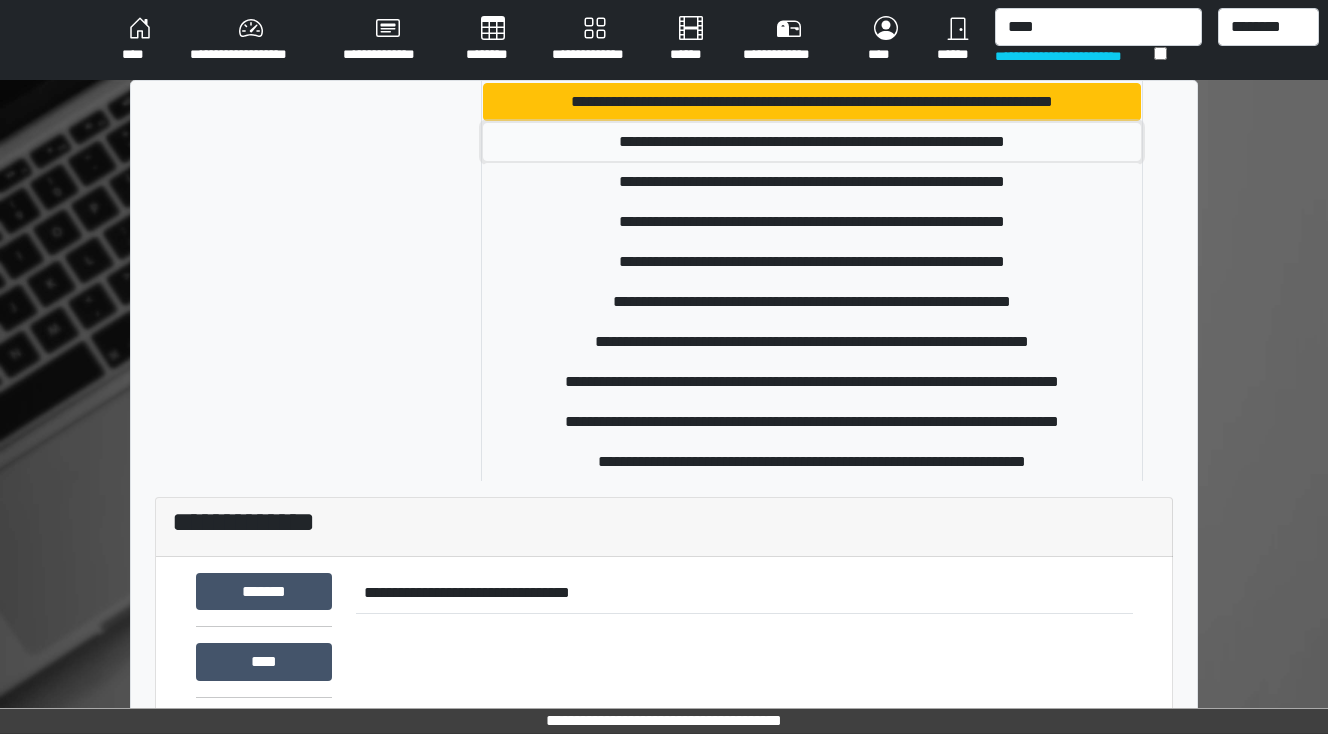 click on "**********" at bounding box center (812, 142) 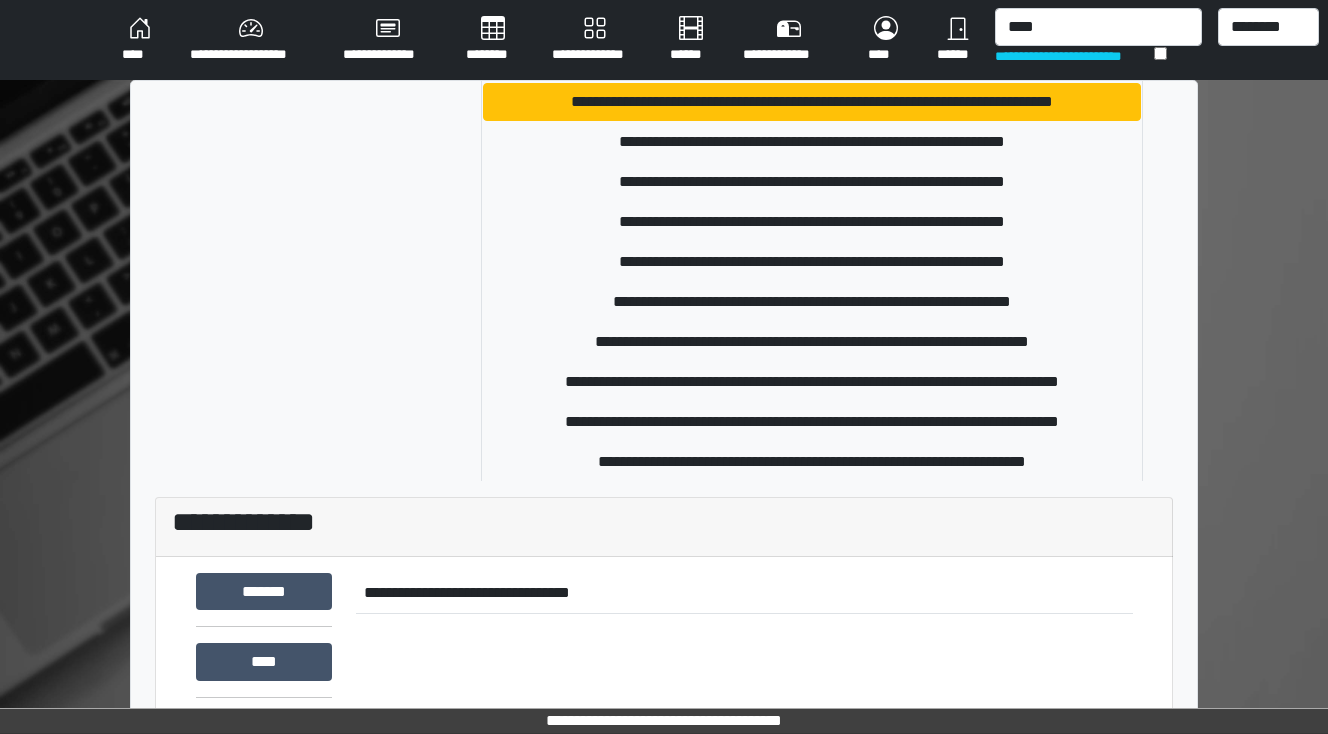 type 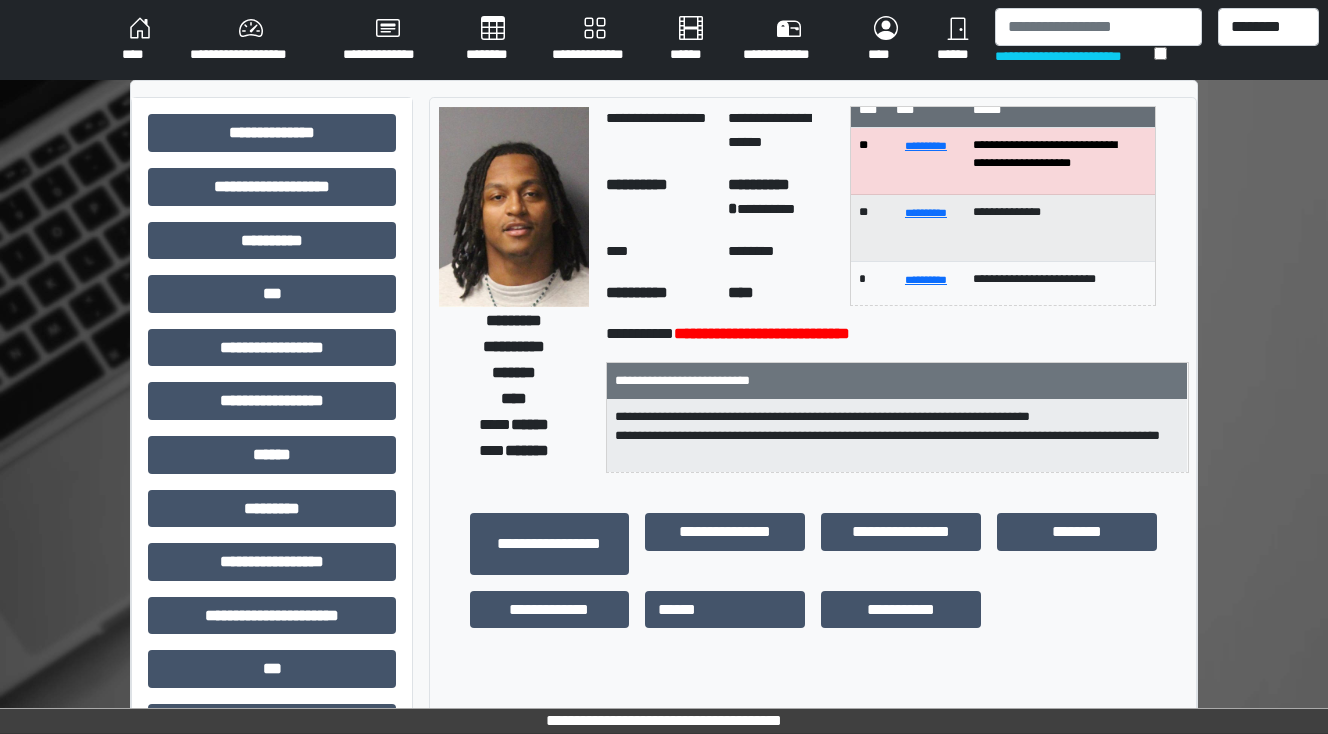 scroll, scrollTop: 0, scrollLeft: 0, axis: both 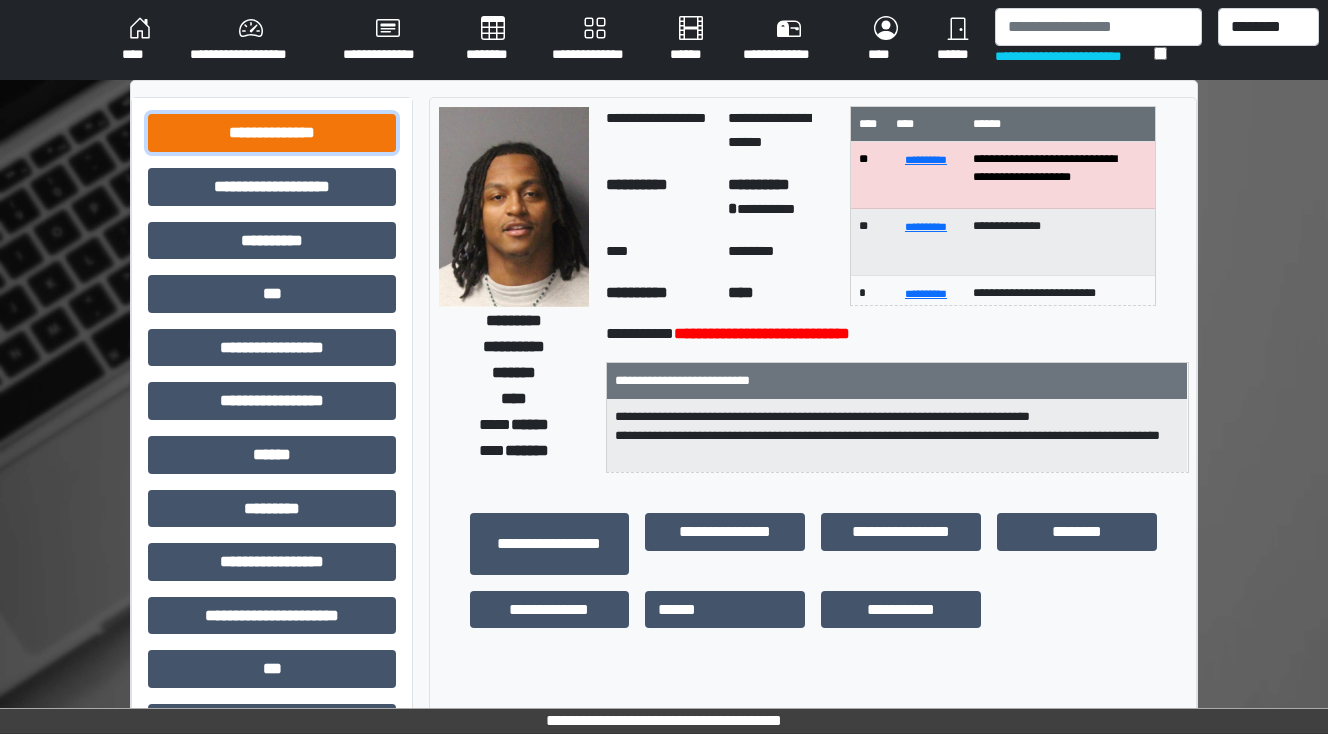 click on "**********" at bounding box center [272, 133] 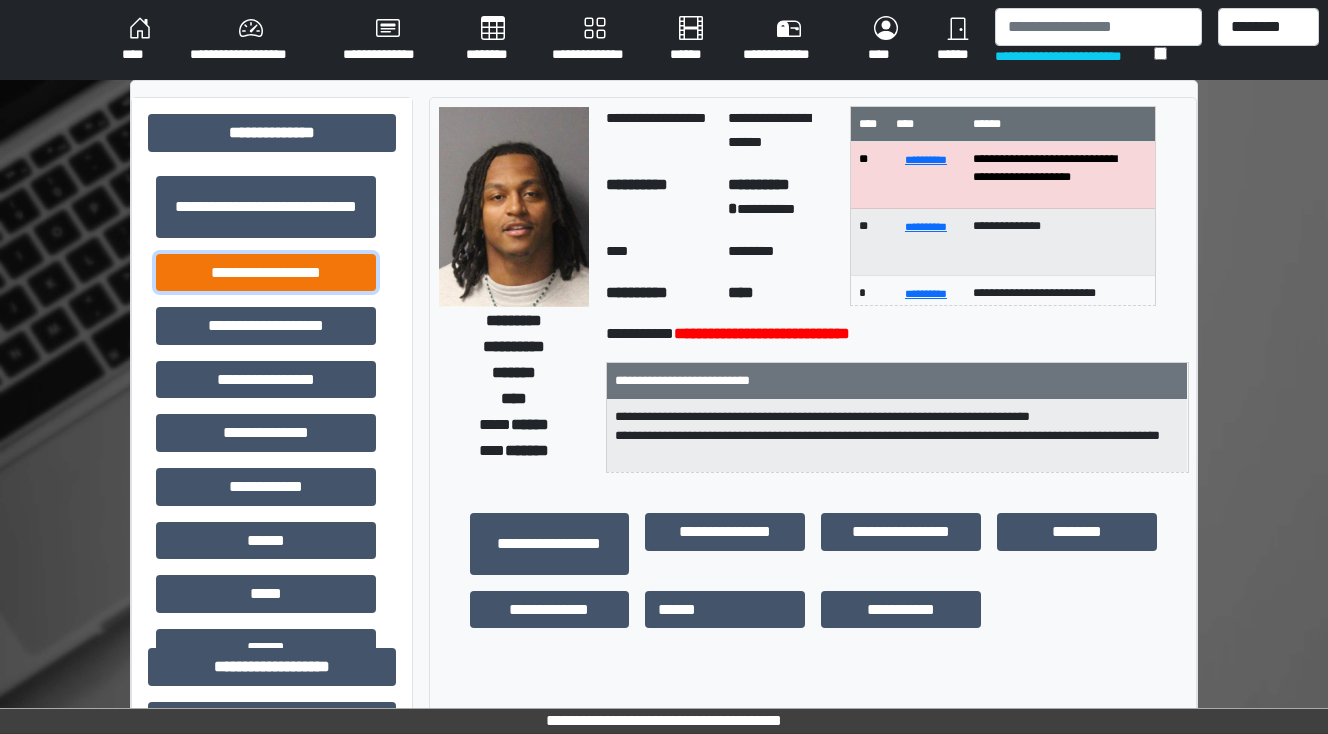 click on "**********" at bounding box center [266, 273] 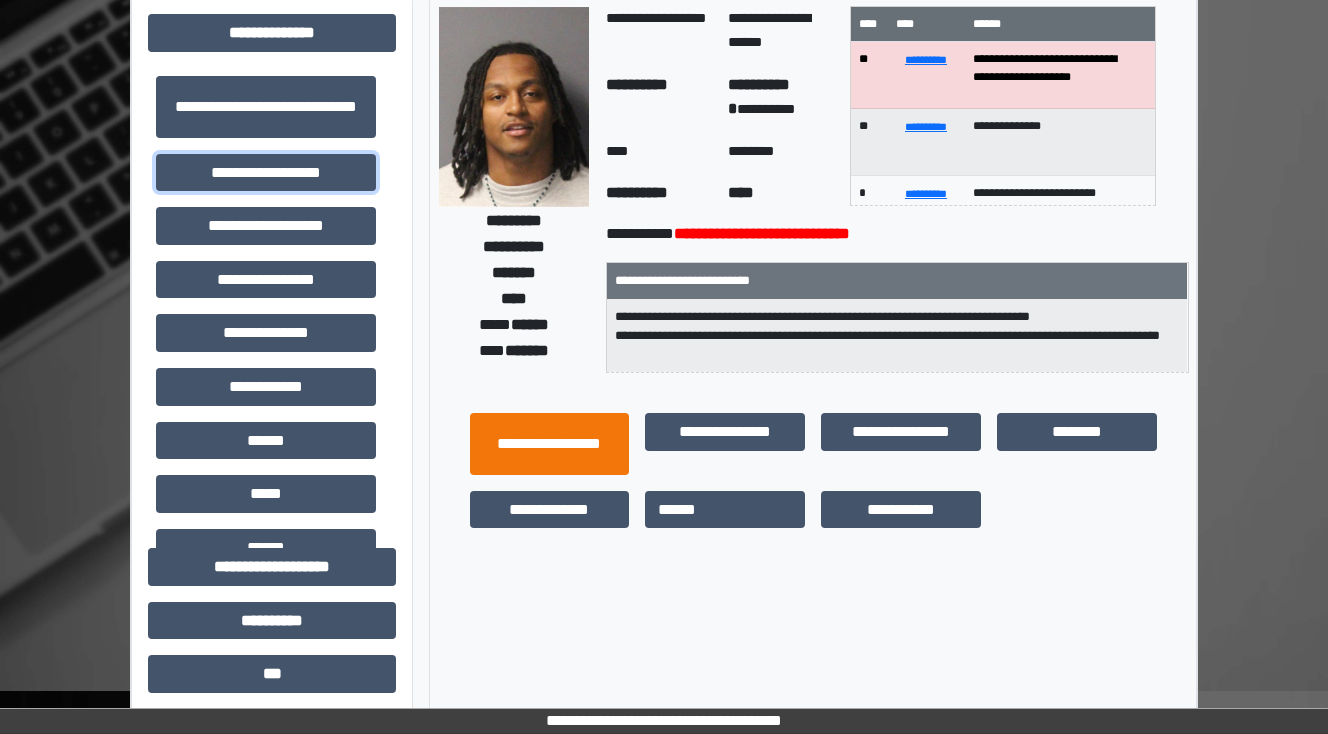 scroll, scrollTop: 240, scrollLeft: 0, axis: vertical 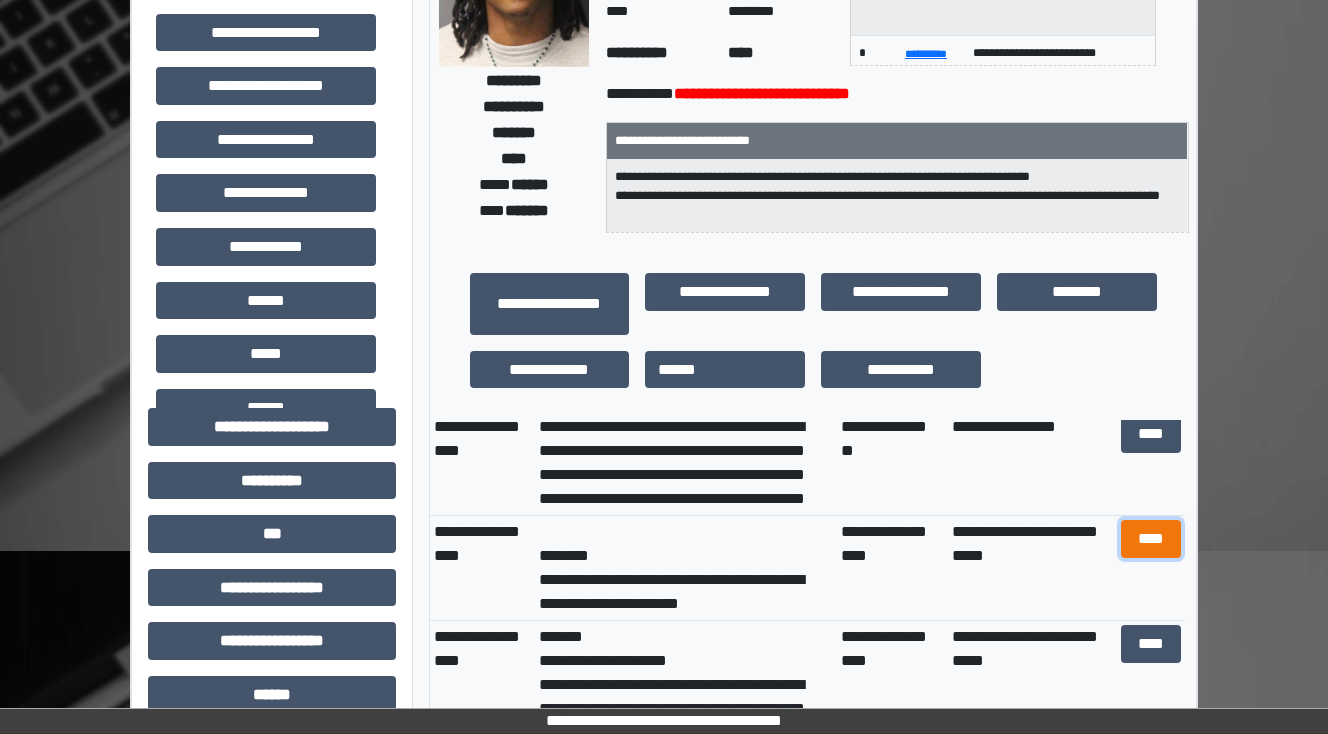 click on "****" at bounding box center (1150, 539) 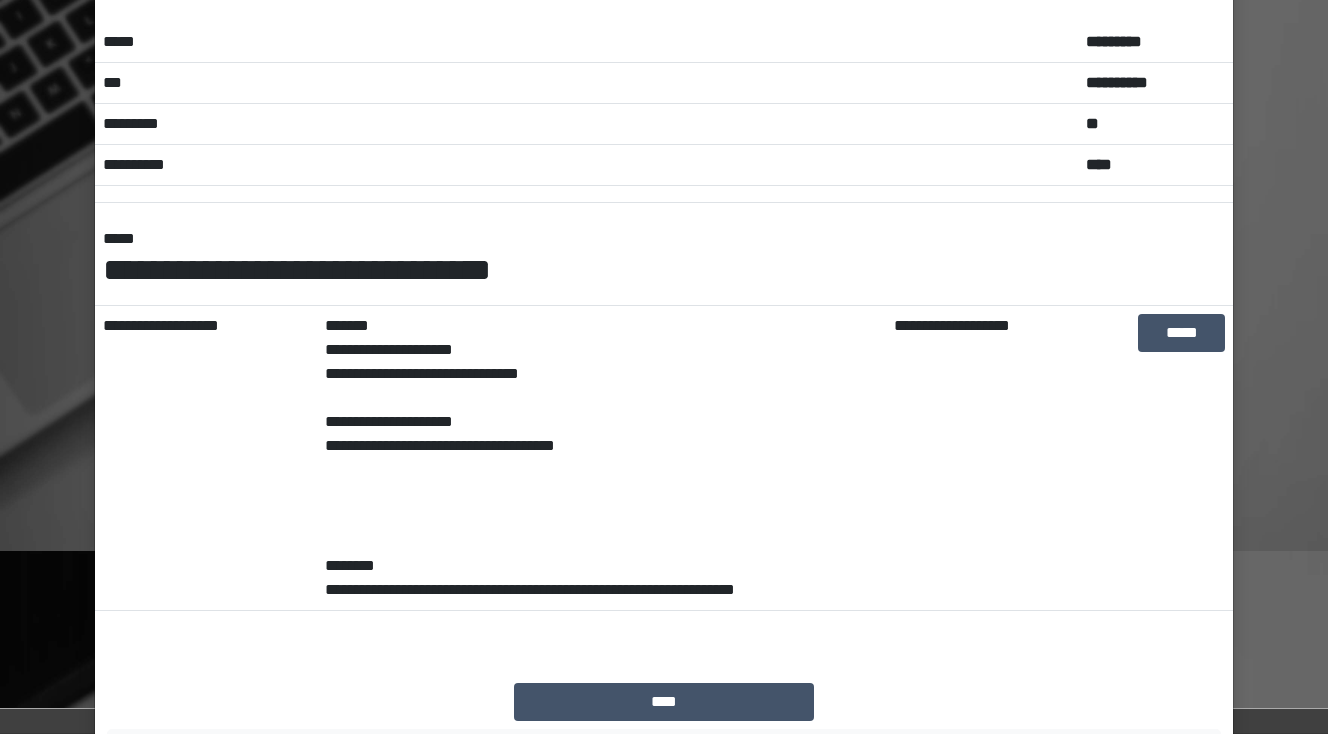 scroll, scrollTop: 160, scrollLeft: 0, axis: vertical 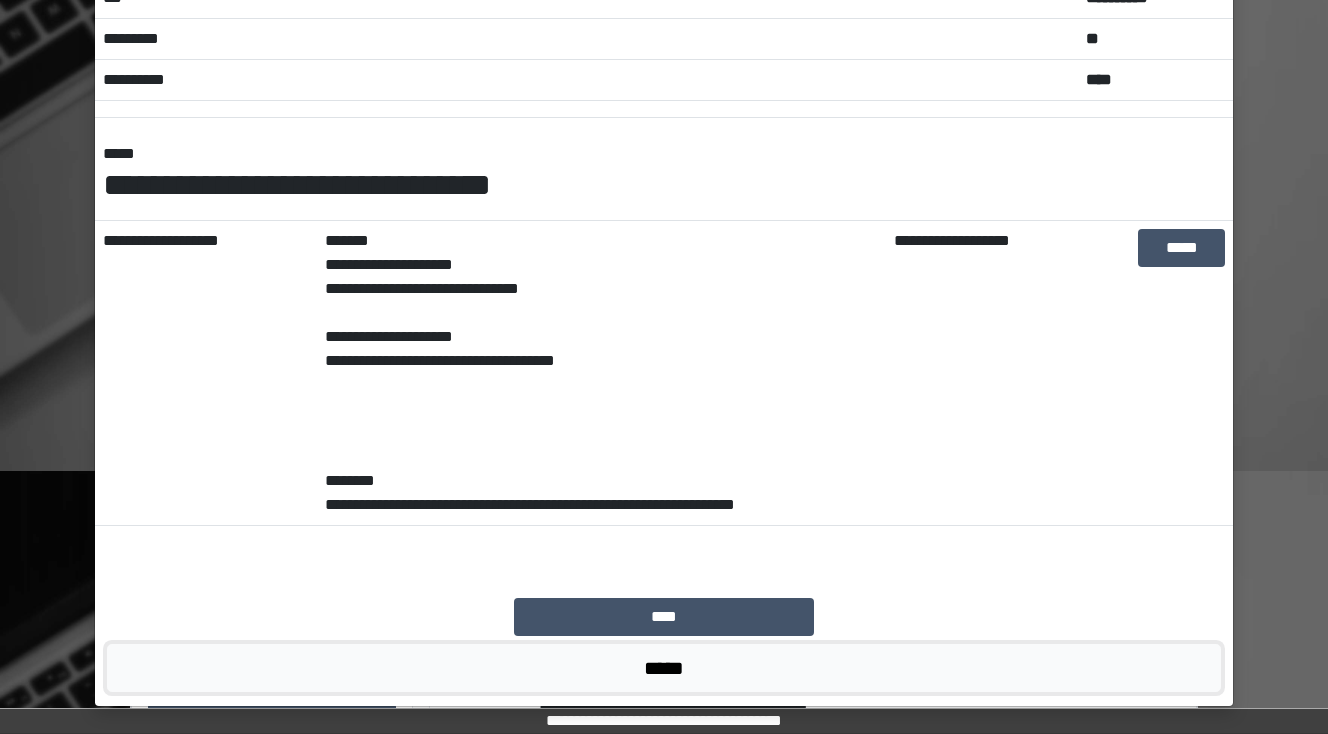 click on "*****" at bounding box center [664, 668] 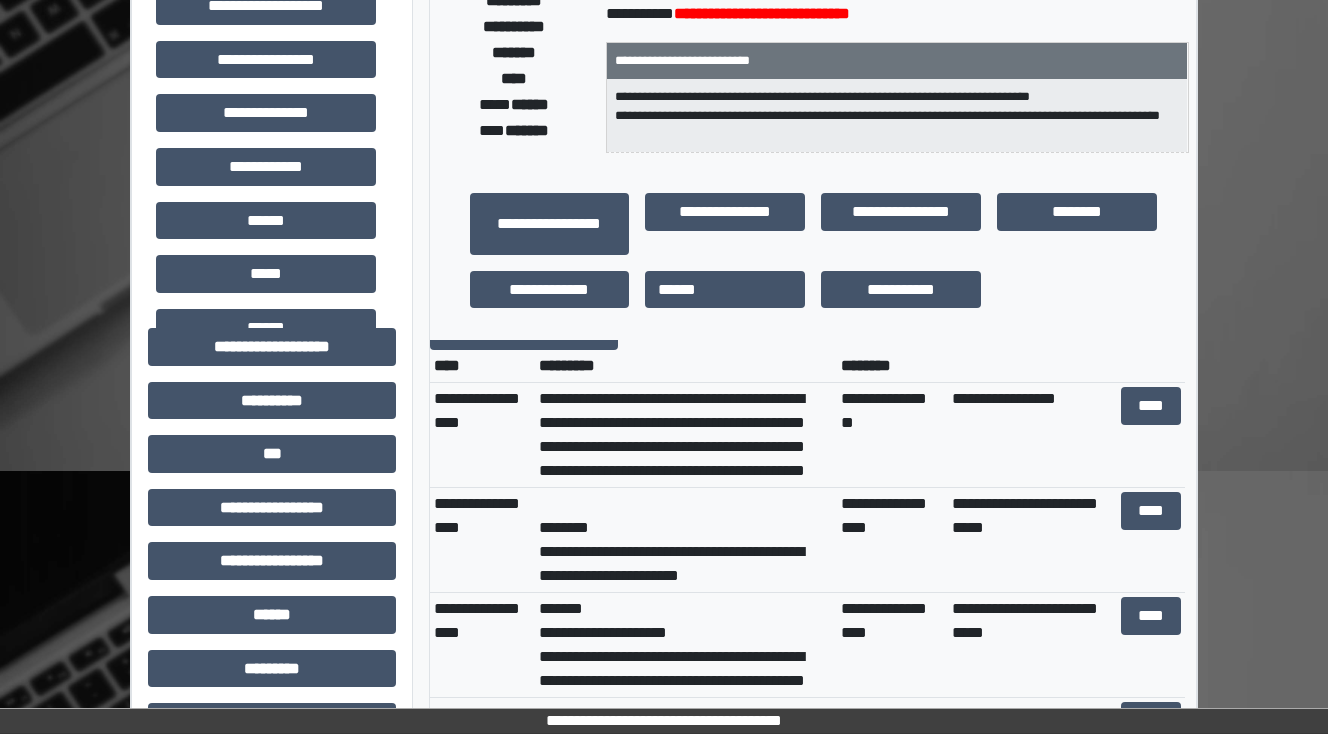 scroll, scrollTop: 0, scrollLeft: 0, axis: both 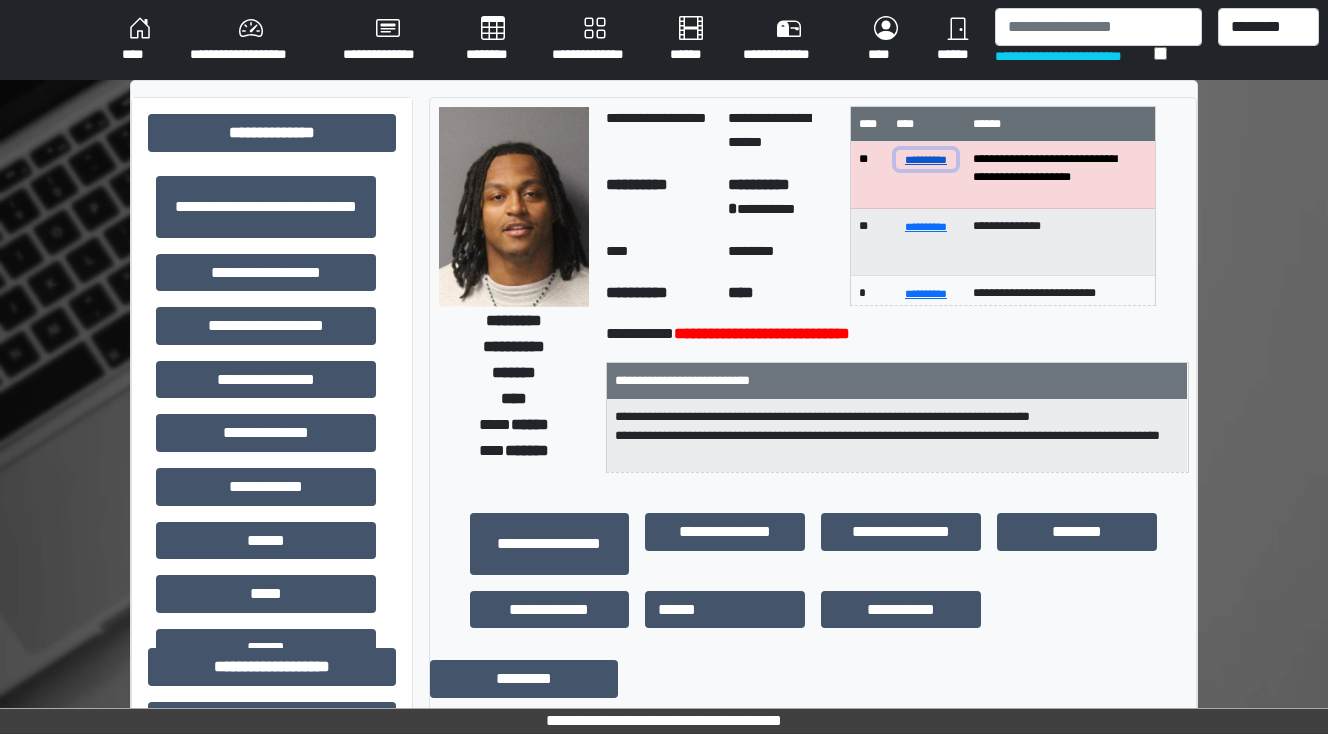 click on "**********" at bounding box center [926, 159] 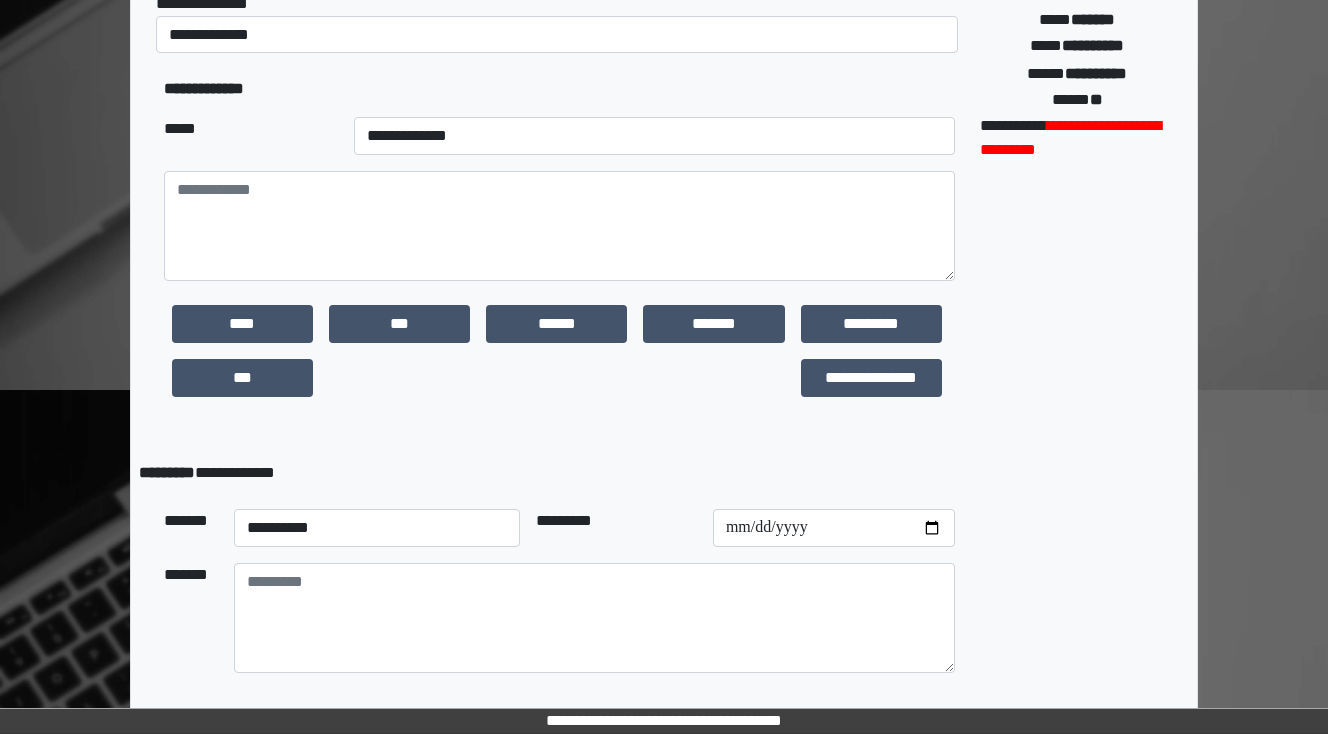 scroll, scrollTop: 470, scrollLeft: 0, axis: vertical 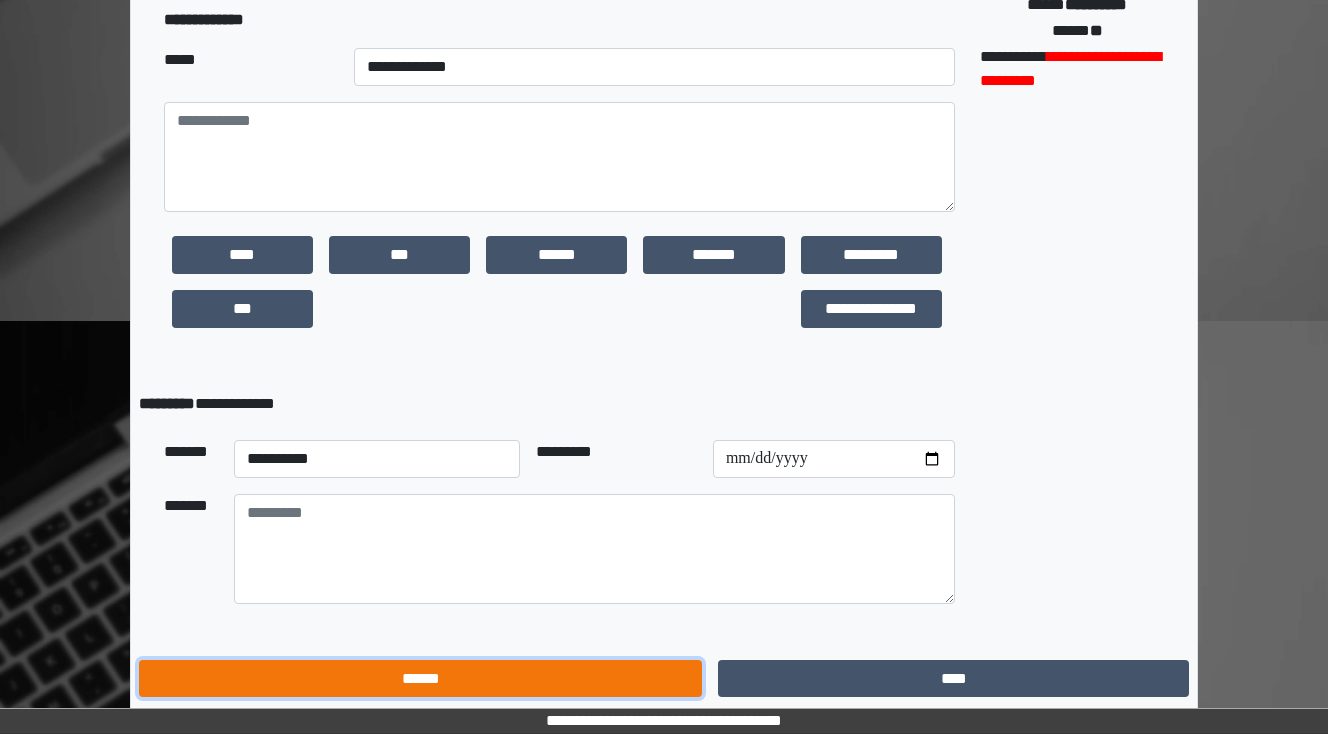 click on "******" at bounding box center (420, 679) 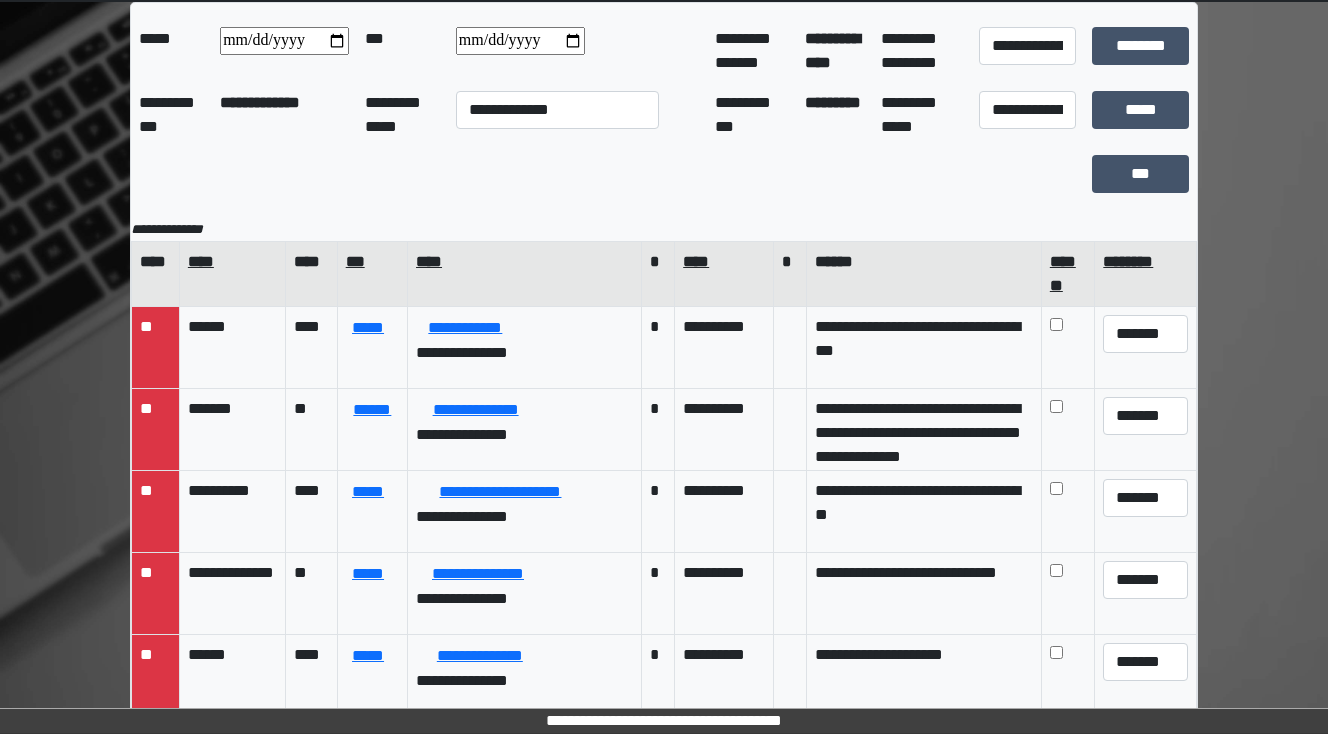 scroll, scrollTop: 0, scrollLeft: 0, axis: both 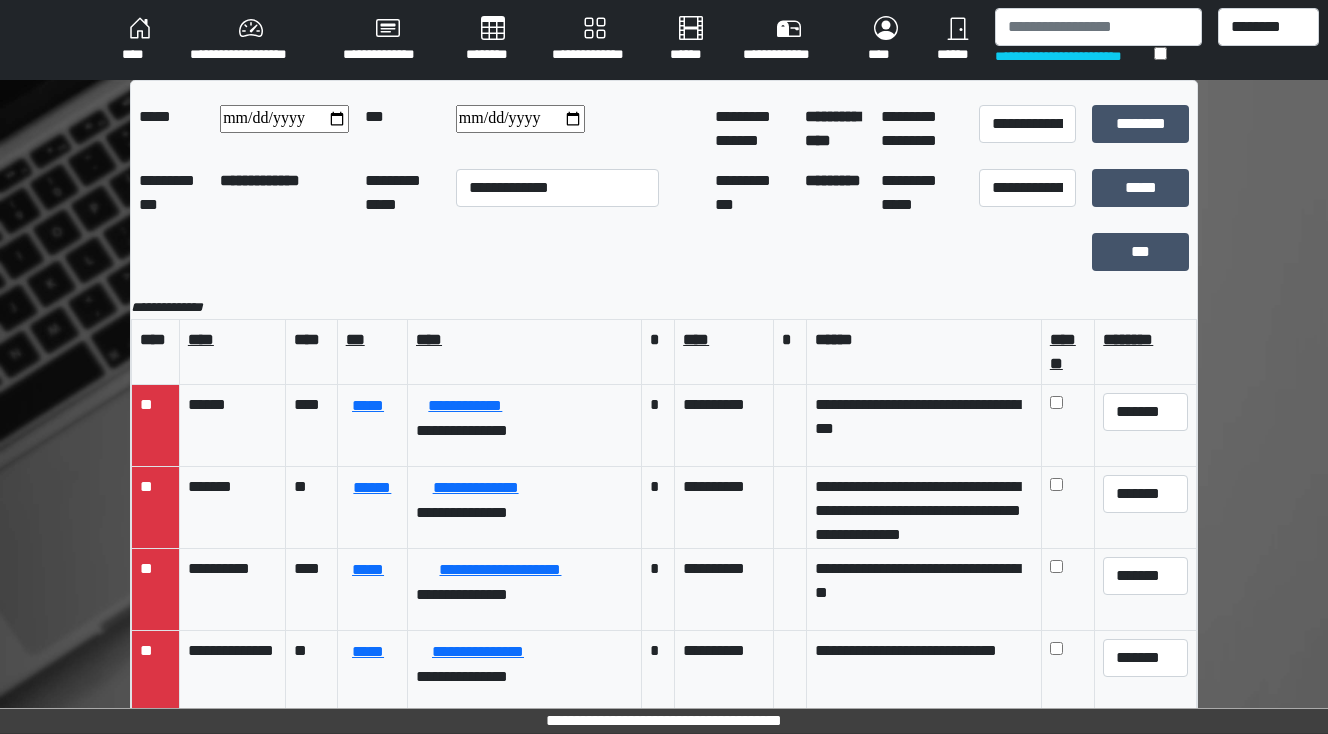click at bounding box center [557, 129] 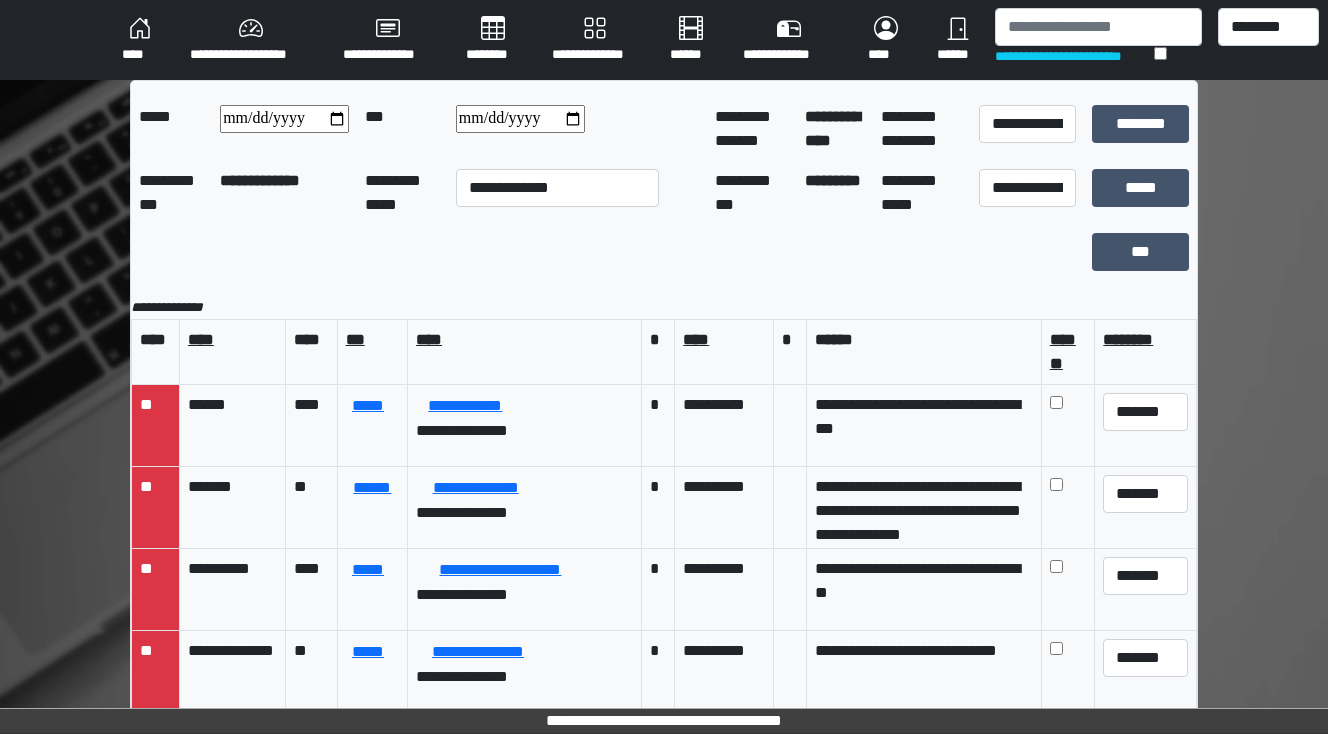 click at bounding box center [557, 129] 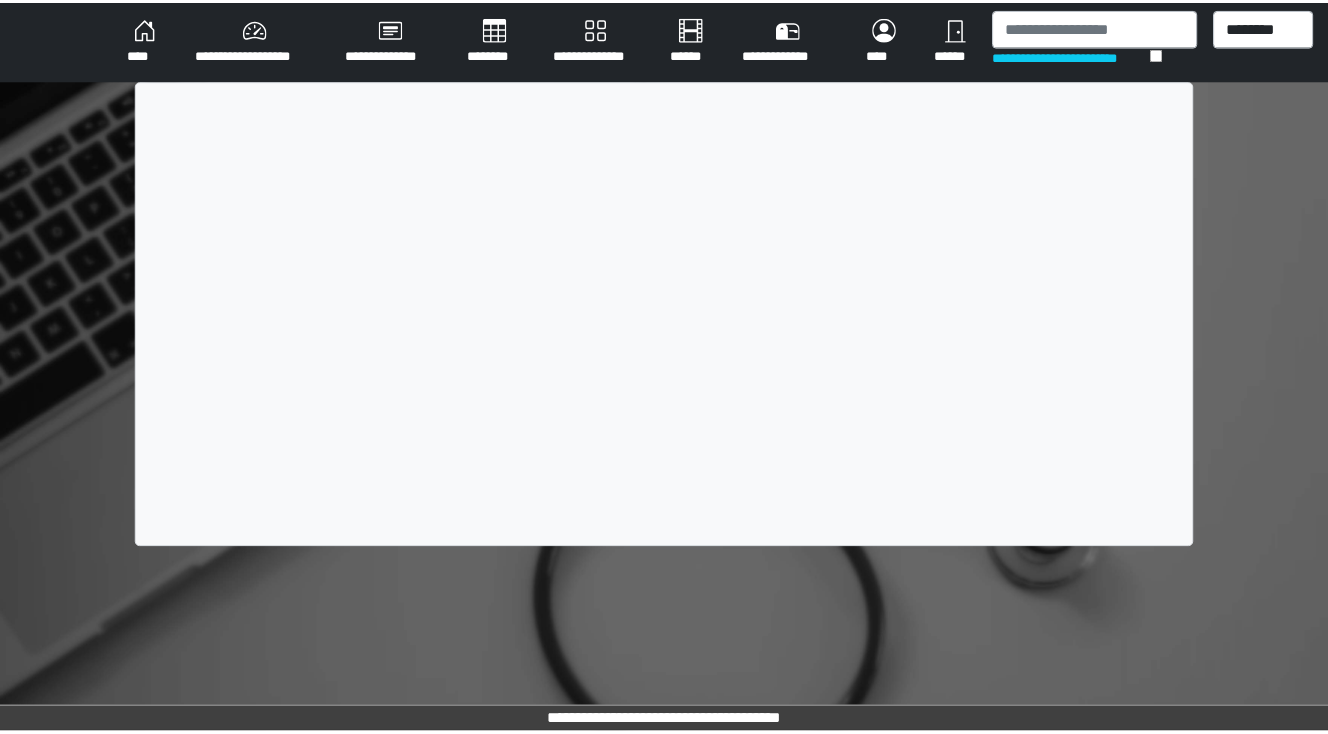 scroll, scrollTop: 0, scrollLeft: 0, axis: both 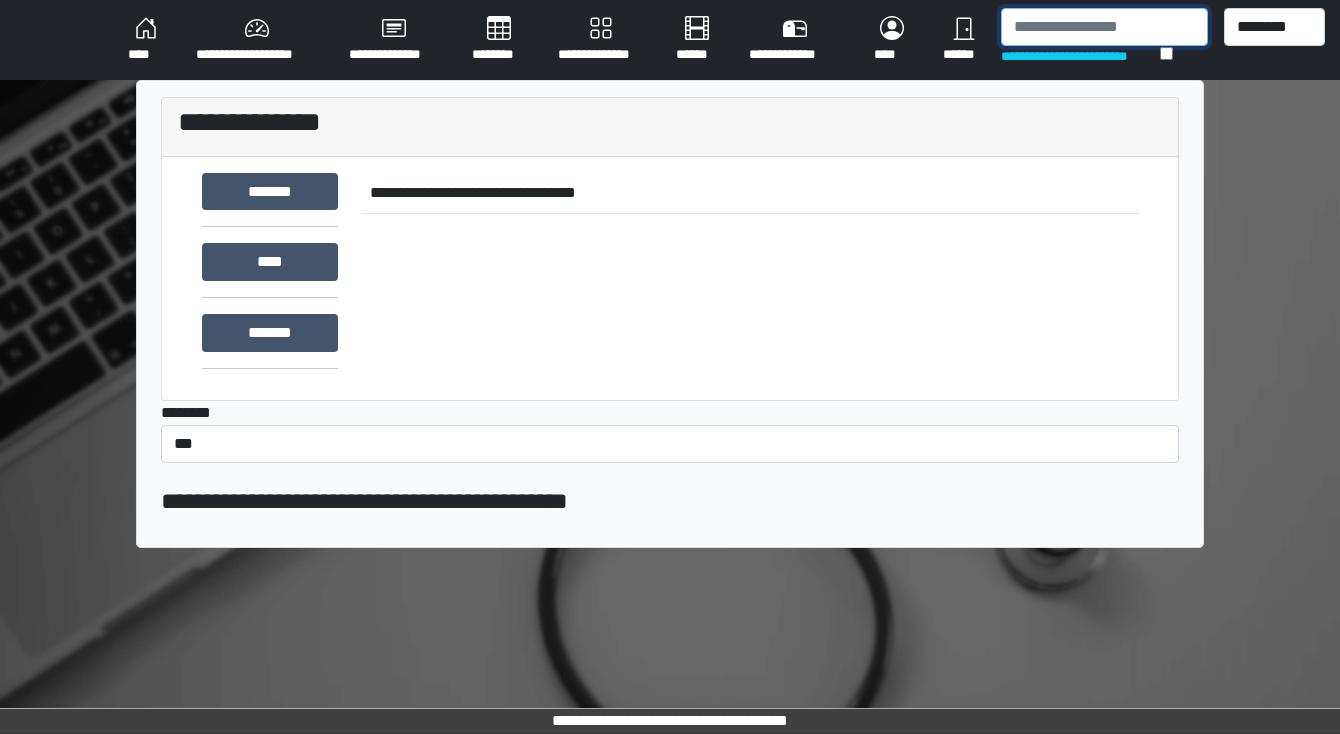 click at bounding box center [1104, 27] 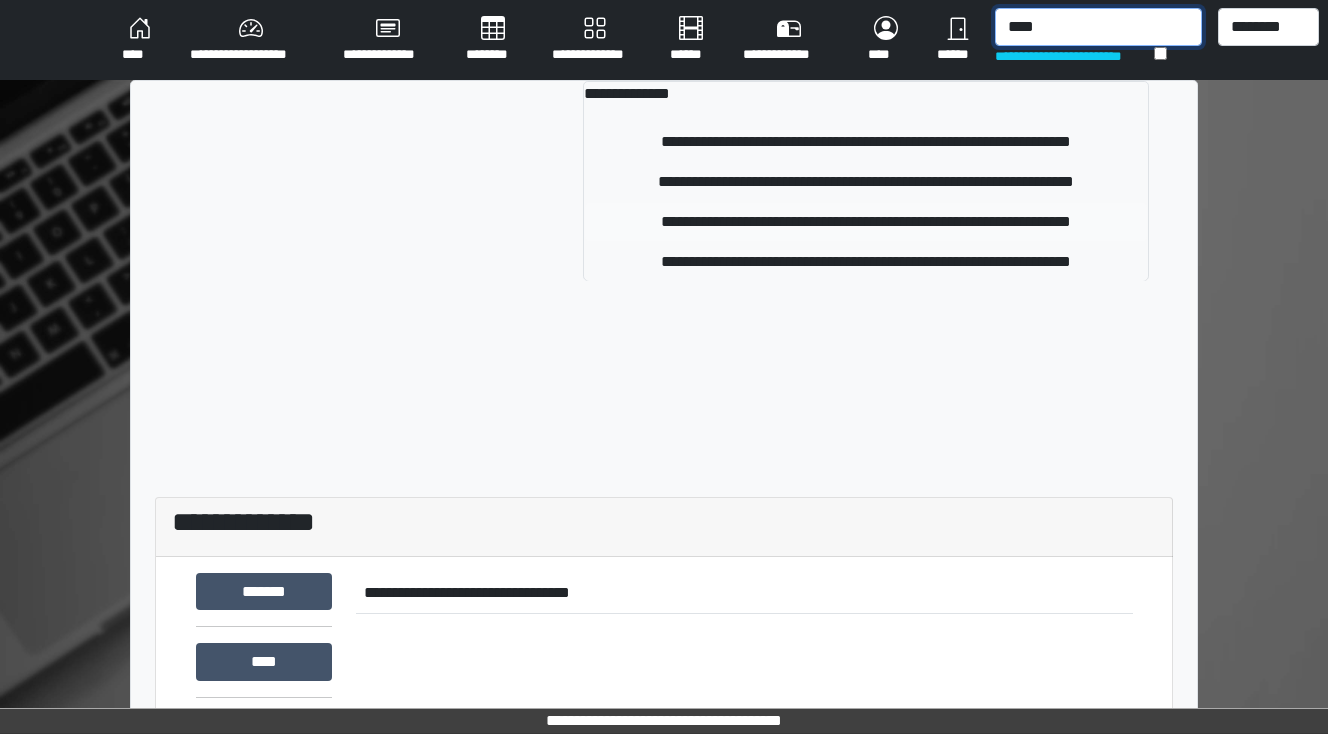 type on "****" 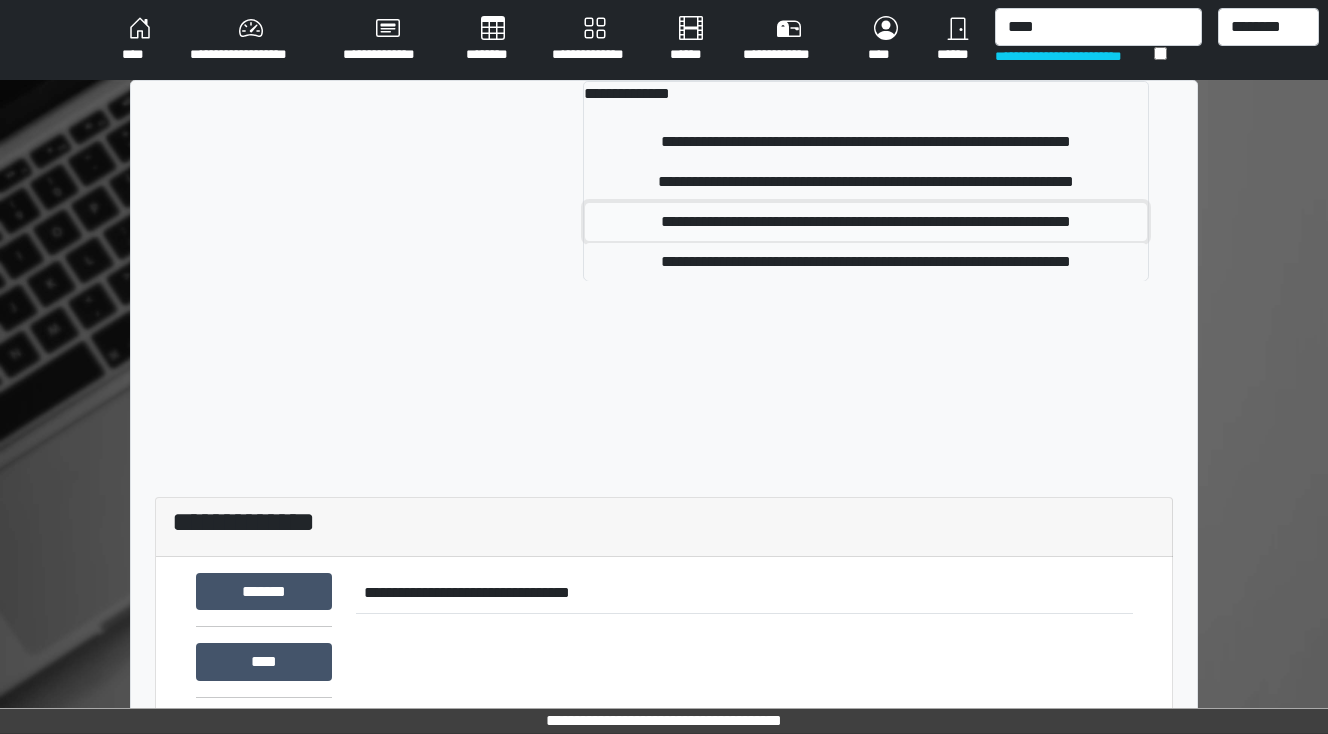 click on "**********" at bounding box center (866, 222) 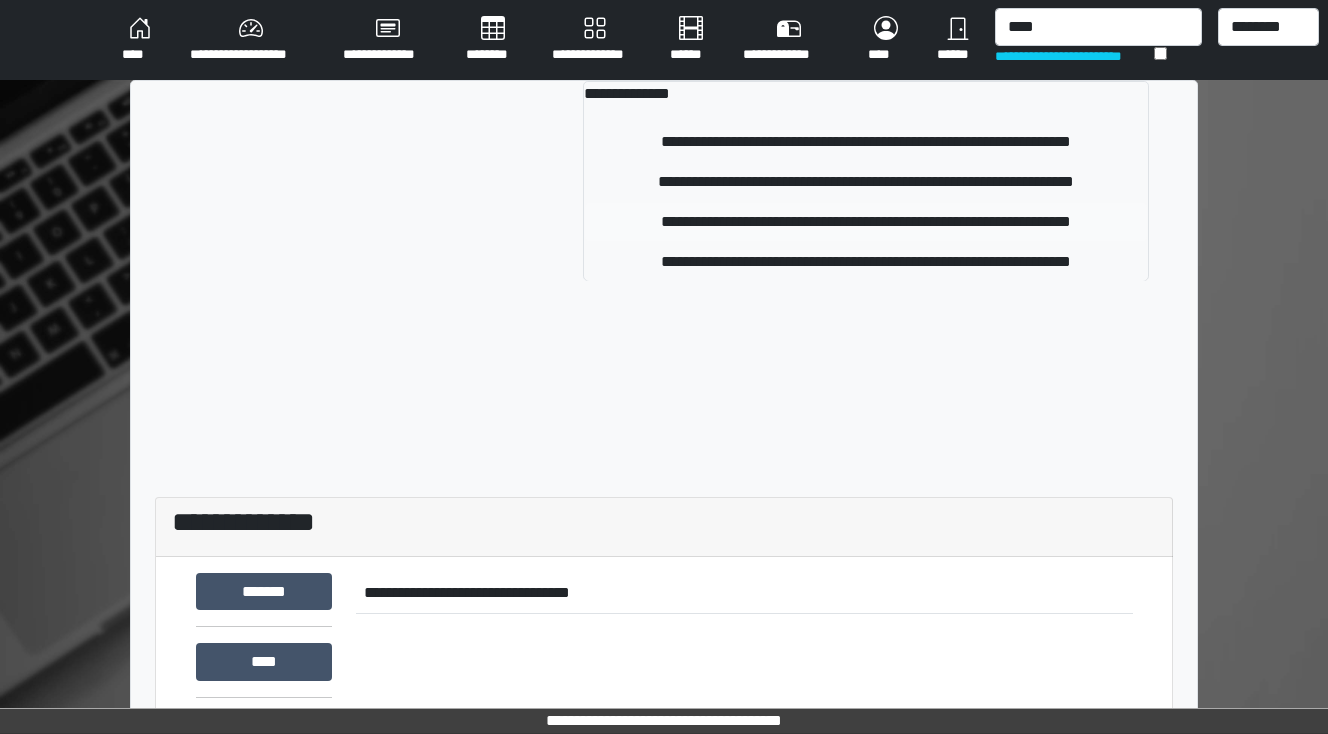 type 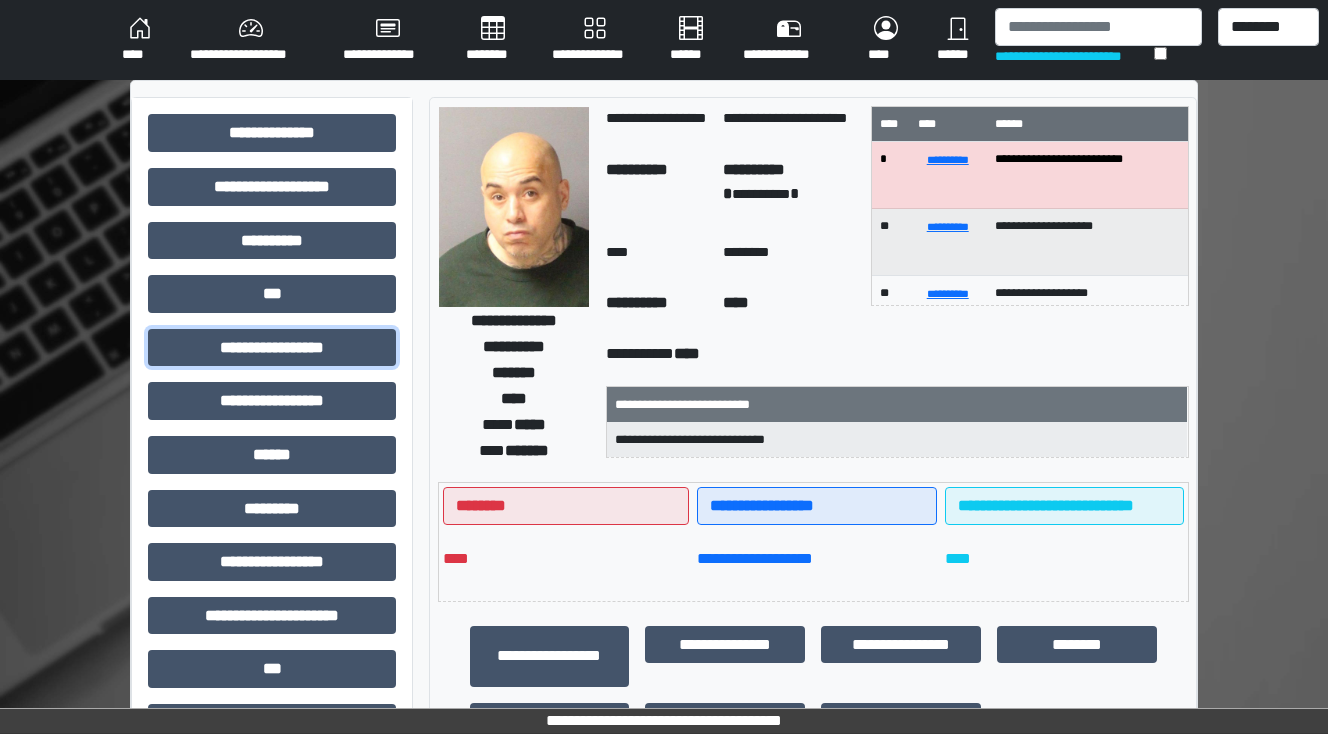 drag, startPoint x: 283, startPoint y: 334, endPoint x: 520, endPoint y: 363, distance: 238.76767 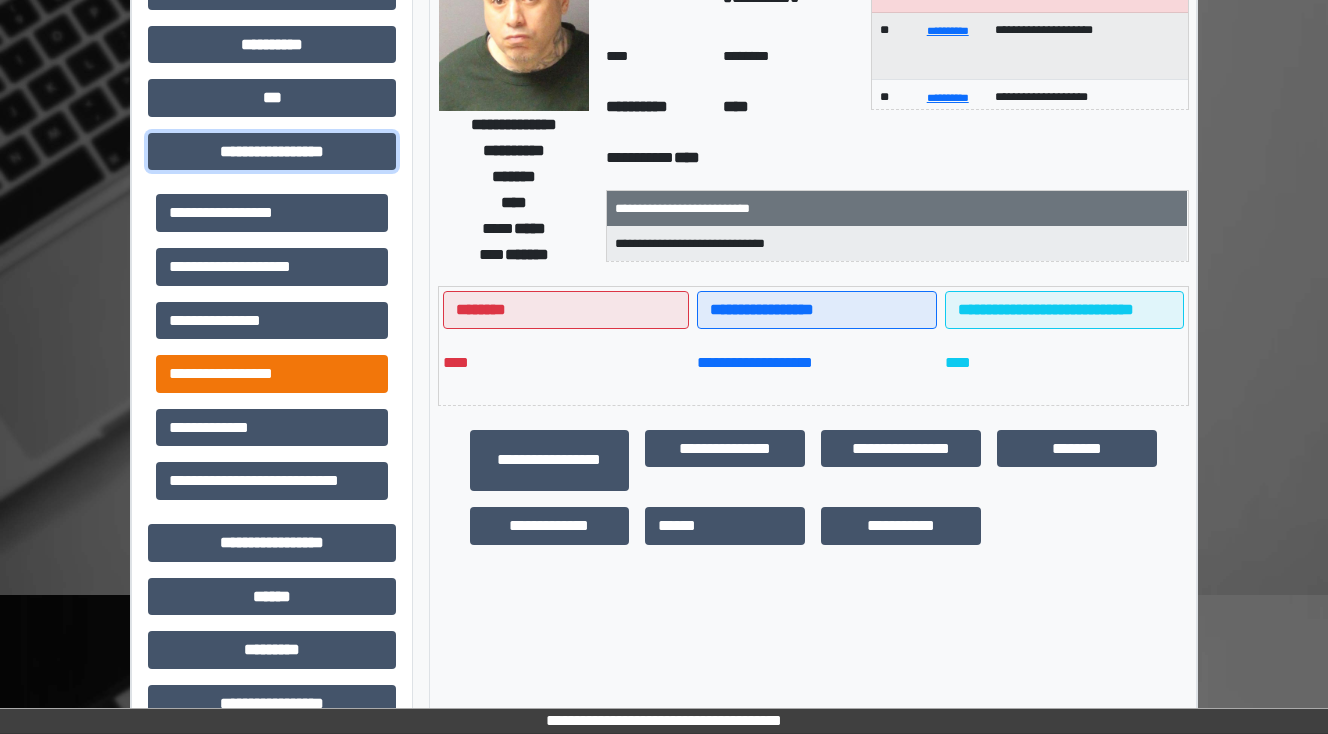 scroll, scrollTop: 240, scrollLeft: 0, axis: vertical 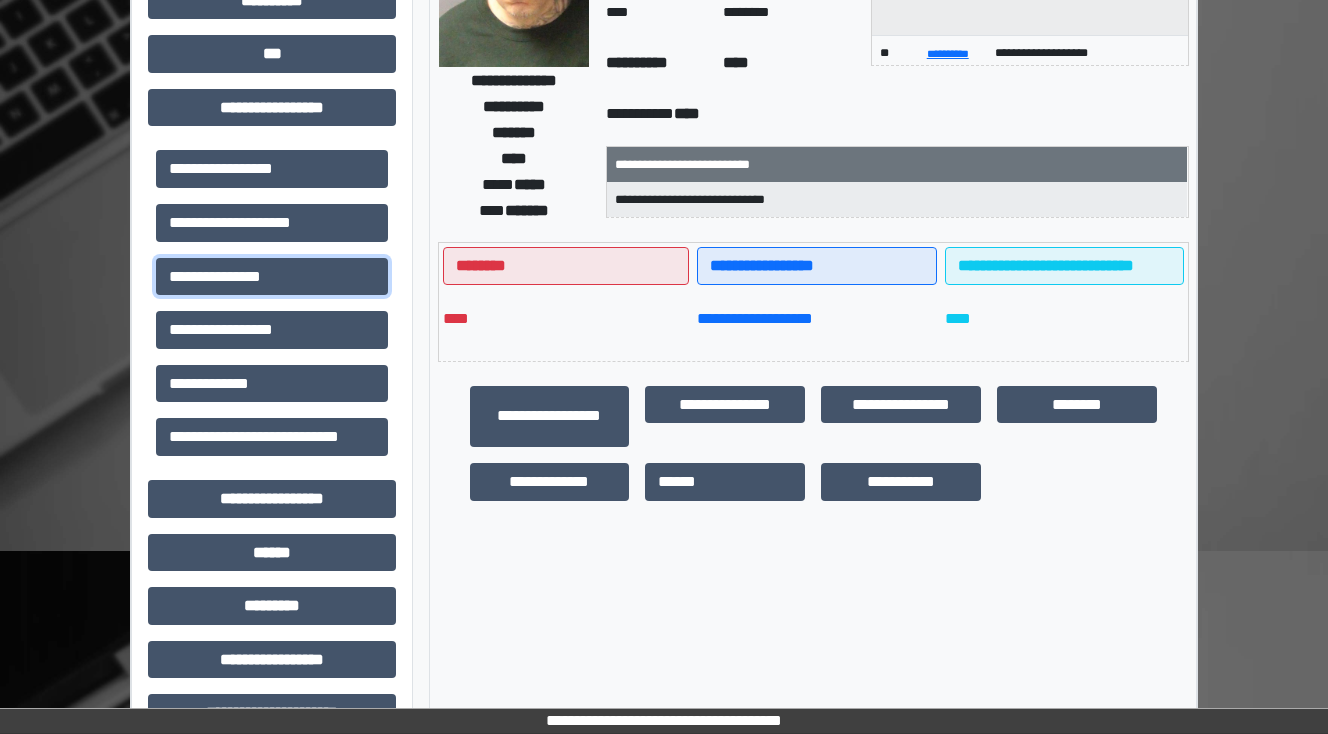 click on "**********" at bounding box center [272, 277] 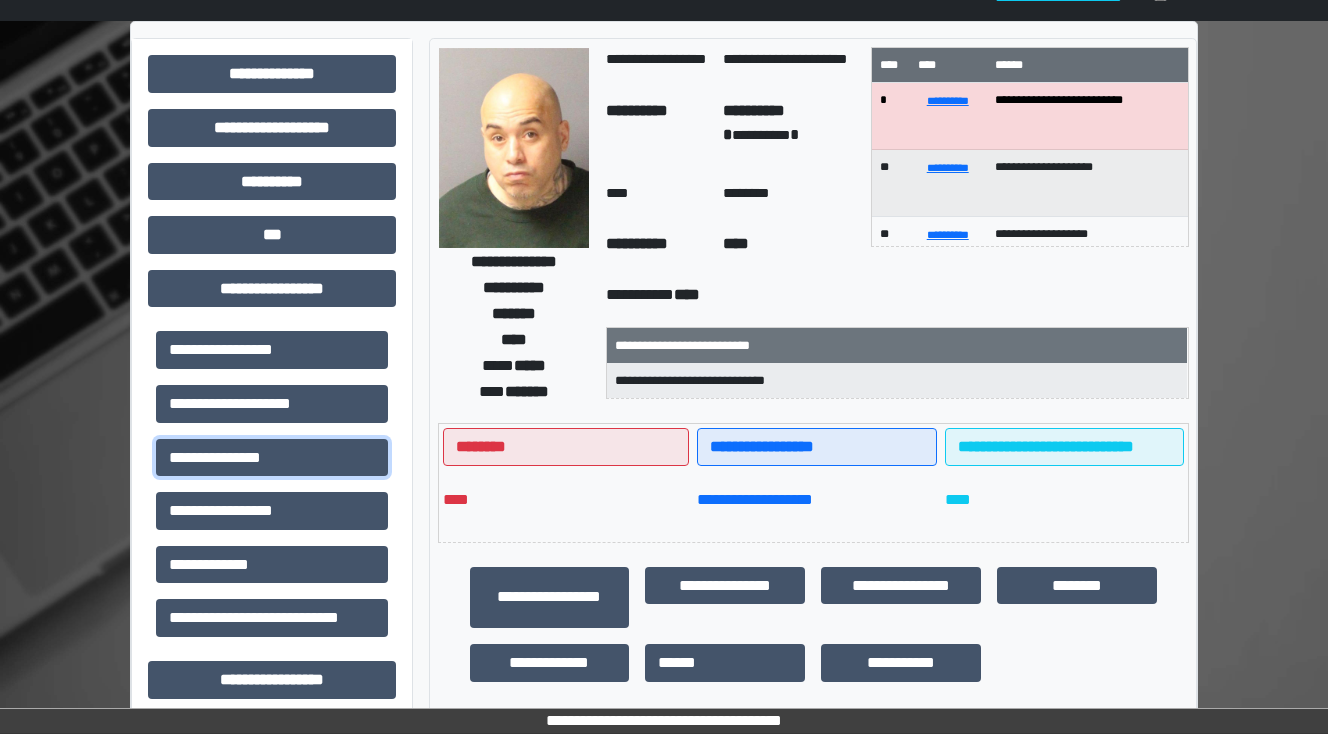 scroll, scrollTop: 0, scrollLeft: 0, axis: both 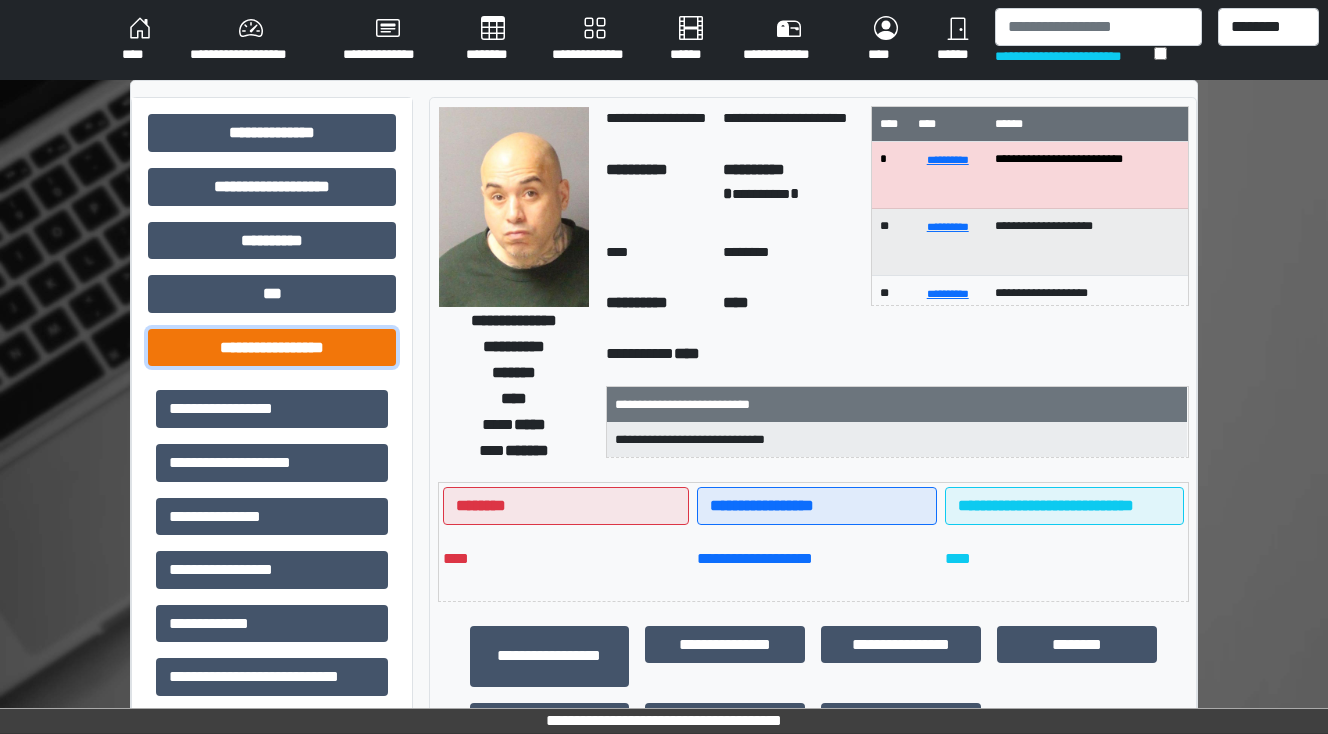 click on "**********" at bounding box center [272, 348] 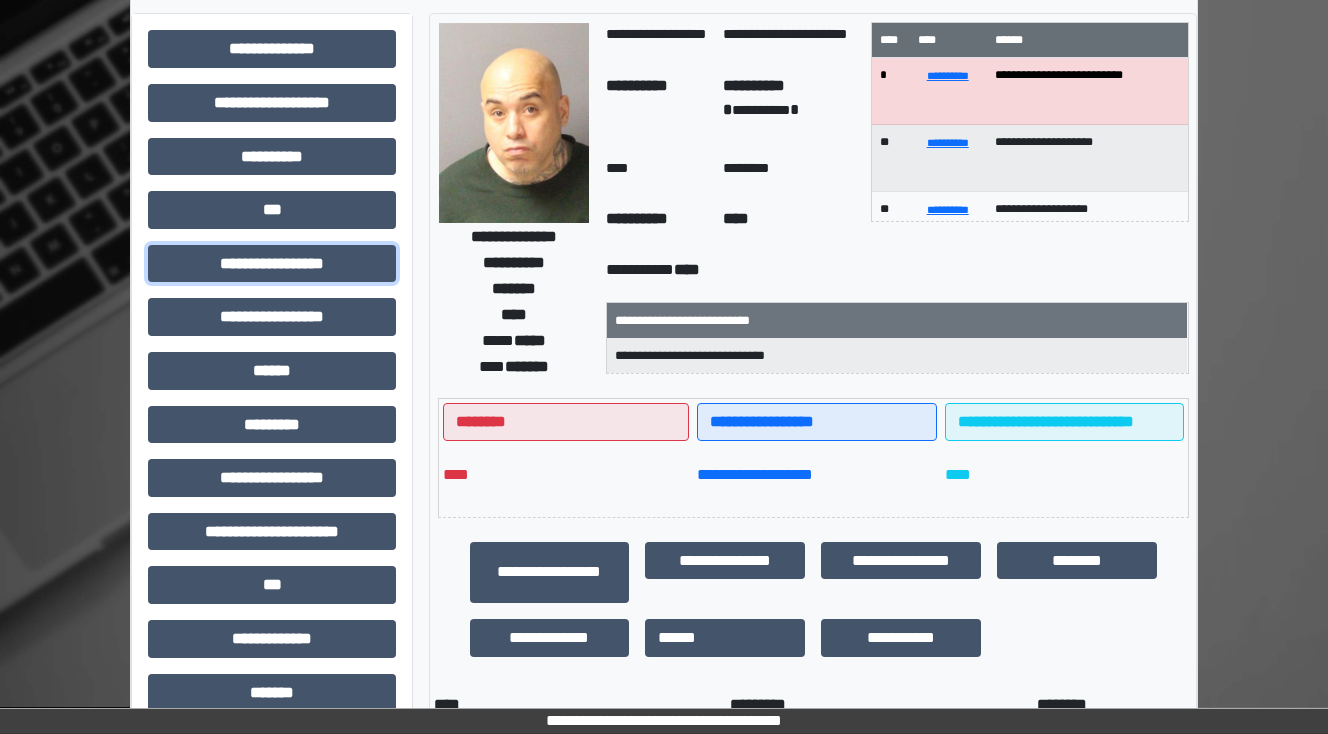 scroll, scrollTop: 0, scrollLeft: 0, axis: both 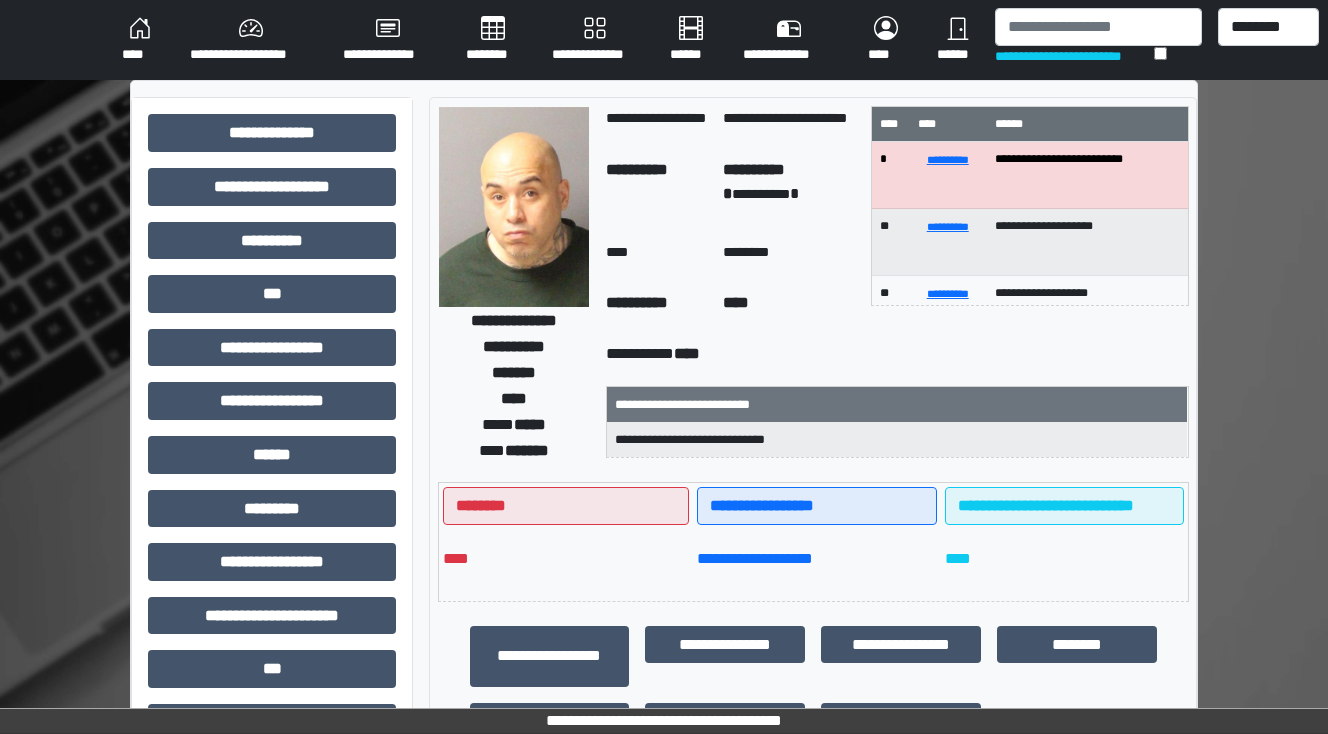 click on "****" at bounding box center (140, 40) 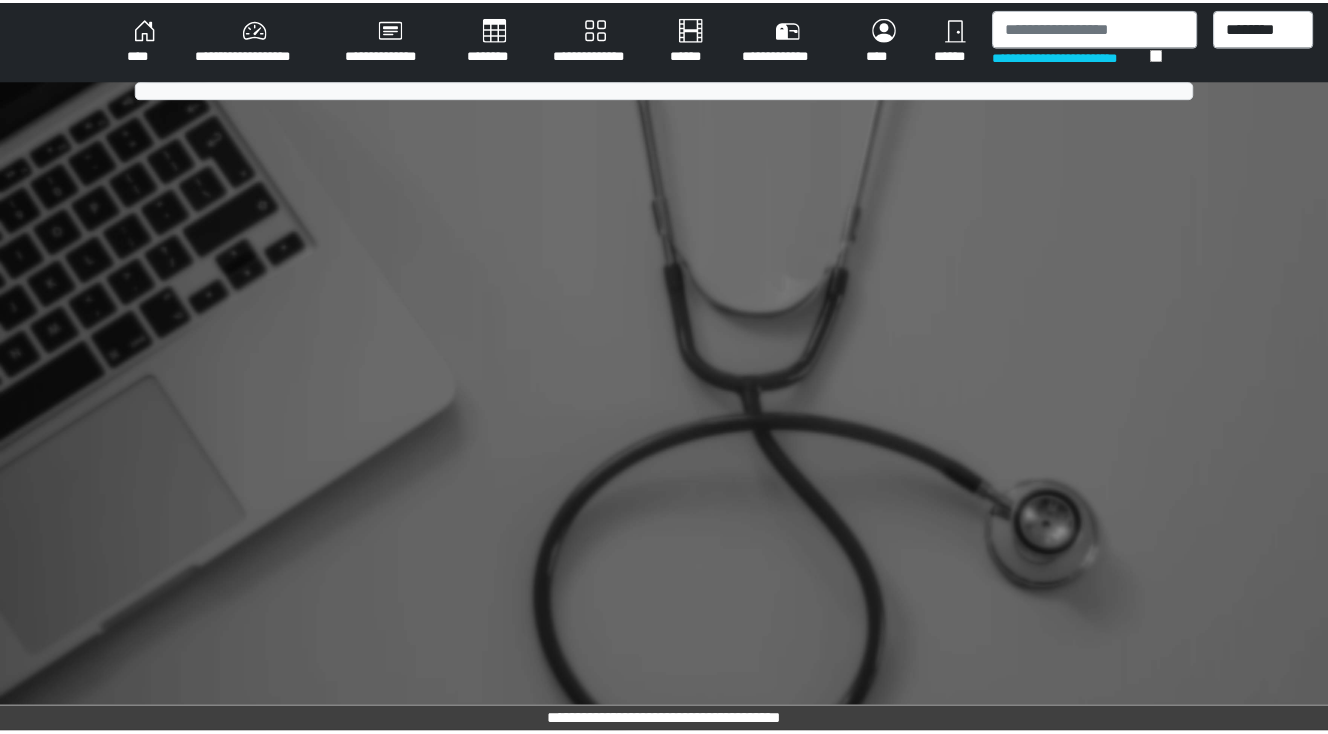 scroll, scrollTop: 0, scrollLeft: 0, axis: both 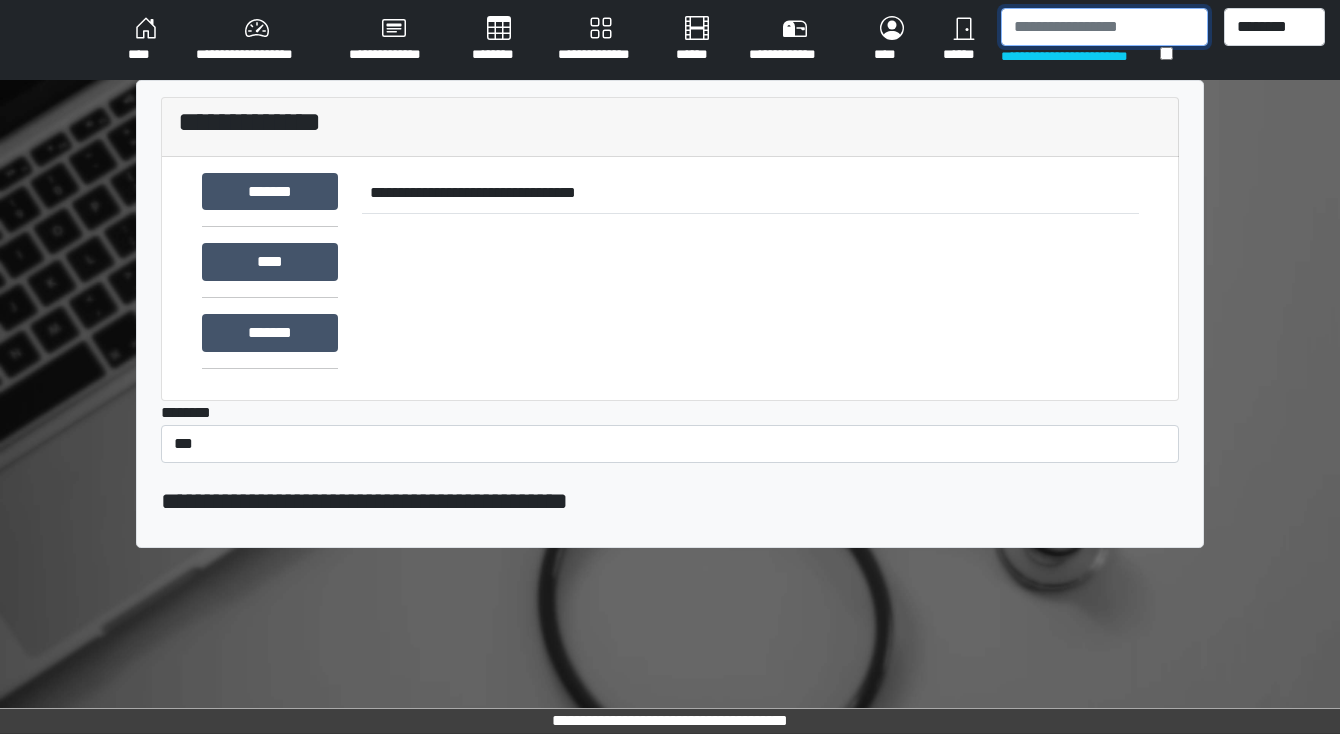 click at bounding box center [1104, 27] 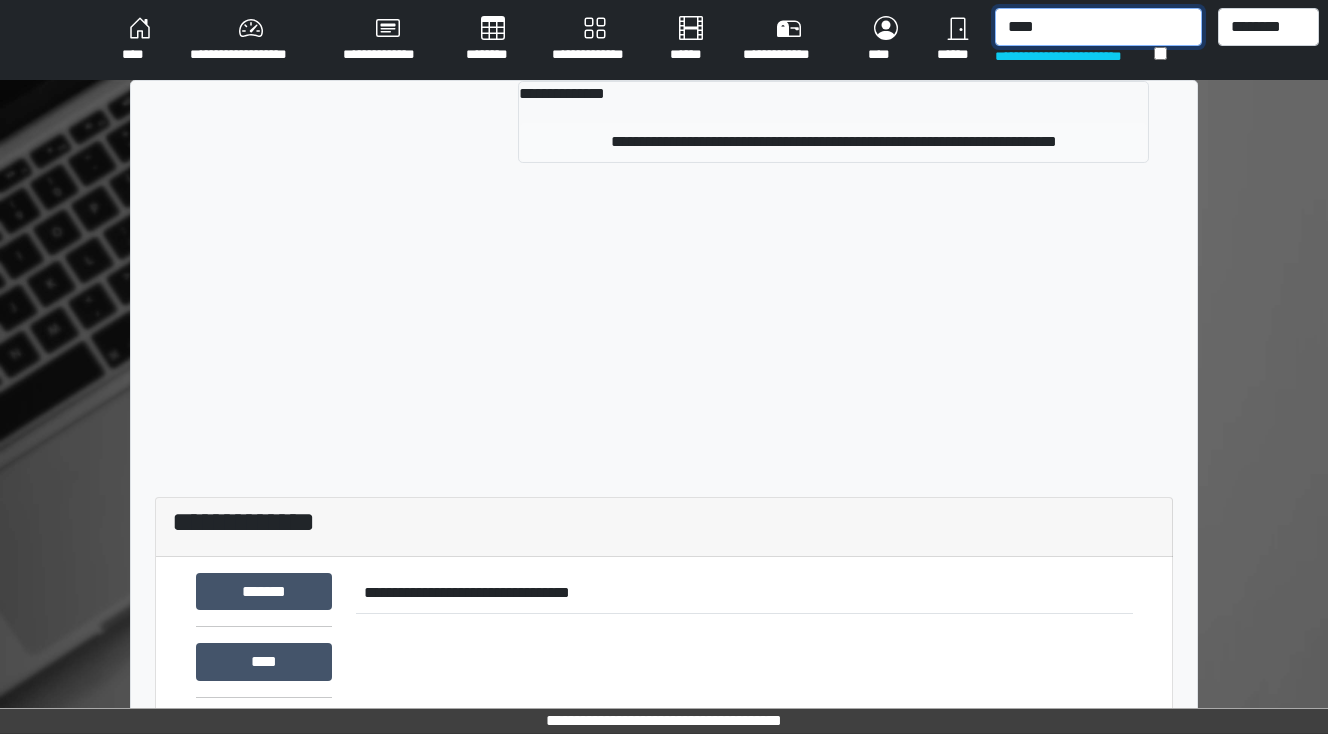 type on "****" 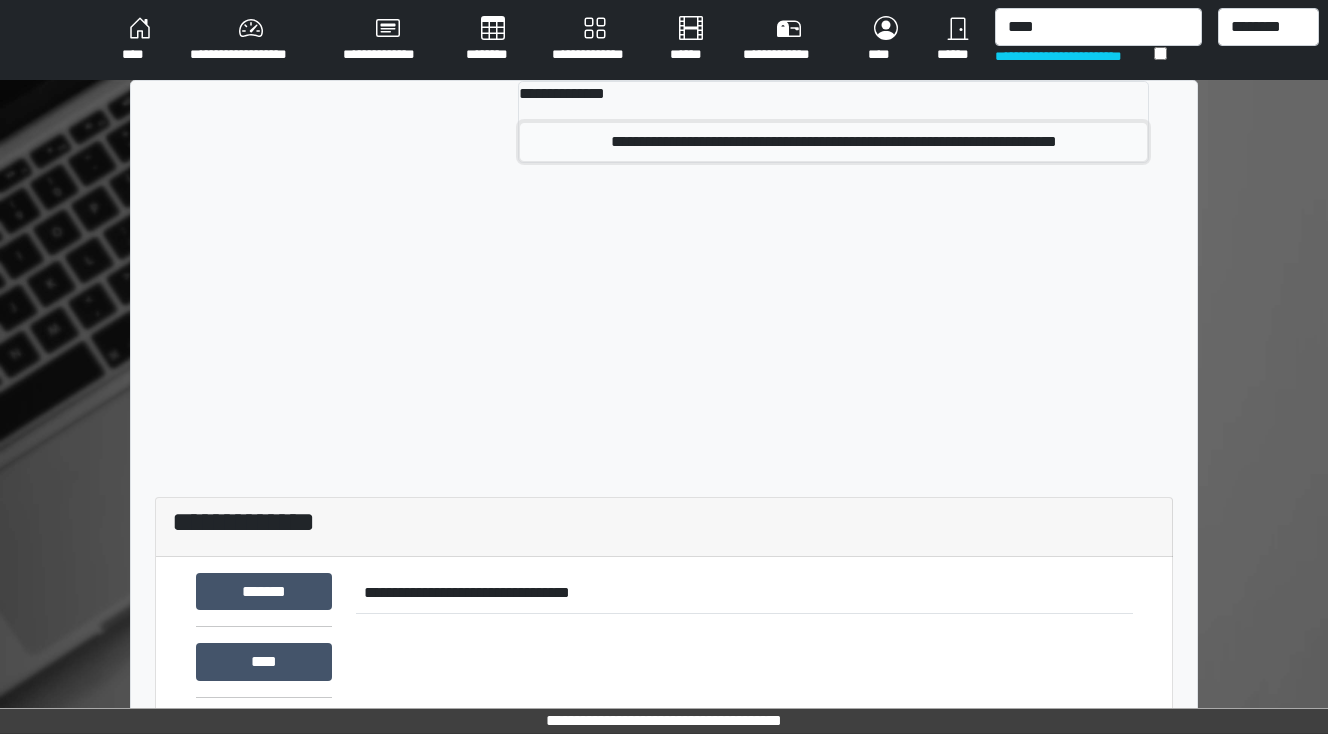 click on "**********" at bounding box center (833, 142) 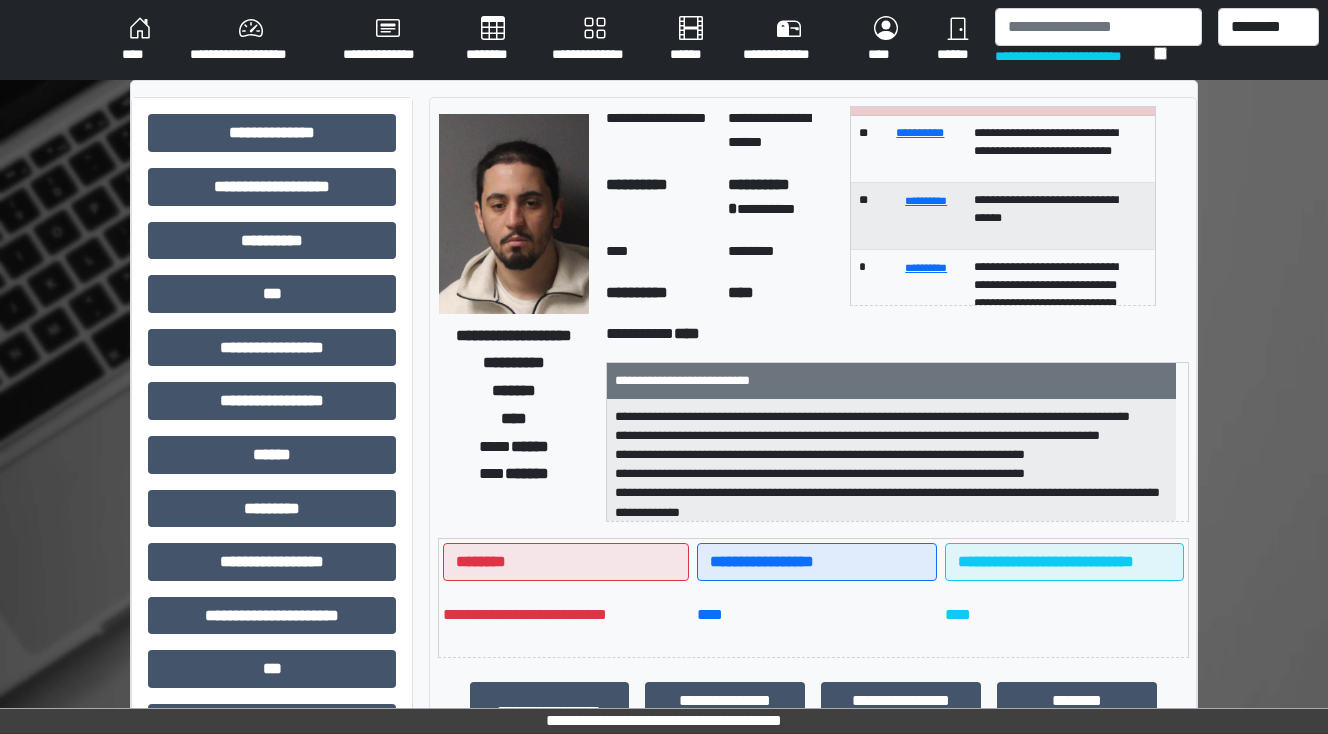 scroll, scrollTop: 240, scrollLeft: 0, axis: vertical 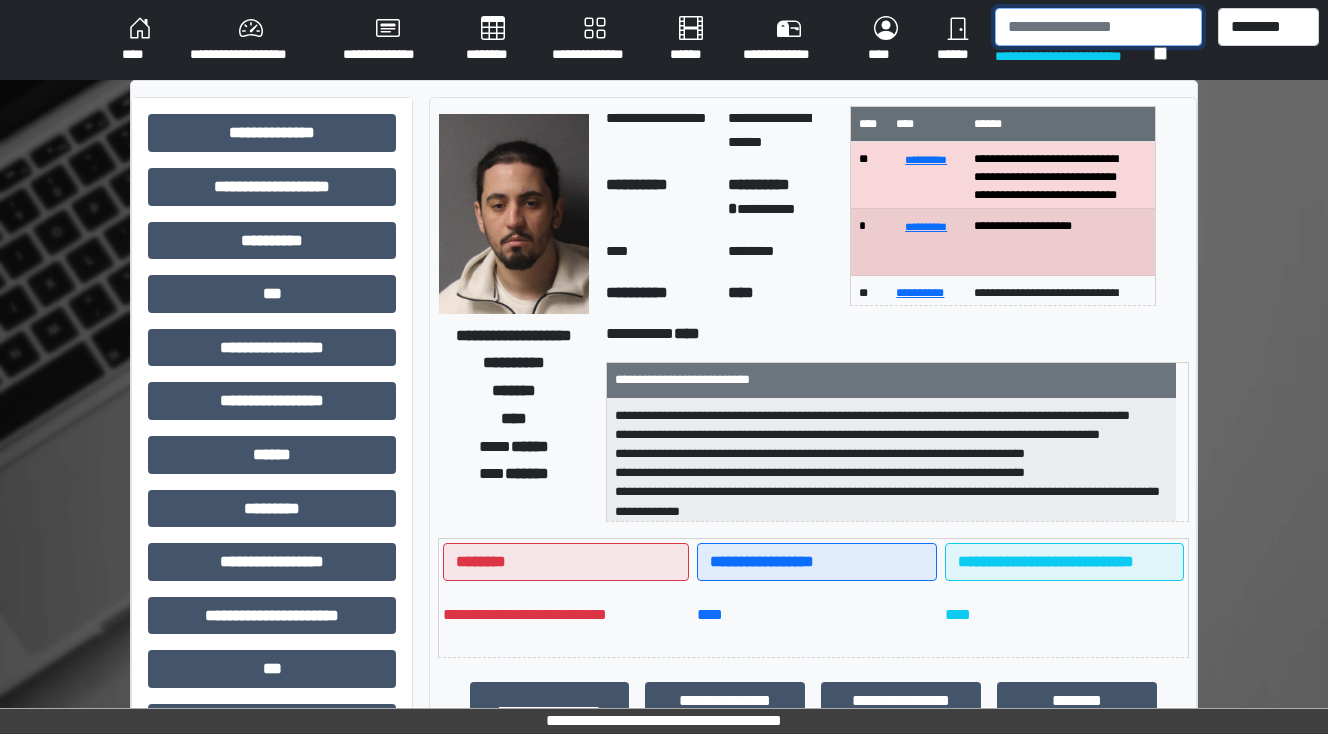 click at bounding box center [1098, 27] 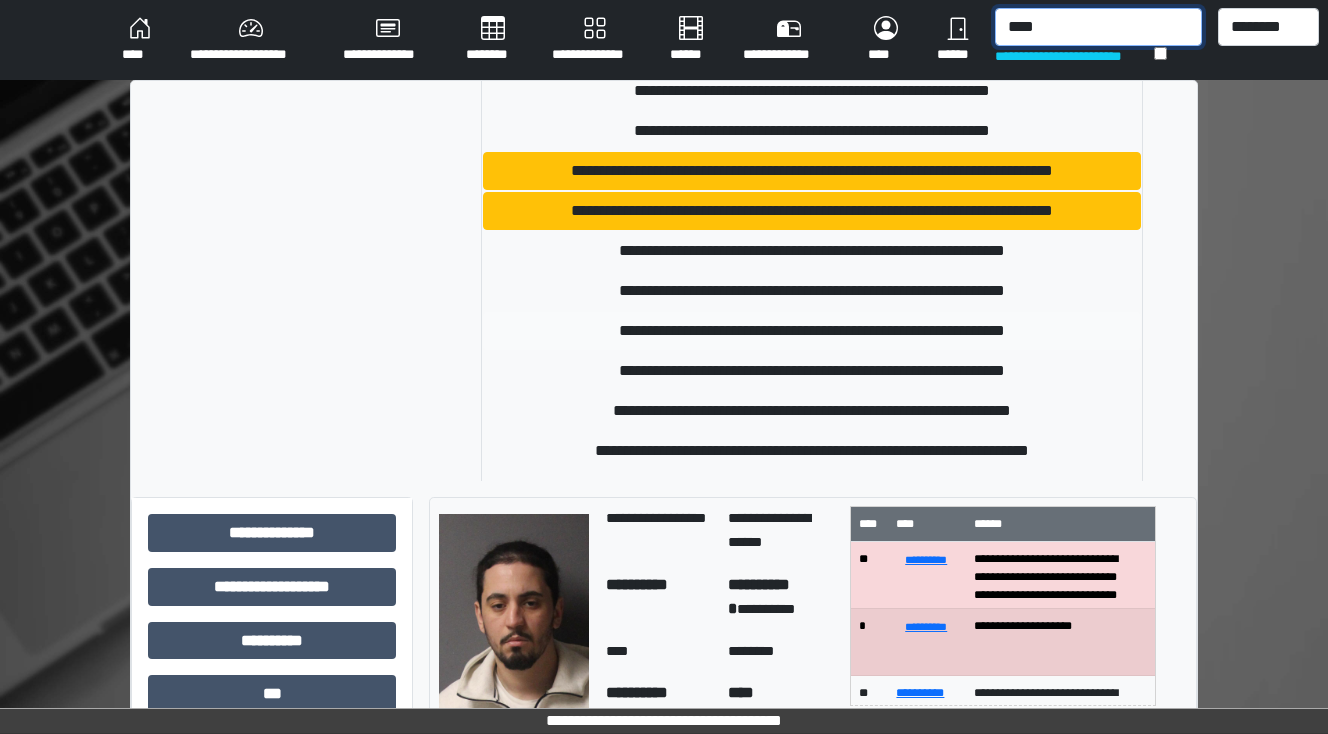 scroll, scrollTop: 320, scrollLeft: 0, axis: vertical 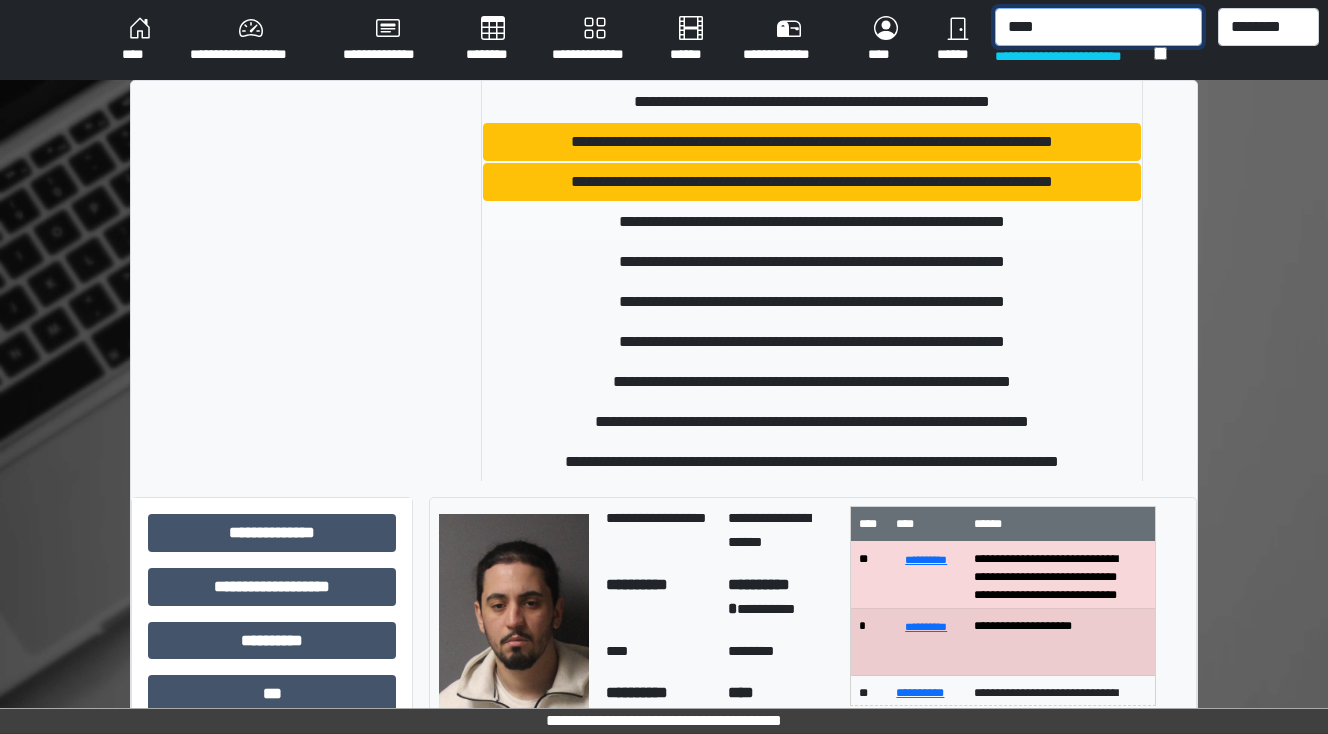 type on "****" 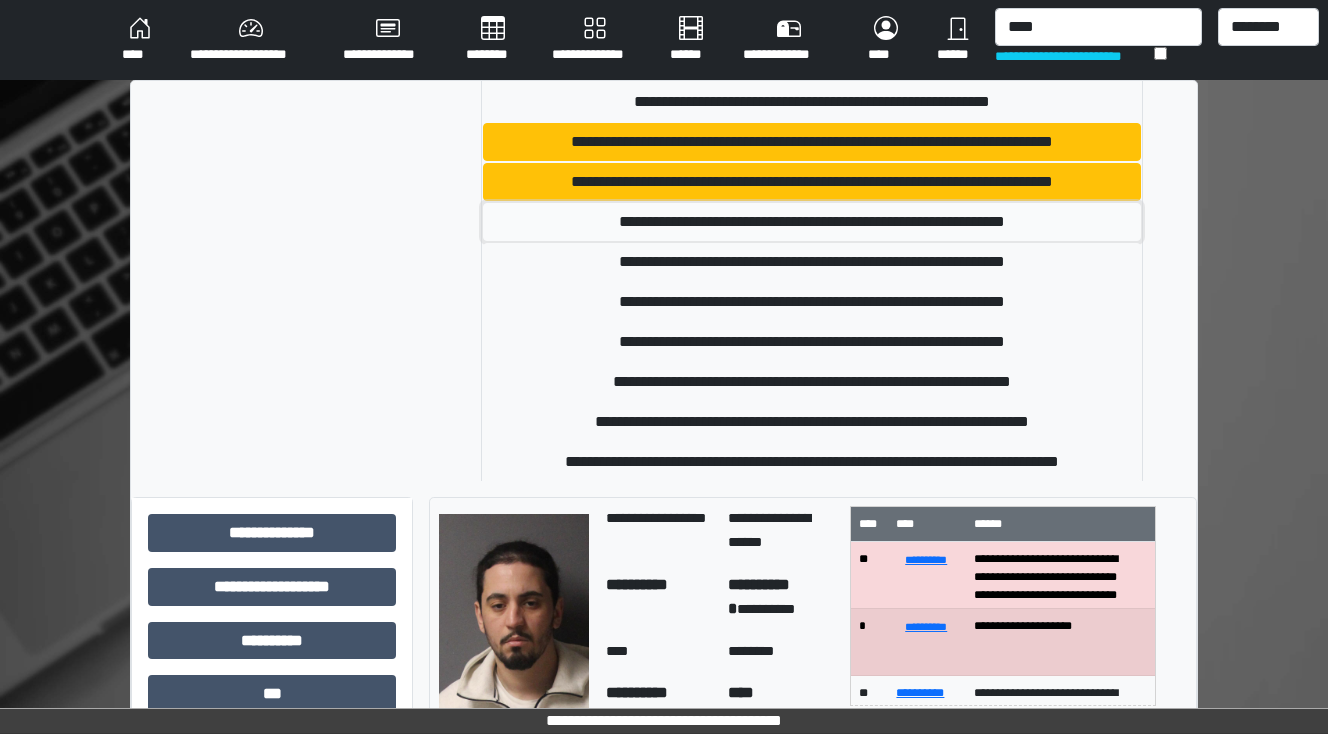click on "**********" at bounding box center (812, 222) 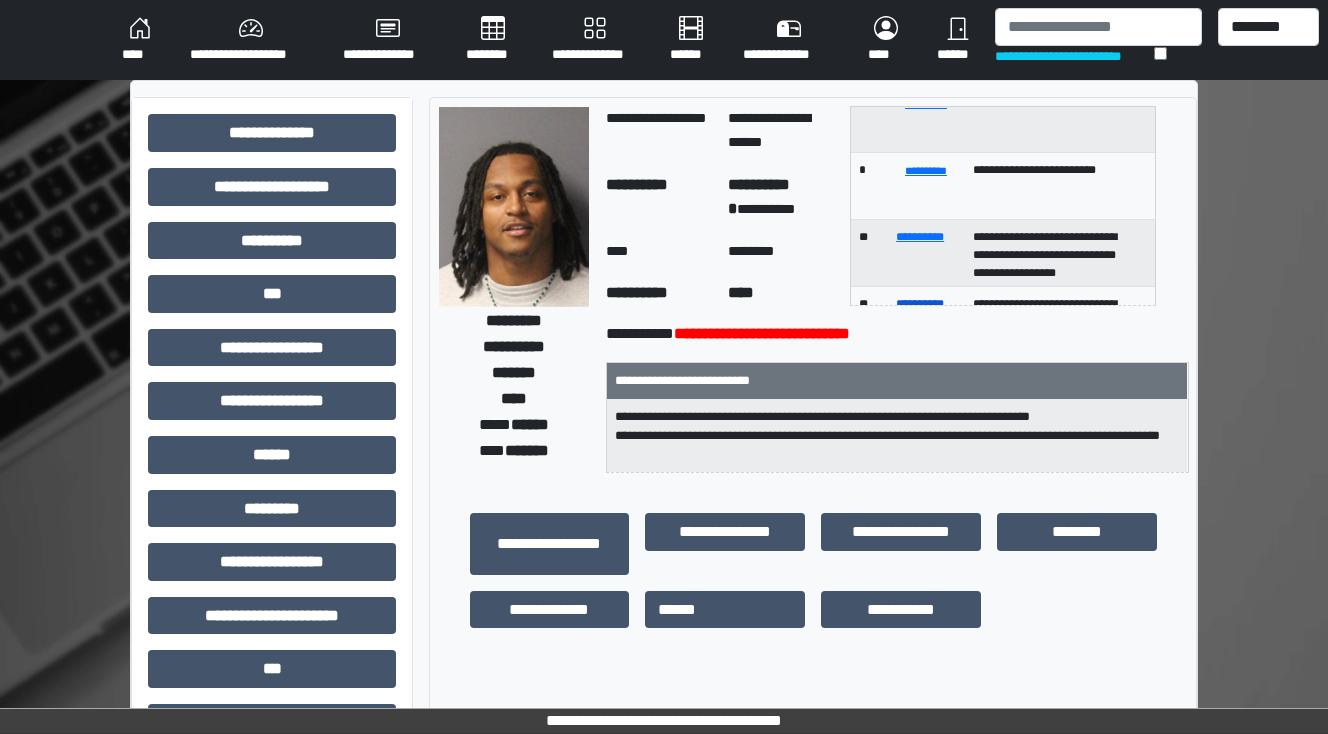 scroll, scrollTop: 0, scrollLeft: 0, axis: both 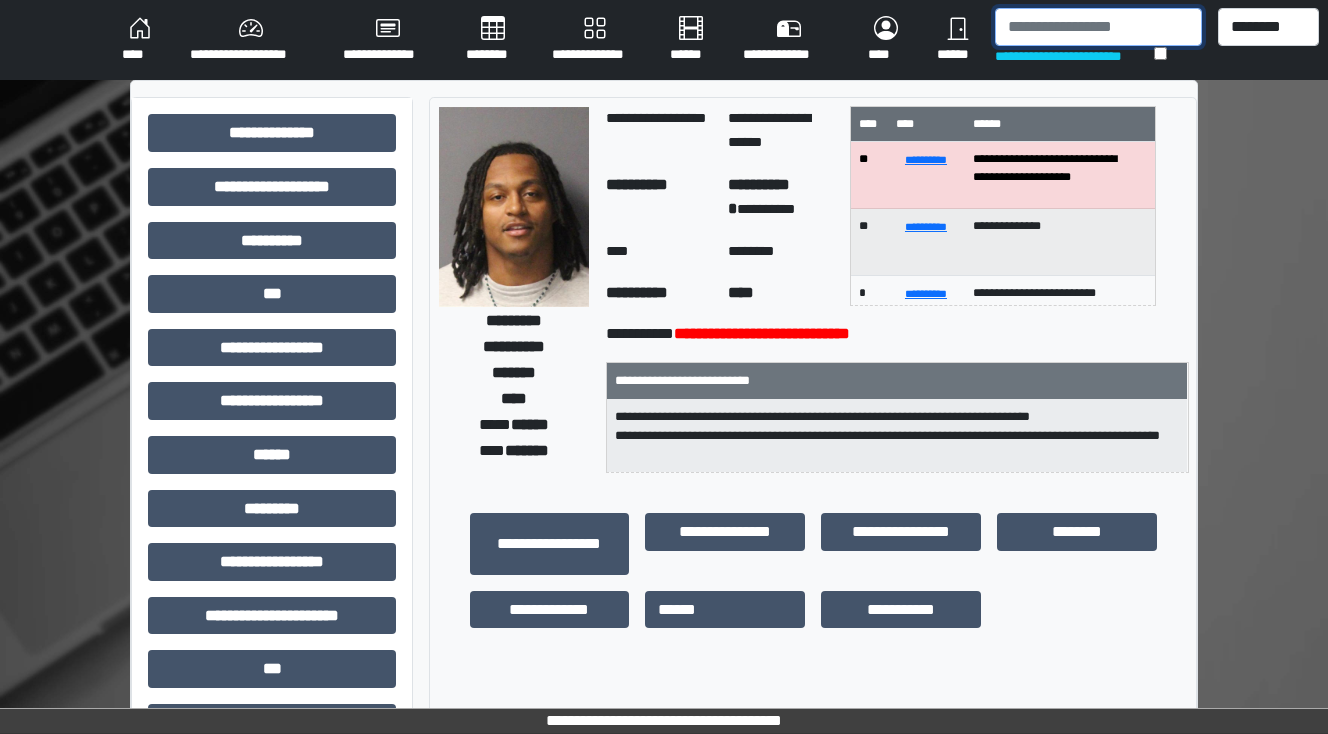 click at bounding box center [1098, 27] 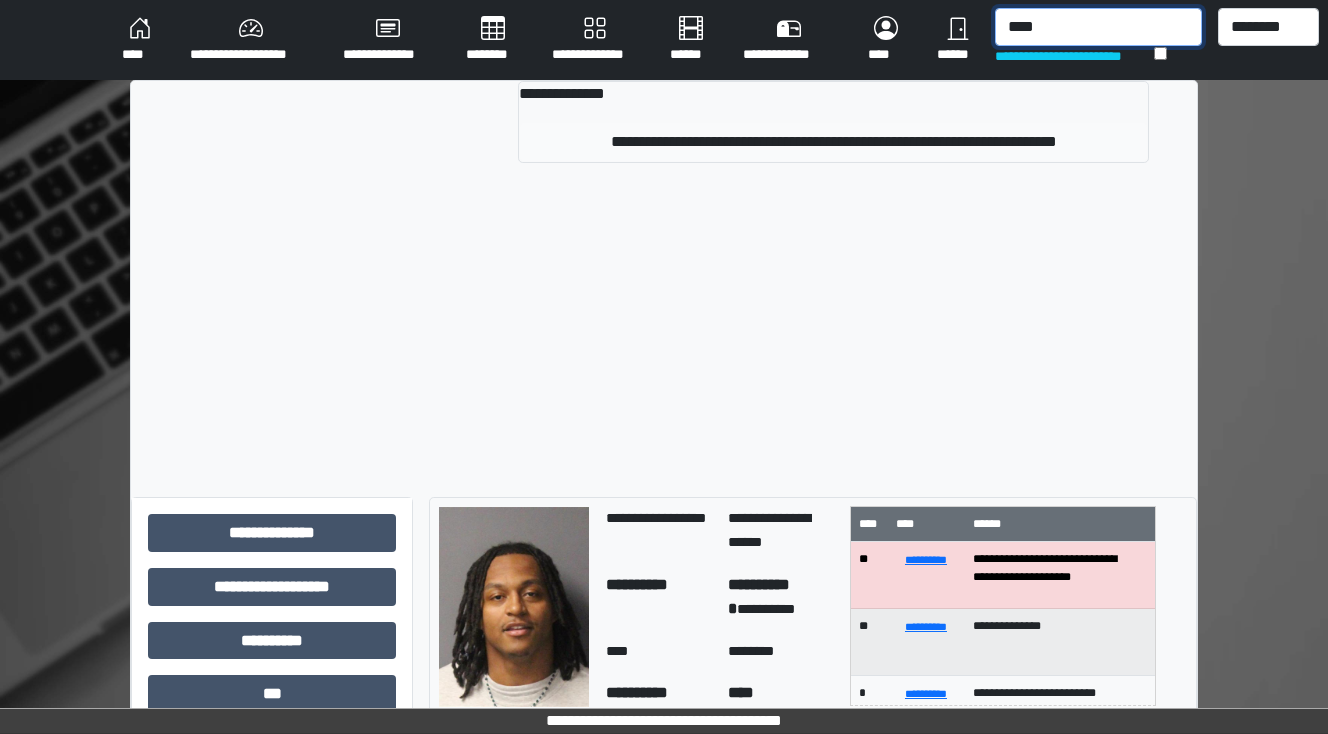 type on "****" 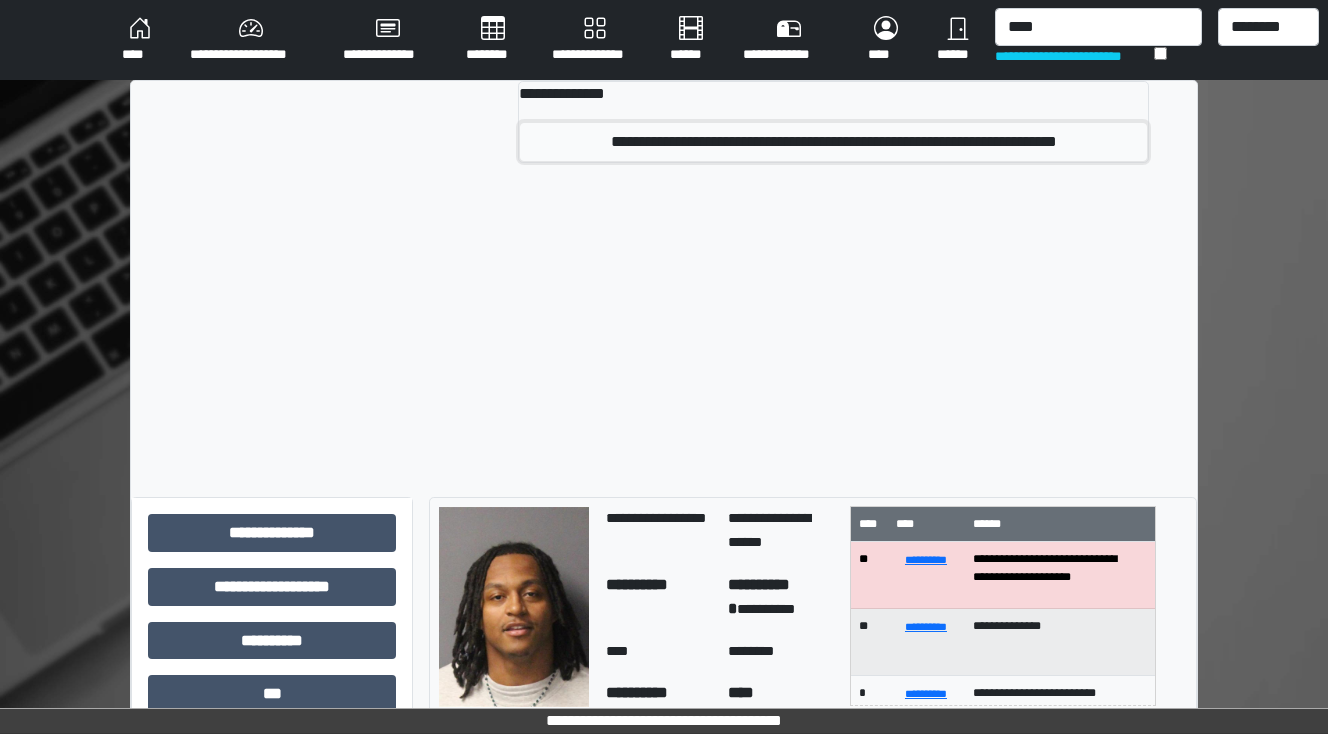click on "**********" at bounding box center [833, 142] 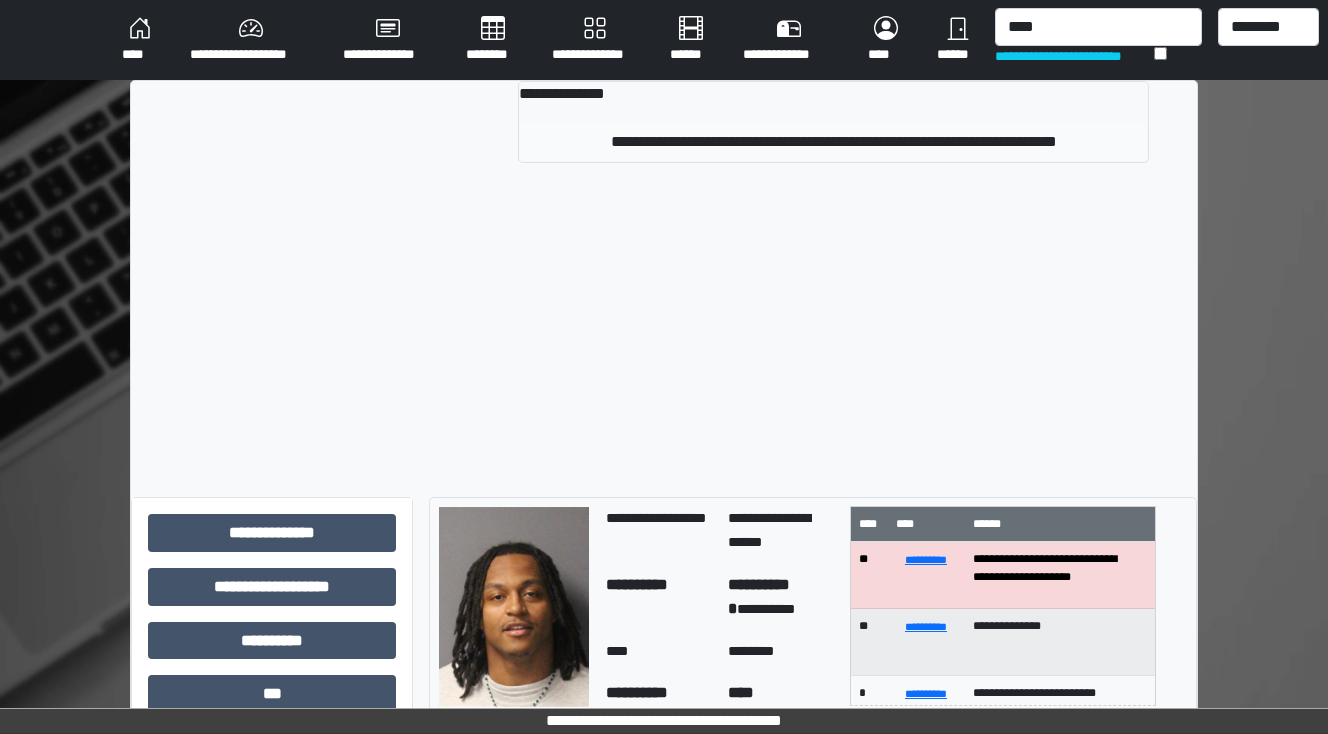 type 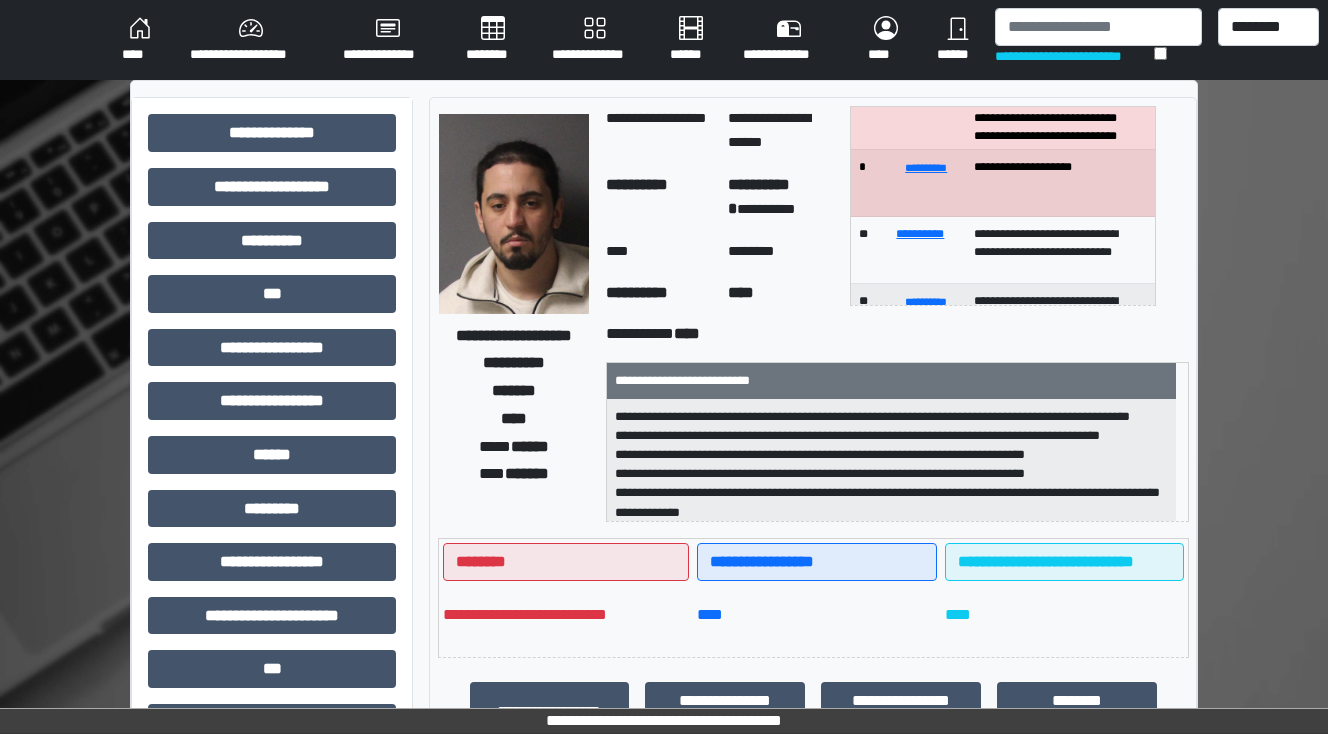 scroll, scrollTop: 0, scrollLeft: 0, axis: both 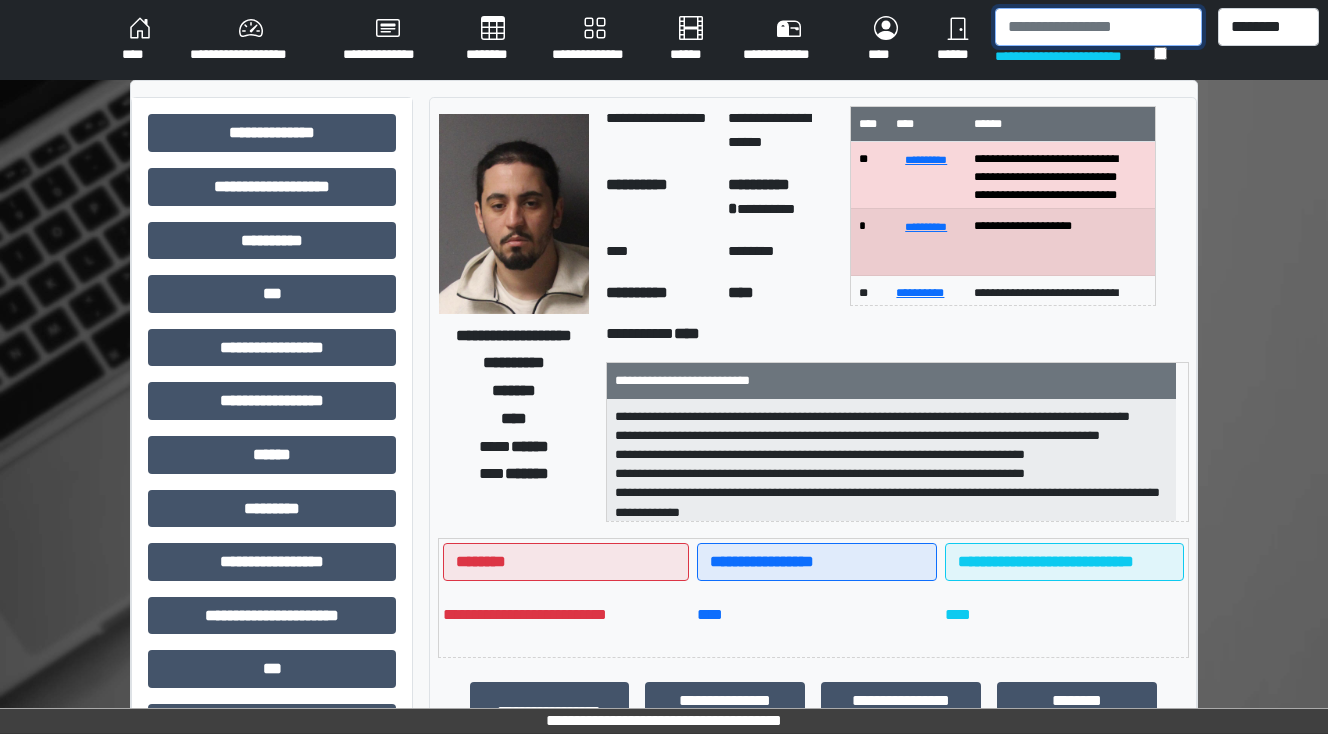 click at bounding box center [1098, 27] 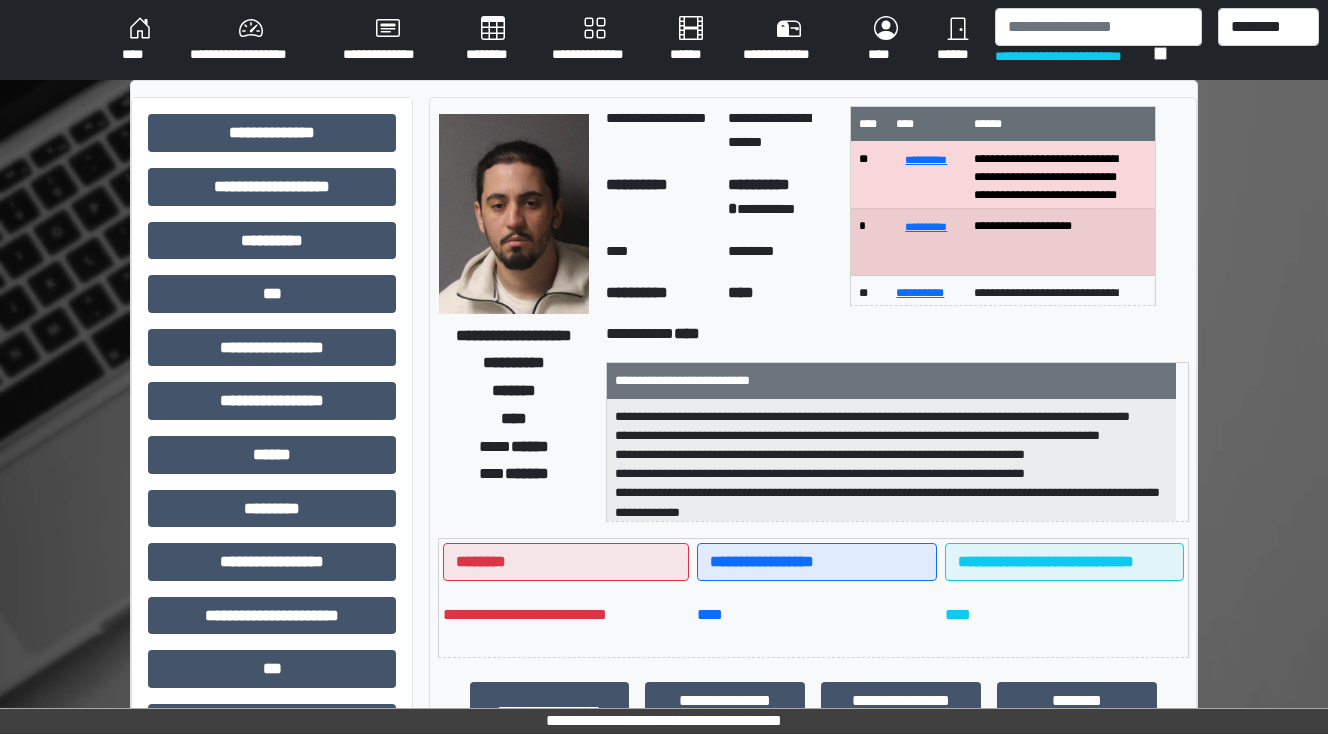 click on "********" at bounding box center (493, 40) 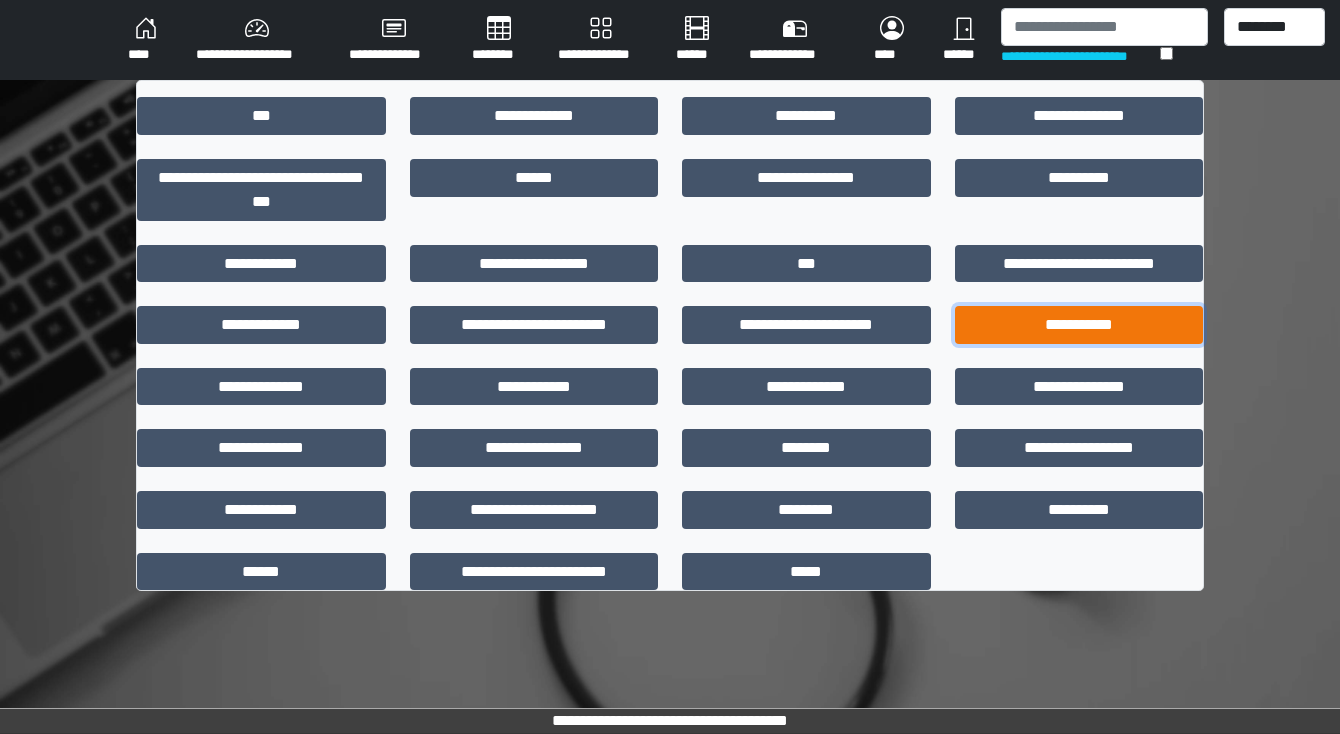 click on "**********" at bounding box center (1079, 325) 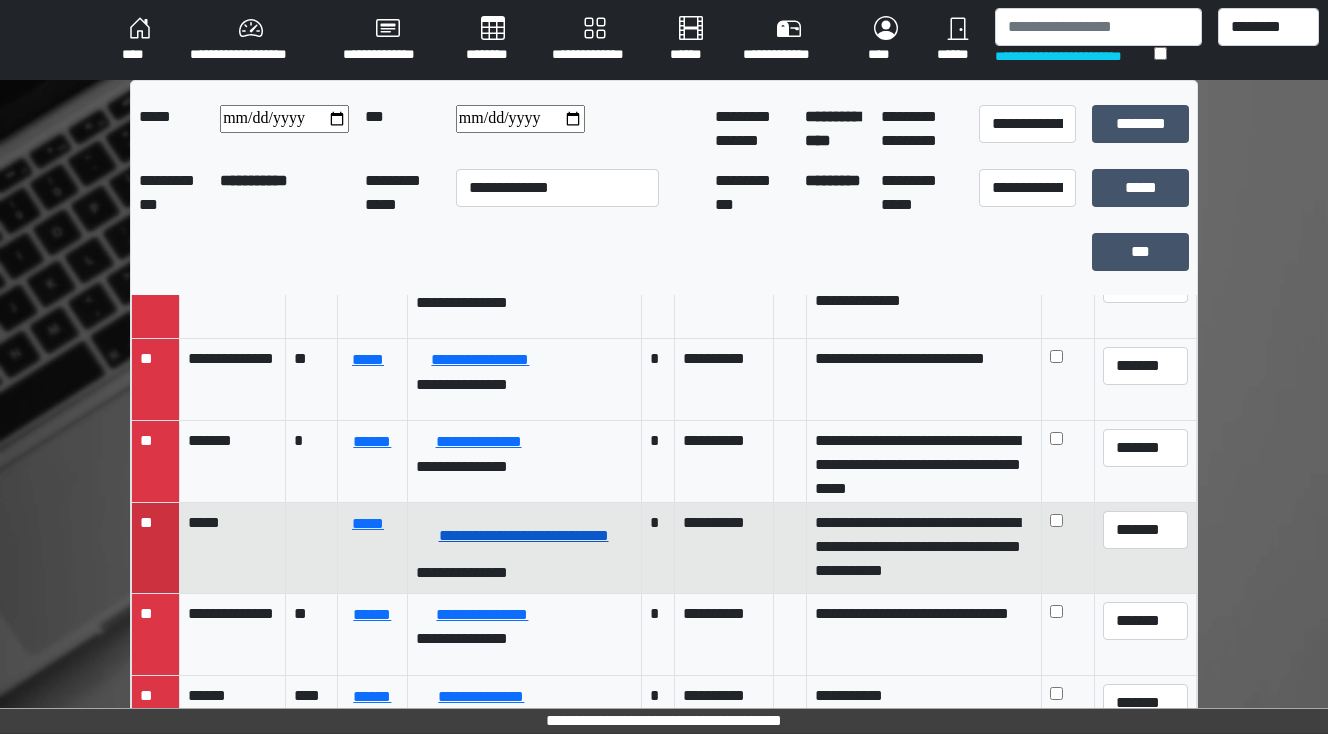 scroll, scrollTop: 320, scrollLeft: 0, axis: vertical 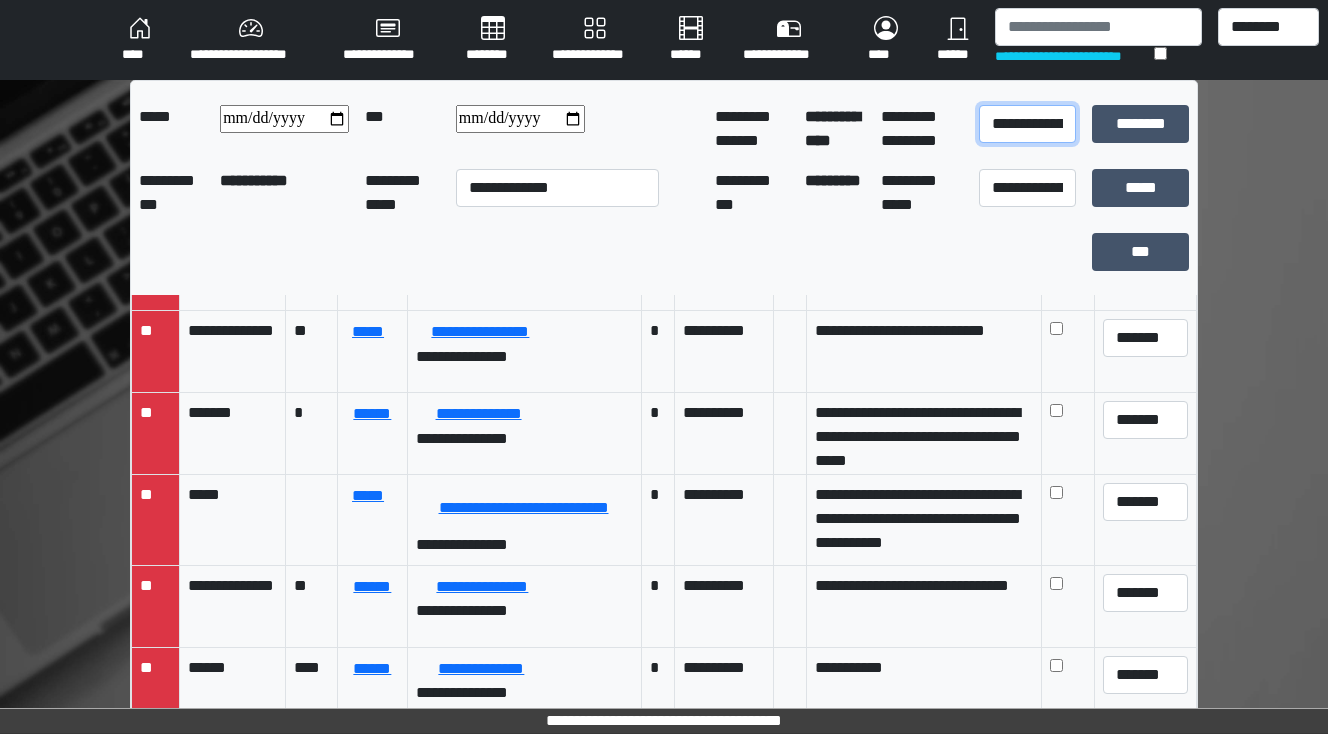 click on "**********" at bounding box center (1027, 124) 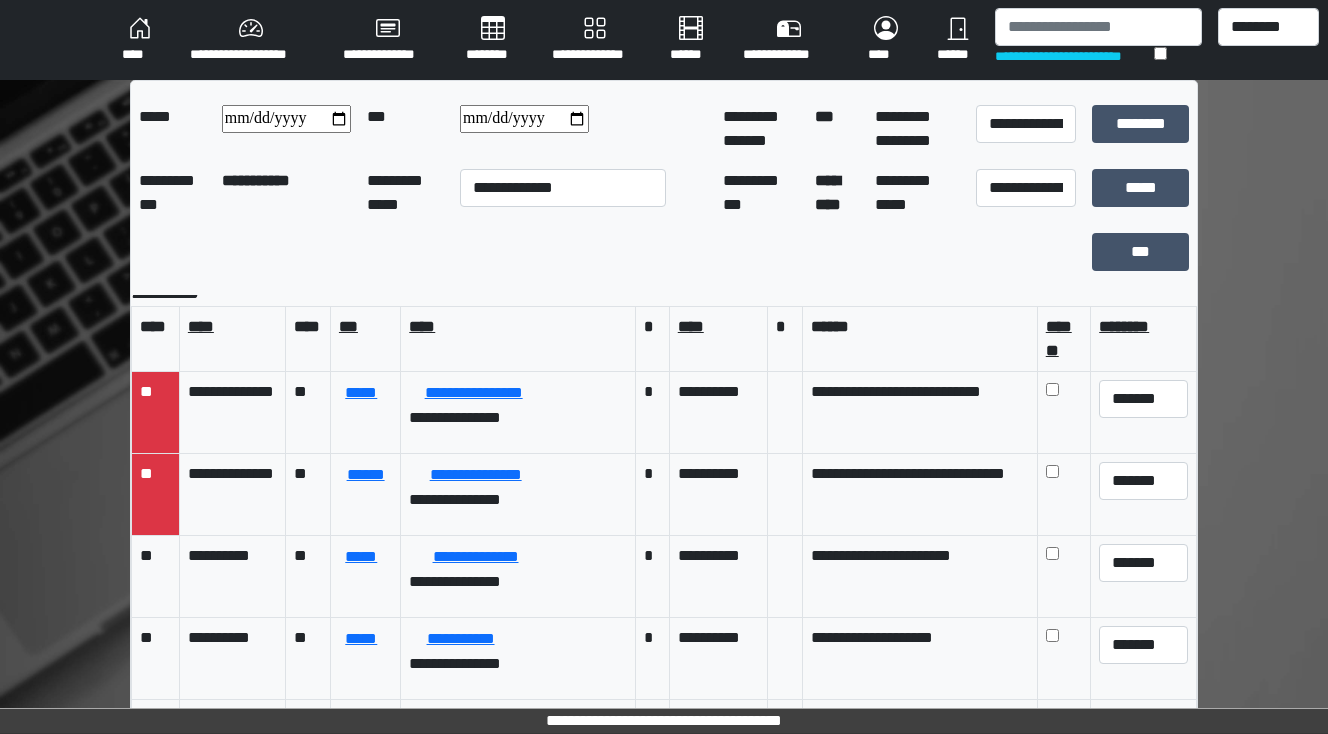 scroll, scrollTop: 0, scrollLeft: 0, axis: both 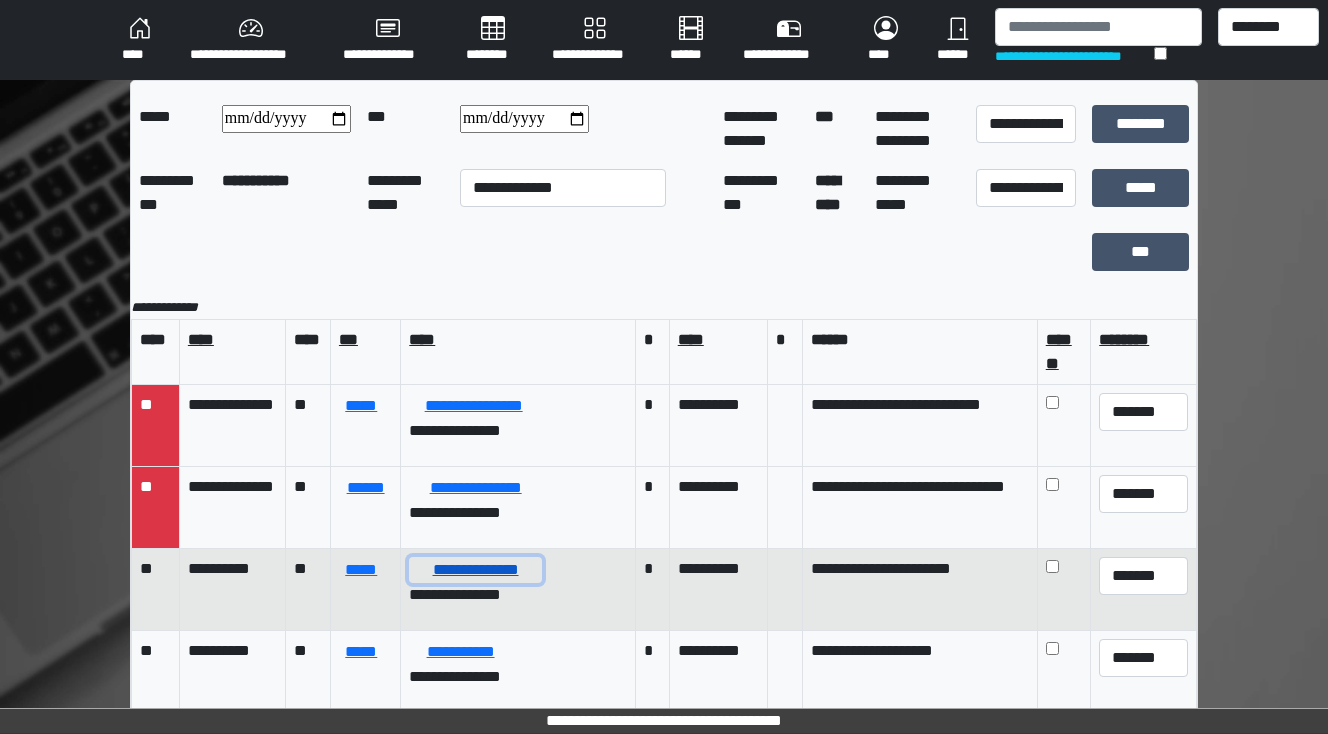 click on "**********" at bounding box center (475, 570) 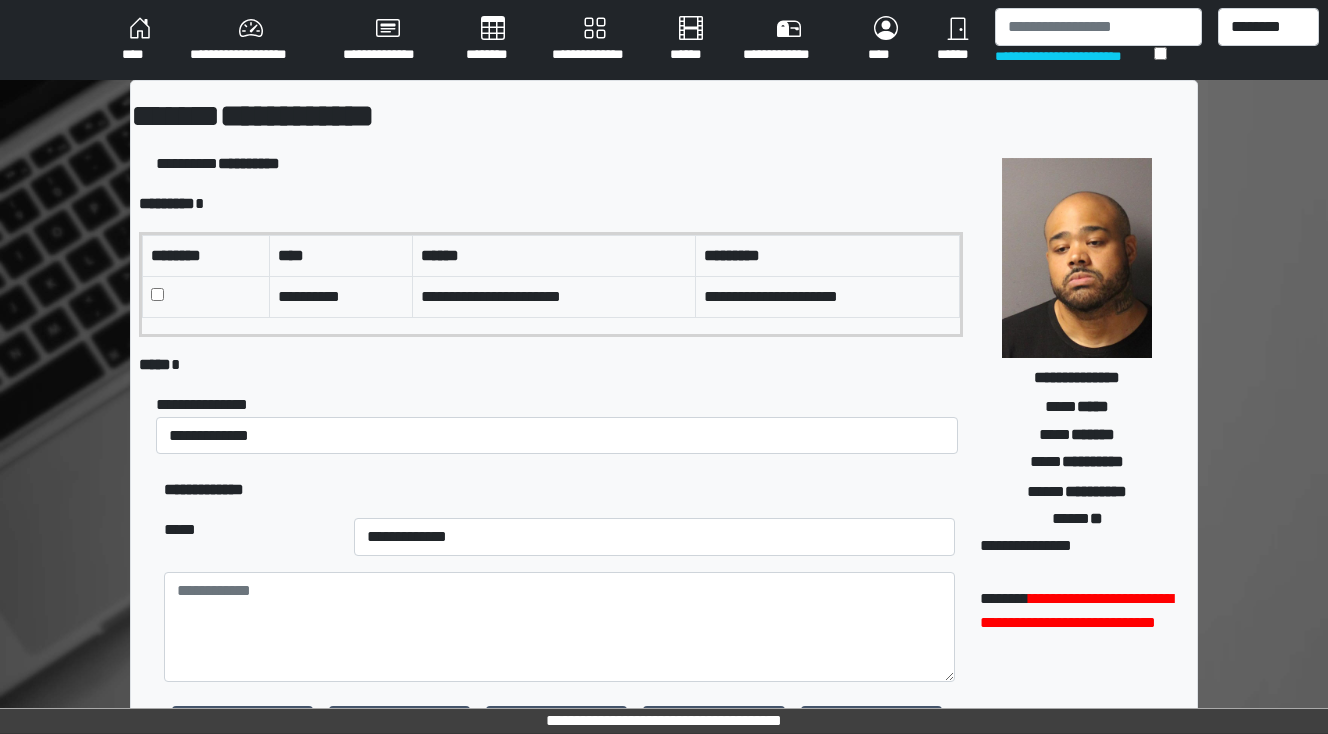 click on "***** *" at bounding box center [551, 365] 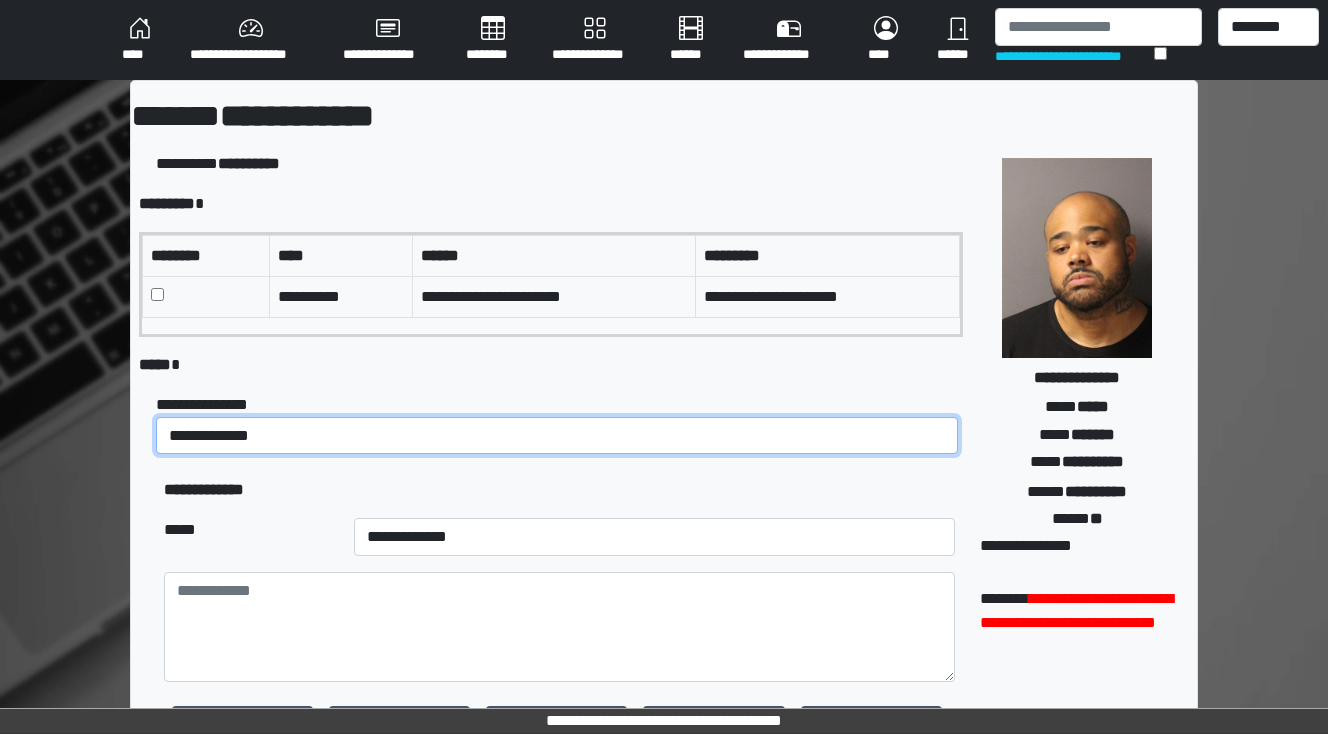 click on "**********" at bounding box center (557, 436) 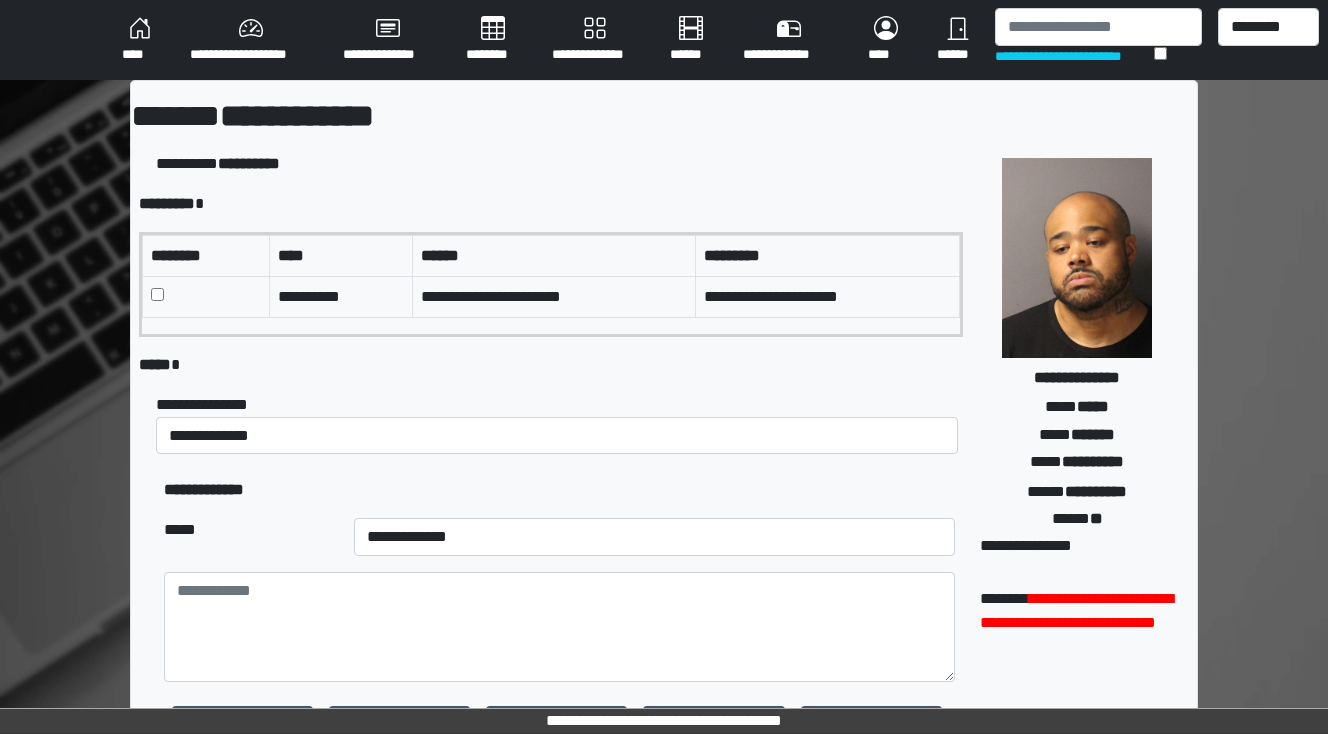click on "**********" at bounding box center [559, 490] 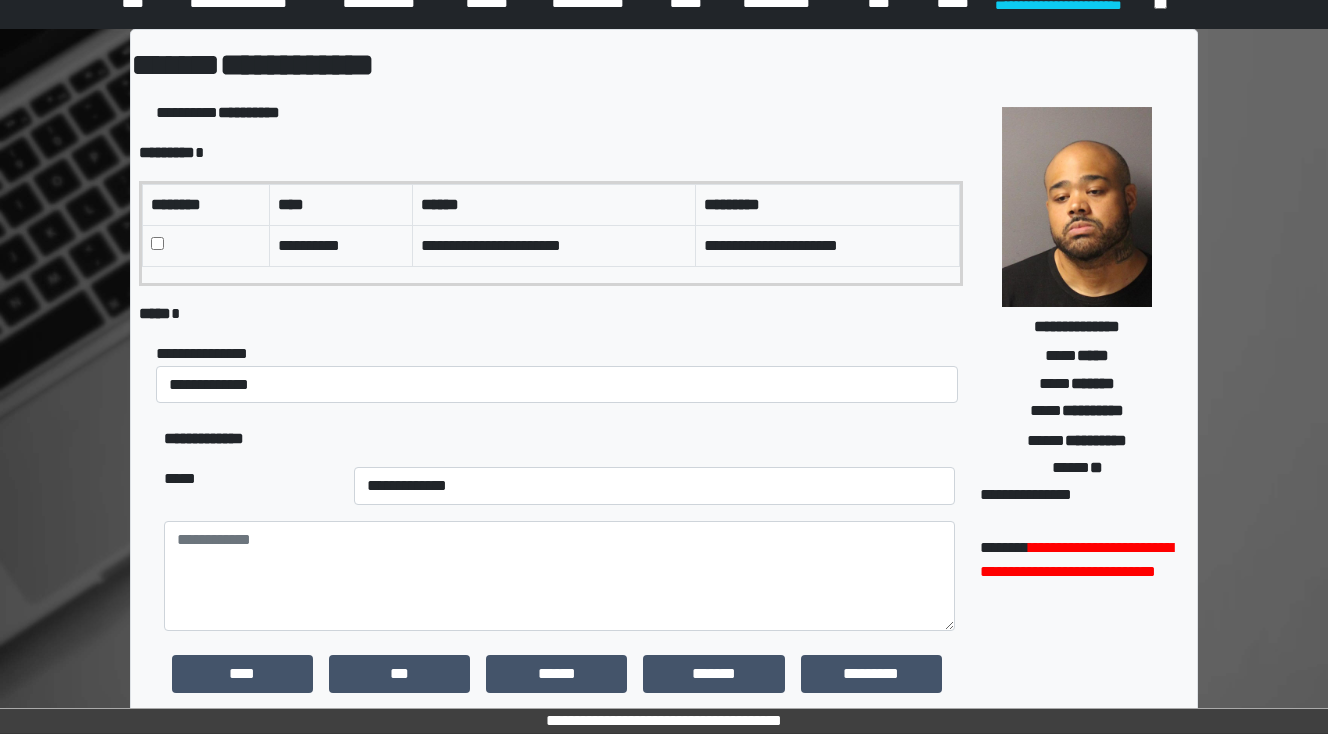 scroll, scrollTop: 80, scrollLeft: 0, axis: vertical 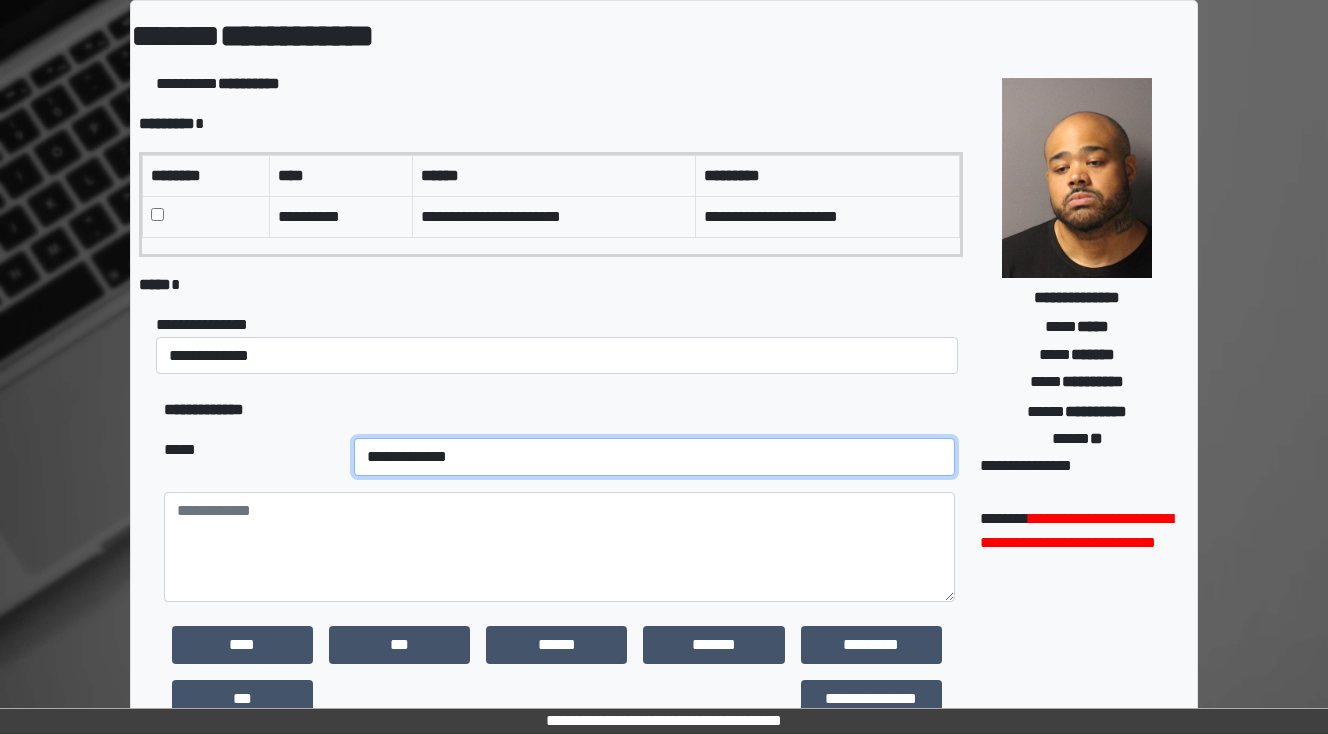 click on "**********" at bounding box center (654, 457) 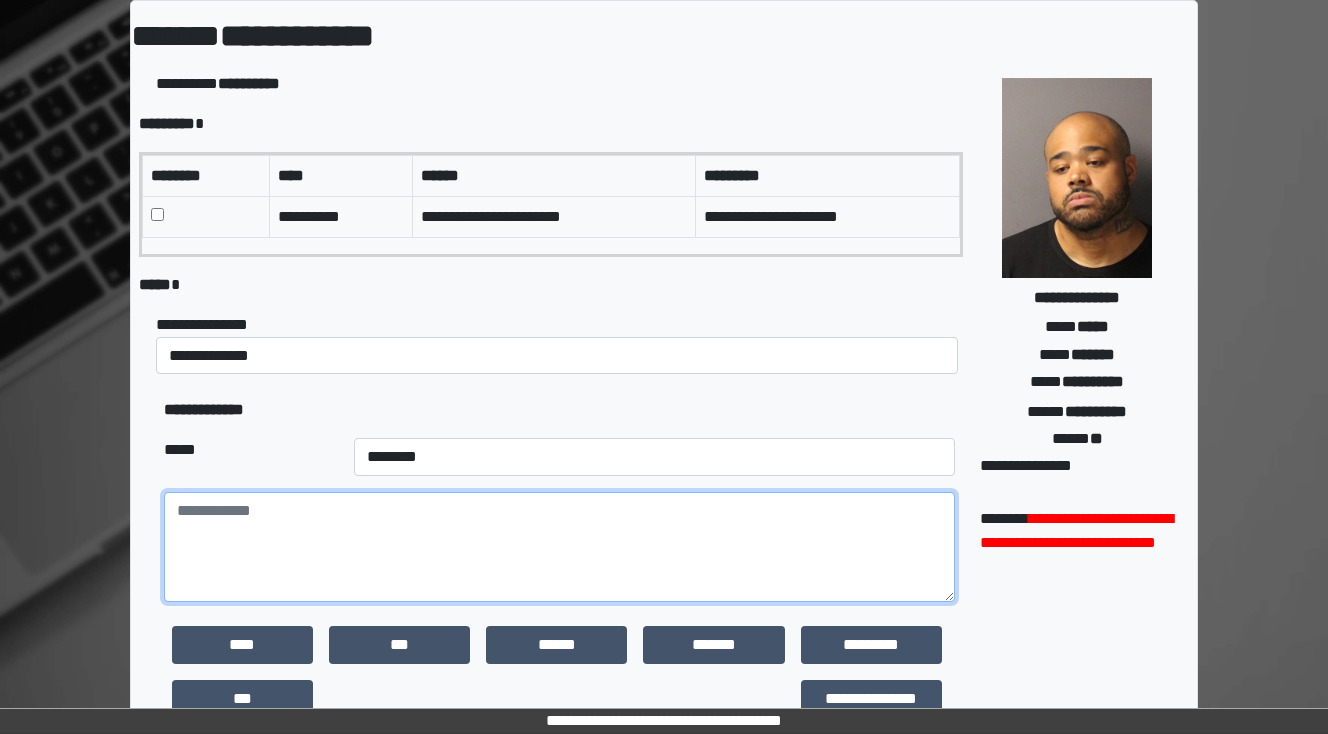 click at bounding box center [559, 547] 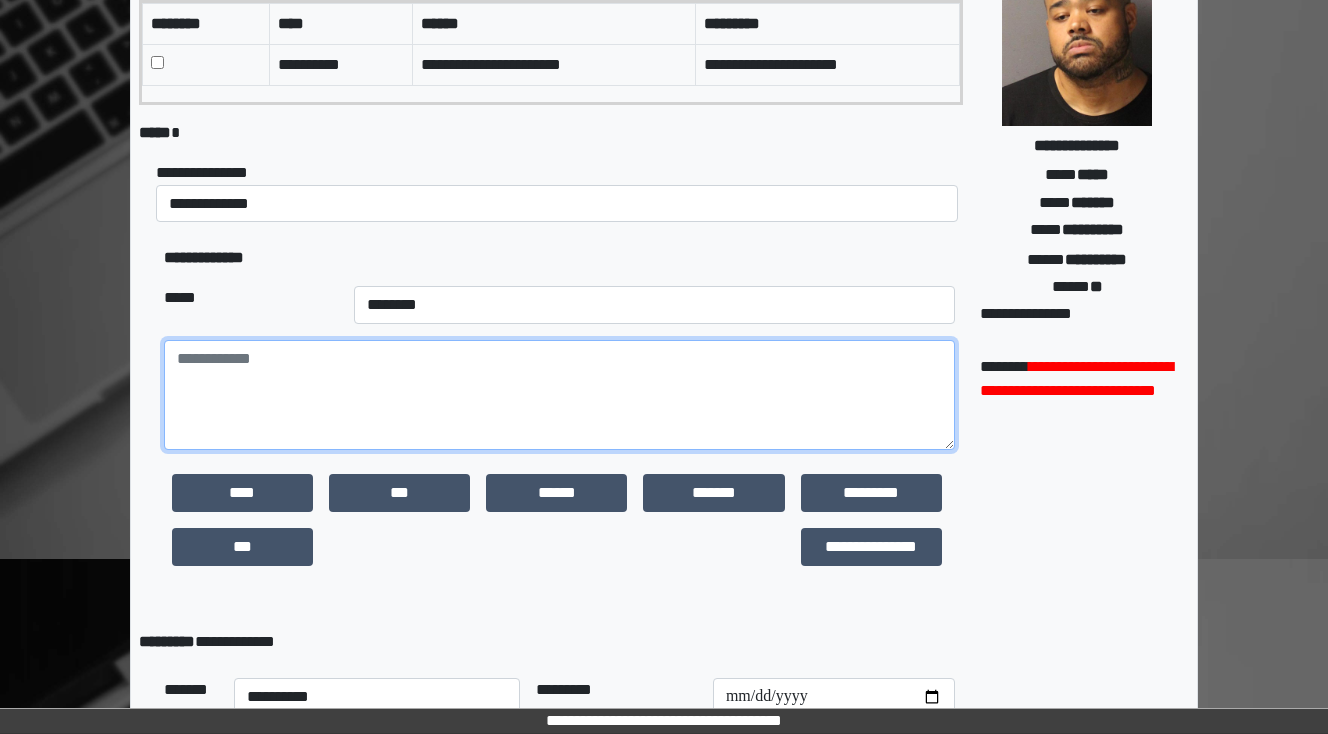 scroll, scrollTop: 240, scrollLeft: 0, axis: vertical 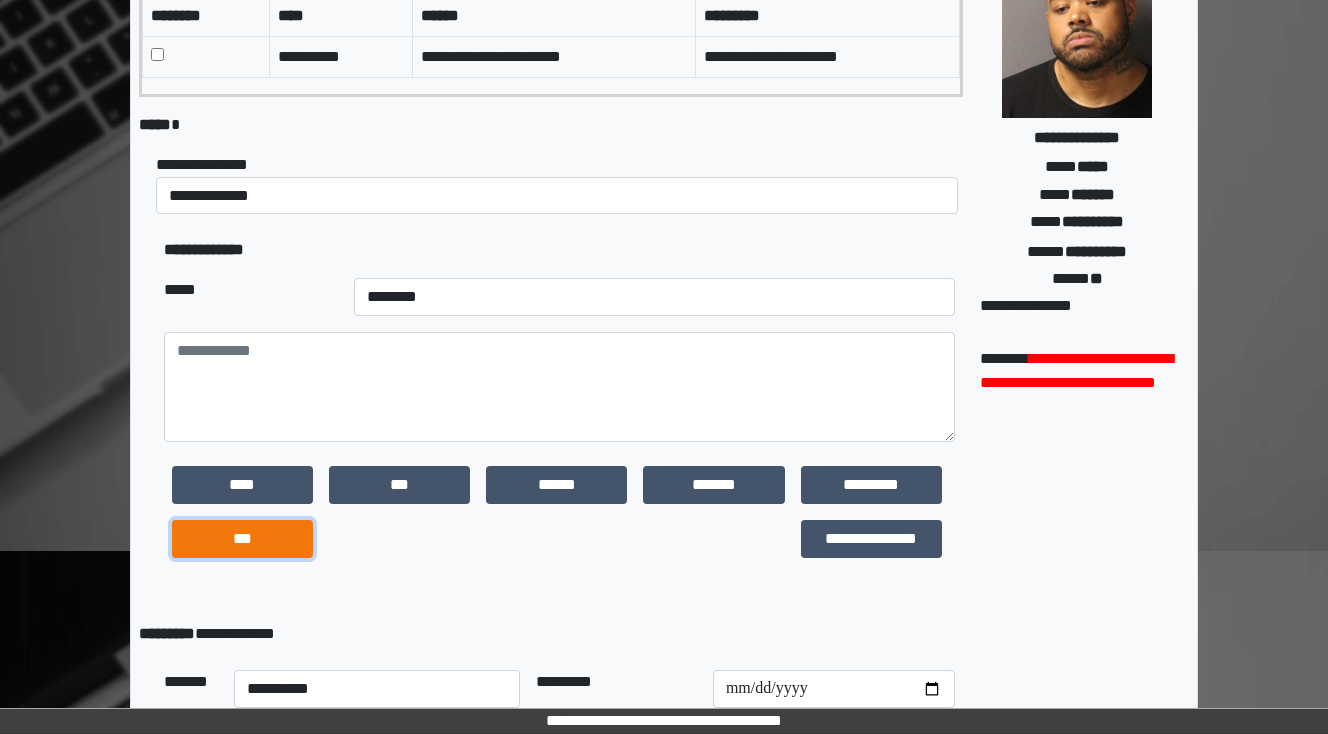 click on "***" at bounding box center [242, 539] 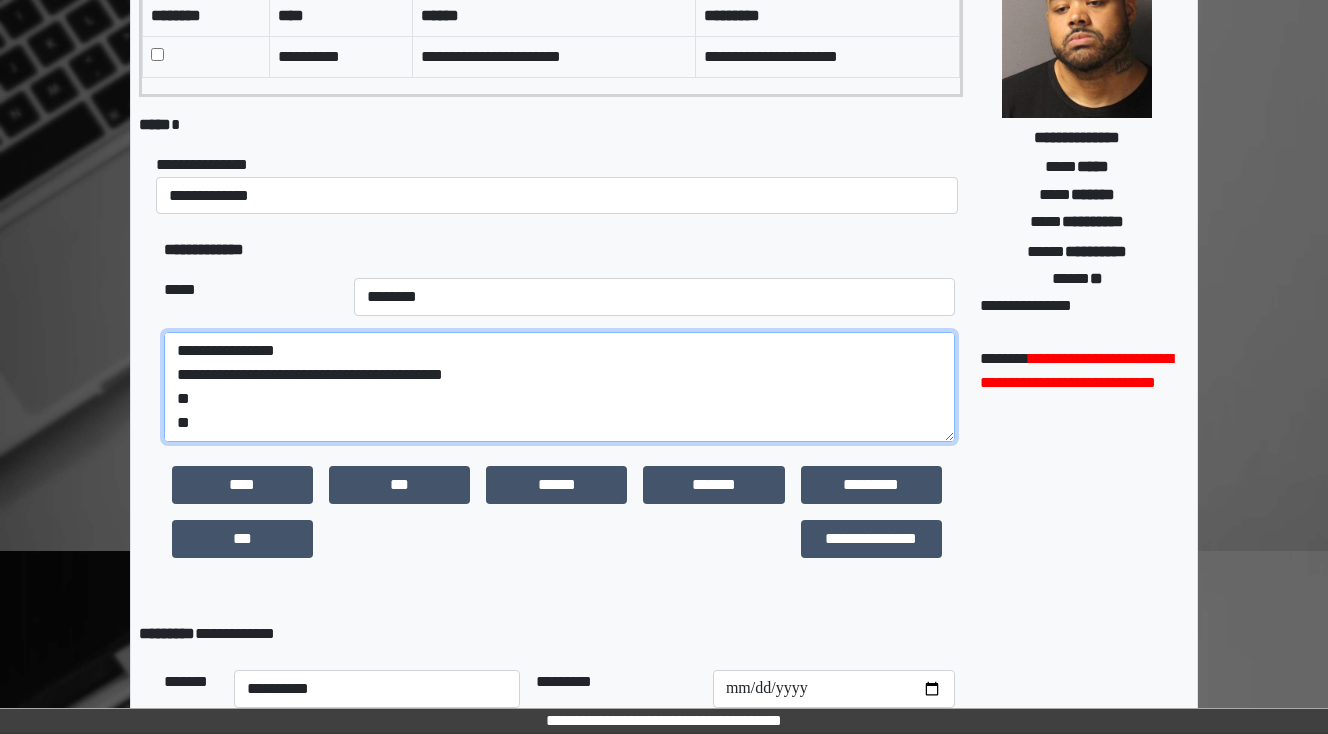 click on "**********" at bounding box center (559, 387) 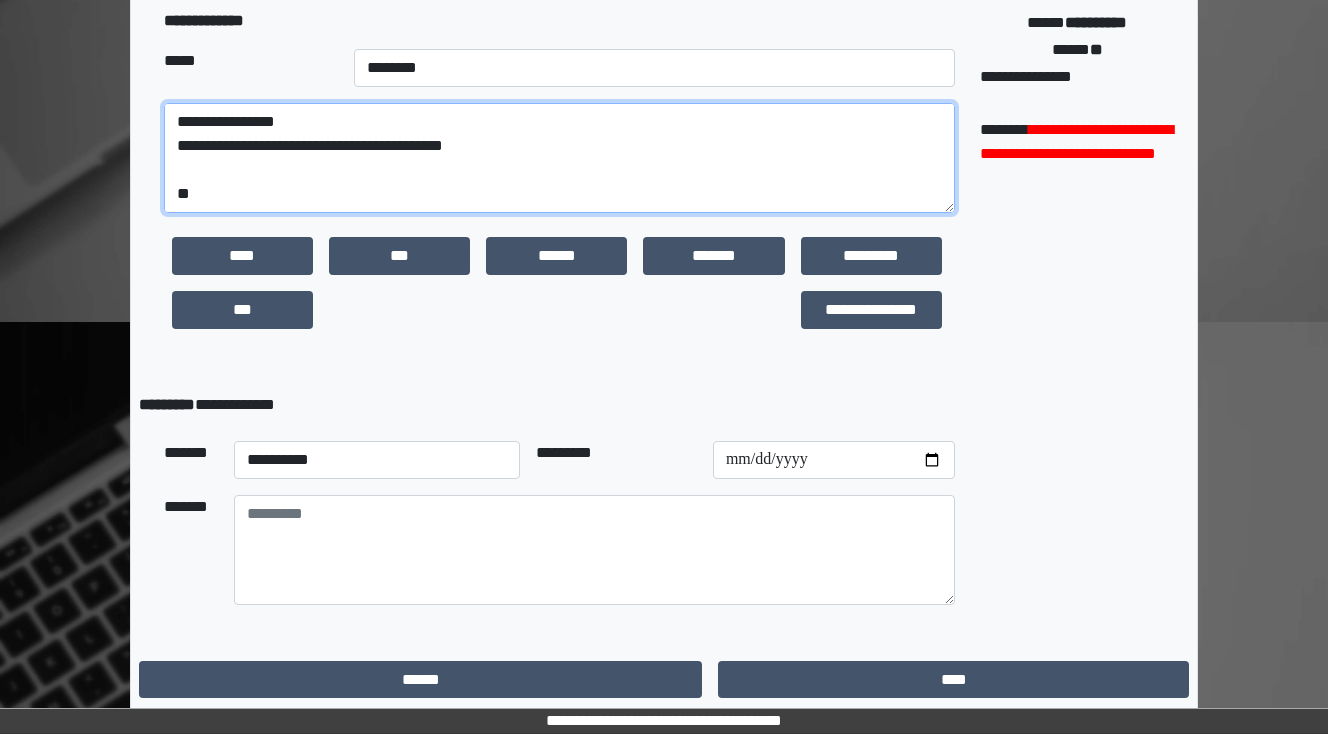 scroll, scrollTop: 470, scrollLeft: 0, axis: vertical 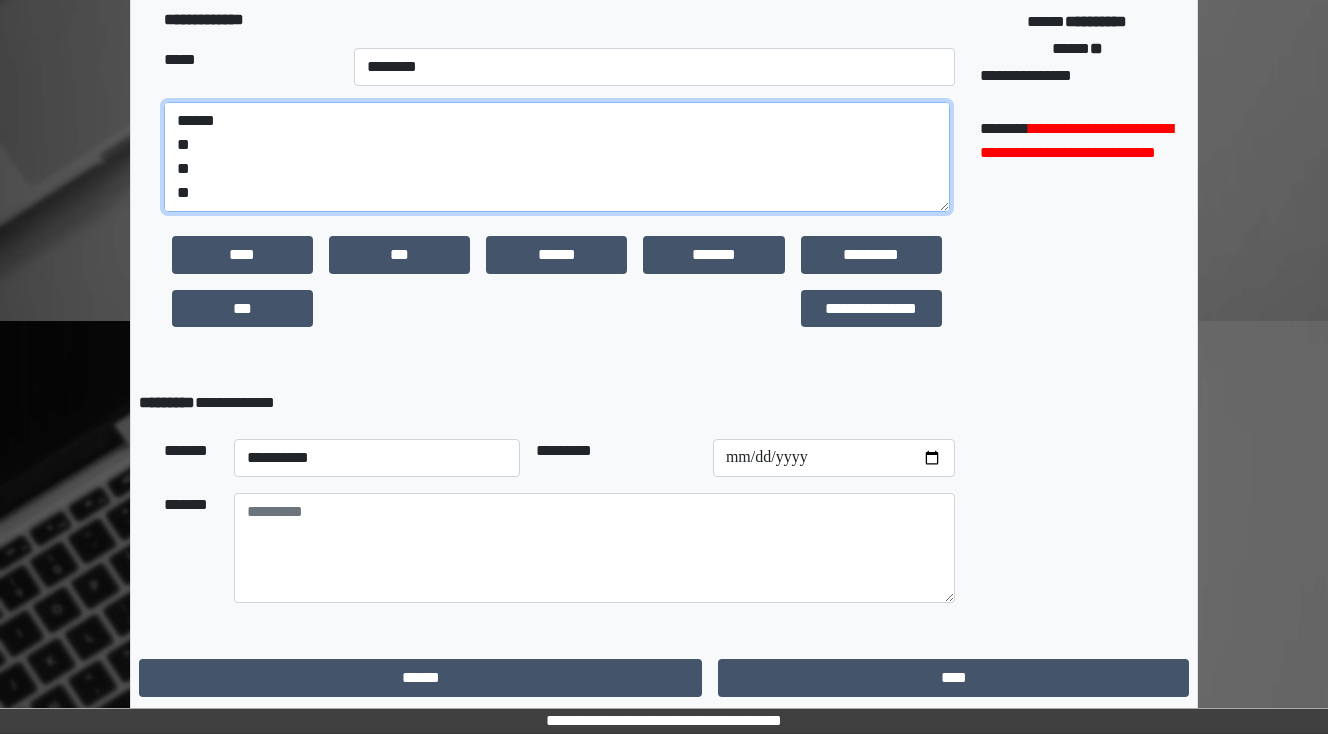 drag, startPoint x: 215, startPoint y: 186, endPoint x: 174, endPoint y: 188, distance: 41.04875 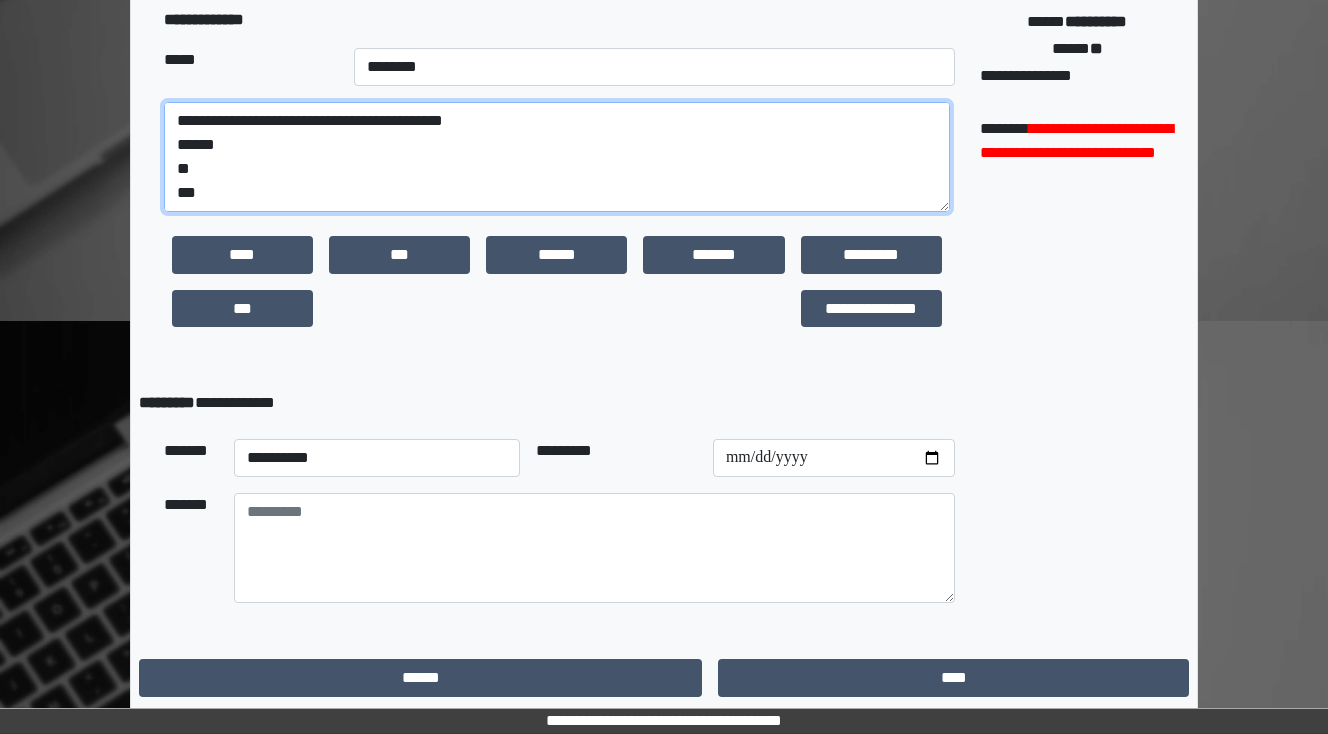 click on "**********" at bounding box center (557, 157) 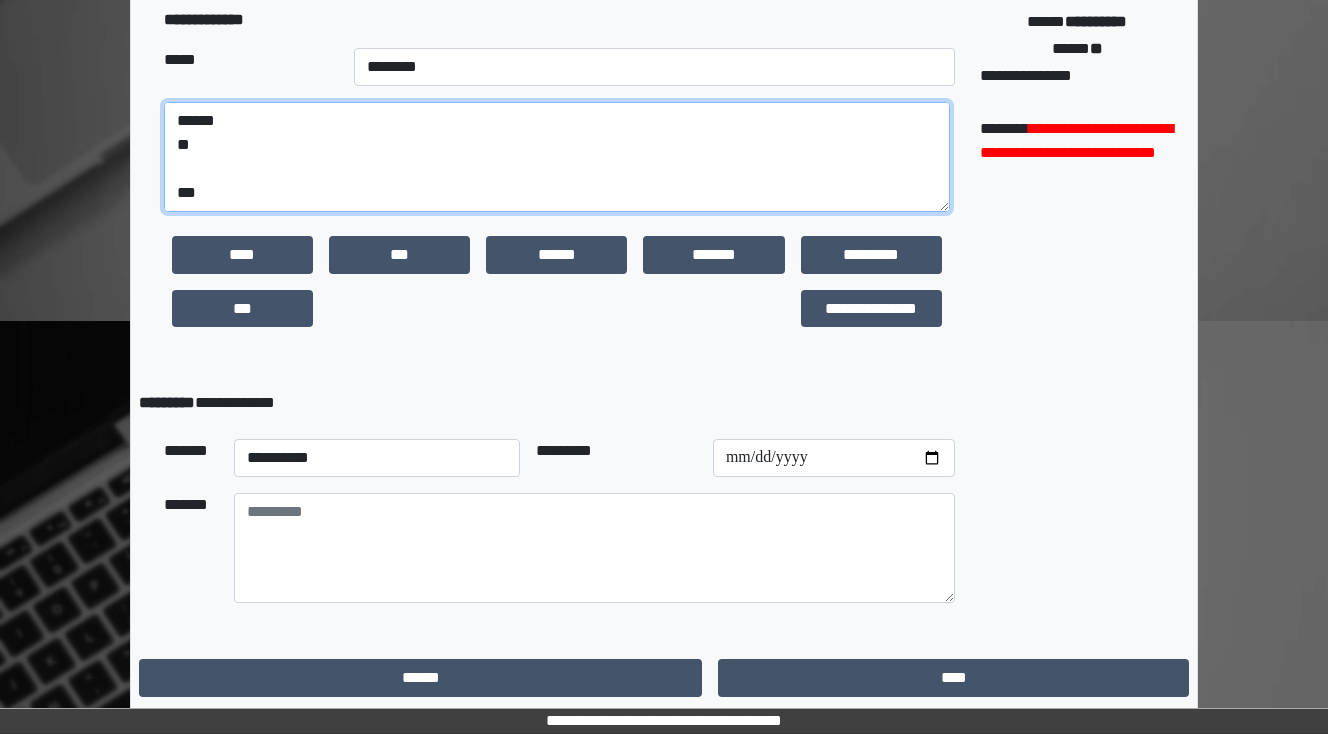 click on "**********" at bounding box center (557, 157) 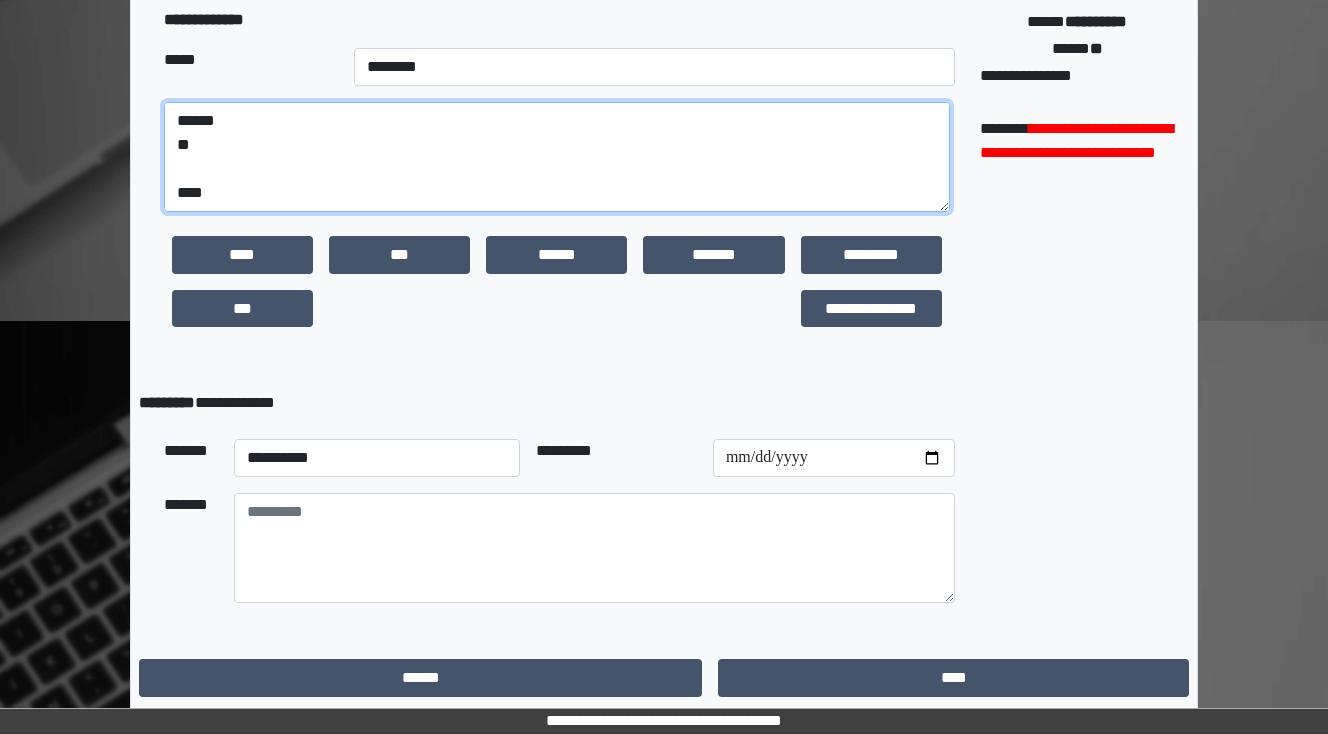 paste on "**********" 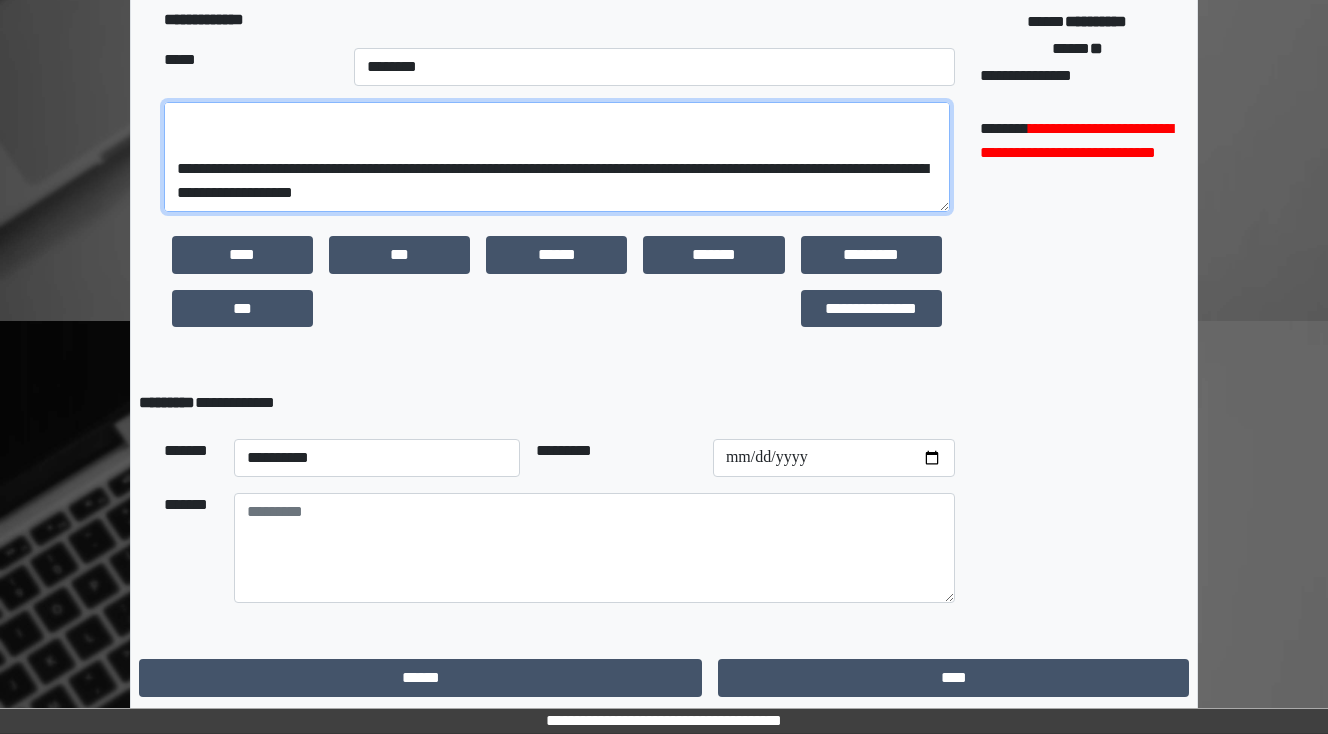 scroll, scrollTop: 288, scrollLeft: 0, axis: vertical 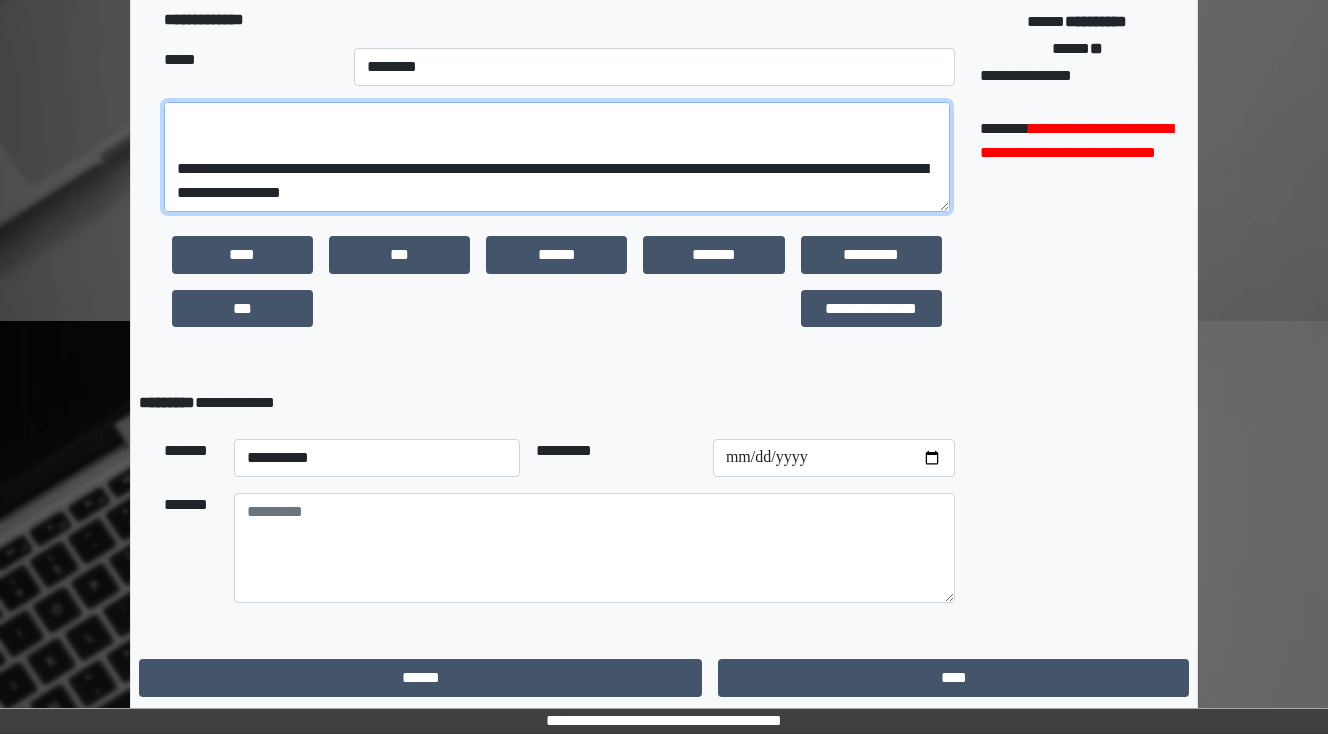 click on "**********" at bounding box center (557, 157) 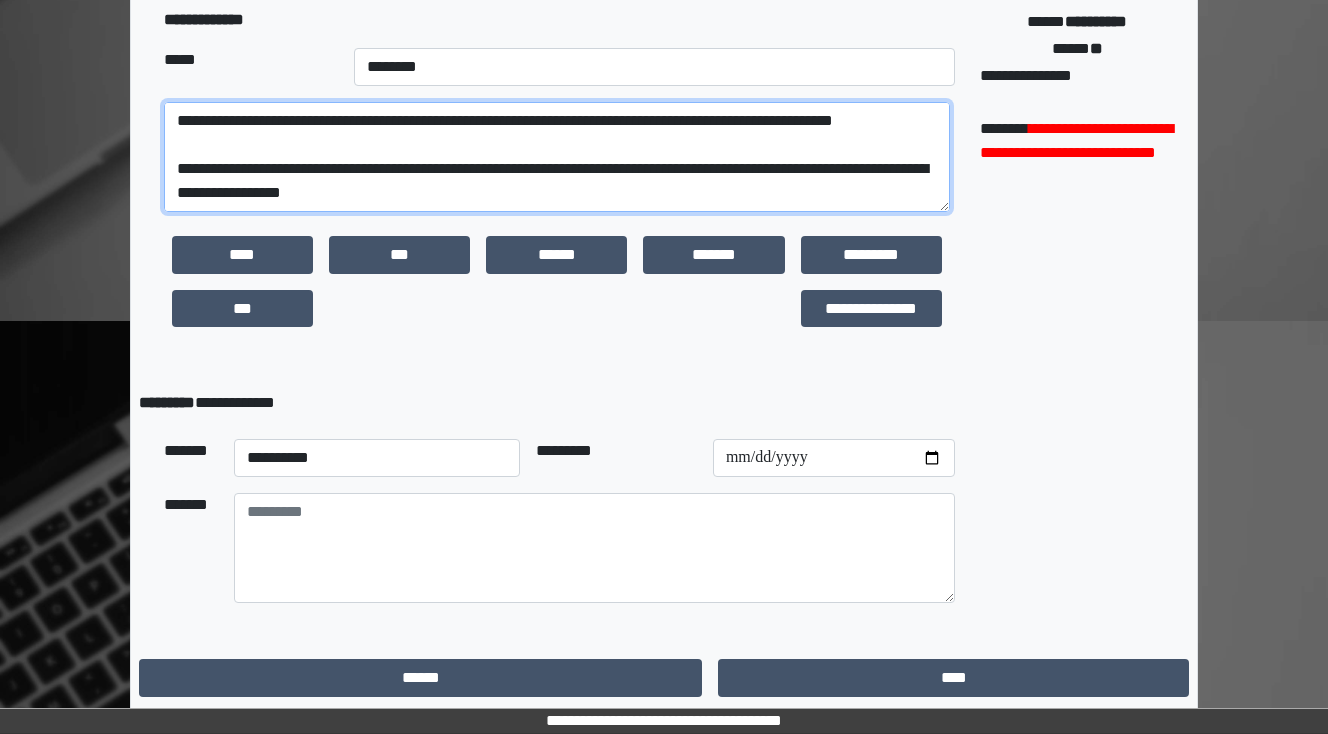scroll, scrollTop: 192, scrollLeft: 0, axis: vertical 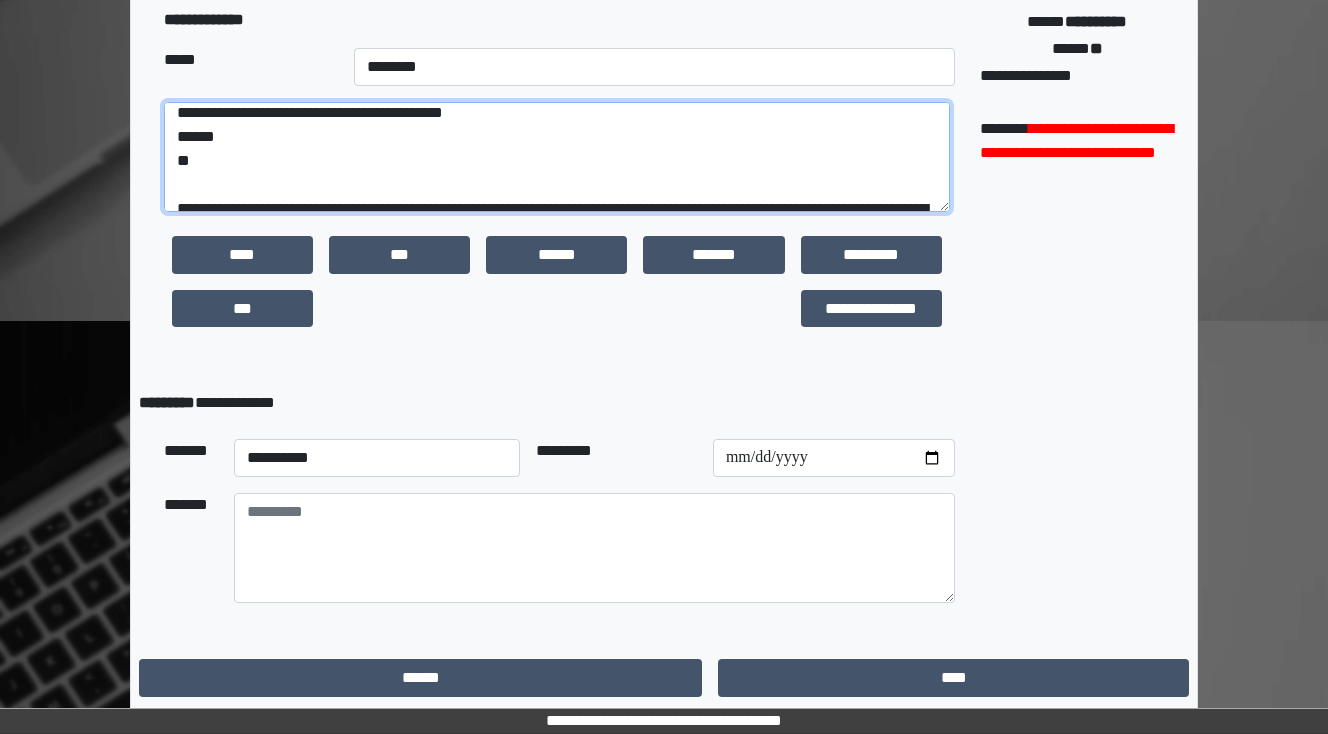 click on "**********" at bounding box center [557, 157] 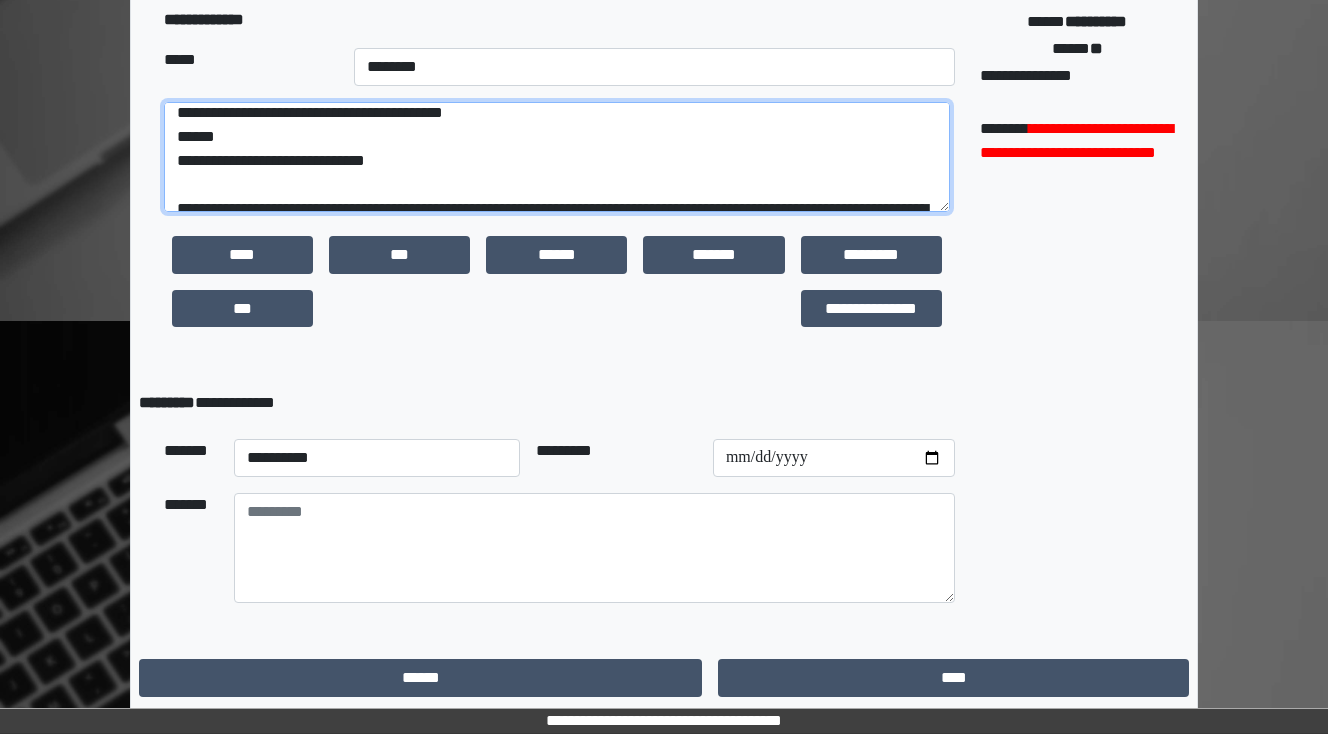click on "**********" at bounding box center (557, 157) 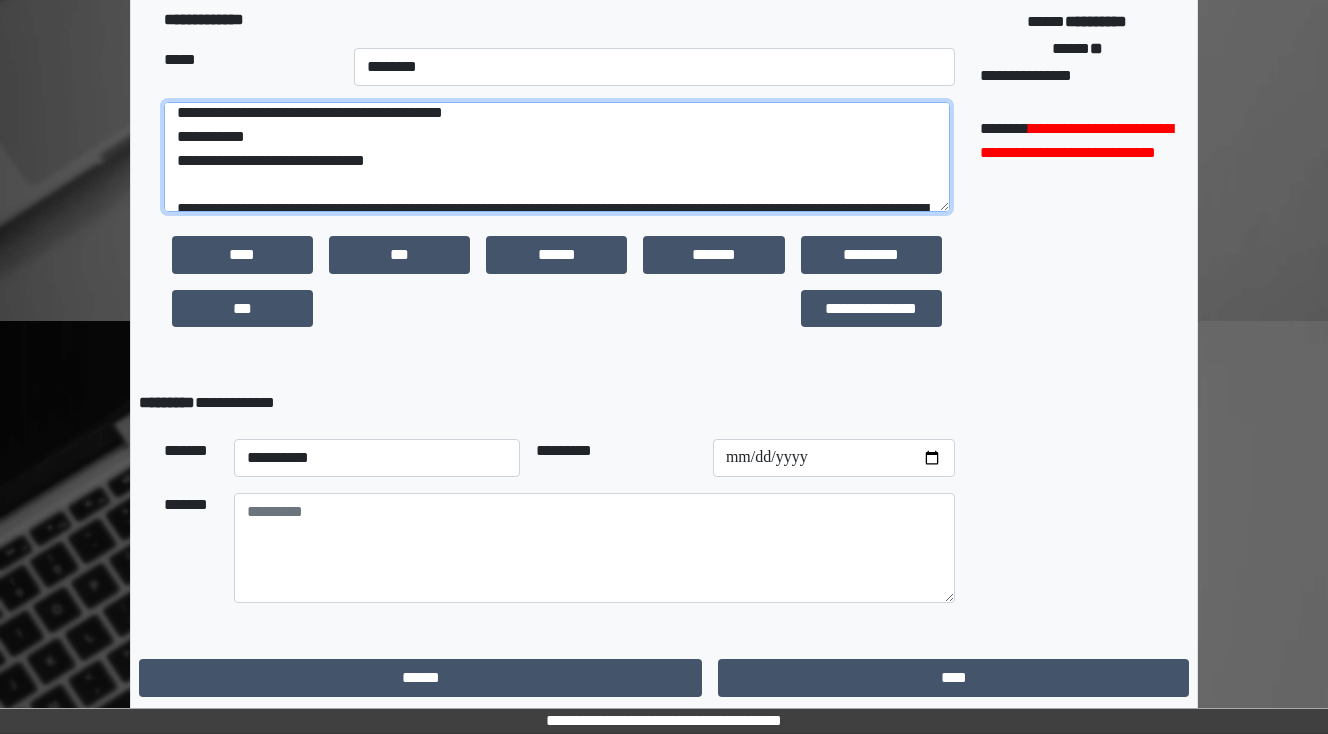click on "**********" at bounding box center [557, 157] 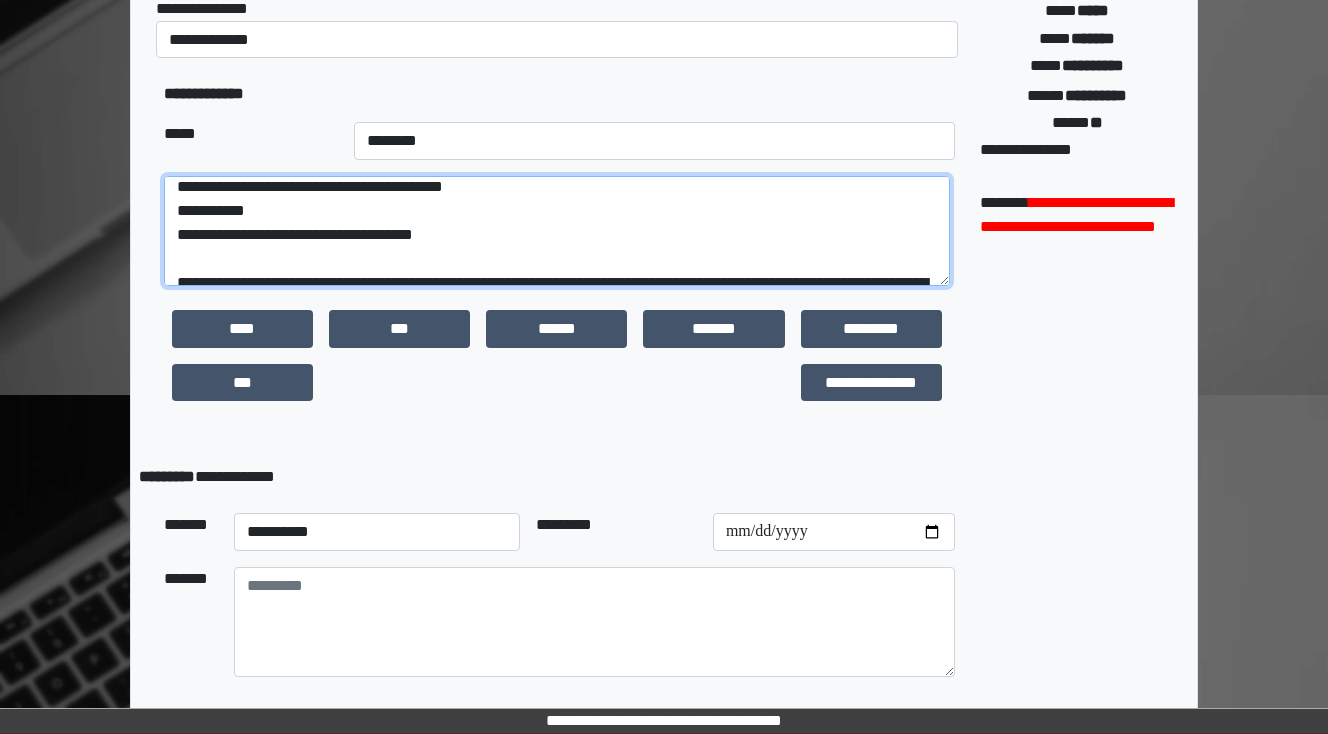 scroll, scrollTop: 310, scrollLeft: 0, axis: vertical 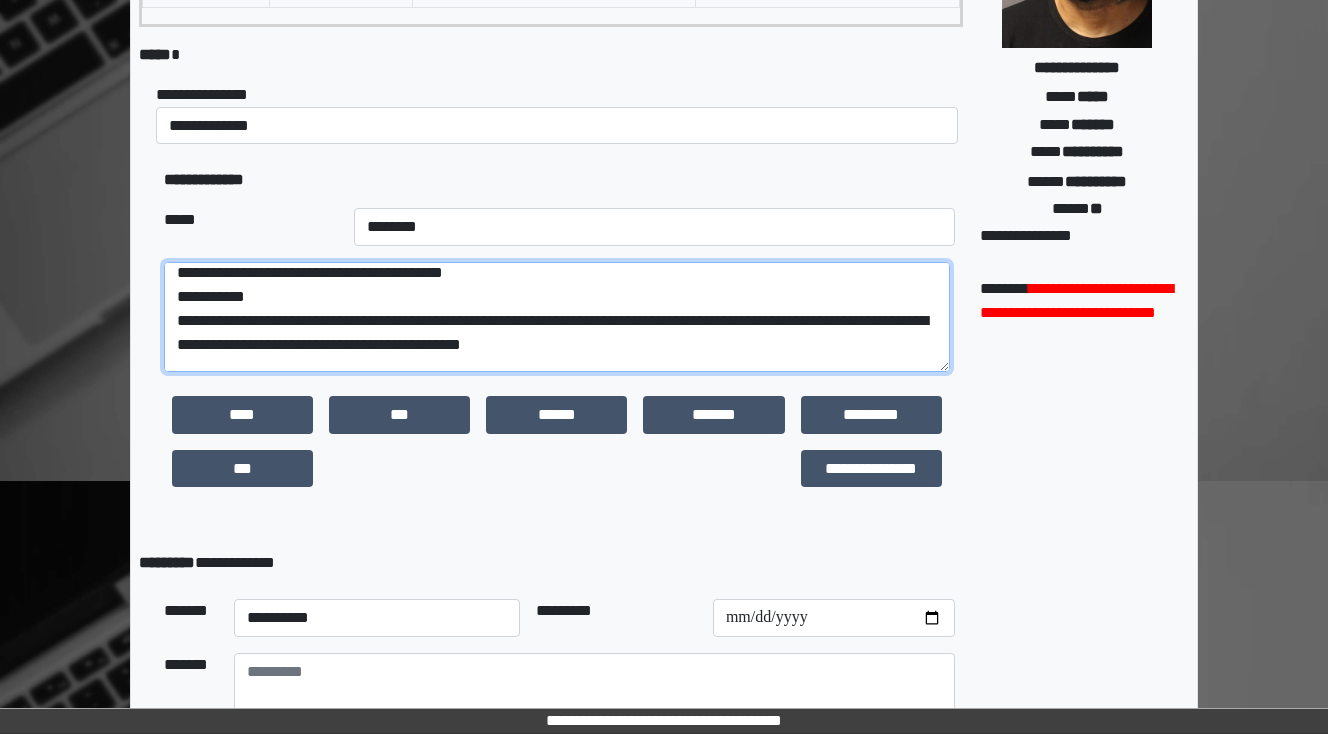 click on "**********" at bounding box center [557, 317] 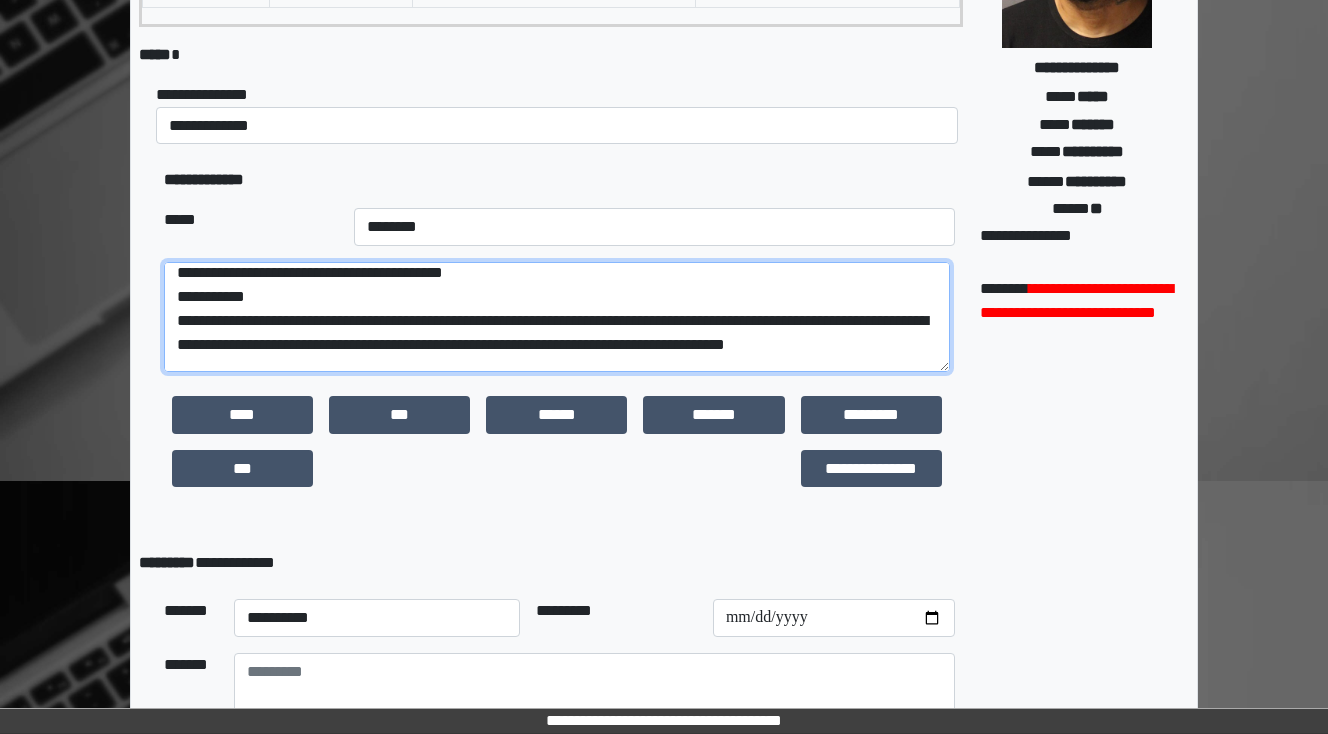 click on "**********" at bounding box center (557, 317) 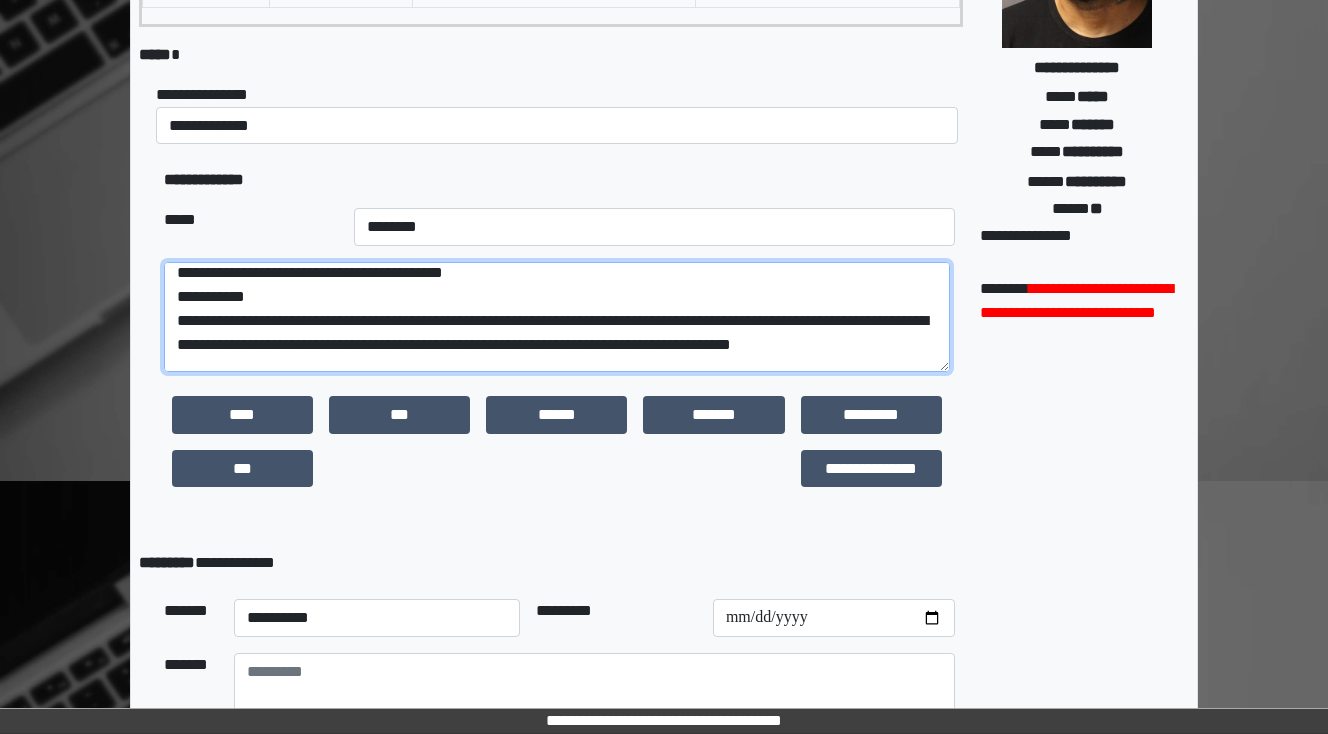 click on "**********" at bounding box center [557, 317] 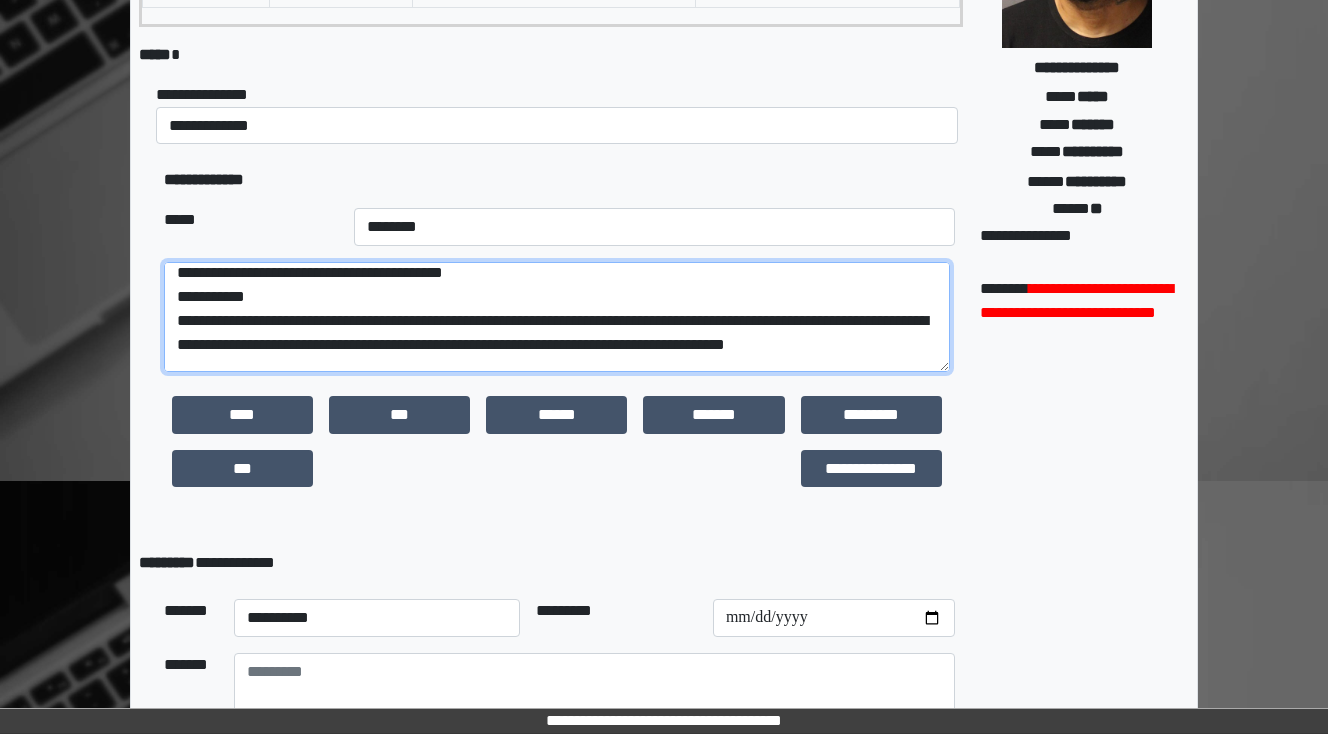 click on "**********" at bounding box center (557, 317) 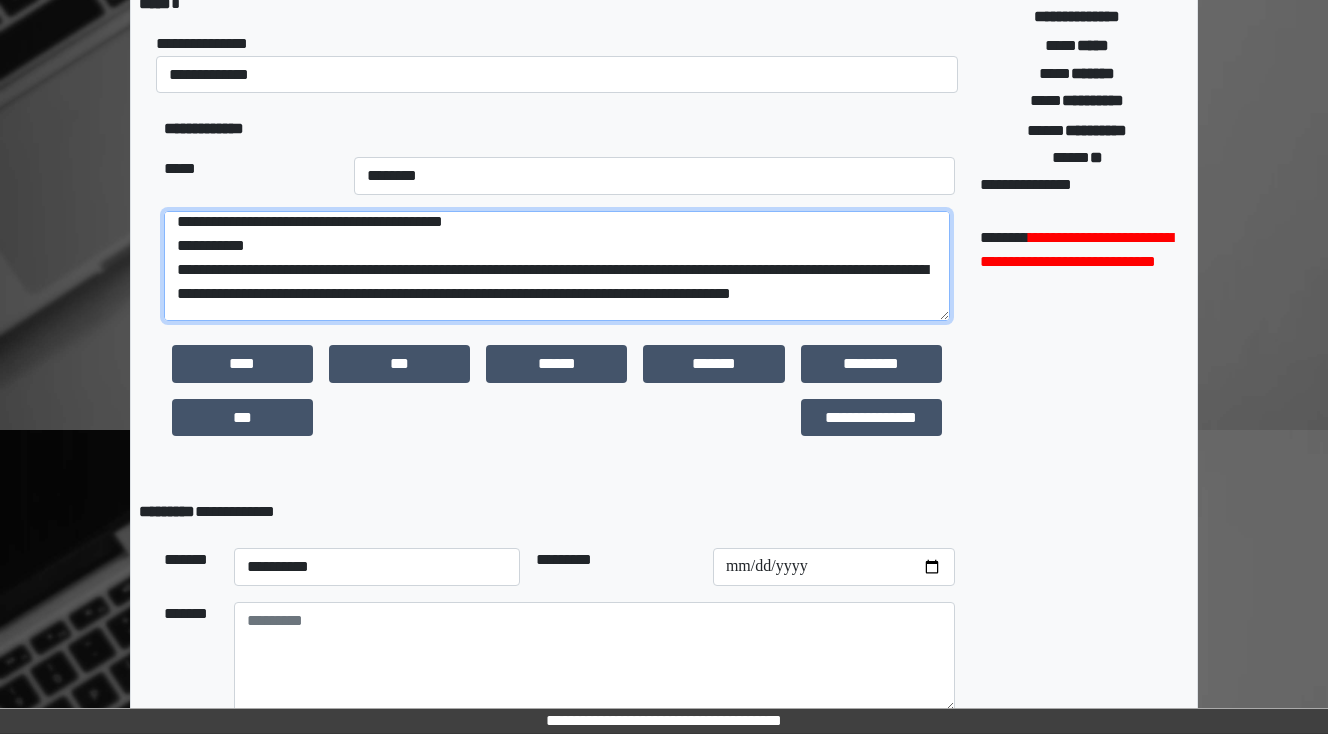 scroll, scrollTop: 390, scrollLeft: 0, axis: vertical 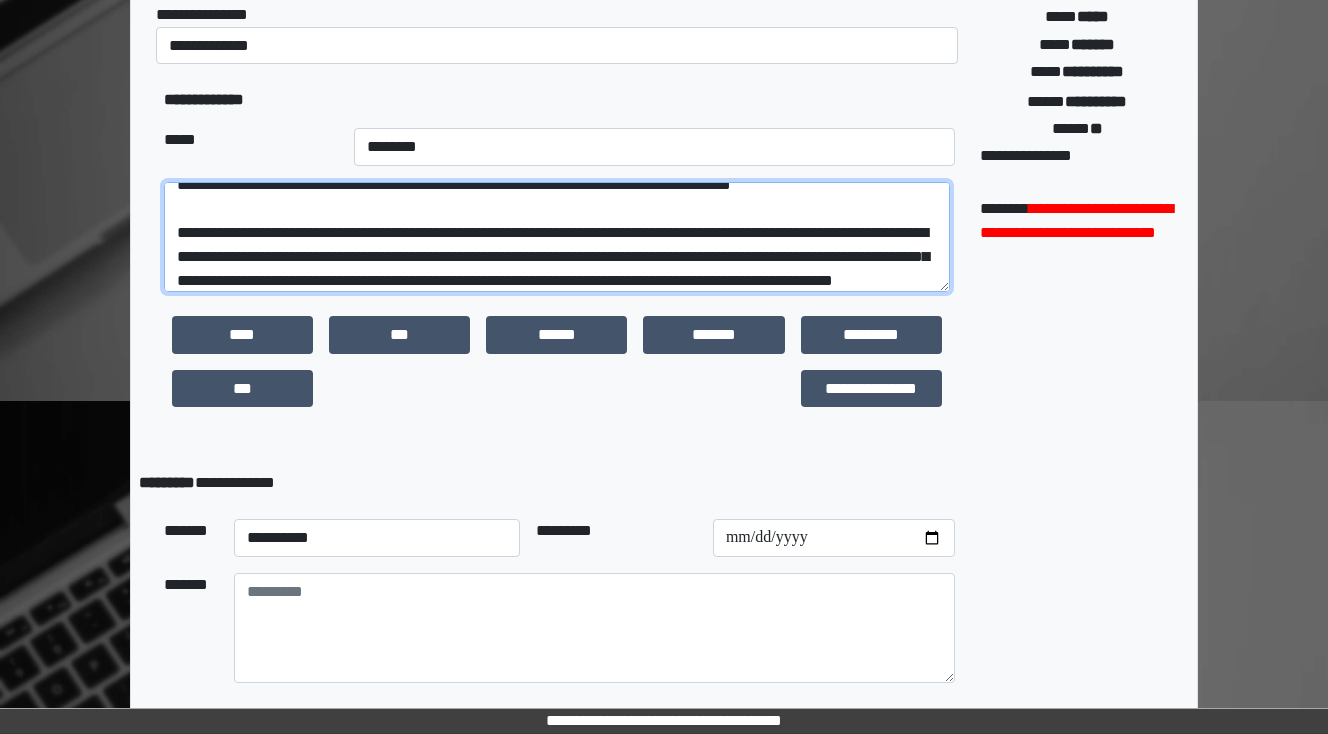 click on "**********" at bounding box center (557, 237) 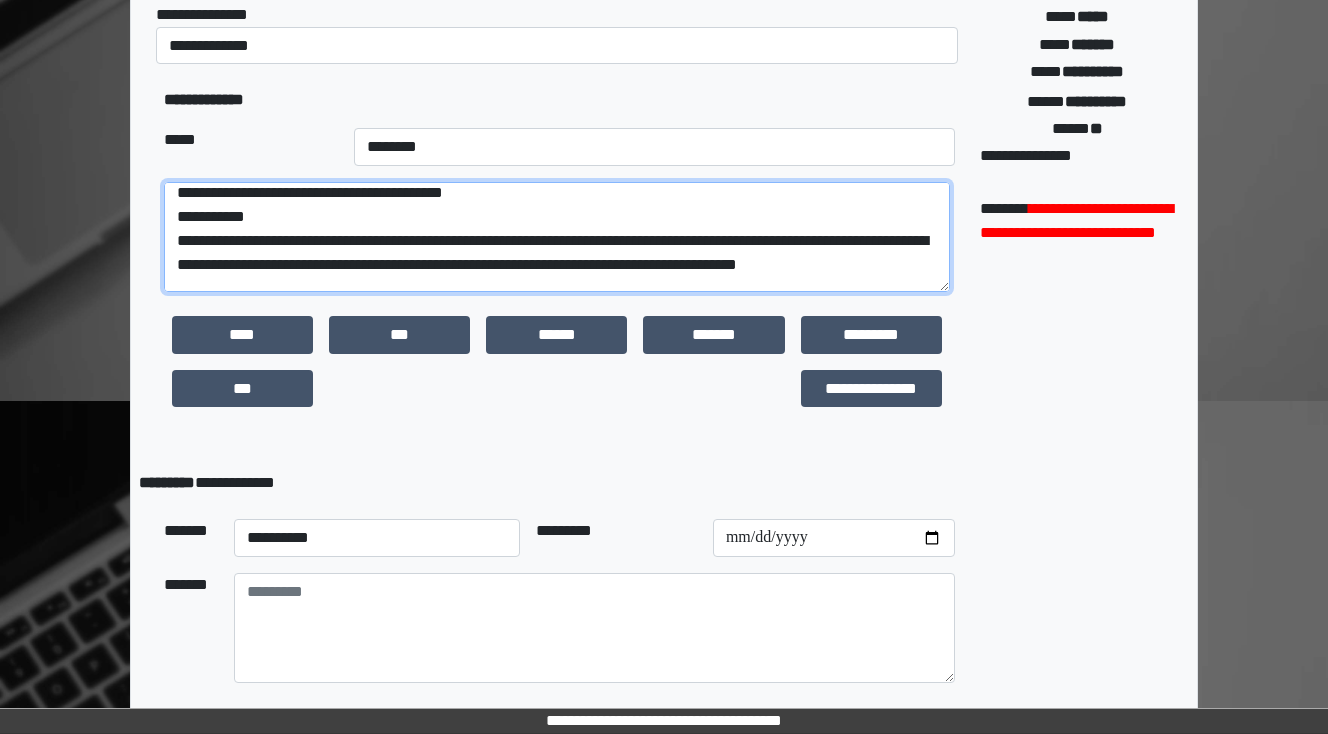 scroll, scrollTop: 40, scrollLeft: 0, axis: vertical 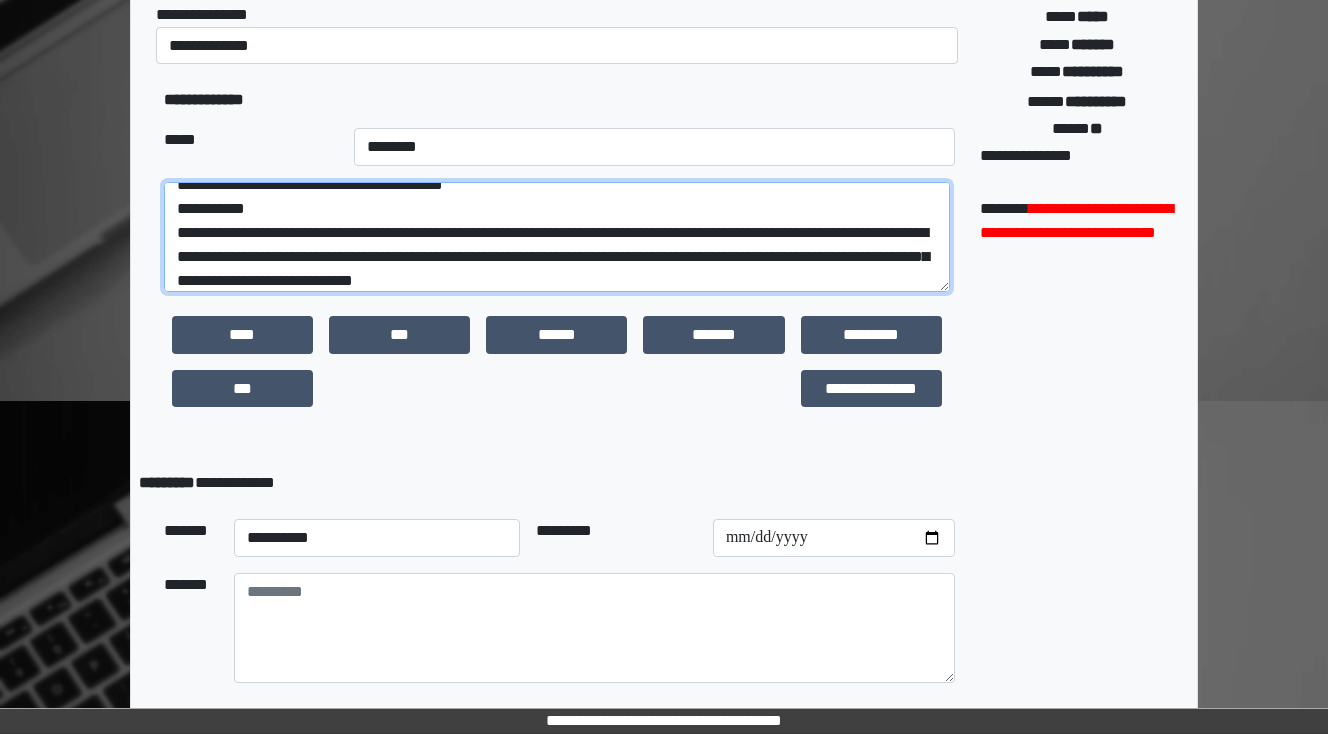 click on "**********" at bounding box center [557, 237] 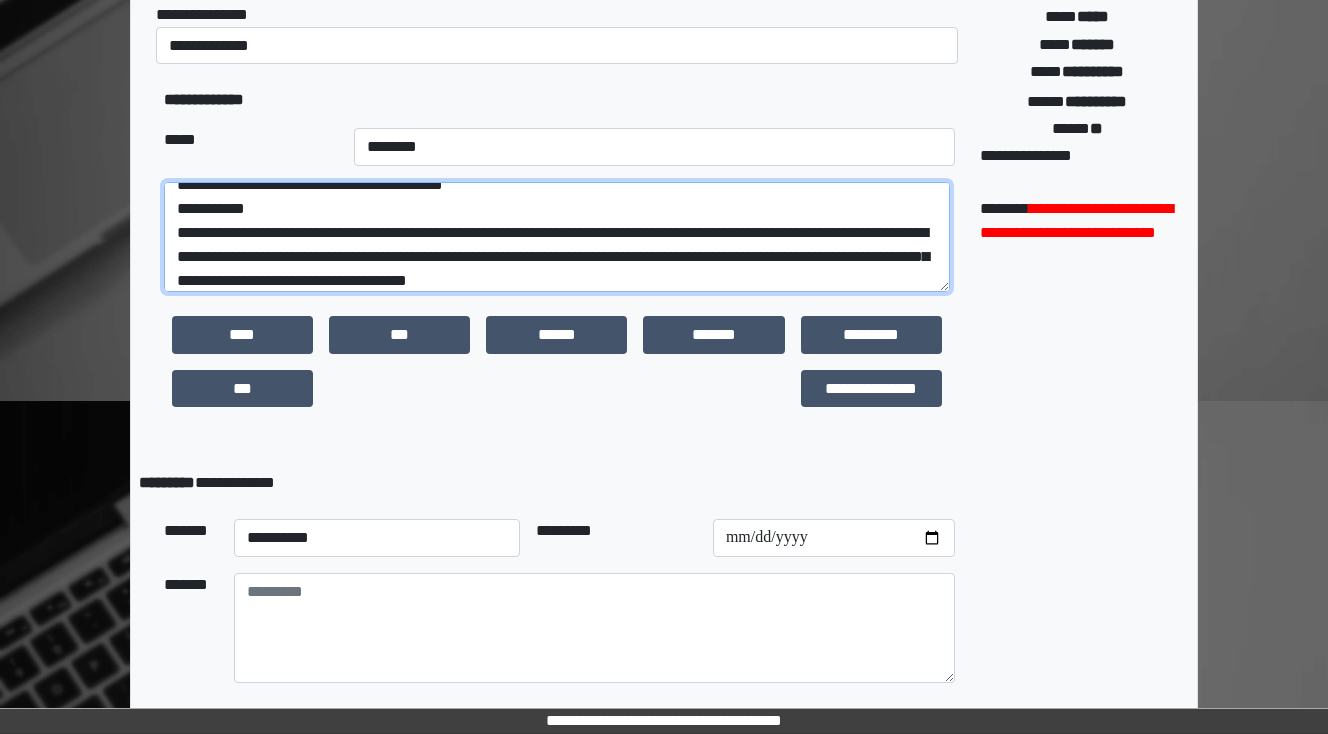 click on "**********" at bounding box center (557, 237) 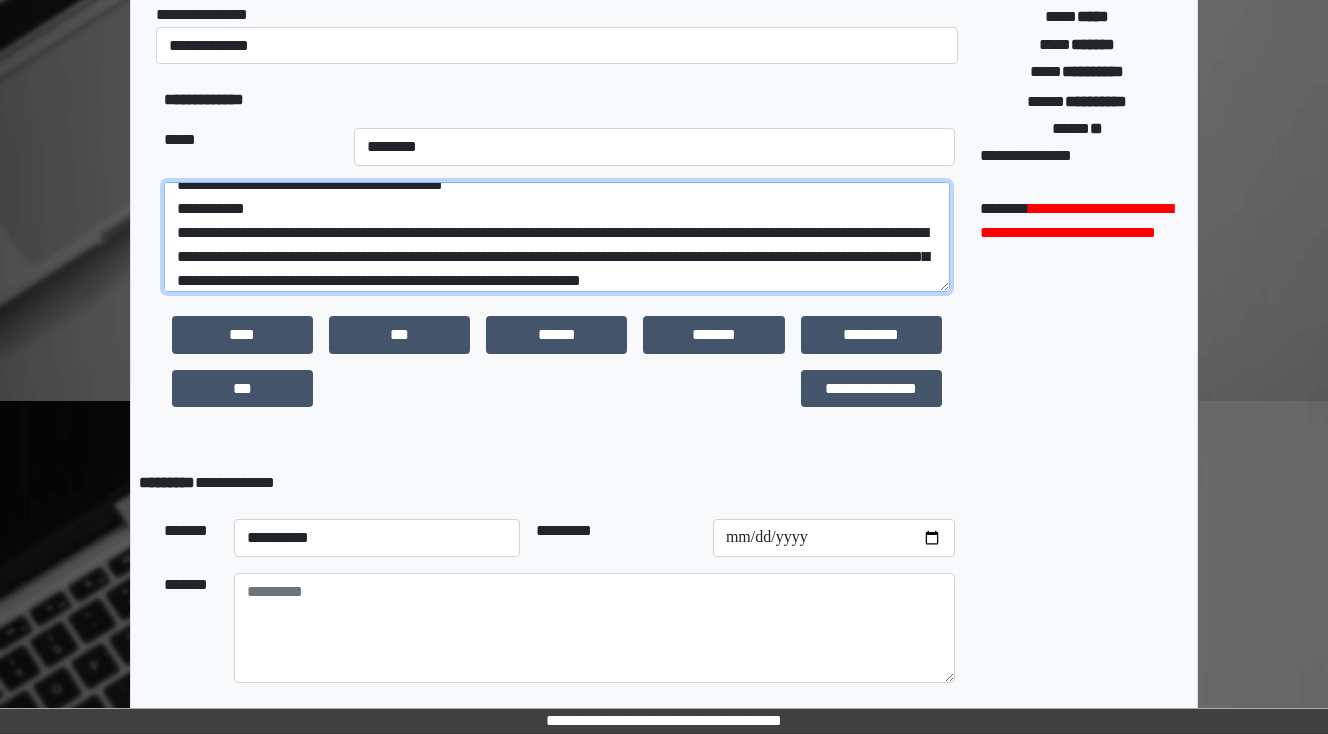 scroll, scrollTop: 64, scrollLeft: 0, axis: vertical 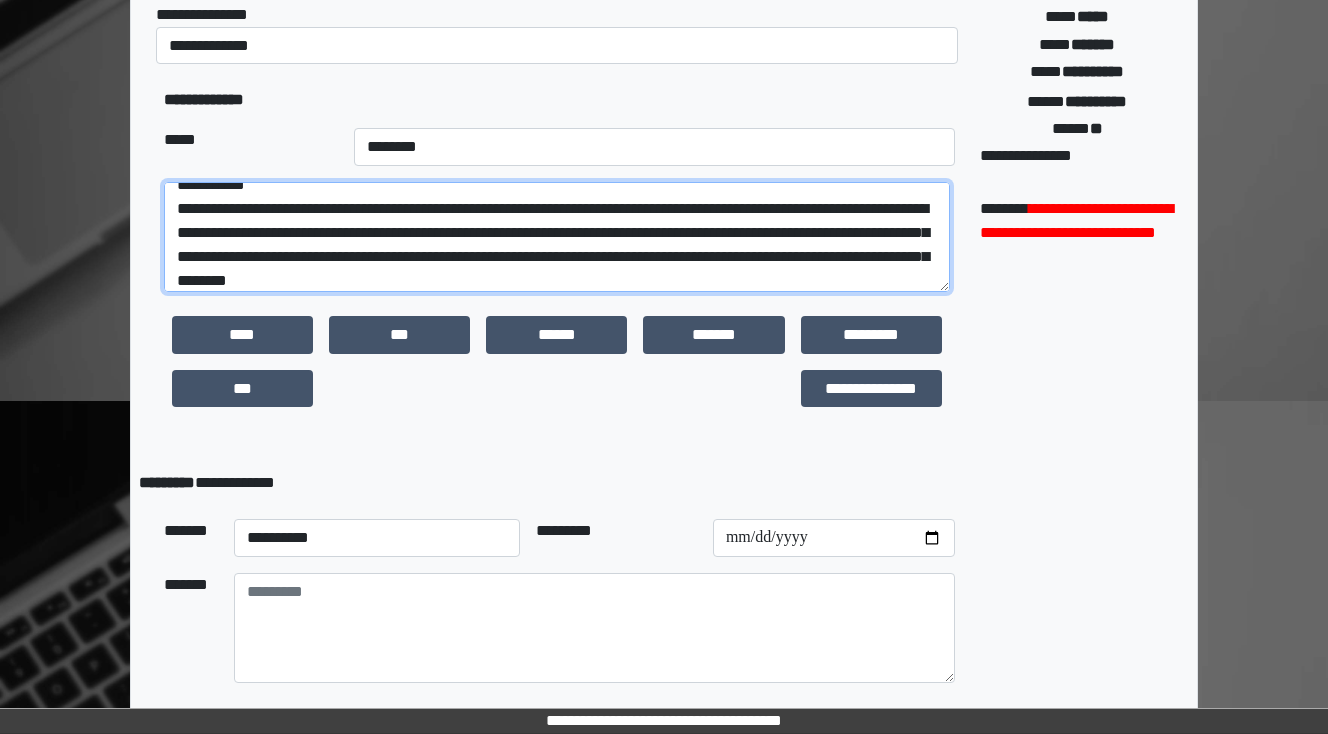 click on "**********" at bounding box center (557, 237) 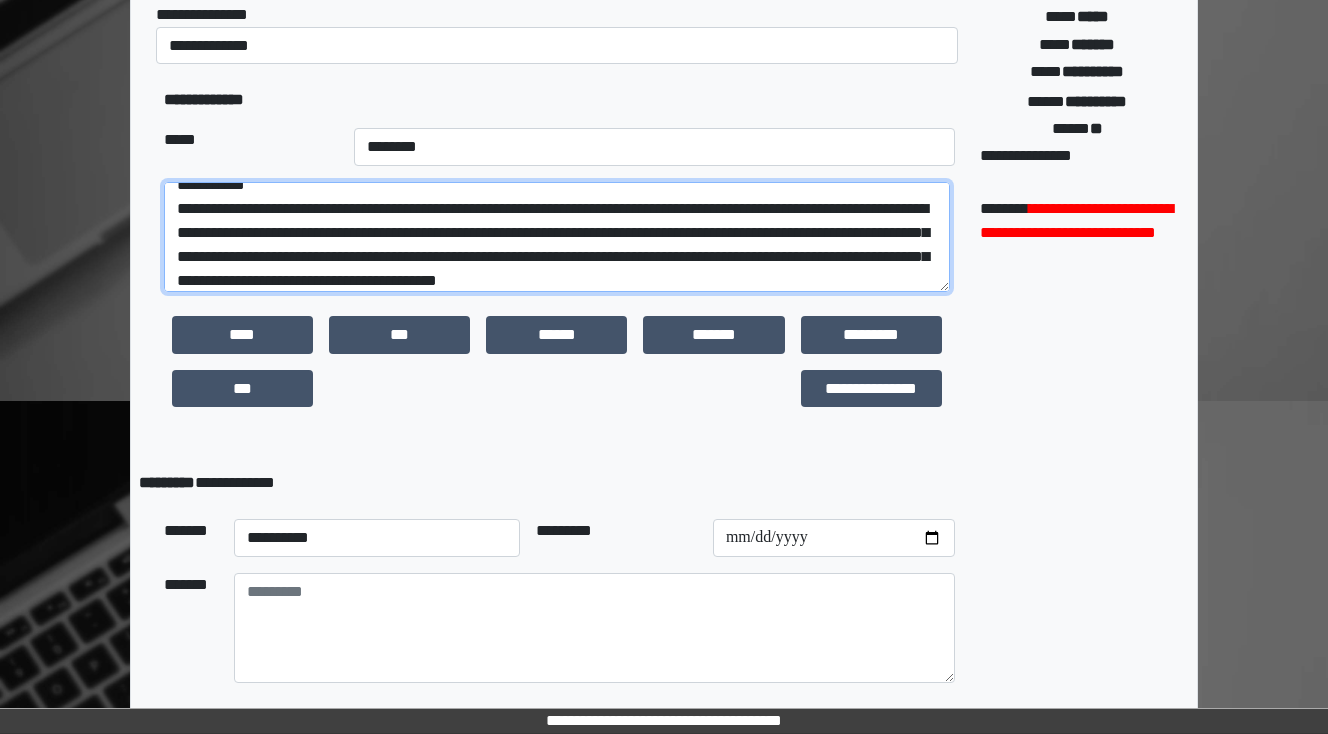 click on "**********" at bounding box center (557, 237) 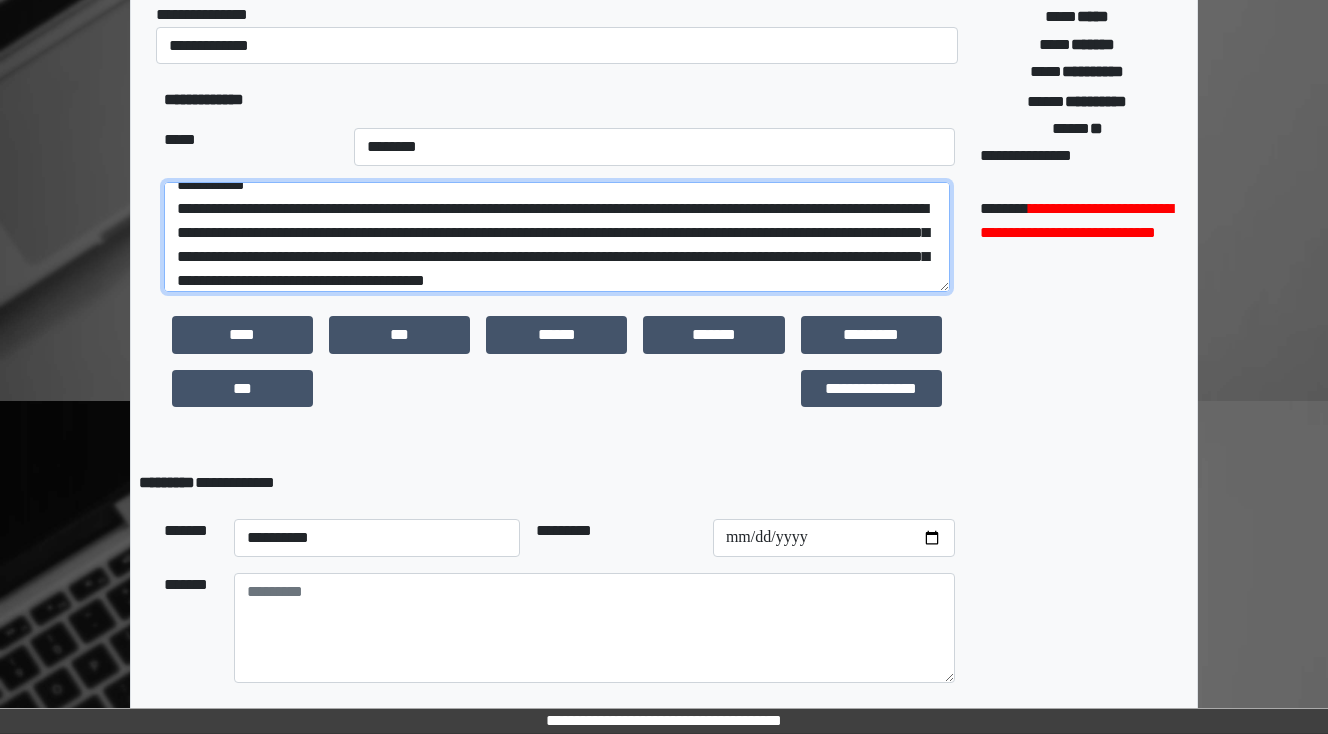 click on "**********" at bounding box center (557, 237) 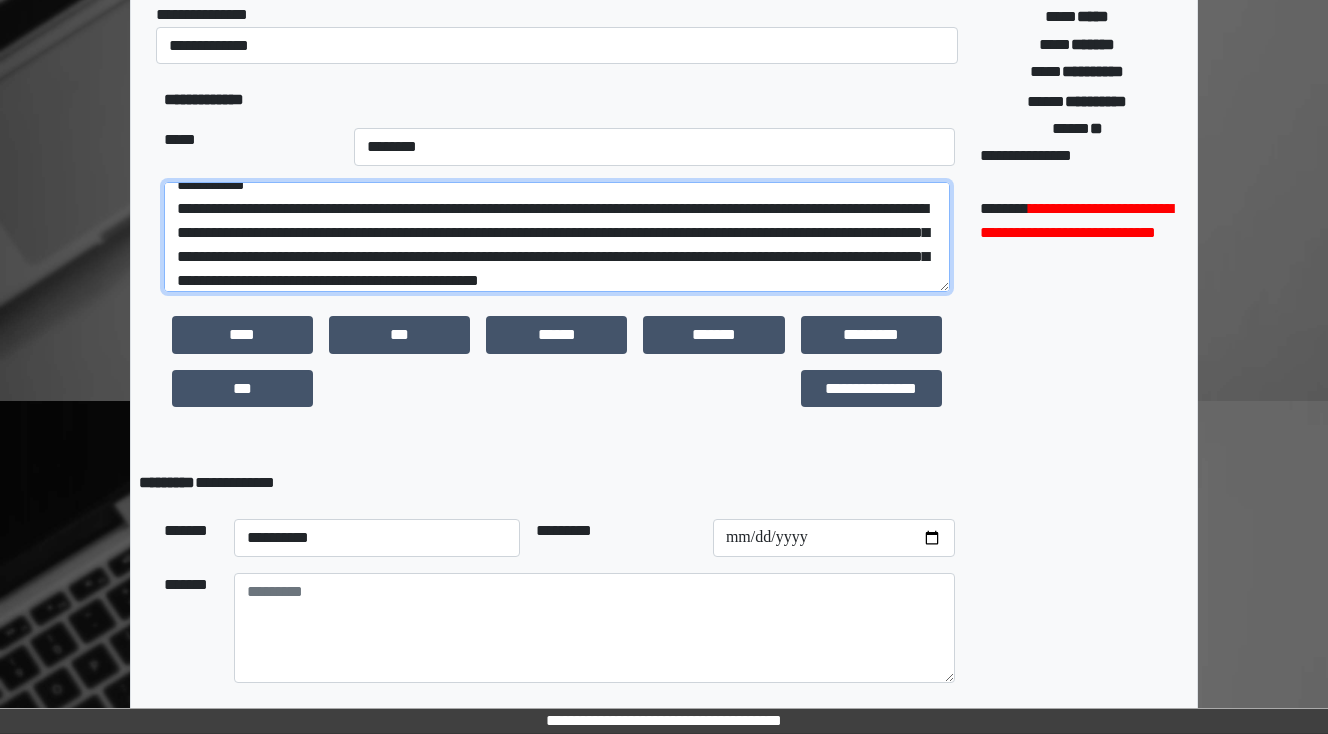click on "**********" at bounding box center [557, 237] 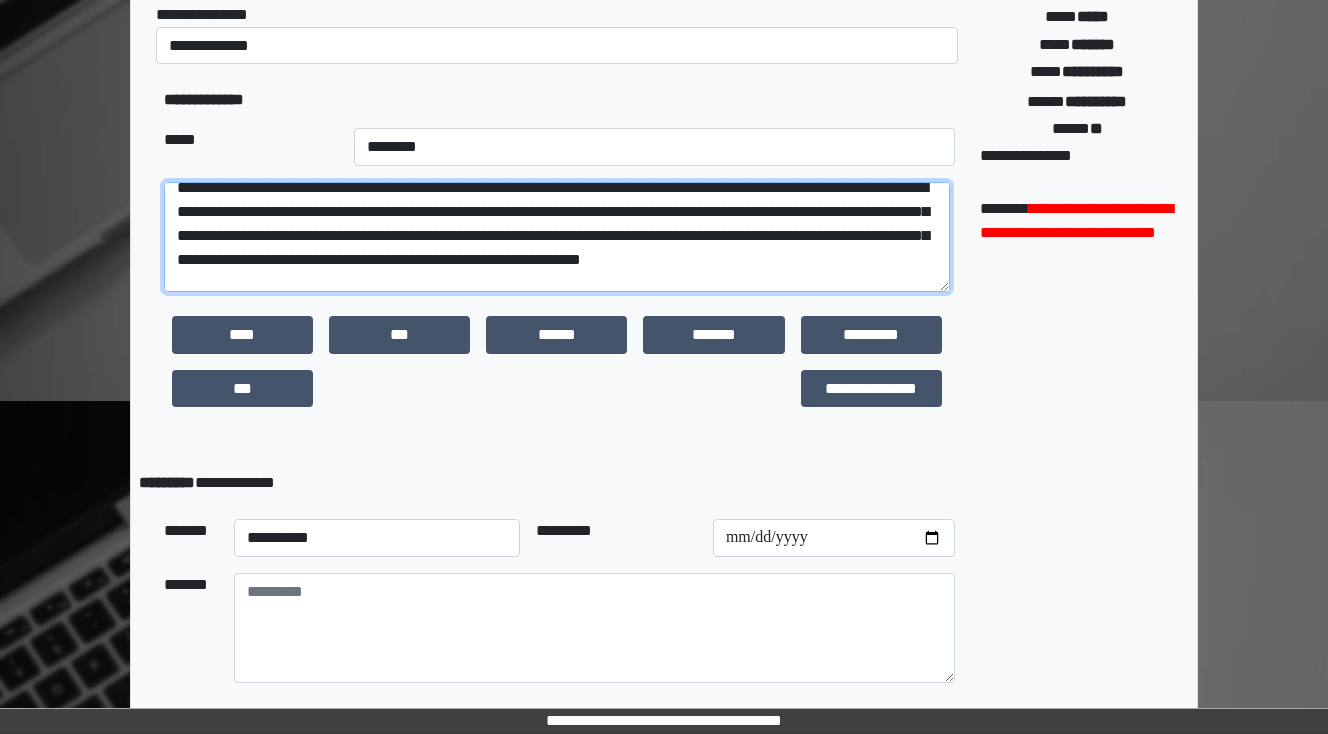 scroll, scrollTop: 144, scrollLeft: 0, axis: vertical 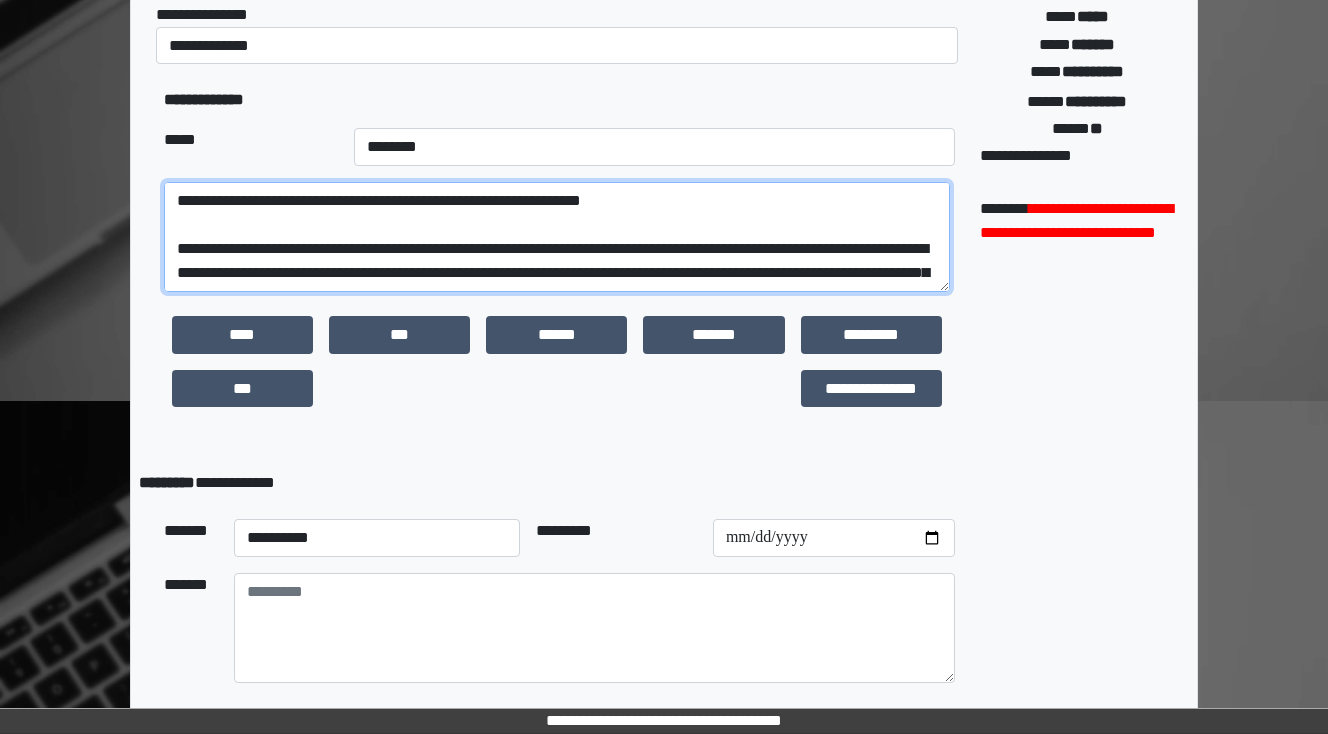 click on "**********" at bounding box center (557, 237) 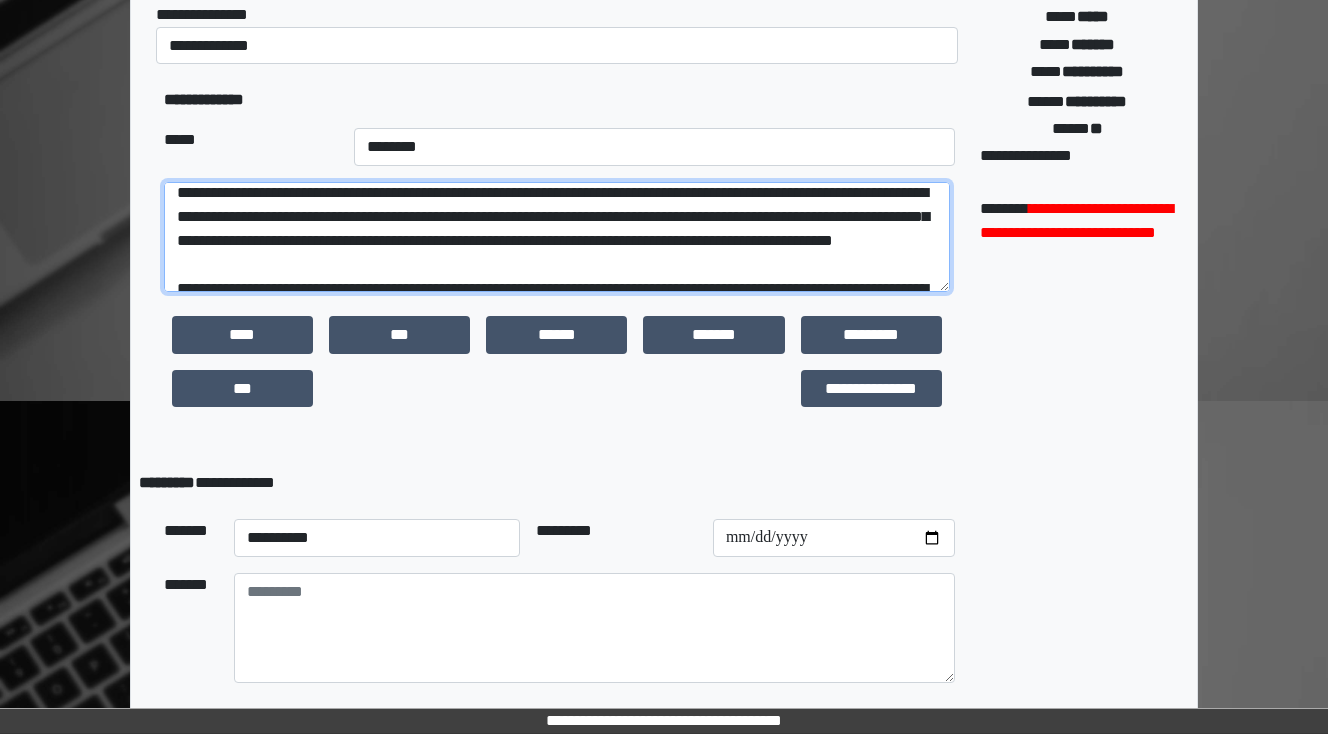 scroll, scrollTop: 224, scrollLeft: 0, axis: vertical 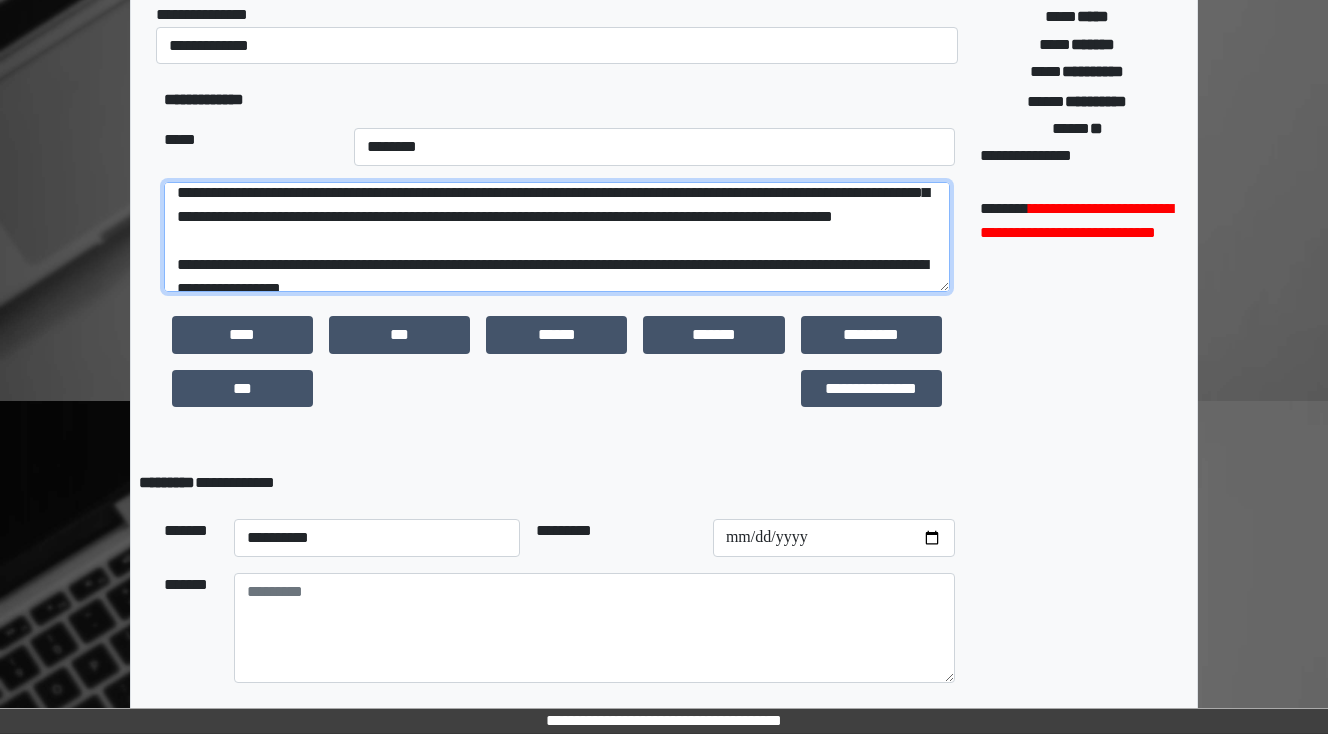 click at bounding box center [557, 237] 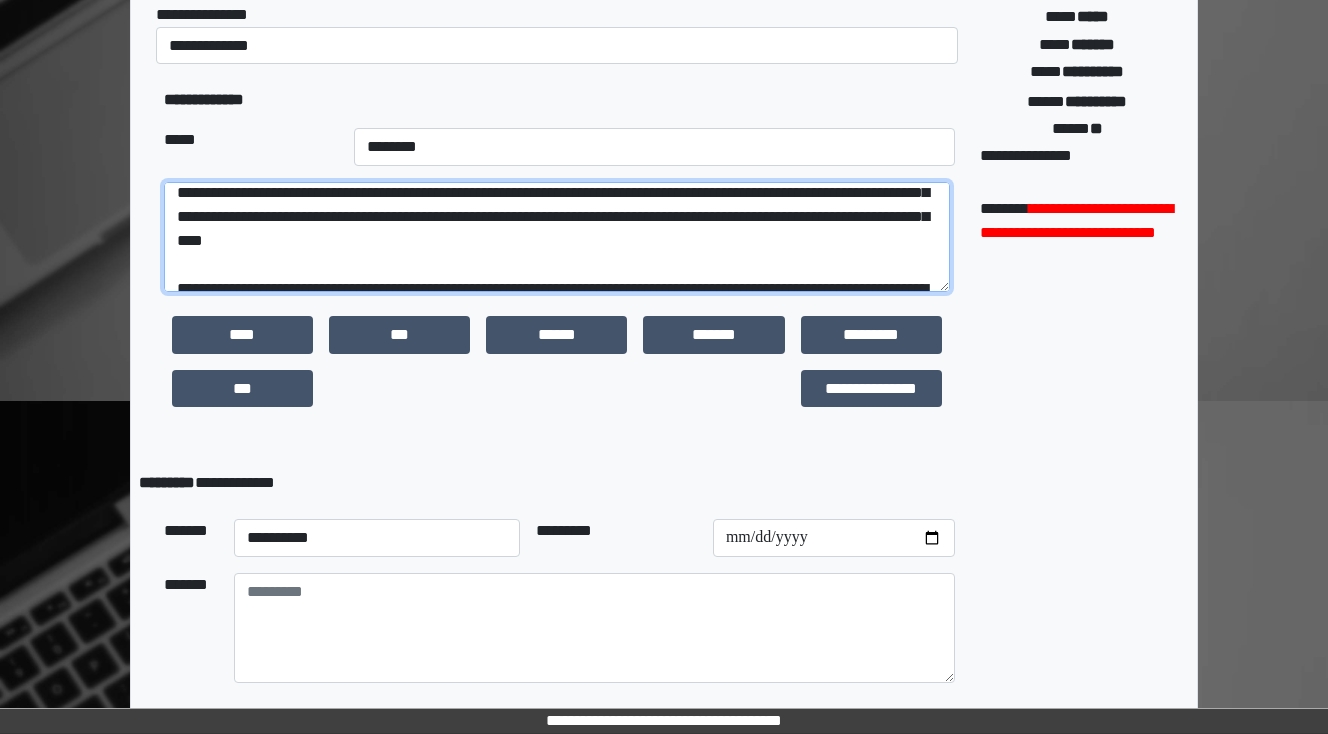 click at bounding box center [557, 237] 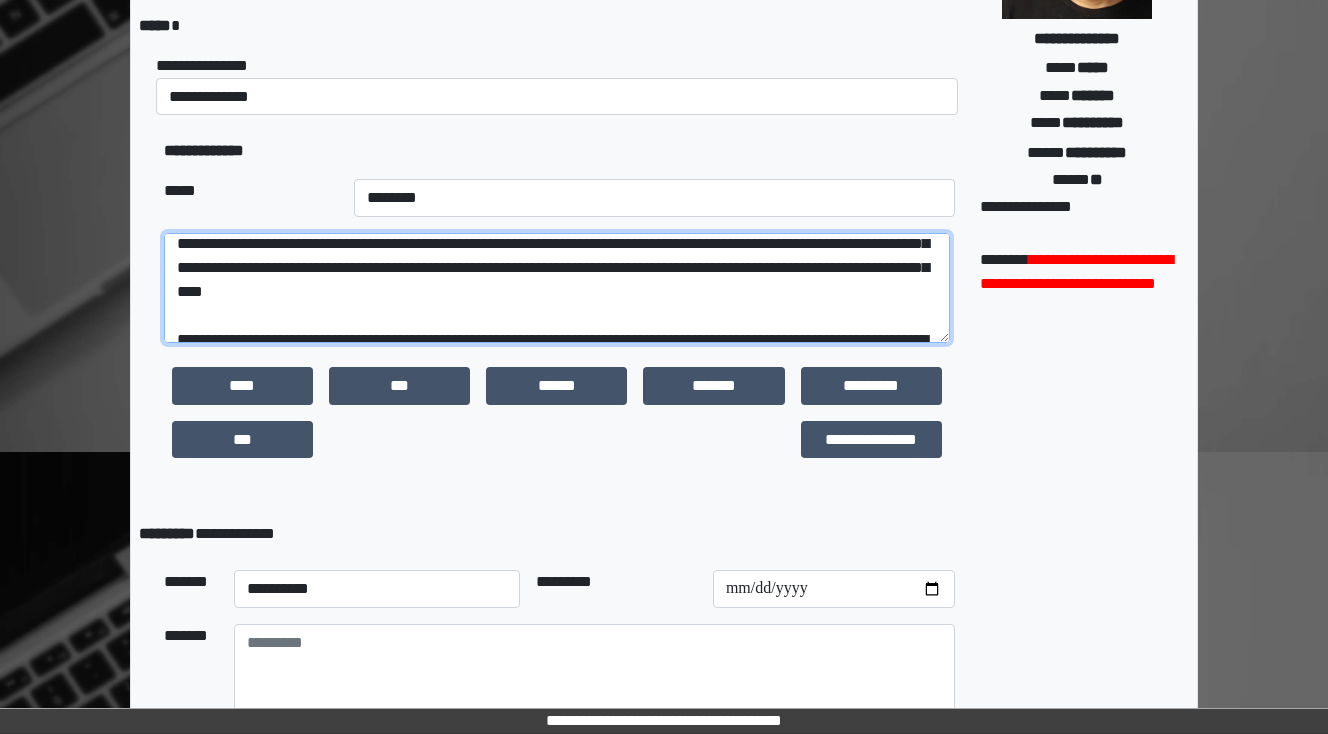 scroll, scrollTop: 310, scrollLeft: 0, axis: vertical 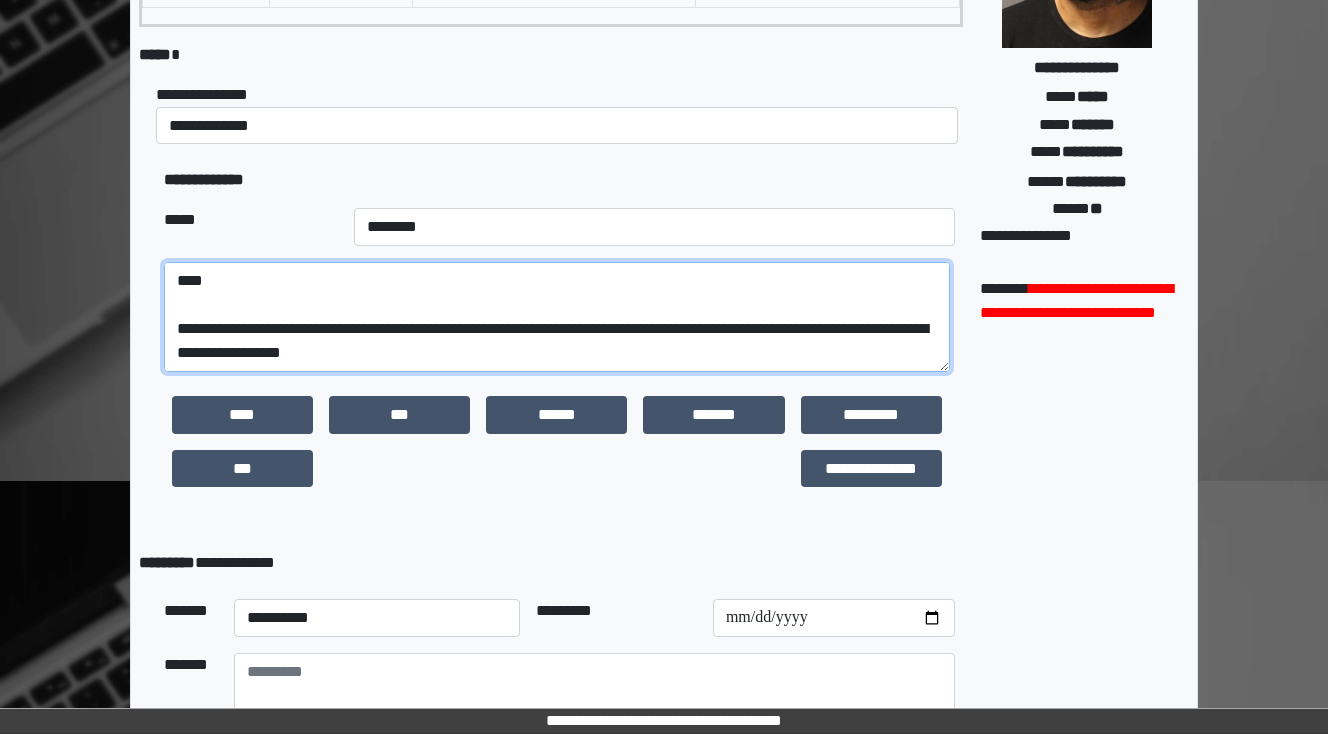 click at bounding box center [557, 317] 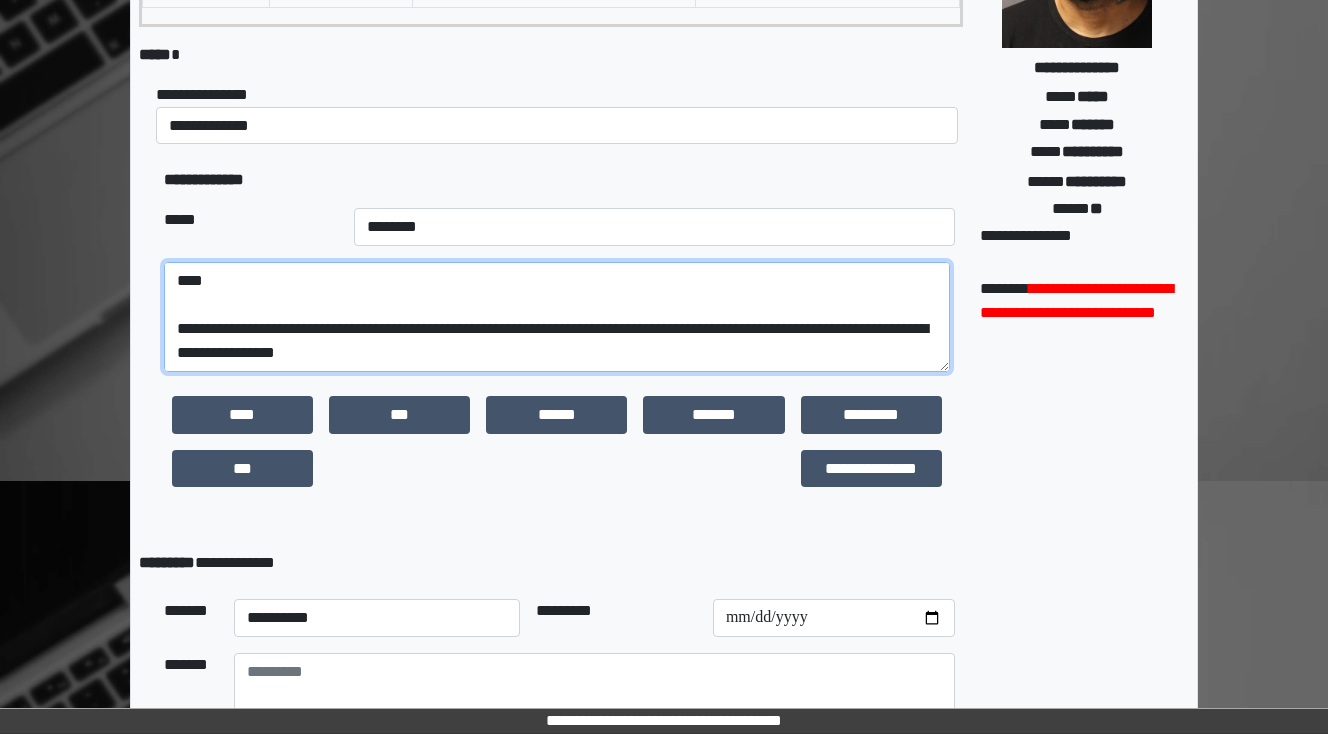 click at bounding box center [557, 317] 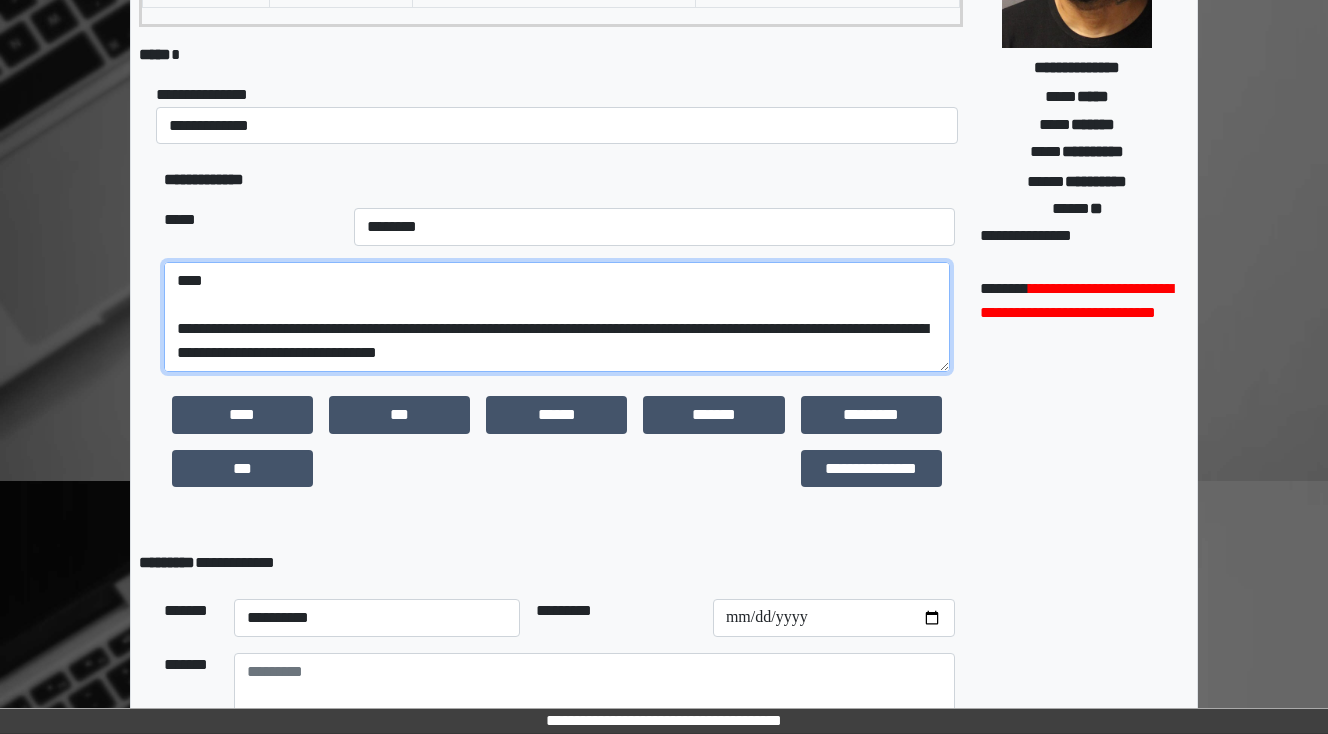 click at bounding box center (557, 317) 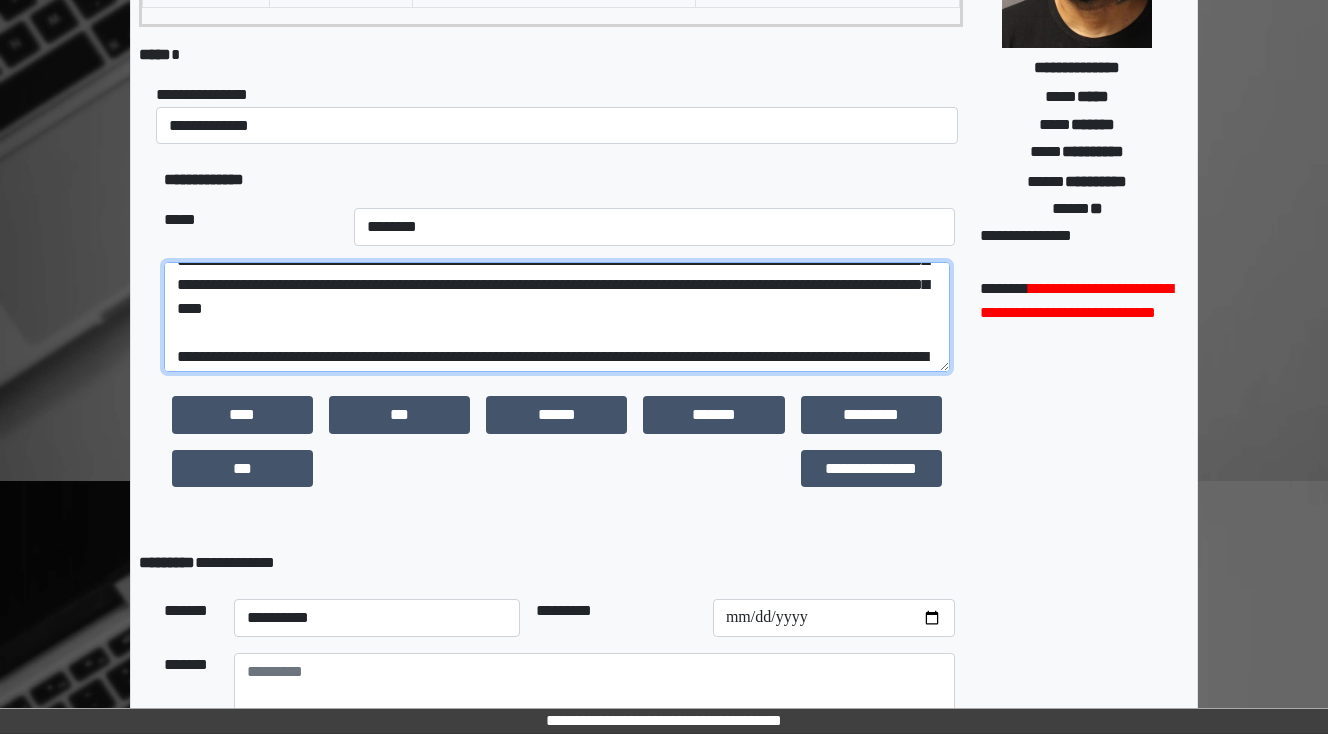 scroll, scrollTop: 208, scrollLeft: 0, axis: vertical 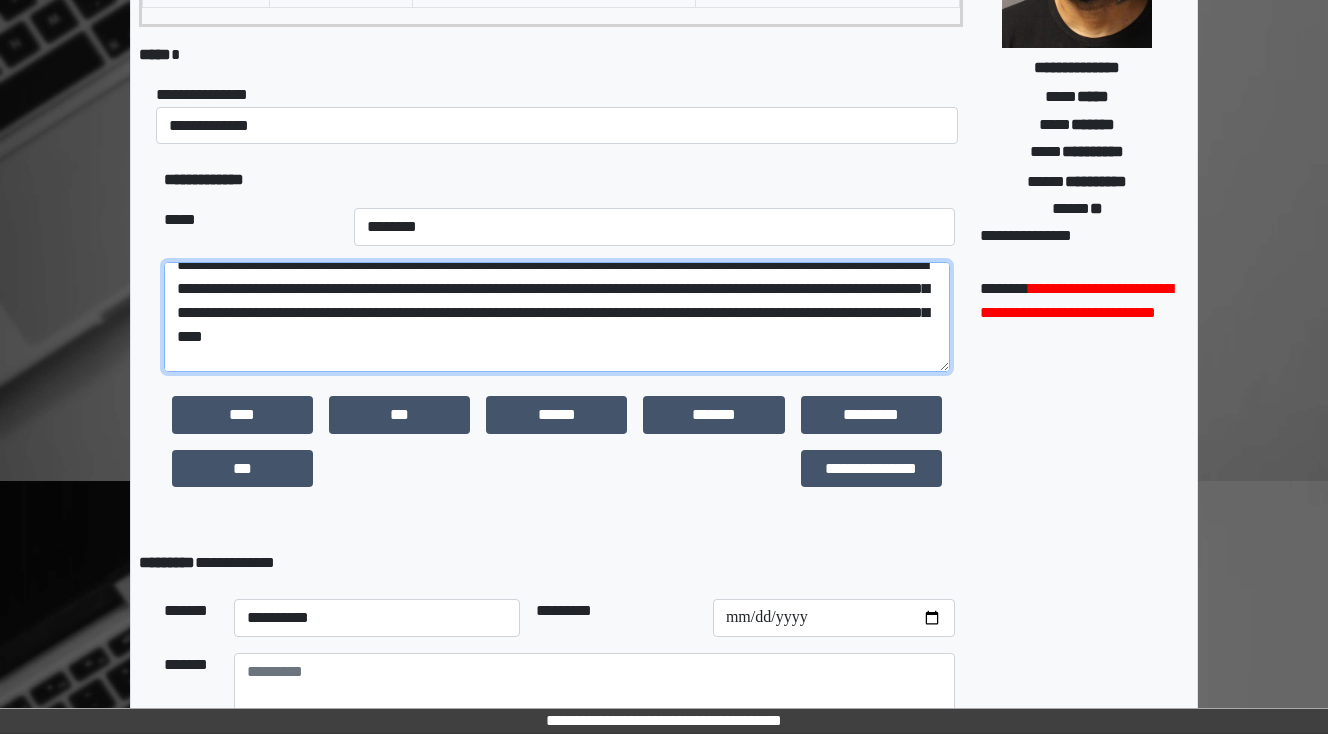 click at bounding box center (557, 317) 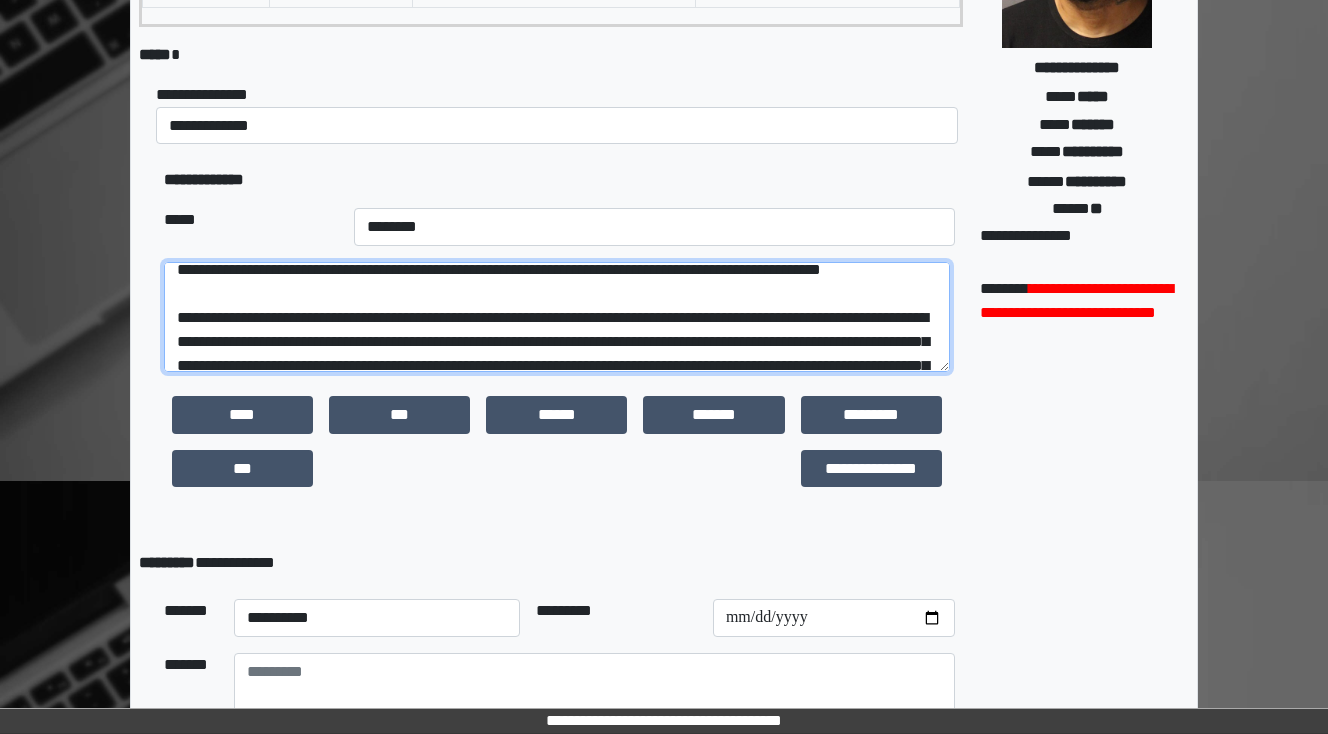 scroll, scrollTop: 128, scrollLeft: 0, axis: vertical 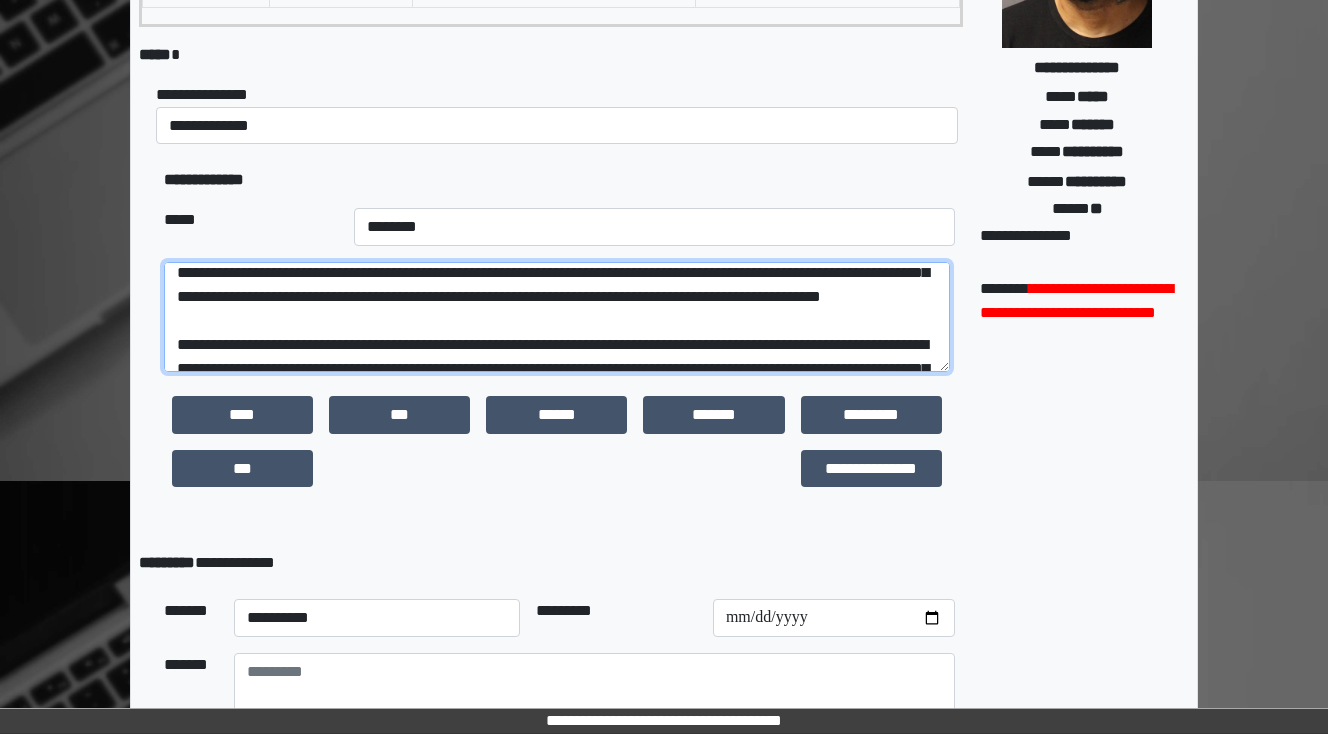 click at bounding box center [557, 317] 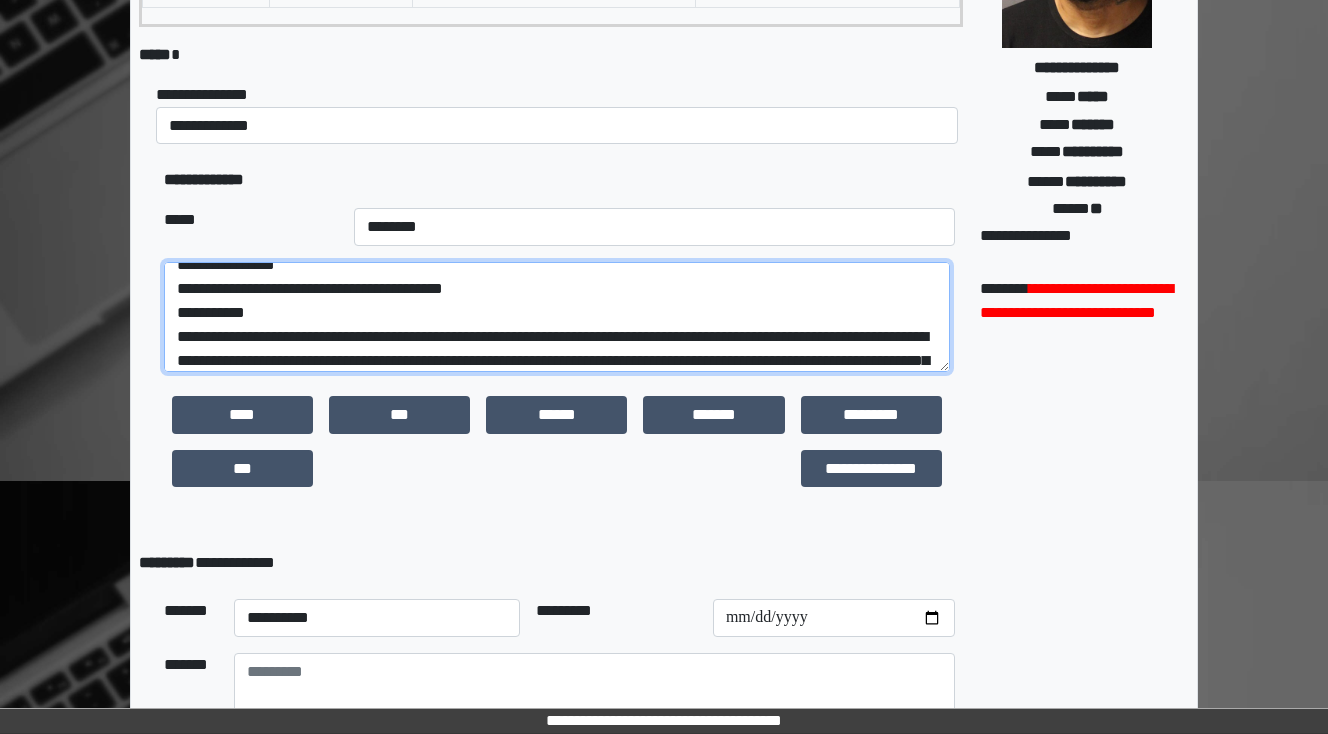 scroll, scrollTop: 0, scrollLeft: 0, axis: both 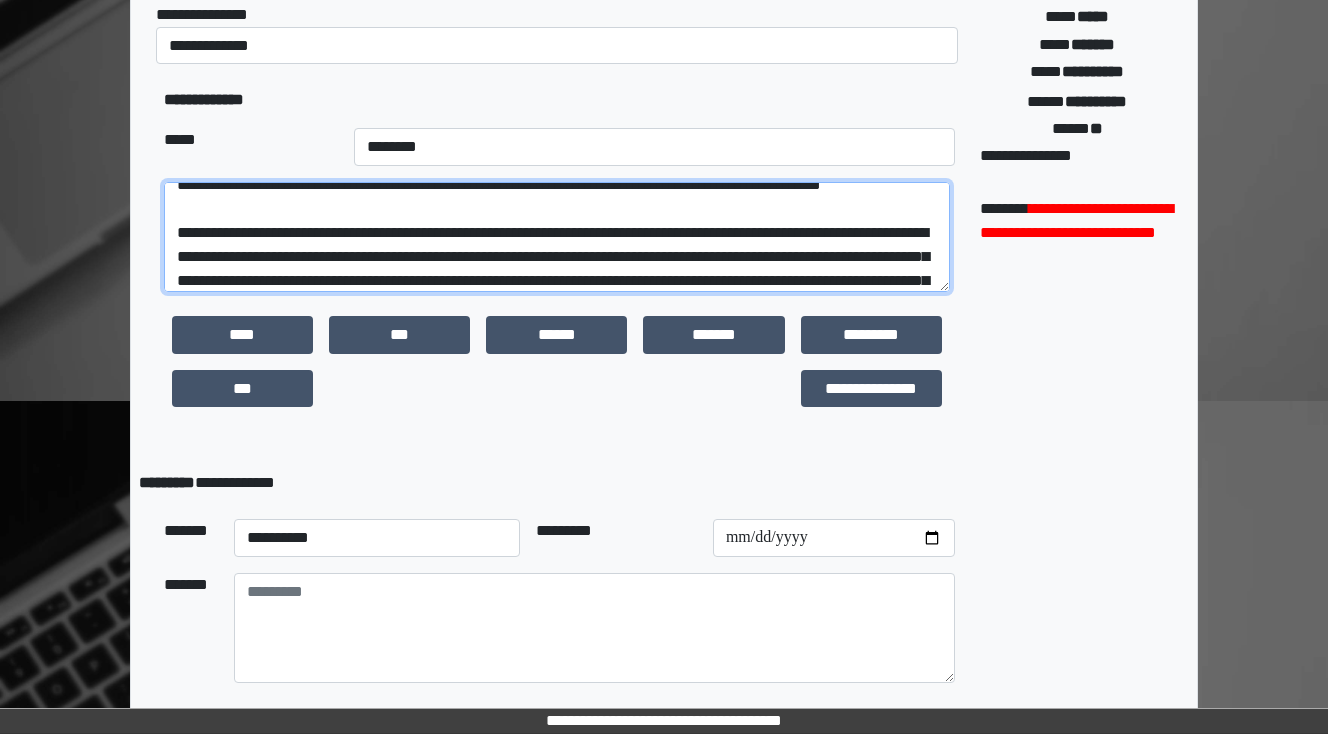 click at bounding box center [557, 237] 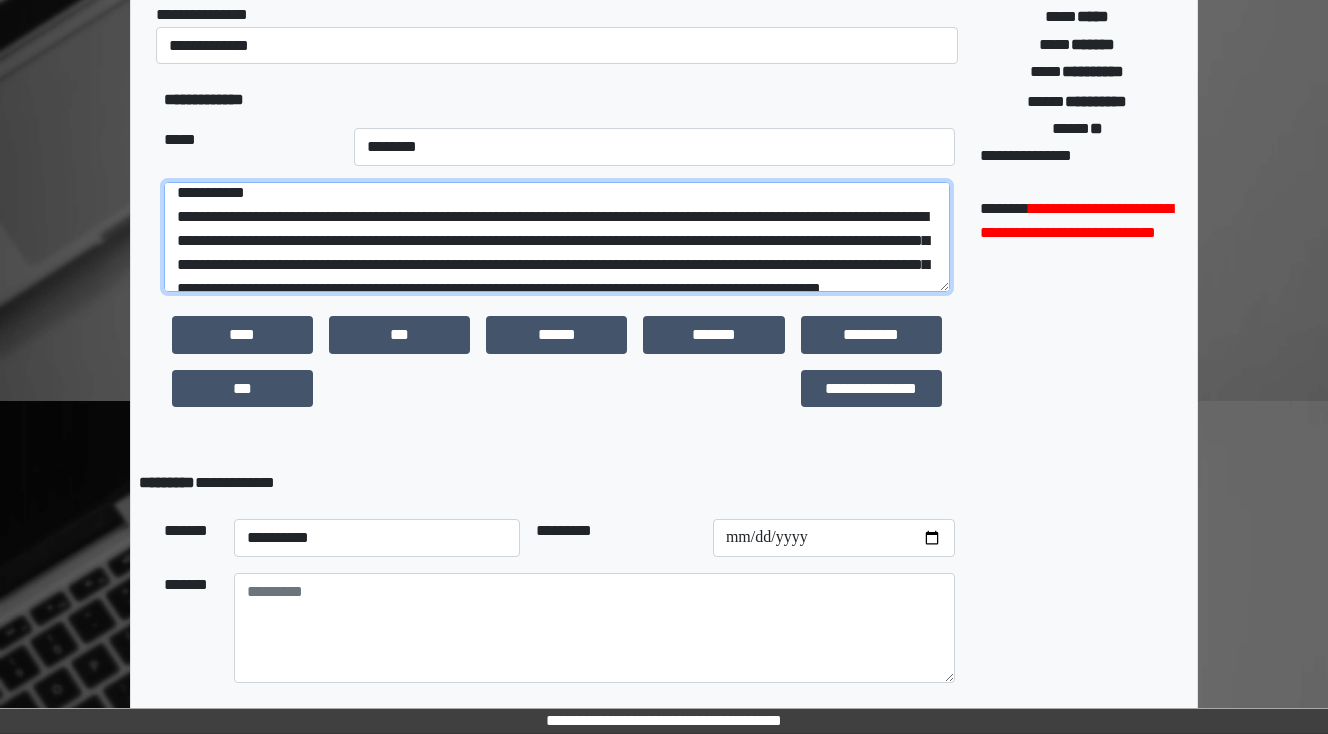scroll, scrollTop: 80, scrollLeft: 0, axis: vertical 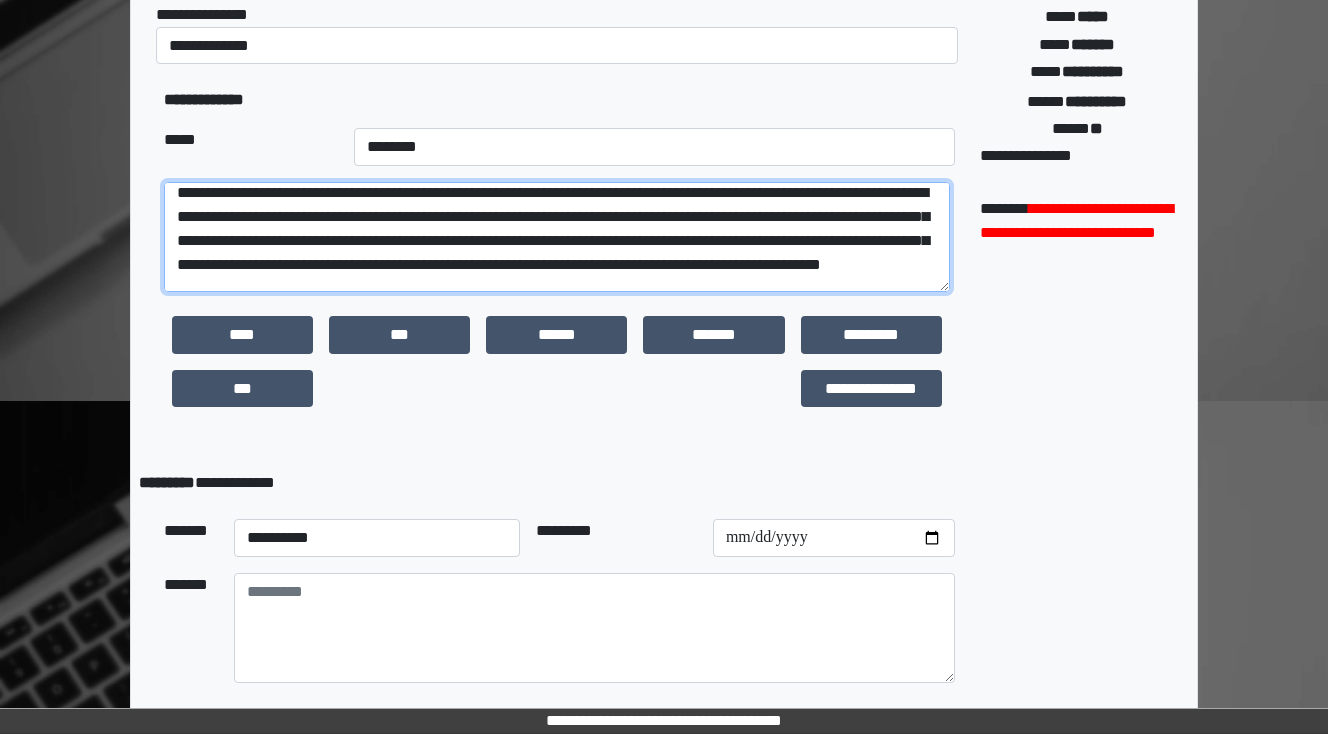 click at bounding box center (557, 237) 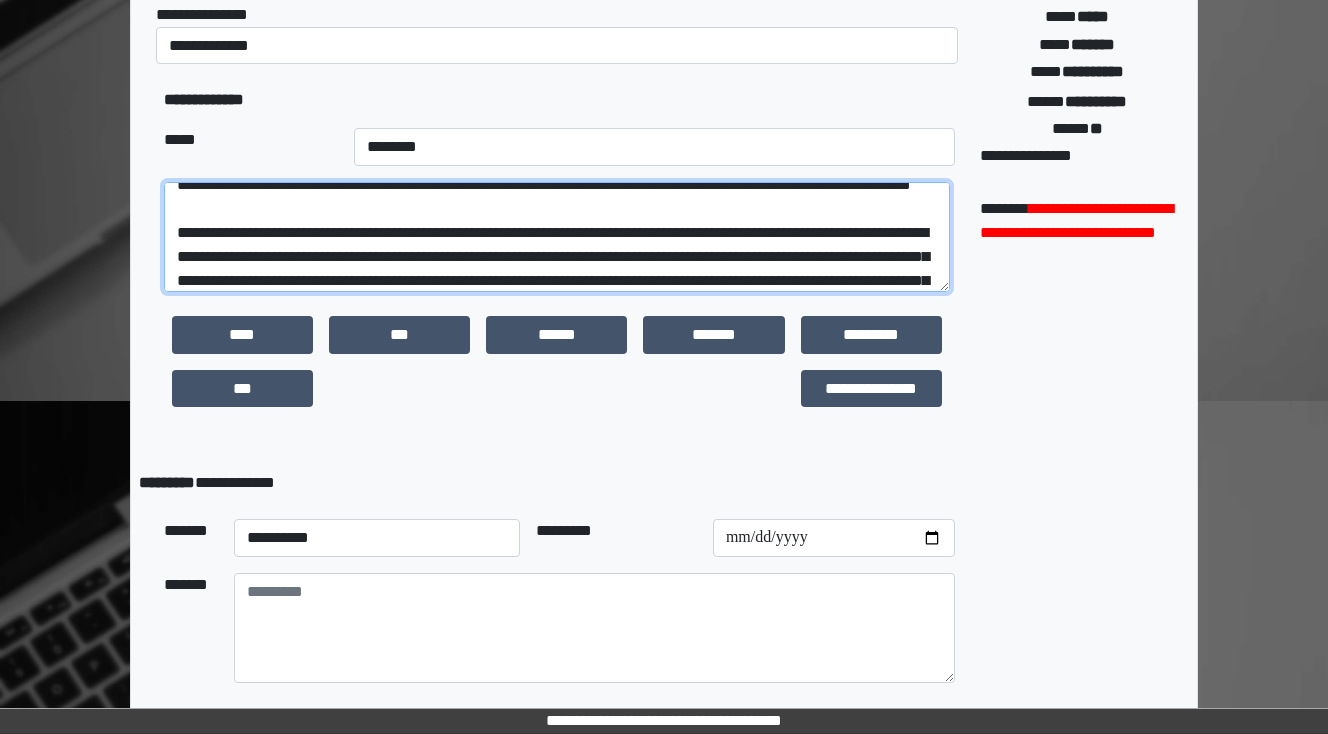 scroll, scrollTop: 240, scrollLeft: 0, axis: vertical 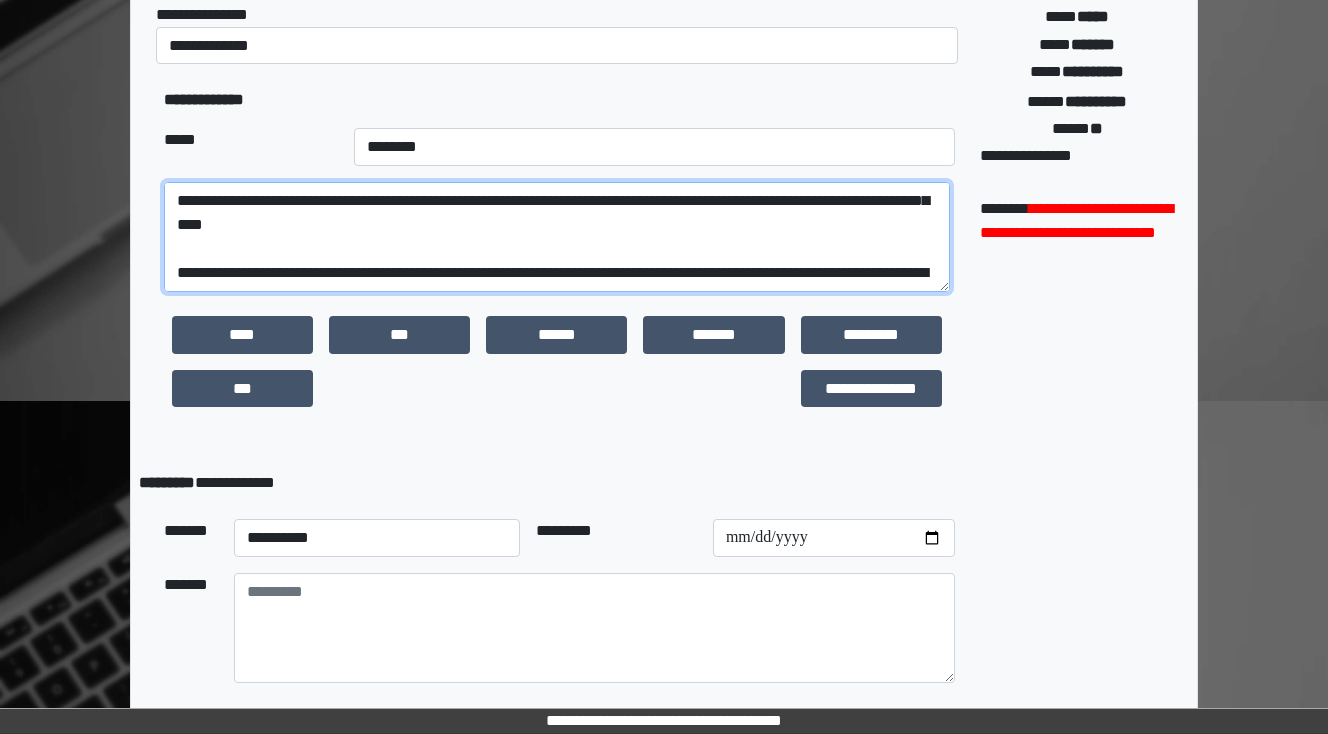 click at bounding box center [557, 237] 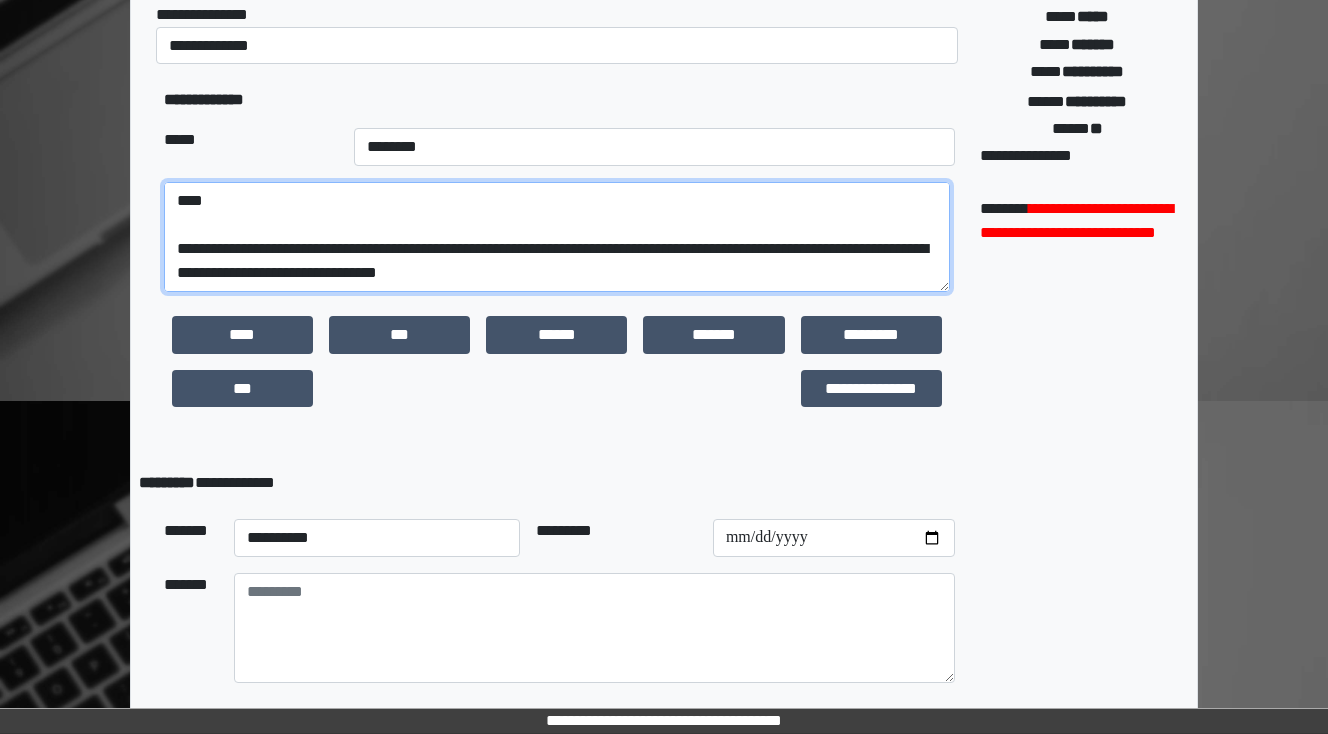 scroll, scrollTop: 288, scrollLeft: 0, axis: vertical 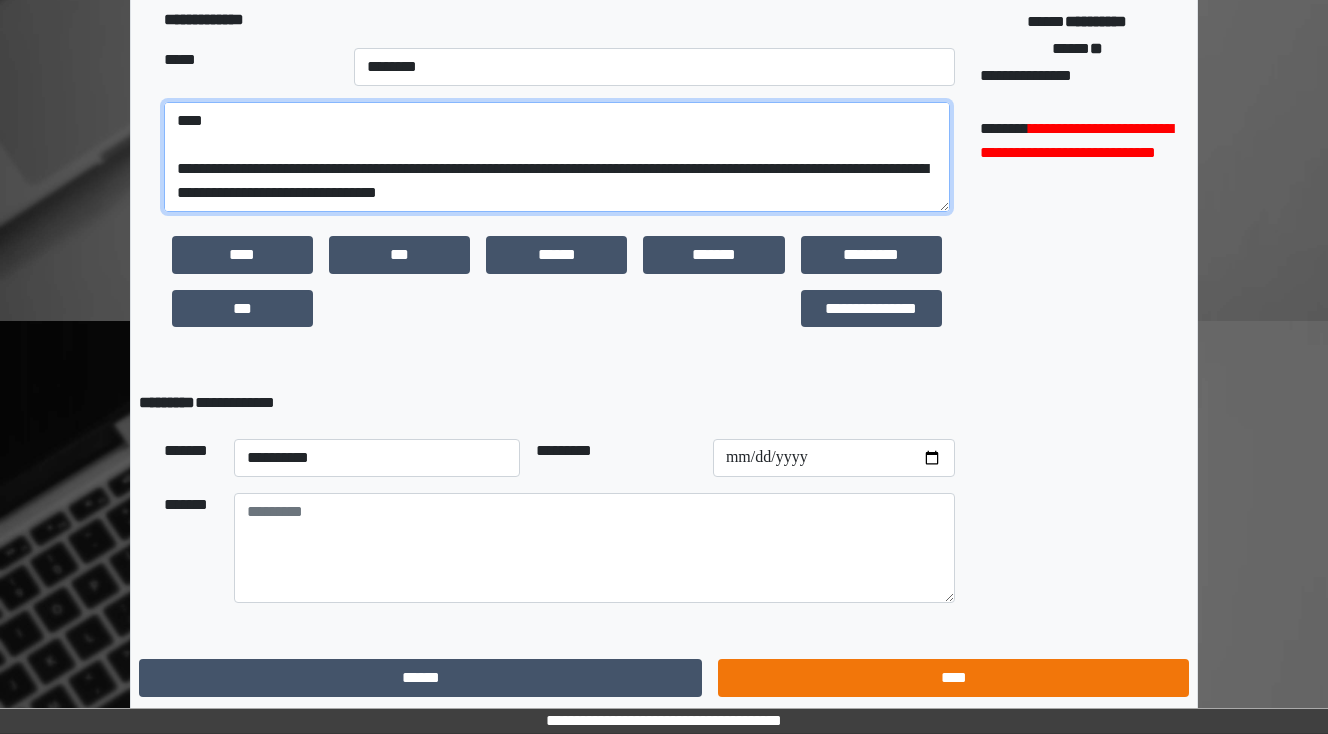 type on "**********" 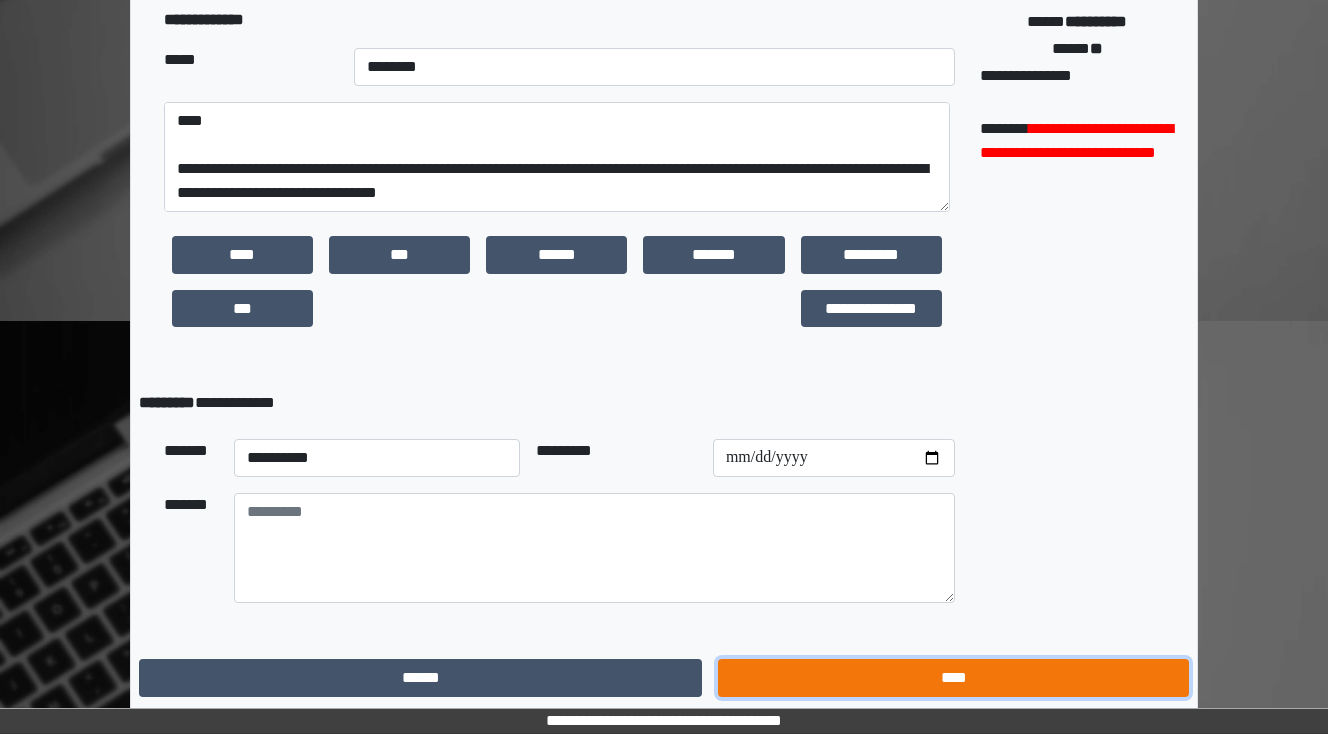 click on "****" at bounding box center (953, 678) 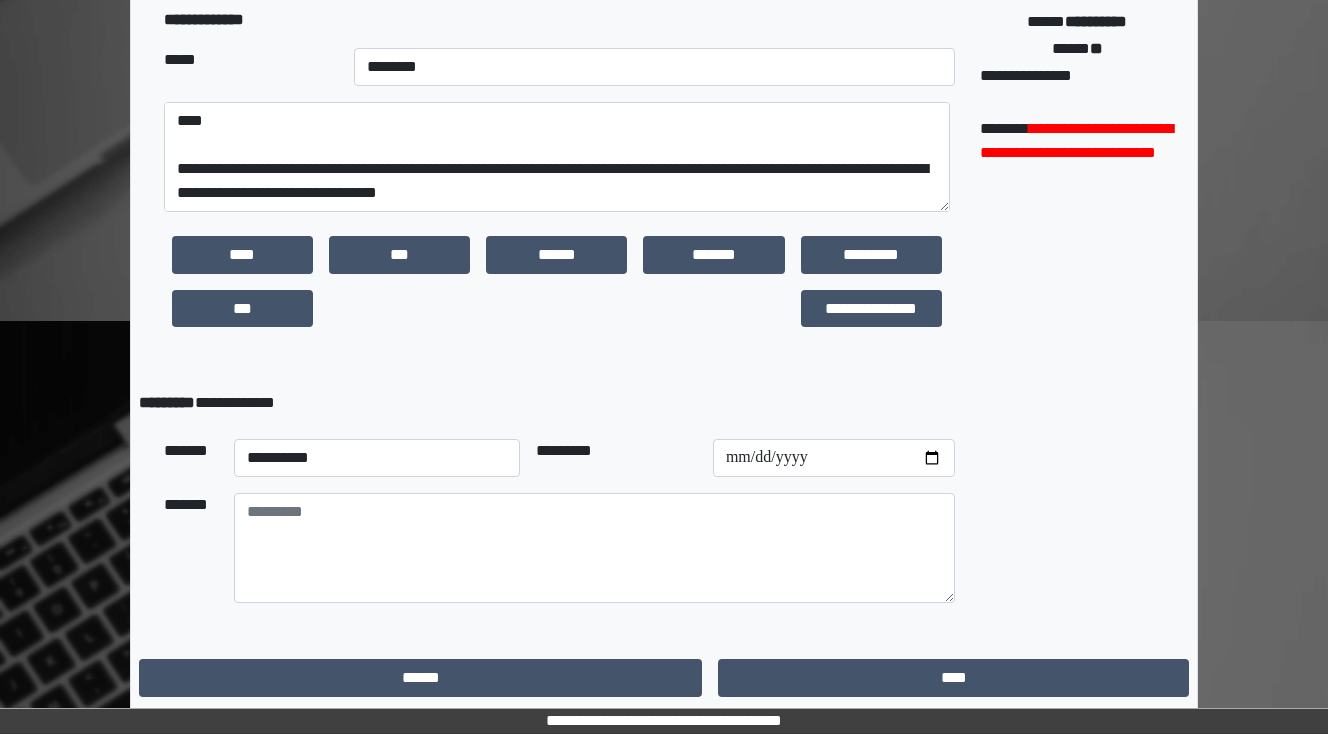 scroll, scrollTop: 0, scrollLeft: 0, axis: both 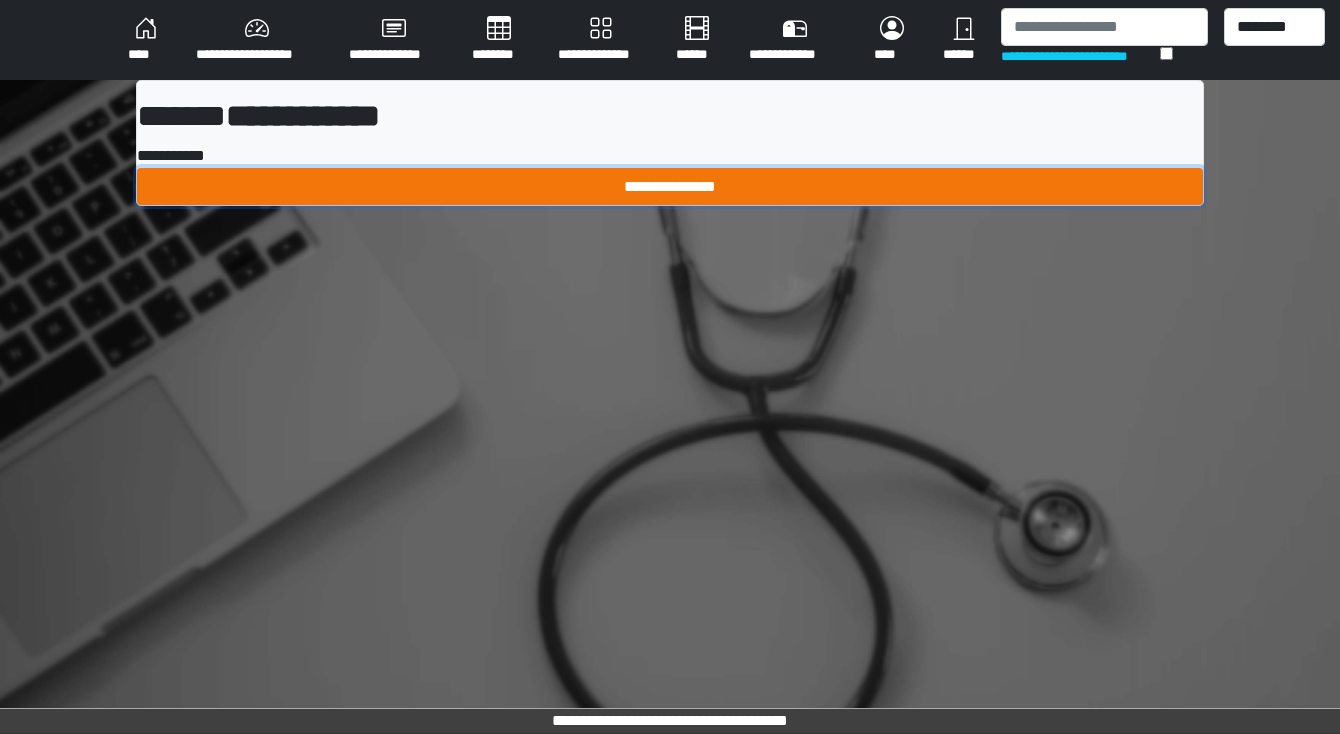 click on "**********" at bounding box center (670, 187) 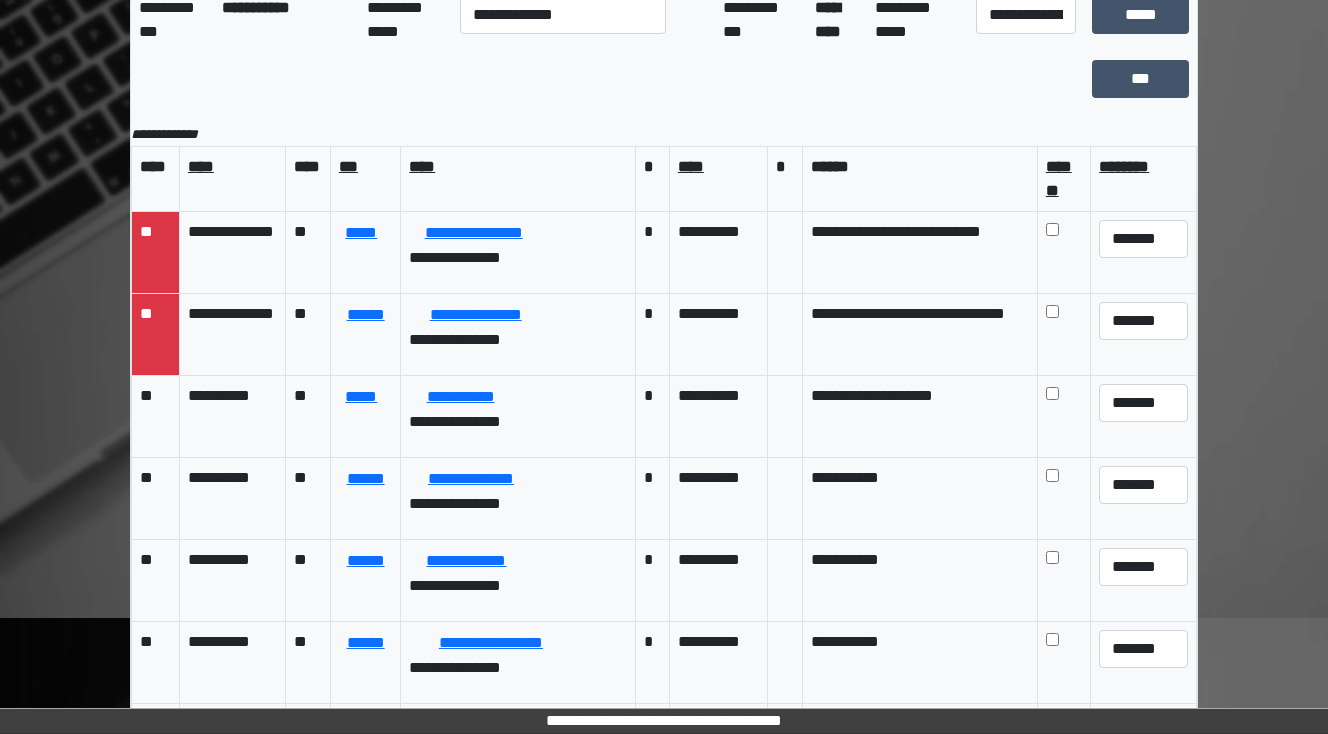 scroll, scrollTop: 177, scrollLeft: 0, axis: vertical 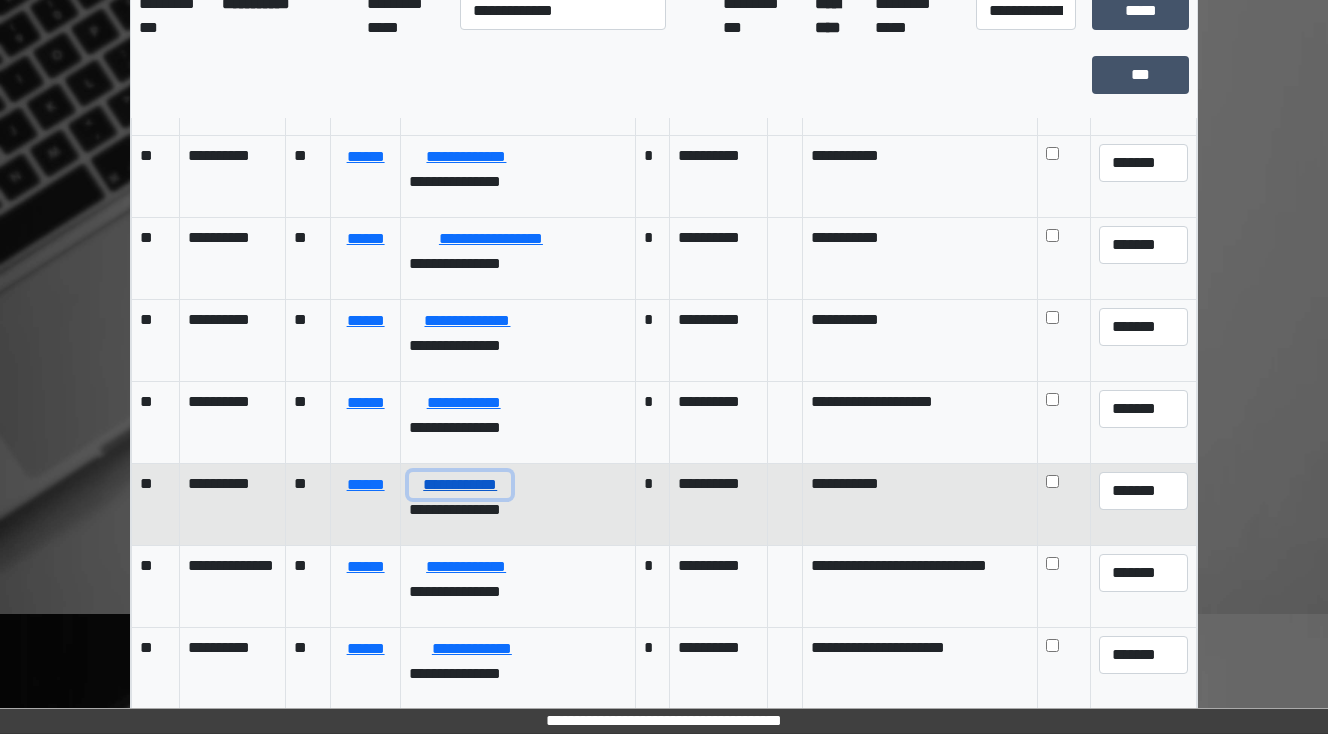 click on "**********" at bounding box center (460, 485) 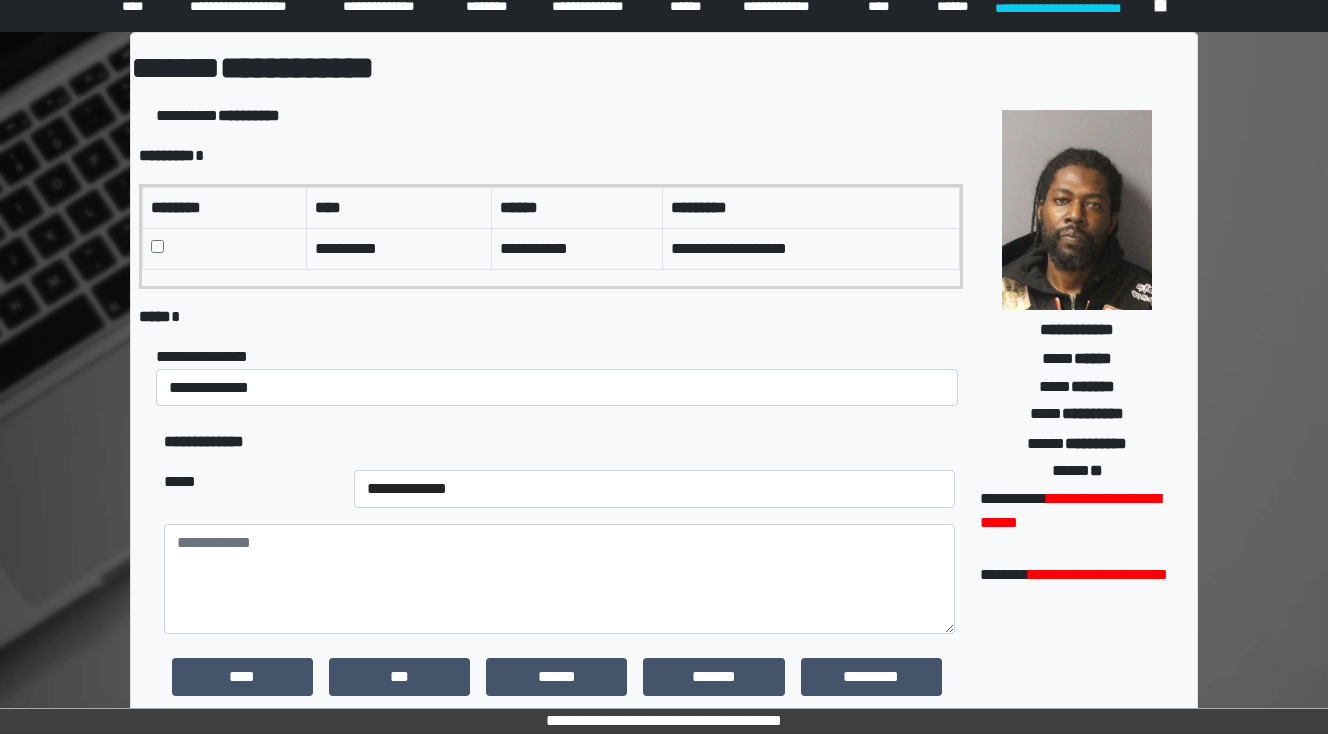 scroll, scrollTop: 17, scrollLeft: 0, axis: vertical 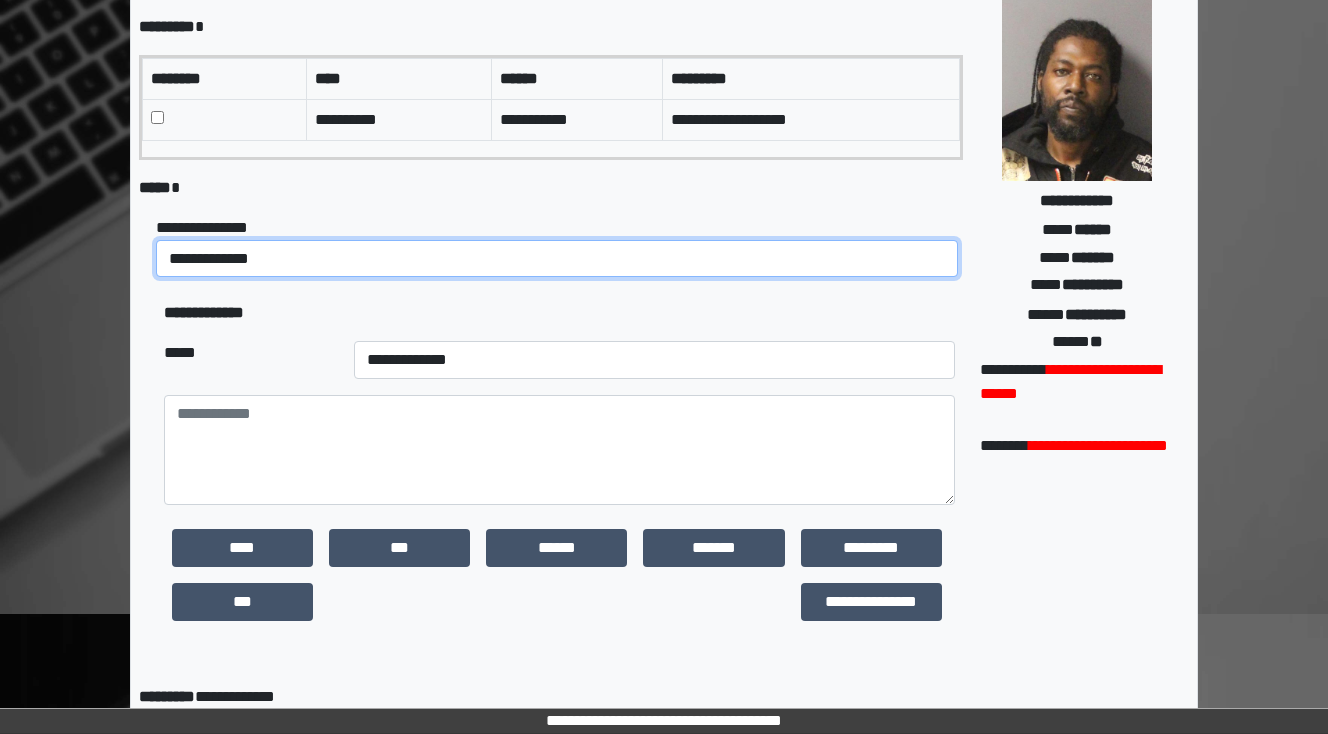 click on "**********" at bounding box center (557, 259) 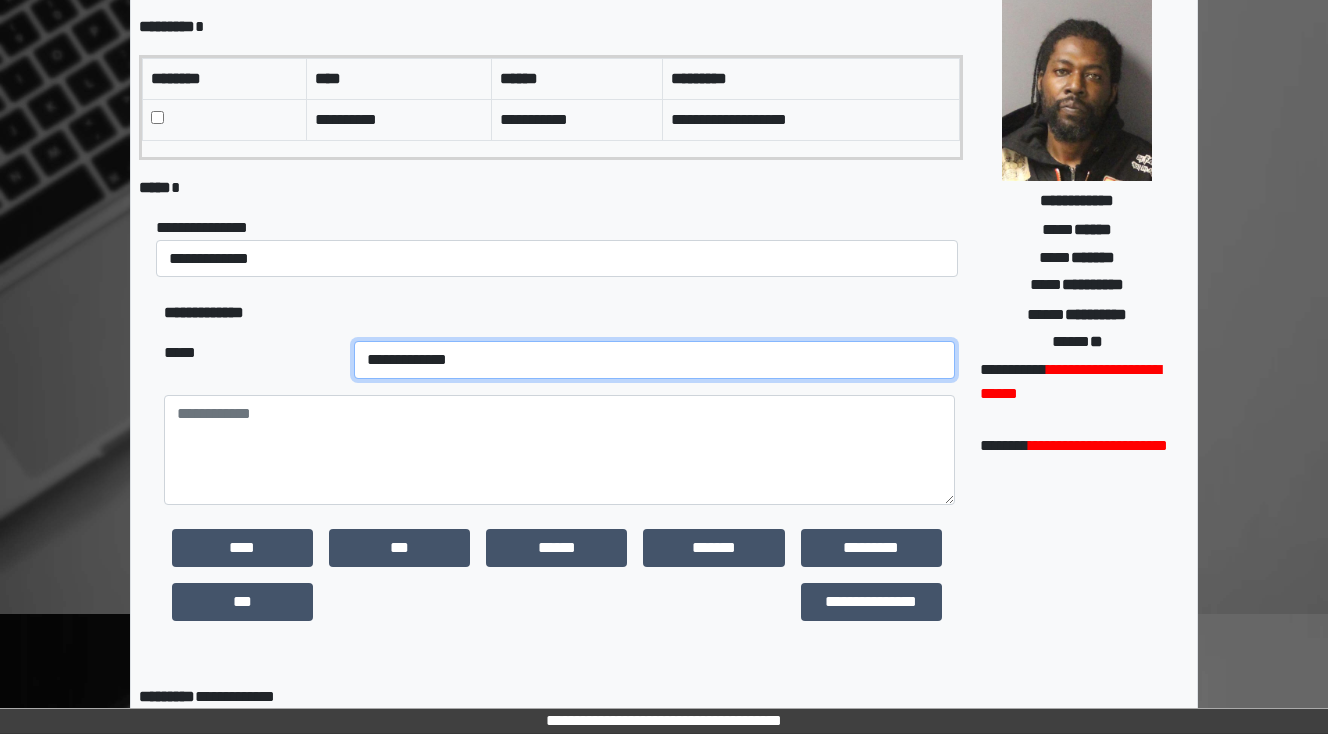 click on "**********" at bounding box center [654, 360] 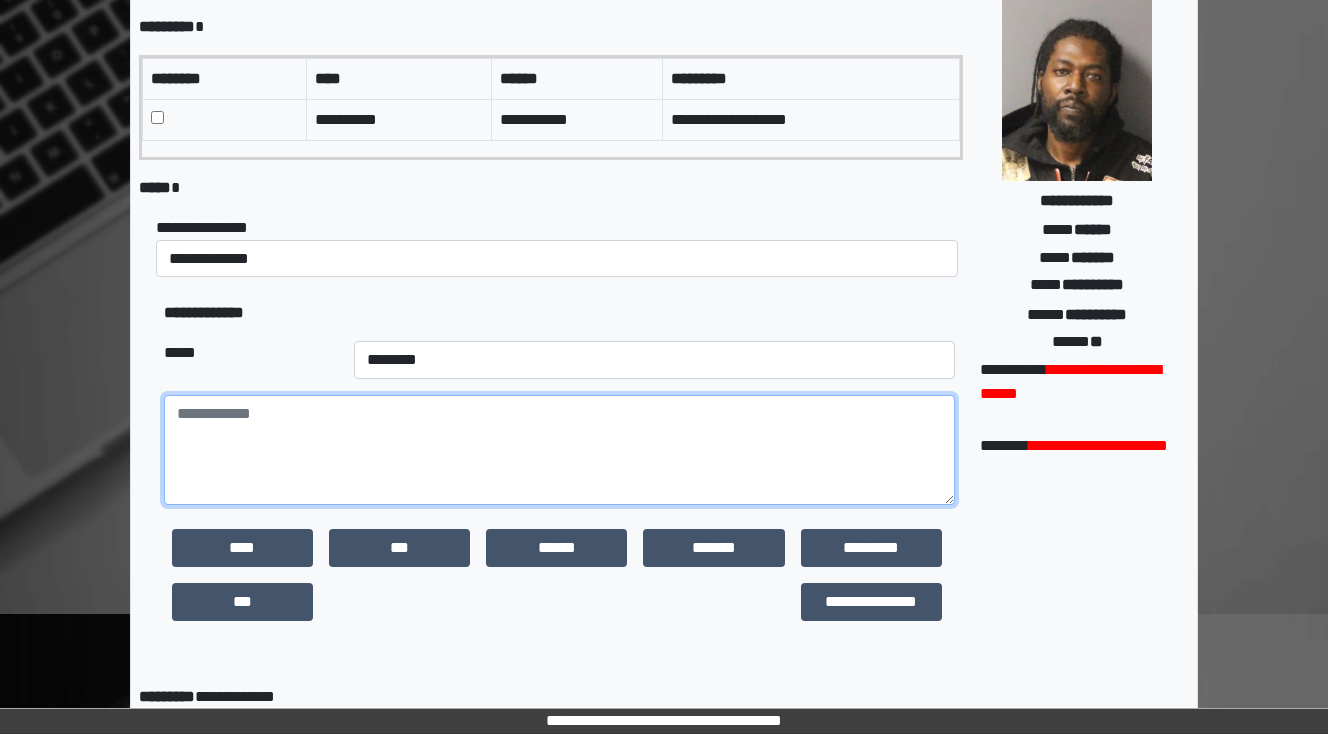 click at bounding box center (559, 450) 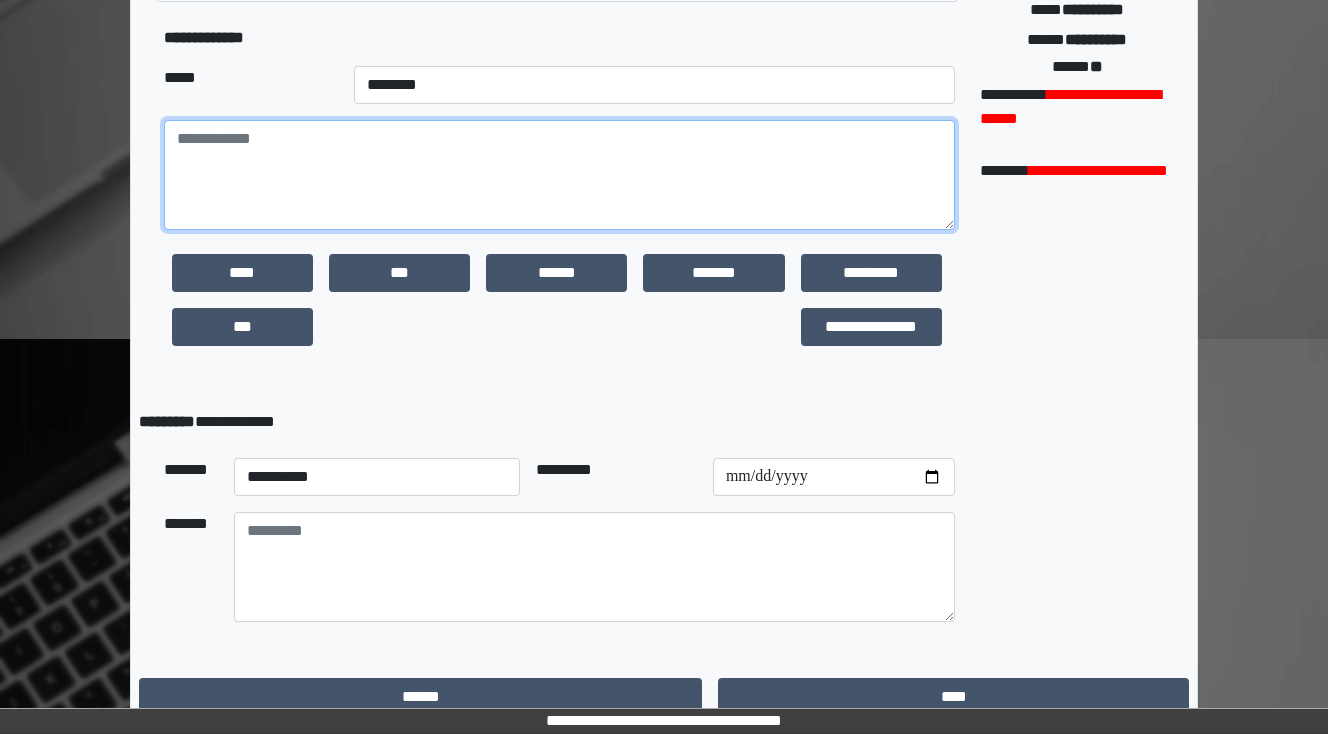 scroll, scrollTop: 470, scrollLeft: 0, axis: vertical 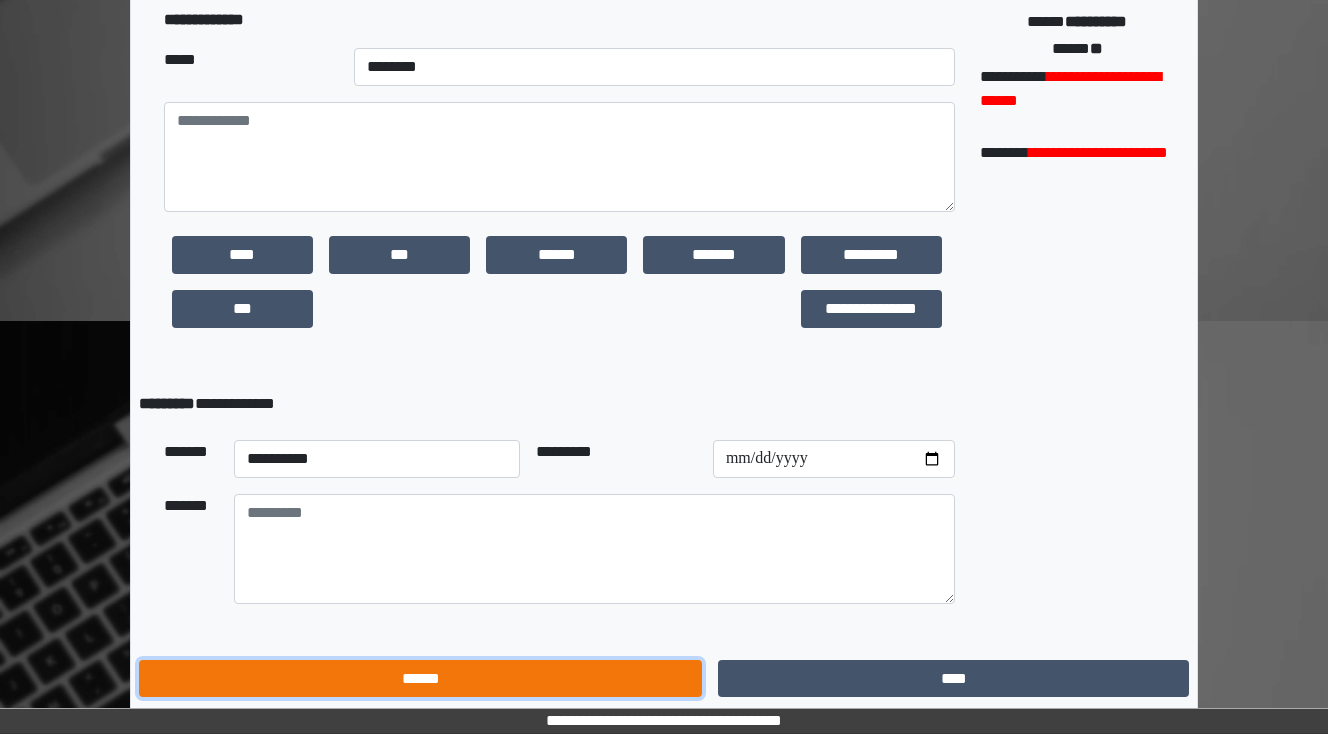 click on "******" at bounding box center (420, 679) 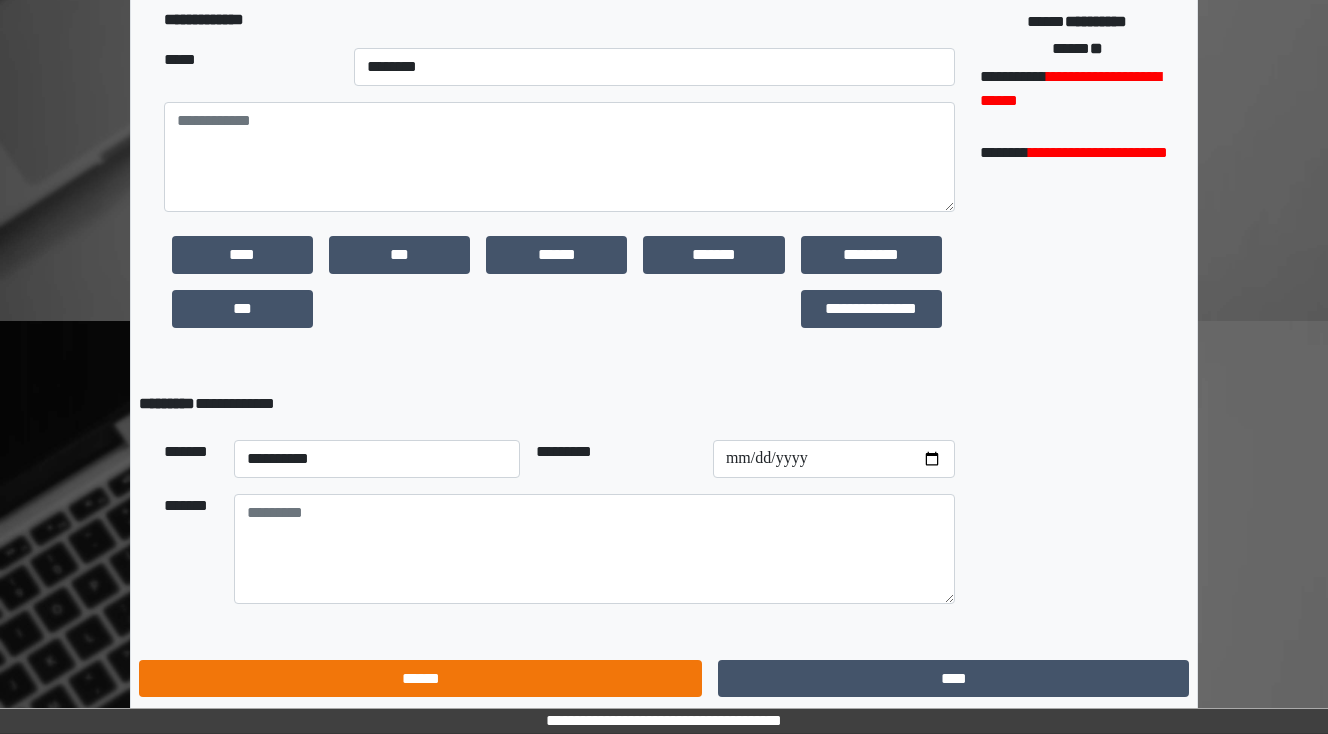 scroll, scrollTop: 177, scrollLeft: 0, axis: vertical 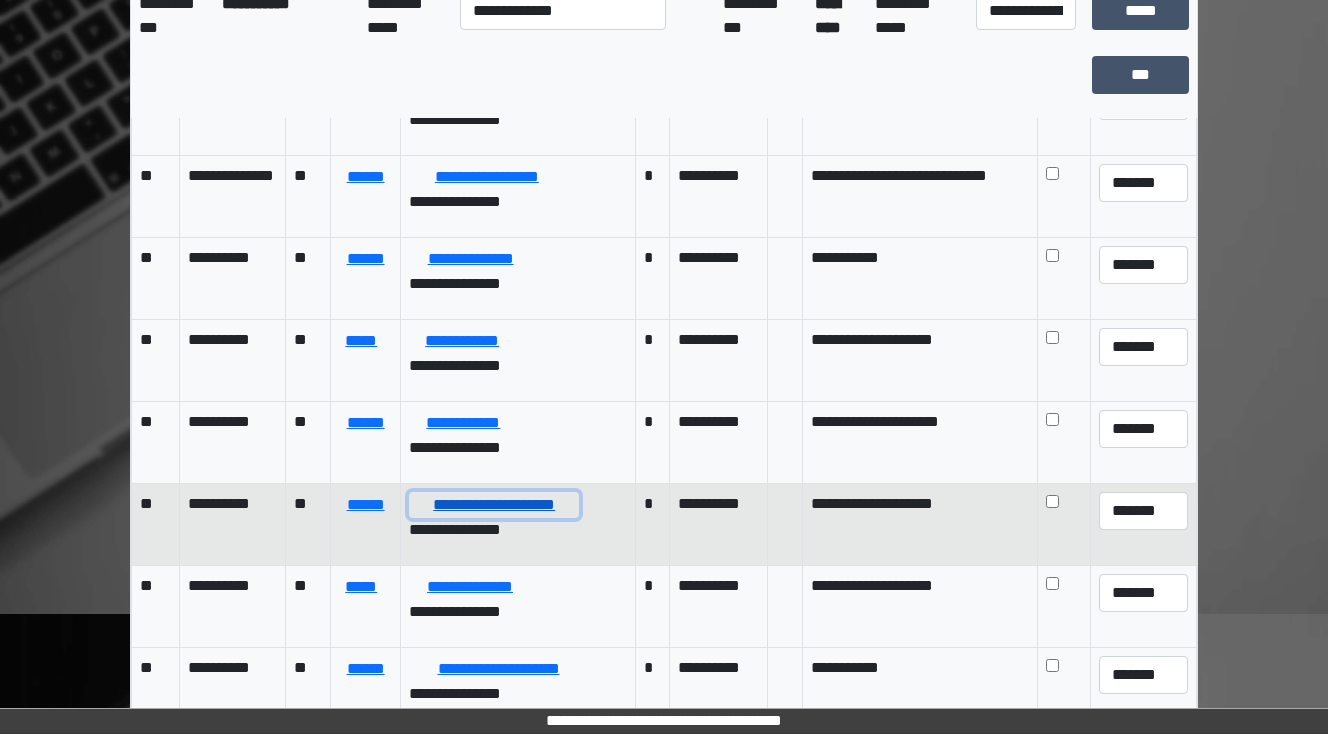 click on "**********" at bounding box center (494, 505) 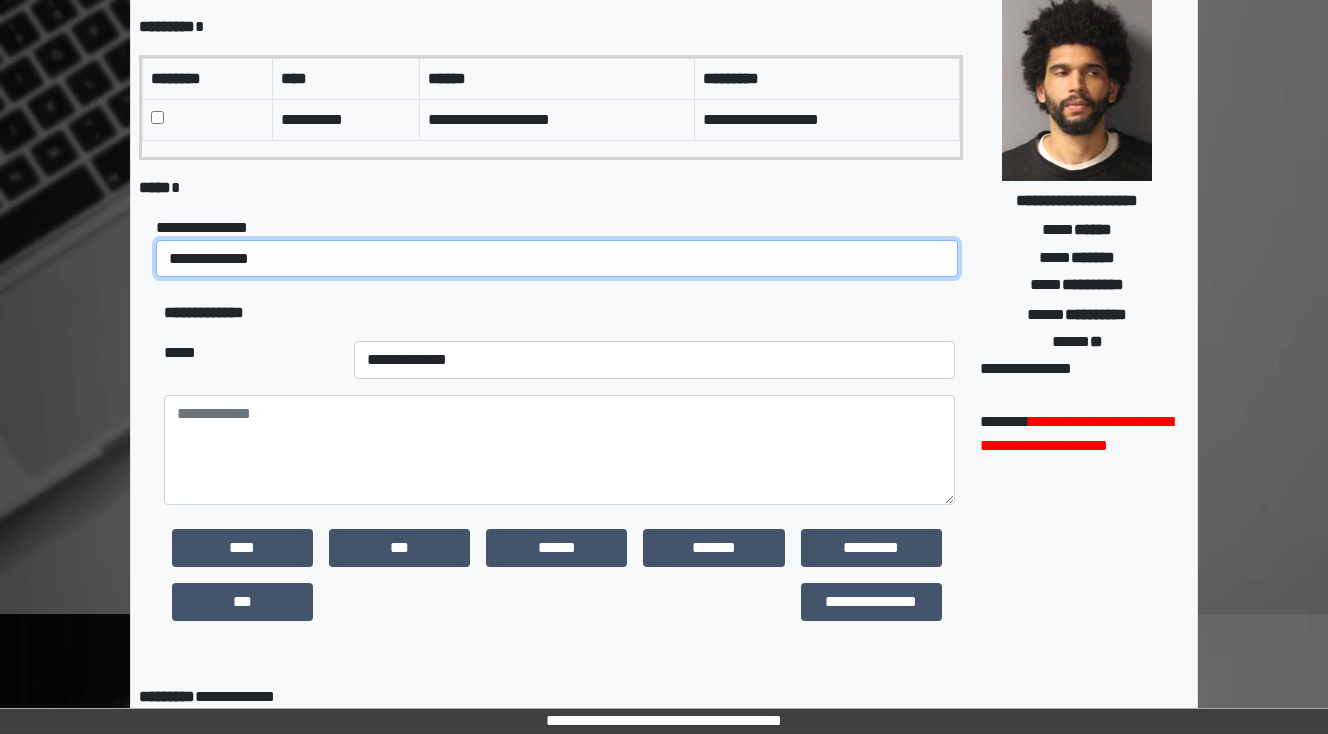 click on "**********" at bounding box center (557, 259) 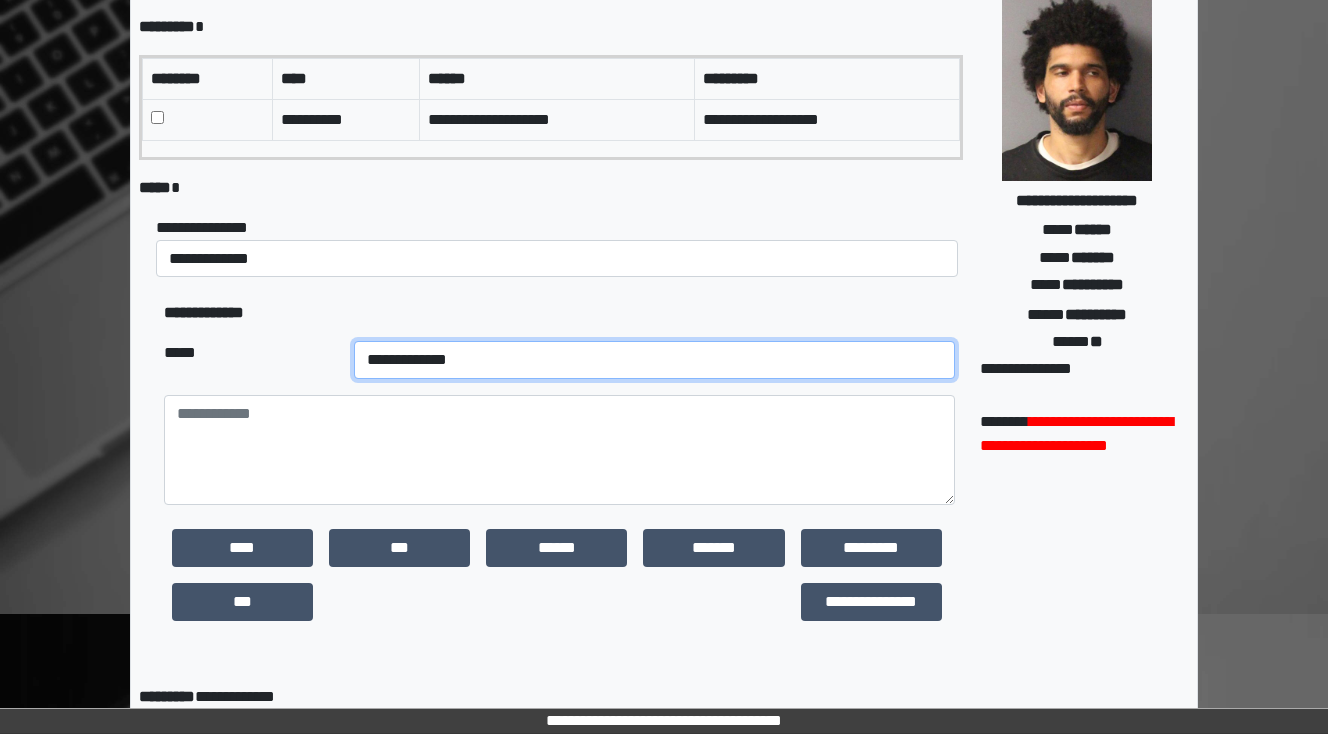 click on "**********" at bounding box center (654, 360) 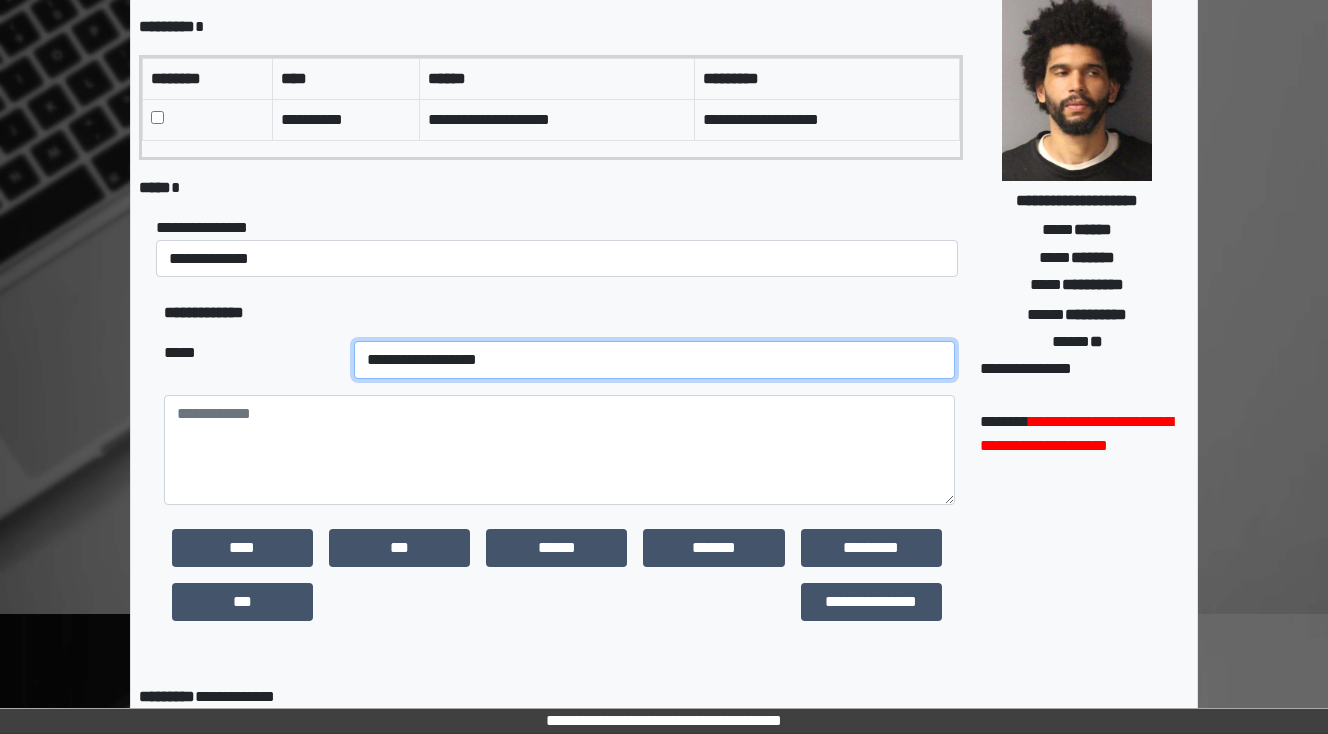 click on "**********" at bounding box center (654, 360) 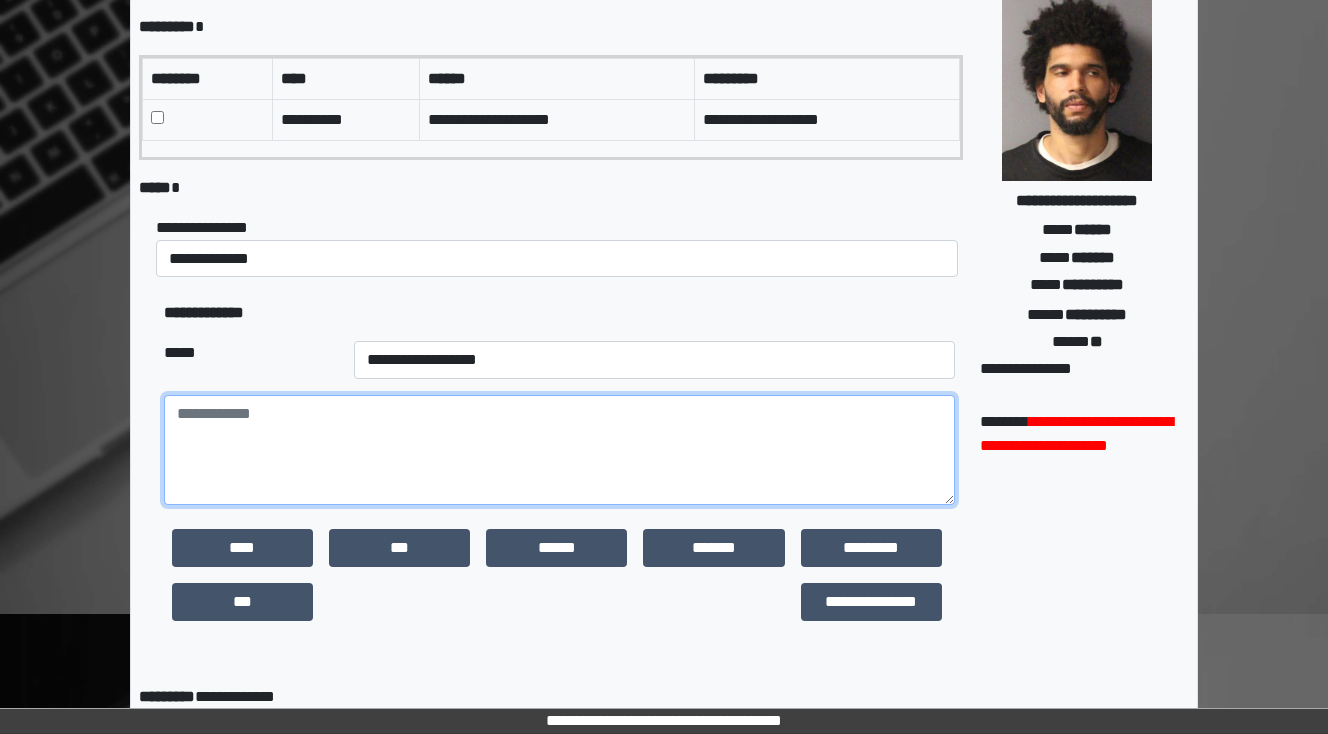 click at bounding box center (559, 450) 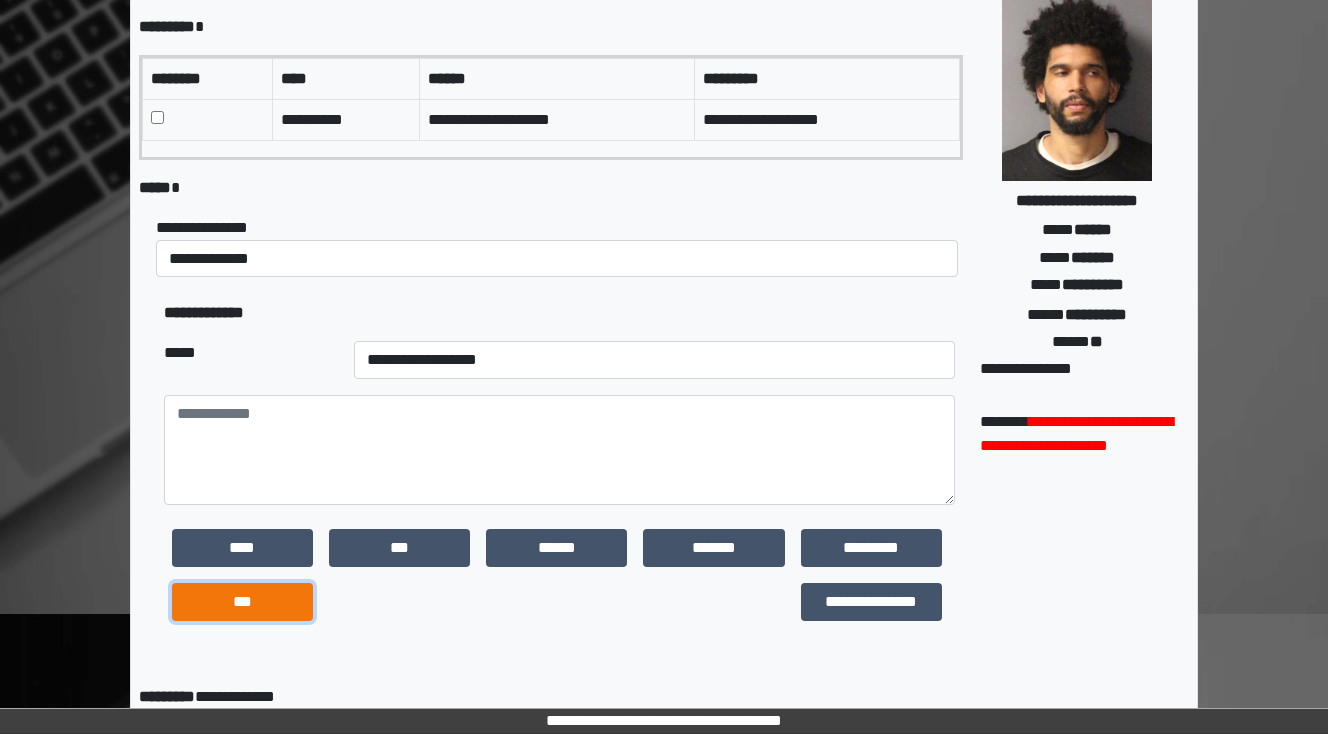 click on "***" at bounding box center (242, 602) 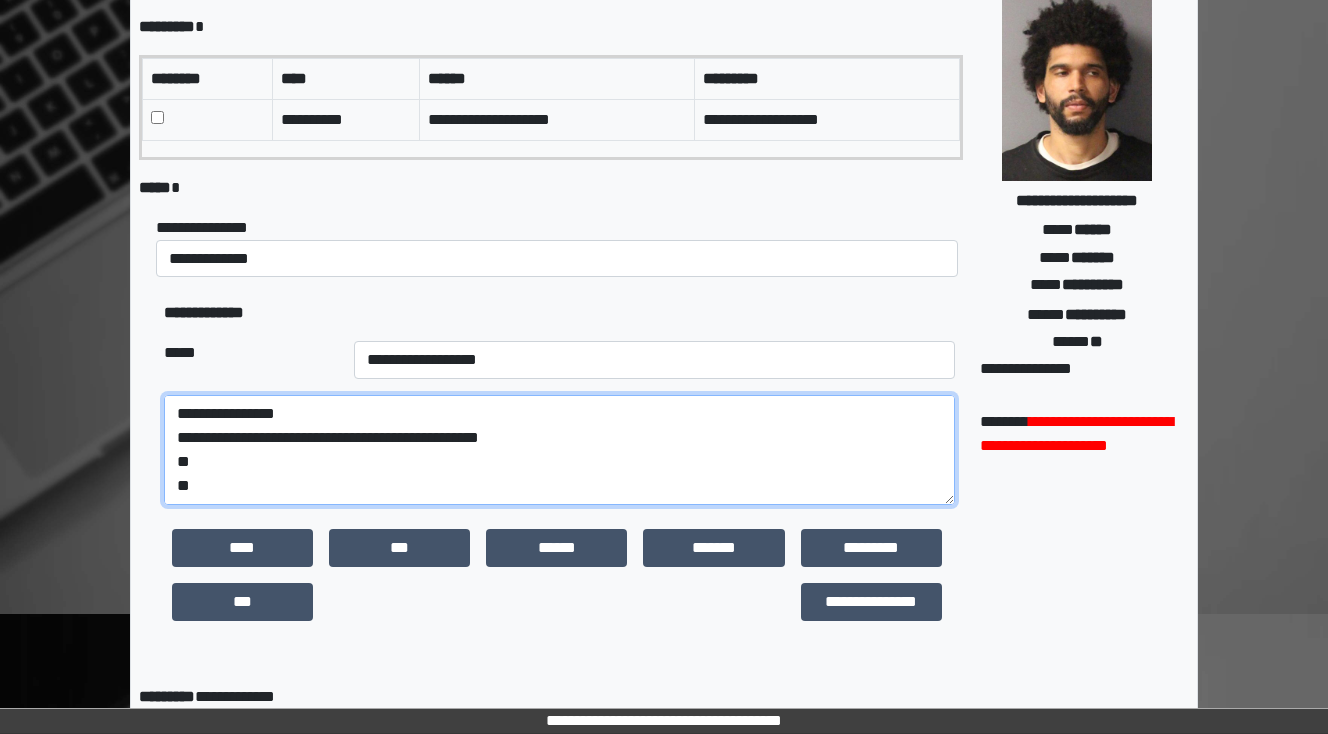 click on "**********" at bounding box center (559, 450) 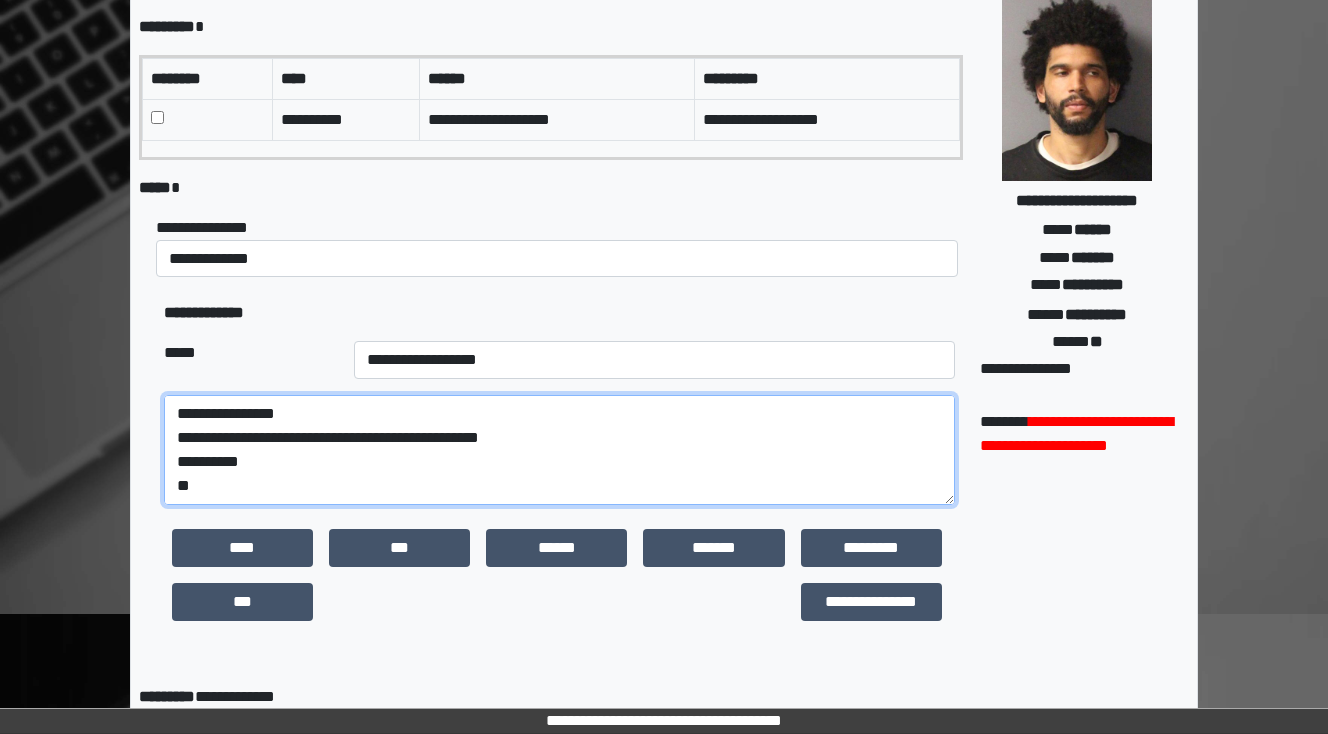 scroll, scrollTop: 48, scrollLeft: 0, axis: vertical 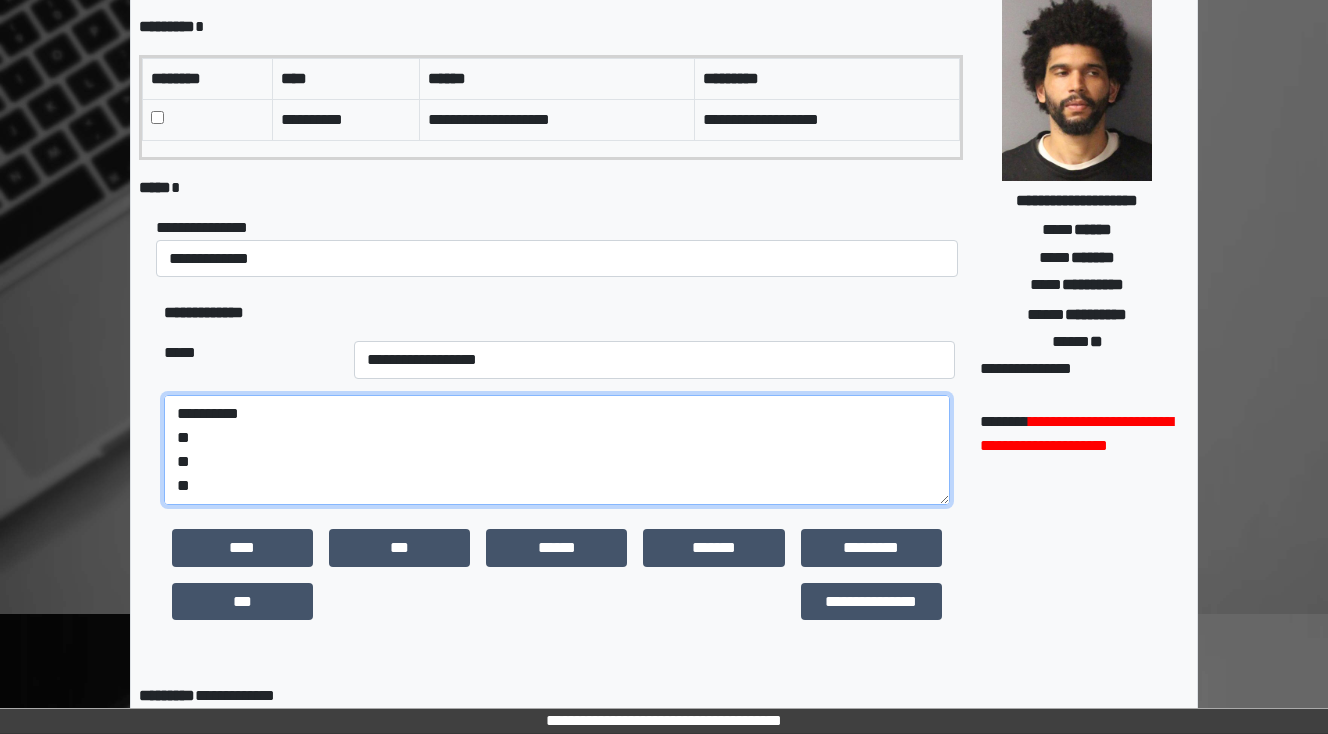 drag, startPoint x: 175, startPoint y: 479, endPoint x: 119, endPoint y: 477, distance: 56.0357 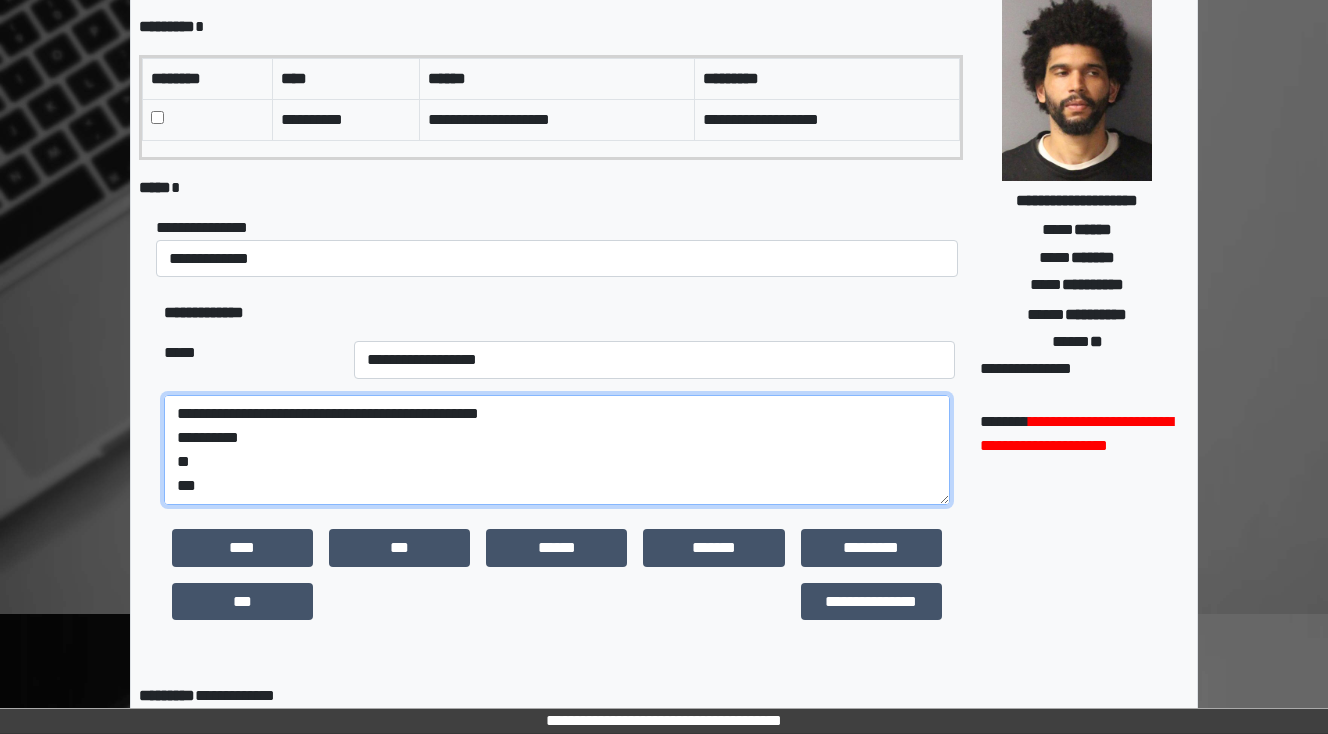 click on "**********" at bounding box center [557, 450] 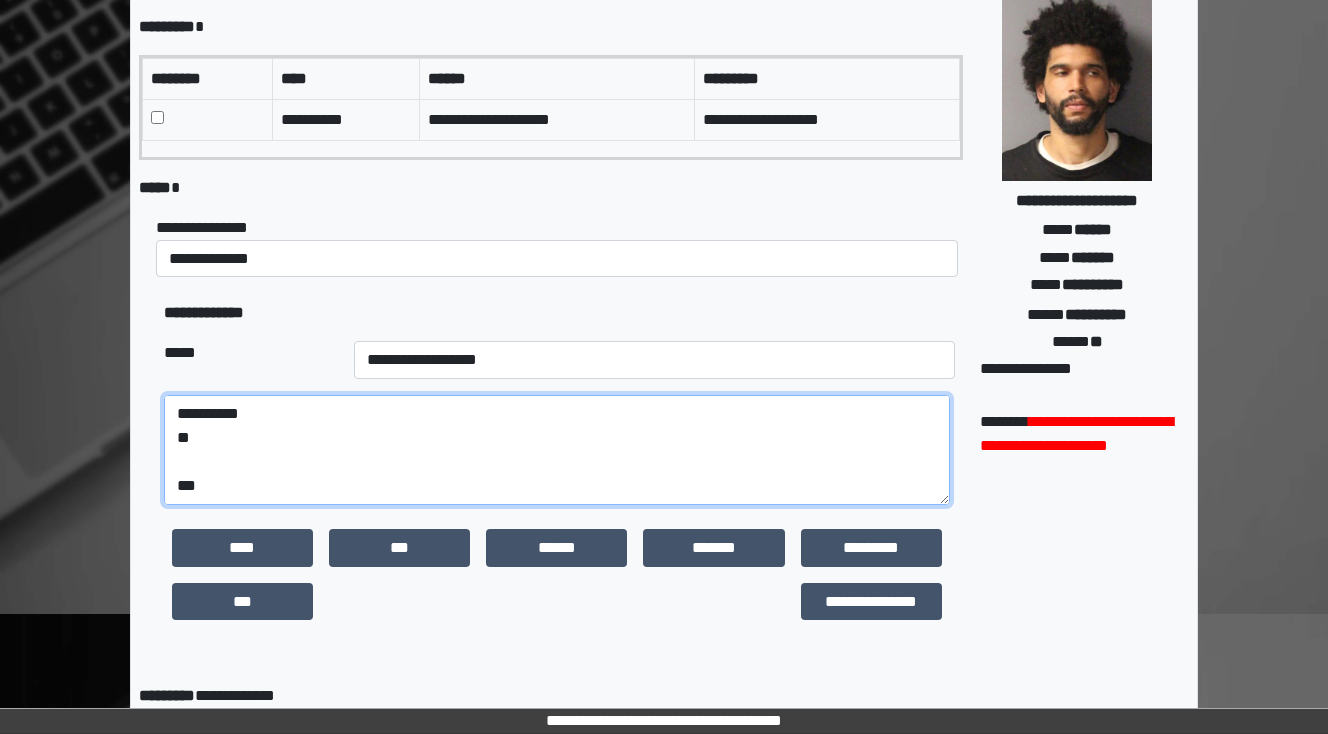 scroll, scrollTop: 72, scrollLeft: 0, axis: vertical 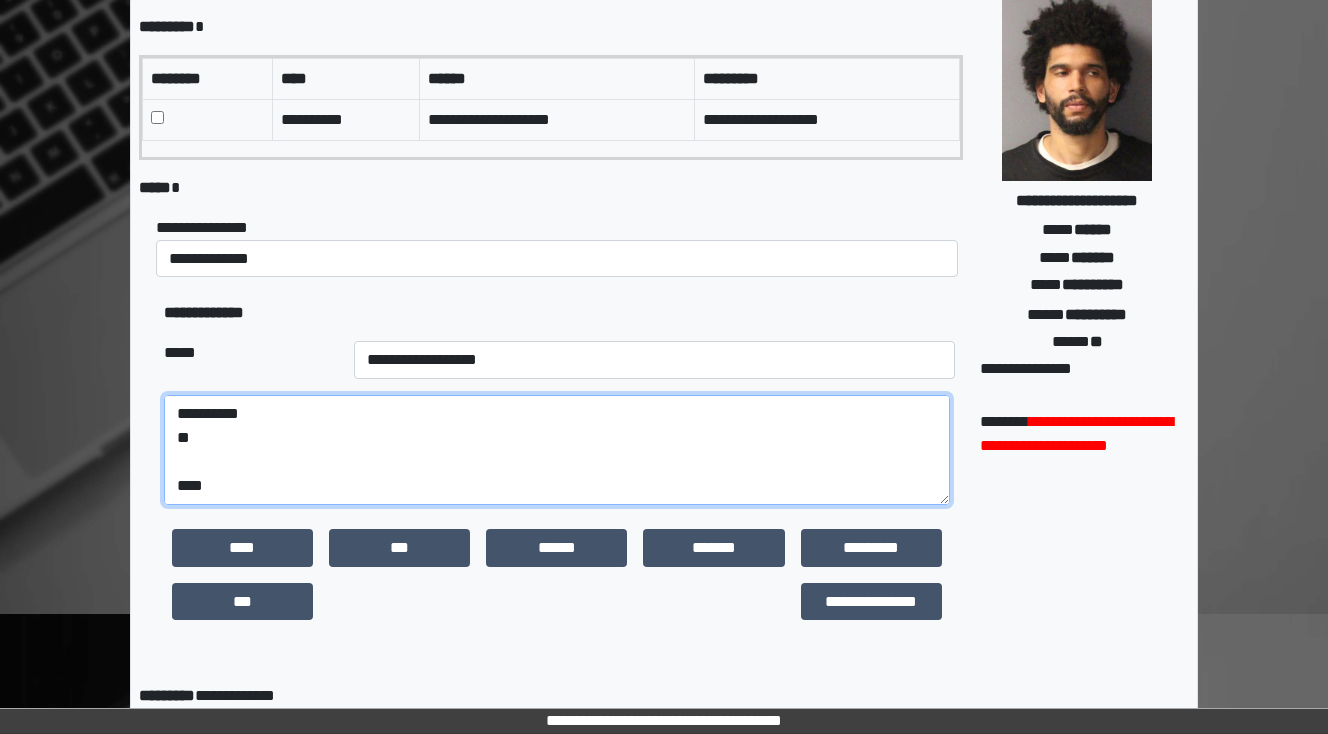paste on "**********" 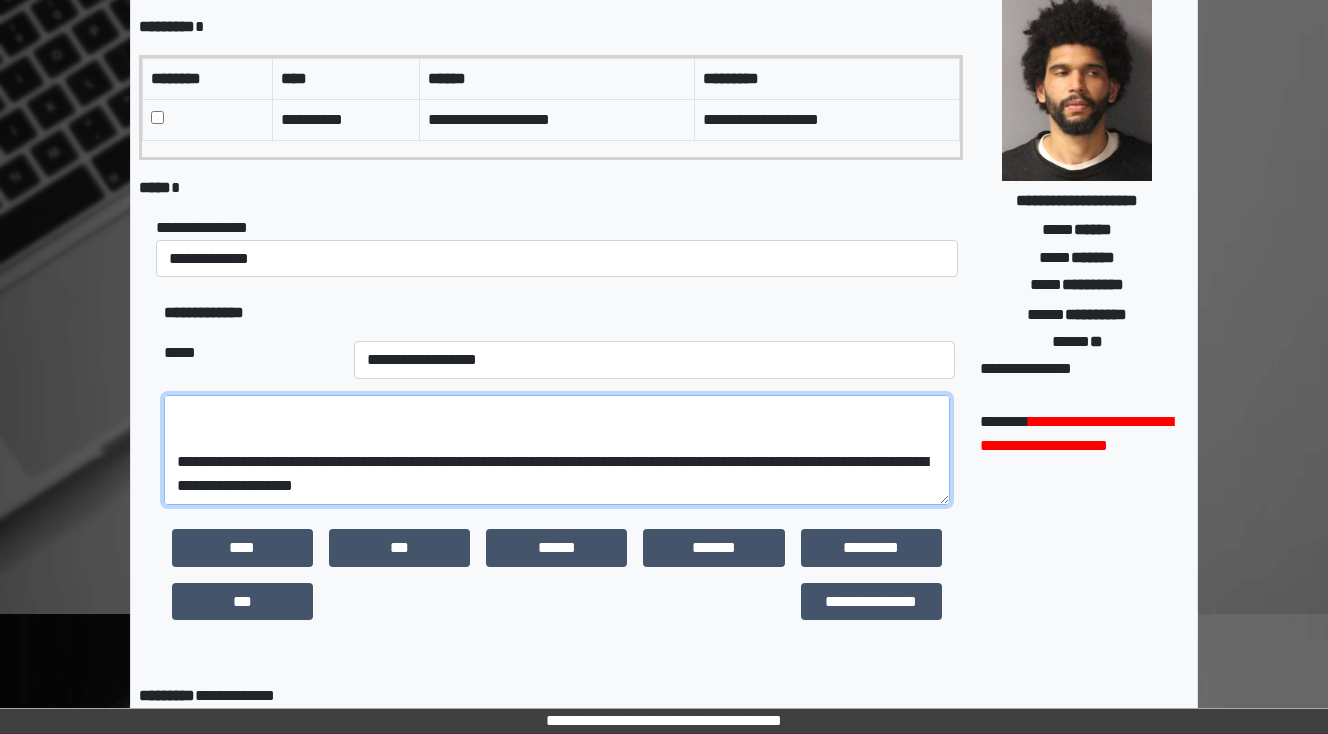 scroll, scrollTop: 288, scrollLeft: 0, axis: vertical 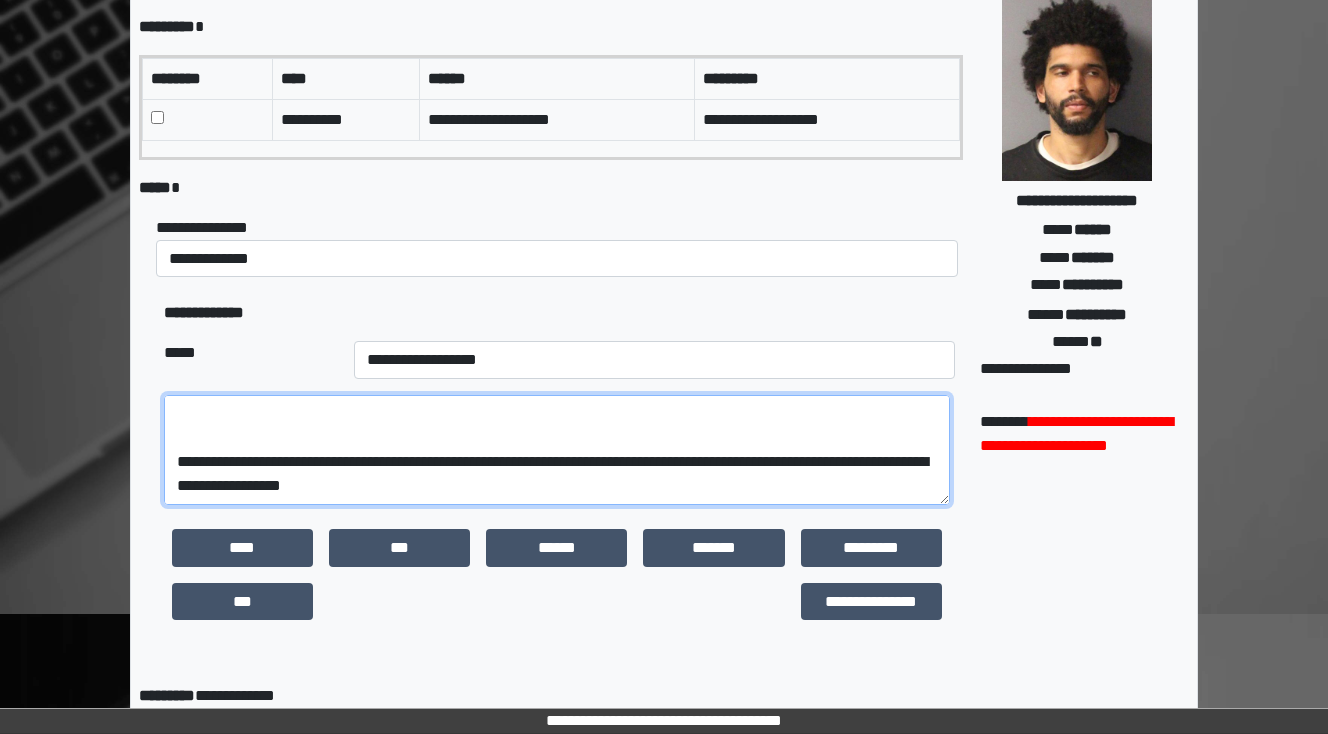 click on "**********" at bounding box center [557, 450] 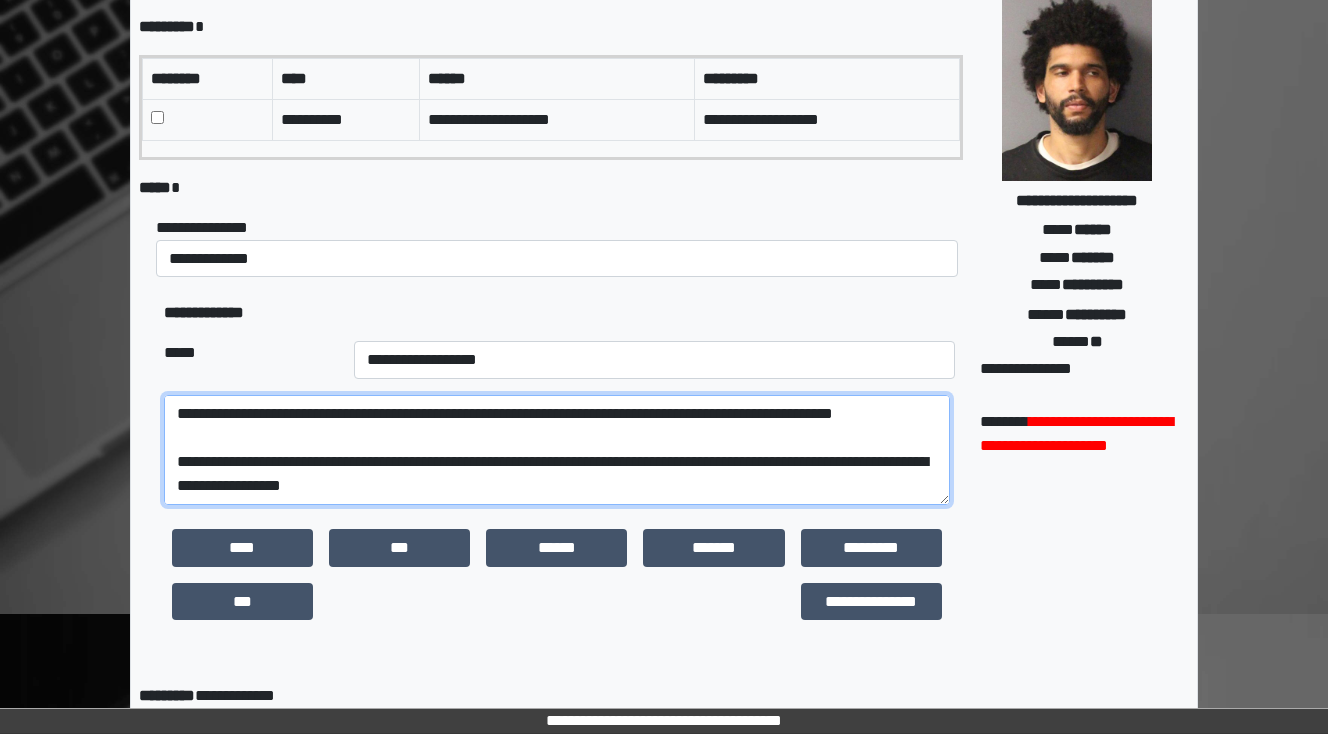 scroll, scrollTop: 192, scrollLeft: 0, axis: vertical 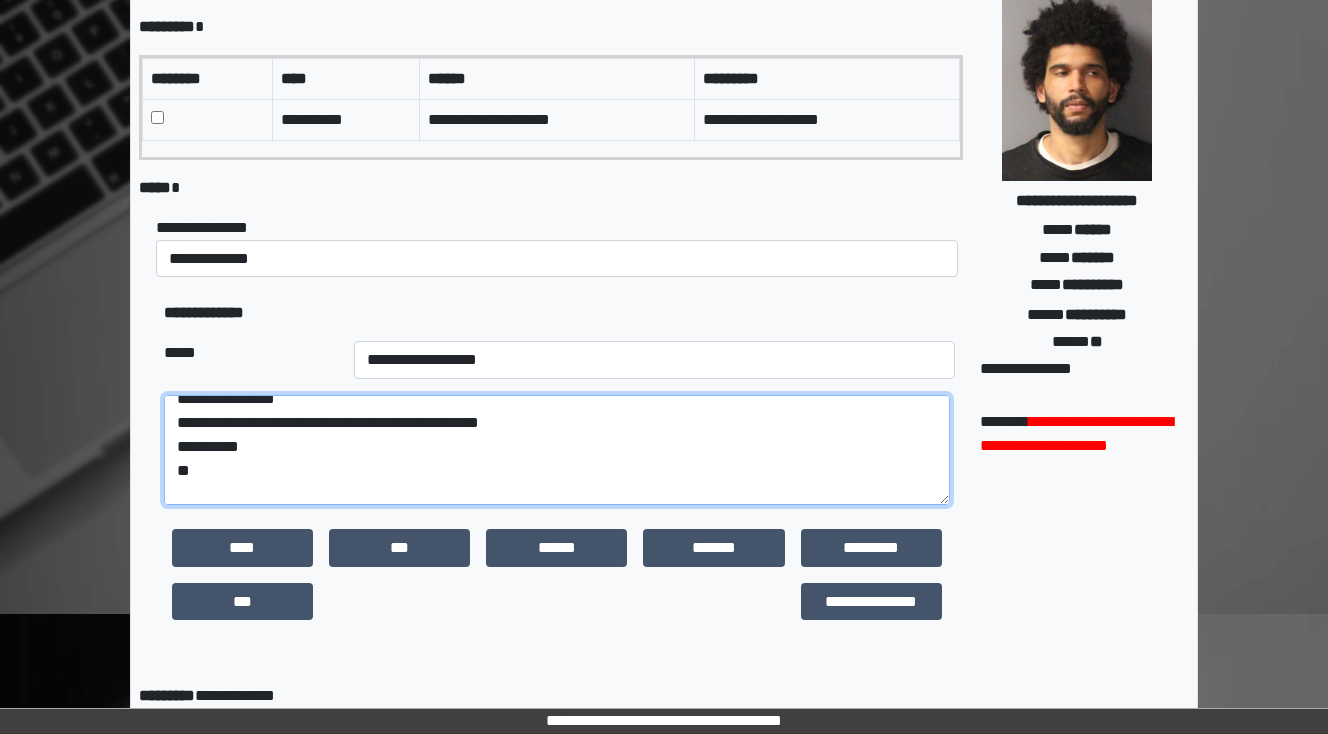 click on "**********" at bounding box center [557, 450] 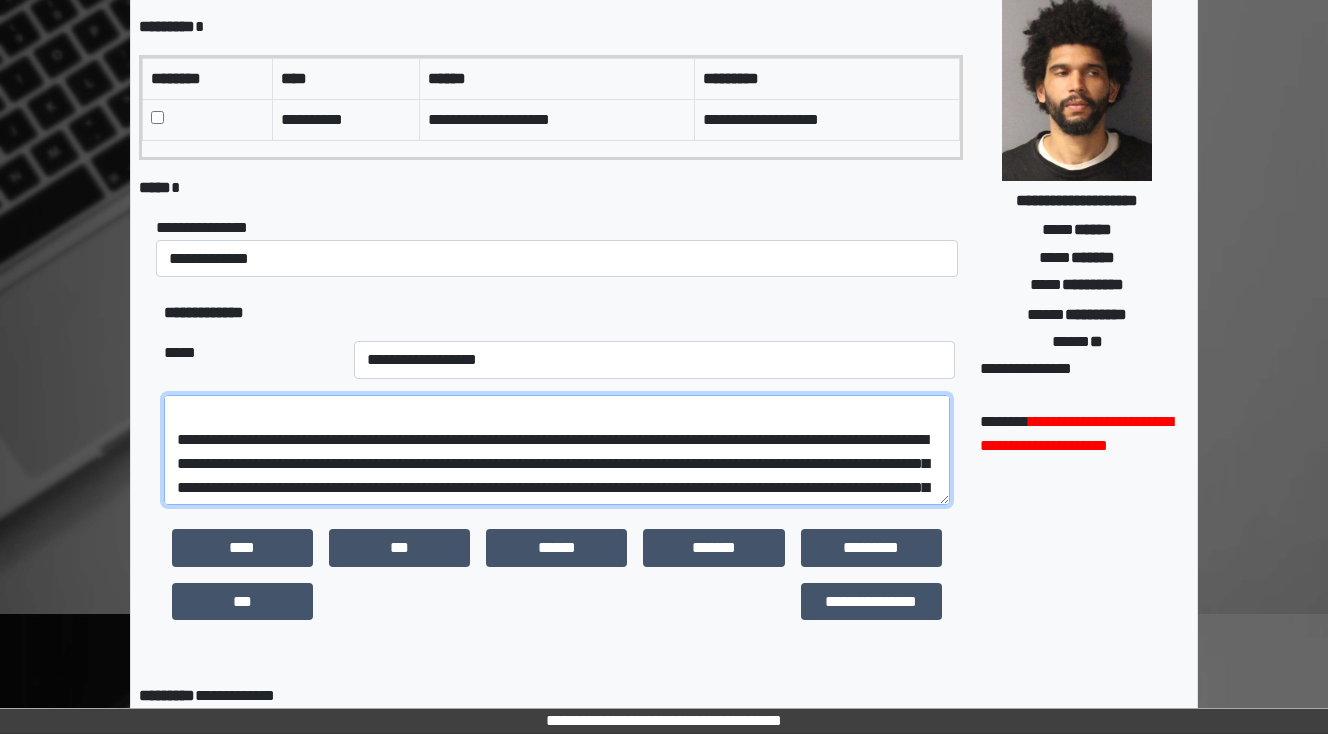 scroll, scrollTop: 192, scrollLeft: 0, axis: vertical 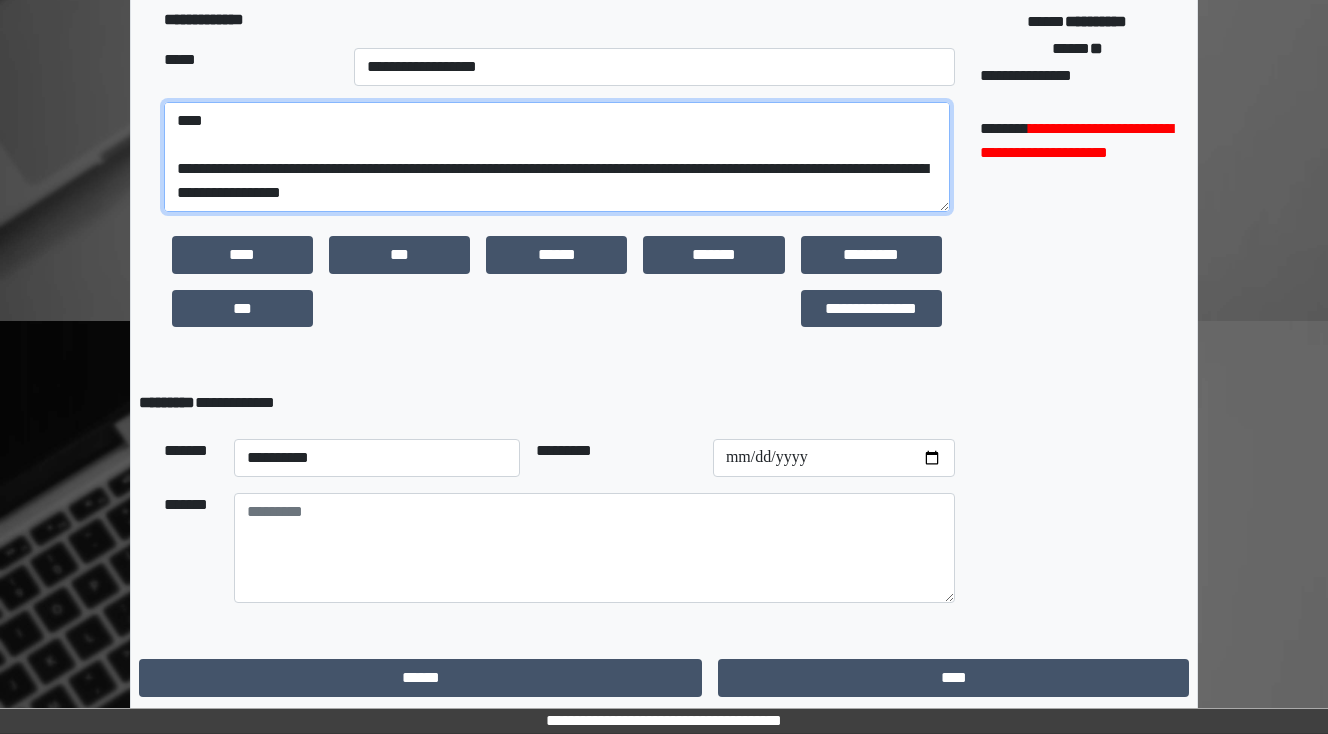 type on "**********" 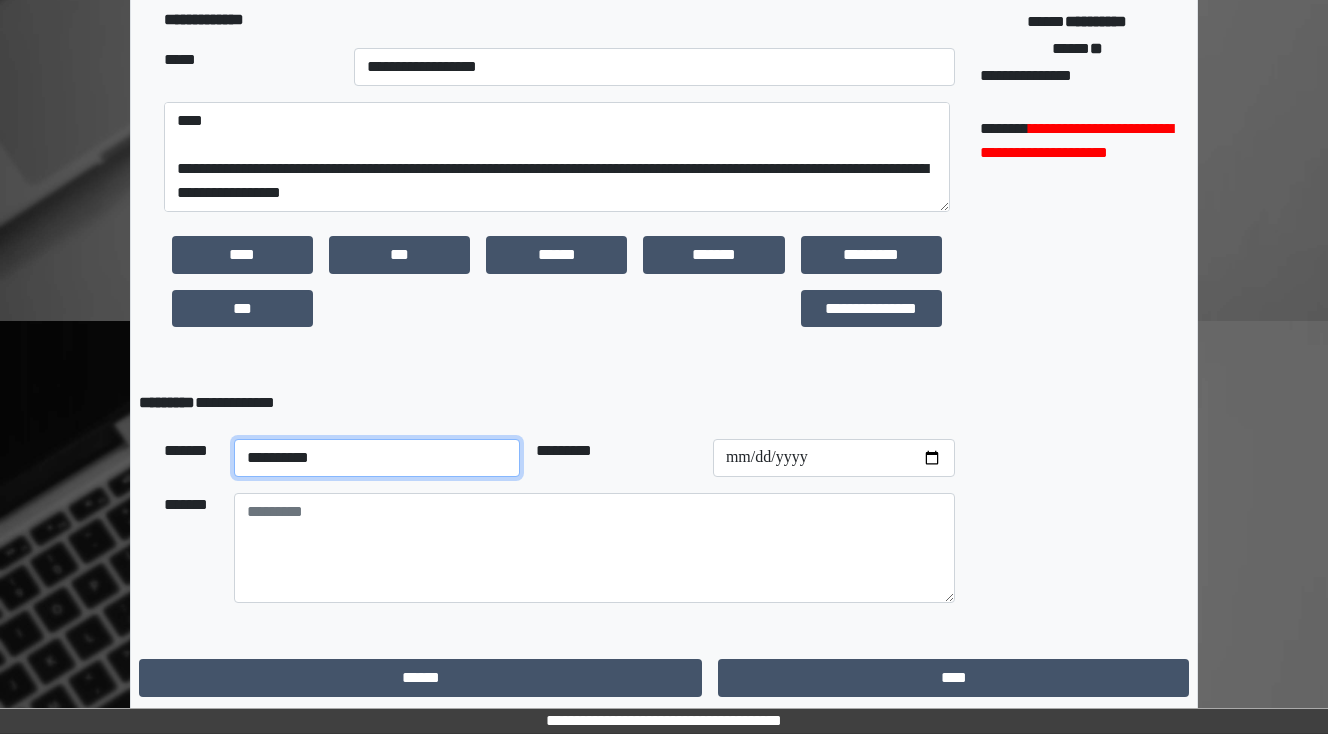click on "**********" at bounding box center (377, 458) 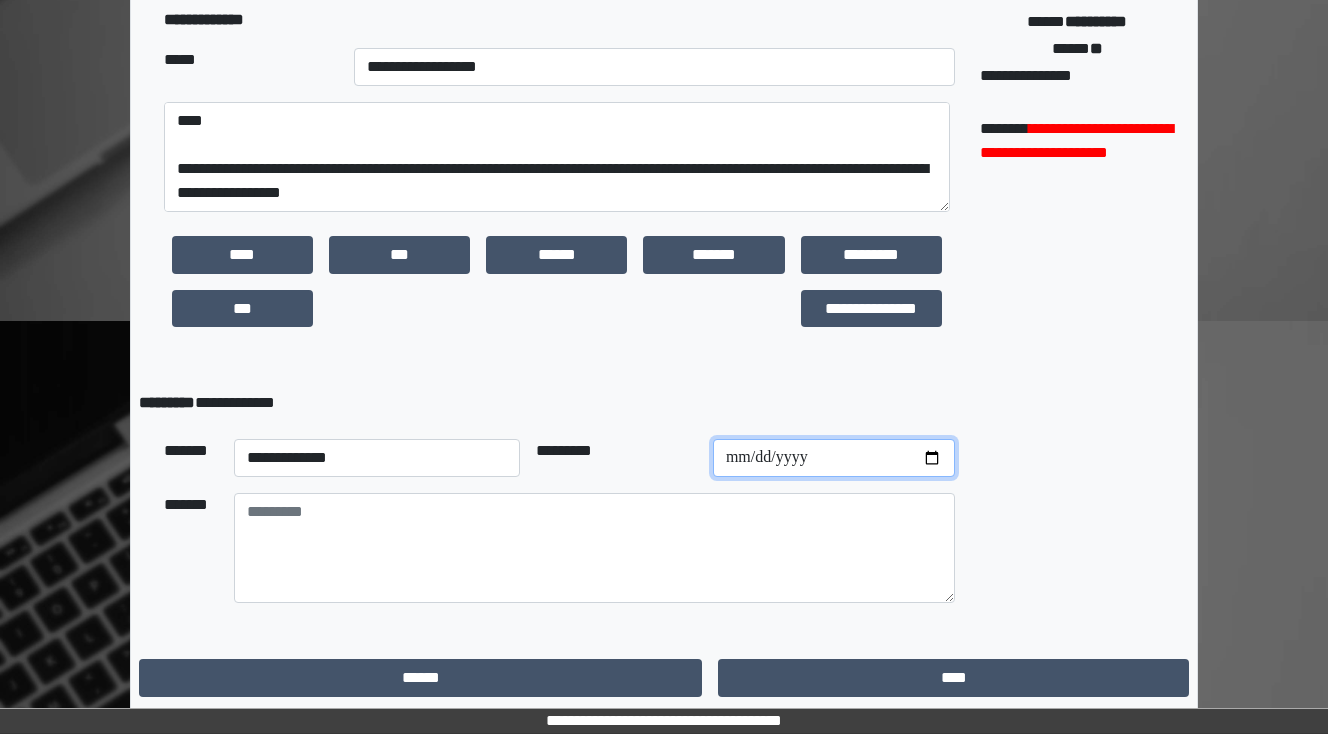 drag, startPoint x: 929, startPoint y: 449, endPoint x: 915, endPoint y: 437, distance: 18.439089 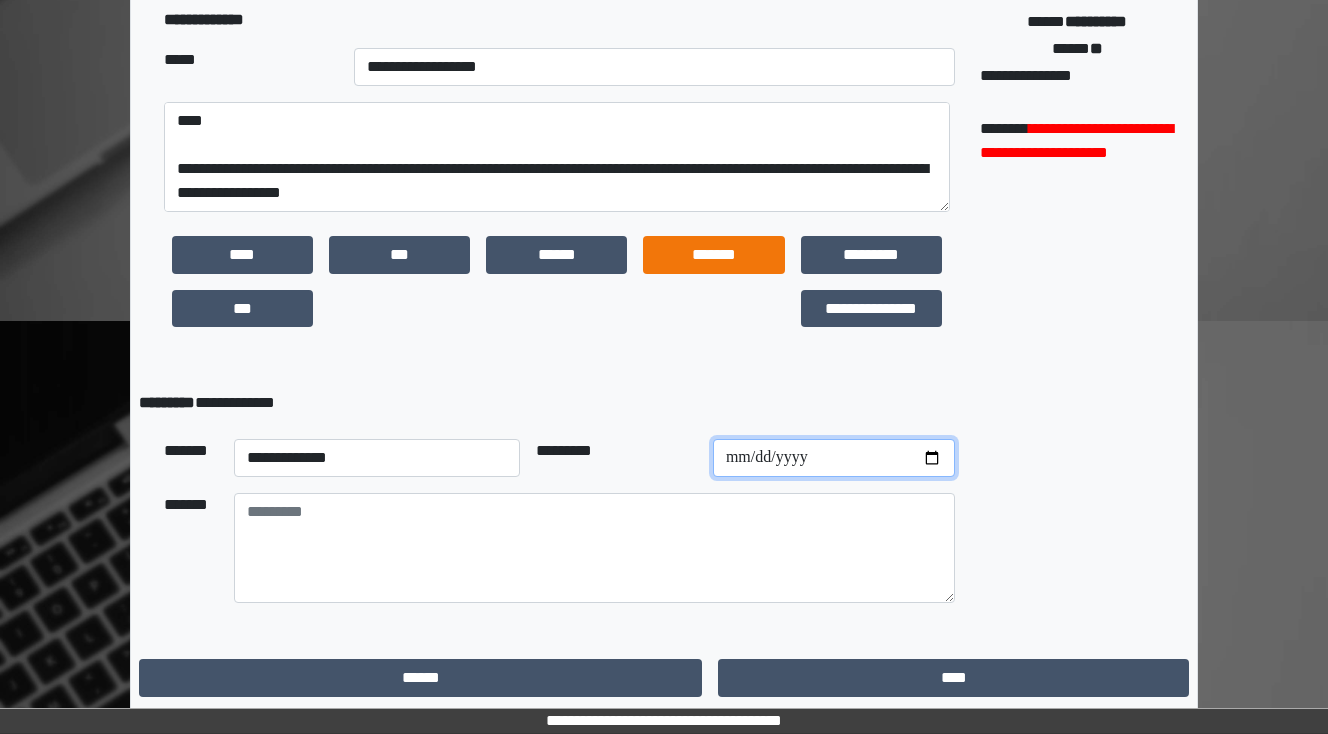 type on "**********" 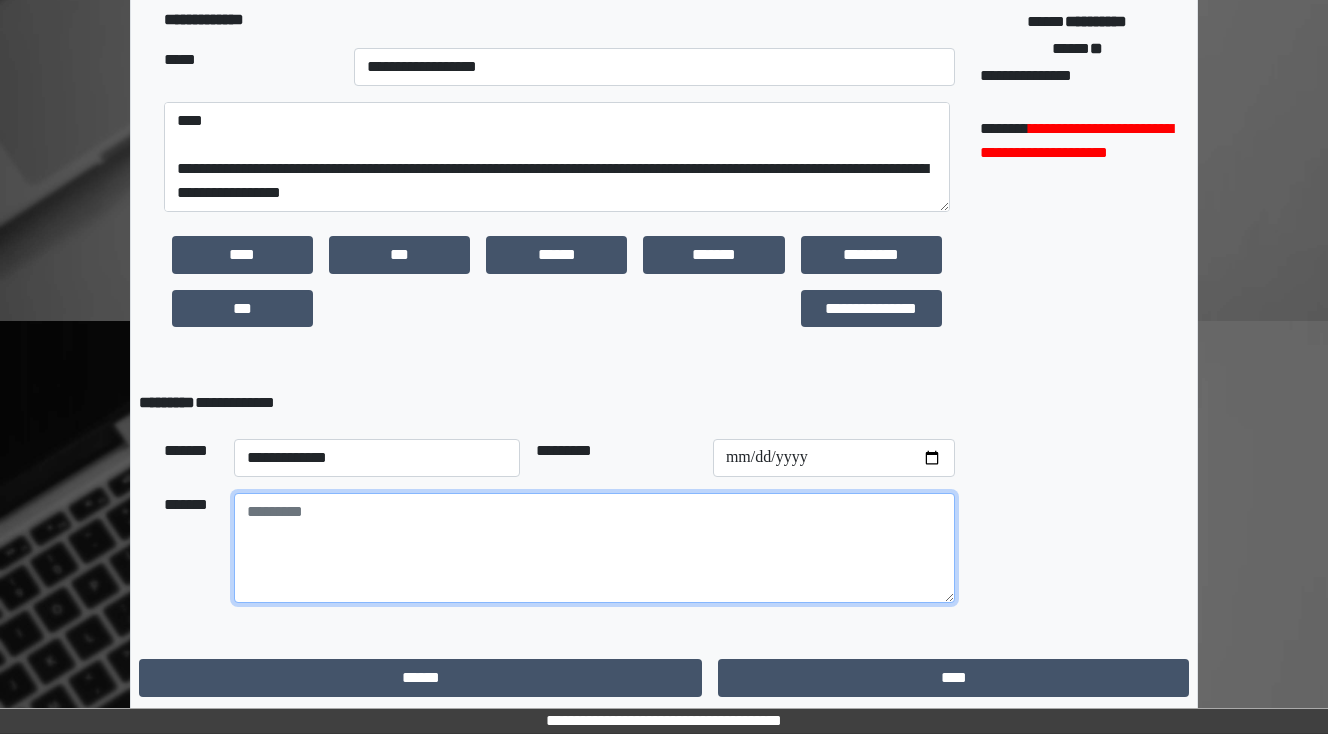click at bounding box center [594, 548] 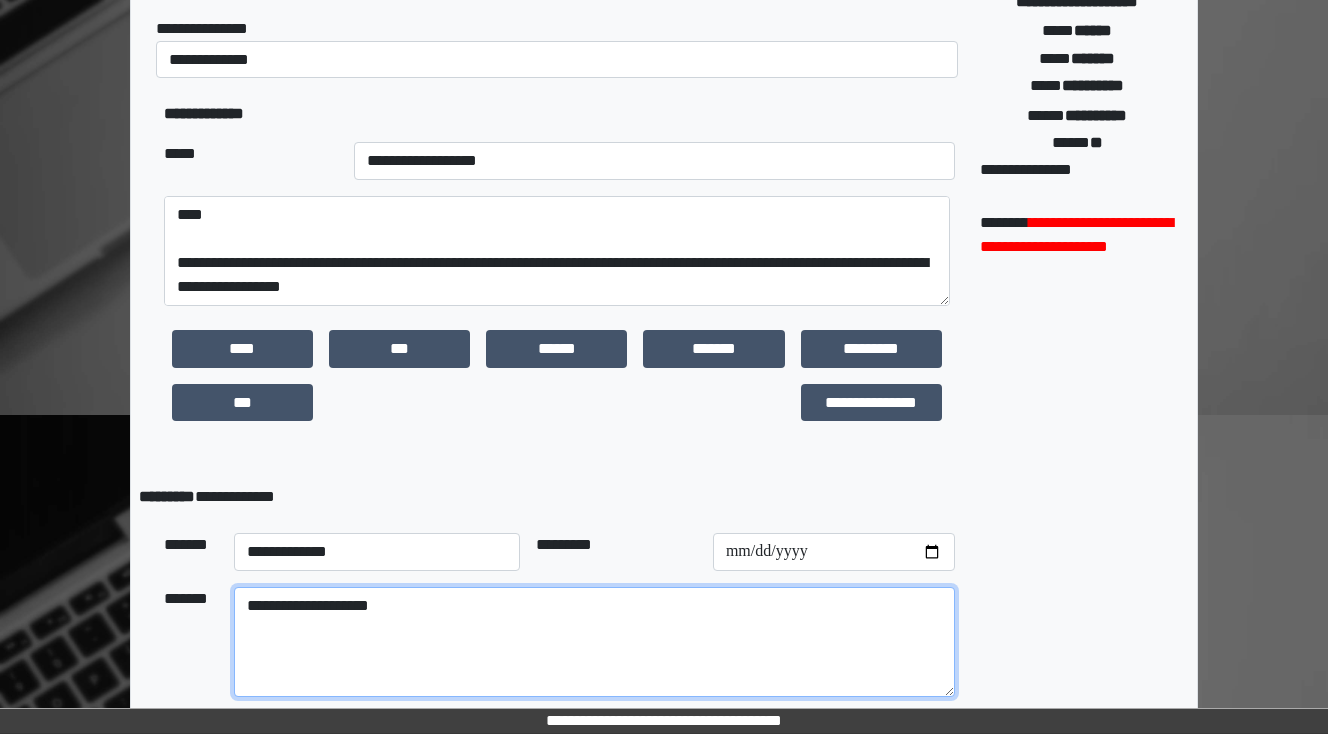 scroll, scrollTop: 230, scrollLeft: 0, axis: vertical 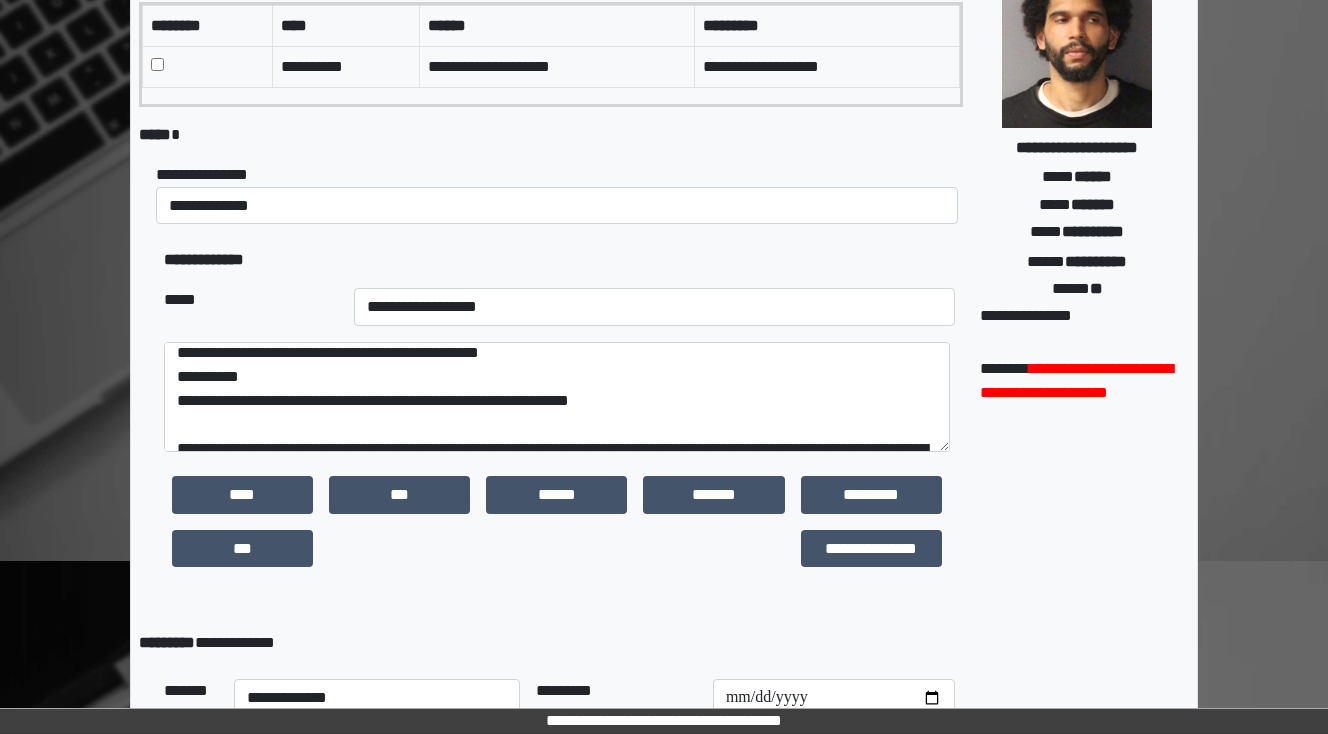 type on "**********" 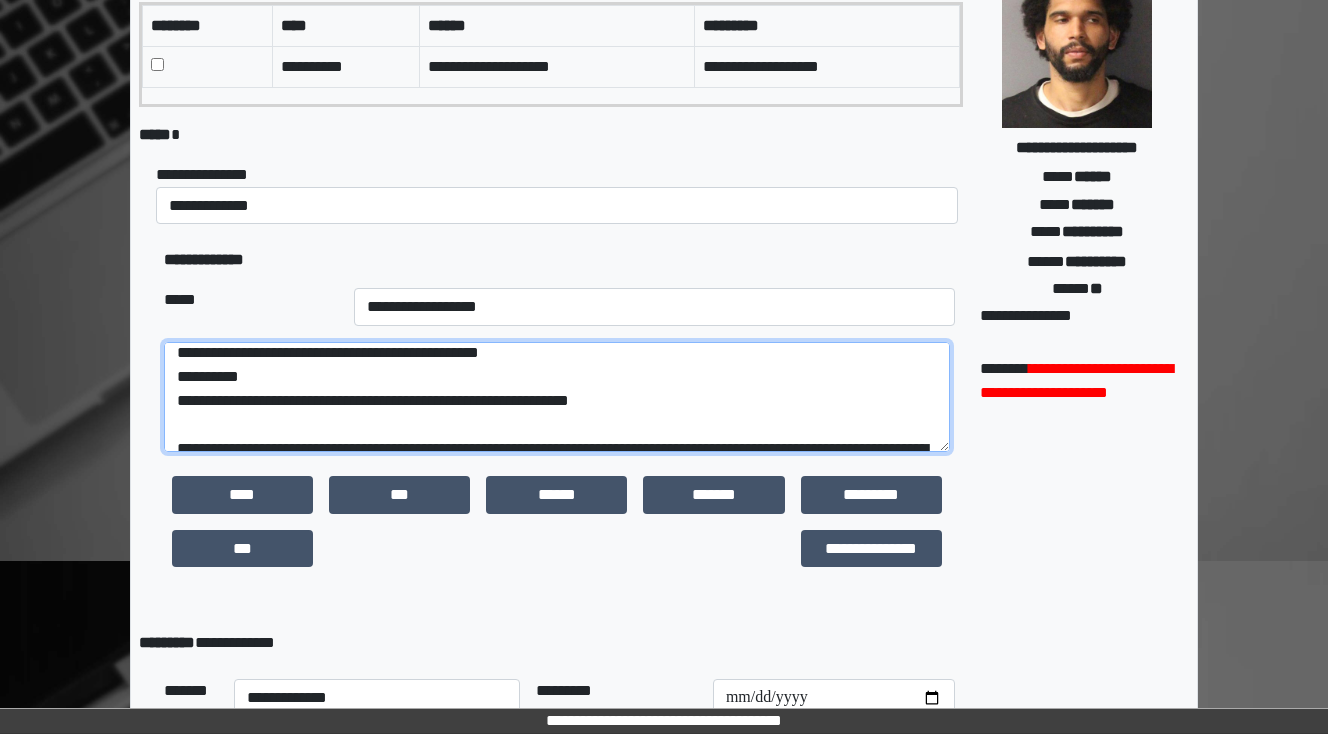 click on "**********" at bounding box center [557, 397] 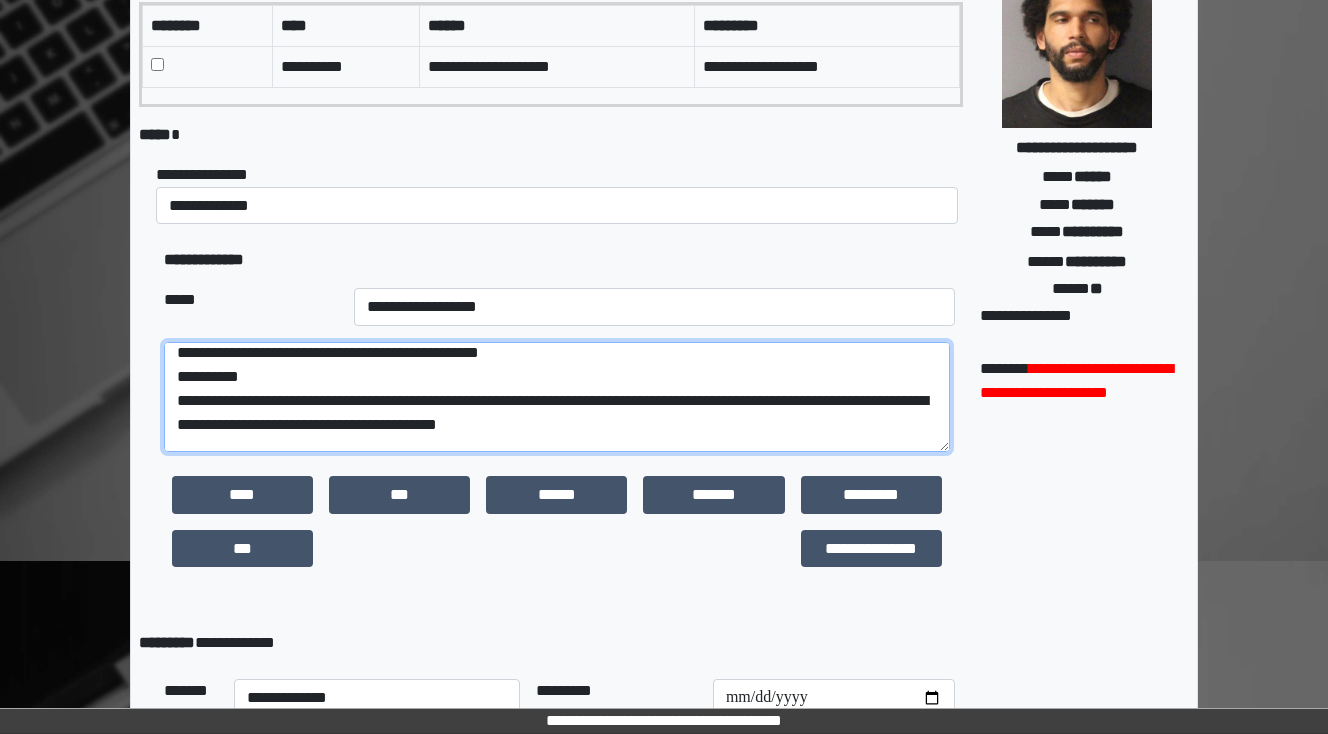 click on "**********" at bounding box center [557, 397] 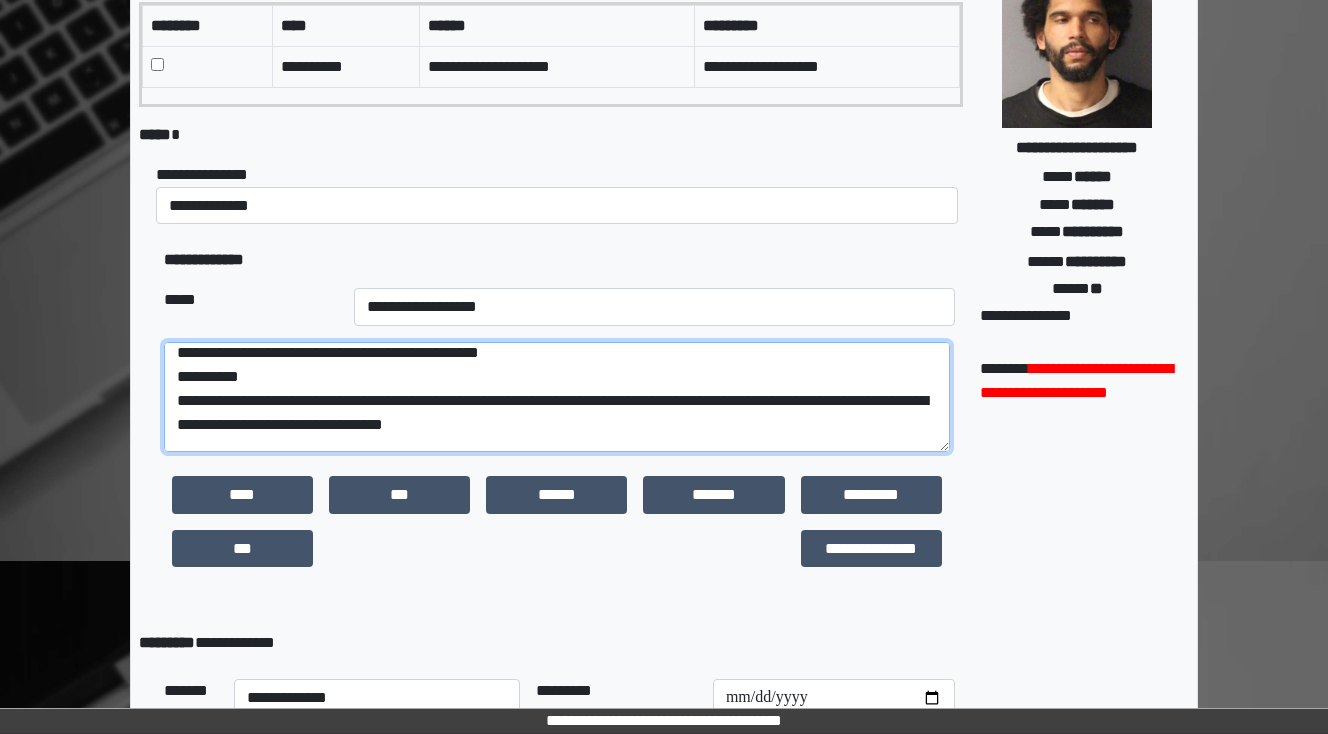 click on "**********" at bounding box center [557, 397] 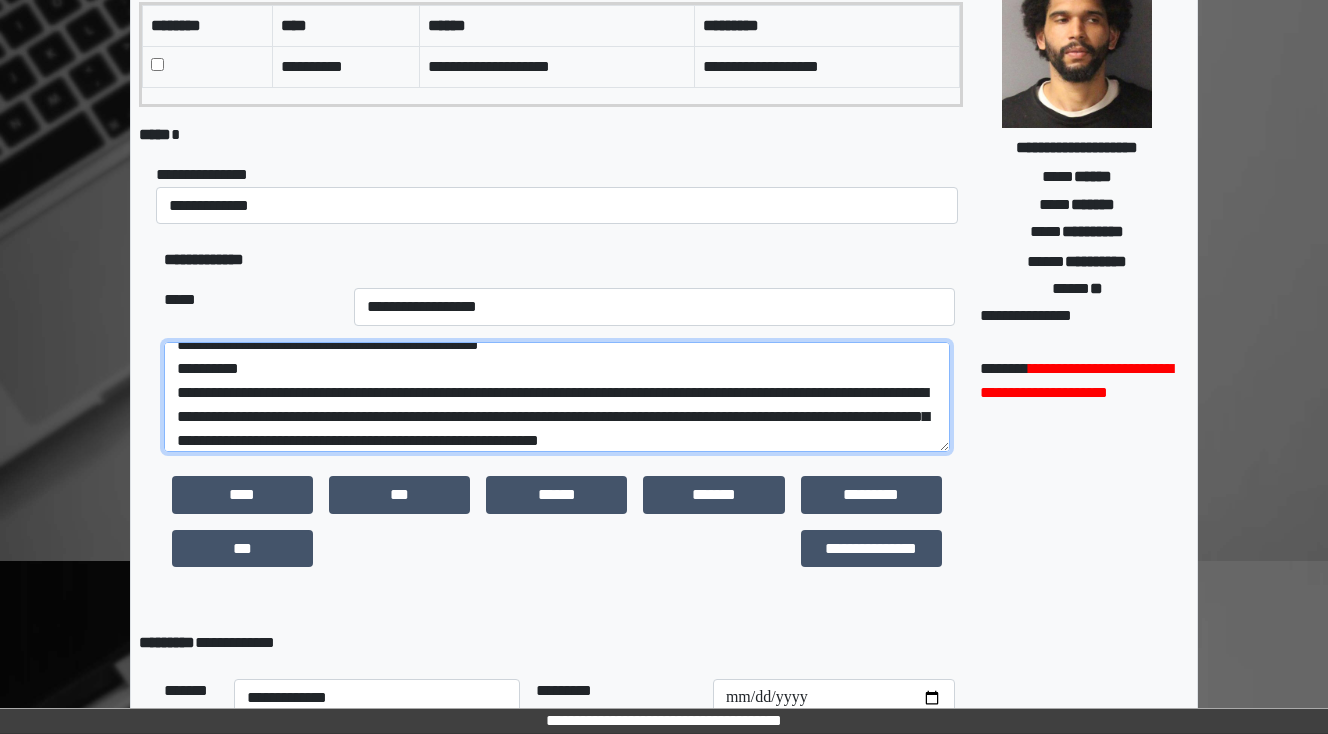 scroll, scrollTop: 64, scrollLeft: 0, axis: vertical 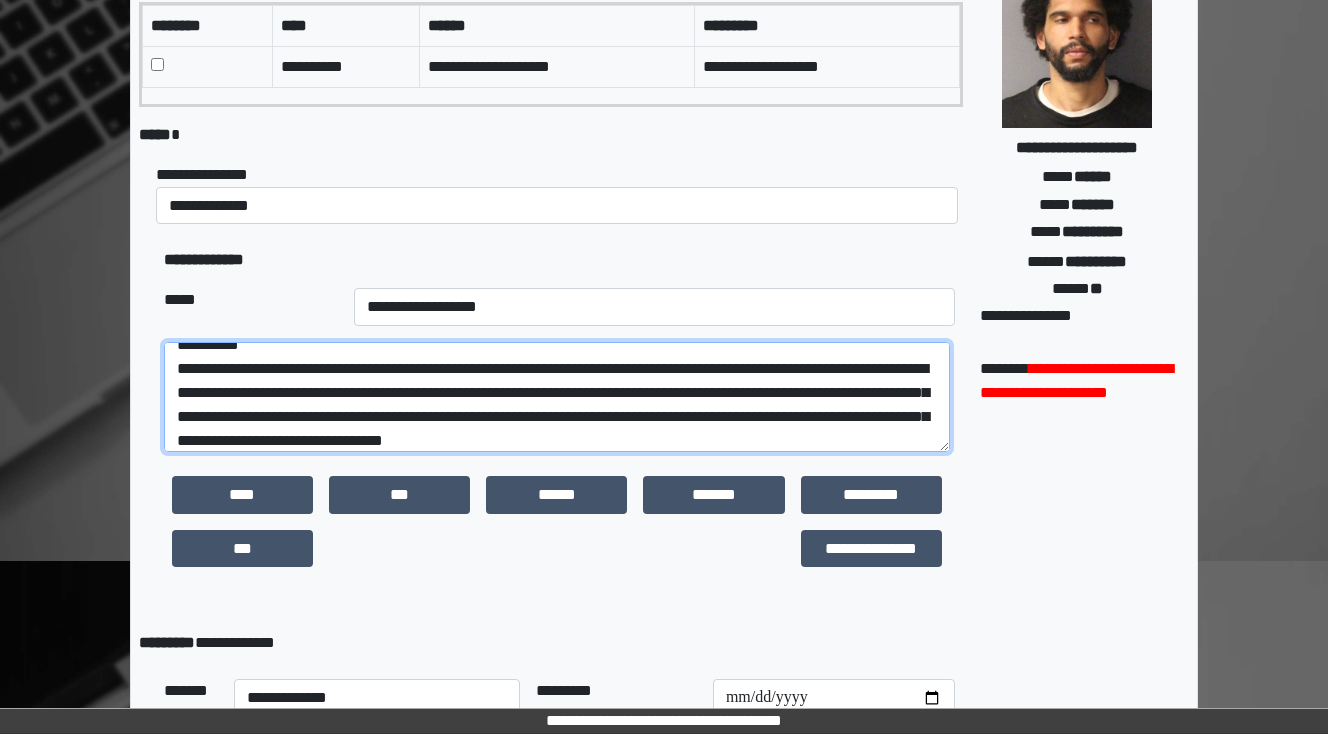drag, startPoint x: 610, startPoint y: 438, endPoint x: 879, endPoint y: 440, distance: 269.00745 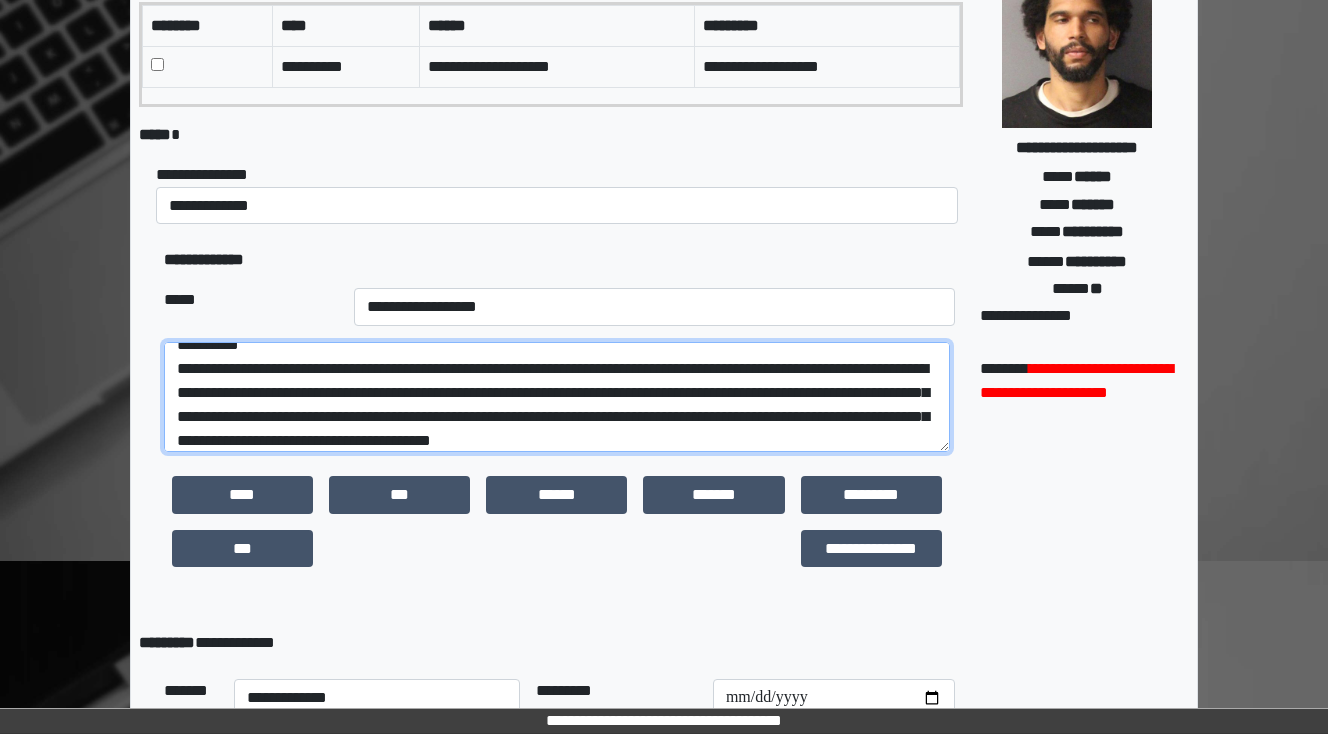 scroll, scrollTop: 88, scrollLeft: 0, axis: vertical 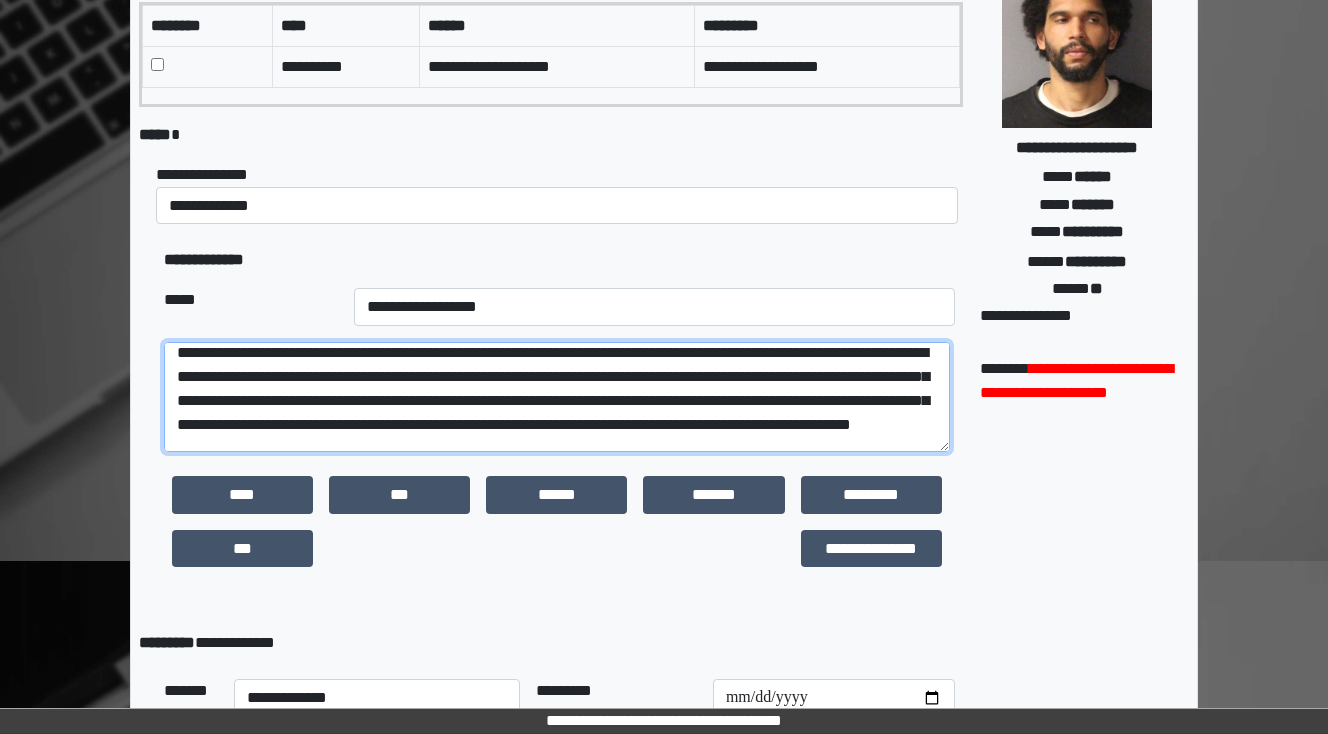 click at bounding box center (557, 397) 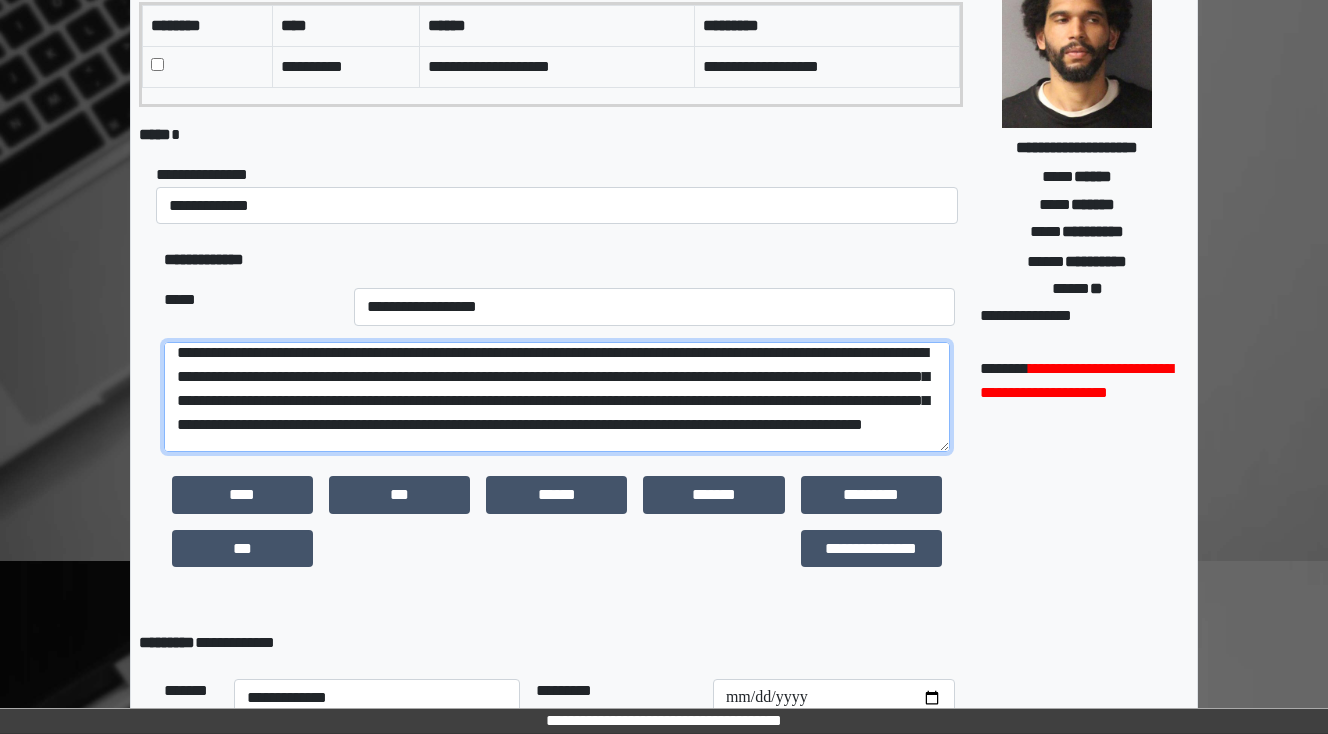 click at bounding box center (557, 397) 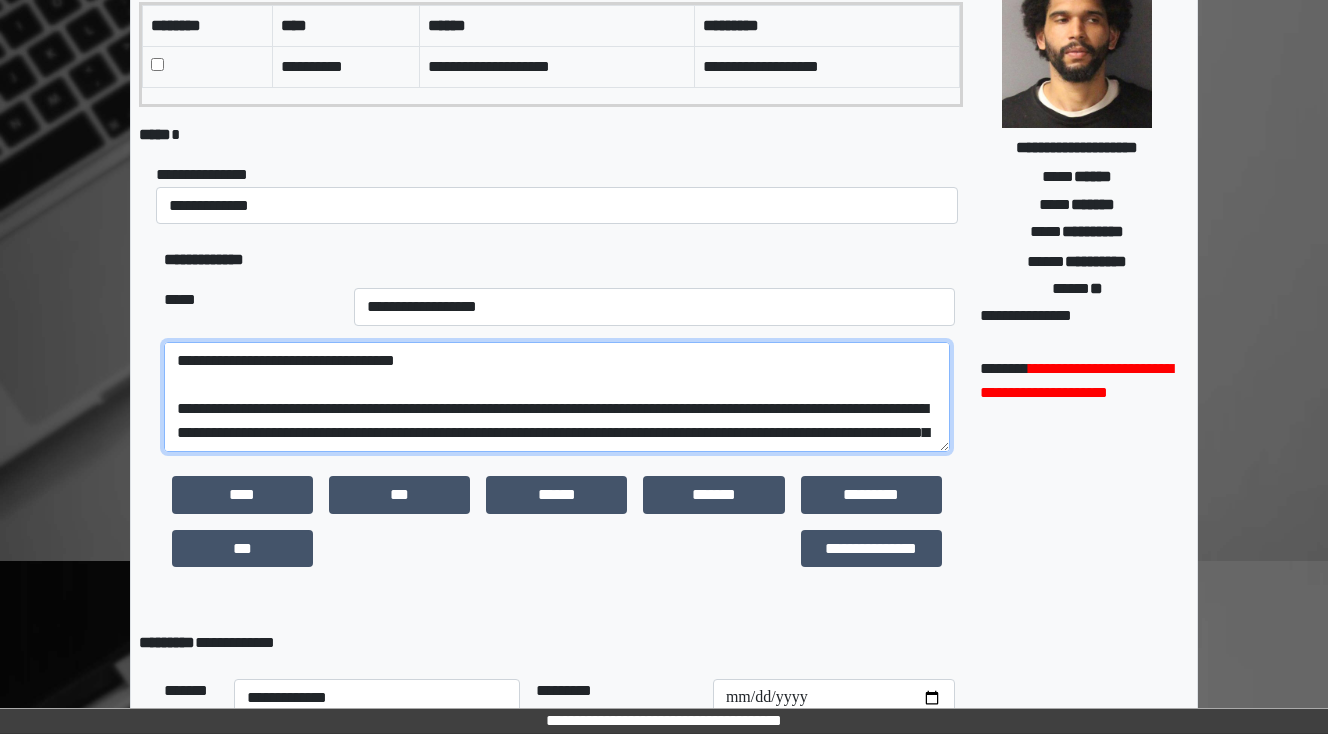 scroll, scrollTop: 168, scrollLeft: 0, axis: vertical 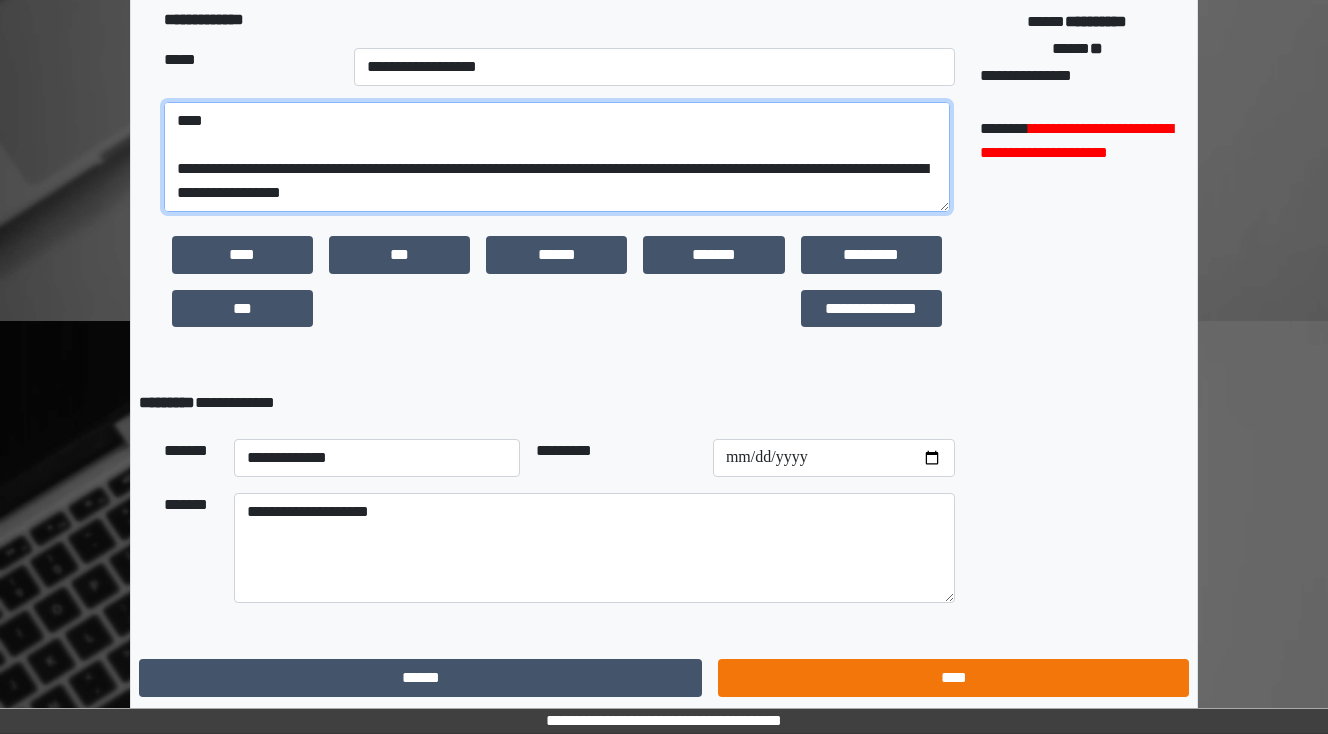 type on "**********" 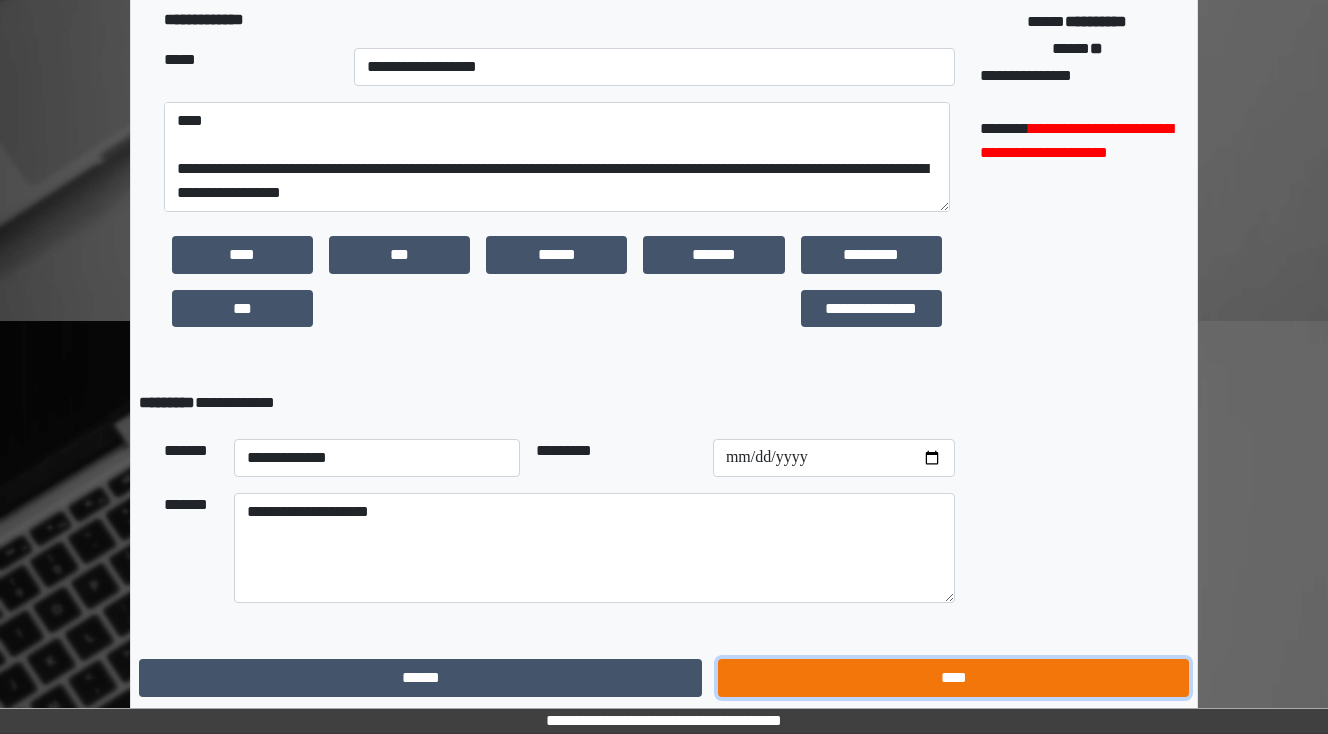 click on "****" at bounding box center [953, 678] 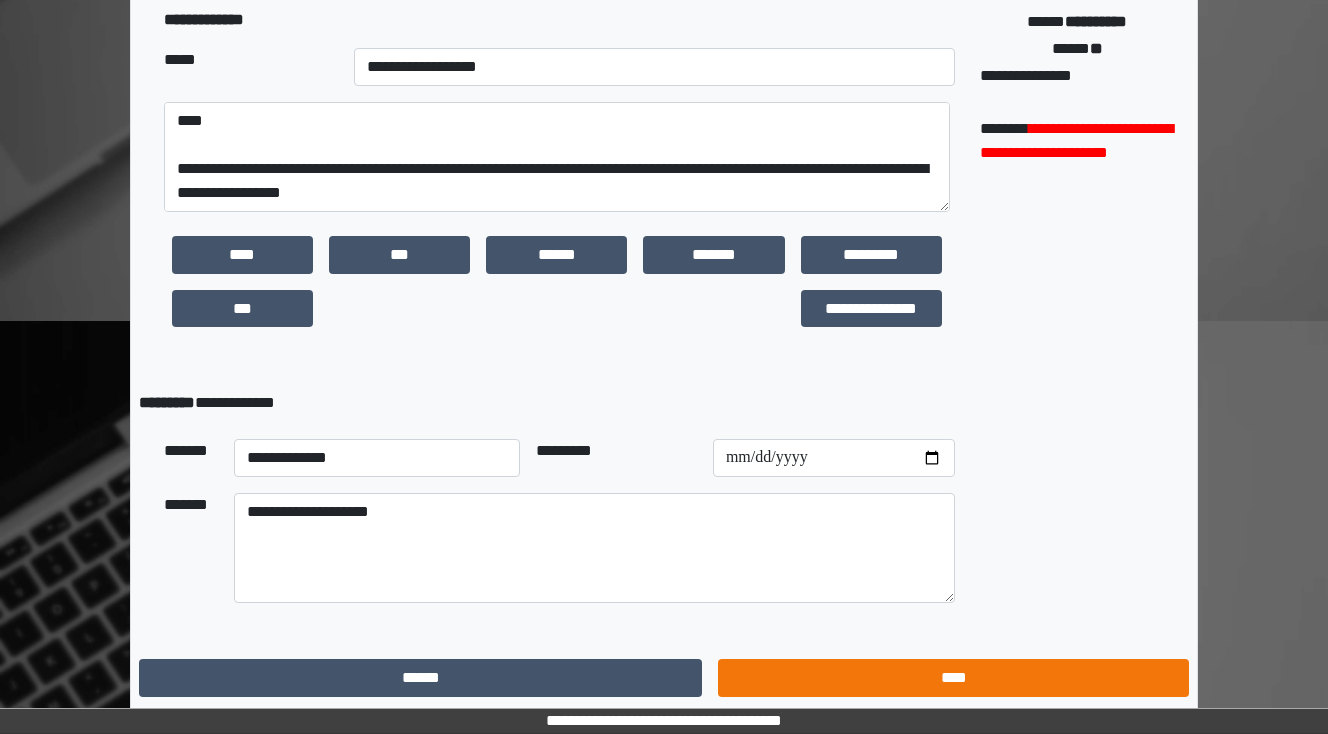 scroll, scrollTop: 0, scrollLeft: 0, axis: both 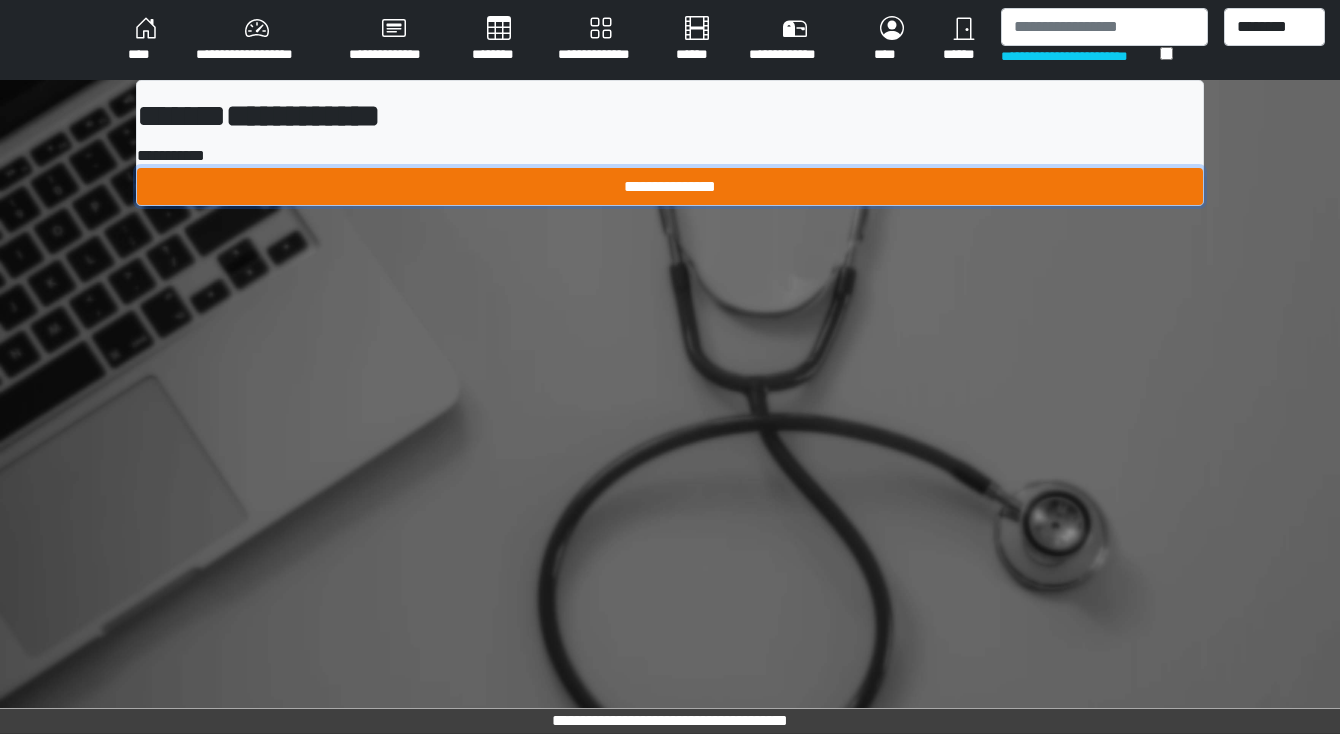 click on "**********" at bounding box center [670, 187] 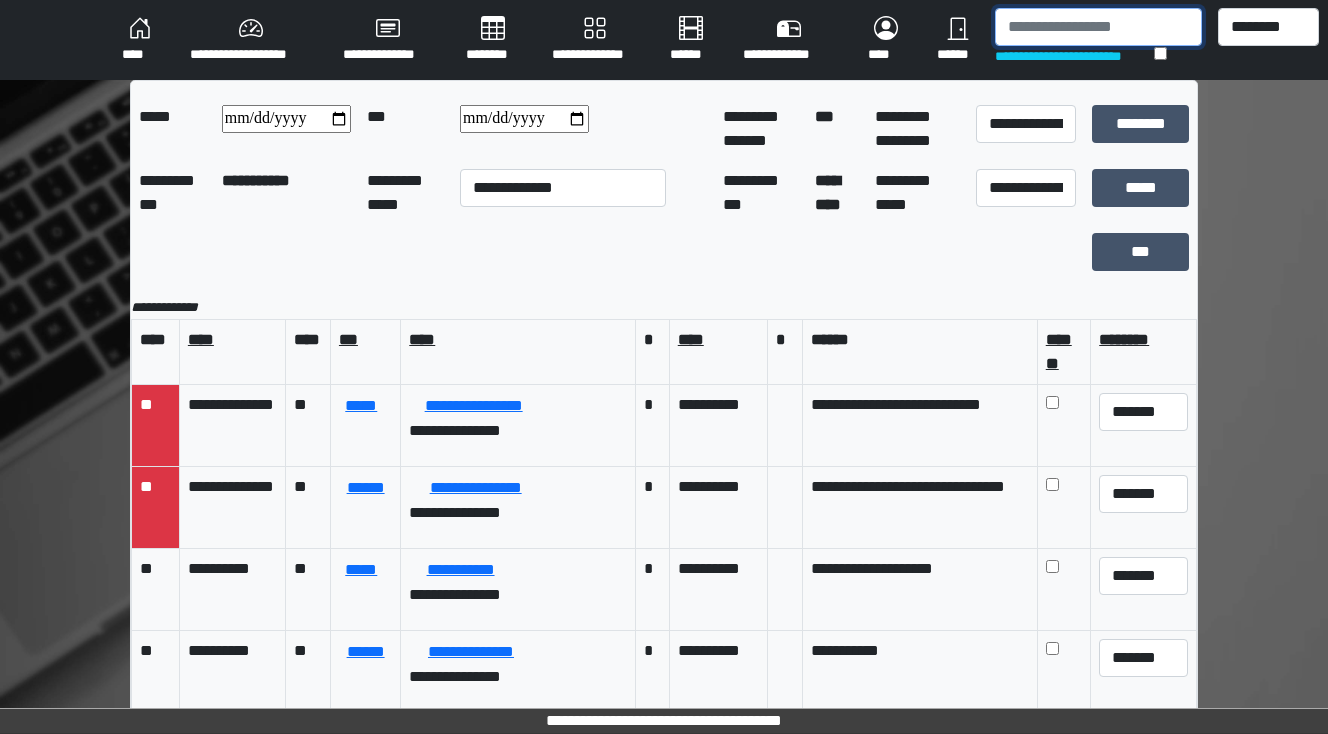 click at bounding box center (1098, 27) 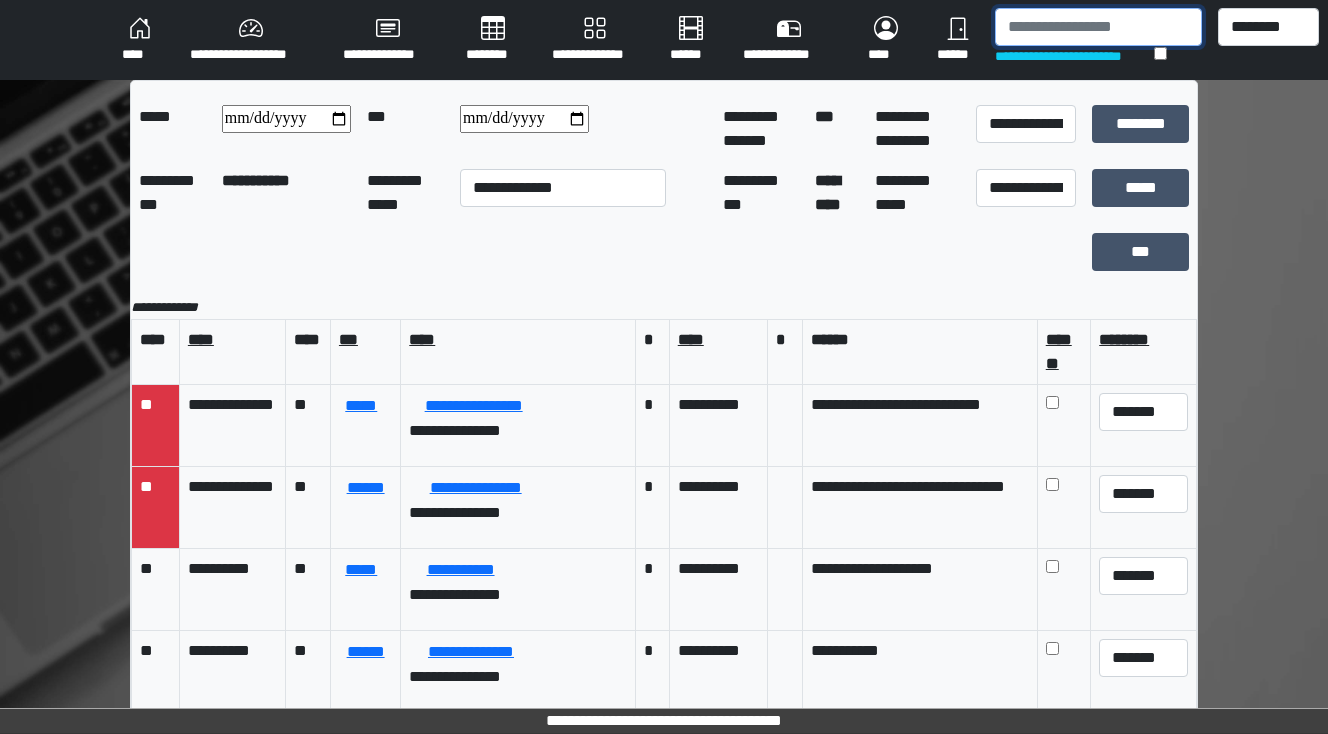 type on "*" 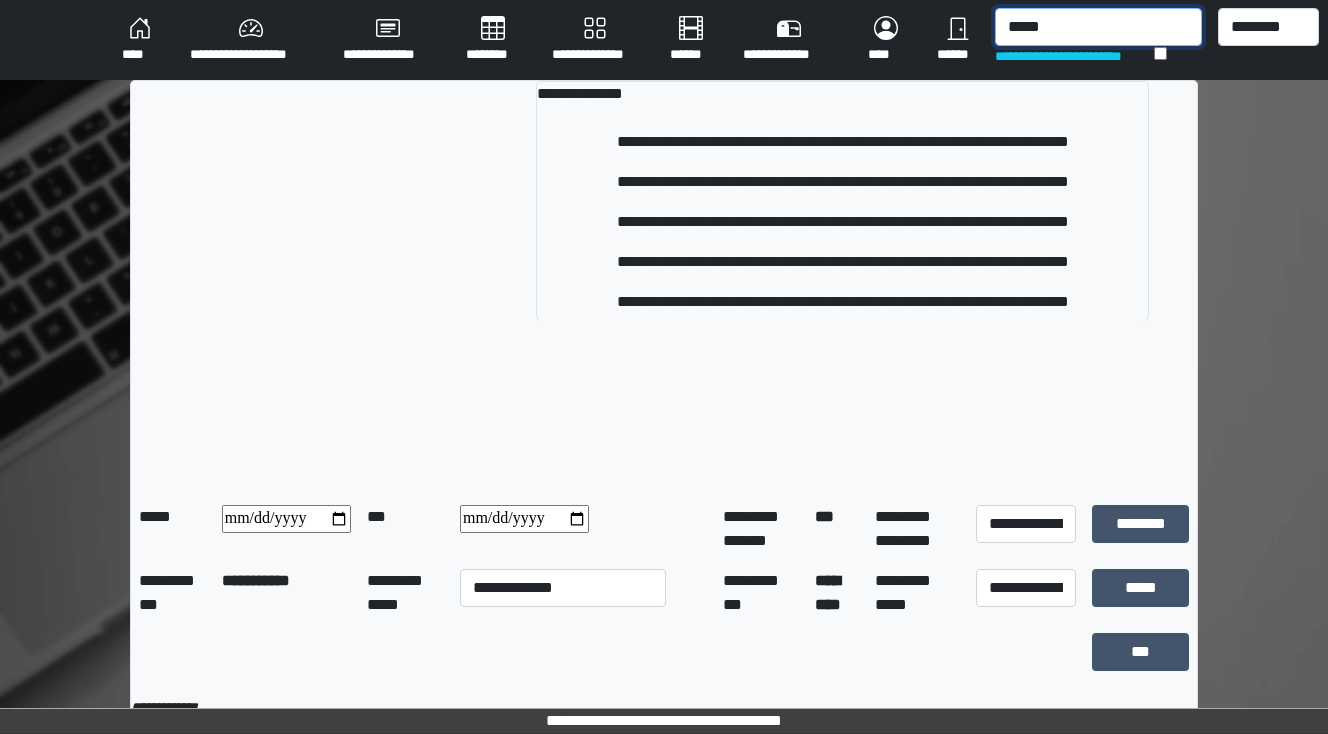 type on "*****" 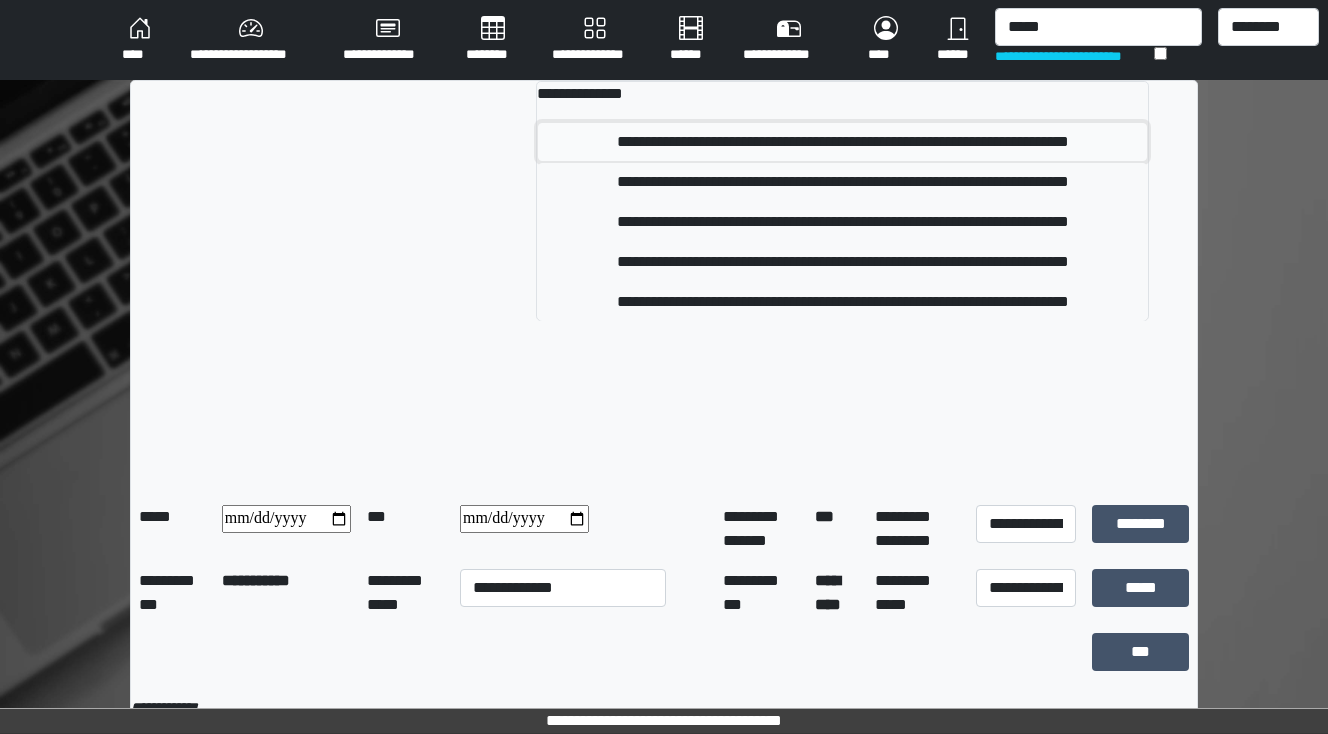 click on "**********" at bounding box center [843, 142] 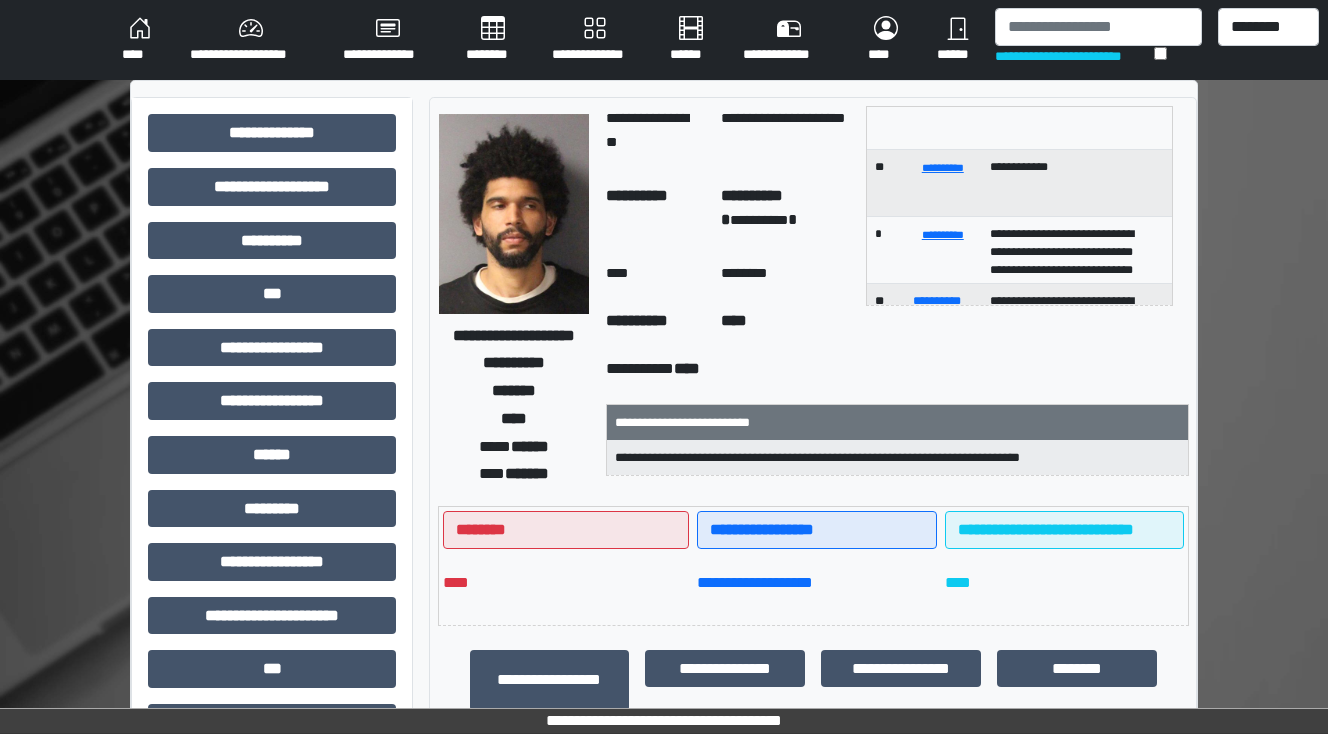 scroll, scrollTop: 0, scrollLeft: 0, axis: both 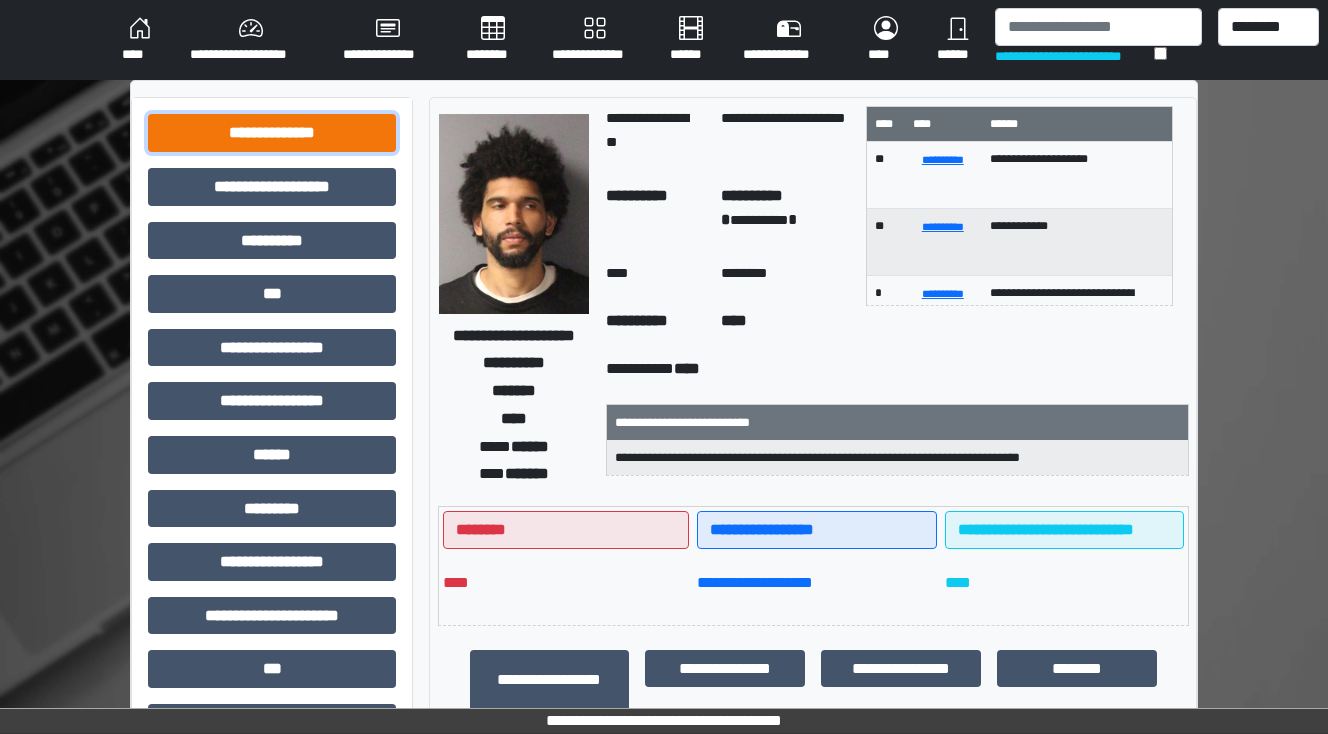click on "**********" at bounding box center [272, 133] 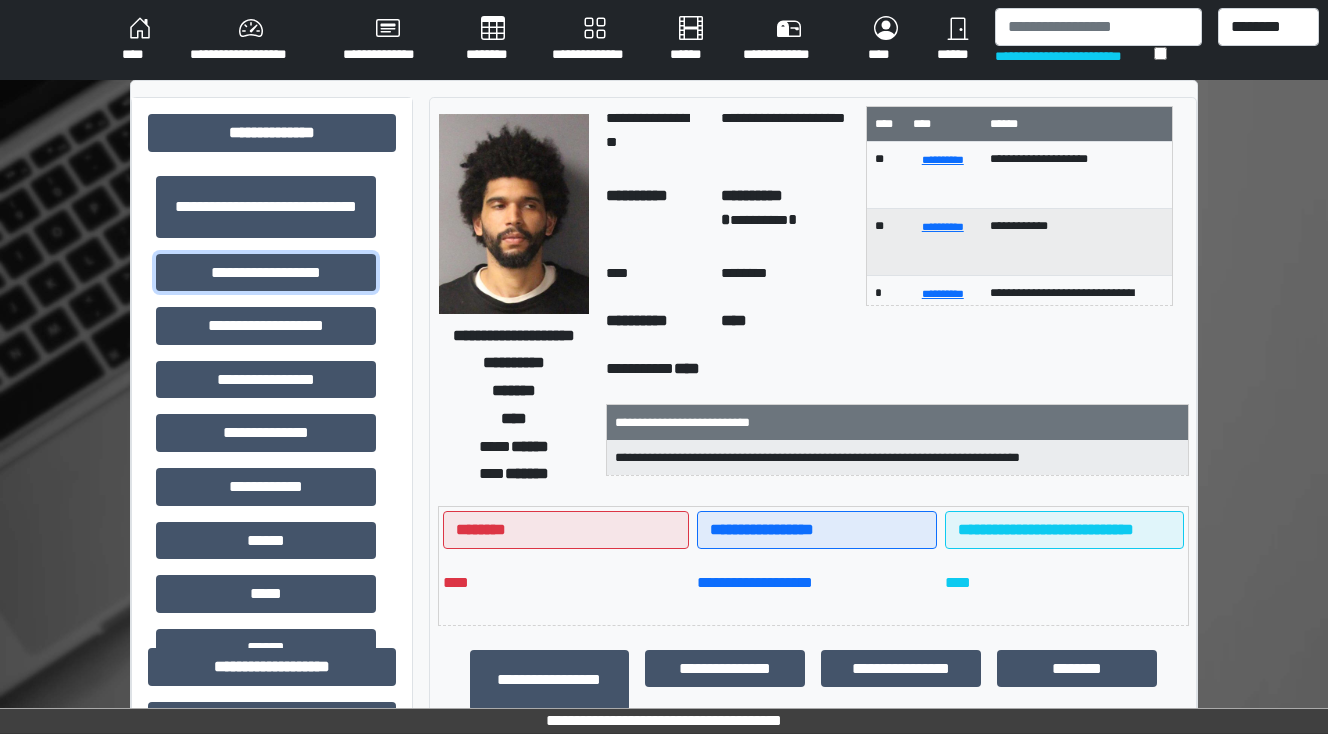 drag, startPoint x: 216, startPoint y: 268, endPoint x: 388, endPoint y: 289, distance: 173.27724 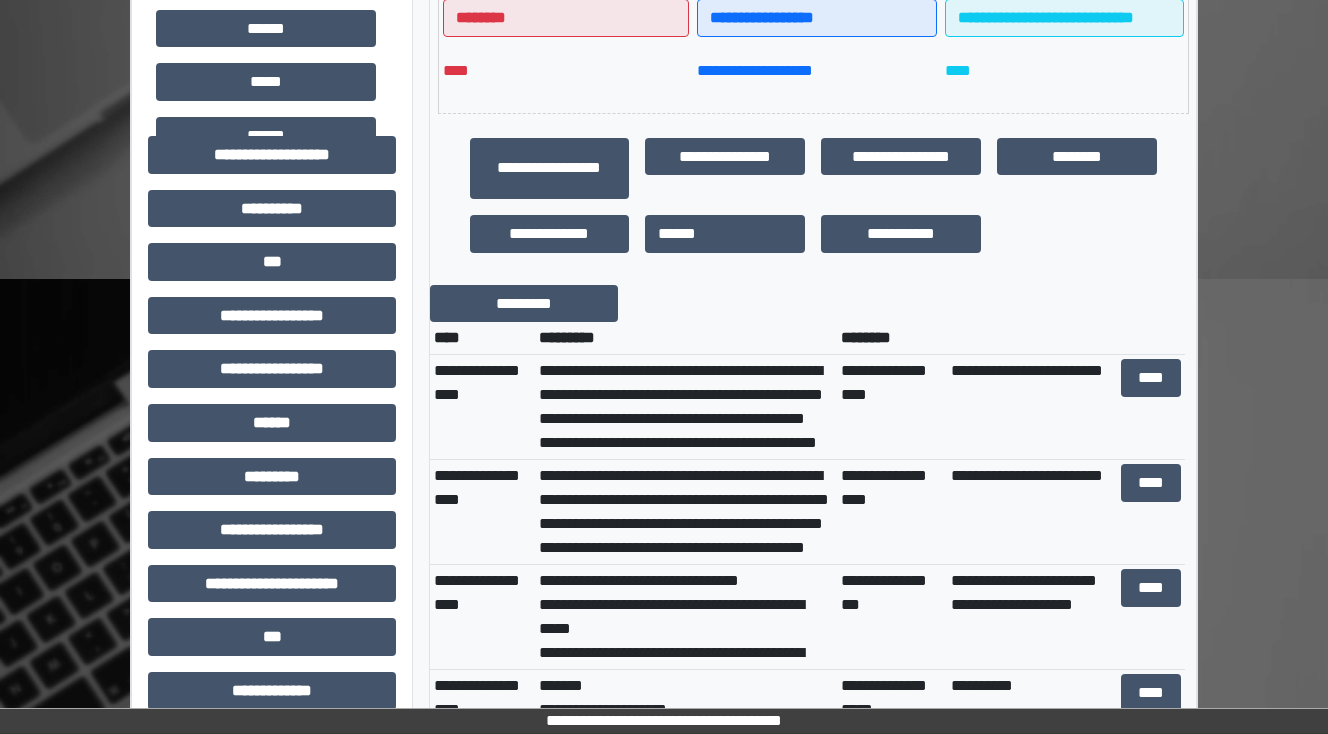 scroll, scrollTop: 560, scrollLeft: 0, axis: vertical 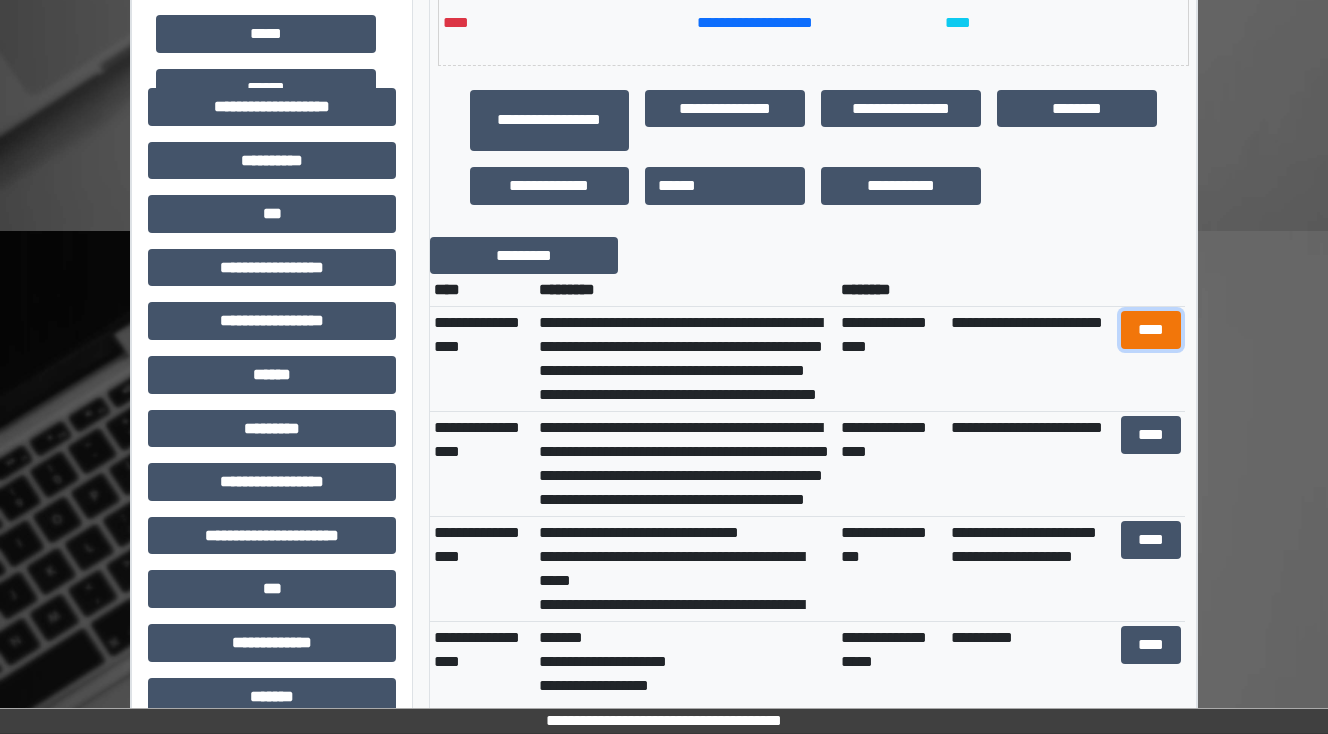 click on "****" at bounding box center [1150, 330] 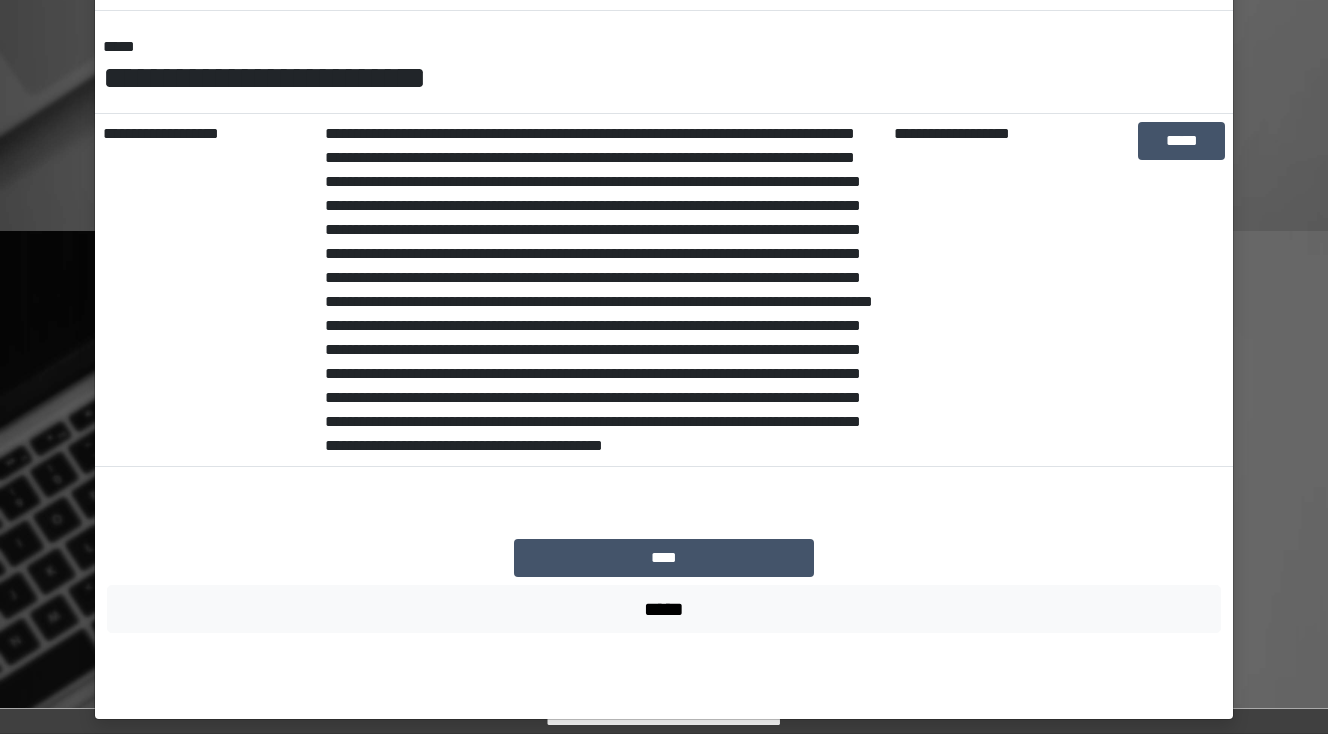 scroll, scrollTop: 280, scrollLeft: 0, axis: vertical 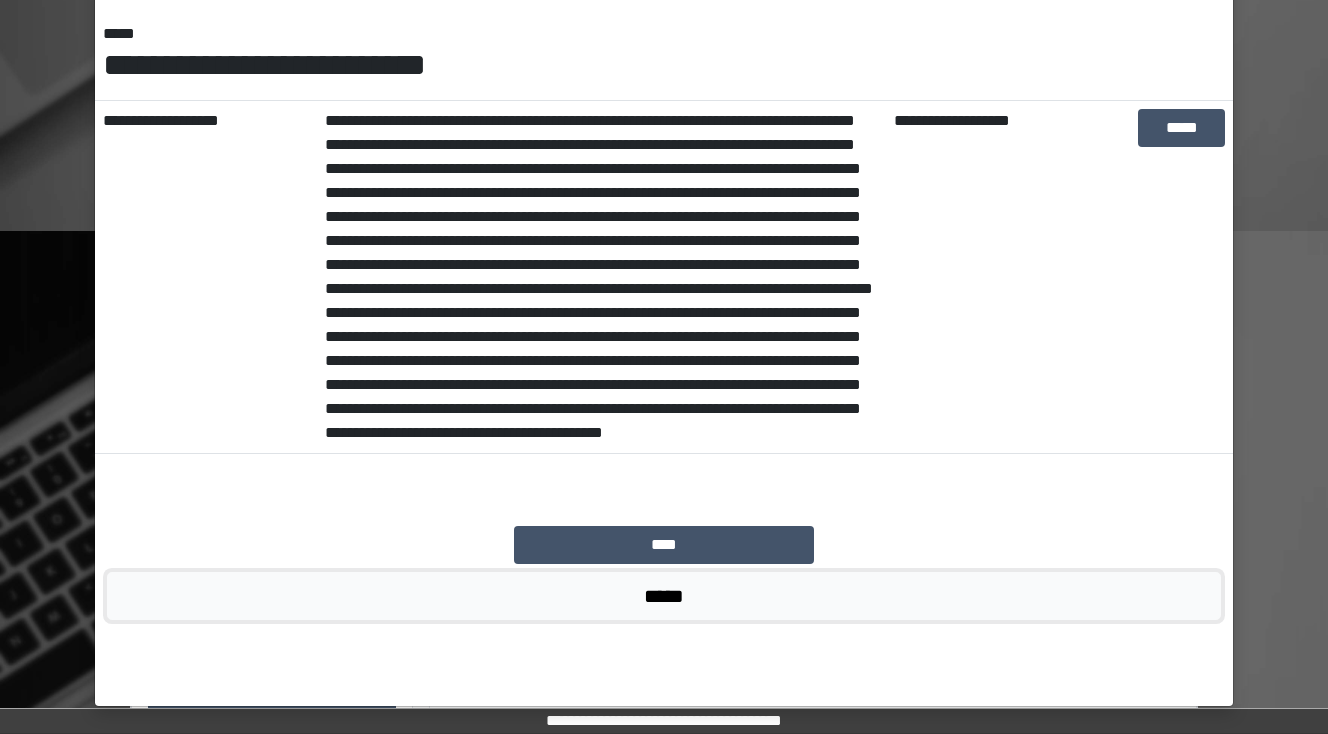 click on "*****" at bounding box center [664, 596] 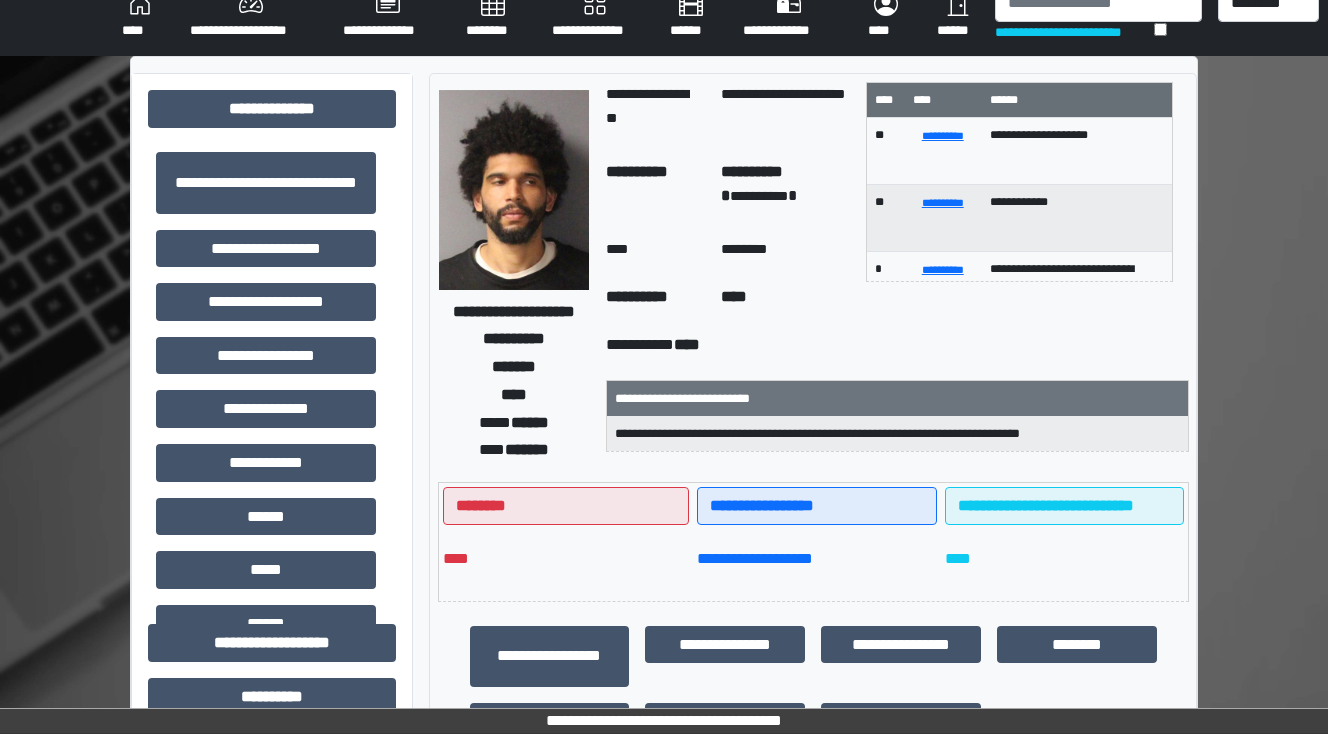 scroll, scrollTop: 0, scrollLeft: 0, axis: both 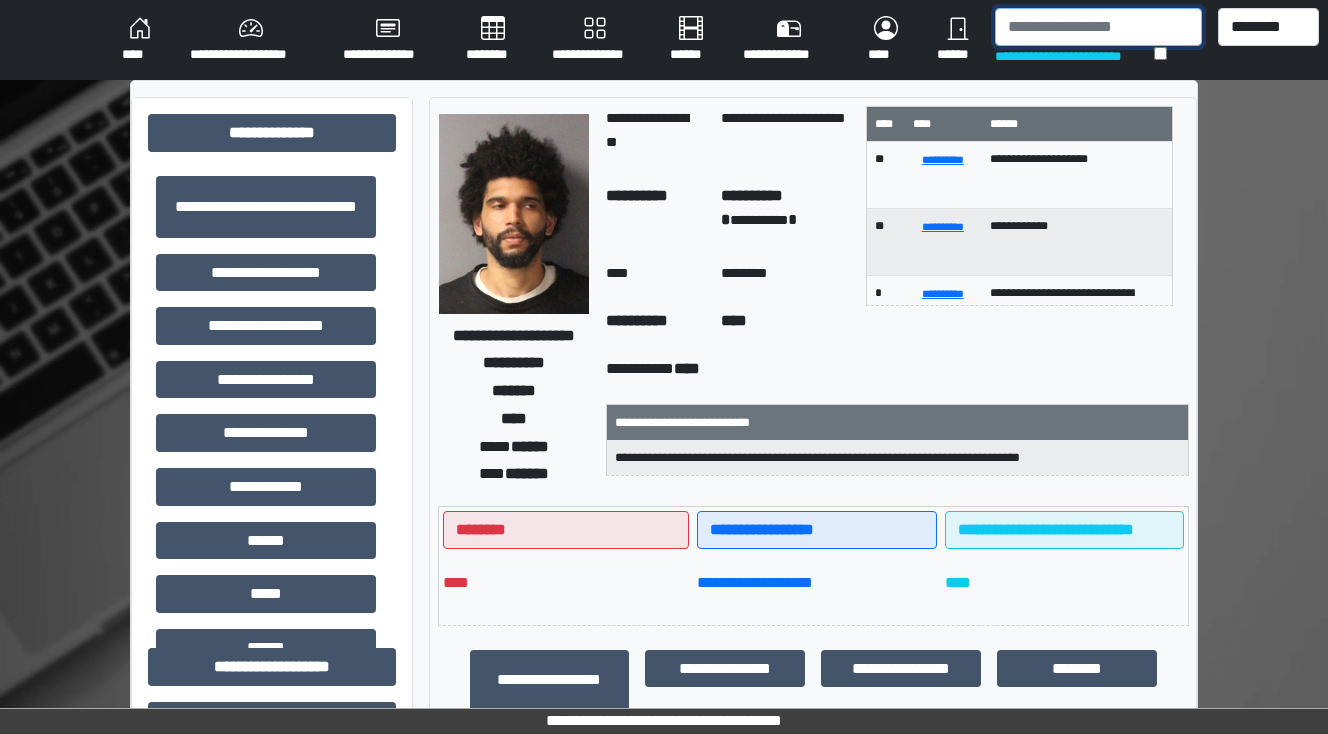 click at bounding box center [1098, 27] 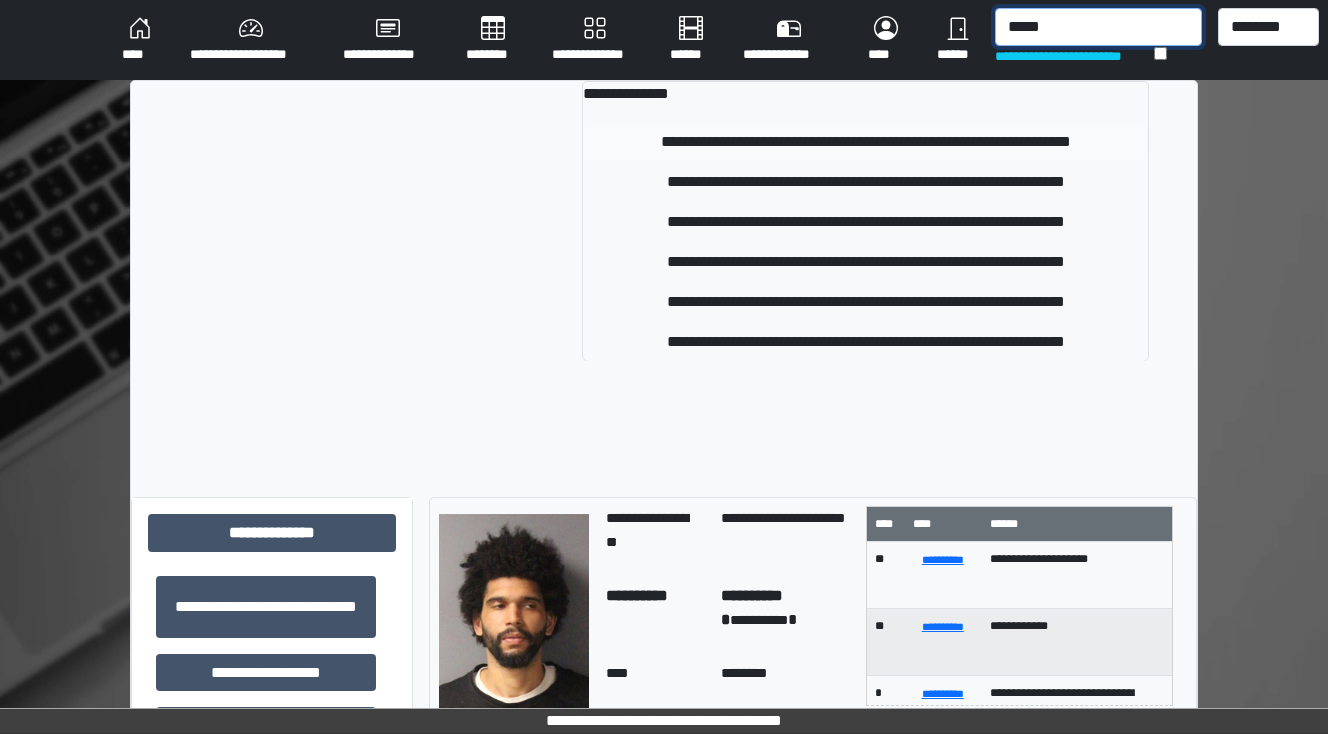 type on "*****" 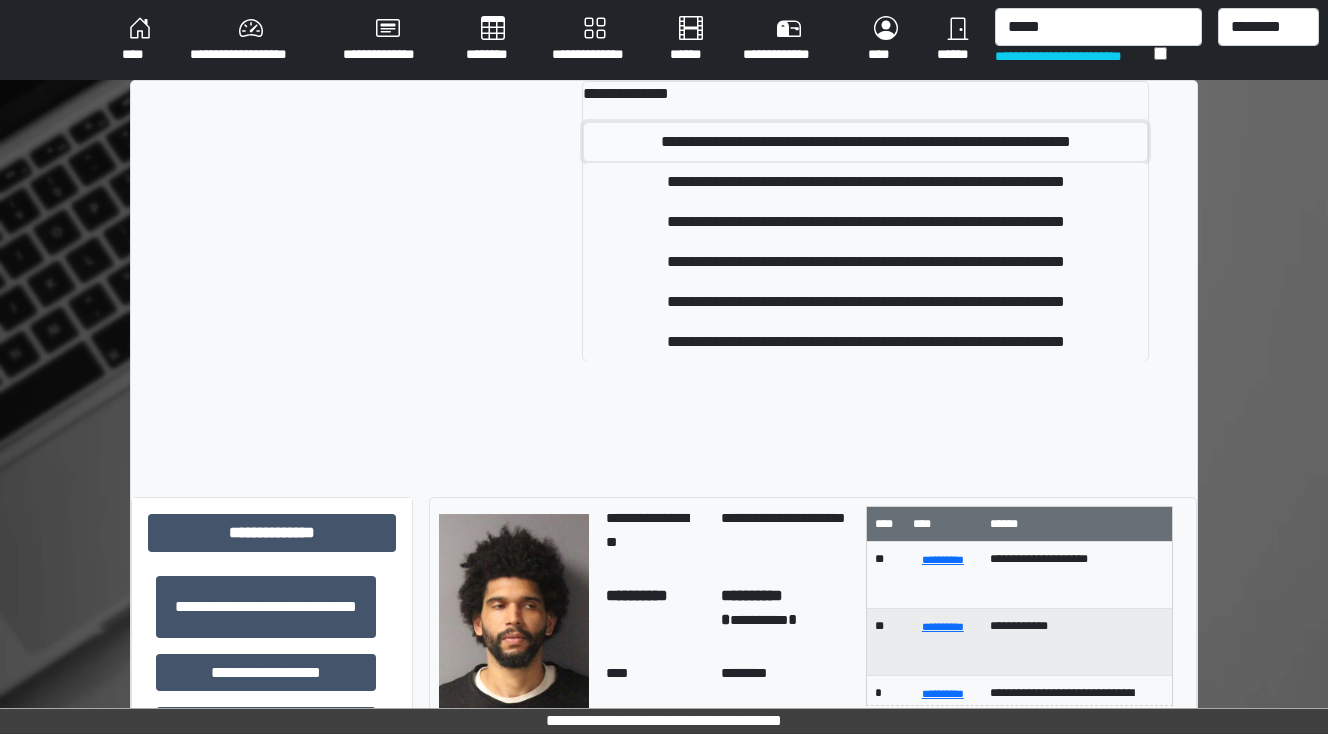 click on "**********" at bounding box center [866, 142] 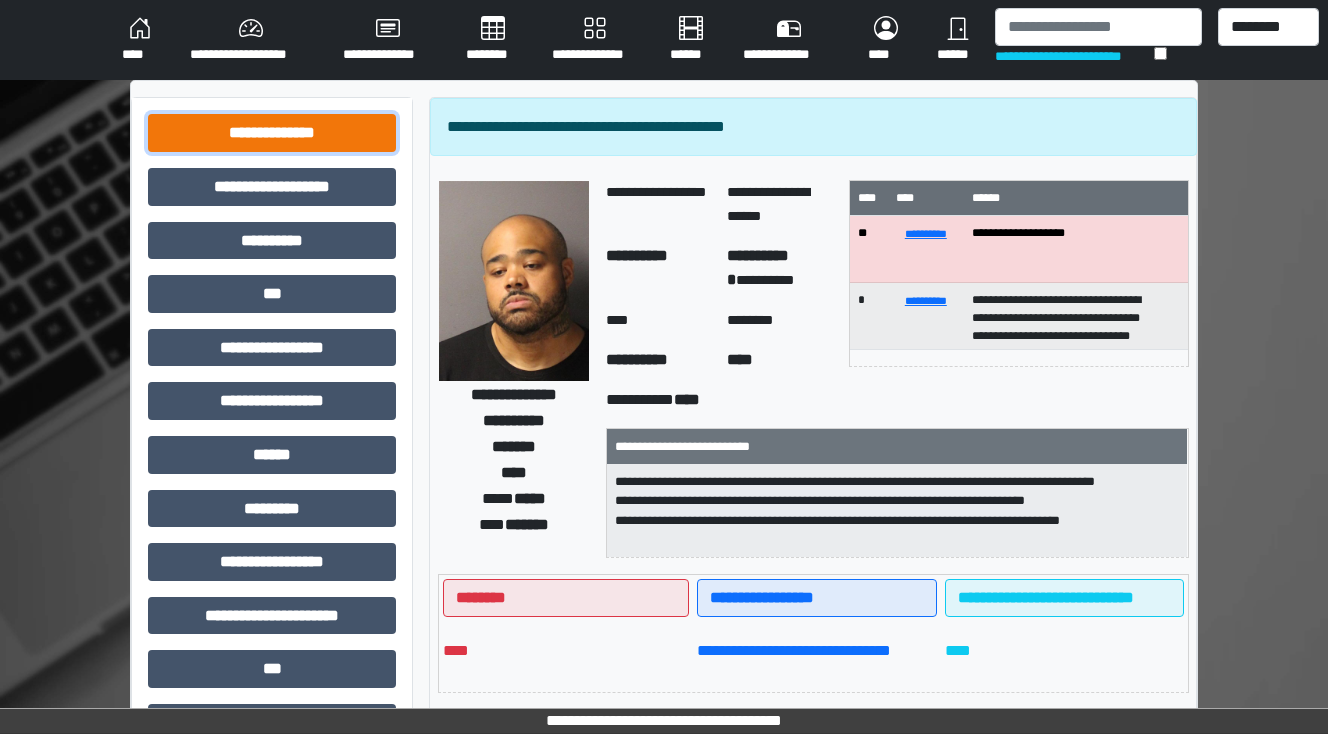 click on "**********" at bounding box center [272, 133] 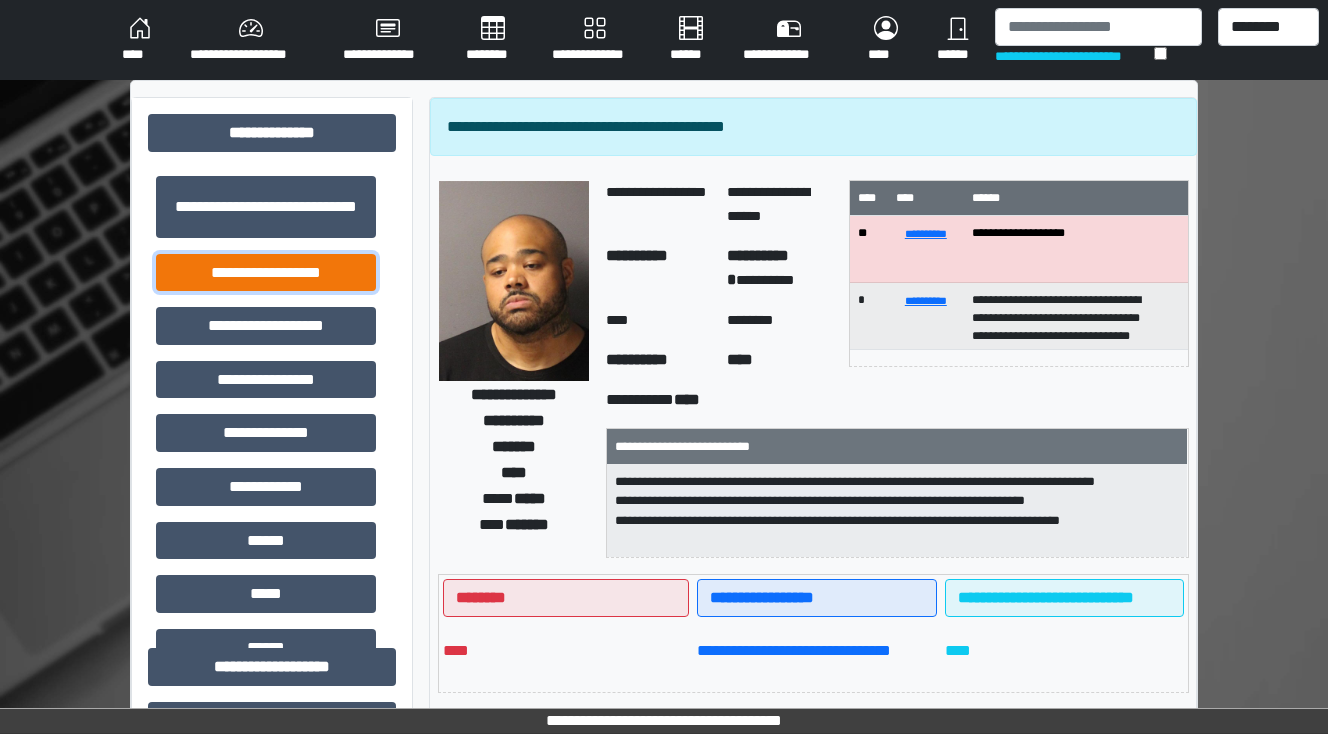 click on "**********" at bounding box center (266, 273) 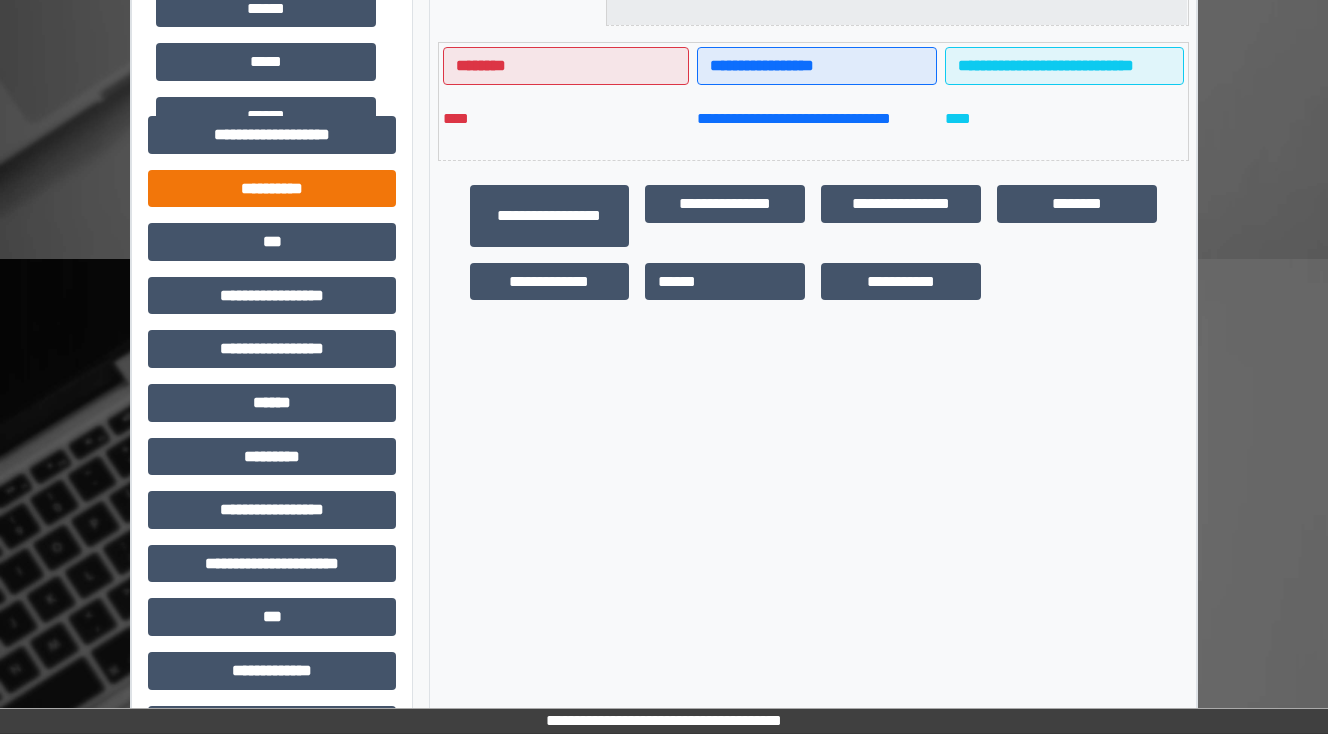 scroll, scrollTop: 560, scrollLeft: 0, axis: vertical 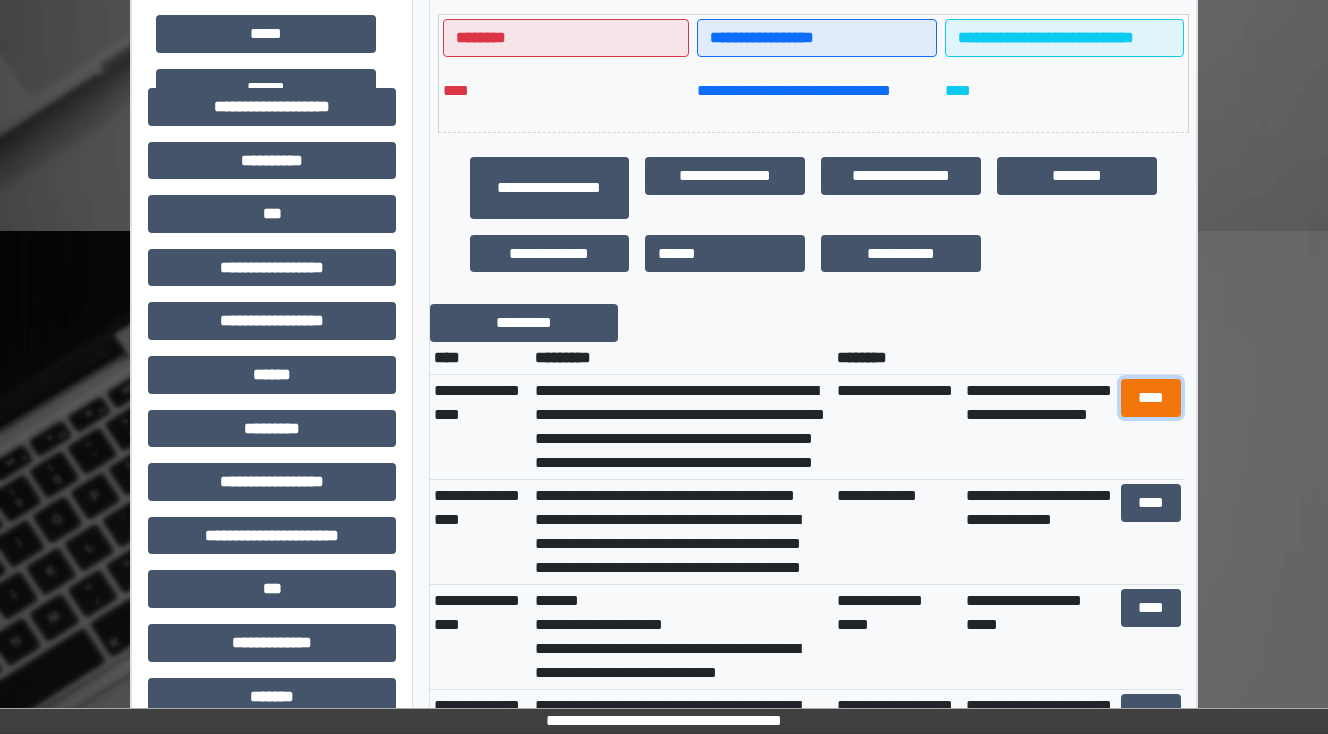 click on "****" at bounding box center [1150, 398] 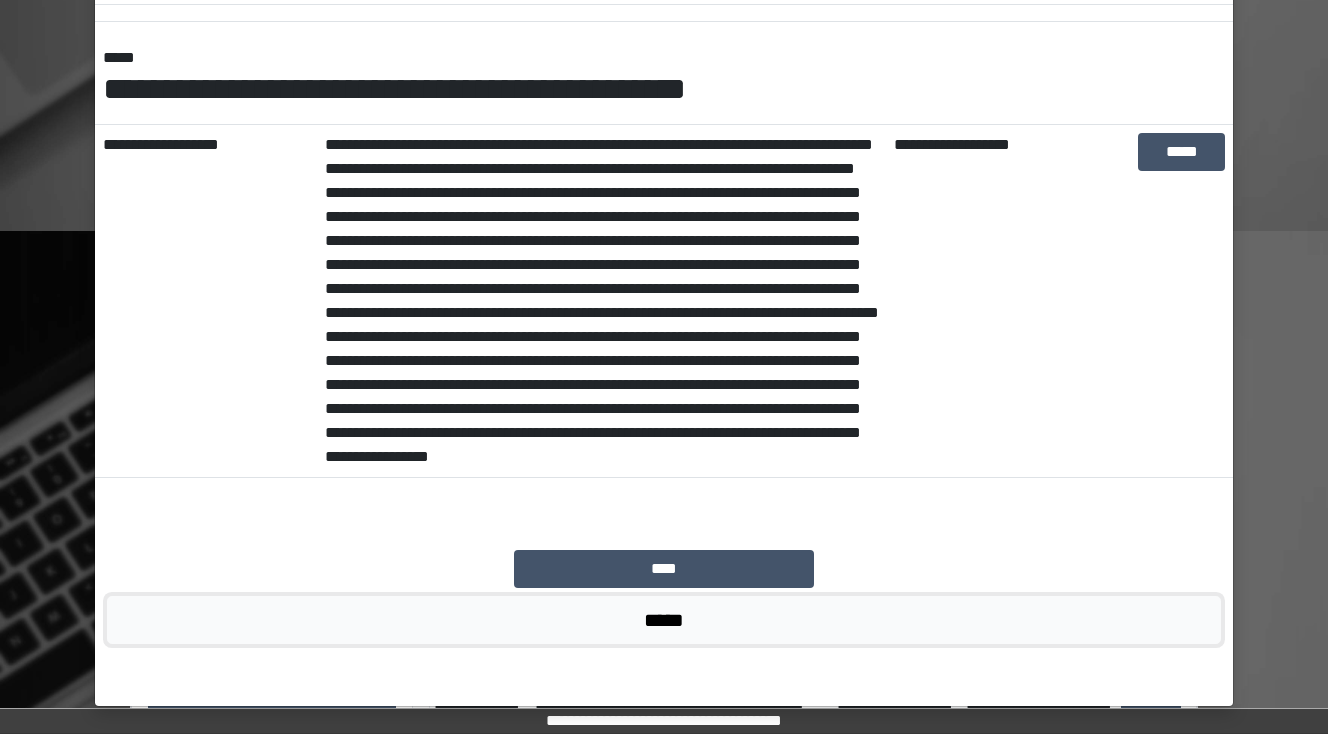 click on "*****" at bounding box center [664, 620] 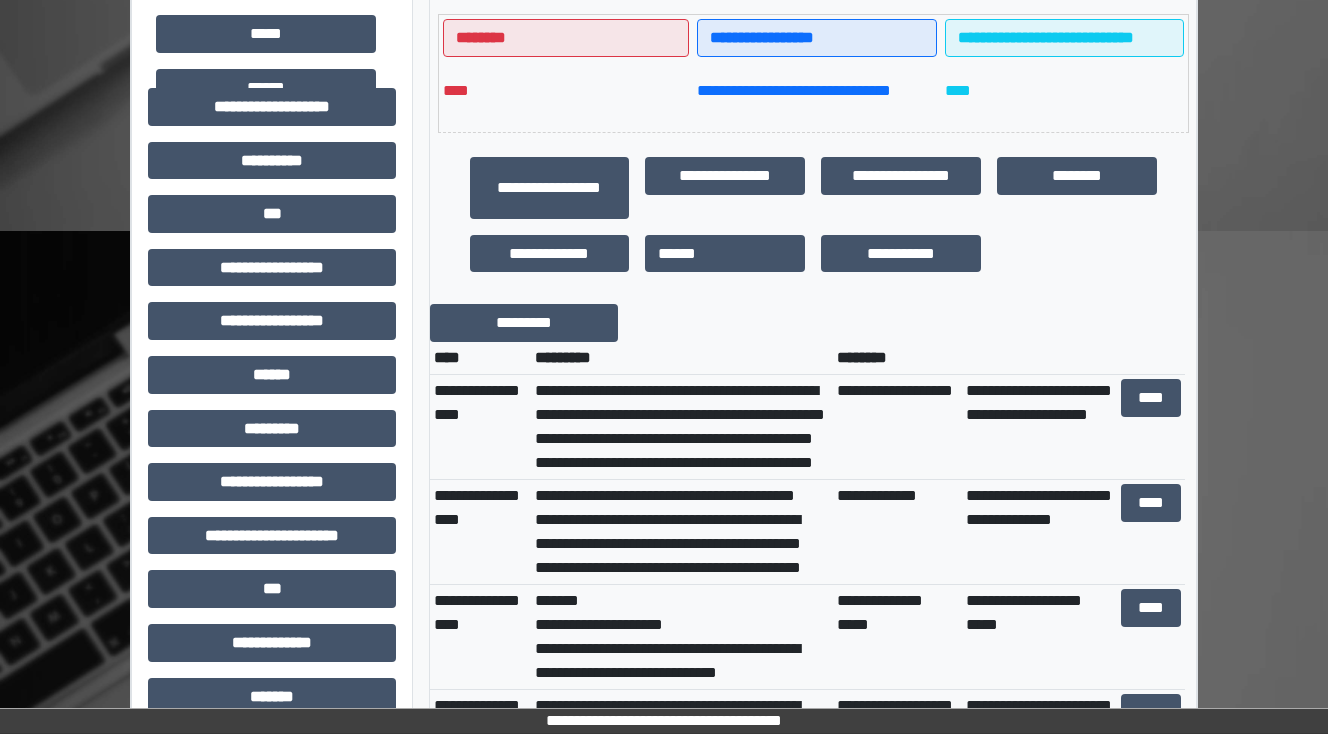 scroll, scrollTop: 240, scrollLeft: 0, axis: vertical 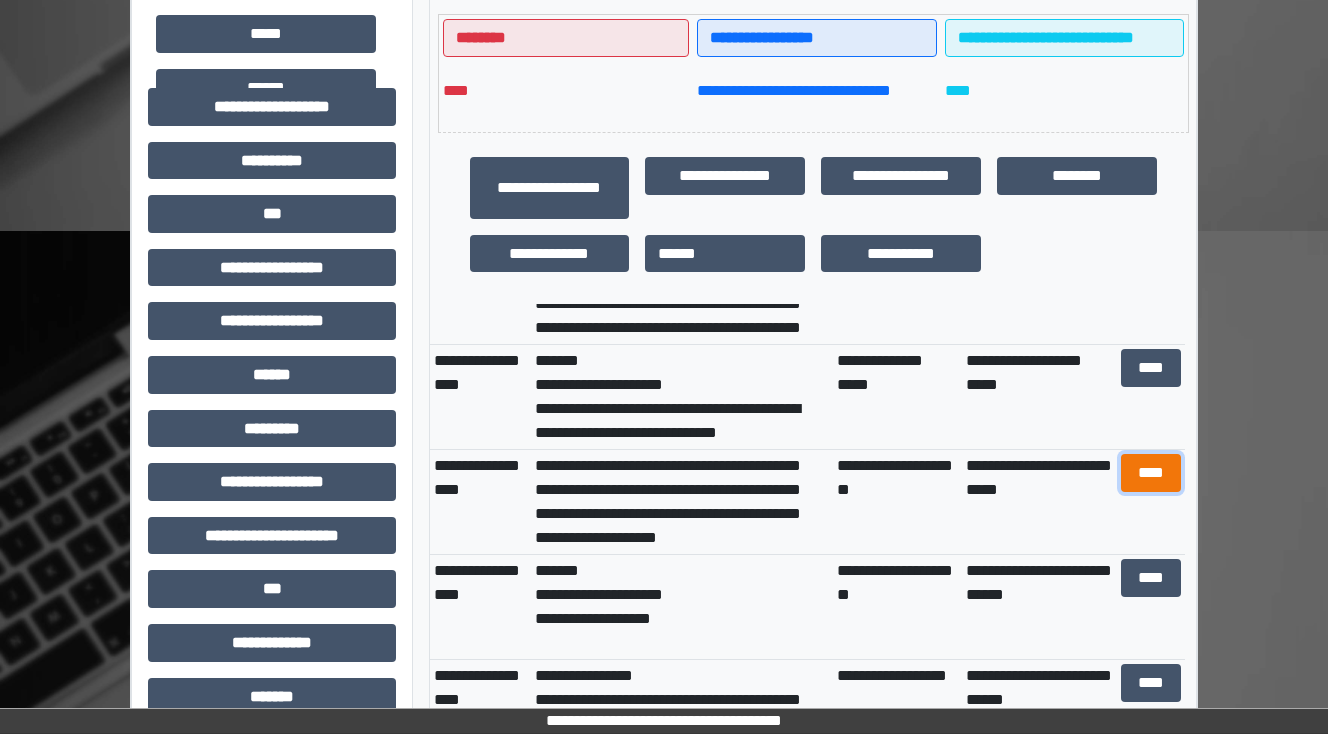 click on "****" at bounding box center [1150, 473] 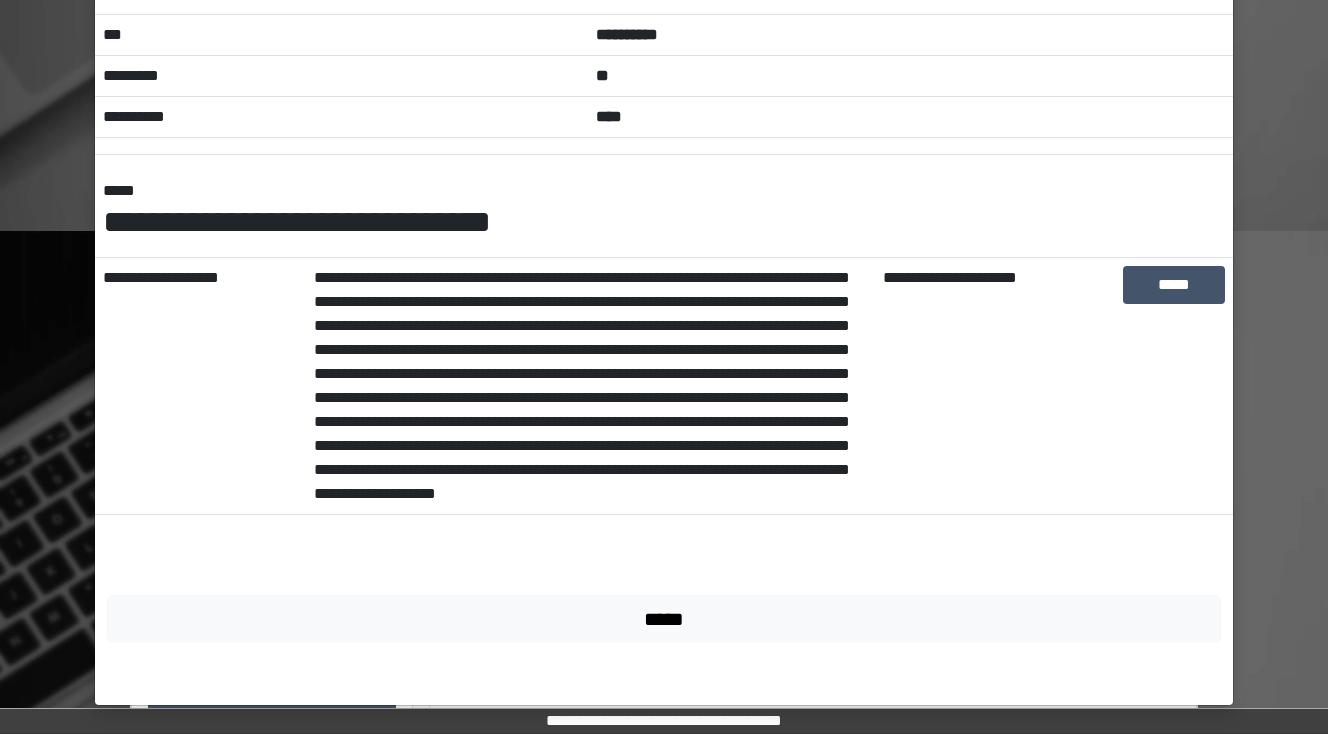 scroll, scrollTop: 123, scrollLeft: 0, axis: vertical 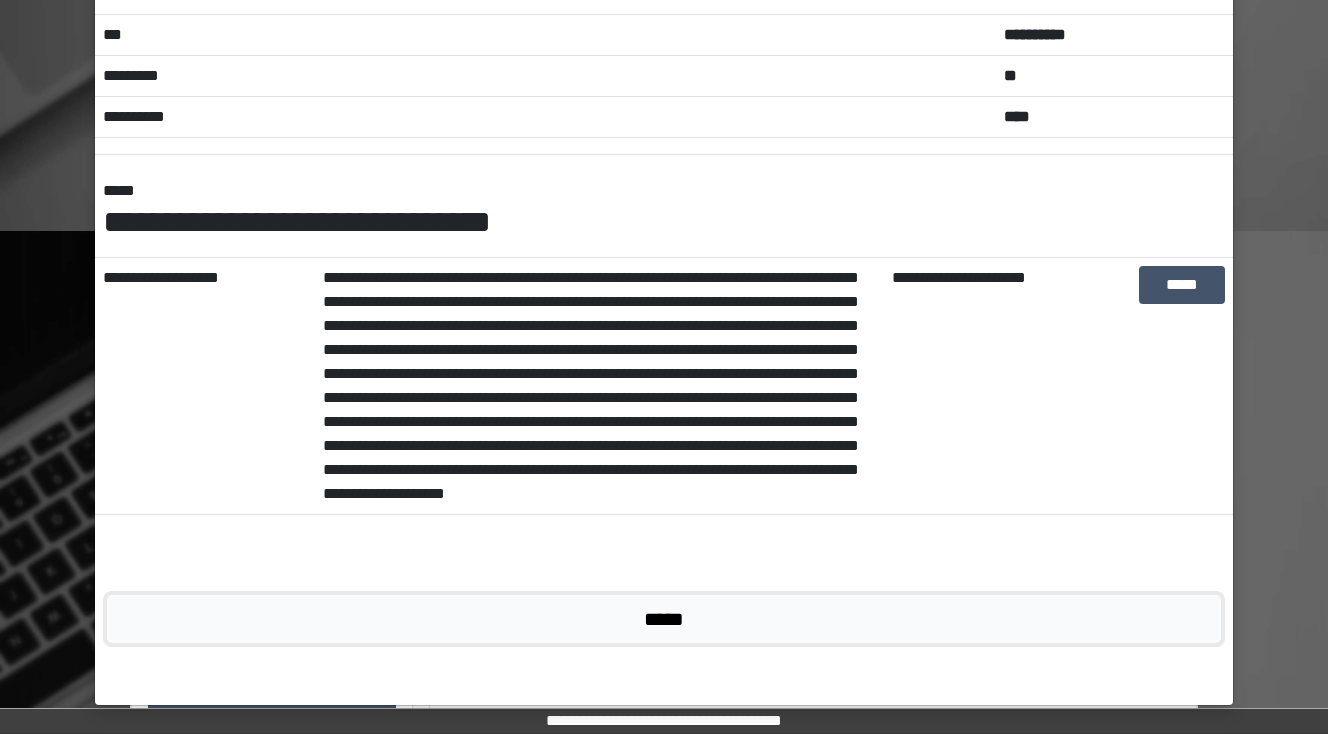 click on "*****" at bounding box center (664, 619) 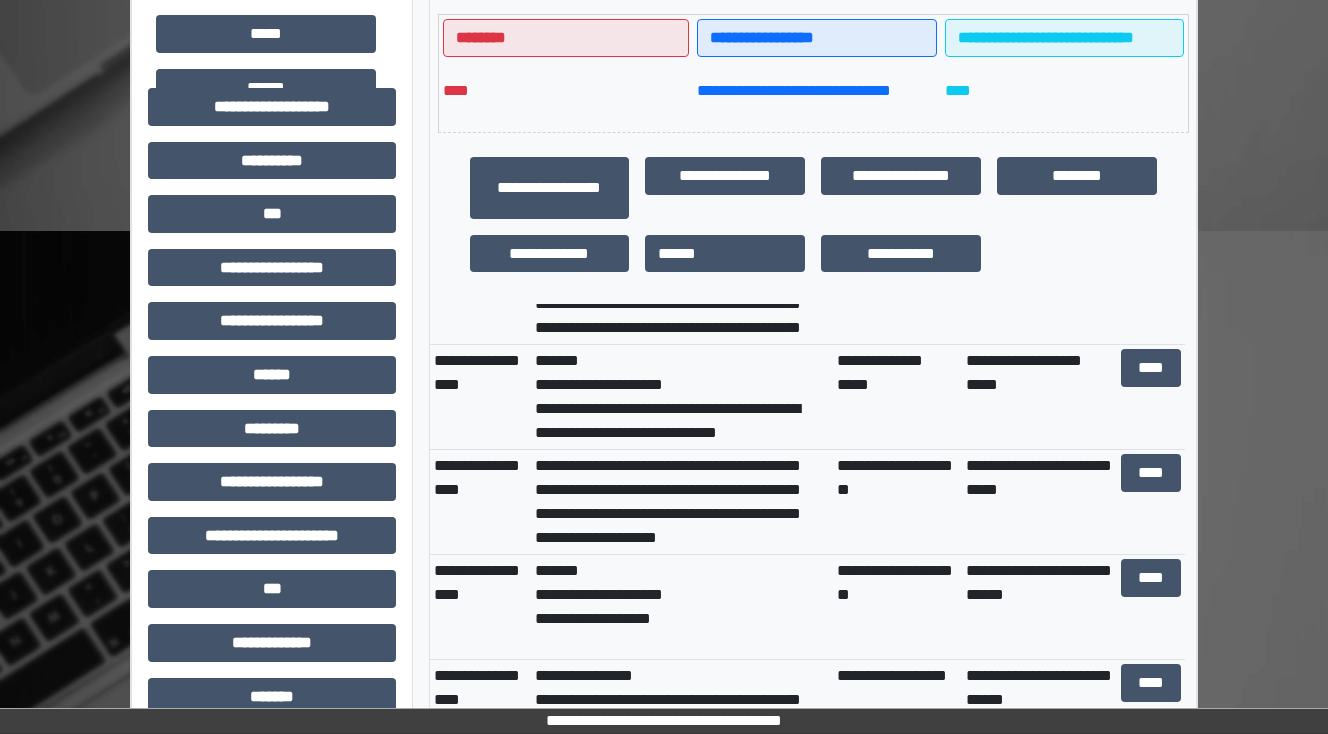 scroll, scrollTop: 320, scrollLeft: 0, axis: vertical 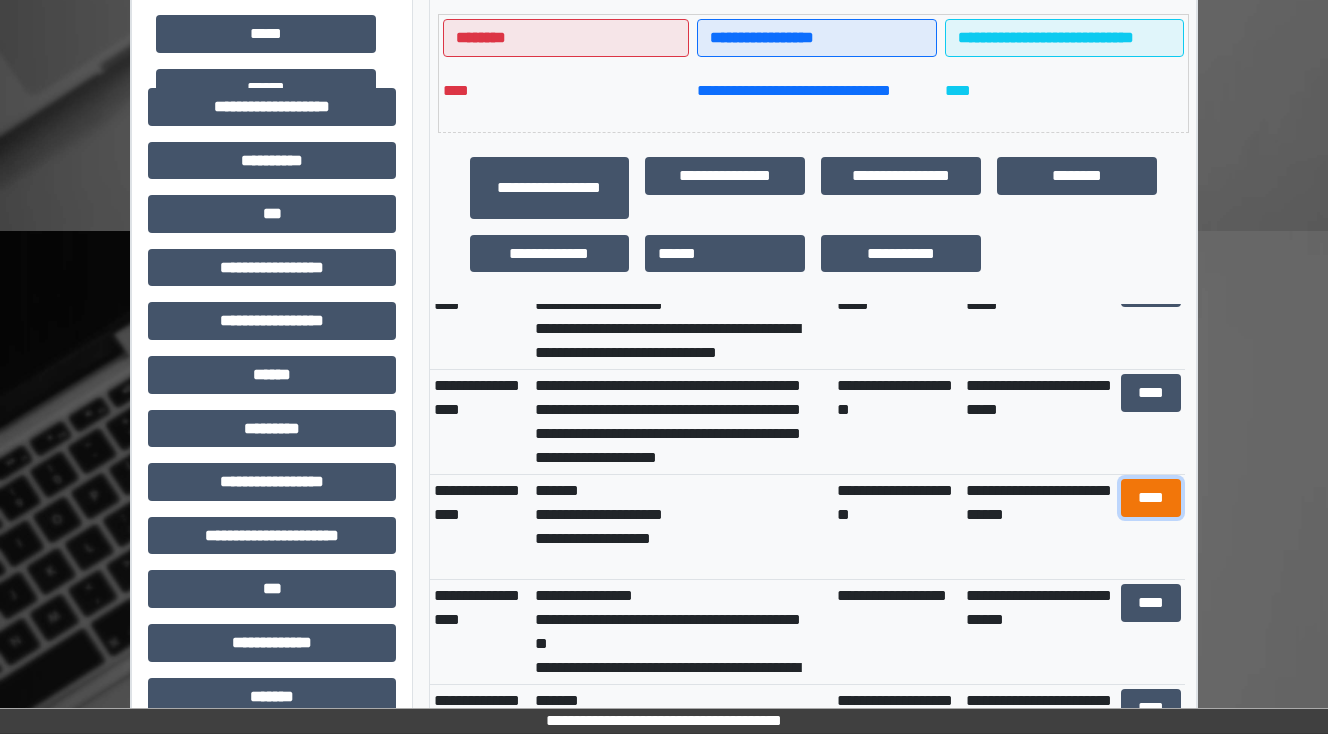 click on "****" at bounding box center (1150, 498) 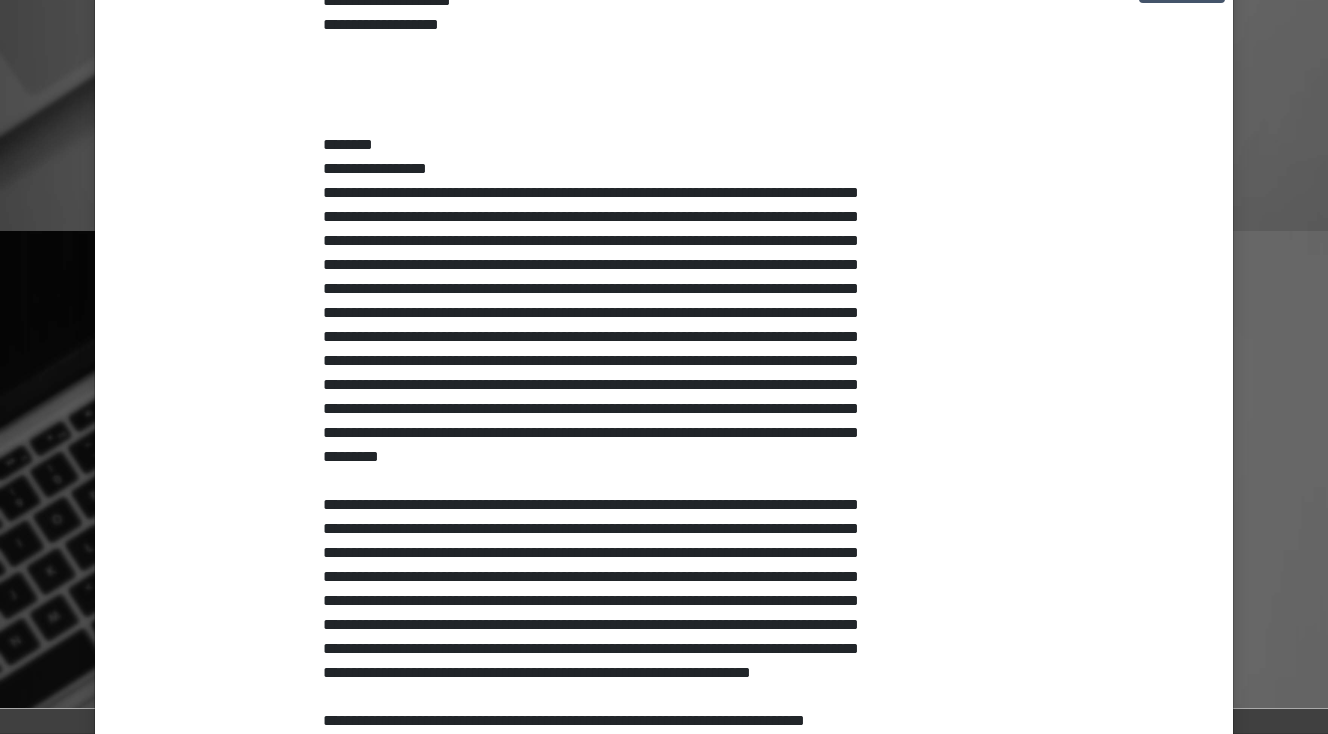 scroll, scrollTop: 747, scrollLeft: 0, axis: vertical 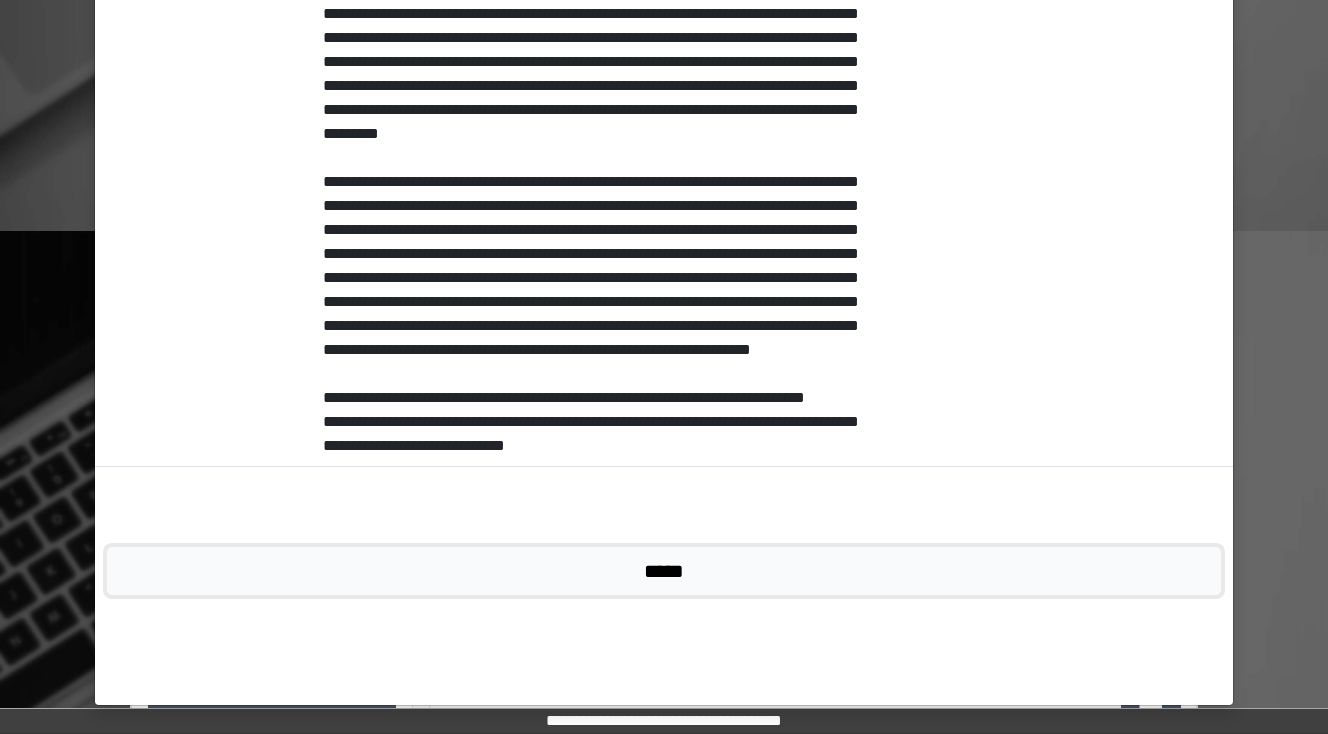 click on "*****" at bounding box center [664, 571] 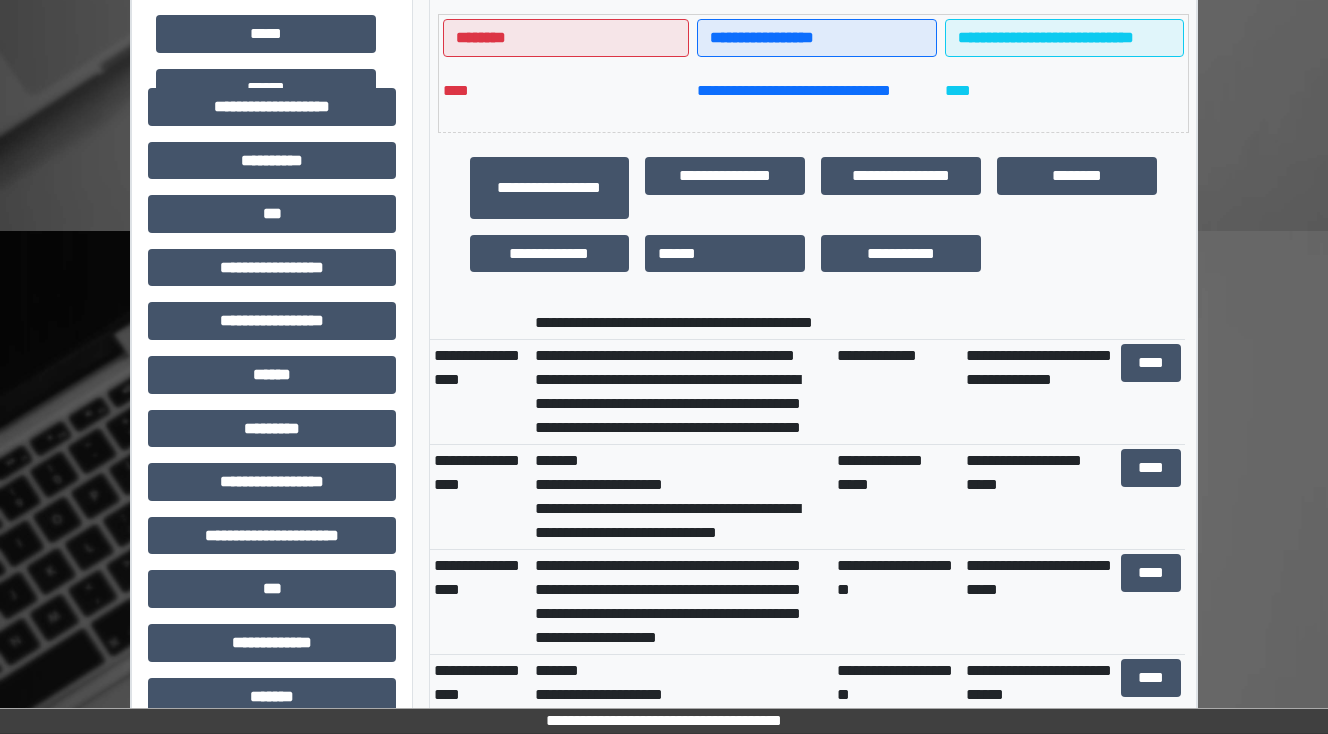 scroll, scrollTop: 0, scrollLeft: 0, axis: both 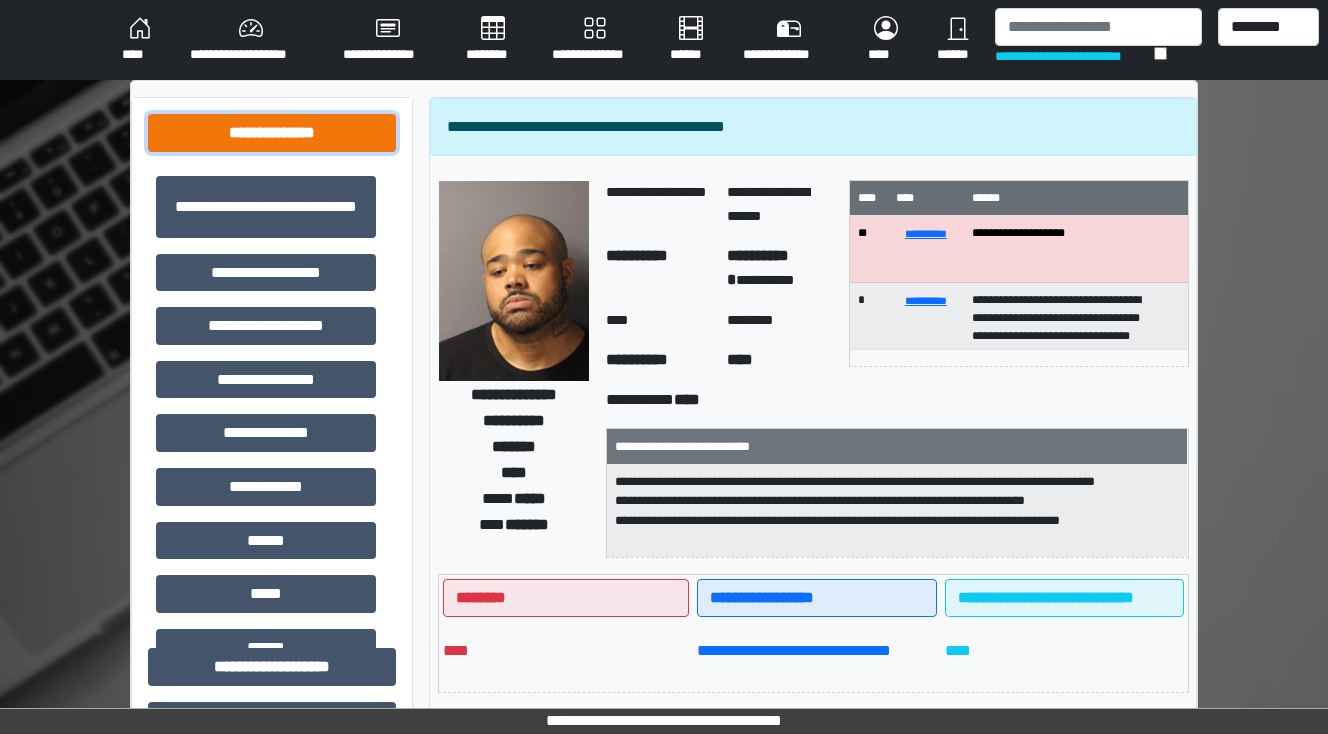 click on "**********" at bounding box center (272, 133) 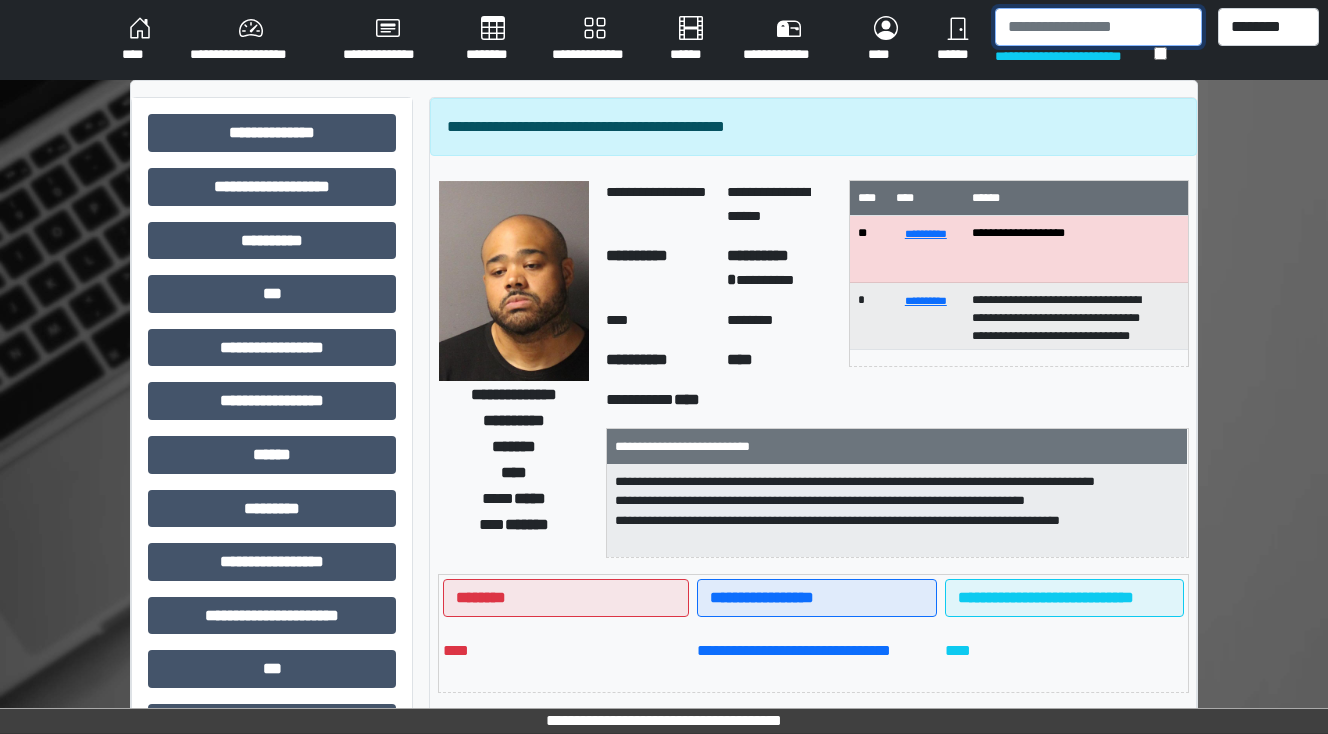 click at bounding box center [1098, 27] 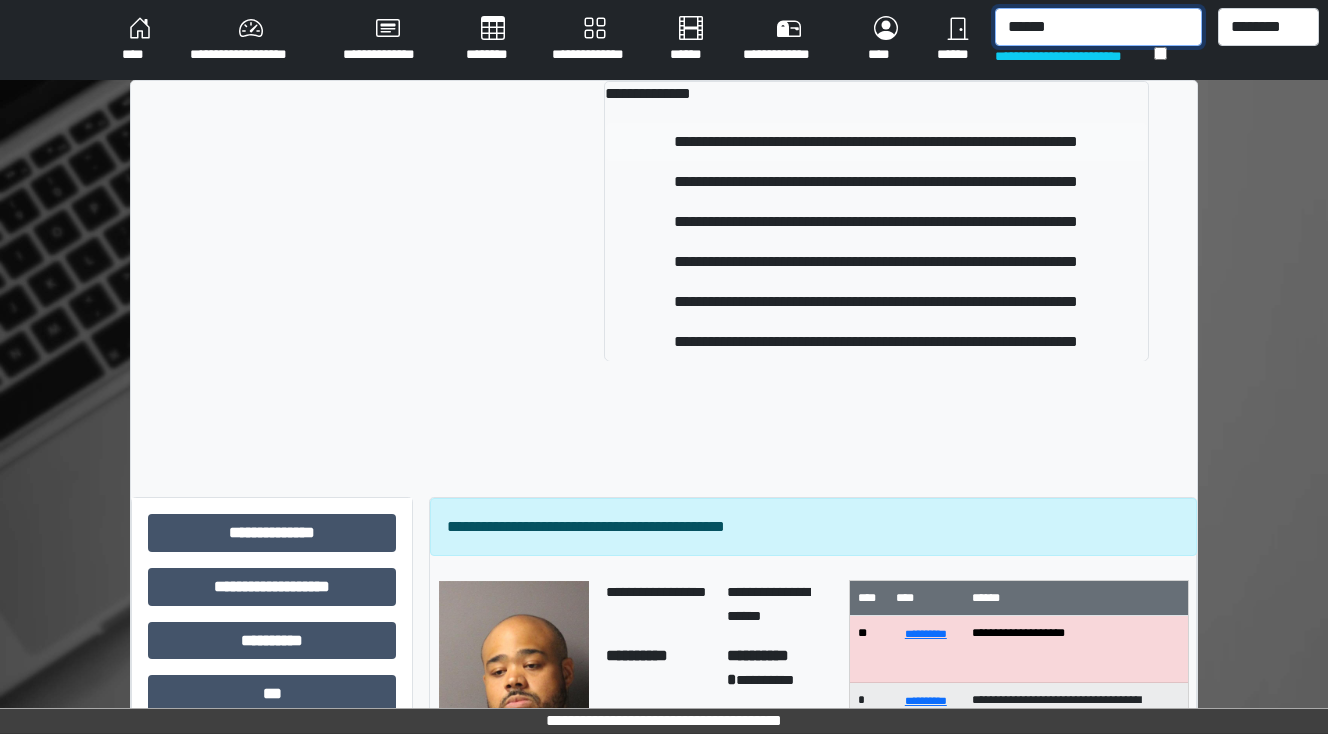 type on "******" 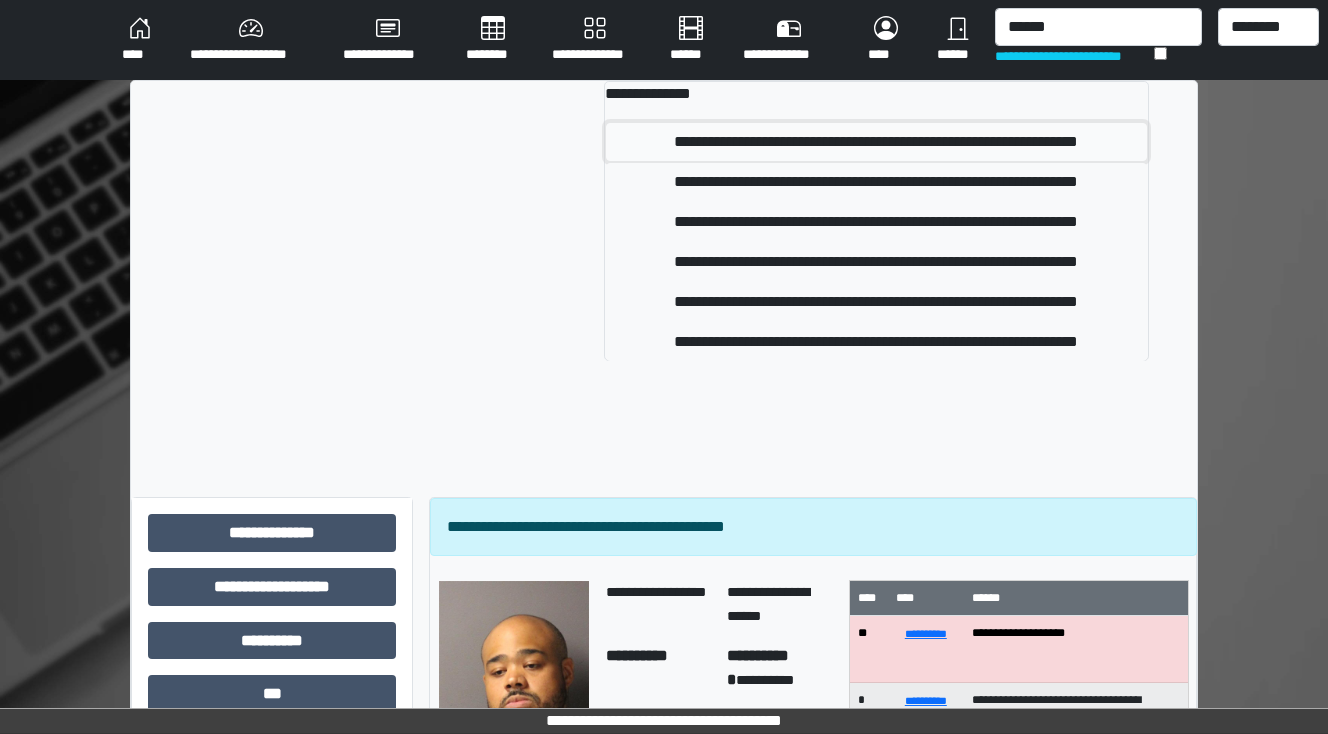 click on "**********" at bounding box center [877, 142] 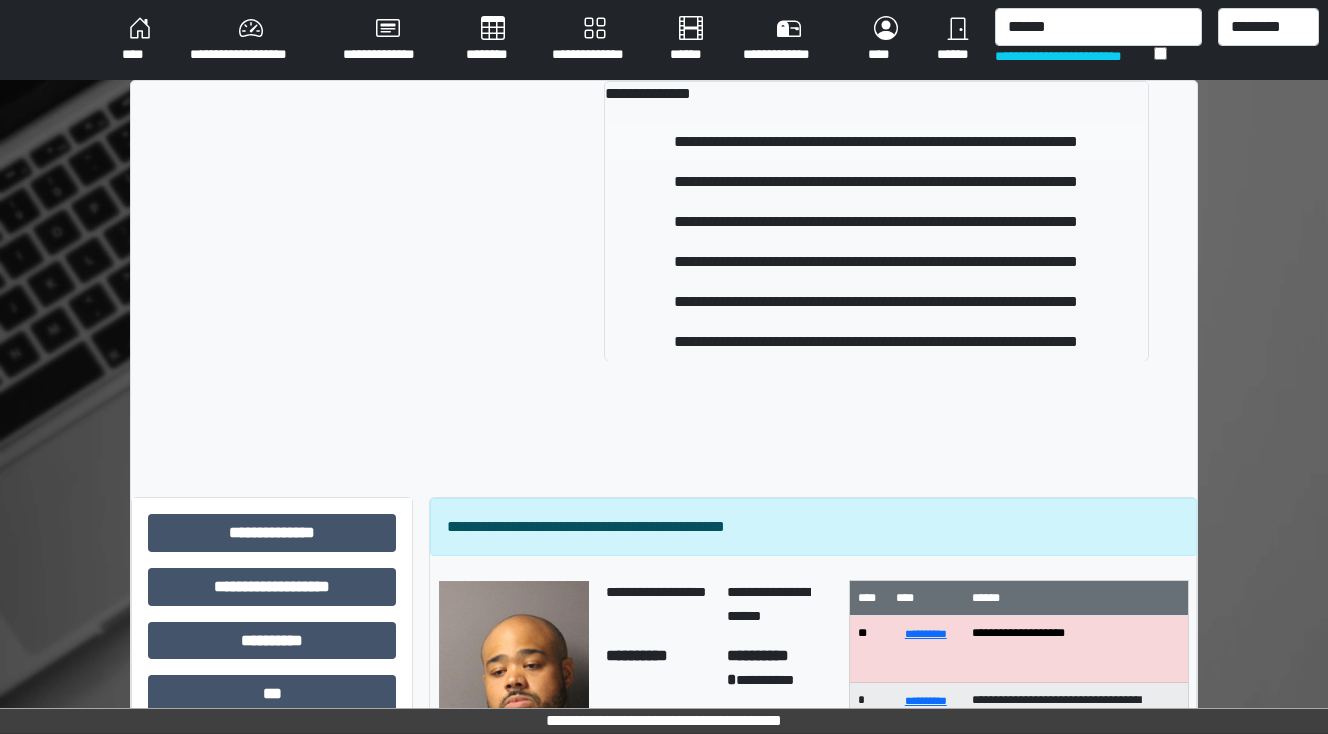 type 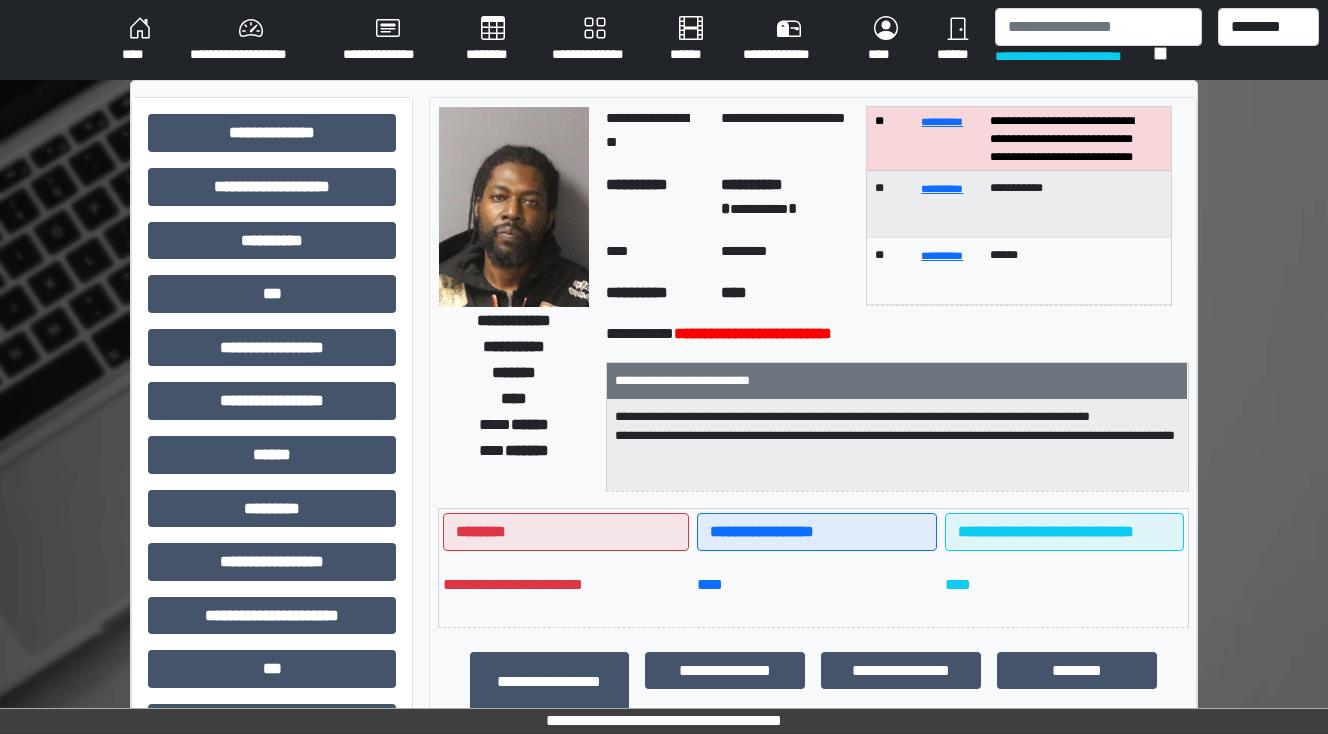 scroll, scrollTop: 0, scrollLeft: 0, axis: both 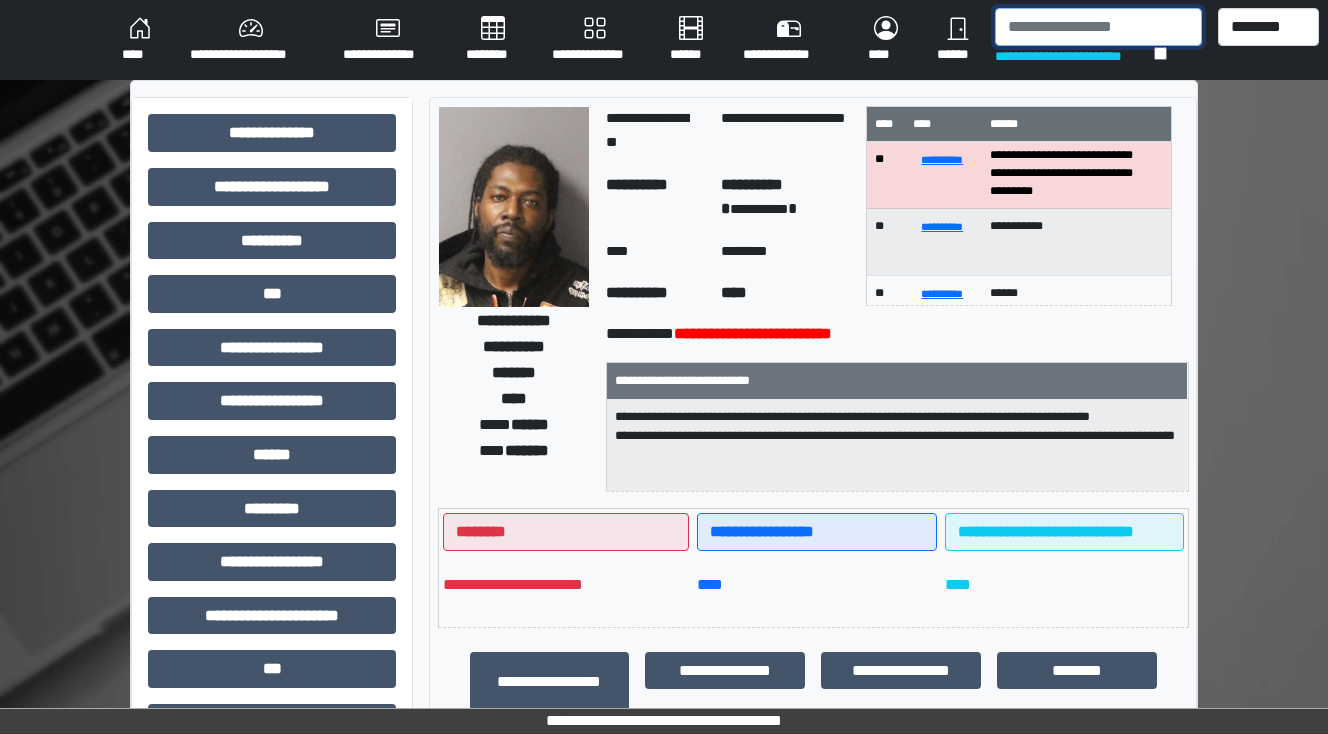 click at bounding box center (1098, 27) 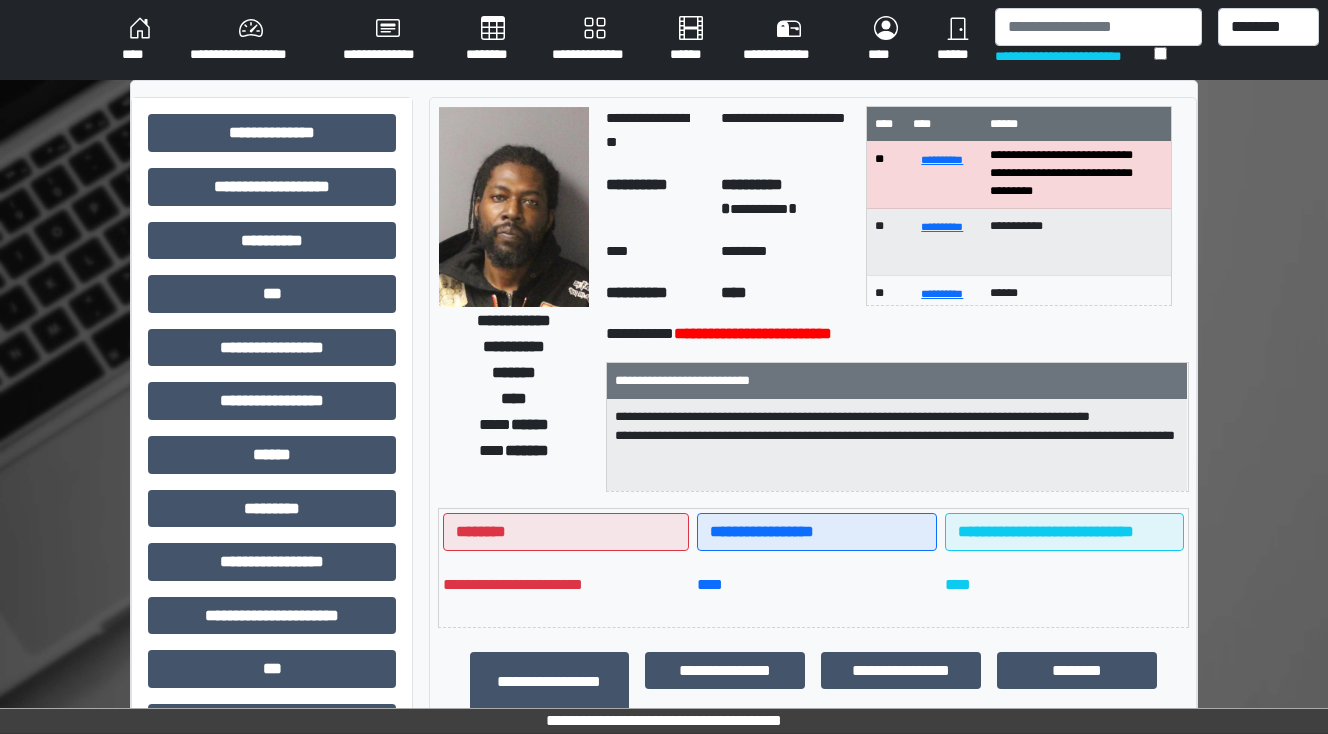 click on "********" at bounding box center [493, 40] 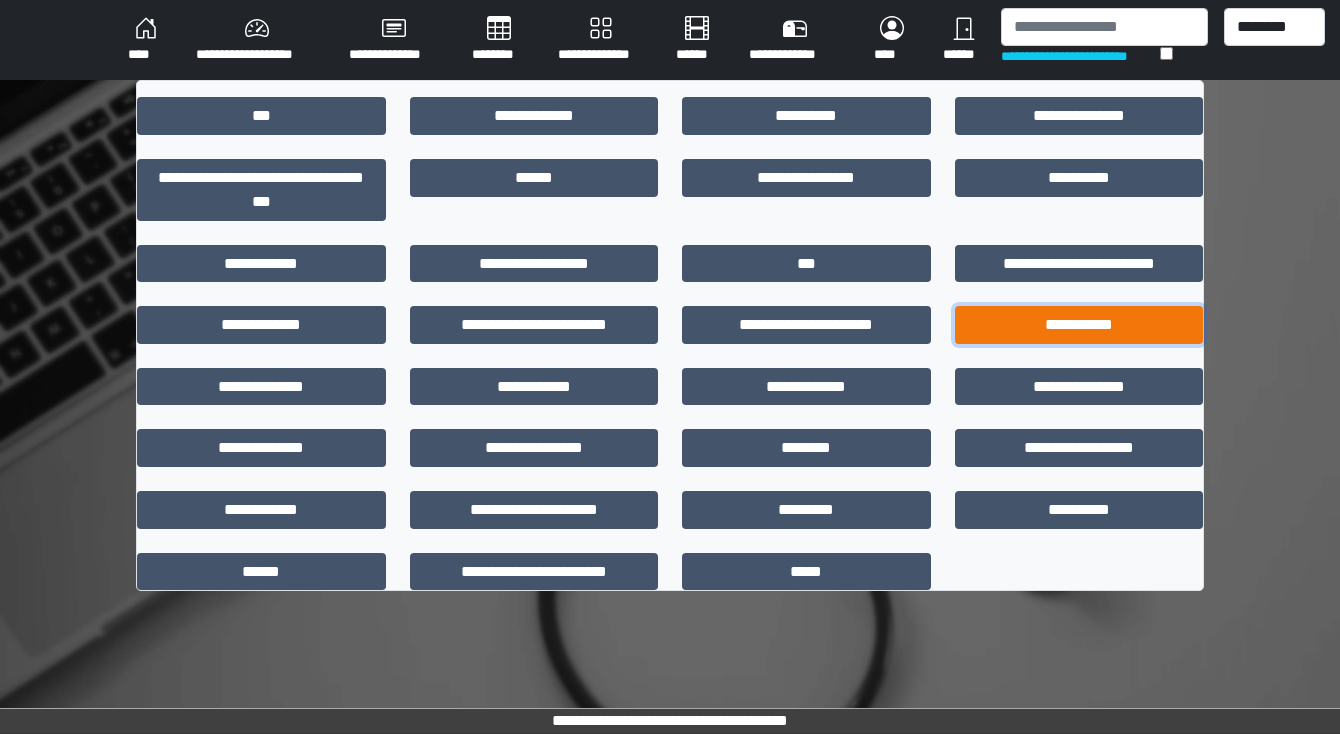 click on "**********" at bounding box center [1079, 325] 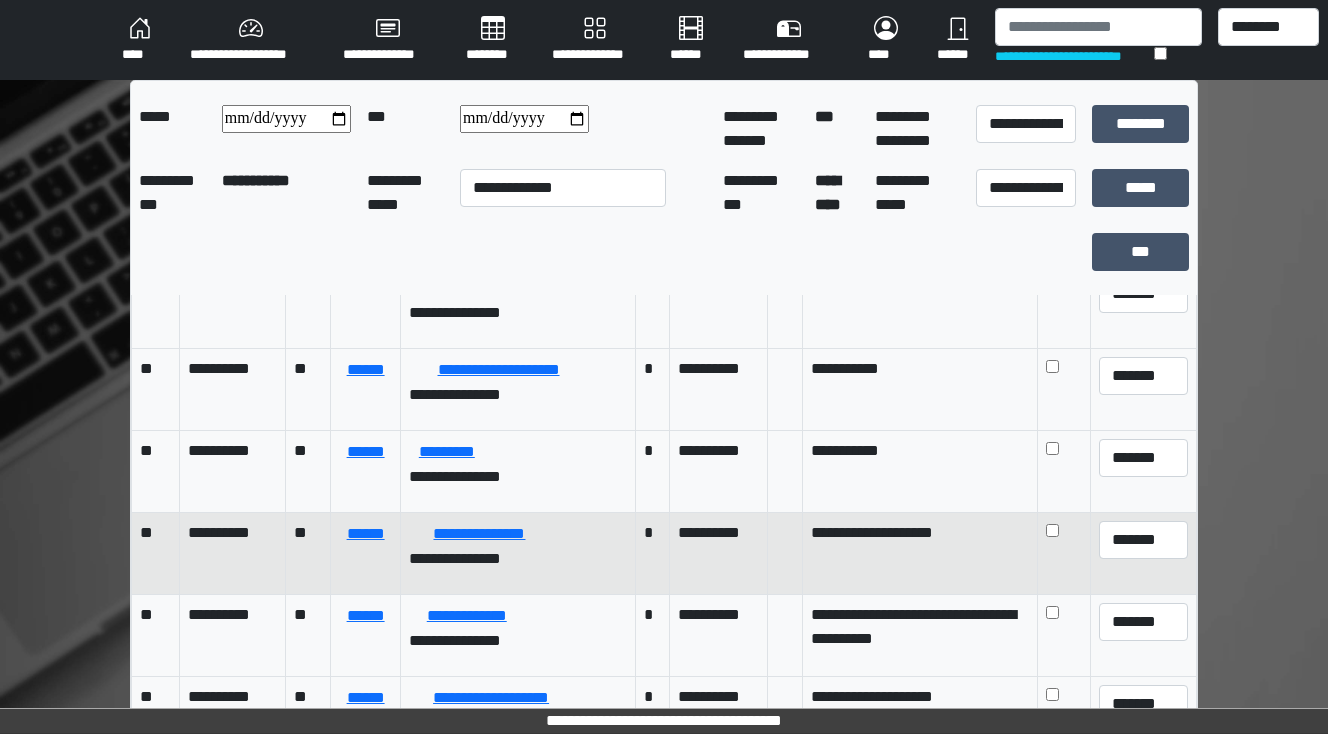 scroll, scrollTop: 1600, scrollLeft: 0, axis: vertical 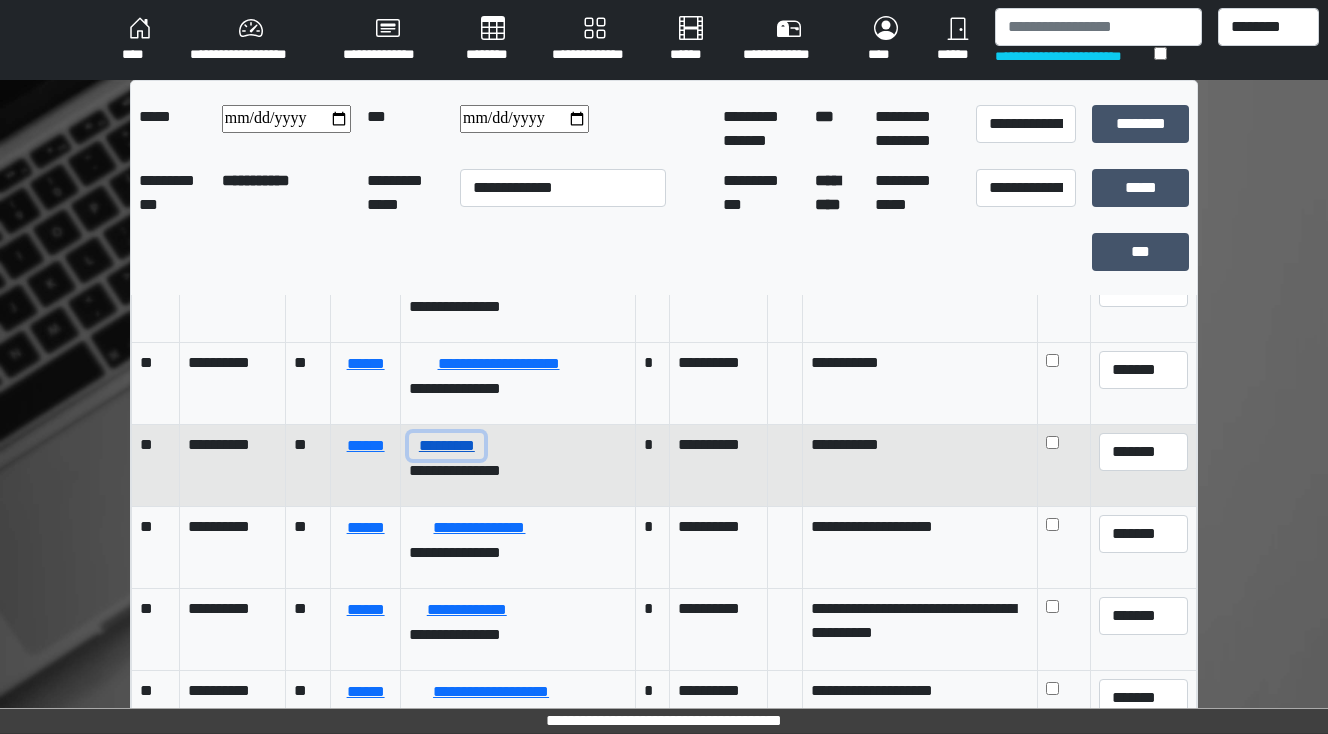 click on "*********" at bounding box center [446, 446] 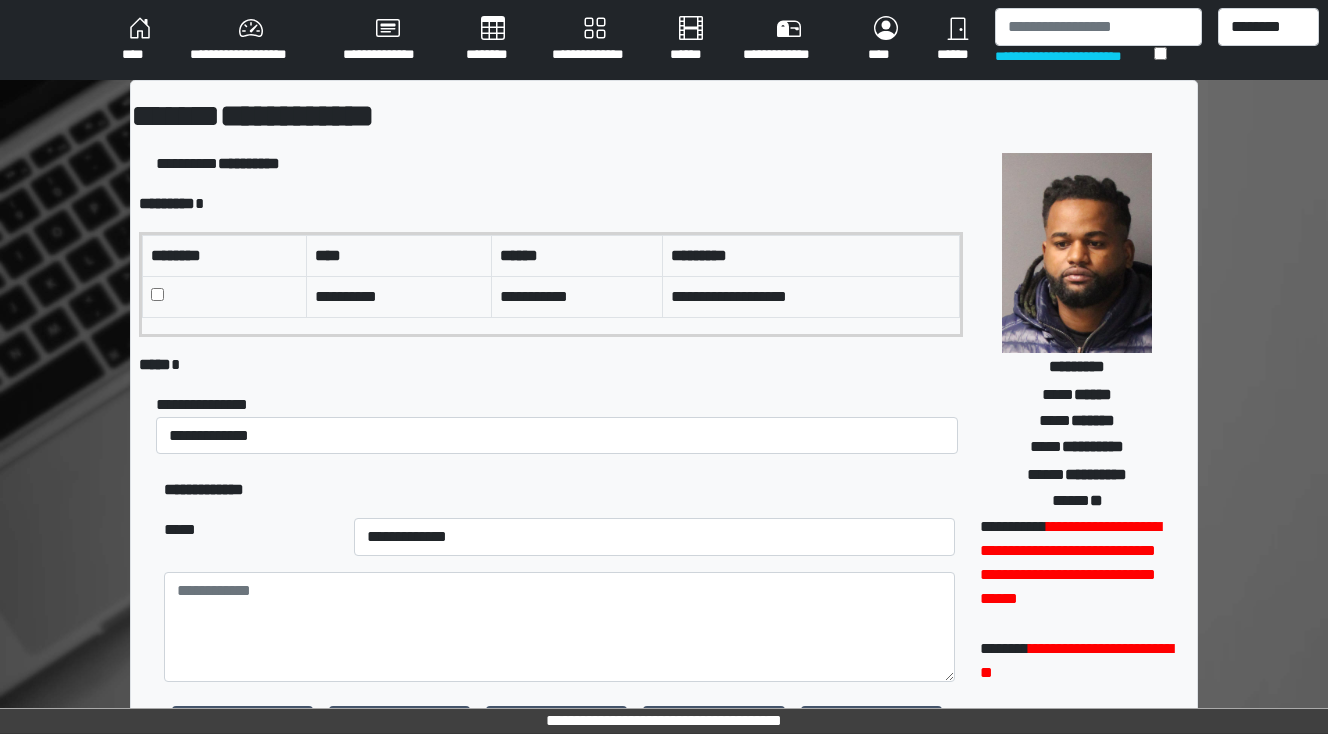 scroll, scrollTop: 80, scrollLeft: 0, axis: vertical 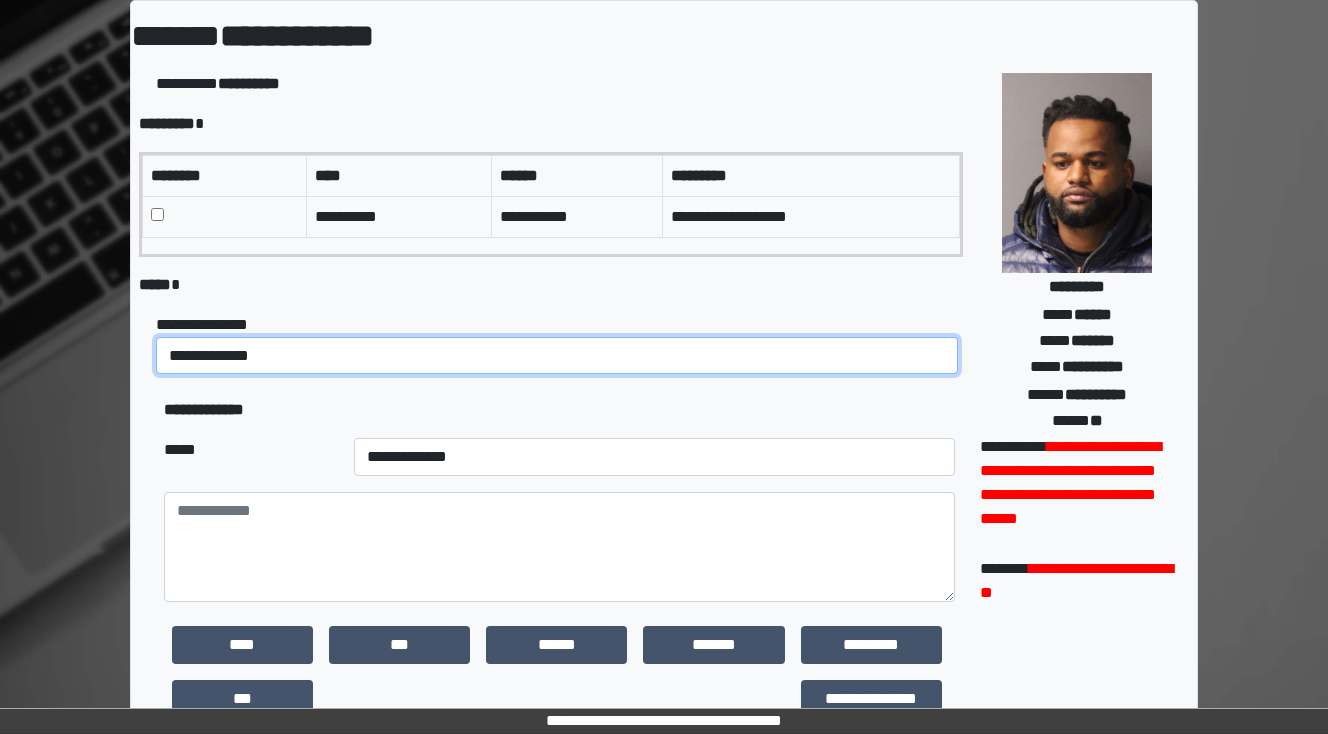 click on "**********" at bounding box center (557, 356) 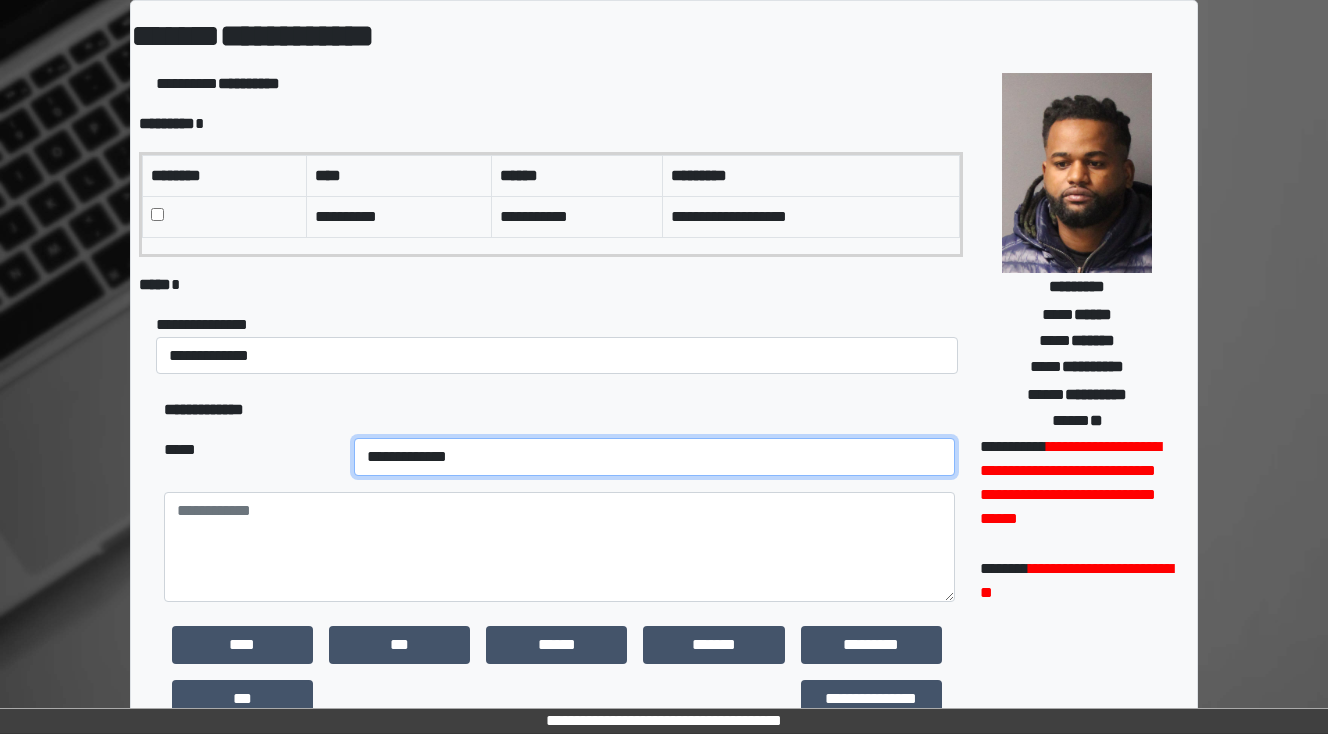 click on "**********" at bounding box center [654, 457] 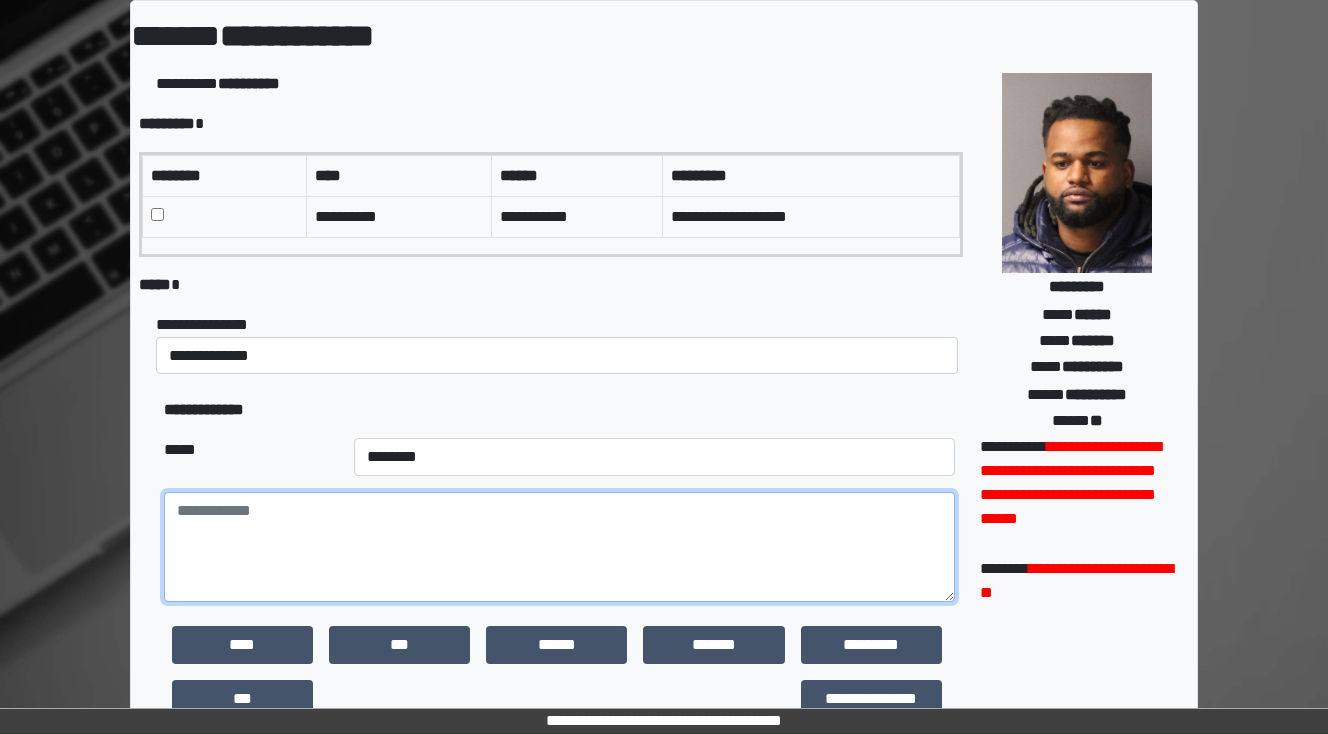 click at bounding box center [559, 547] 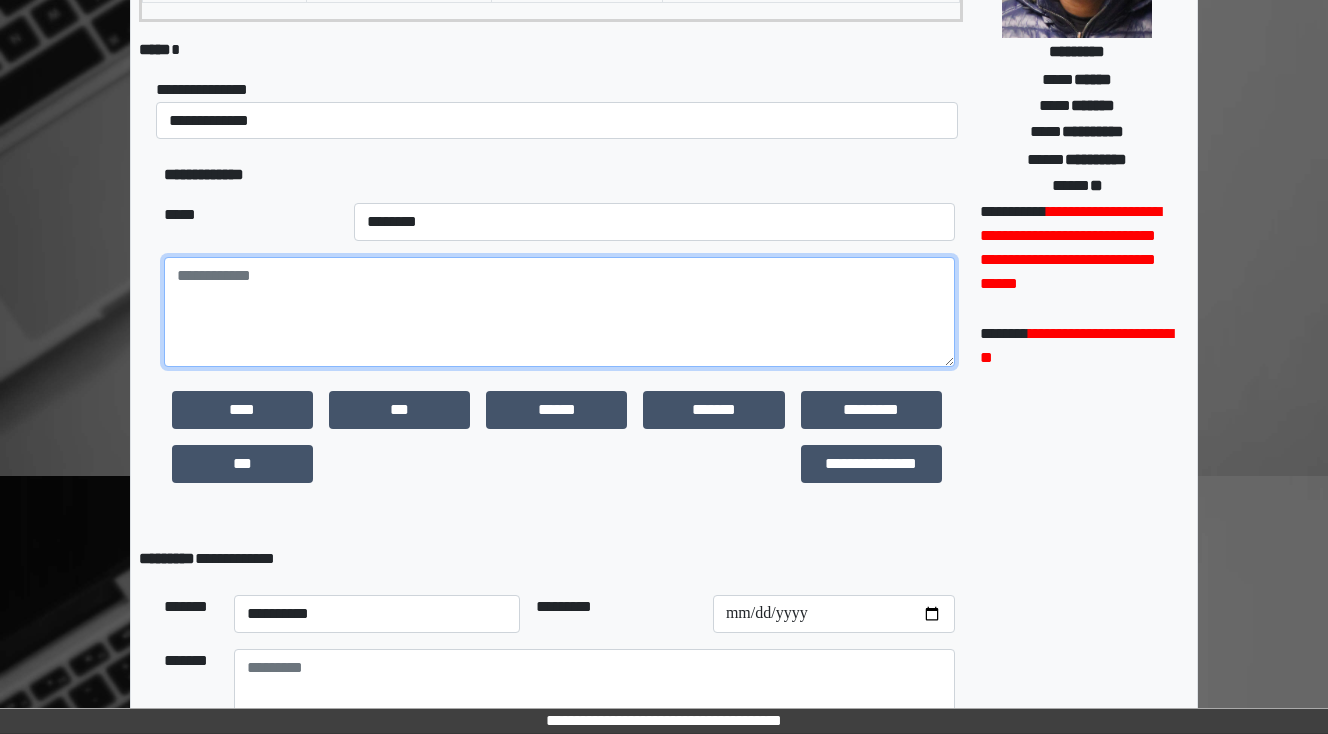 scroll, scrollTop: 320, scrollLeft: 0, axis: vertical 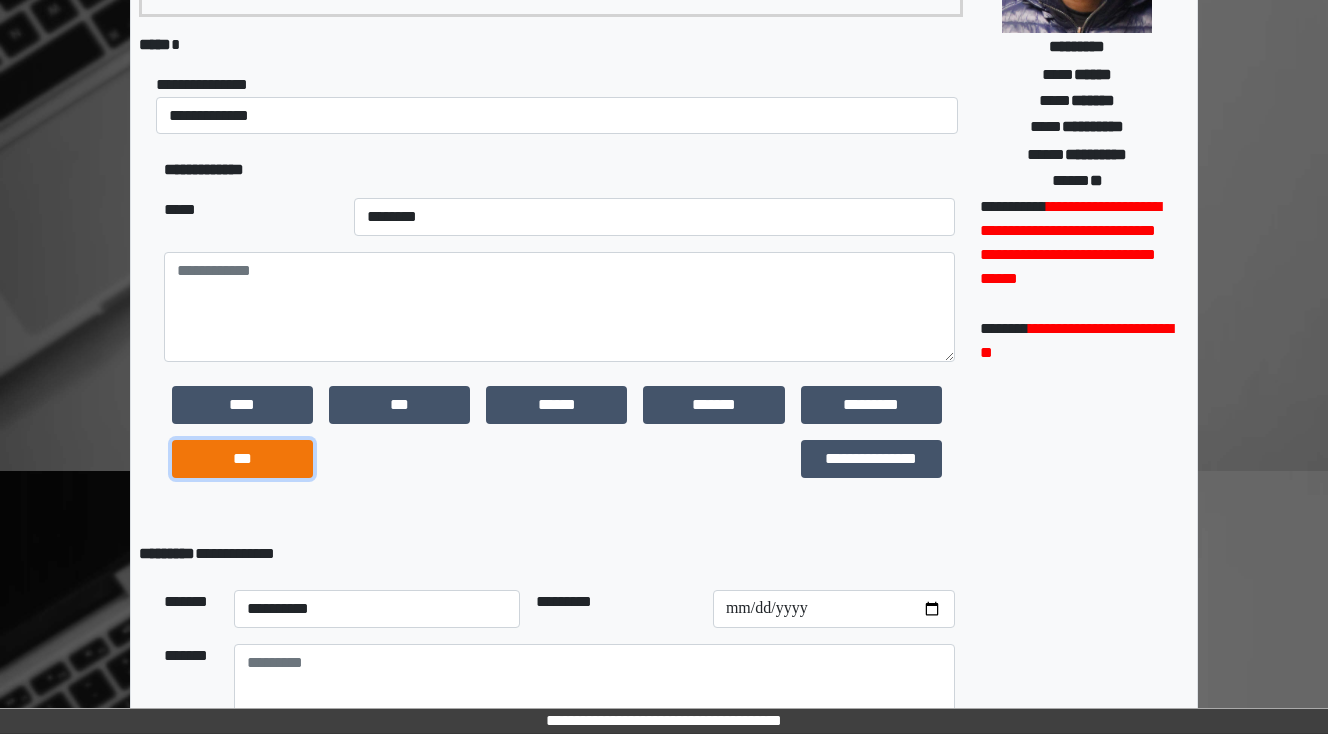 click on "***" at bounding box center (242, 459) 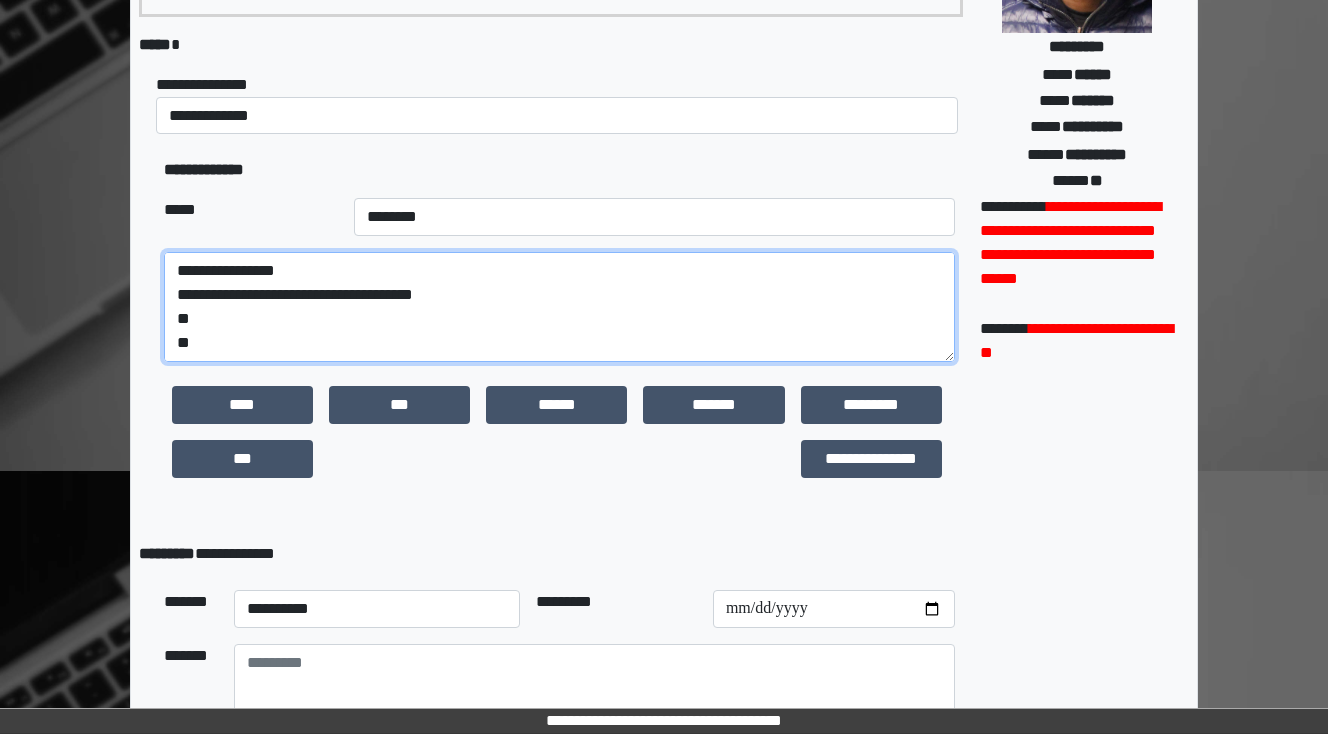 click on "**********" at bounding box center (559, 307) 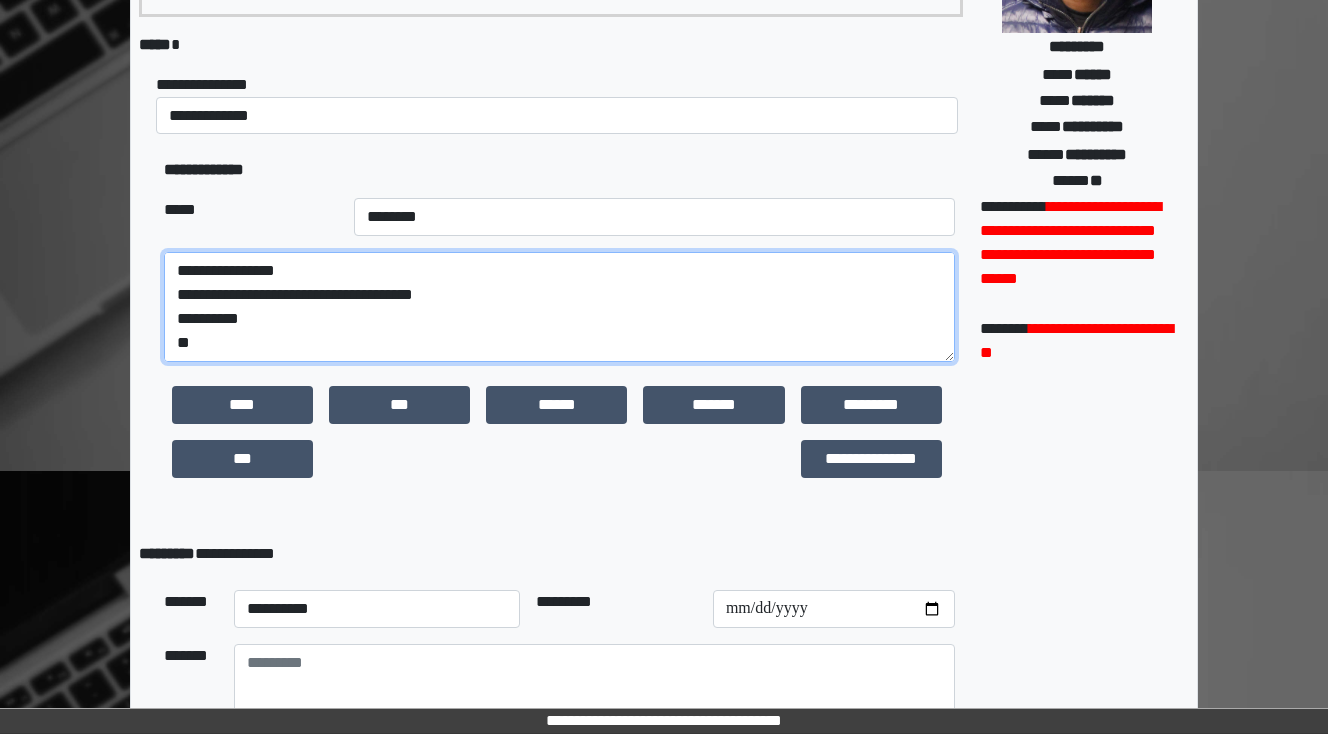 scroll, scrollTop: 48, scrollLeft: 0, axis: vertical 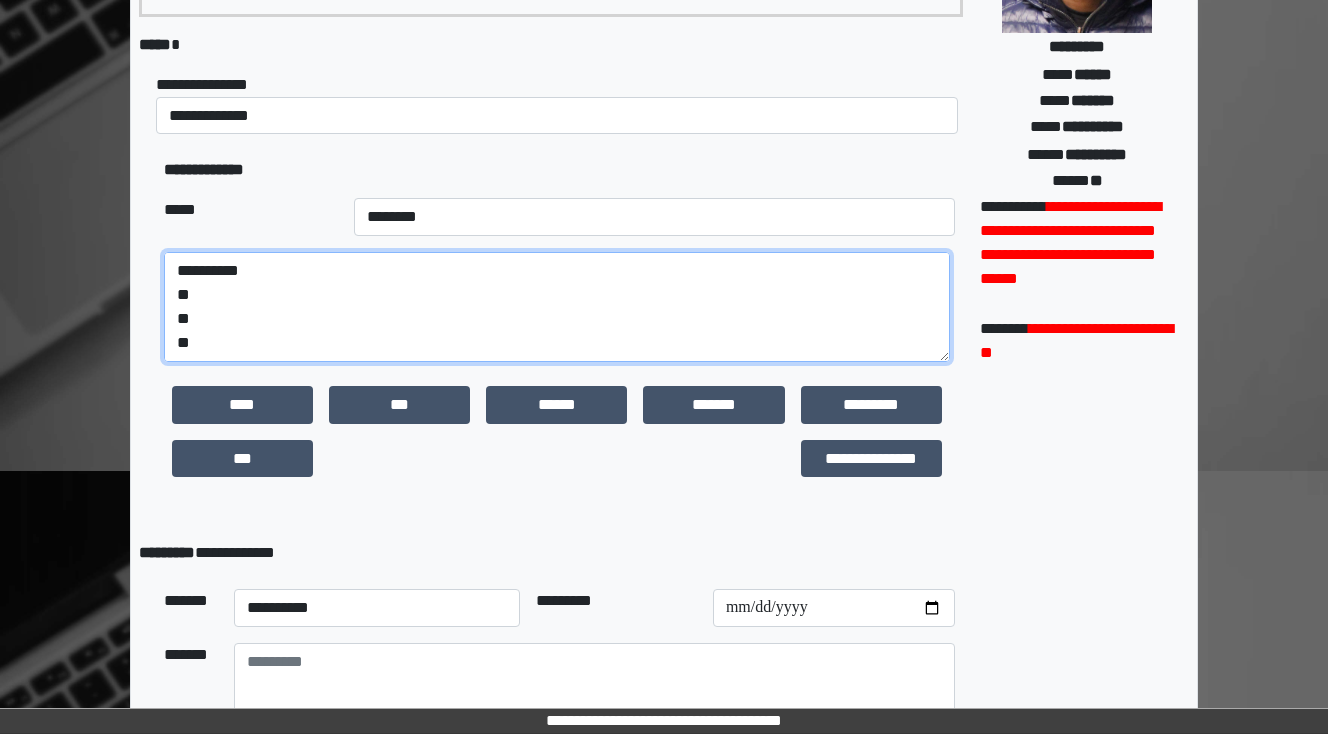 drag, startPoint x: 200, startPoint y: 340, endPoint x: 155, endPoint y: 343, distance: 45.099888 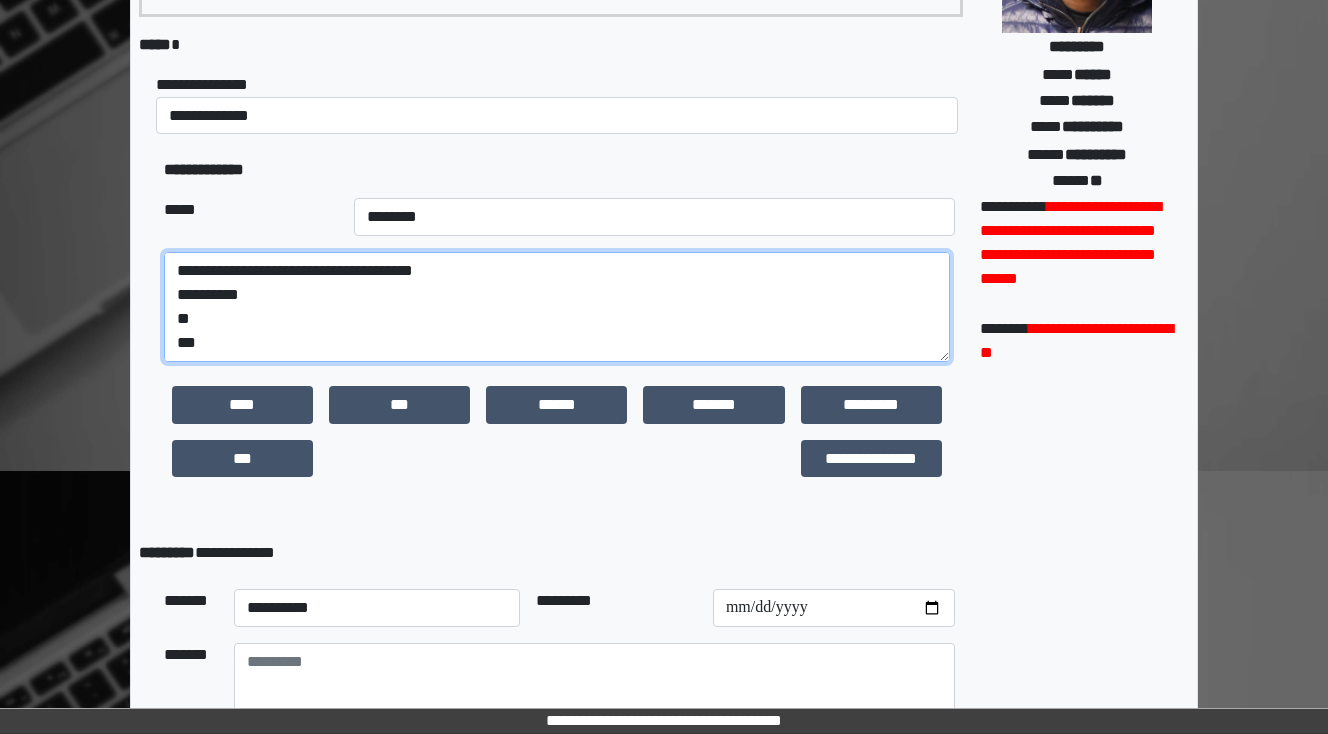 click on "**********" at bounding box center [557, 307] 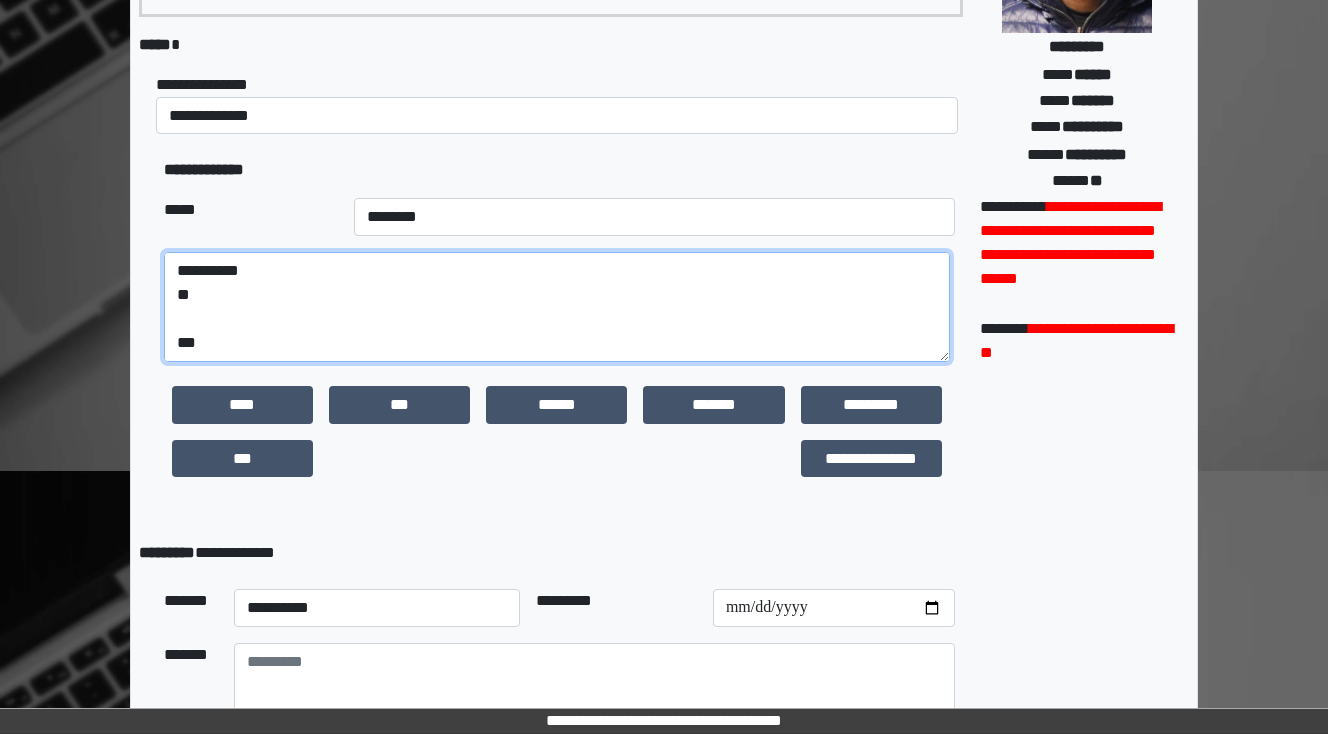 click on "**********" at bounding box center [557, 307] 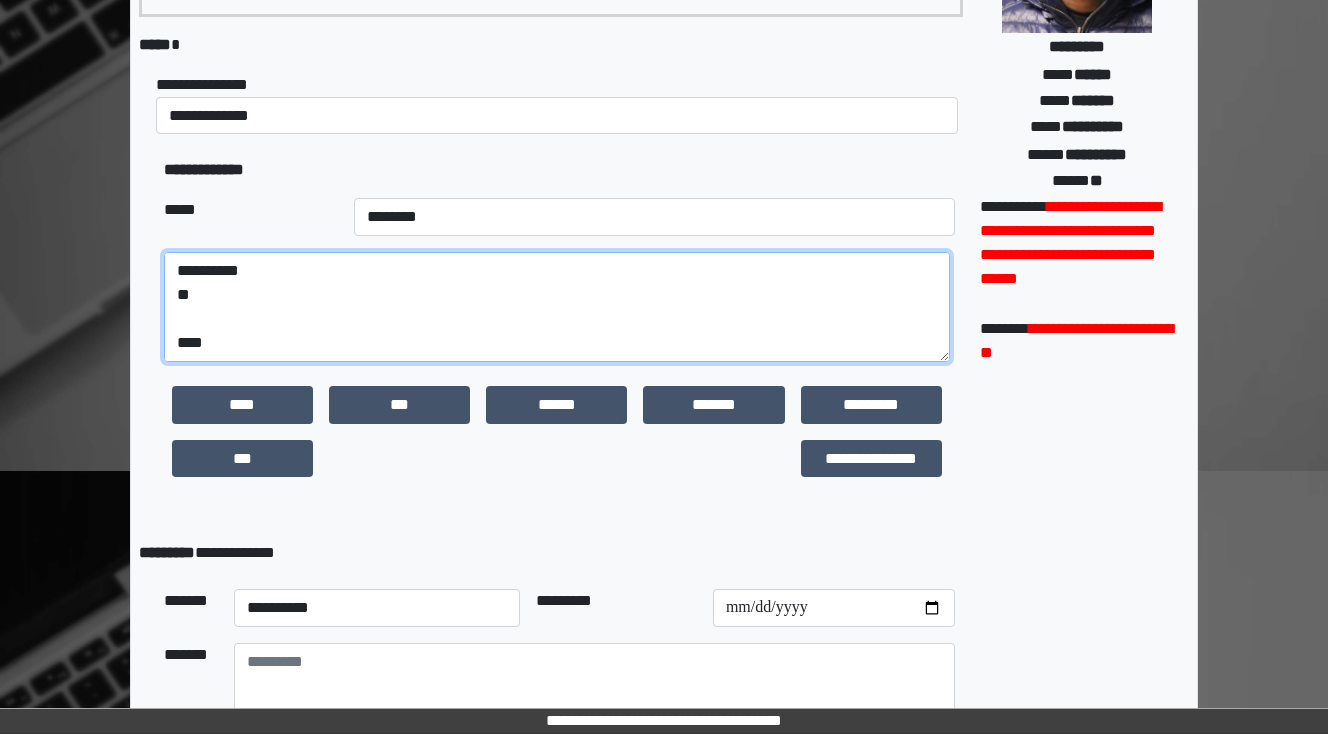 paste on "**********" 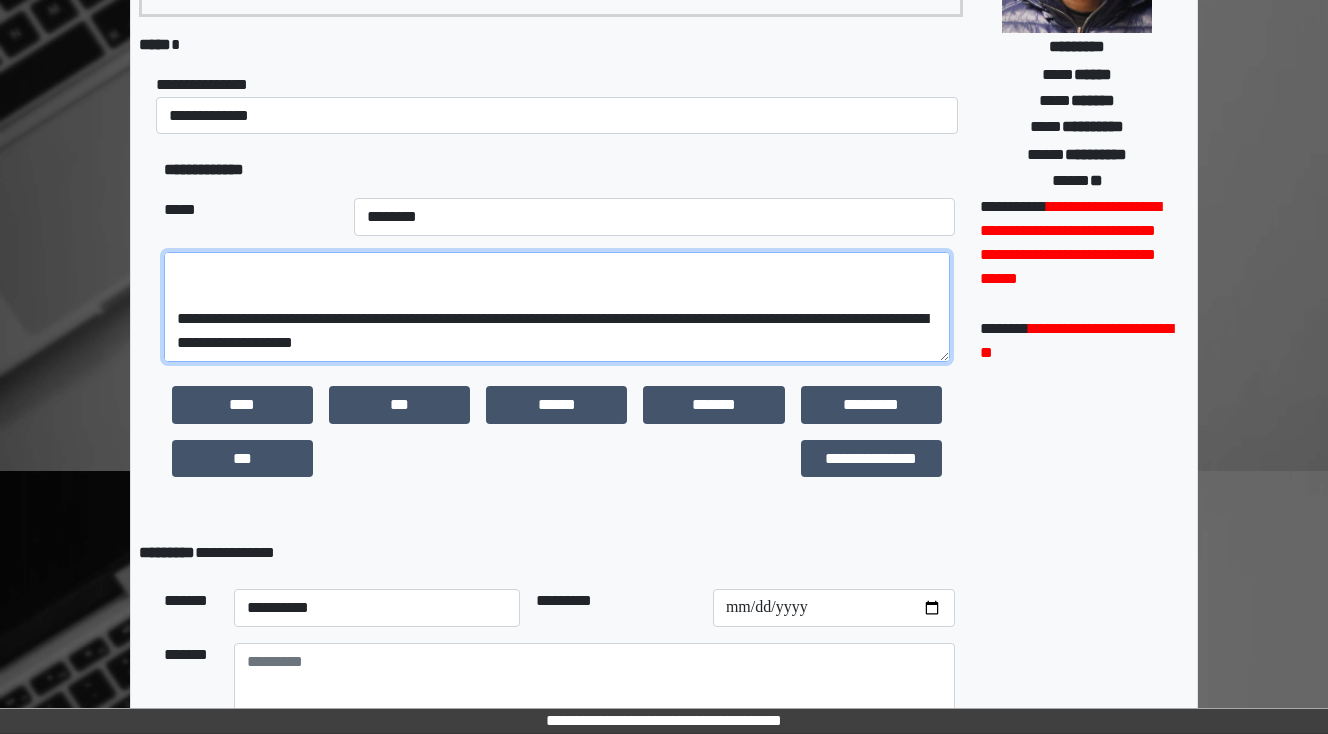 scroll, scrollTop: 288, scrollLeft: 0, axis: vertical 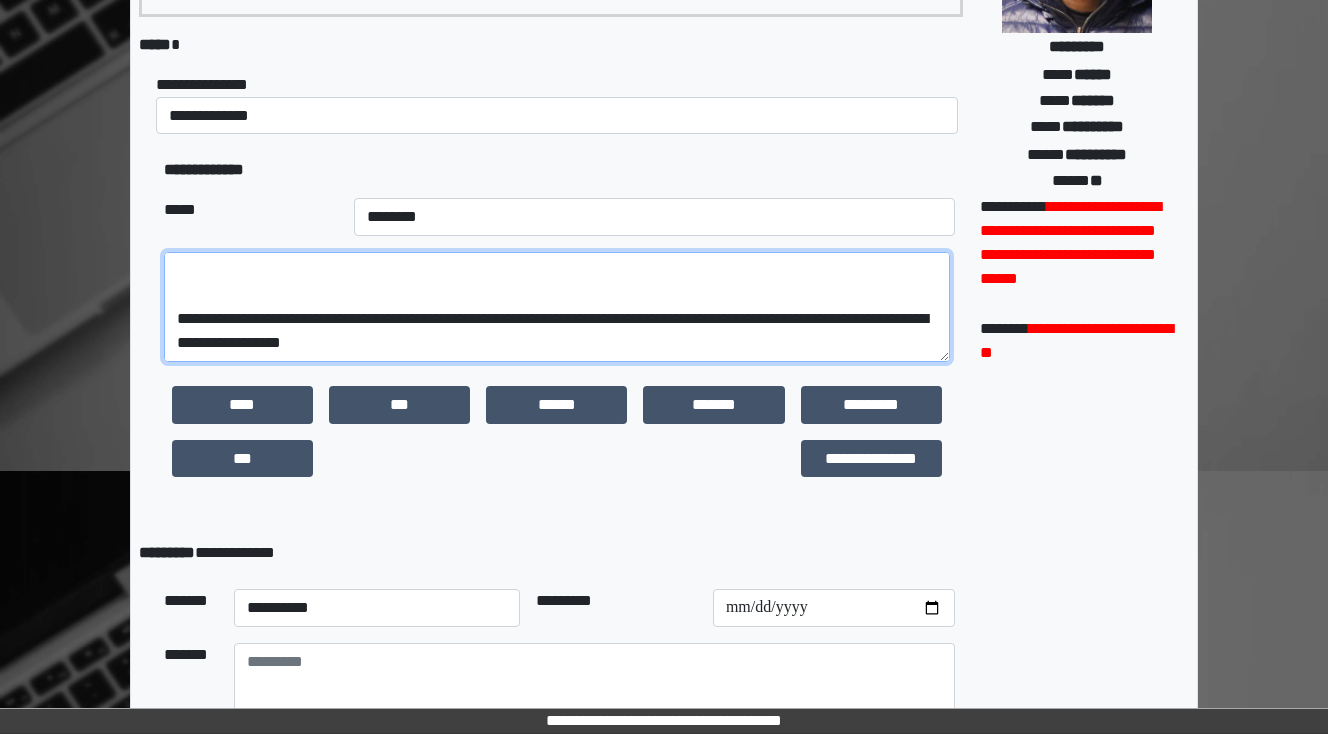 click on "**********" at bounding box center [557, 307] 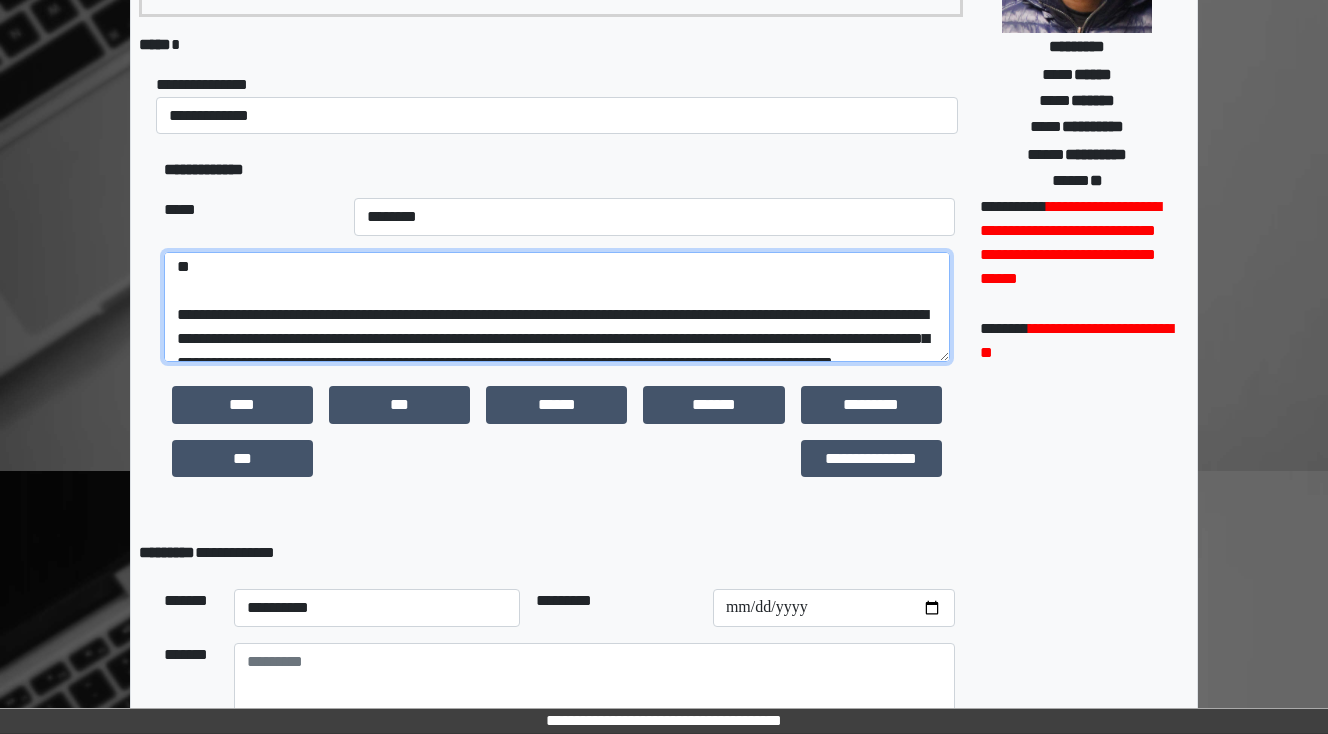 scroll, scrollTop: 112, scrollLeft: 0, axis: vertical 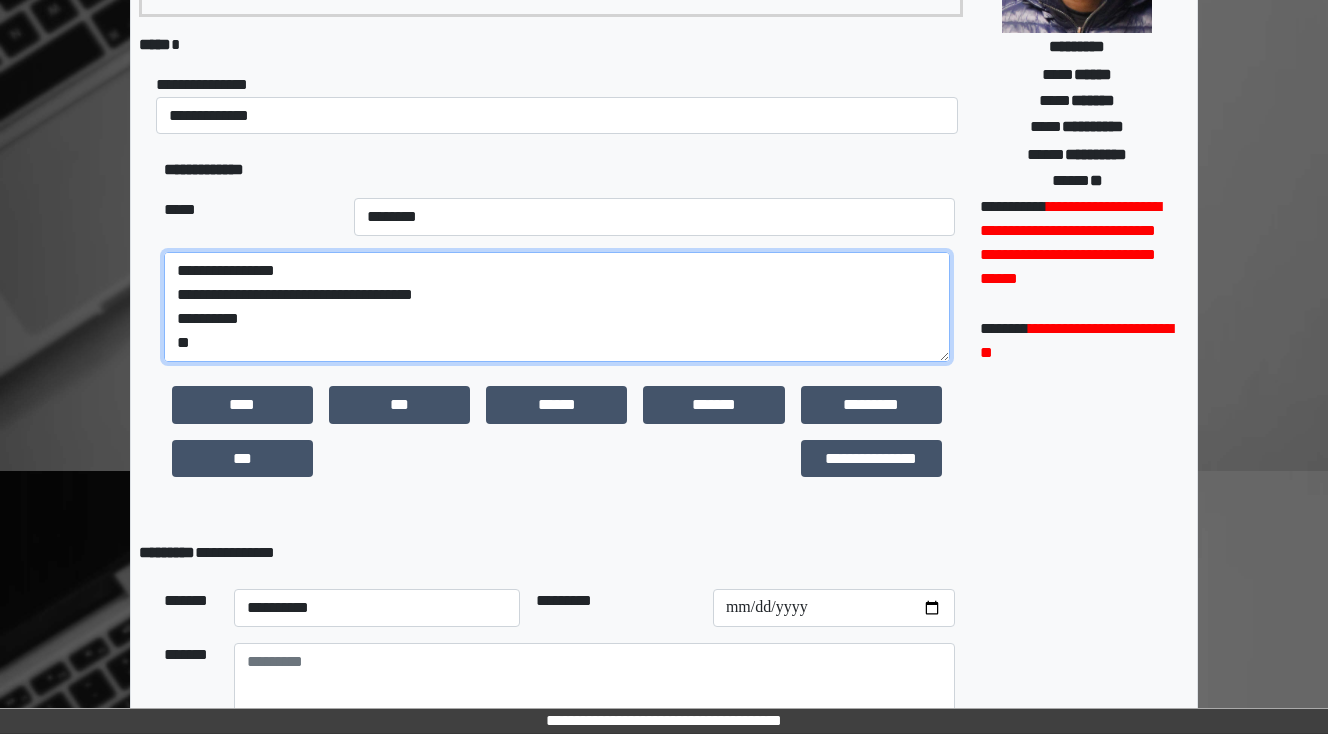 click on "**********" at bounding box center [557, 307] 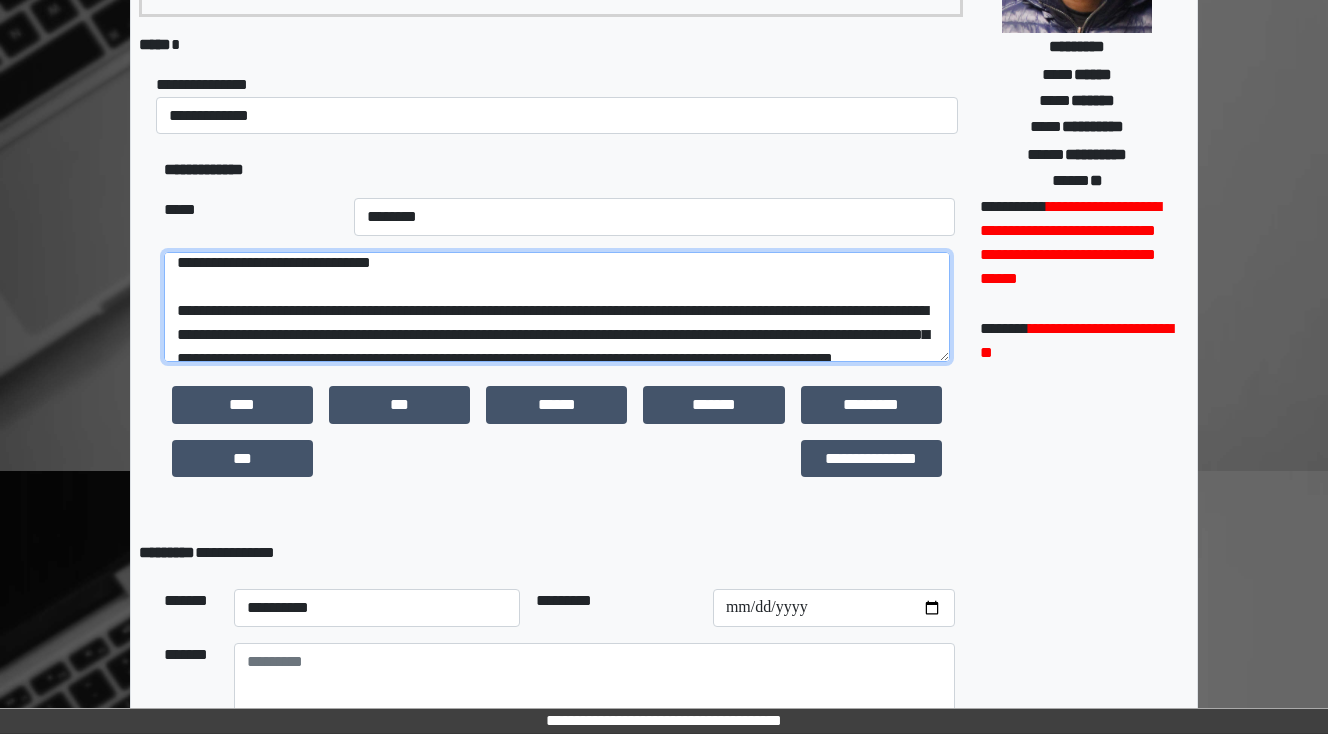 scroll, scrollTop: 79, scrollLeft: 0, axis: vertical 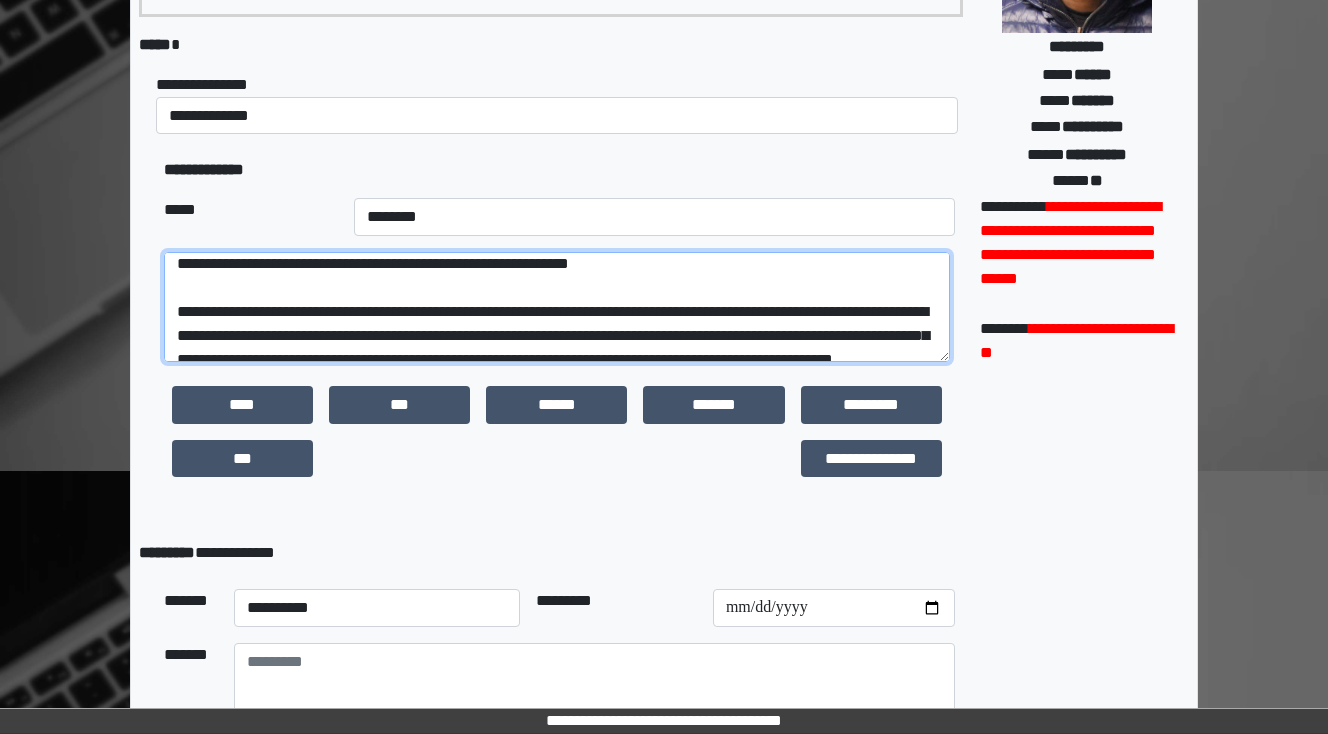 click on "**********" at bounding box center (557, 307) 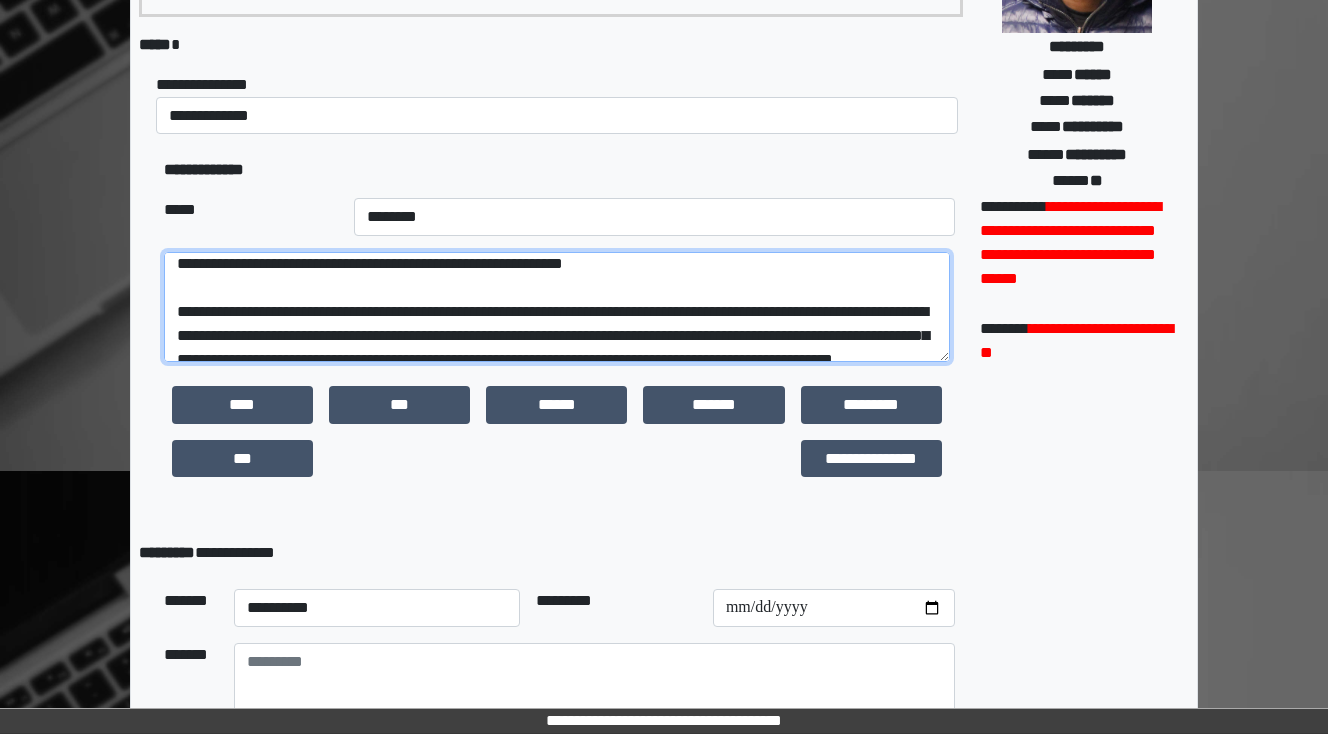 click on "**********" at bounding box center (557, 307) 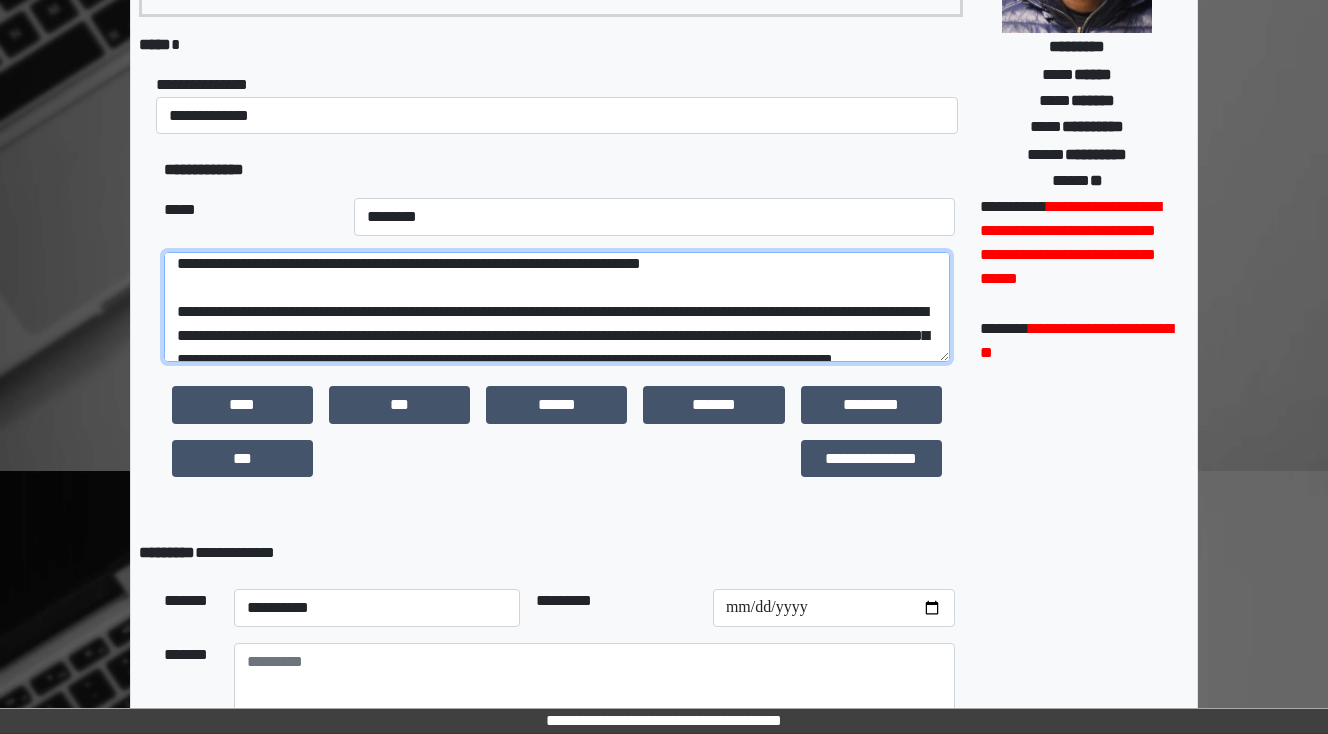click on "**********" at bounding box center [557, 307] 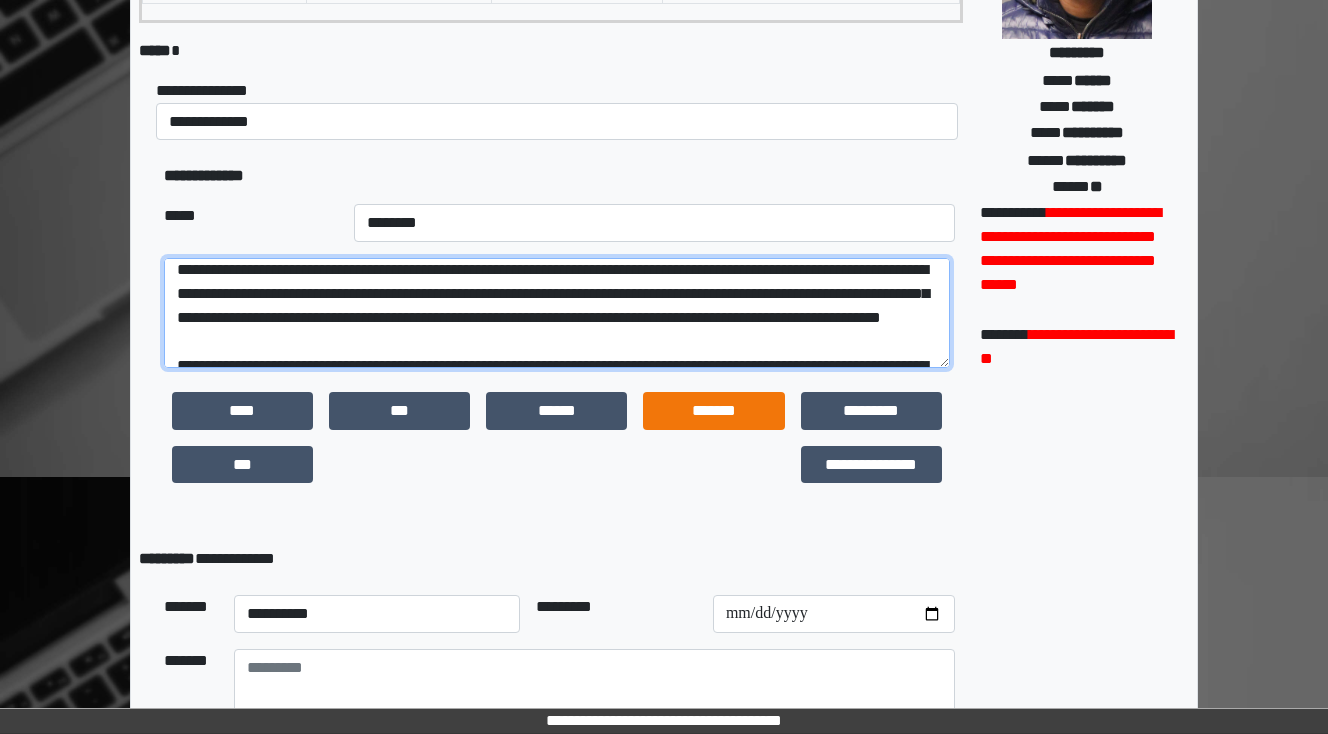 scroll, scrollTop: 310, scrollLeft: 0, axis: vertical 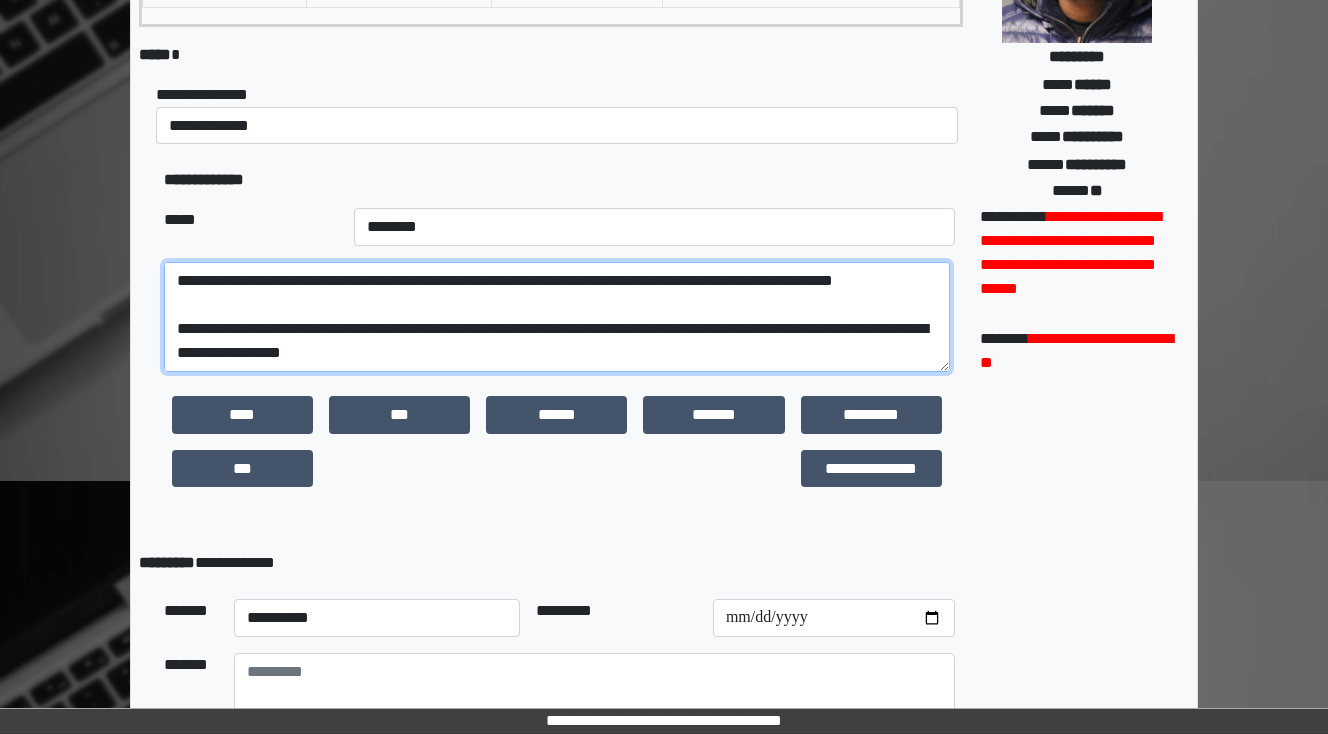 click at bounding box center [557, 317] 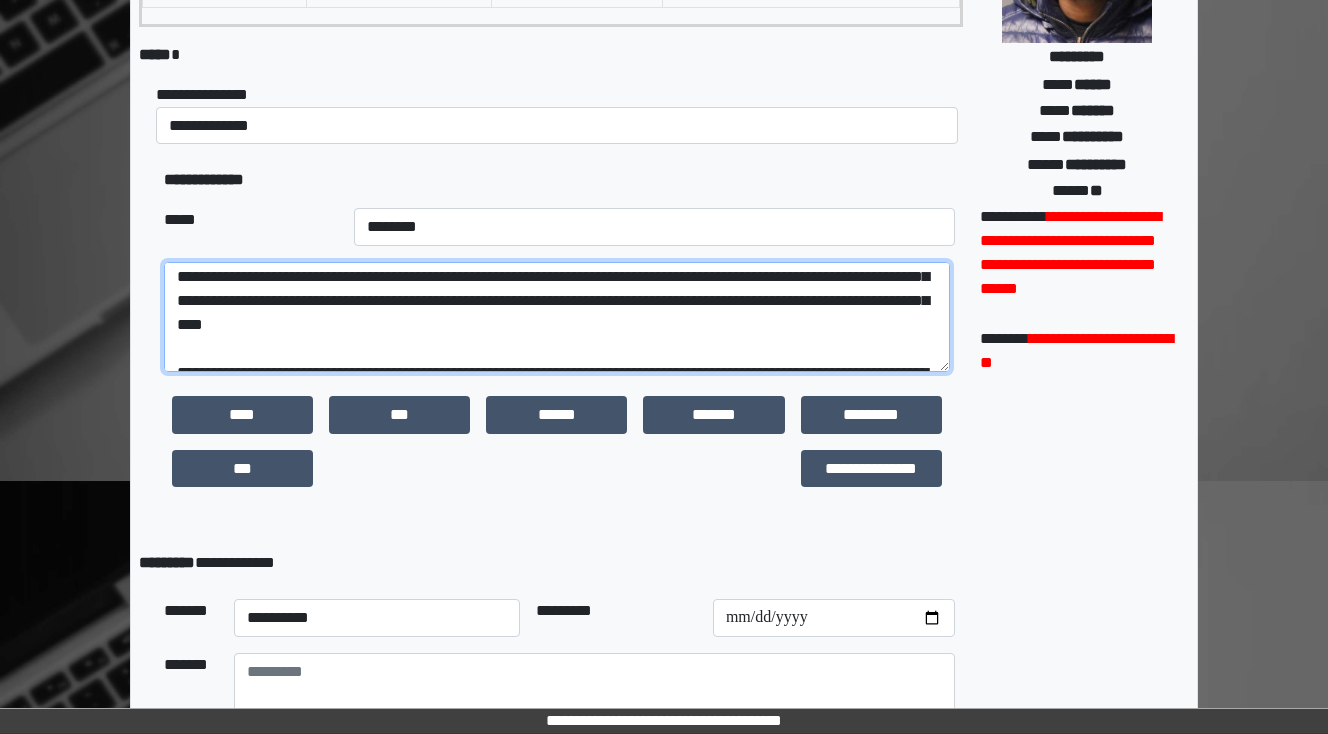 scroll, scrollTop: 240, scrollLeft: 0, axis: vertical 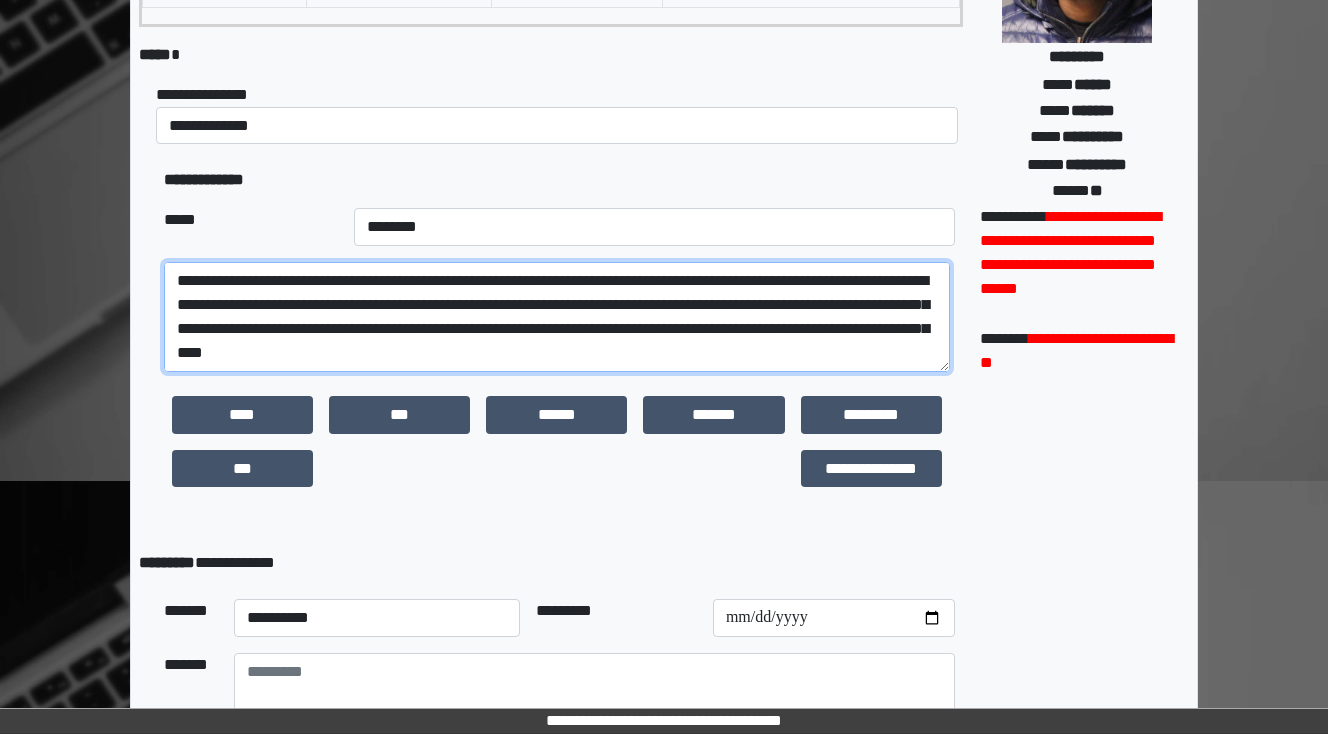 drag, startPoint x: 471, startPoint y: 328, endPoint x: 373, endPoint y: 330, distance: 98.02041 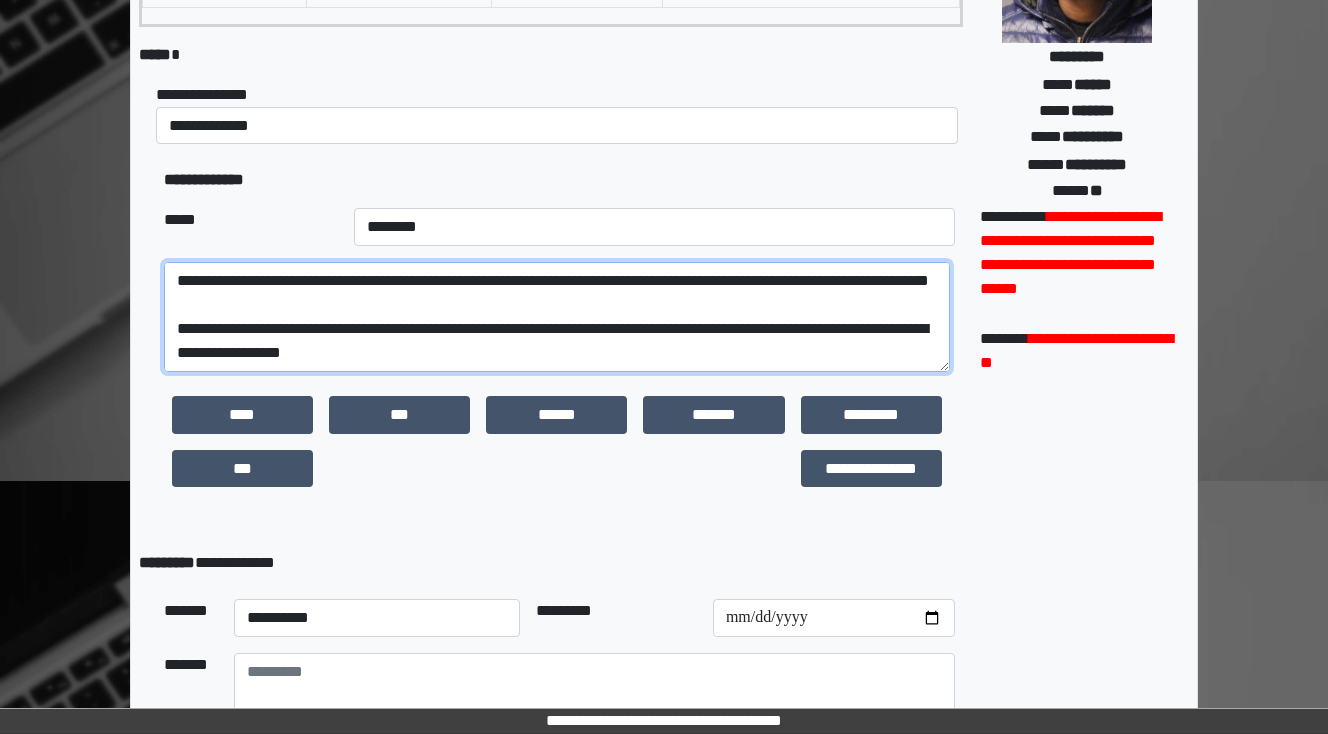 scroll, scrollTop: 320, scrollLeft: 0, axis: vertical 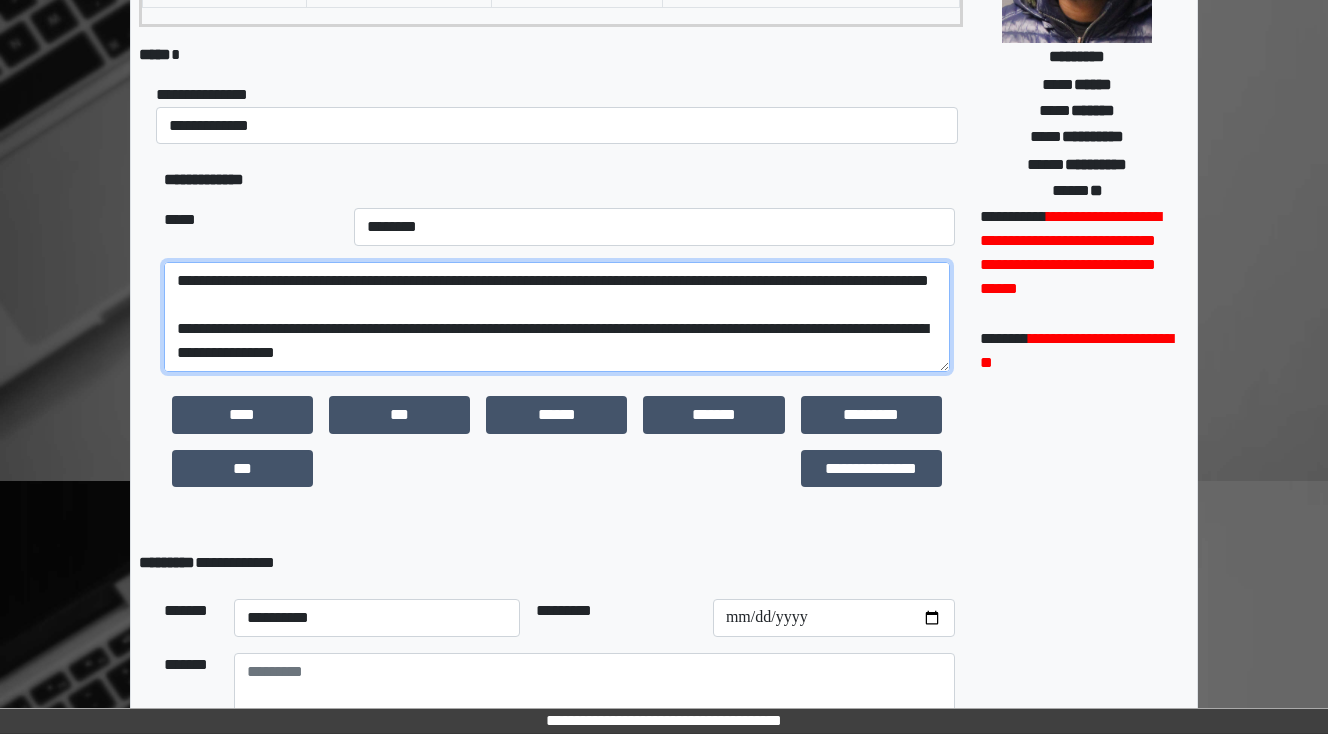 click at bounding box center (557, 317) 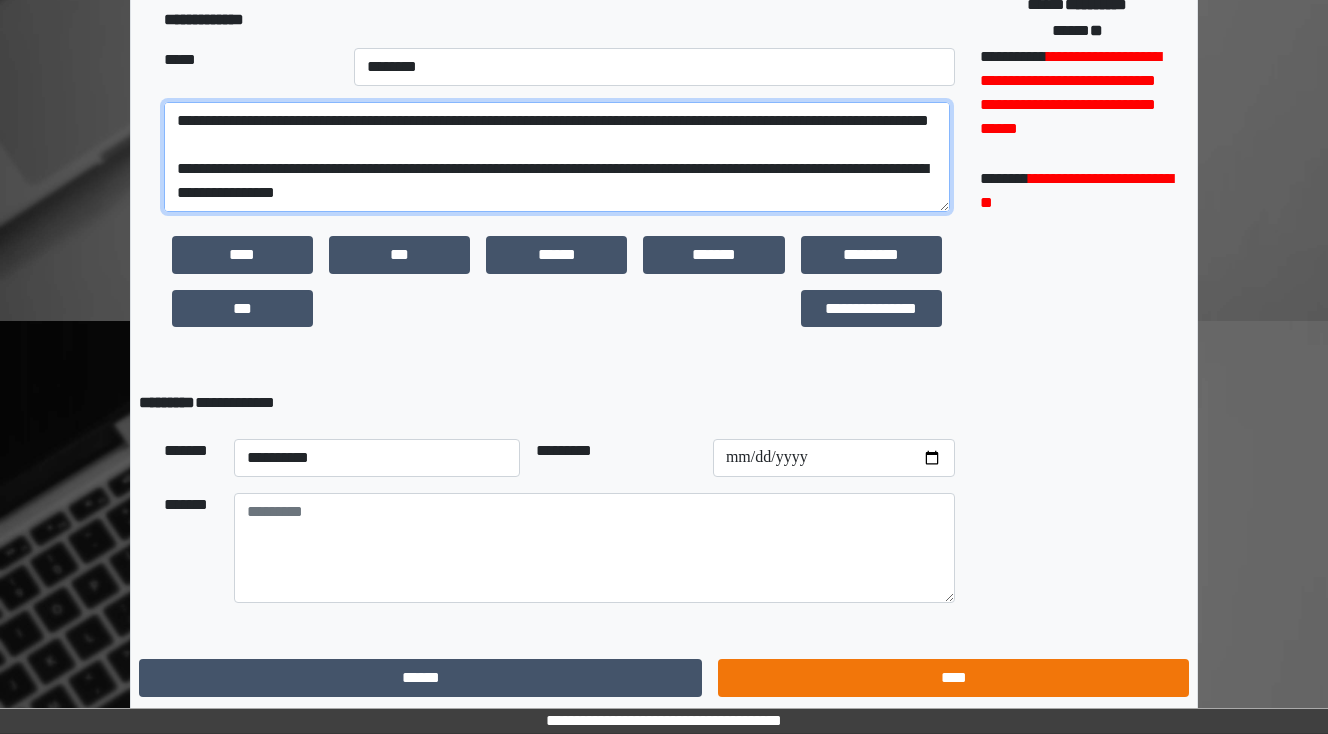 type on "**********" 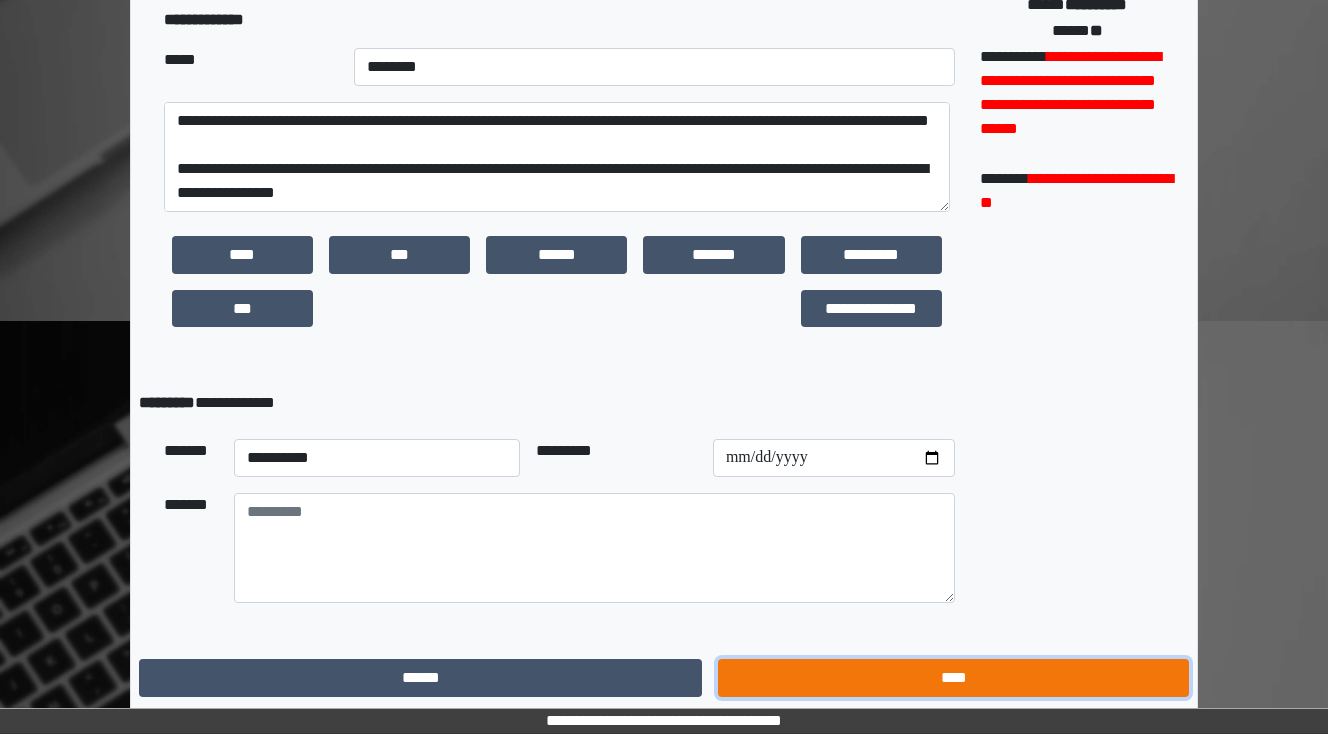 click on "****" at bounding box center (953, 678) 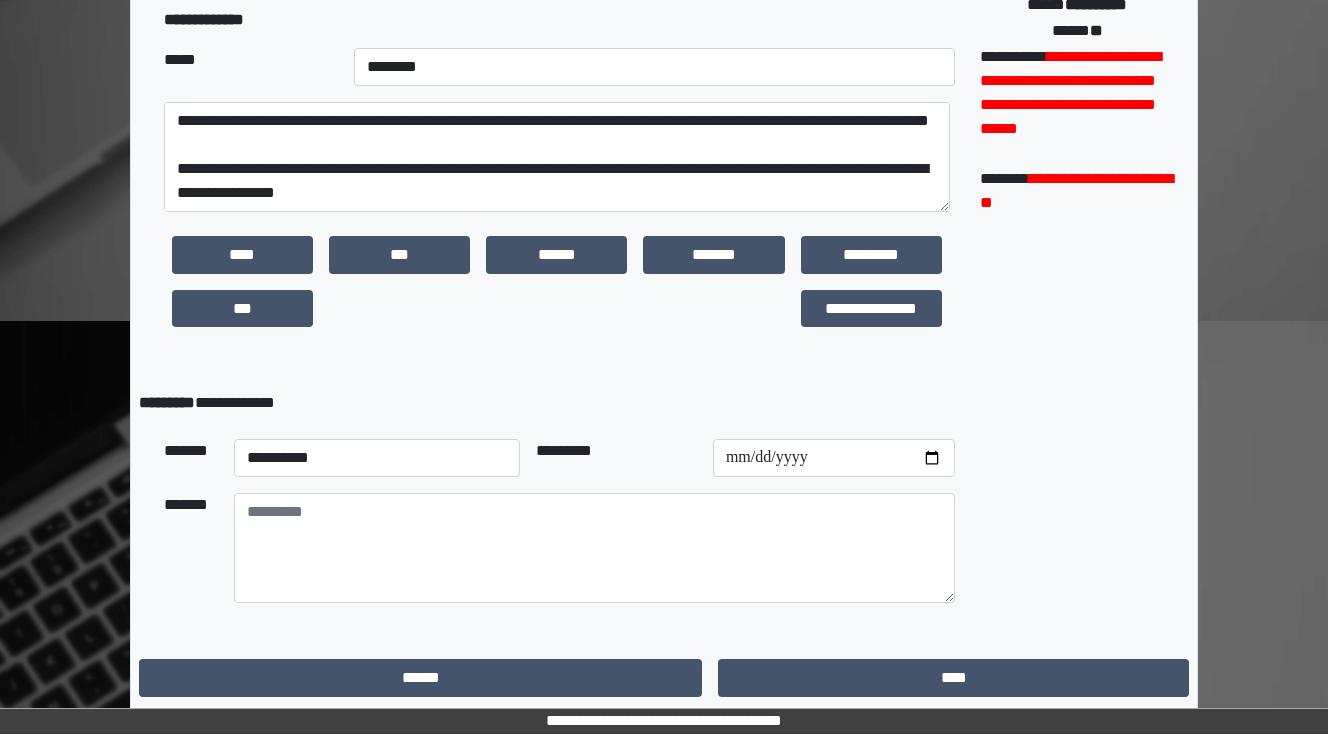 scroll, scrollTop: 0, scrollLeft: 0, axis: both 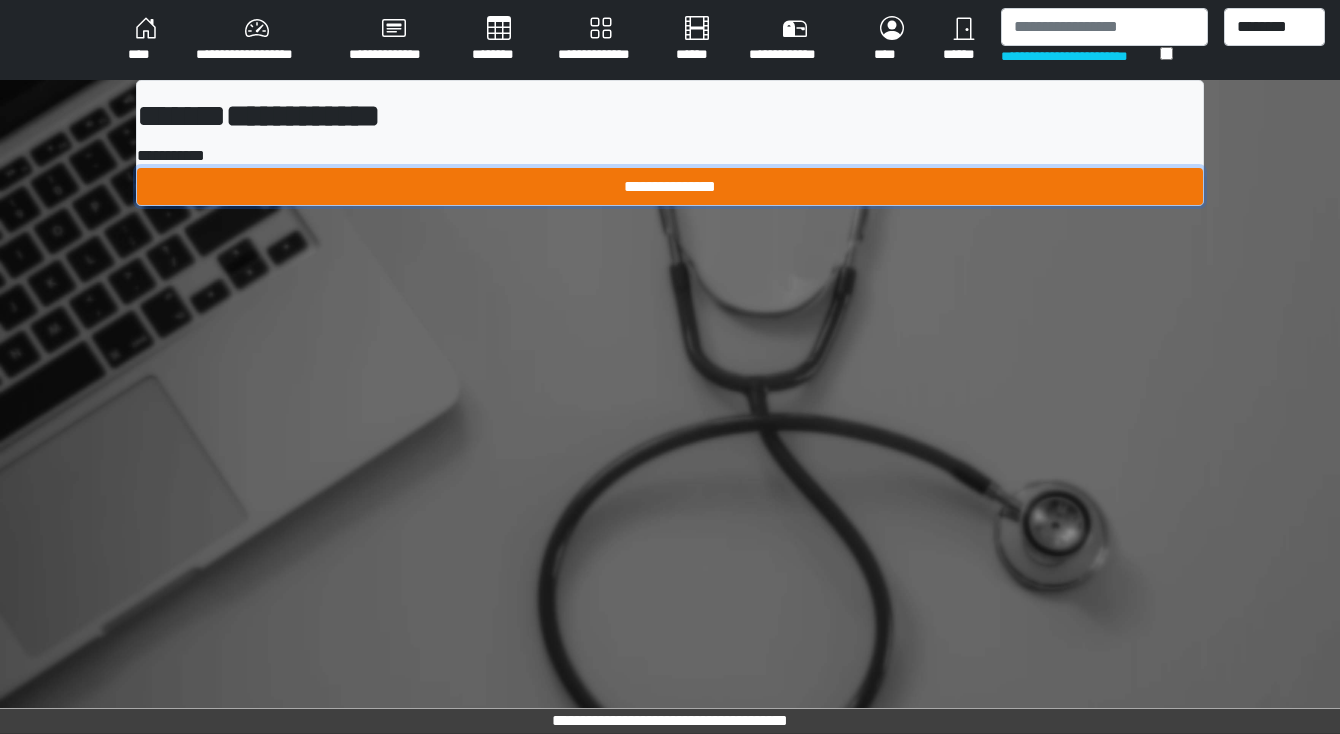click on "**********" at bounding box center [670, 187] 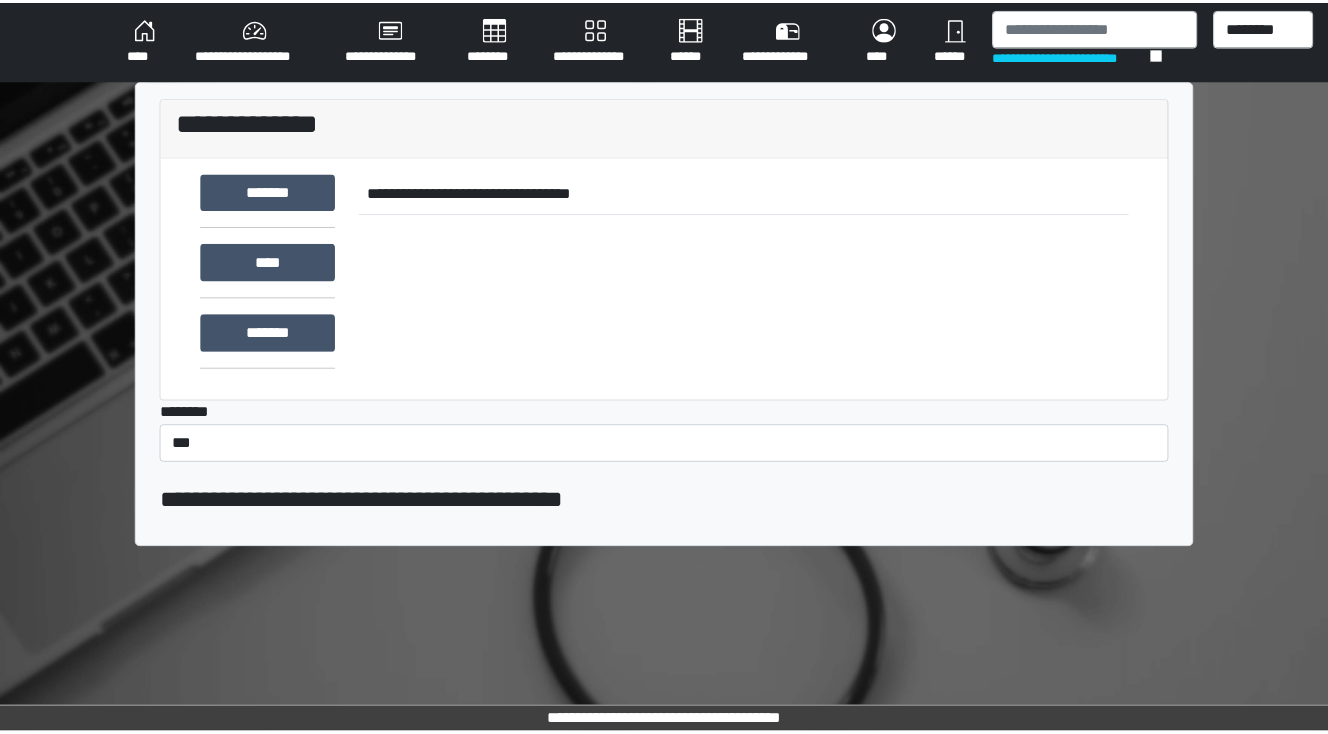 scroll, scrollTop: 0, scrollLeft: 0, axis: both 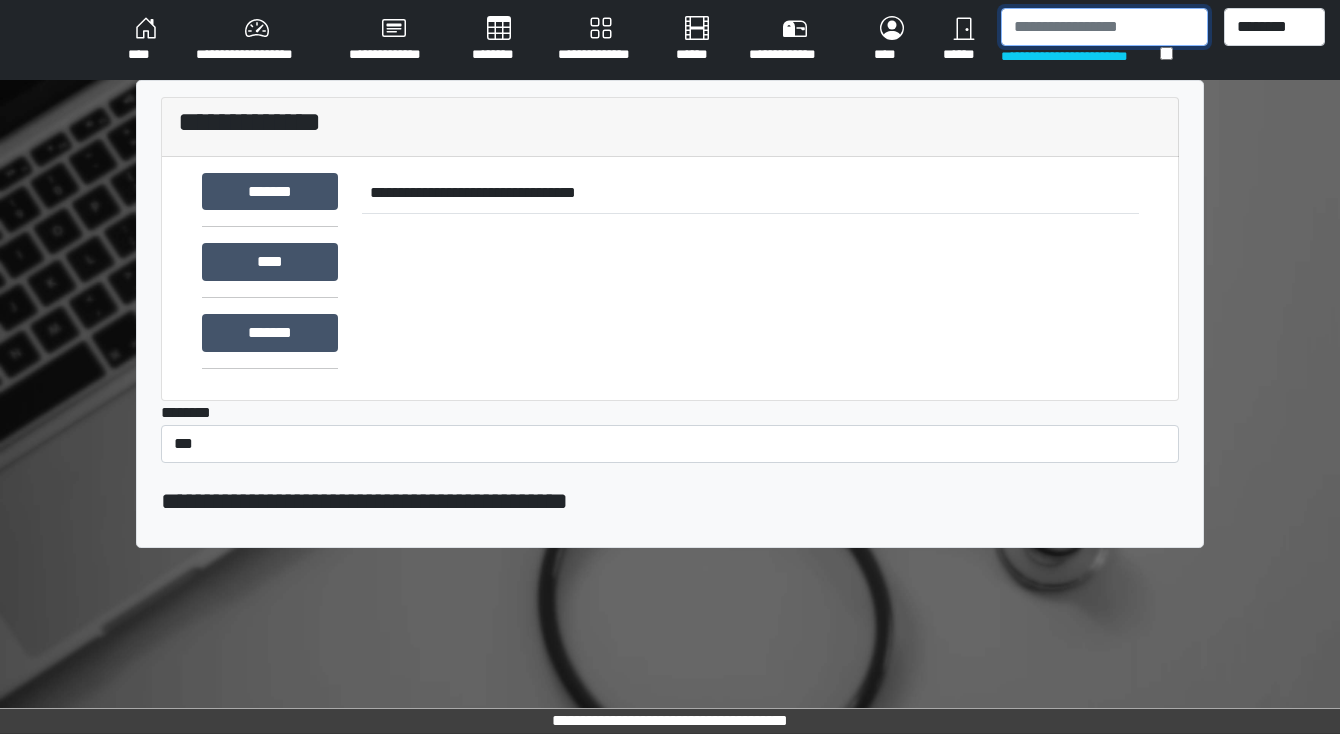 click at bounding box center (1104, 27) 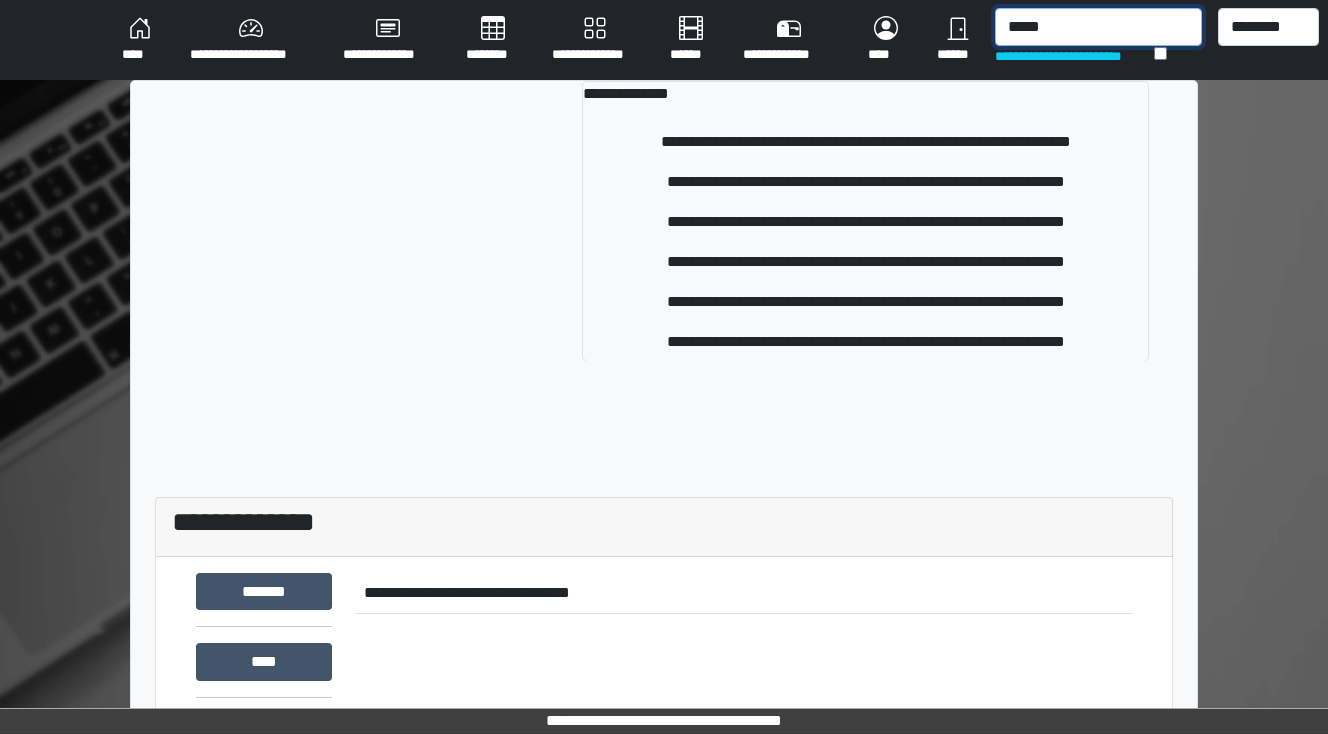 type on "*****" 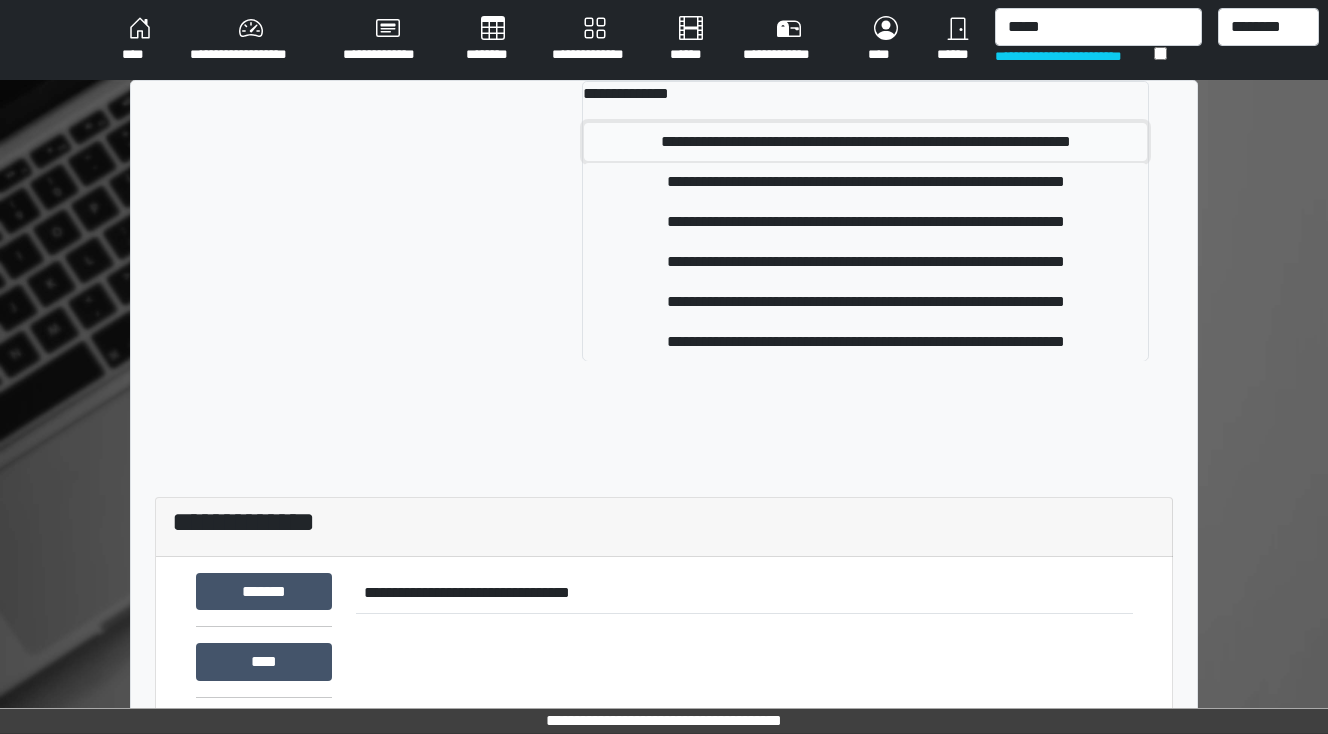 click on "**********" at bounding box center (866, 142) 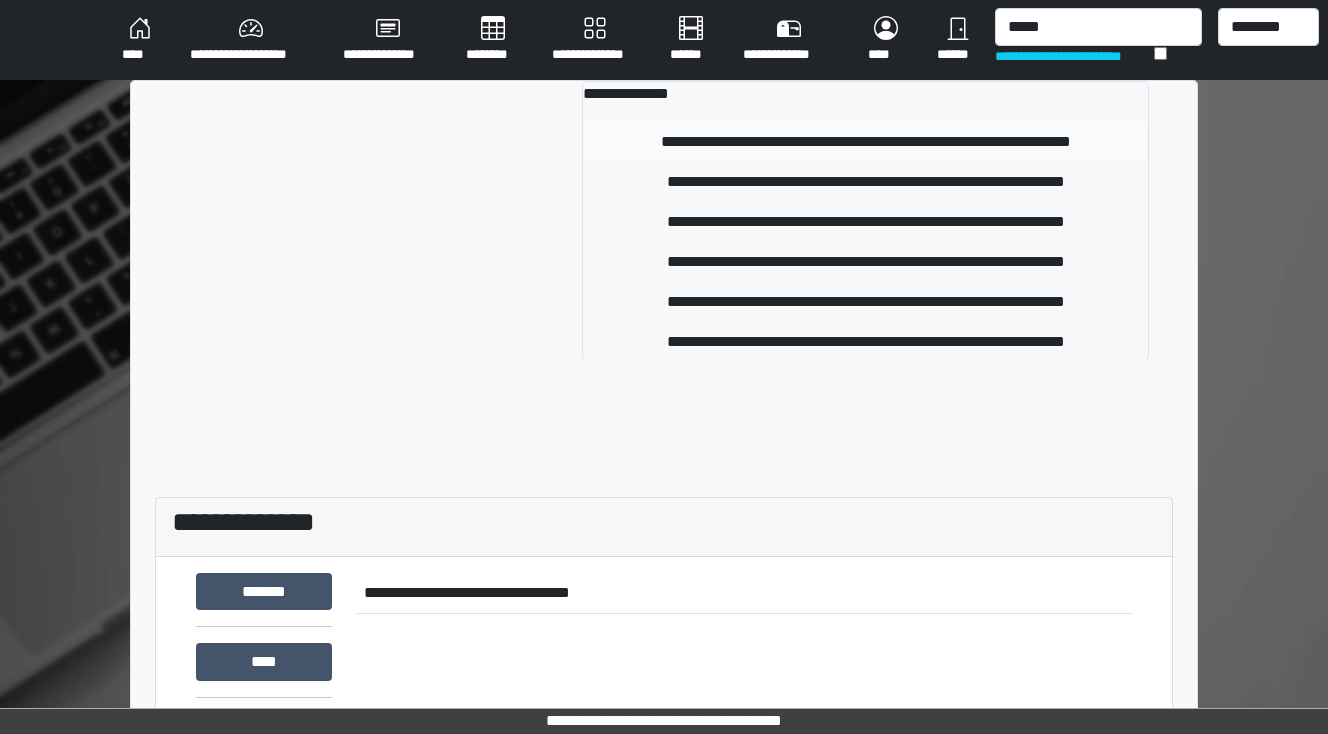 type 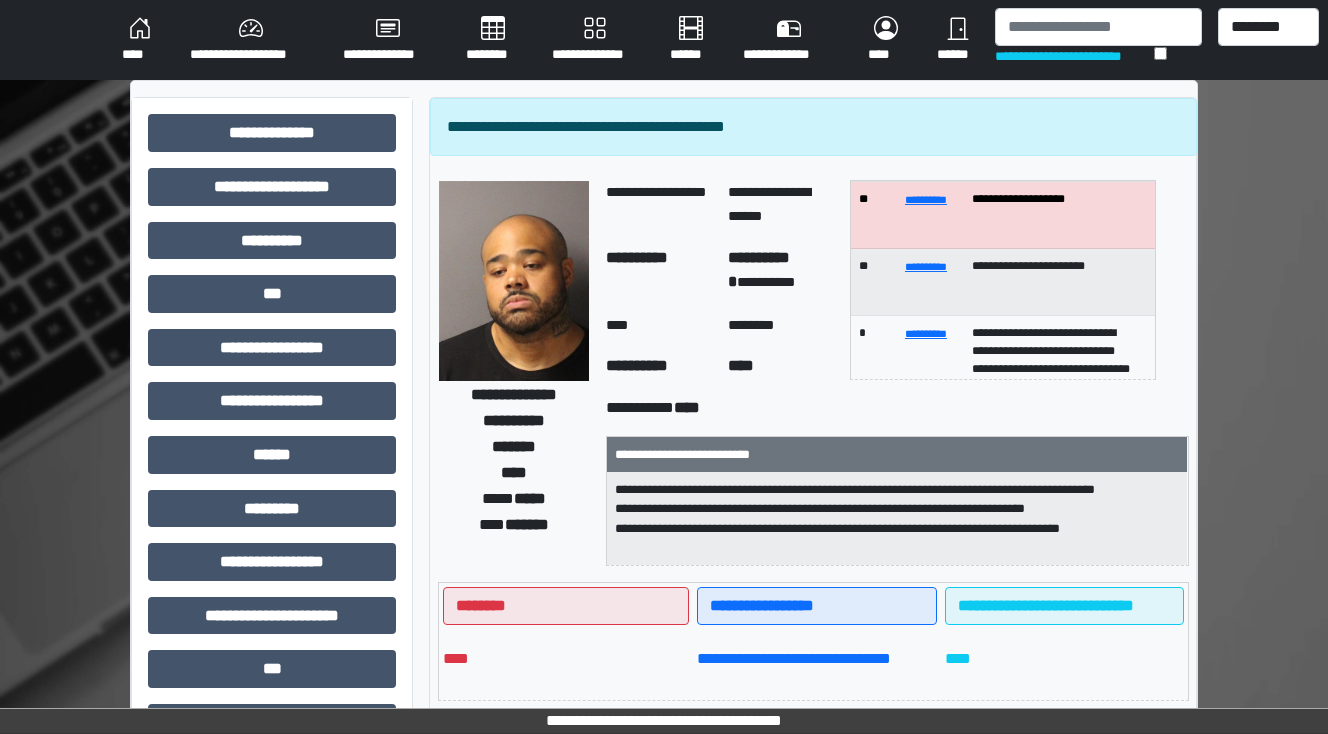 scroll, scrollTop: 52, scrollLeft: 0, axis: vertical 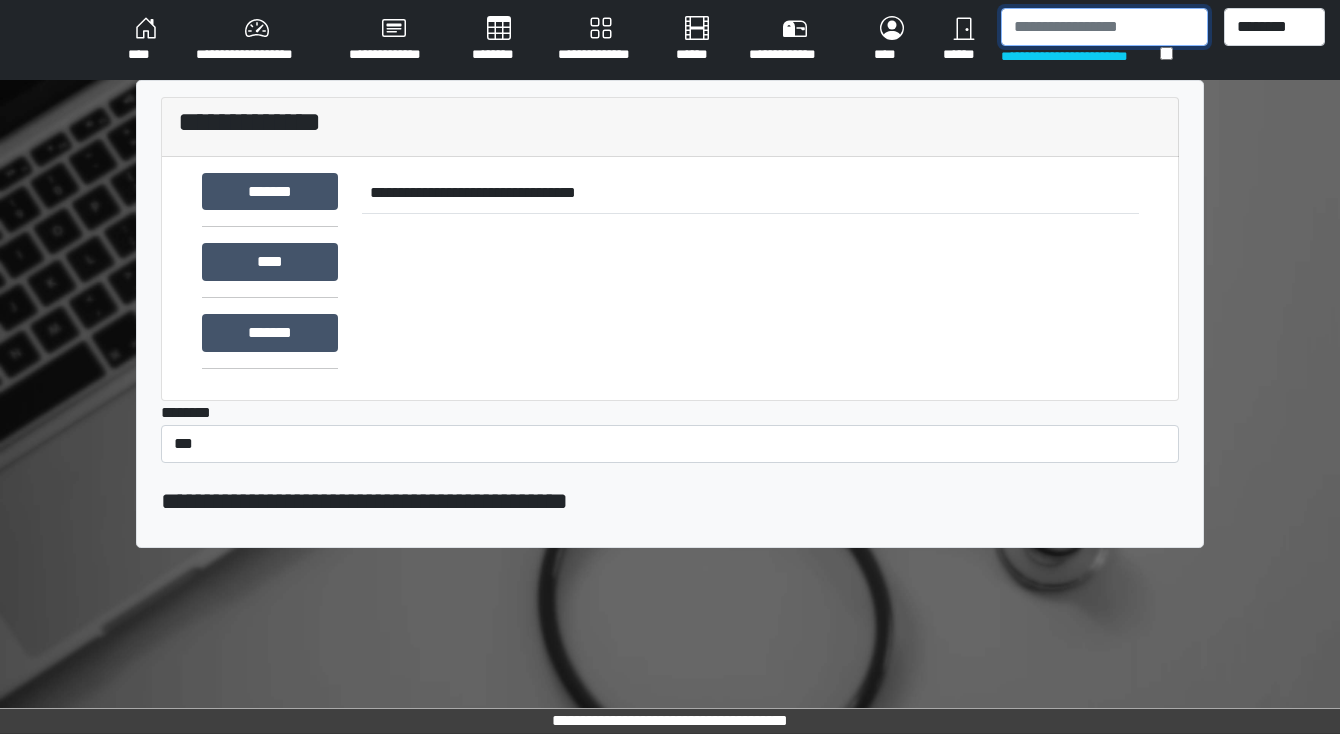 click at bounding box center (1104, 27) 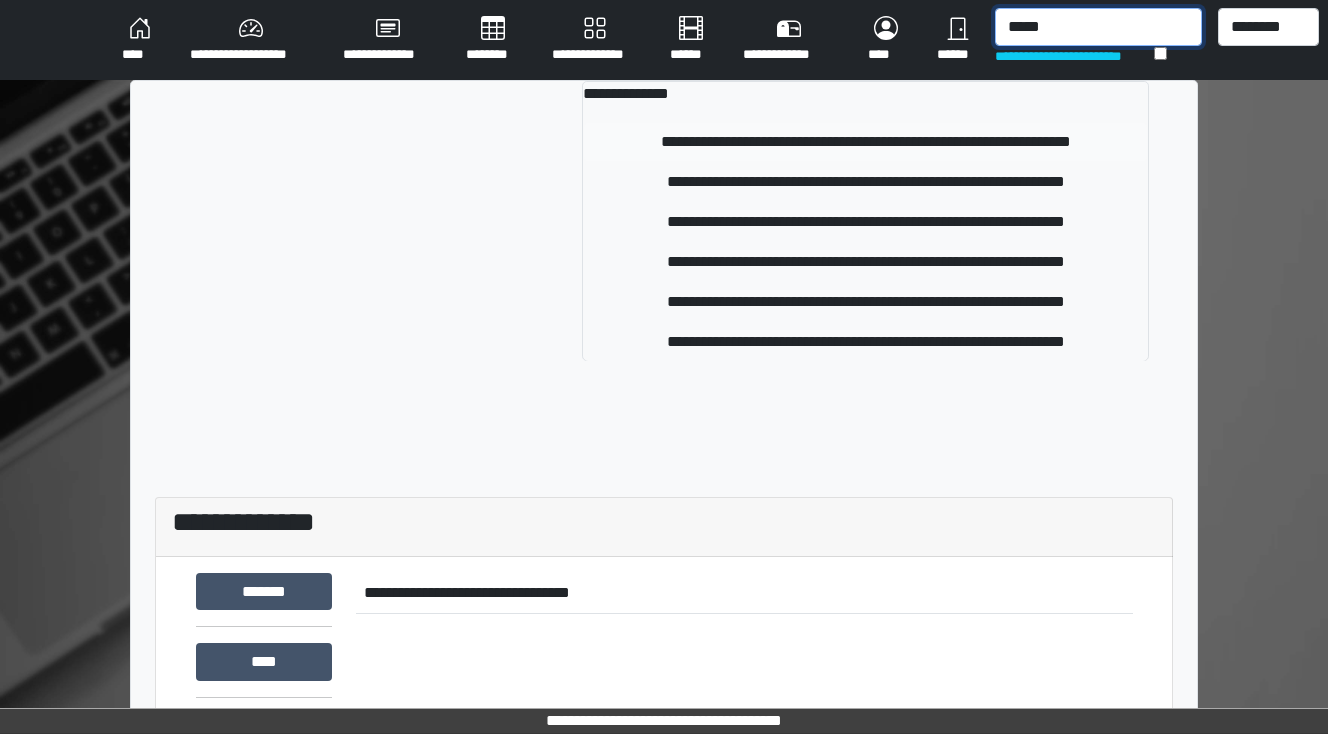 type on "*****" 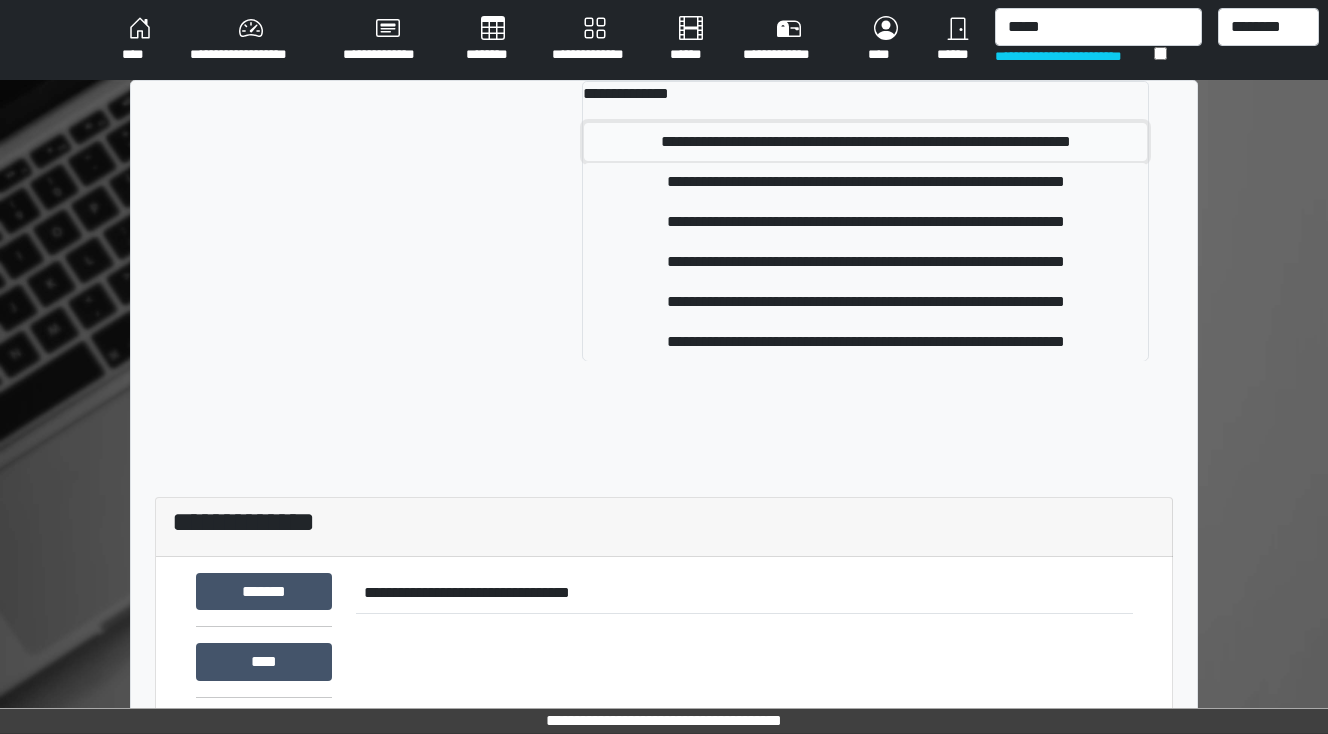 click on "**********" at bounding box center (866, 142) 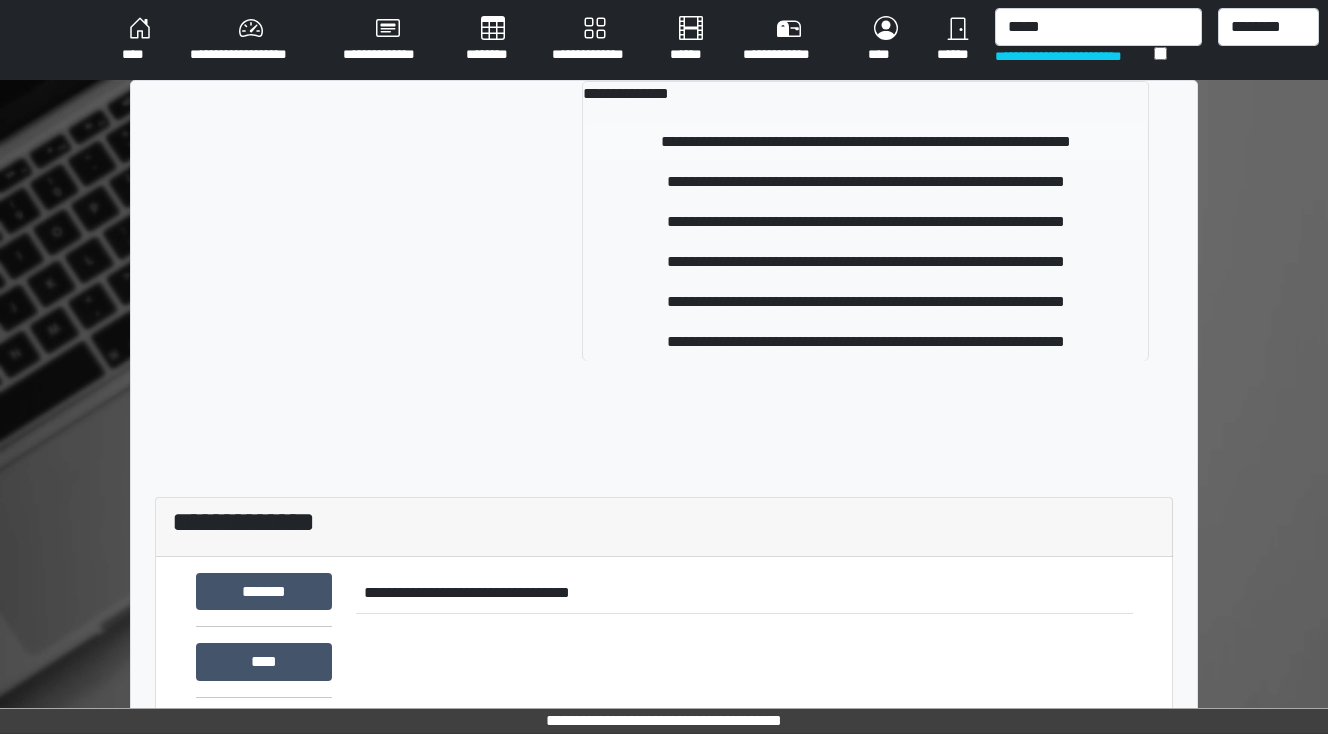type 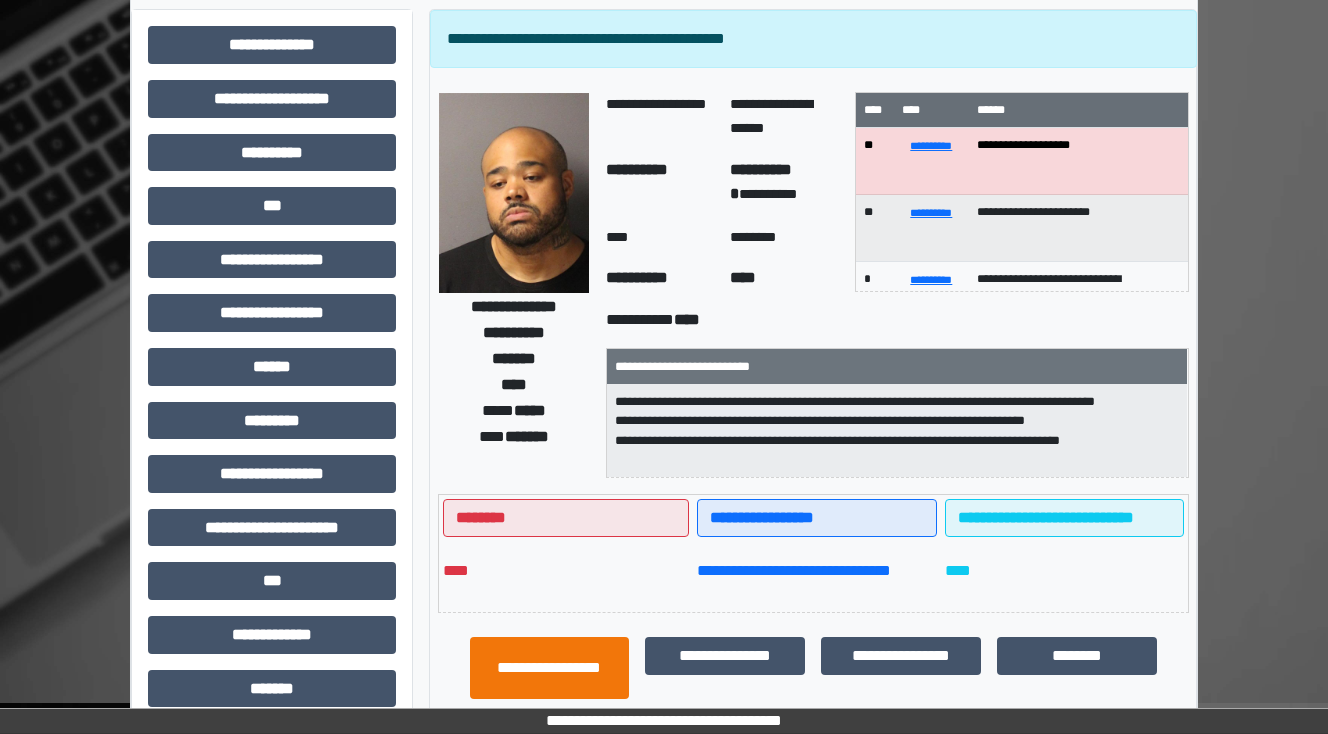 scroll, scrollTop: 320, scrollLeft: 0, axis: vertical 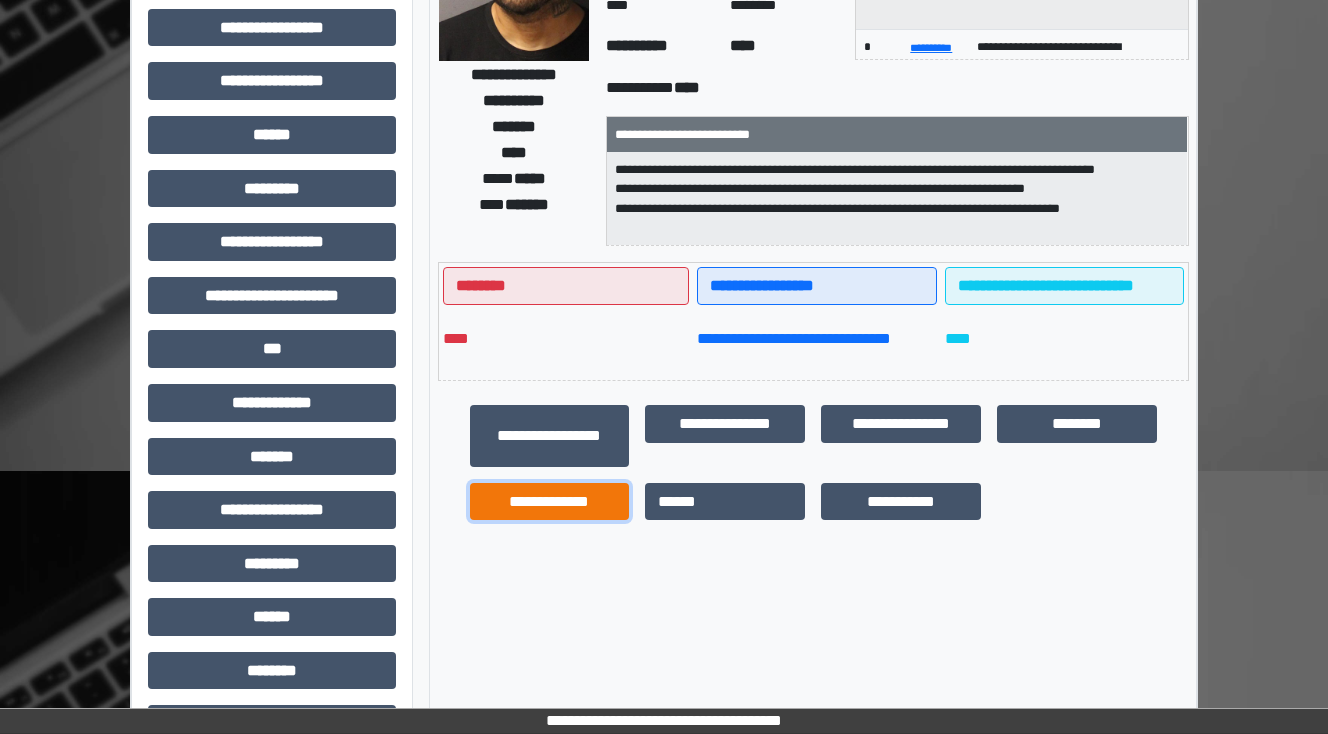 click on "**********" at bounding box center [550, 502] 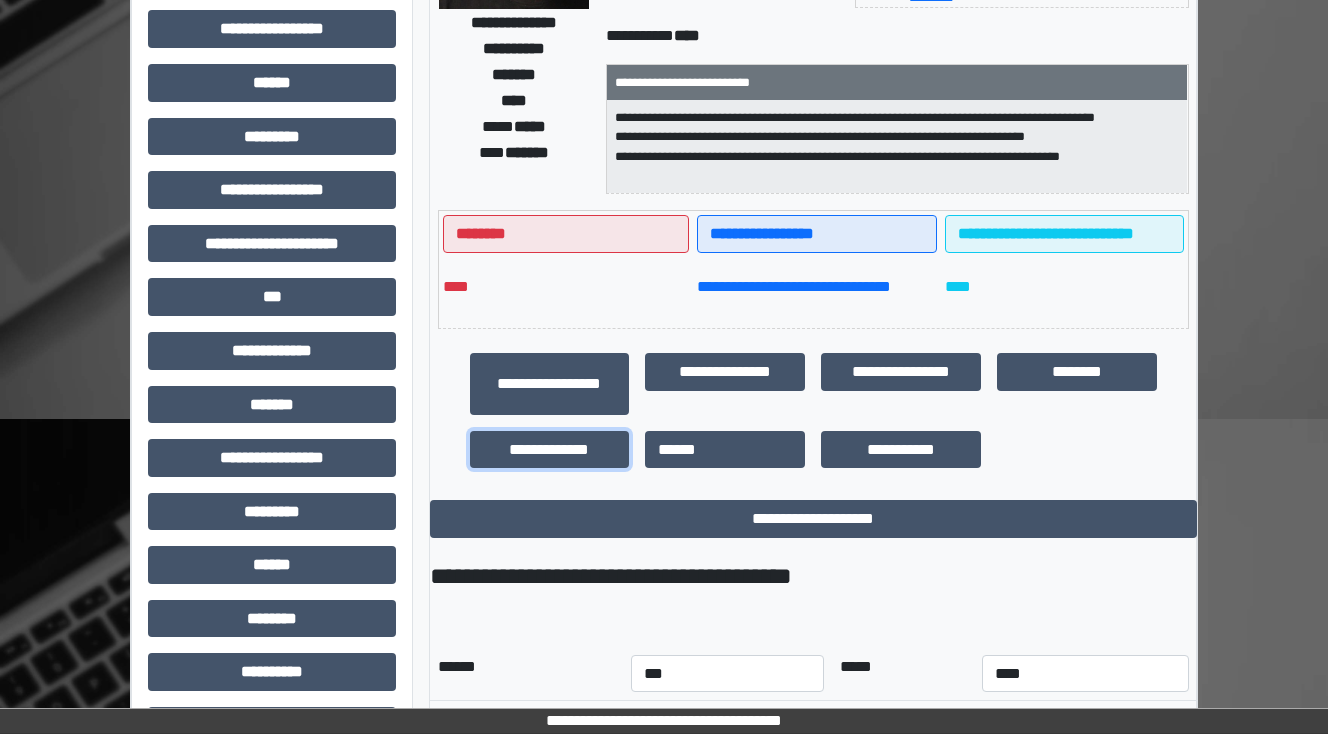 scroll, scrollTop: 432, scrollLeft: 0, axis: vertical 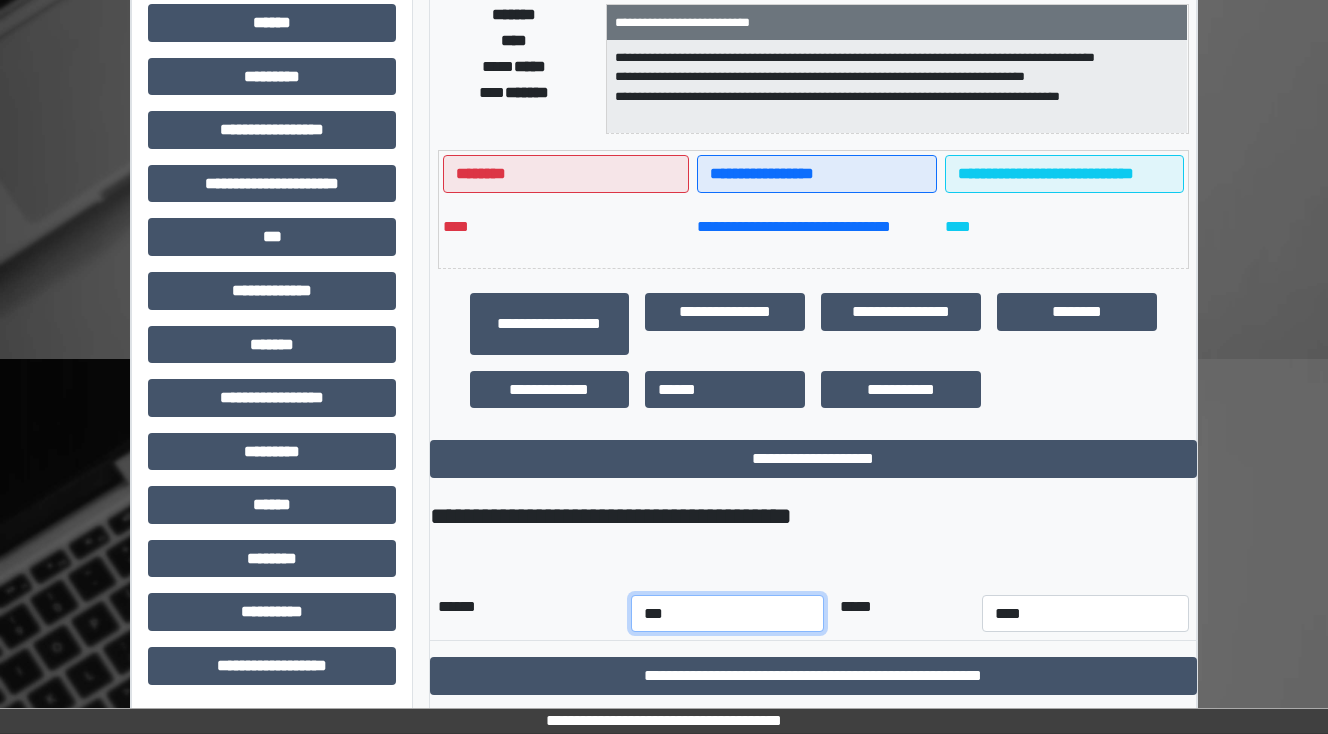 click on "***
***
***
***
***
***
***
***
***
***
***
***" at bounding box center [727, 614] 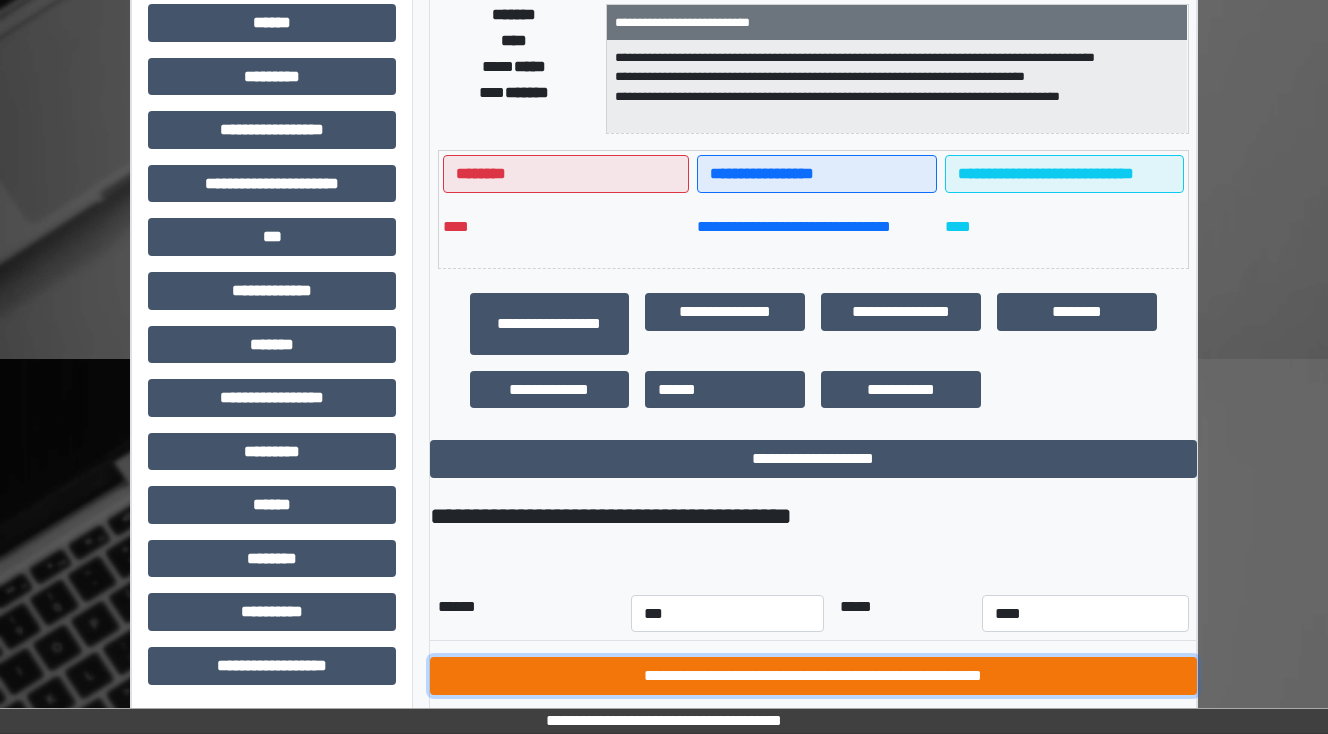 click on "**********" at bounding box center (813, 676) 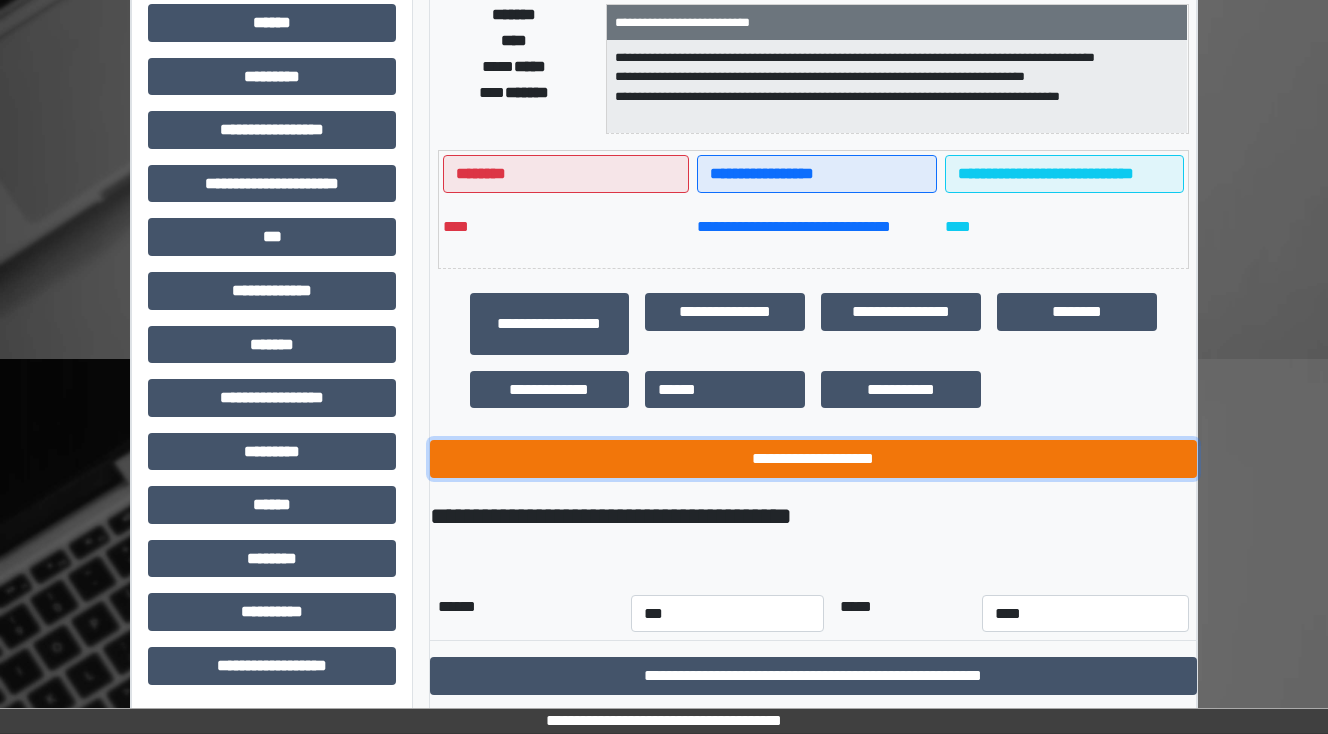 click on "**********" at bounding box center (813, 459) 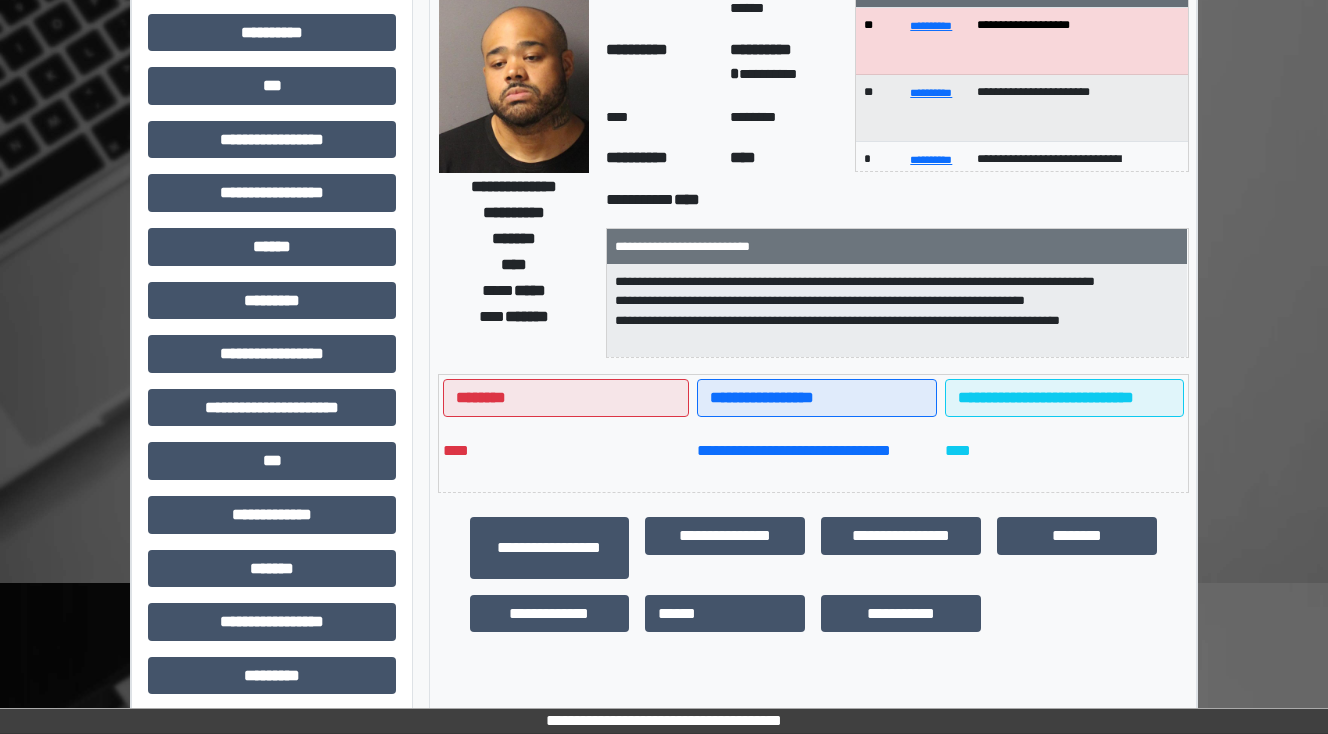 scroll, scrollTop: 0, scrollLeft: 0, axis: both 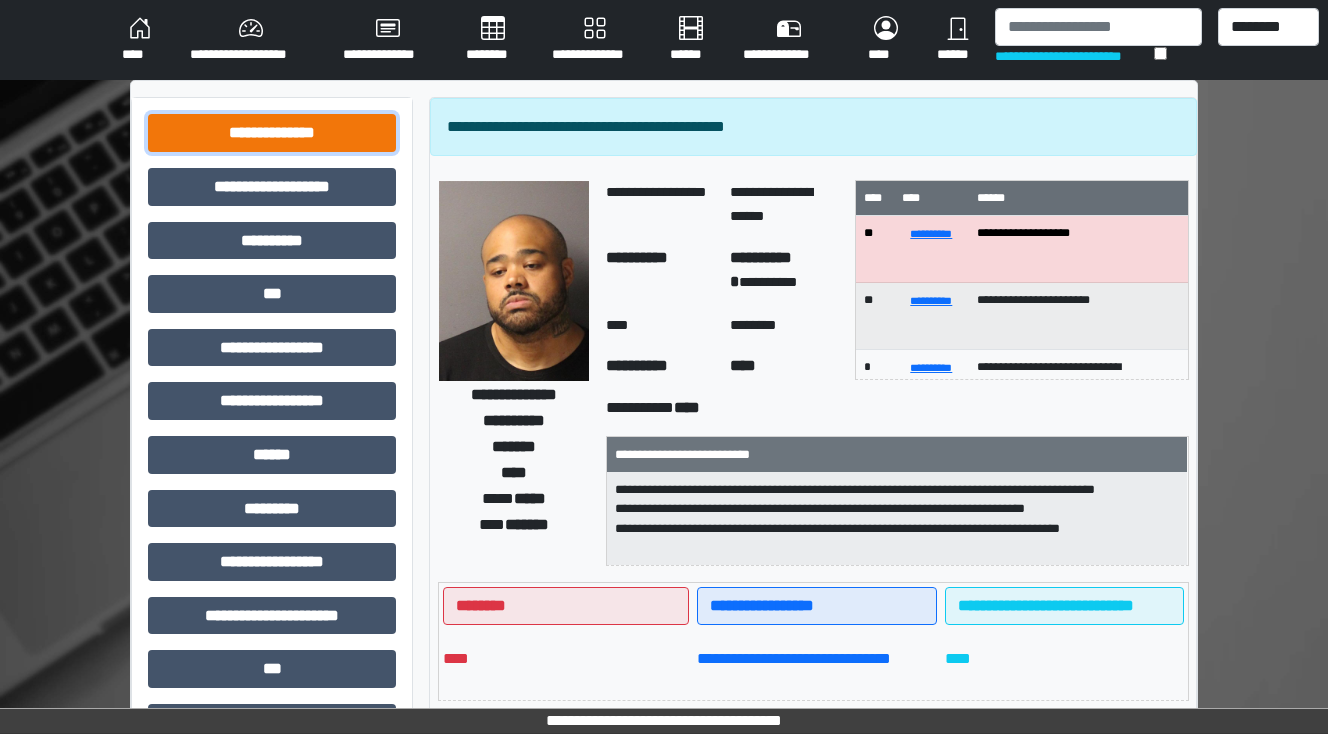 click on "**********" at bounding box center [272, 133] 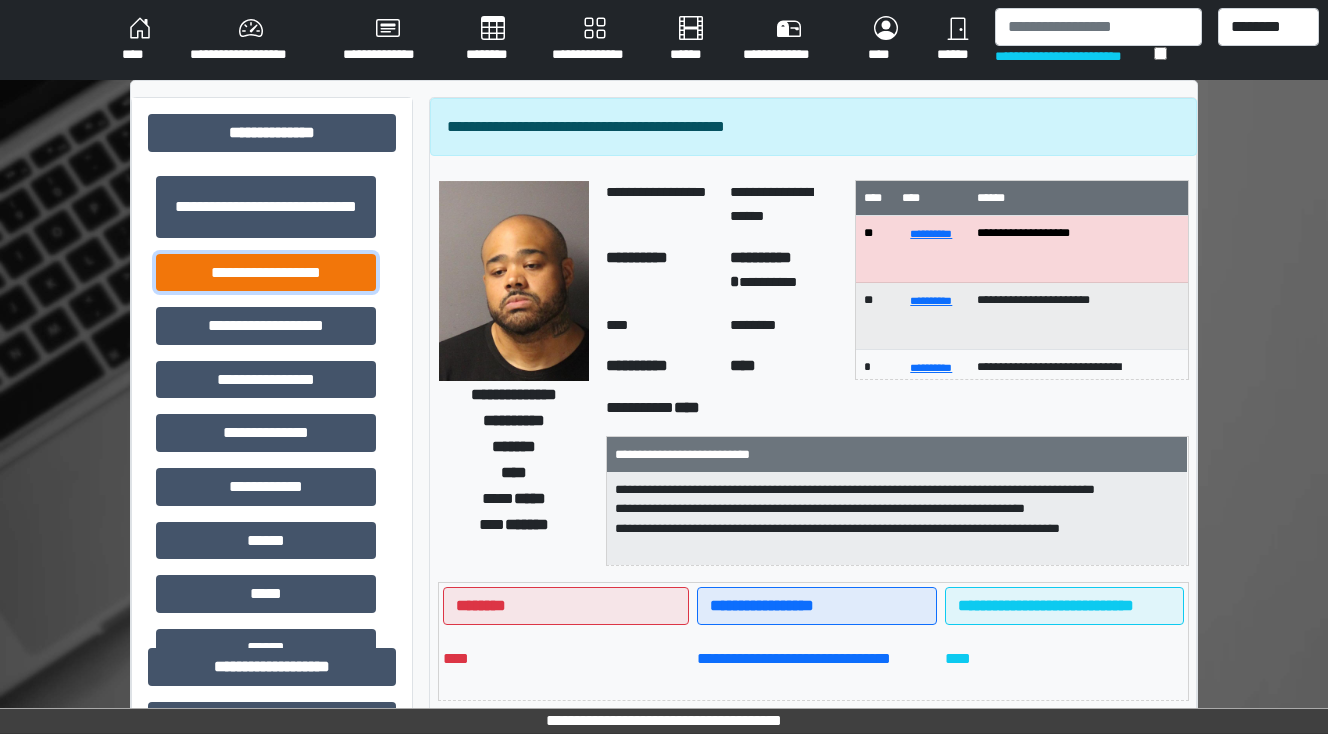 click on "**********" at bounding box center [266, 273] 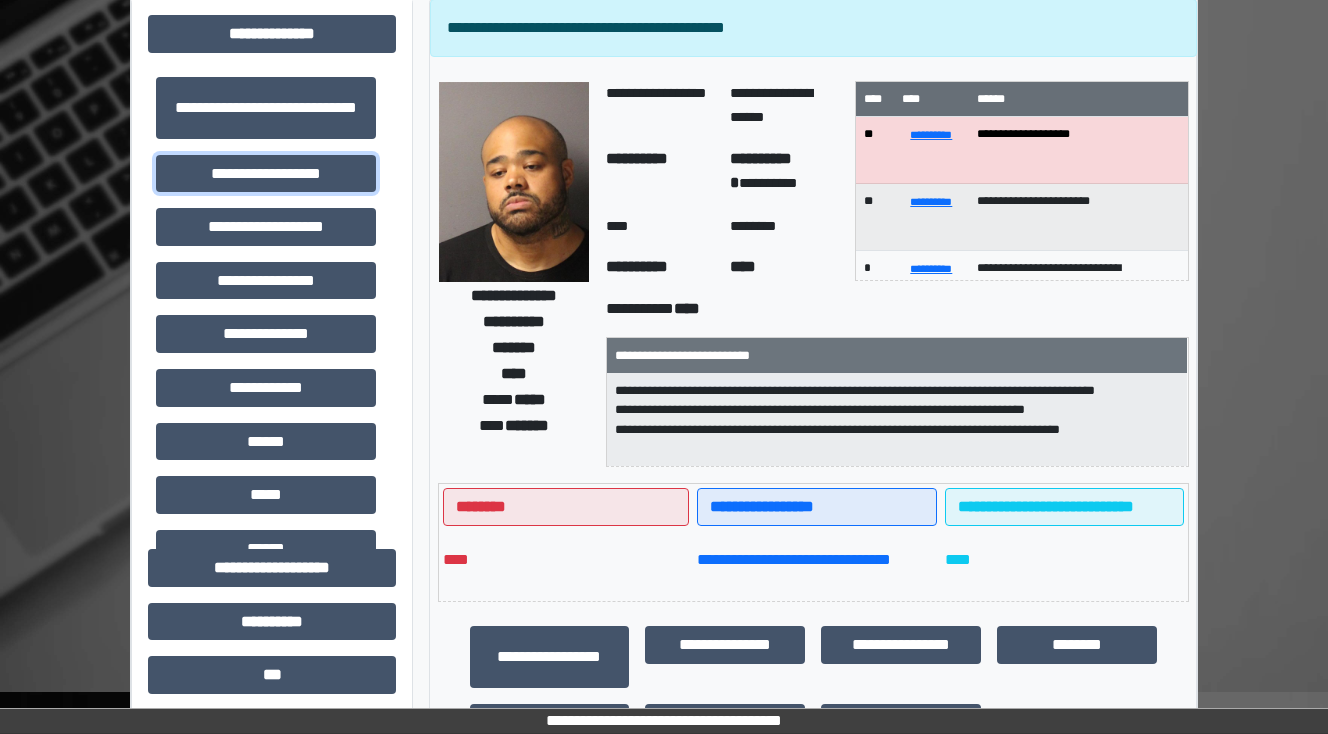 scroll, scrollTop: 400, scrollLeft: 0, axis: vertical 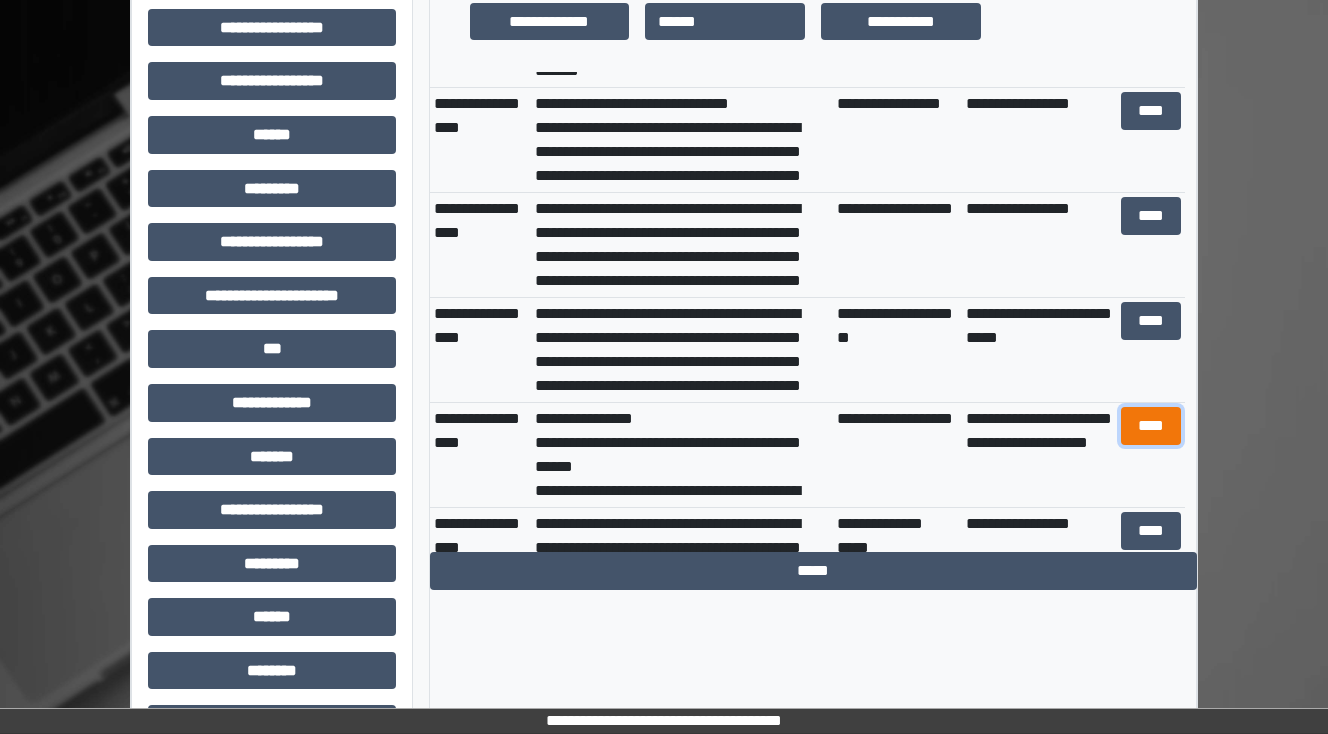 click on "****" at bounding box center [1150, 426] 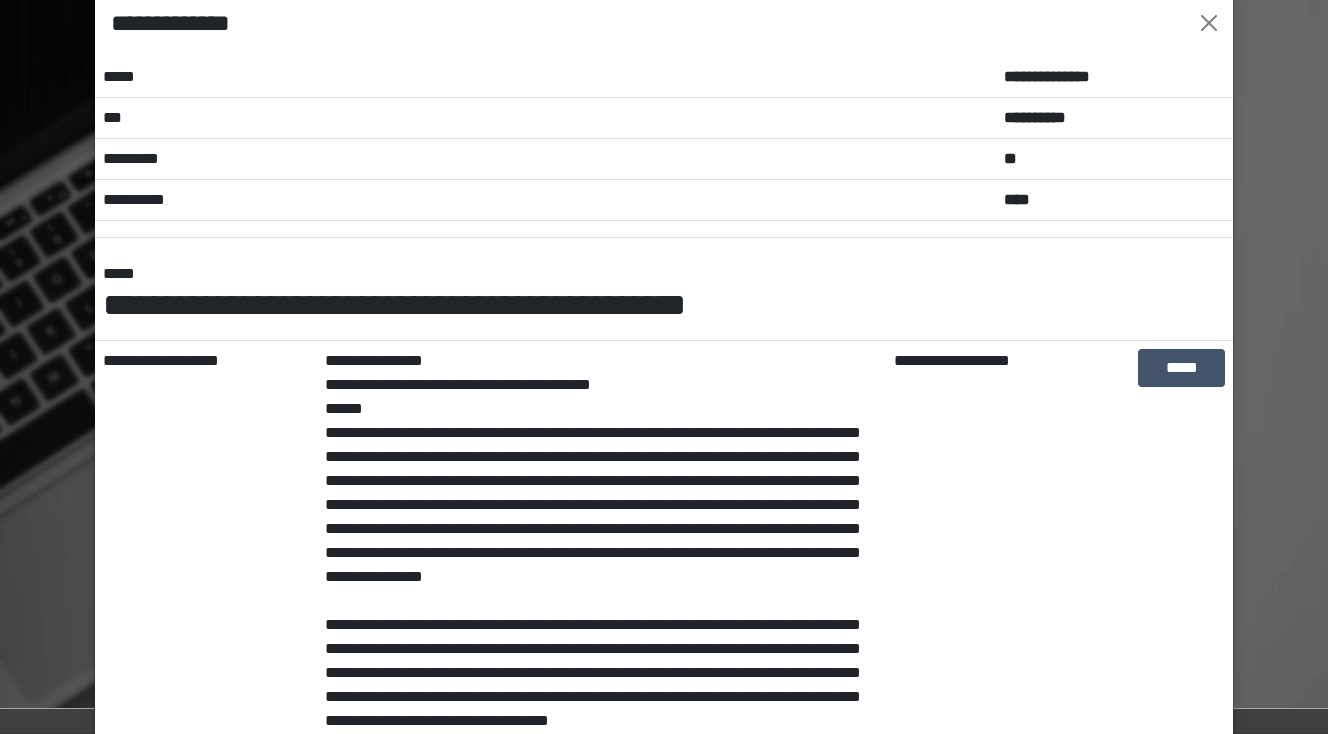 scroll, scrollTop: 0, scrollLeft: 0, axis: both 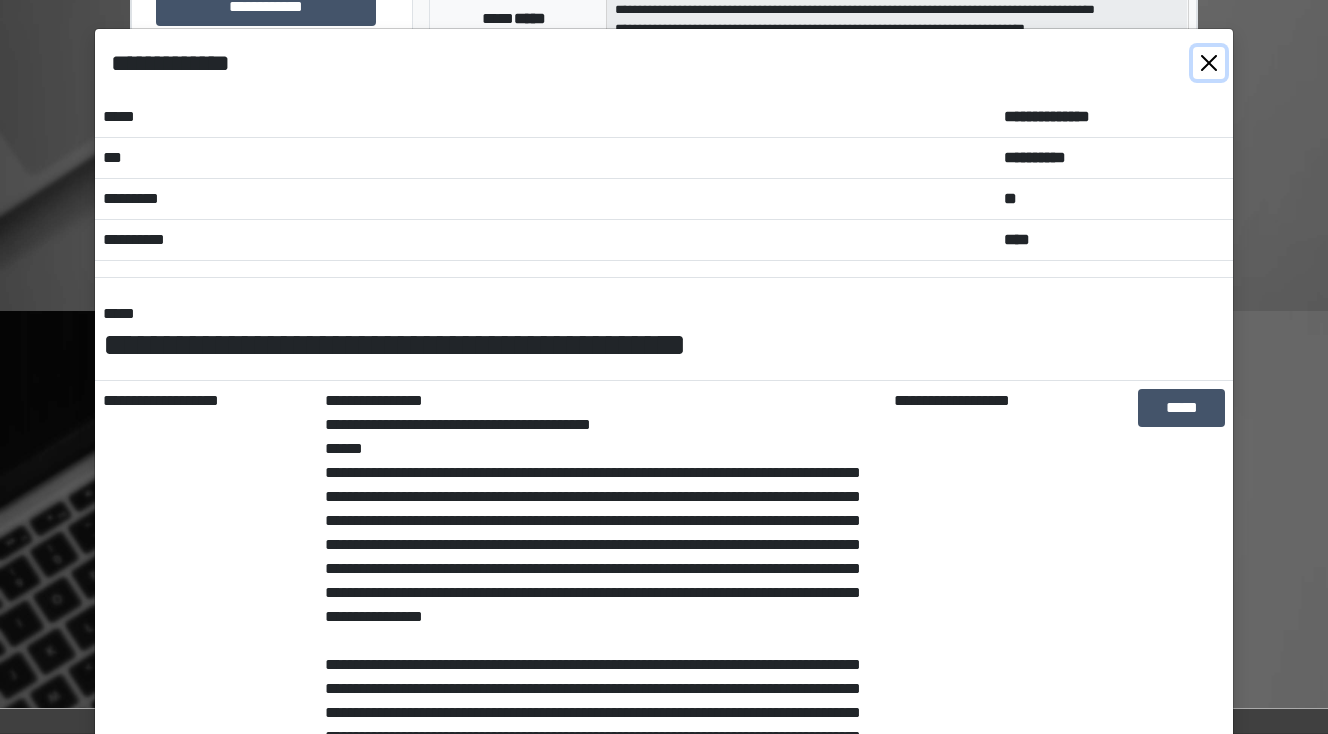 click at bounding box center [1209, 63] 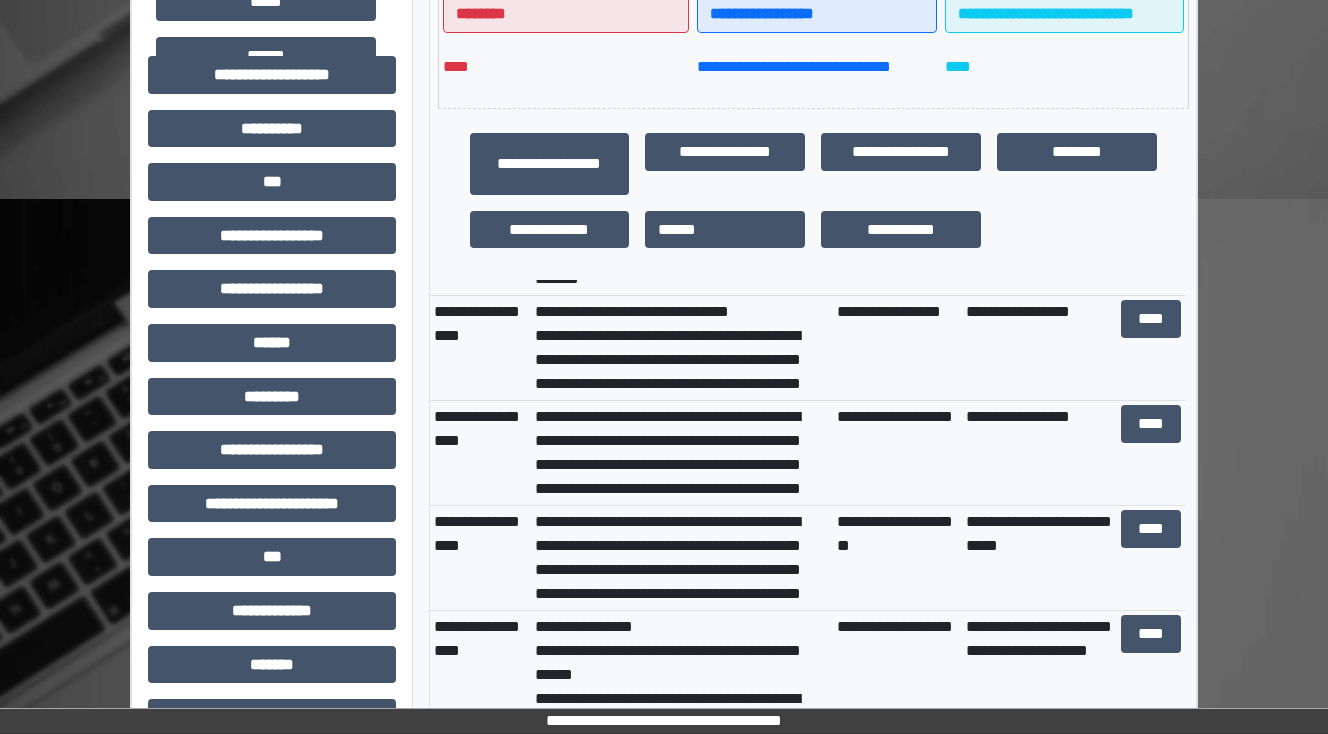 scroll, scrollTop: 640, scrollLeft: 0, axis: vertical 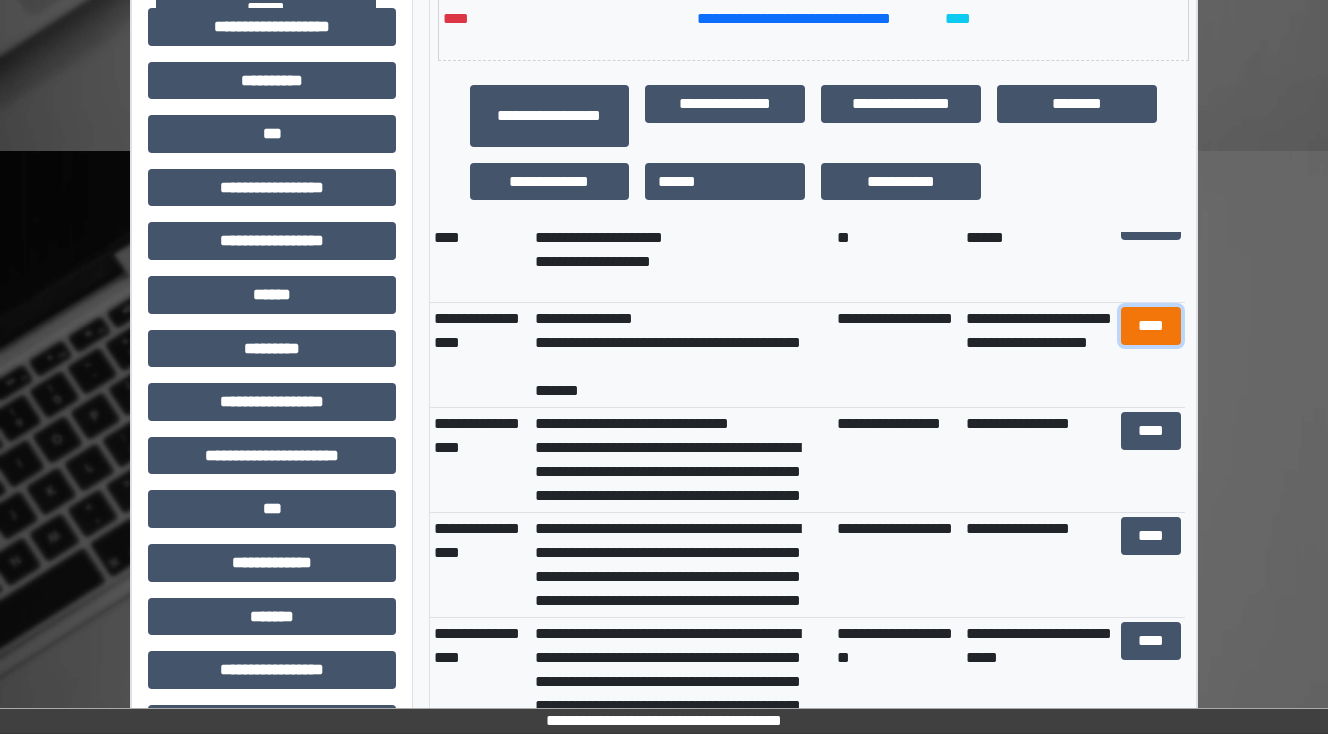 click on "****" at bounding box center [1150, 326] 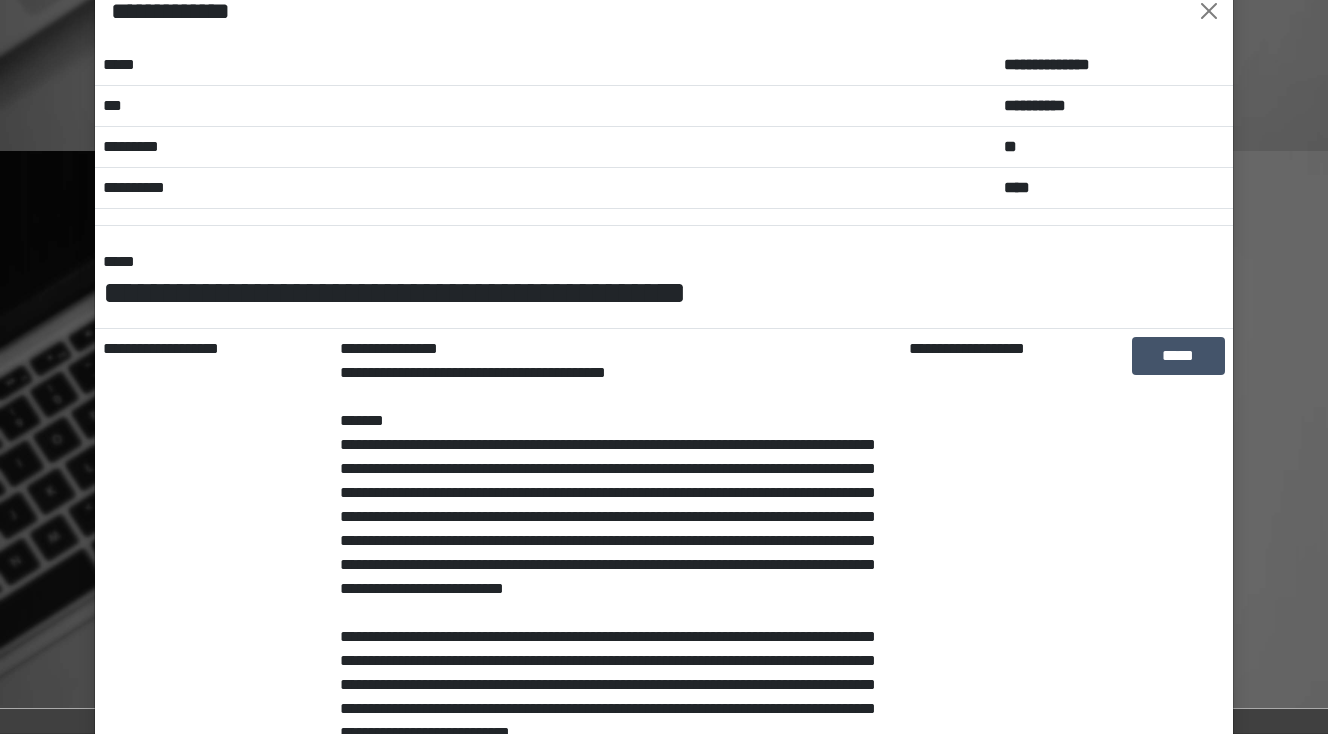 scroll, scrollTop: 80, scrollLeft: 0, axis: vertical 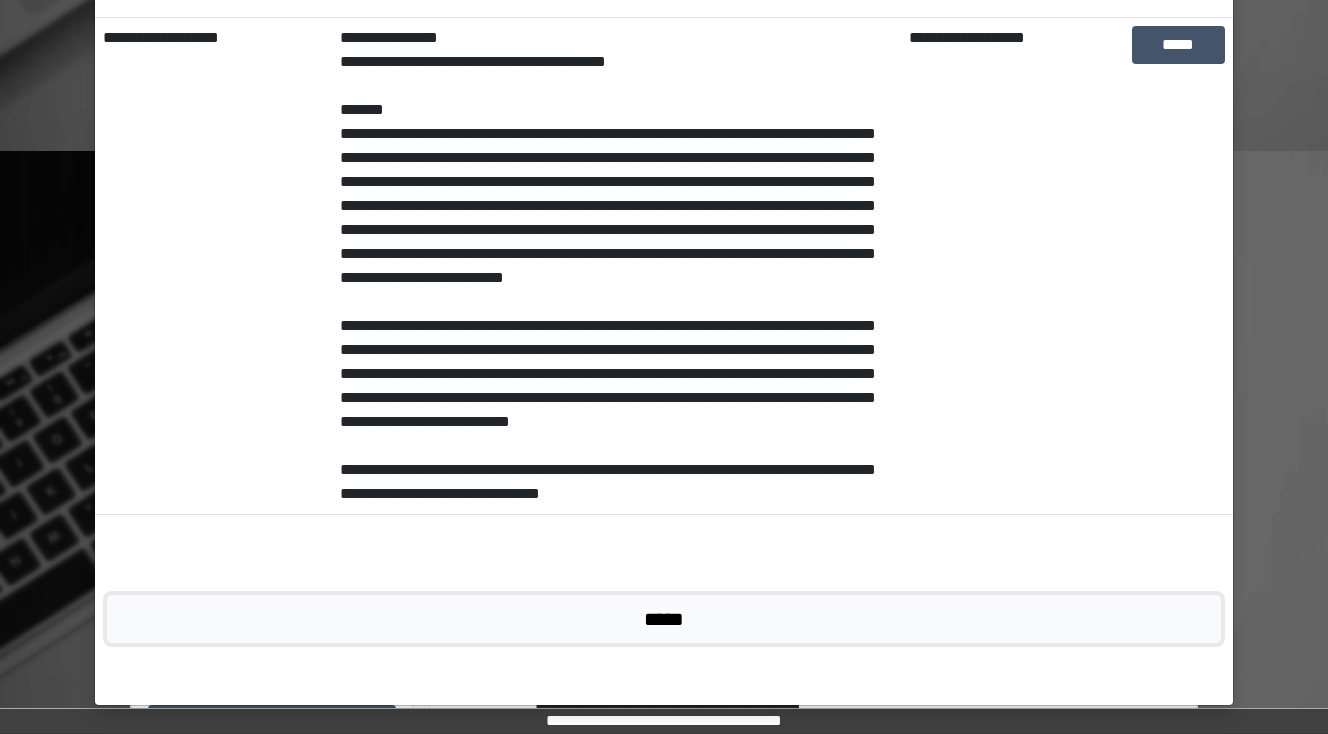 click on "*****" at bounding box center (664, 619) 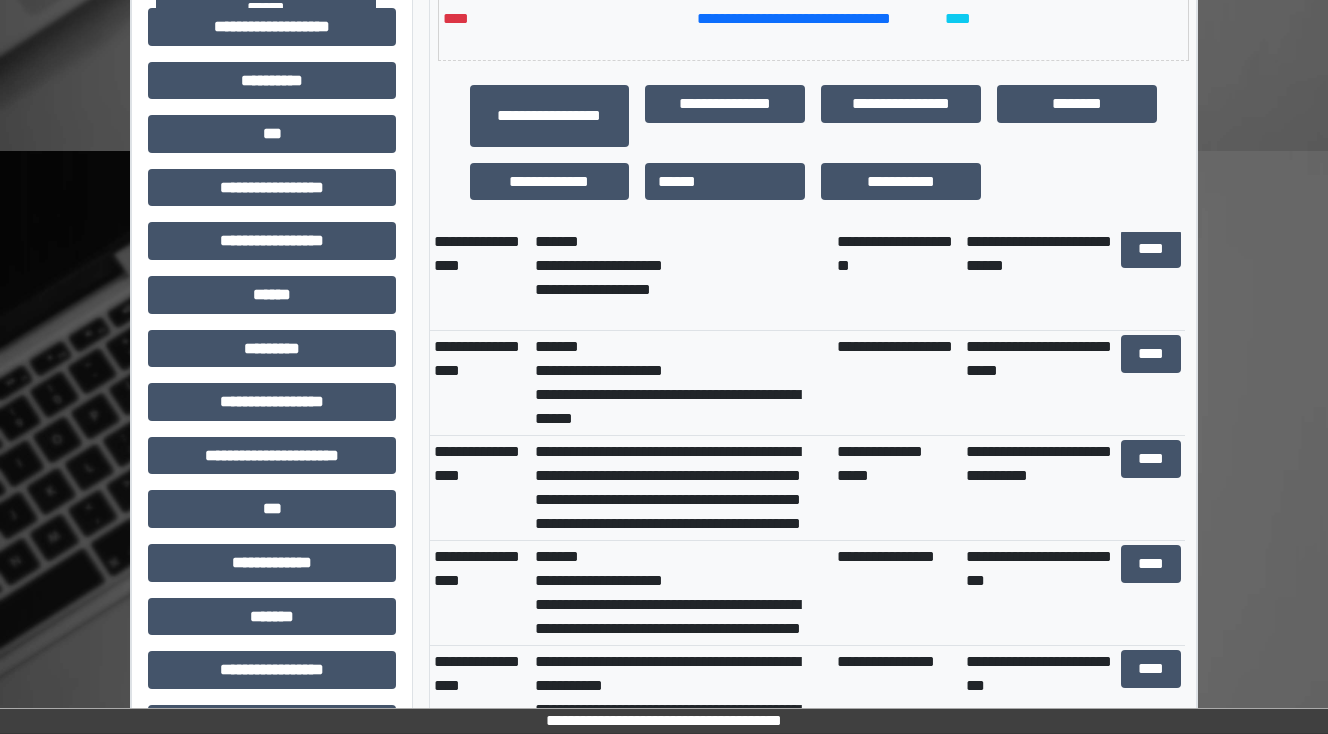 scroll, scrollTop: 640, scrollLeft: 0, axis: vertical 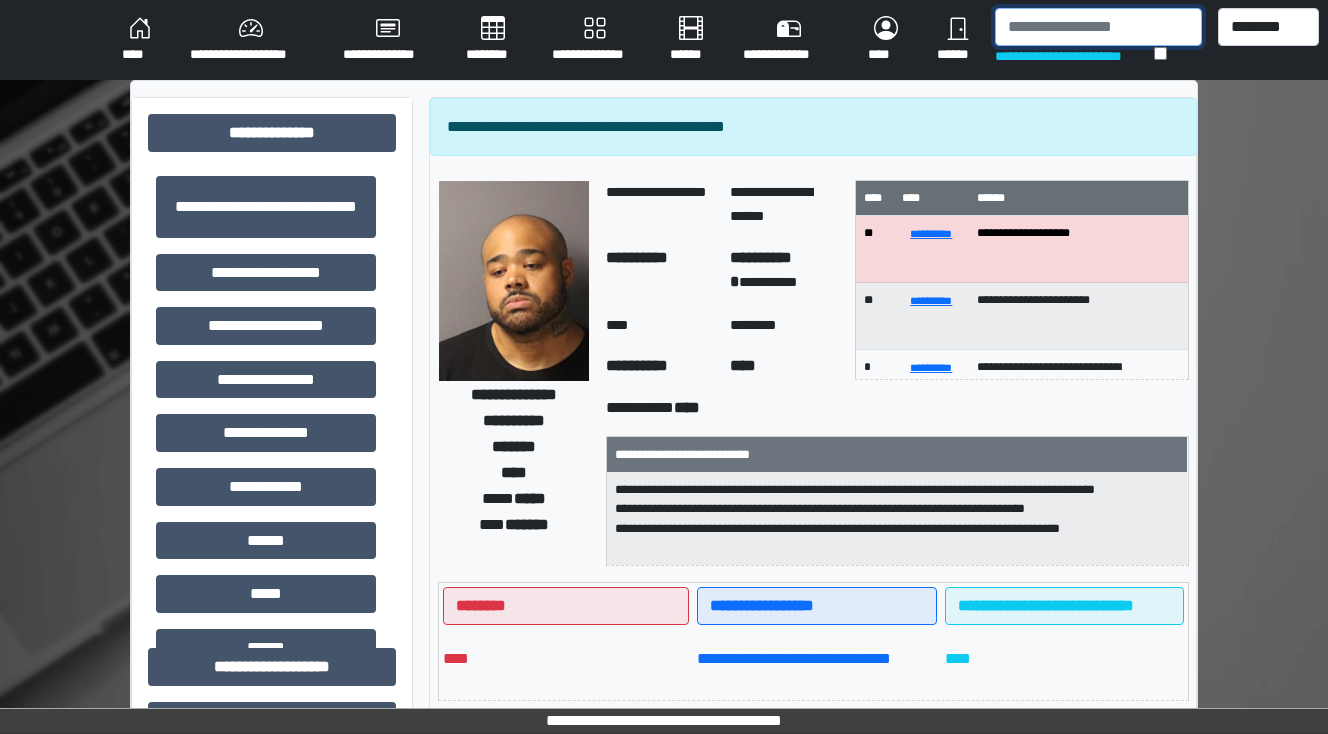 click at bounding box center [1098, 27] 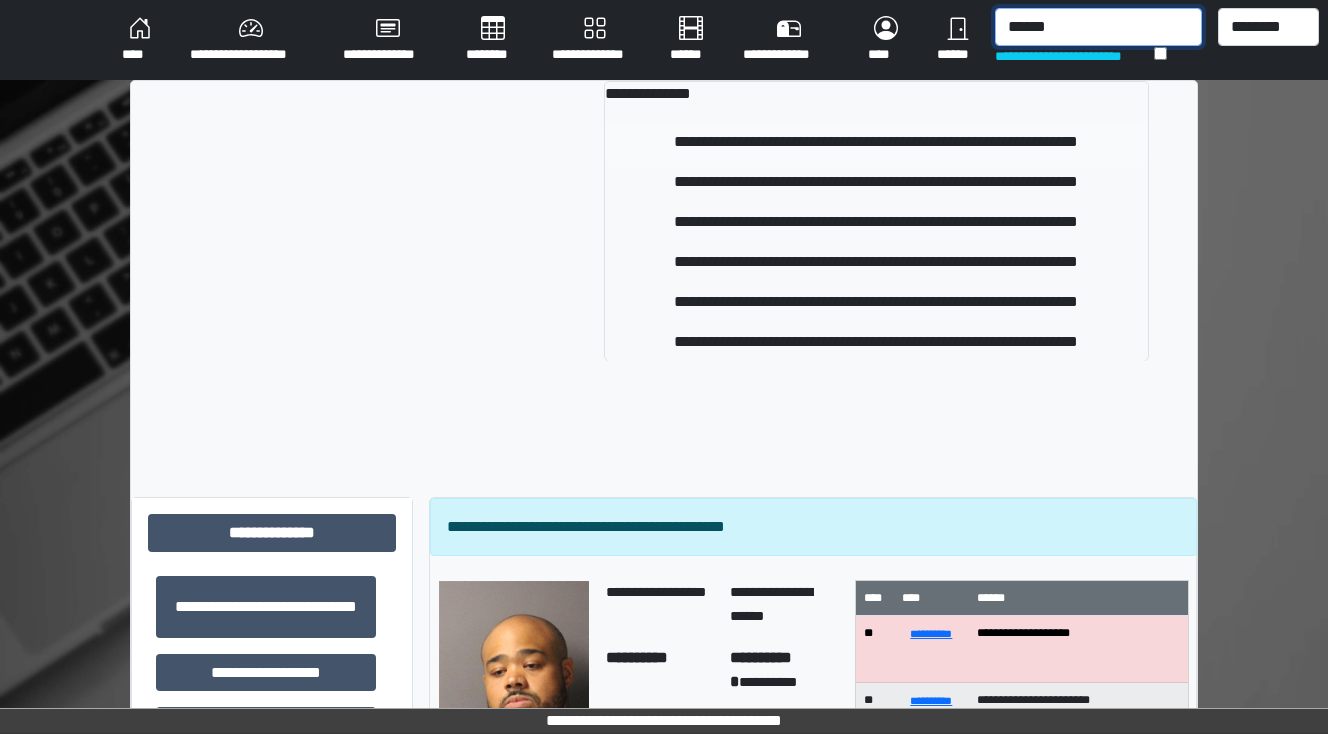 type on "******" 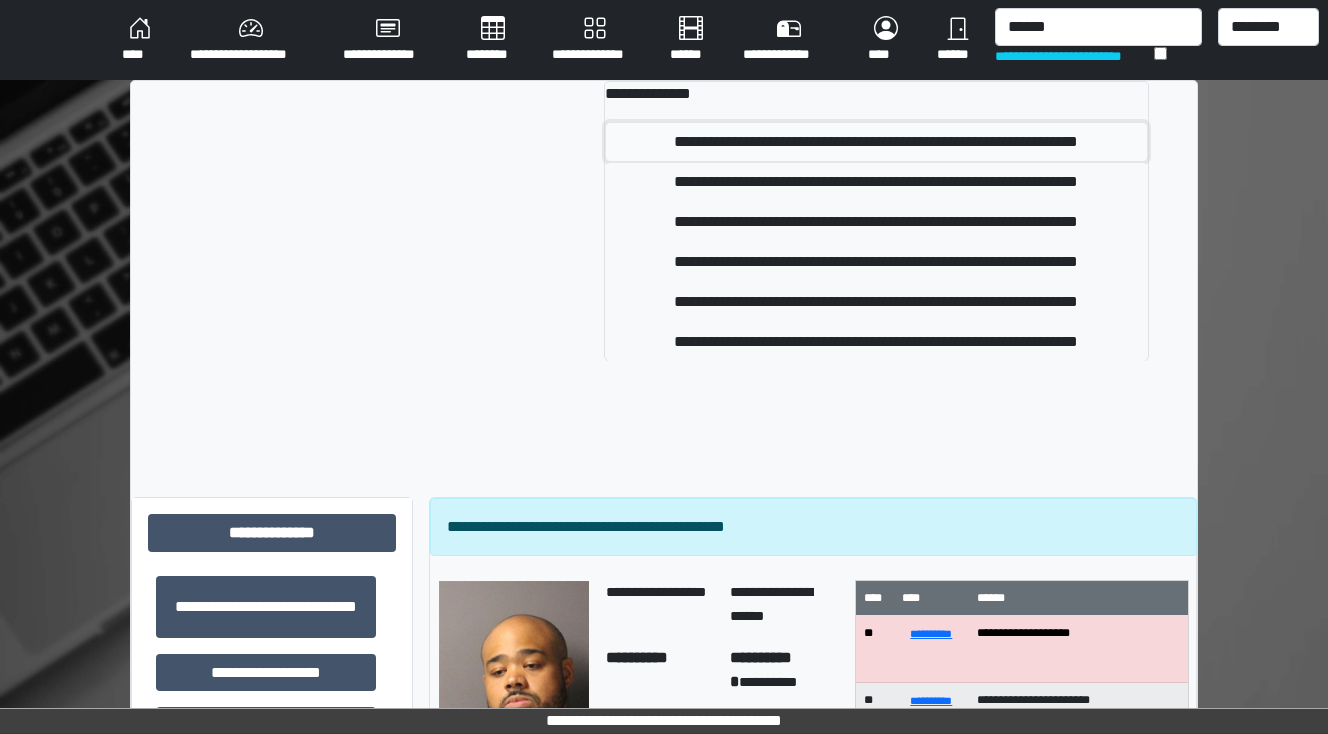 click on "**********" at bounding box center (877, 142) 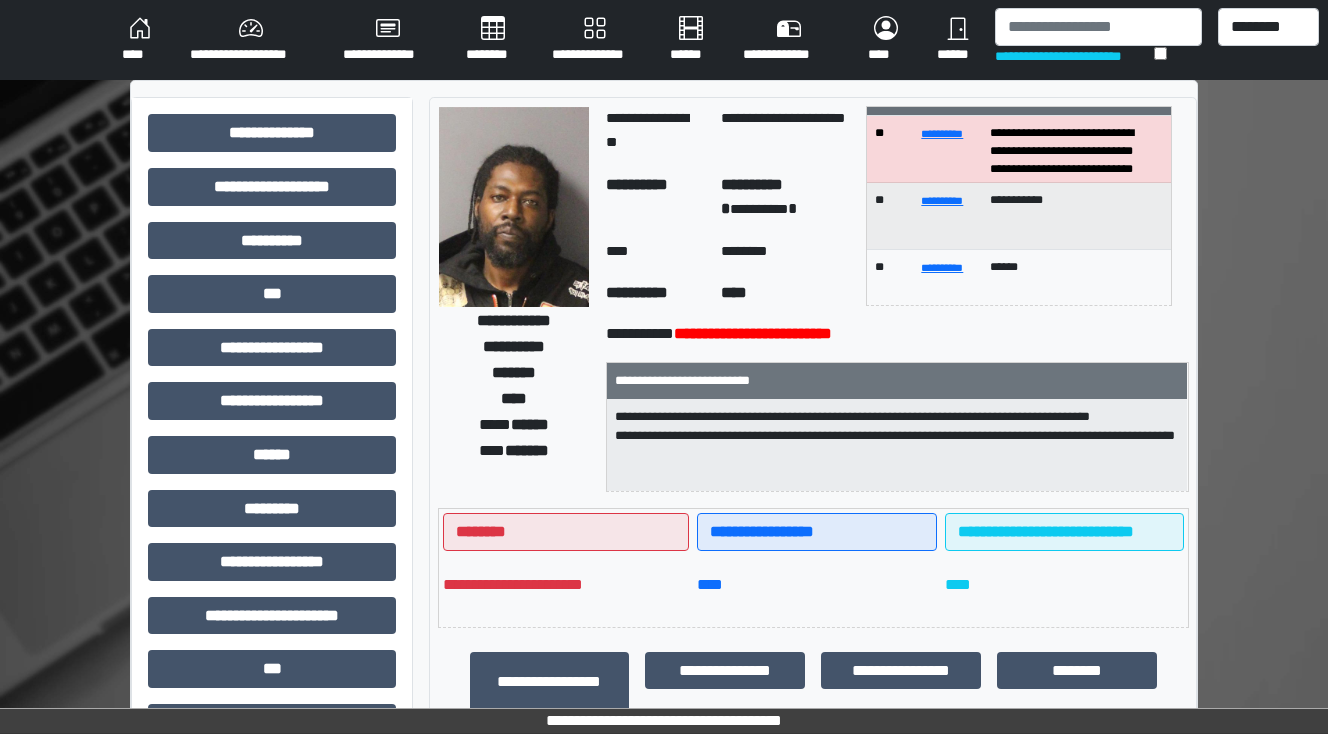 scroll, scrollTop: 0, scrollLeft: 0, axis: both 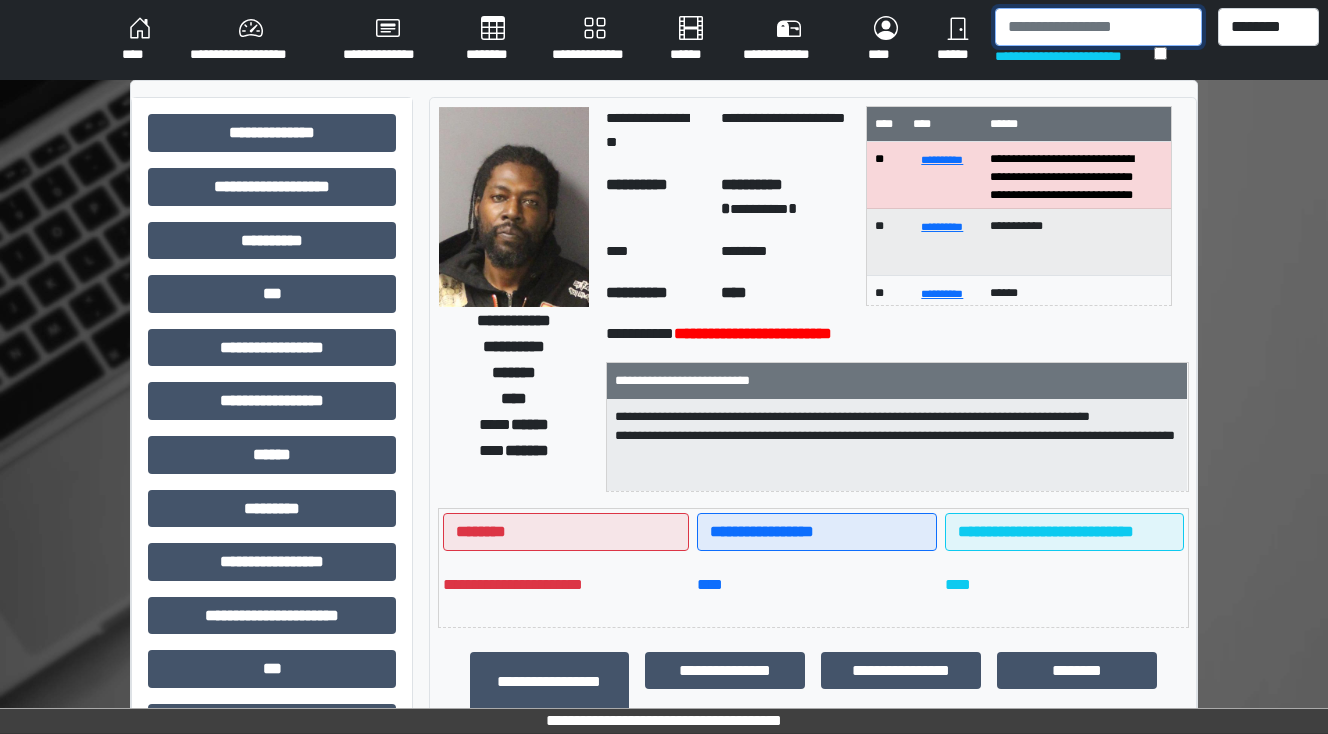 click at bounding box center (1098, 27) 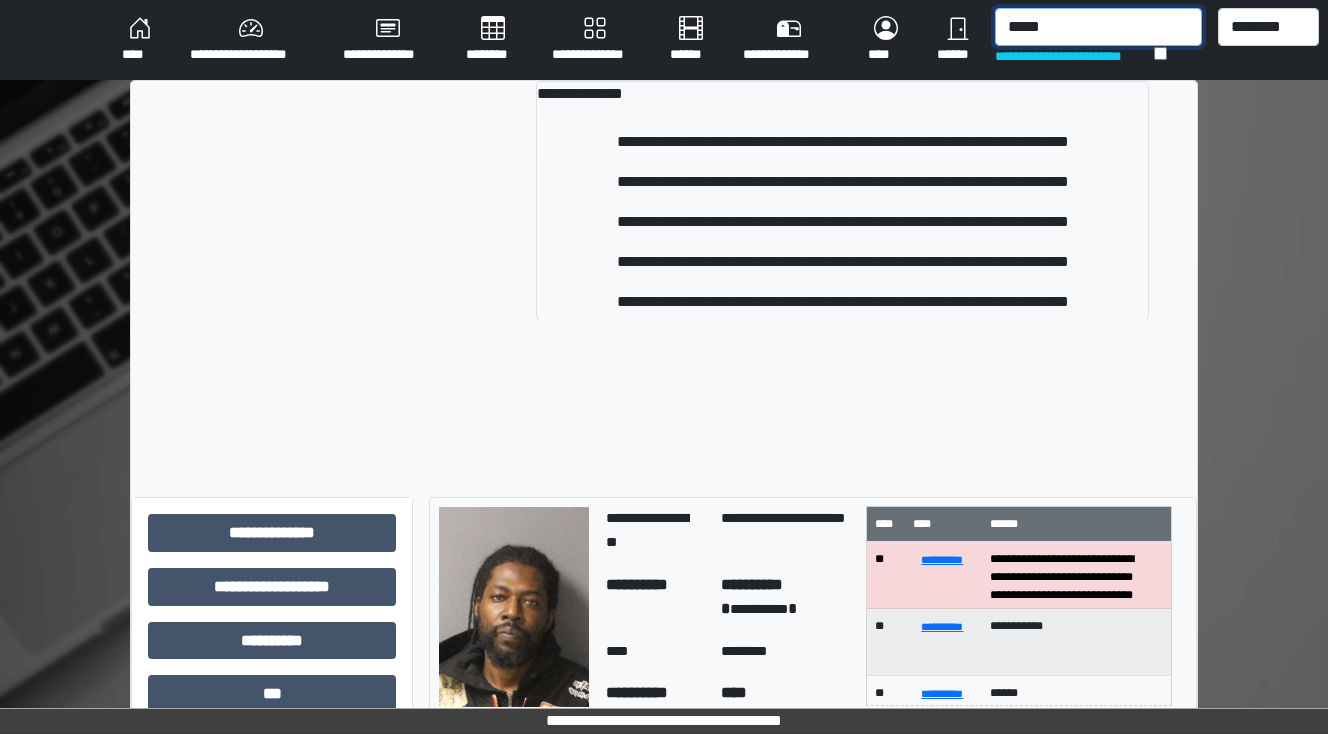 type on "*****" 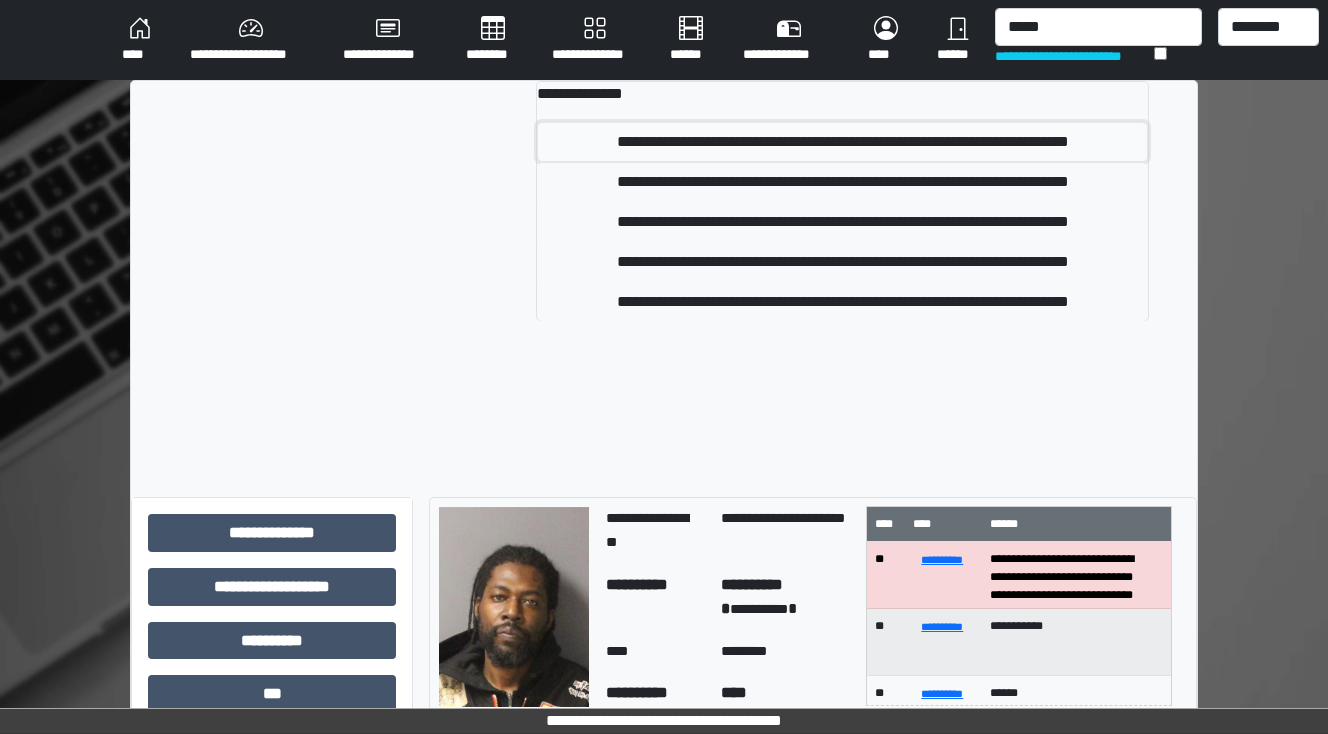 click on "**********" at bounding box center (843, 142) 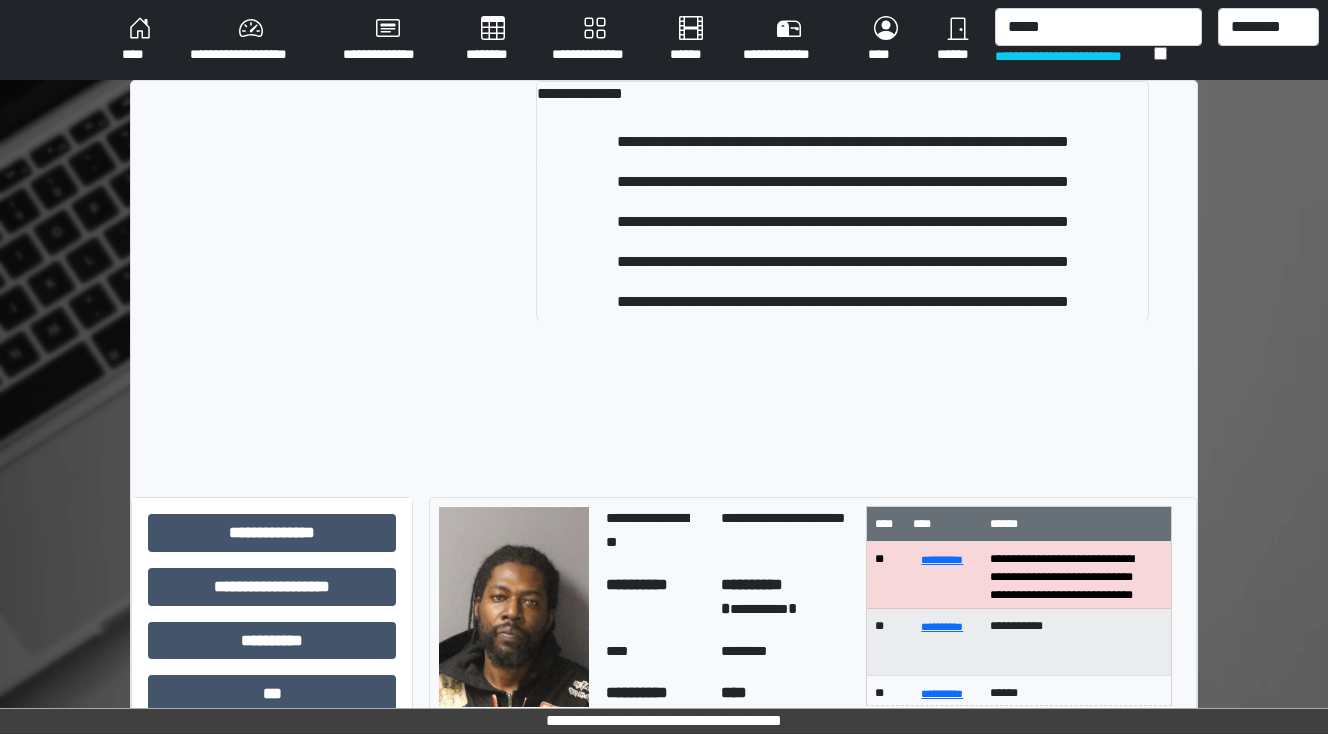 type 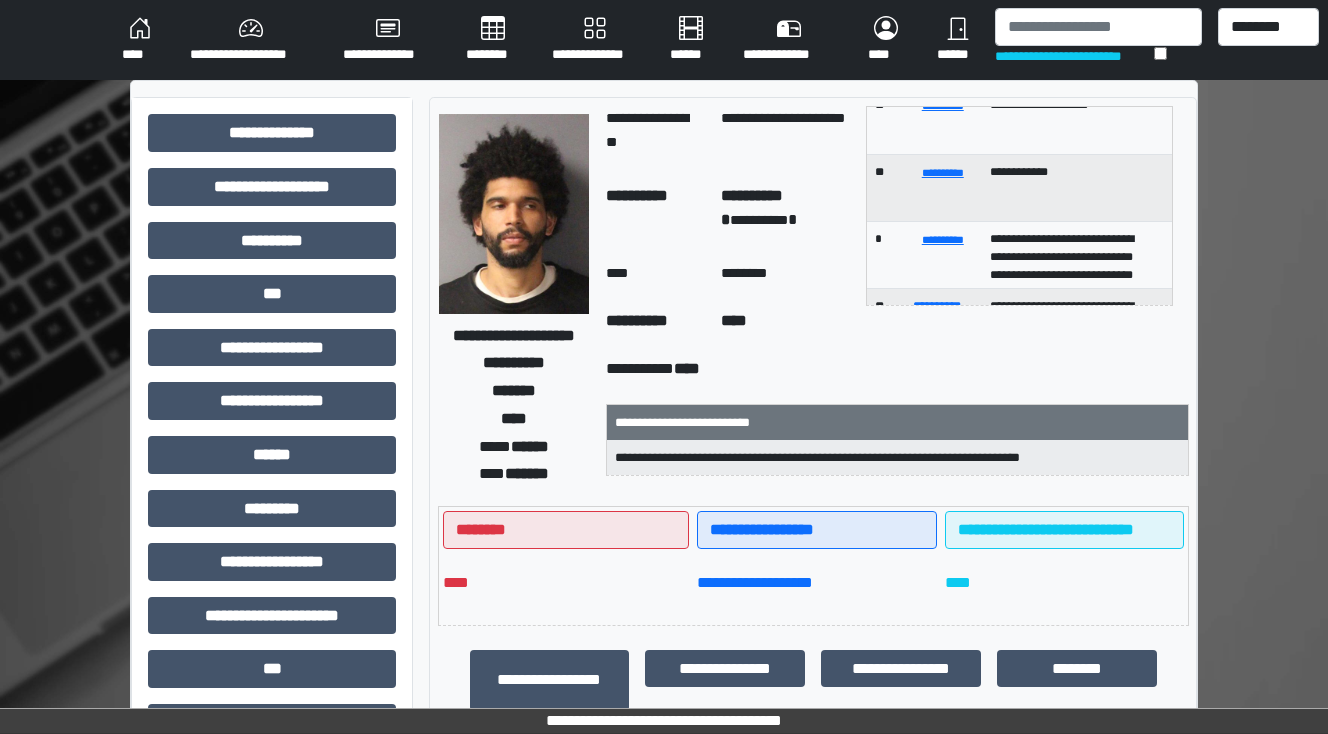 scroll, scrollTop: 80, scrollLeft: 0, axis: vertical 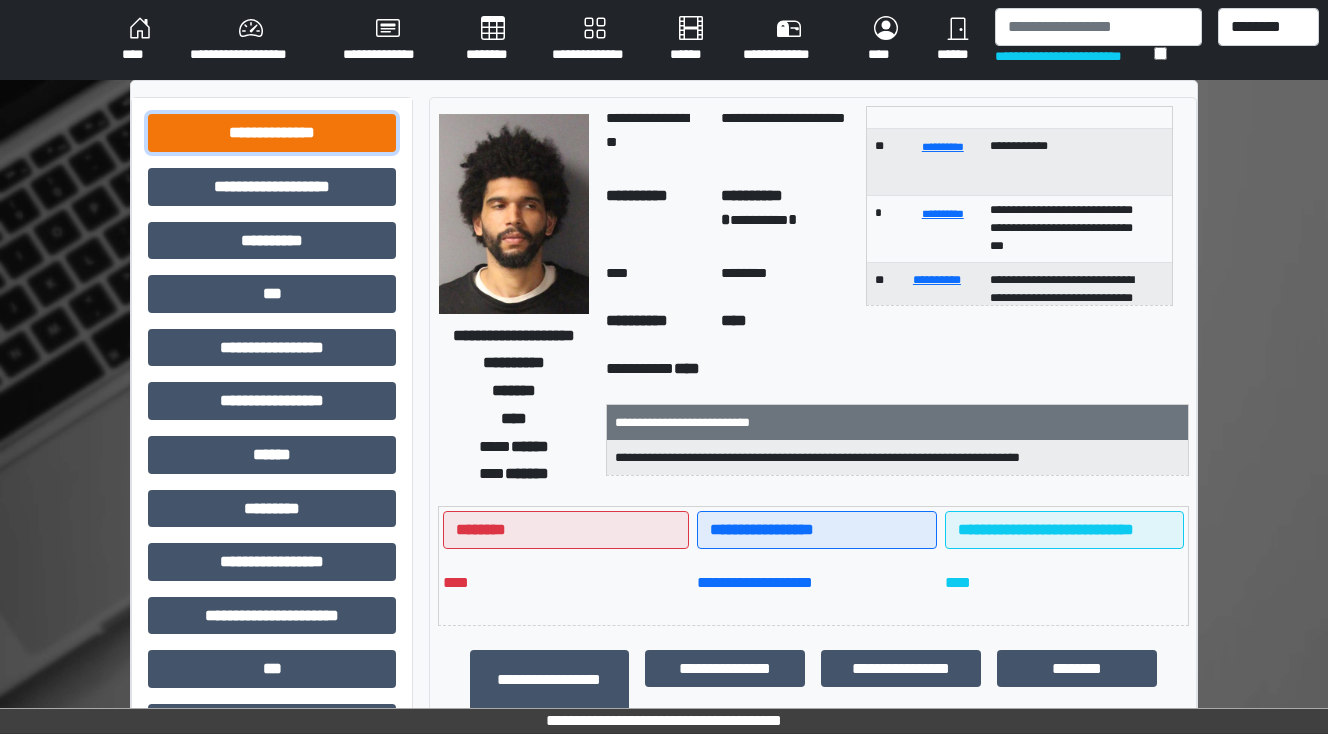 click on "**********" at bounding box center (272, 133) 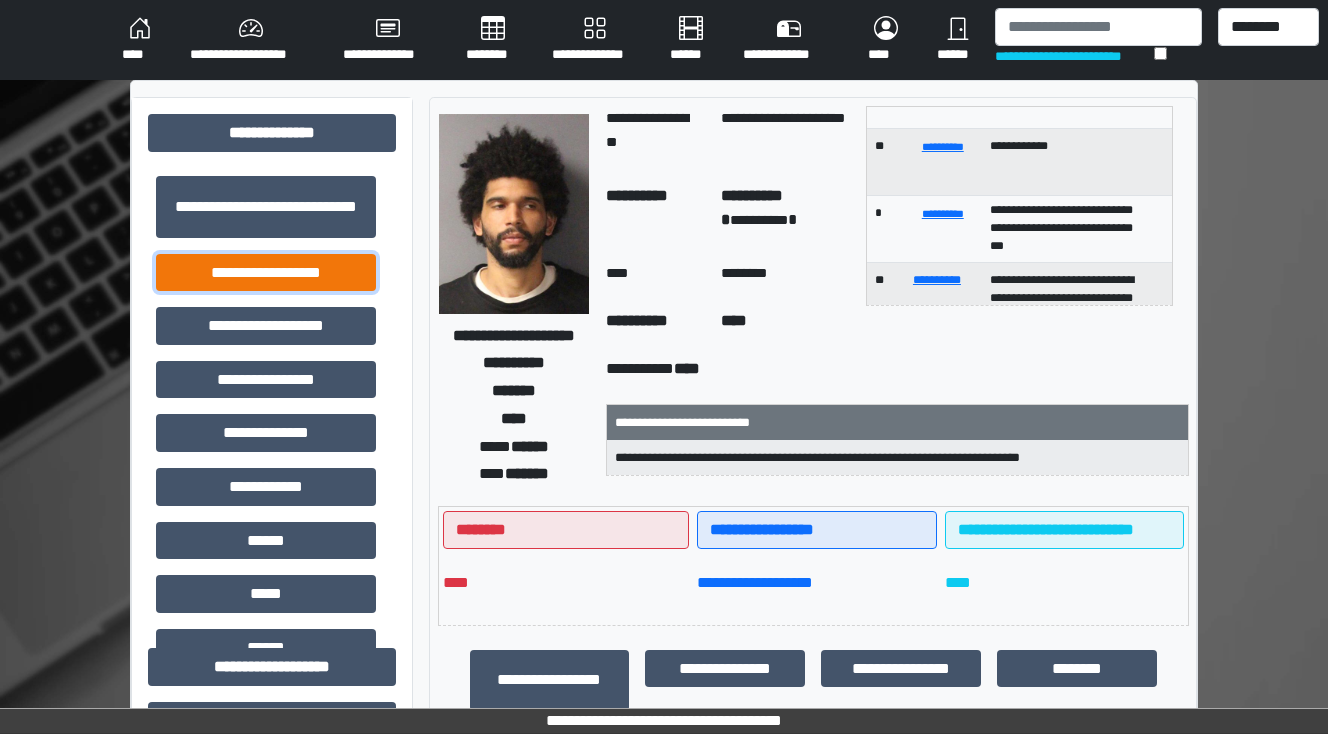 click on "**********" at bounding box center [266, 273] 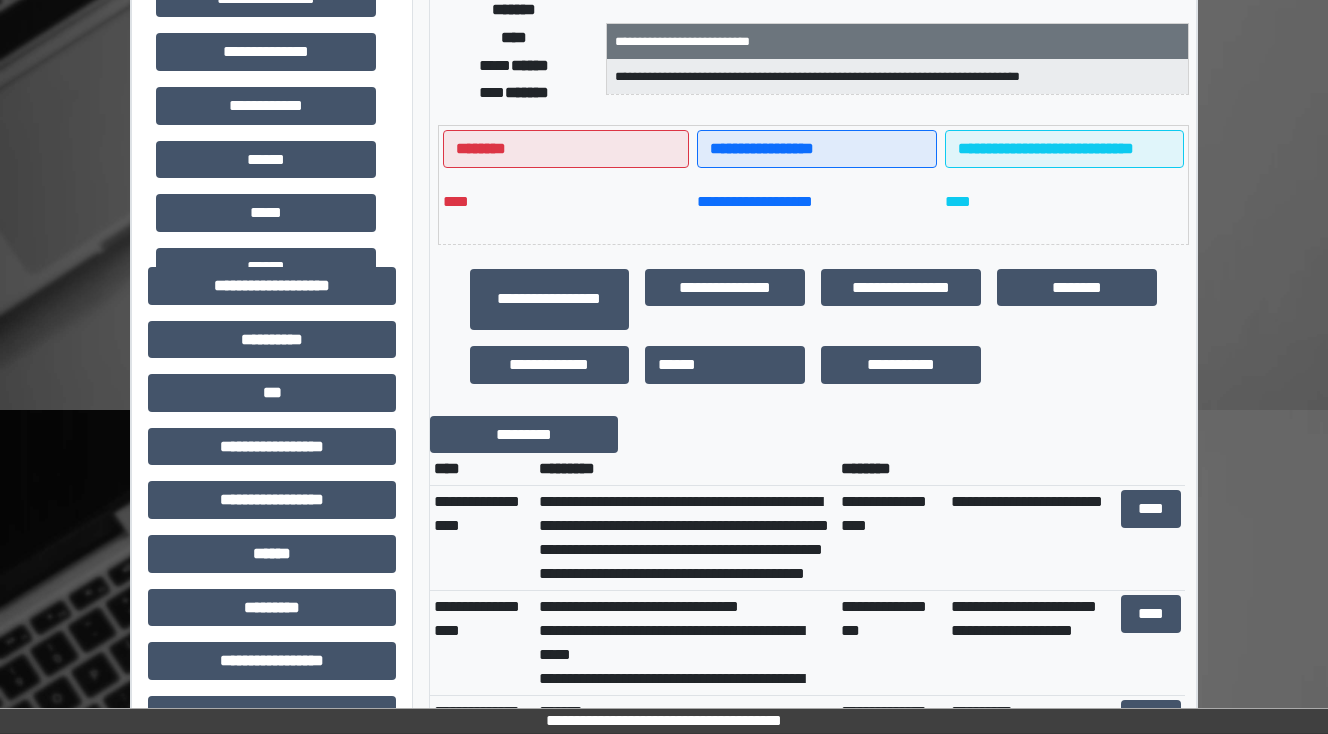 scroll, scrollTop: 640, scrollLeft: 0, axis: vertical 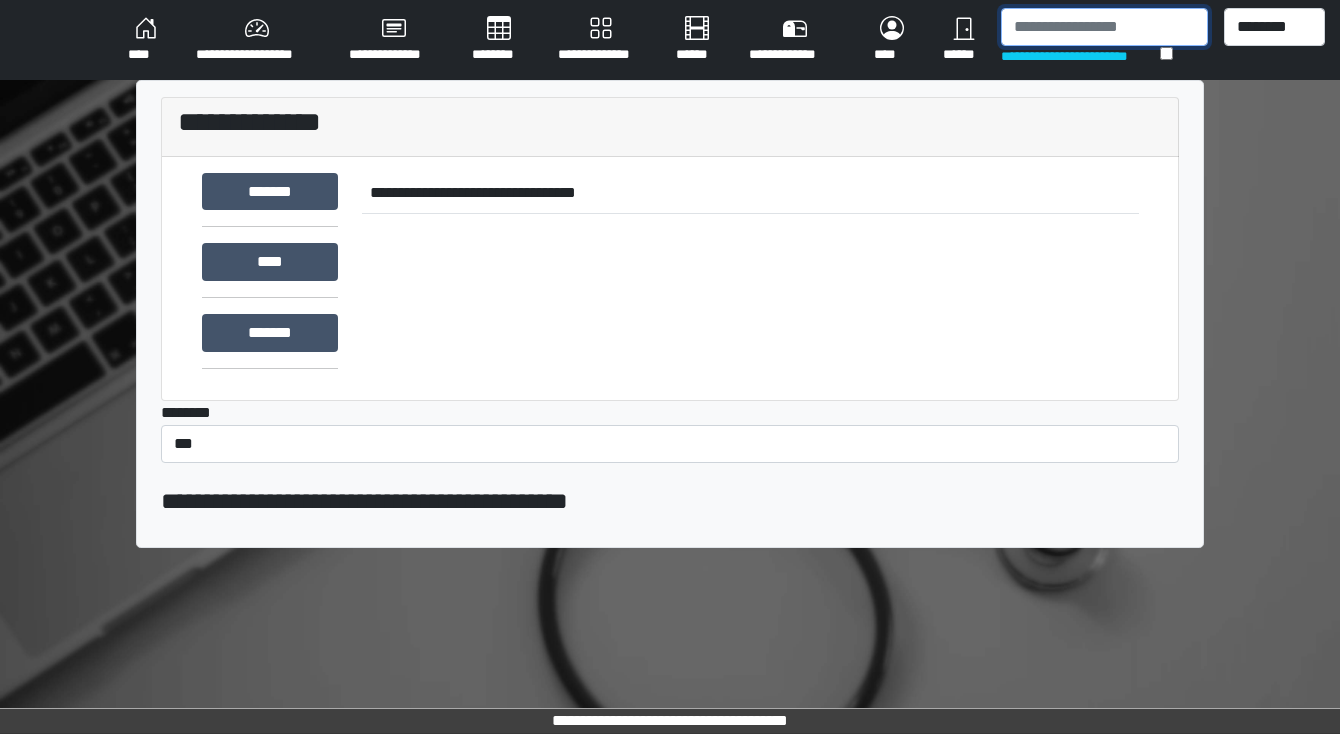 click at bounding box center [1104, 27] 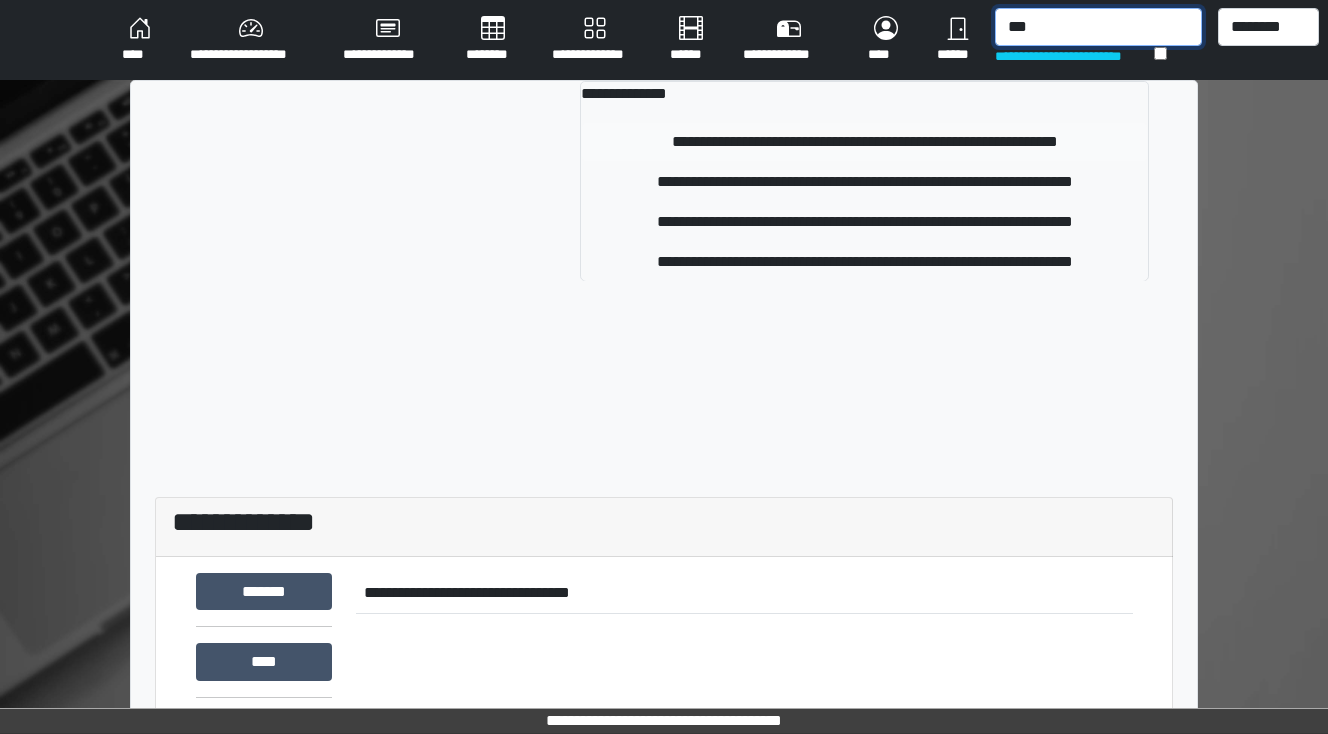 type on "***" 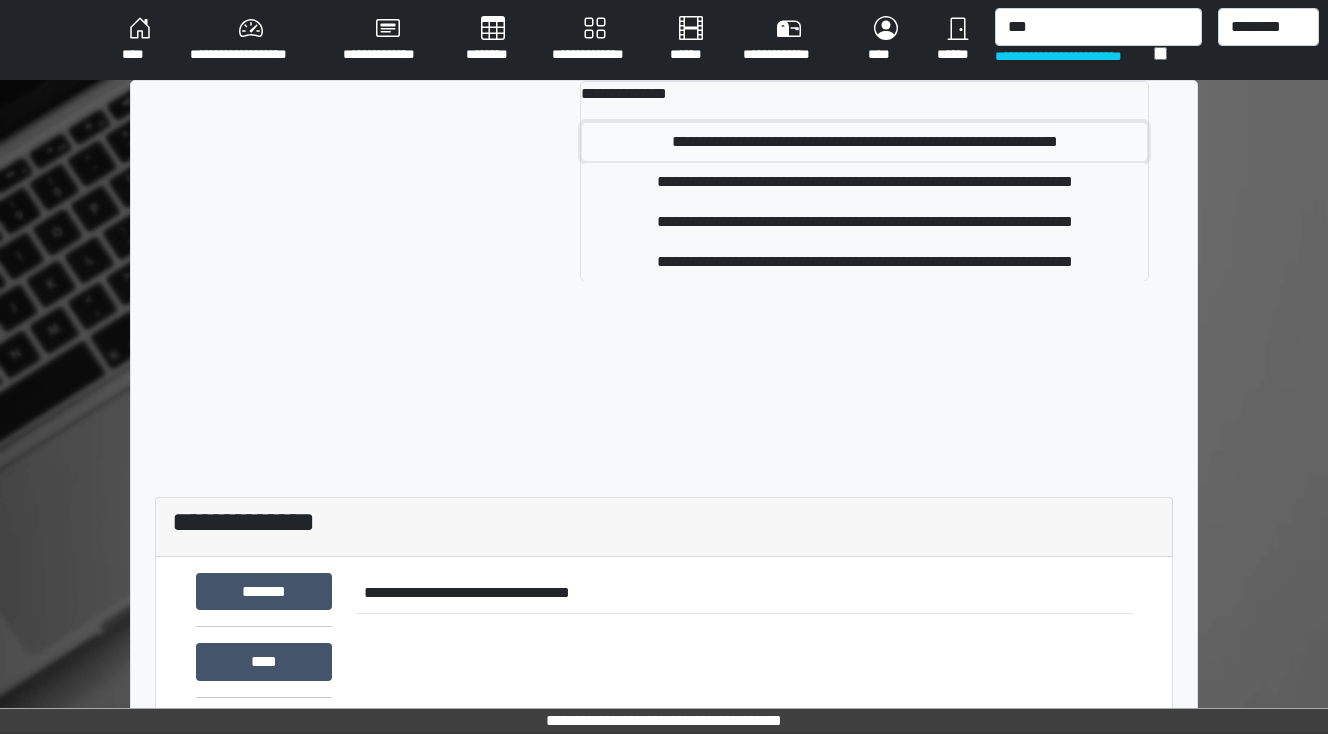 click on "**********" at bounding box center [865, 142] 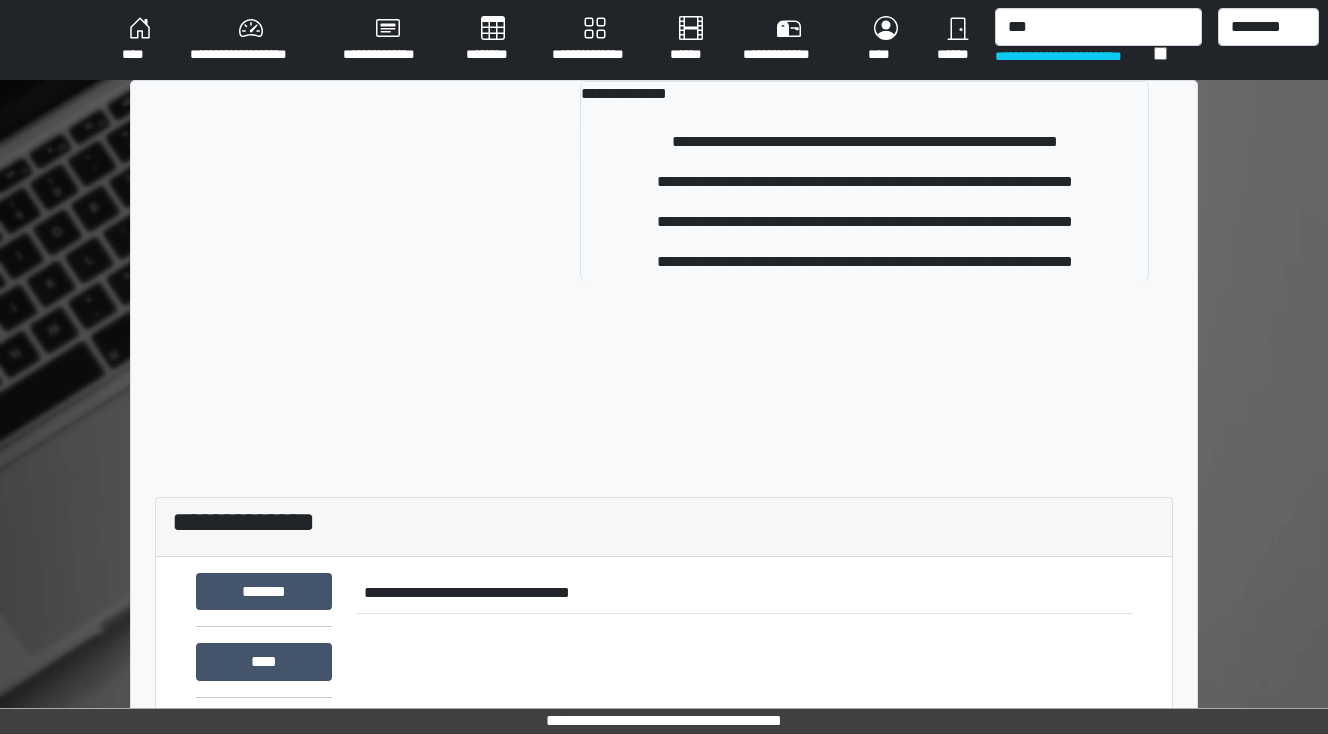 type 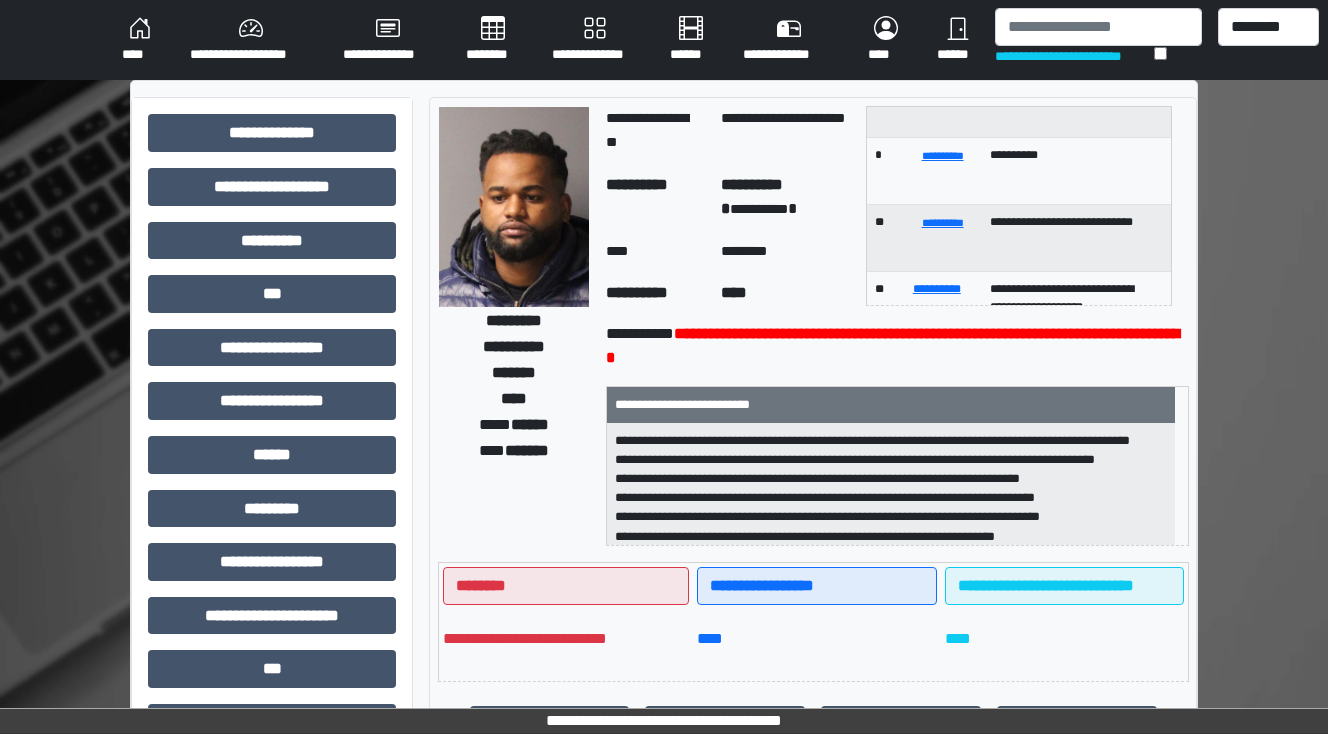 scroll, scrollTop: 0, scrollLeft: 0, axis: both 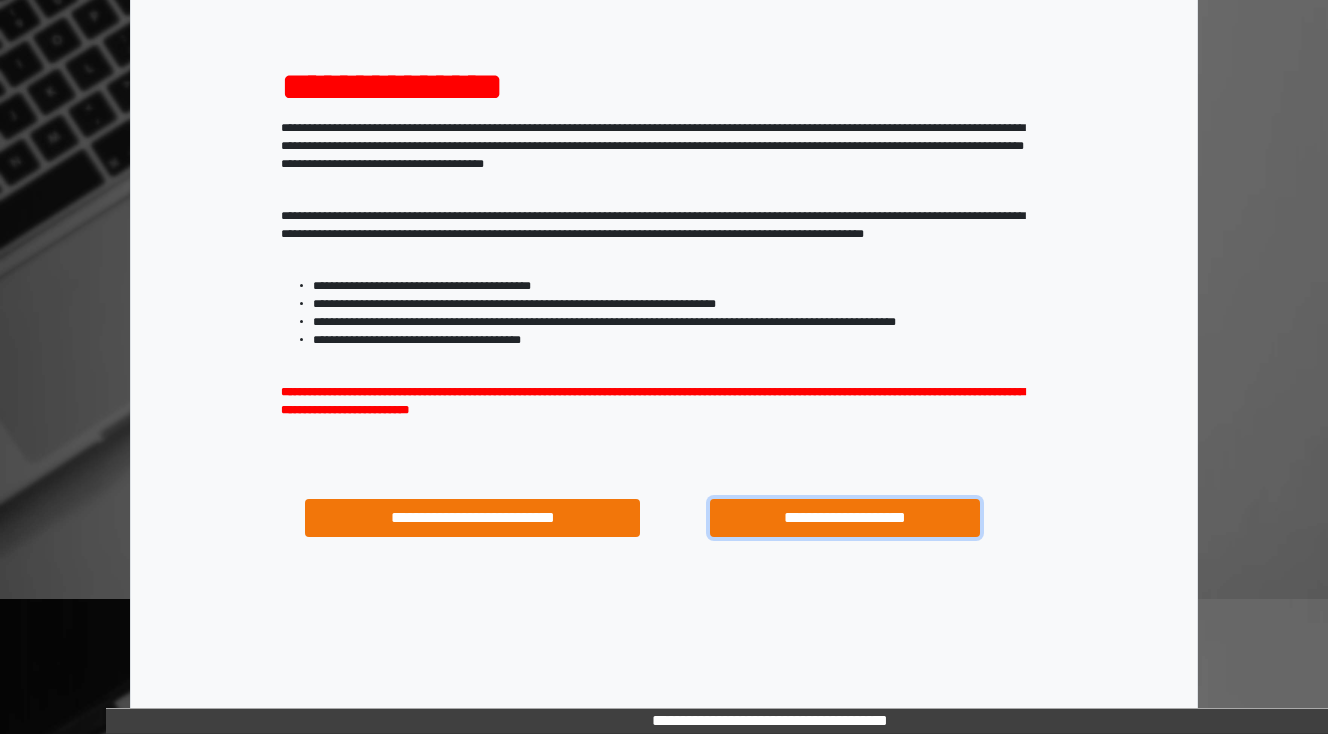 click on "**********" at bounding box center [844, 518] 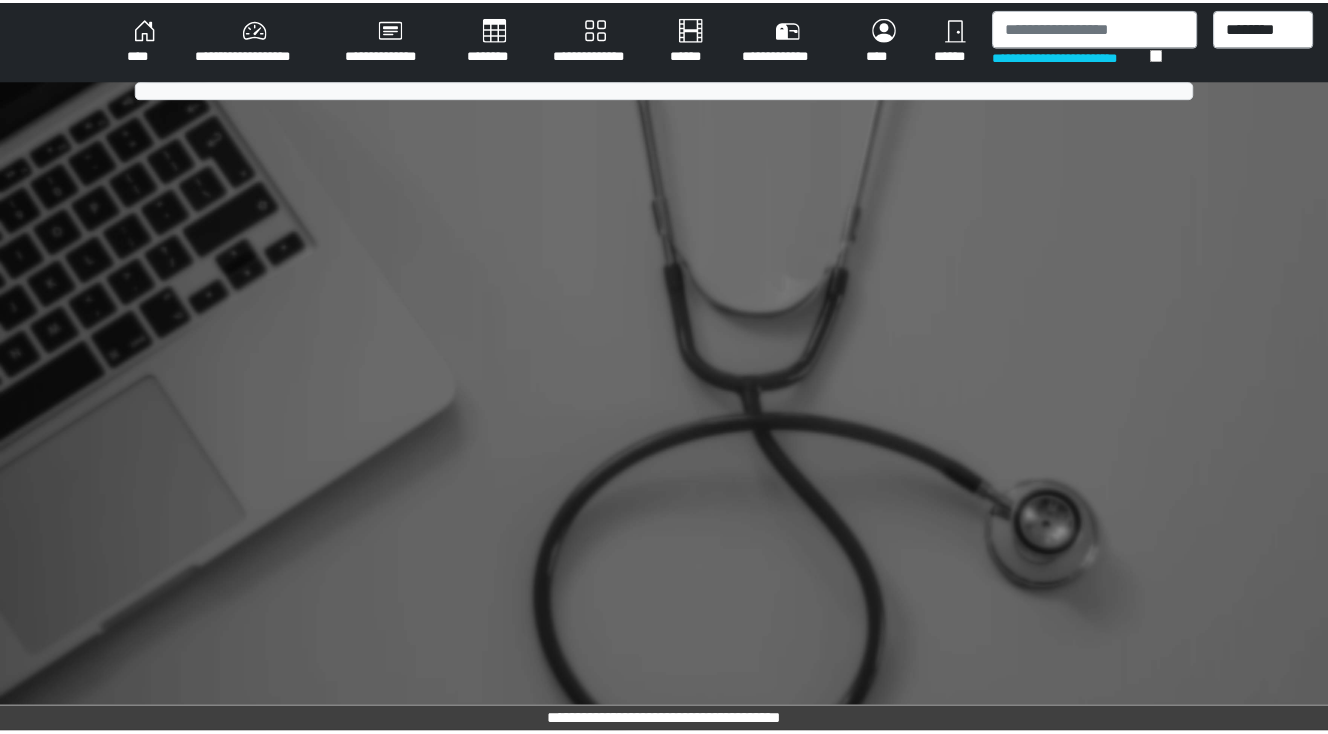 scroll, scrollTop: 0, scrollLeft: 0, axis: both 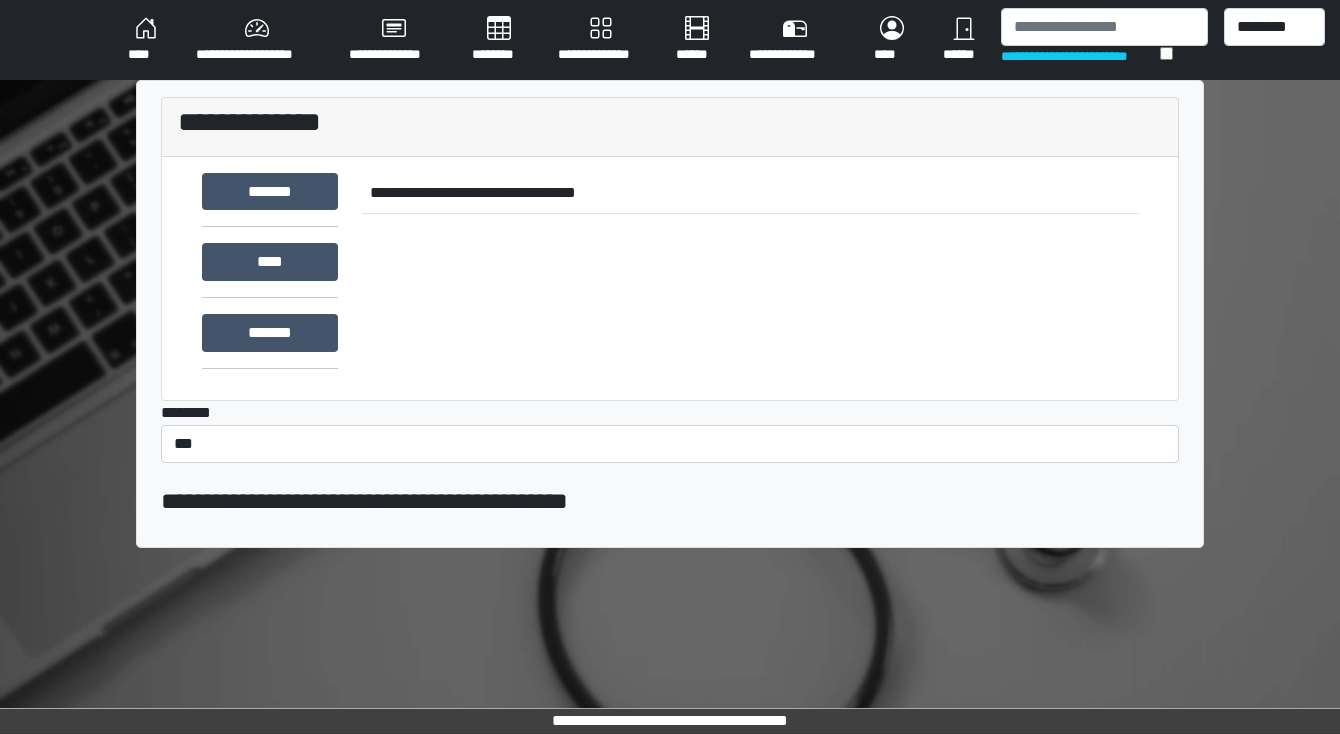 click on "********" at bounding box center (499, 40) 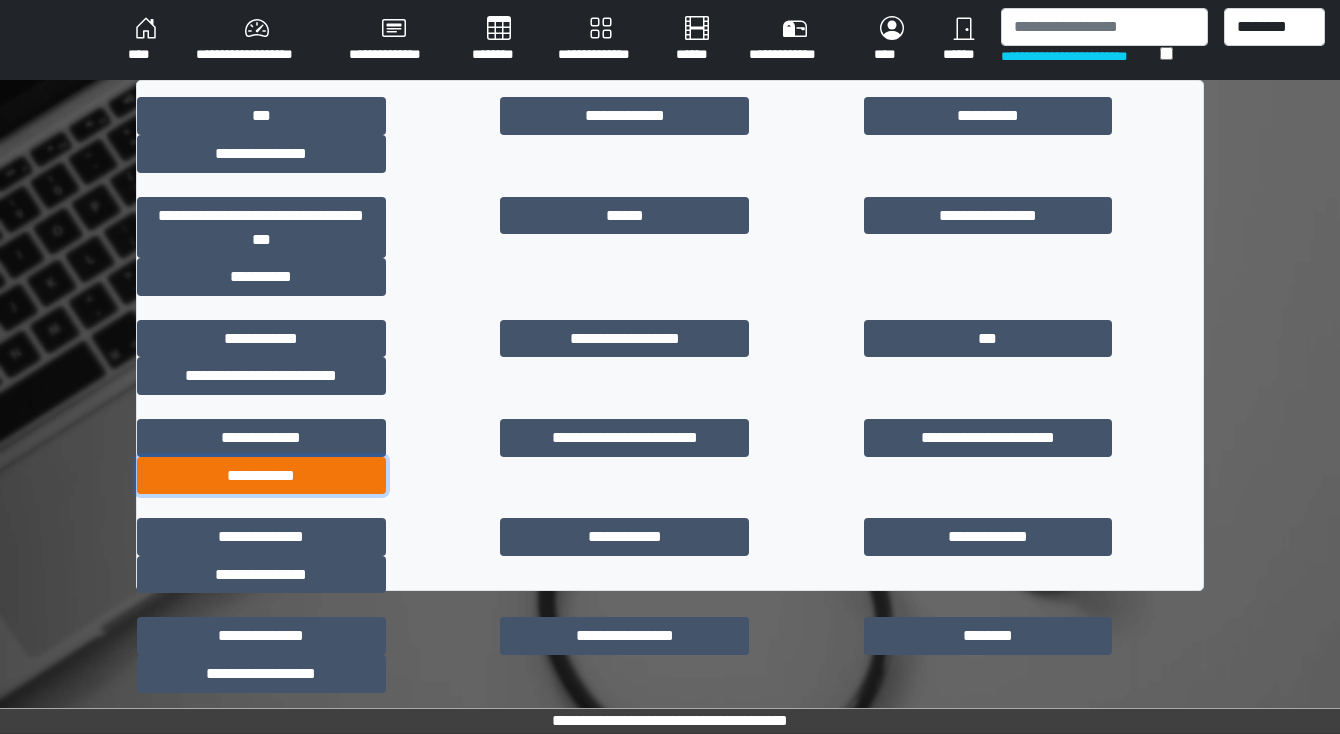 click on "**********" at bounding box center (261, 476) 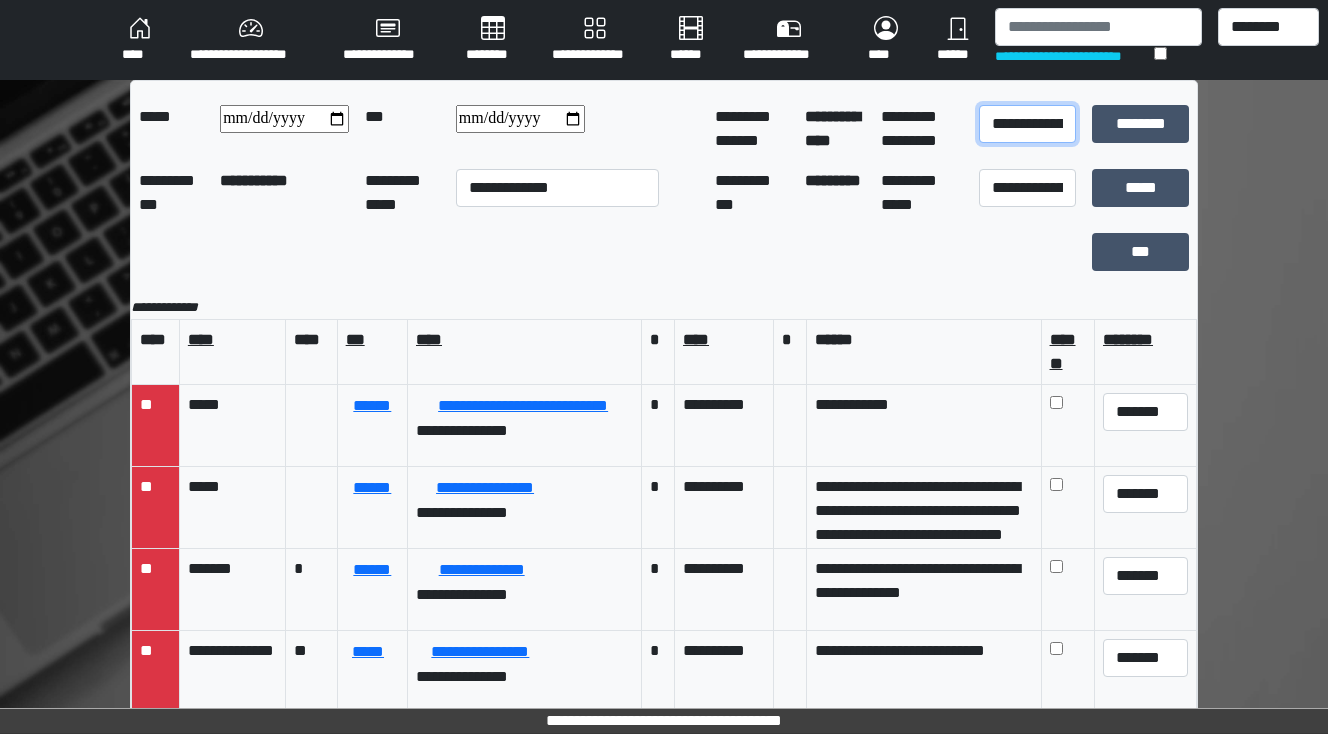 click on "**********" at bounding box center [1027, 124] 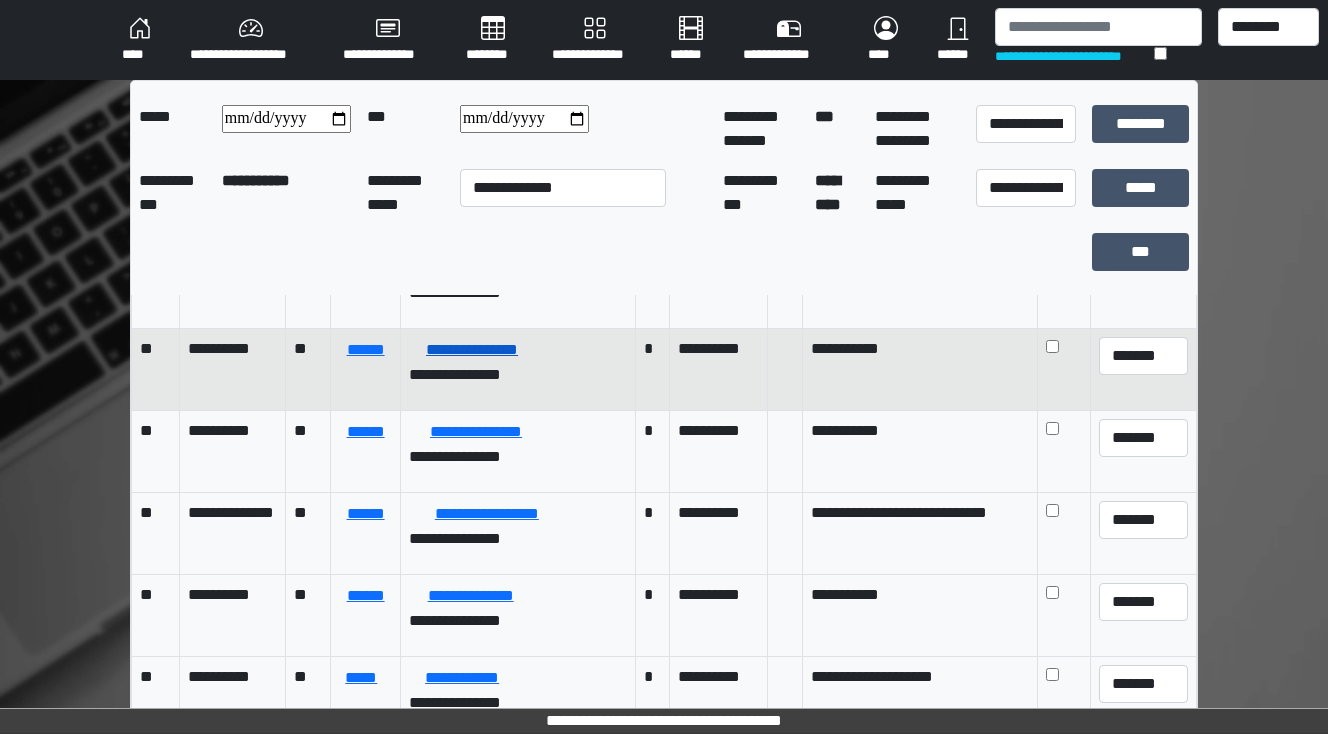 scroll, scrollTop: 1120, scrollLeft: 0, axis: vertical 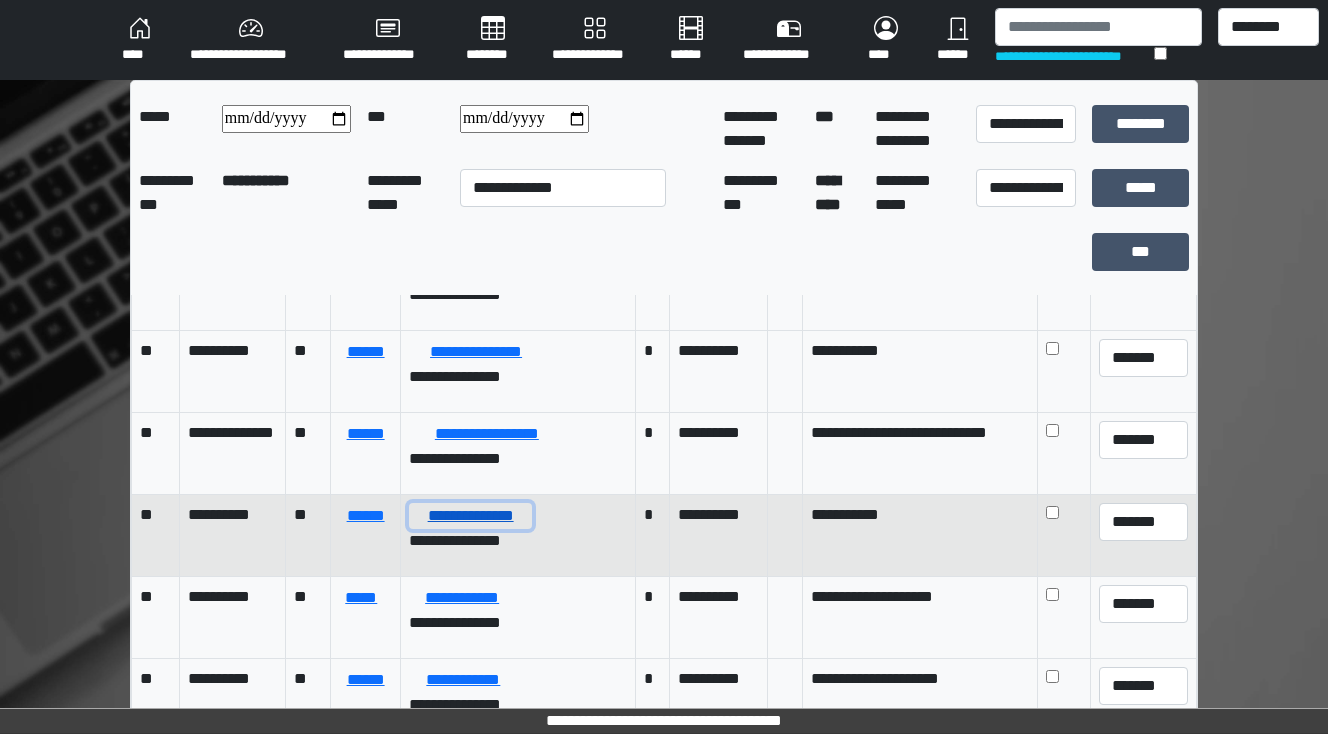 click on "**********" at bounding box center (470, 516) 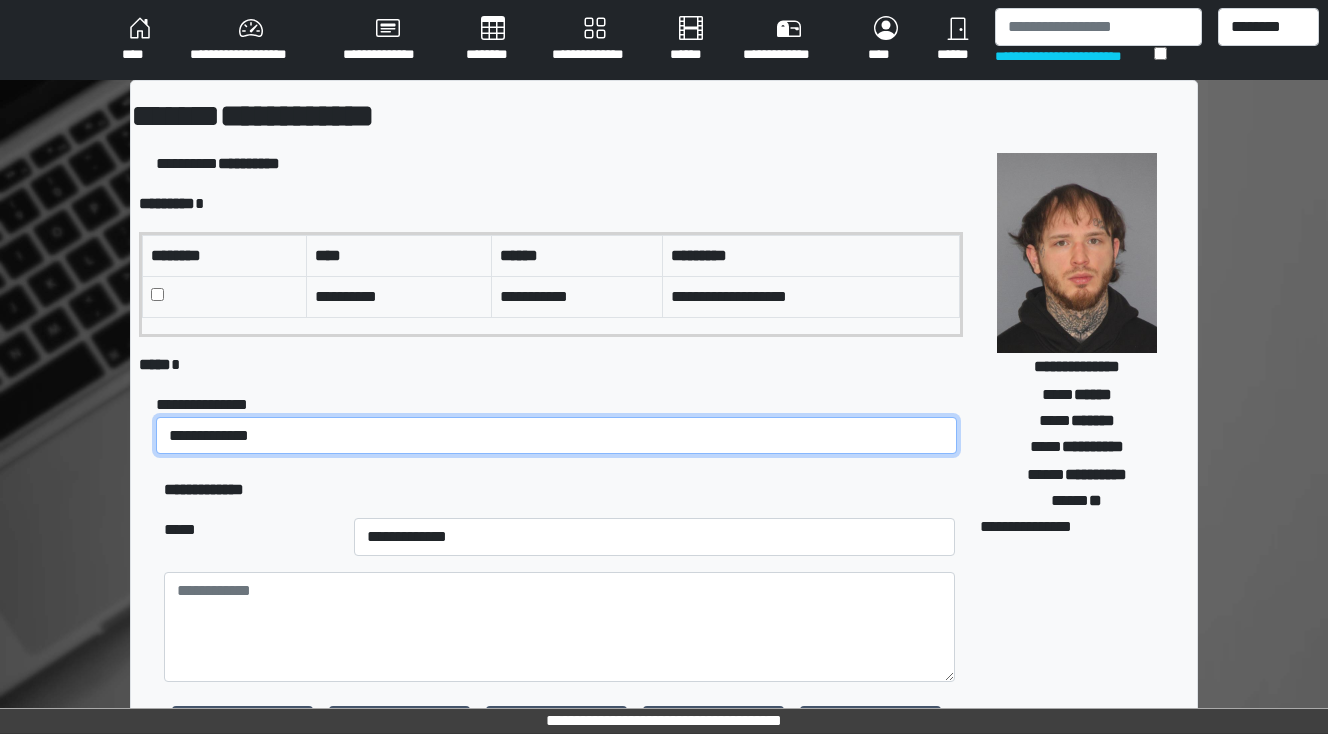 click on "**********" at bounding box center [556, 436] 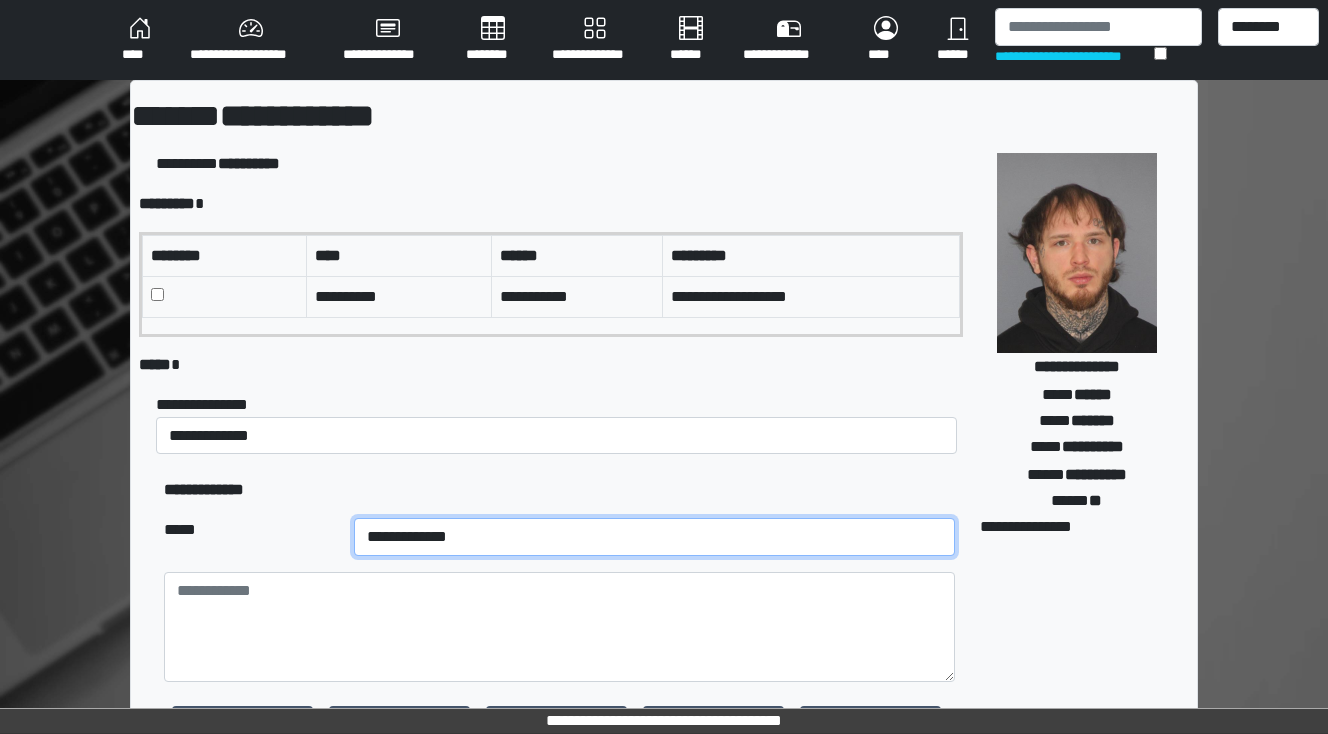 click on "**********" at bounding box center [654, 537] 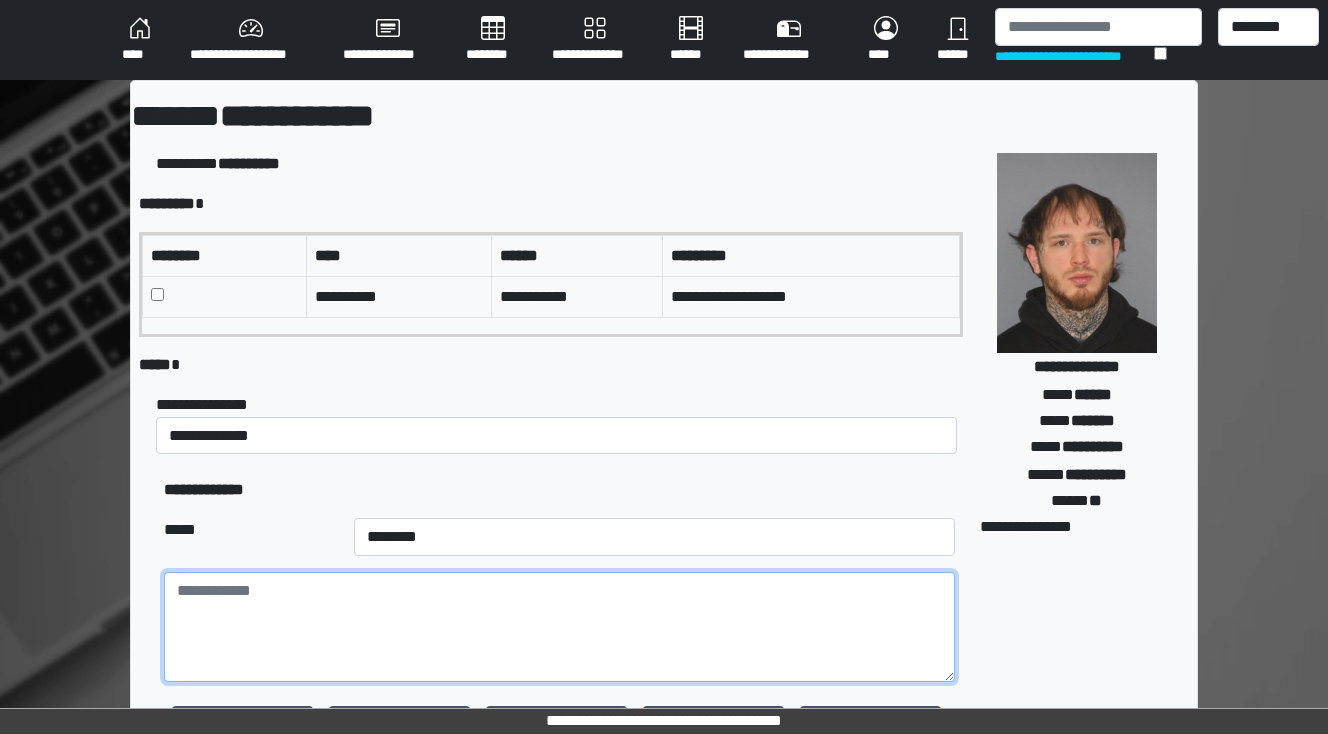 click at bounding box center [559, 627] 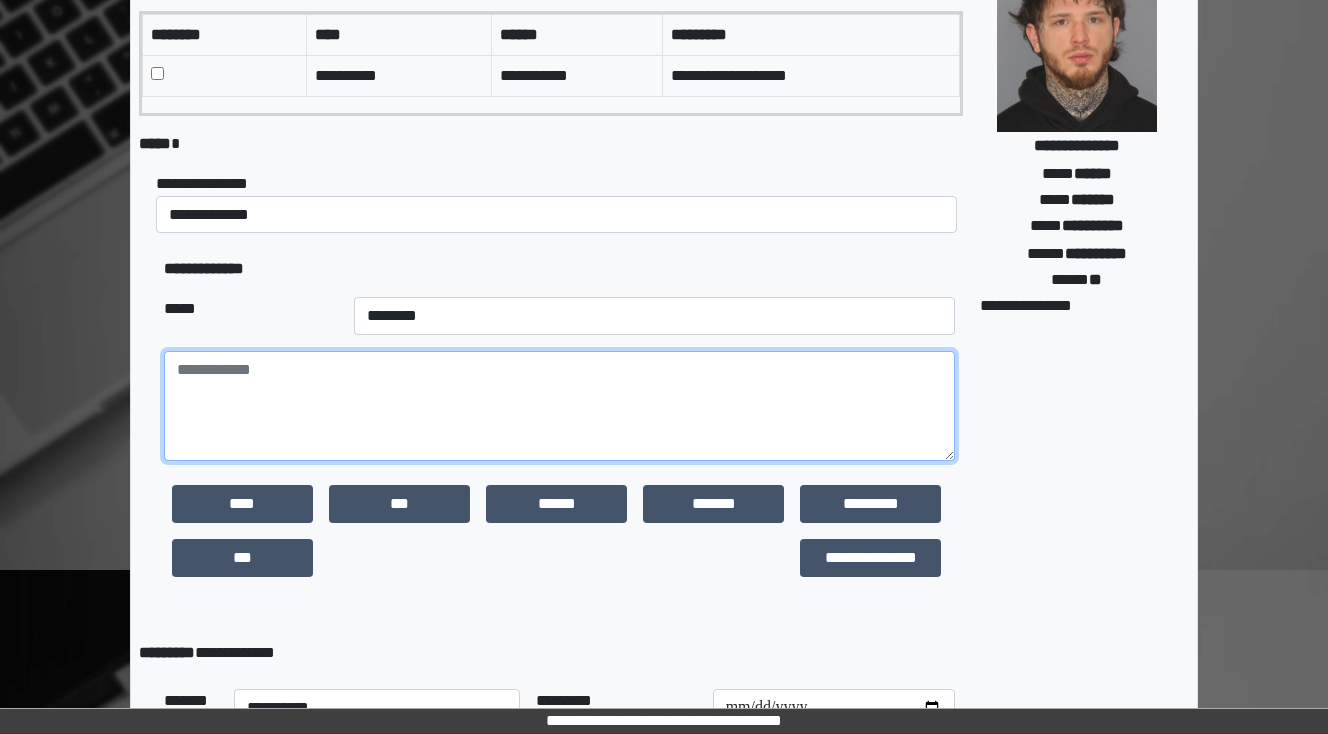 scroll, scrollTop: 240, scrollLeft: 0, axis: vertical 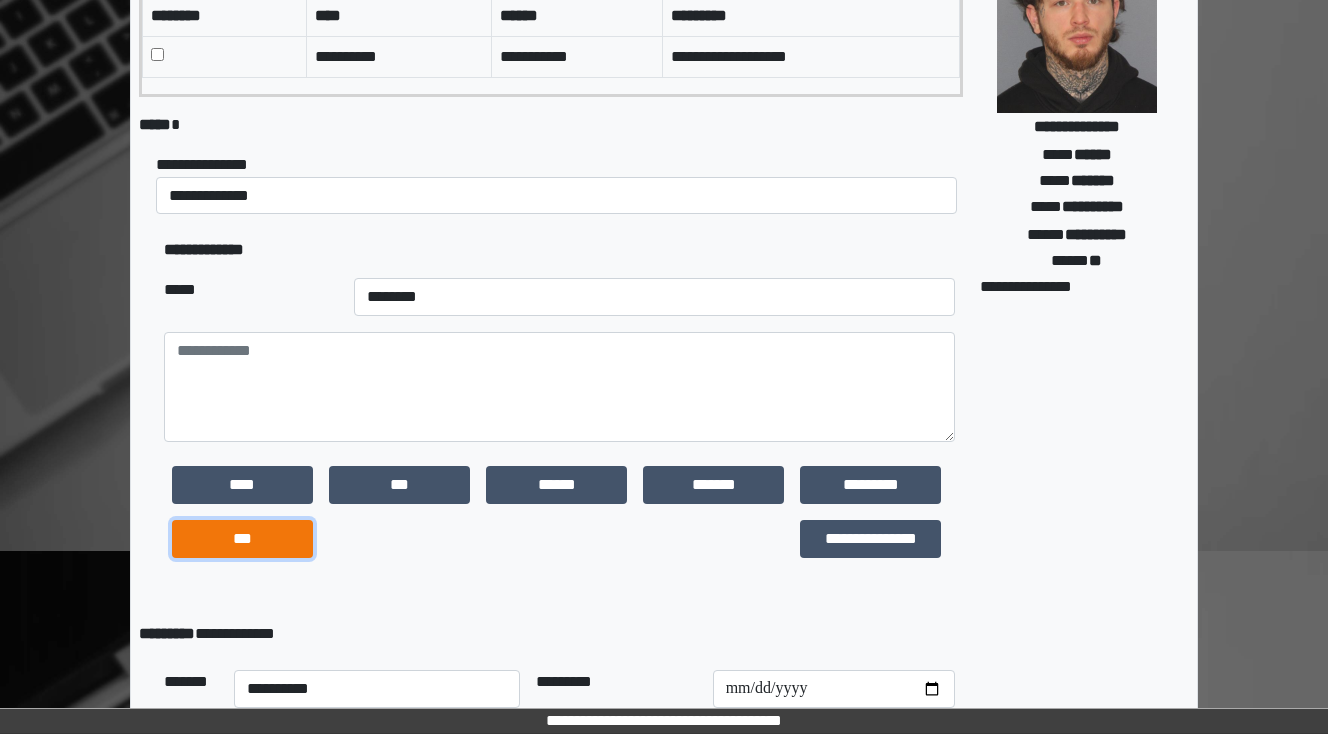 click on "***" at bounding box center [242, 539] 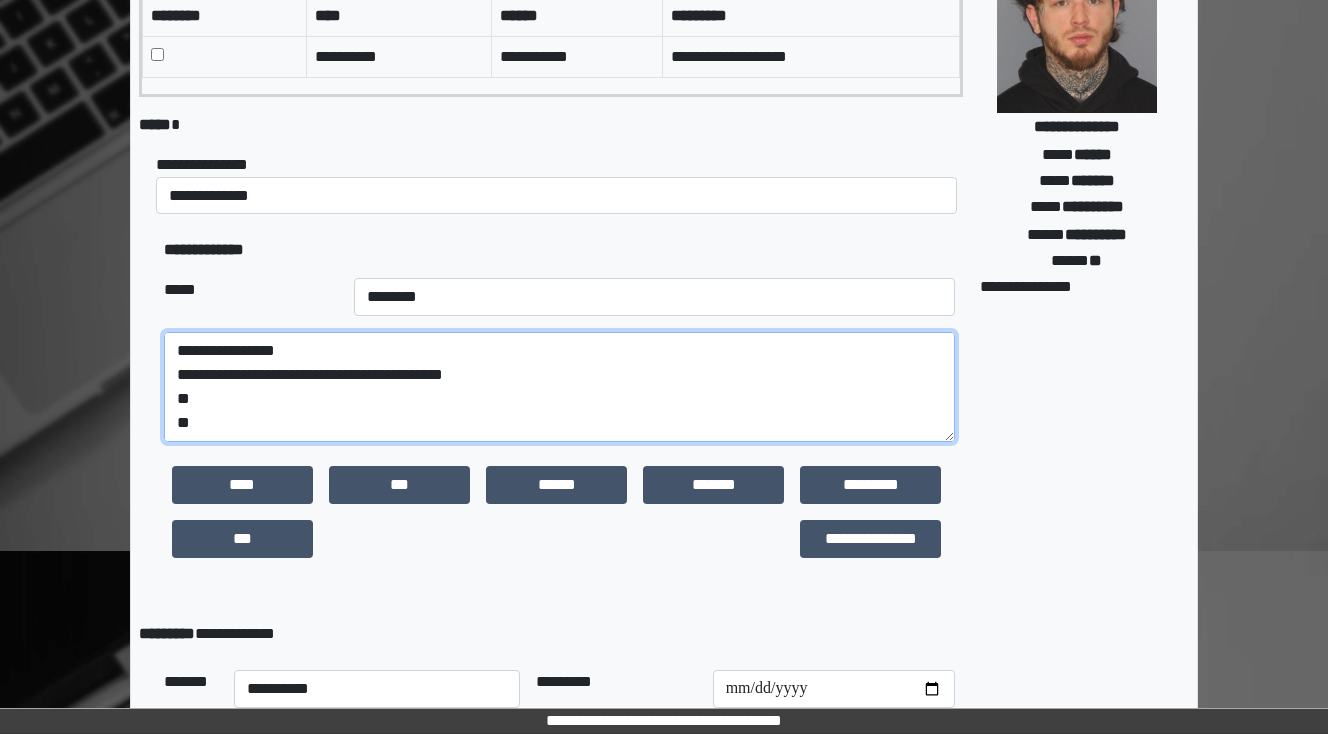 click on "**********" at bounding box center (559, 387) 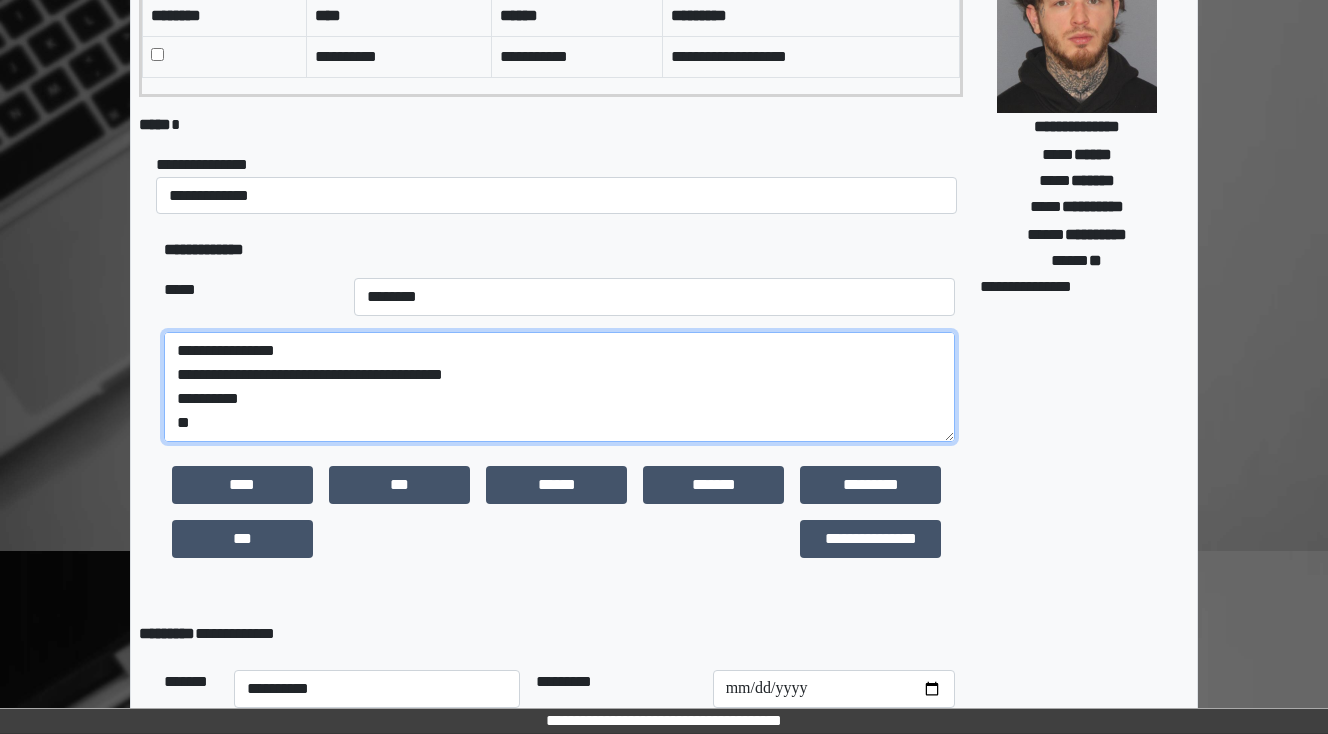scroll, scrollTop: 48, scrollLeft: 0, axis: vertical 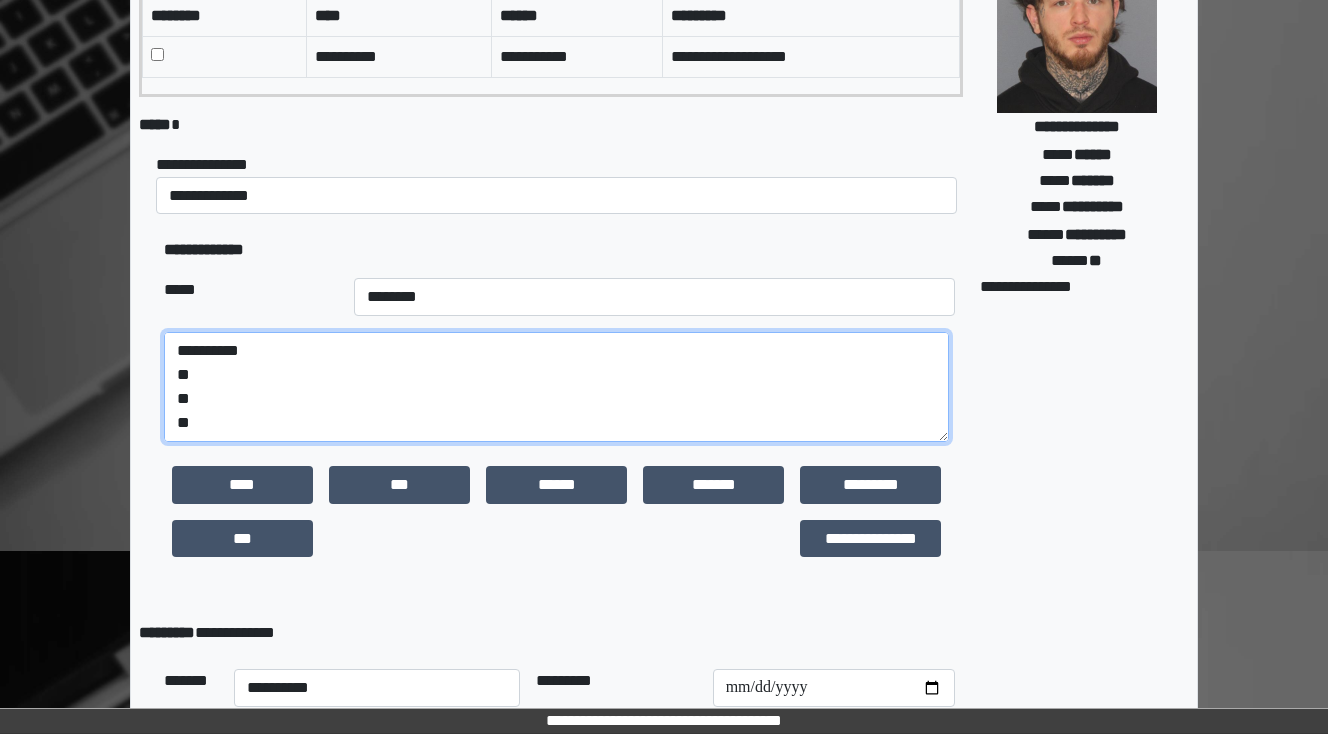 drag, startPoint x: 200, startPoint y: 420, endPoint x: 172, endPoint y: 412, distance: 29.12044 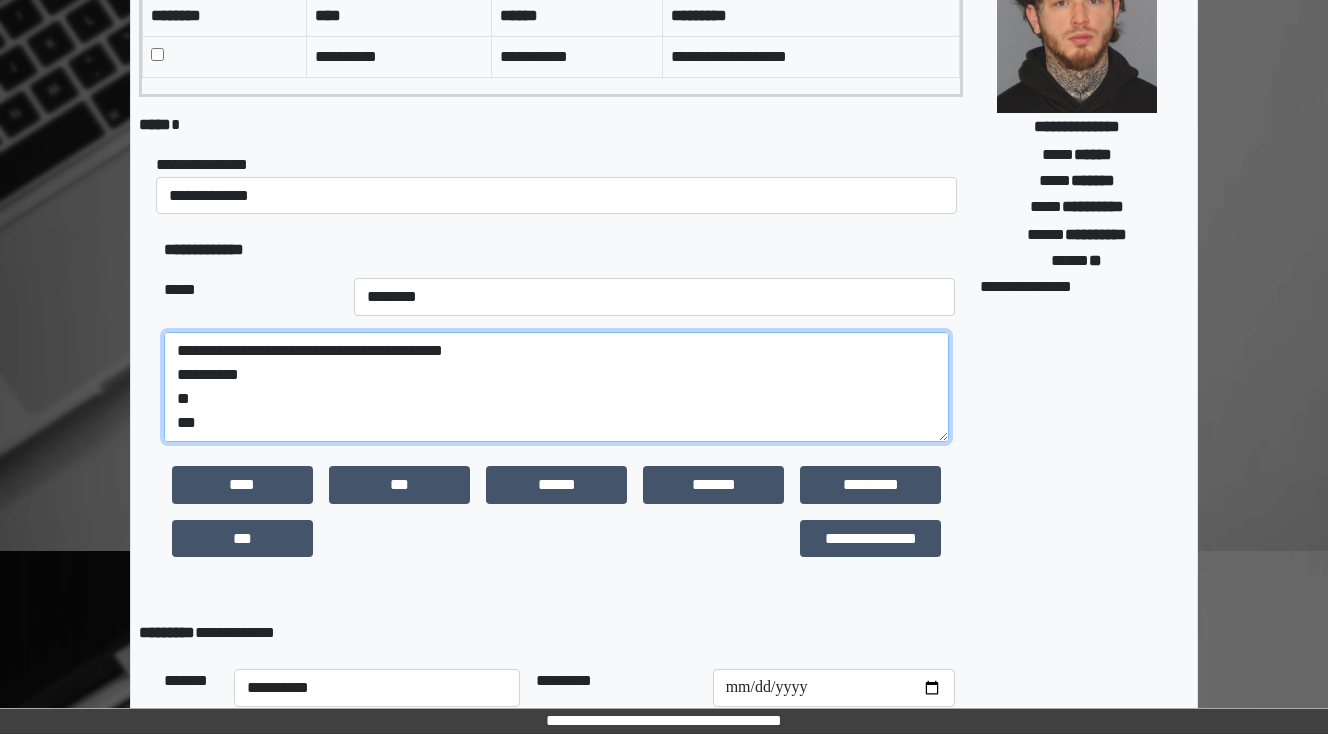 click on "**********" at bounding box center (556, 387) 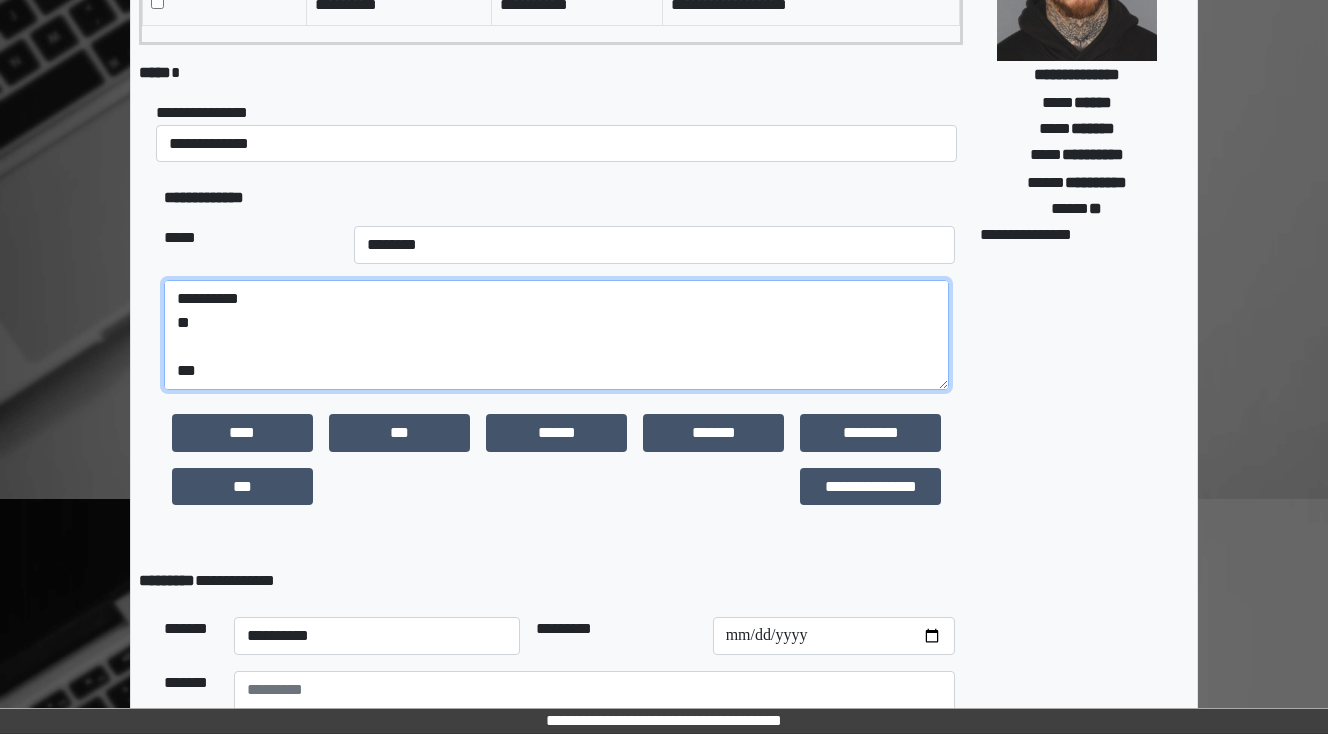 scroll, scrollTop: 320, scrollLeft: 0, axis: vertical 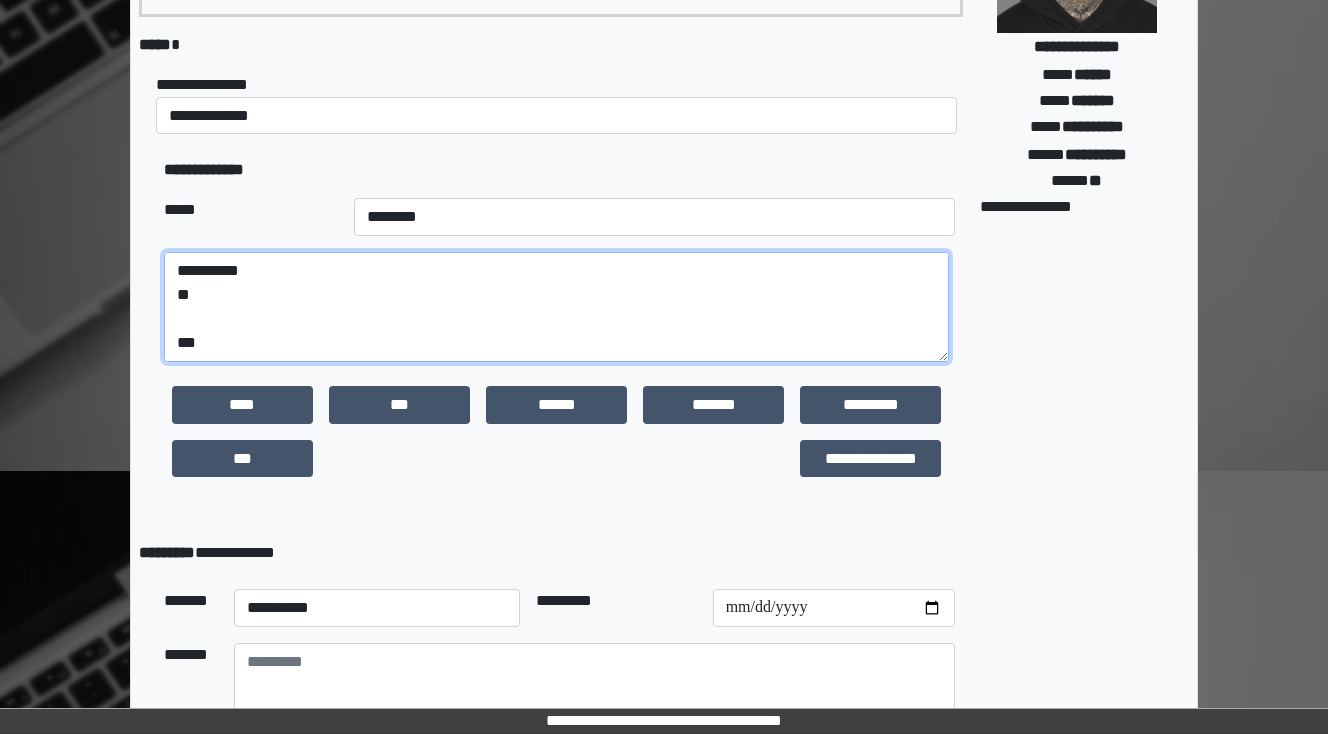 click on "**********" at bounding box center [556, 307] 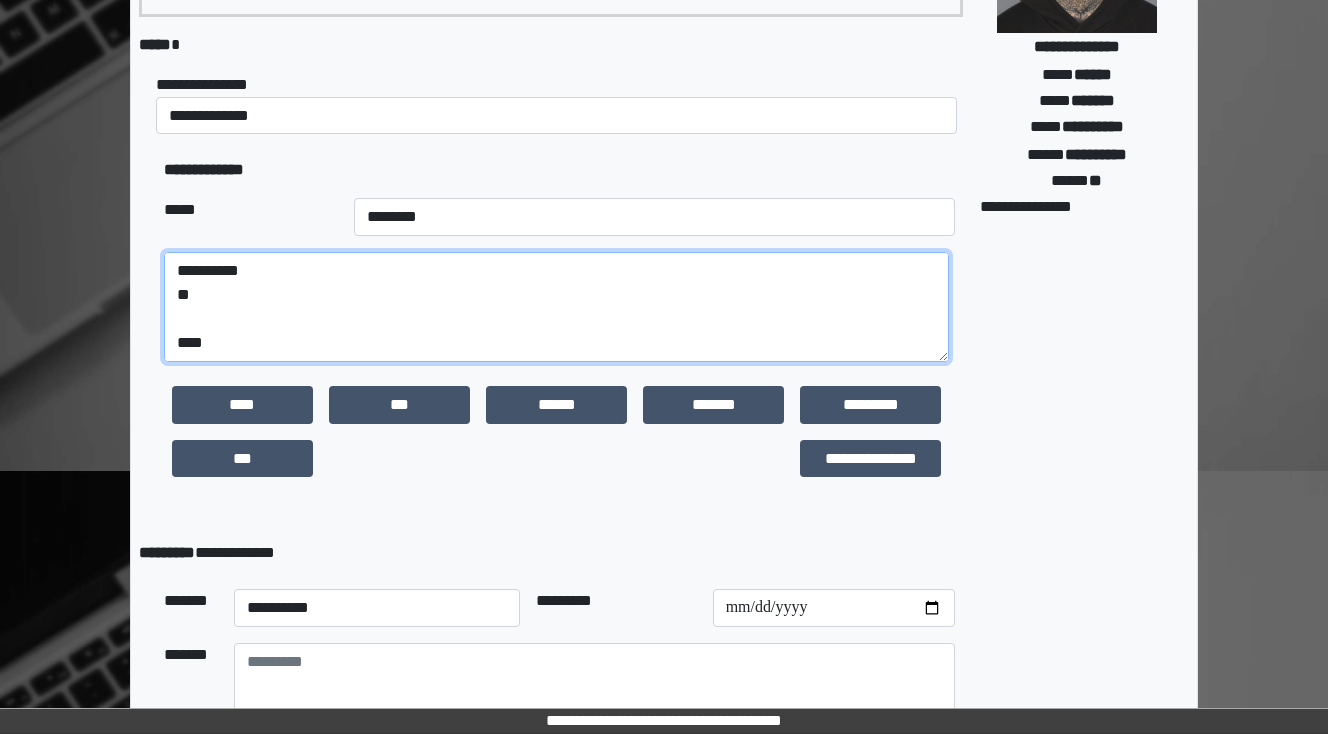 paste on "**********" 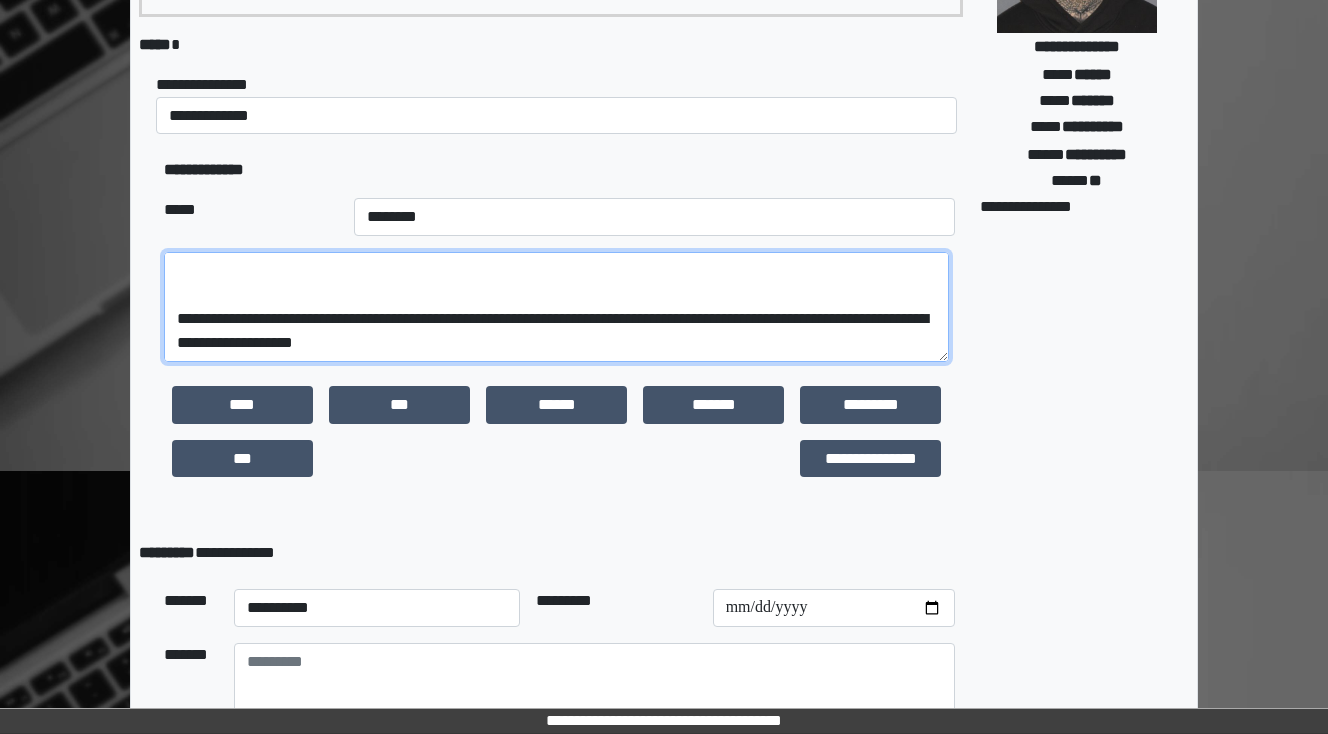 scroll, scrollTop: 288, scrollLeft: 0, axis: vertical 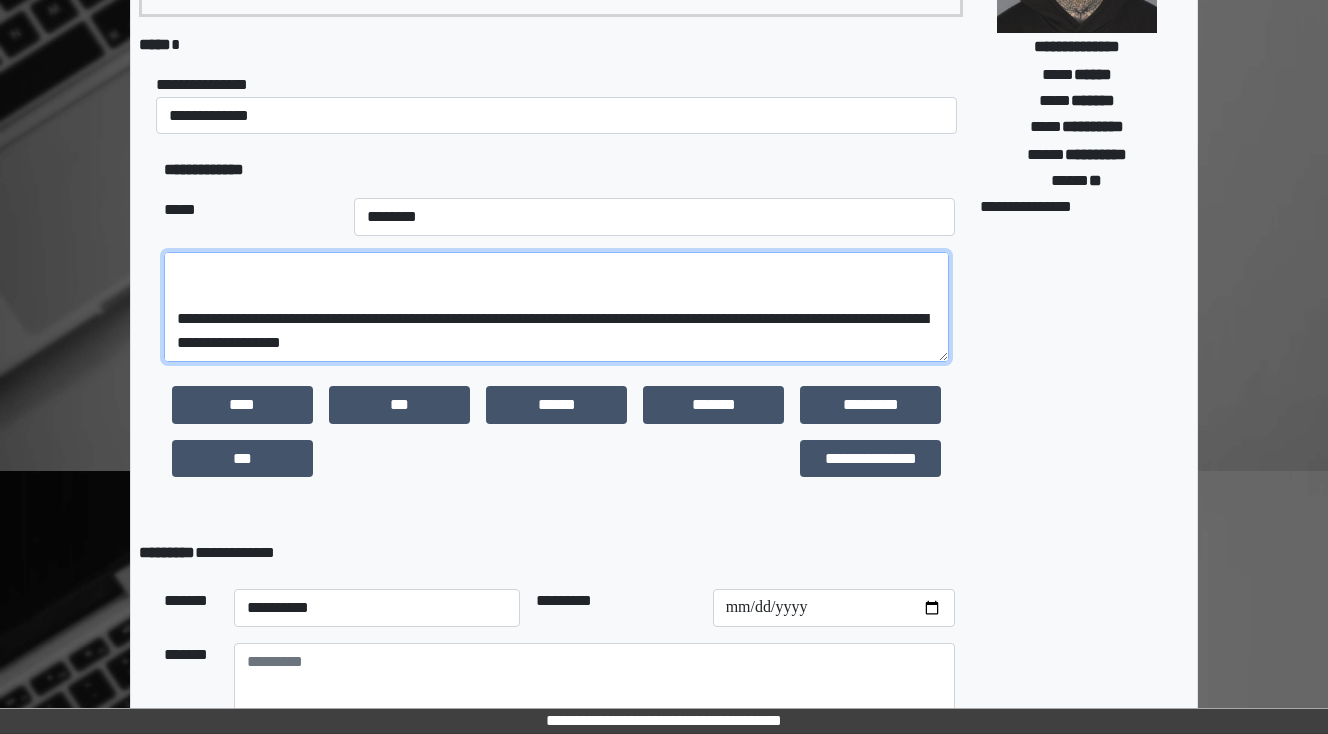 click on "**********" at bounding box center (556, 307) 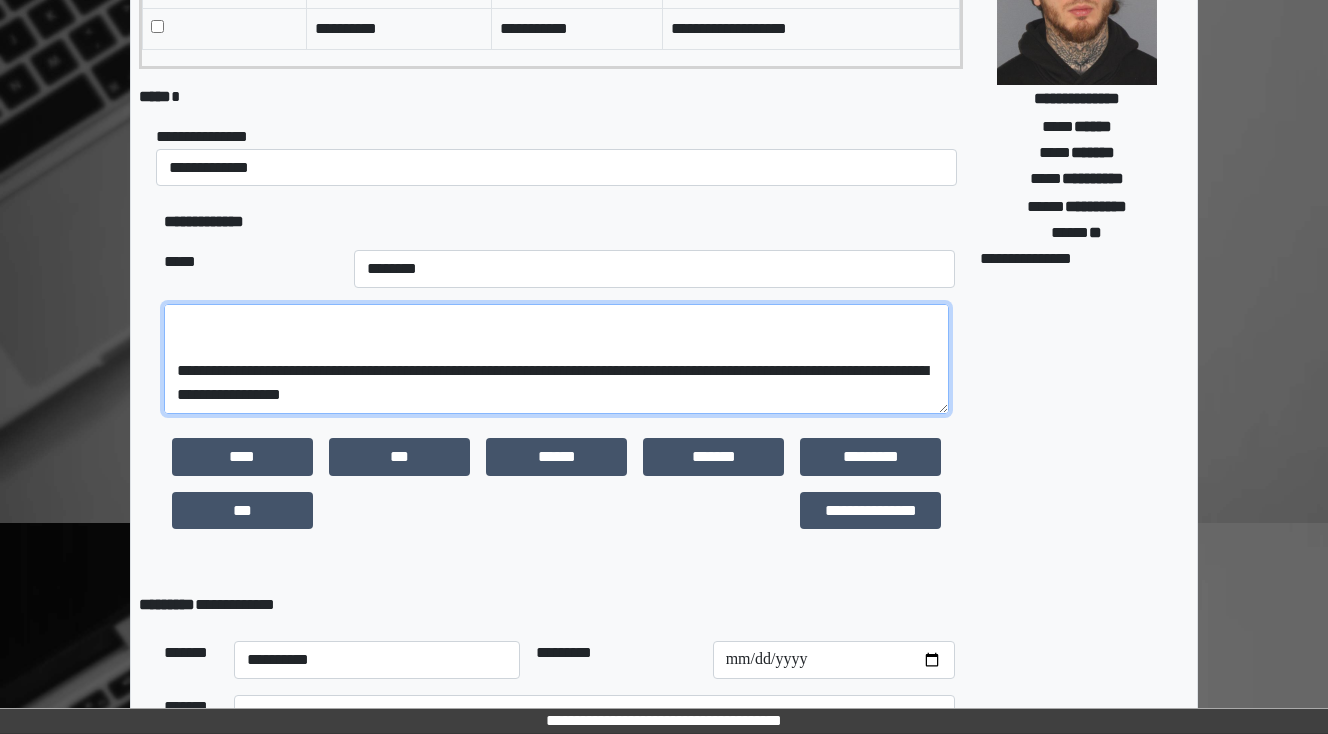 scroll, scrollTop: 240, scrollLeft: 0, axis: vertical 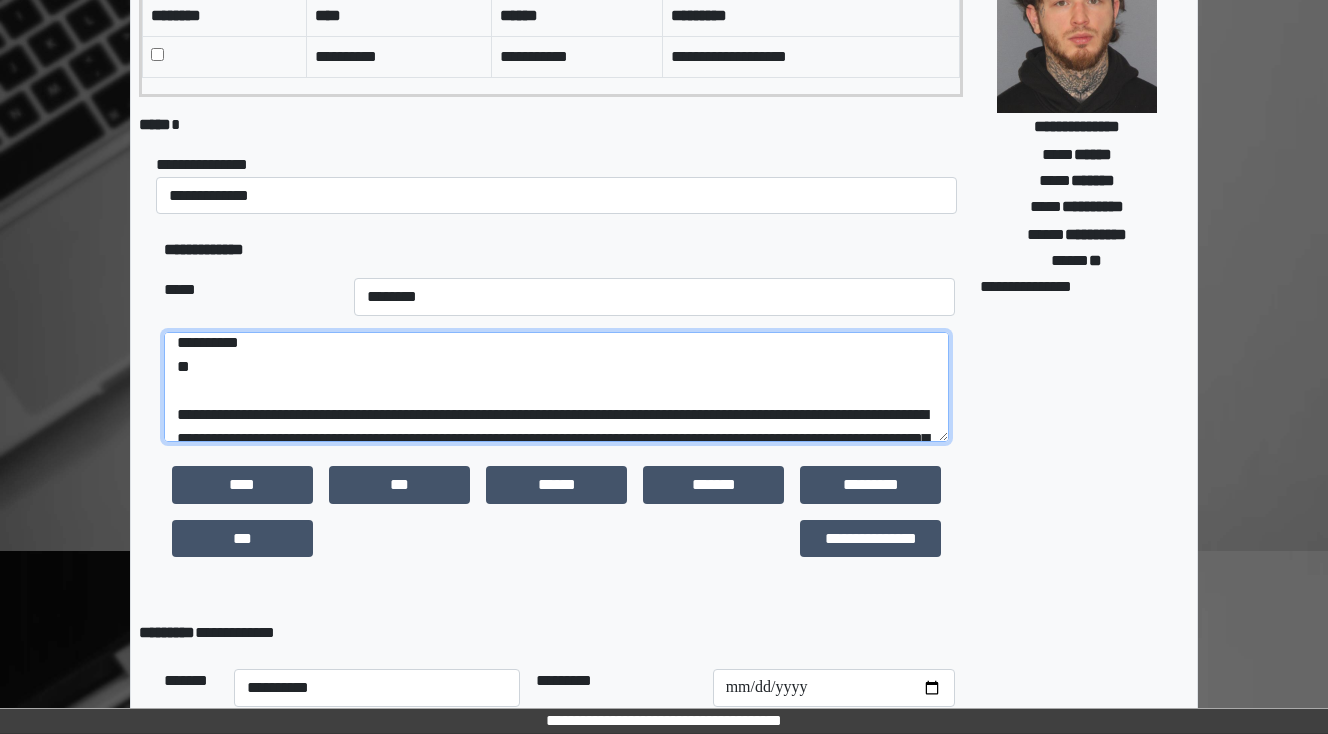 click on "**********" at bounding box center [556, 387] 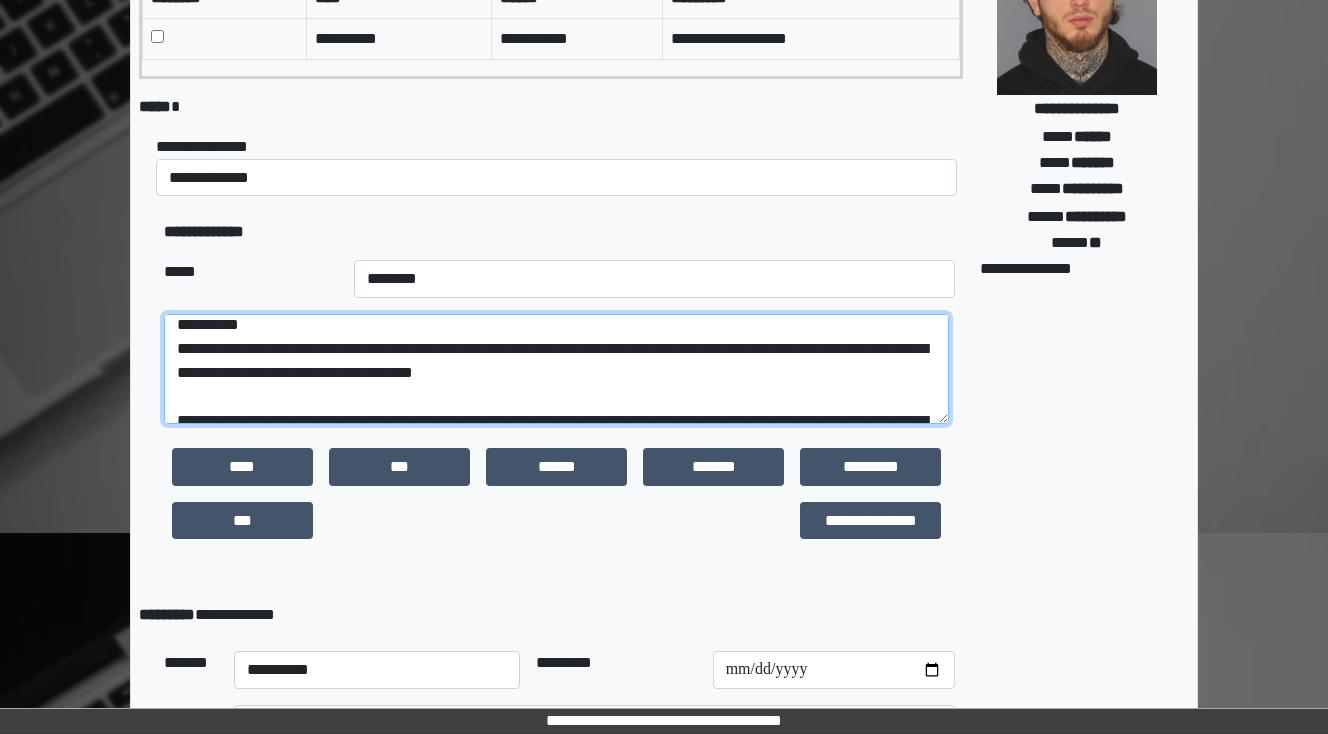 scroll, scrollTop: 320, scrollLeft: 0, axis: vertical 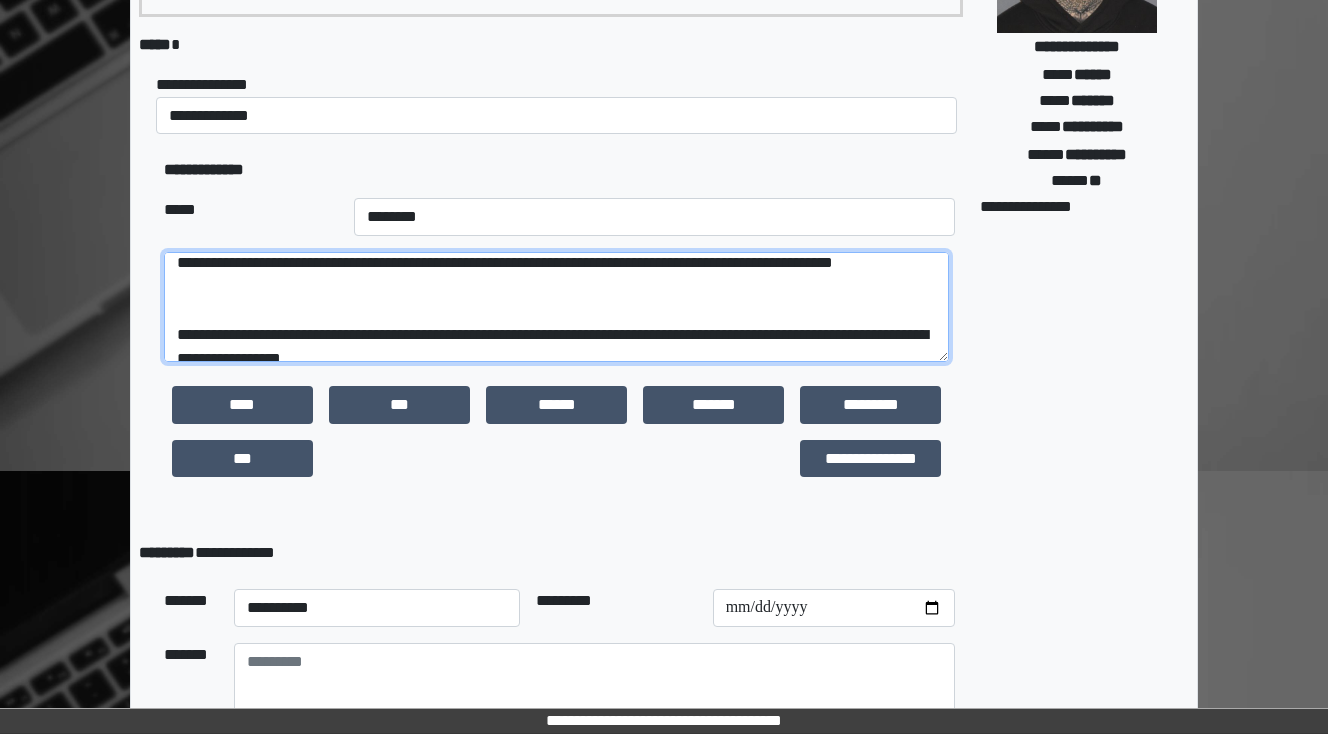 click at bounding box center (556, 307) 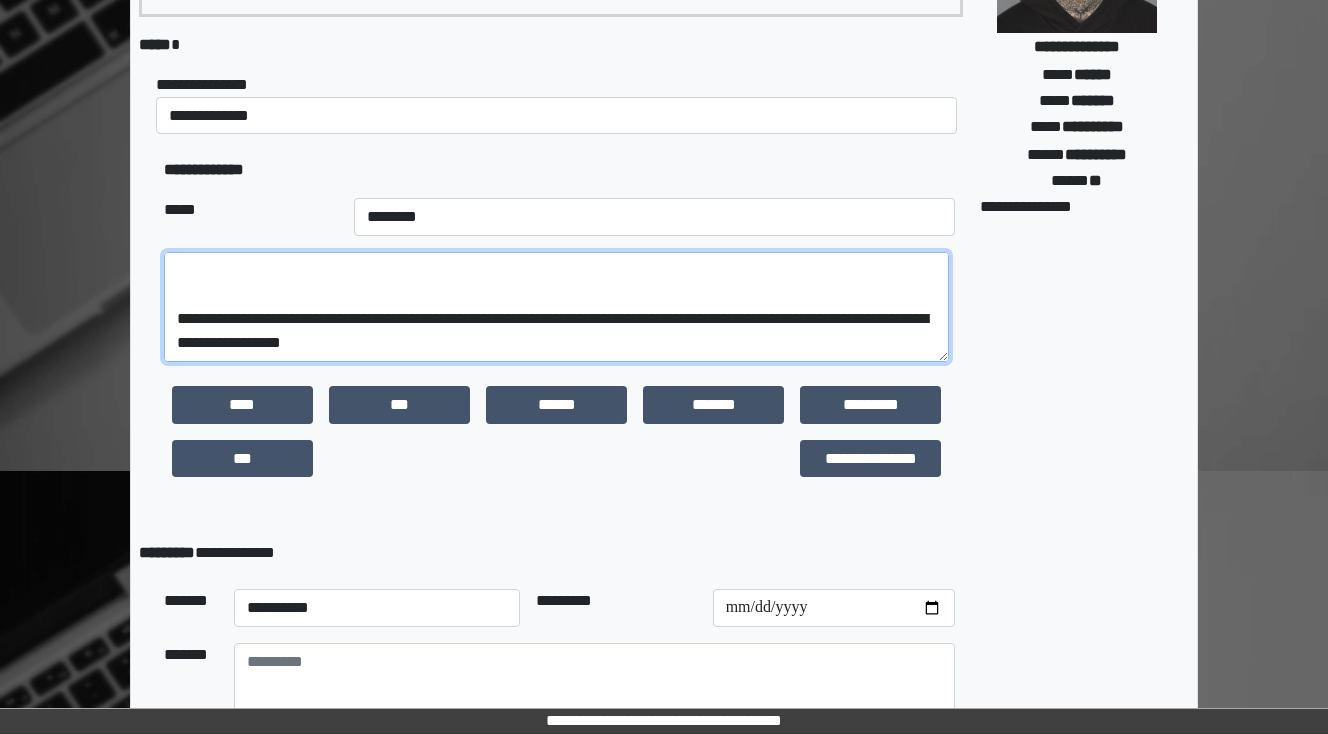 scroll, scrollTop: 312, scrollLeft: 0, axis: vertical 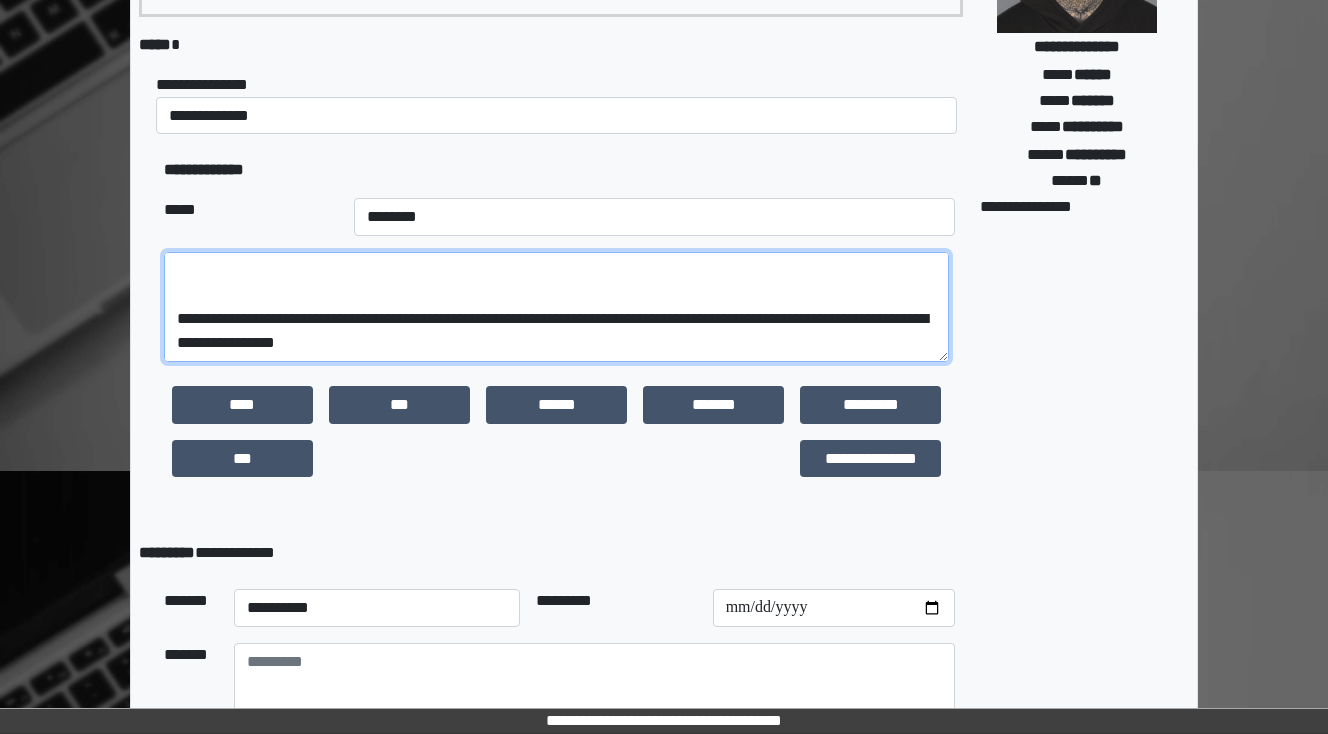 click at bounding box center [556, 307] 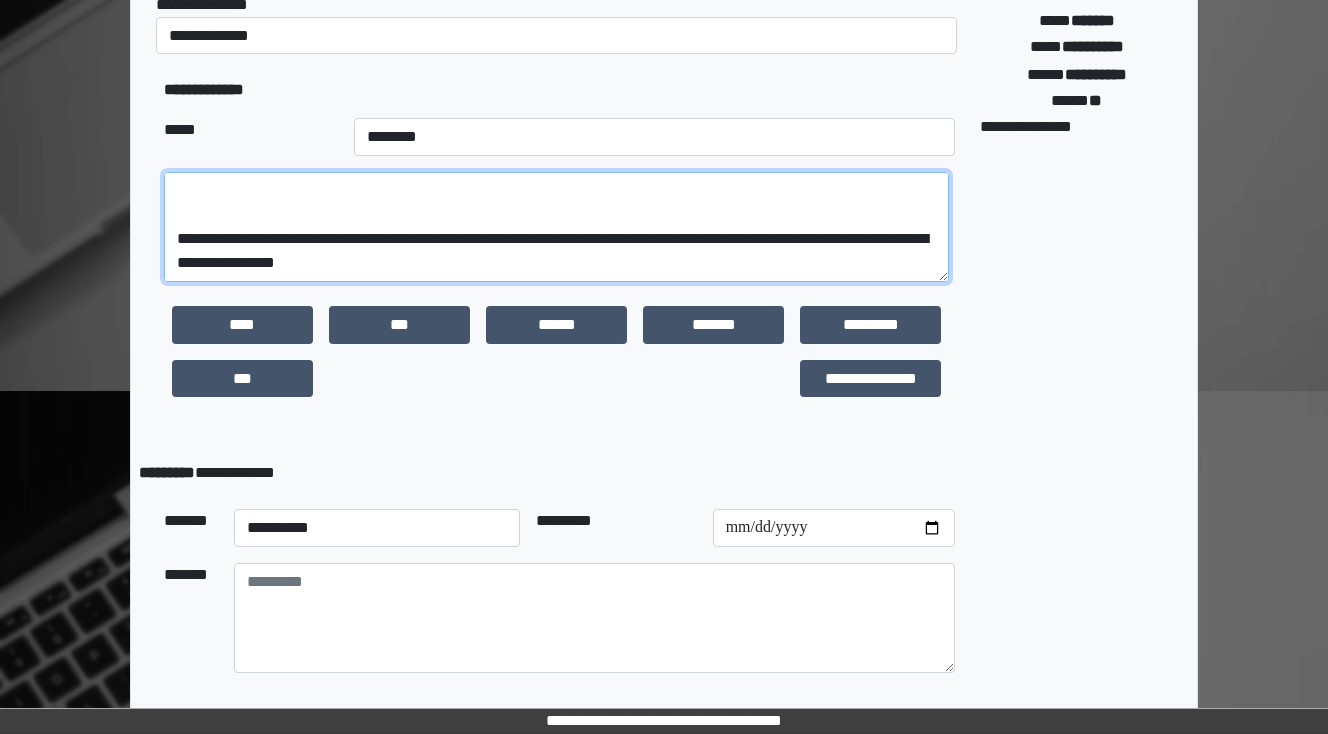 scroll, scrollTop: 470, scrollLeft: 0, axis: vertical 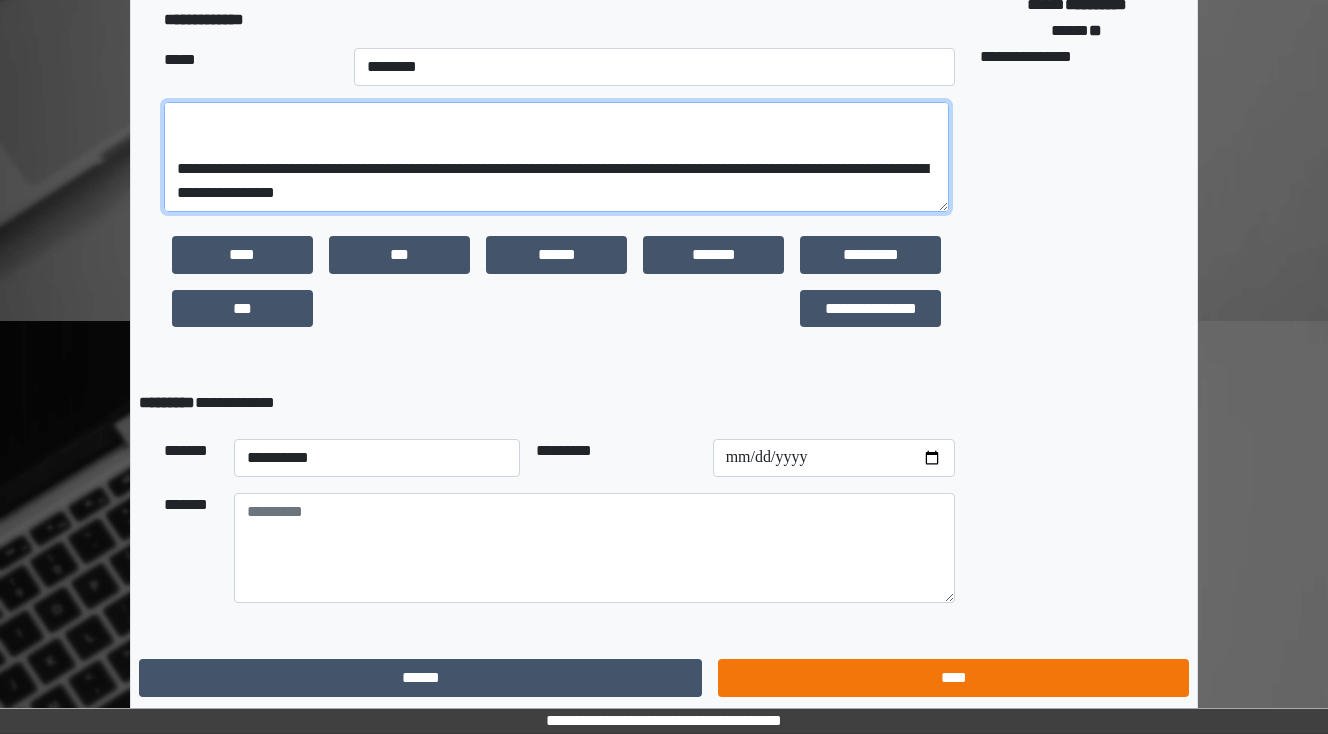 type on "**********" 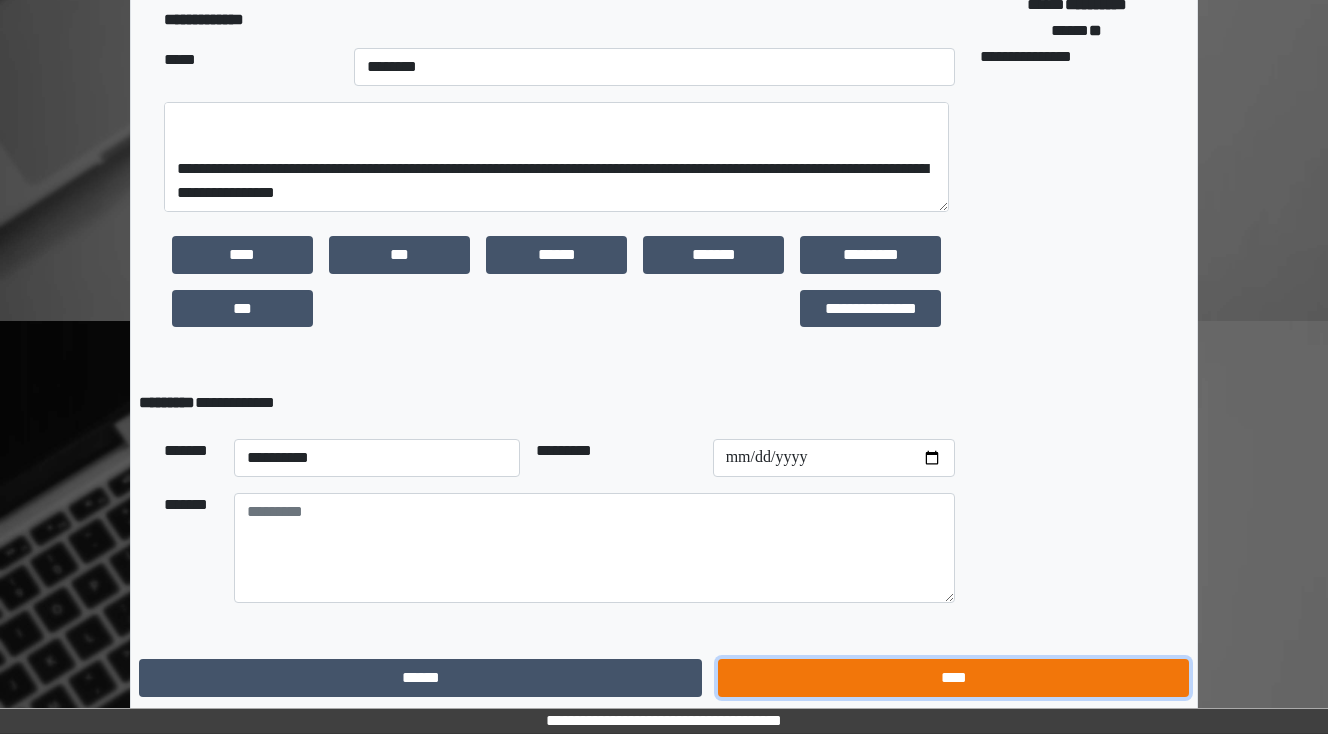 click on "****" at bounding box center [953, 678] 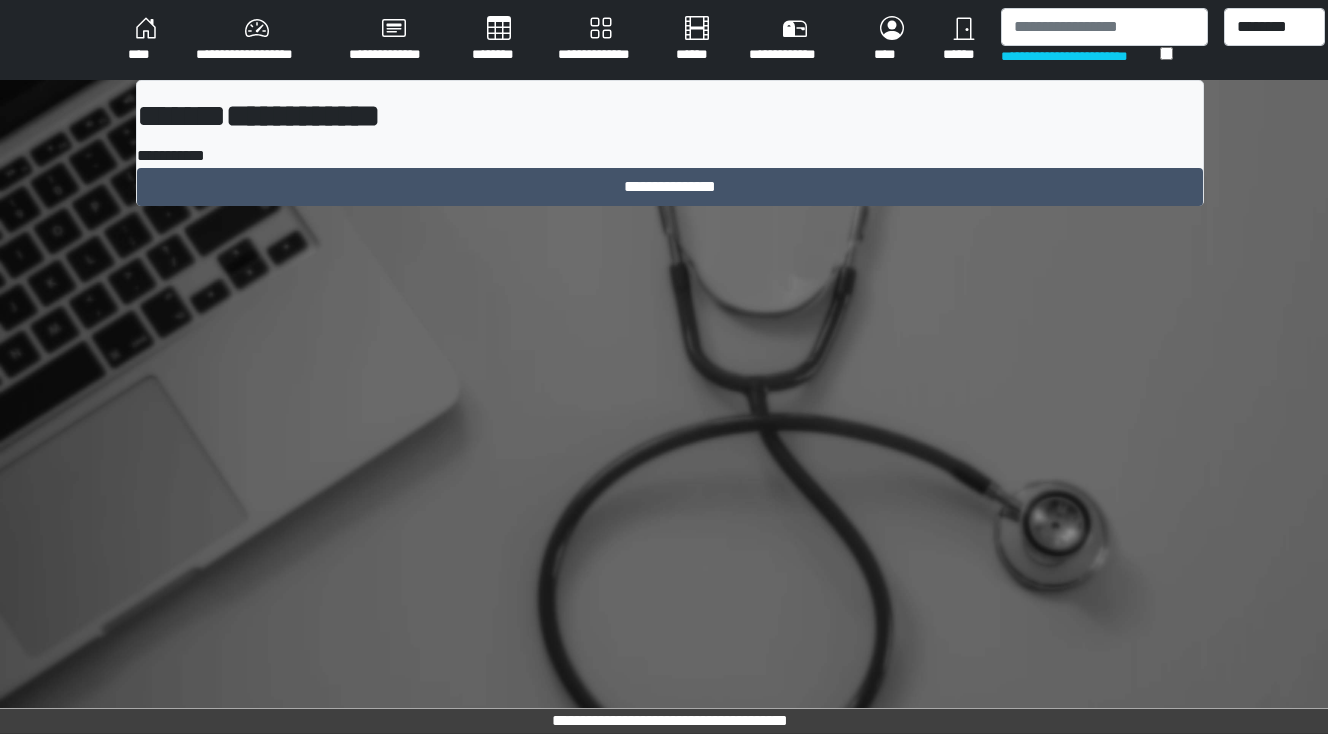 scroll, scrollTop: 0, scrollLeft: 0, axis: both 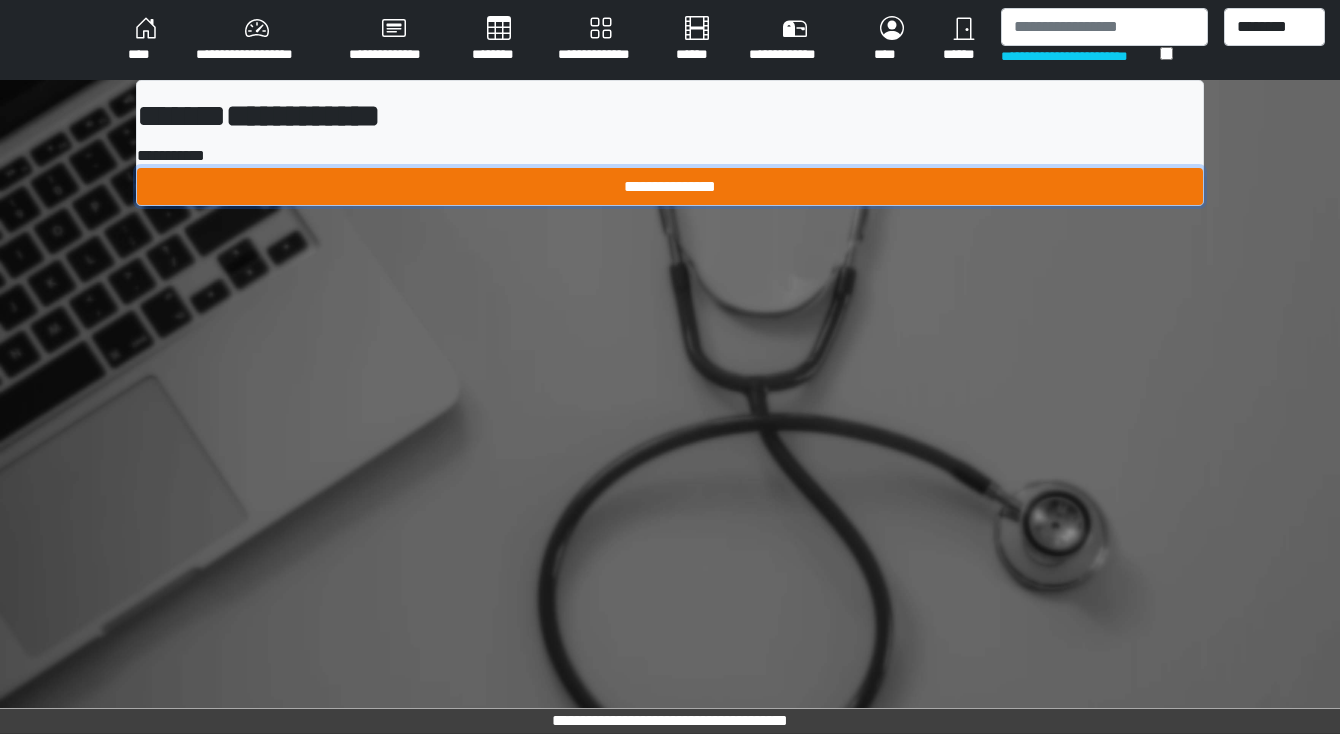 click on "**********" at bounding box center (670, 187) 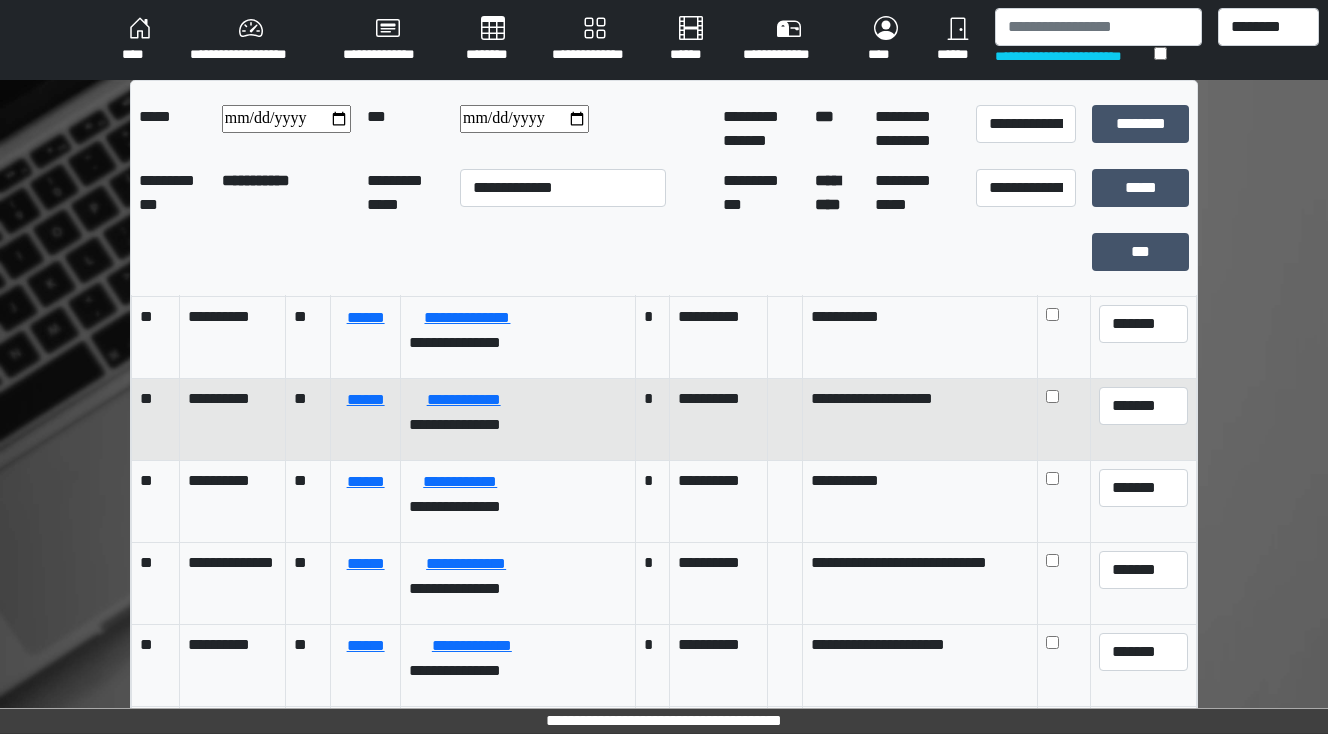 scroll, scrollTop: 320, scrollLeft: 0, axis: vertical 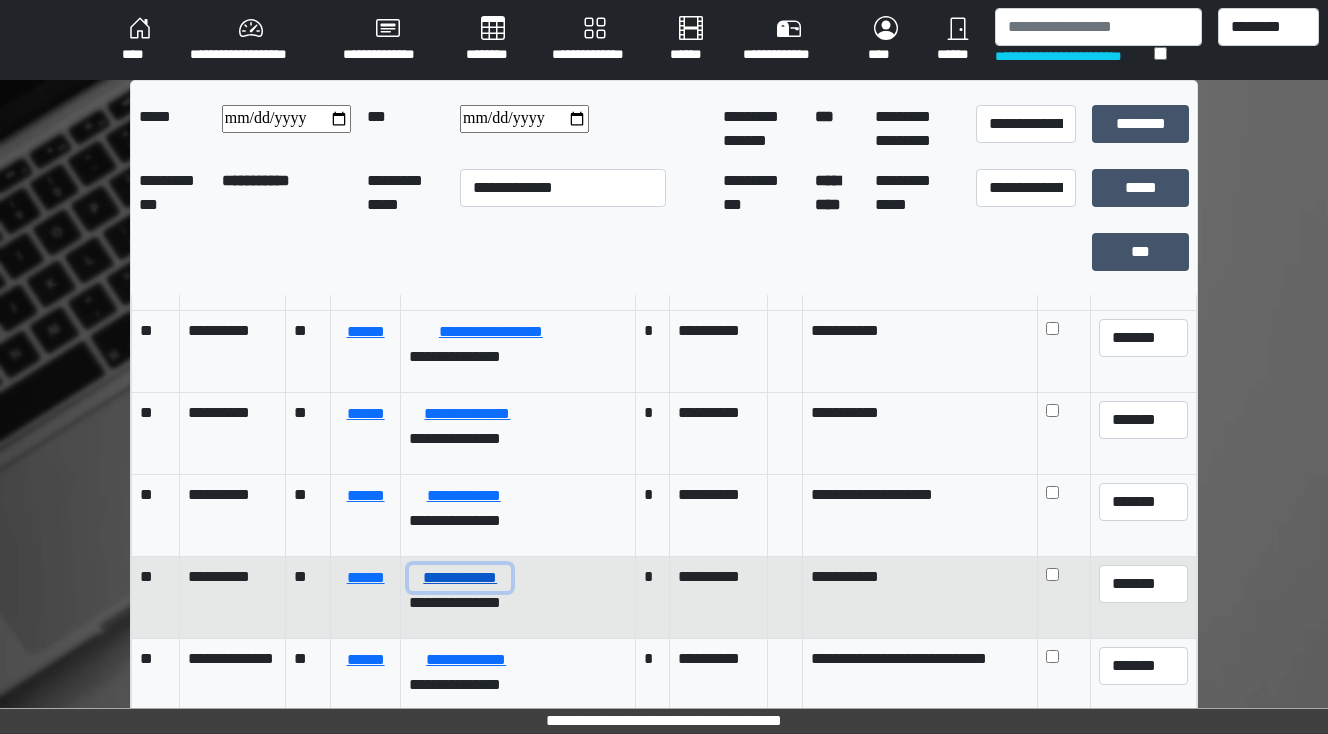 click on "**********" at bounding box center [460, 578] 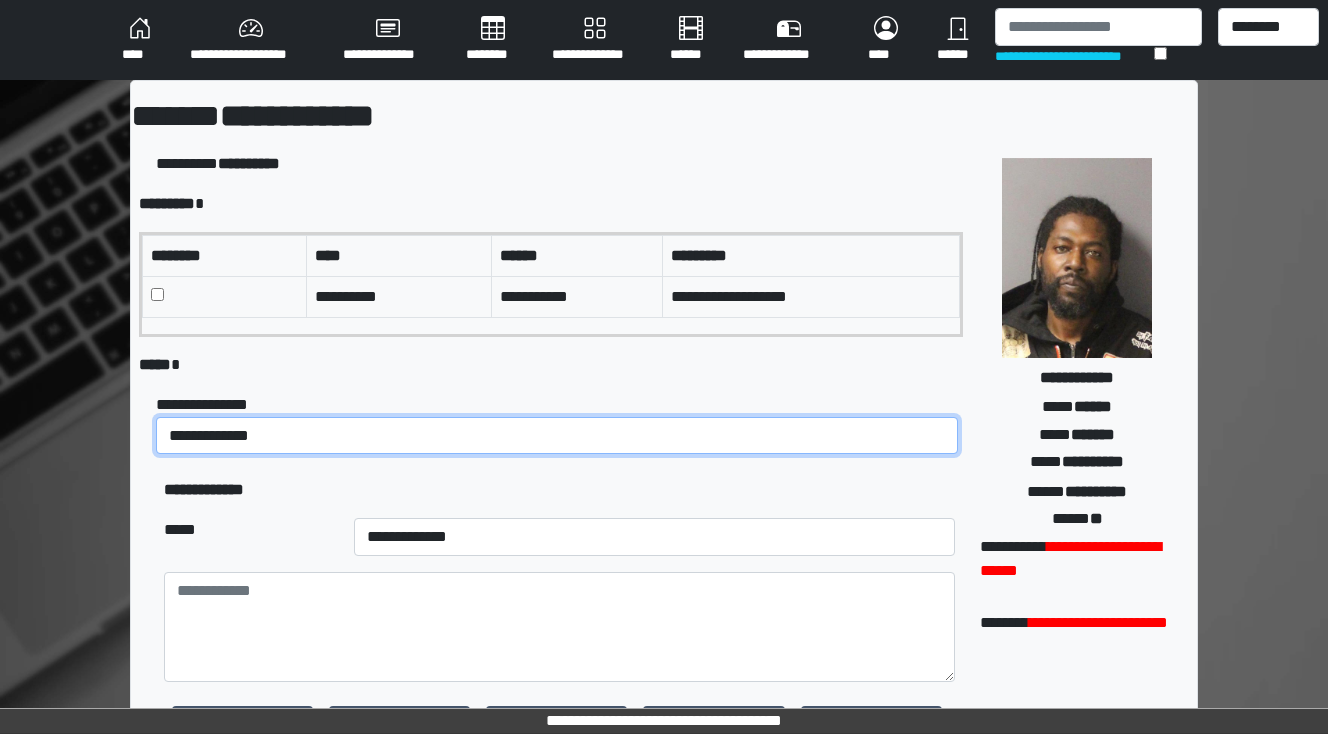 click on "**********" at bounding box center (557, 436) 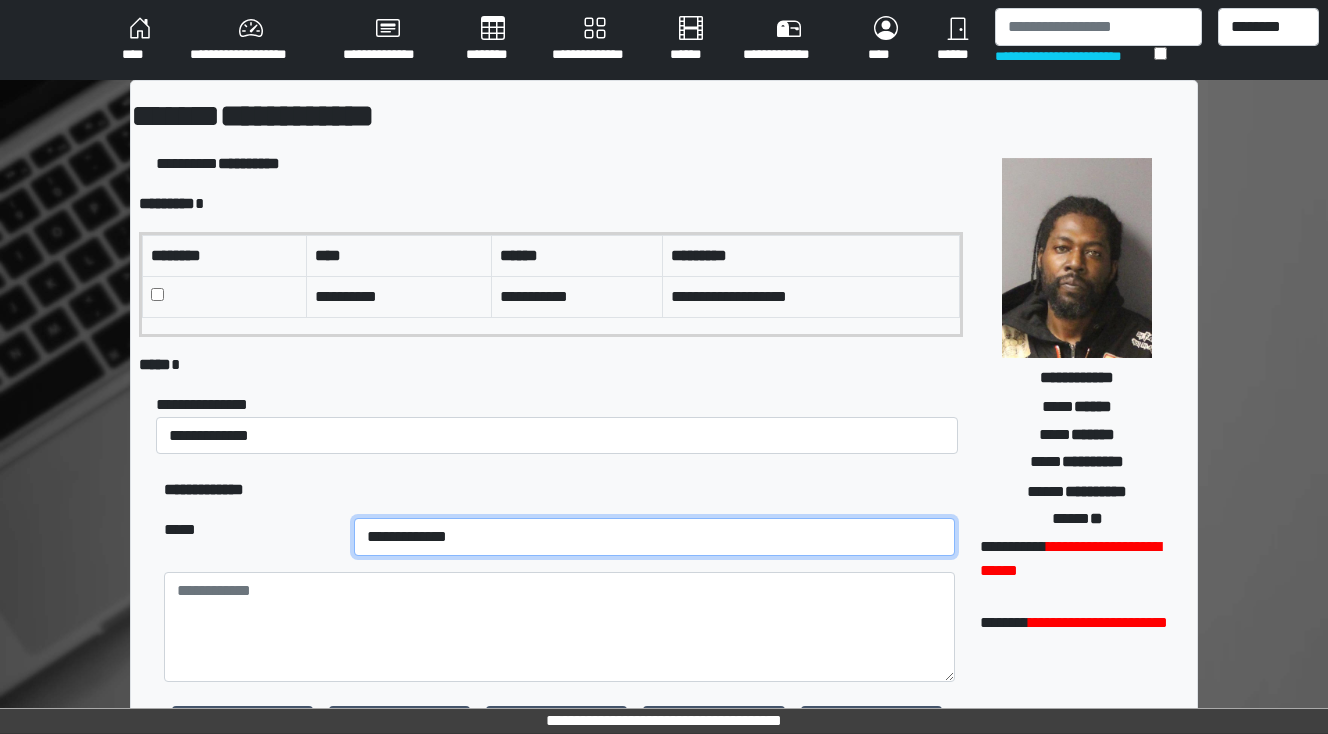 click on "**********" at bounding box center (654, 537) 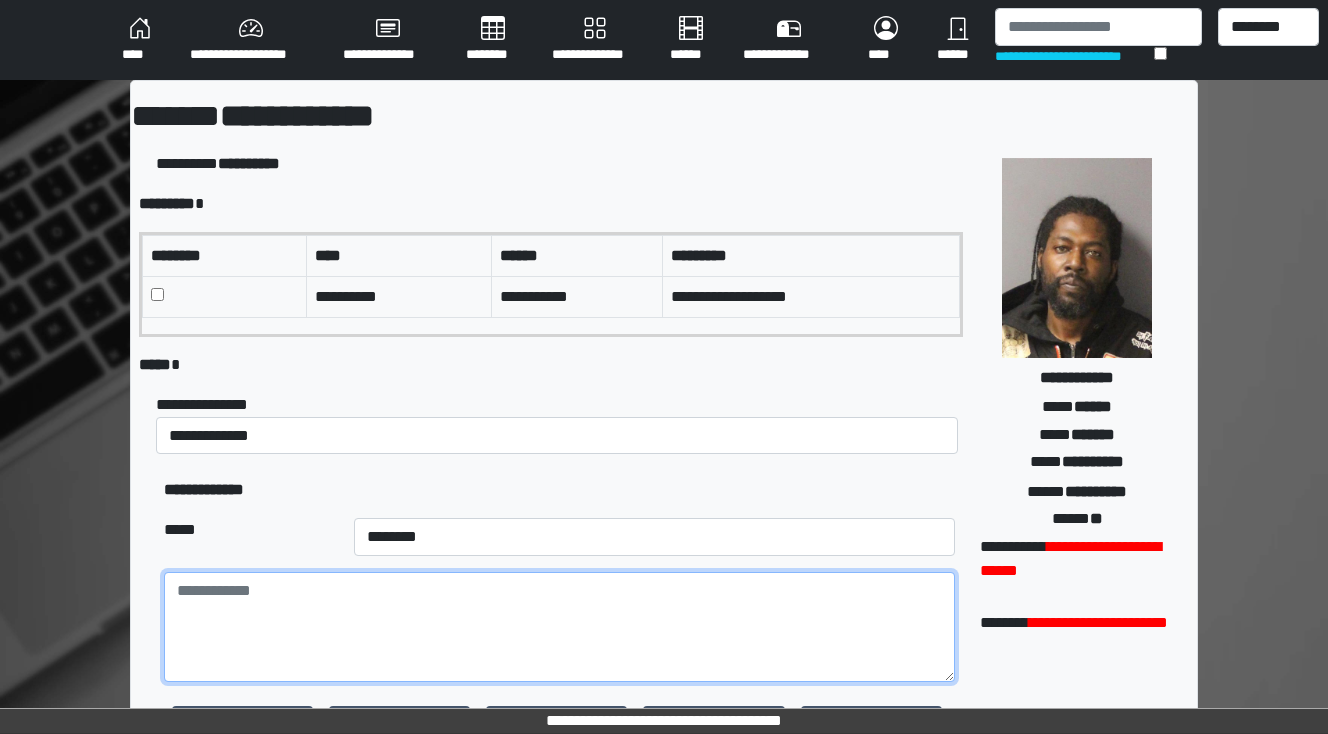 click at bounding box center (559, 627) 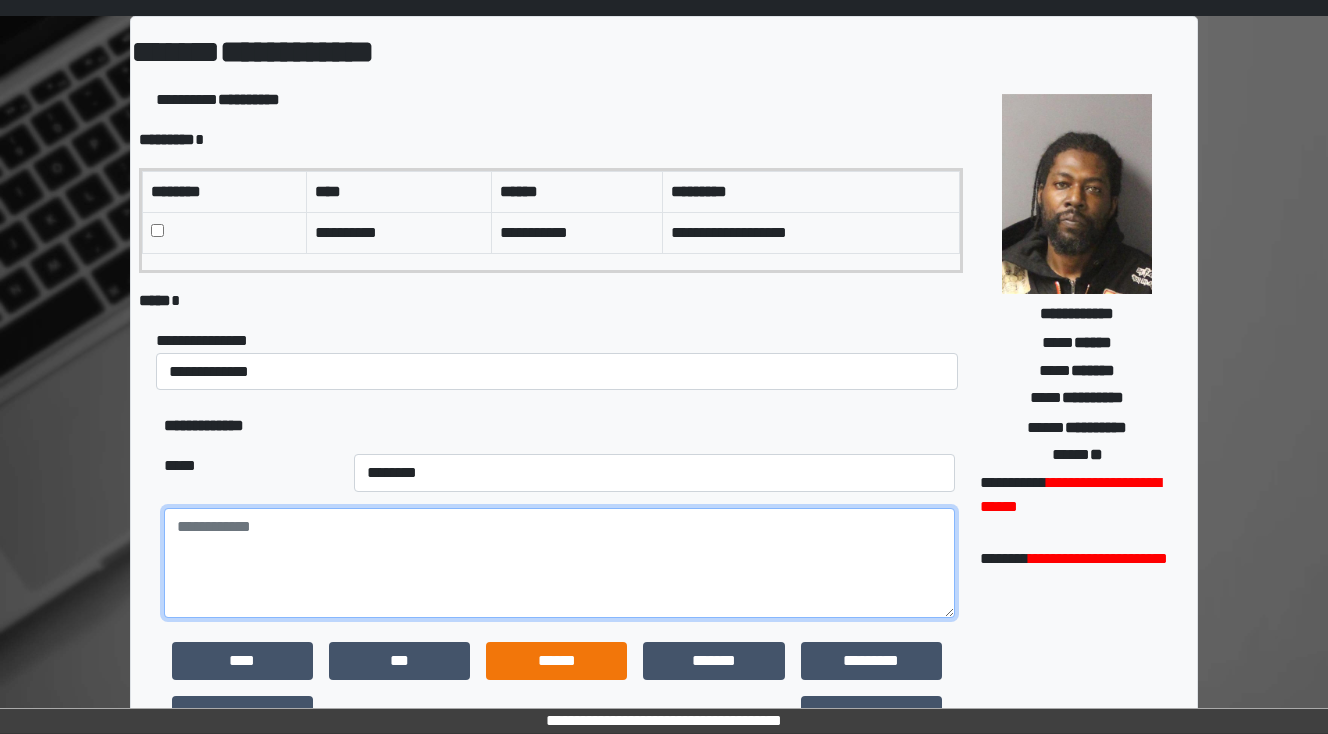 scroll, scrollTop: 160, scrollLeft: 0, axis: vertical 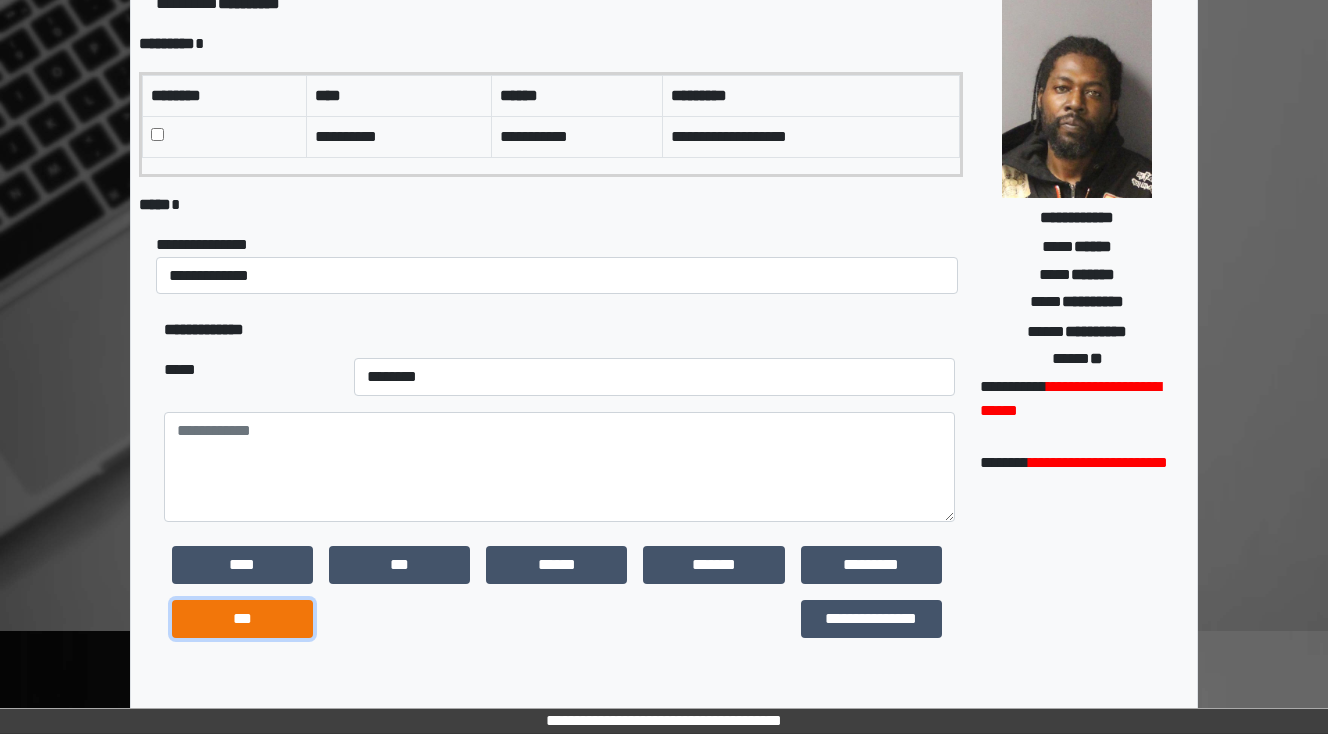 click on "***" at bounding box center (242, 619) 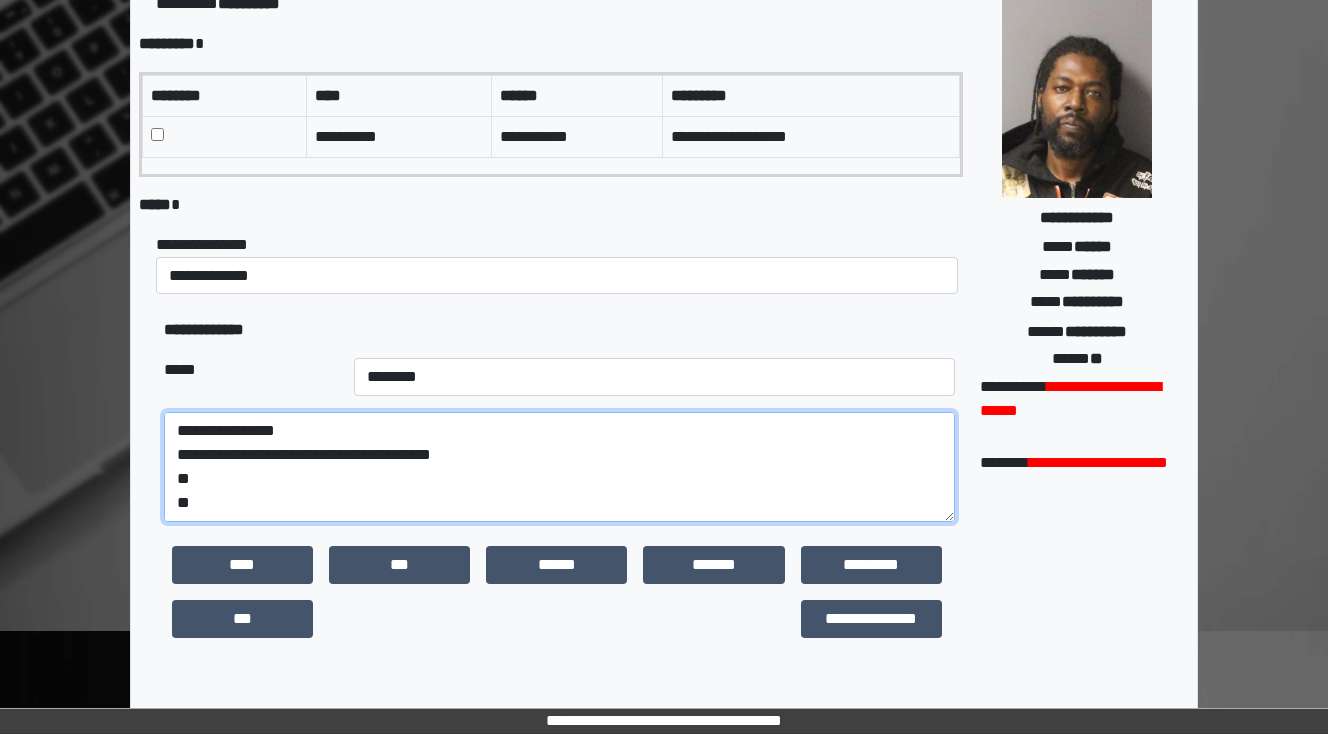 click on "**********" at bounding box center [559, 467] 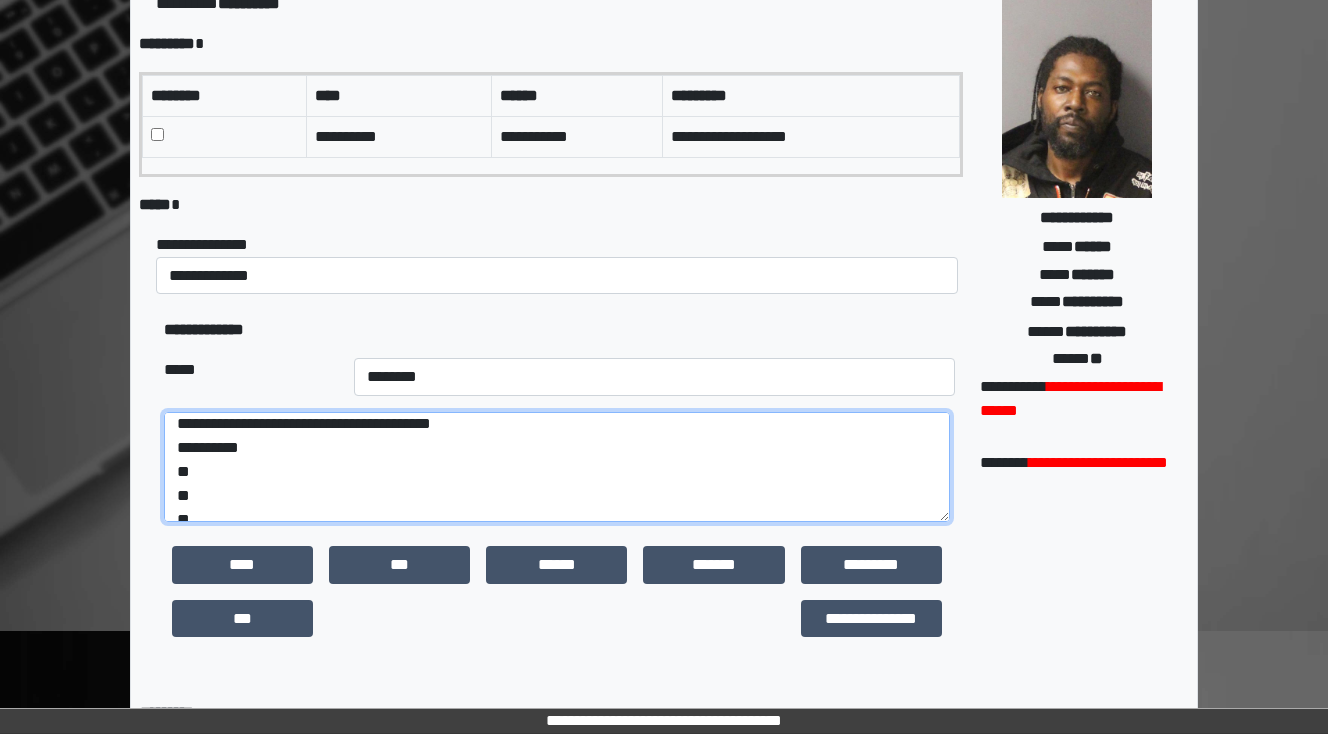 scroll, scrollTop: 48, scrollLeft: 0, axis: vertical 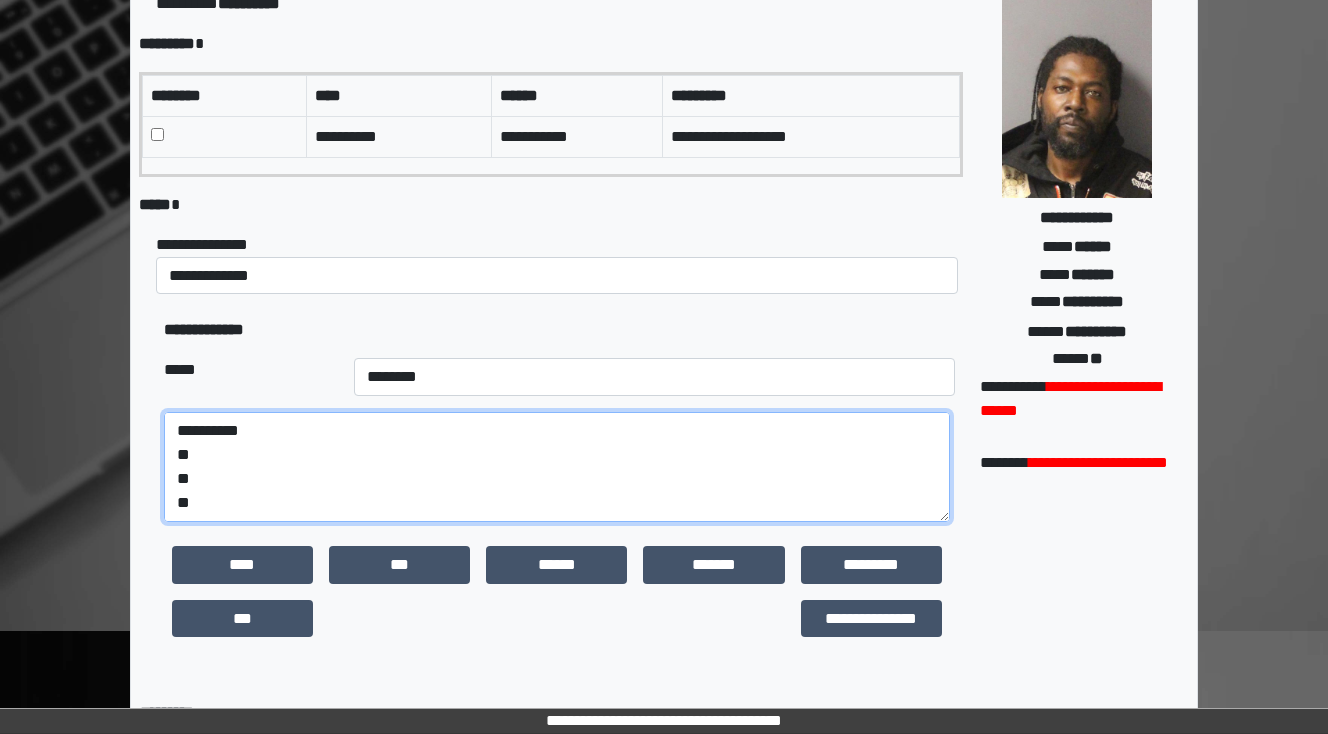 drag, startPoint x: 202, startPoint y: 500, endPoint x: 130, endPoint y: 500, distance: 72 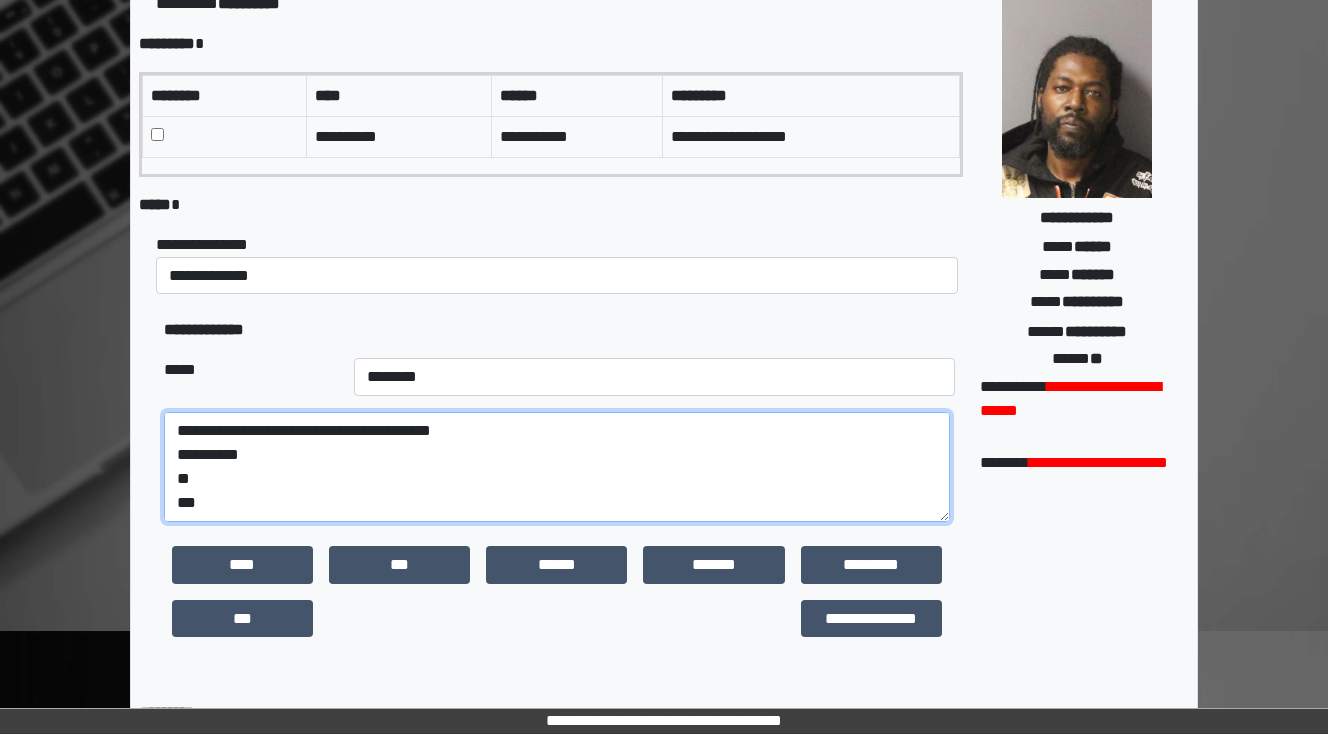 click on "**********" at bounding box center [557, 467] 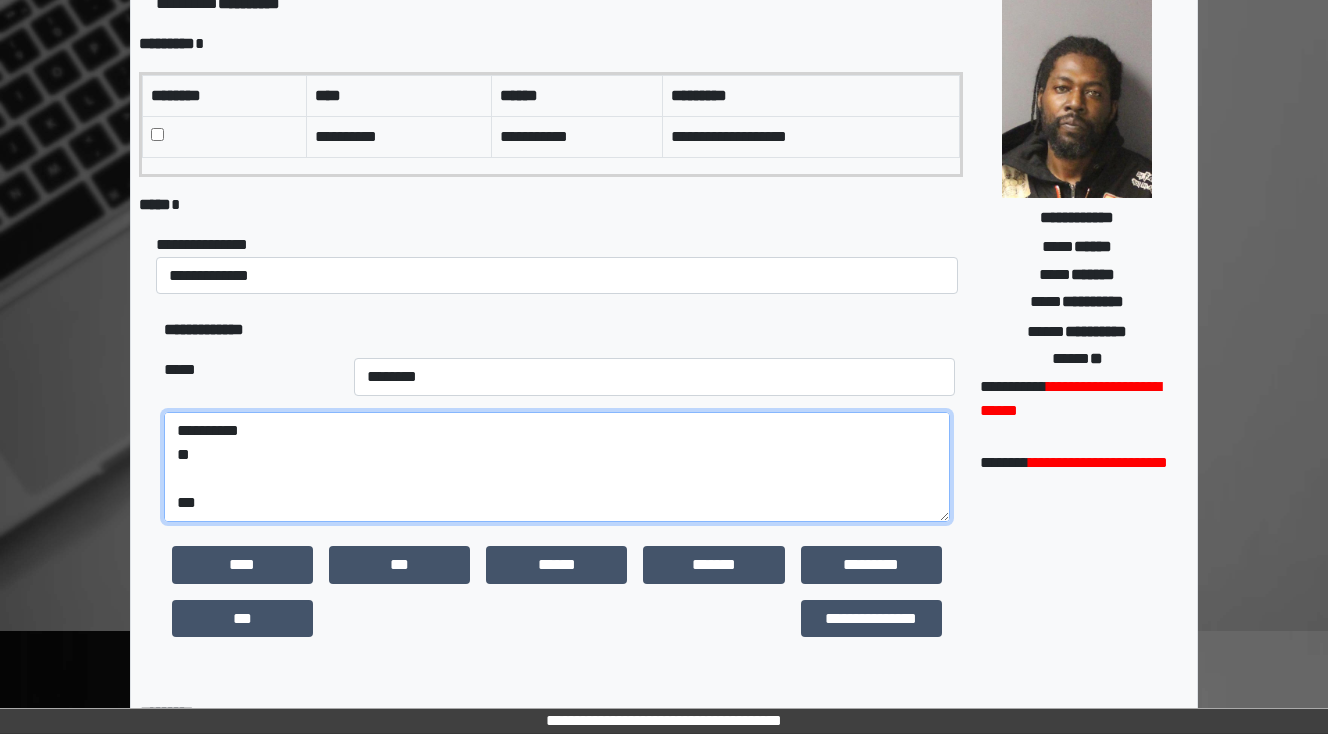 scroll, scrollTop: 72, scrollLeft: 0, axis: vertical 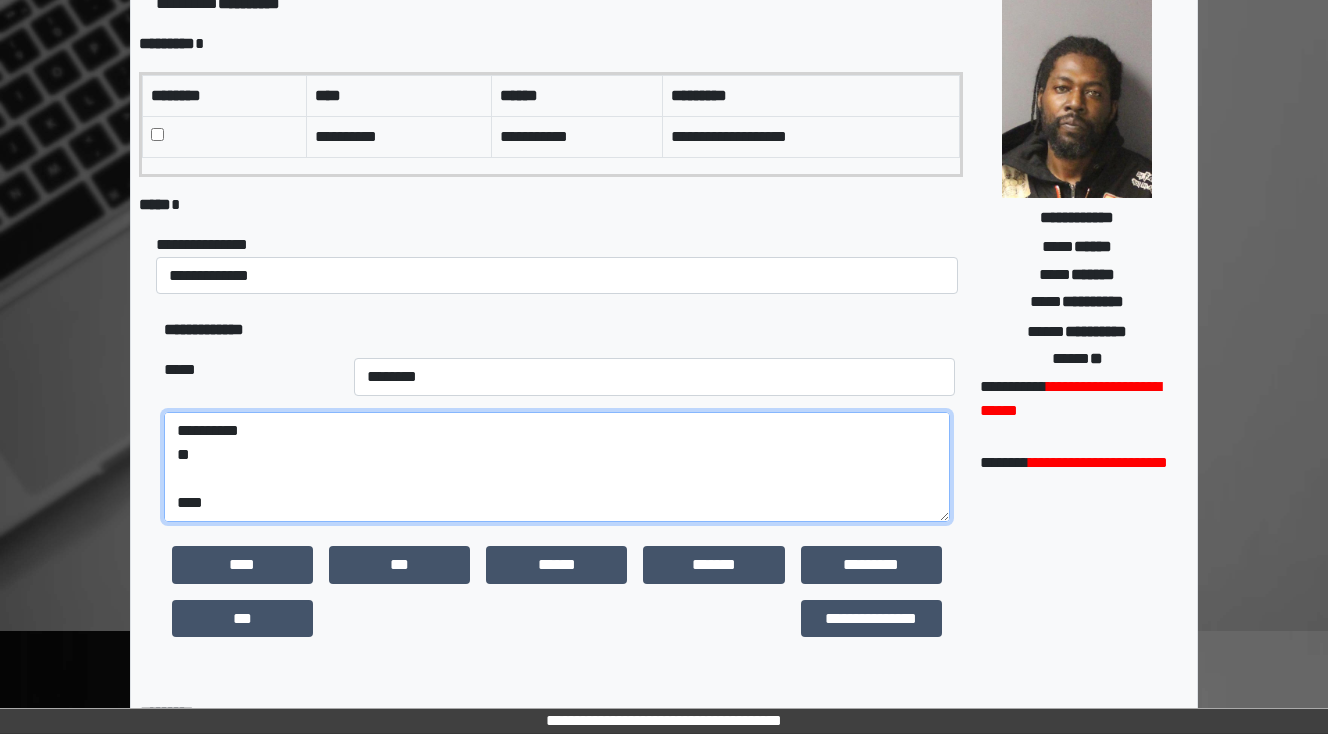 click on "**********" at bounding box center [557, 467] 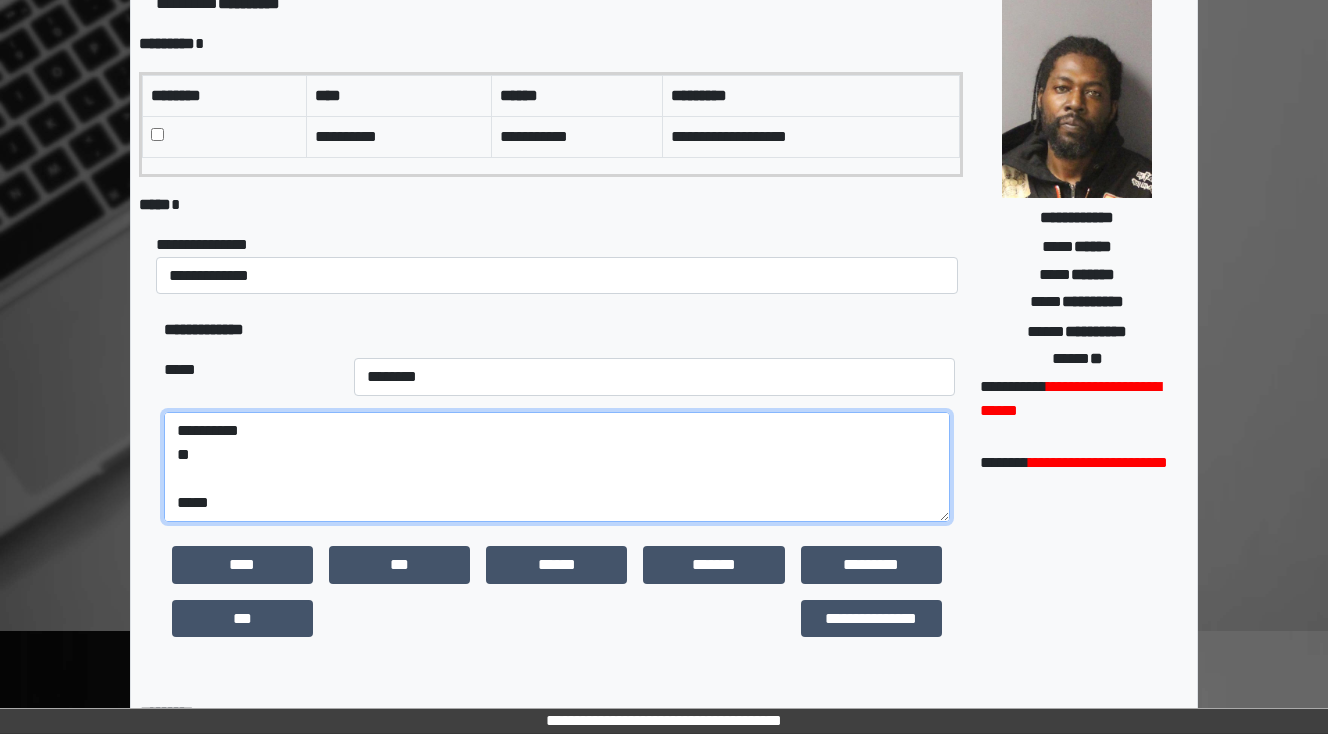 paste on "**********" 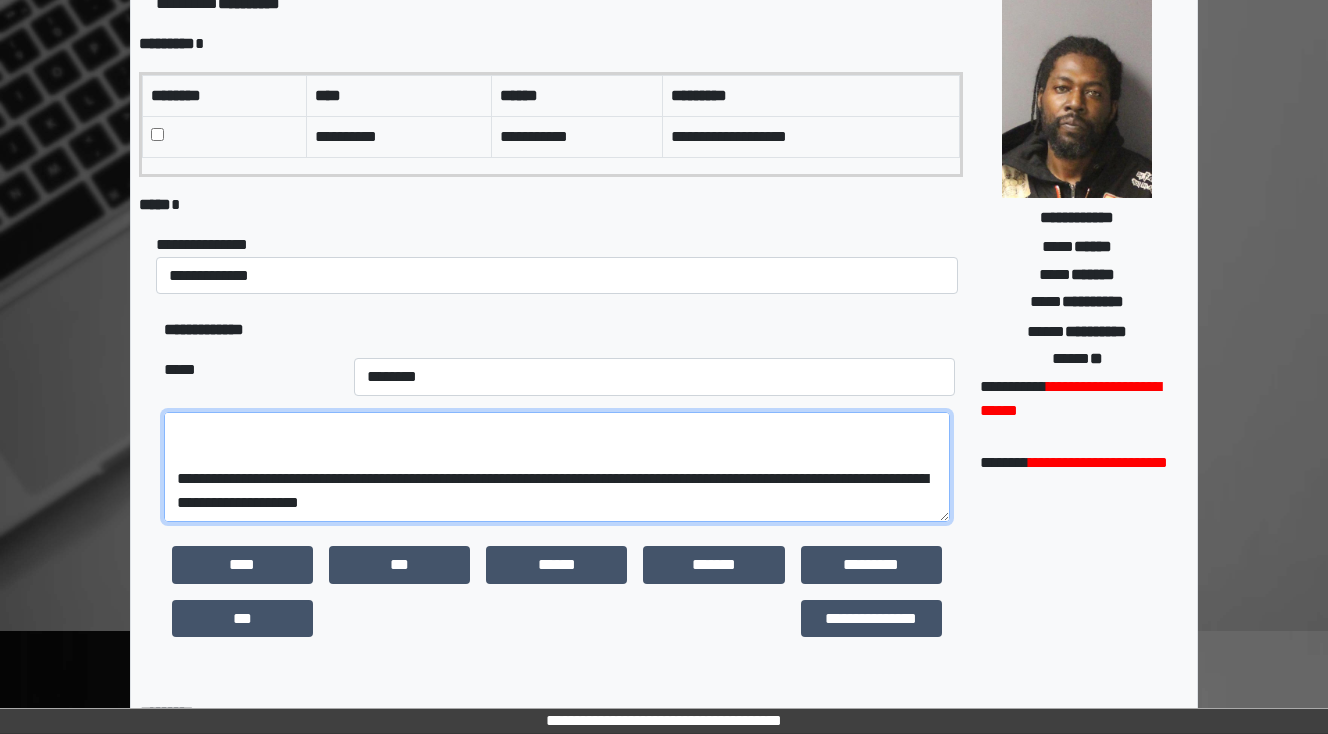 scroll, scrollTop: 288, scrollLeft: 0, axis: vertical 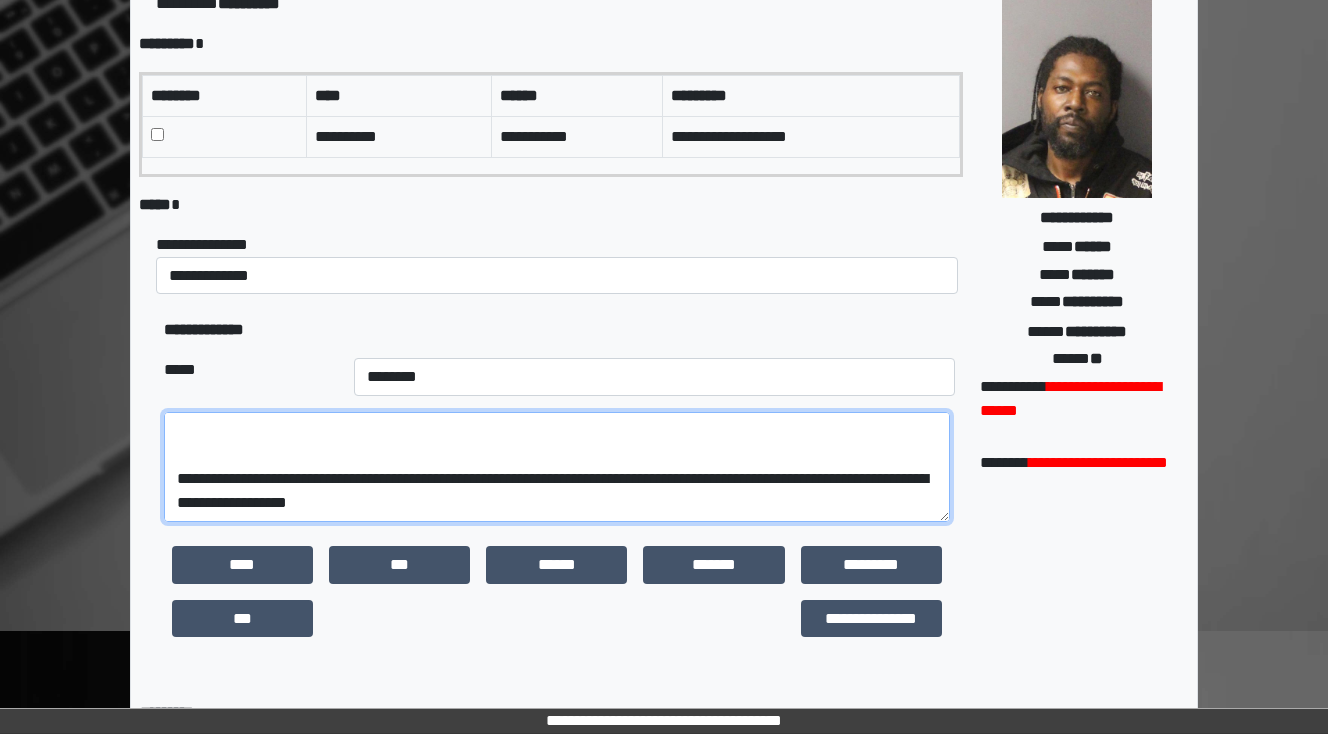 click on "**********" at bounding box center [557, 467] 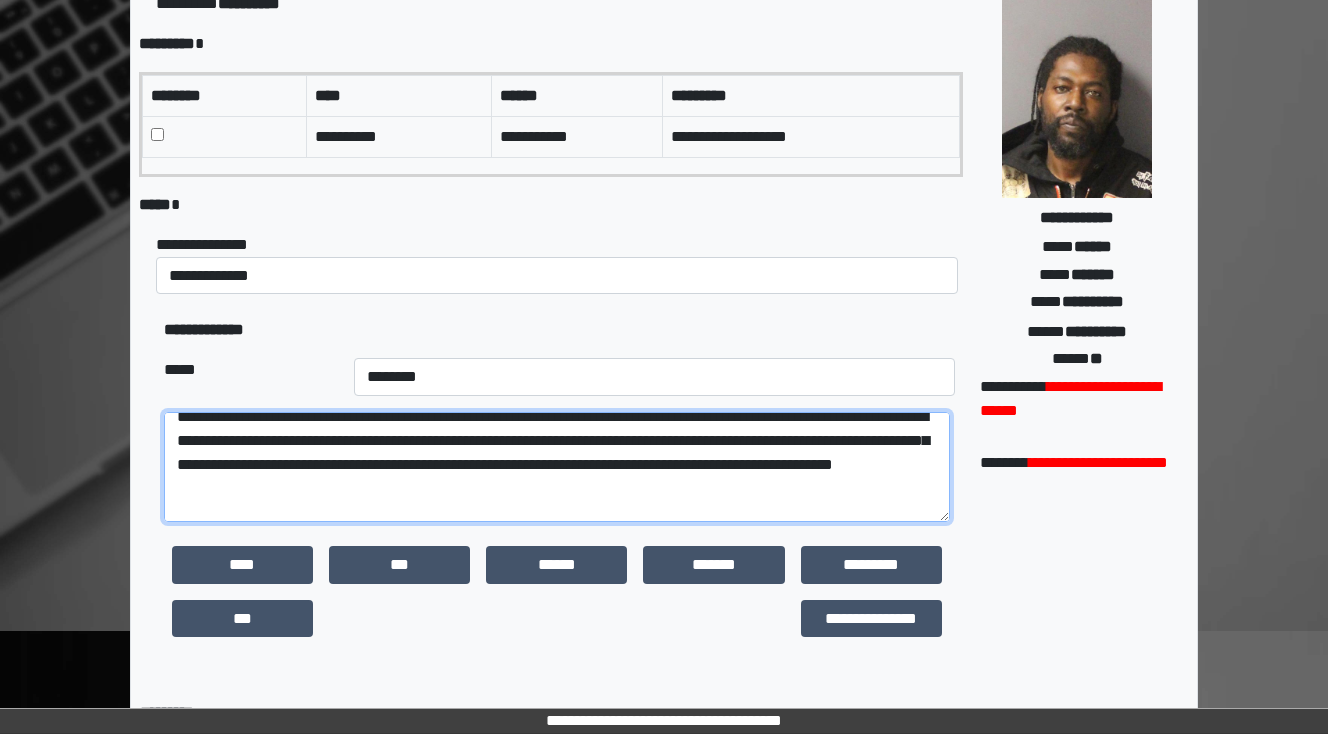 scroll, scrollTop: 56, scrollLeft: 0, axis: vertical 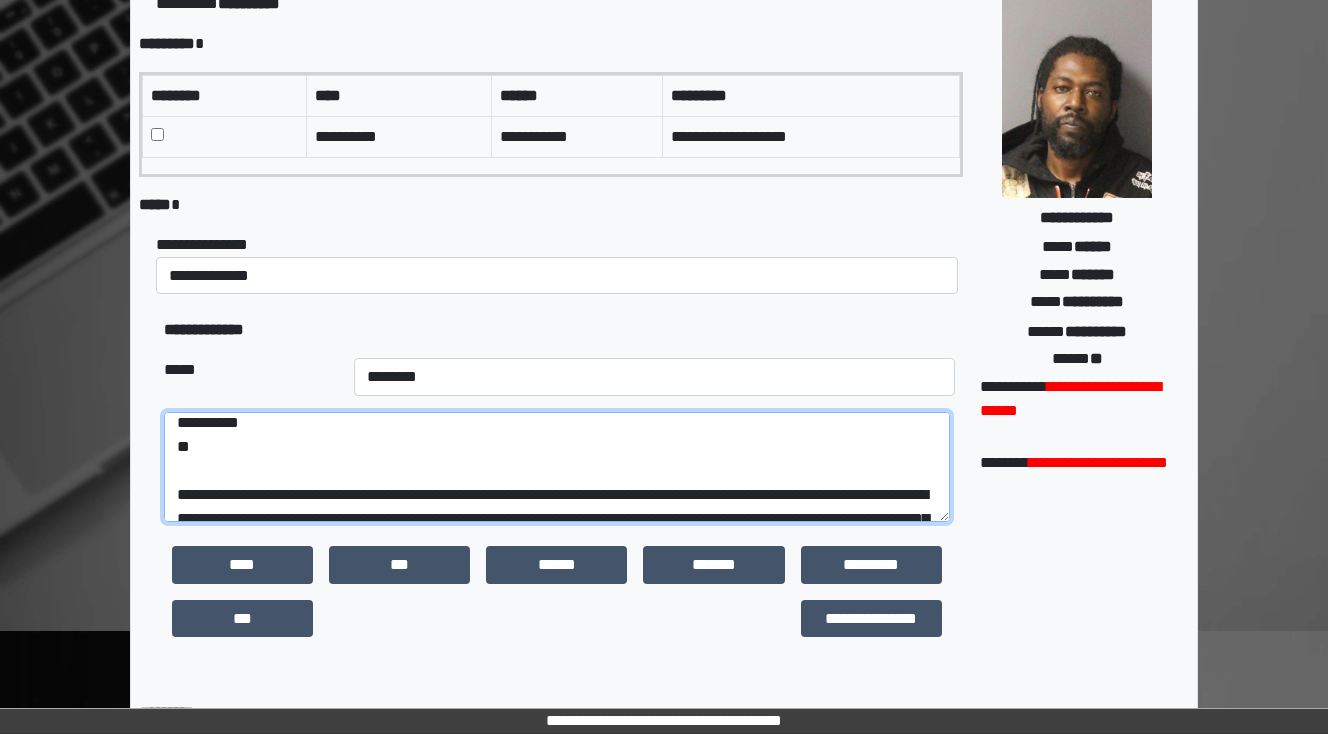 click on "**********" at bounding box center (557, 467) 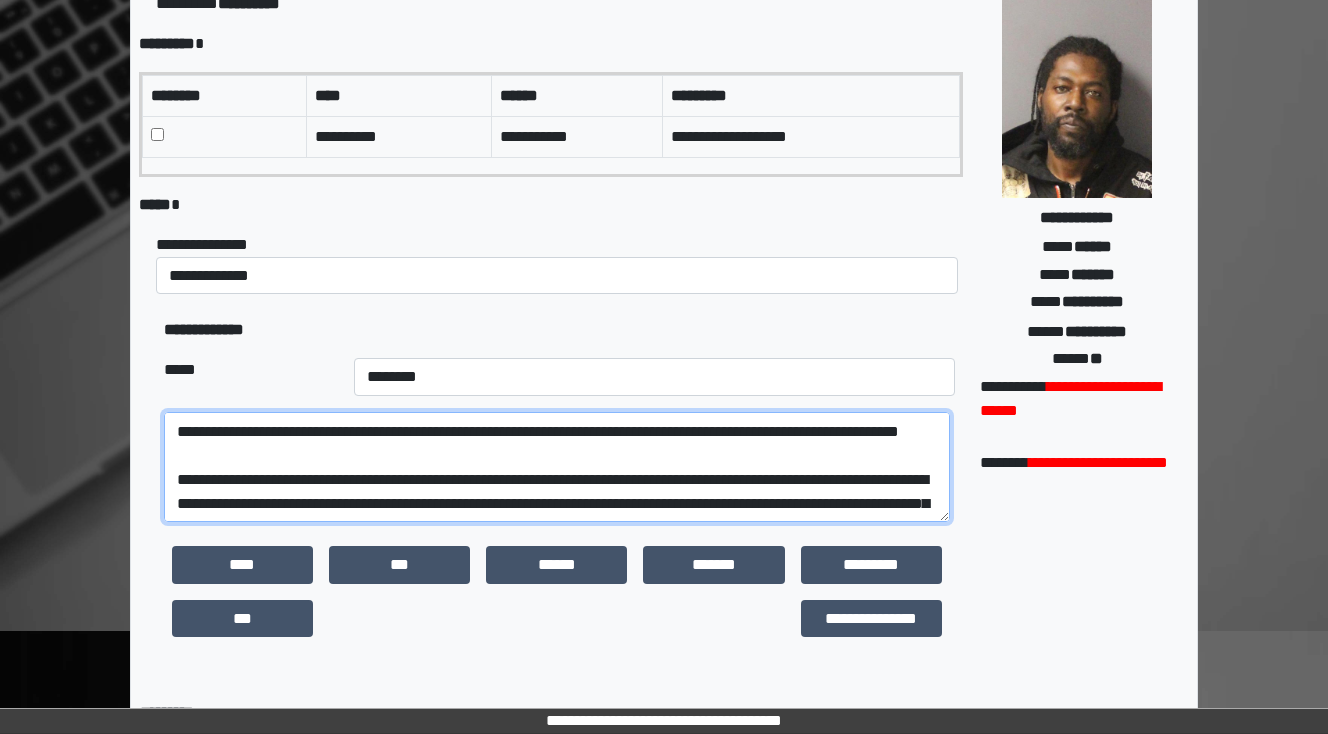 scroll, scrollTop: 56, scrollLeft: 0, axis: vertical 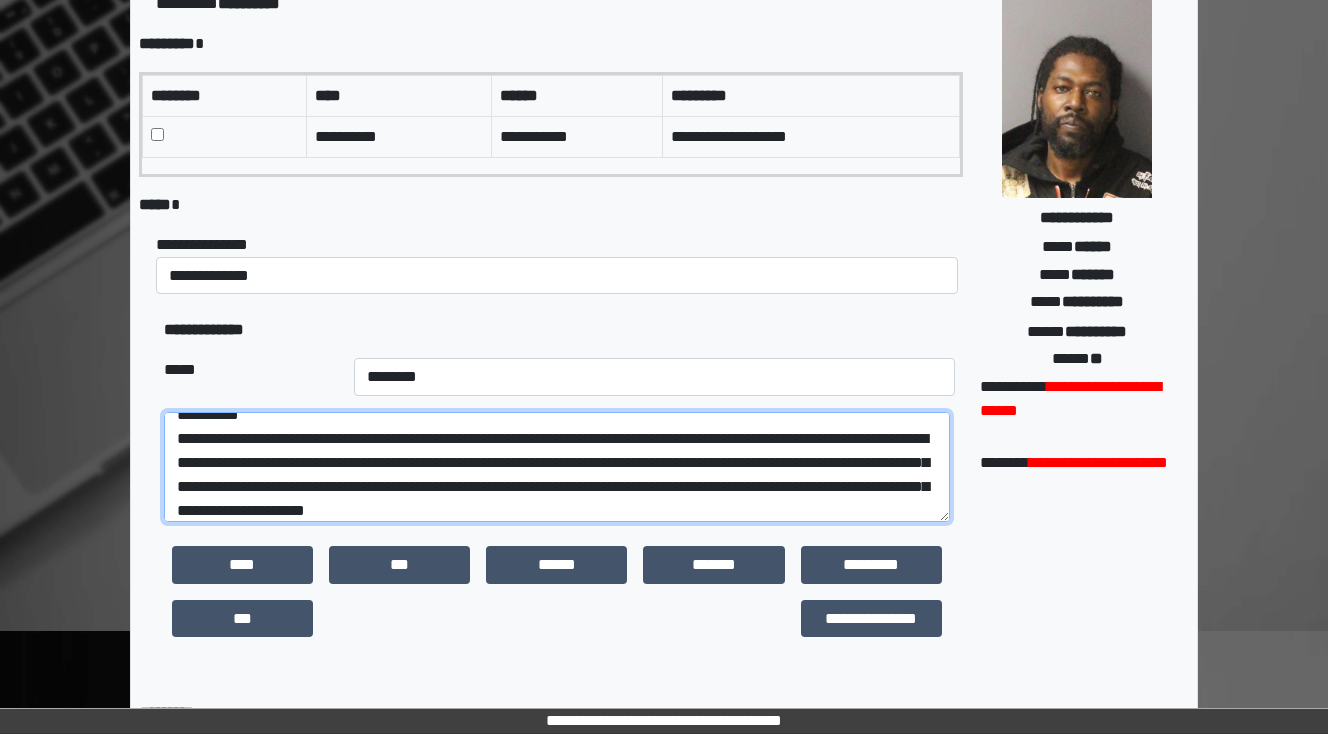 click on "**********" at bounding box center (557, 467) 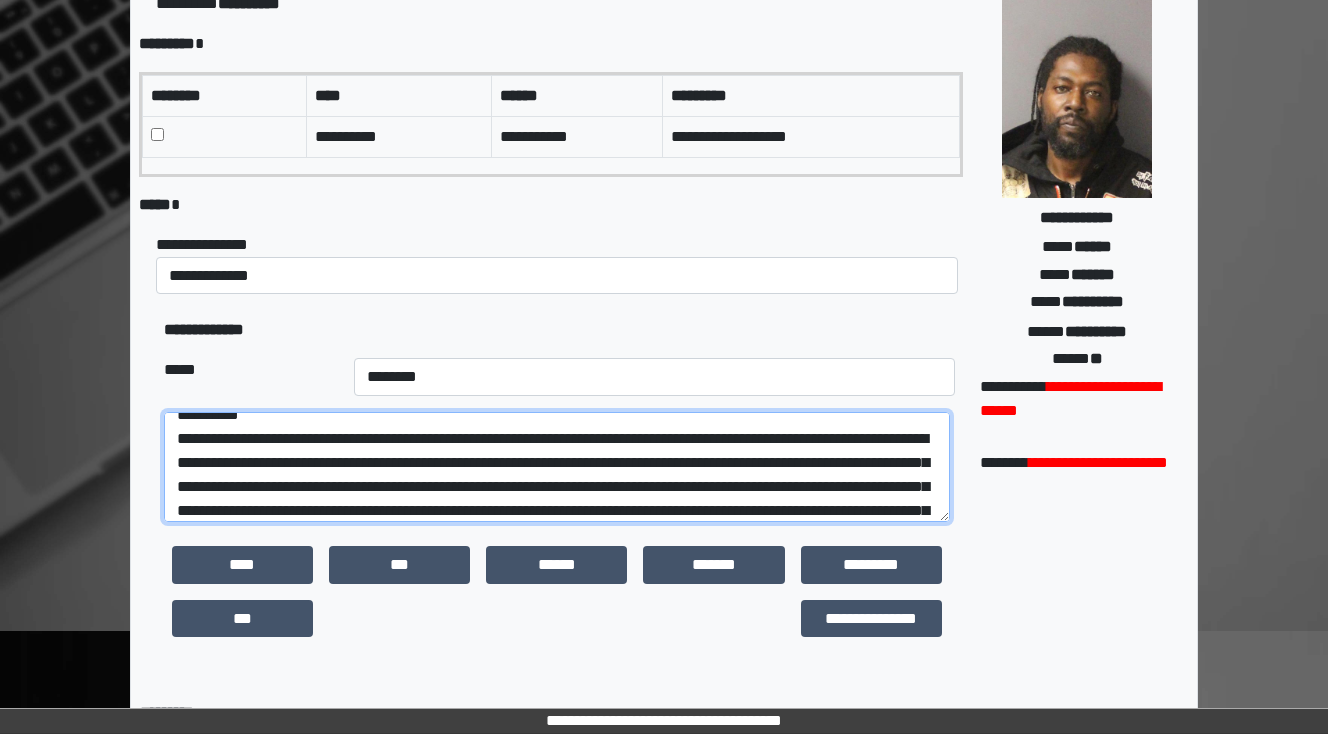 scroll, scrollTop: 144, scrollLeft: 0, axis: vertical 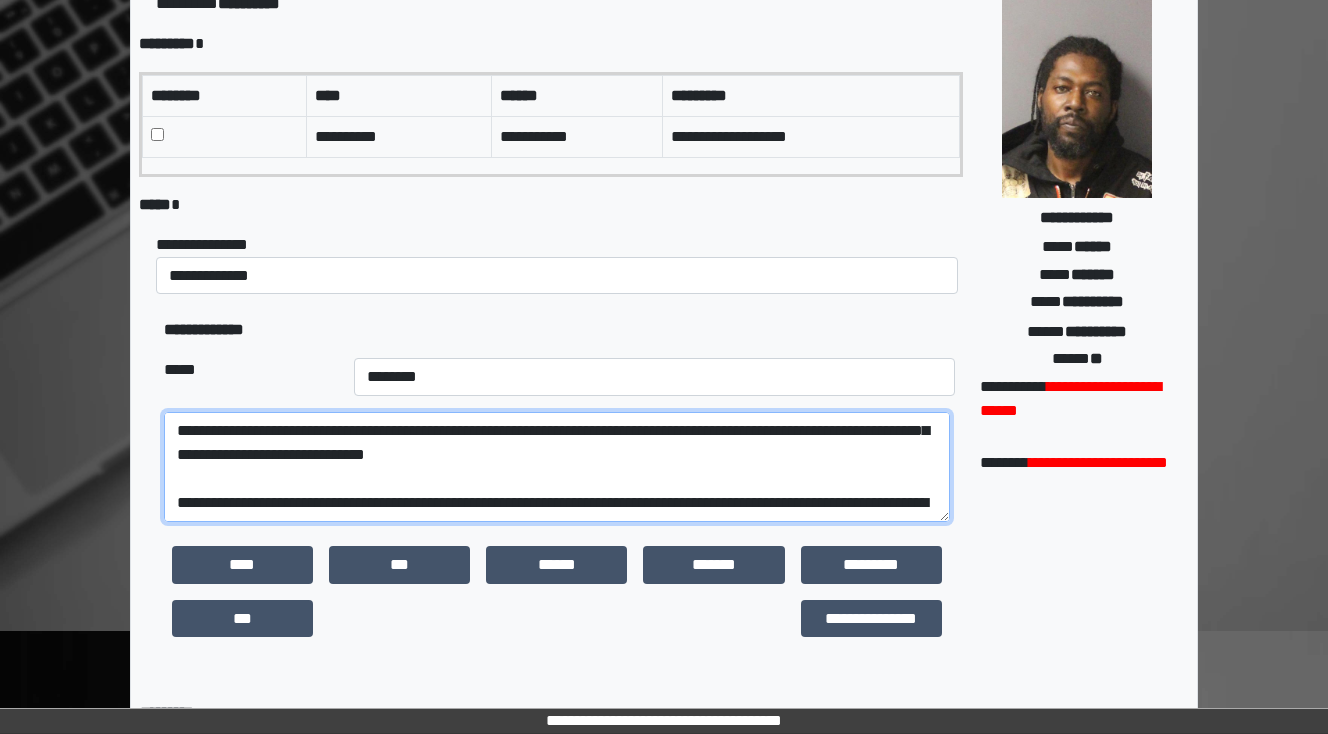 click at bounding box center [557, 467] 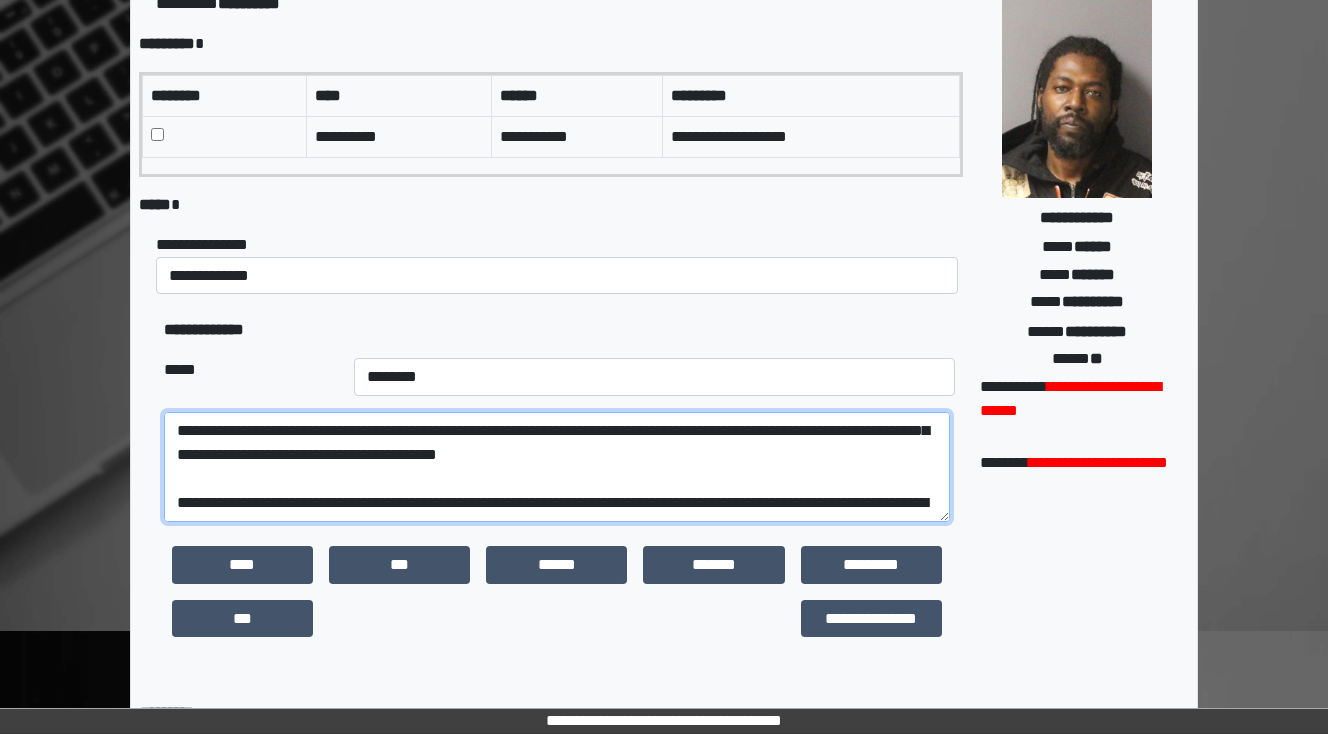 click at bounding box center [557, 467] 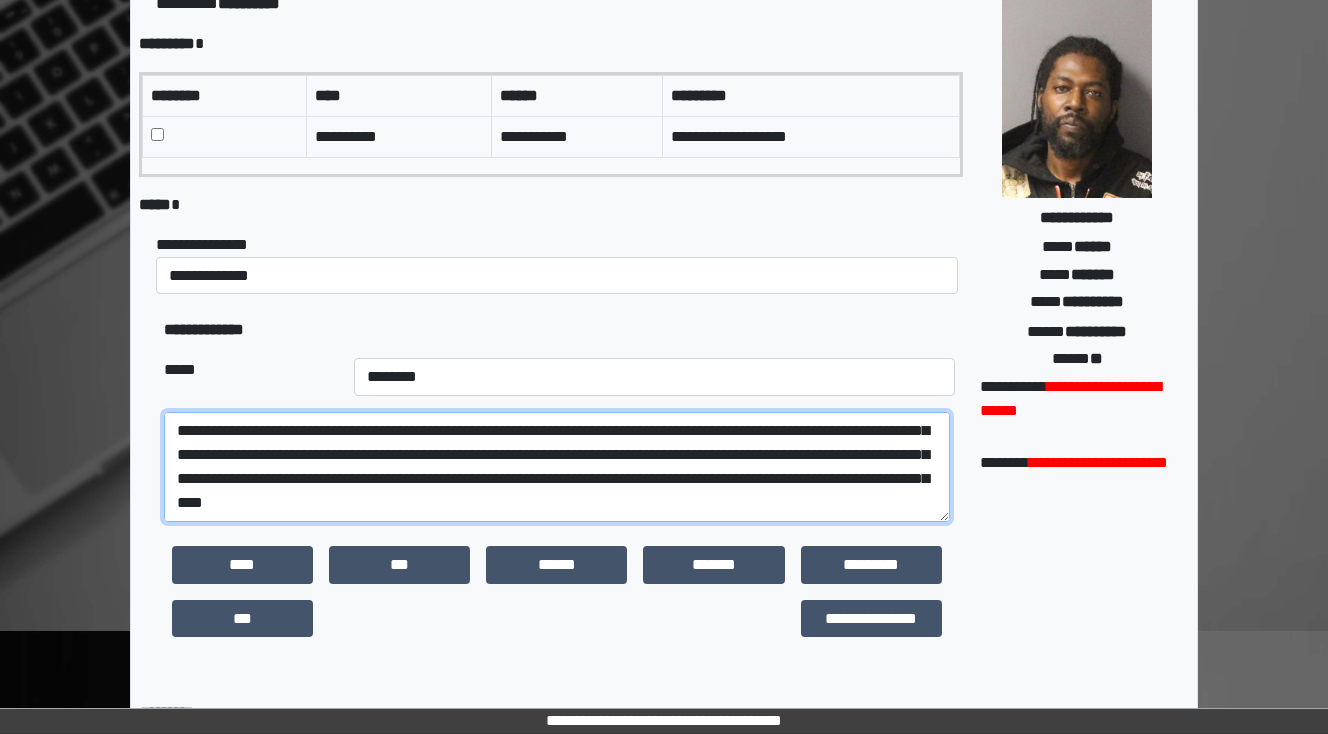 click at bounding box center (557, 467) 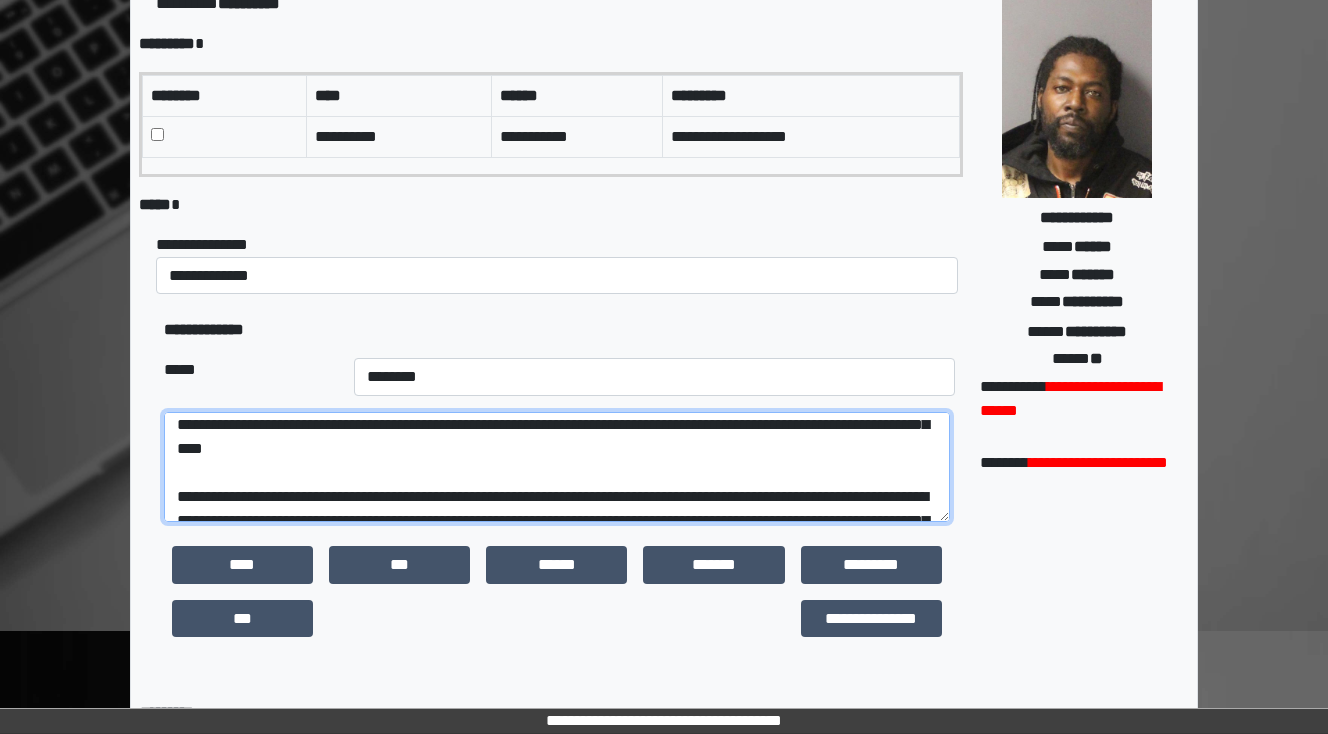 scroll, scrollTop: 224, scrollLeft: 0, axis: vertical 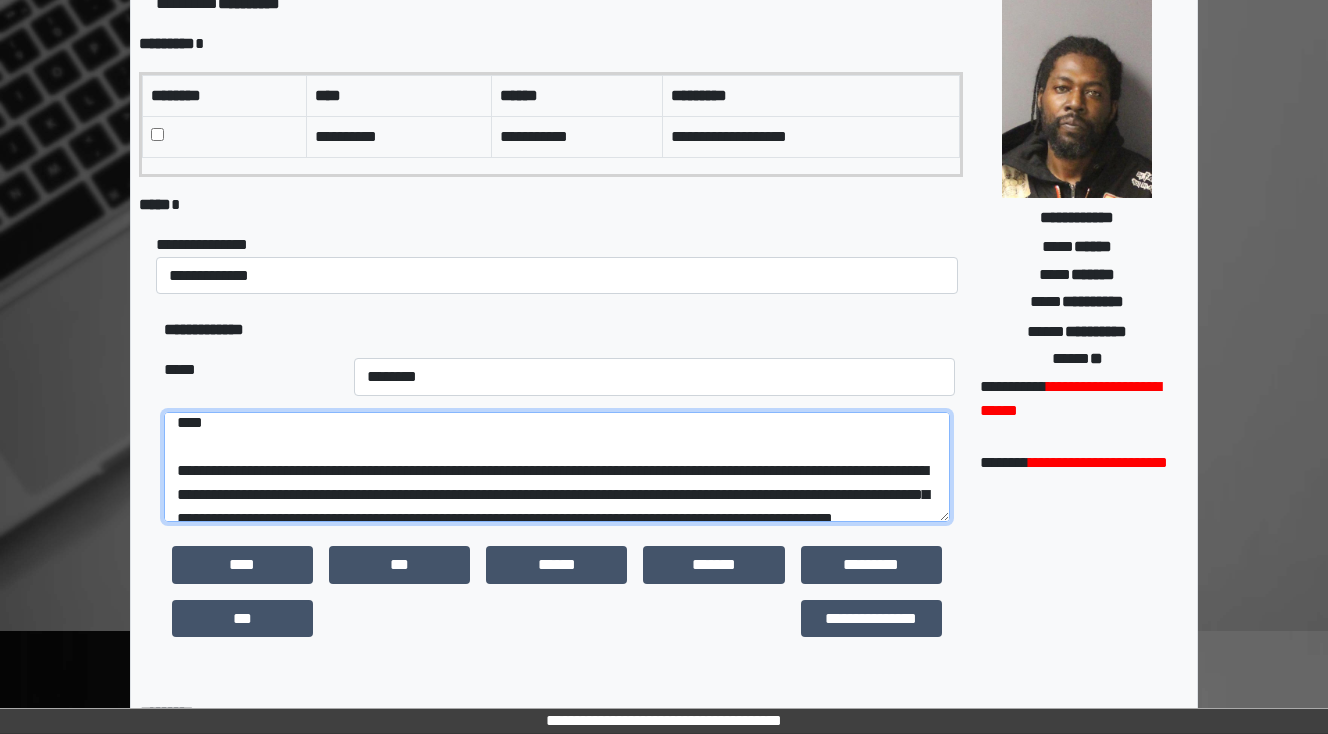 click at bounding box center [557, 467] 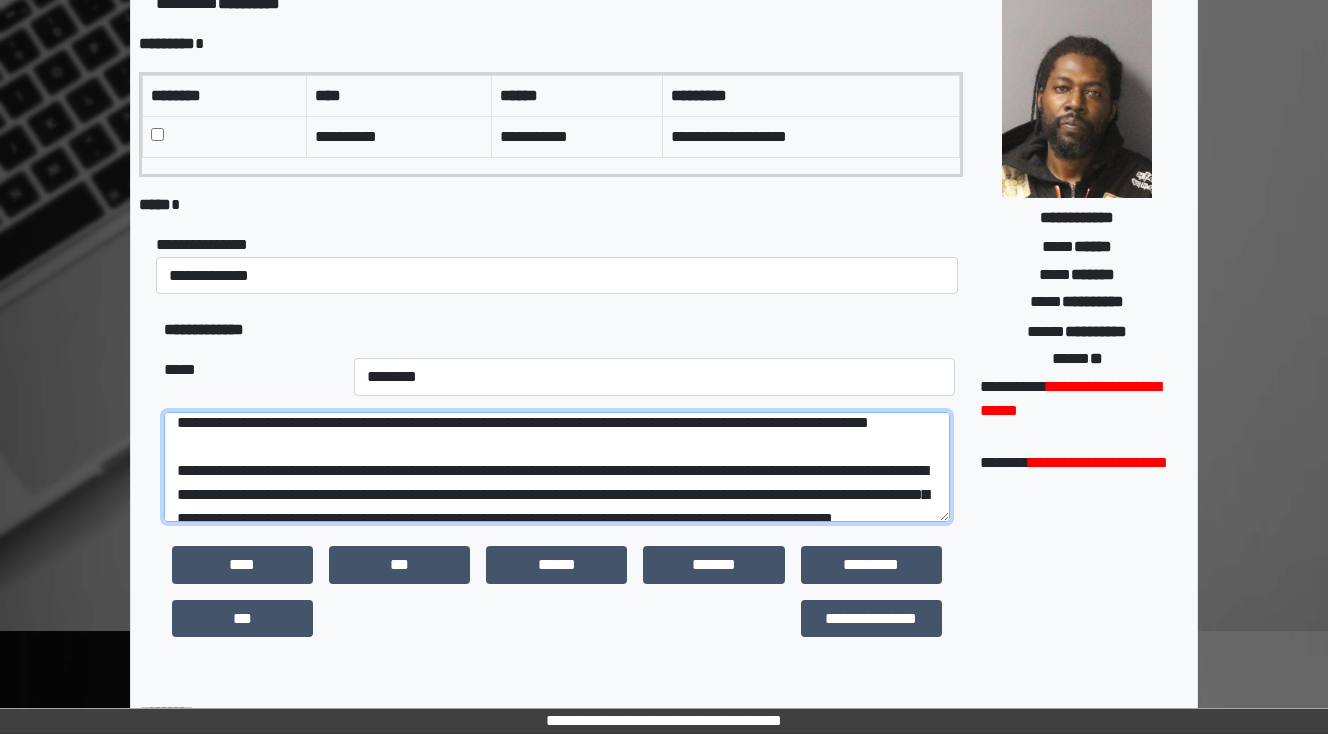 drag, startPoint x: 233, startPoint y: 476, endPoint x: 168, endPoint y: 471, distance: 65.192024 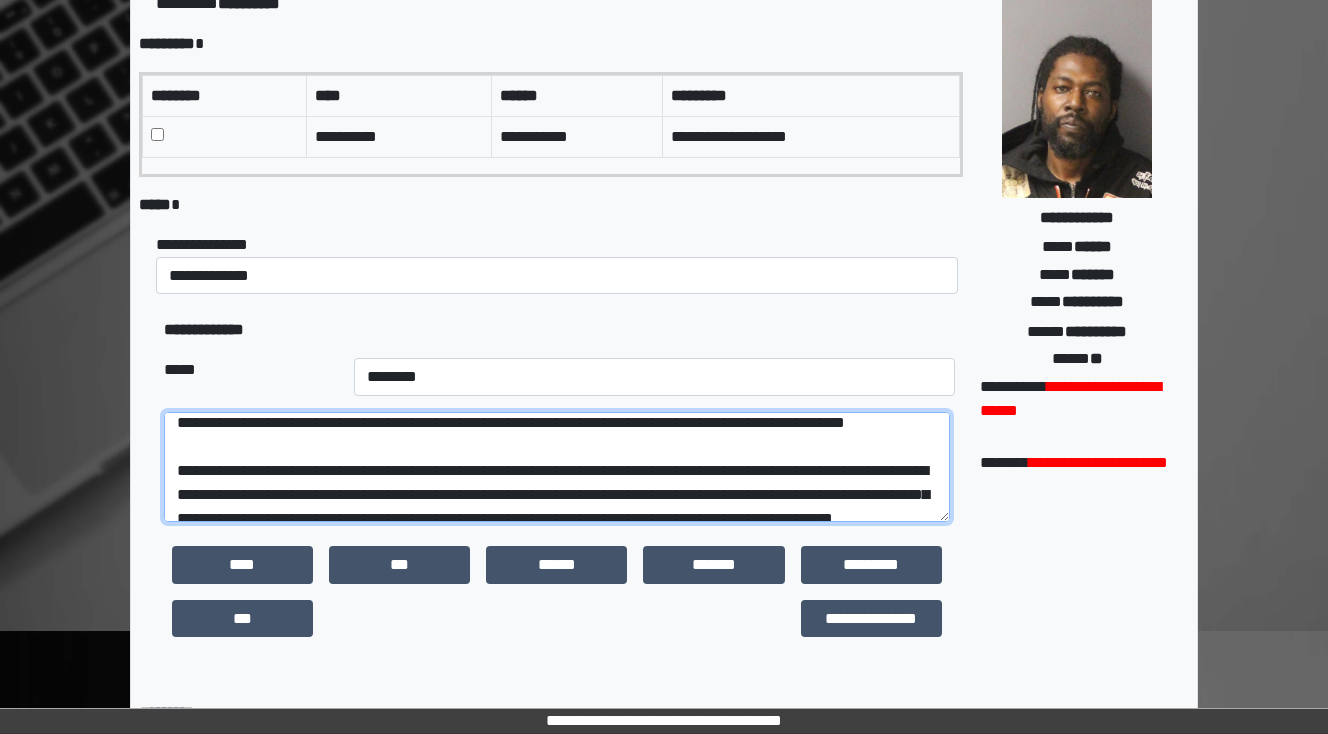click at bounding box center [557, 467] 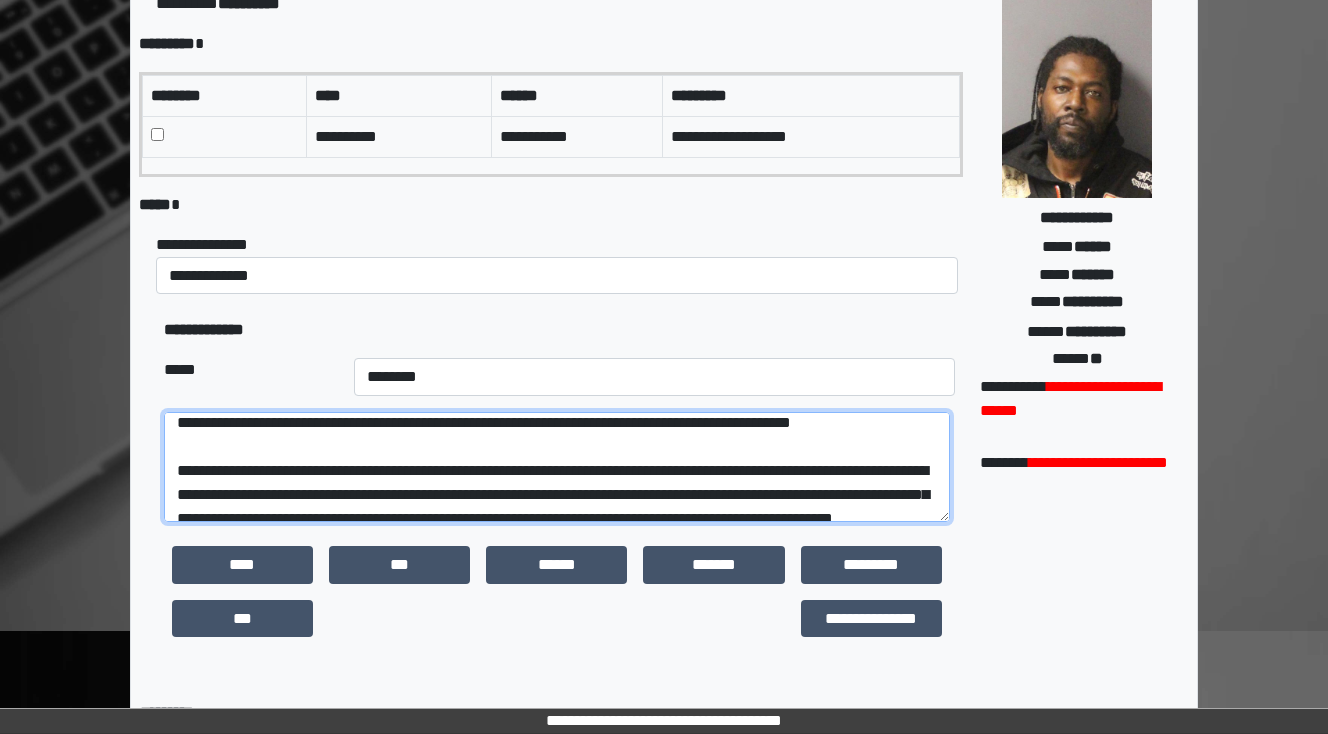 click at bounding box center (557, 467) 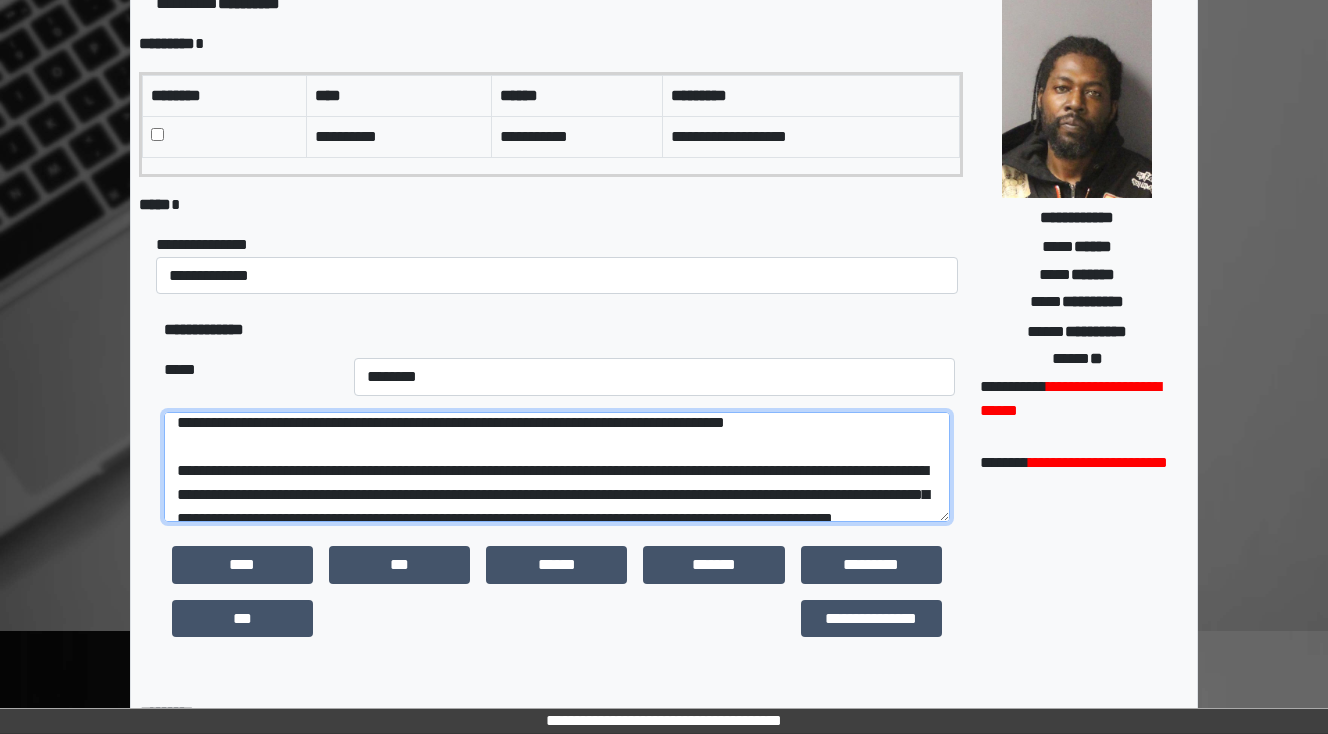 drag, startPoint x: 925, startPoint y: 446, endPoint x: 837, endPoint y: 445, distance: 88.005684 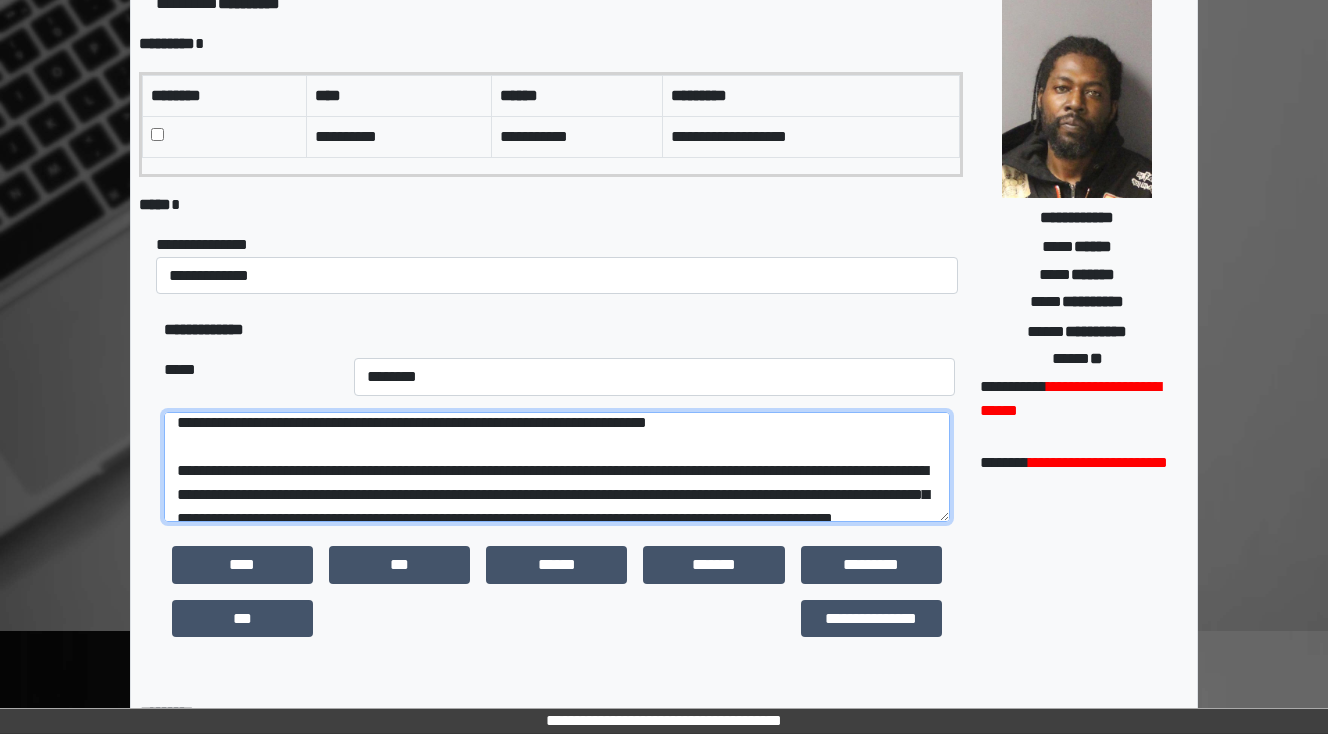 click at bounding box center (557, 467) 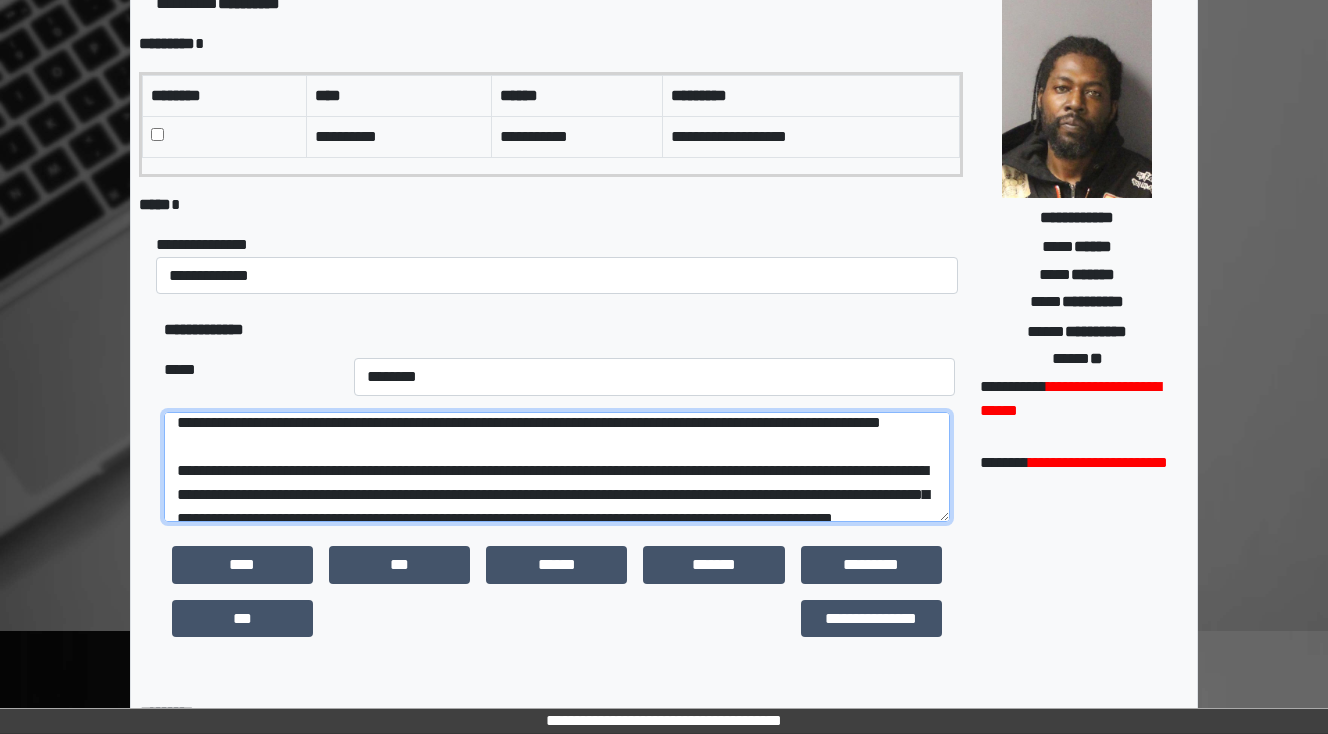 scroll, scrollTop: 144, scrollLeft: 0, axis: vertical 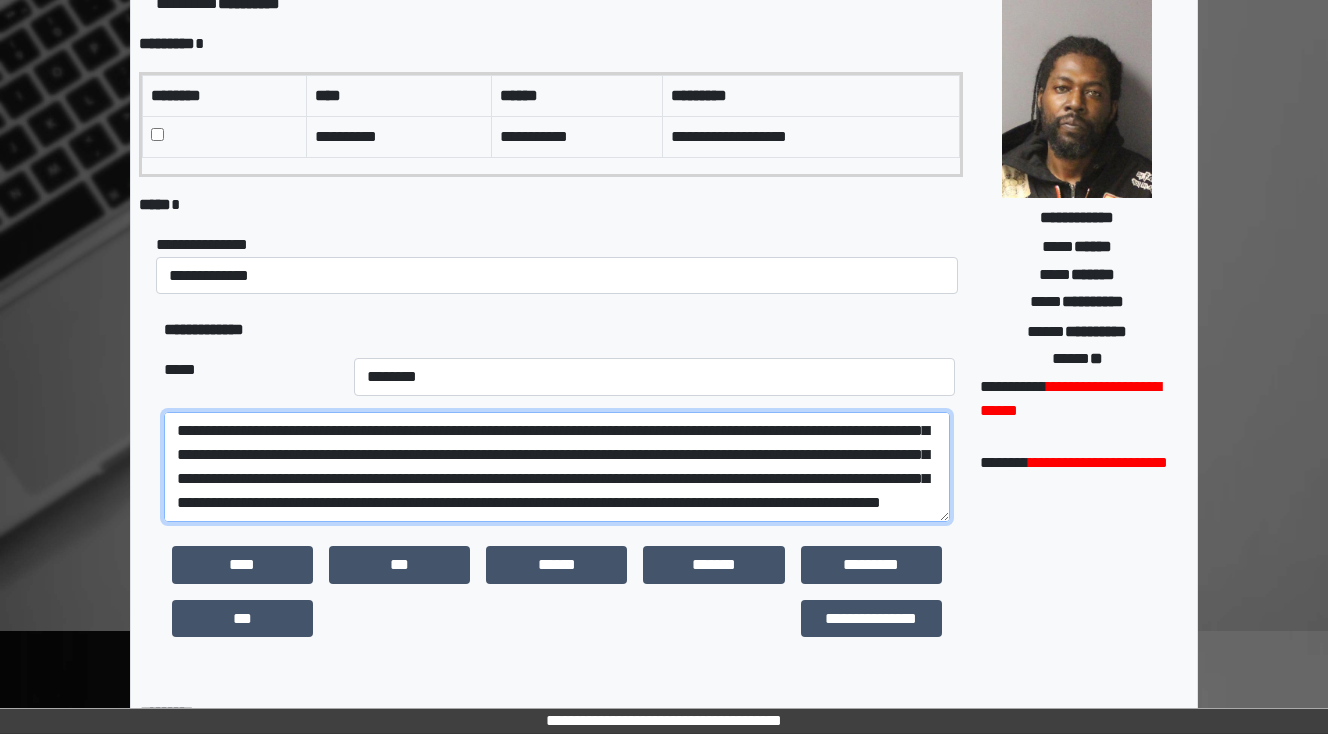 click at bounding box center (557, 467) 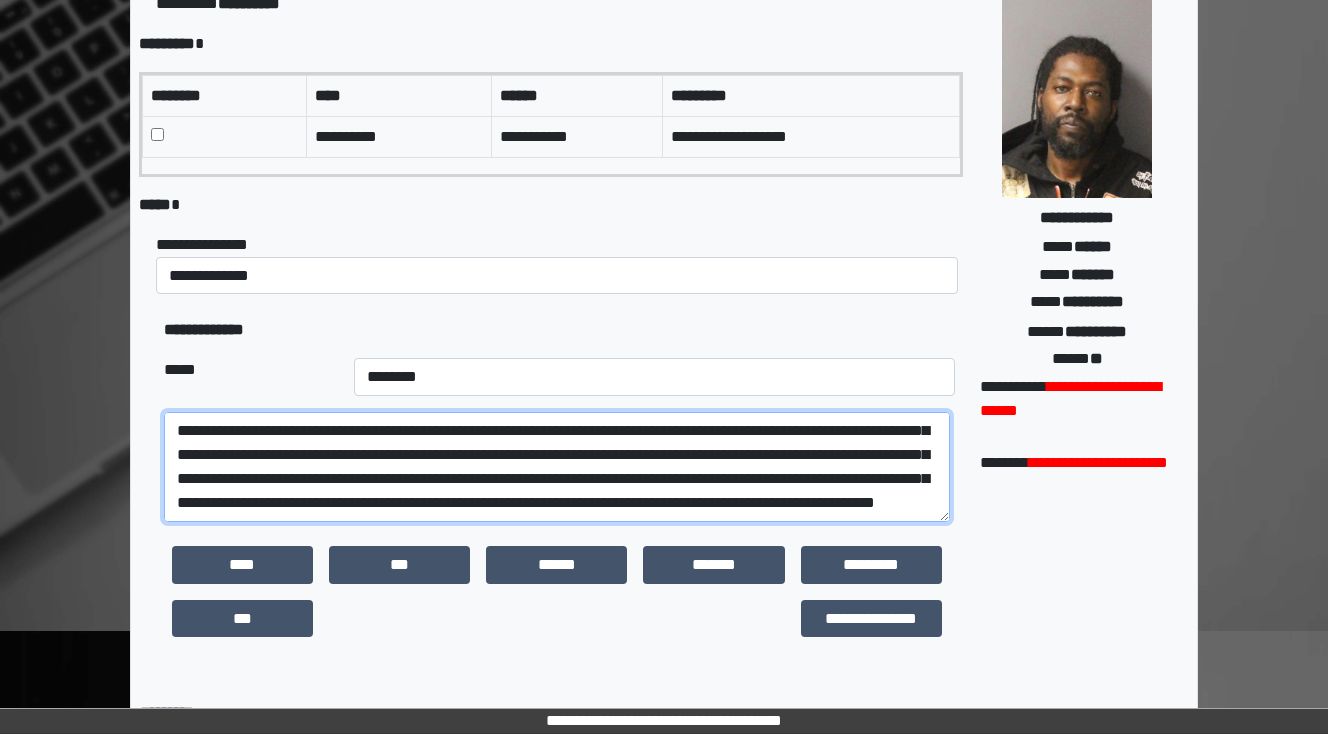 click at bounding box center (557, 467) 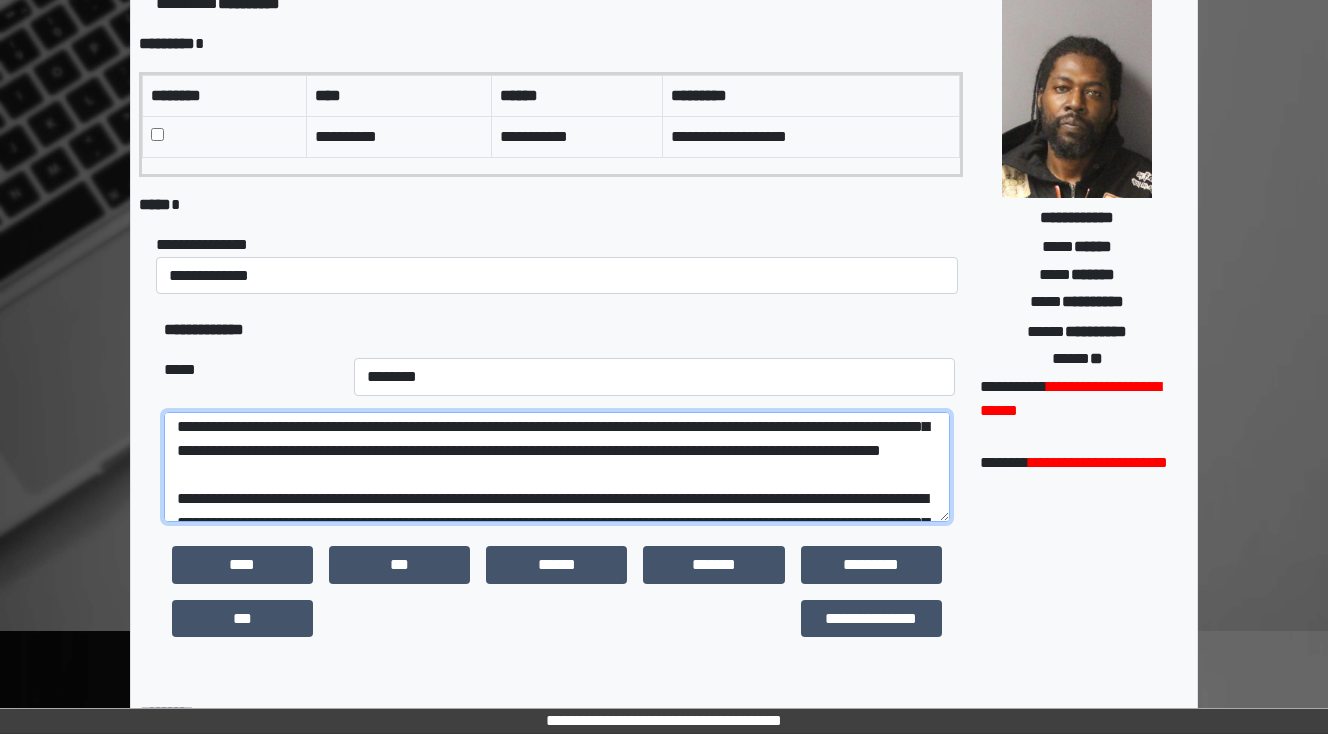 scroll, scrollTop: 224, scrollLeft: 0, axis: vertical 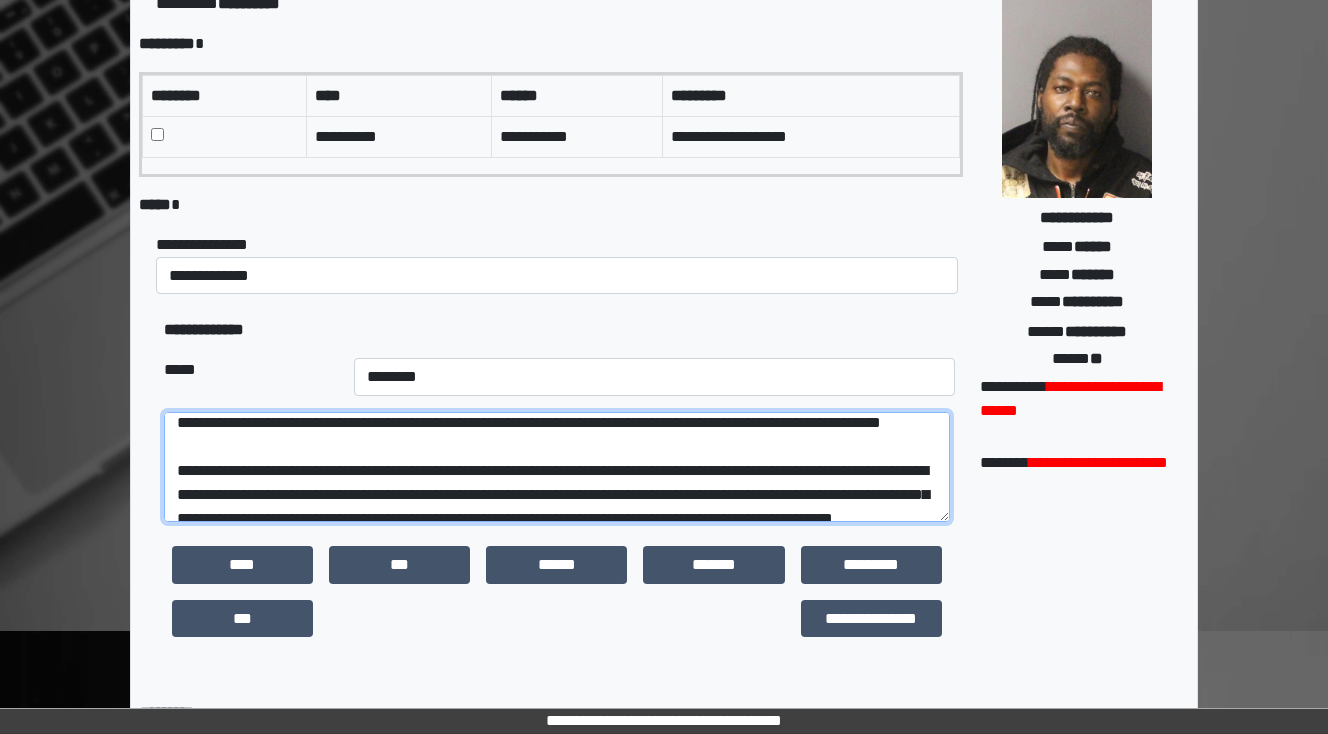 click at bounding box center [557, 467] 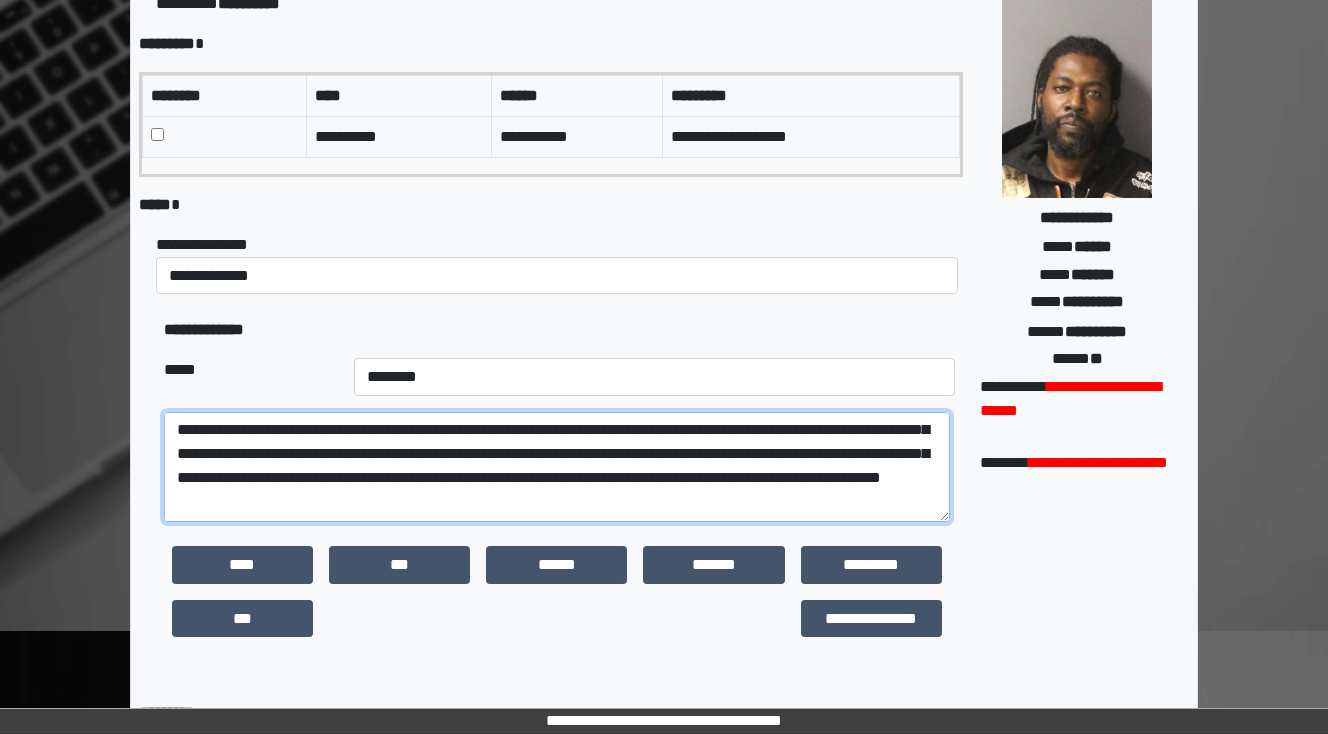 scroll, scrollTop: 144, scrollLeft: 0, axis: vertical 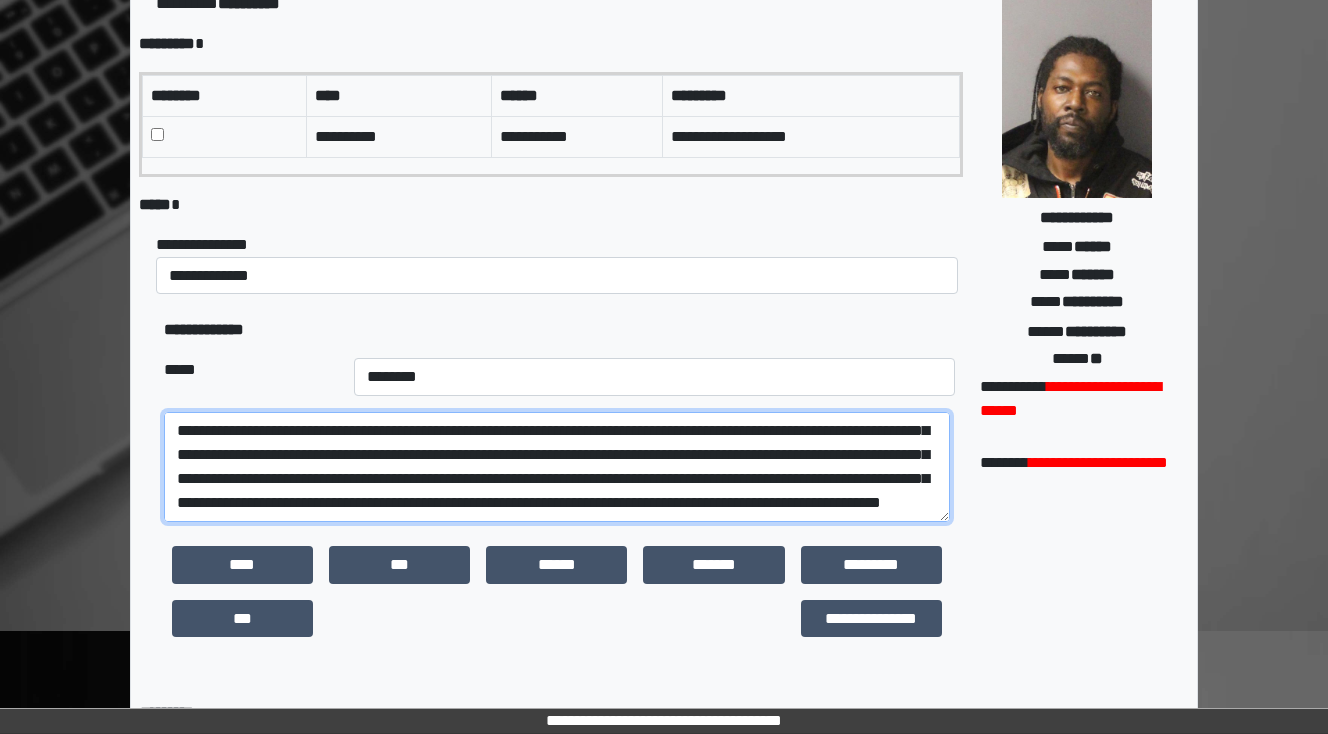 click at bounding box center [557, 467] 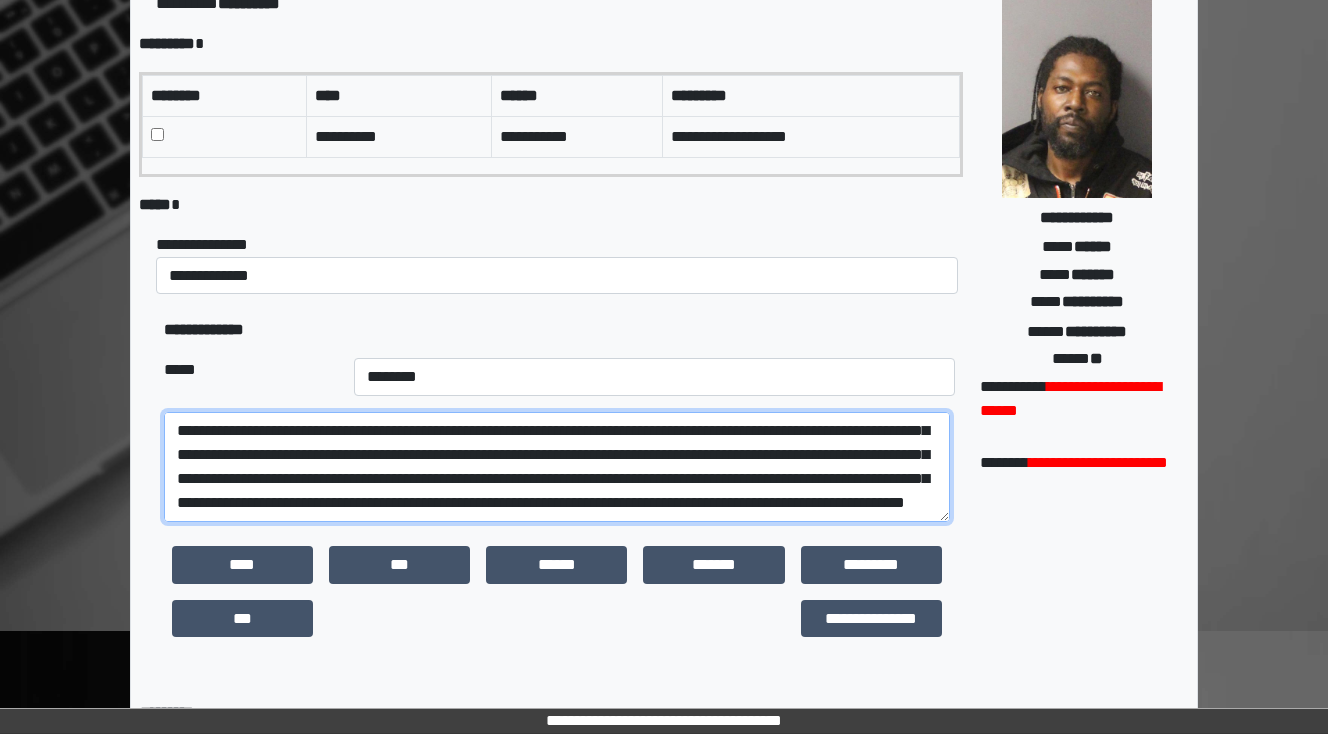 click at bounding box center (557, 467) 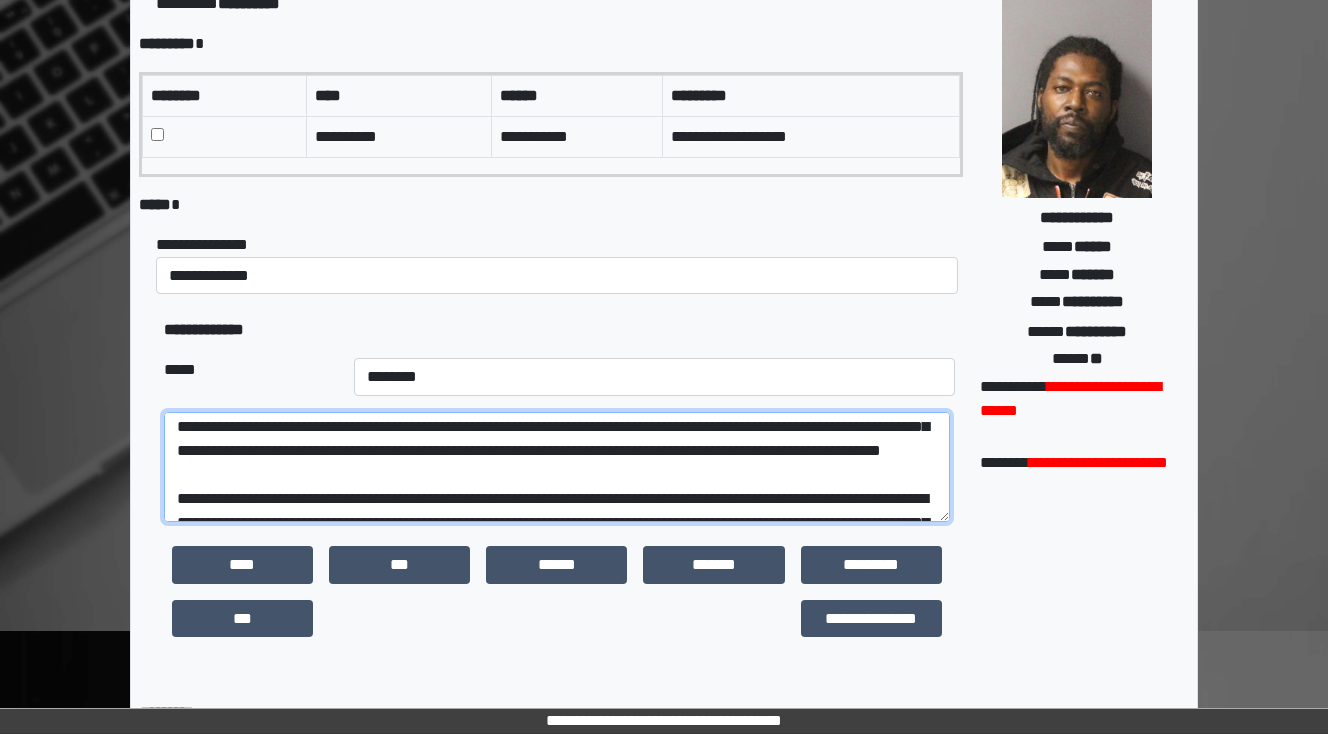 scroll, scrollTop: 224, scrollLeft: 0, axis: vertical 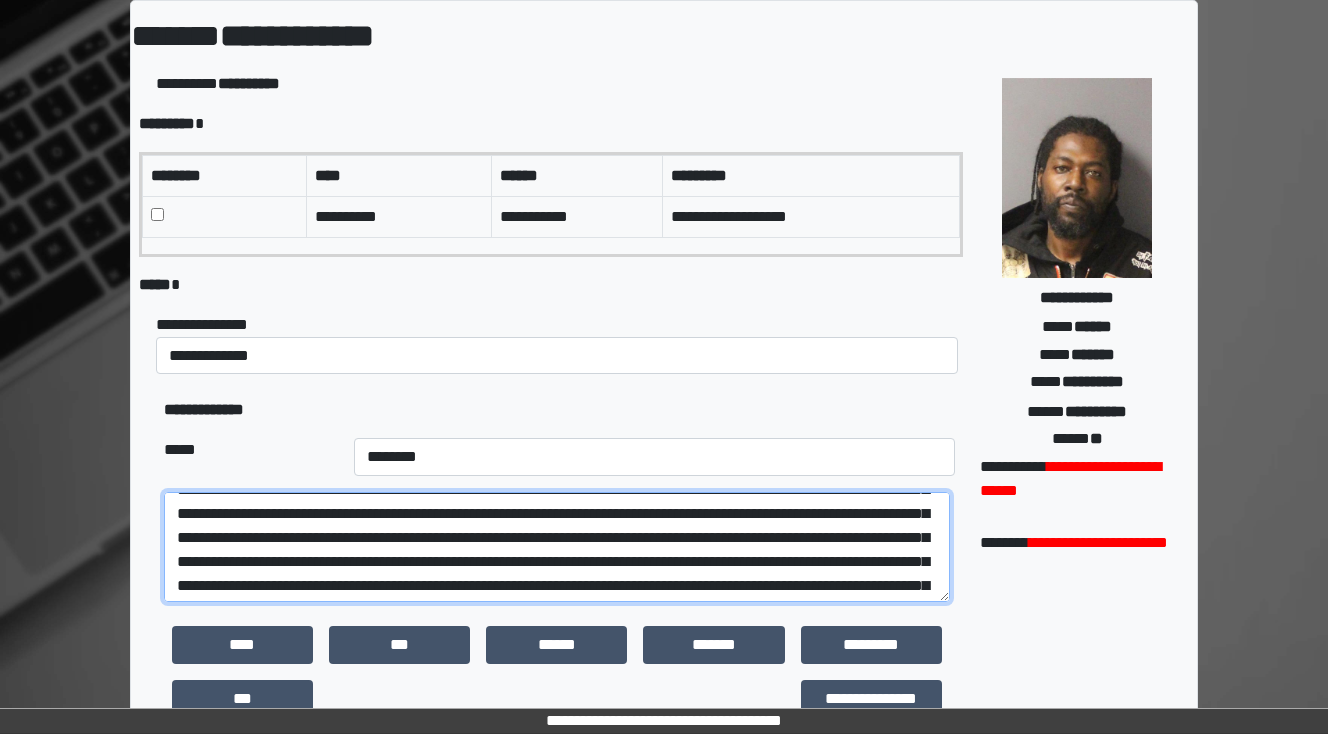 drag, startPoint x: 896, startPoint y: 500, endPoint x: 844, endPoint y: 503, distance: 52.086468 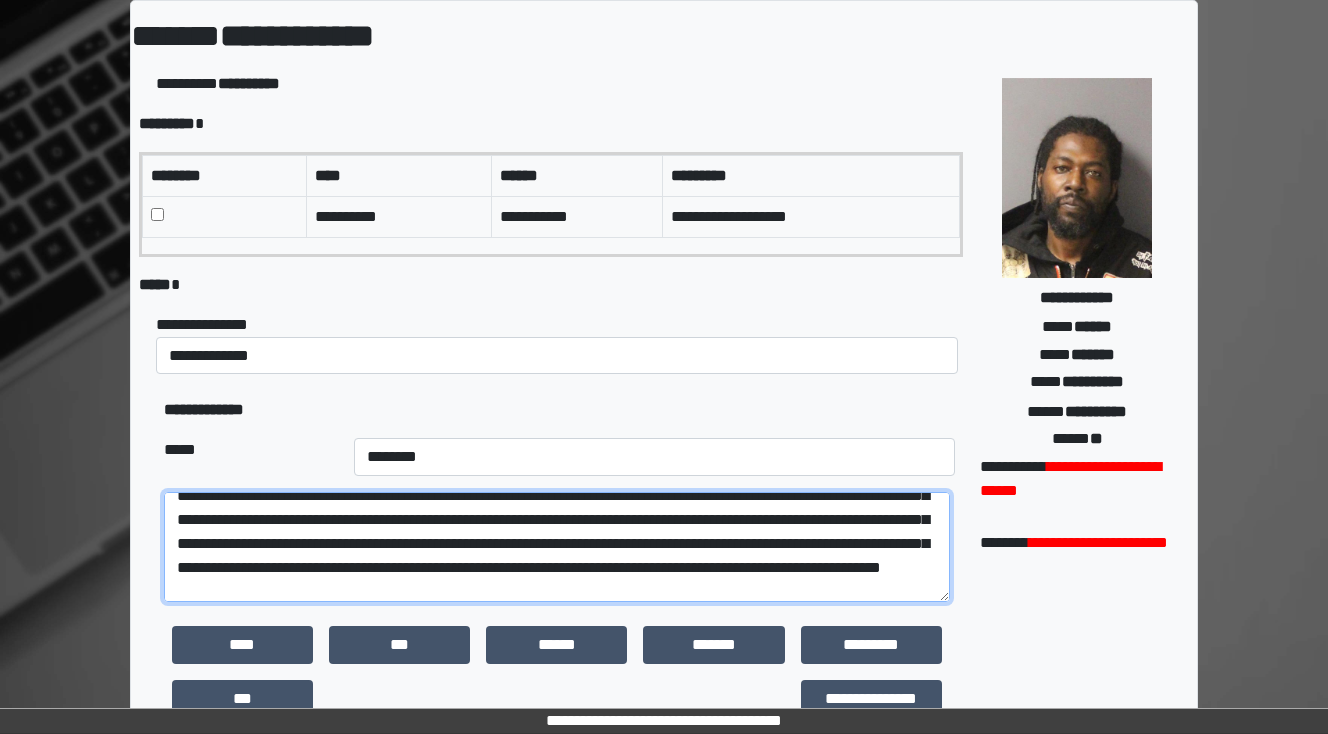 scroll, scrollTop: 197, scrollLeft: 0, axis: vertical 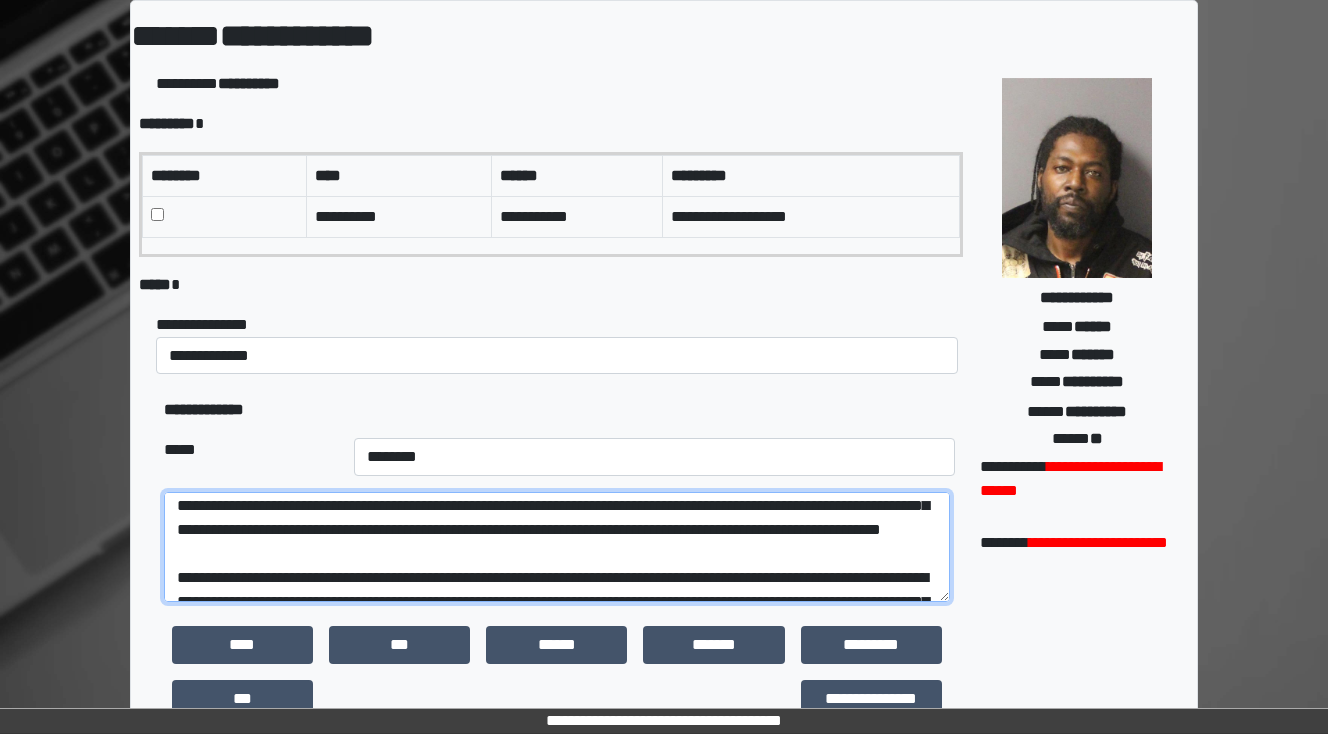 click at bounding box center [557, 547] 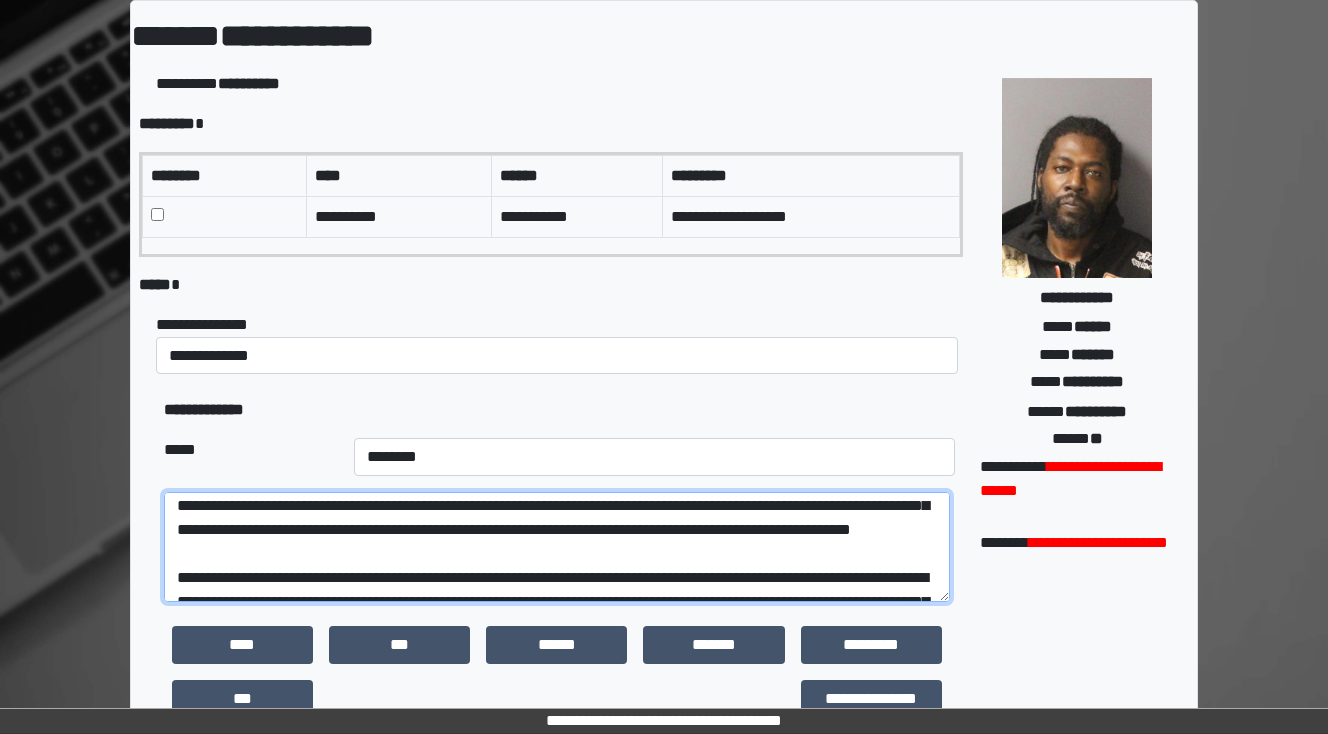 click at bounding box center (557, 547) 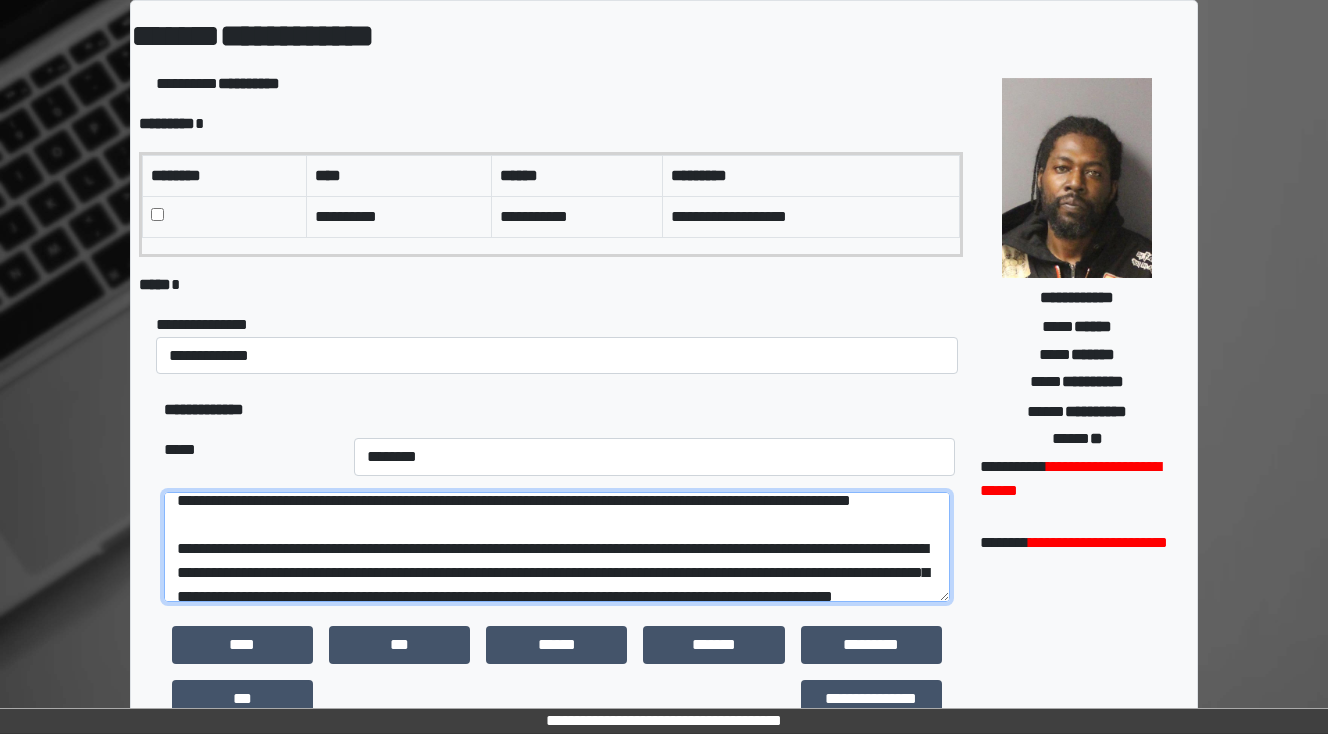 scroll, scrollTop: 197, scrollLeft: 0, axis: vertical 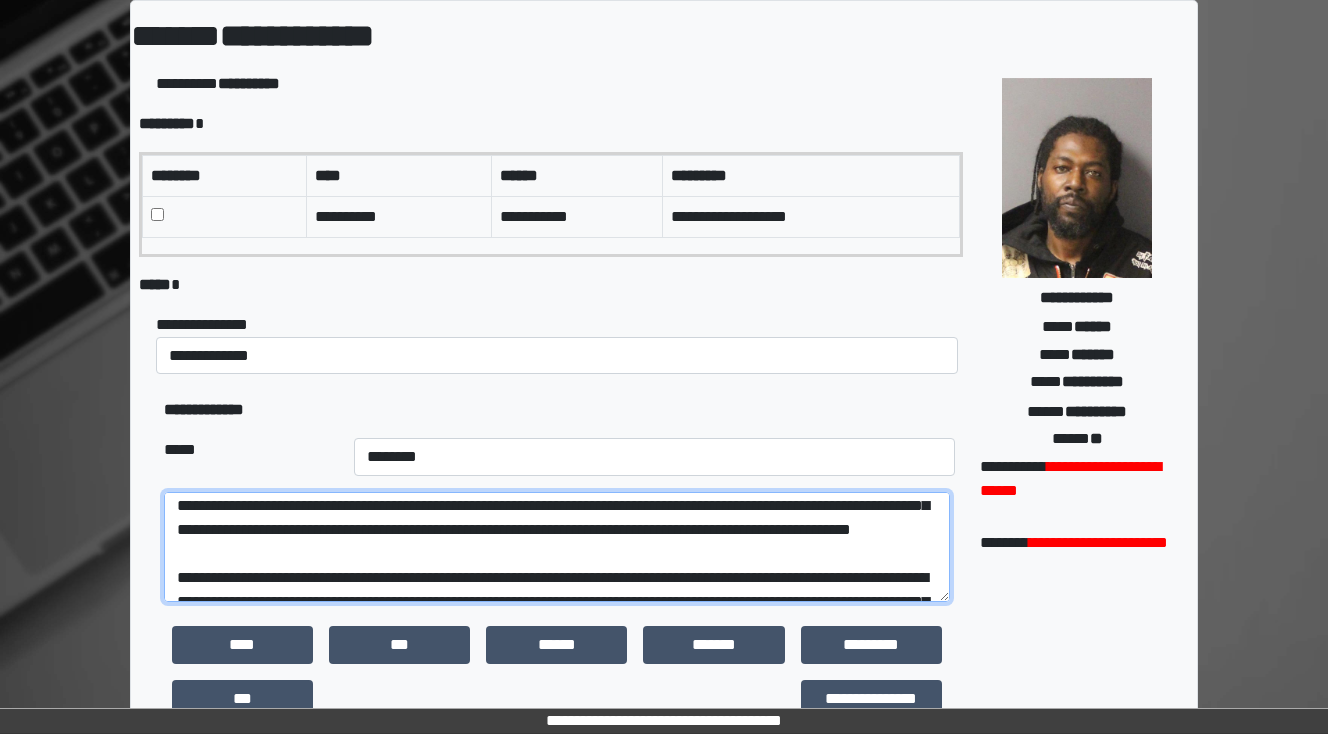 click at bounding box center [557, 547] 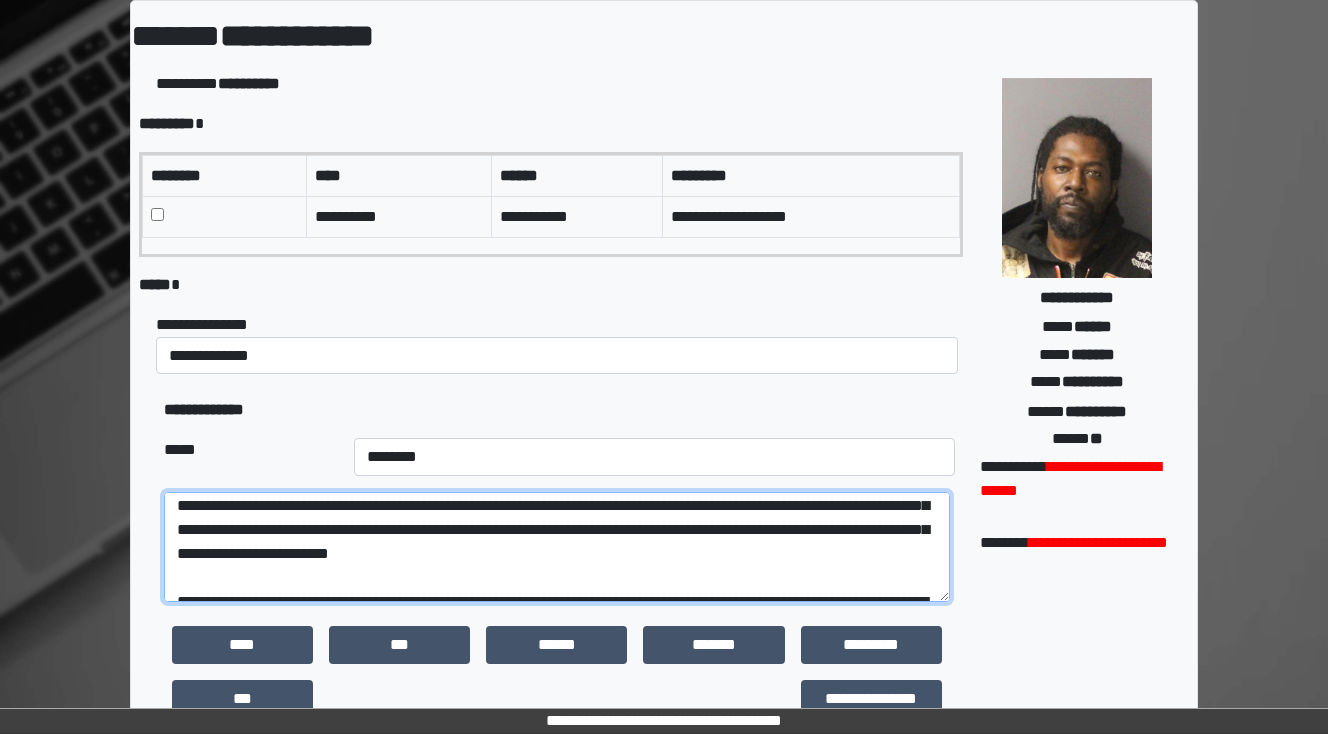 click at bounding box center [557, 547] 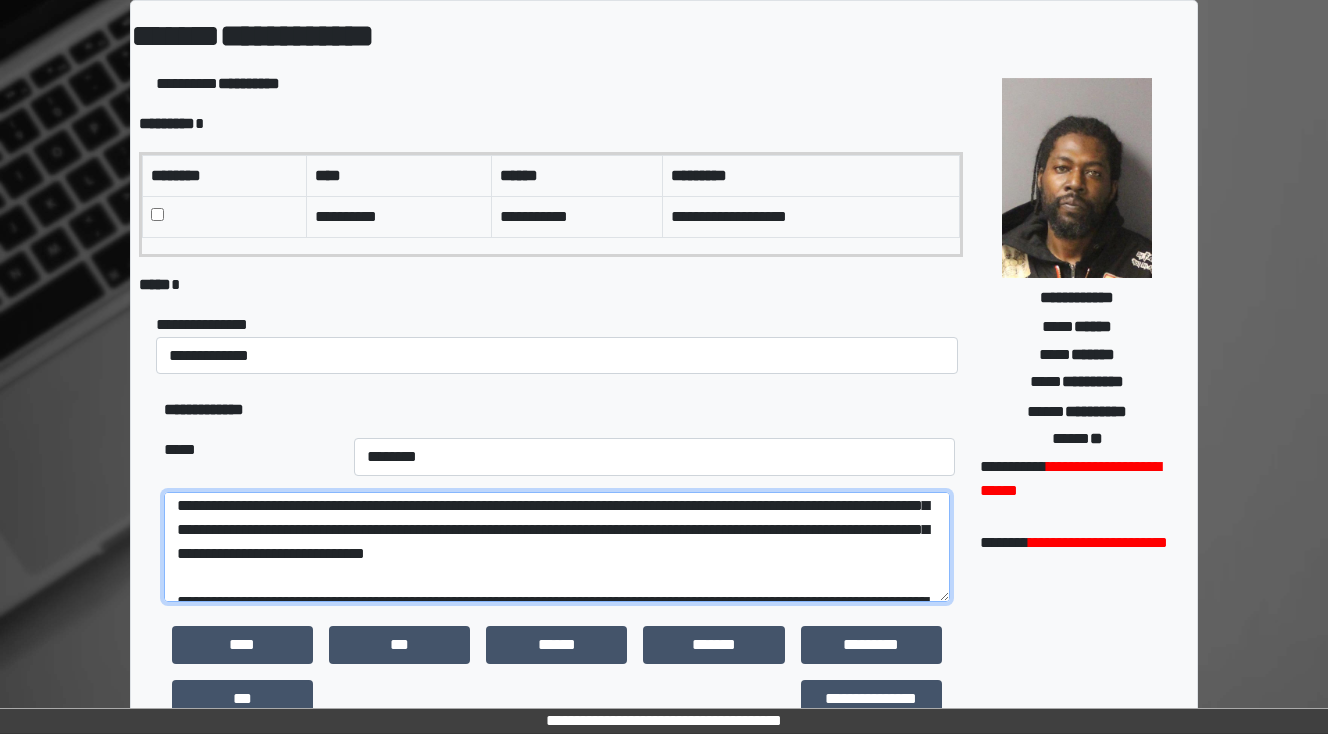 drag, startPoint x: 404, startPoint y: 577, endPoint x: 282, endPoint y: 576, distance: 122.0041 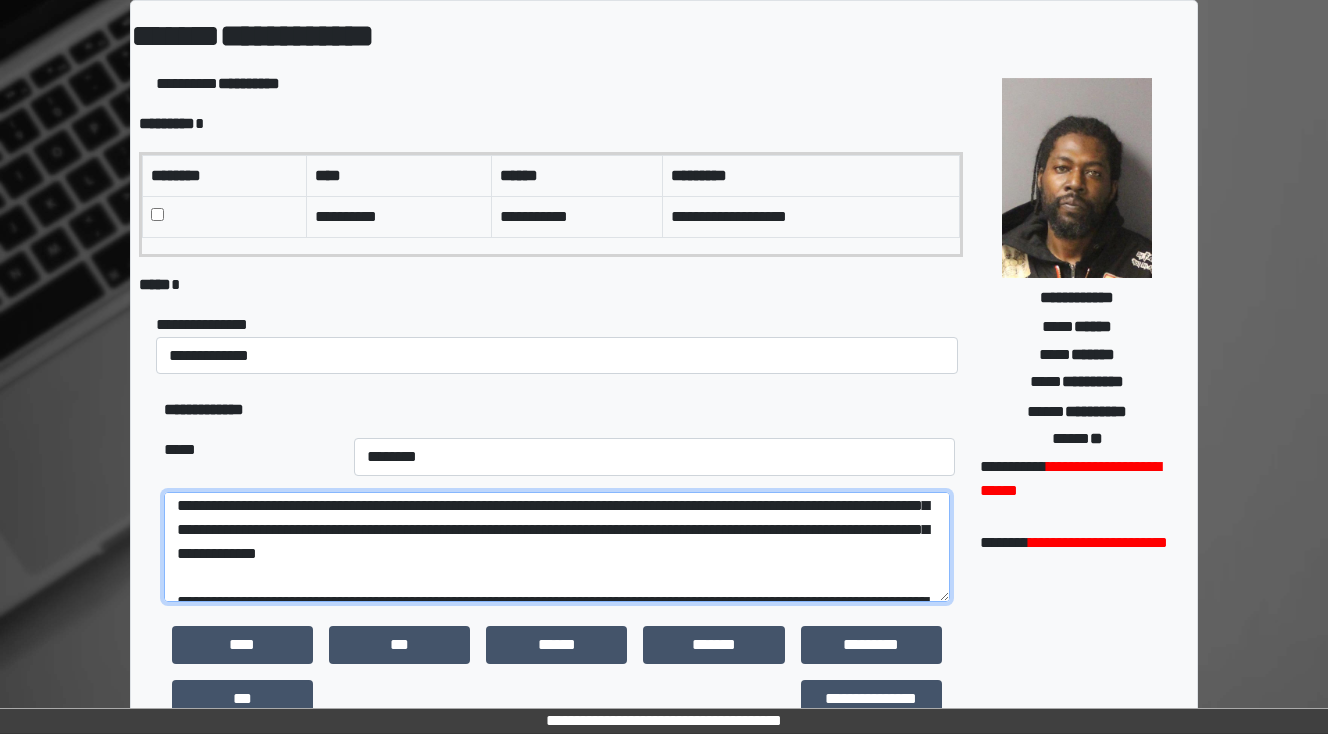 click at bounding box center [557, 547] 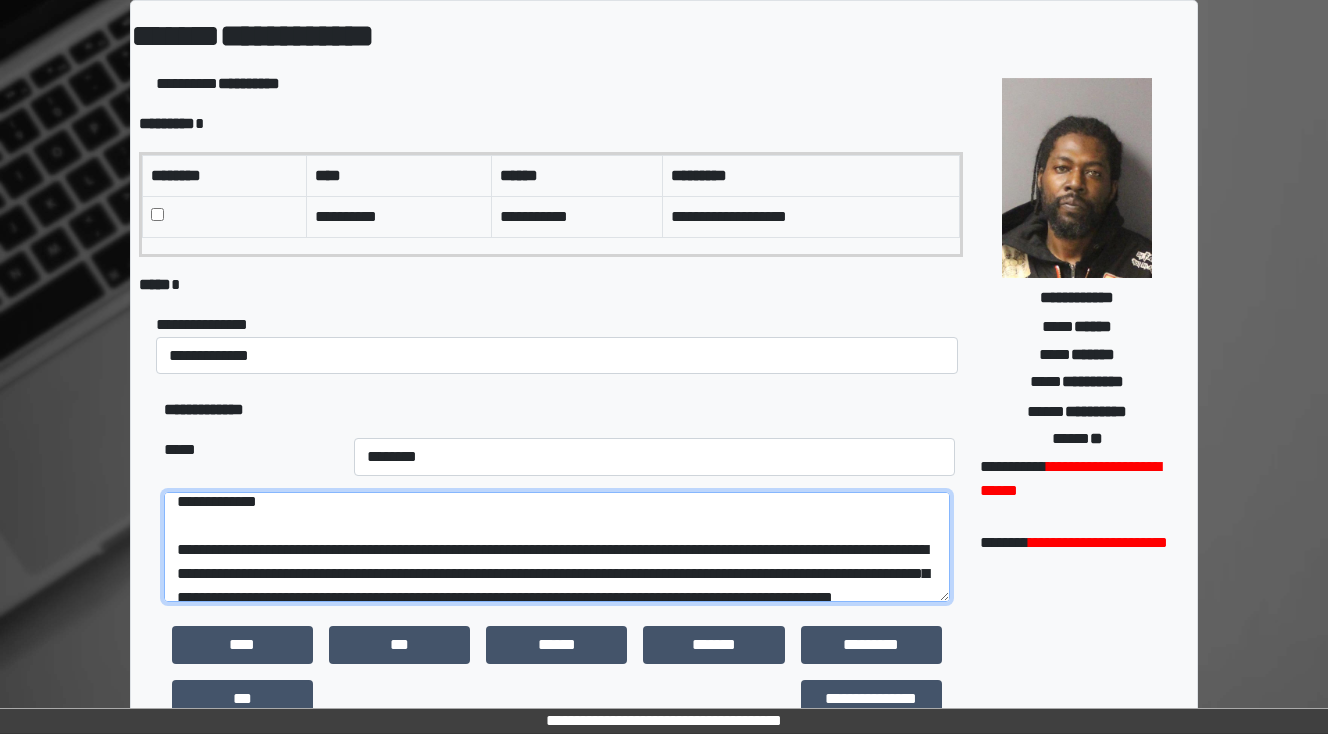 scroll, scrollTop: 277, scrollLeft: 0, axis: vertical 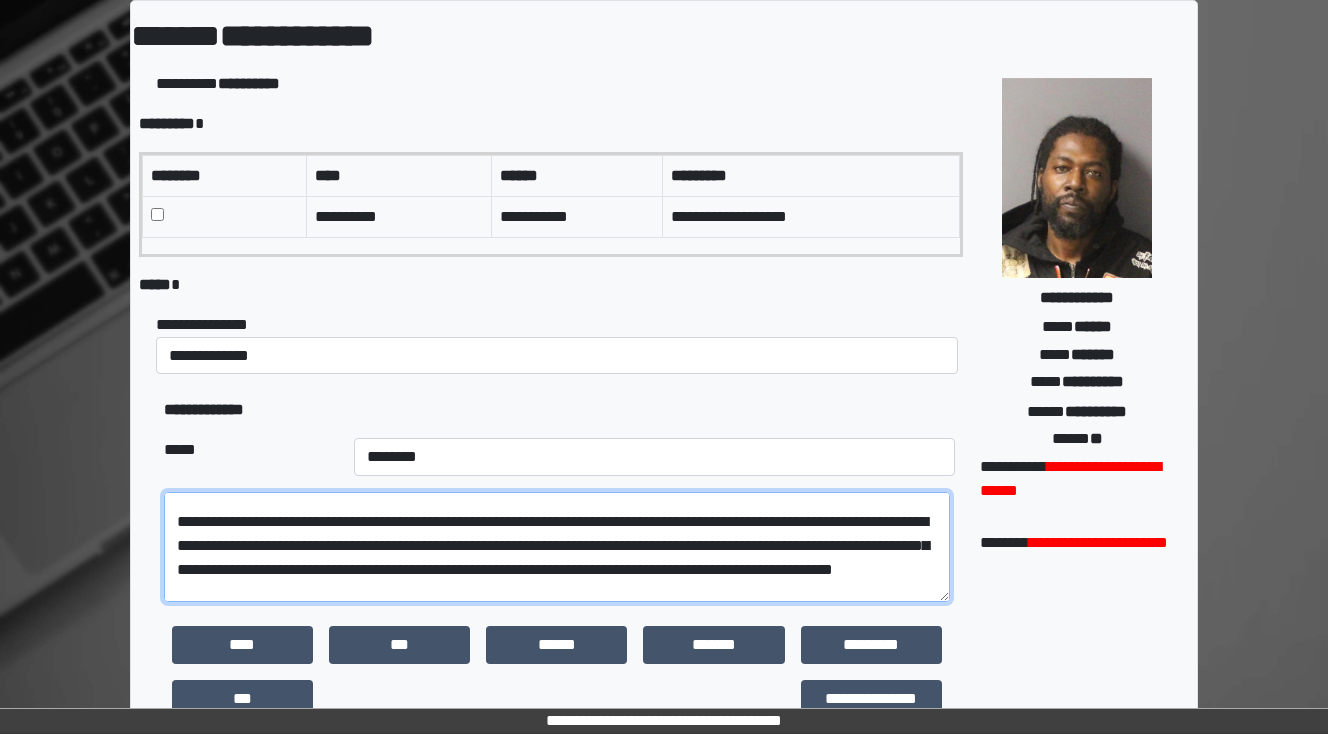 click at bounding box center [557, 547] 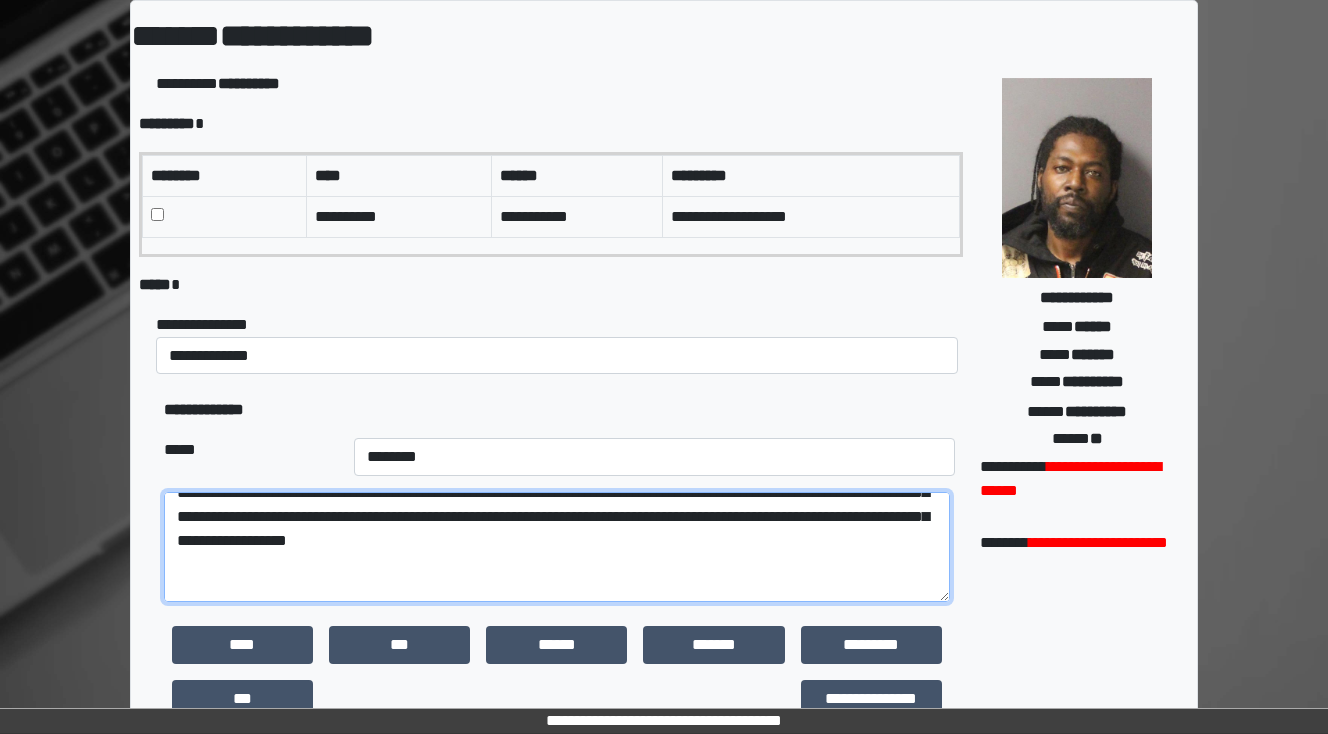 scroll, scrollTop: 357, scrollLeft: 0, axis: vertical 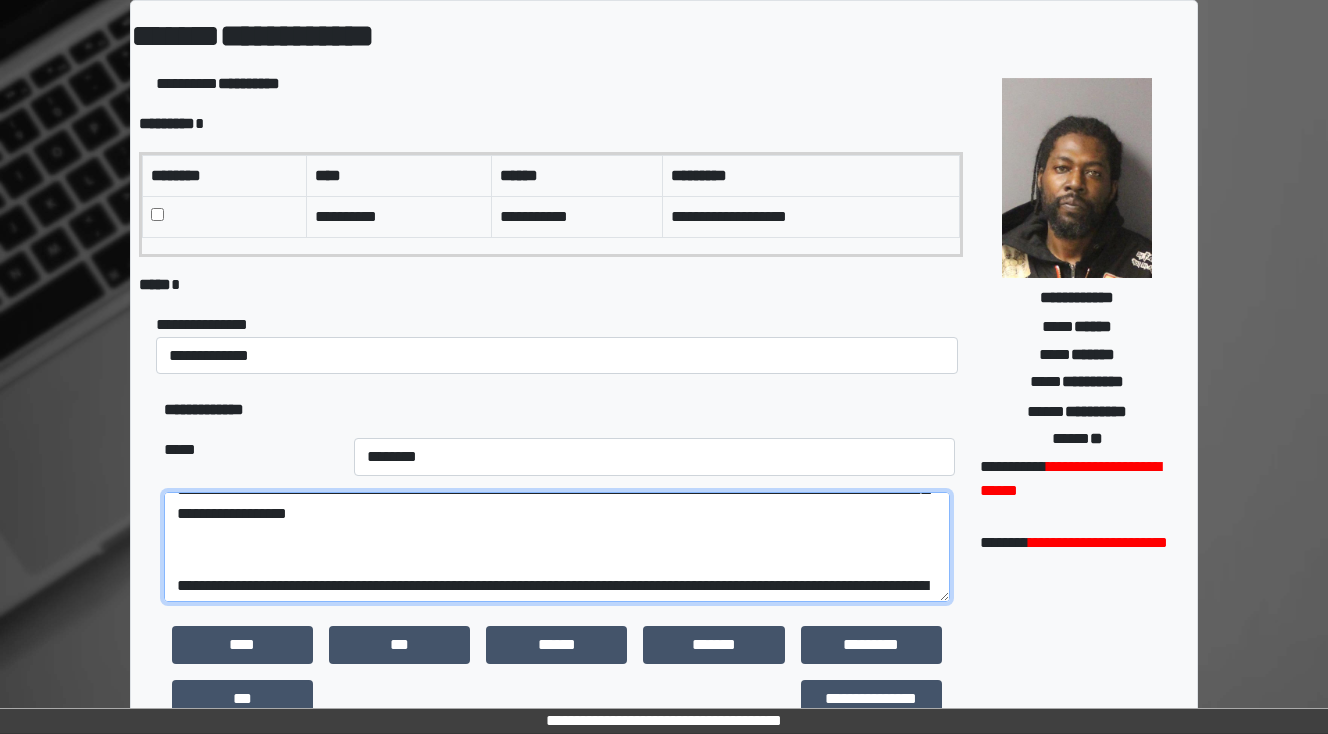 drag, startPoint x: 820, startPoint y: 520, endPoint x: 650, endPoint y: 513, distance: 170.14406 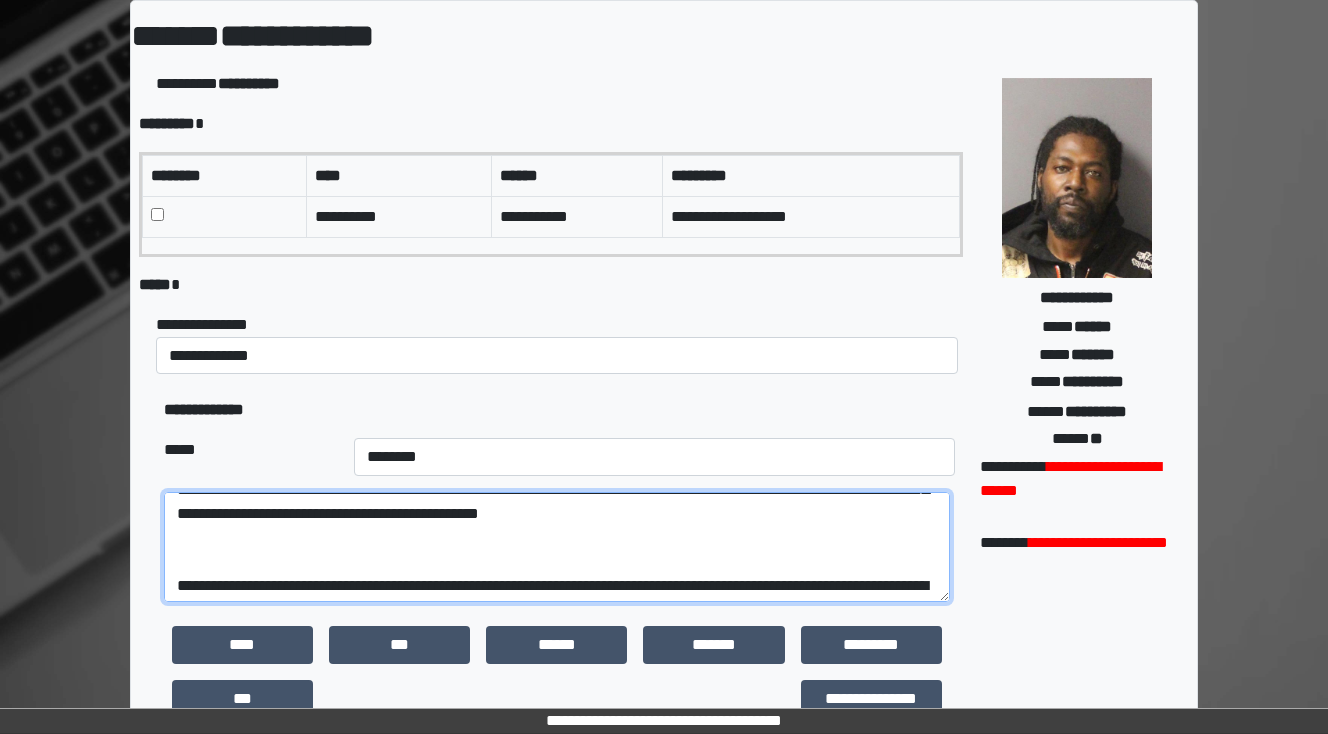 click at bounding box center [557, 547] 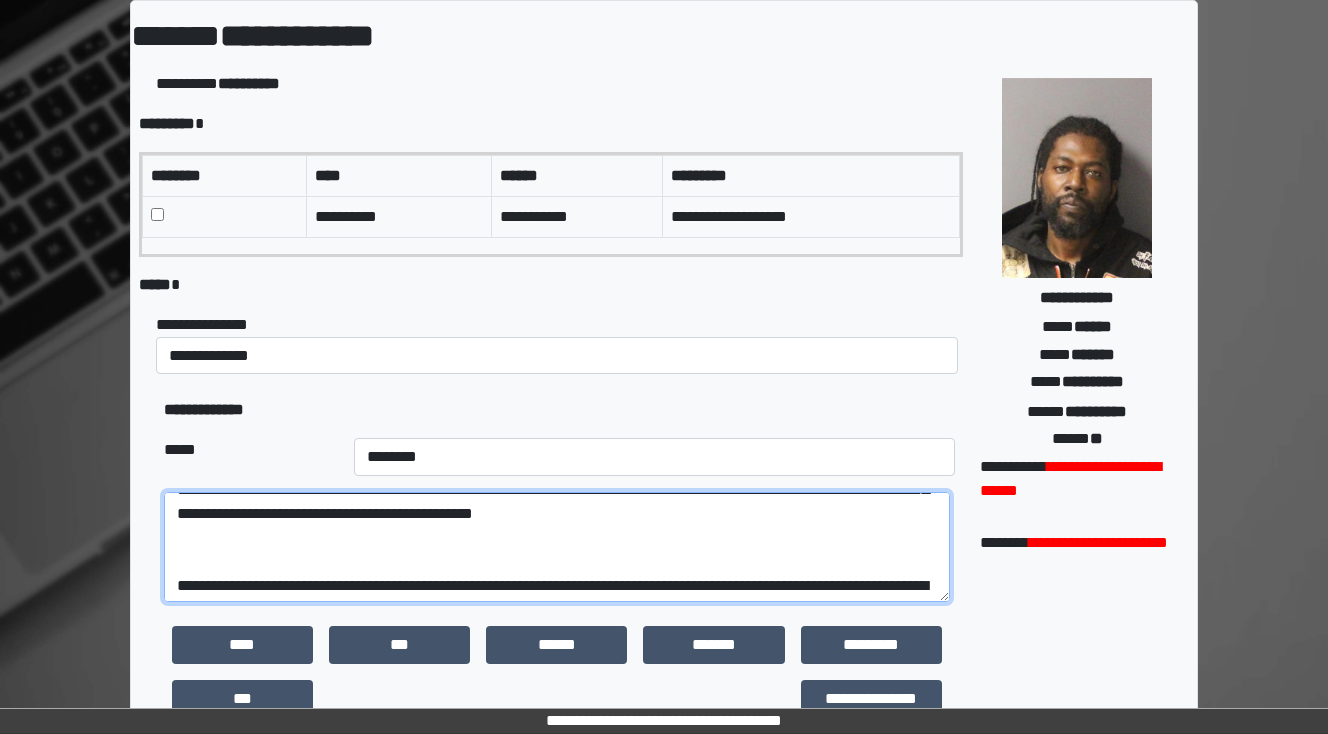 click at bounding box center (557, 547) 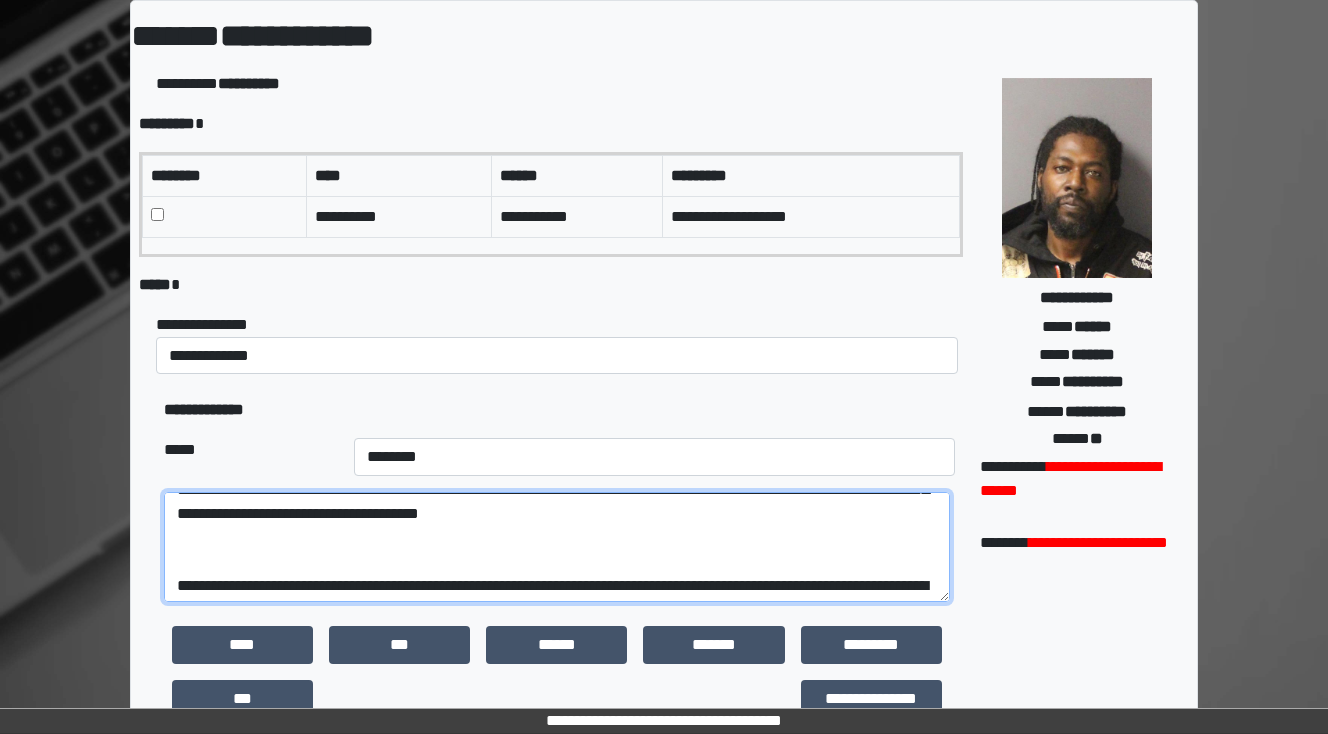 click at bounding box center (557, 547) 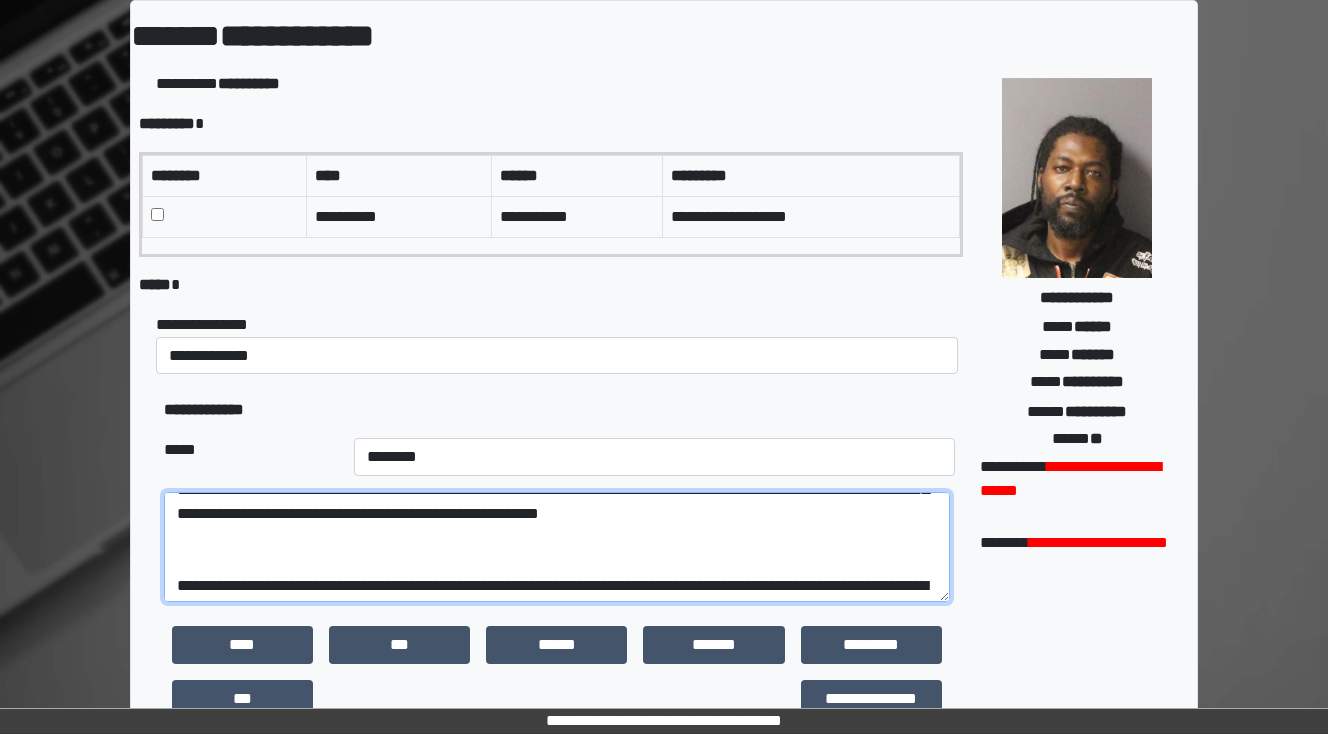 click at bounding box center (557, 547) 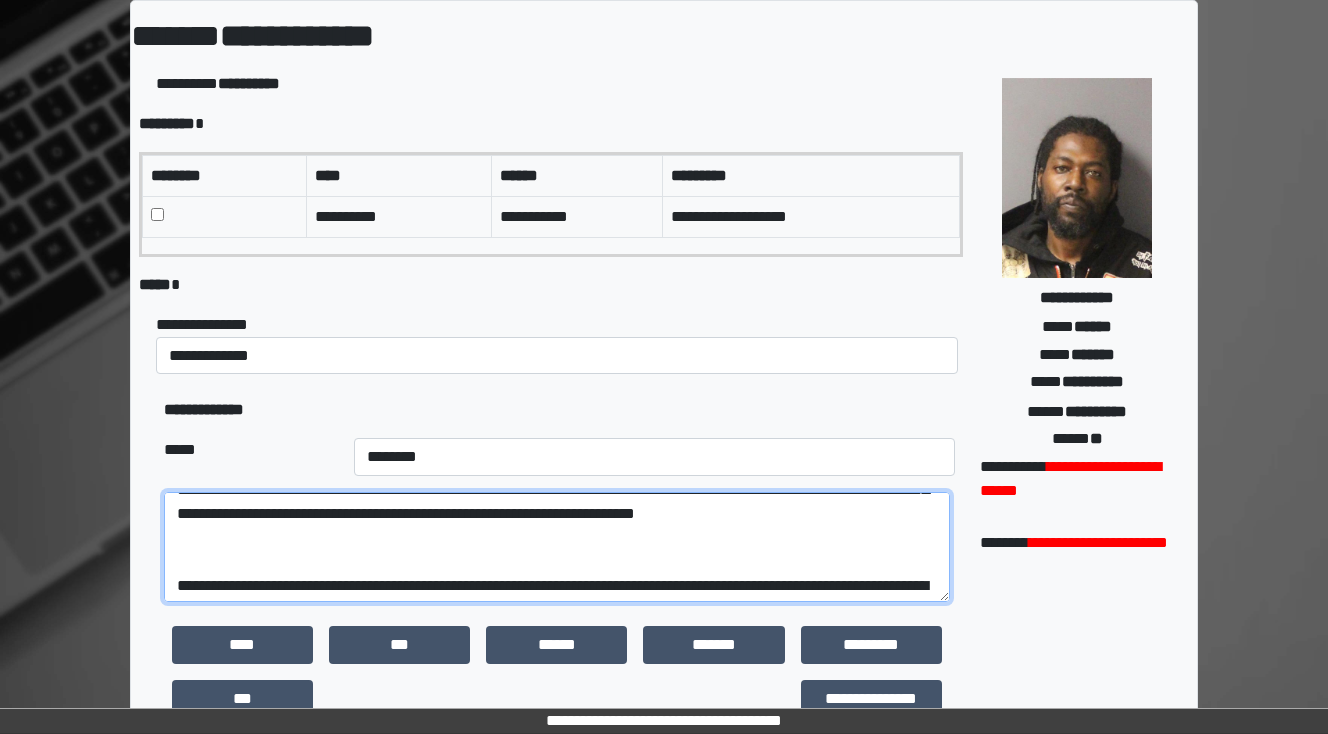 click at bounding box center [557, 547] 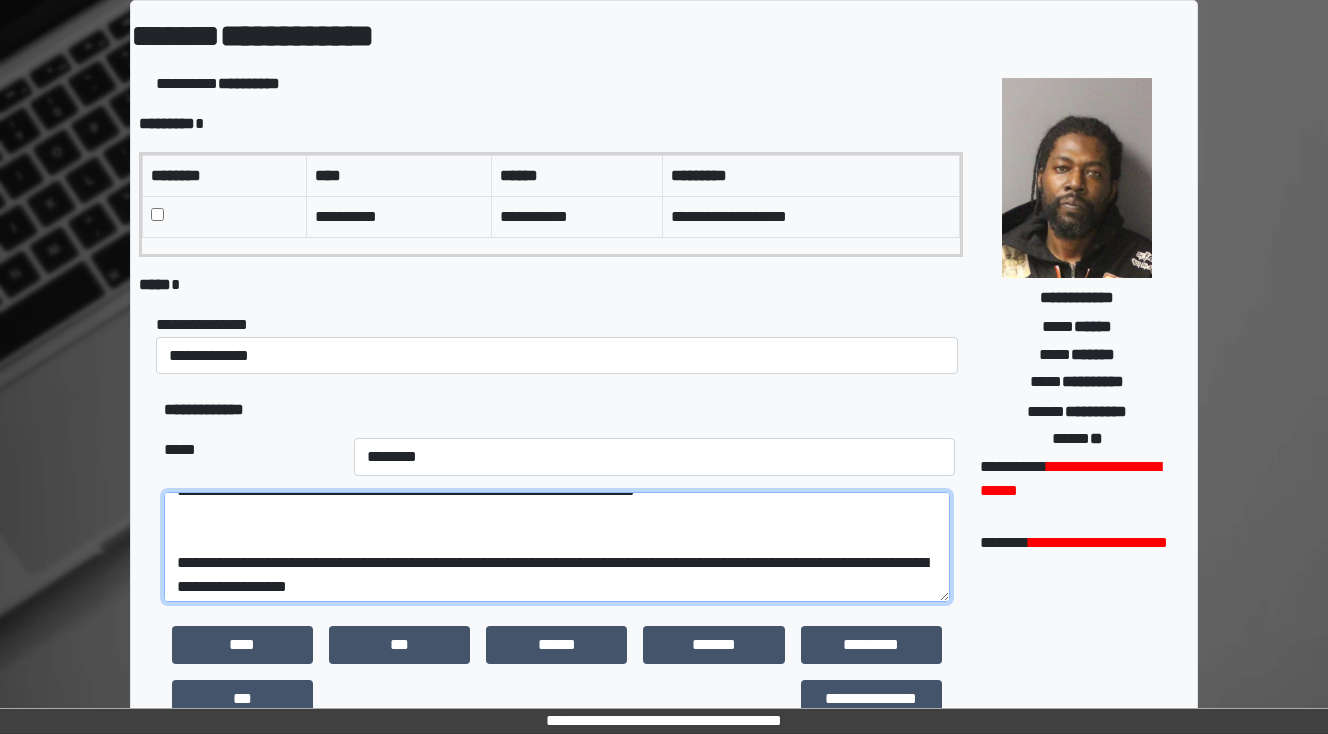 scroll, scrollTop: 352, scrollLeft: 0, axis: vertical 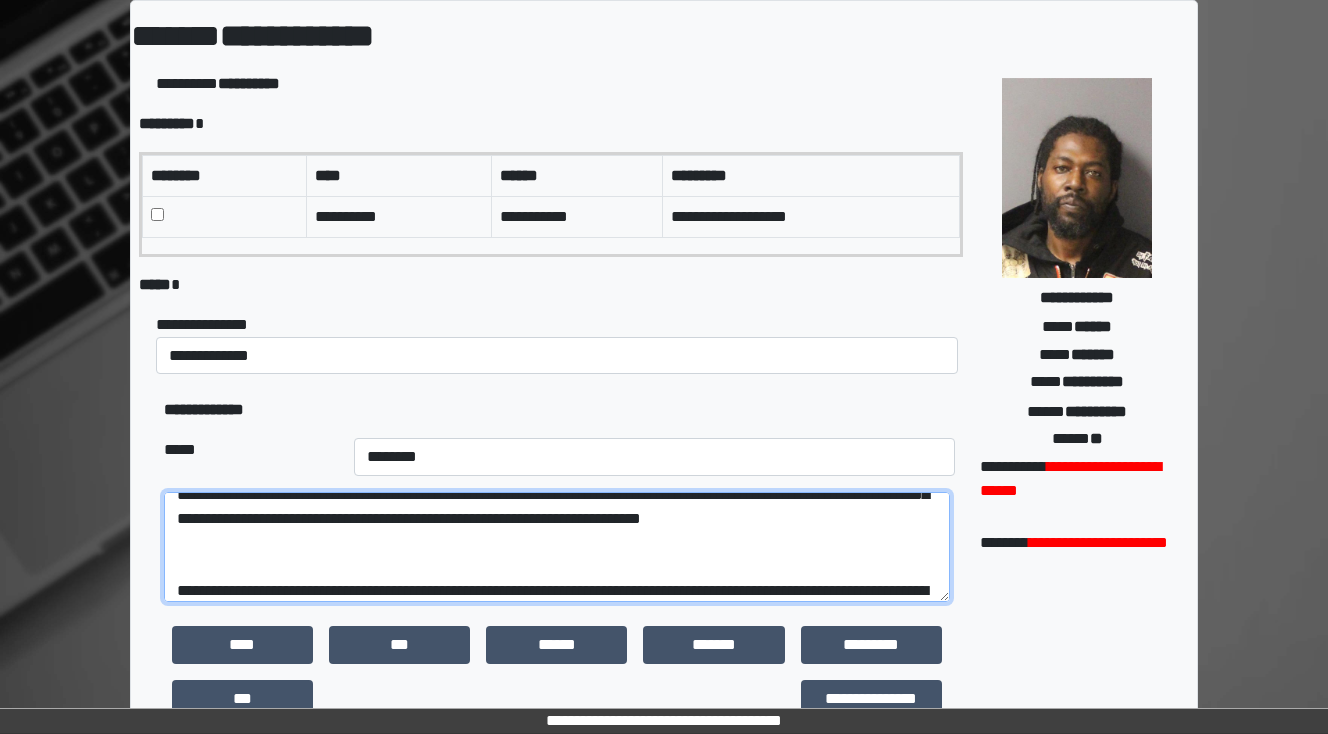 click at bounding box center [557, 547] 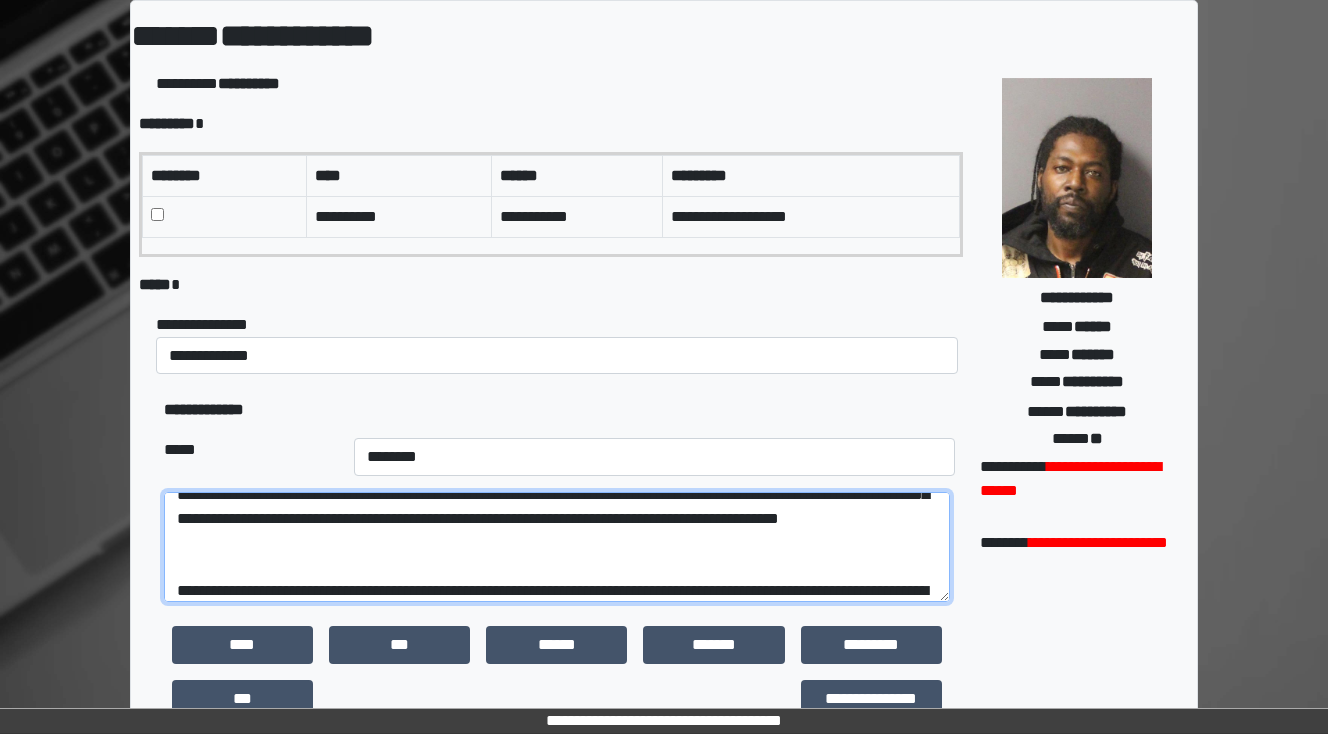 click at bounding box center (557, 547) 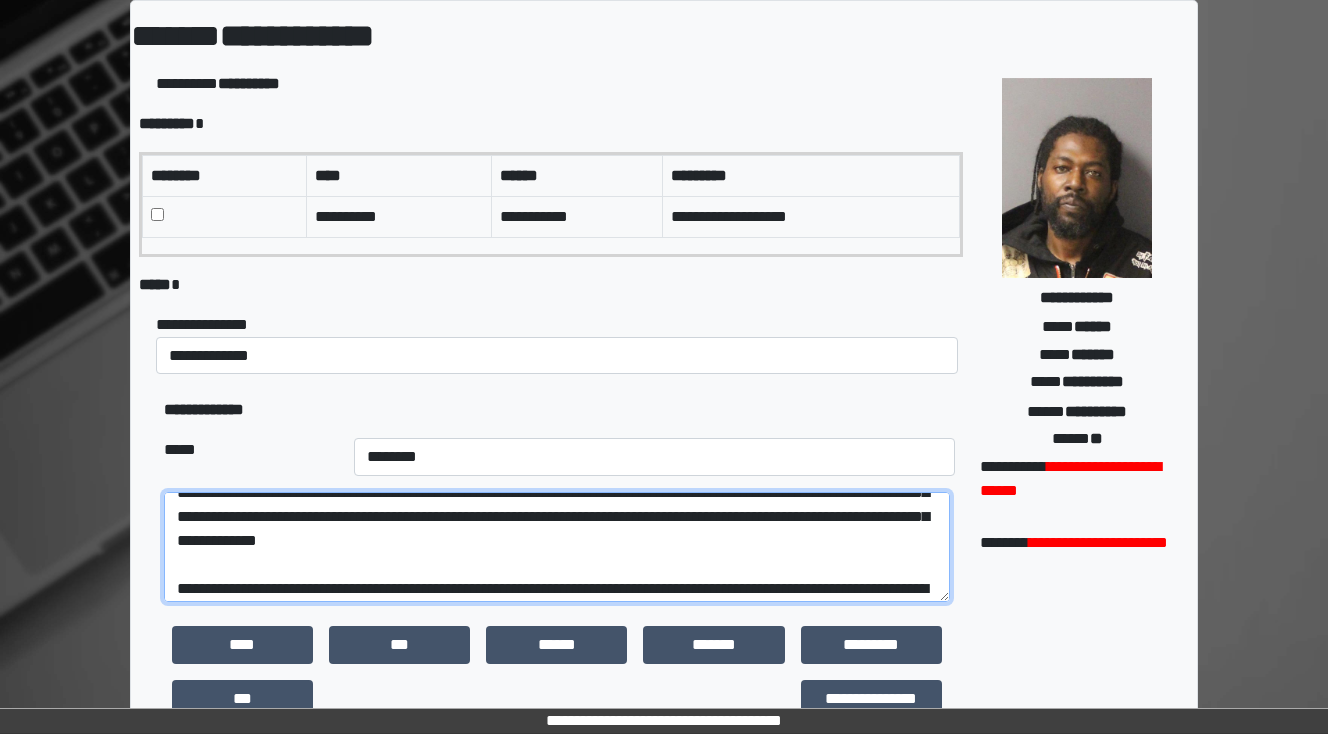 scroll, scrollTop: 192, scrollLeft: 0, axis: vertical 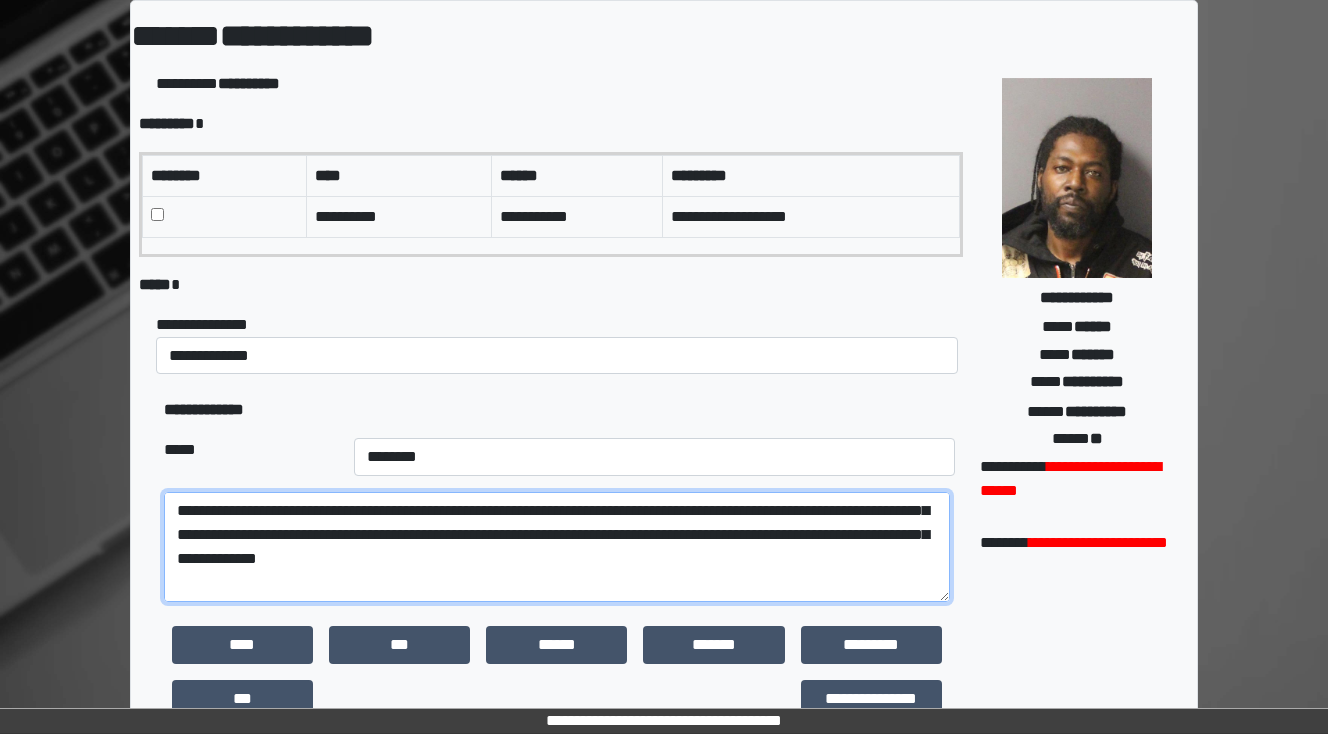 click at bounding box center (557, 547) 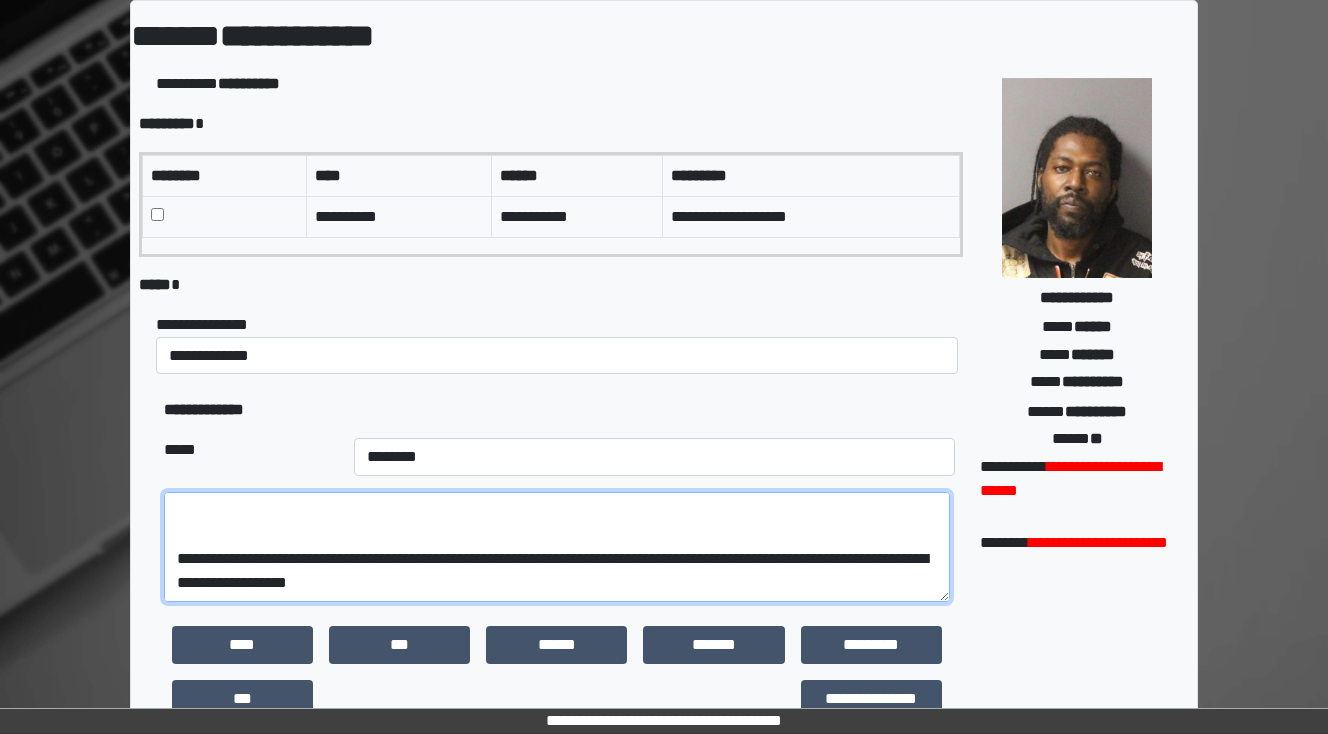 scroll, scrollTop: 432, scrollLeft: 0, axis: vertical 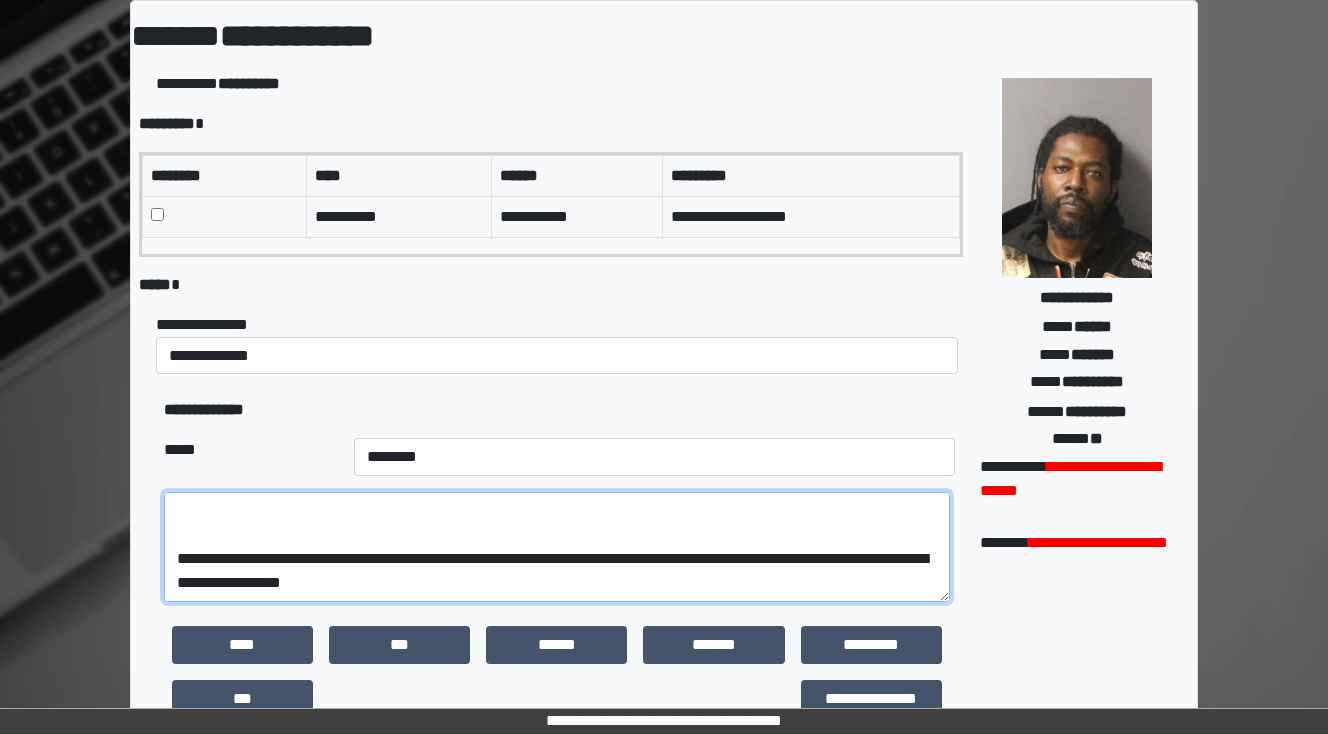 click at bounding box center (557, 547) 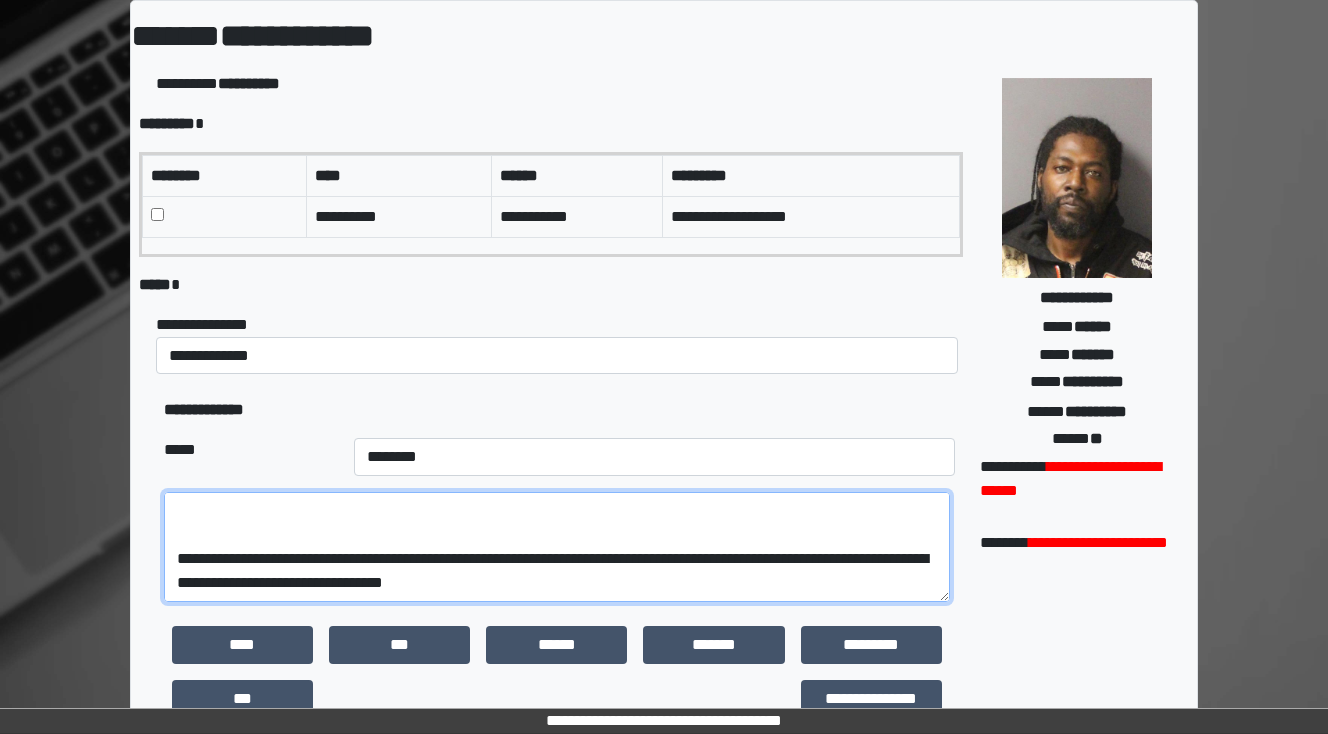 click at bounding box center (557, 547) 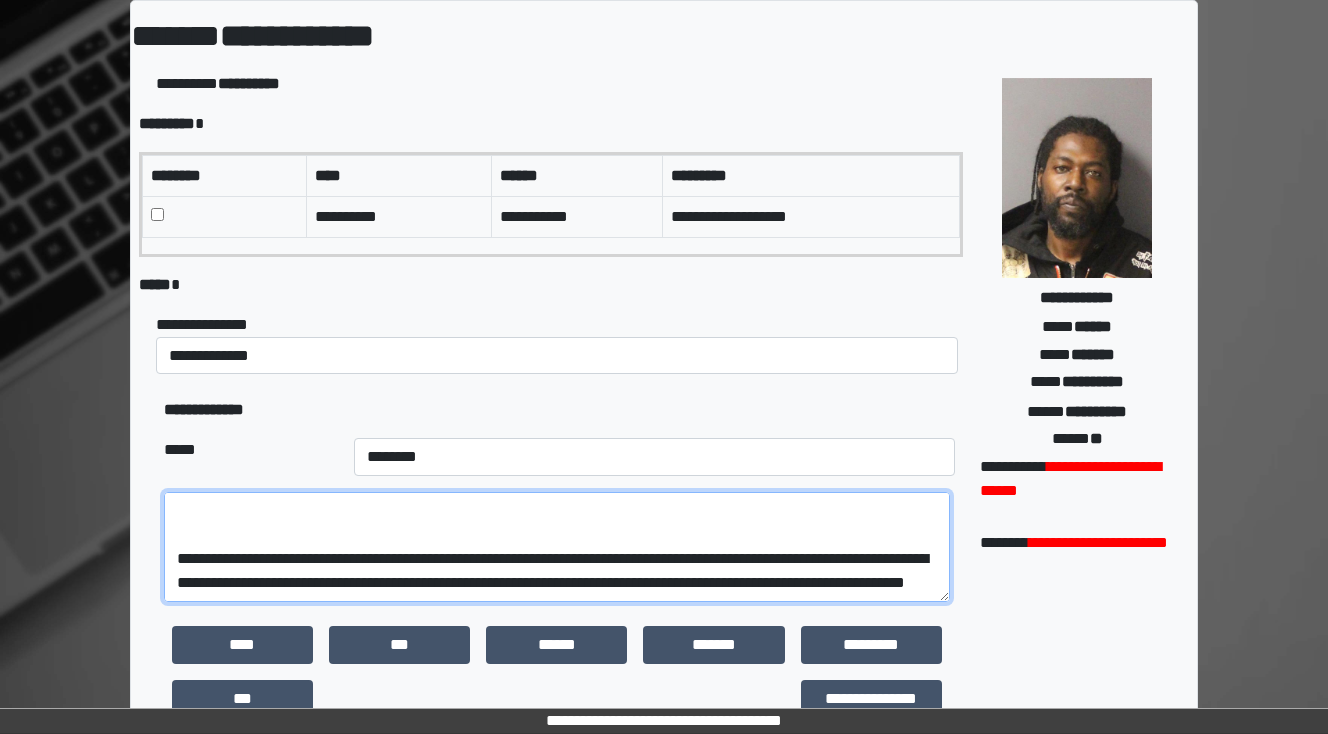 click at bounding box center (557, 547) 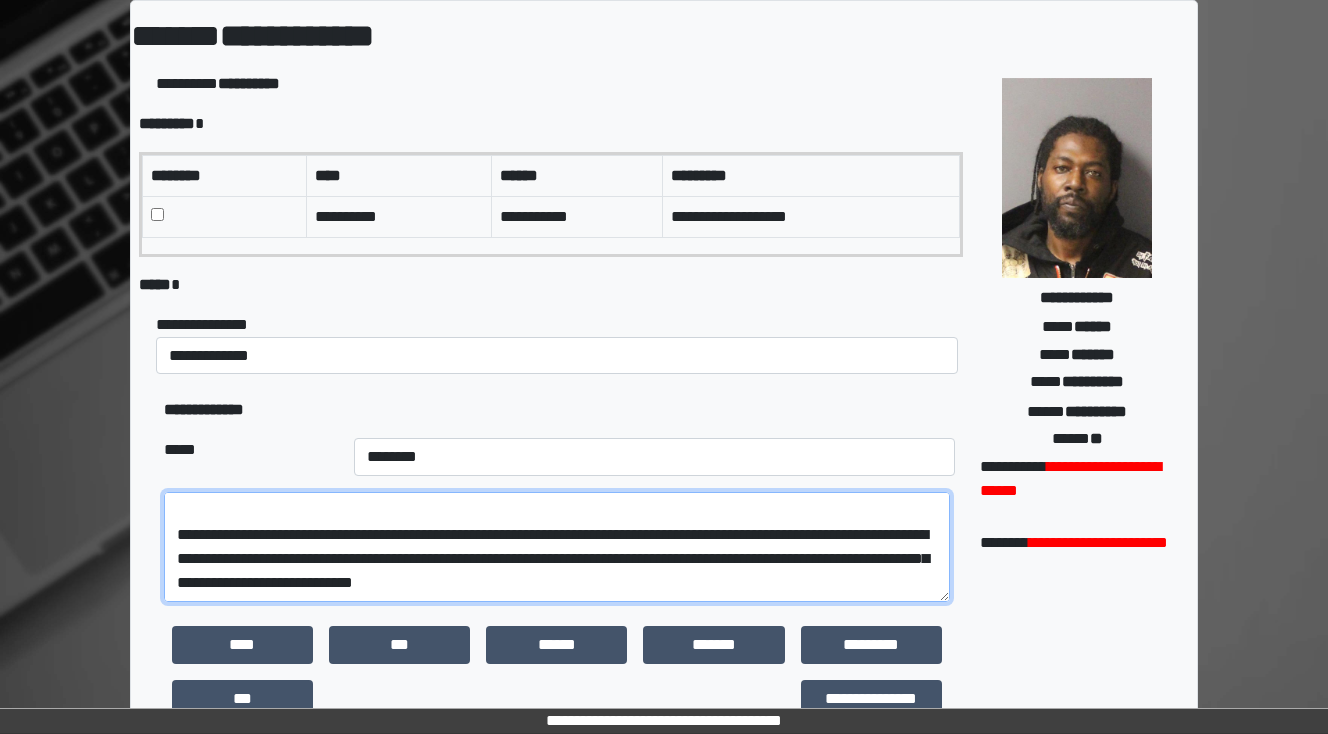 click at bounding box center [557, 547] 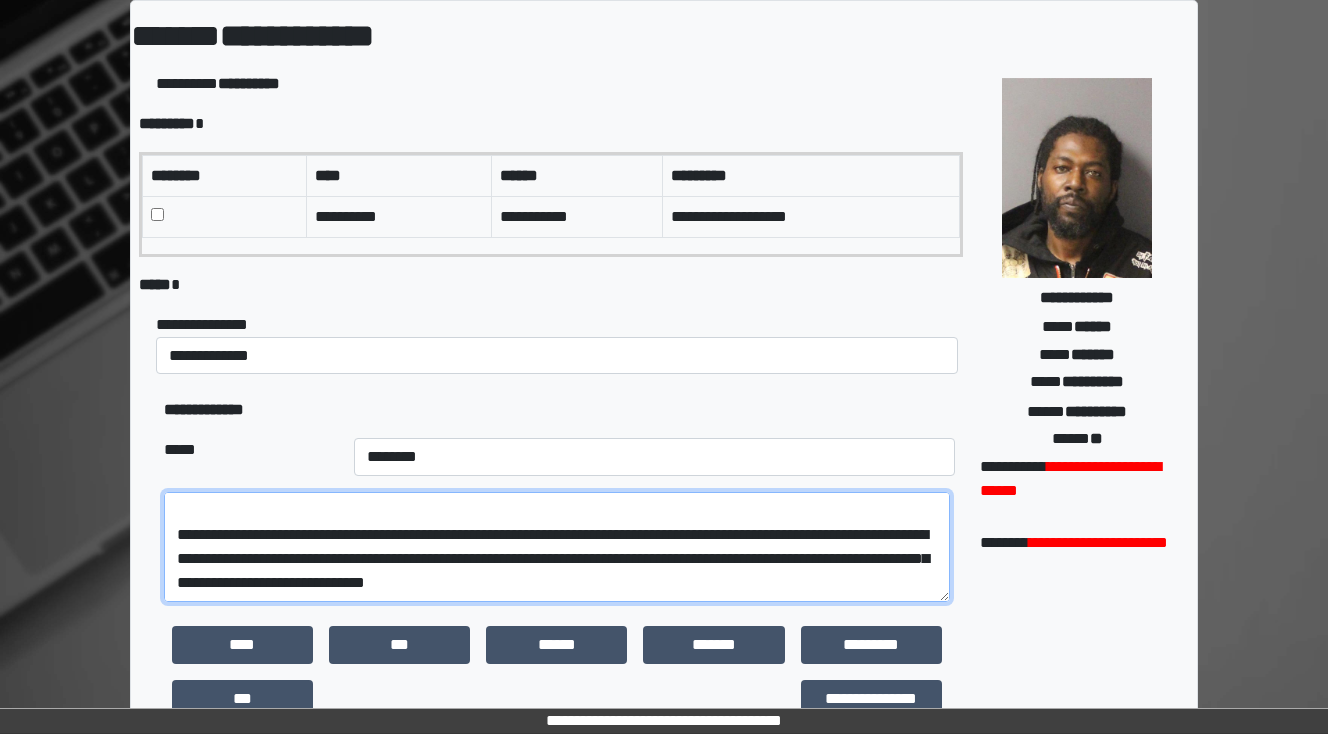 scroll, scrollTop: 456, scrollLeft: 0, axis: vertical 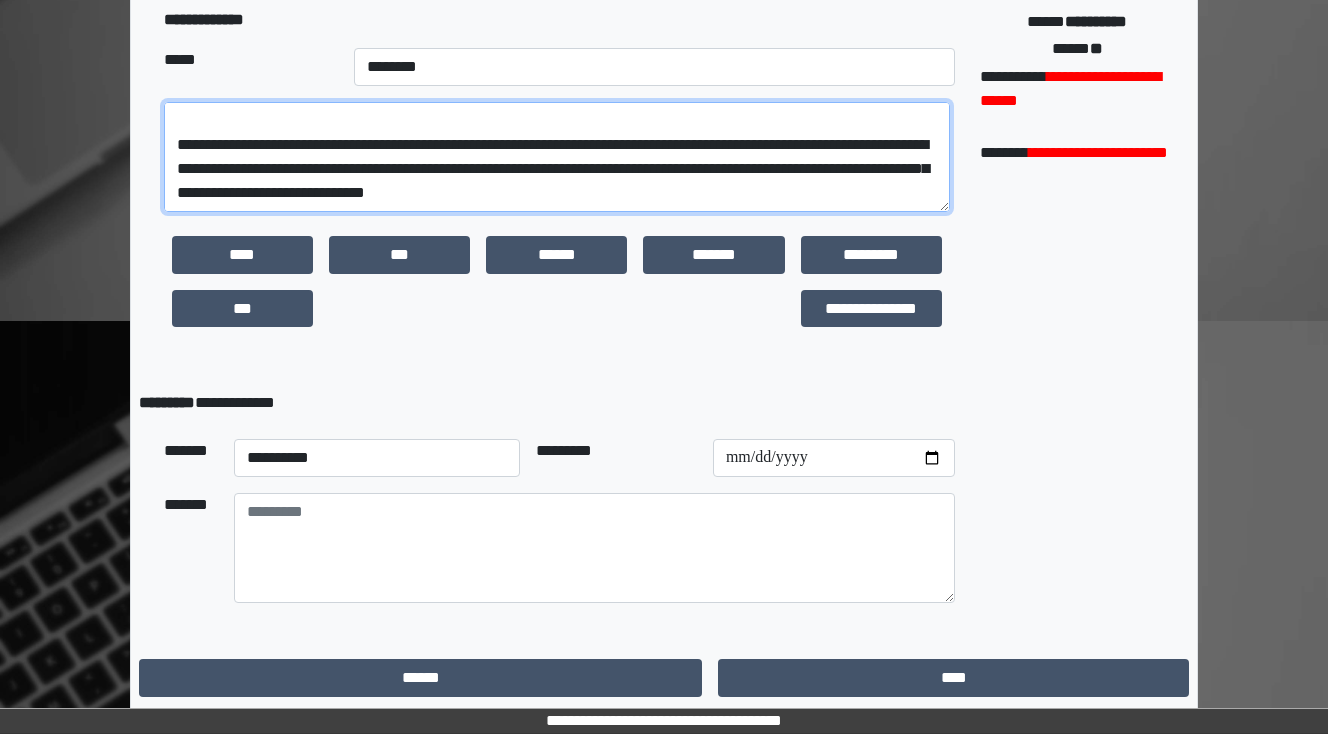 type on "**********" 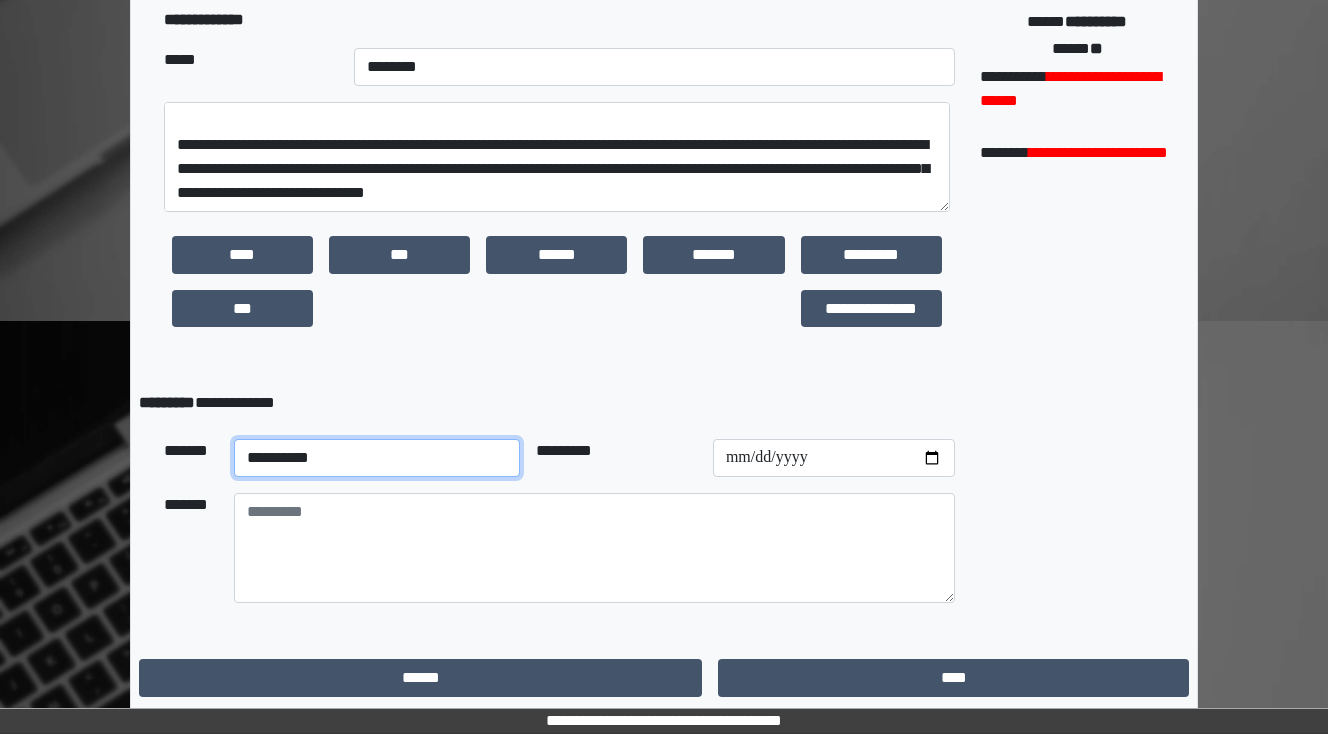 click on "**********" at bounding box center [377, 458] 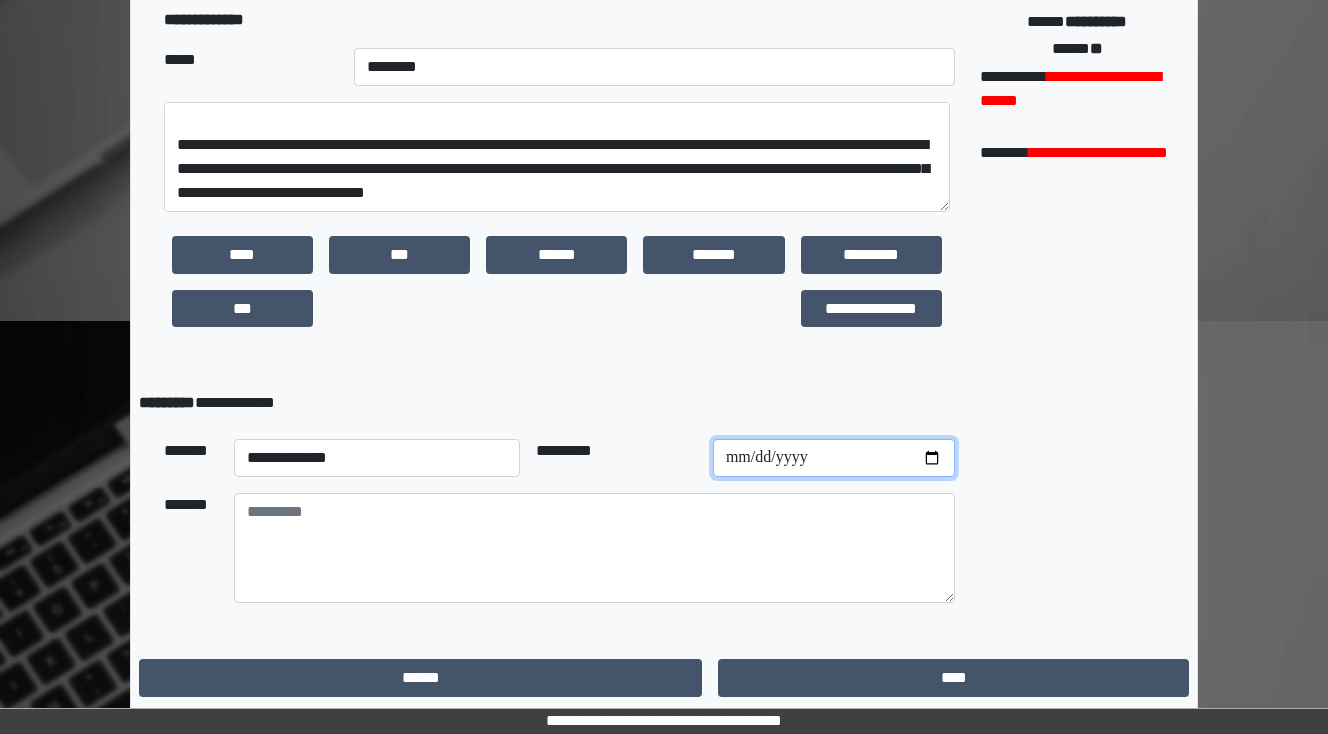 click at bounding box center (834, 458) 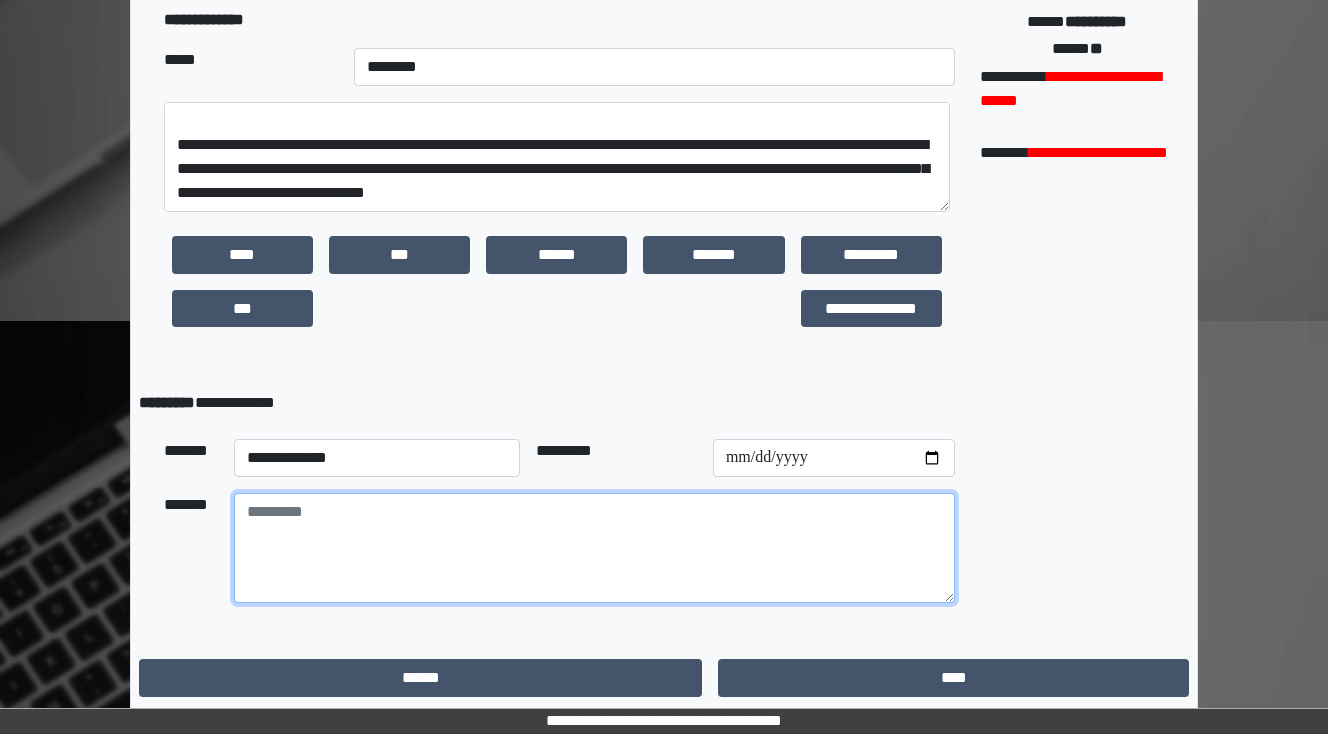 click at bounding box center (594, 548) 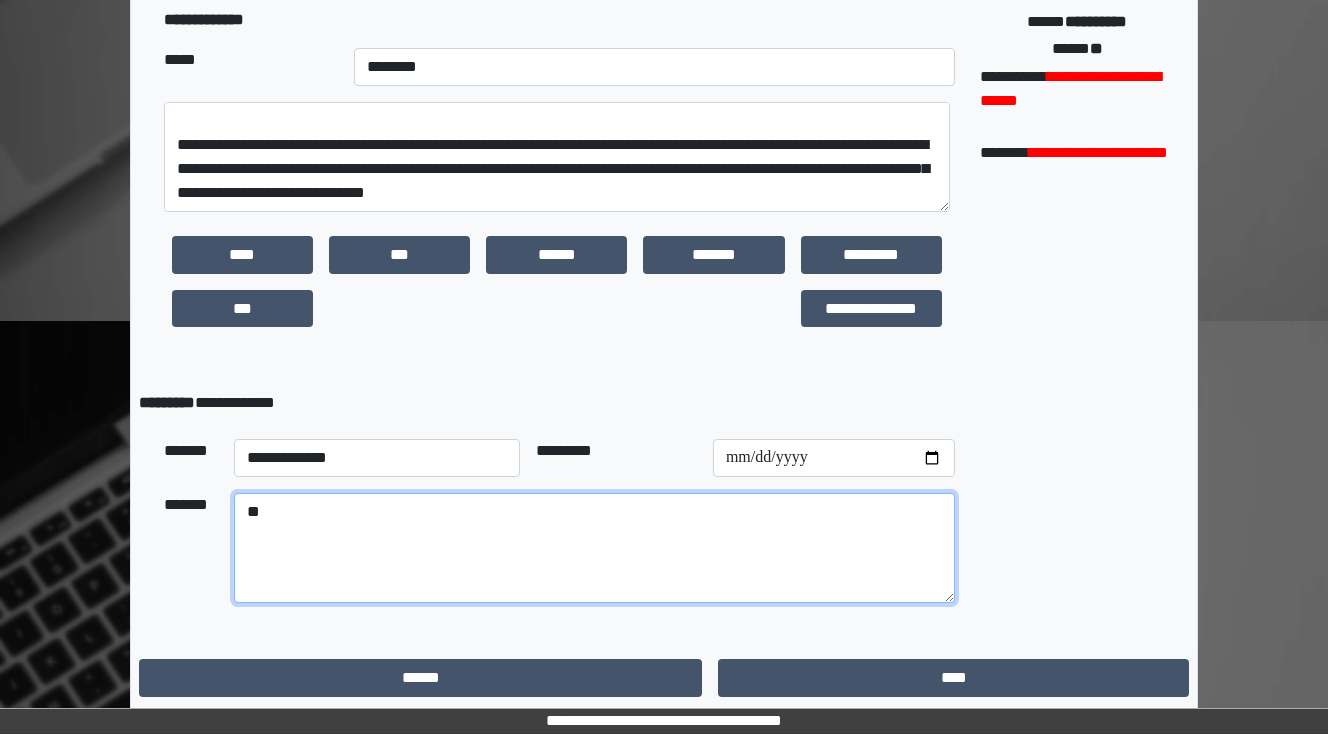 type on "*" 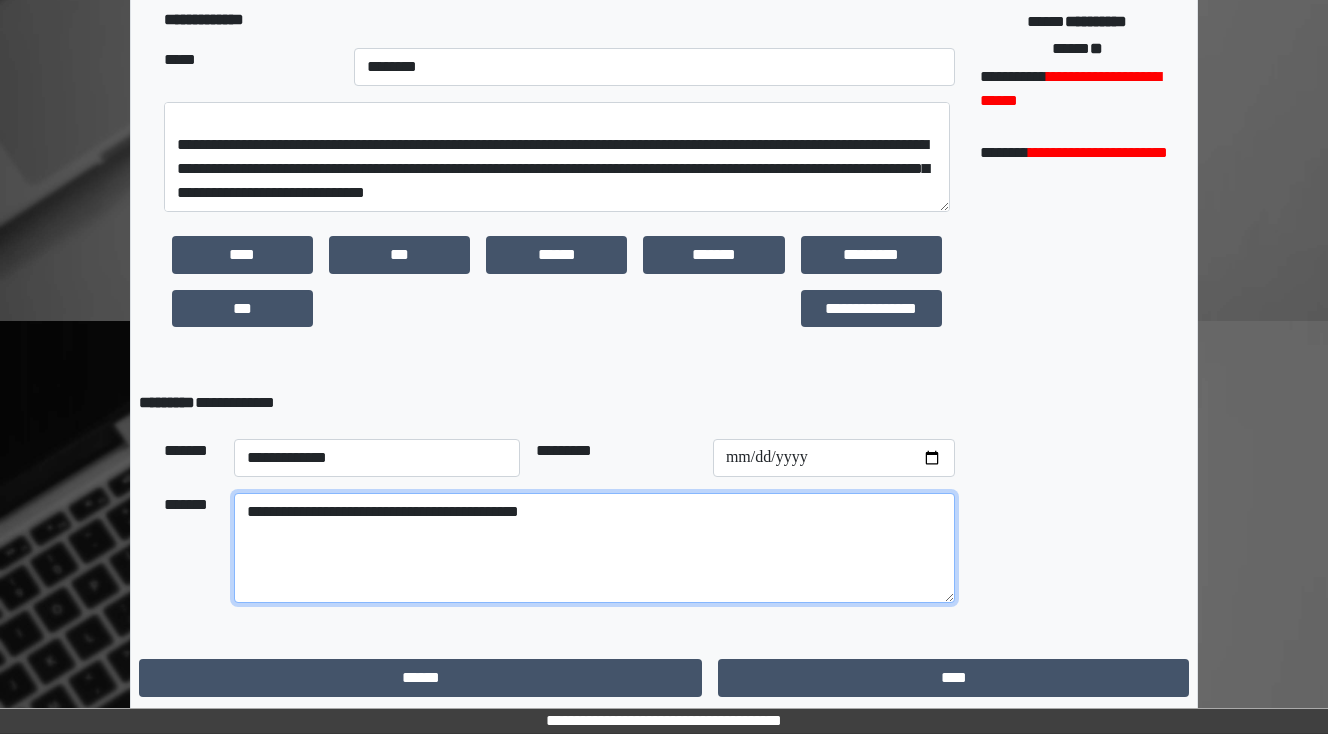 click on "**********" at bounding box center [594, 548] 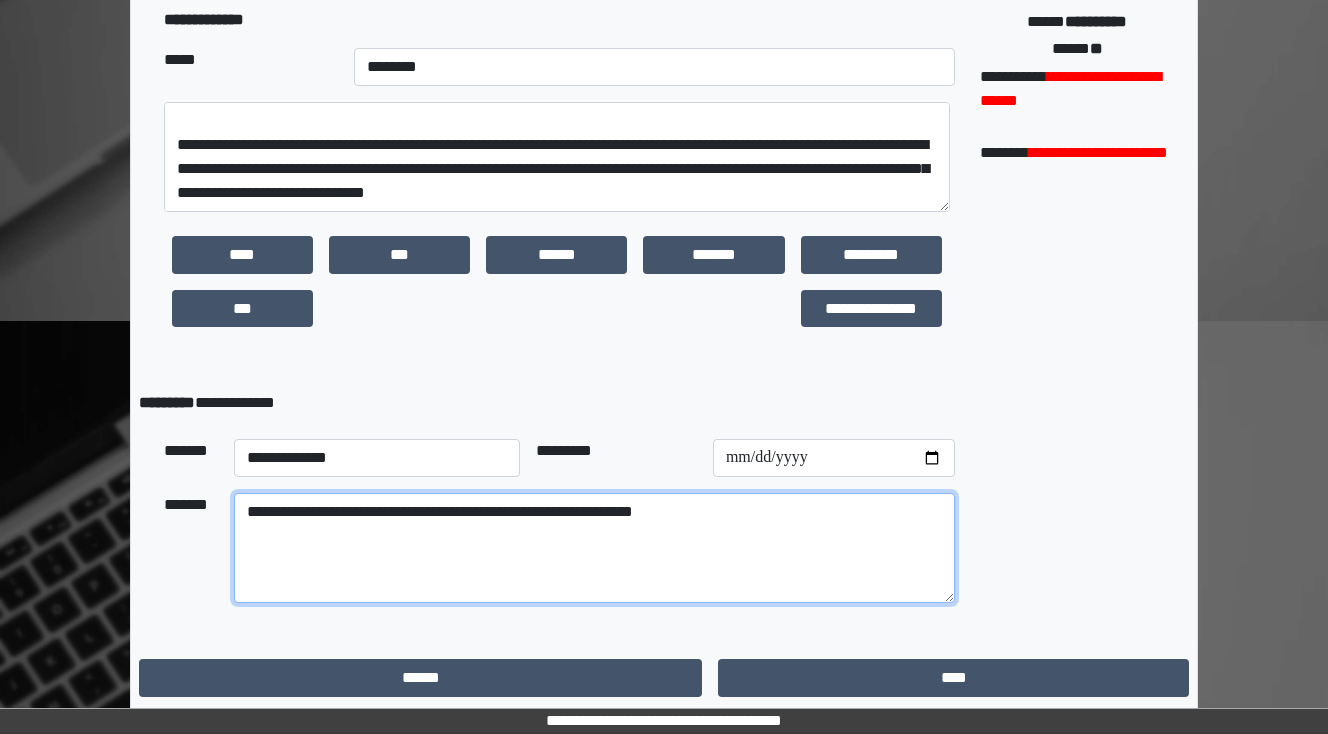 drag, startPoint x: 720, startPoint y: 518, endPoint x: 731, endPoint y: 538, distance: 22.825424 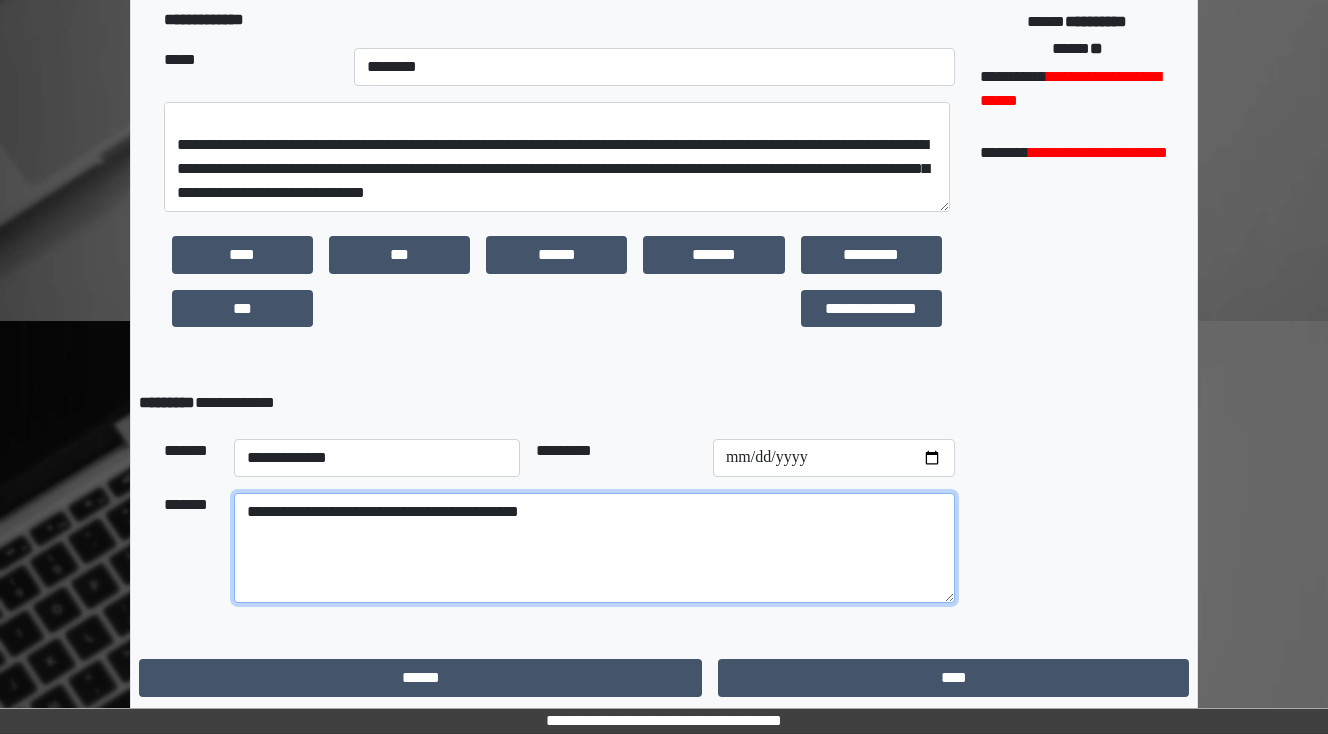 click on "**********" at bounding box center (594, 548) 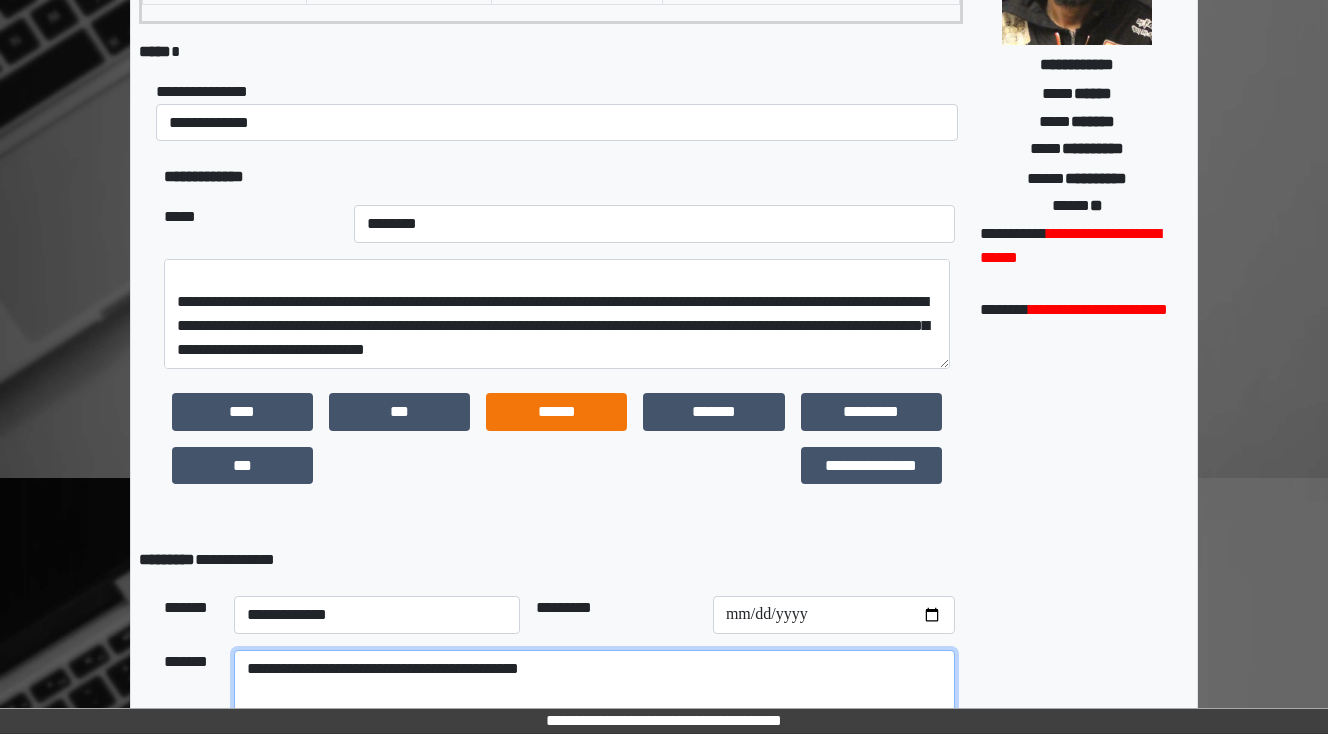 scroll, scrollTop: 310, scrollLeft: 0, axis: vertical 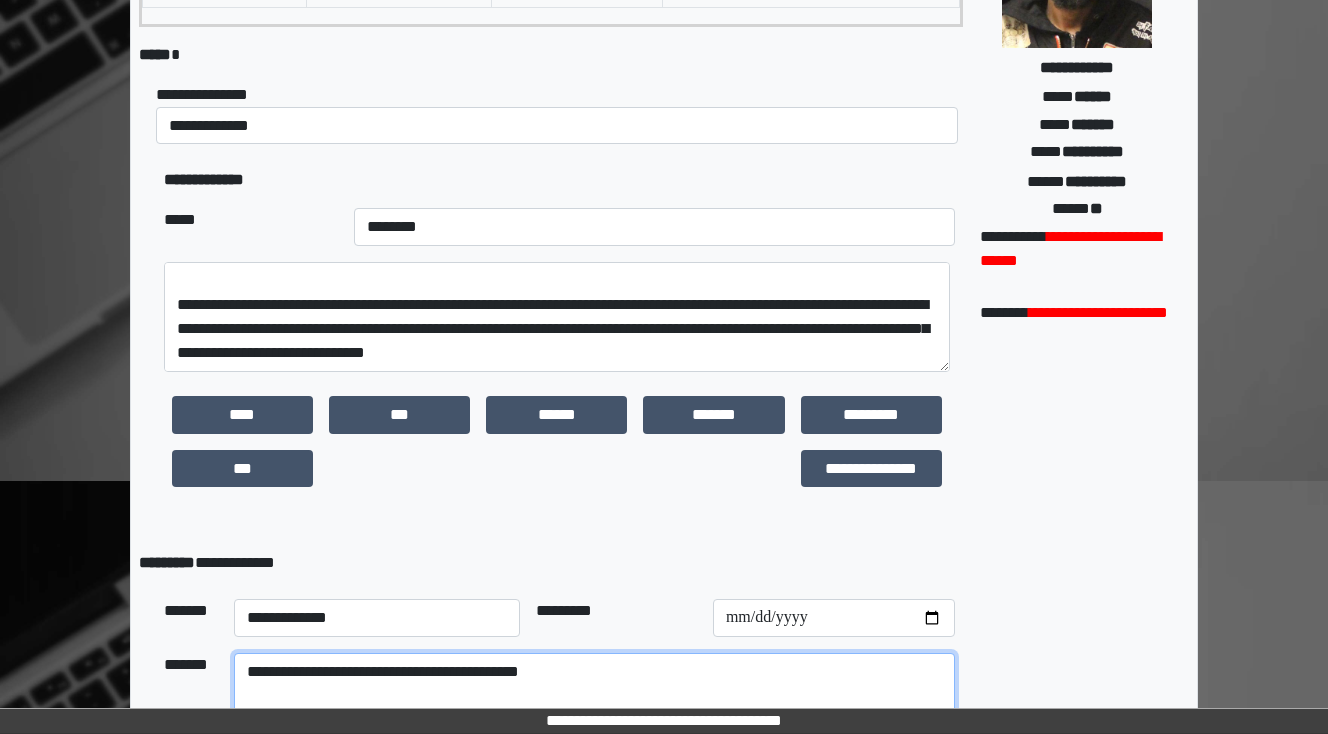 type on "**********" 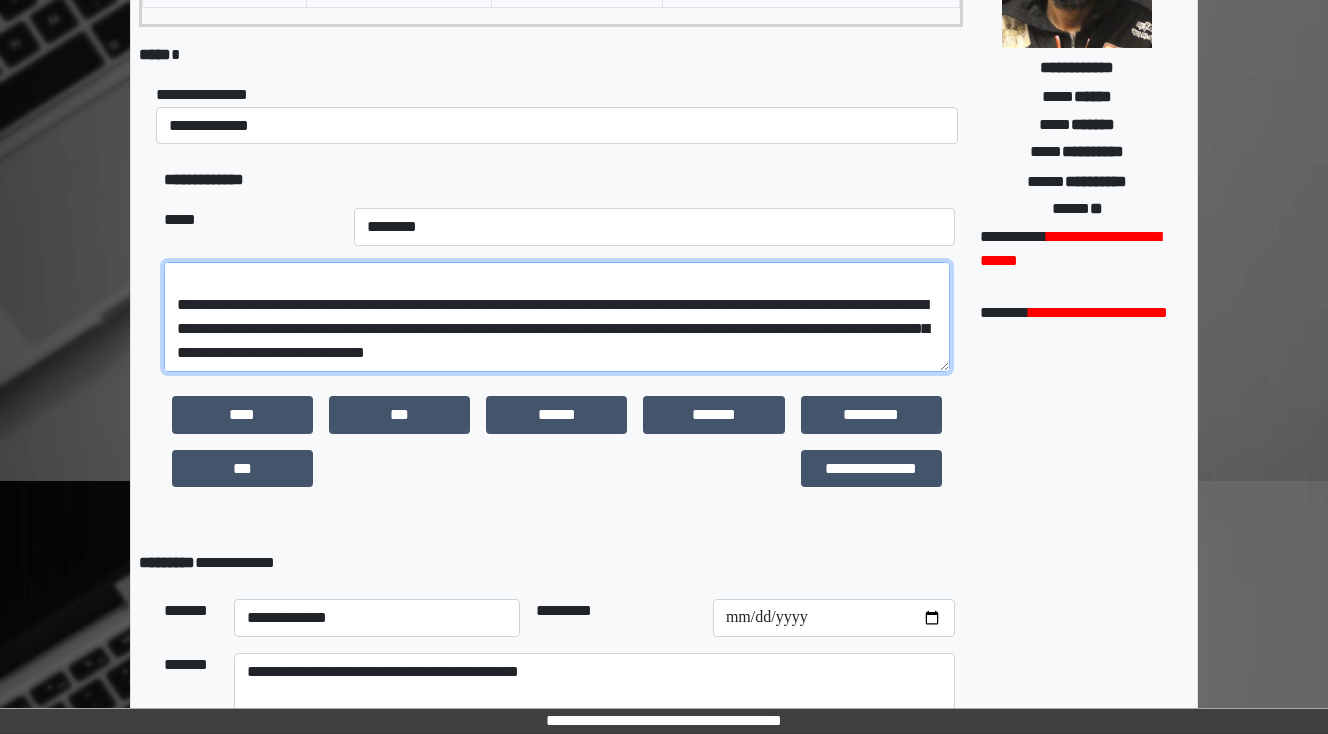 click at bounding box center [557, 317] 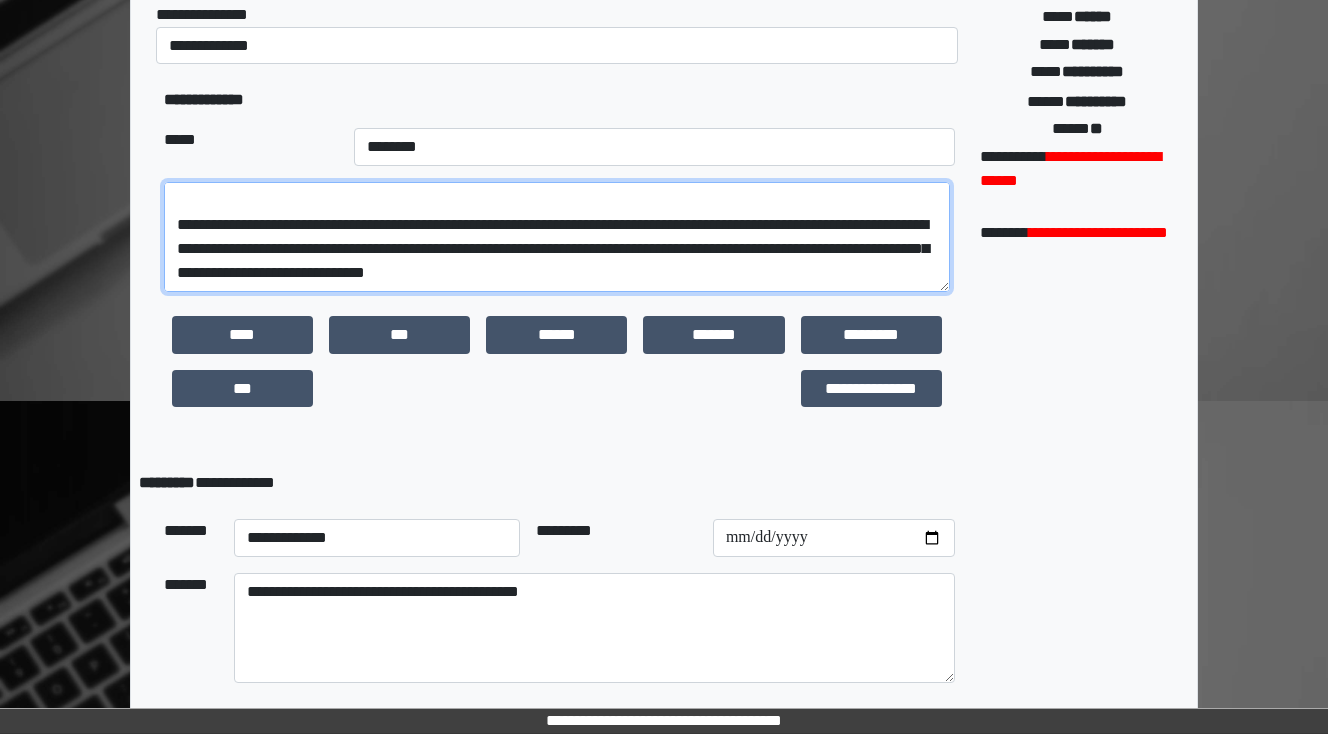 scroll, scrollTop: 230, scrollLeft: 0, axis: vertical 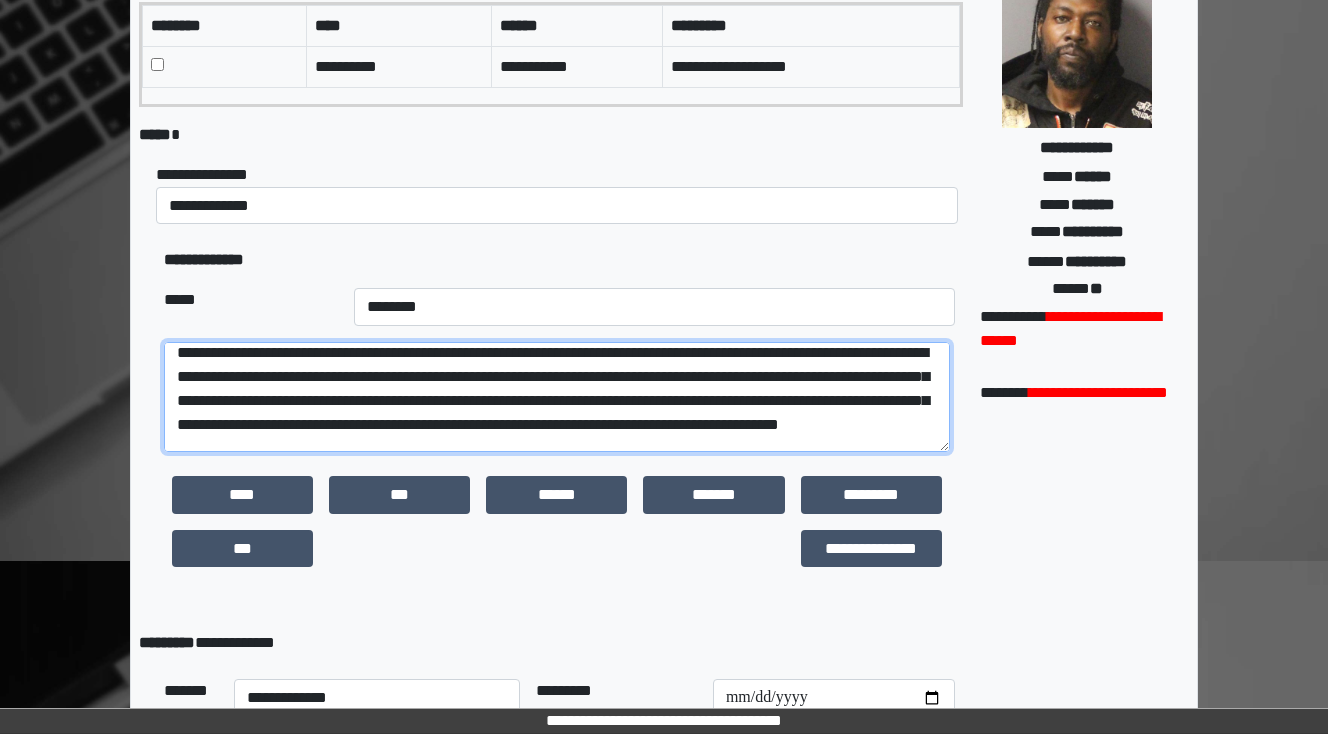 click at bounding box center (557, 397) 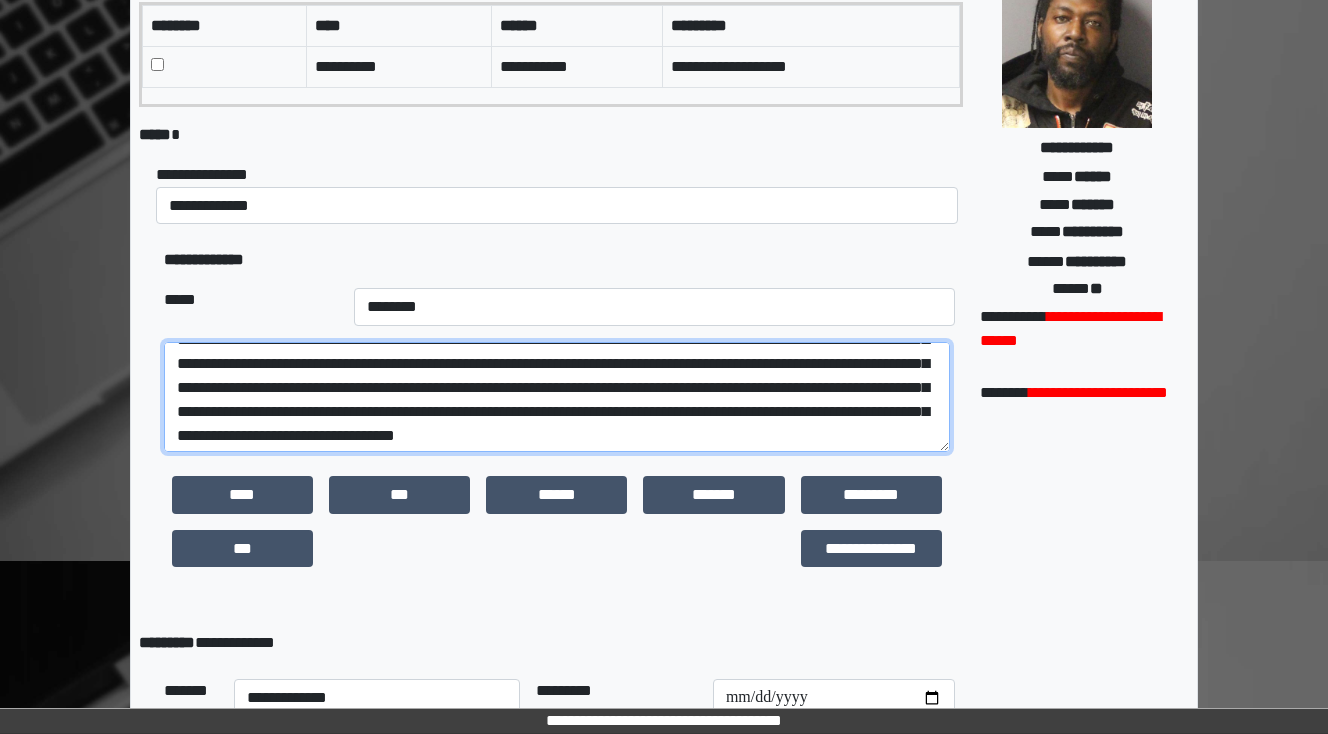 scroll, scrollTop: 144, scrollLeft: 0, axis: vertical 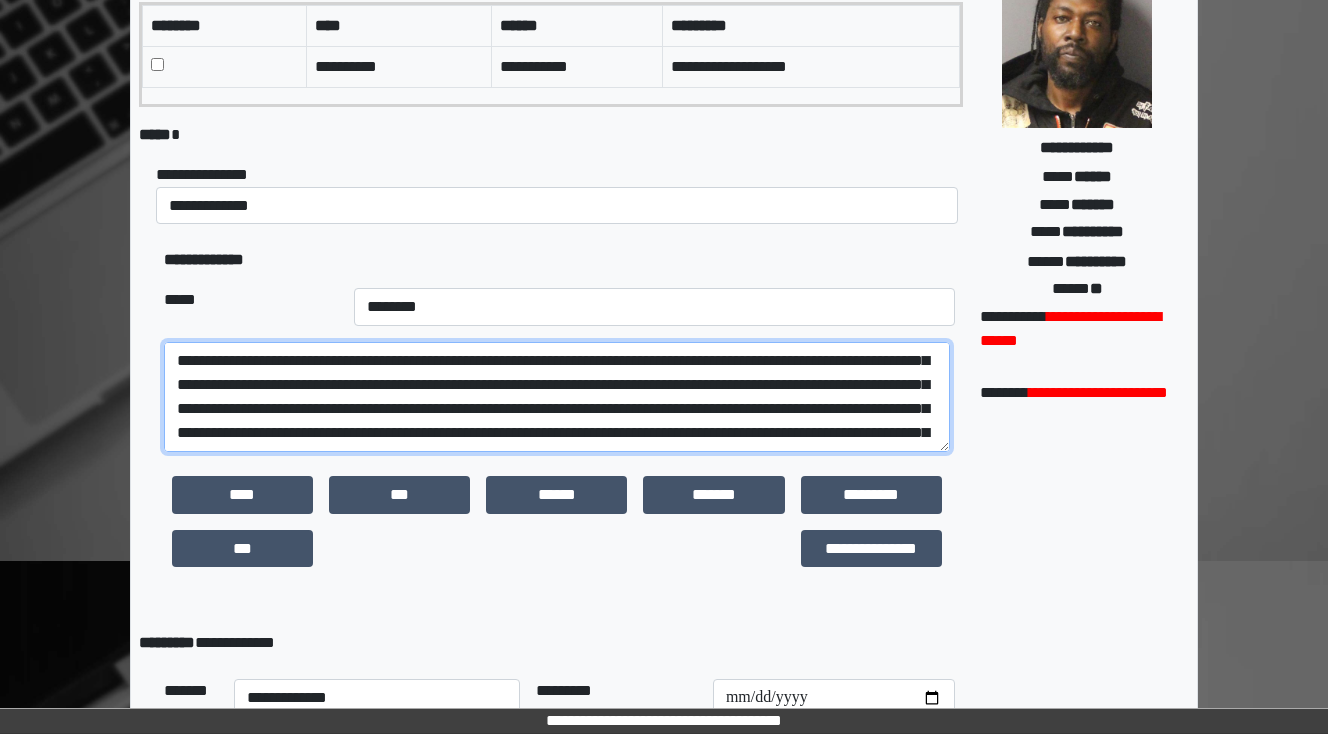 click at bounding box center (557, 397) 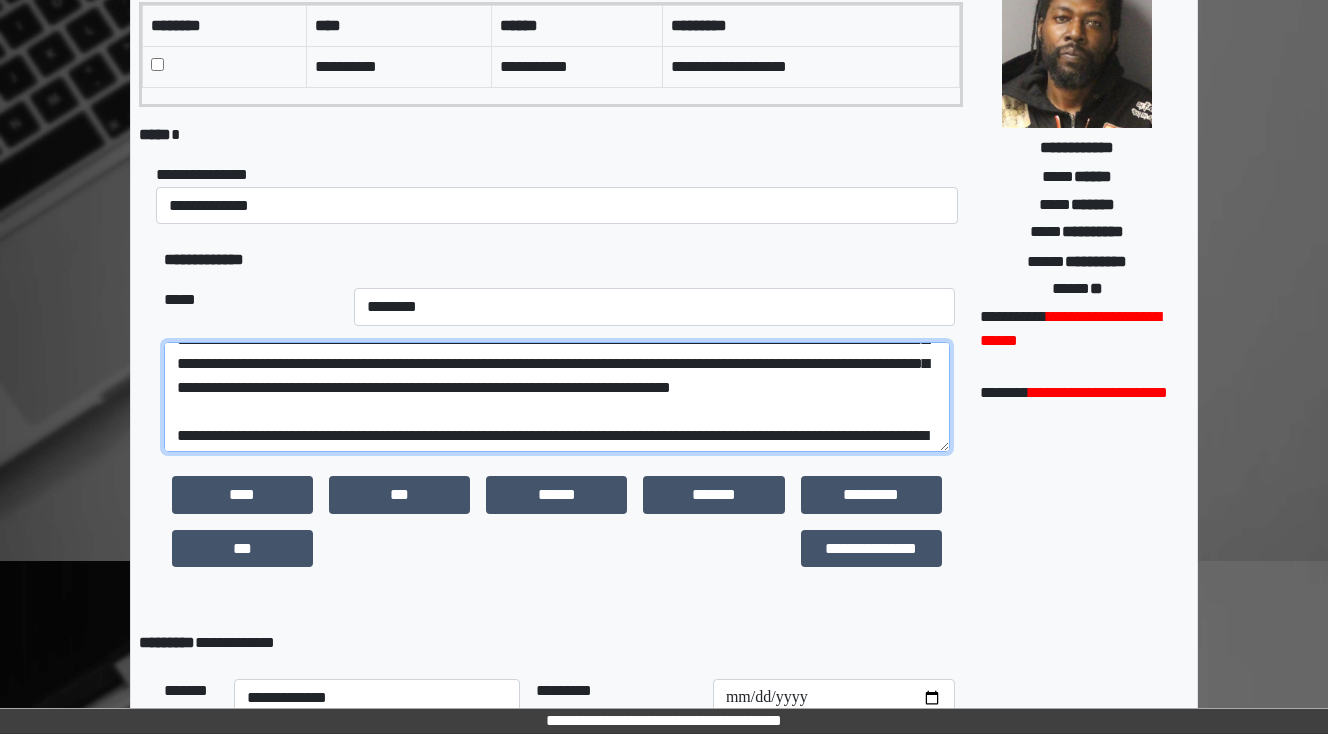 scroll, scrollTop: 240, scrollLeft: 0, axis: vertical 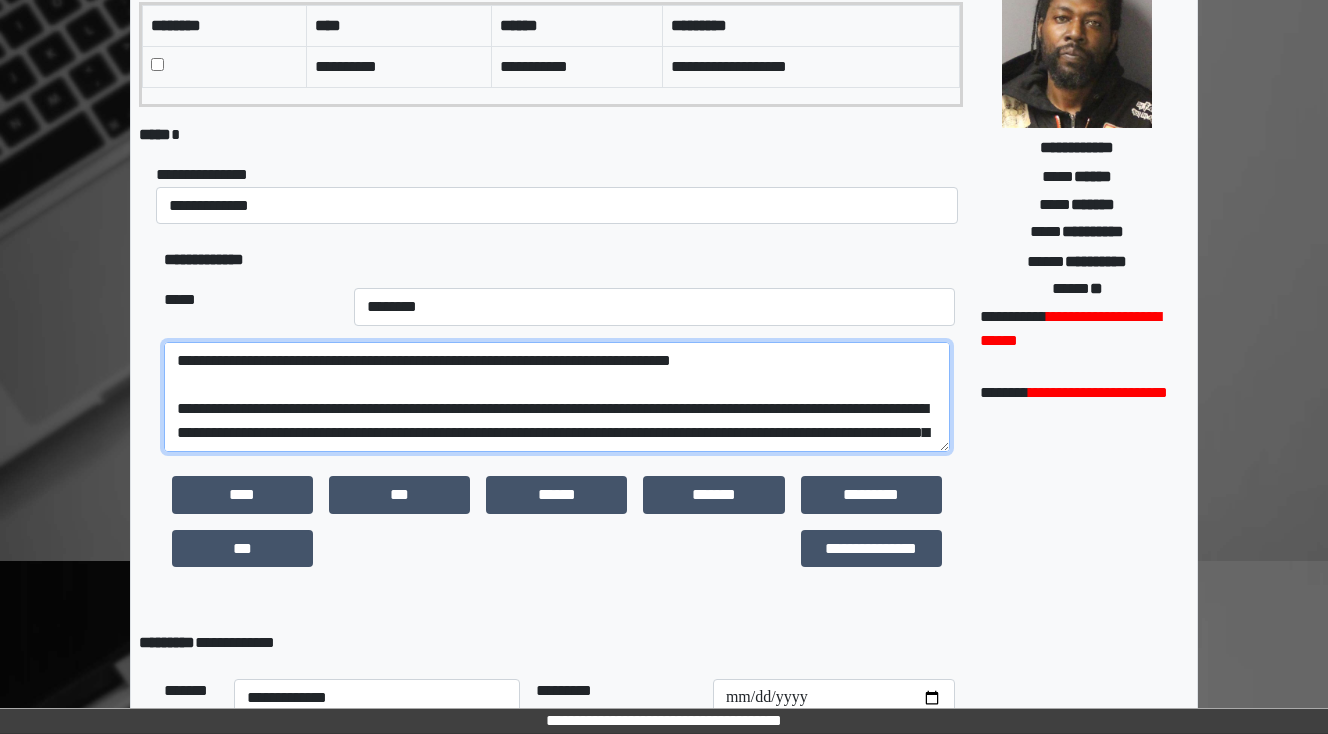 click at bounding box center [557, 397] 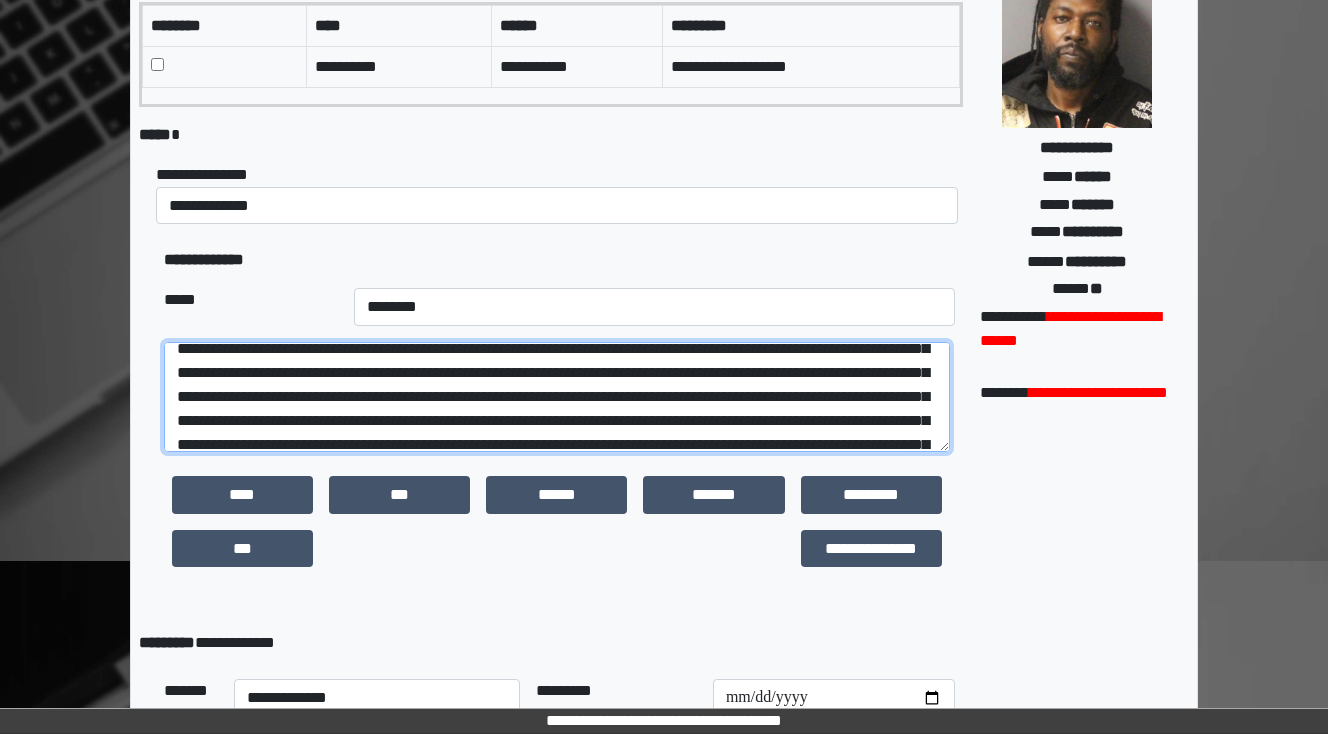 scroll, scrollTop: 160, scrollLeft: 0, axis: vertical 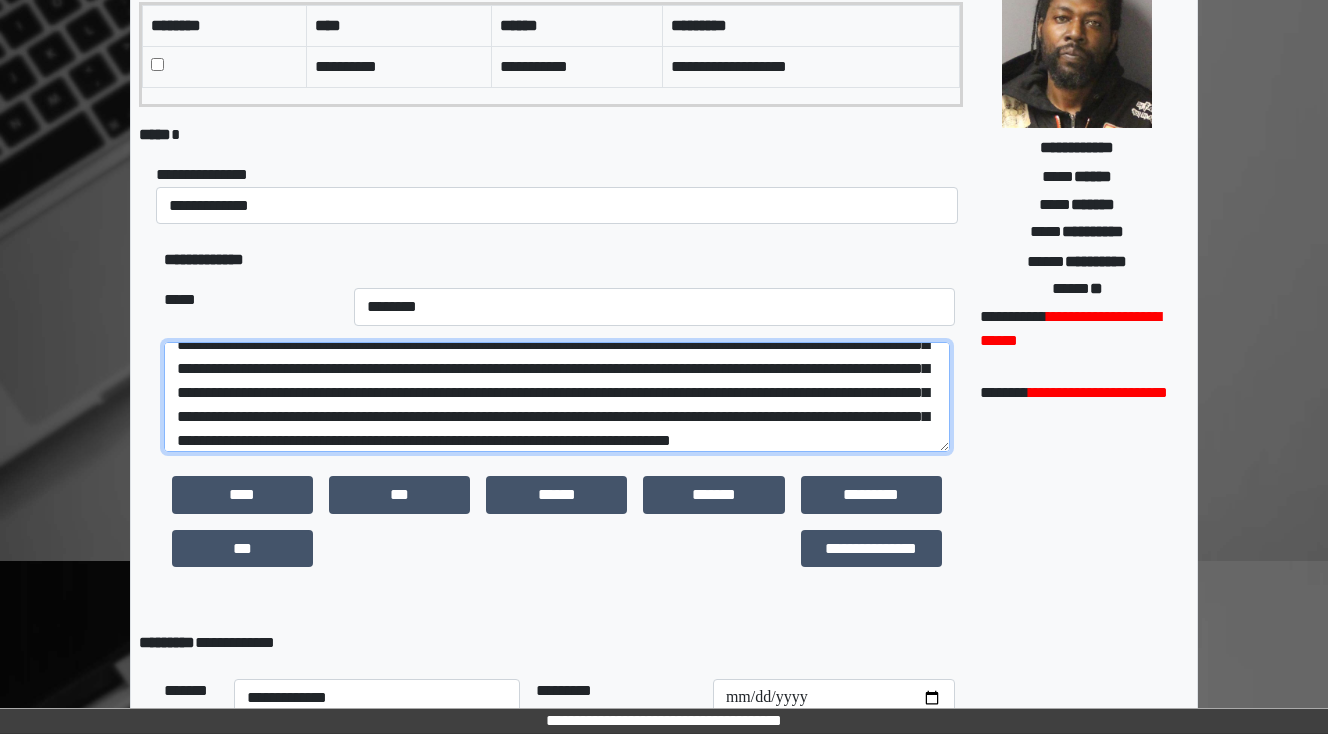 click at bounding box center (557, 397) 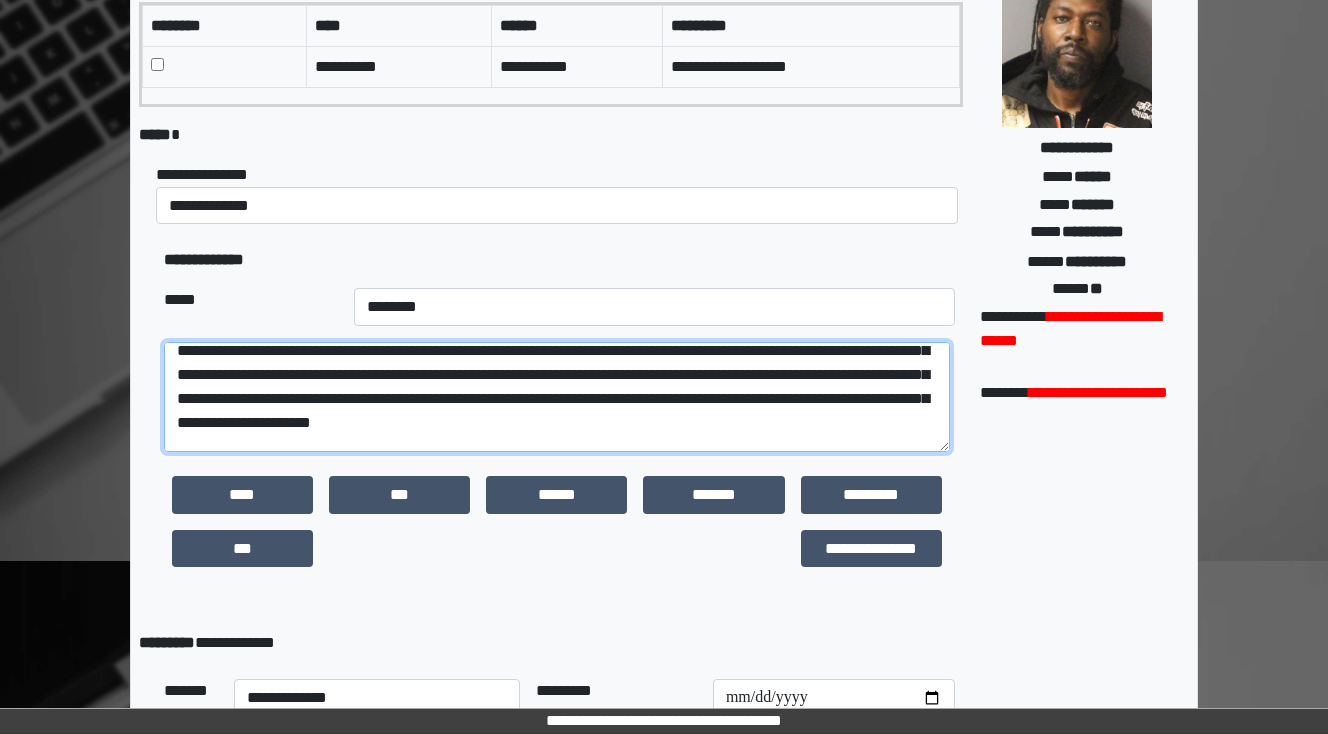 scroll, scrollTop: 240, scrollLeft: 0, axis: vertical 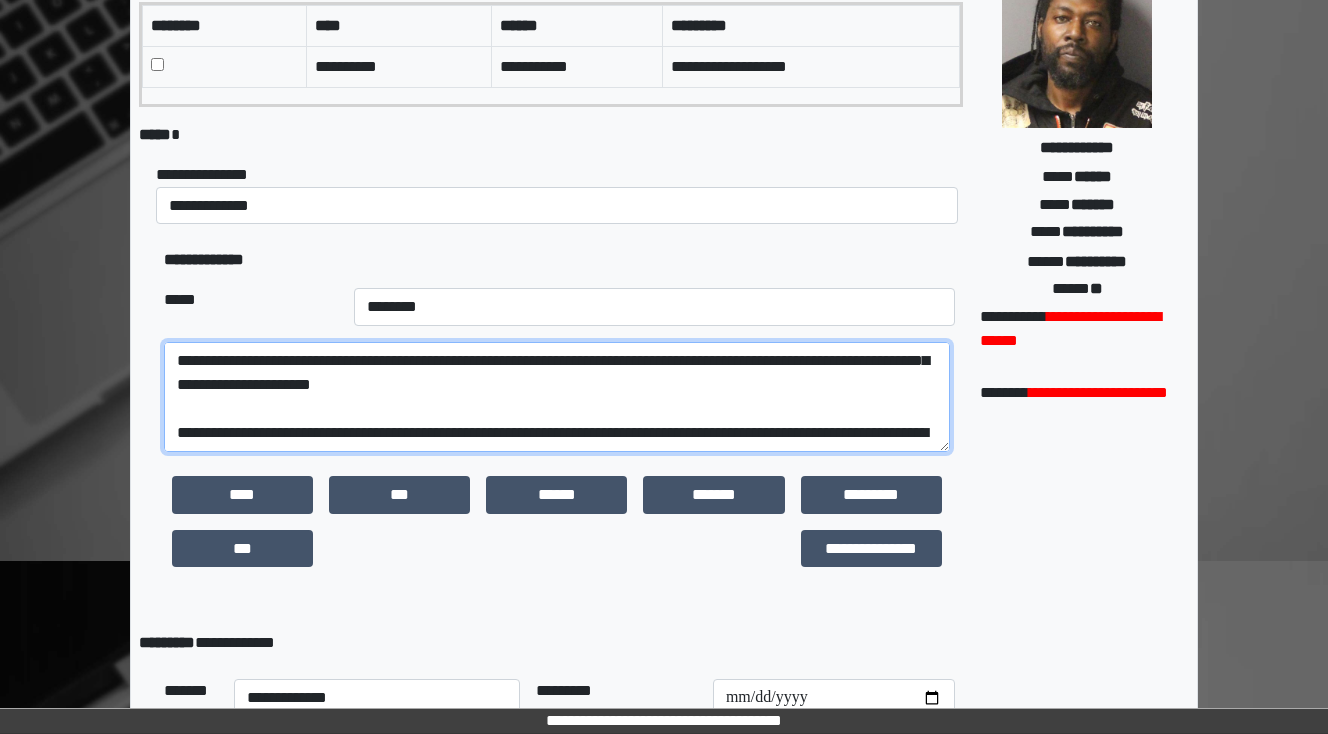 click at bounding box center [557, 397] 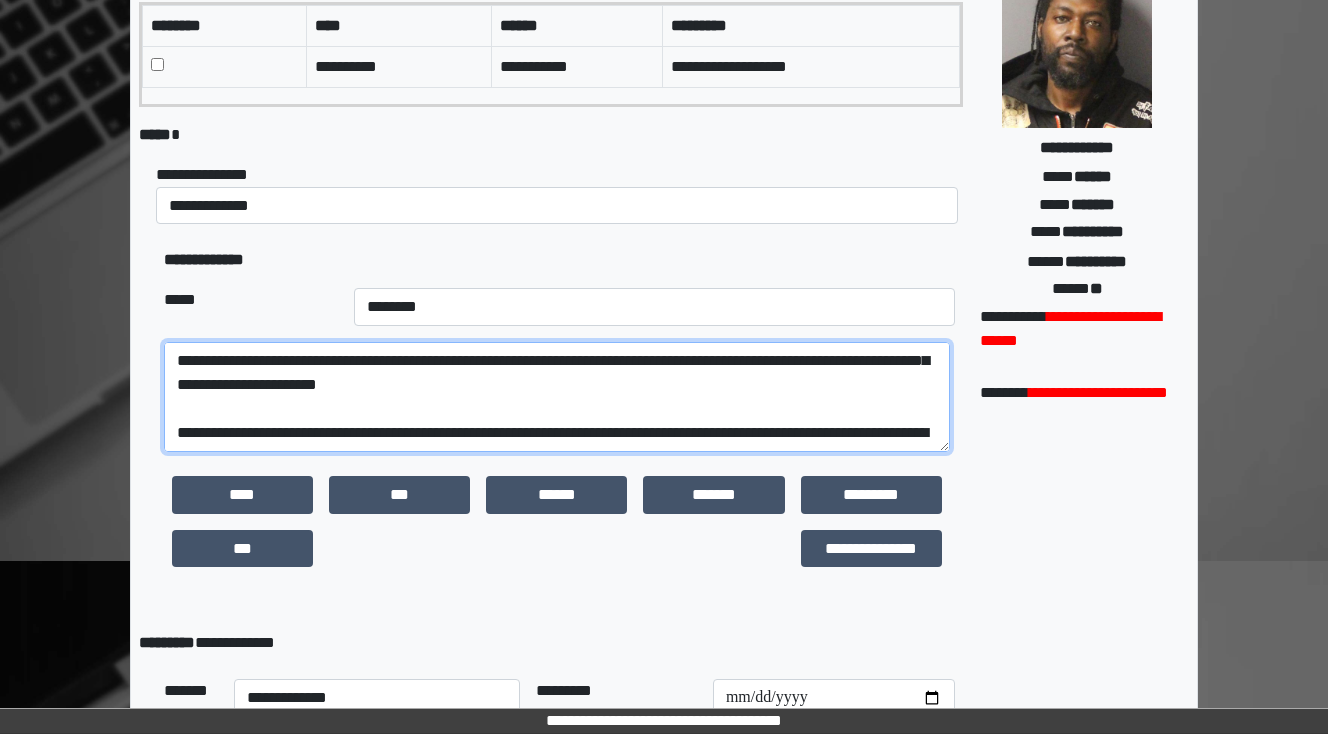 drag, startPoint x: 642, startPoint y: 382, endPoint x: 604, endPoint y: 377, distance: 38.327538 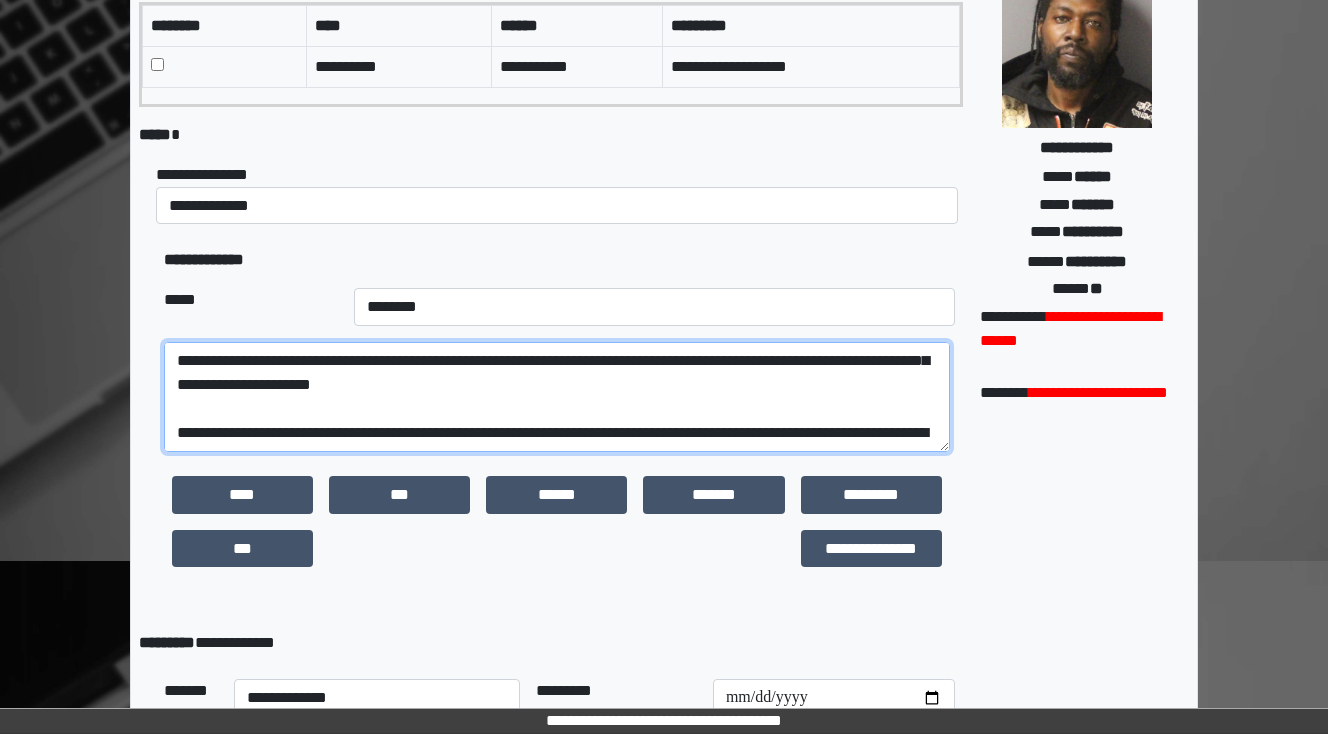 click at bounding box center (557, 397) 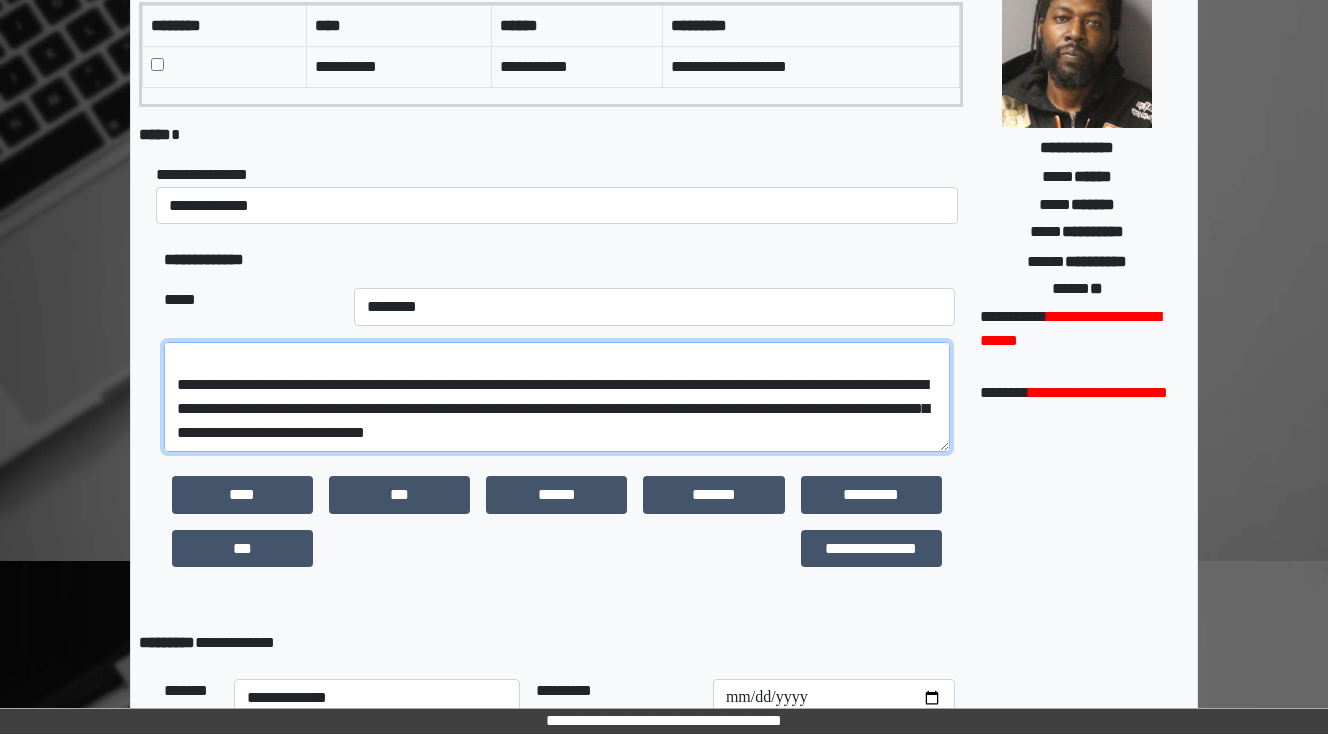 scroll, scrollTop: 528, scrollLeft: 0, axis: vertical 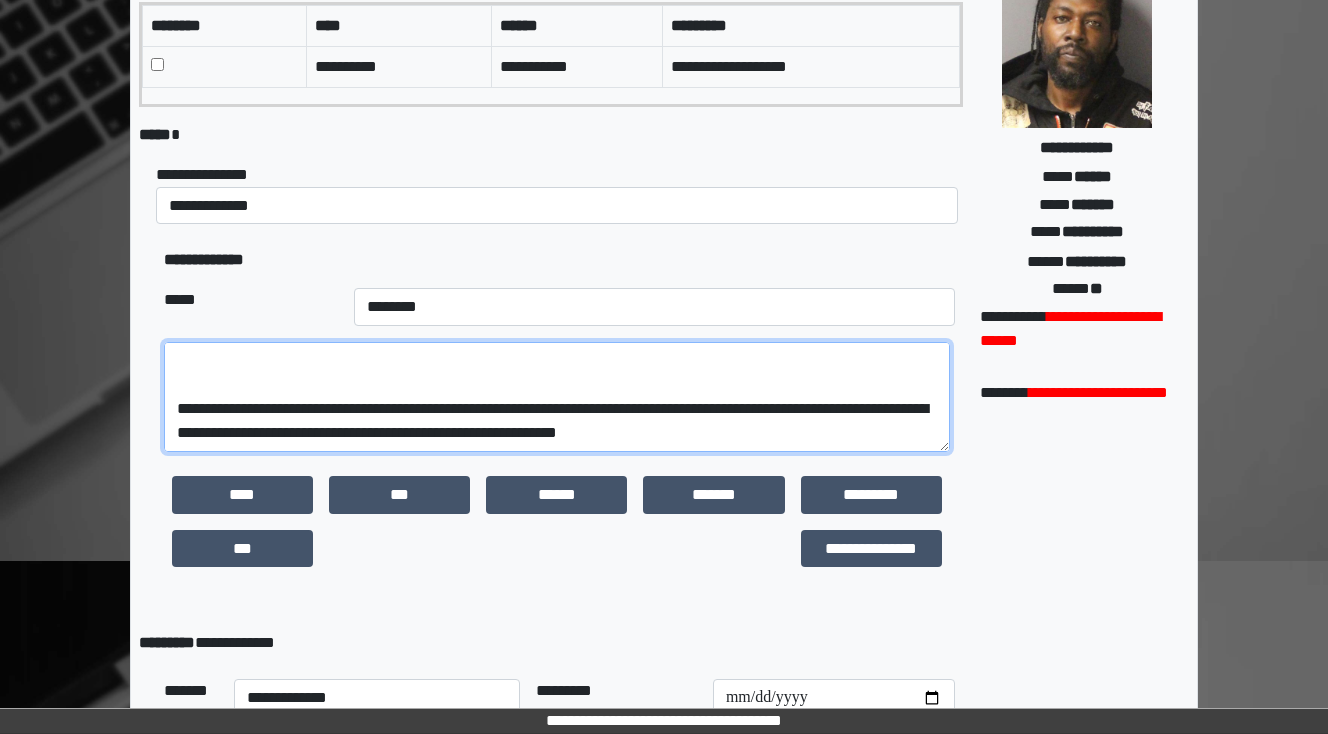 click at bounding box center [557, 397] 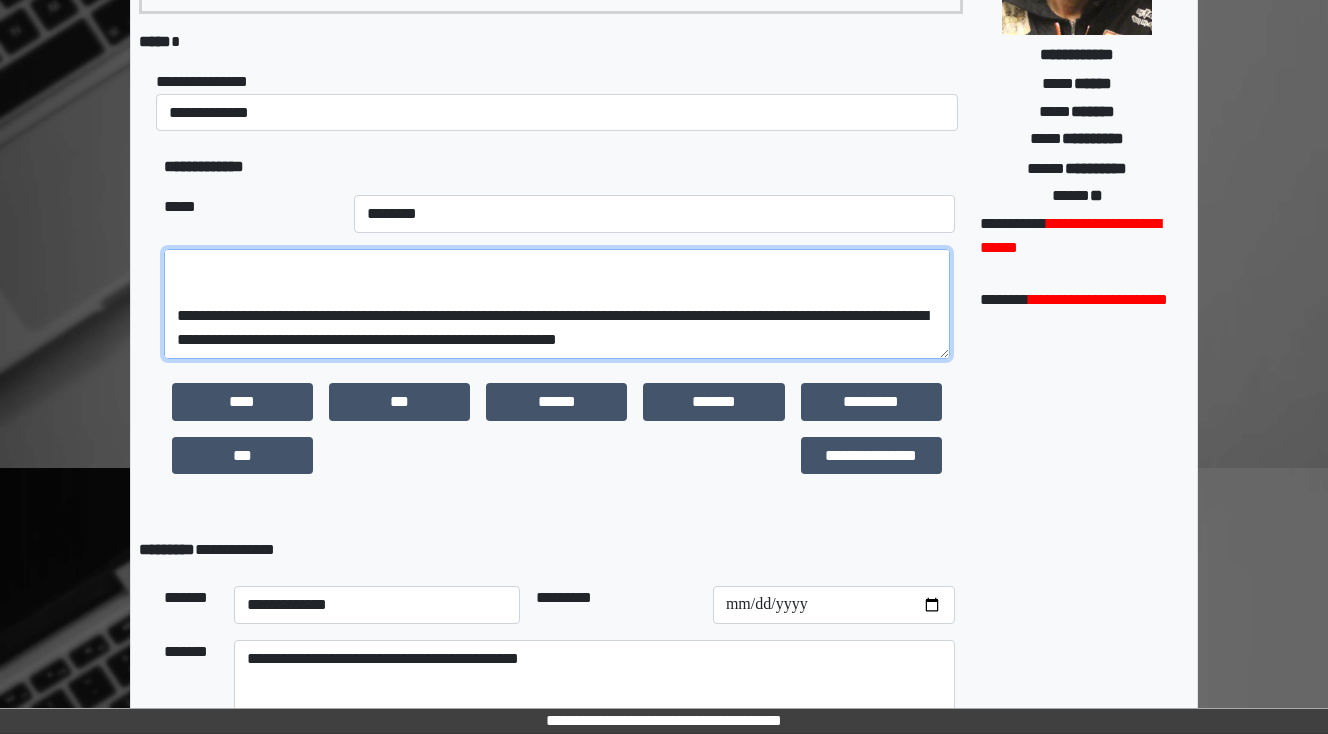 scroll, scrollTop: 230, scrollLeft: 0, axis: vertical 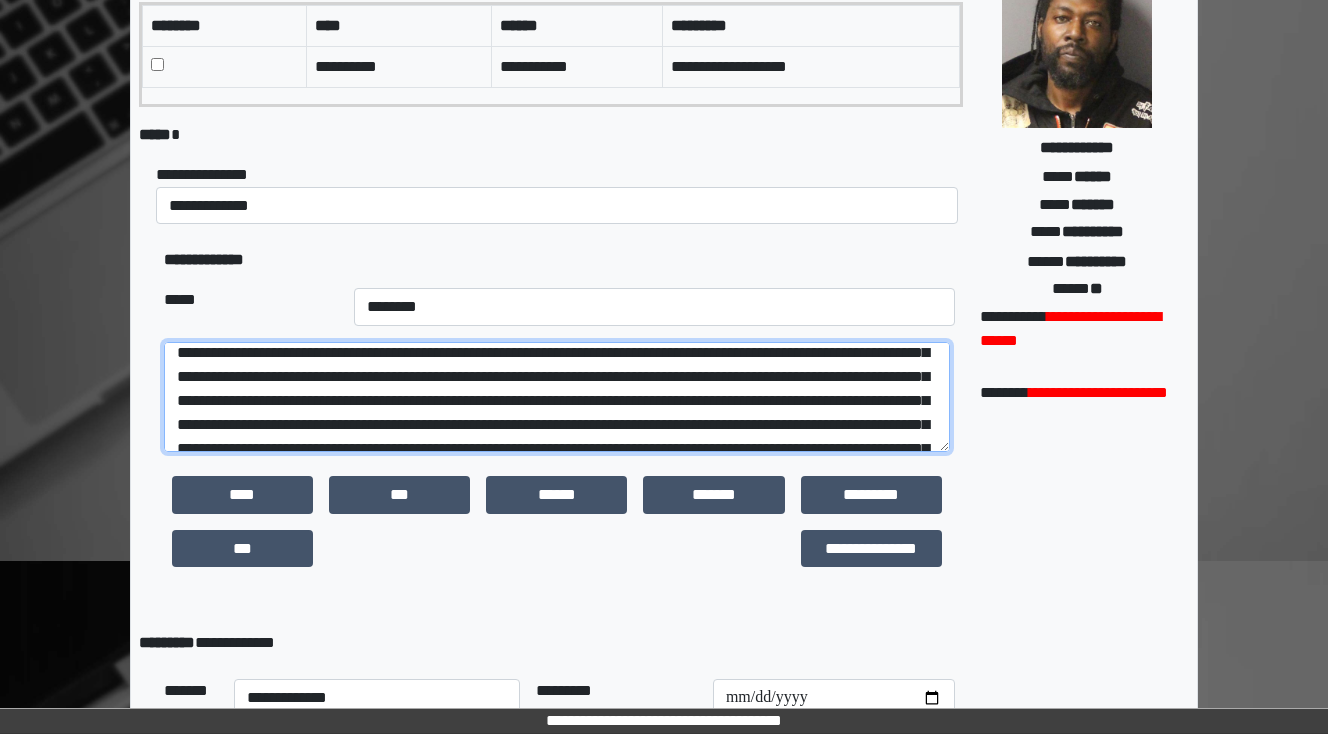 click at bounding box center [557, 397] 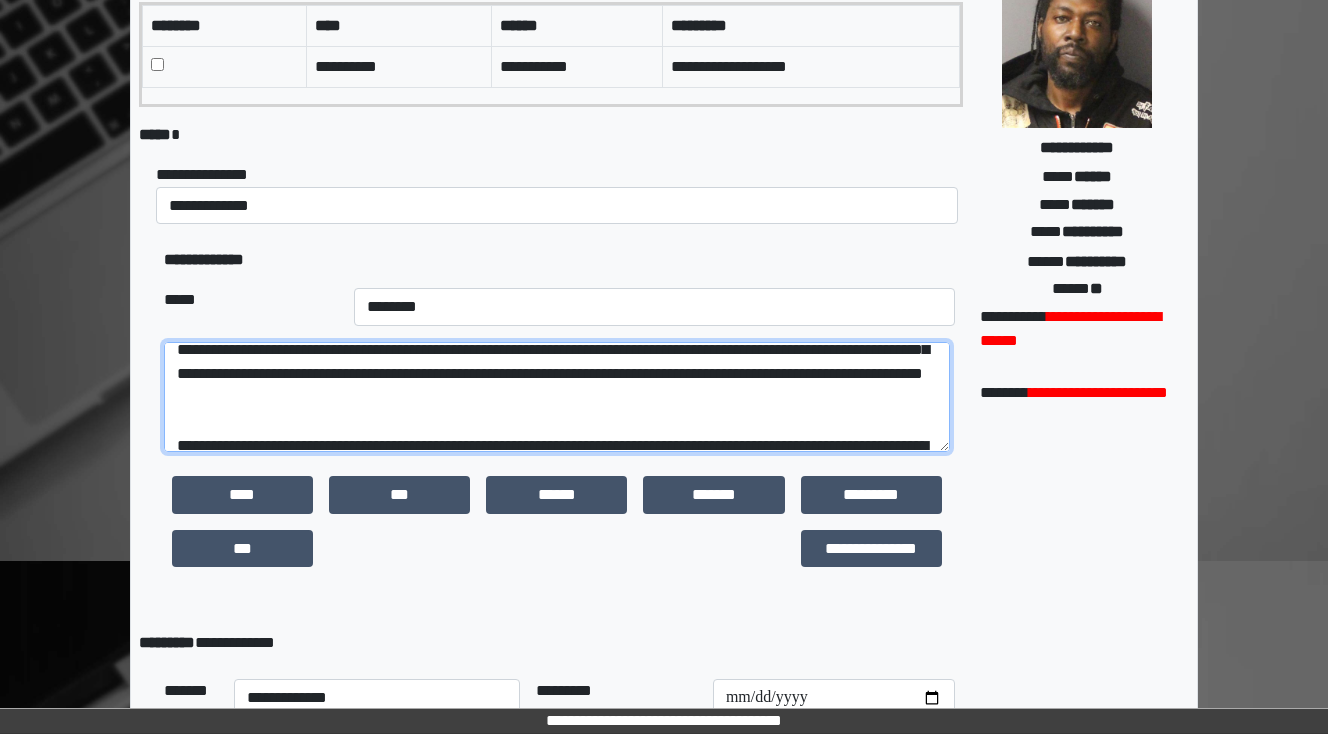 scroll, scrollTop: 424, scrollLeft: 0, axis: vertical 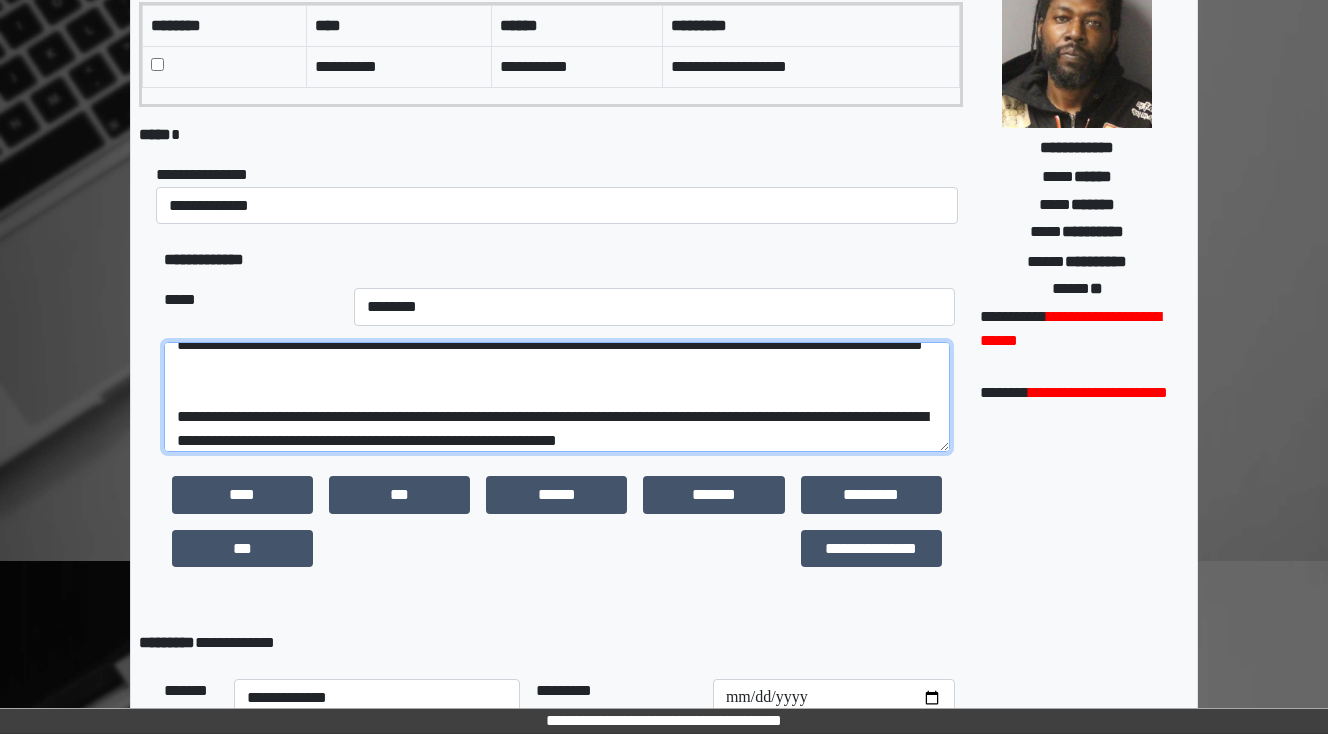 click at bounding box center [557, 397] 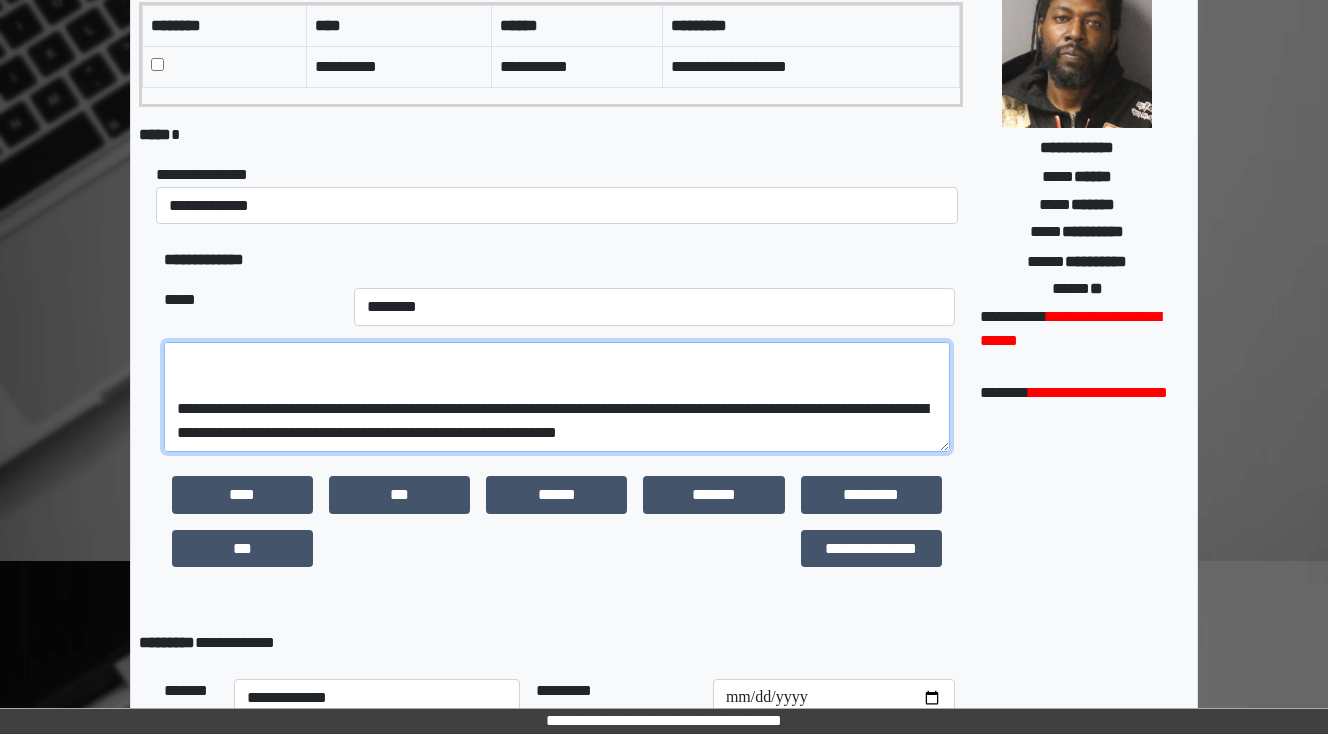 scroll, scrollTop: 504, scrollLeft: 0, axis: vertical 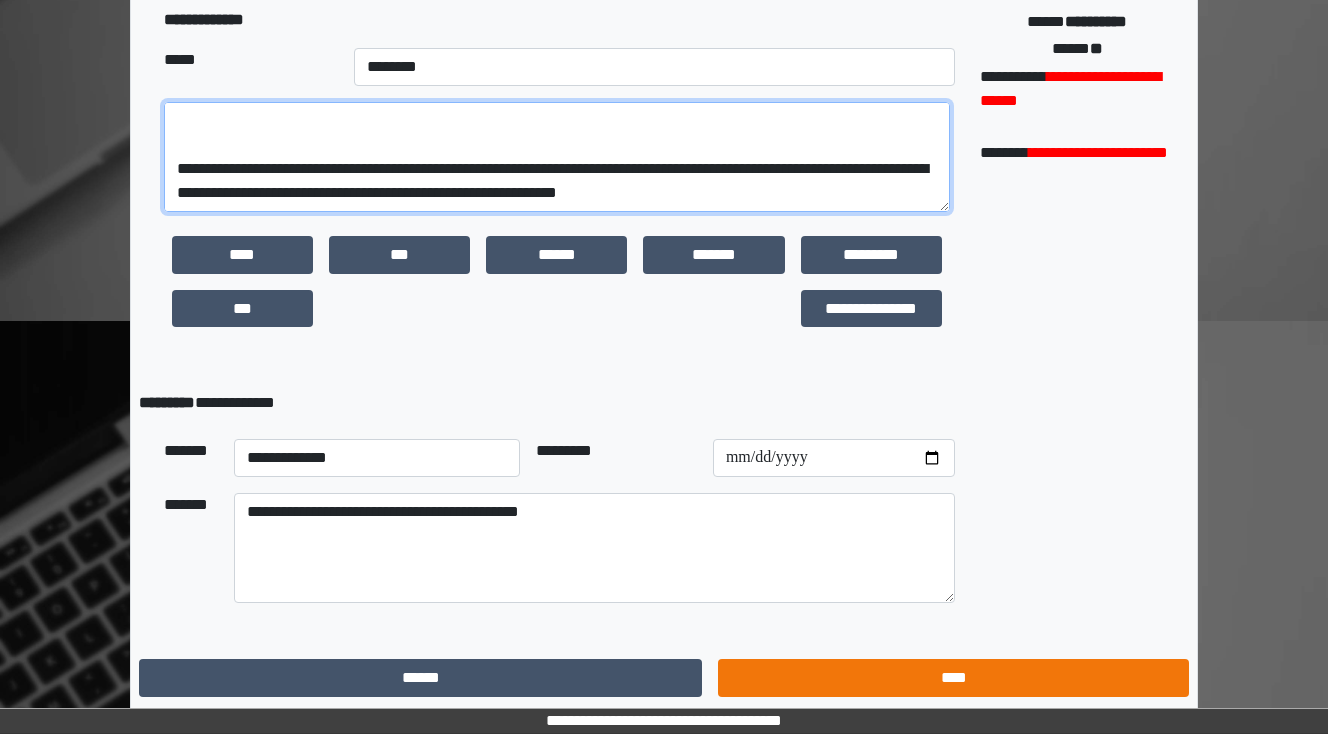 type on "**********" 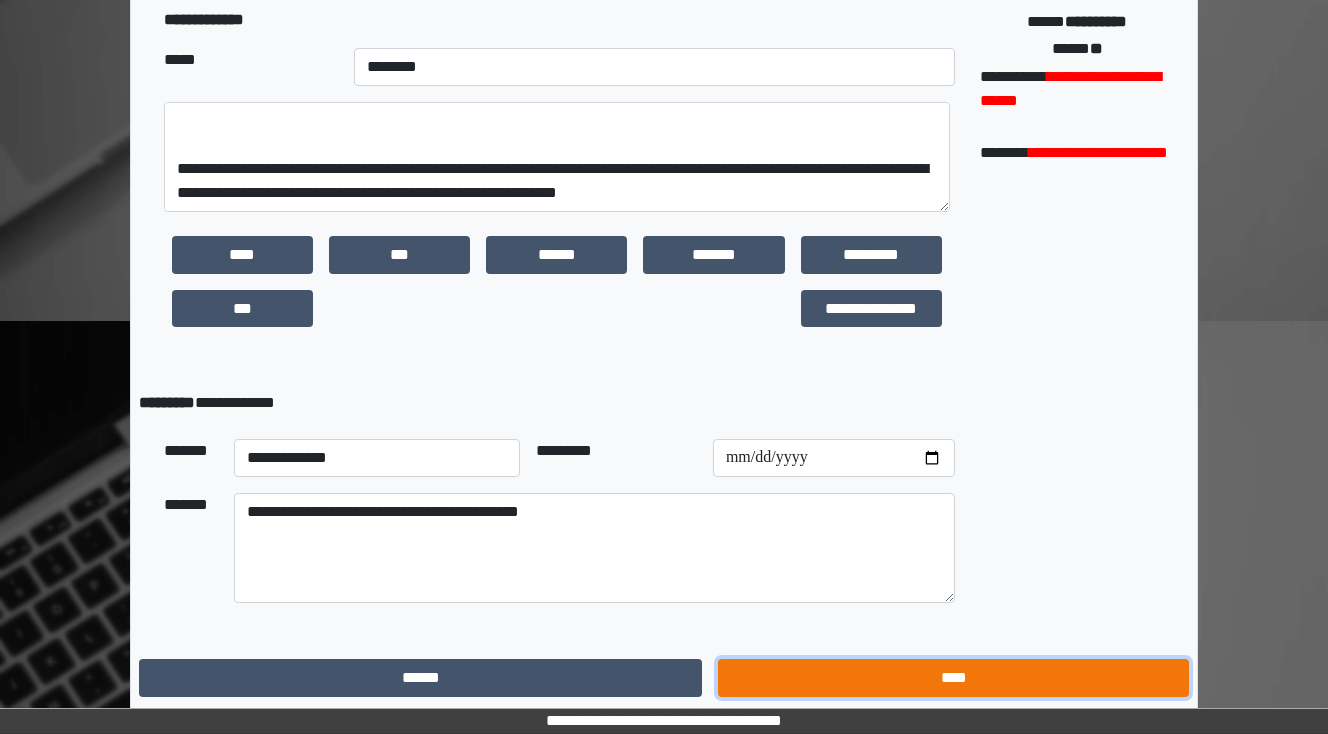 click on "****" at bounding box center (953, 678) 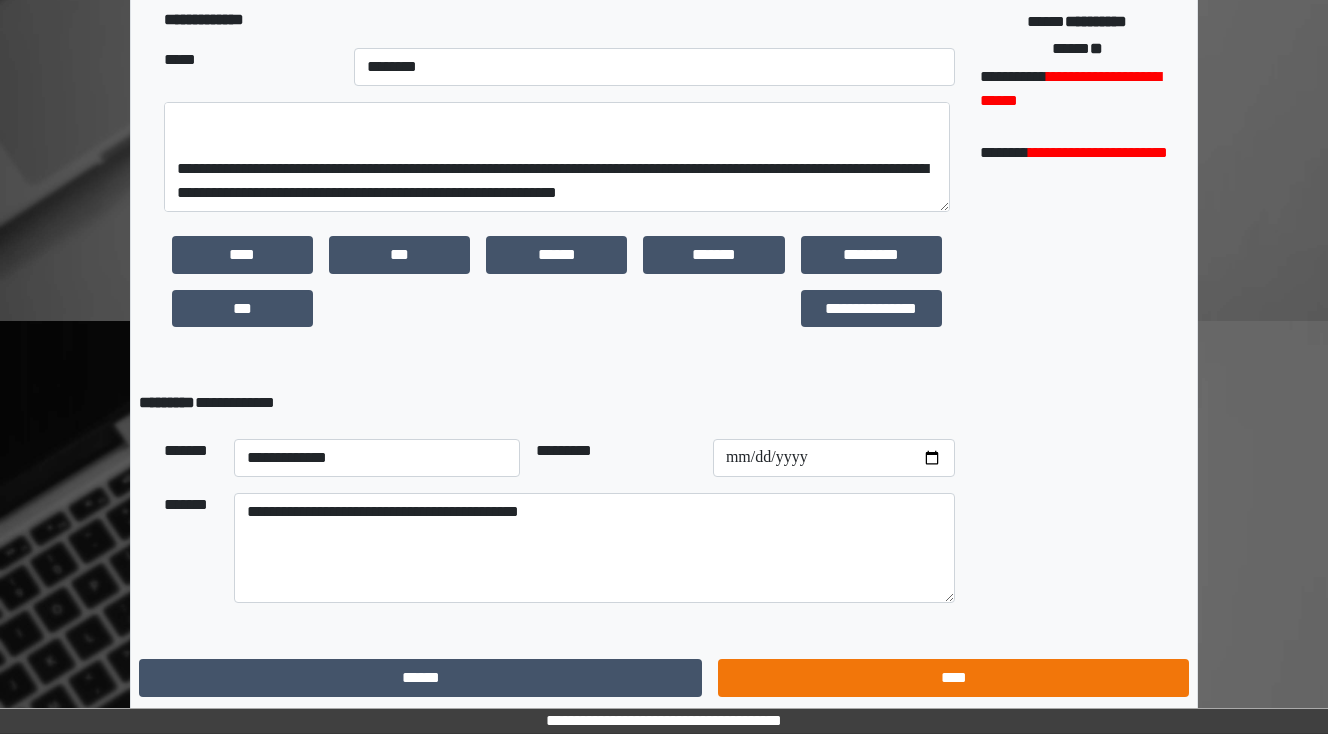 scroll, scrollTop: 0, scrollLeft: 0, axis: both 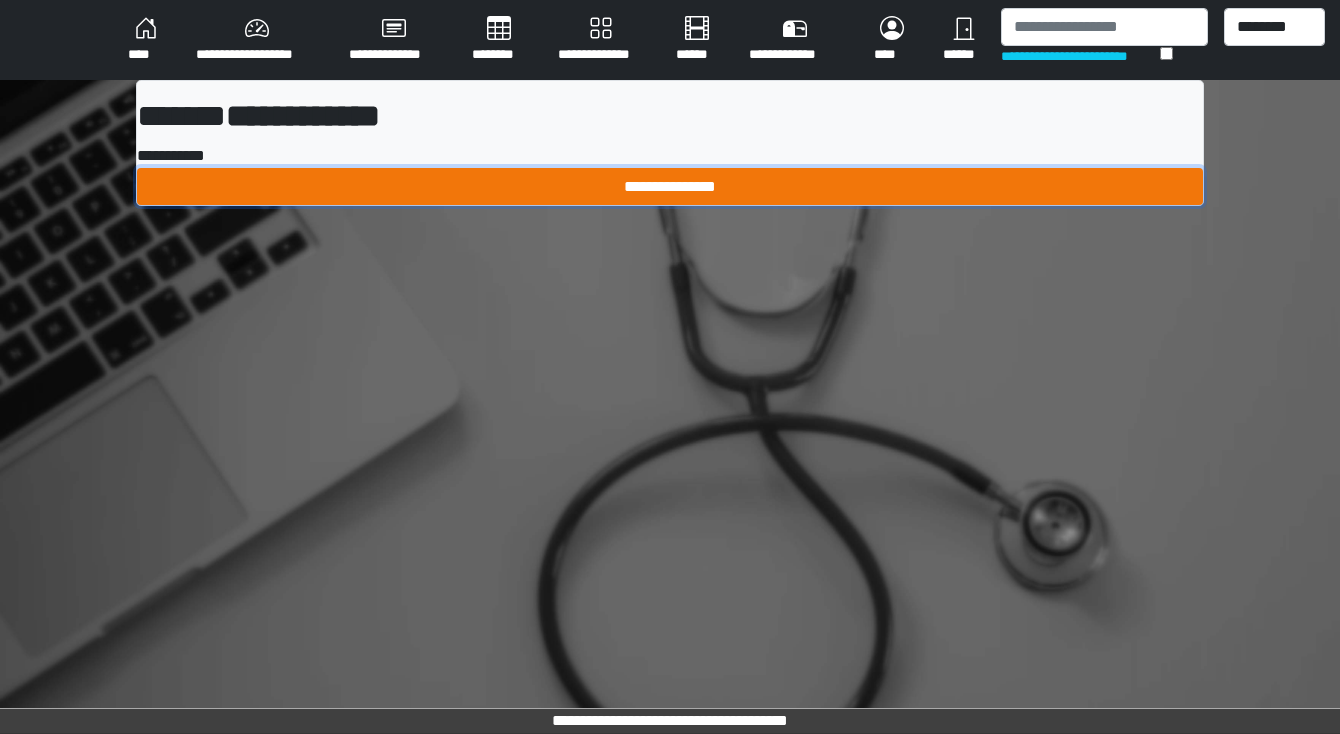 click on "**********" at bounding box center (670, 187) 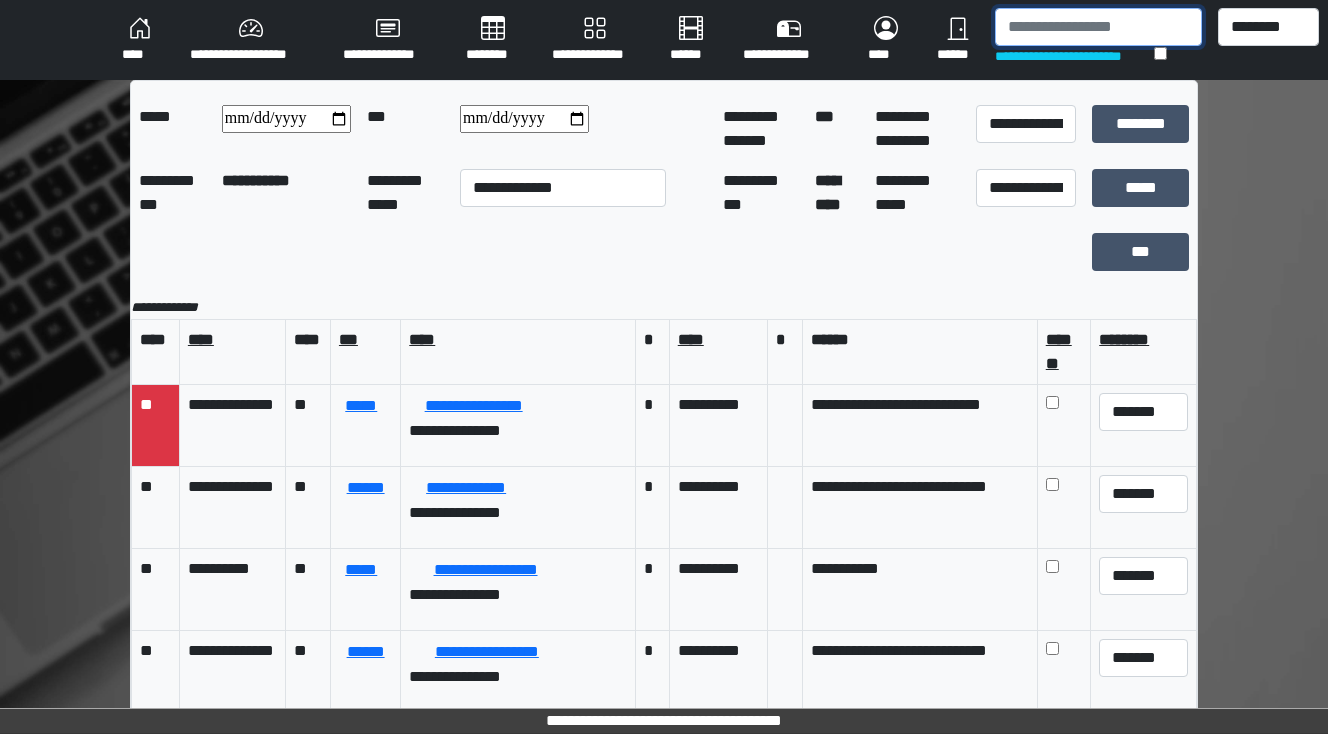 click at bounding box center (1098, 27) 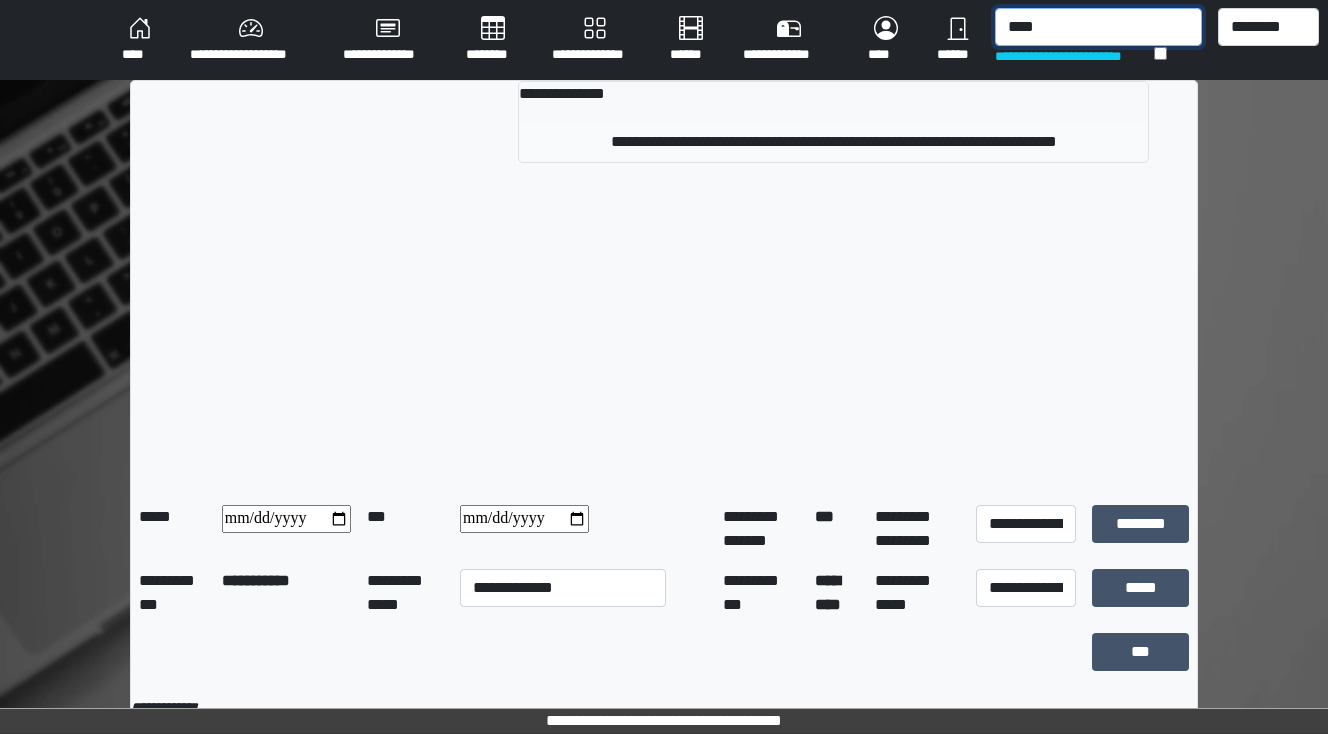 type on "****" 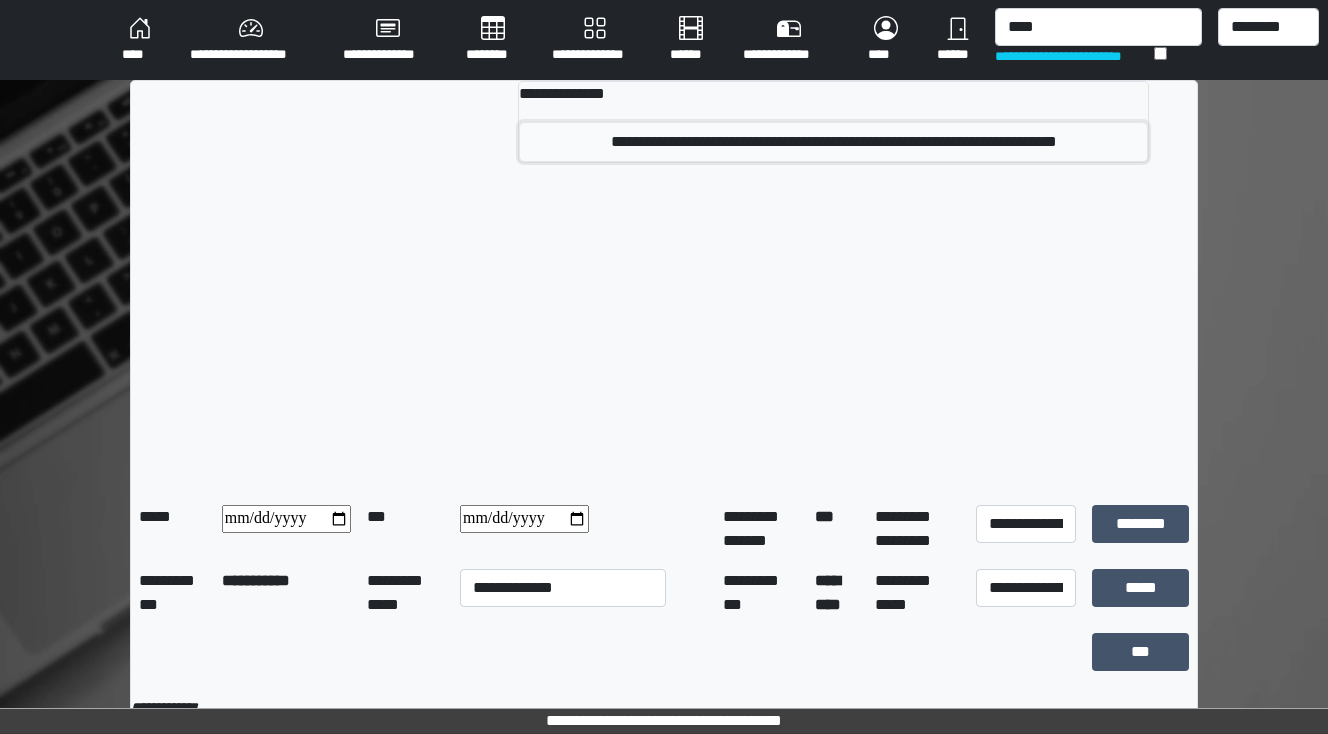 click on "**********" at bounding box center [833, 142] 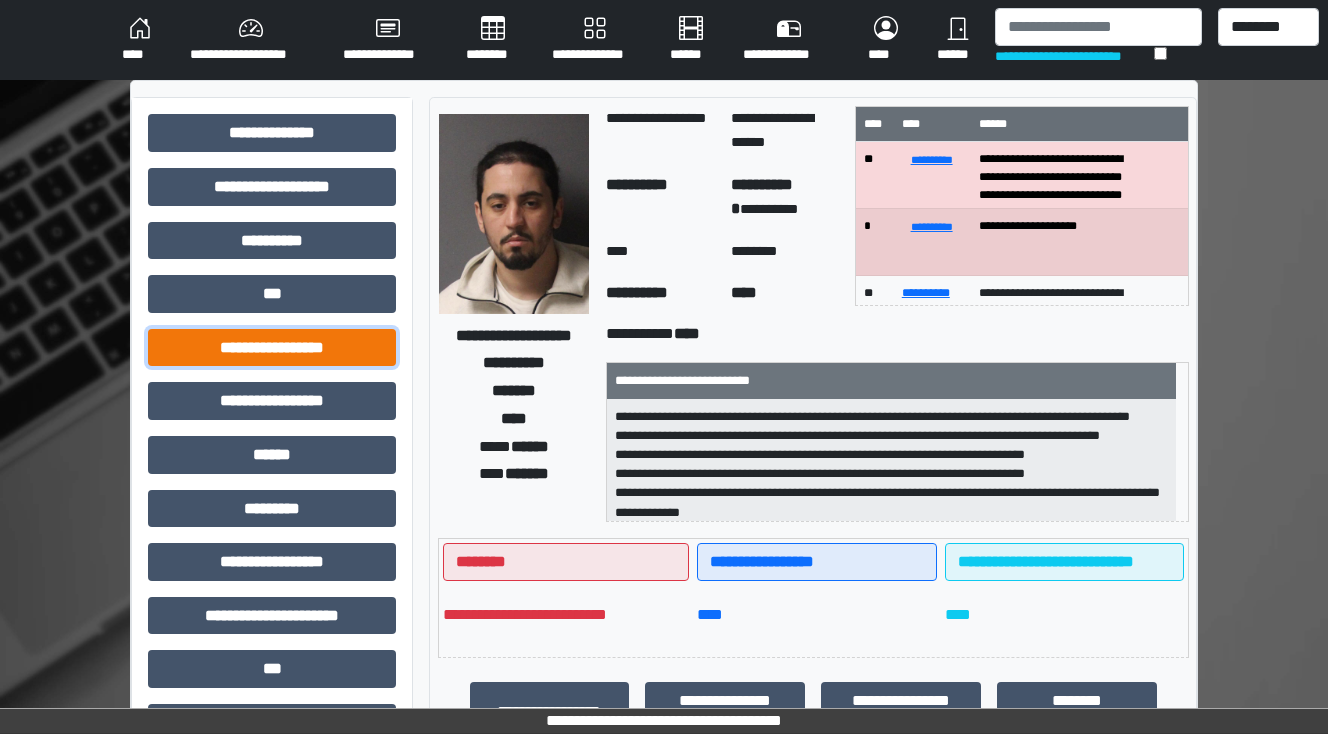 click on "**********" at bounding box center (272, 348) 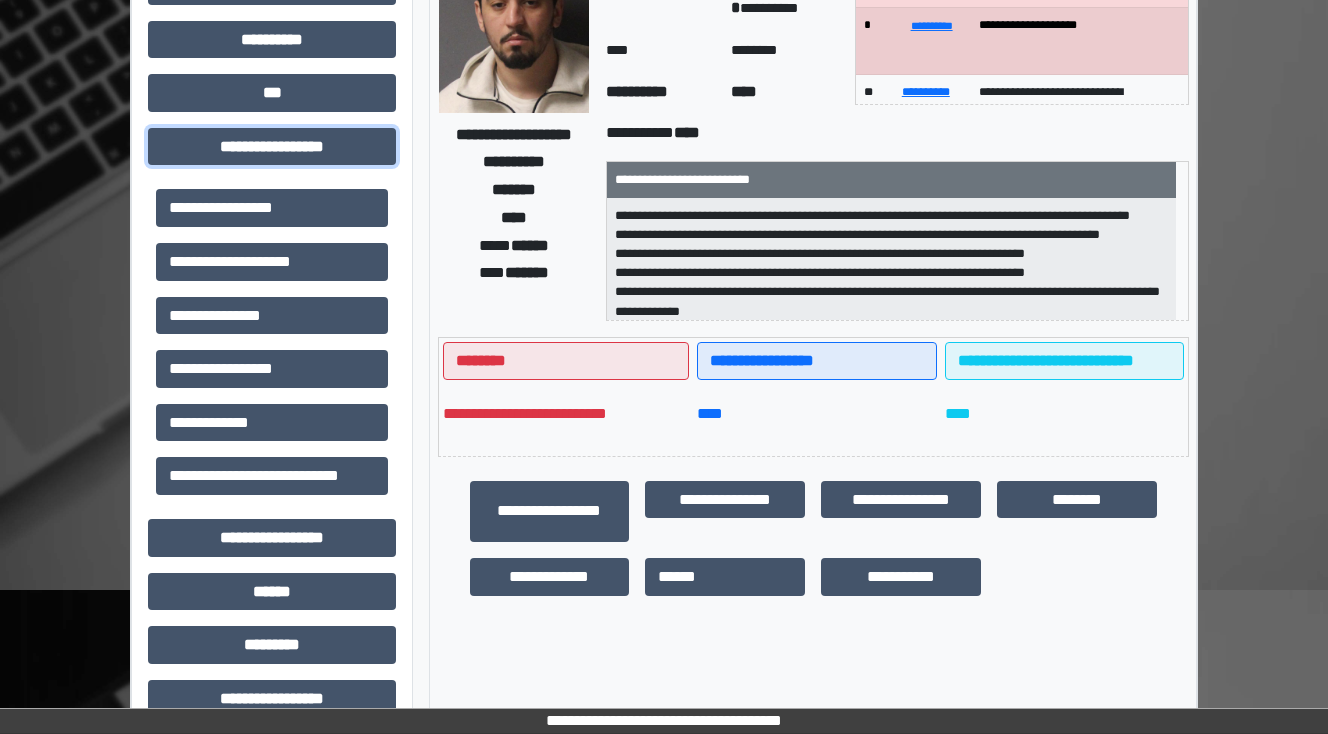 scroll, scrollTop: 80, scrollLeft: 0, axis: vertical 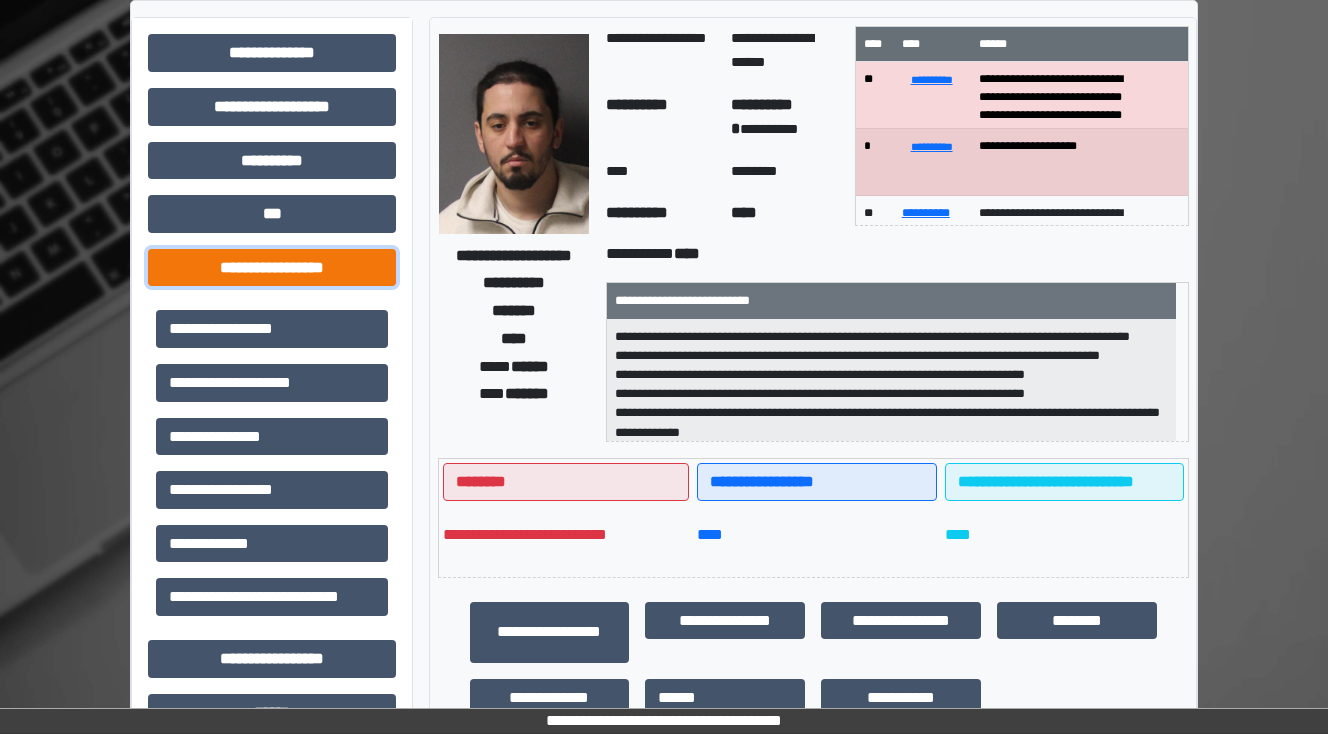 click on "**********" at bounding box center (272, 268) 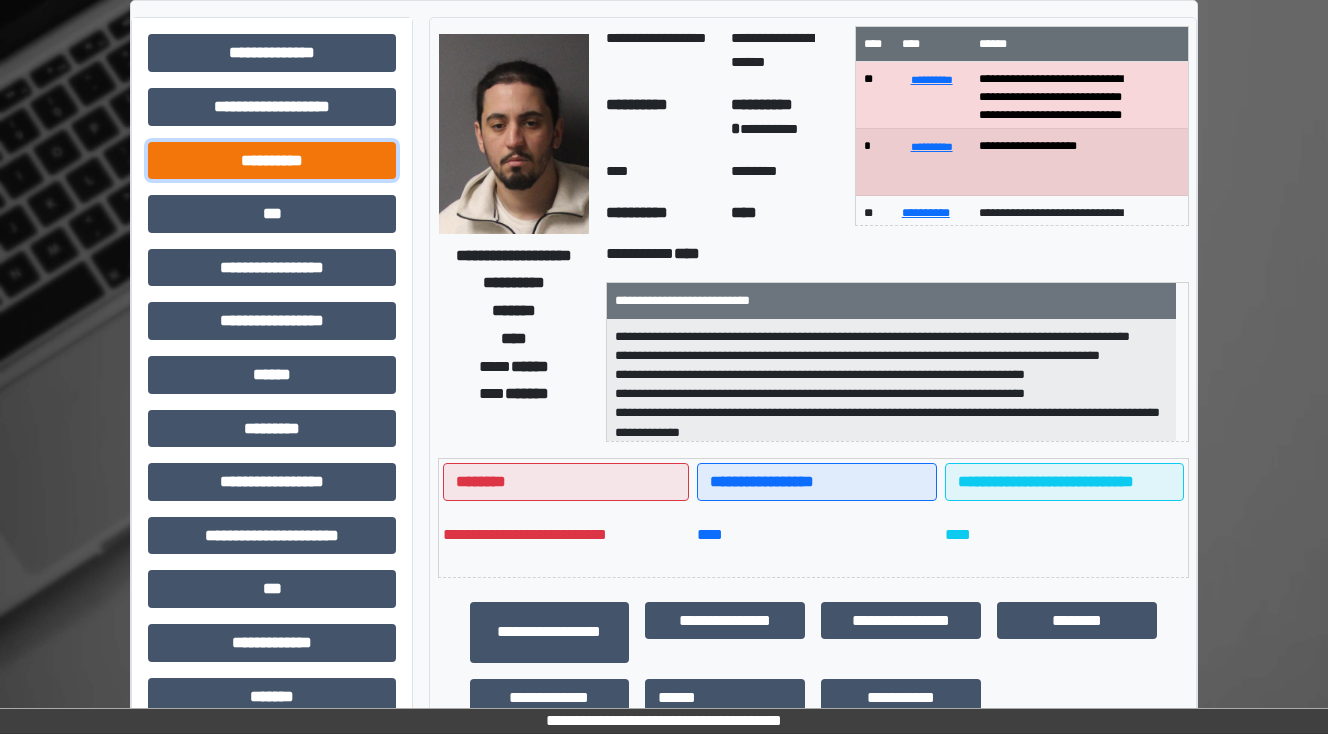 click on "**********" at bounding box center [272, 161] 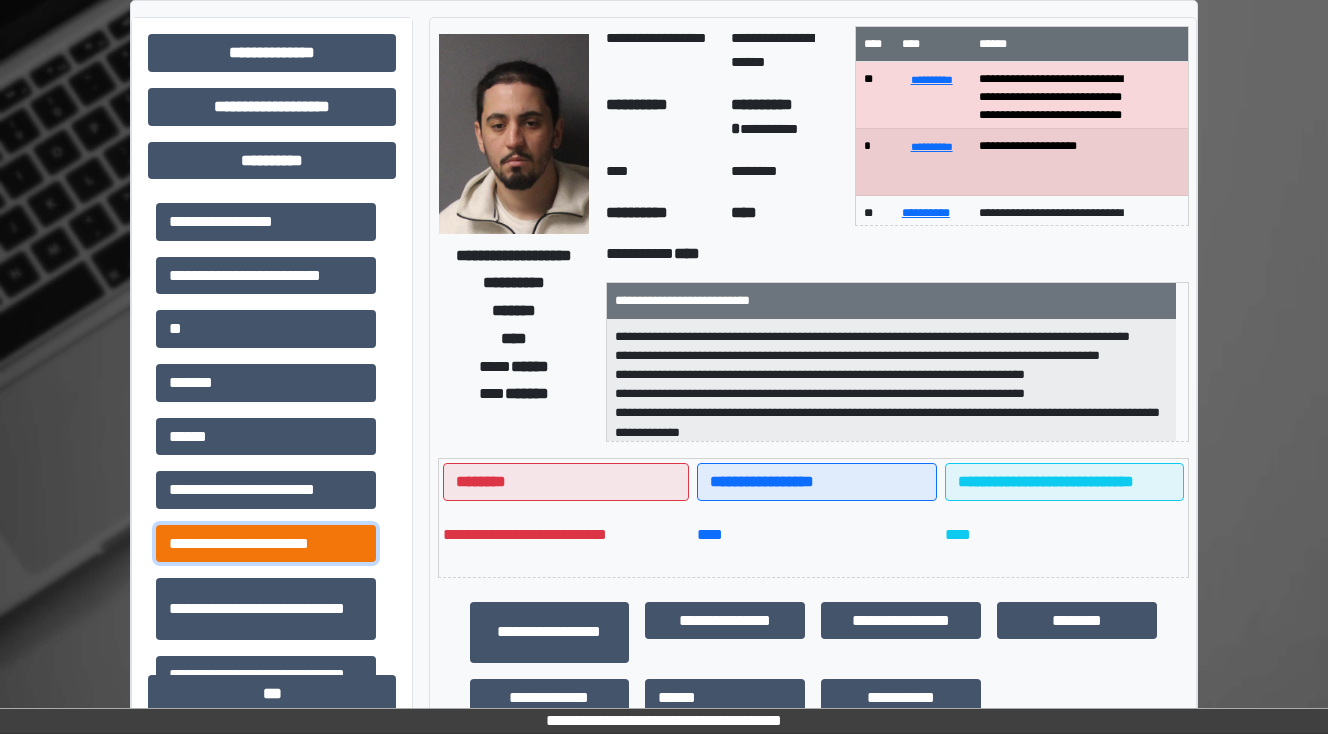 click on "**********" at bounding box center [266, 544] 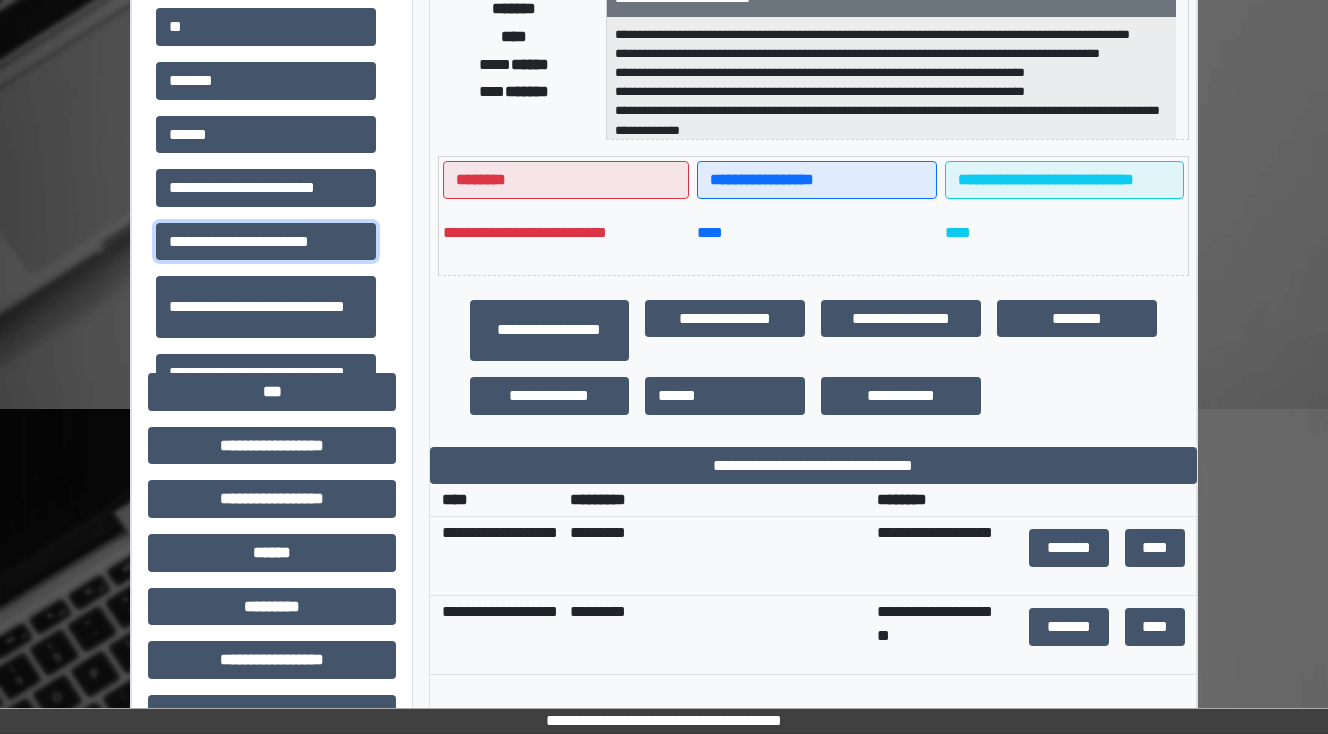 scroll, scrollTop: 400, scrollLeft: 0, axis: vertical 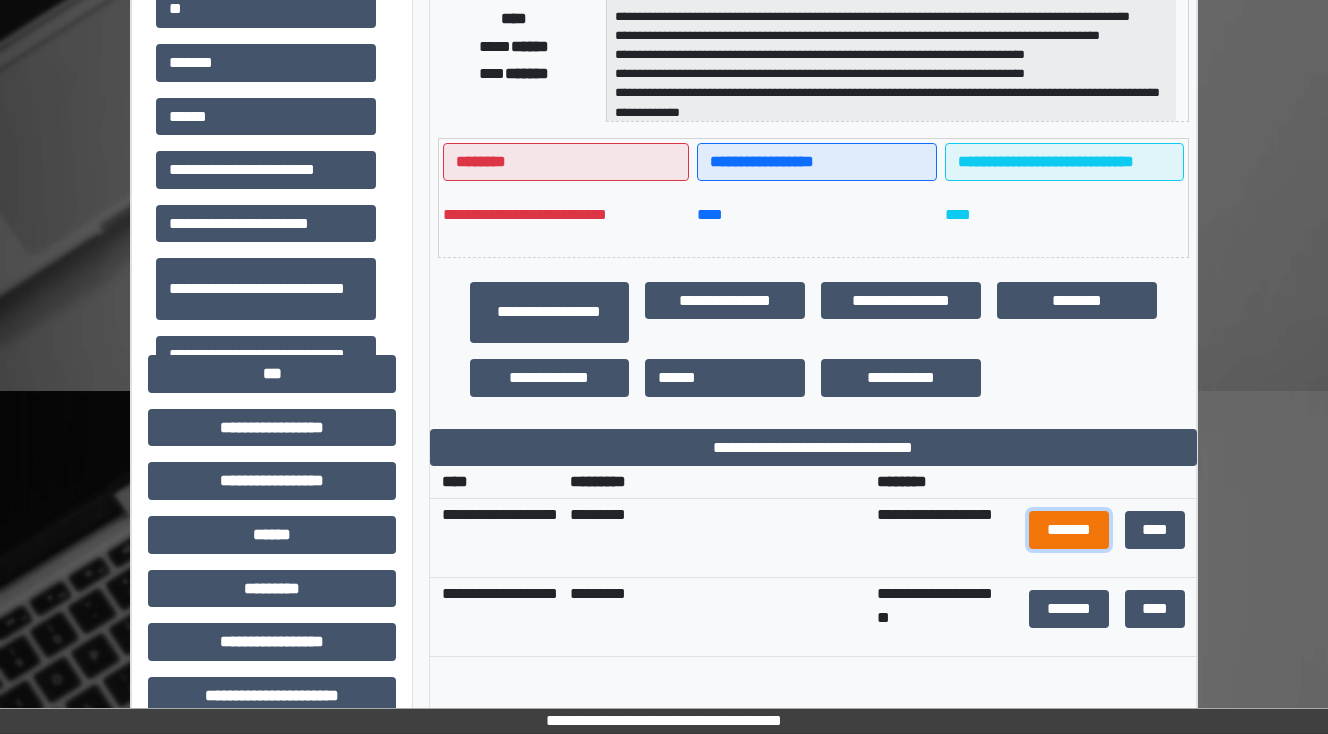click on "*******" at bounding box center (1069, 530) 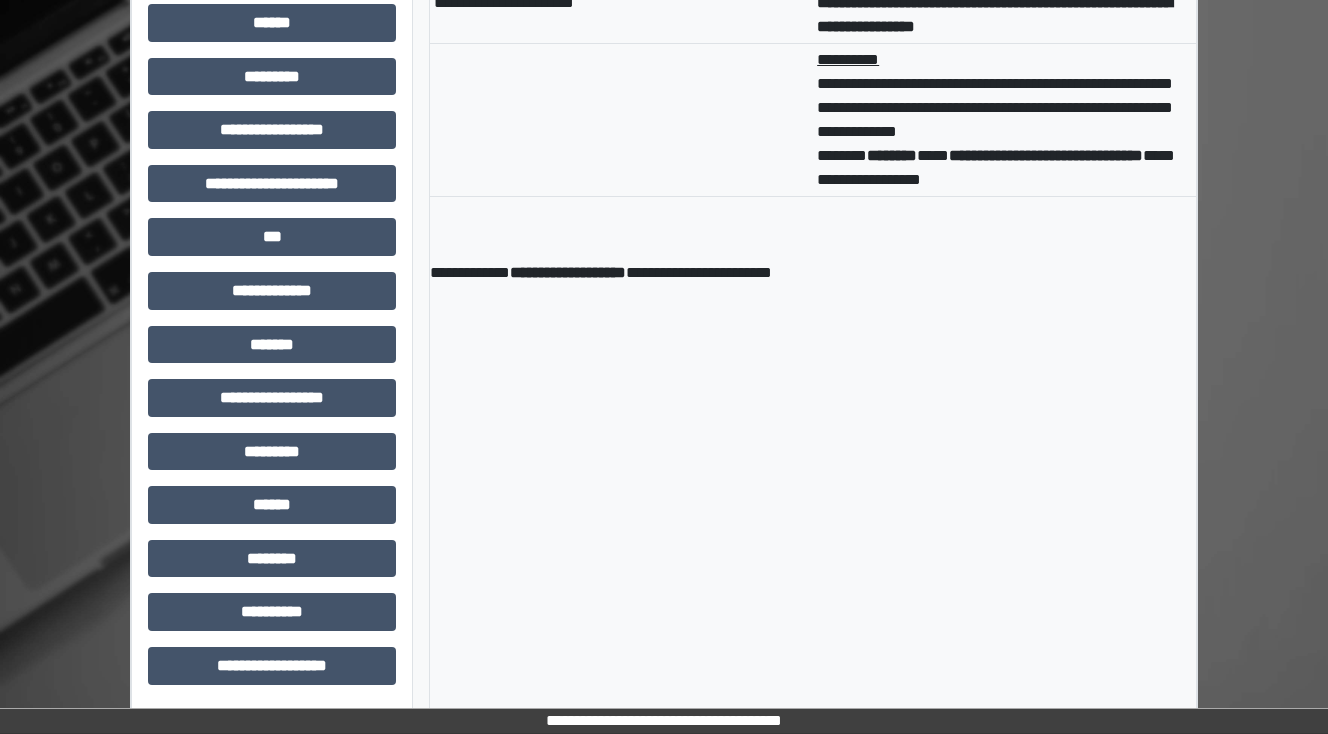 scroll, scrollTop: 512, scrollLeft: 0, axis: vertical 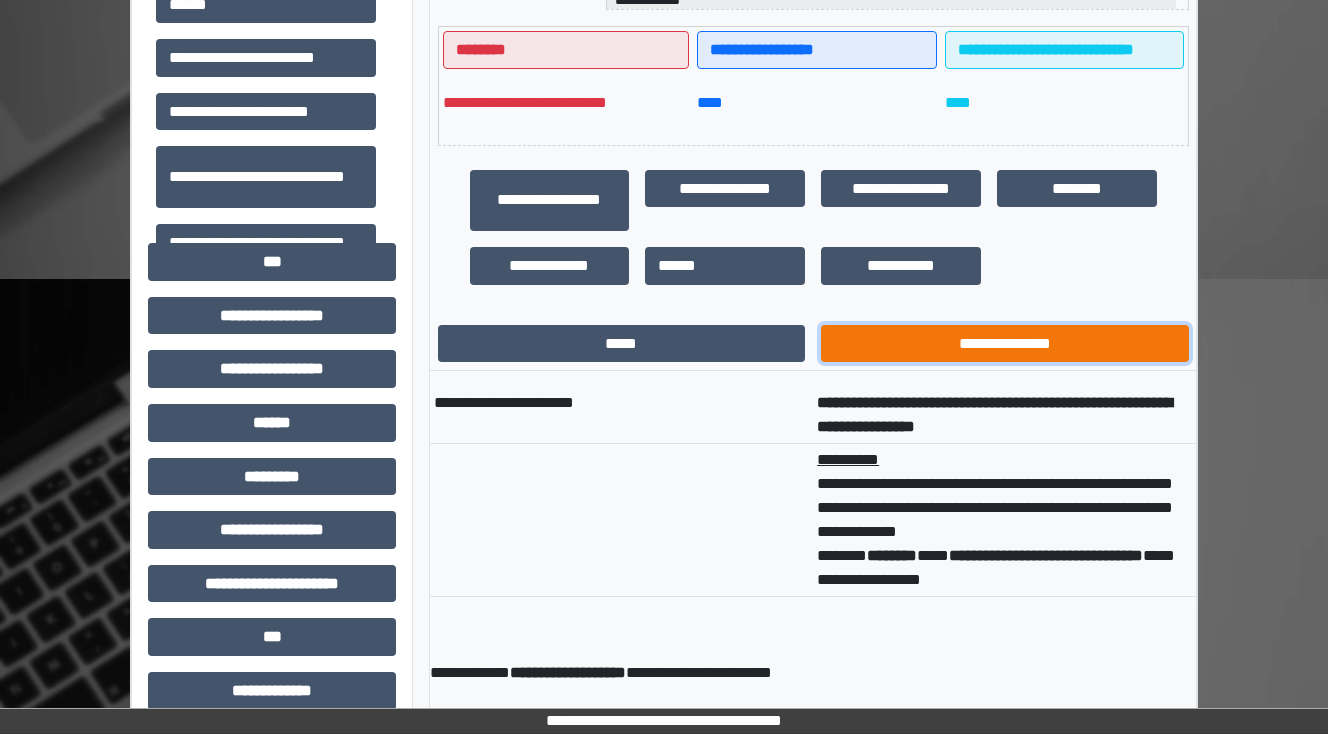 click on "**********" at bounding box center (1005, 344) 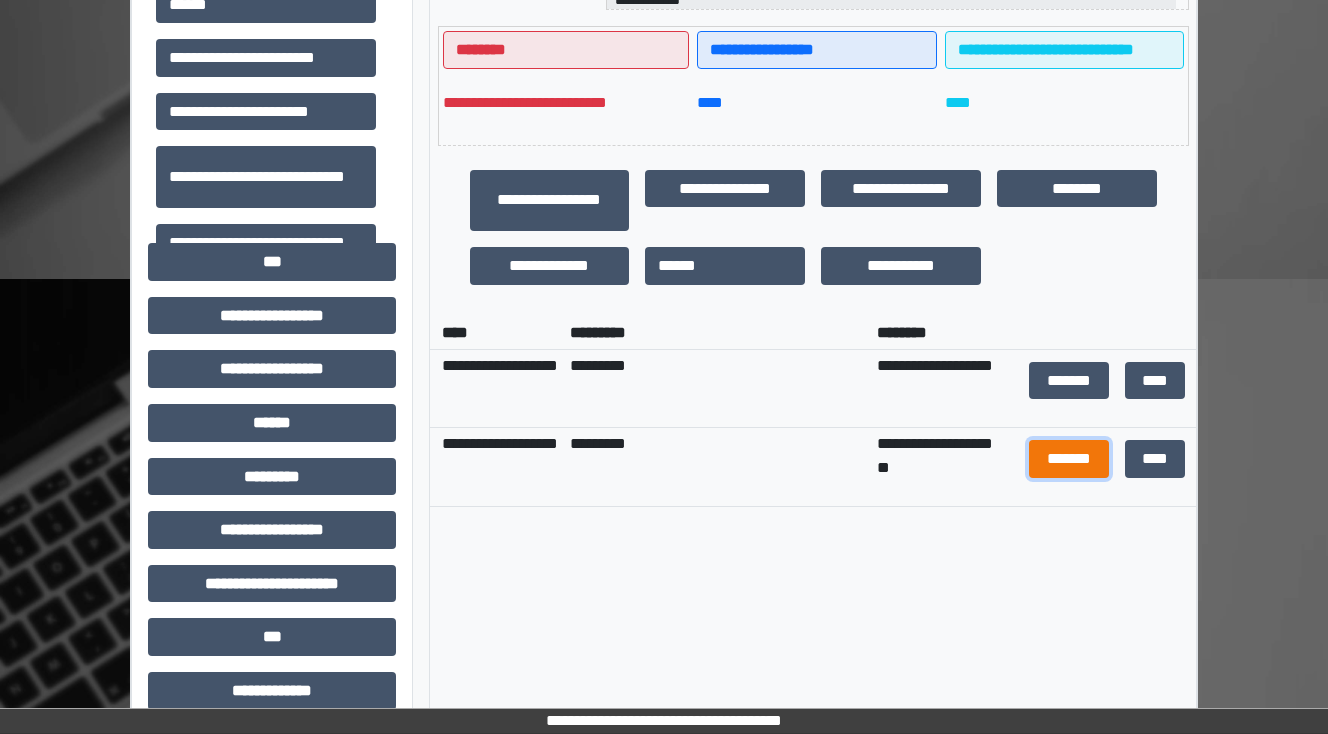 click on "*******" at bounding box center [1069, 459] 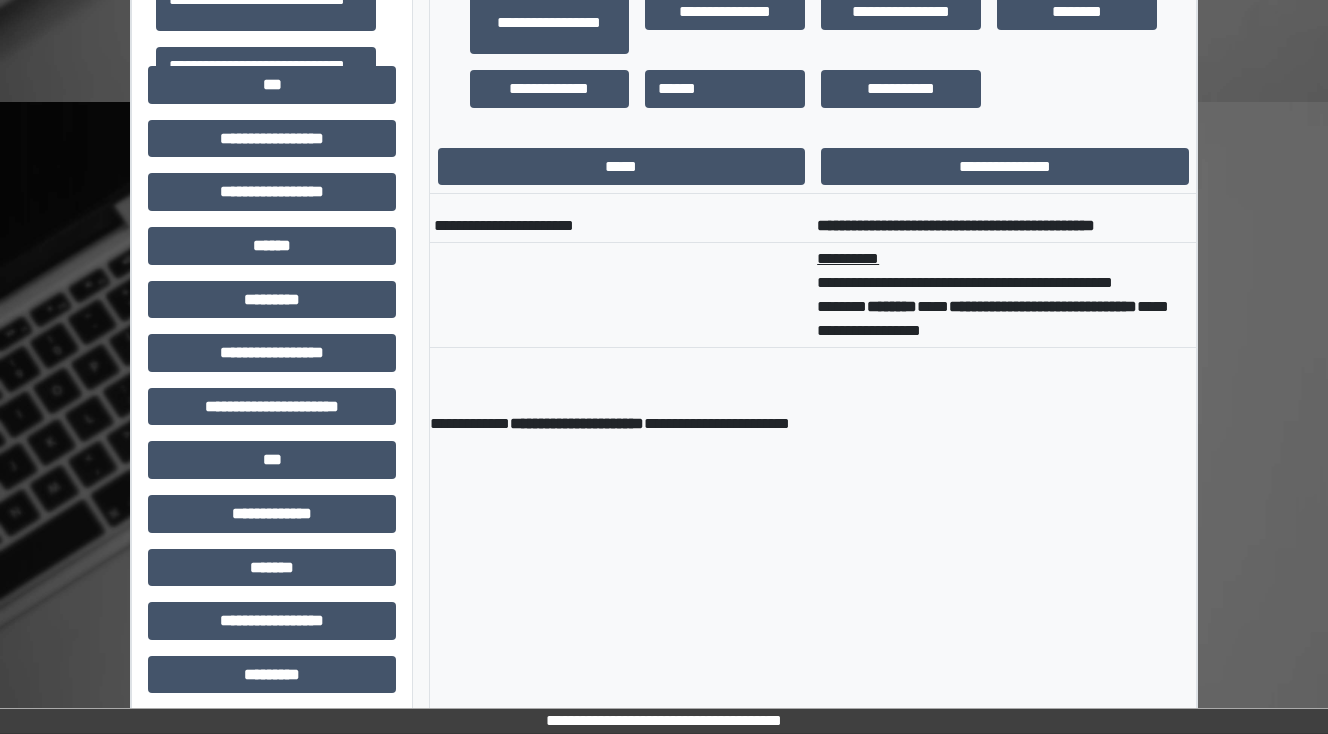 scroll, scrollTop: 512, scrollLeft: 0, axis: vertical 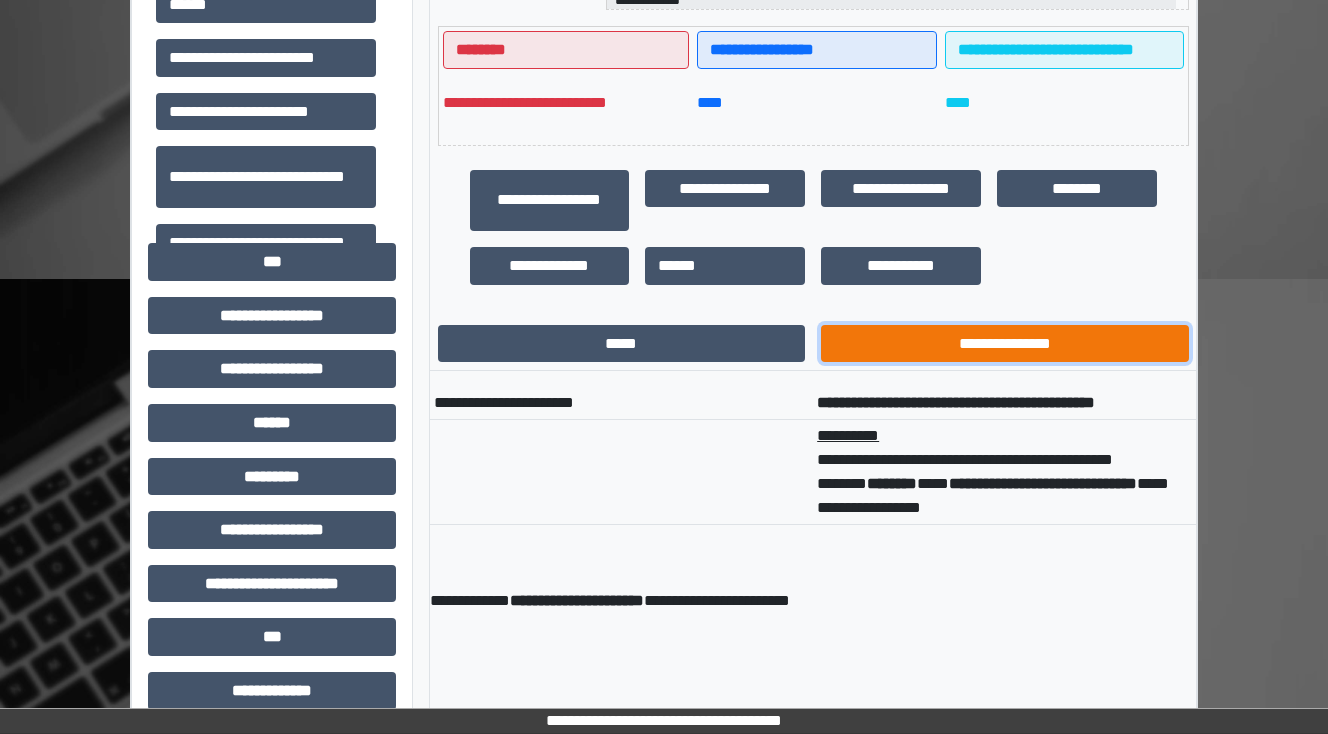click on "**********" at bounding box center [1005, 344] 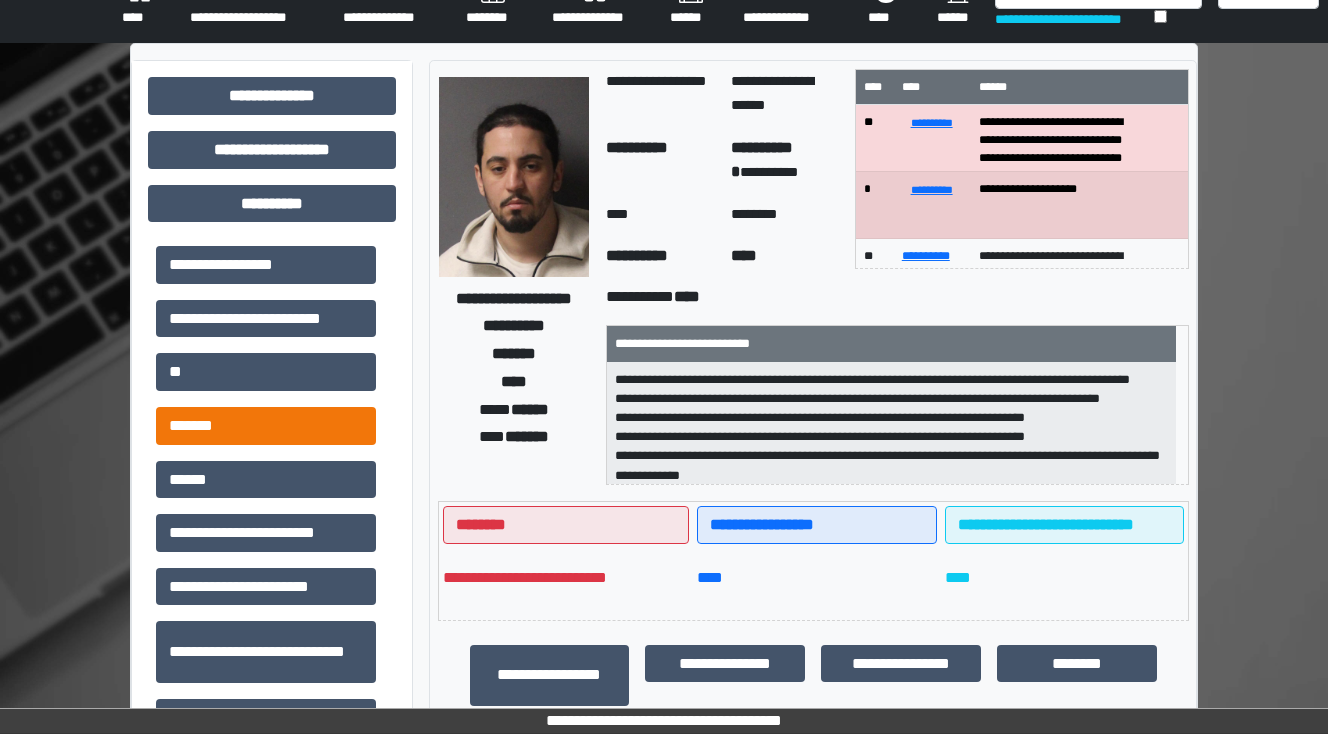 scroll, scrollTop: 0, scrollLeft: 0, axis: both 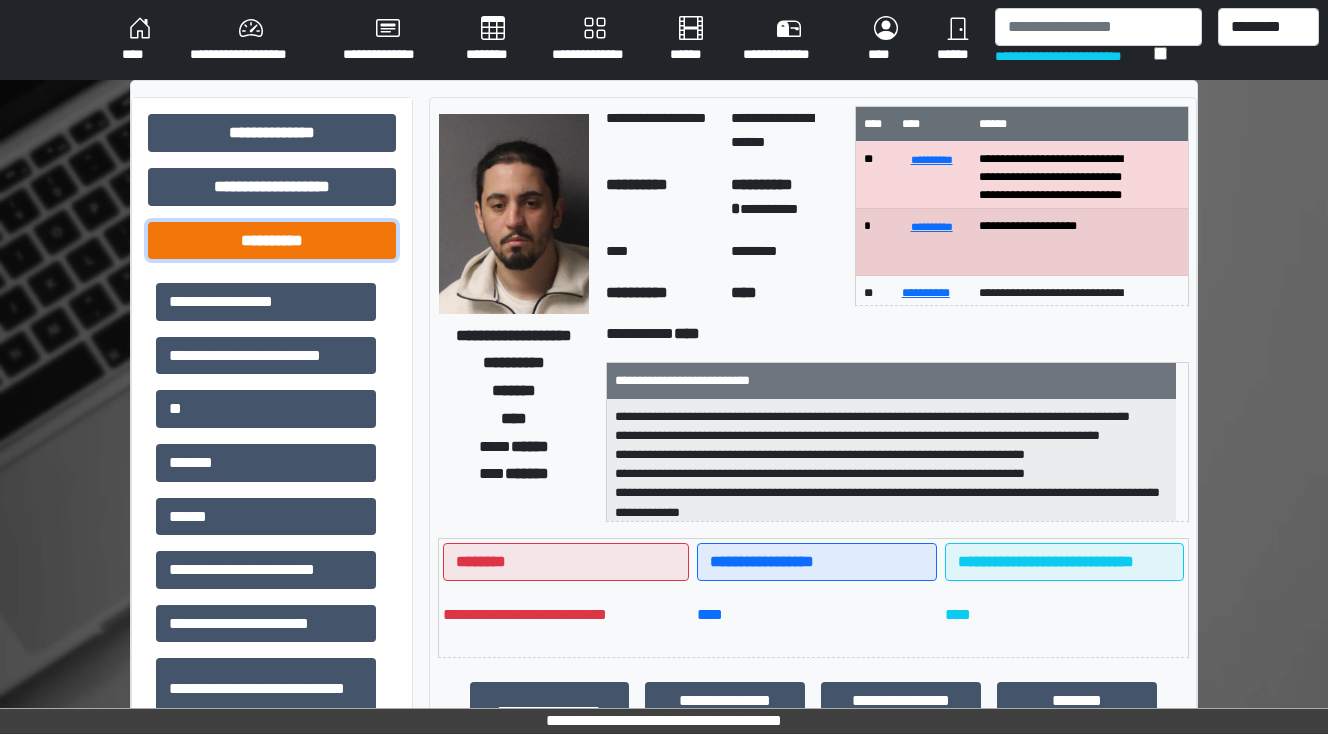 click on "**********" at bounding box center [272, 241] 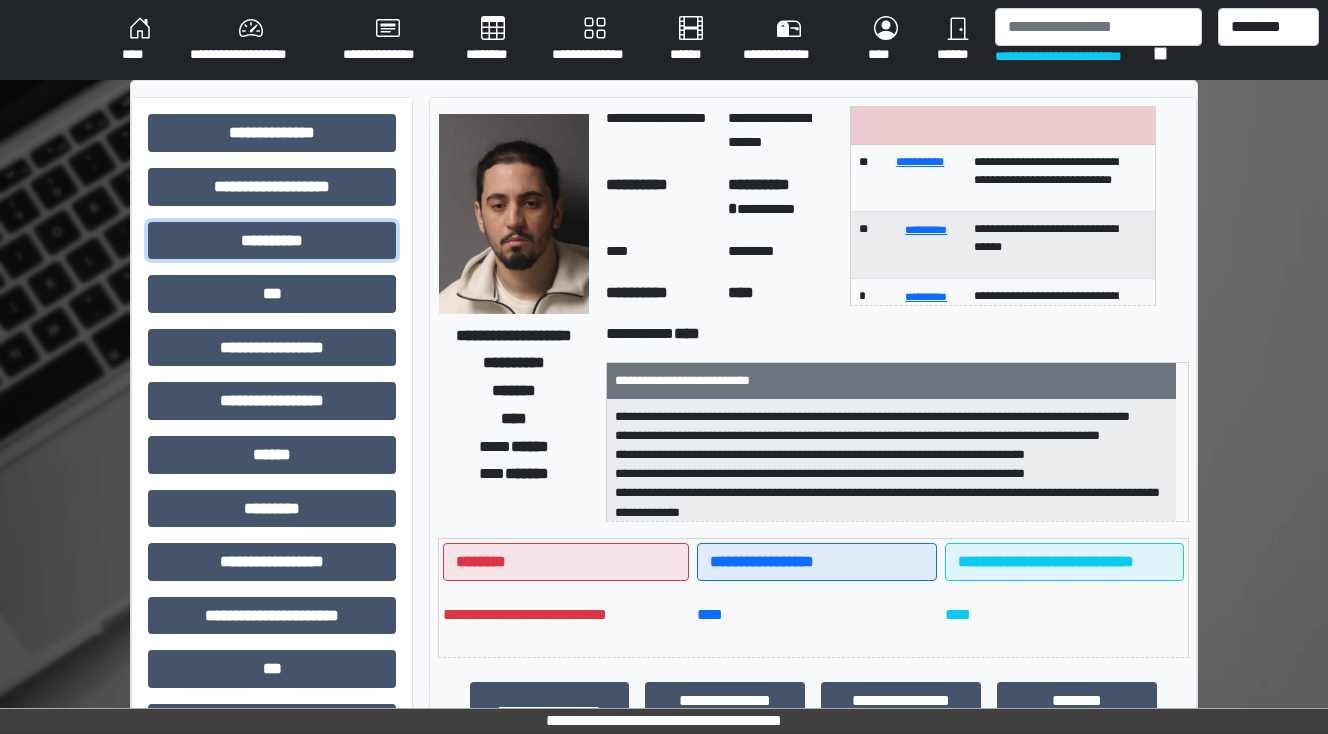 scroll, scrollTop: 160, scrollLeft: 0, axis: vertical 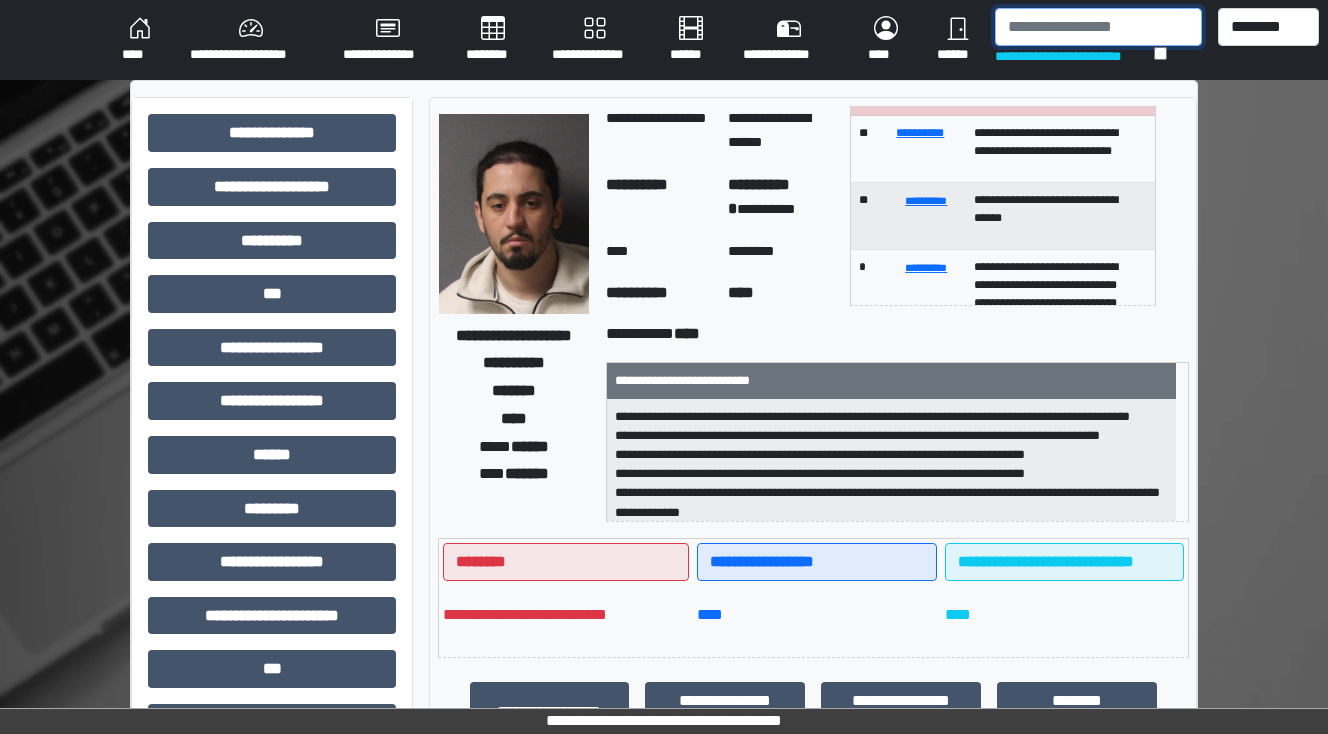 click at bounding box center (1098, 27) 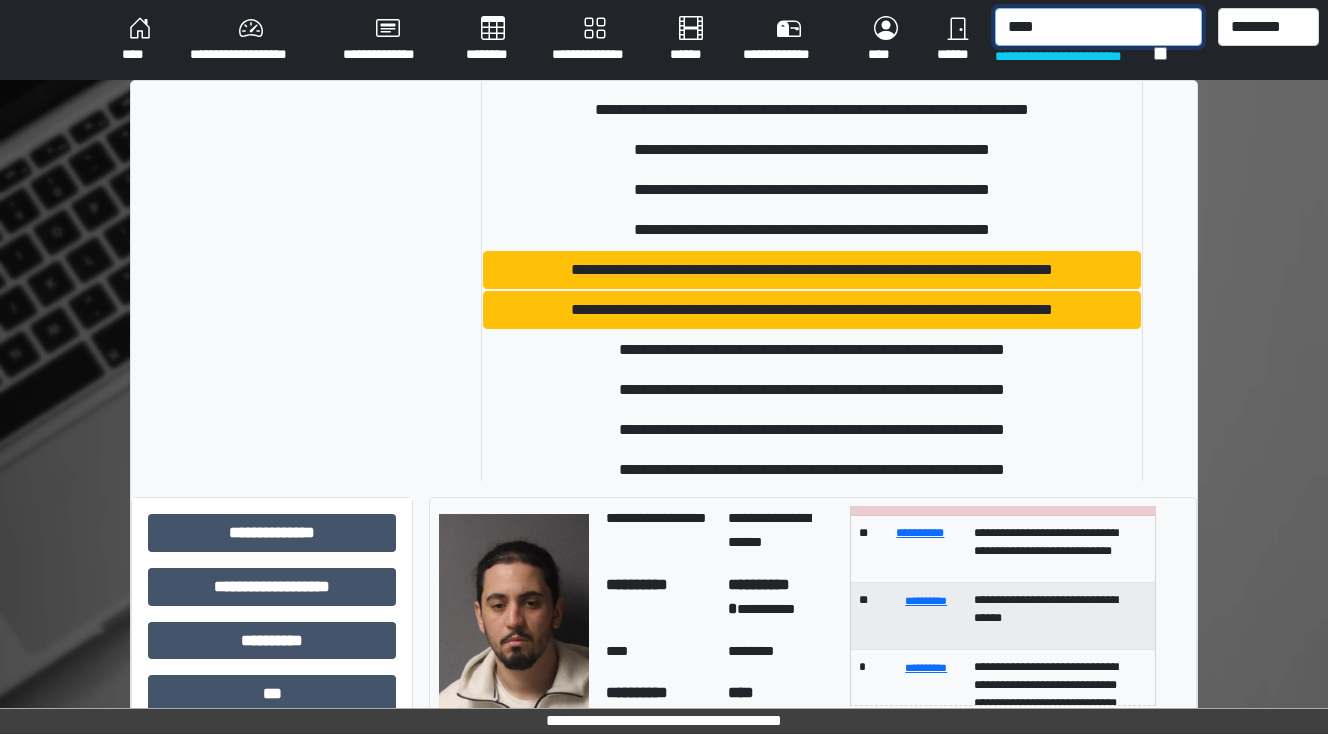 scroll, scrollTop: 240, scrollLeft: 0, axis: vertical 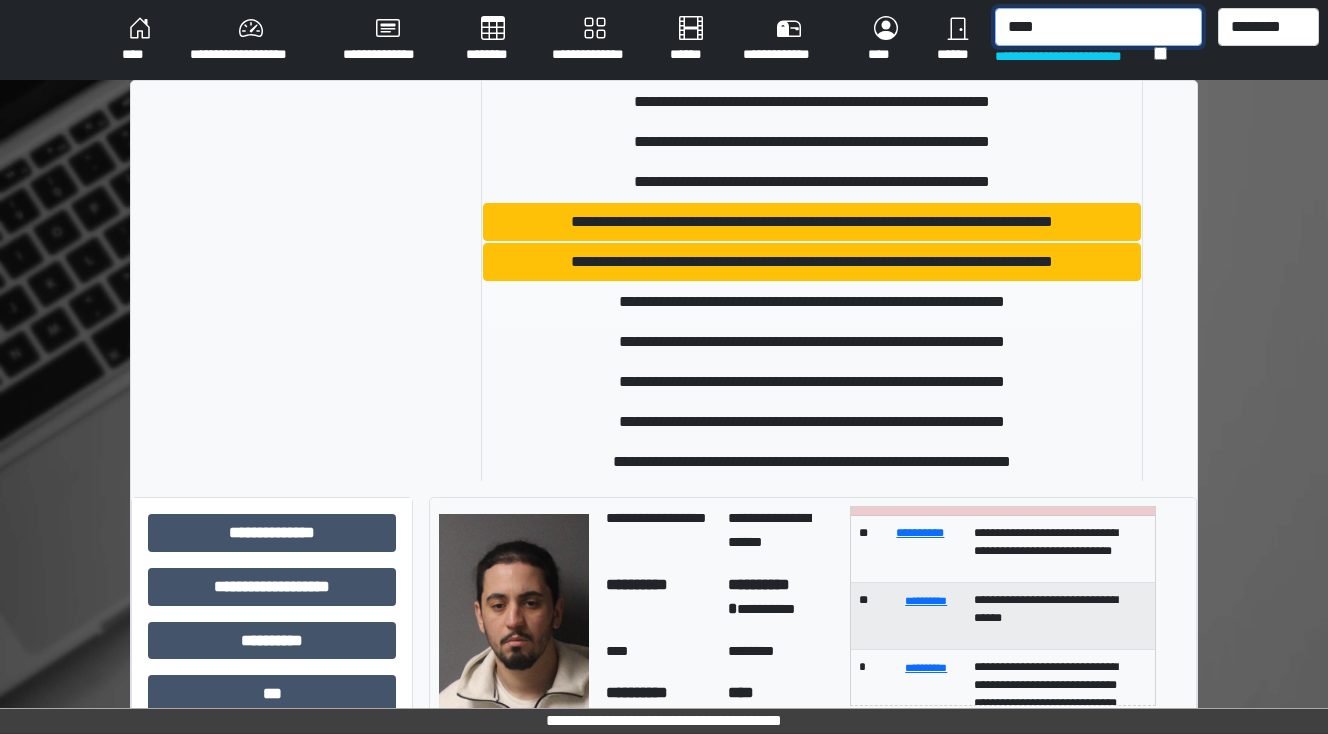 type on "****" 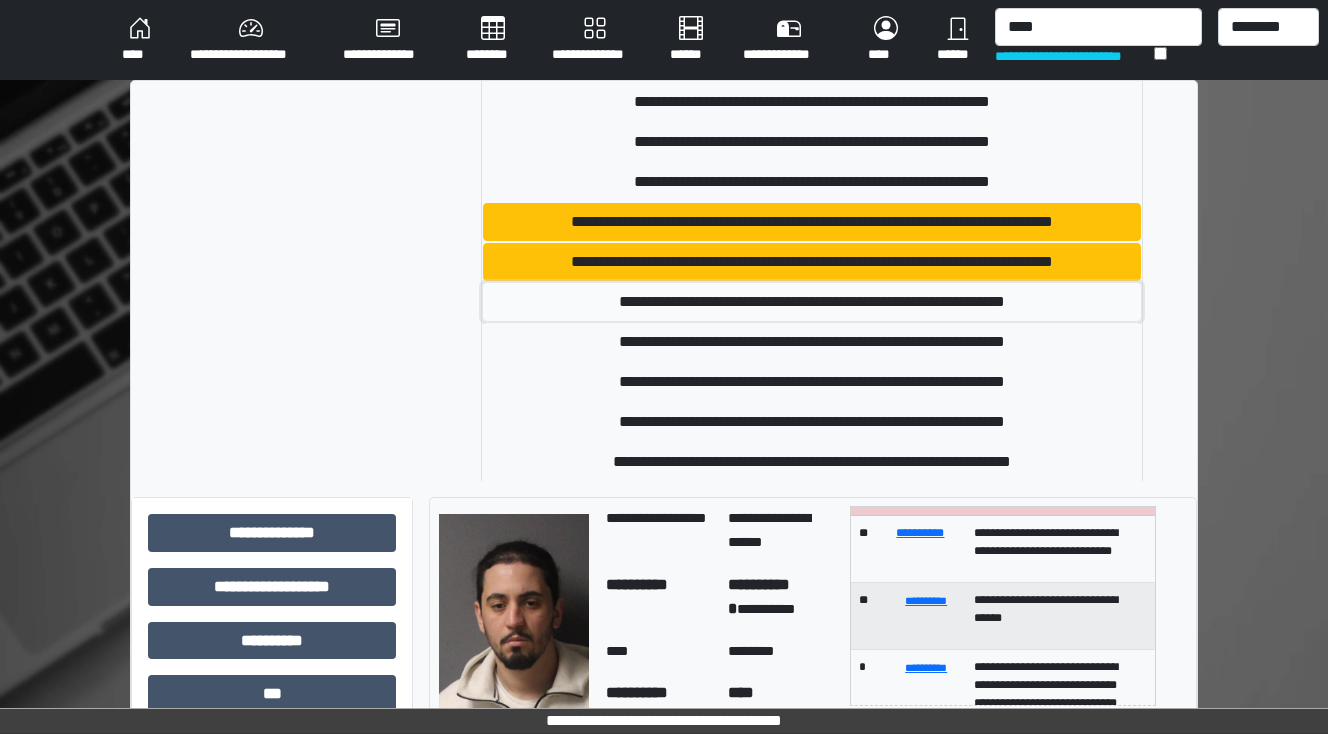 click on "**********" at bounding box center (812, 302) 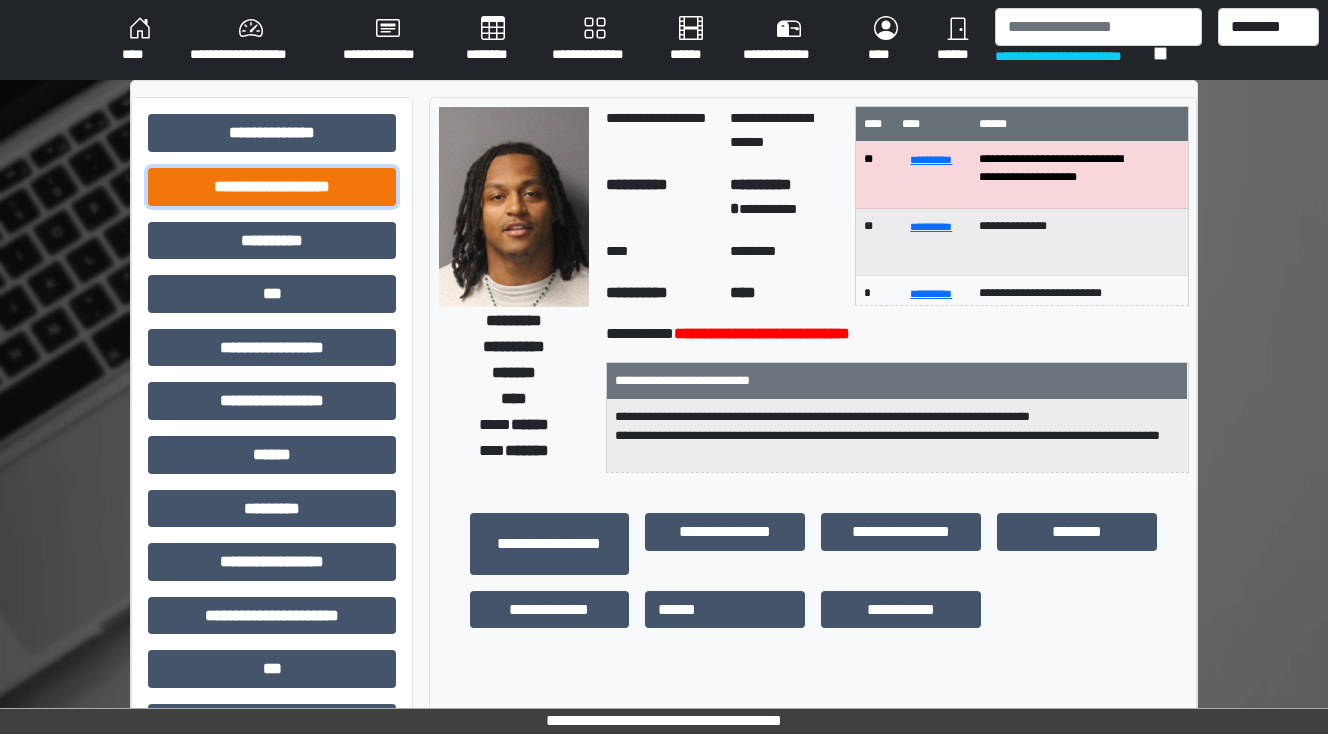 click on "**********" at bounding box center (272, 187) 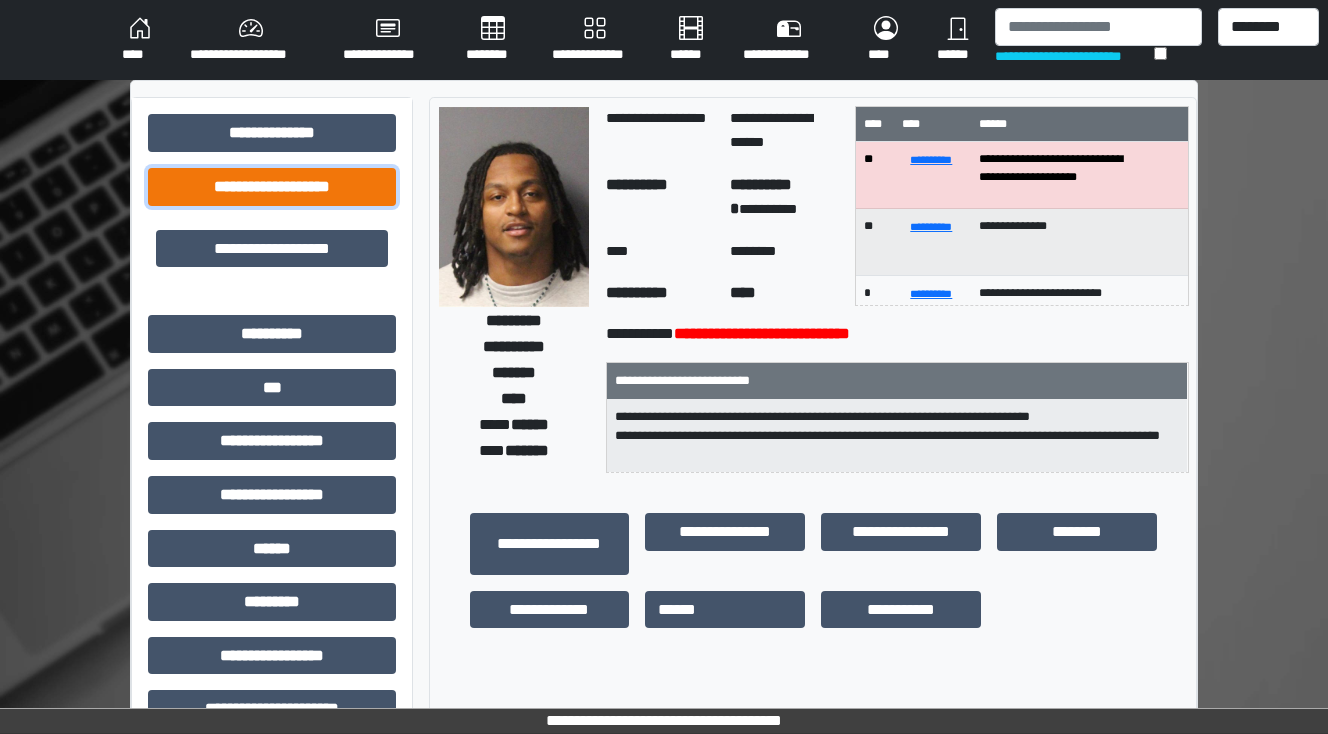 click on "**********" at bounding box center (272, 187) 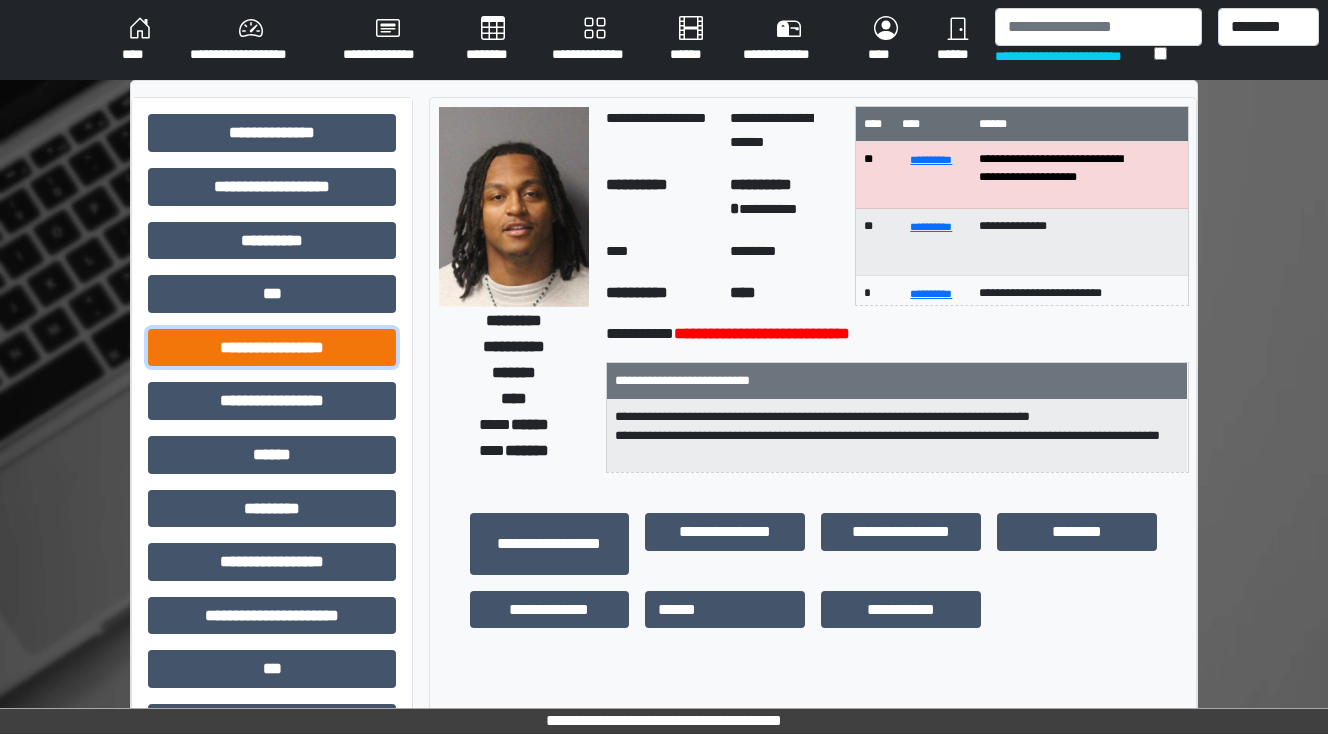click on "**********" at bounding box center [272, 348] 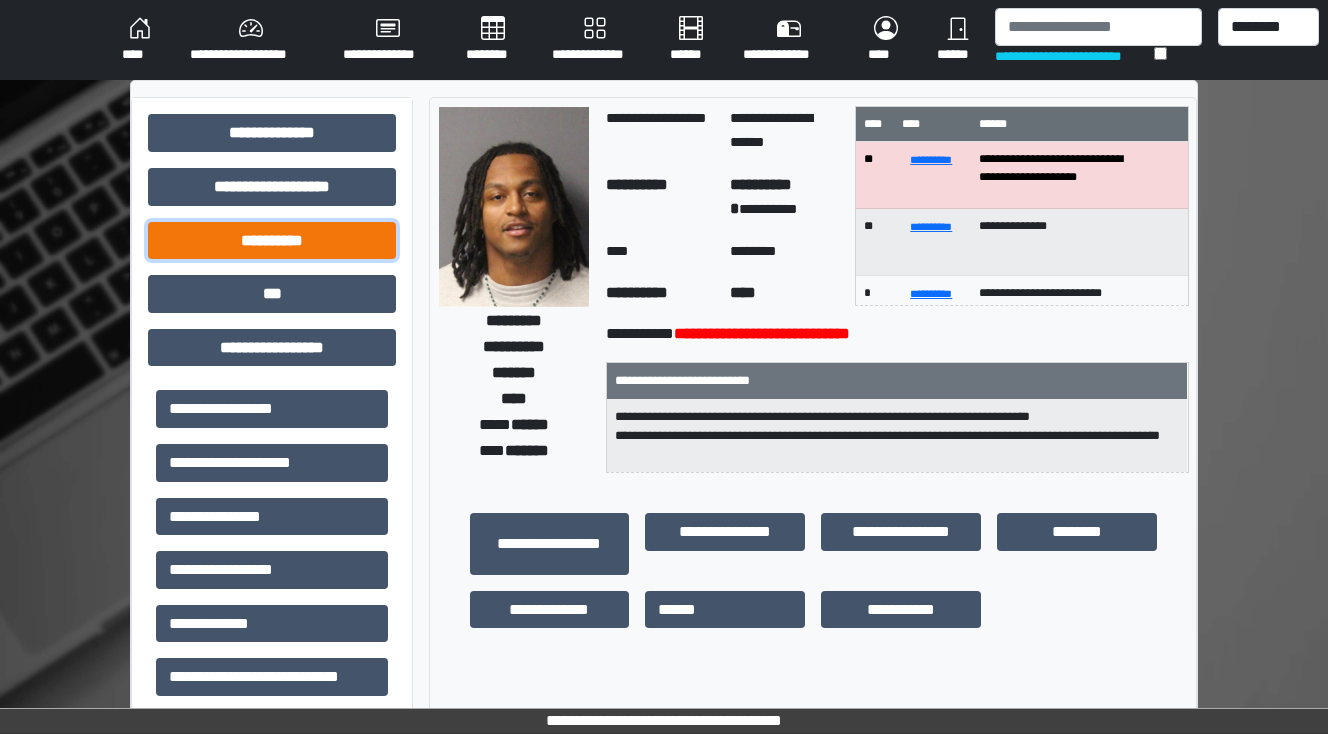 click on "**********" at bounding box center (272, 241) 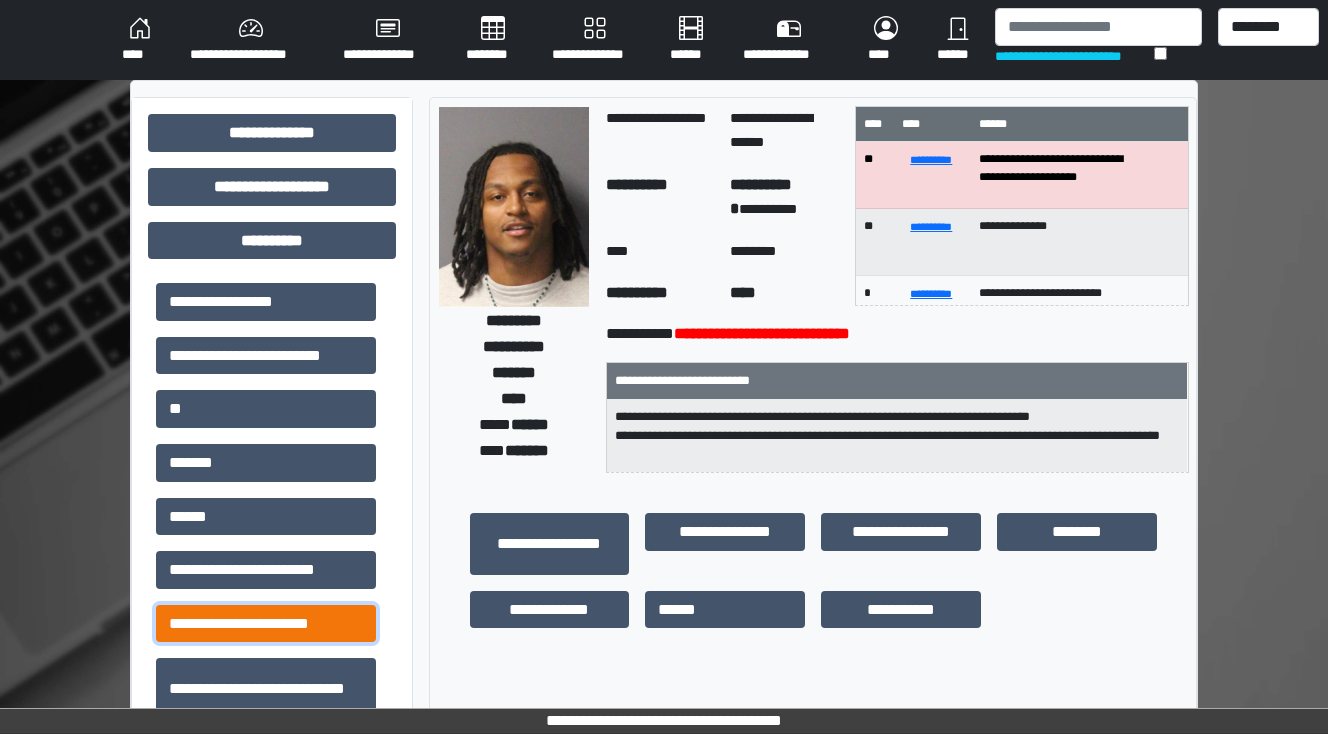 click on "**********" at bounding box center (266, 624) 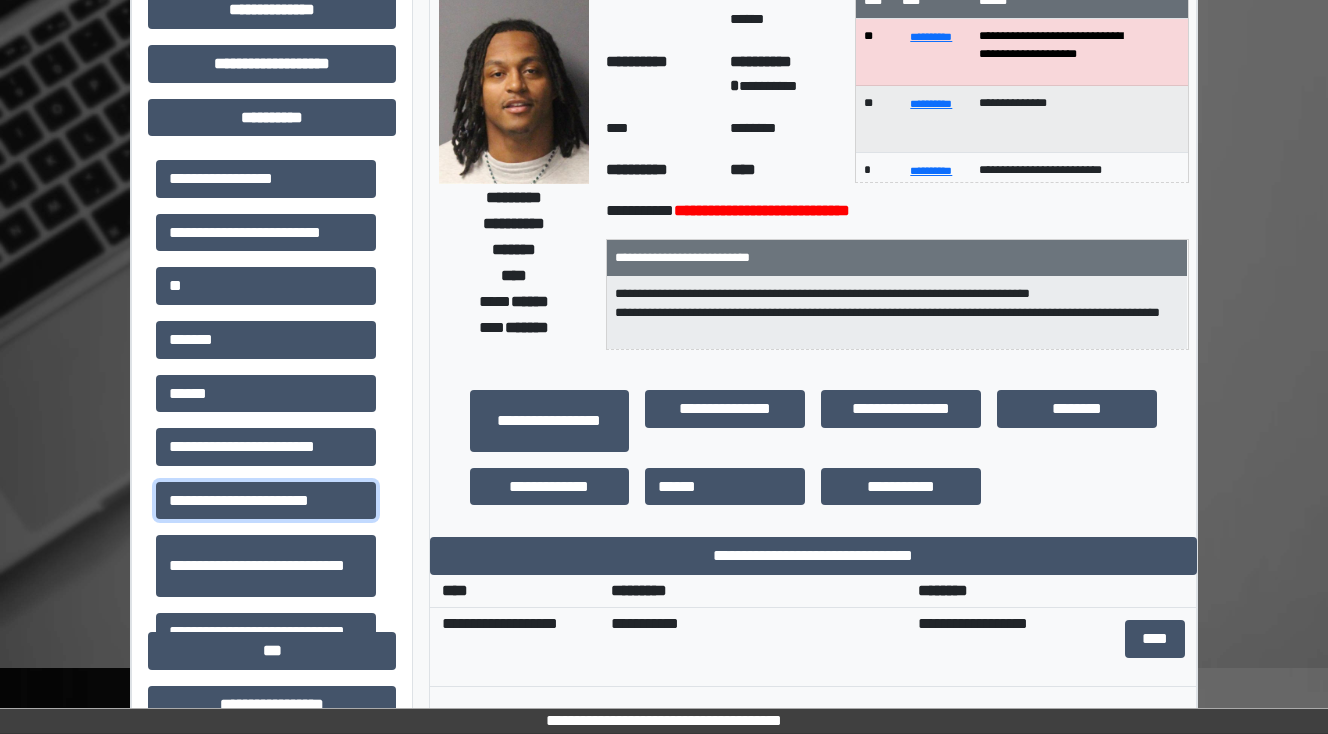 scroll, scrollTop: 320, scrollLeft: 0, axis: vertical 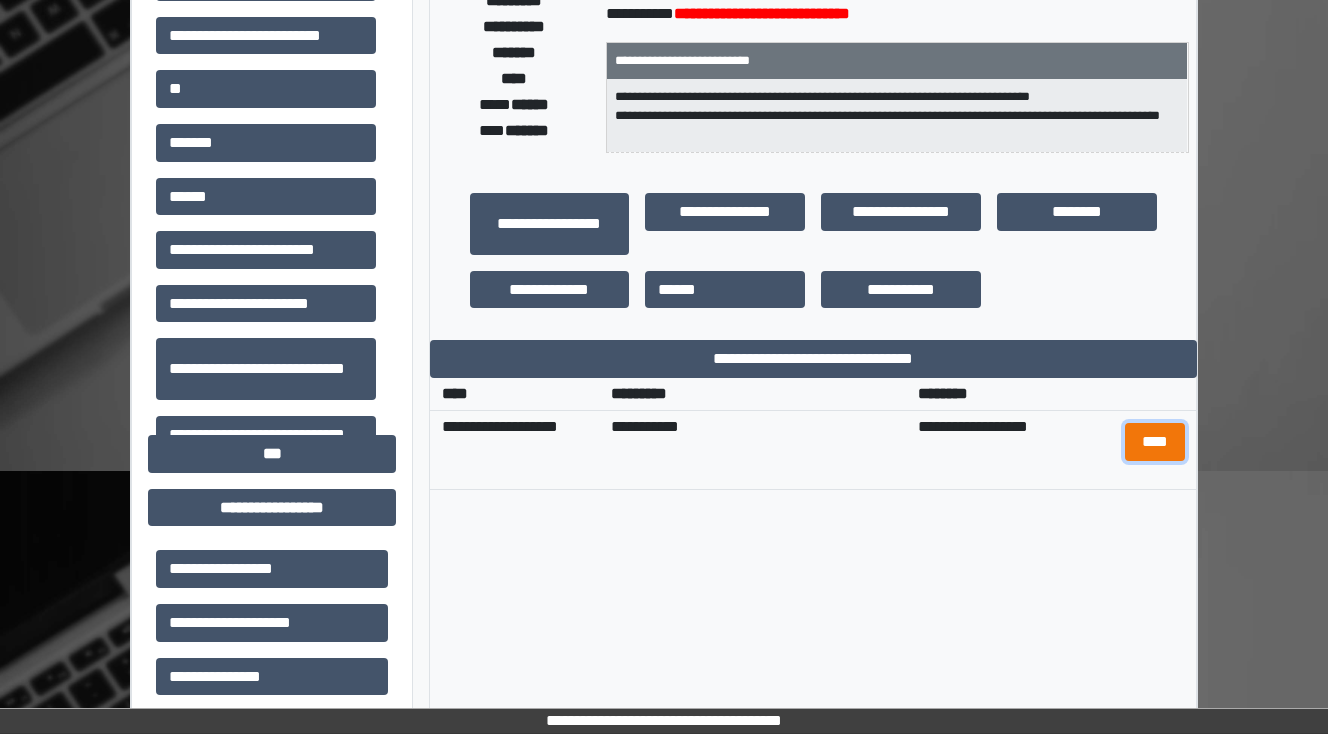 click on "****" at bounding box center (1154, 442) 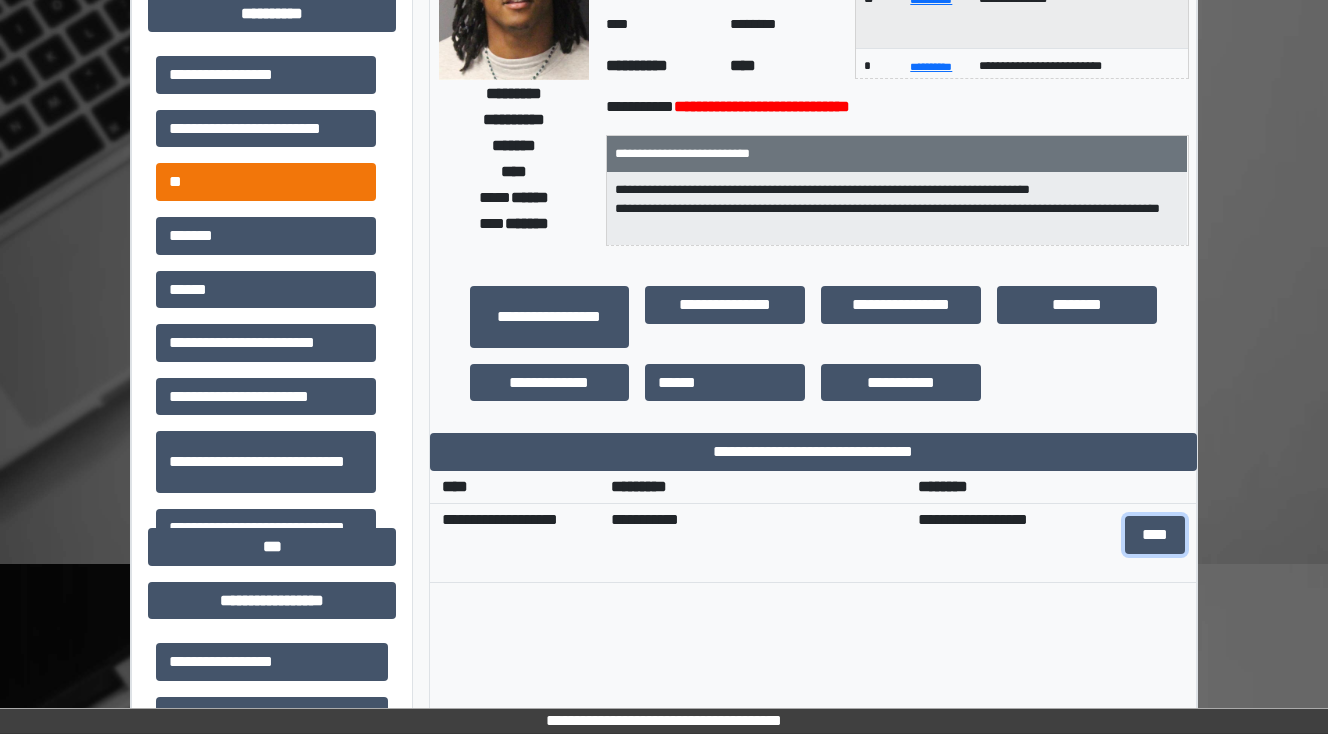 scroll, scrollTop: 80, scrollLeft: 0, axis: vertical 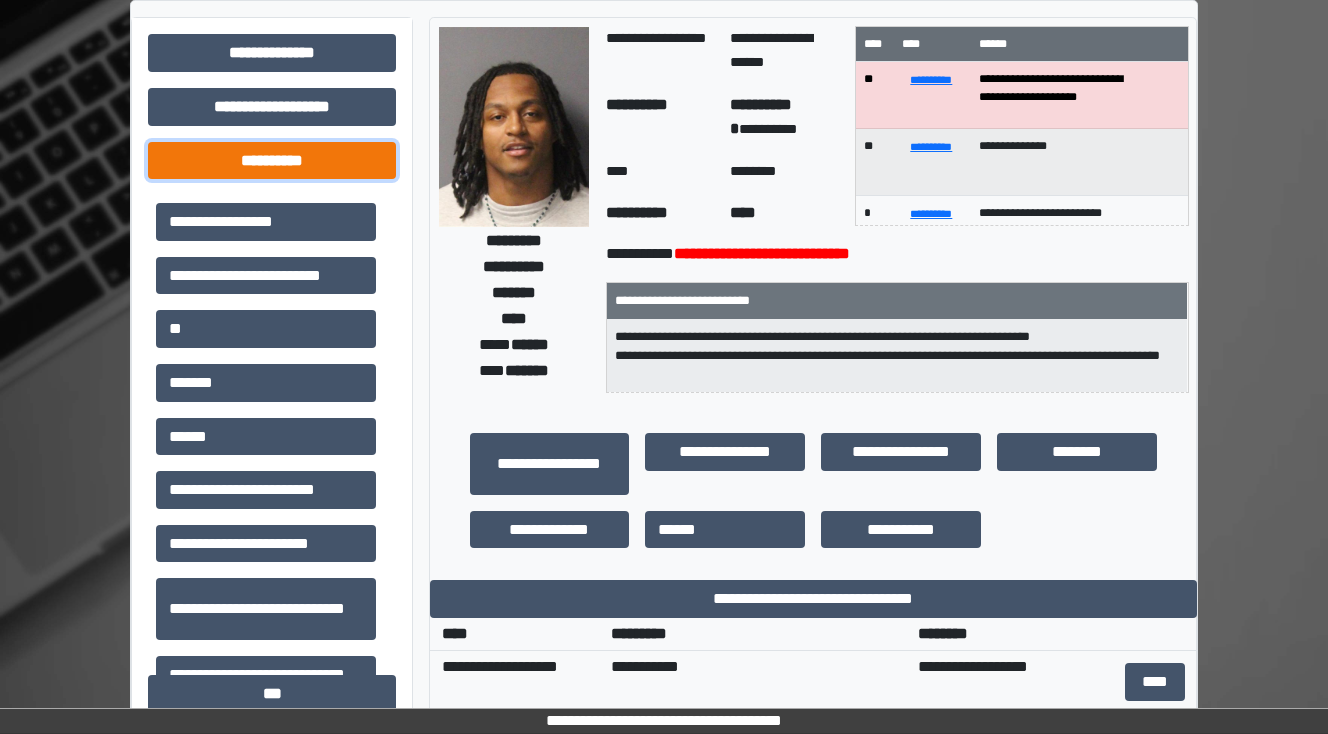 click on "**********" at bounding box center [272, 161] 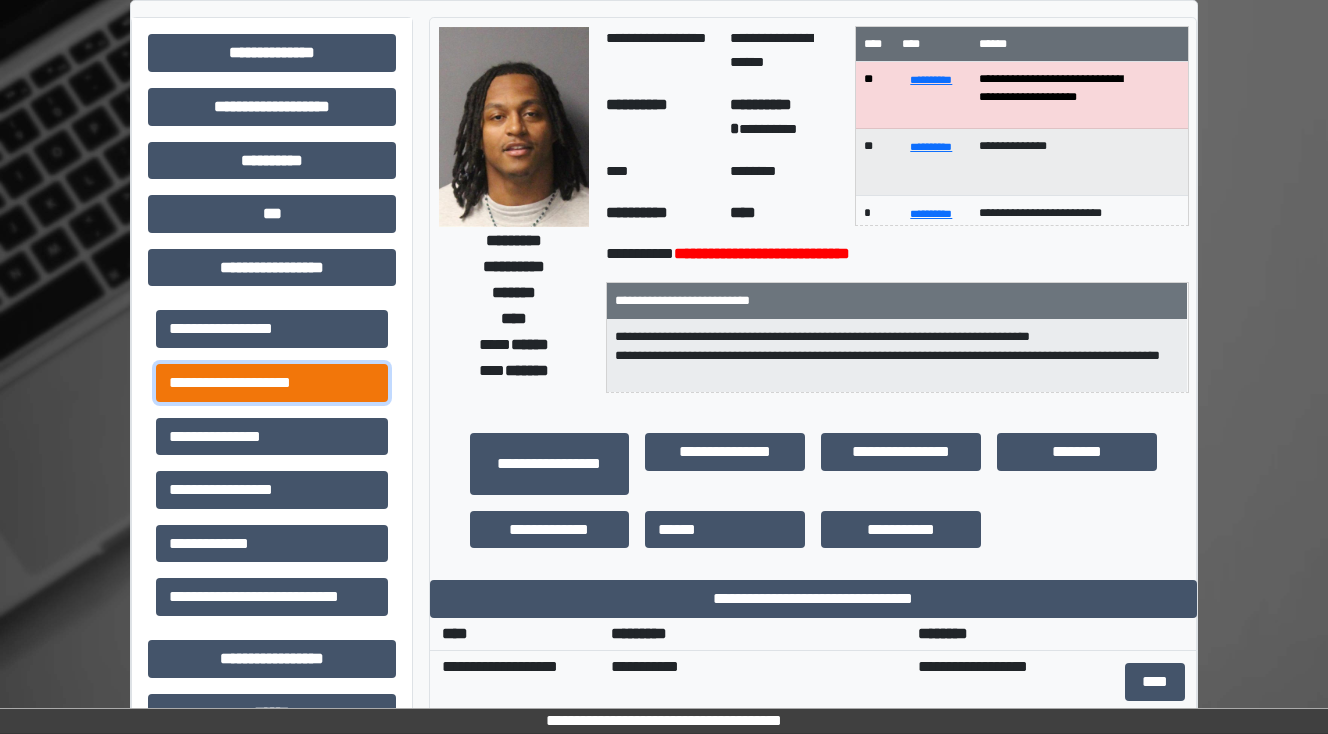 click on "**********" at bounding box center [272, 383] 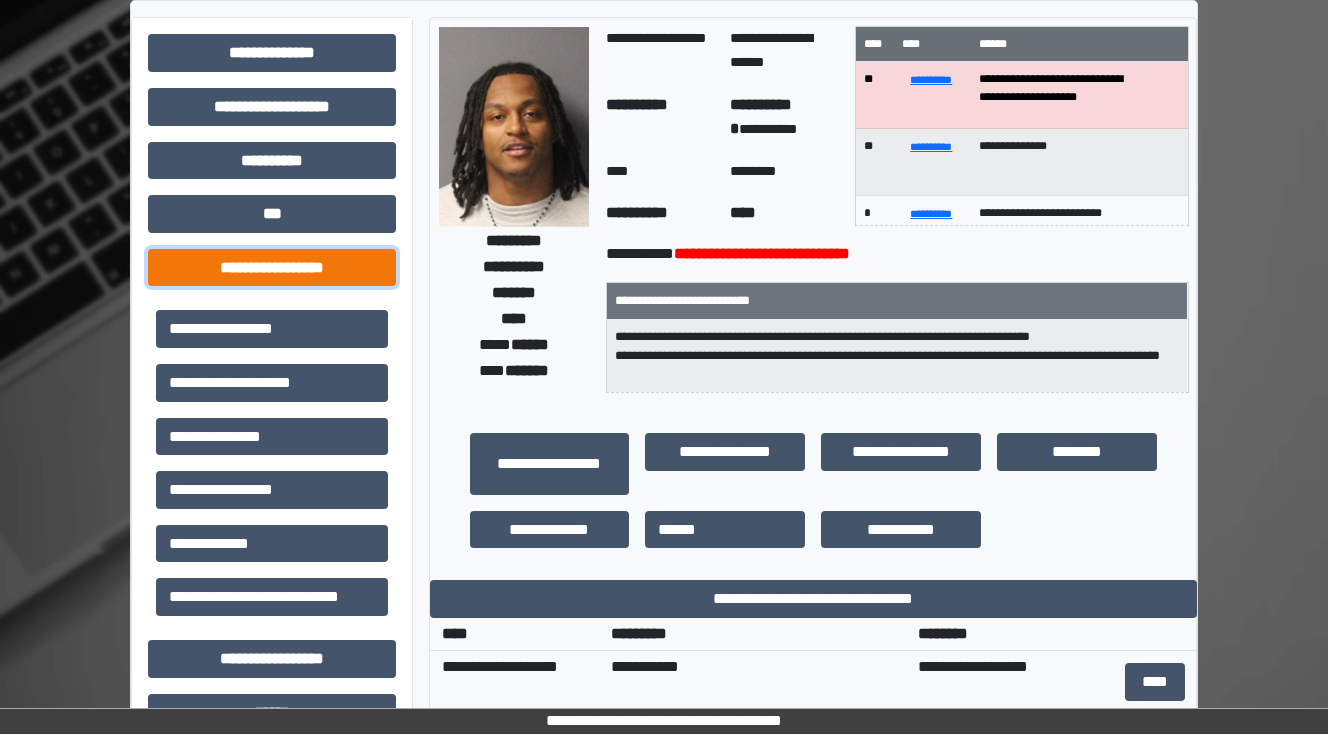 click on "**********" at bounding box center (272, 268) 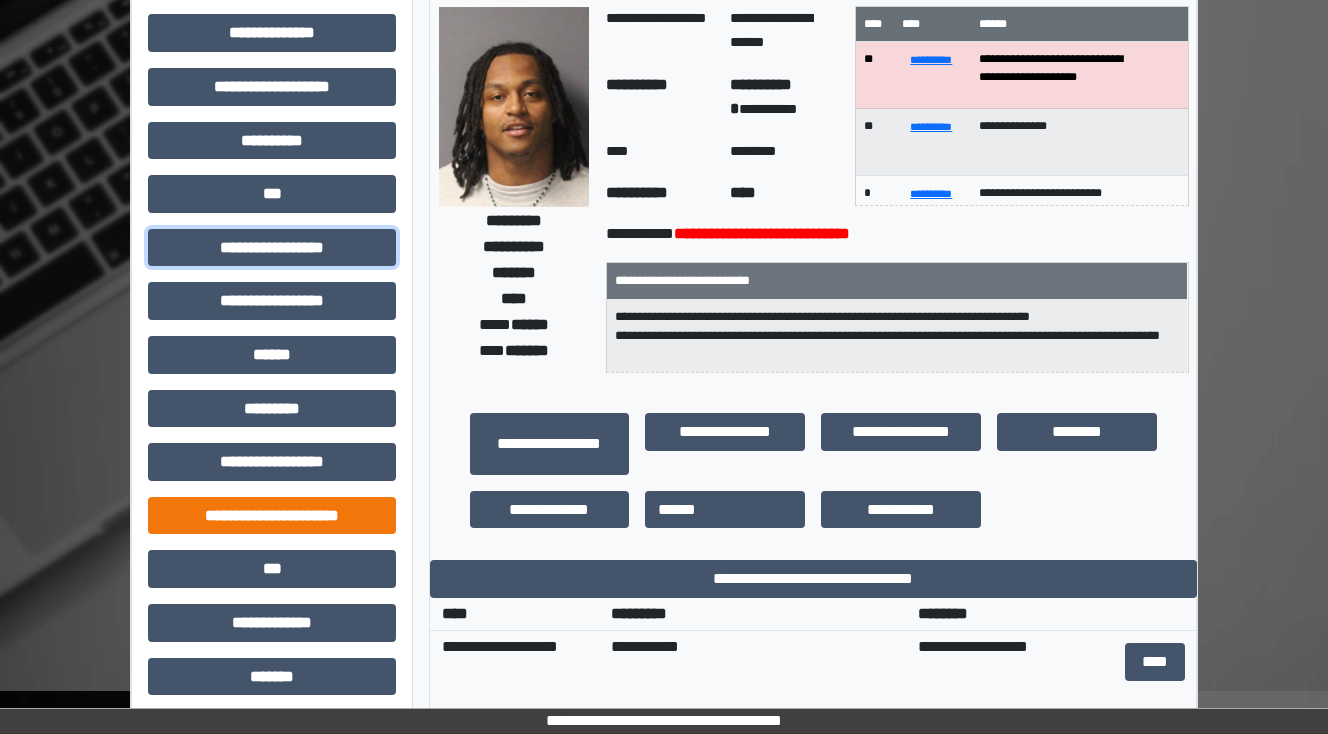 scroll, scrollTop: 498, scrollLeft: 0, axis: vertical 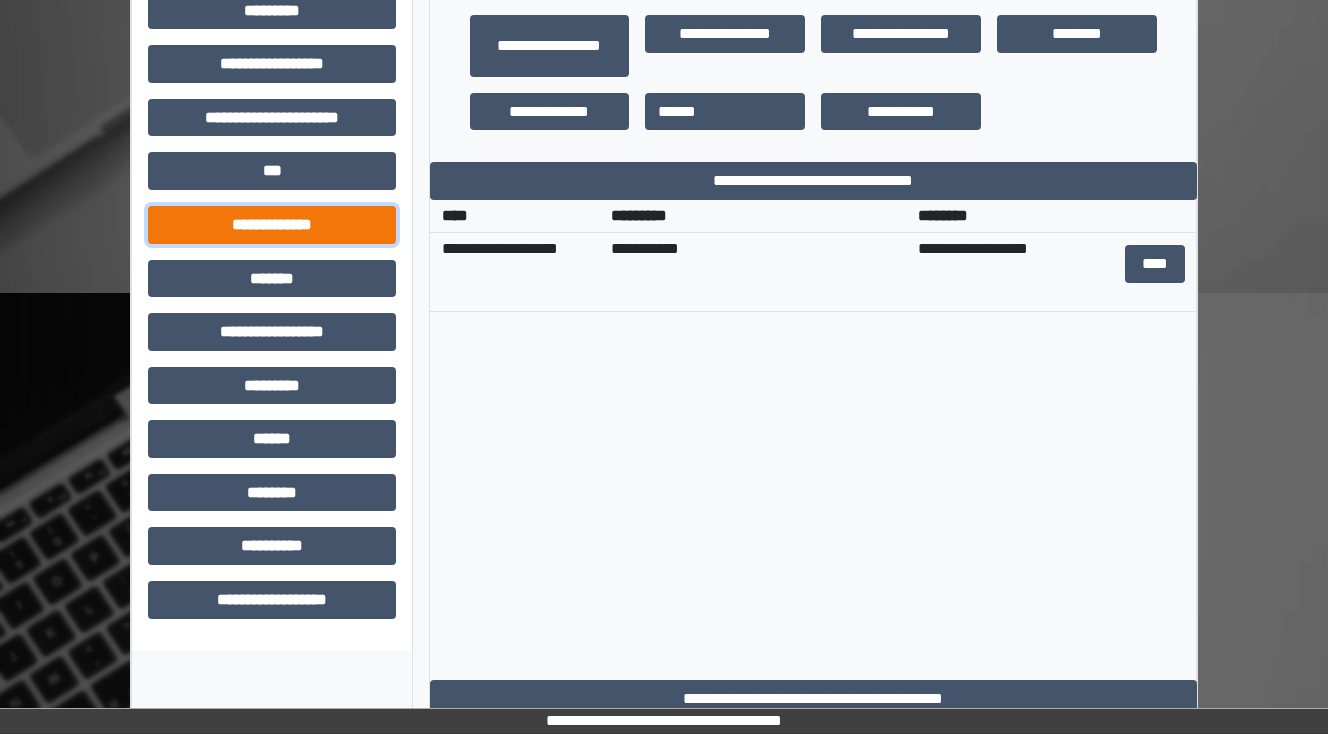 click on "**********" at bounding box center (272, 225) 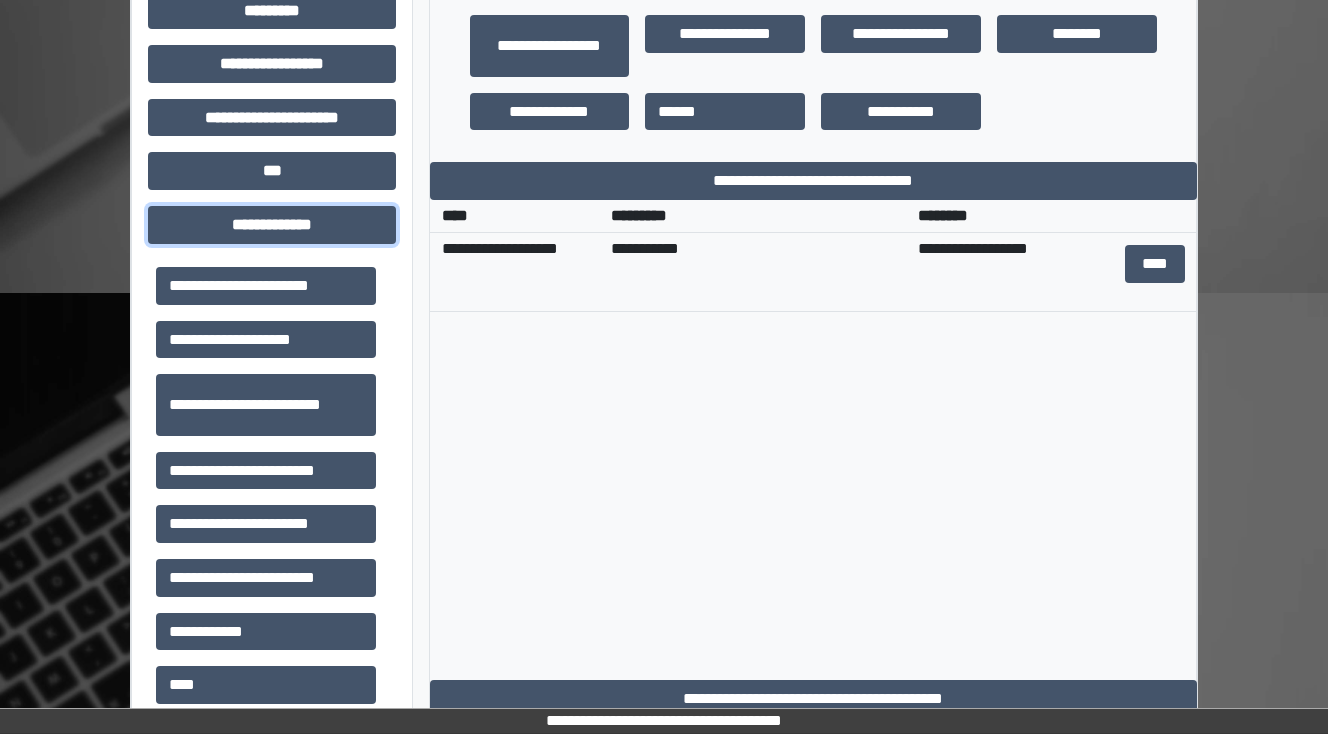 scroll, scrollTop: 400, scrollLeft: 0, axis: vertical 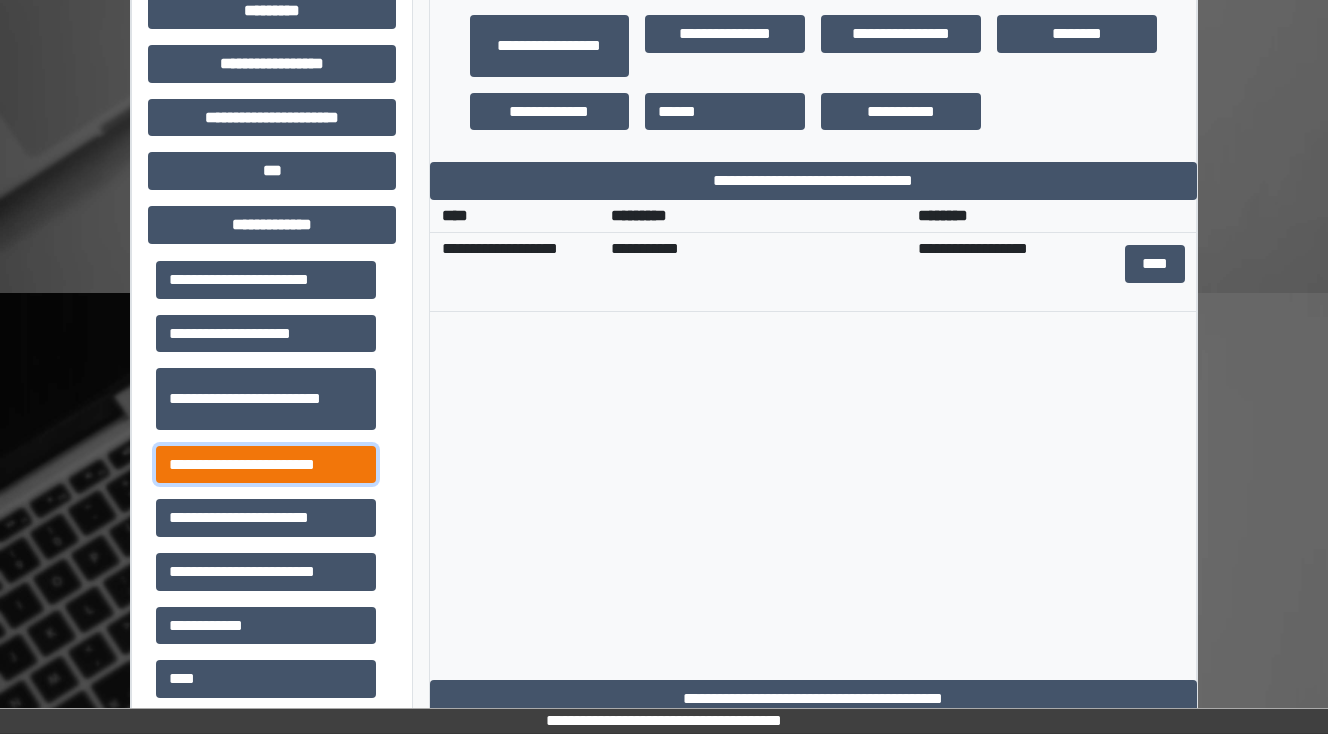 click on "**********" at bounding box center (266, 465) 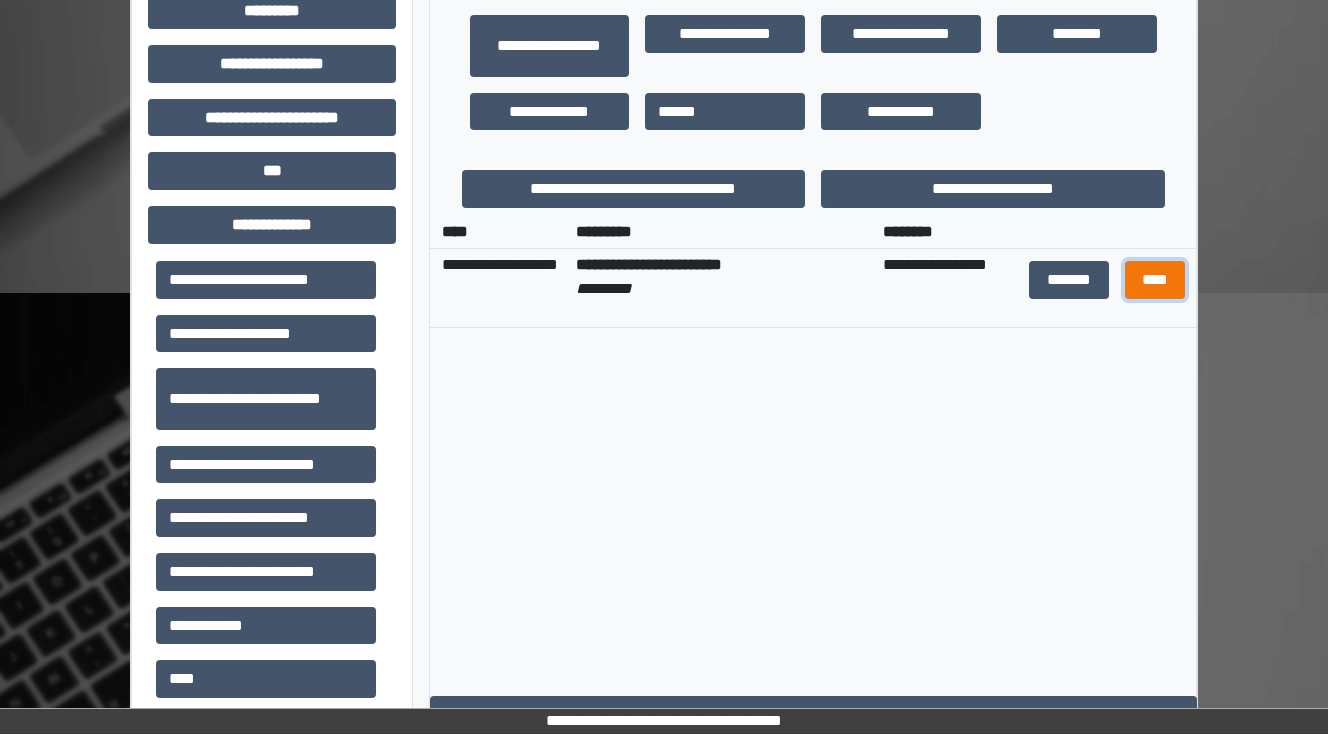 click on "****" at bounding box center (1154, 280) 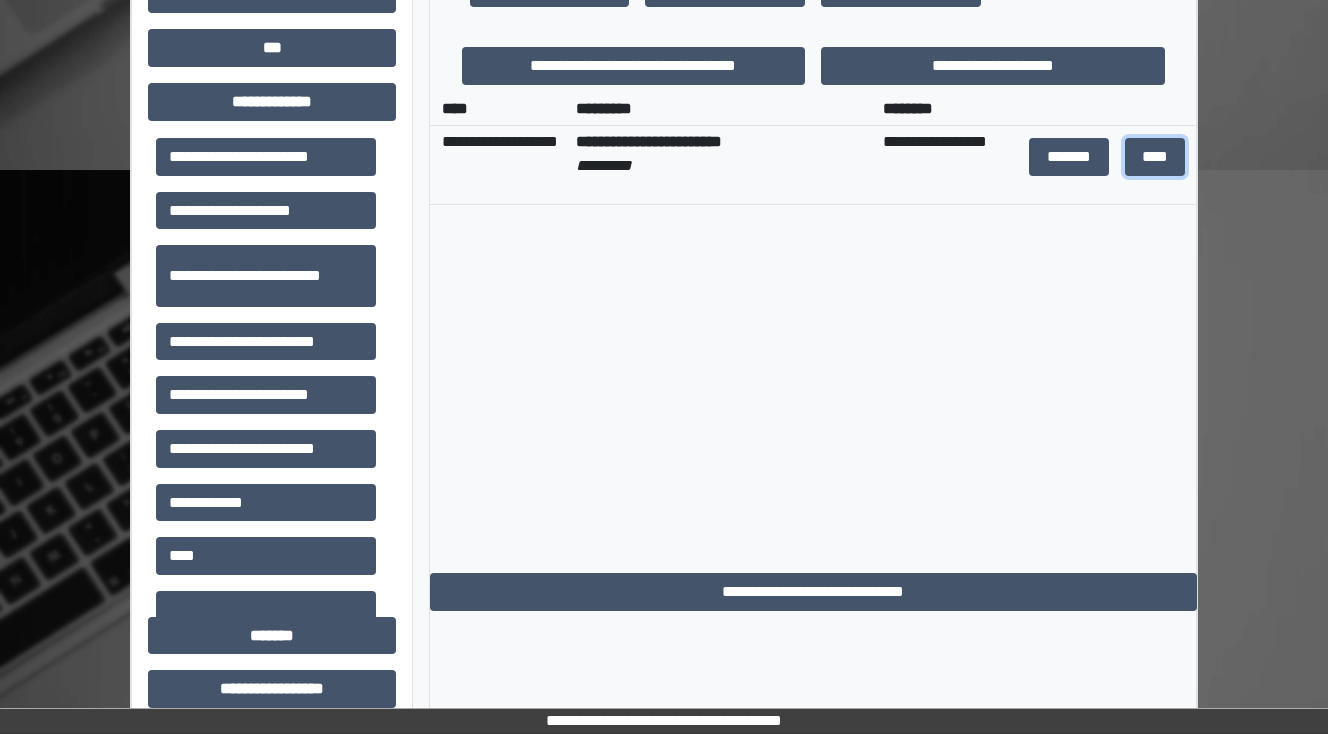 scroll, scrollTop: 658, scrollLeft: 0, axis: vertical 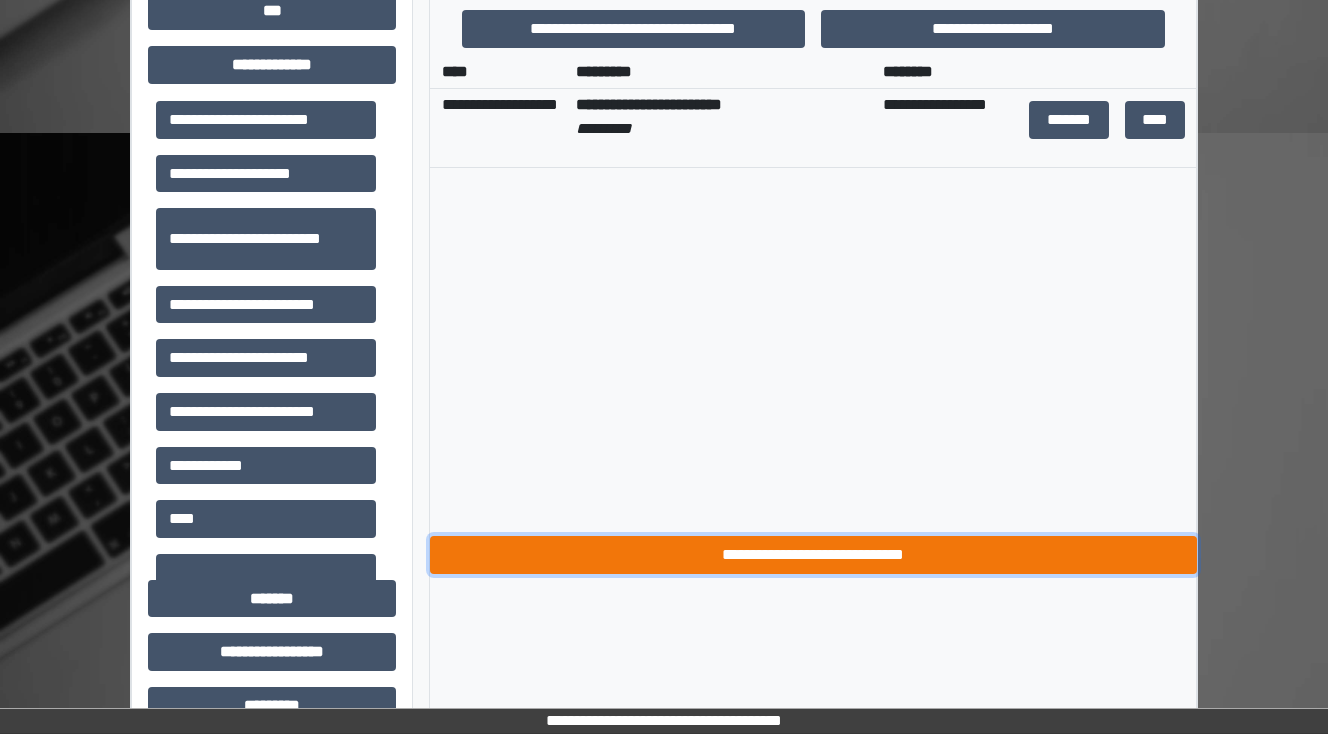 click on "**********" at bounding box center [813, 555] 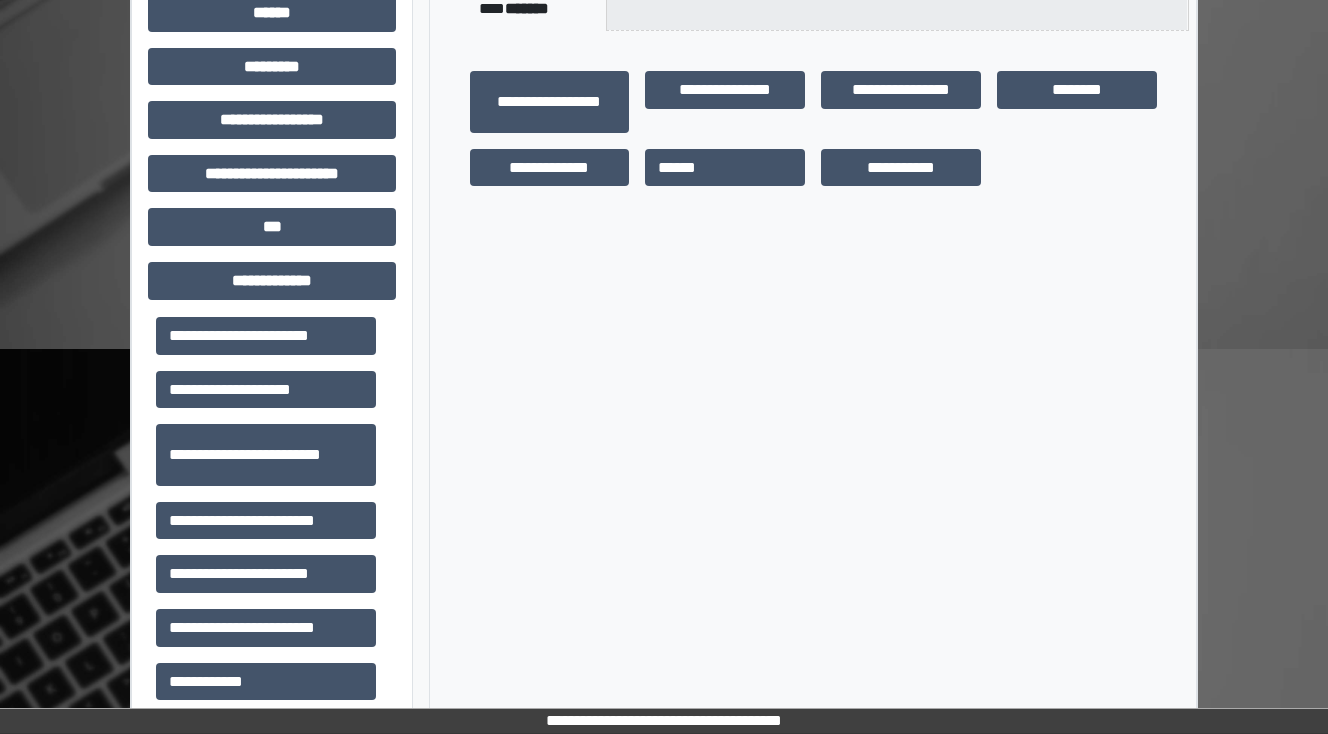 scroll, scrollTop: 480, scrollLeft: 0, axis: vertical 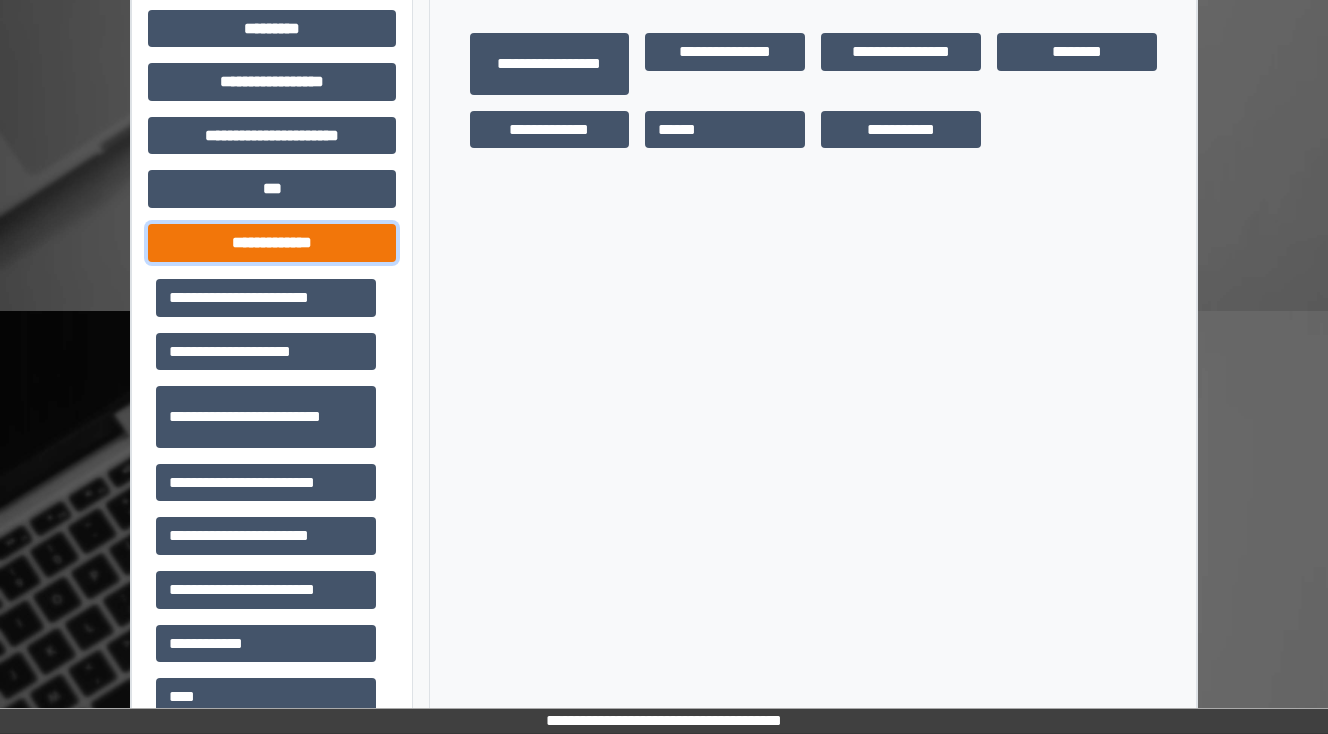 click on "**********" at bounding box center (272, 243) 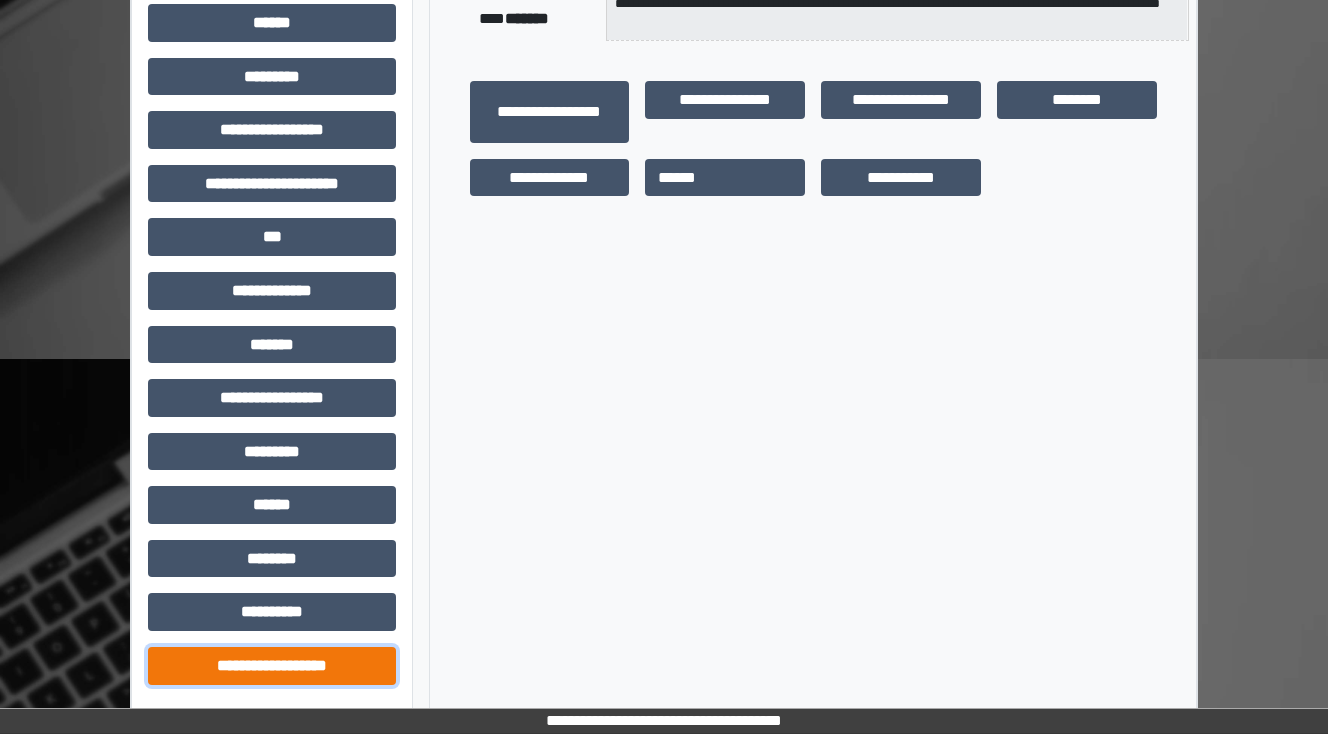 click on "**********" at bounding box center [272, 666] 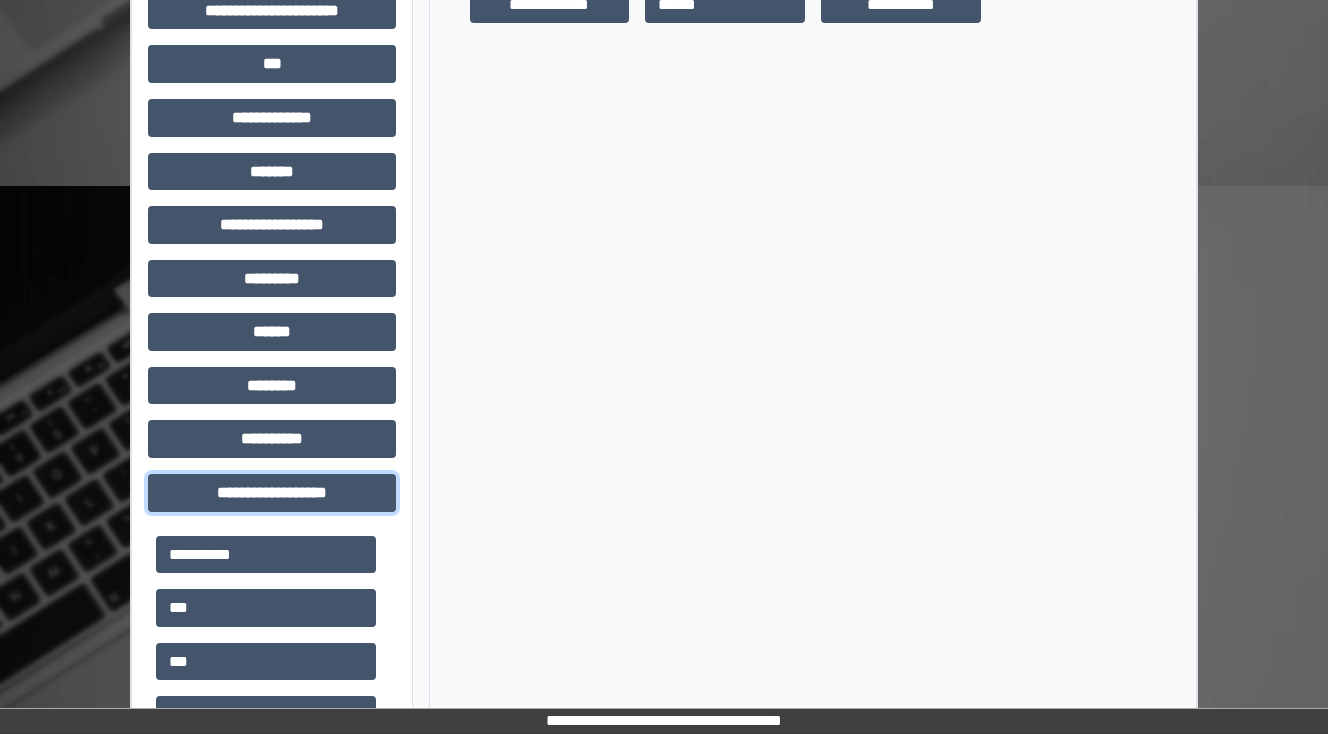scroll, scrollTop: 912, scrollLeft: 0, axis: vertical 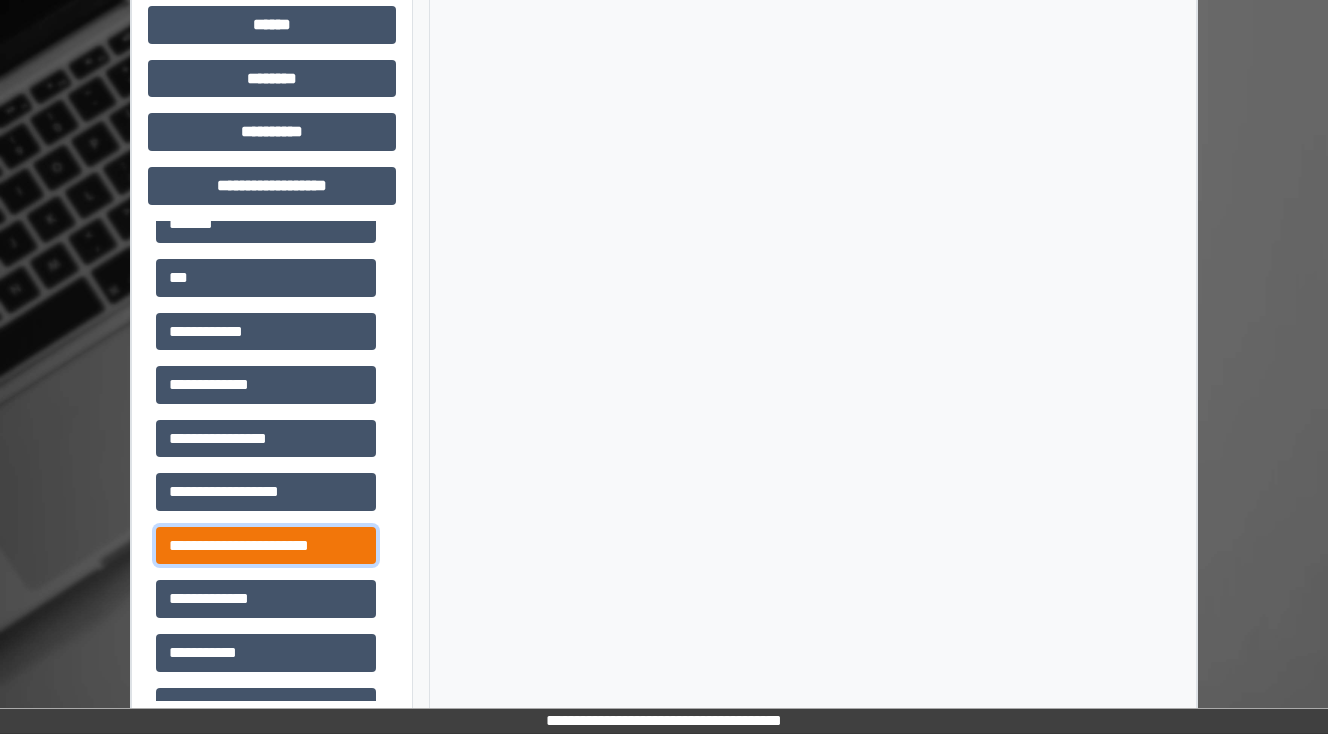 drag, startPoint x: 321, startPoint y: 536, endPoint x: 454, endPoint y: 509, distance: 135.71294 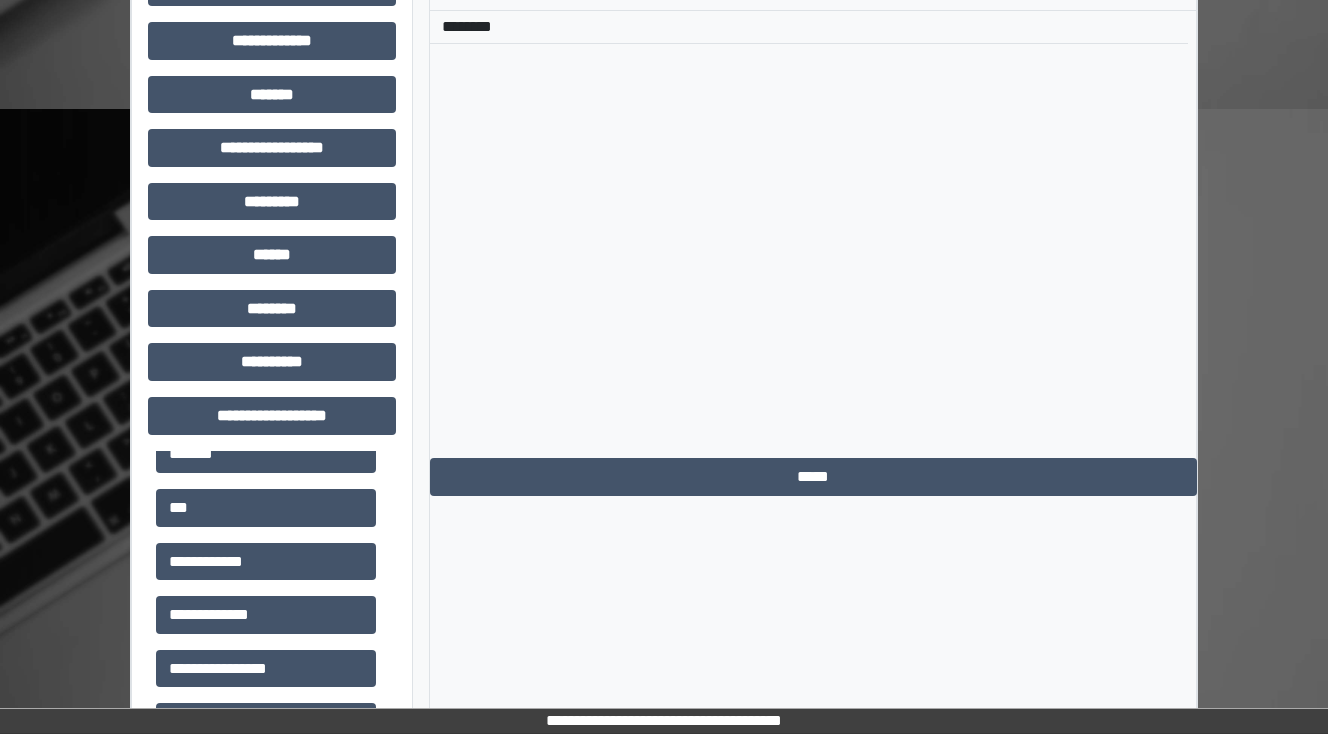 scroll, scrollTop: 512, scrollLeft: 0, axis: vertical 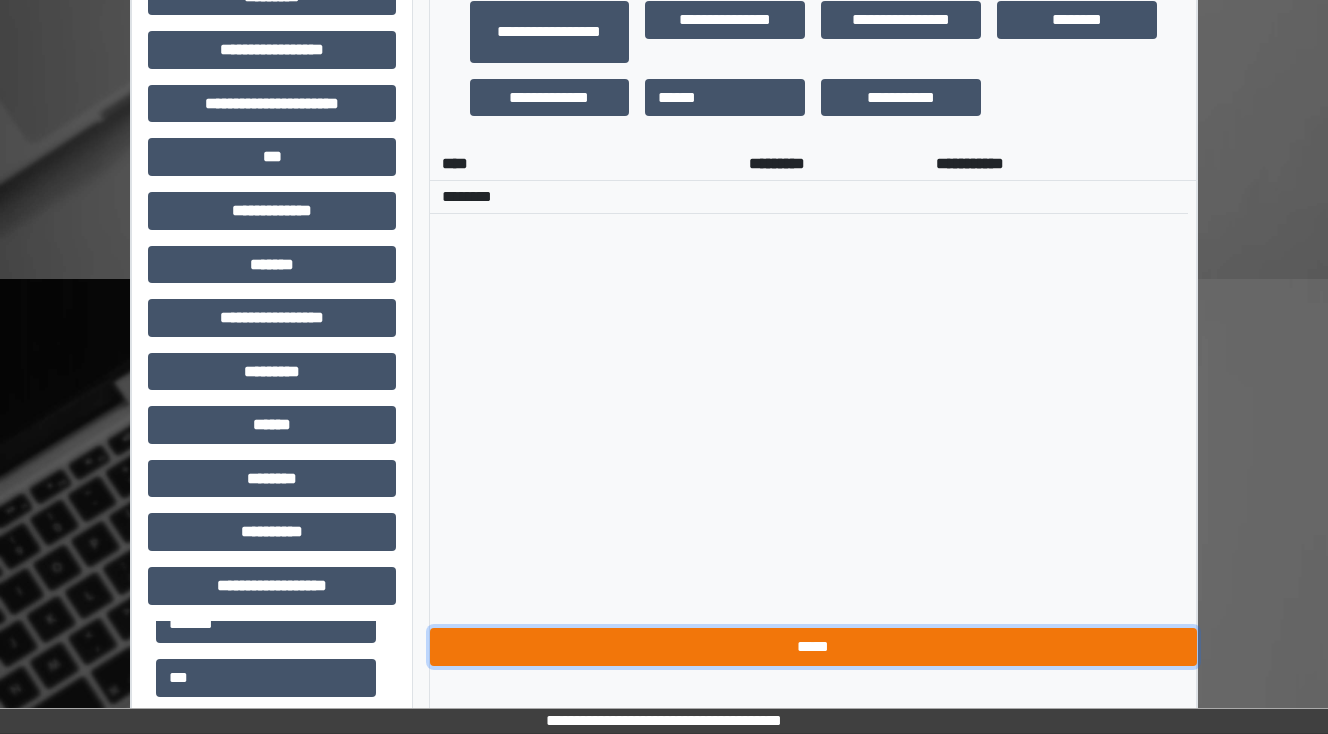 click on "*****" at bounding box center (813, 647) 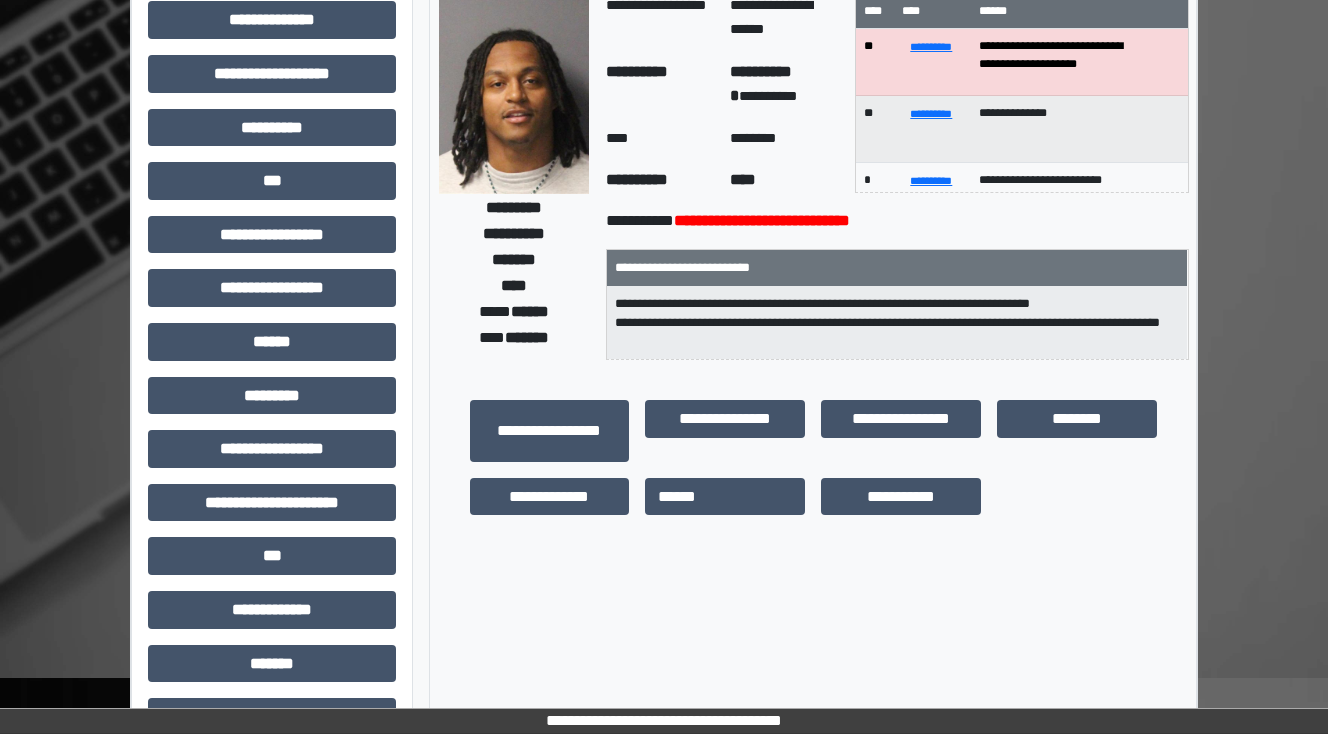 scroll, scrollTop: 0, scrollLeft: 0, axis: both 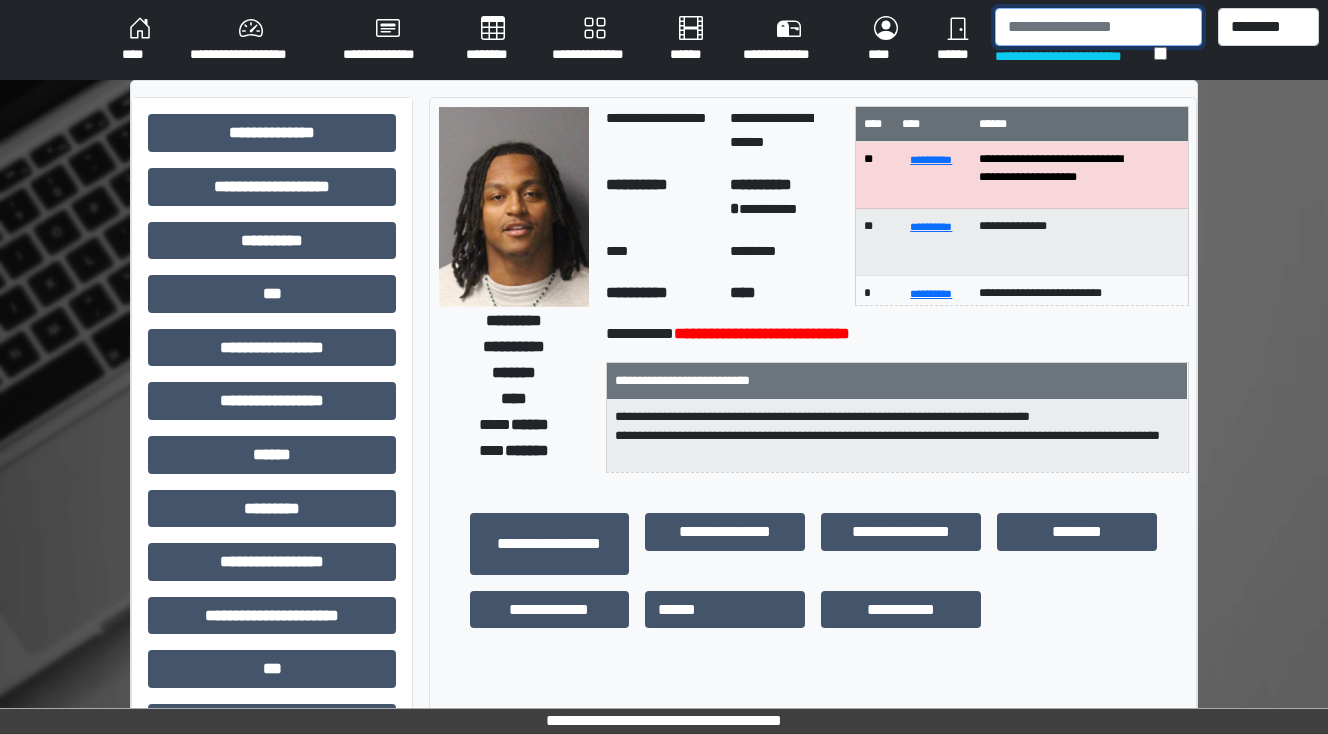 click at bounding box center [1098, 27] 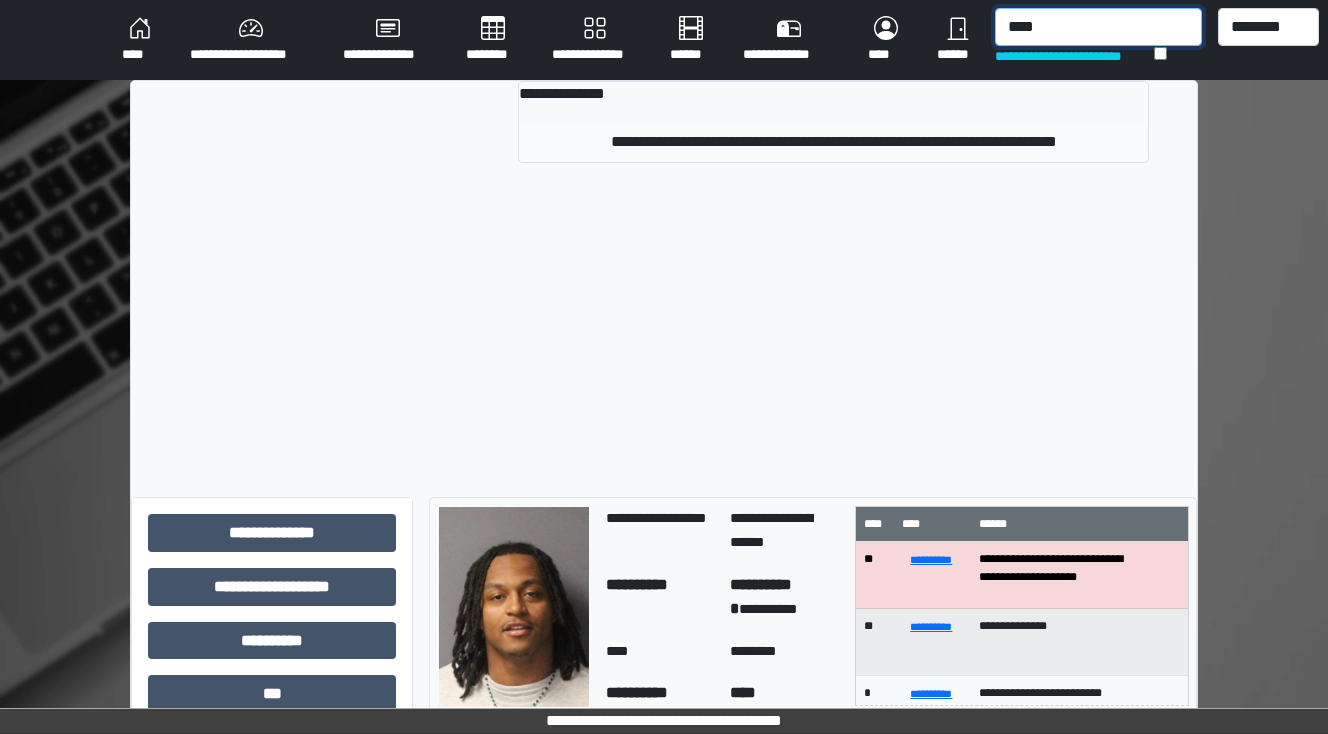 type on "****" 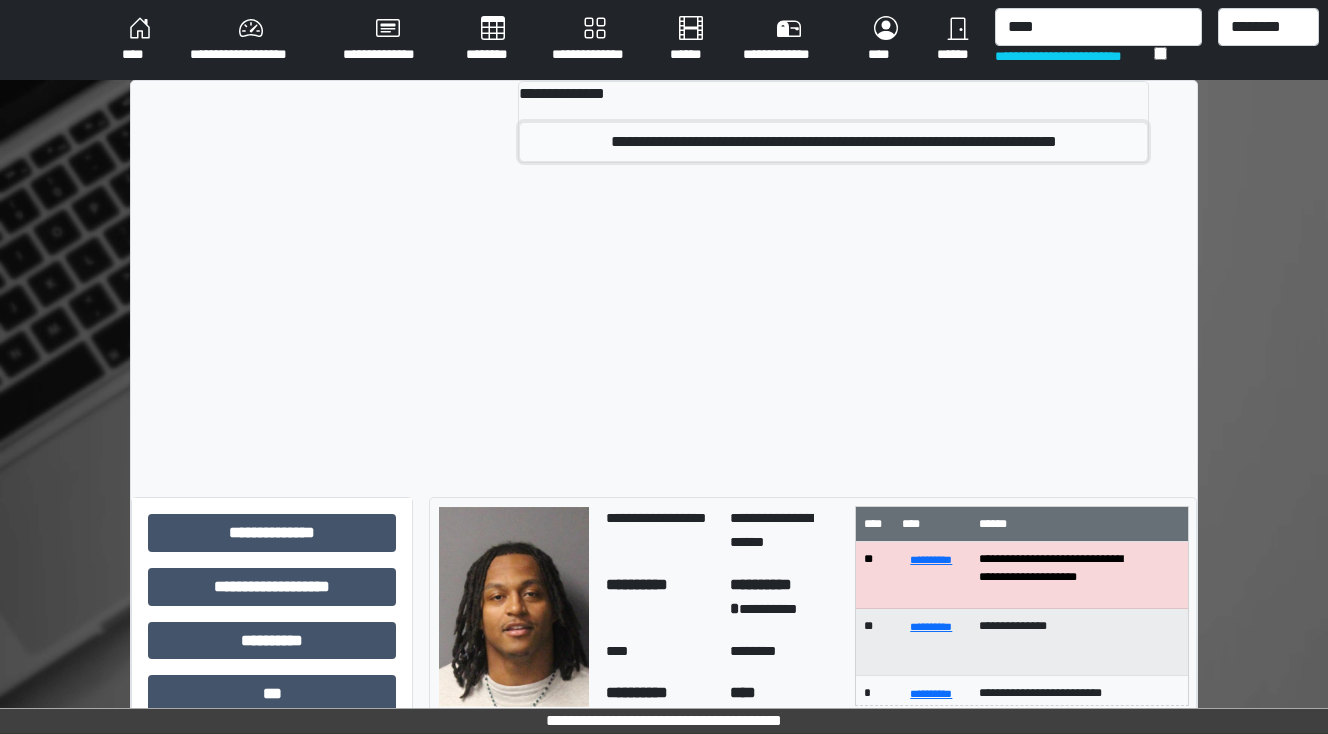 click on "**********" at bounding box center (833, 142) 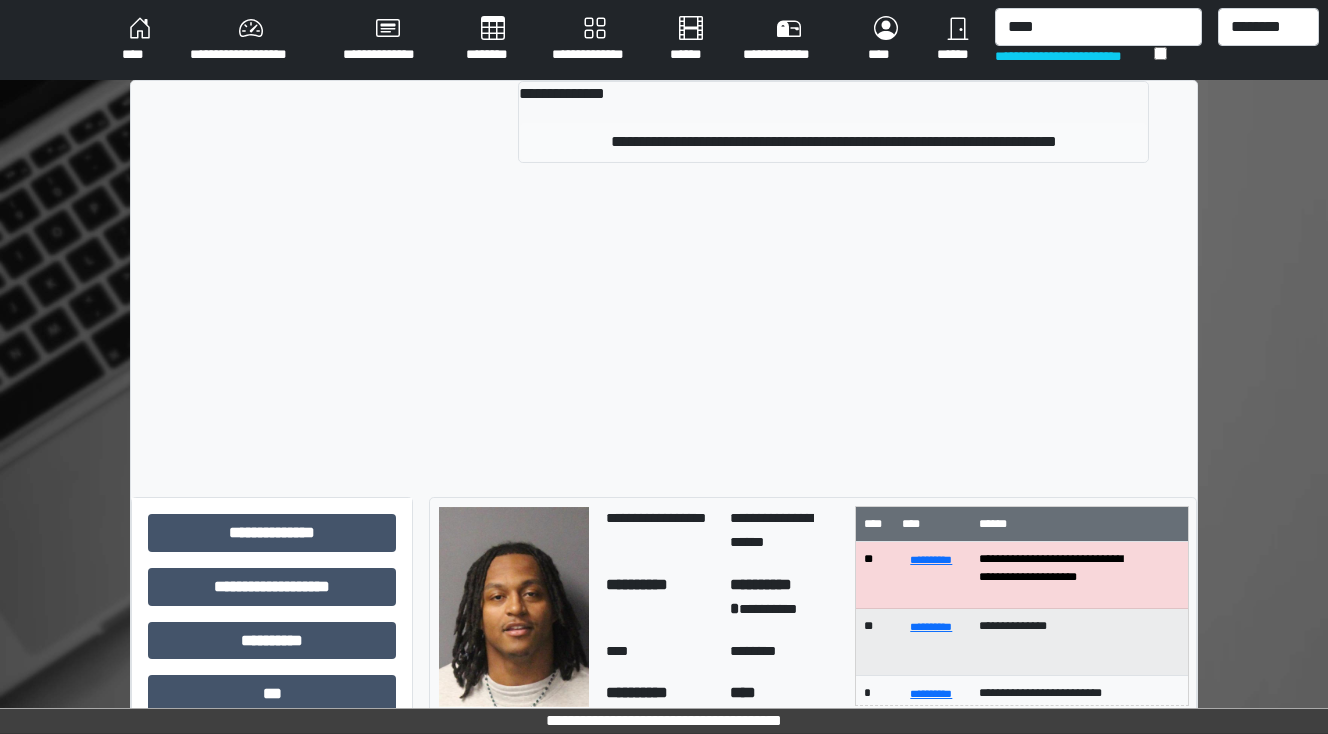type 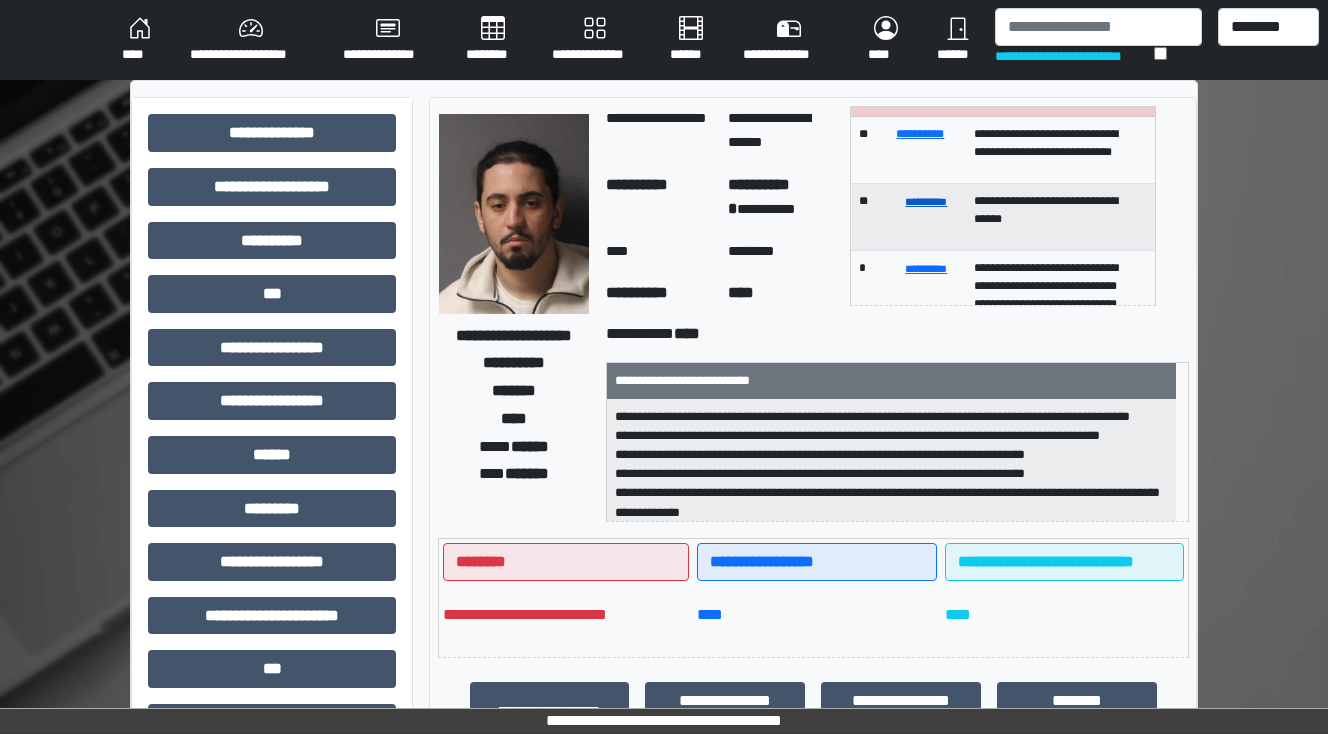 scroll, scrollTop: 160, scrollLeft: 0, axis: vertical 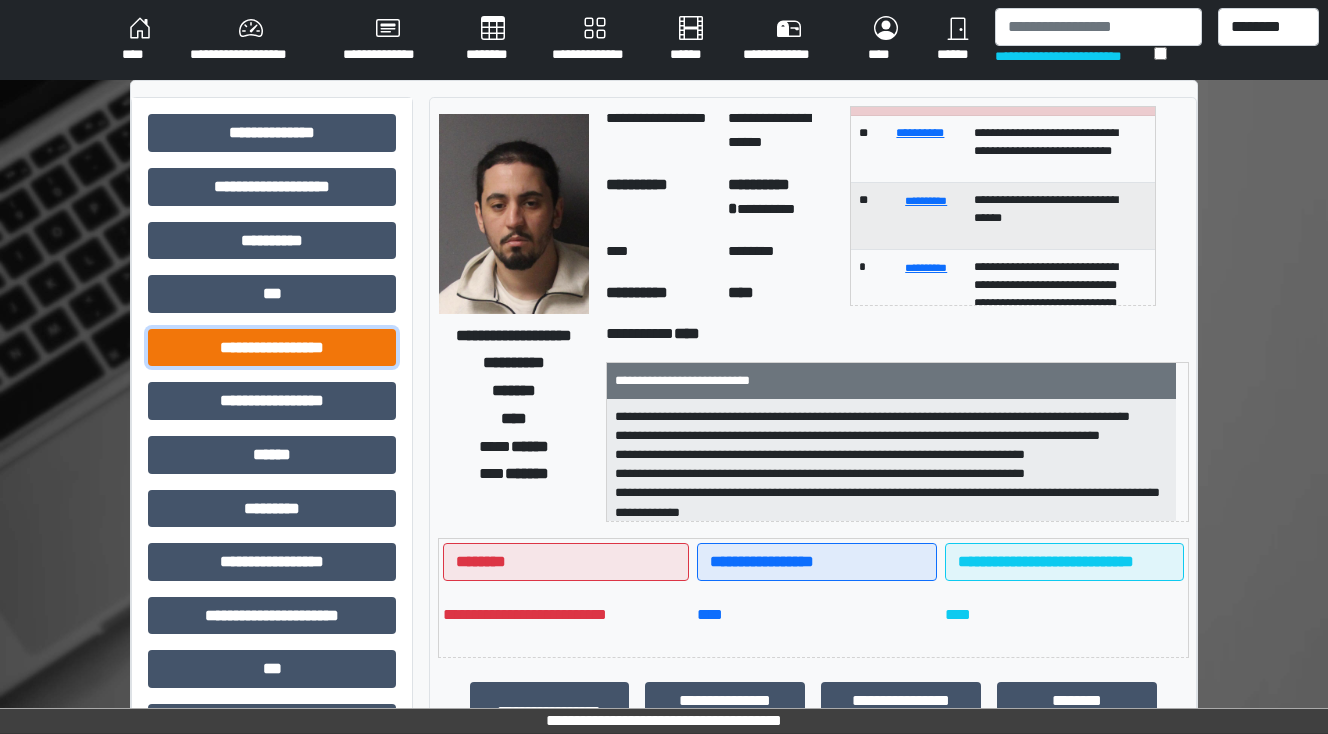 click on "**********" at bounding box center (272, 348) 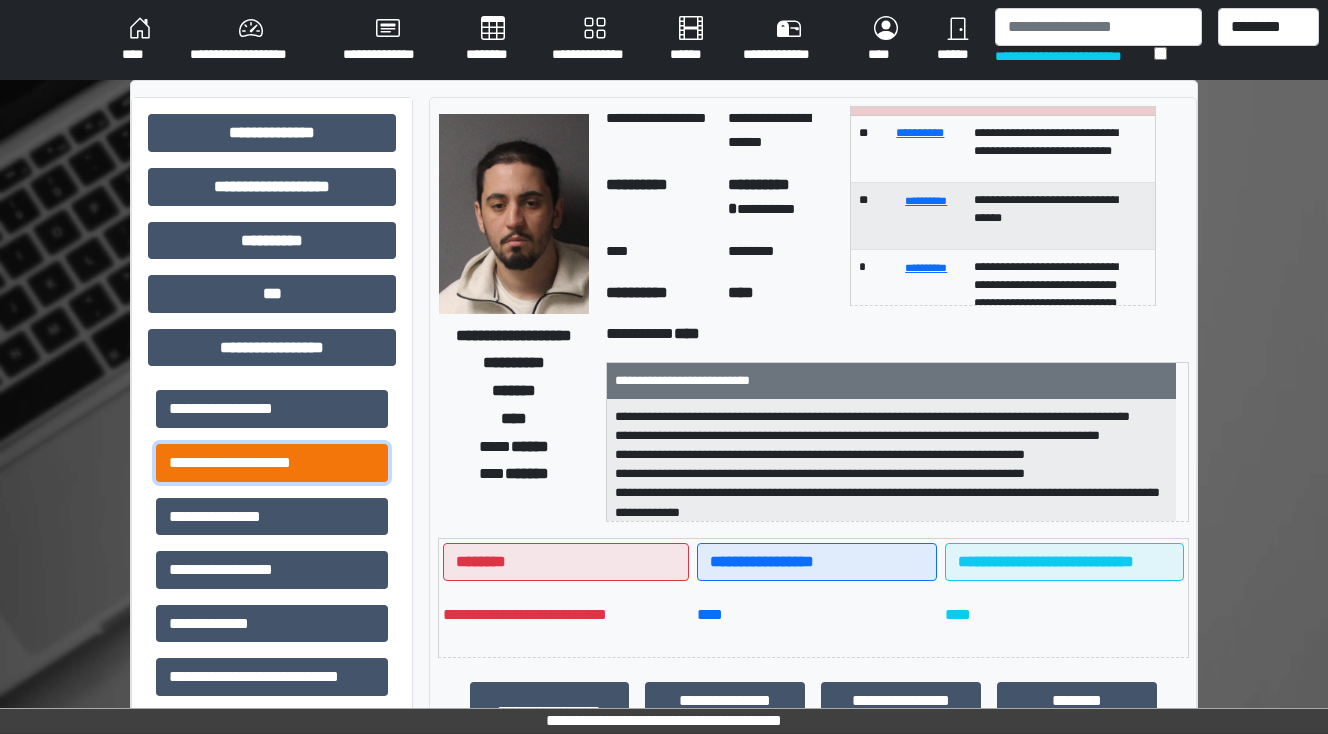 click on "**********" at bounding box center [272, 463] 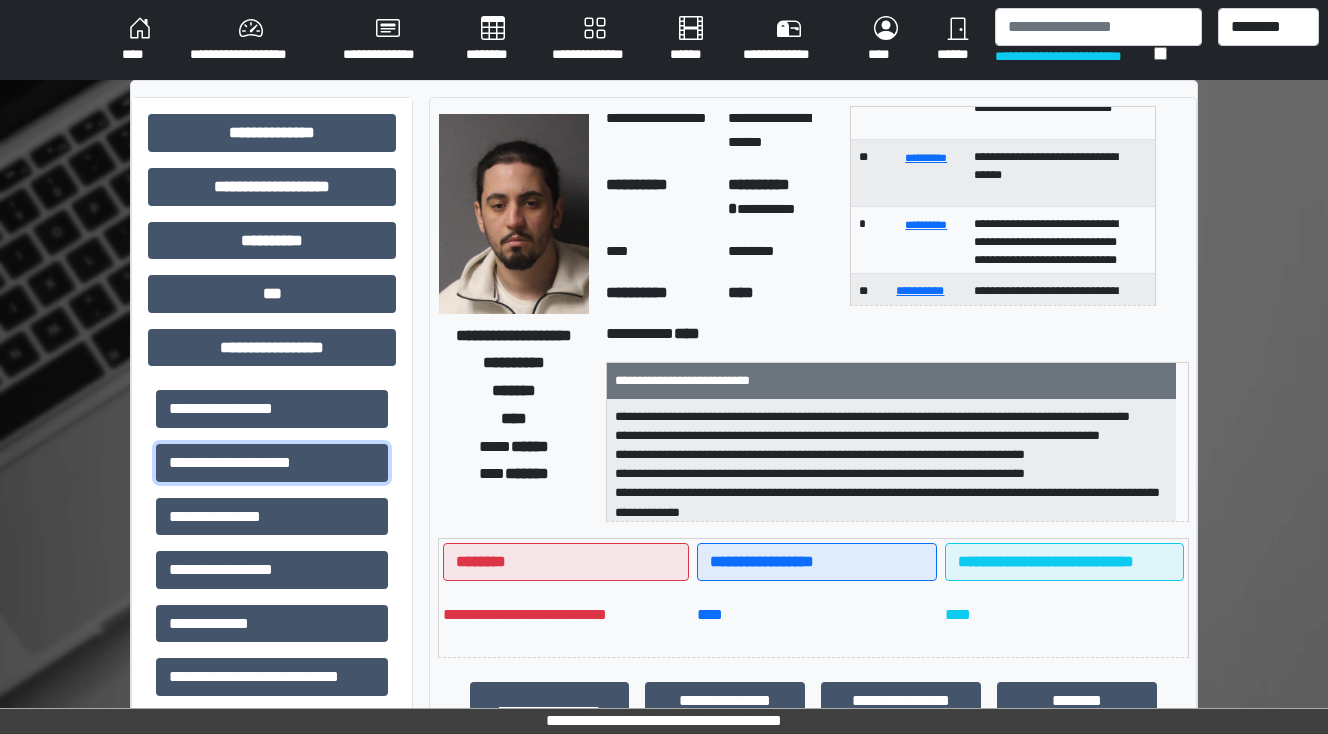 scroll, scrollTop: 240, scrollLeft: 0, axis: vertical 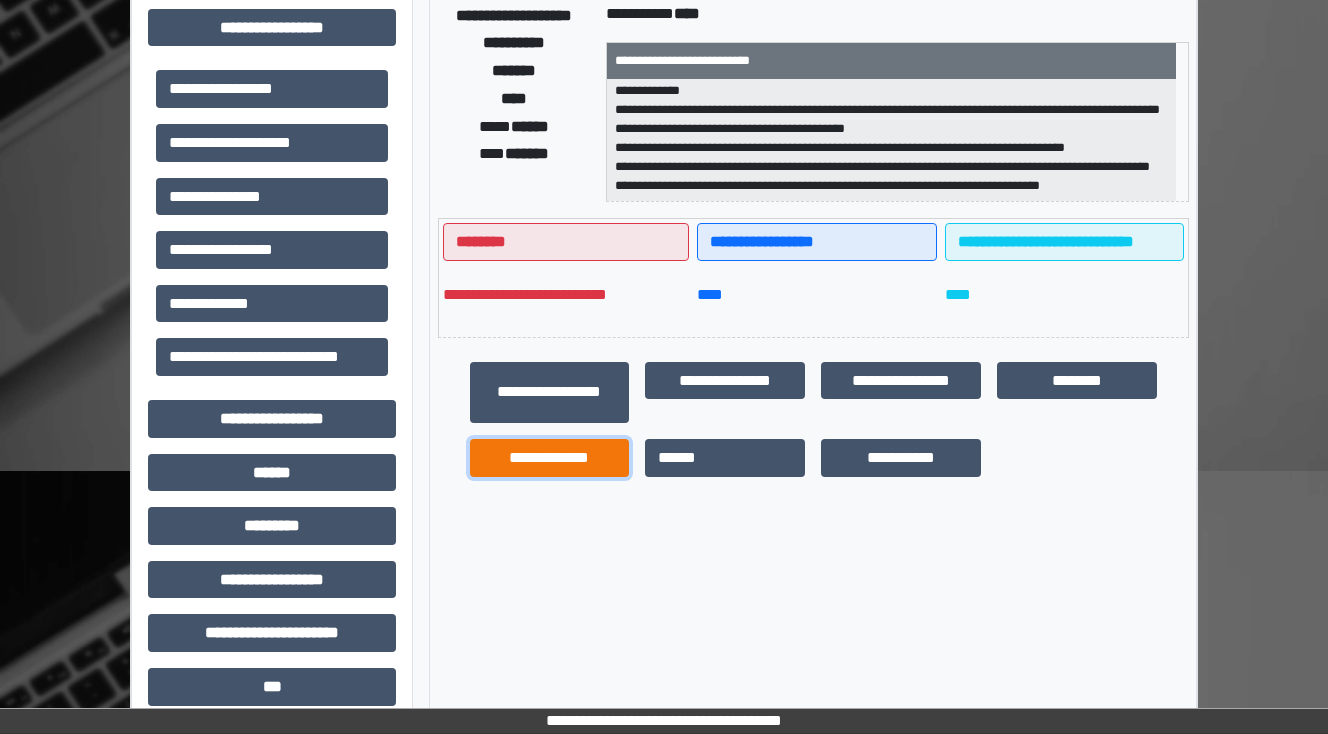 click on "**********" at bounding box center [550, 458] 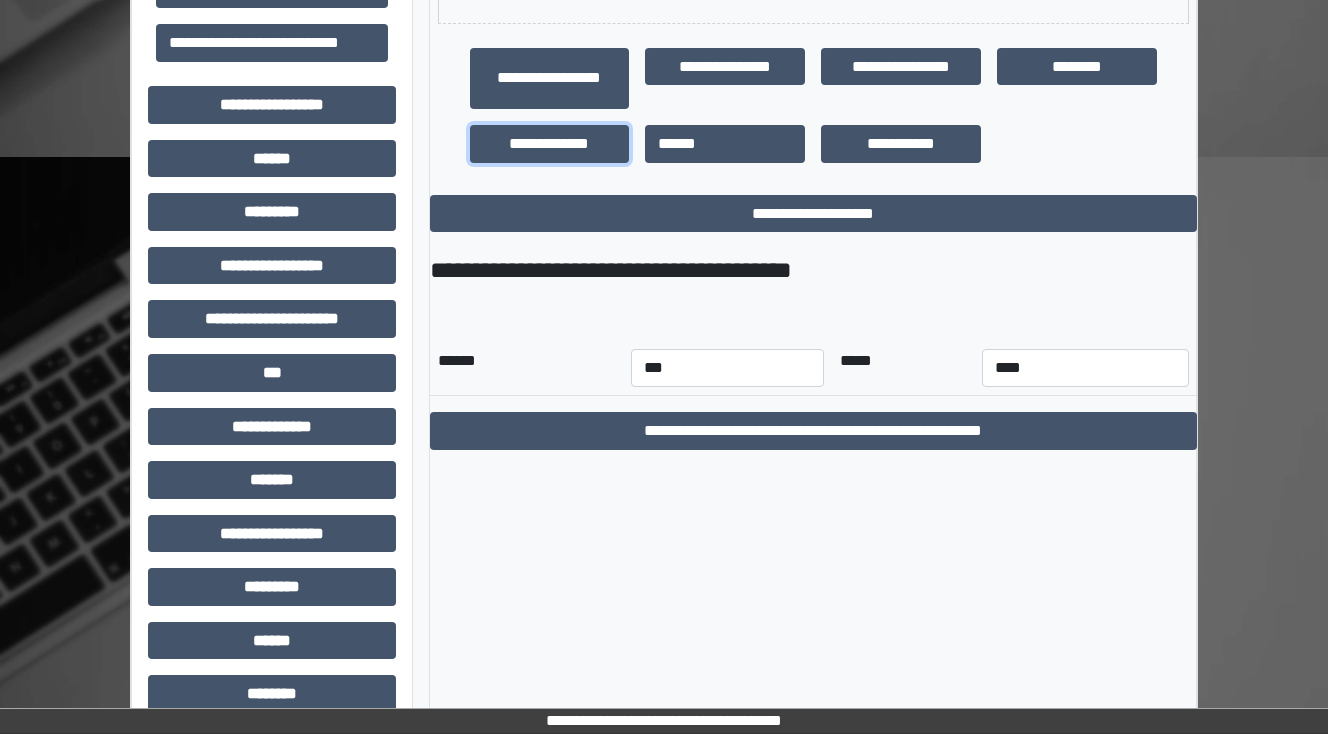 scroll, scrollTop: 640, scrollLeft: 0, axis: vertical 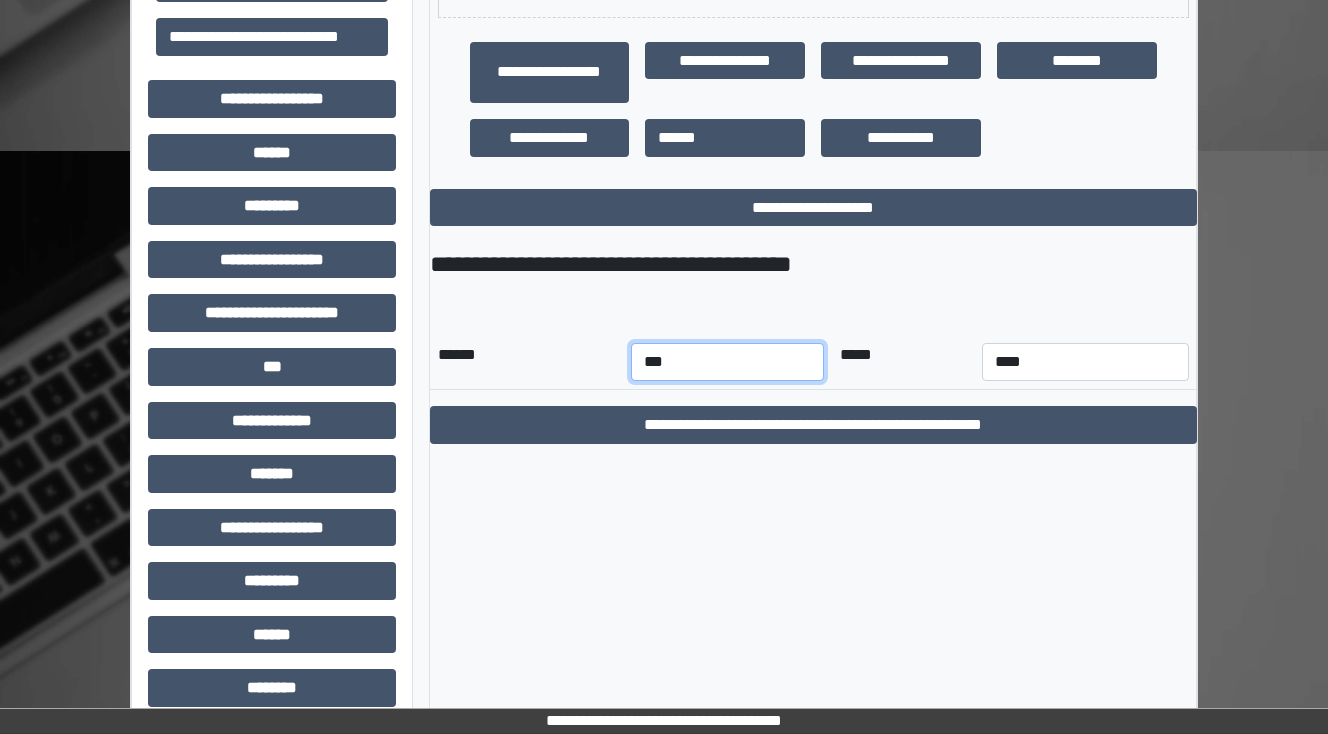 click on "***
***
***
***
***
***
***
***
***
***
***
***" at bounding box center (727, 362) 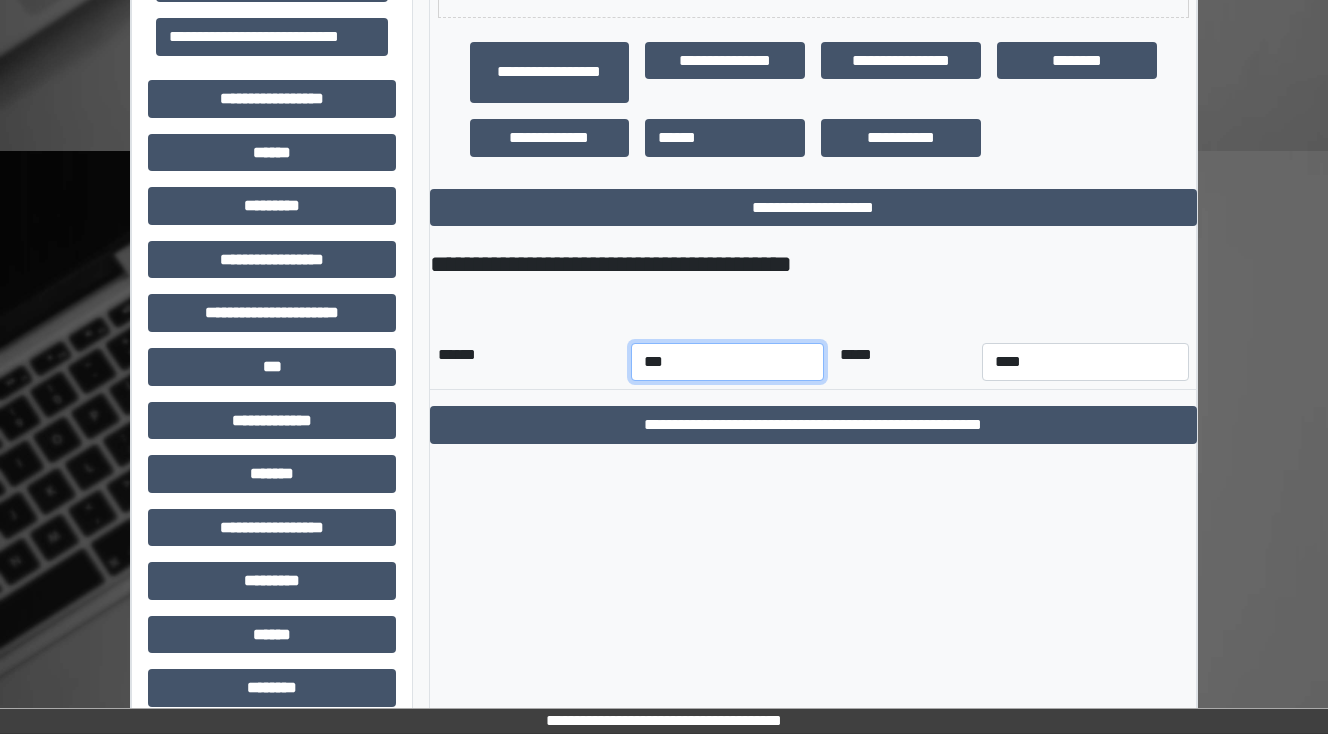click on "***
***
***
***
***
***
***
***
***
***
***
***" at bounding box center [727, 362] 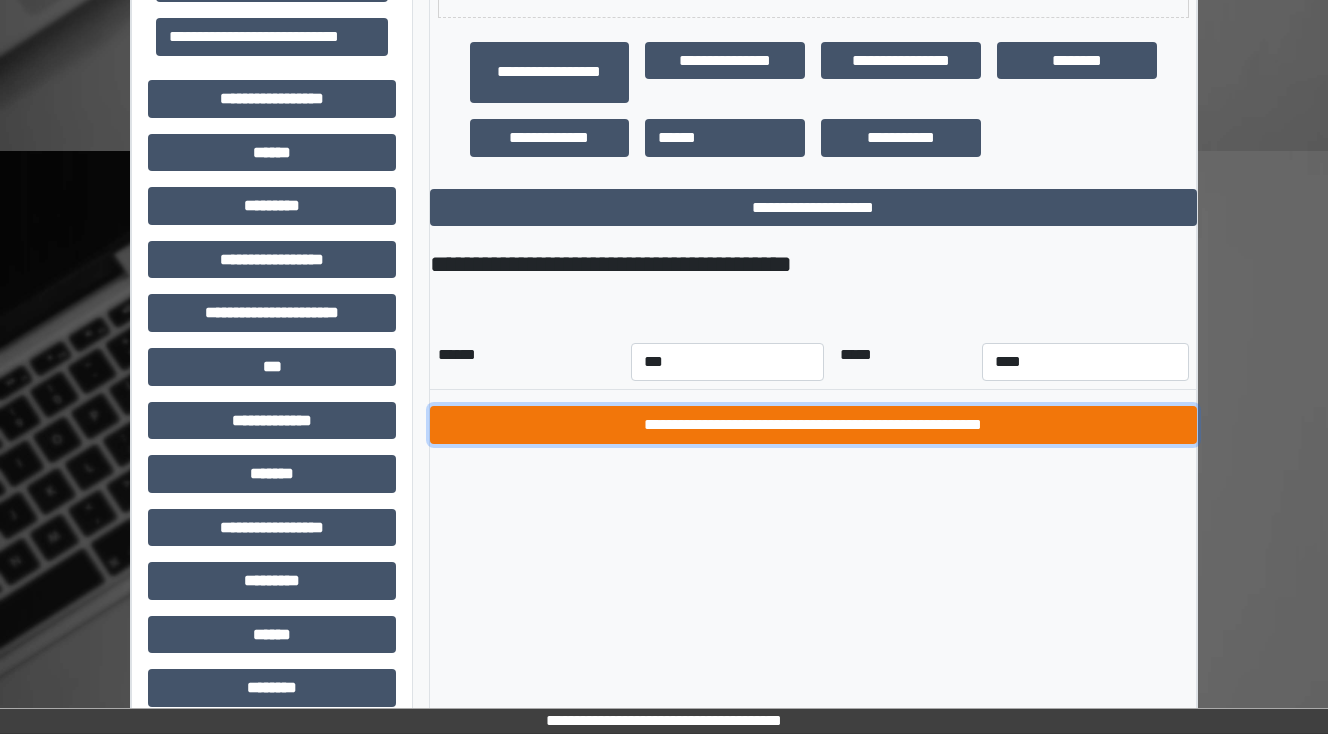 click on "**********" at bounding box center (813, 425) 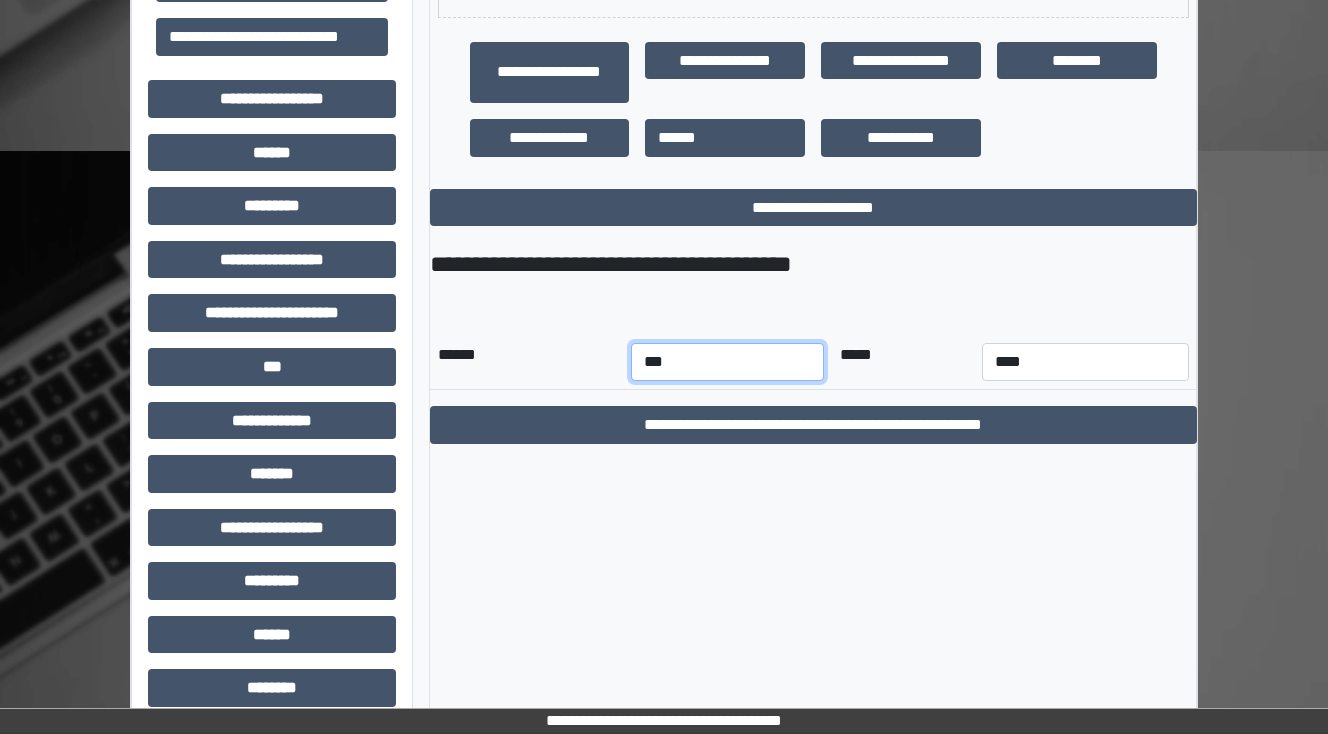 click on "***
***
***
***
***
***
***
***
***
***
***
***" at bounding box center (727, 362) 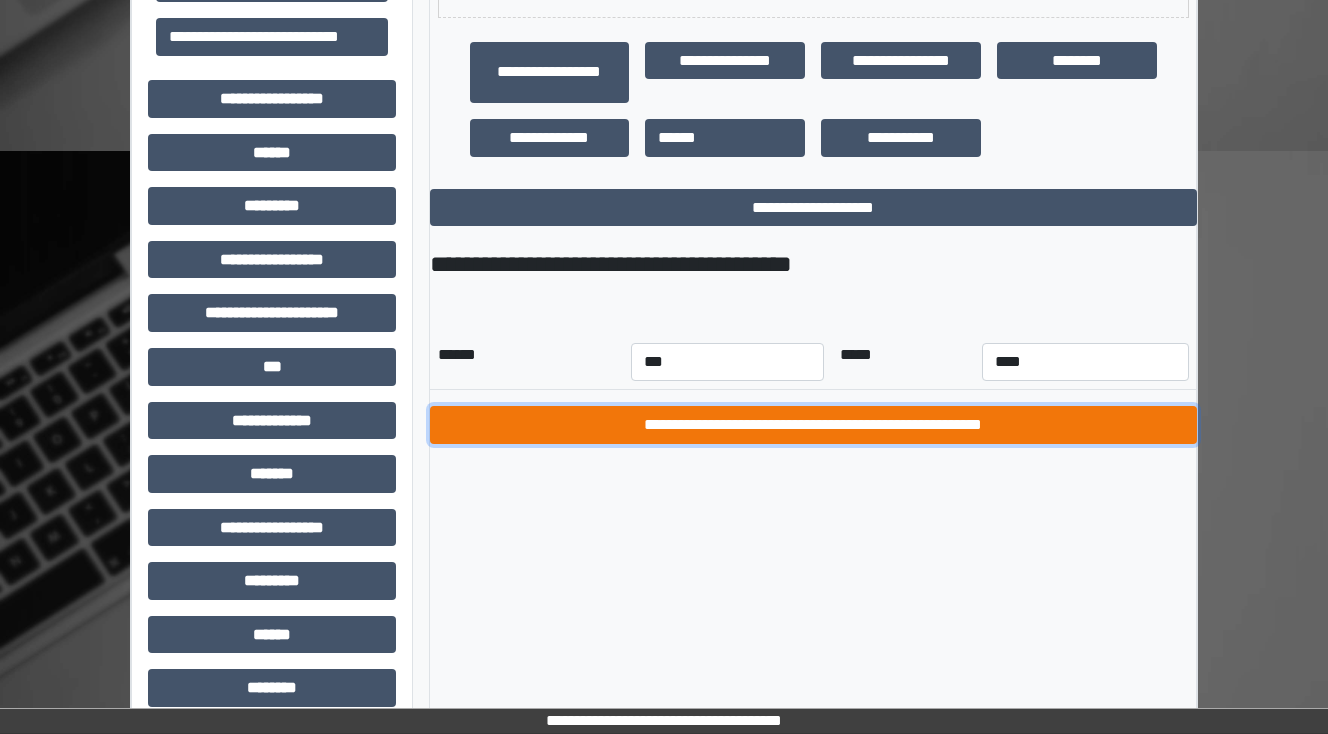 click on "**********" at bounding box center [813, 425] 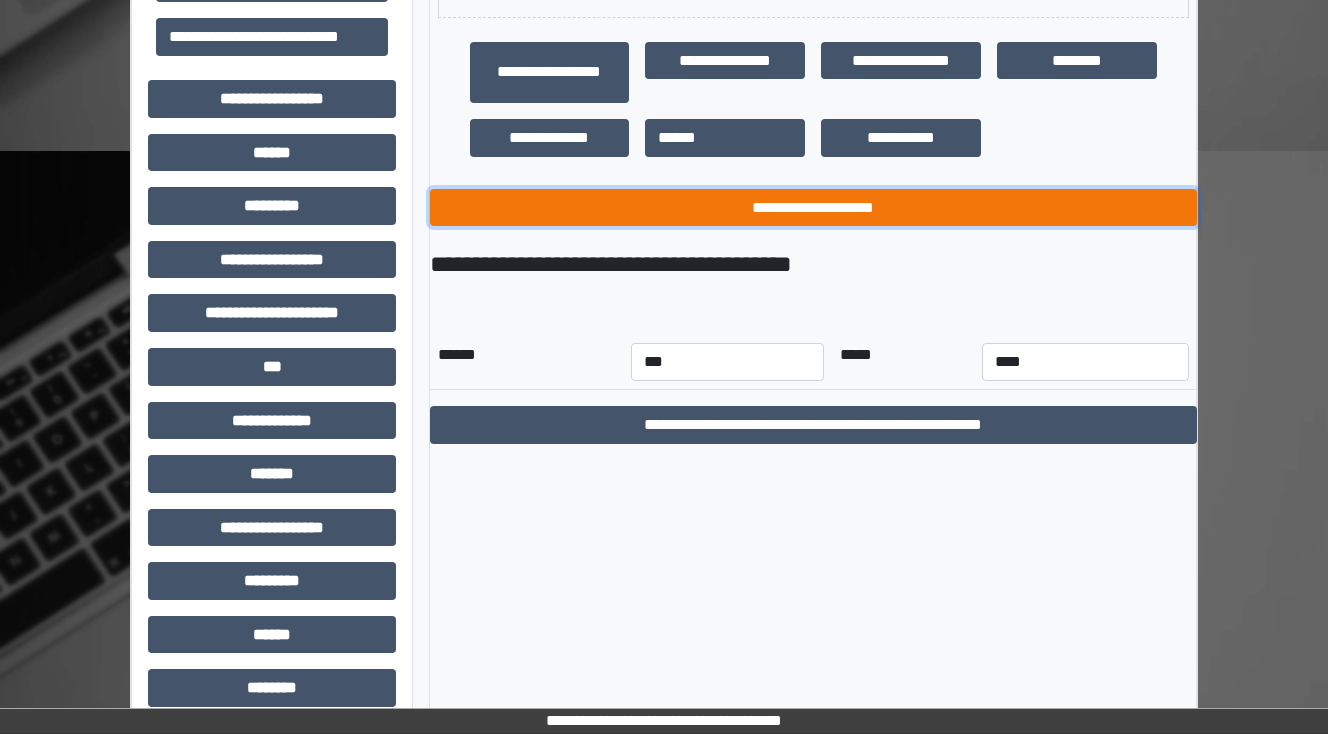 click on "**********" at bounding box center (813, 208) 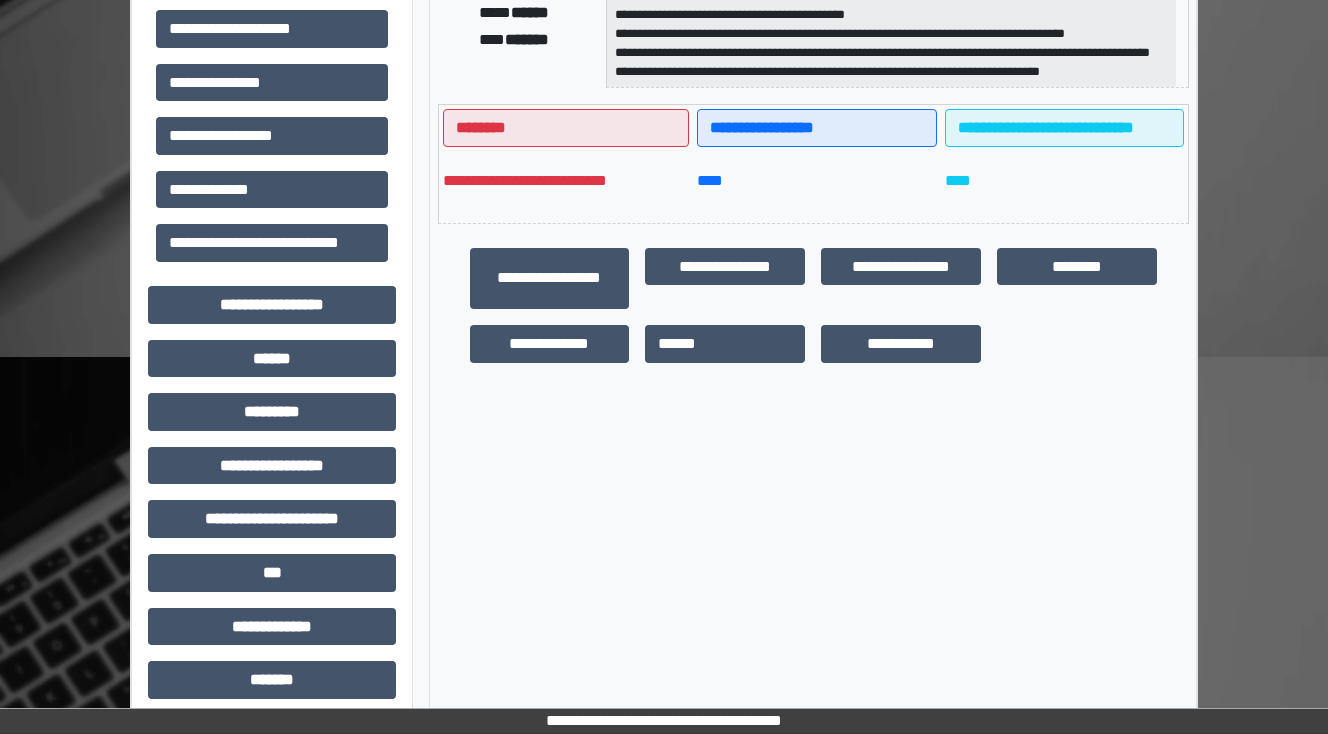 scroll, scrollTop: 240, scrollLeft: 0, axis: vertical 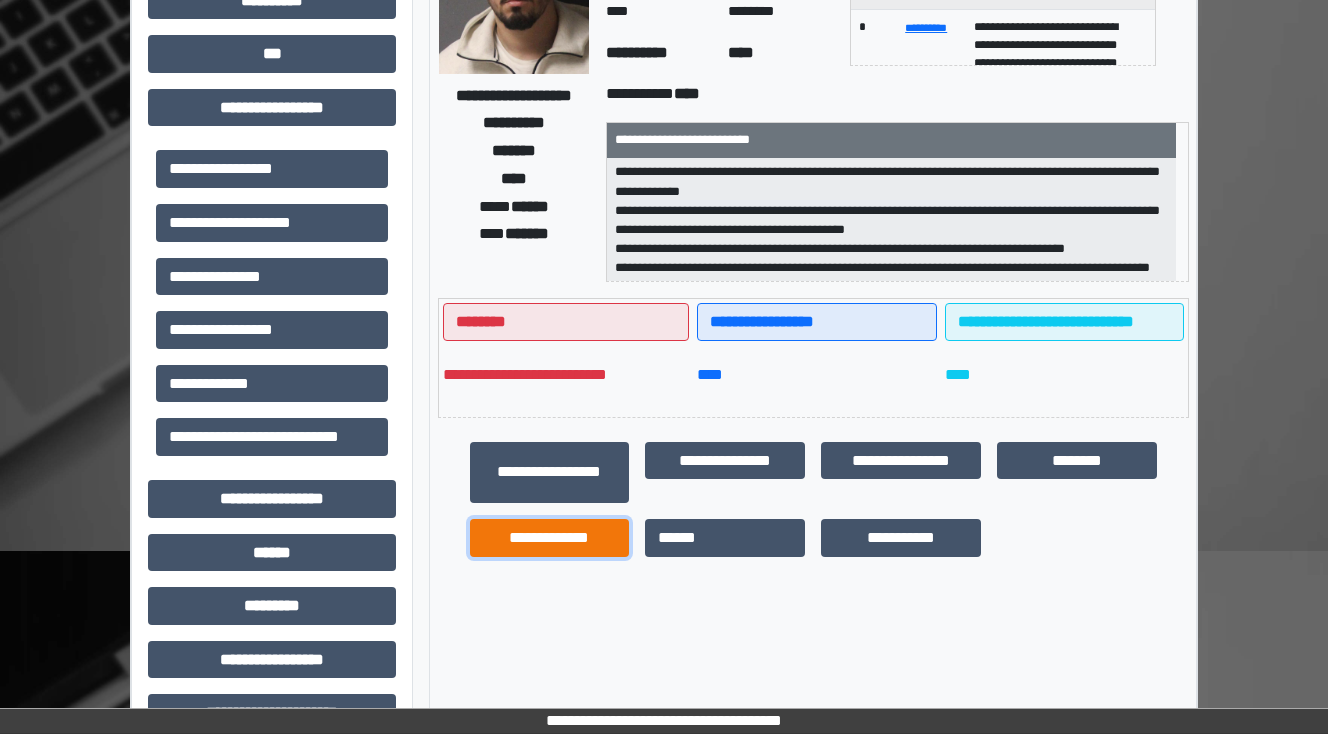 click on "**********" at bounding box center [550, 538] 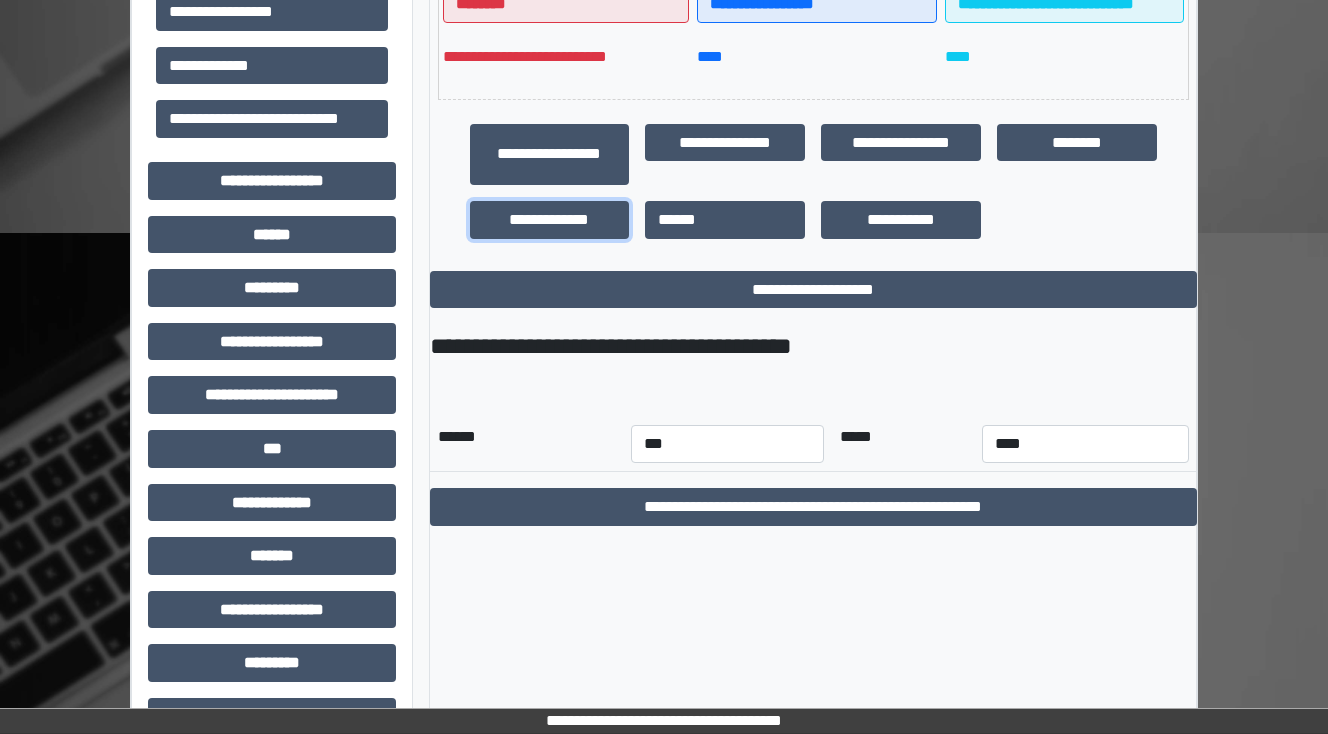 scroll, scrollTop: 560, scrollLeft: 0, axis: vertical 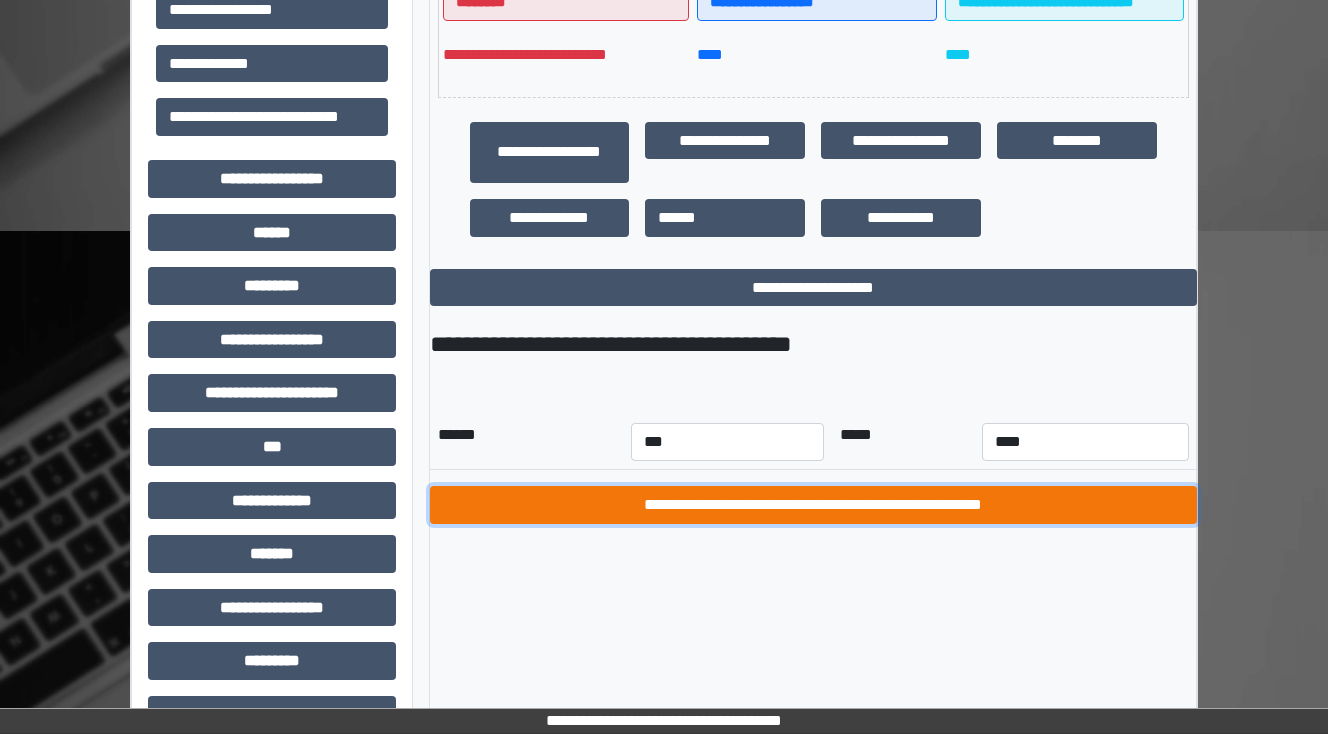 click on "**********" at bounding box center (813, 505) 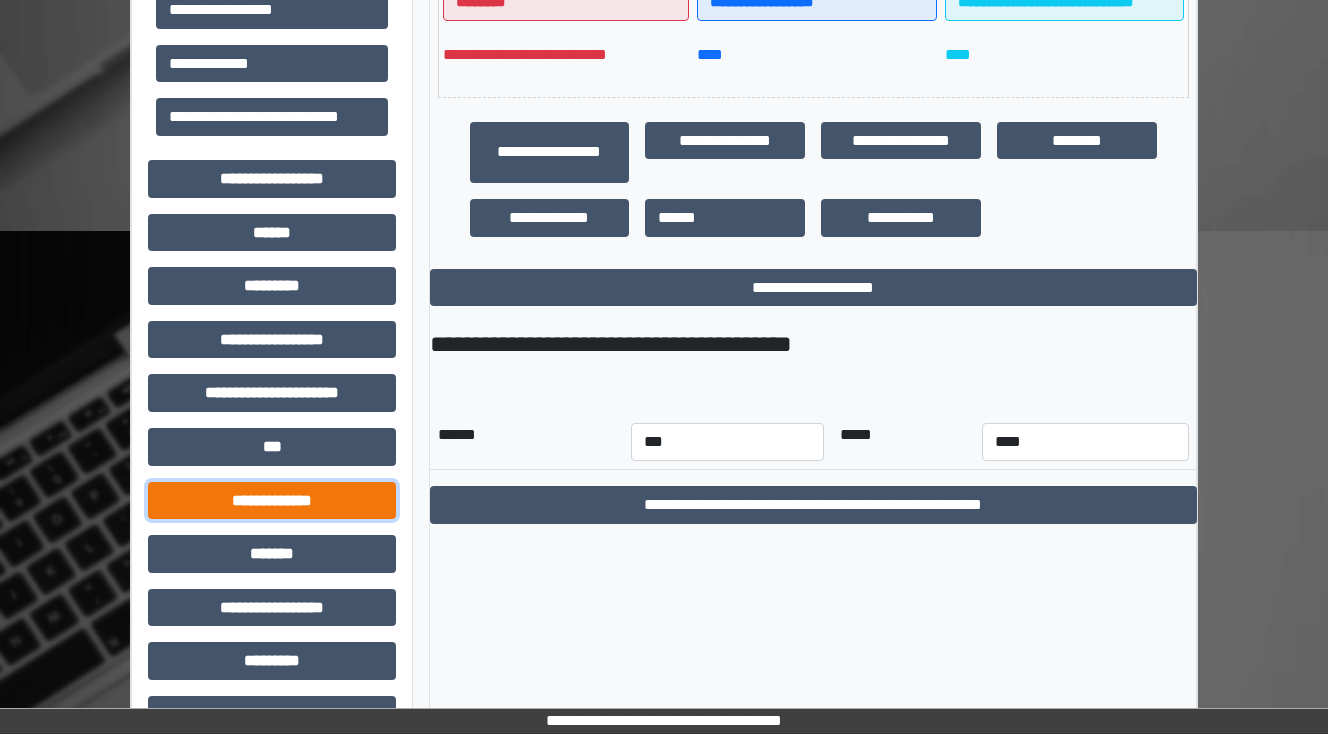 click on "**********" at bounding box center (272, 501) 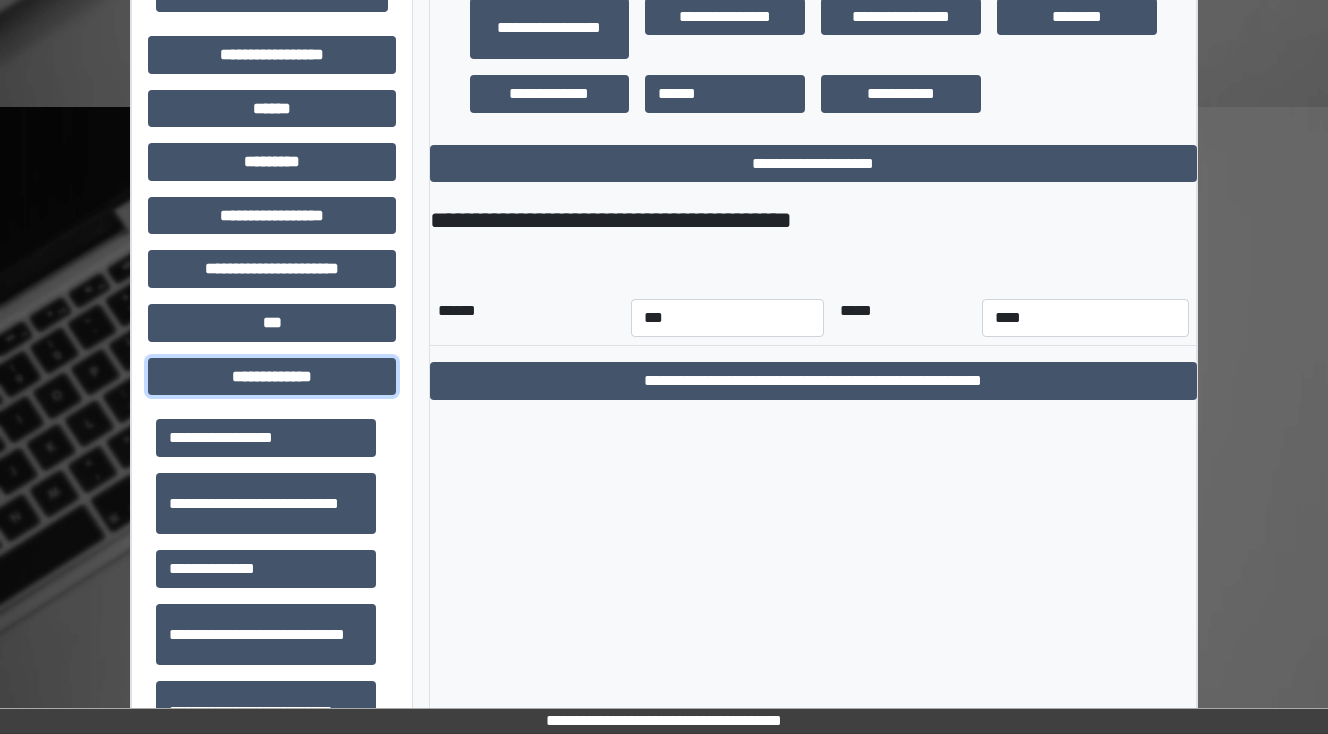 scroll, scrollTop: 880, scrollLeft: 0, axis: vertical 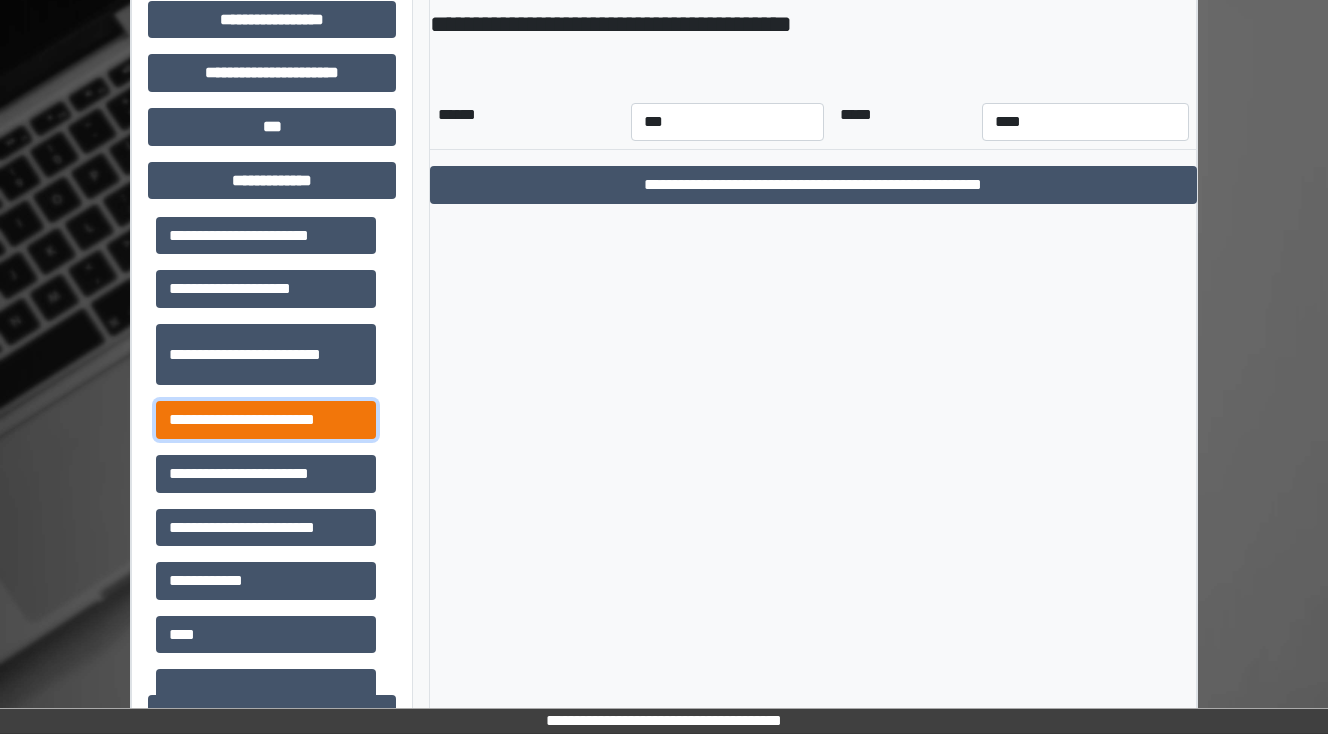 click on "**********" at bounding box center [266, 420] 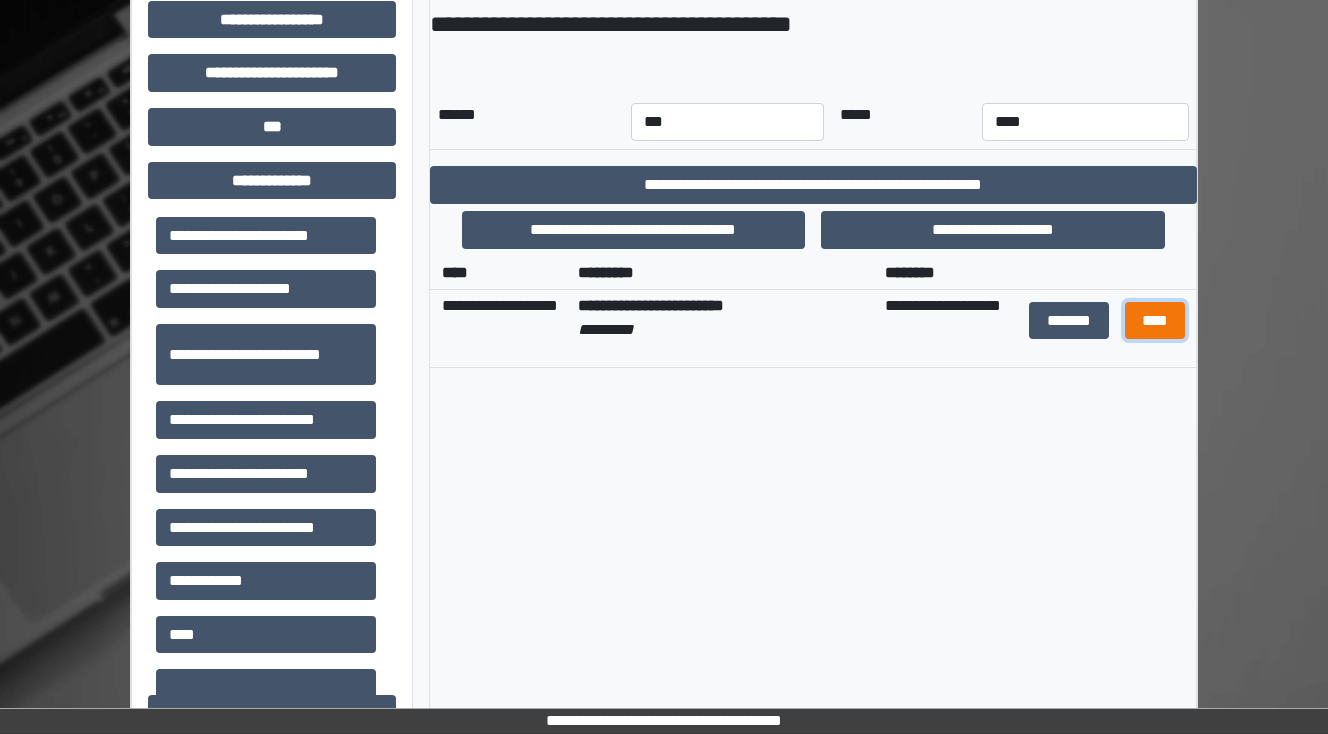 click on "****" at bounding box center (1154, 321) 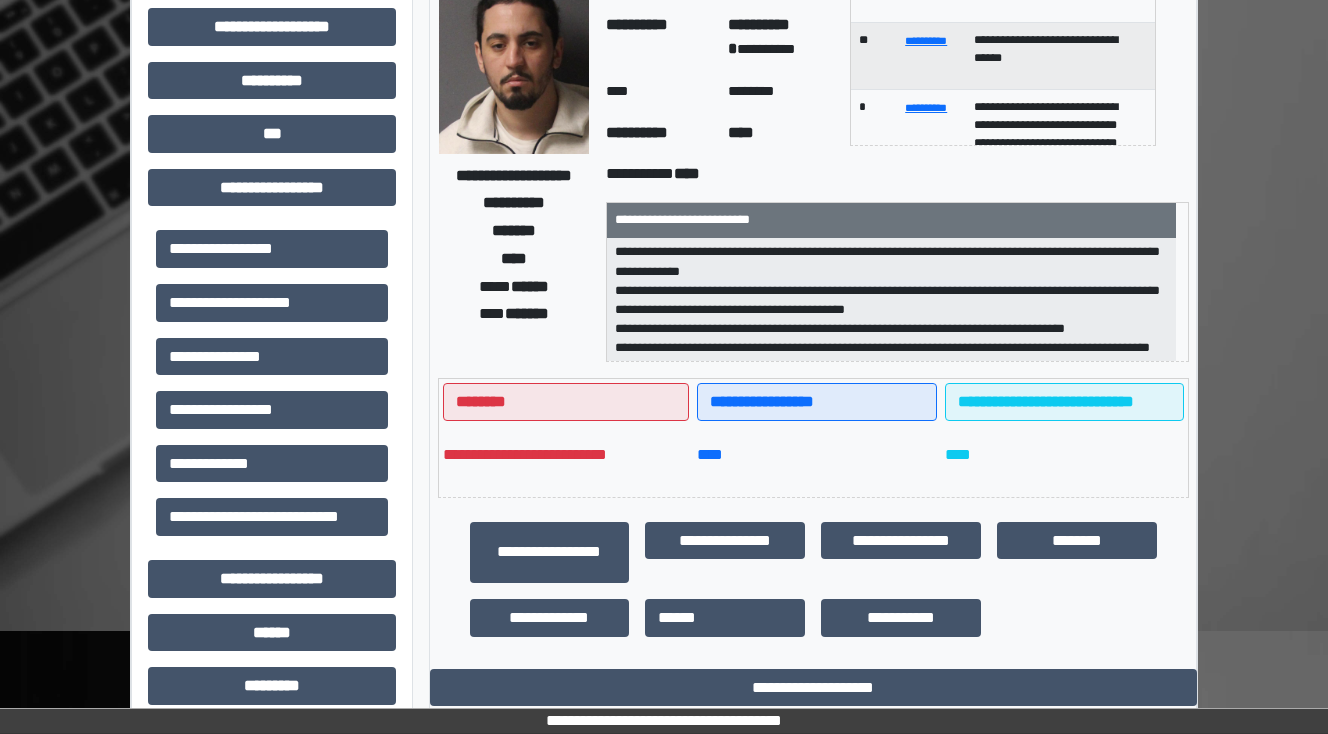 scroll, scrollTop: 0, scrollLeft: 0, axis: both 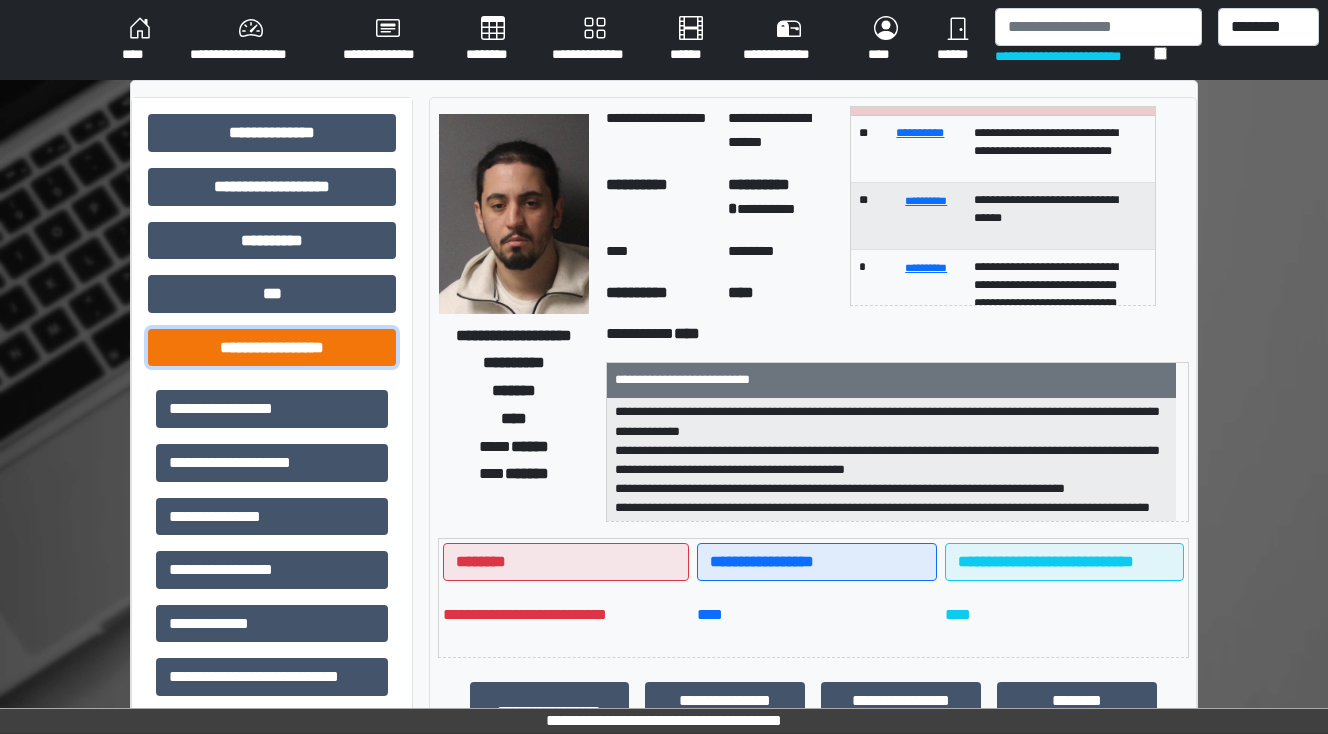 click on "**********" at bounding box center [272, 348] 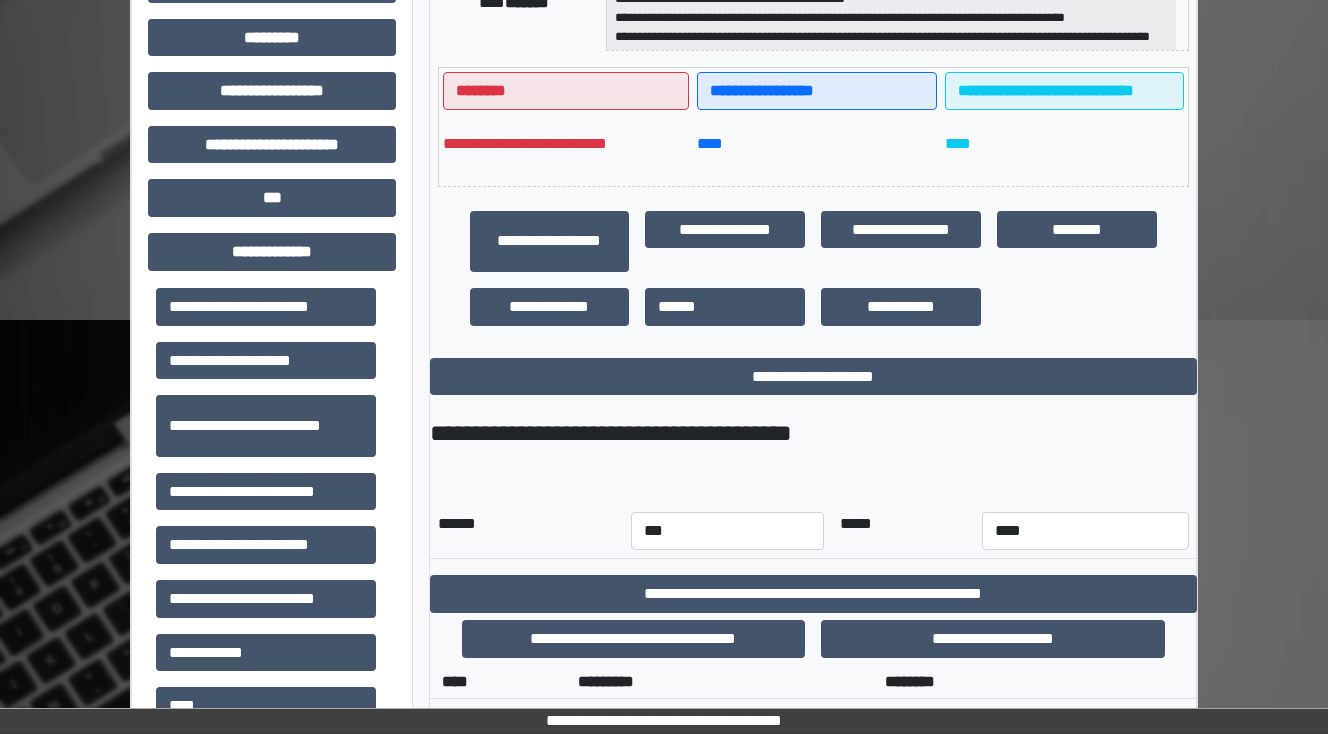 scroll, scrollTop: 480, scrollLeft: 0, axis: vertical 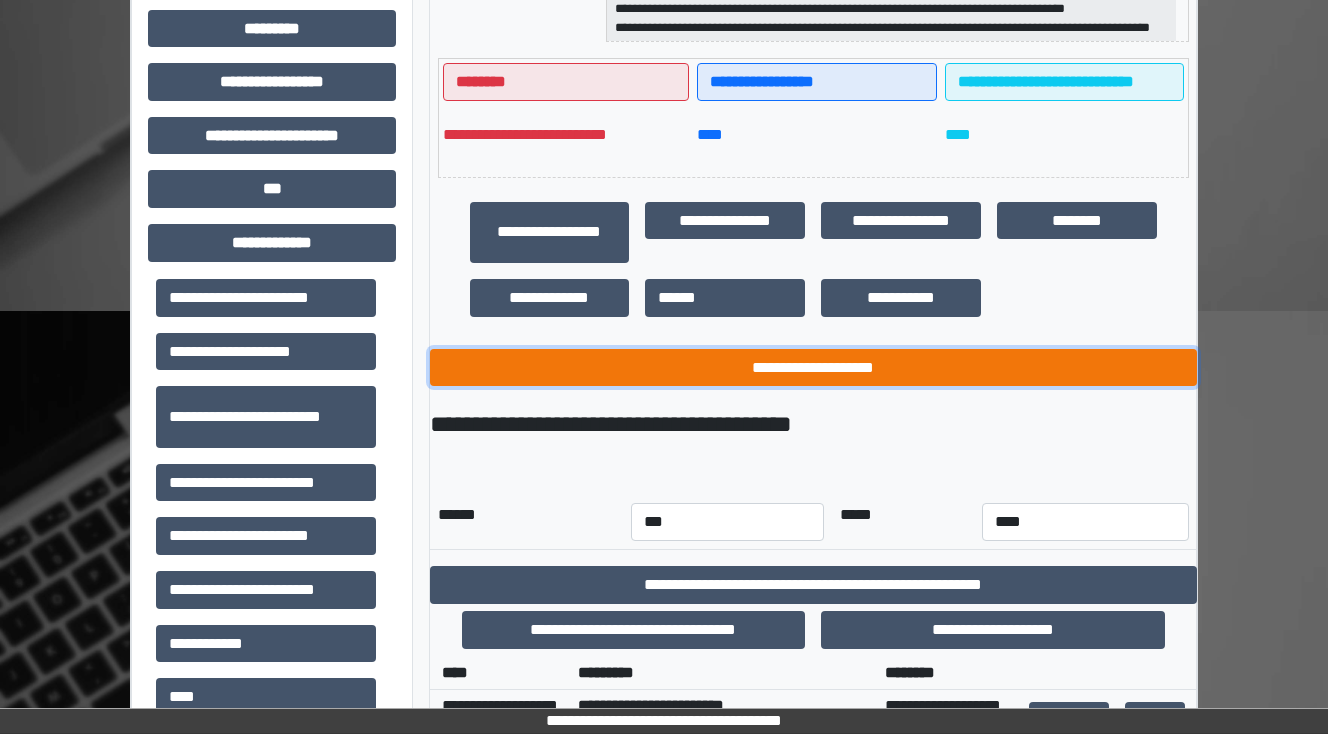 click on "**********" at bounding box center [813, 368] 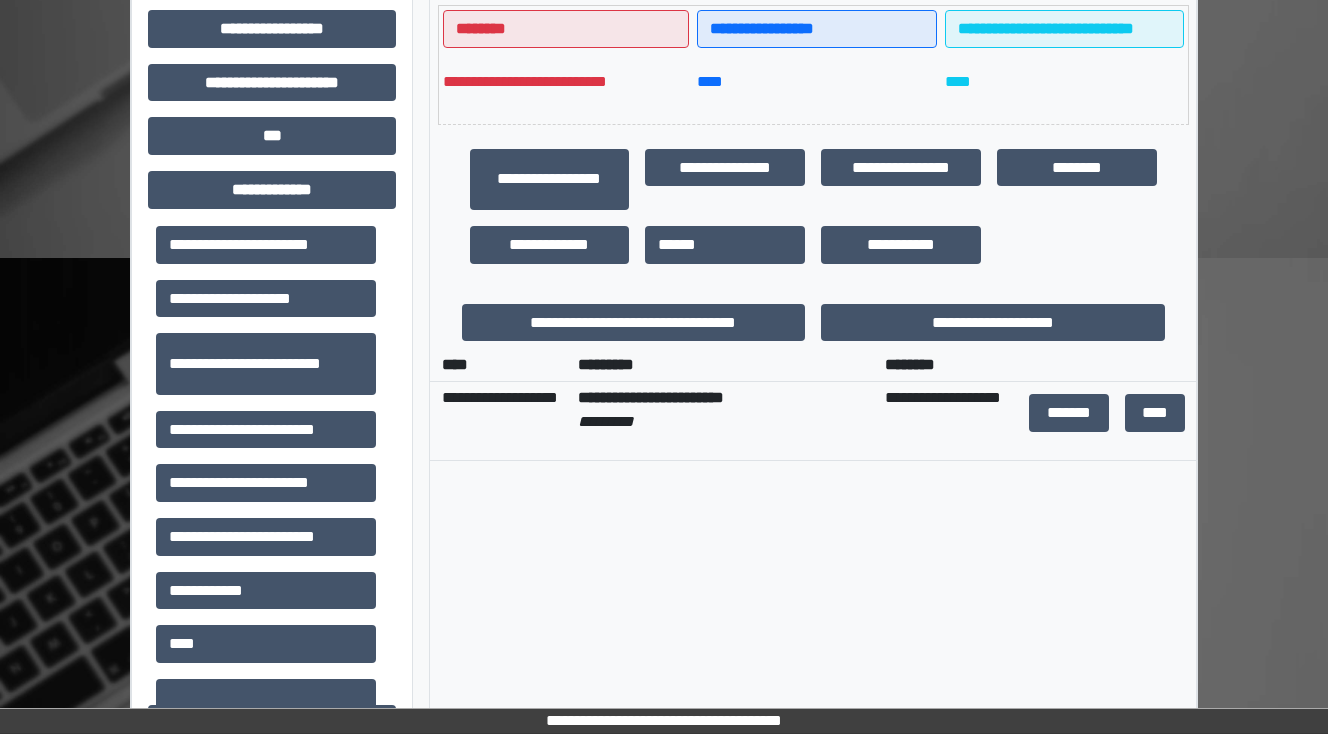 scroll, scrollTop: 912, scrollLeft: 0, axis: vertical 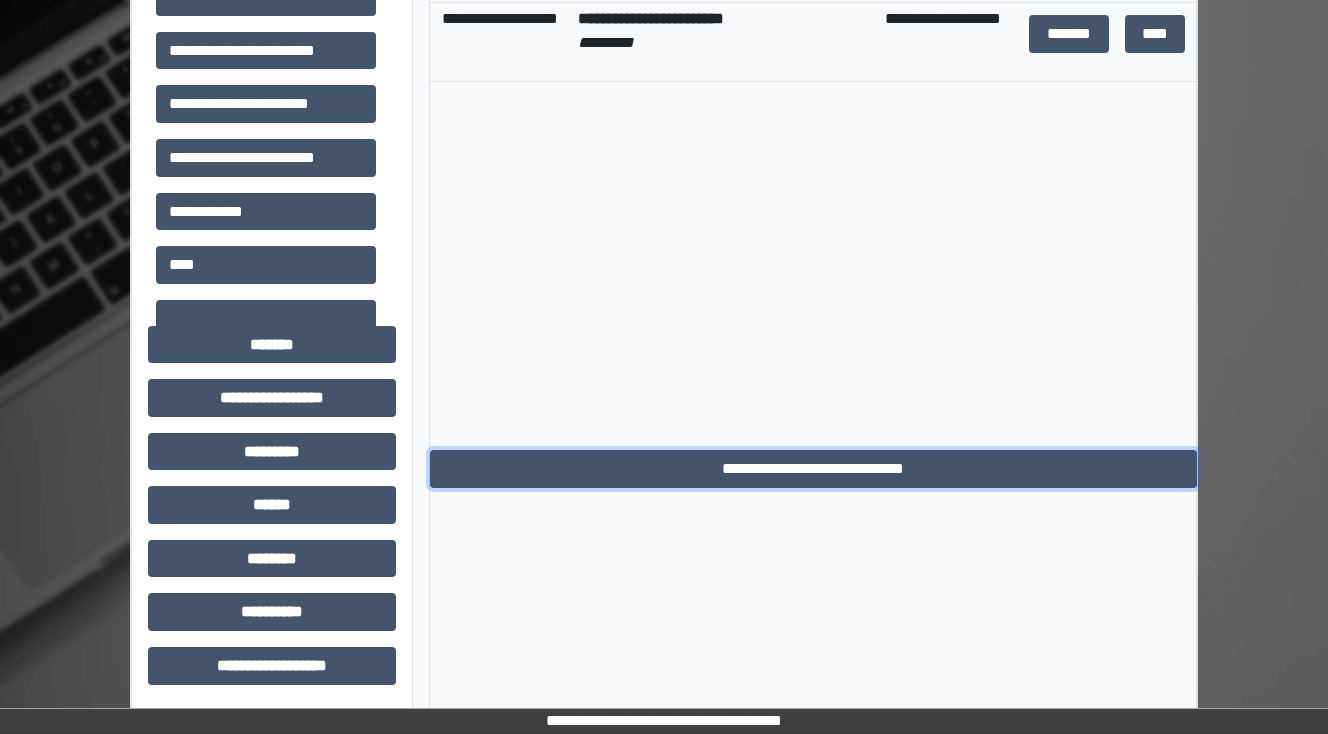 drag, startPoint x: 793, startPoint y: 479, endPoint x: 807, endPoint y: 479, distance: 14 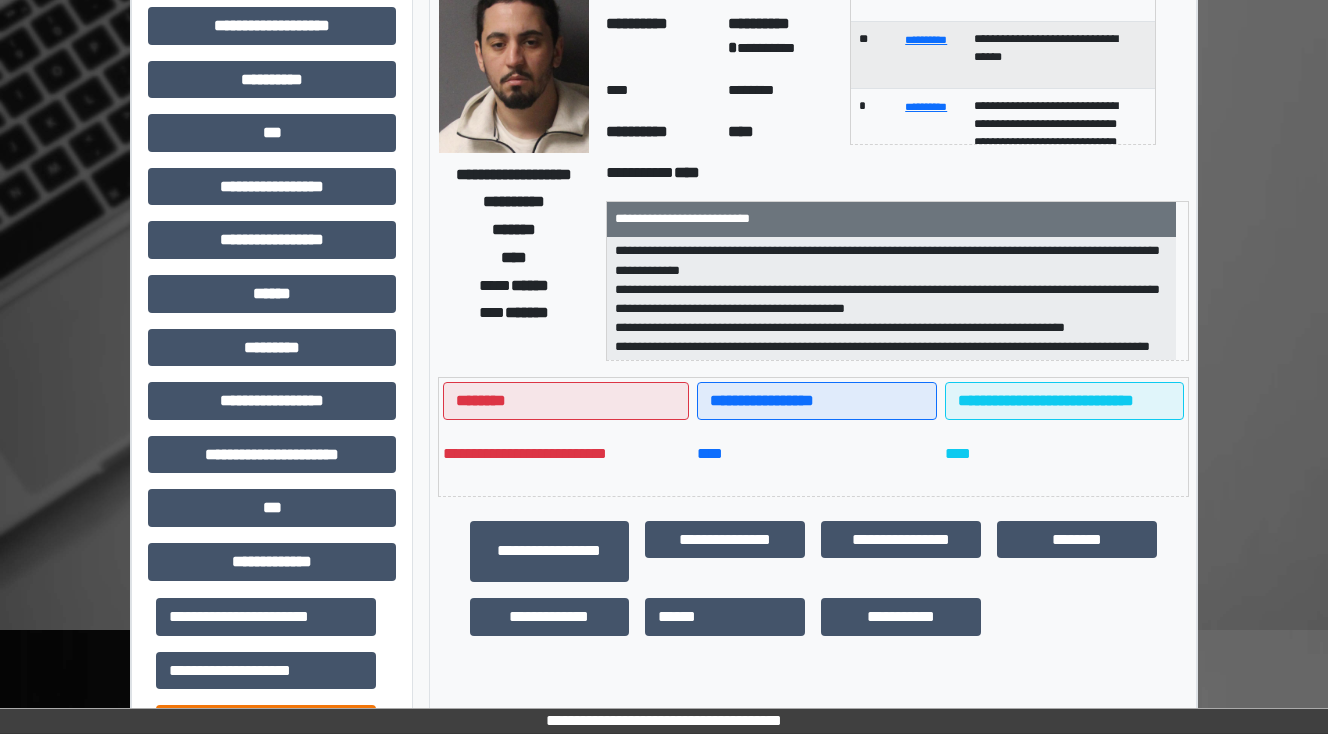 scroll, scrollTop: 352, scrollLeft: 0, axis: vertical 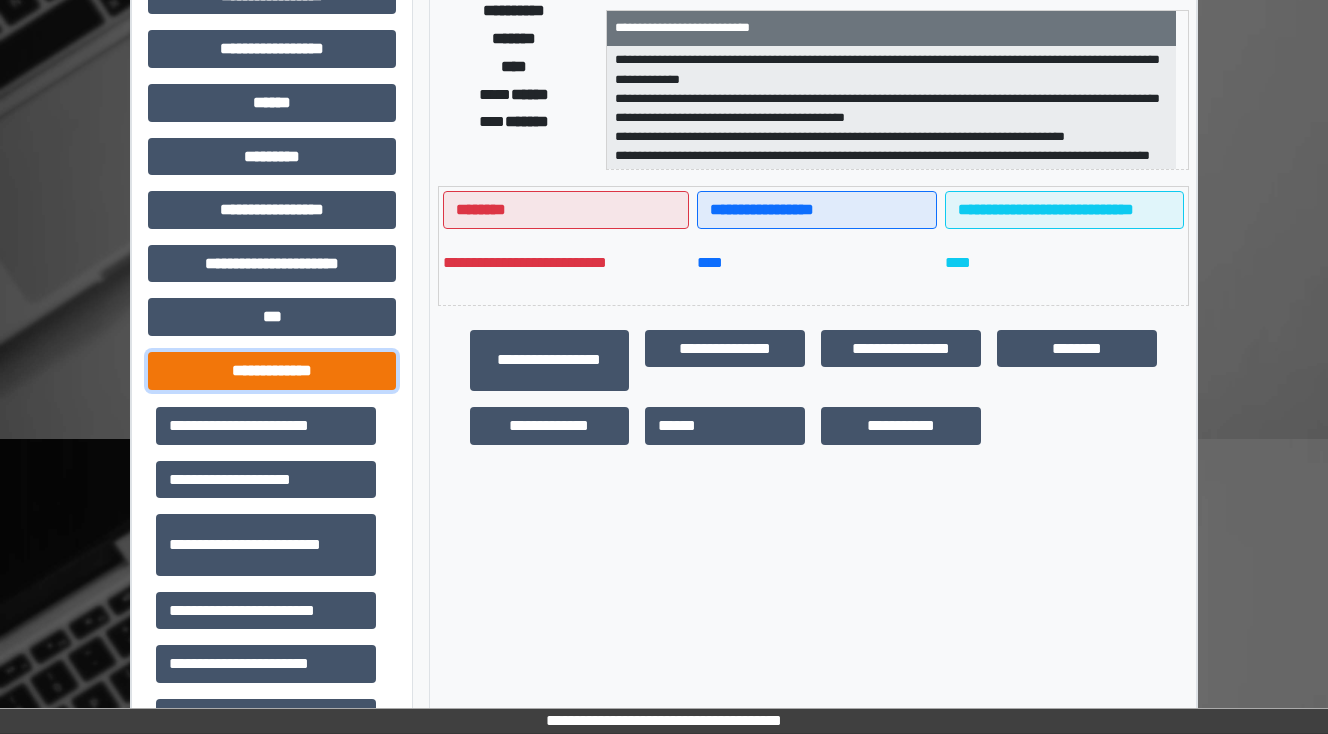 drag, startPoint x: 285, startPoint y: 362, endPoint x: 306, endPoint y: 365, distance: 21.213203 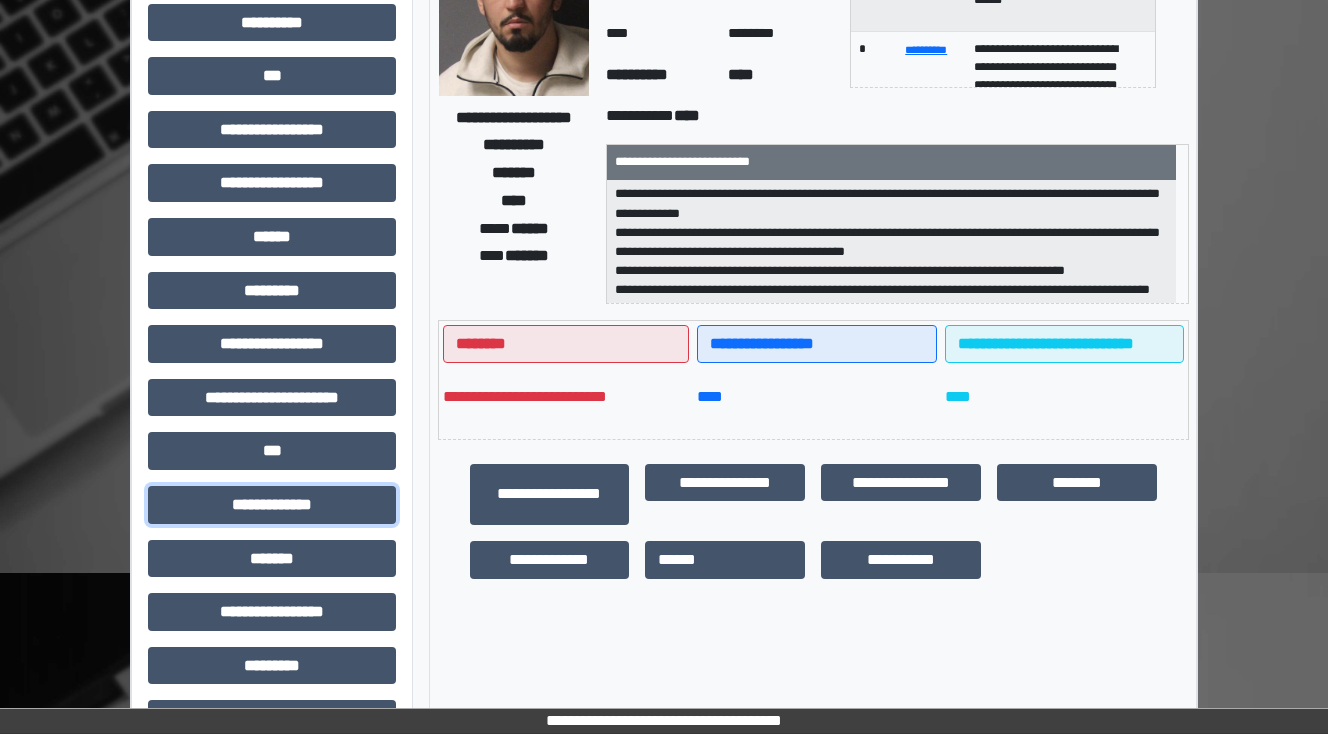 scroll, scrollTop: 0, scrollLeft: 0, axis: both 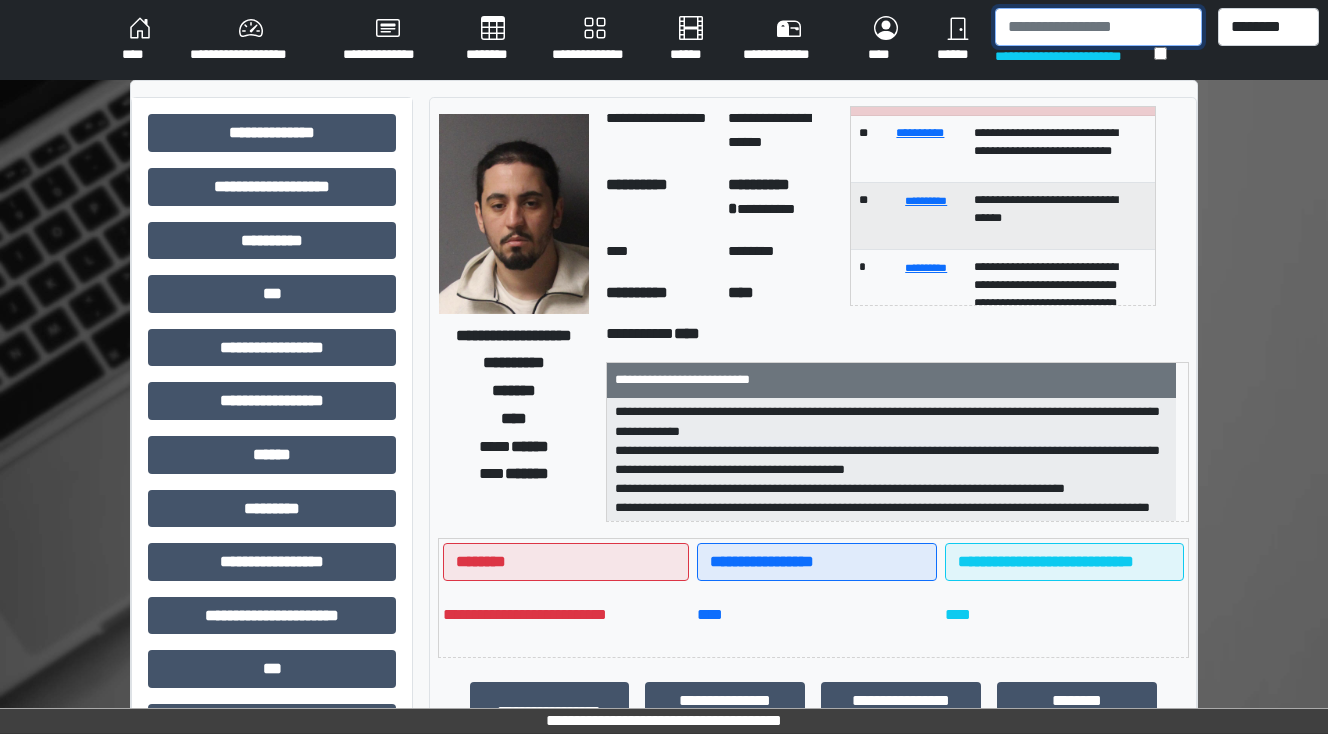 click at bounding box center [1098, 27] 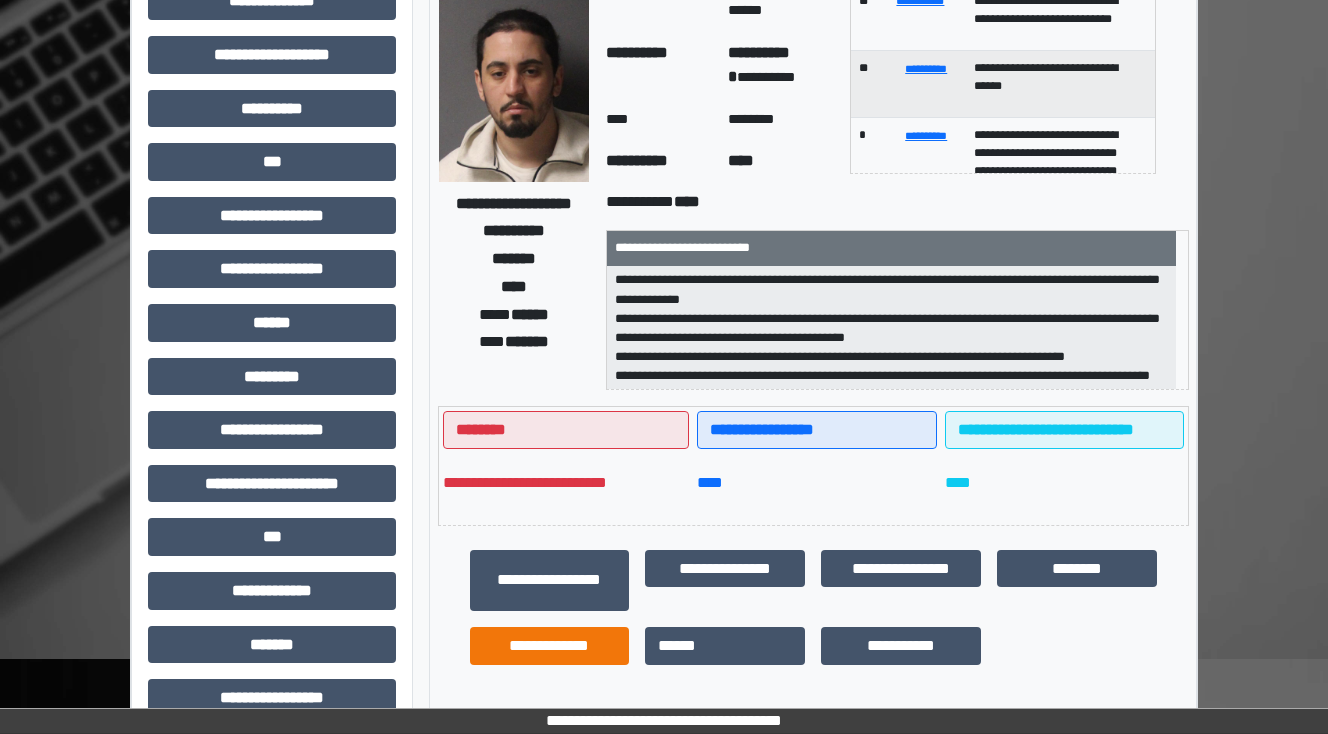 scroll, scrollTop: 400, scrollLeft: 0, axis: vertical 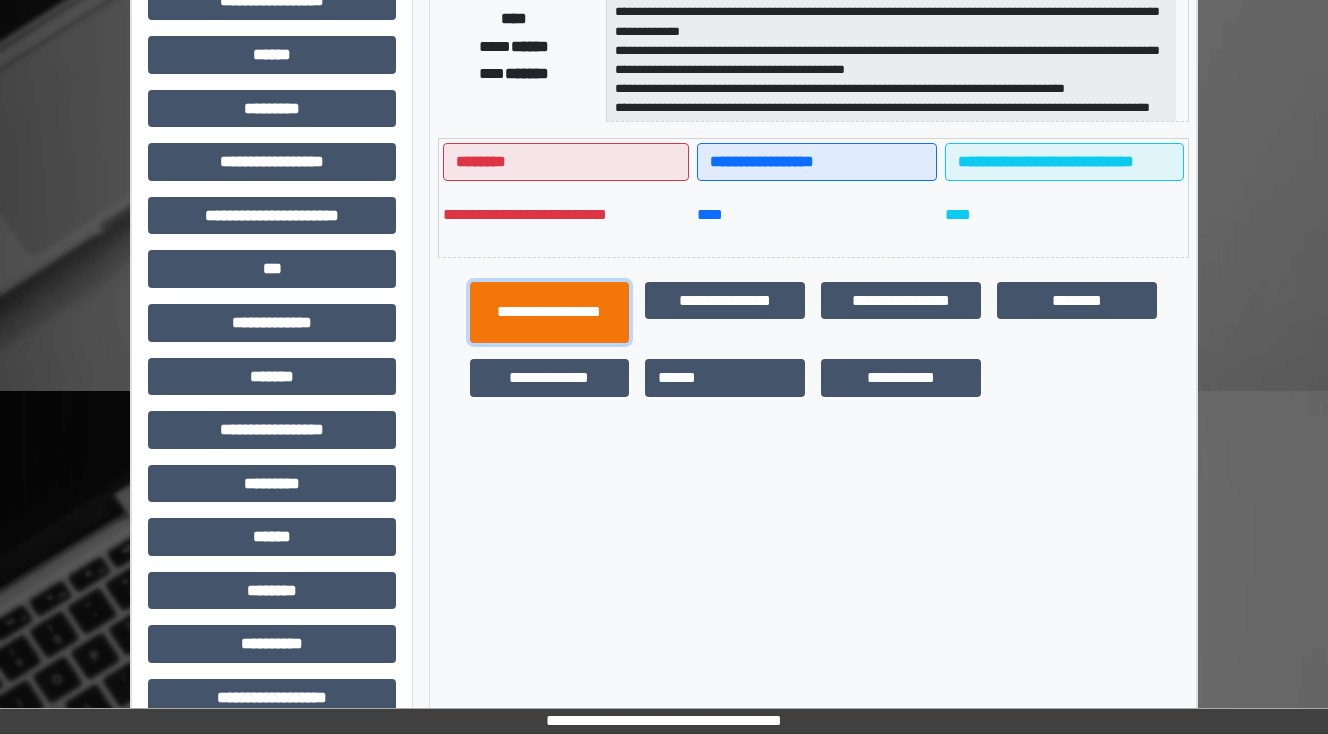 click on "**********" at bounding box center (550, 313) 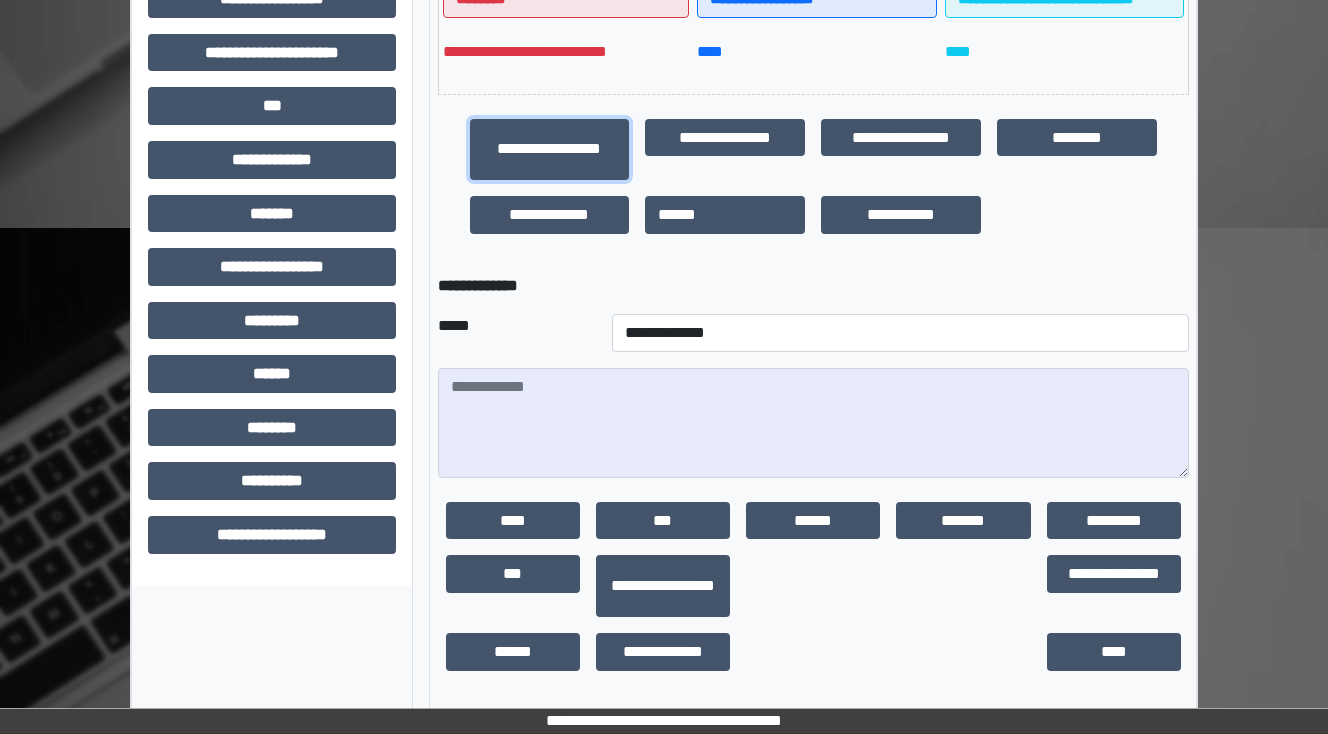 scroll, scrollTop: 564, scrollLeft: 0, axis: vertical 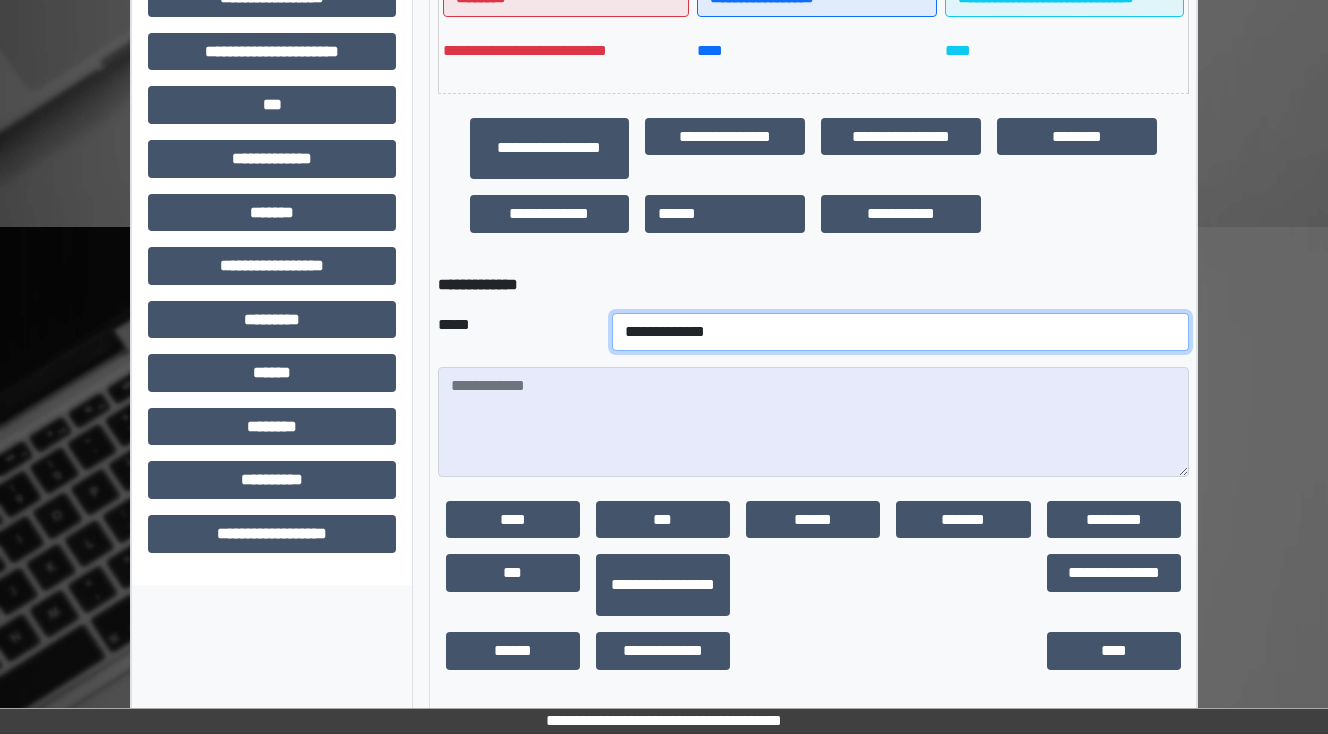 click on "**********" at bounding box center (900, 332) 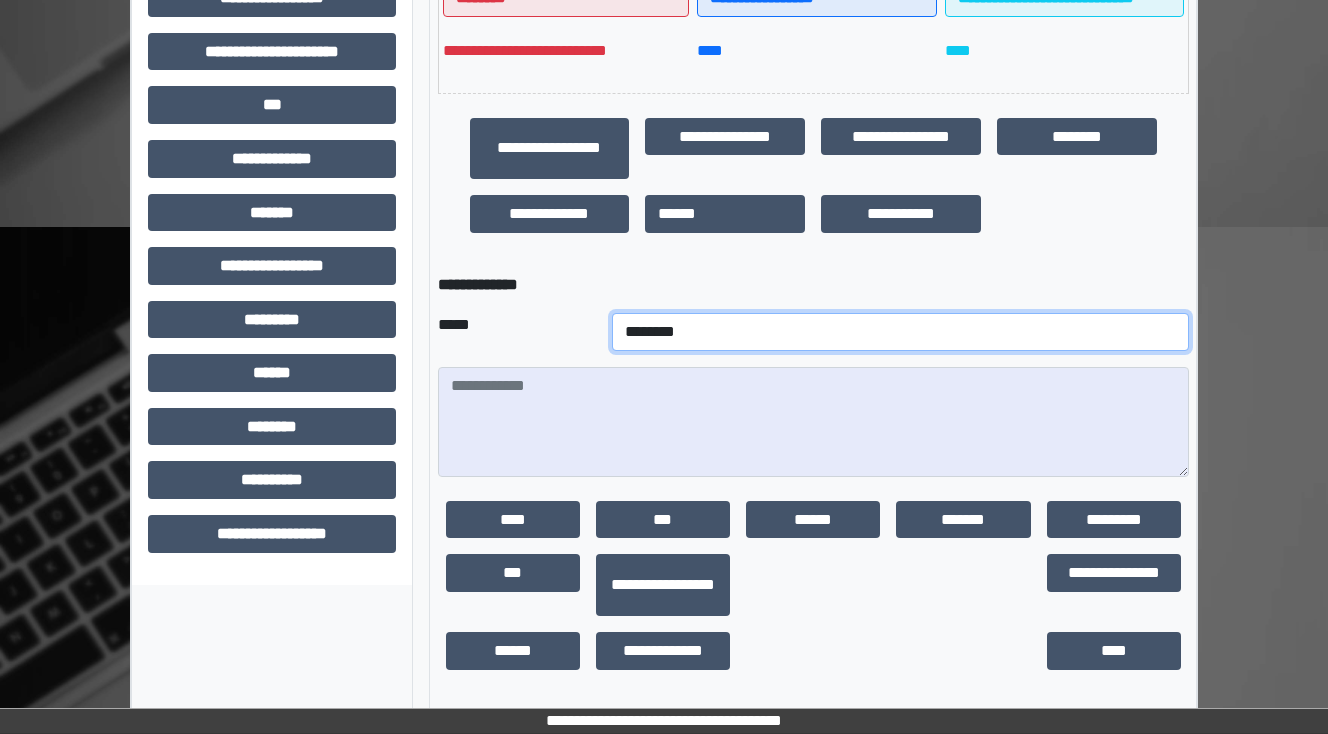 click on "**********" at bounding box center (900, 332) 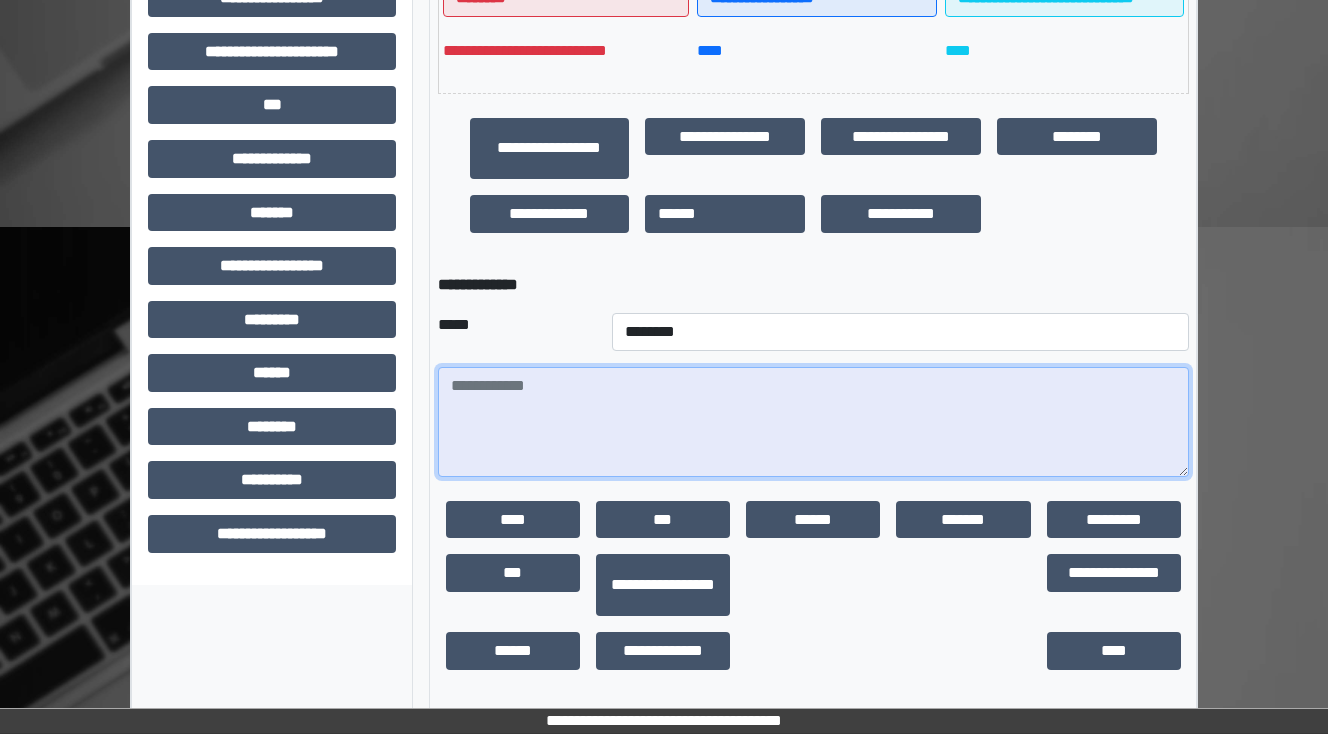 click at bounding box center [813, 422] 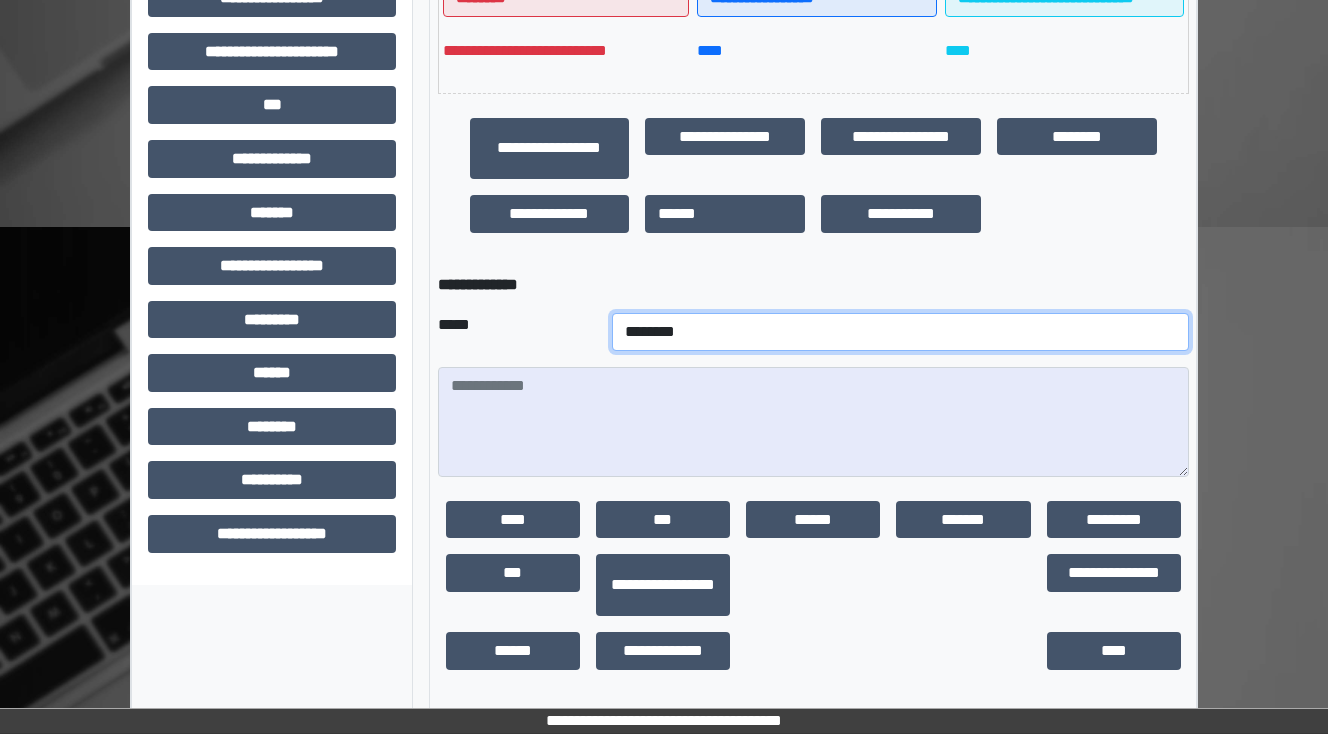 click on "**********" at bounding box center [900, 332] 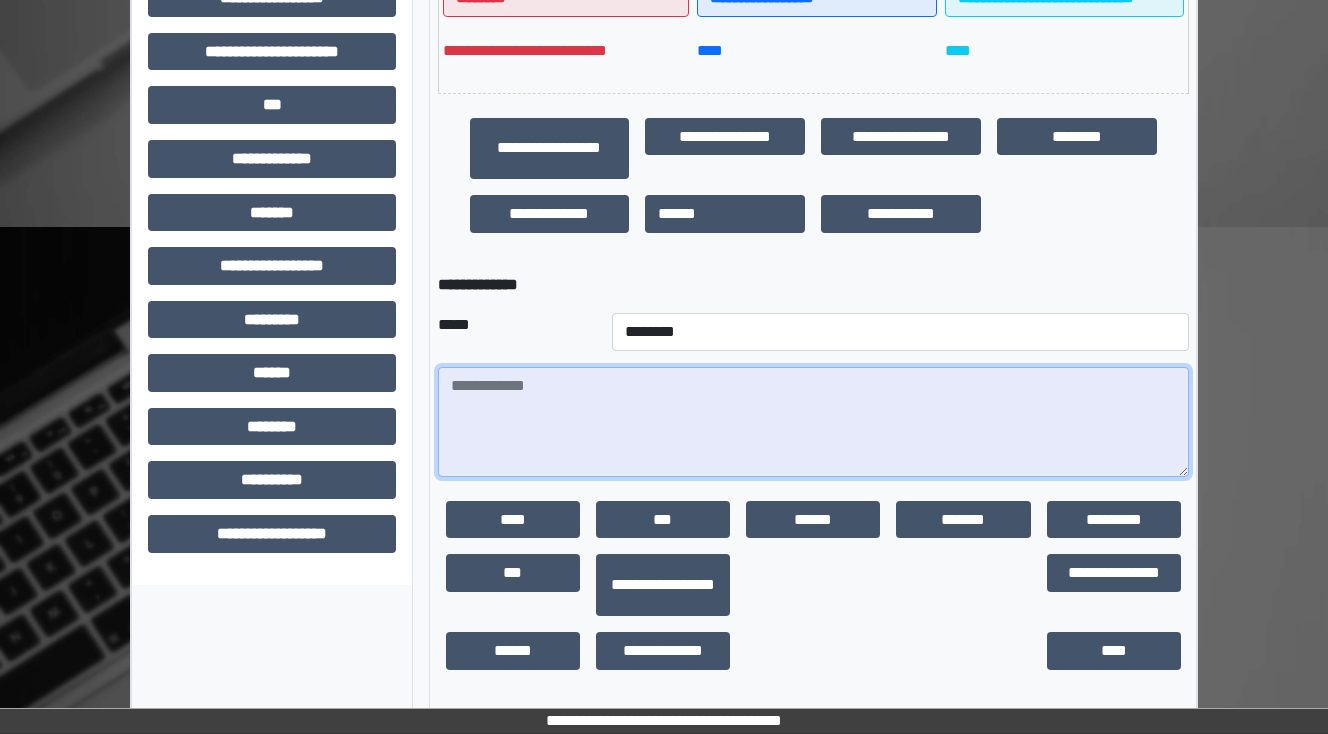 click at bounding box center (813, 422) 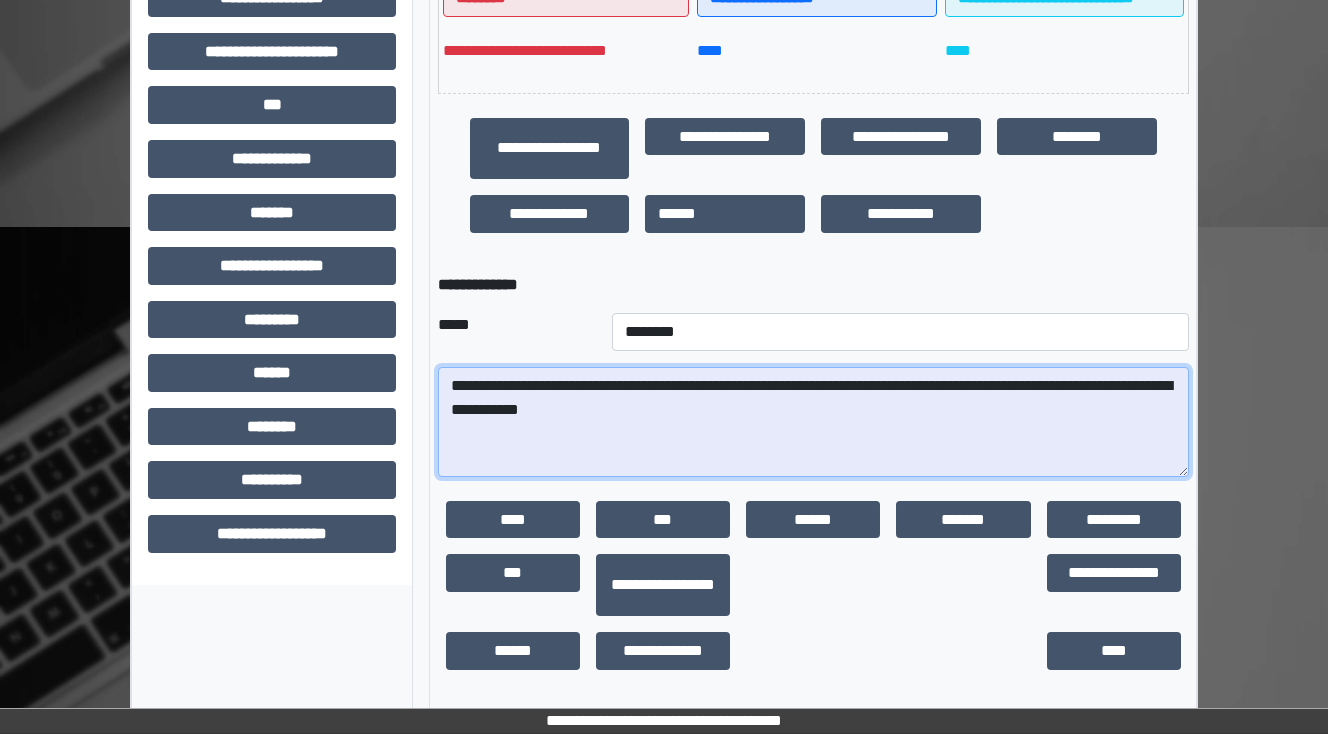click on "**********" at bounding box center [813, 422] 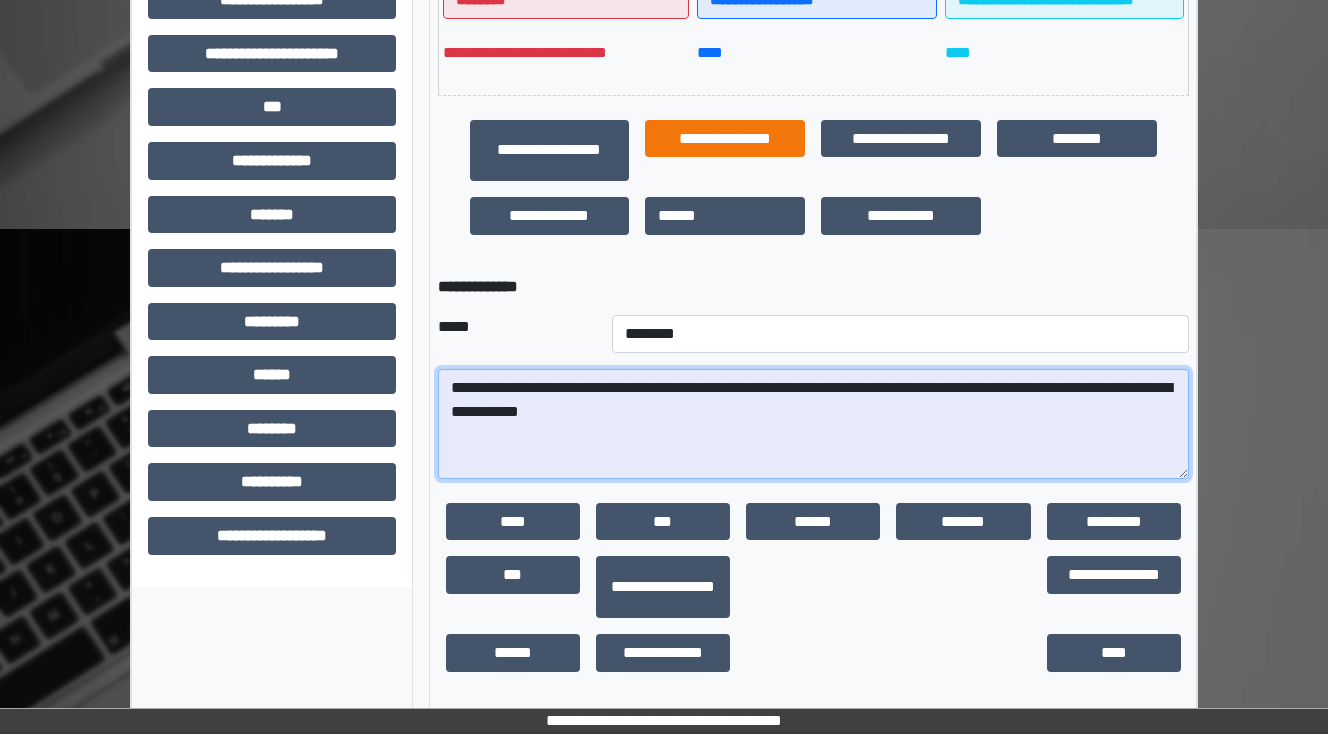 scroll, scrollTop: 564, scrollLeft: 0, axis: vertical 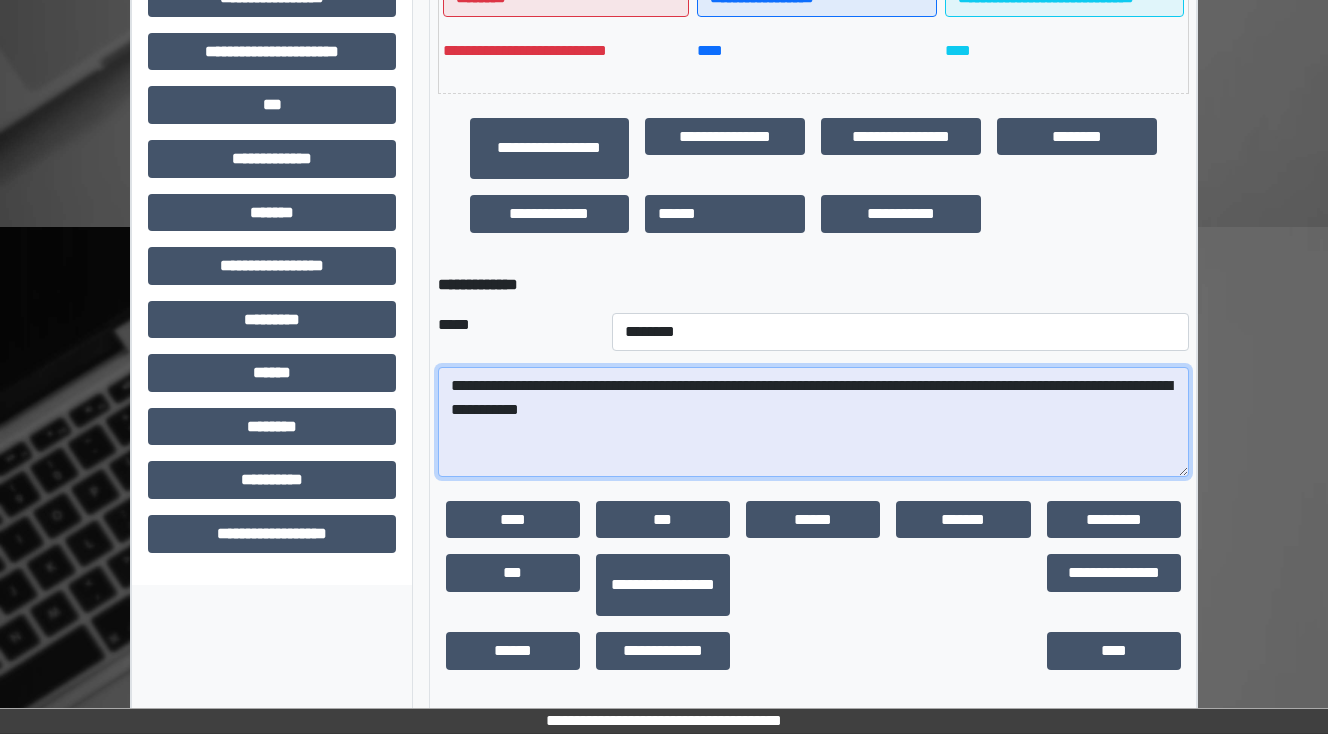 click on "**********" at bounding box center [813, 422] 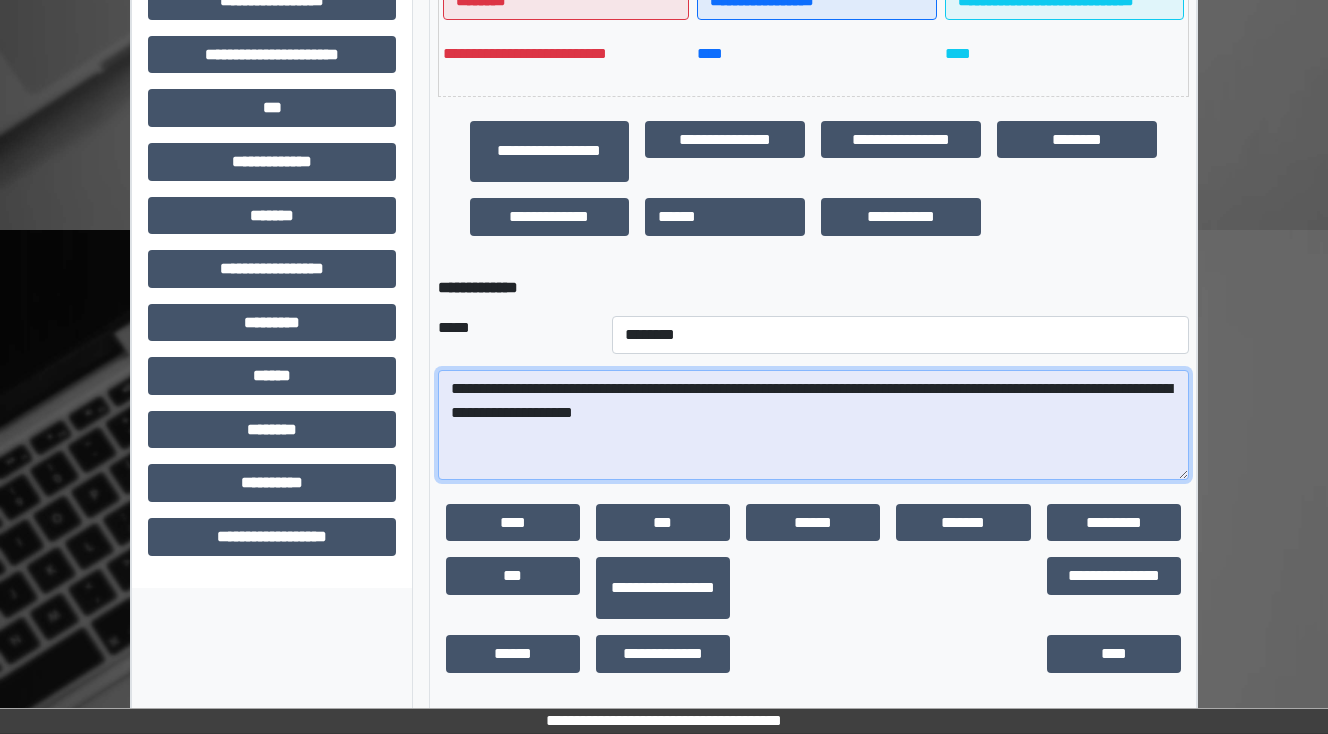 scroll, scrollTop: 564, scrollLeft: 0, axis: vertical 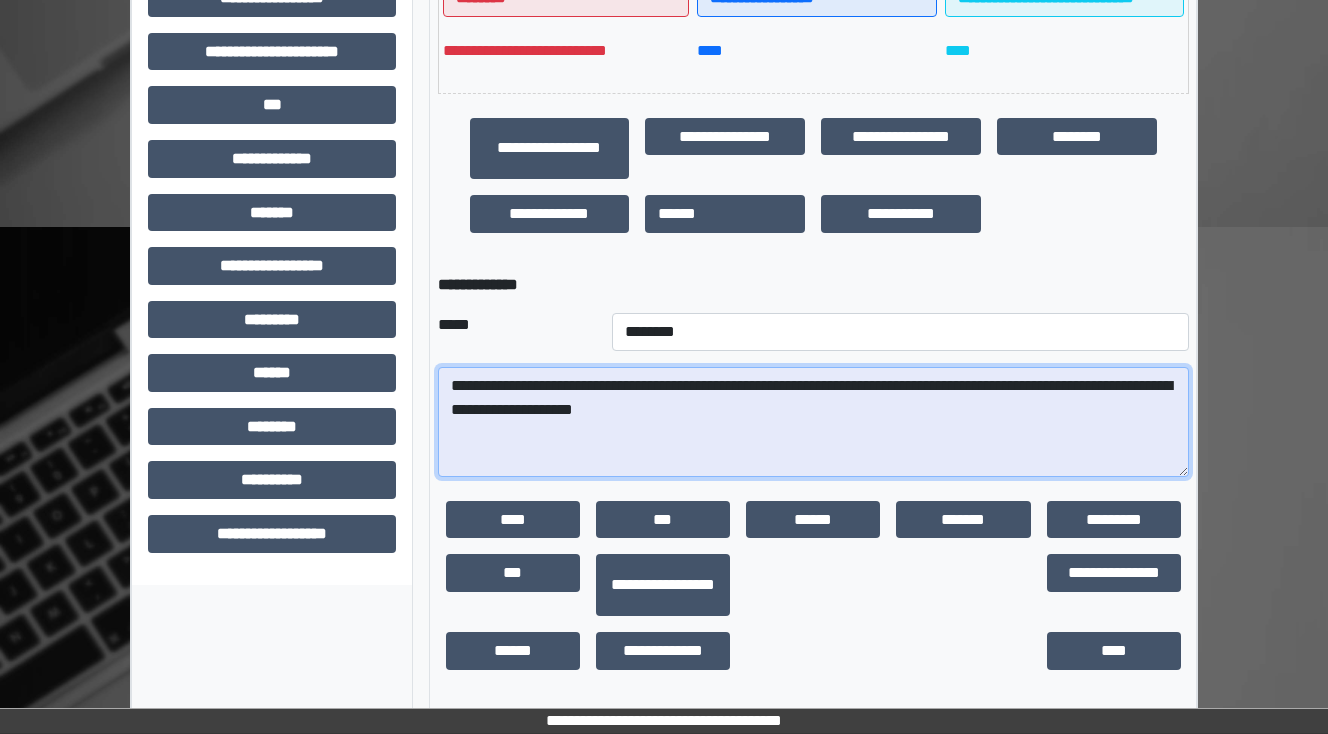 click on "**********" at bounding box center [813, 422] 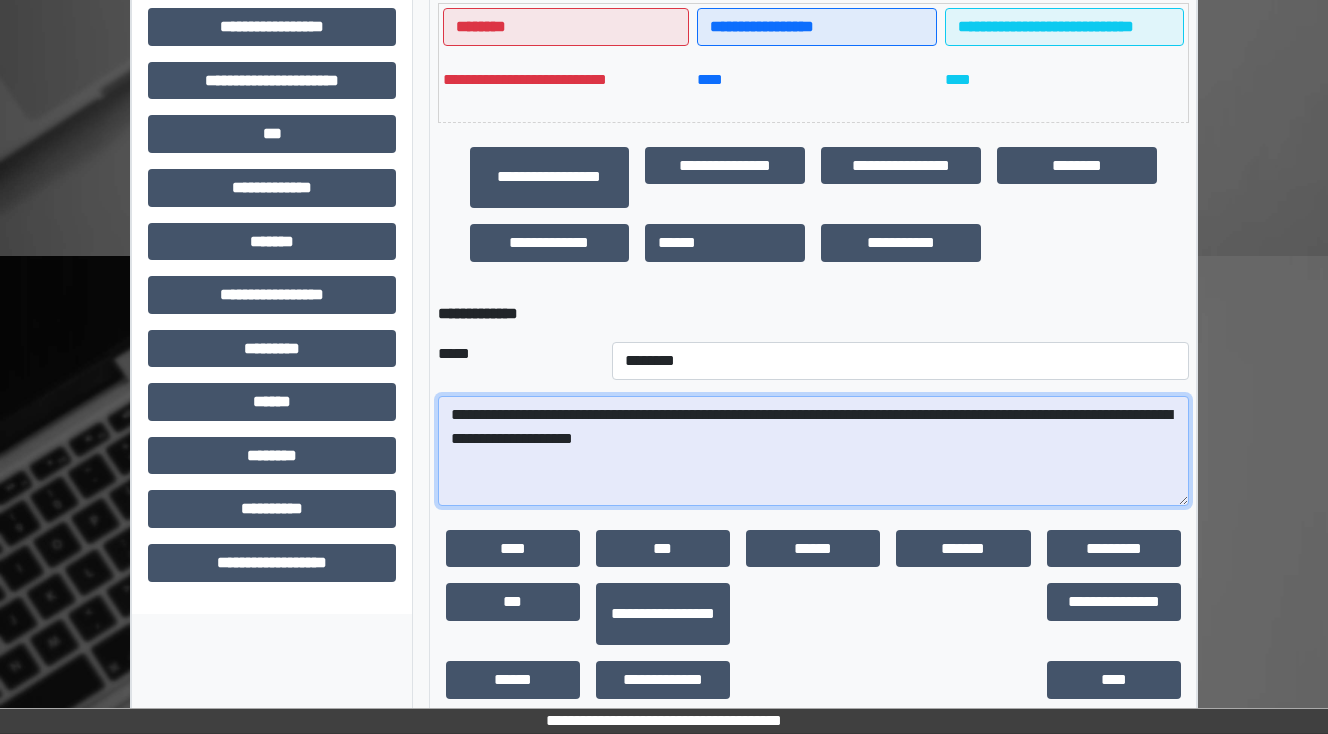 scroll, scrollTop: 564, scrollLeft: 0, axis: vertical 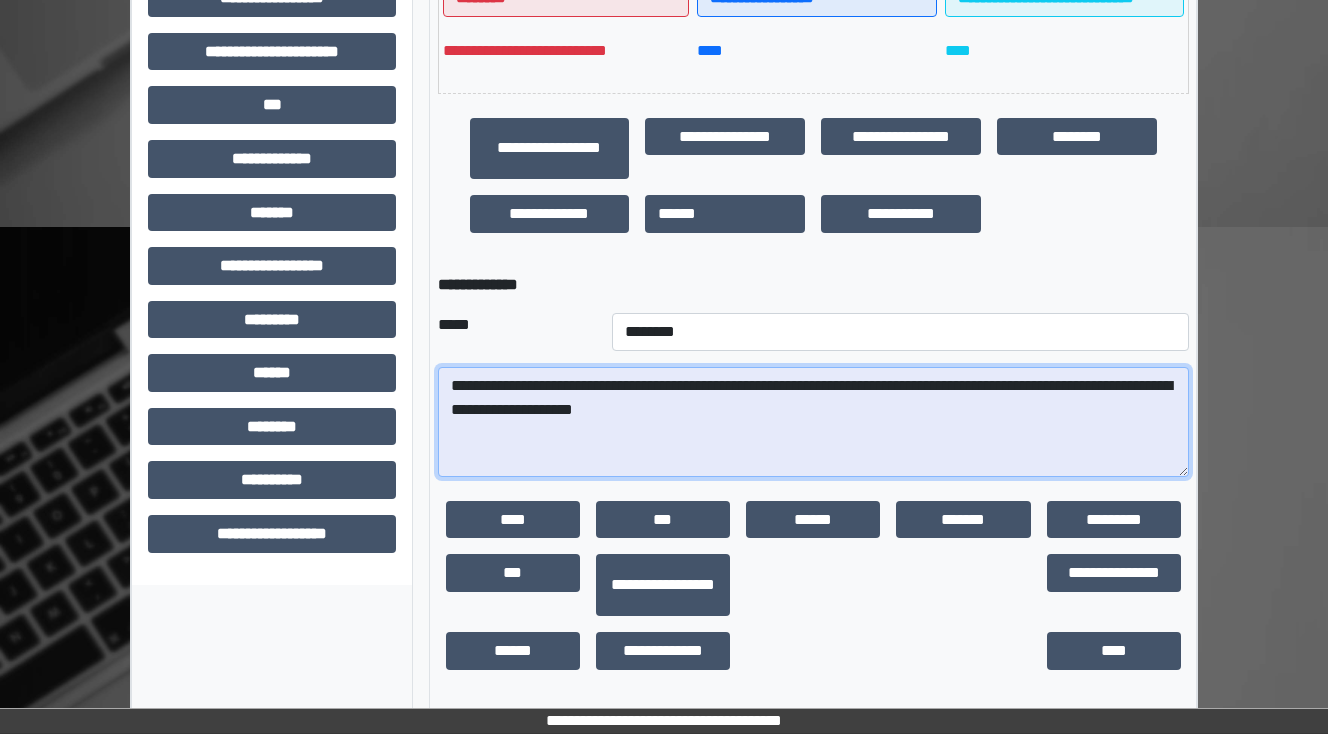 click on "**********" at bounding box center (813, 422) 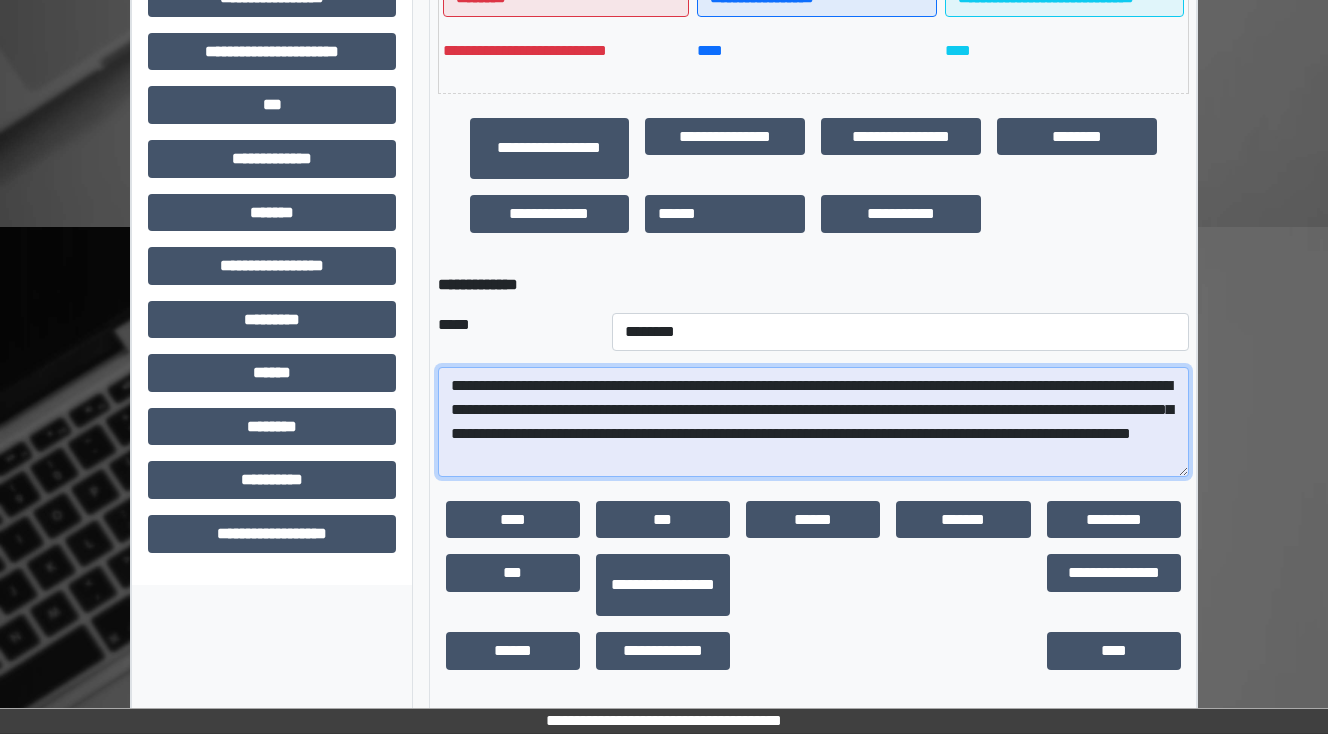 click on "**********" at bounding box center [813, 422] 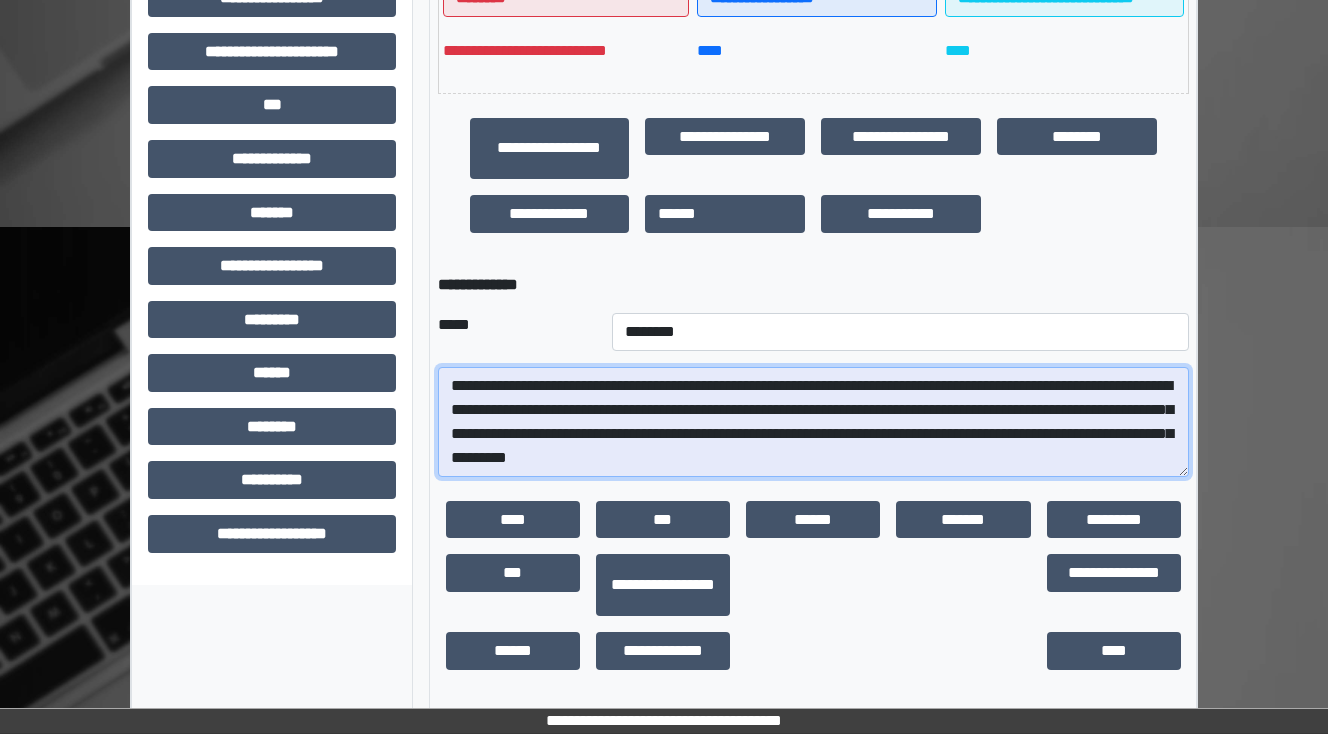 click on "**********" at bounding box center [813, 422] 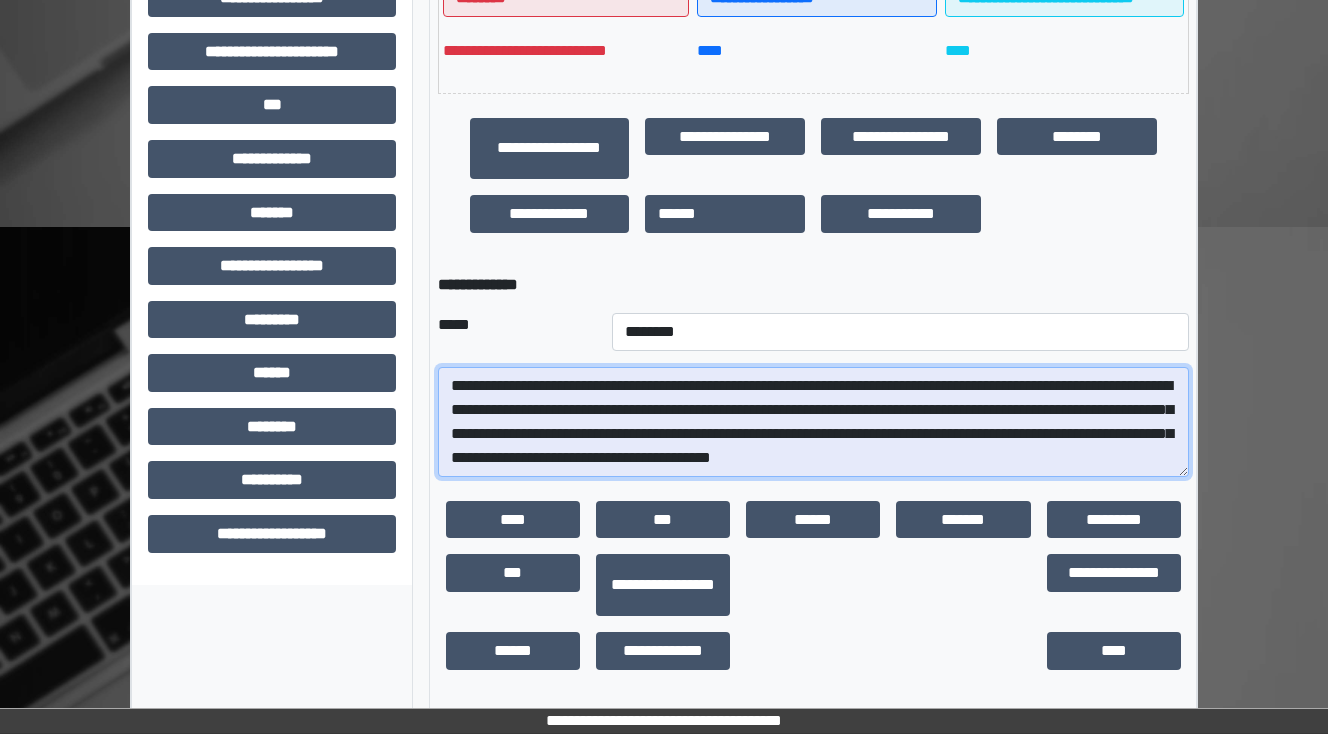 scroll, scrollTop: 16, scrollLeft: 0, axis: vertical 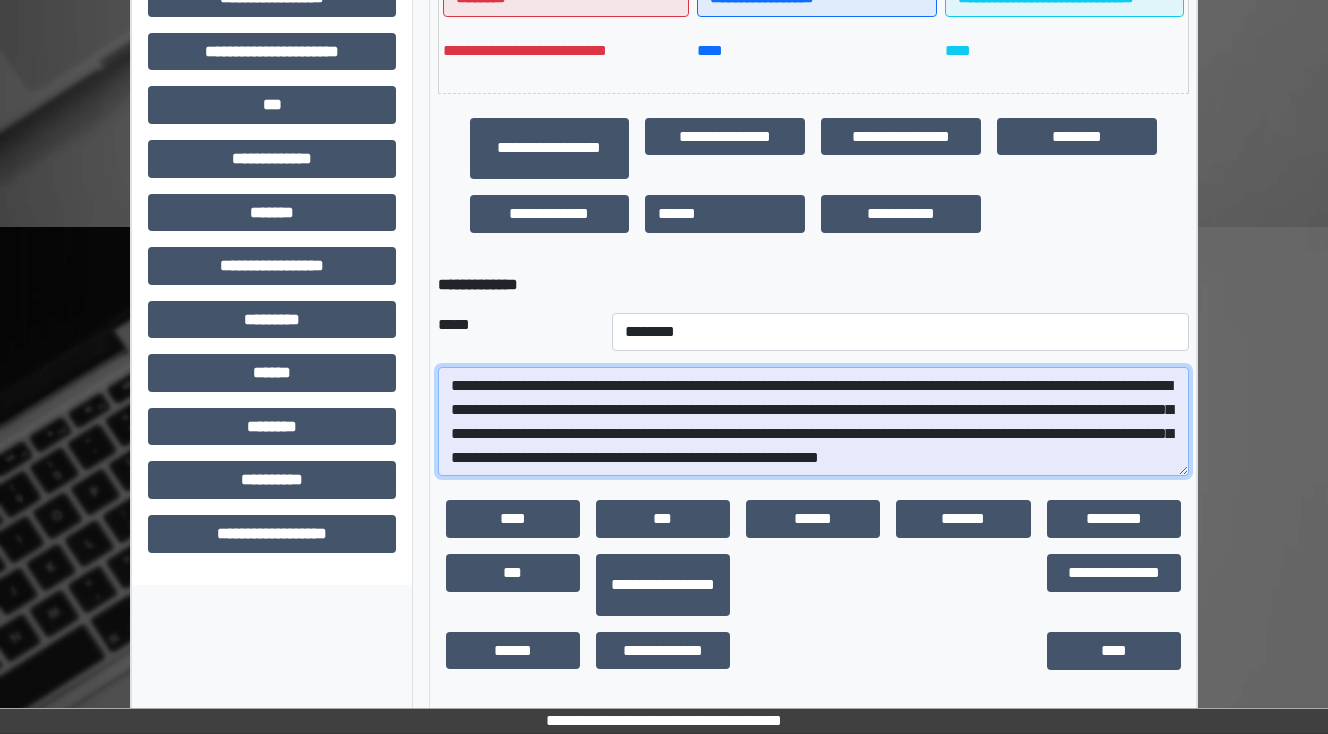 click on "**********" at bounding box center (813, 422) 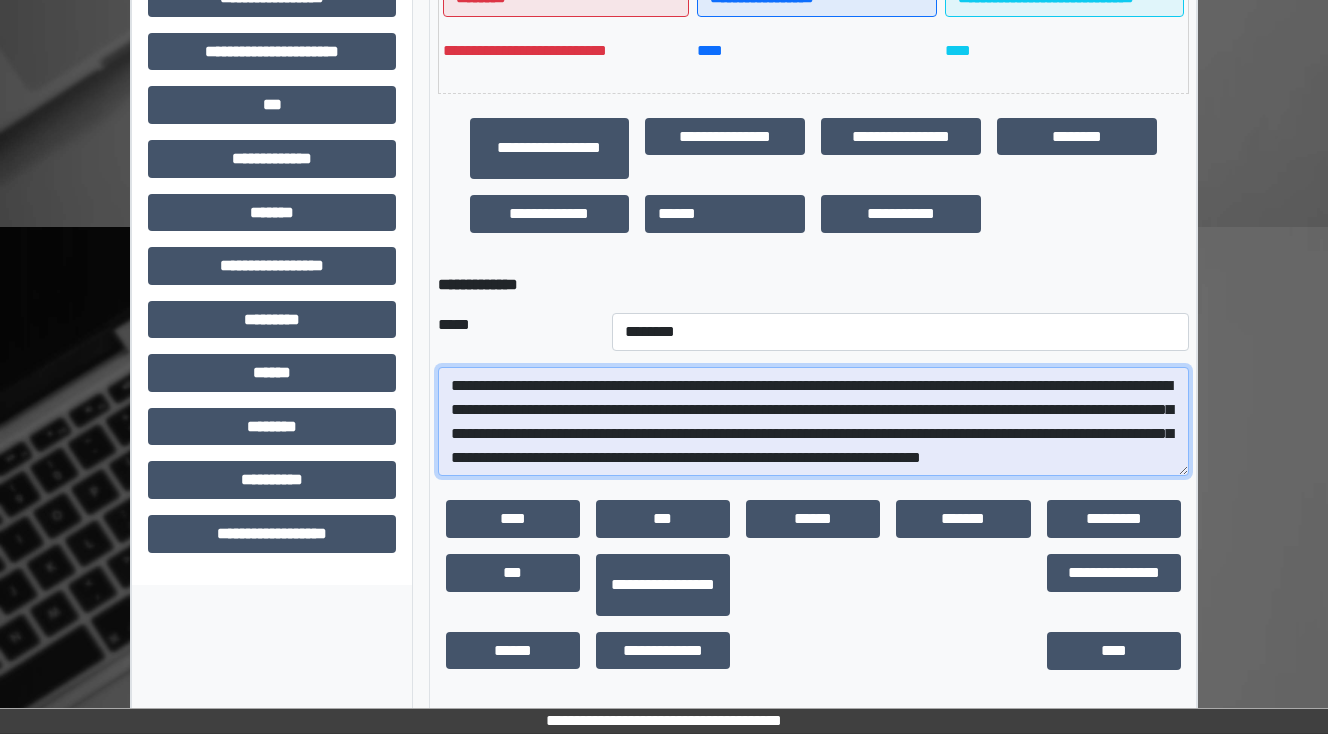 click on "**********" at bounding box center (813, 422) 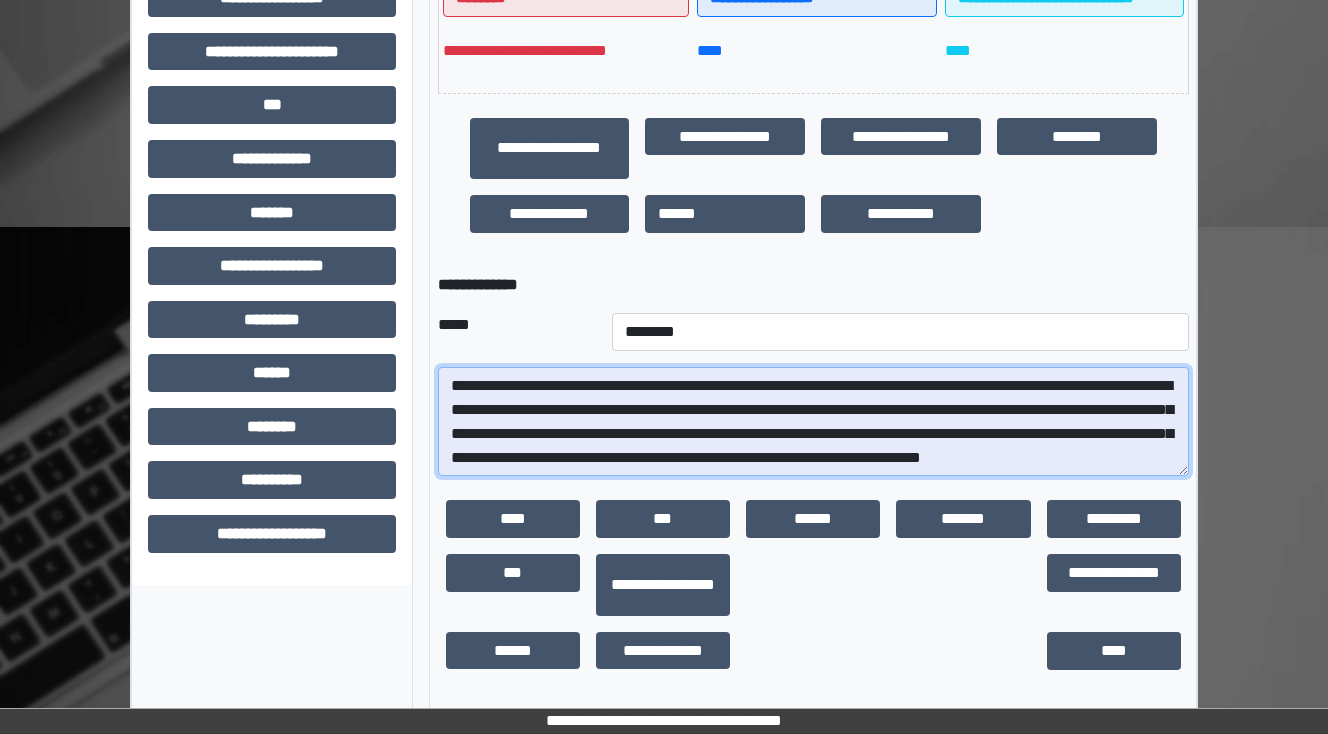 scroll, scrollTop: 0, scrollLeft: 0, axis: both 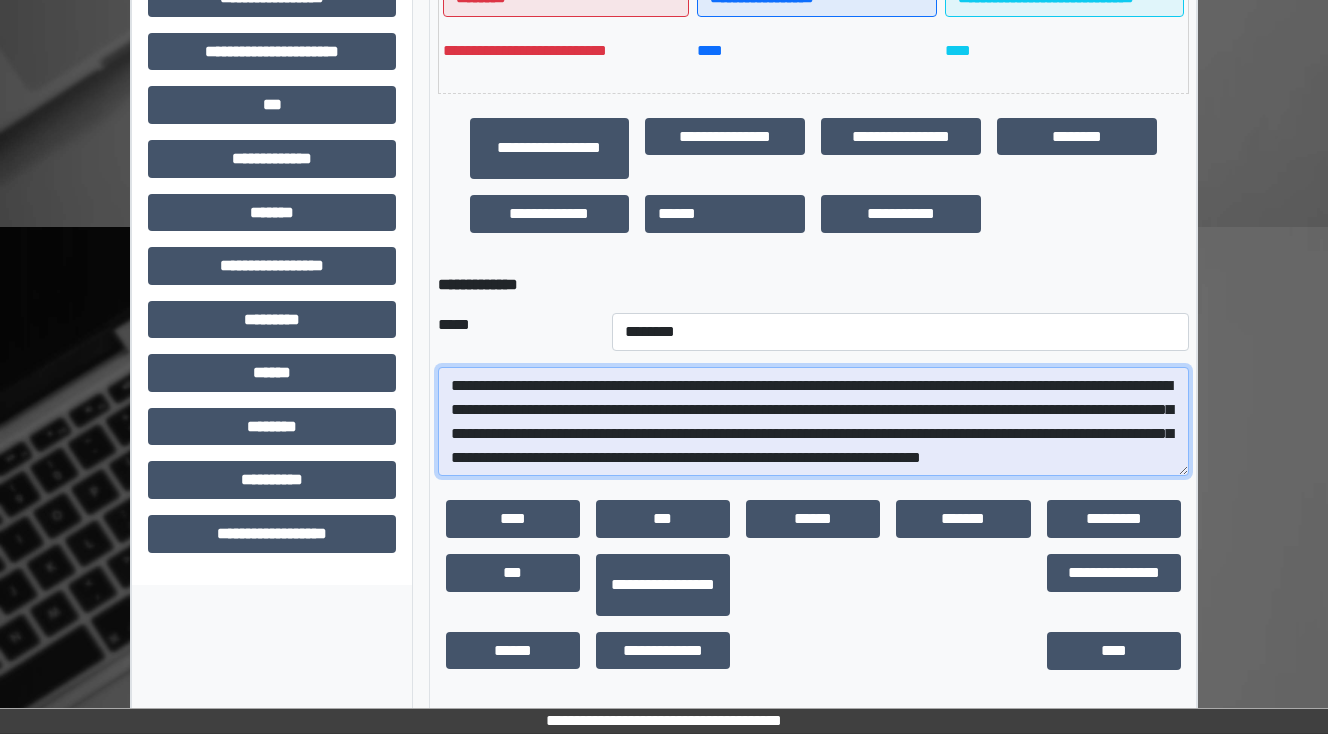 click on "**********" at bounding box center (813, 422) 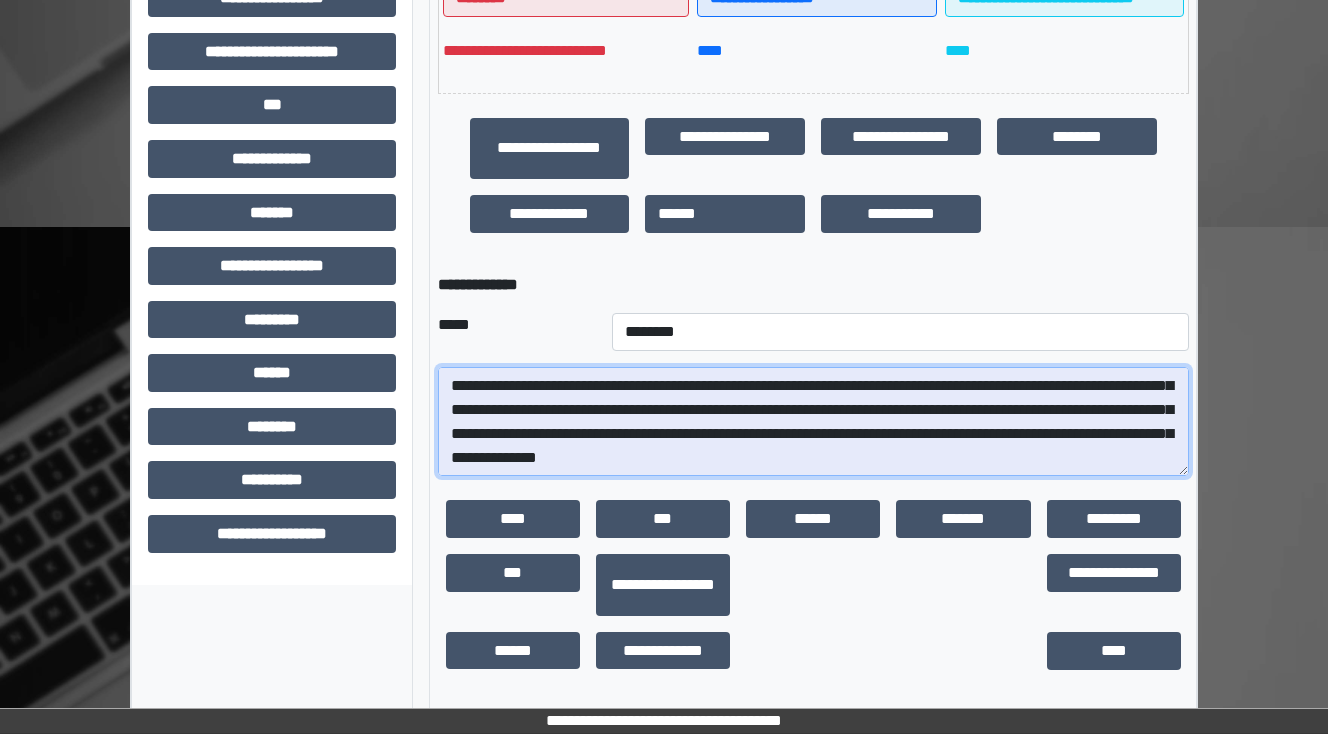 scroll, scrollTop: 48, scrollLeft: 0, axis: vertical 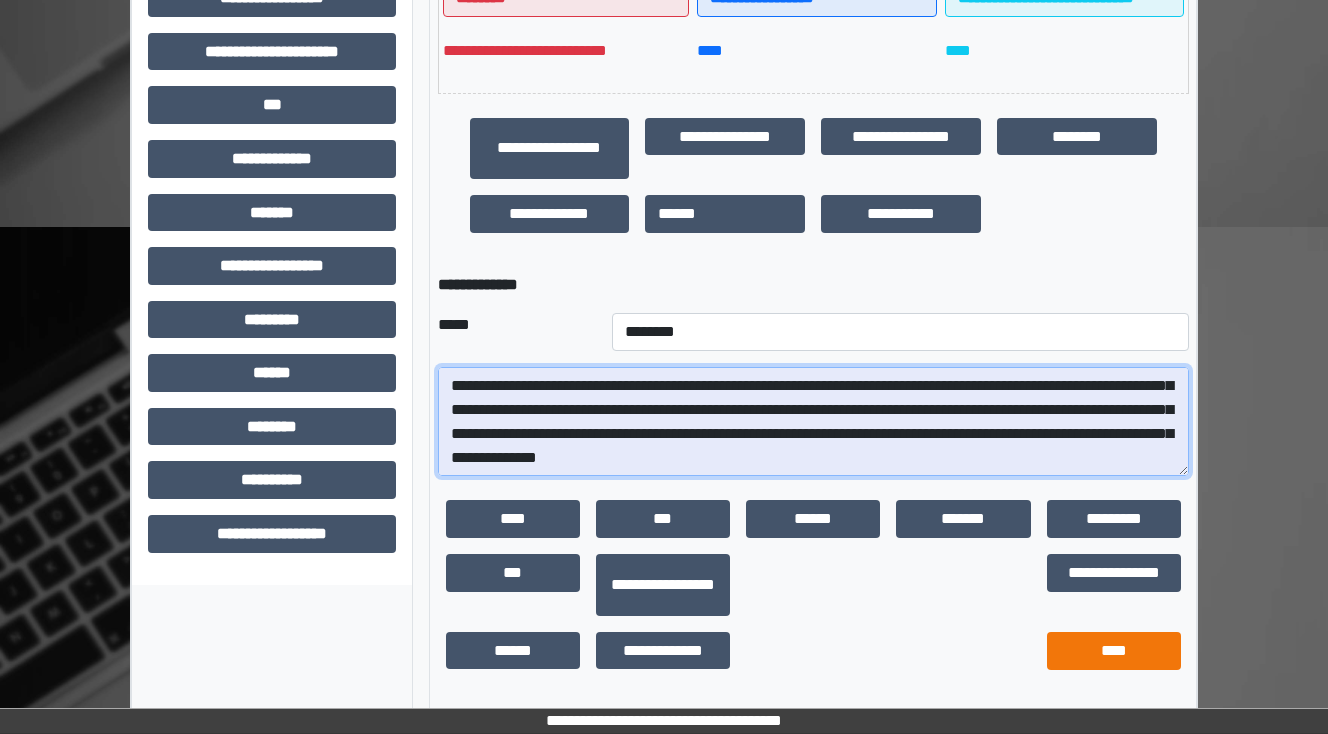 type on "**********" 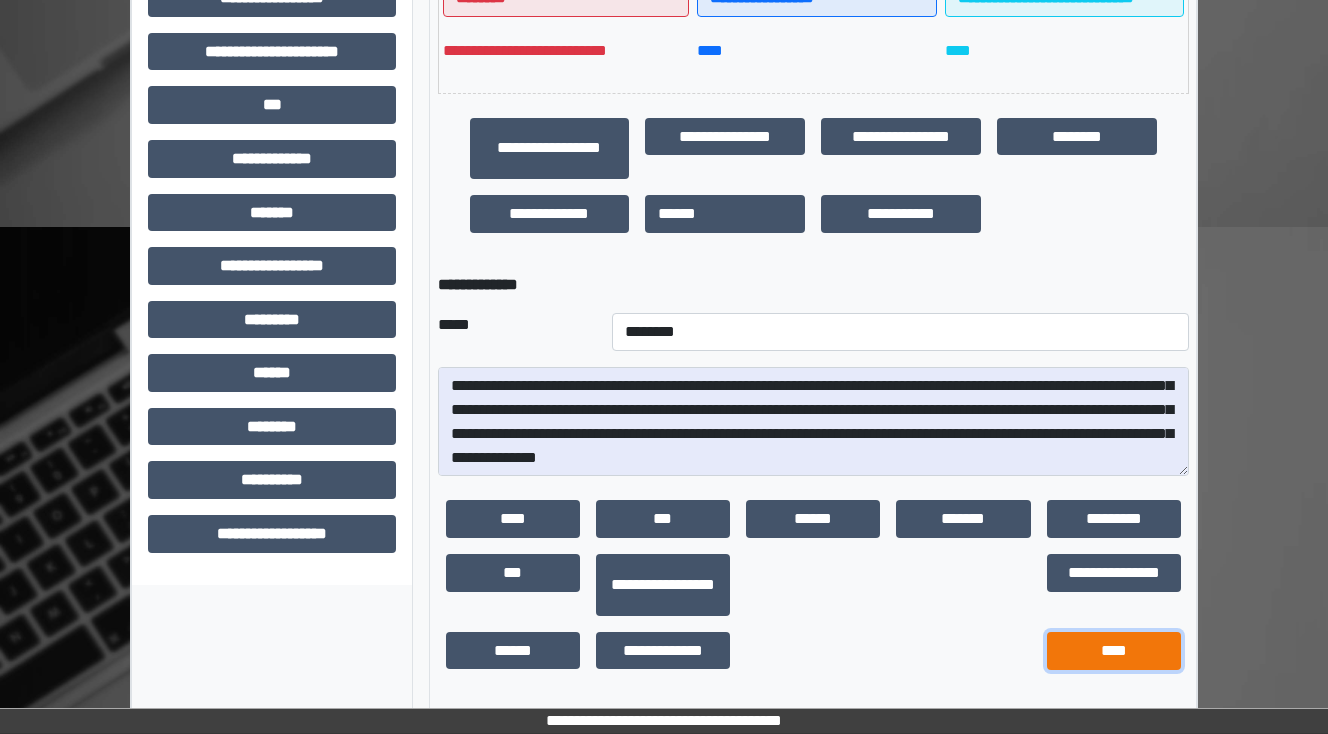 click on "****" at bounding box center (1114, 651) 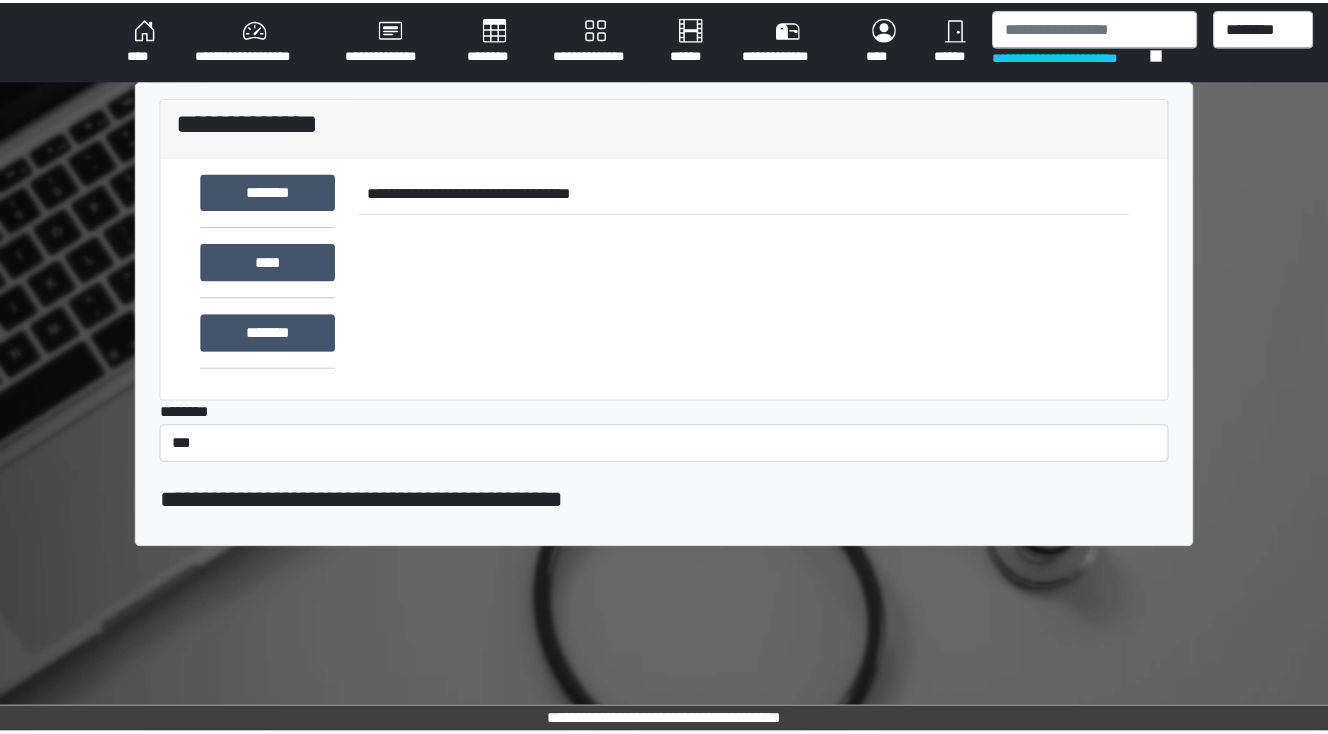 scroll, scrollTop: 0, scrollLeft: 0, axis: both 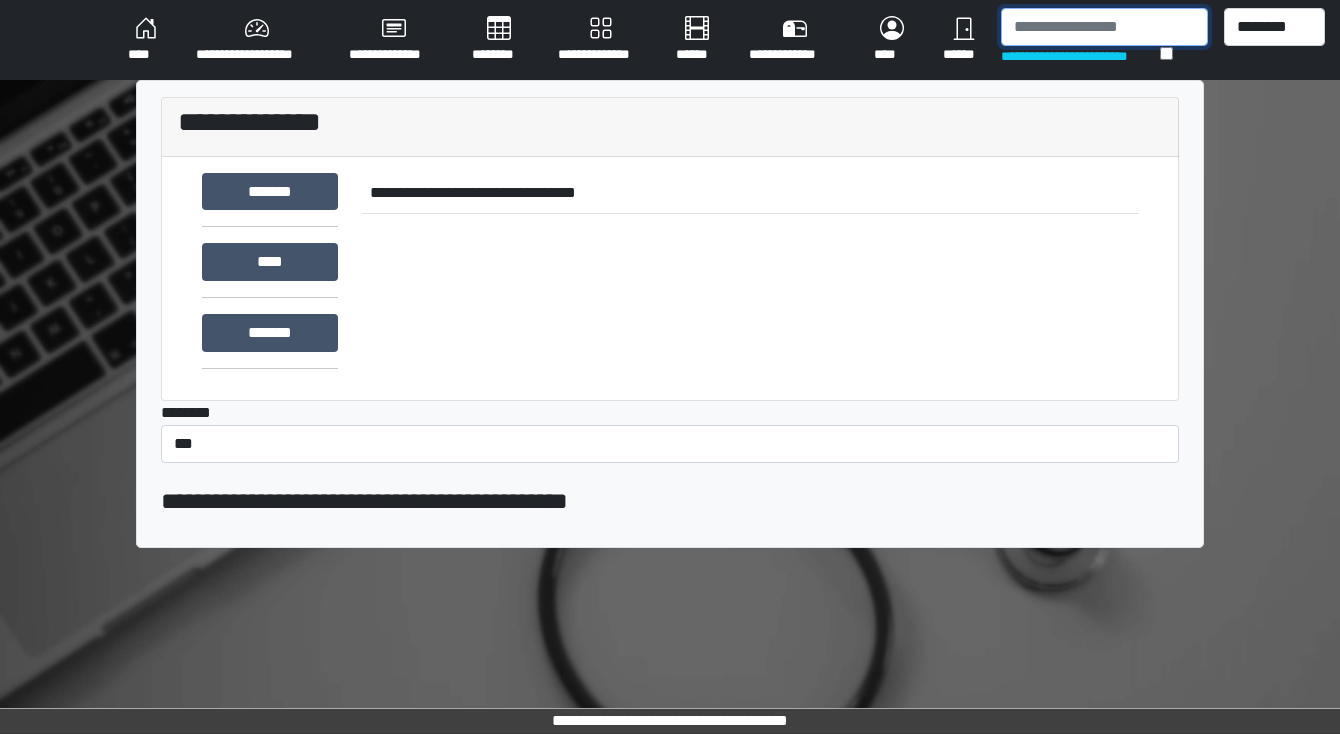 click at bounding box center [1104, 27] 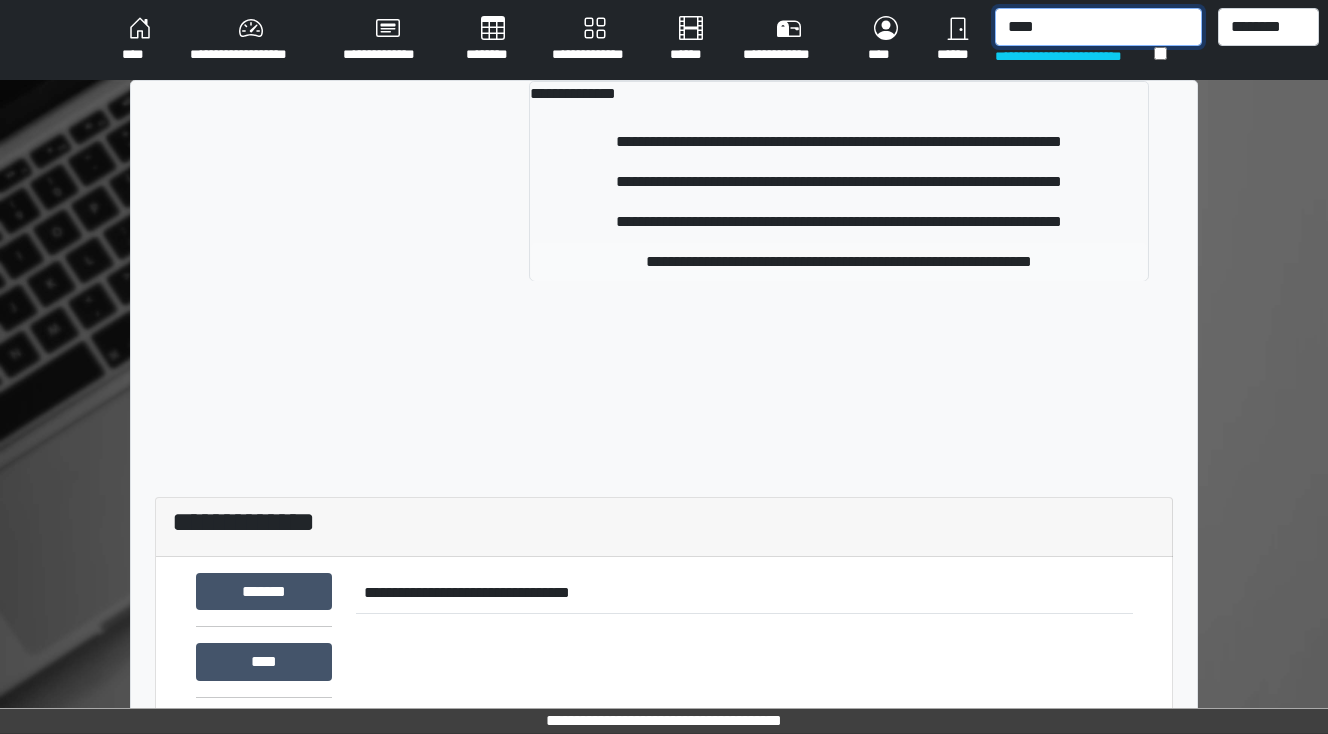 type on "****" 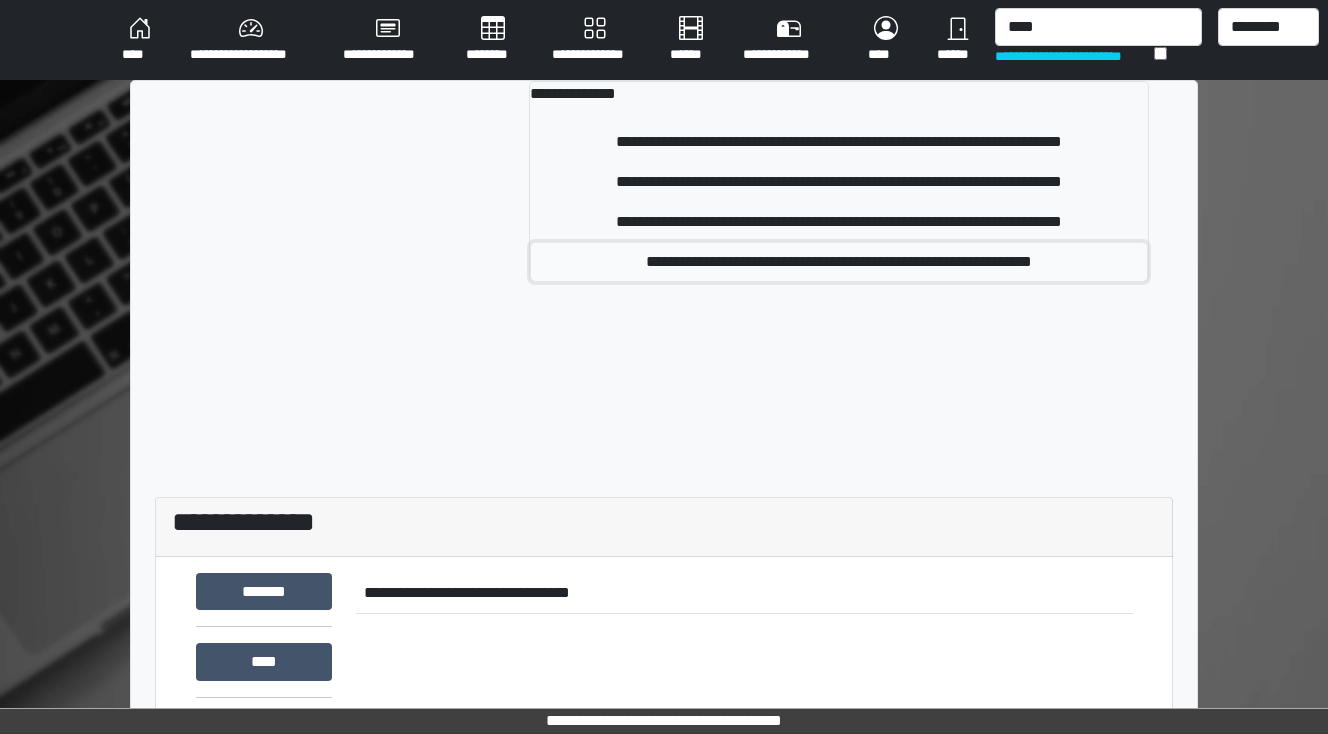 click on "**********" at bounding box center (839, 262) 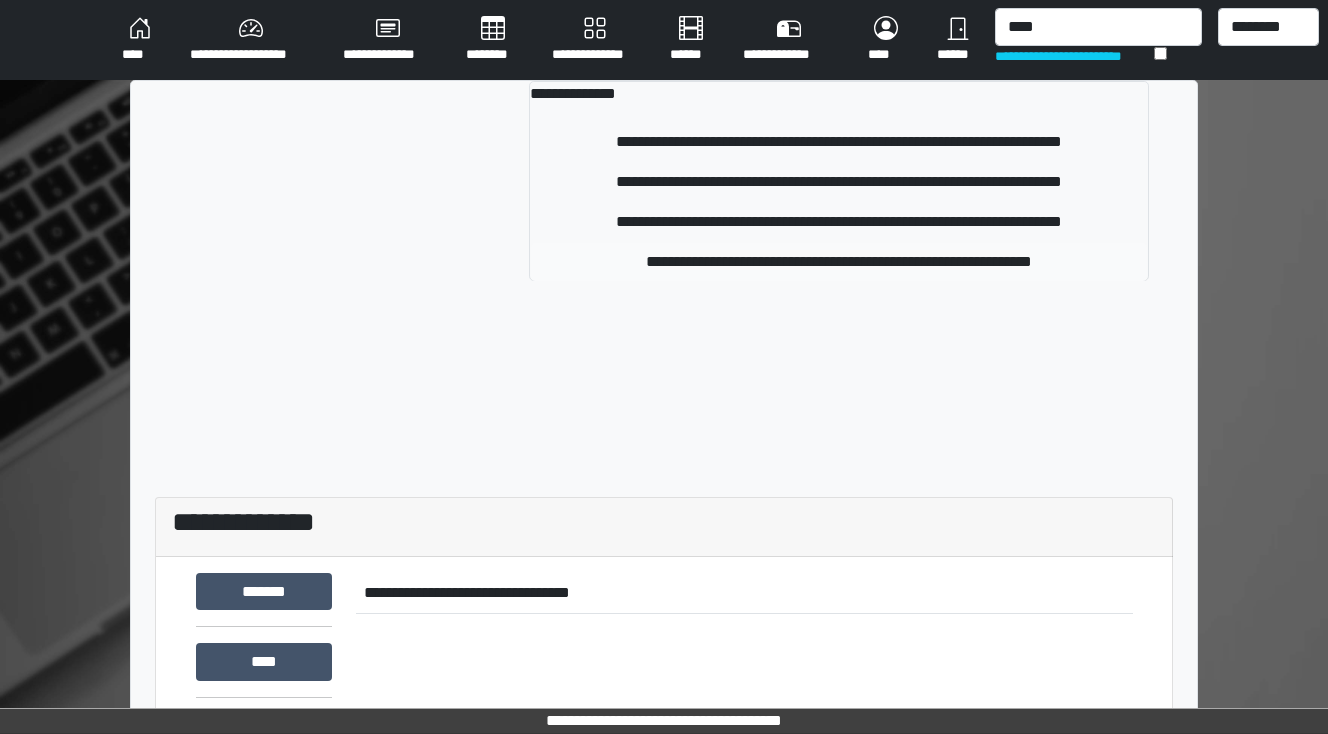 type 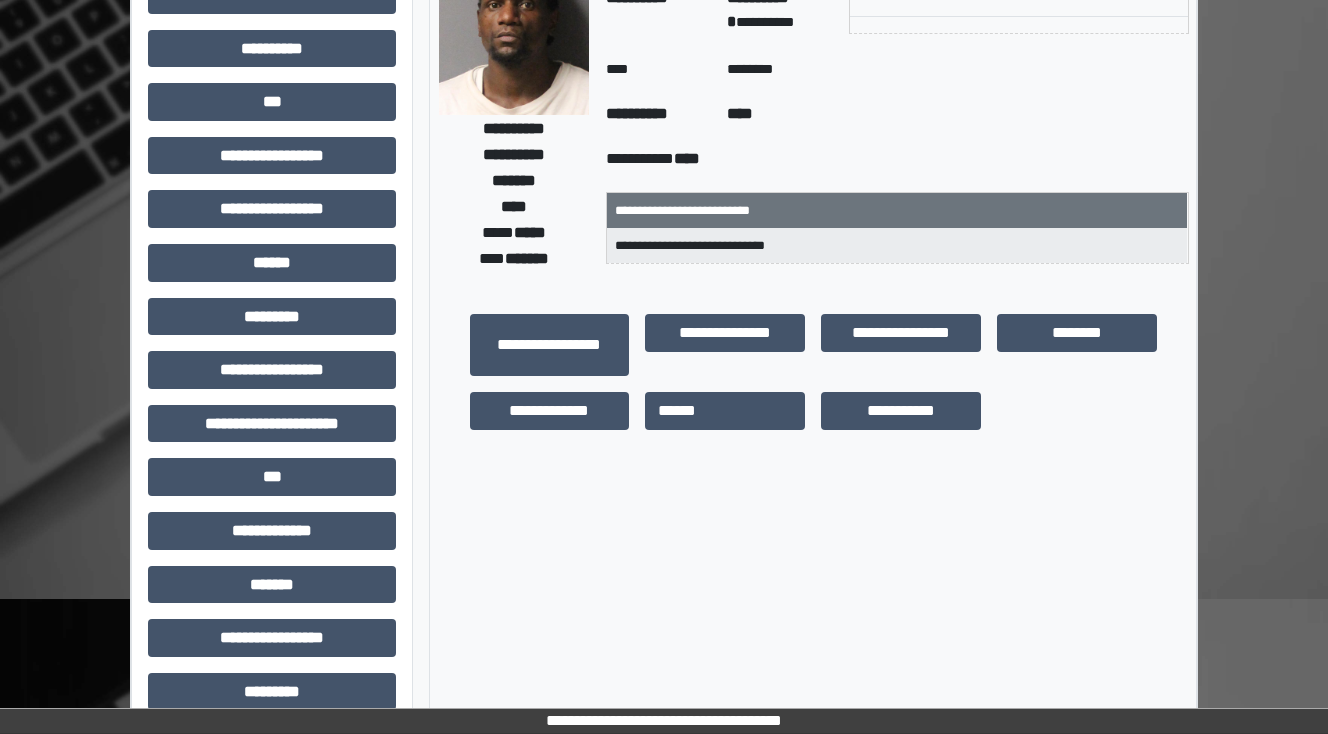 scroll, scrollTop: 0, scrollLeft: 0, axis: both 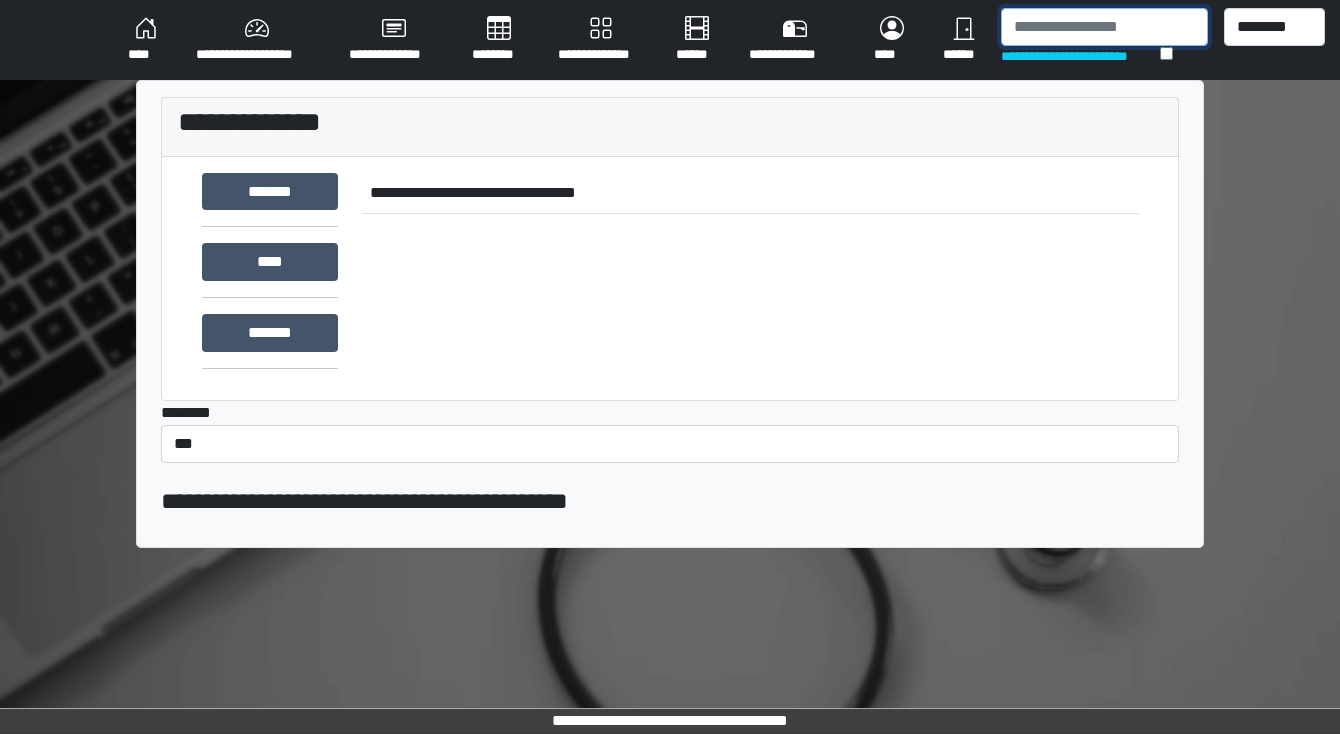 click at bounding box center (1104, 27) 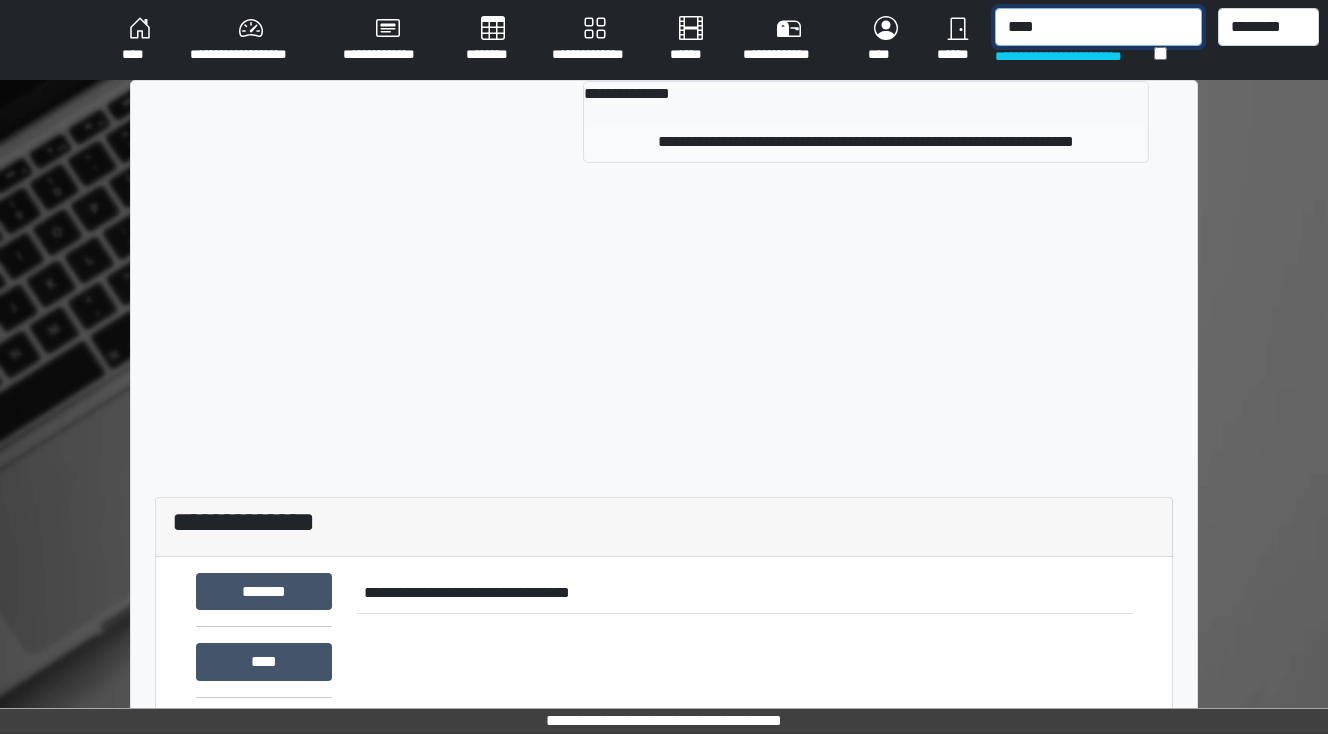 type on "****" 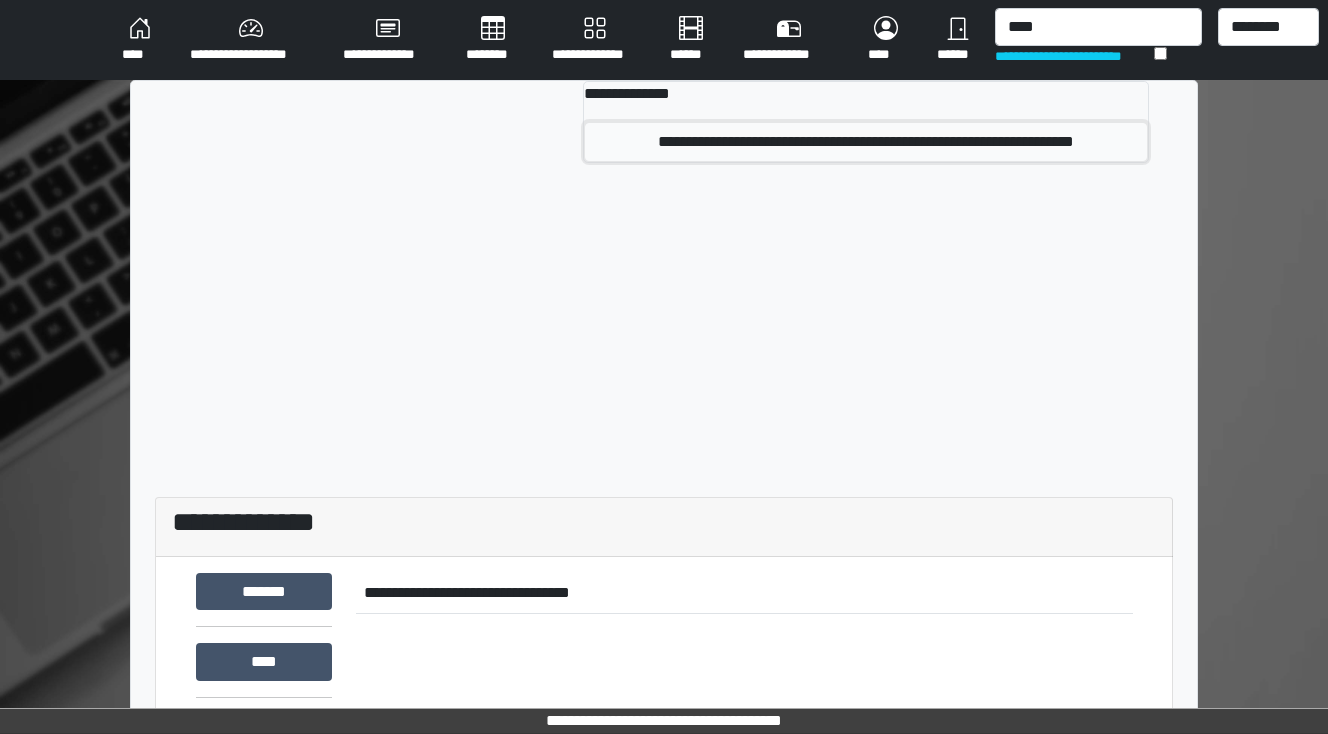 click on "**********" at bounding box center (866, 142) 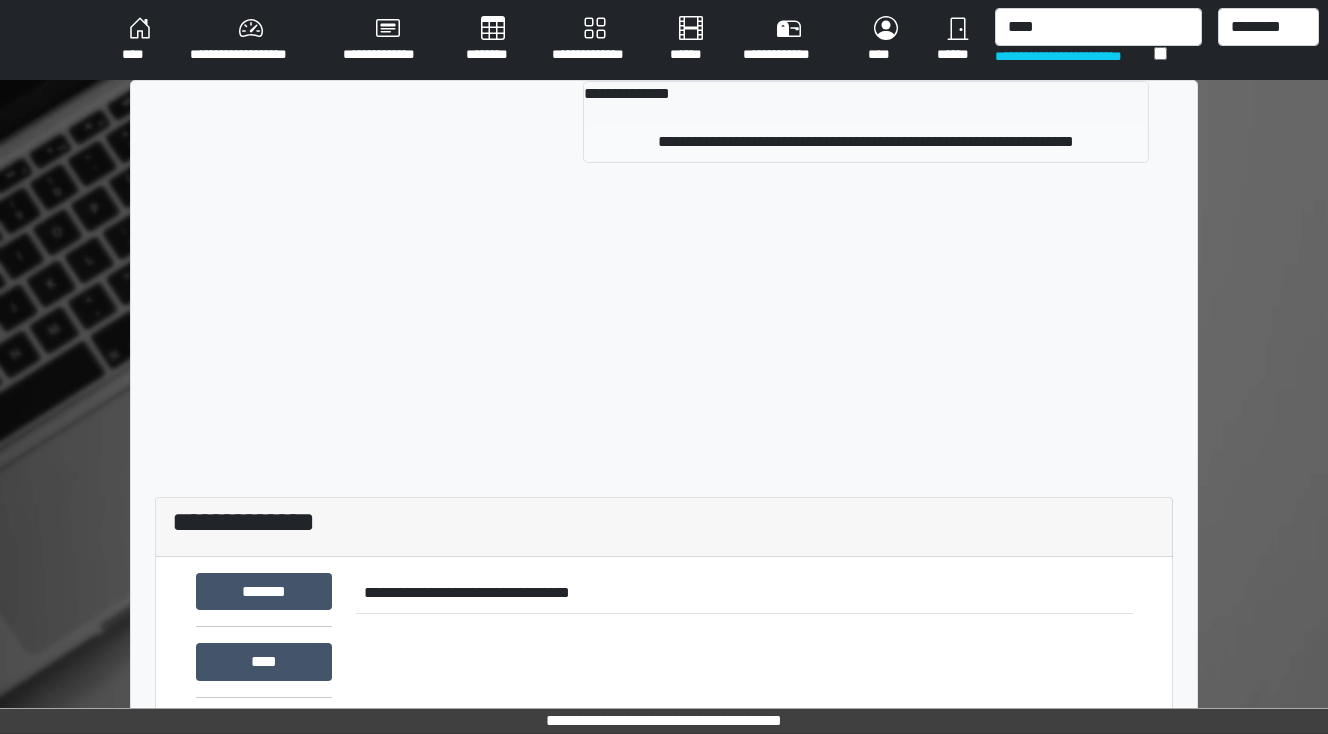 type 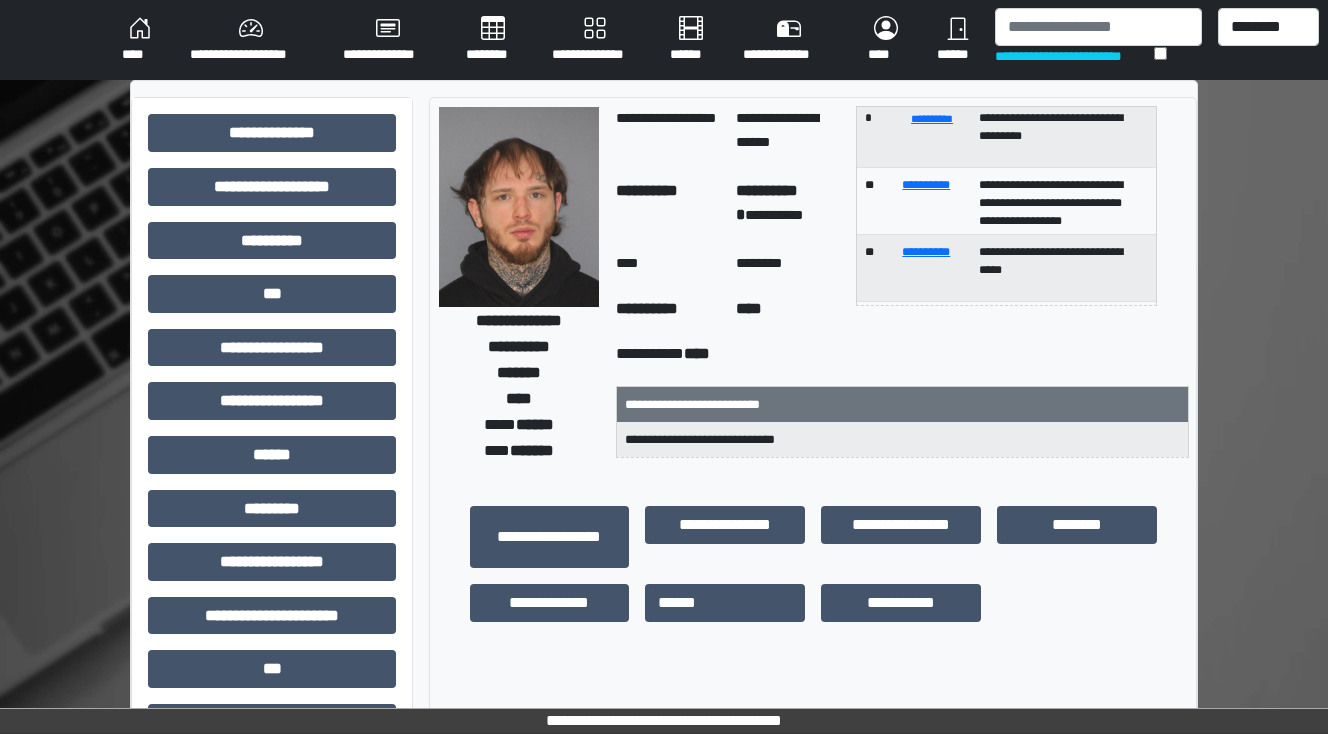 scroll, scrollTop: 119, scrollLeft: 0, axis: vertical 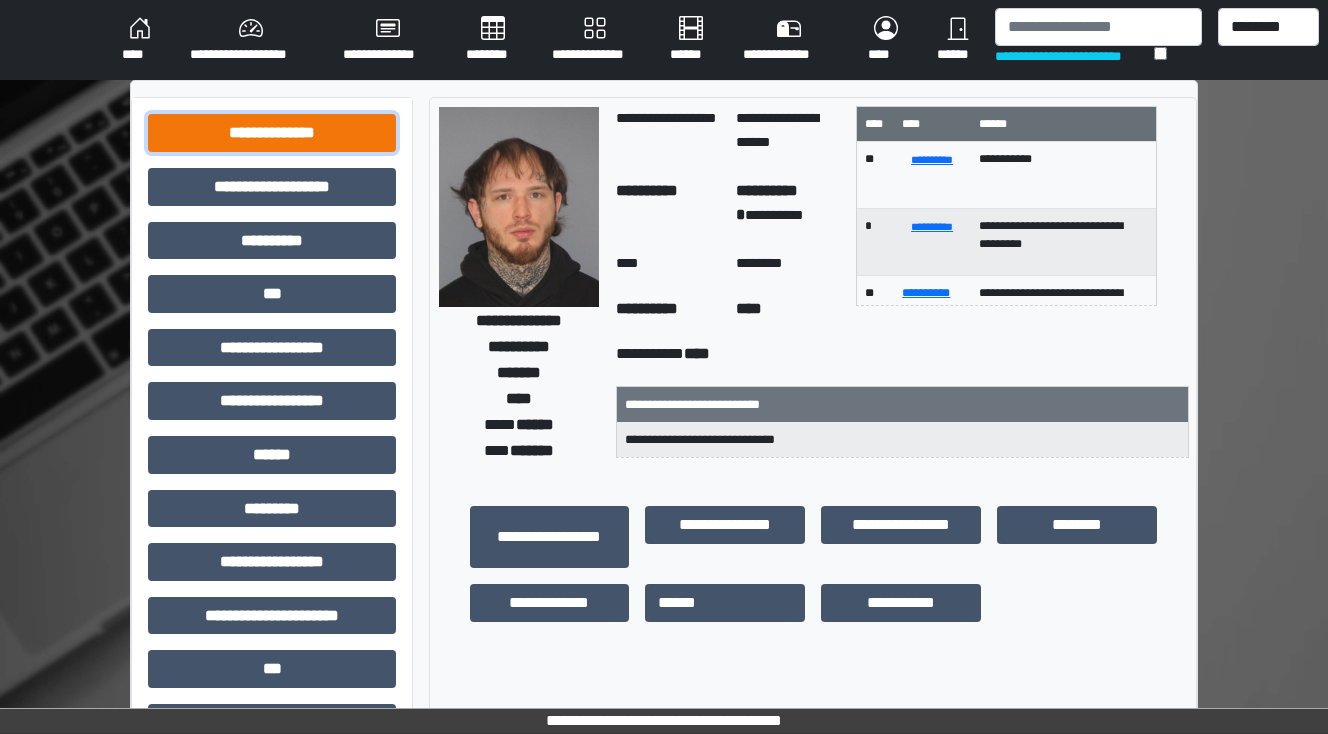 click on "**********" at bounding box center (272, 133) 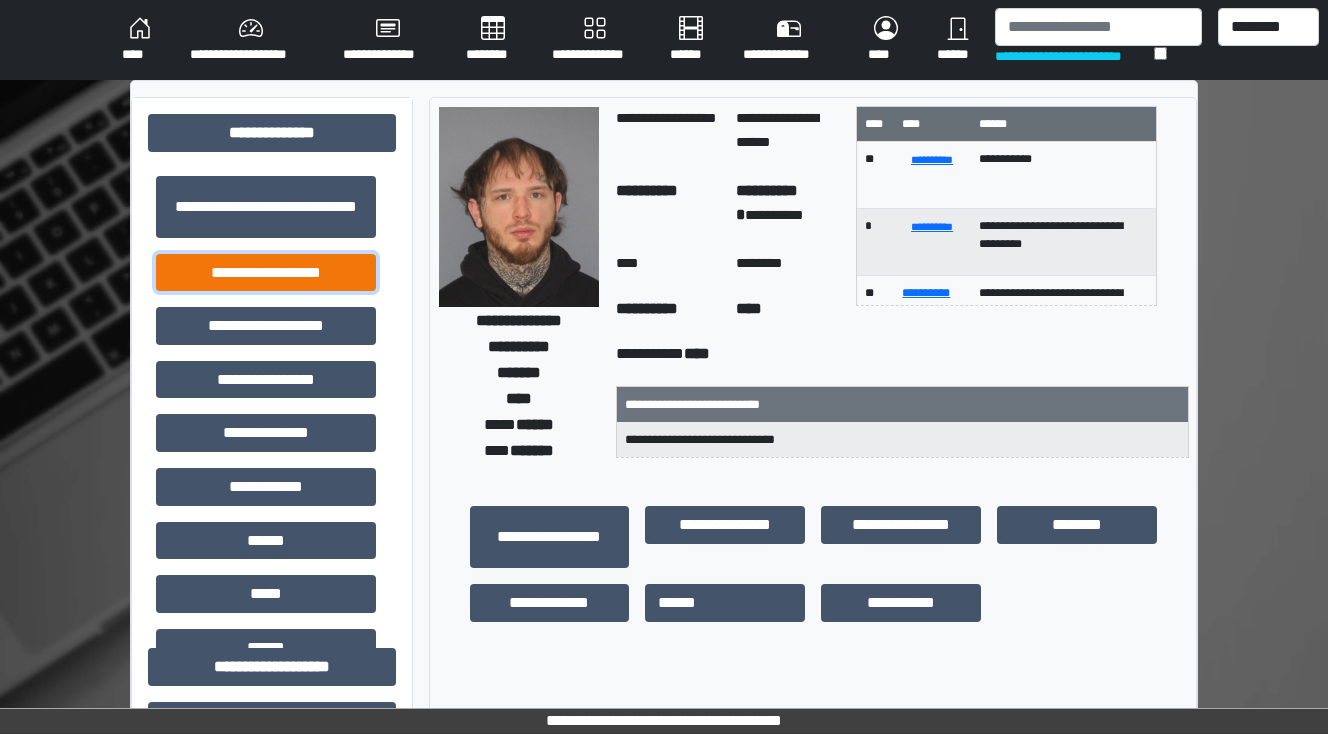 click on "**********" at bounding box center (266, 273) 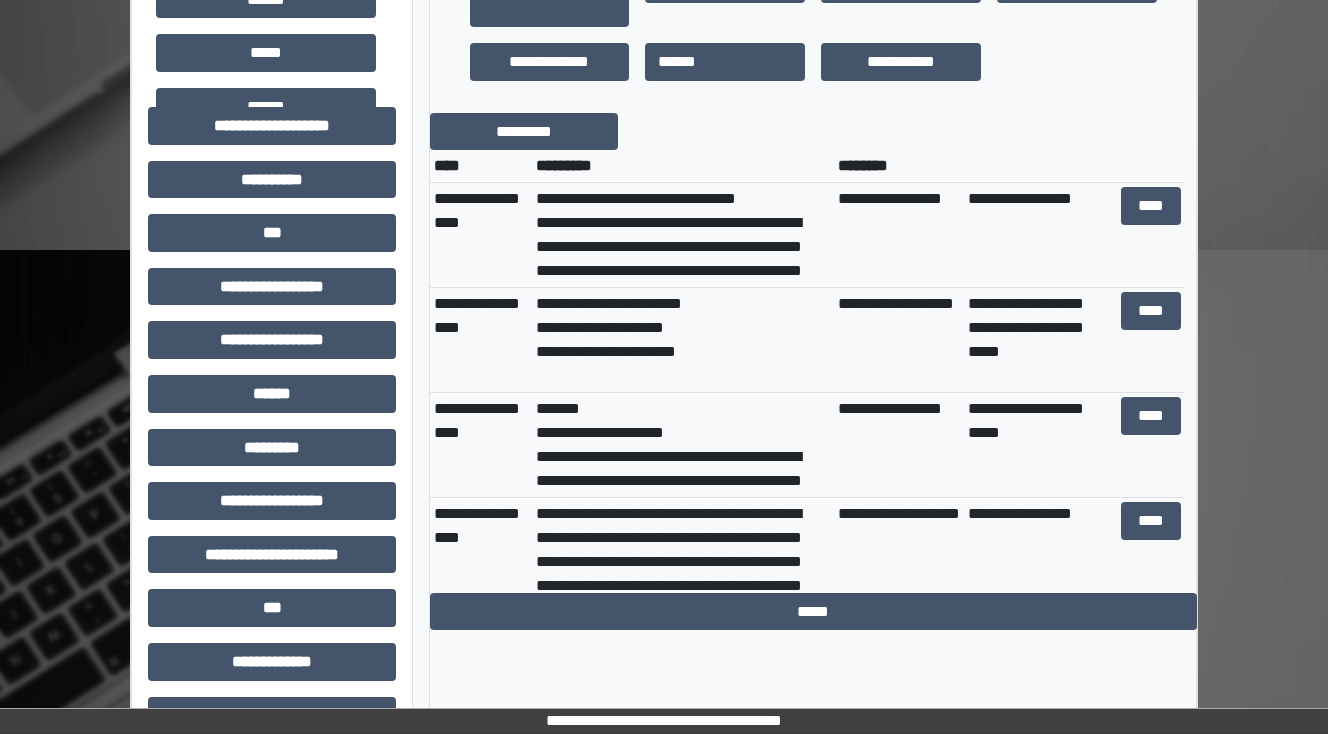 scroll, scrollTop: 560, scrollLeft: 0, axis: vertical 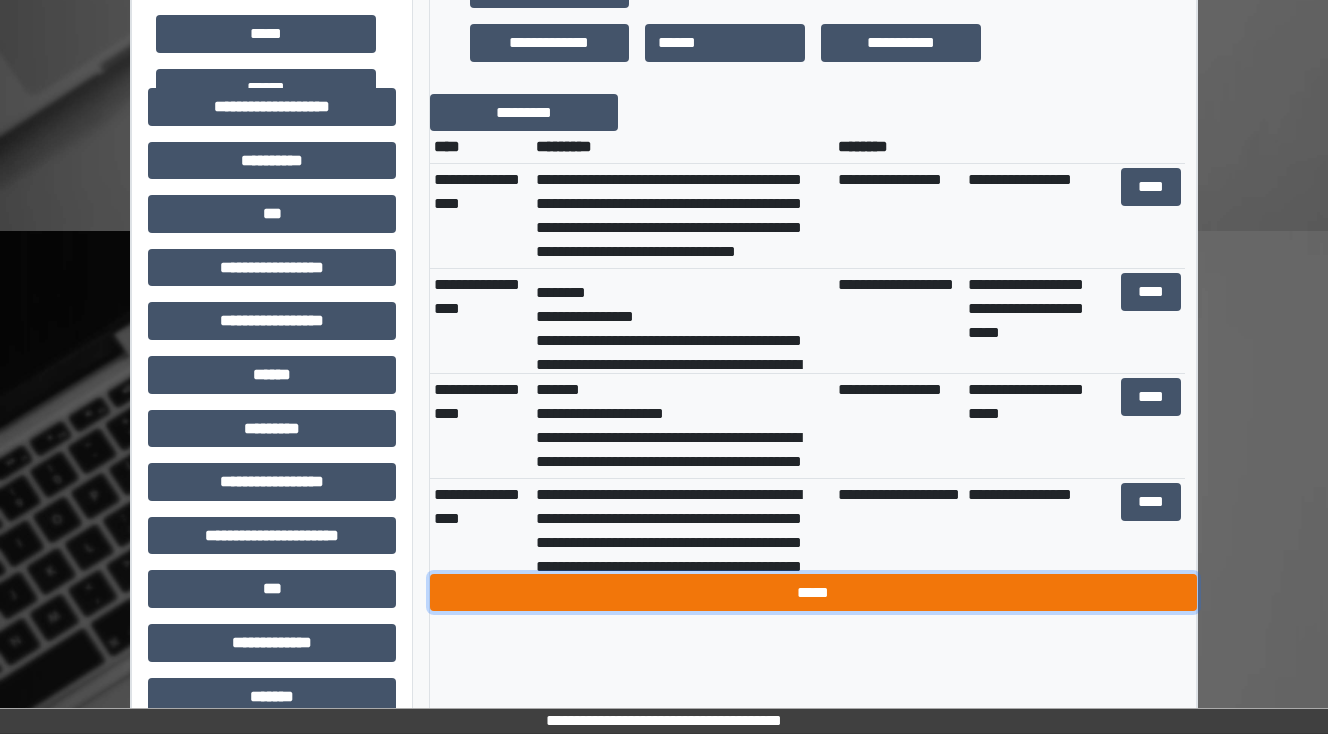click on "*****" at bounding box center [813, 593] 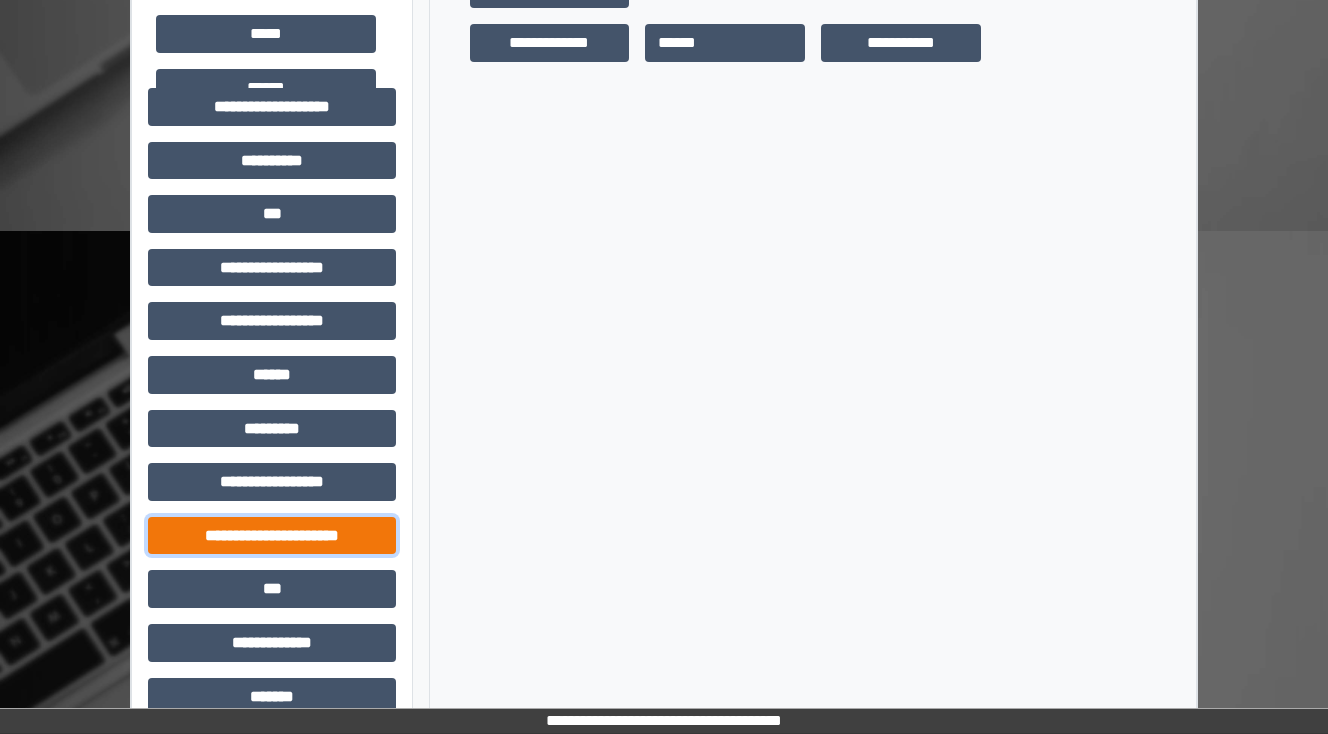 drag, startPoint x: 284, startPoint y: 540, endPoint x: 313, endPoint y: 542, distance: 29.068884 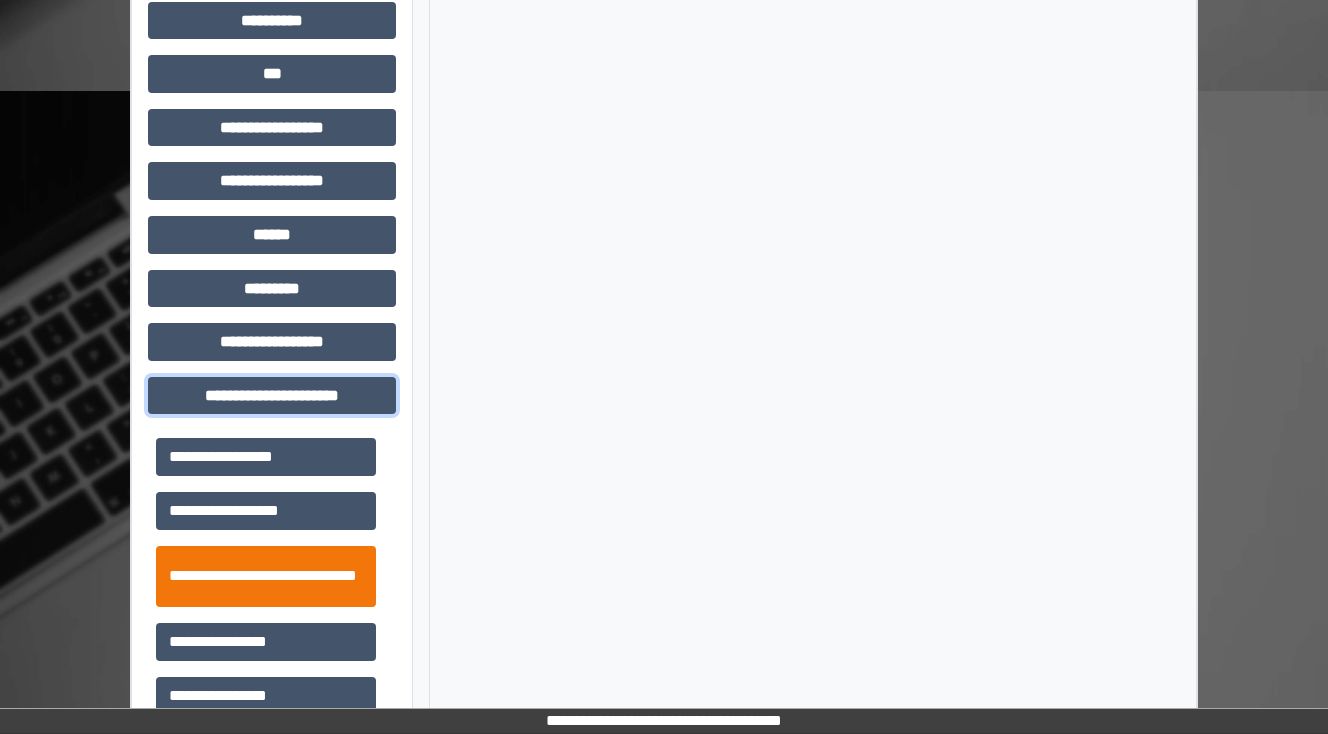 scroll, scrollTop: 880, scrollLeft: 0, axis: vertical 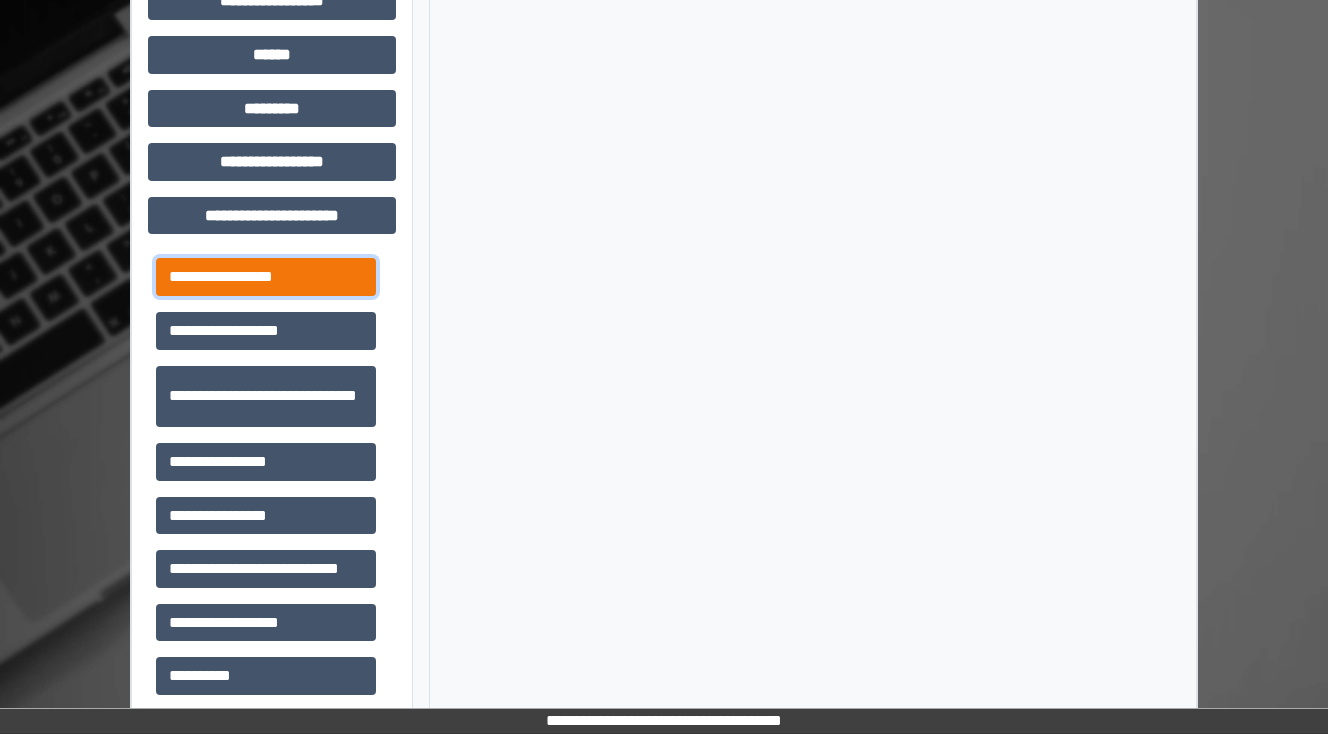 click on "**********" at bounding box center (266, 277) 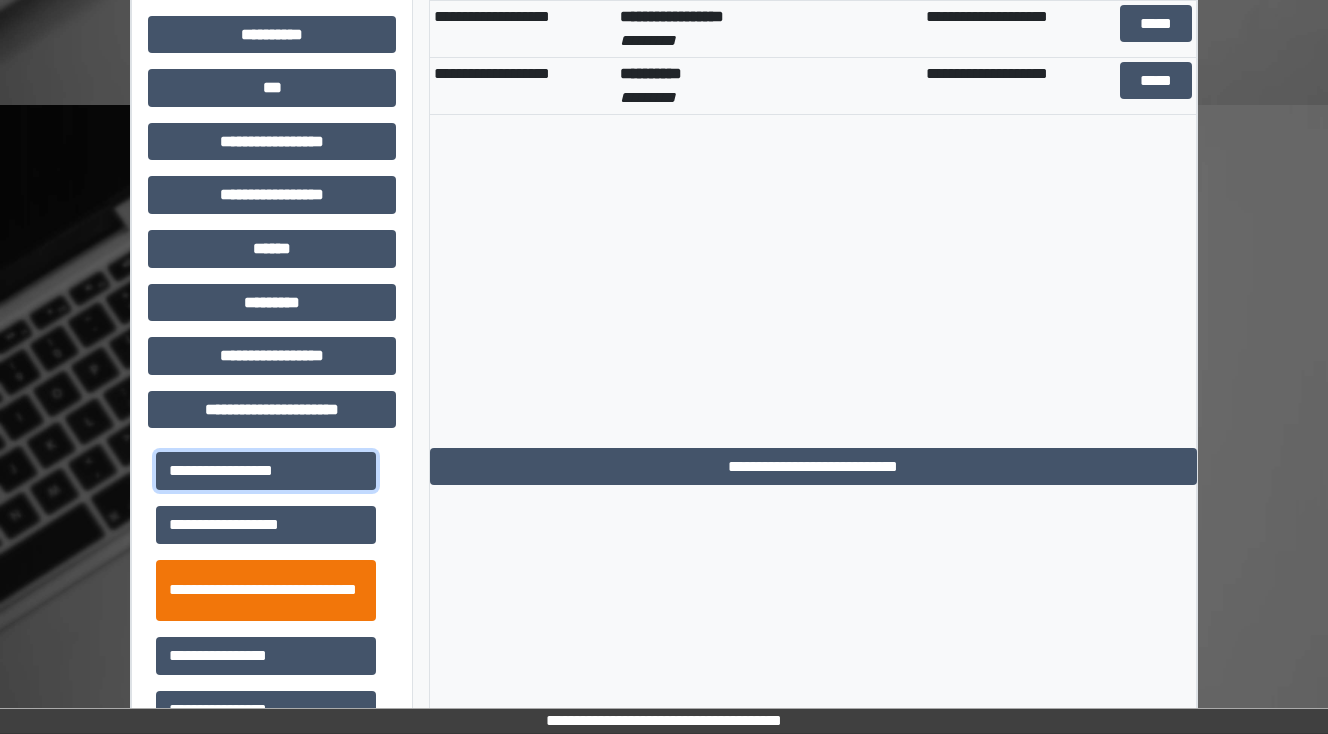 scroll, scrollTop: 720, scrollLeft: 0, axis: vertical 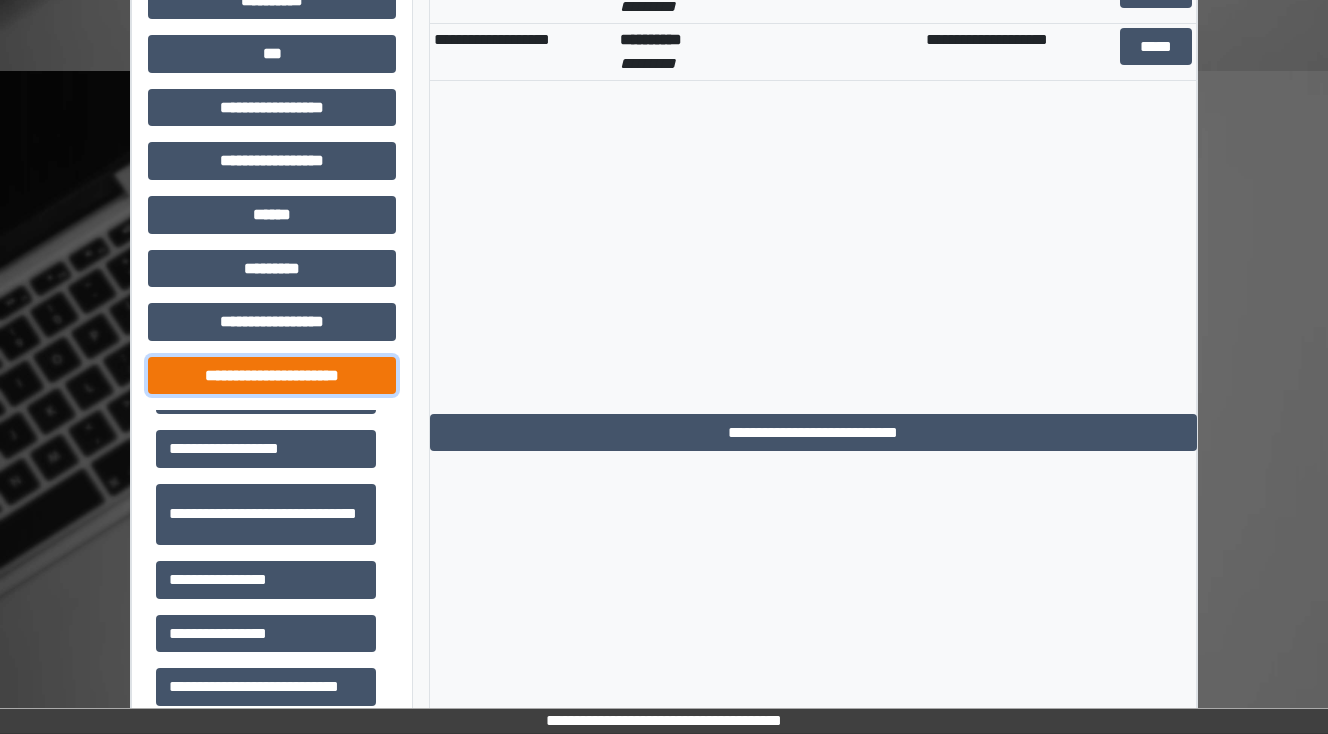 click on "**********" at bounding box center [272, 376] 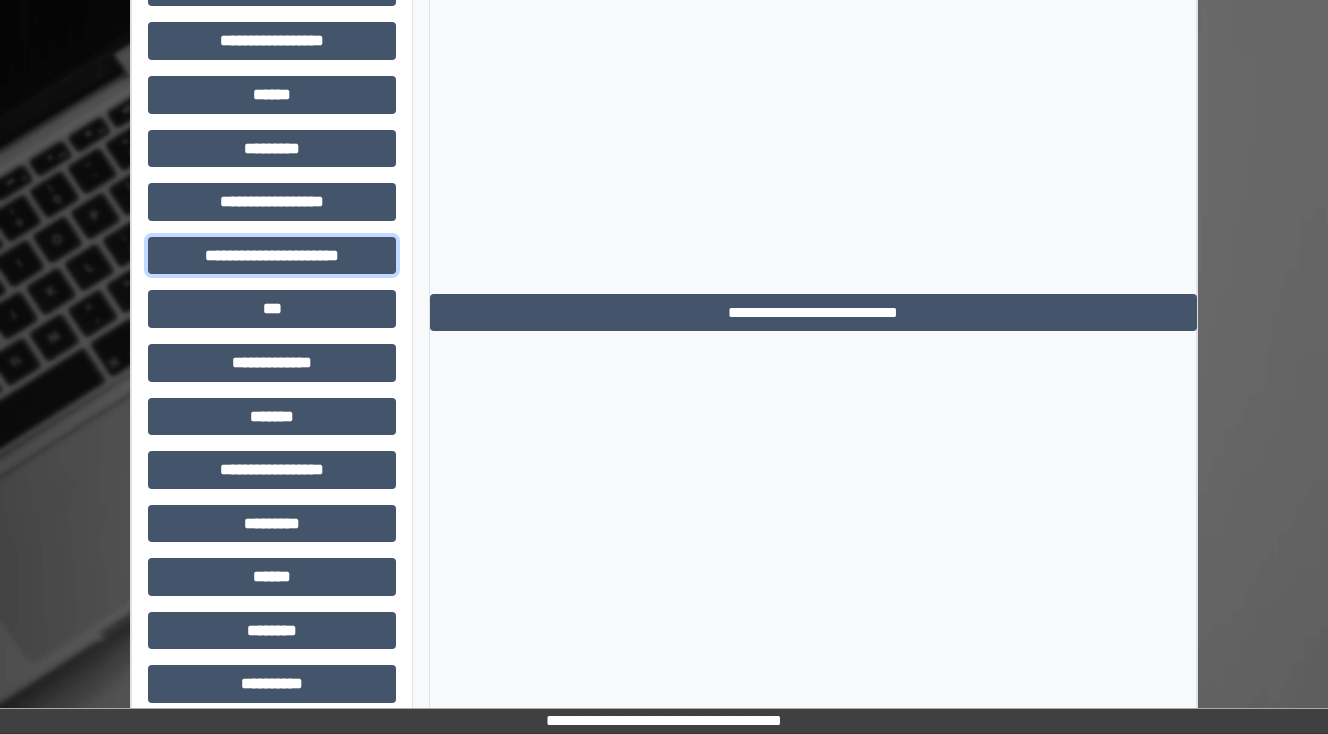 scroll, scrollTop: 880, scrollLeft: 0, axis: vertical 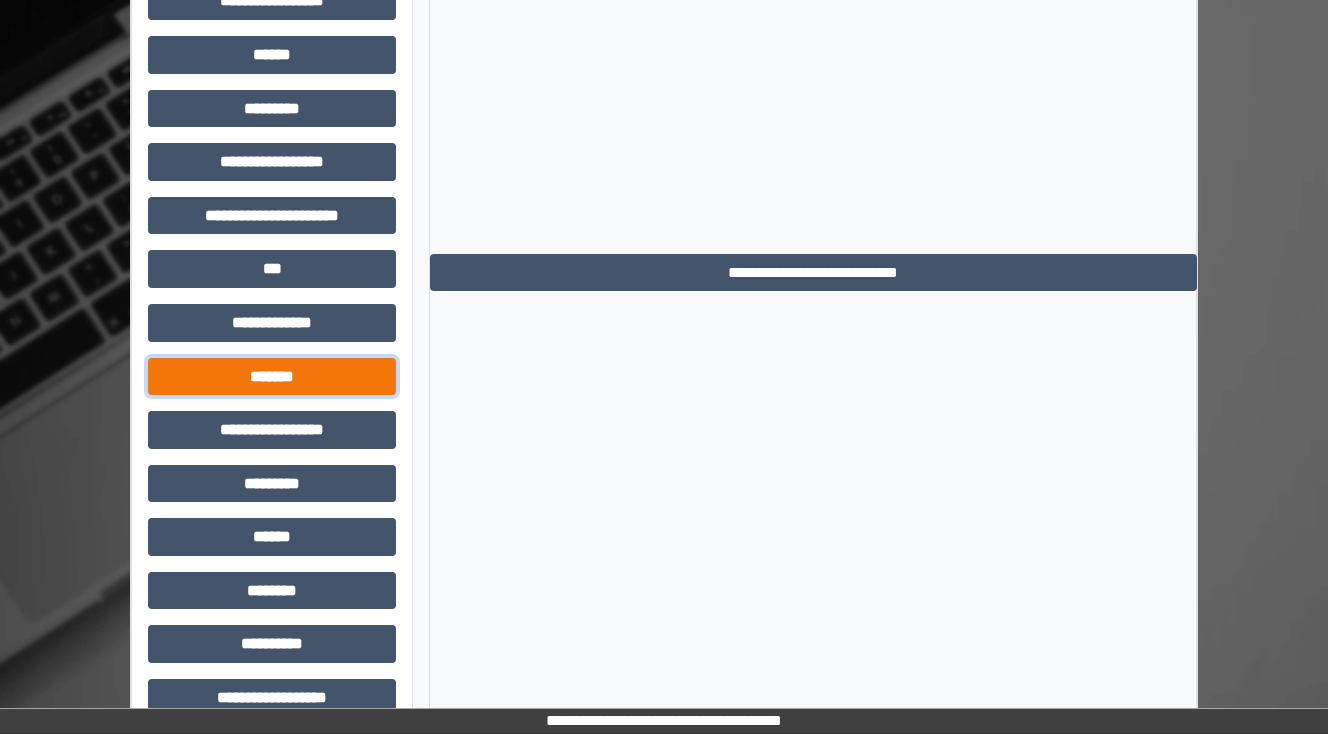 click on "*******" at bounding box center [272, 377] 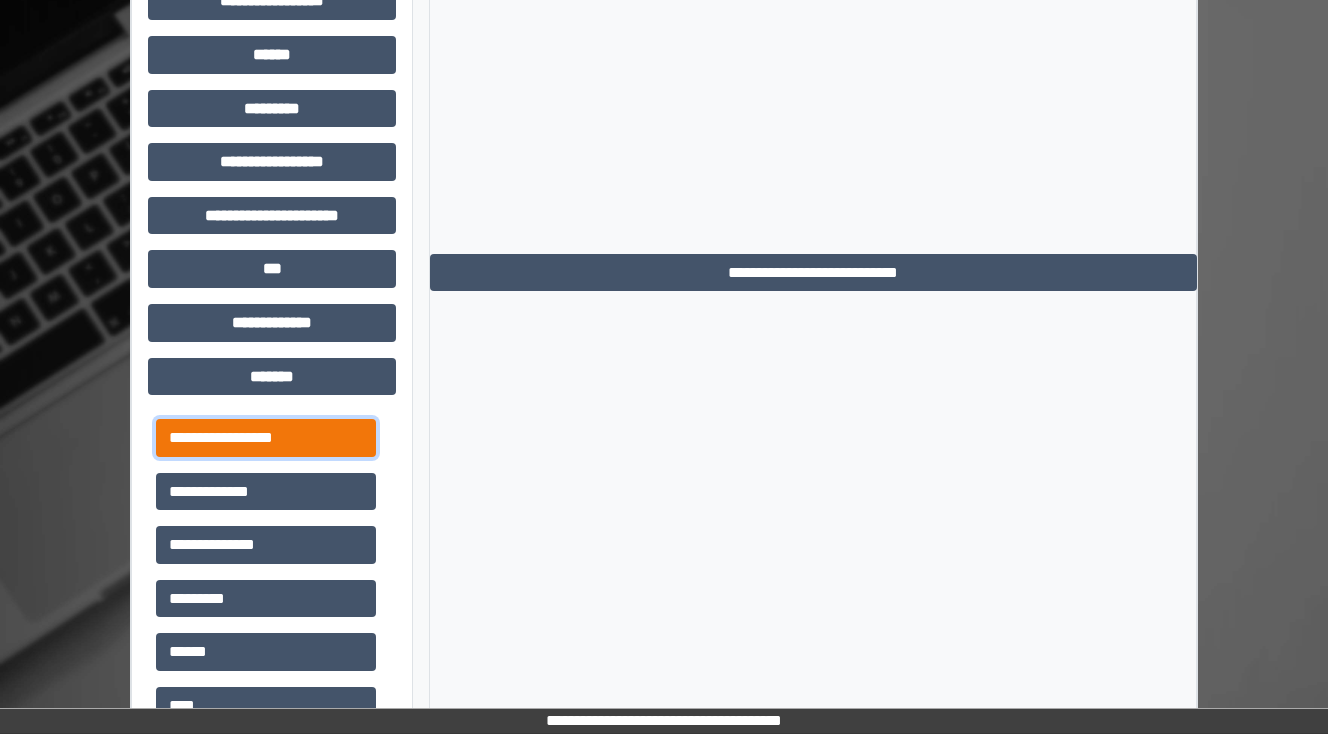 click on "**********" at bounding box center [266, 438] 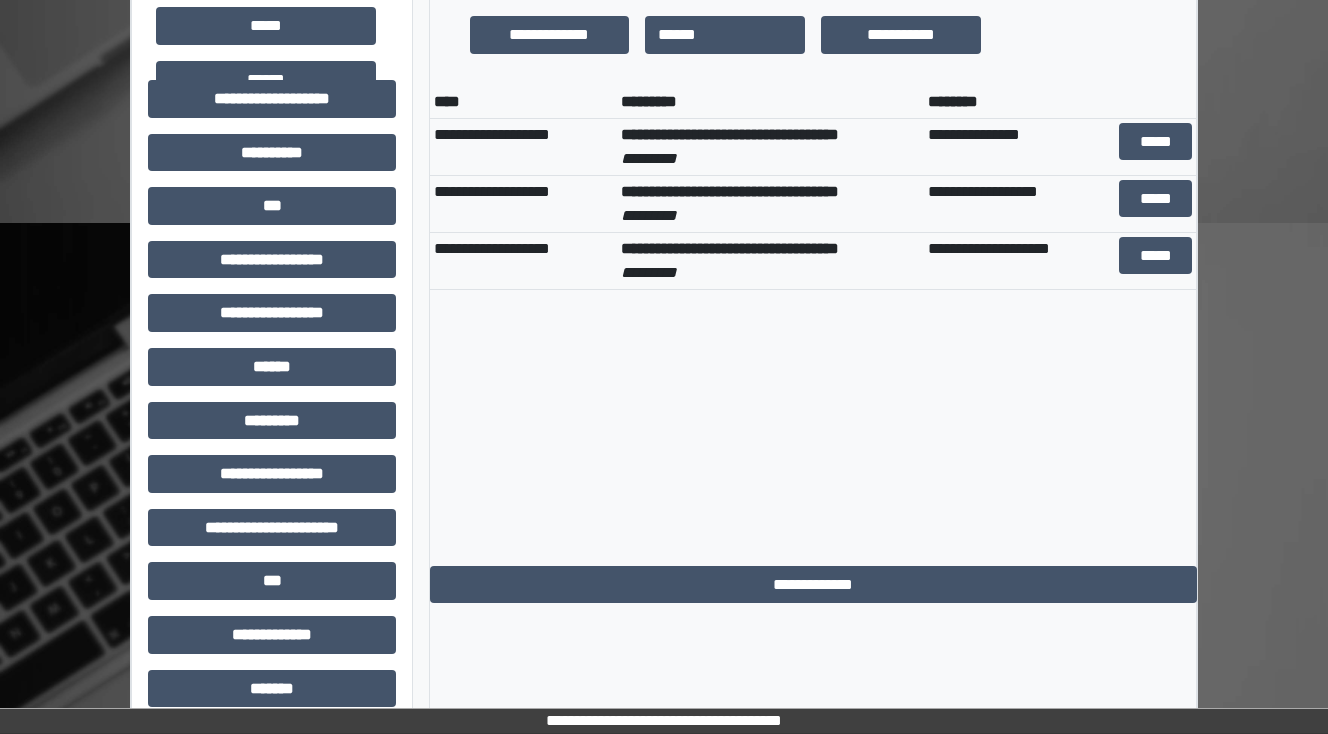 scroll, scrollTop: 400, scrollLeft: 0, axis: vertical 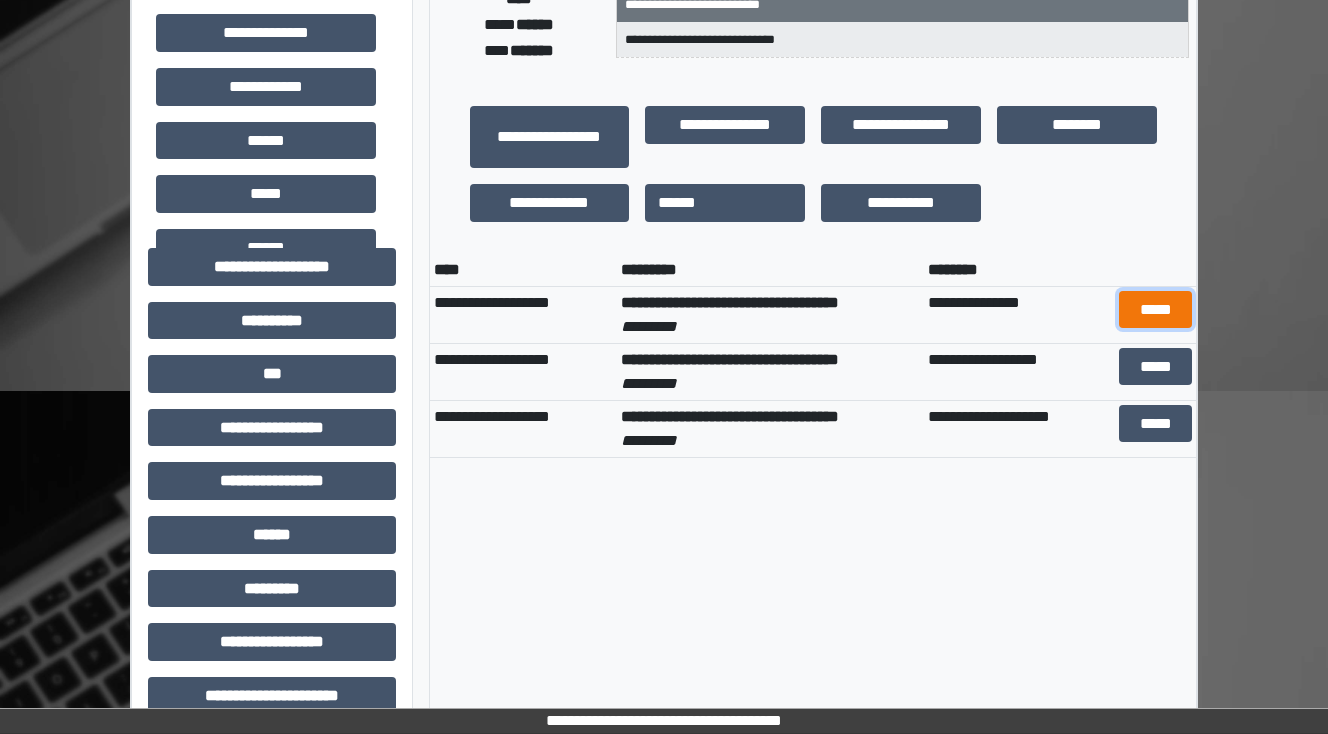 click on "*****" at bounding box center (1156, 310) 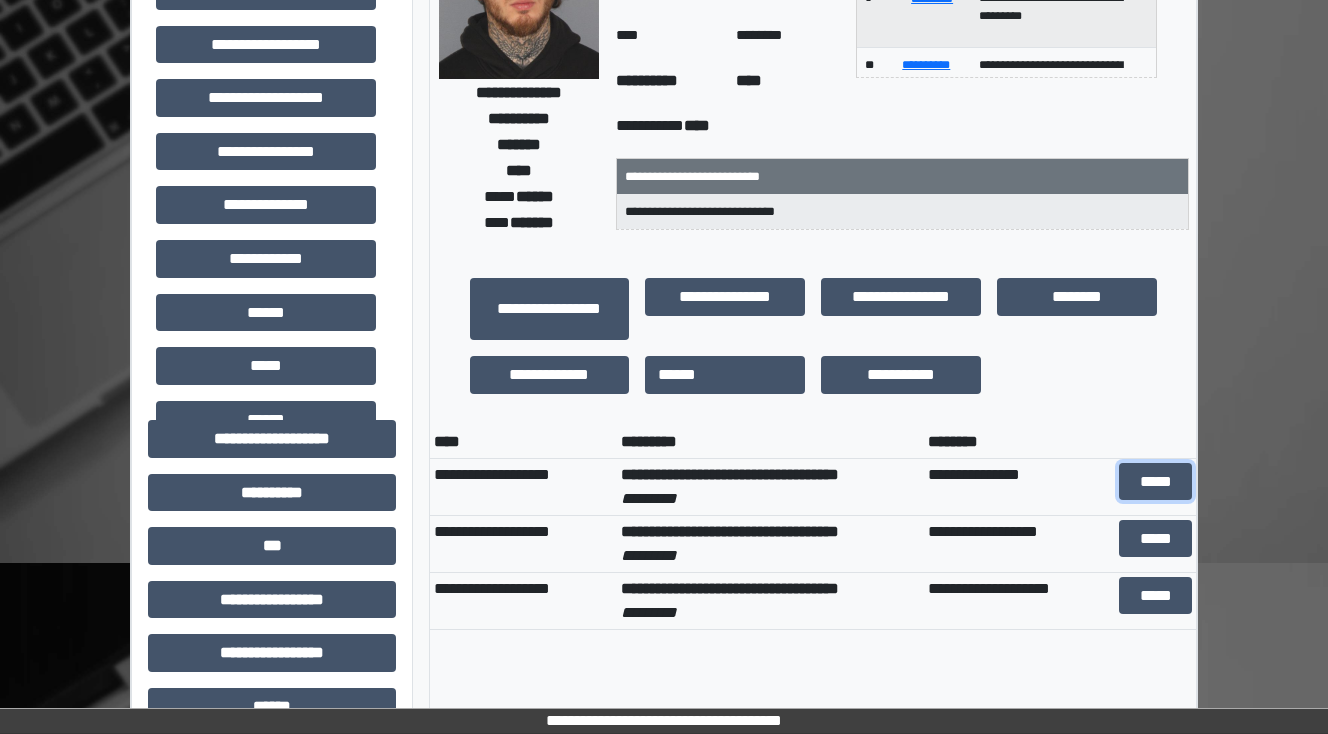scroll, scrollTop: 80, scrollLeft: 0, axis: vertical 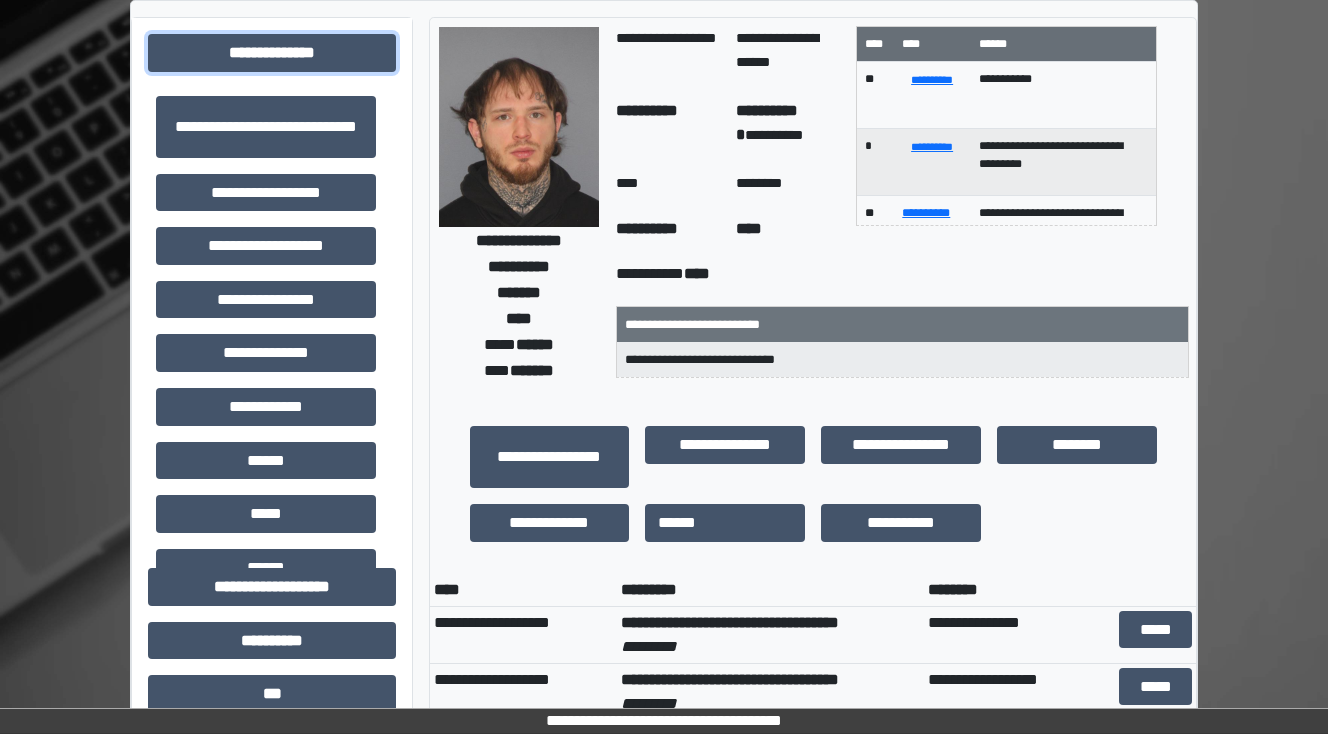 drag, startPoint x: 248, startPoint y: 44, endPoint x: 268, endPoint y: 0, distance: 48.332184 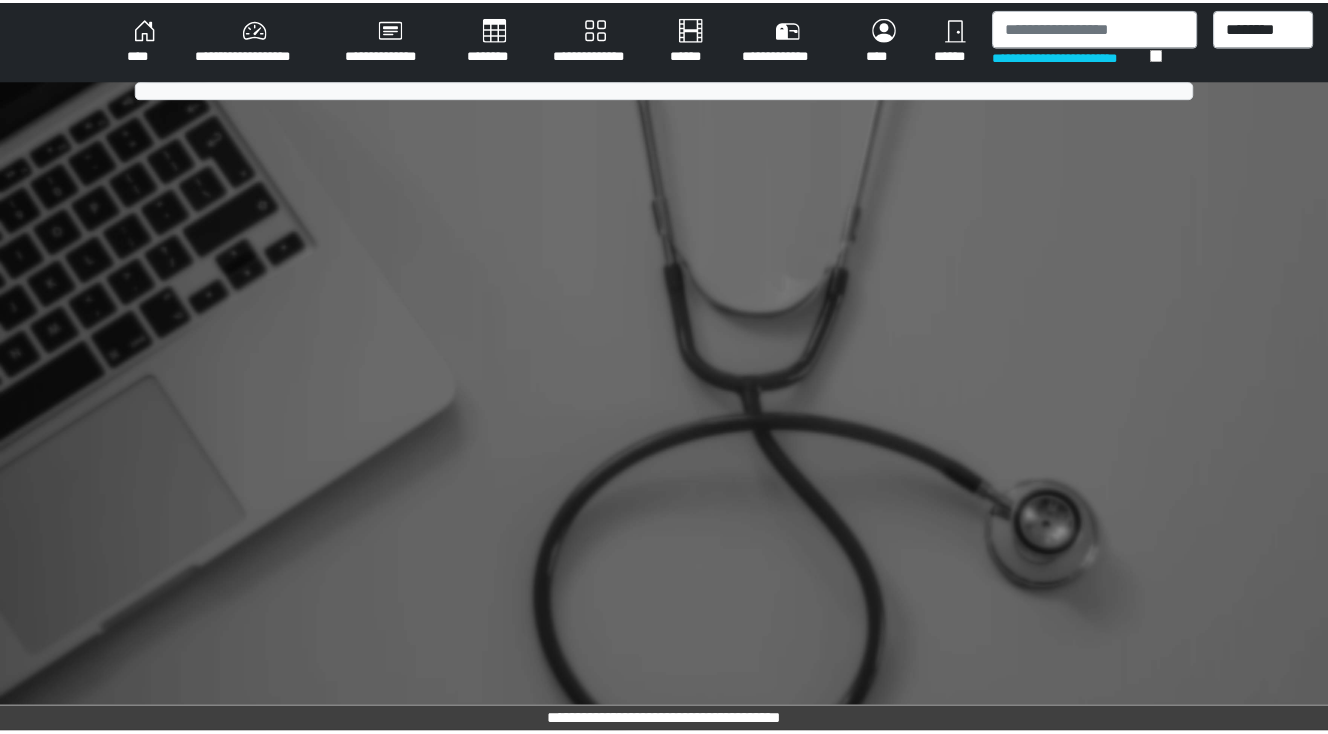 scroll, scrollTop: 0, scrollLeft: 0, axis: both 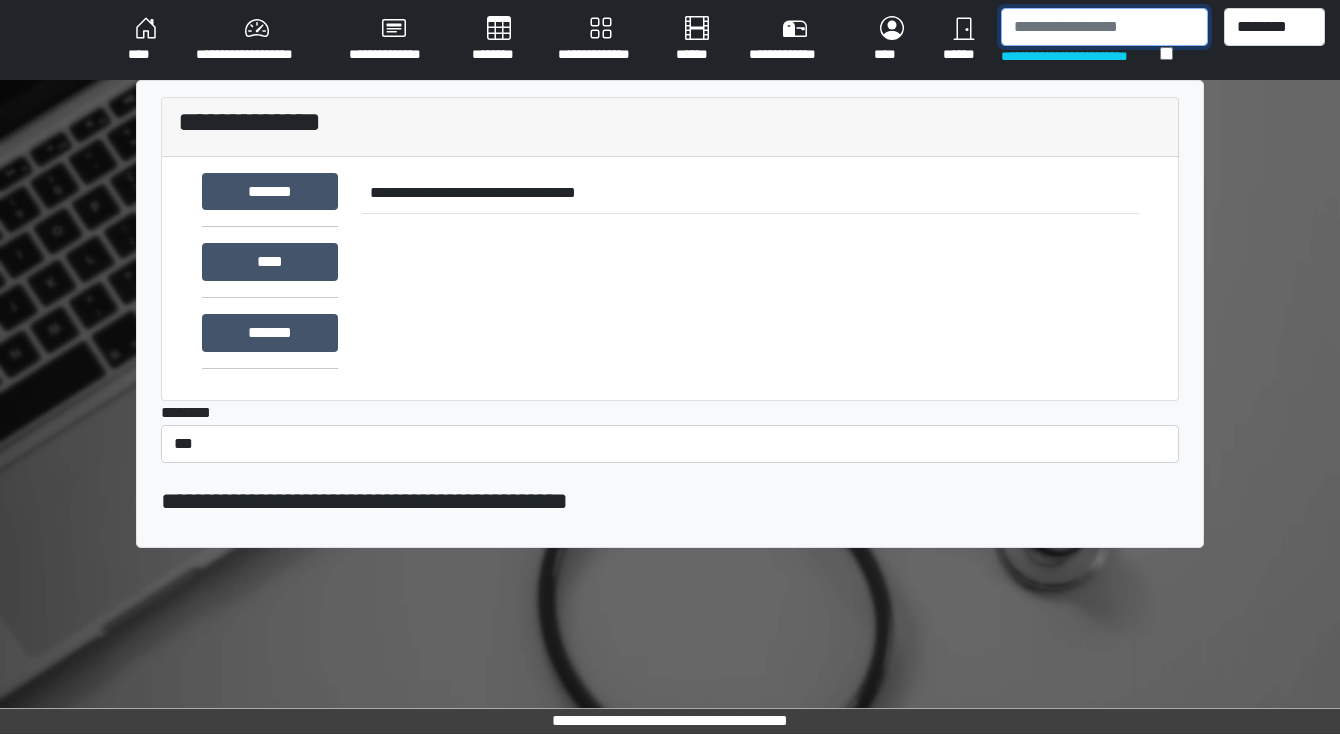 click at bounding box center [1104, 27] 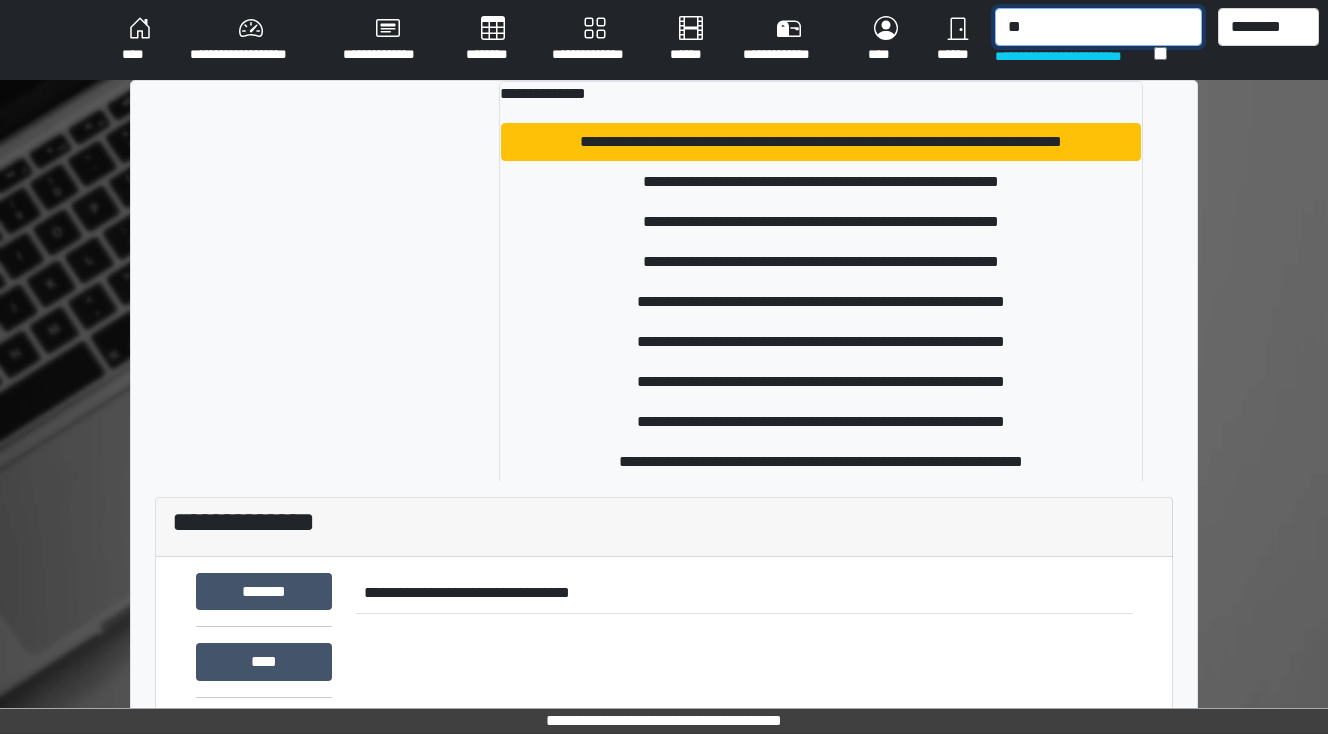 type on "*" 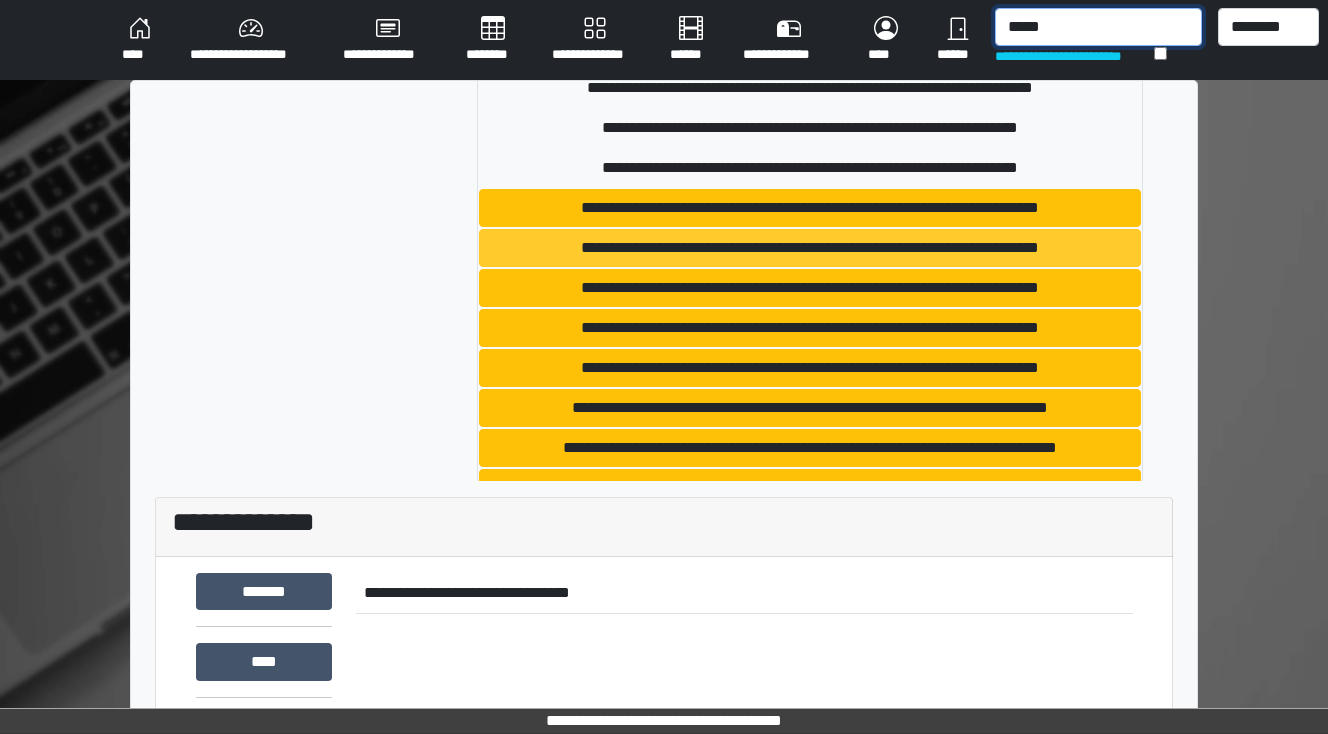 scroll, scrollTop: 560, scrollLeft: 0, axis: vertical 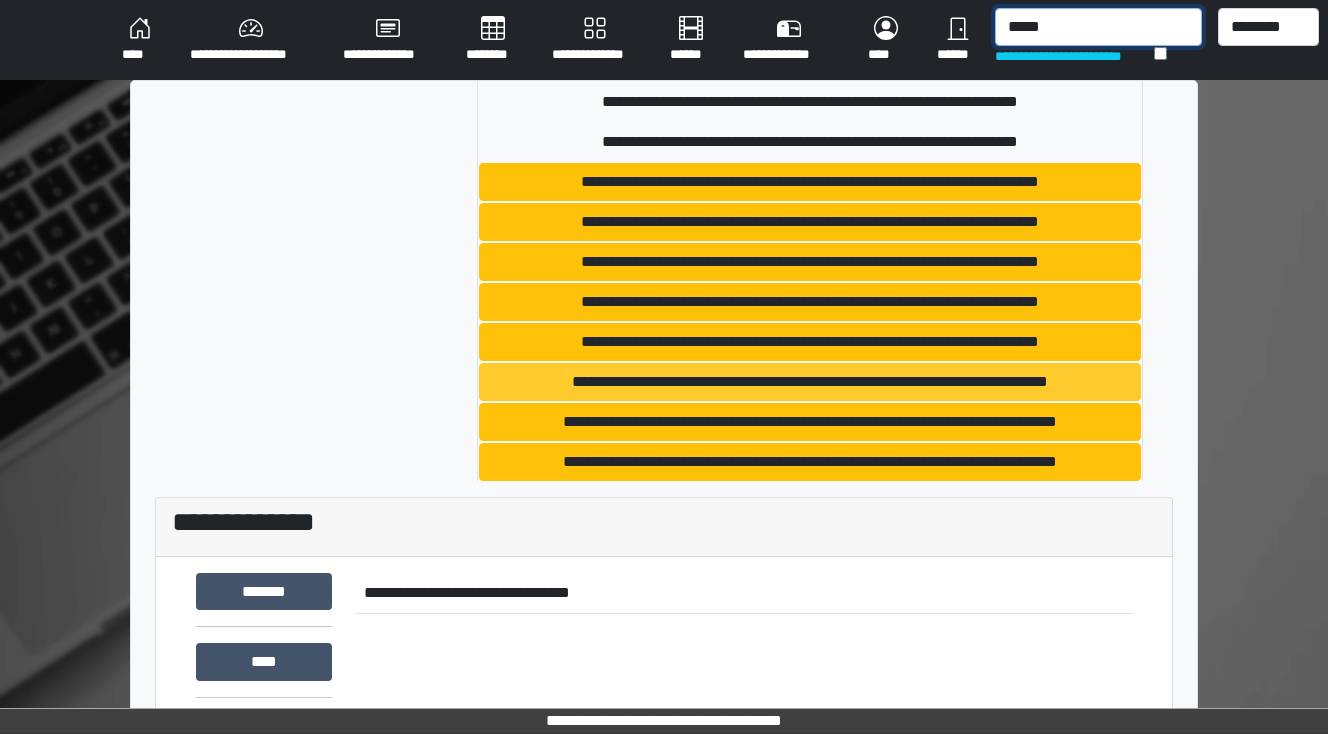 type on "*****" 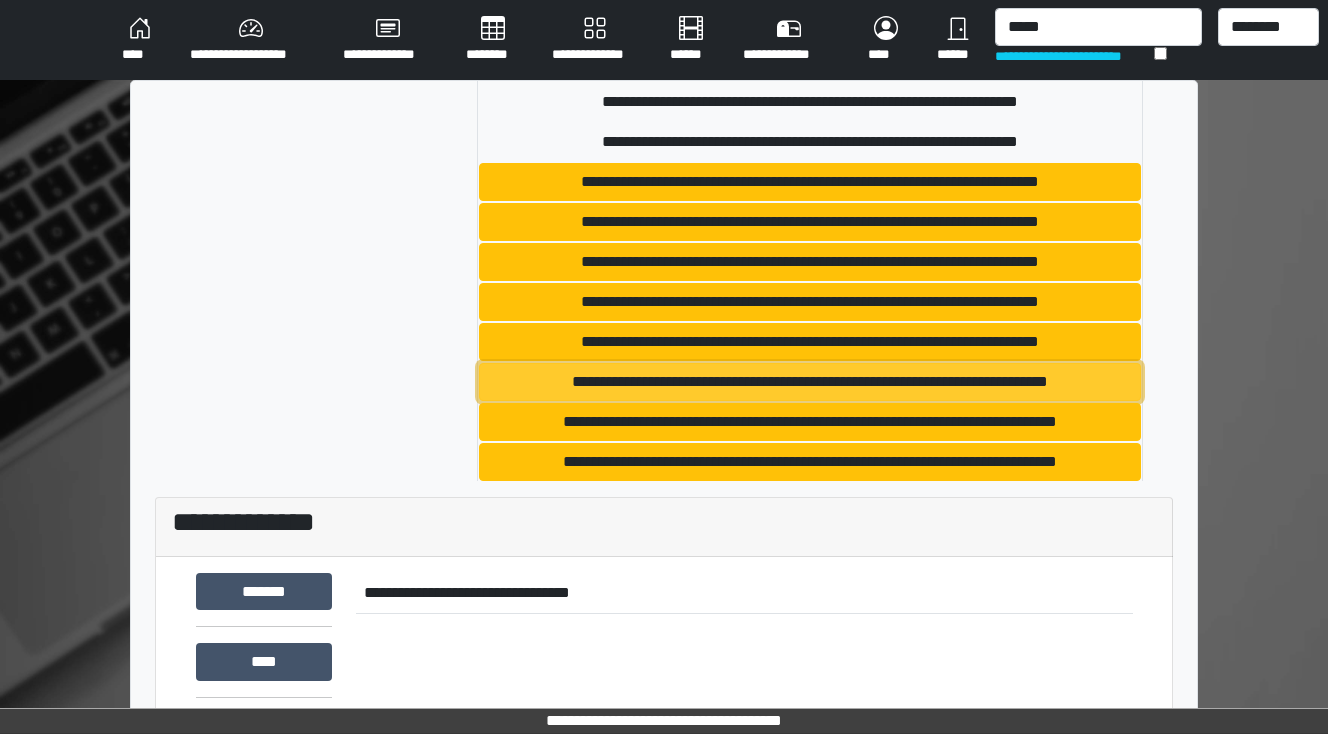 click on "**********" at bounding box center [810, 382] 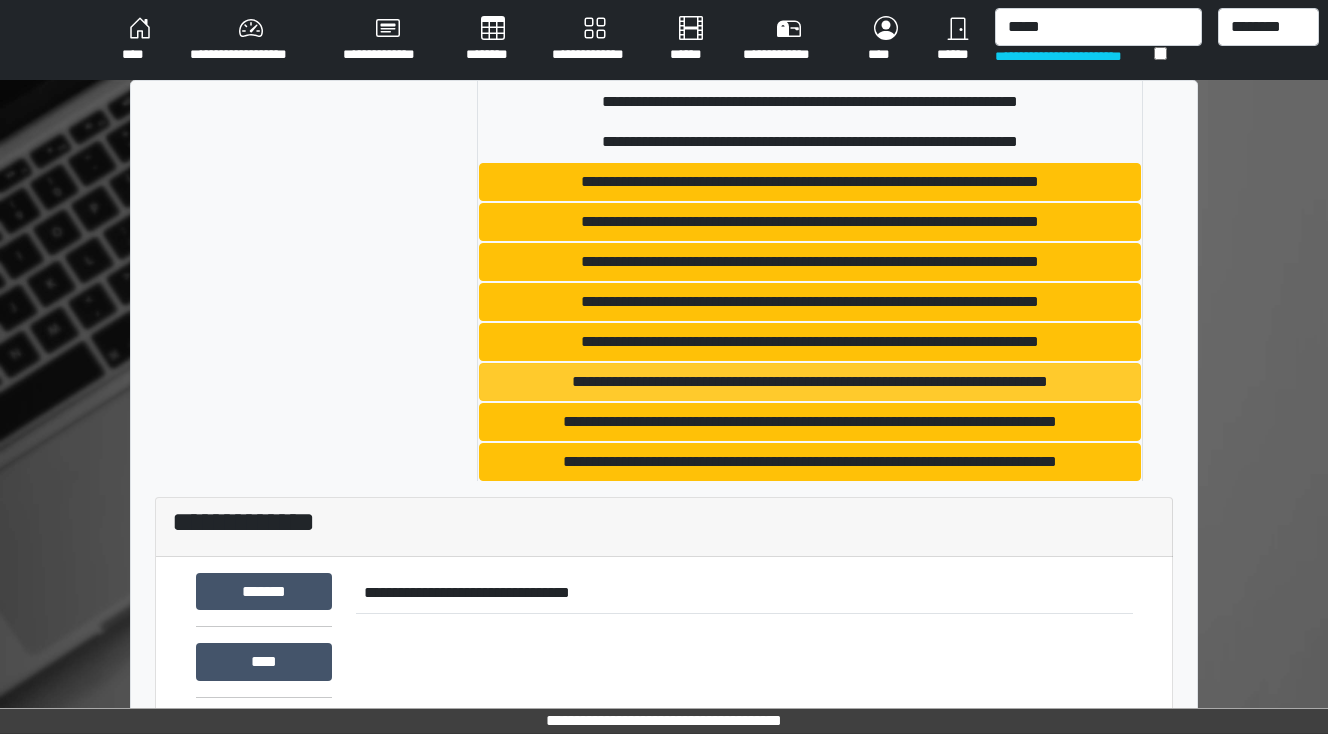 type 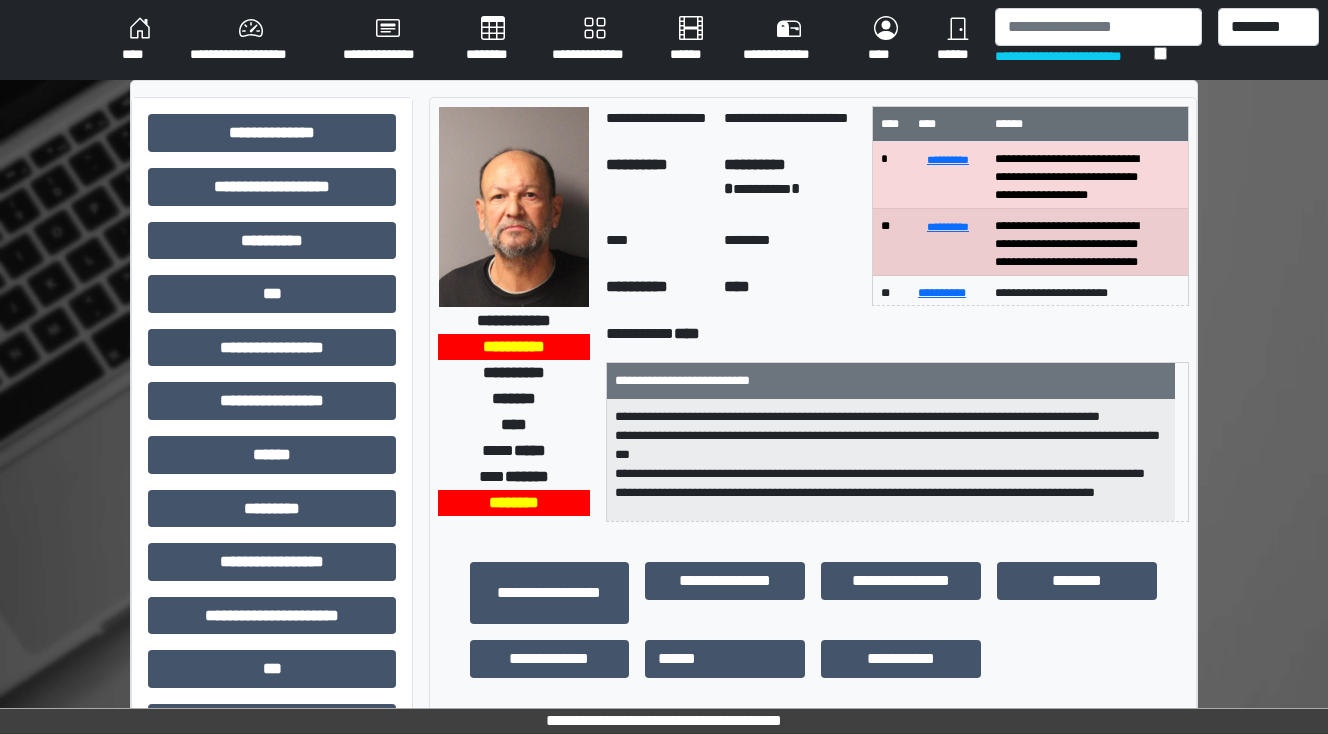 scroll, scrollTop: 44, scrollLeft: 0, axis: vertical 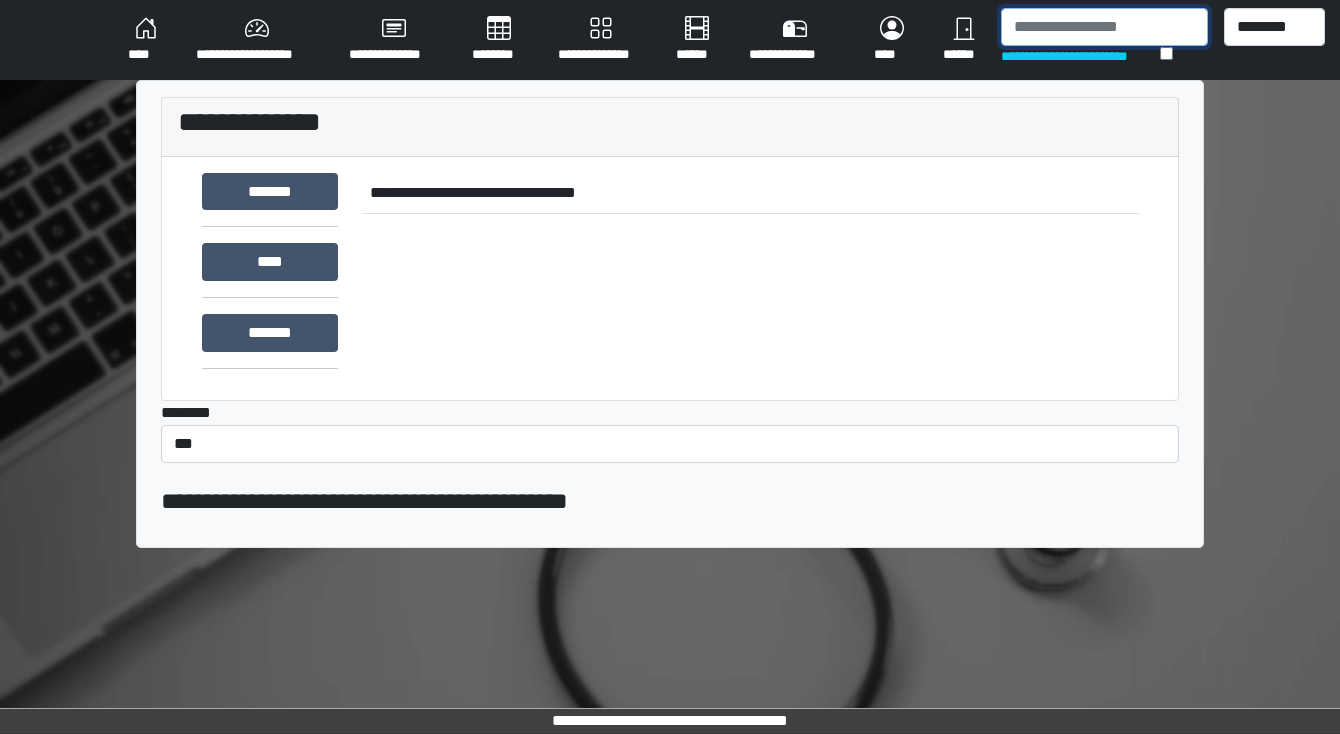 click at bounding box center (1104, 27) 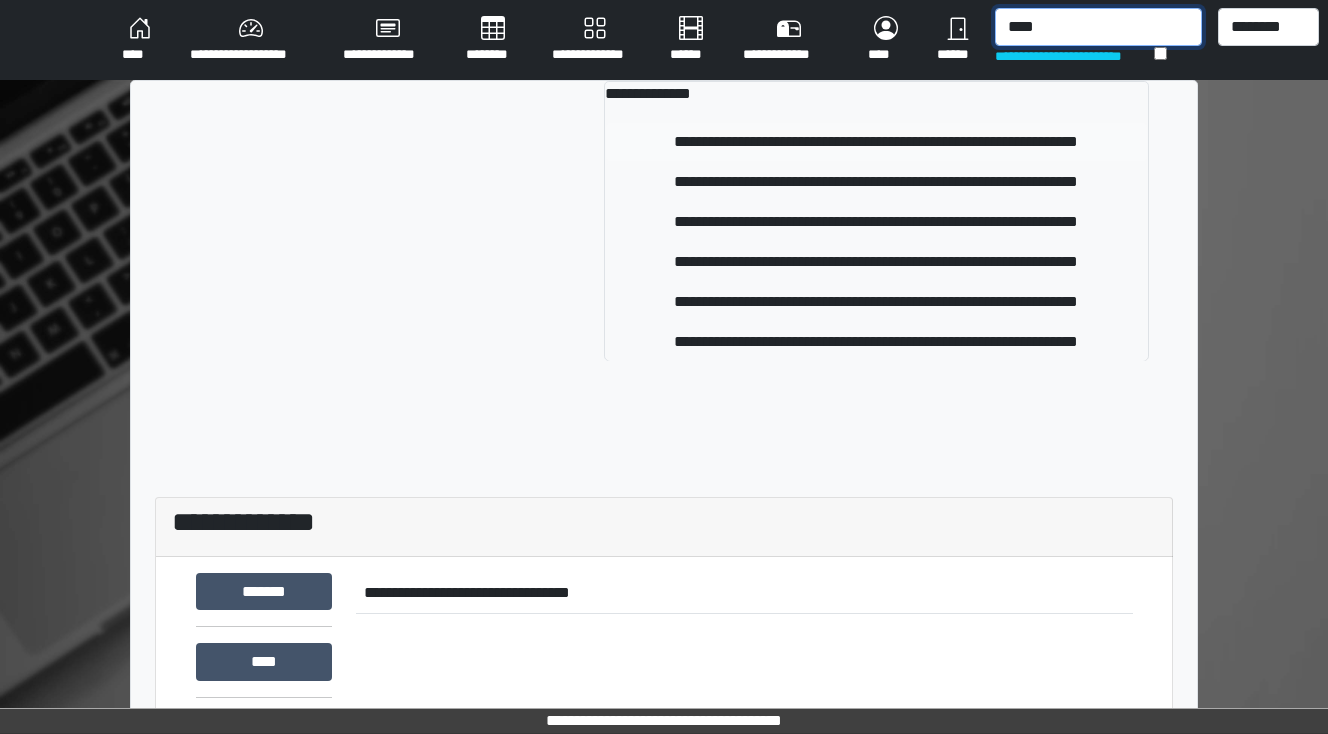 type on "****" 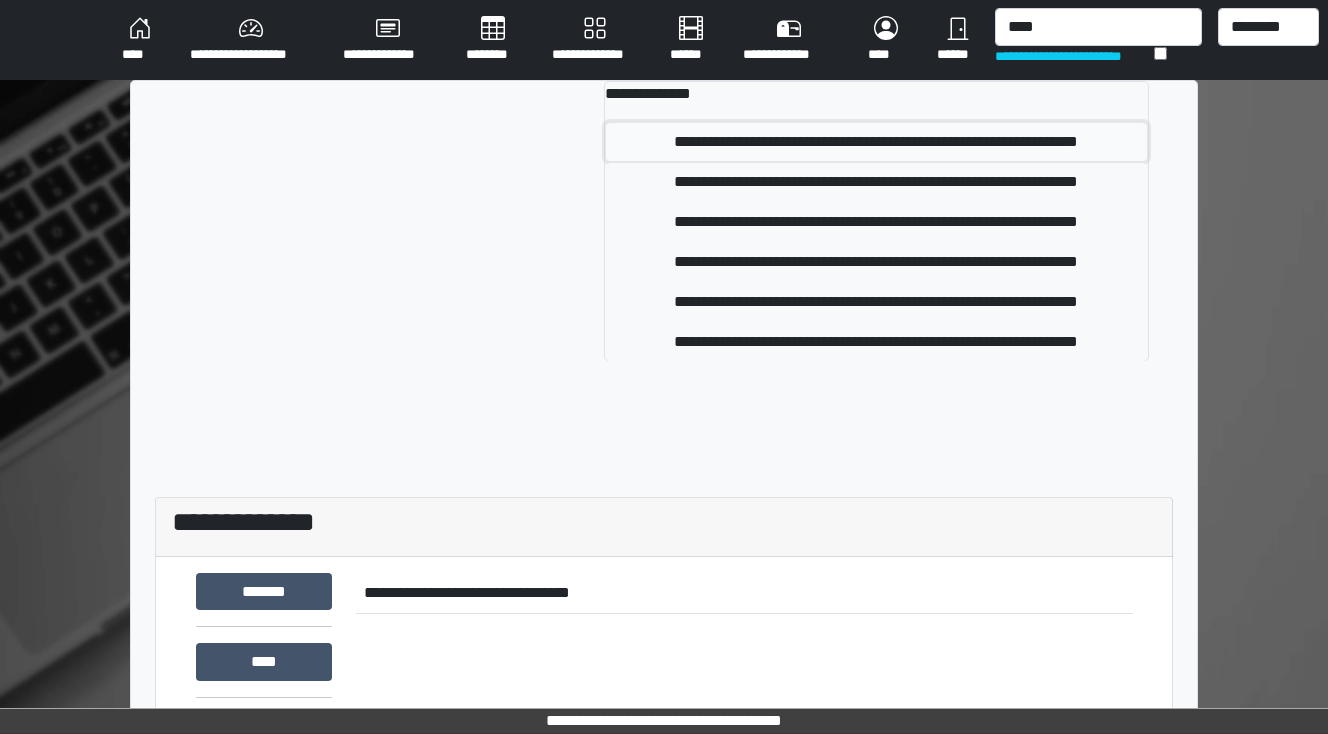 click on "**********" at bounding box center [877, 142] 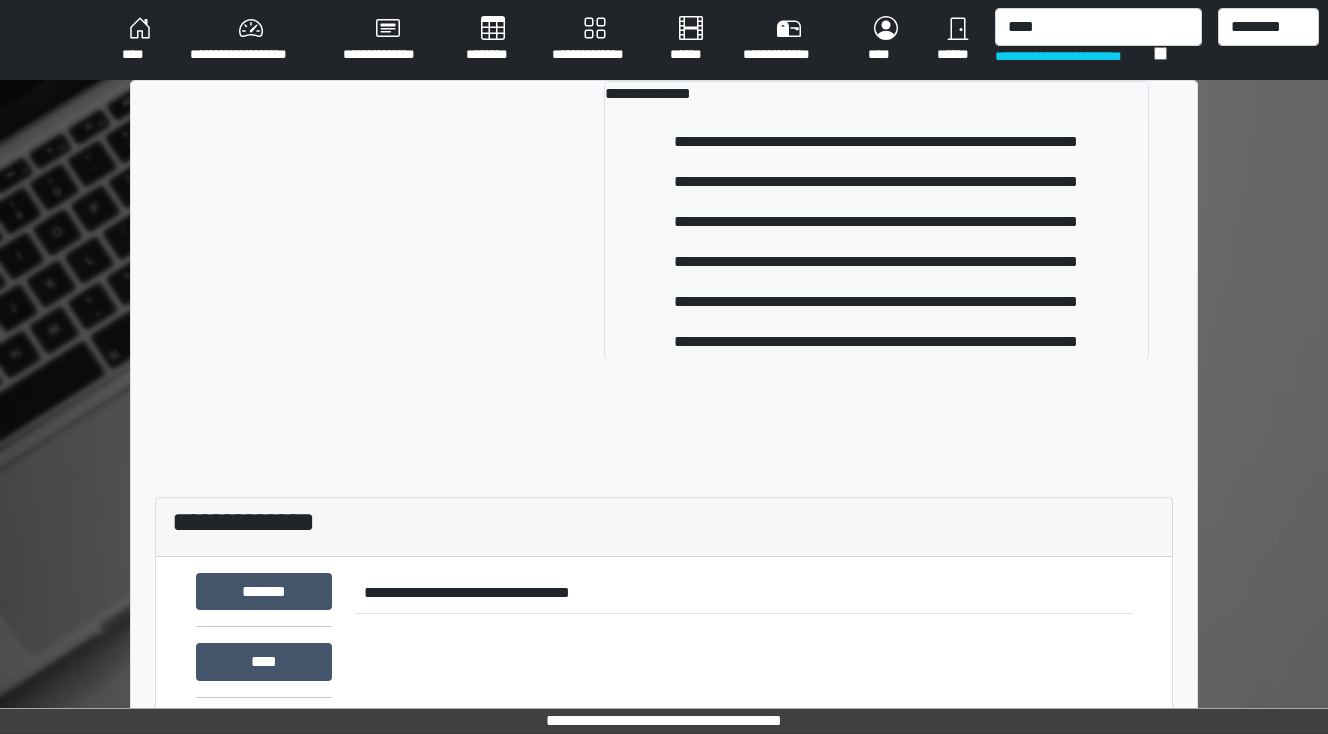 type 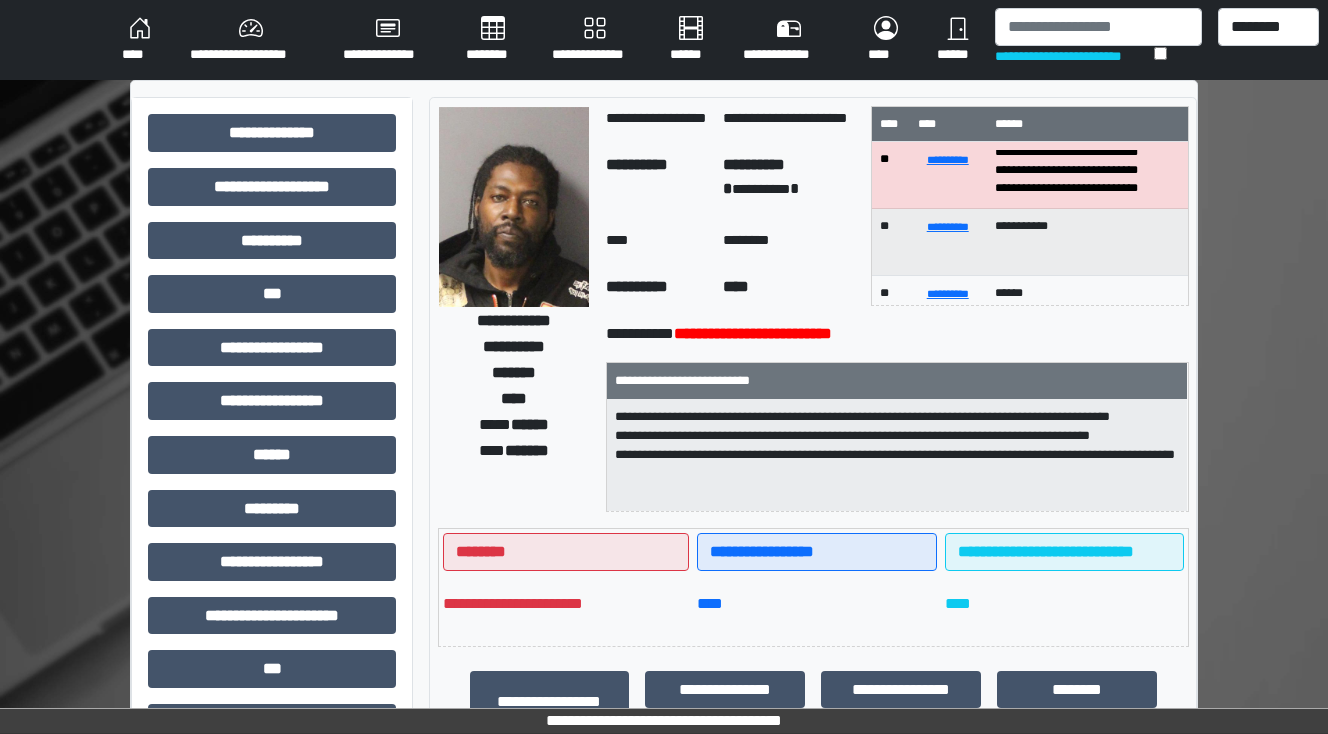 scroll, scrollTop: 0, scrollLeft: 0, axis: both 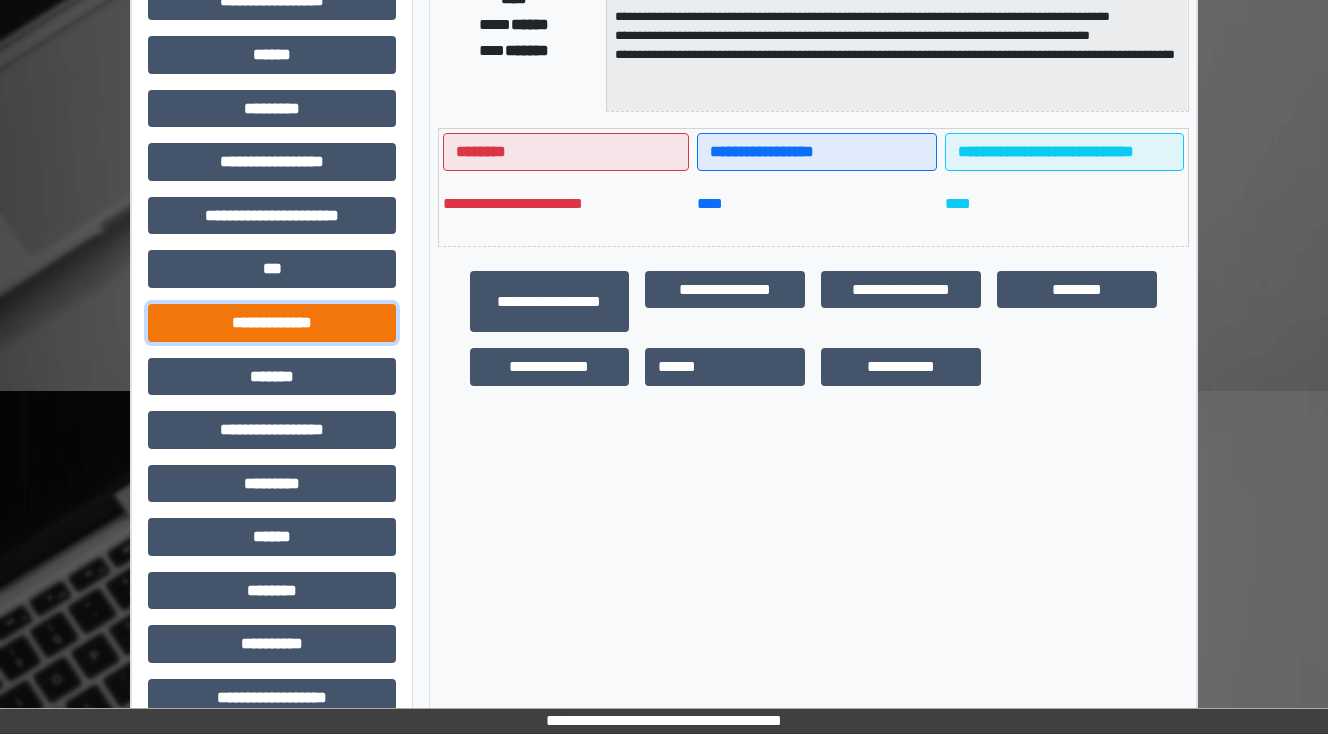 click on "**********" at bounding box center [272, 323] 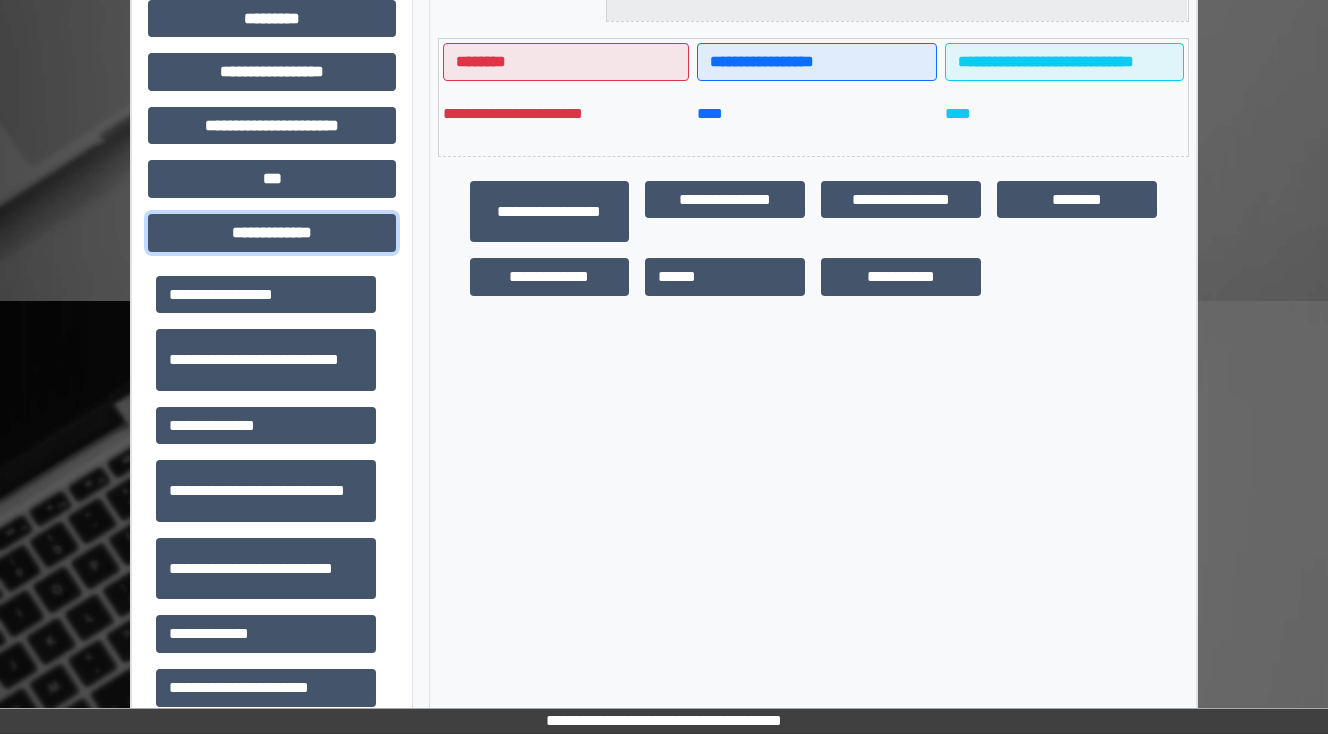 scroll, scrollTop: 640, scrollLeft: 0, axis: vertical 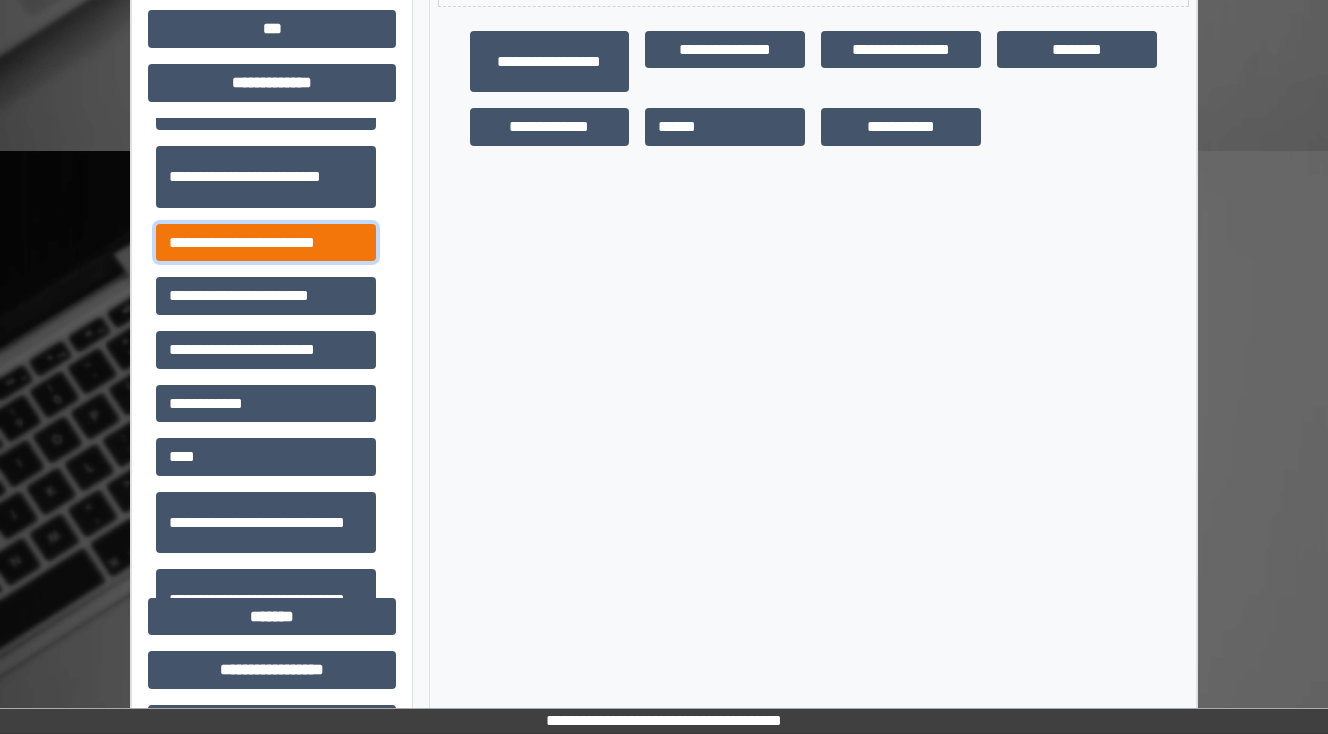 click on "**********" at bounding box center [266, 243] 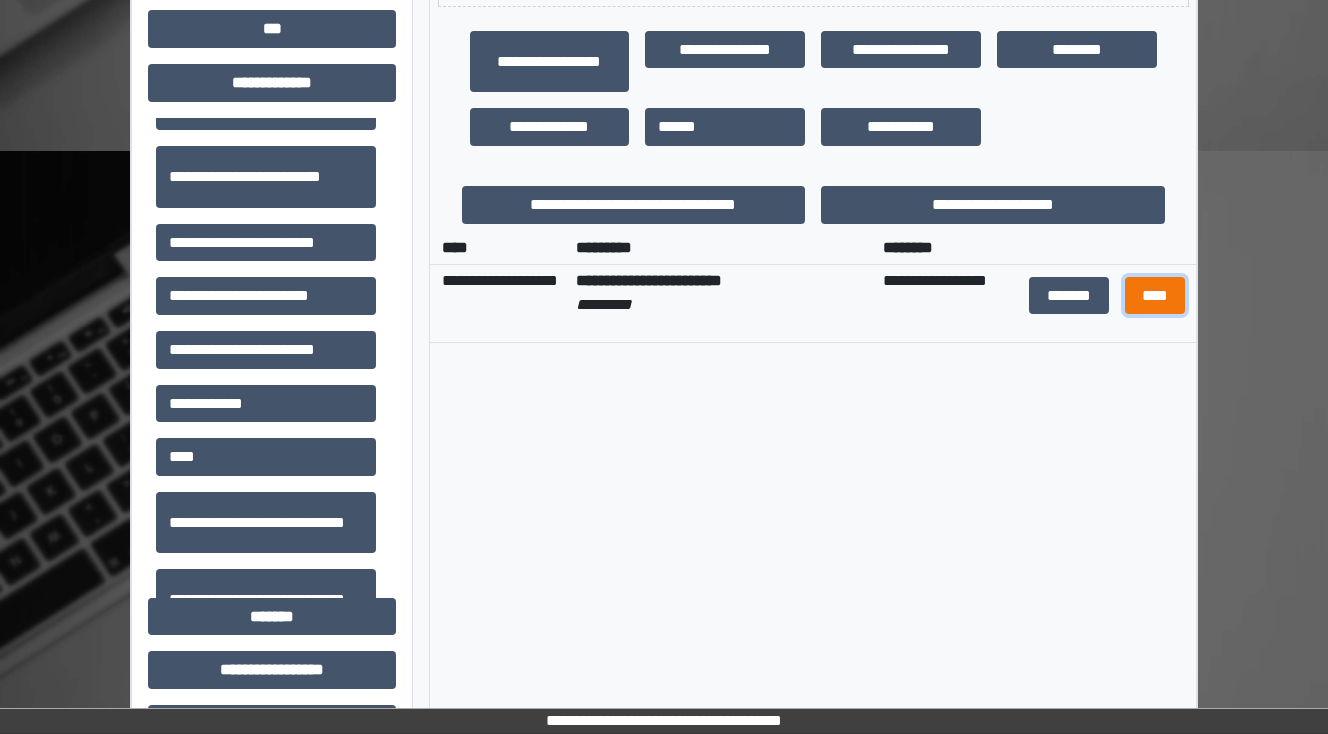 click on "****" at bounding box center [1154, 296] 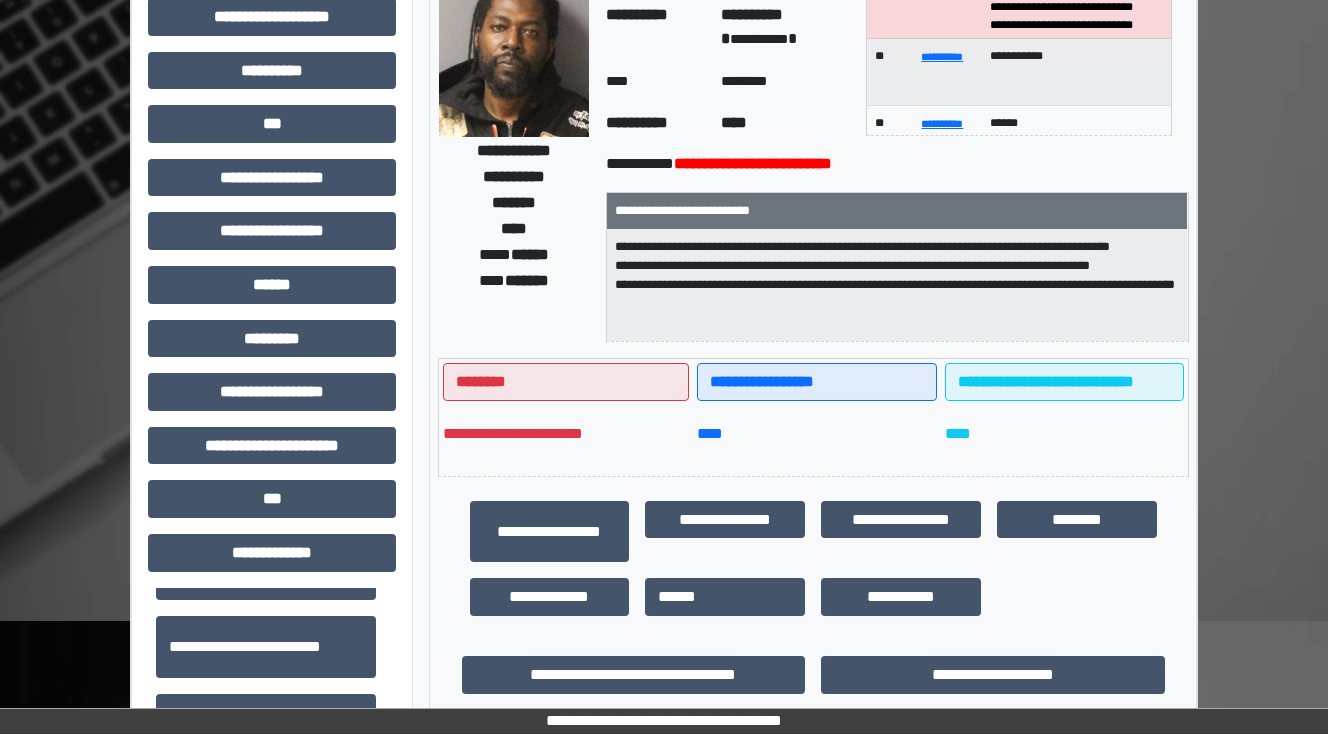scroll, scrollTop: 80, scrollLeft: 0, axis: vertical 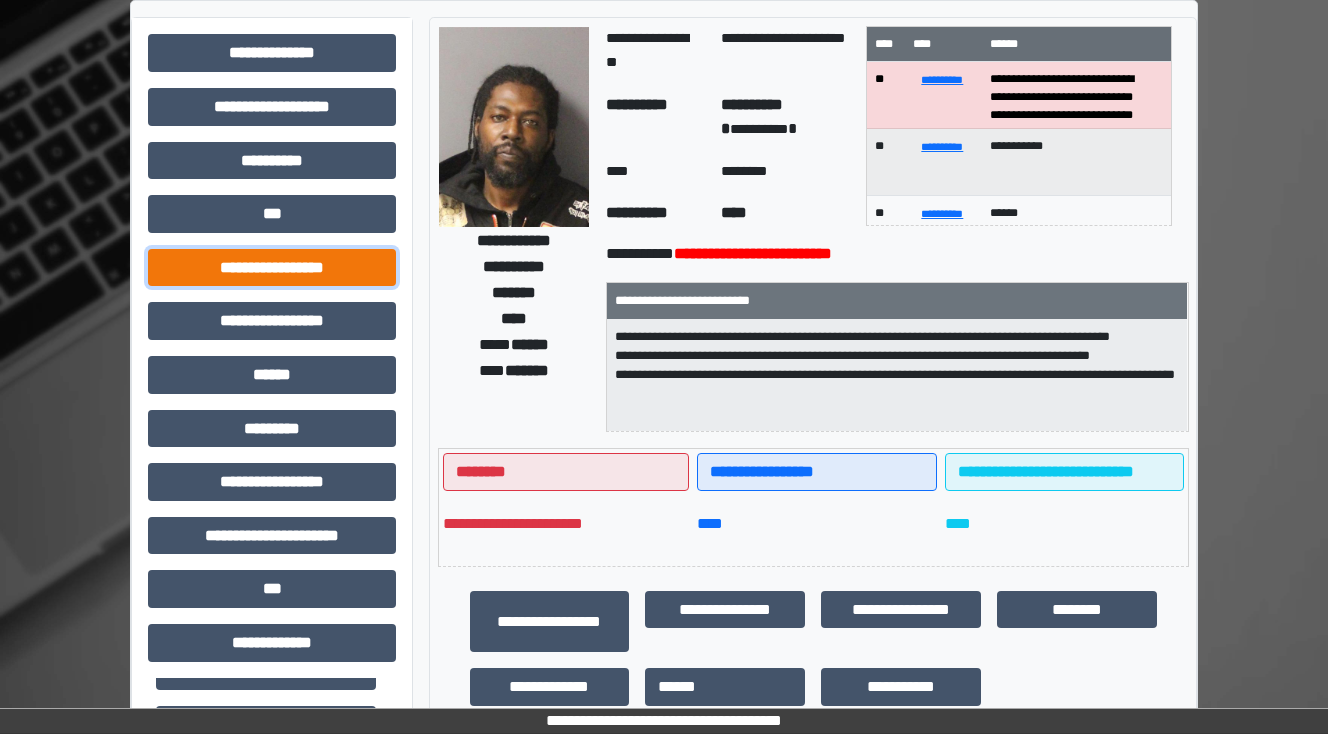 click on "**********" at bounding box center [272, 268] 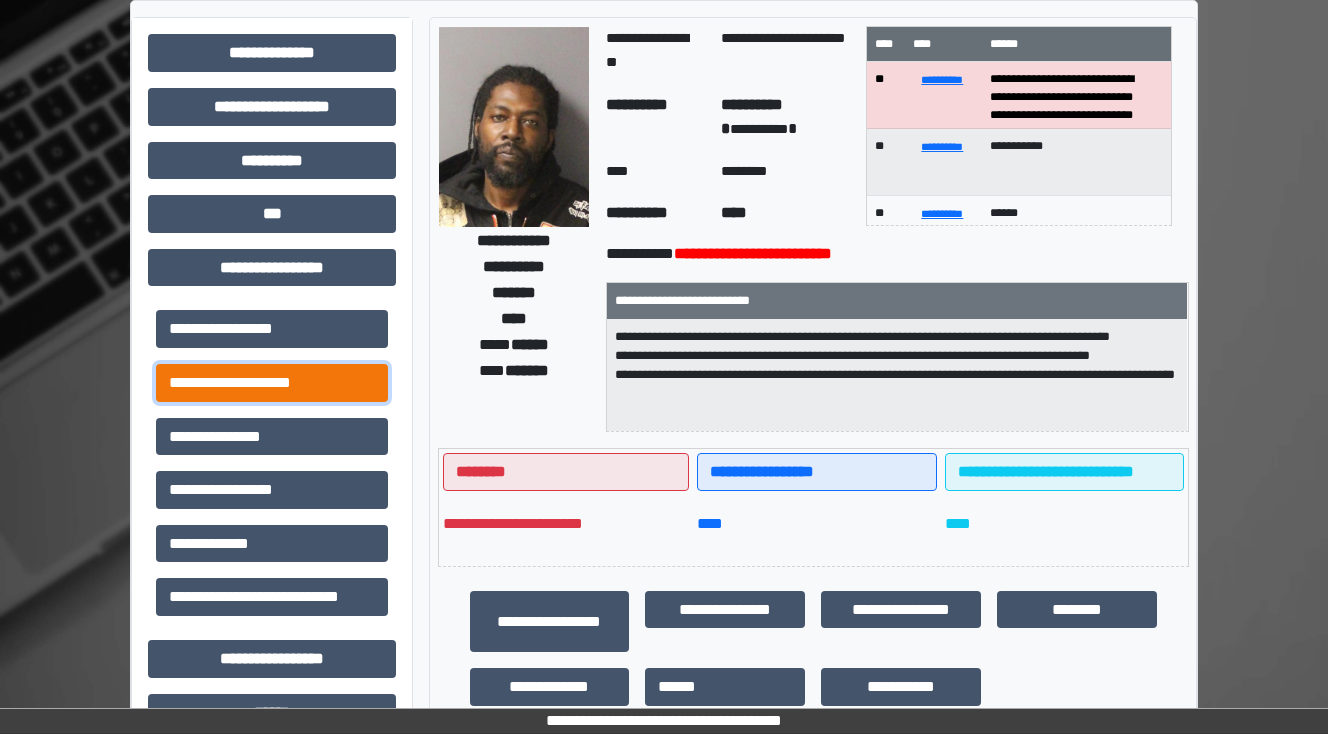 click on "**********" at bounding box center [272, 383] 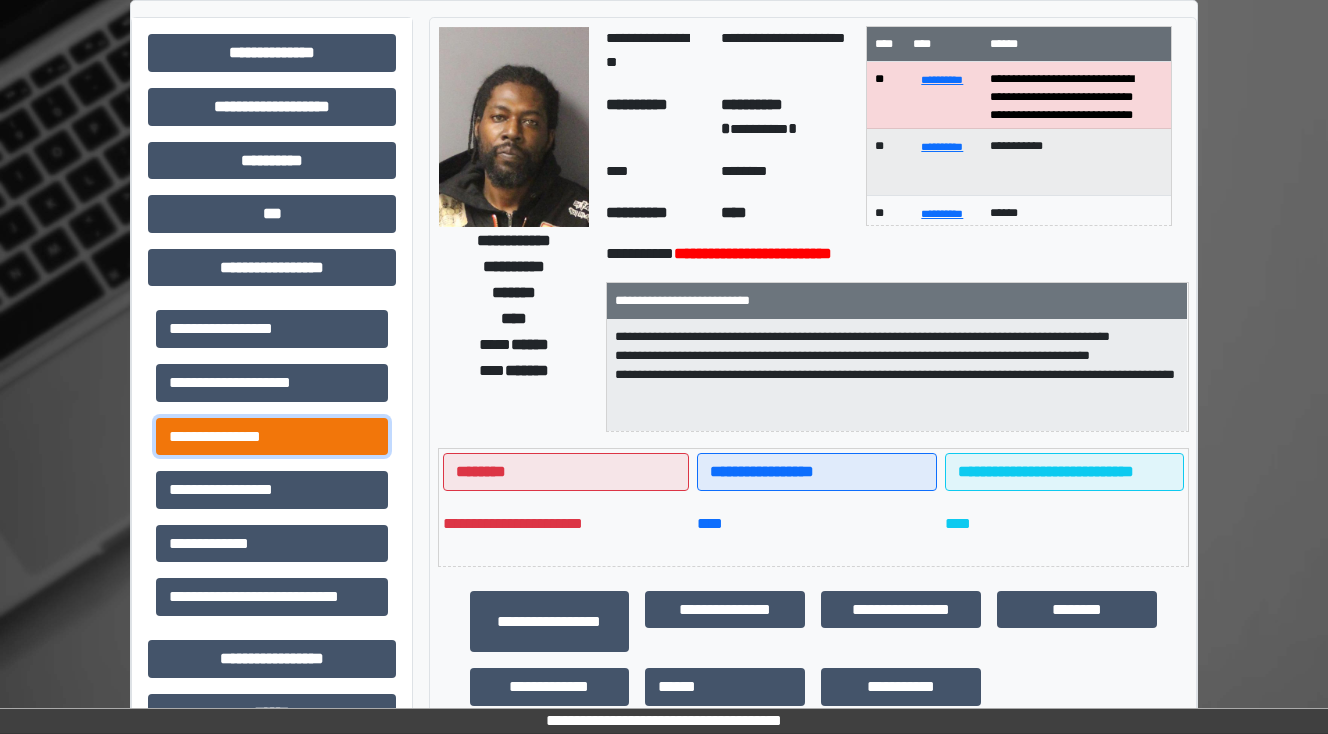 click on "**********" at bounding box center (272, 437) 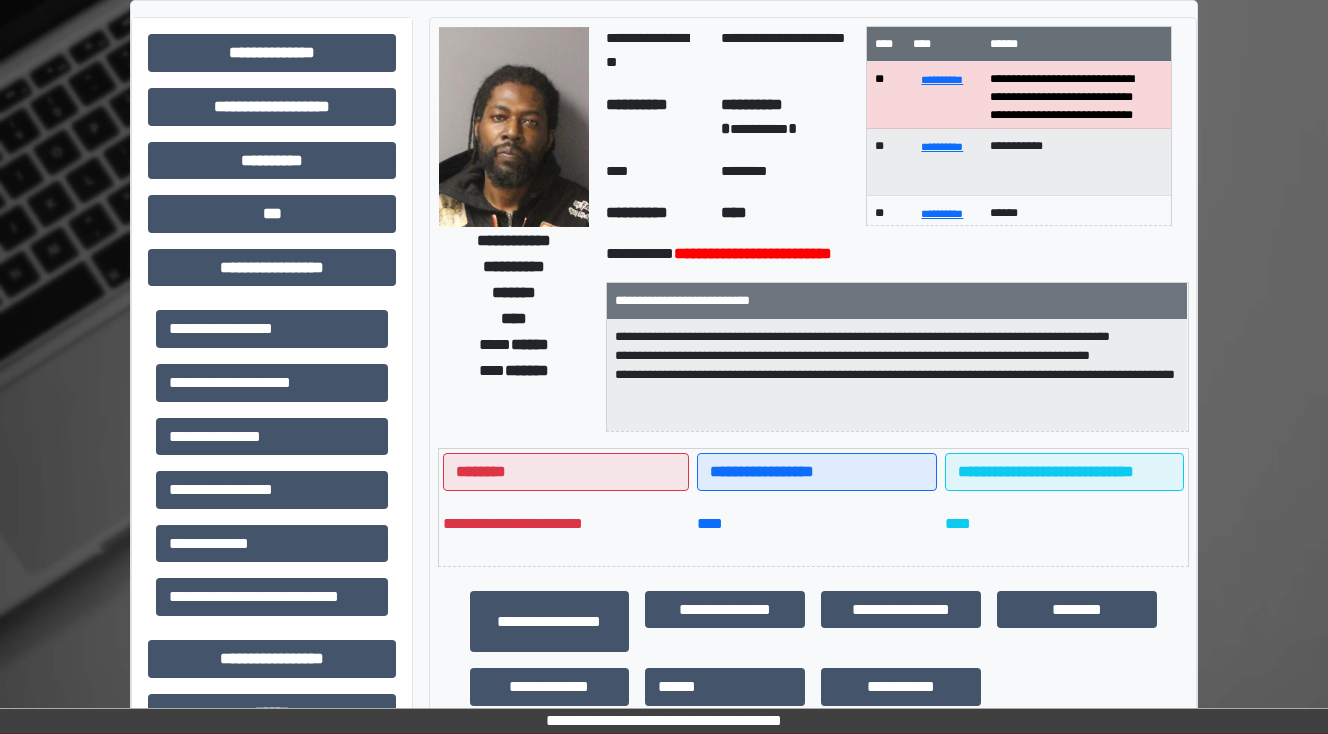 click on "**********" at bounding box center [664, 951] 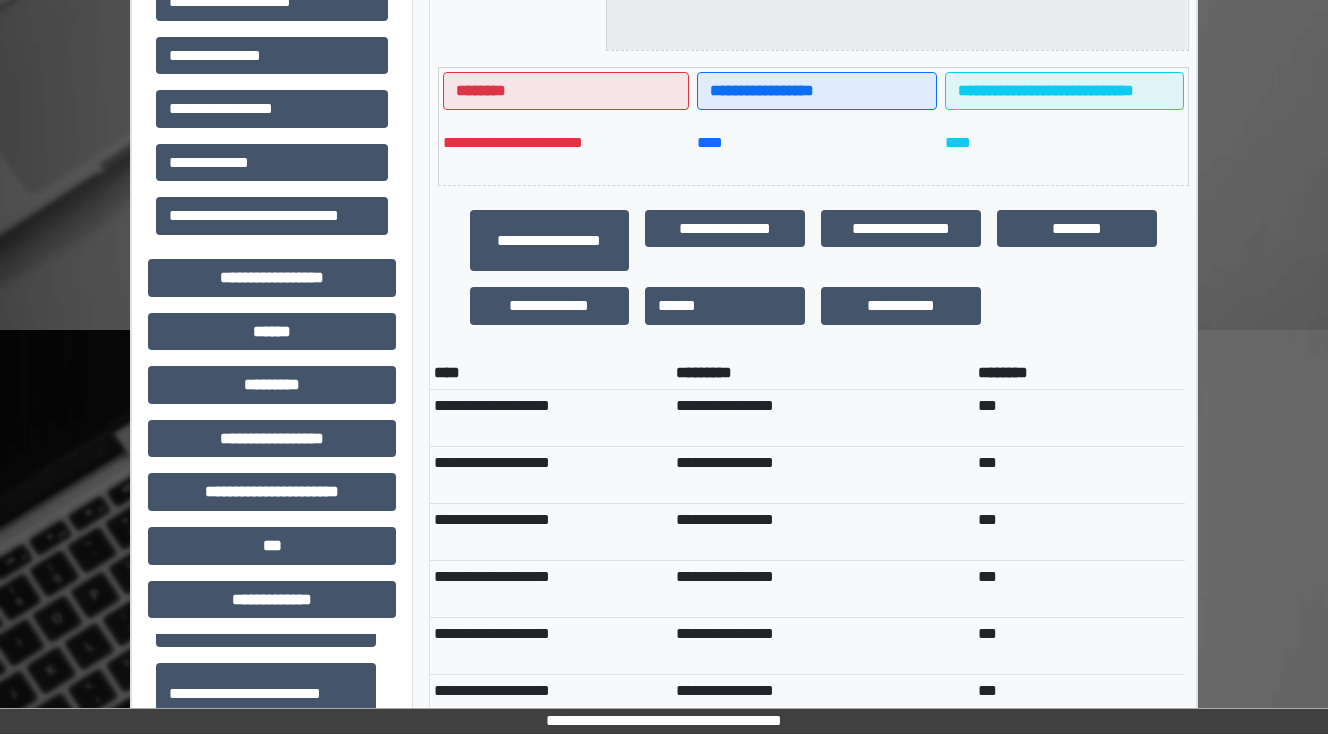 scroll, scrollTop: 640, scrollLeft: 0, axis: vertical 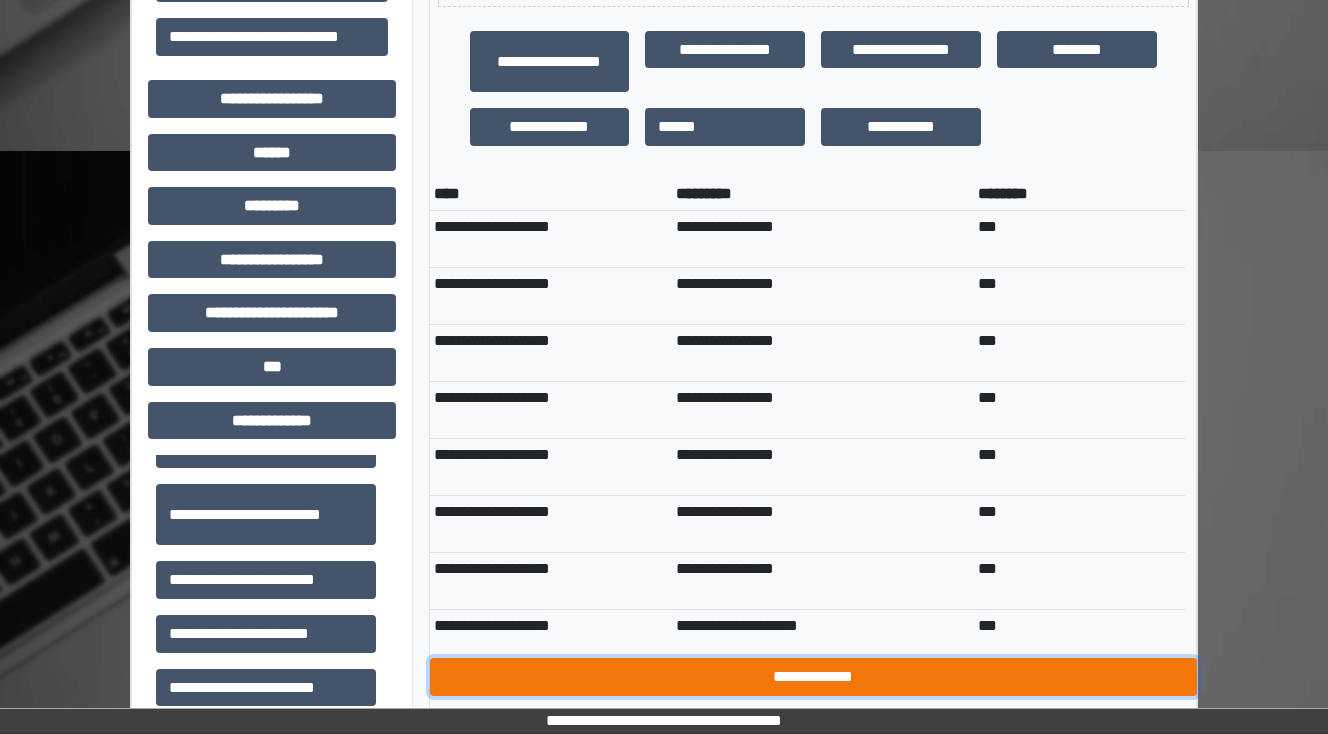 click on "**********" at bounding box center (813, 677) 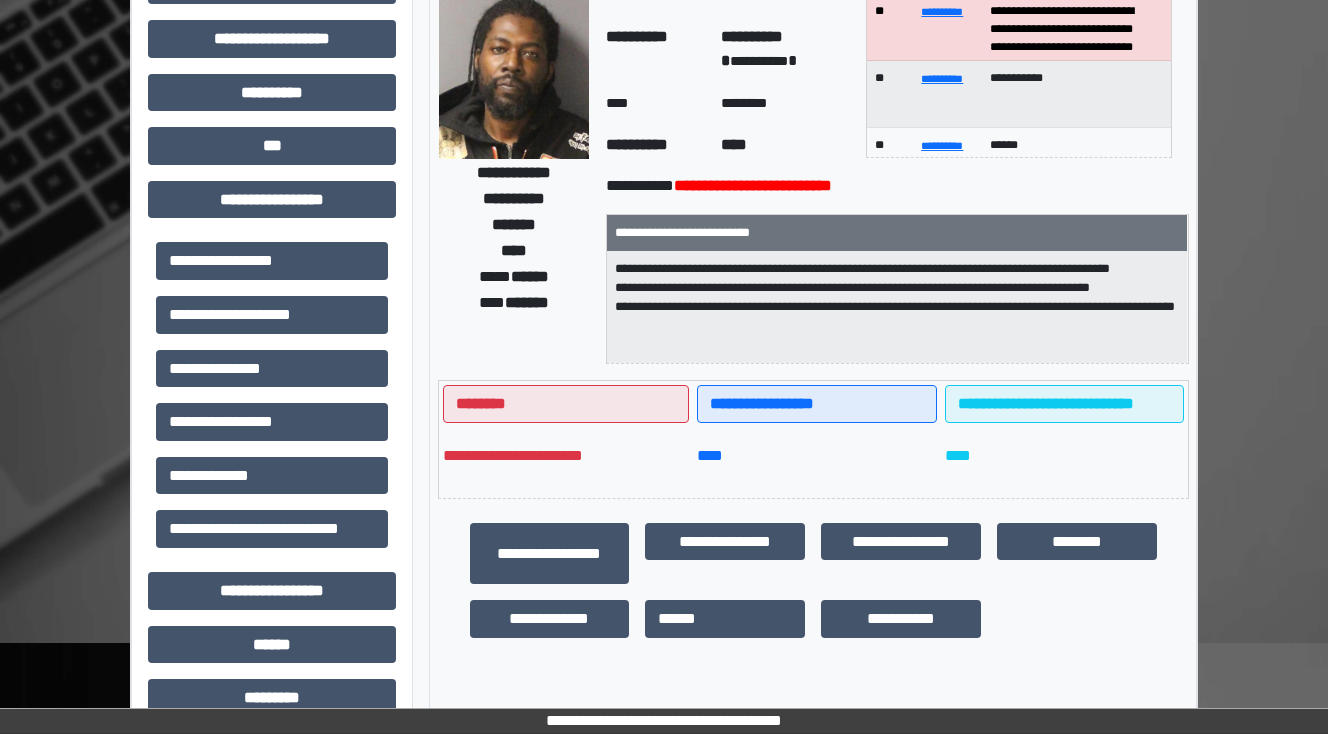 scroll, scrollTop: 0, scrollLeft: 0, axis: both 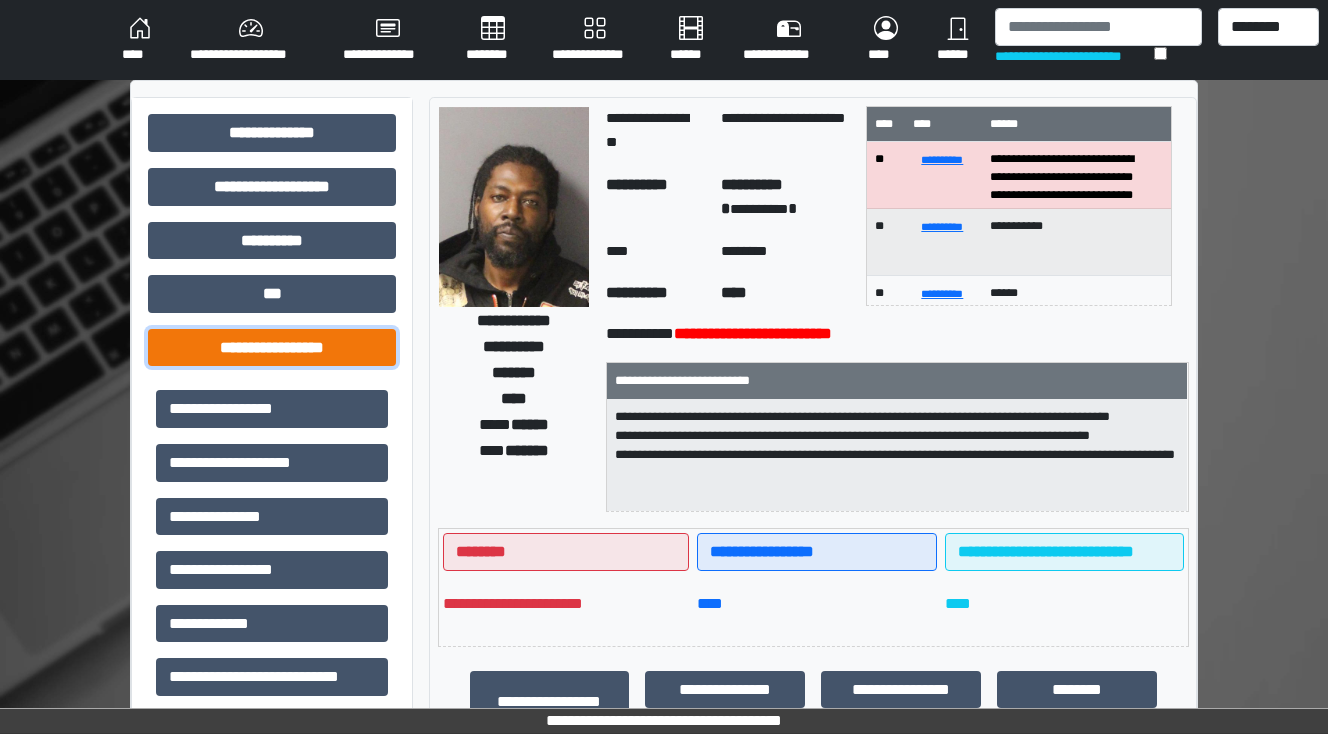 click on "**********" at bounding box center (272, 348) 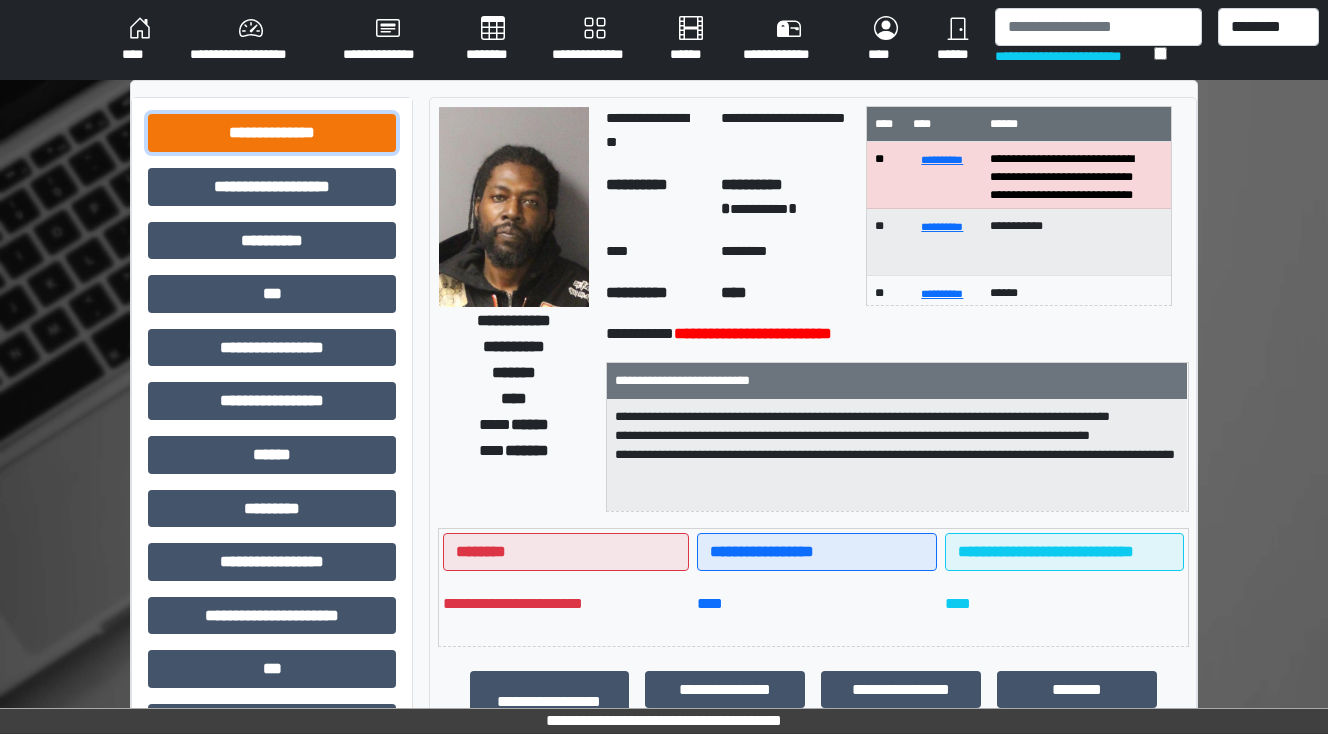 click on "**********" at bounding box center [272, 133] 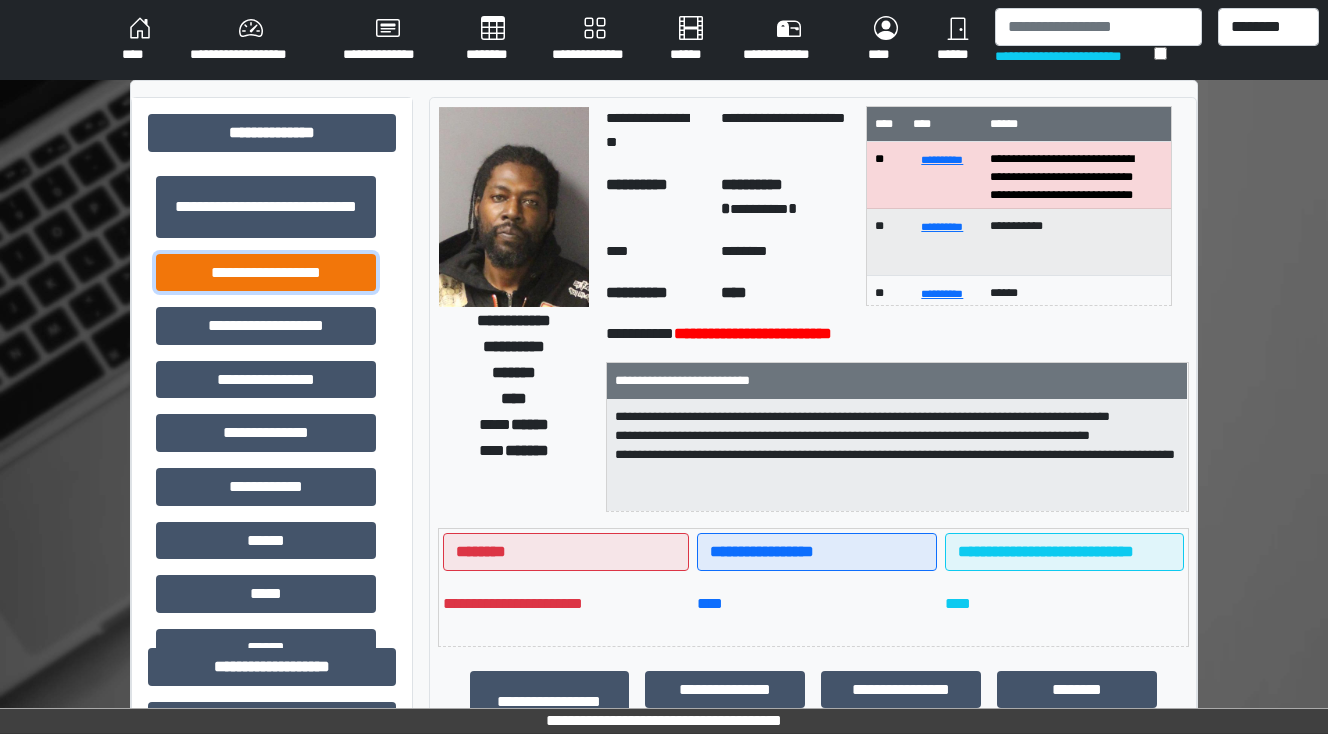 drag, startPoint x: 229, startPoint y: 276, endPoint x: 265, endPoint y: 303, distance: 45 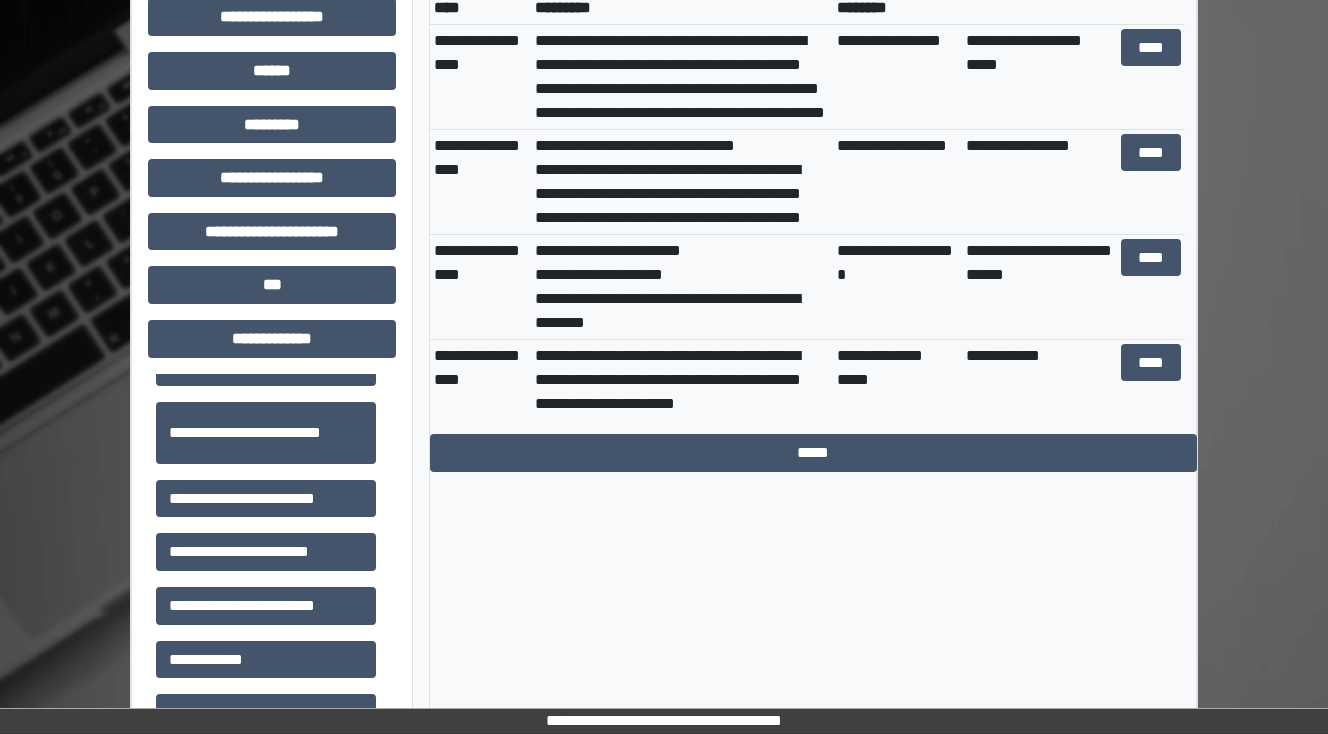 scroll, scrollTop: 880, scrollLeft: 0, axis: vertical 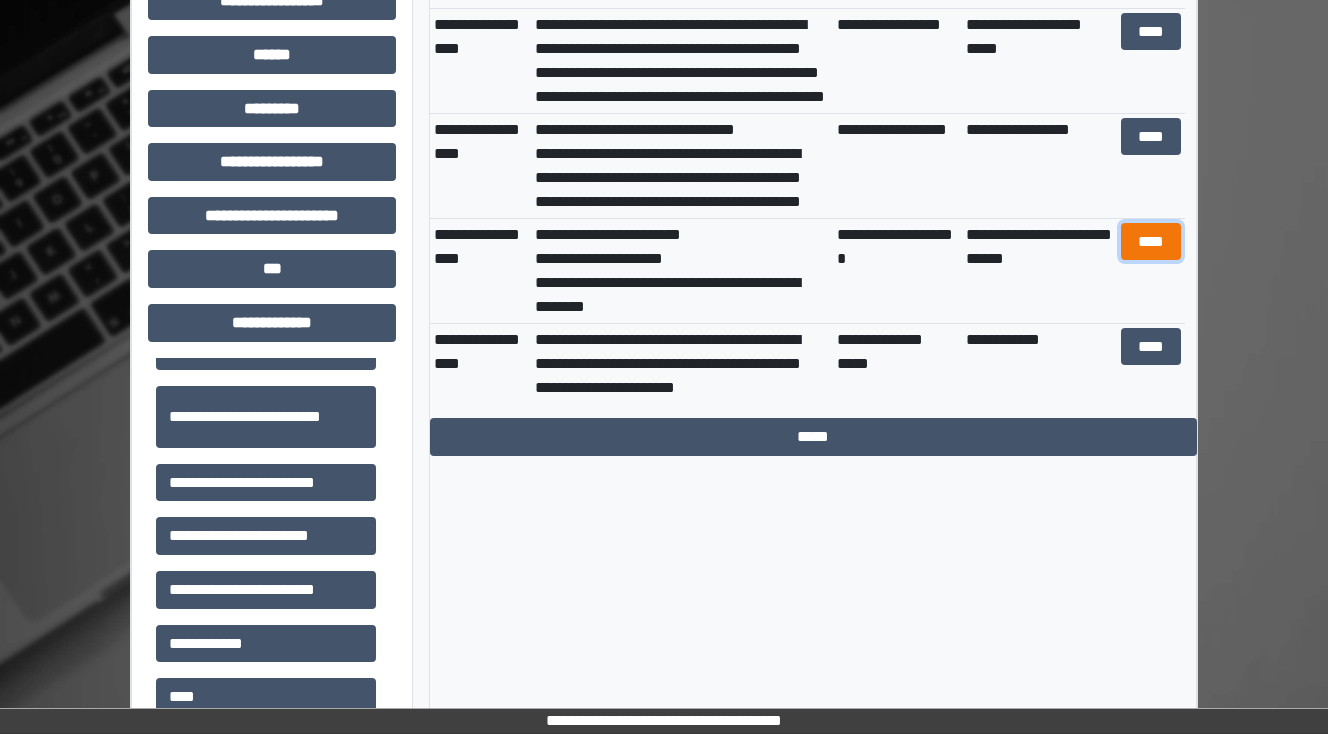 click on "****" at bounding box center [1150, 242] 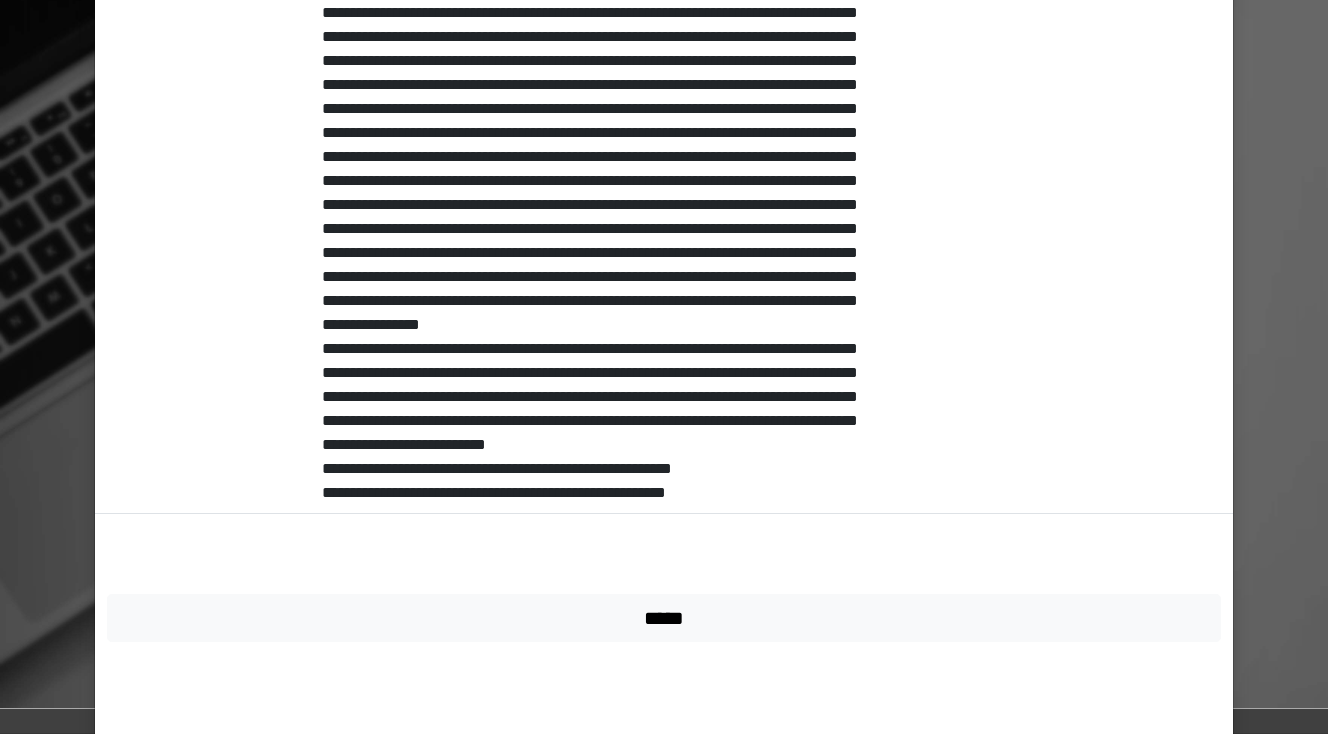 scroll, scrollTop: 800, scrollLeft: 0, axis: vertical 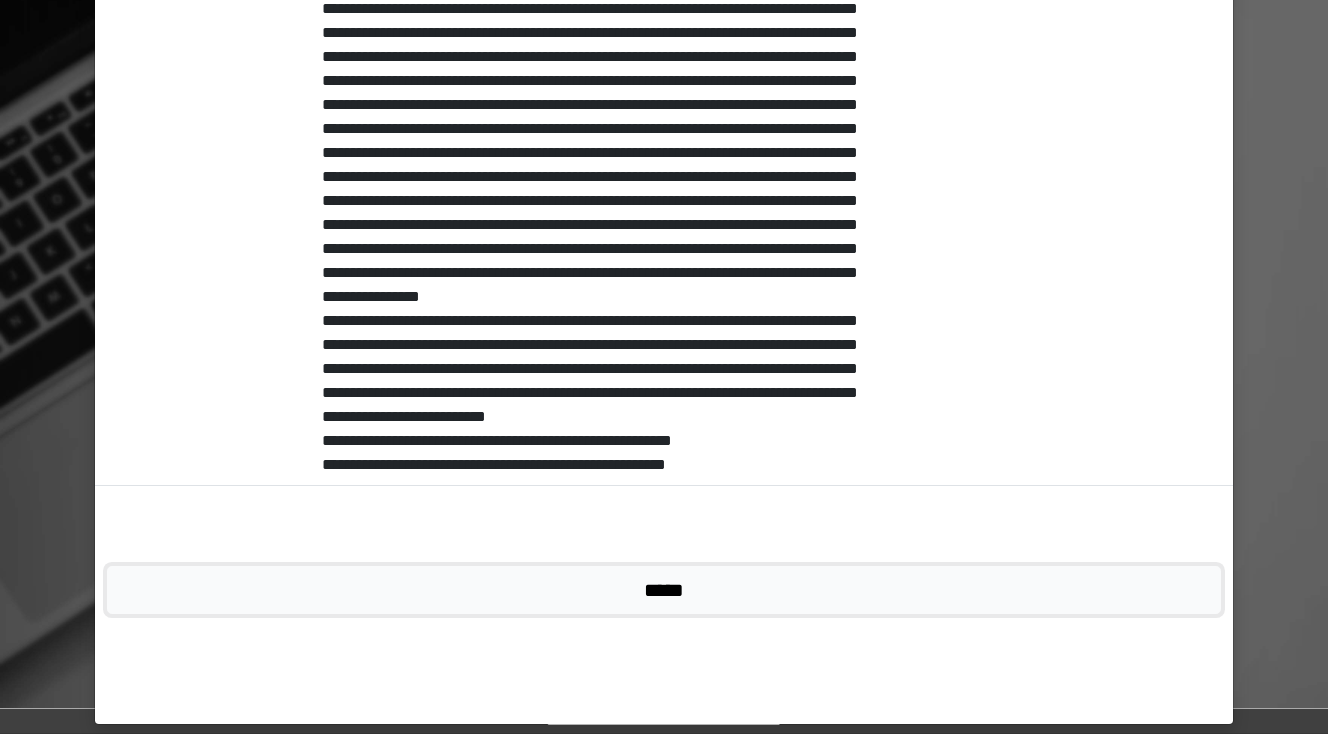 click on "*****" at bounding box center [664, 590] 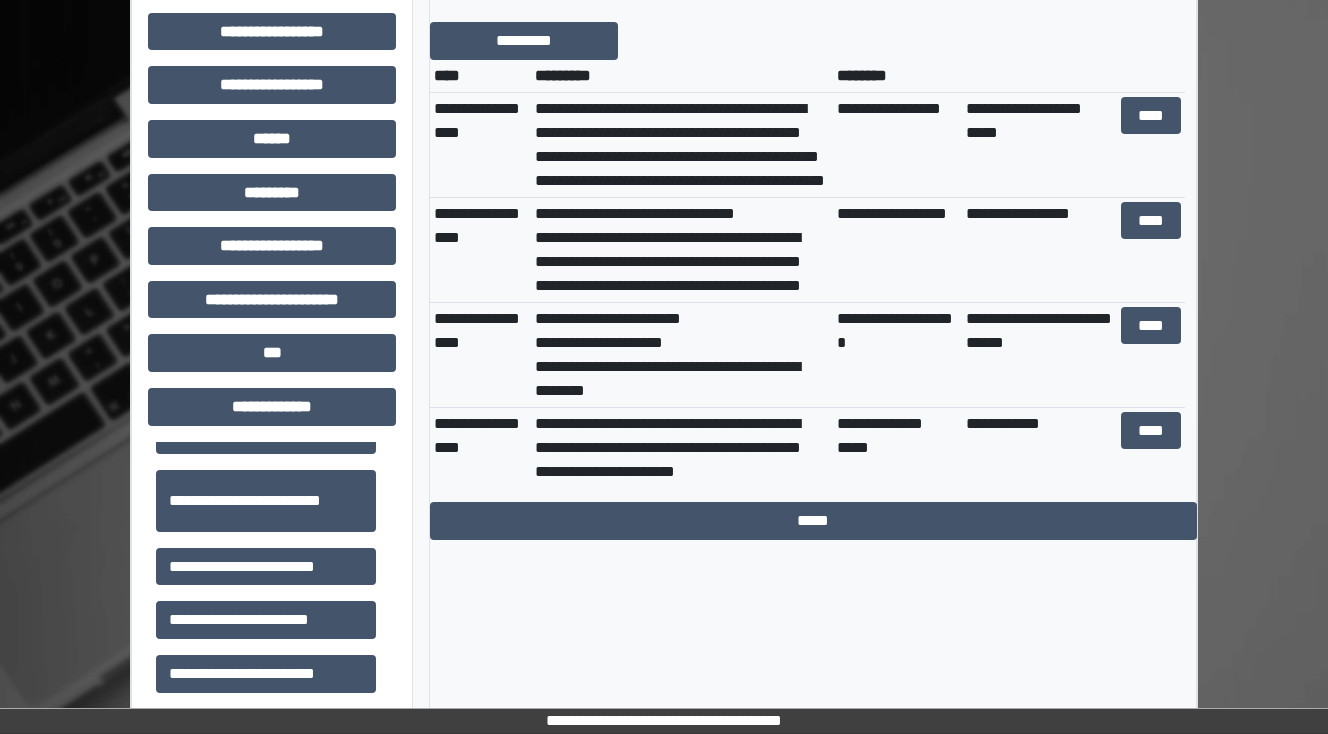 scroll, scrollTop: 720, scrollLeft: 0, axis: vertical 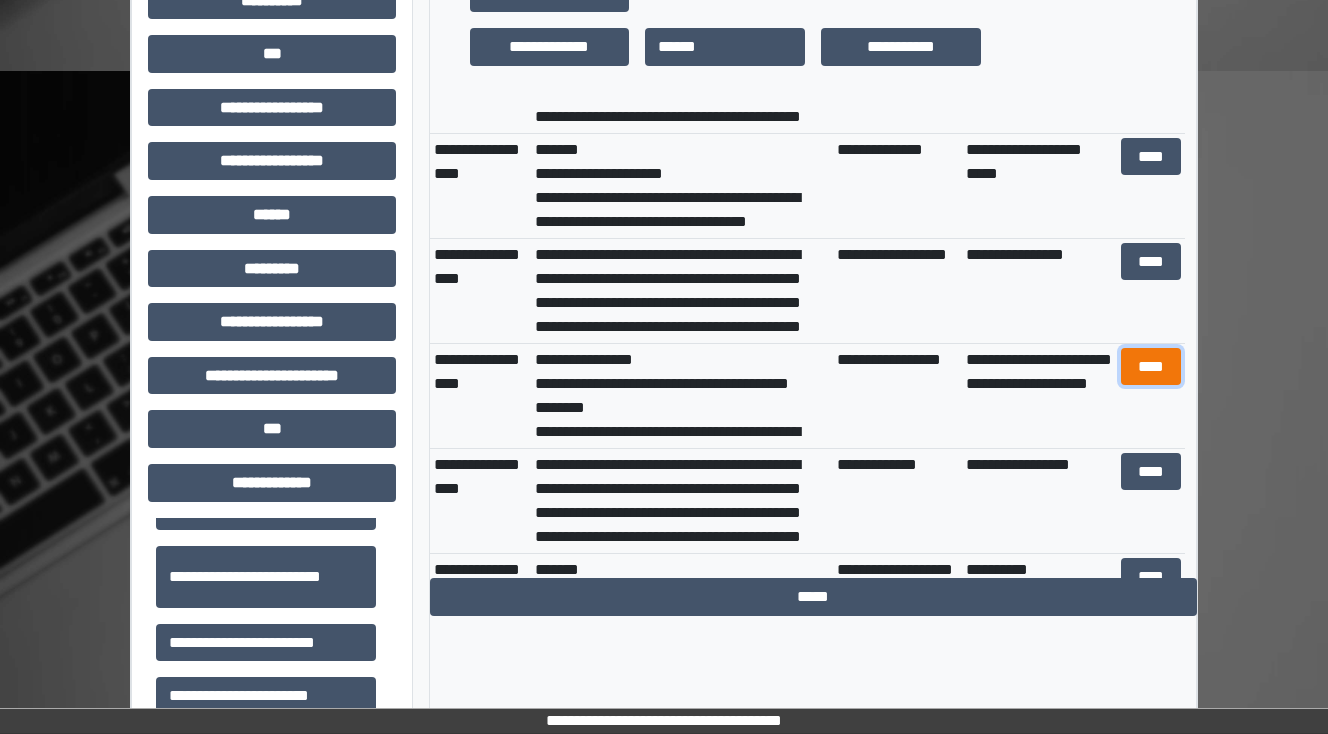 click on "****" at bounding box center (1150, 367) 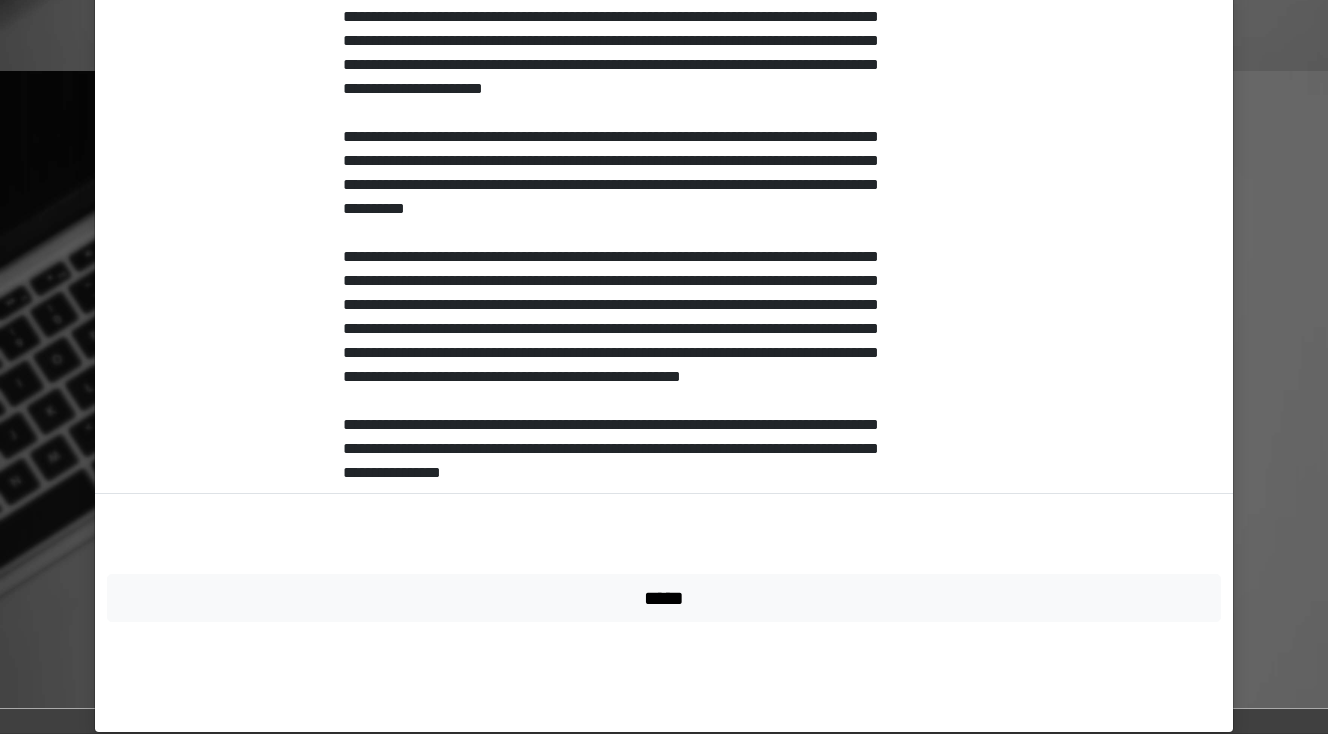 scroll, scrollTop: 675, scrollLeft: 0, axis: vertical 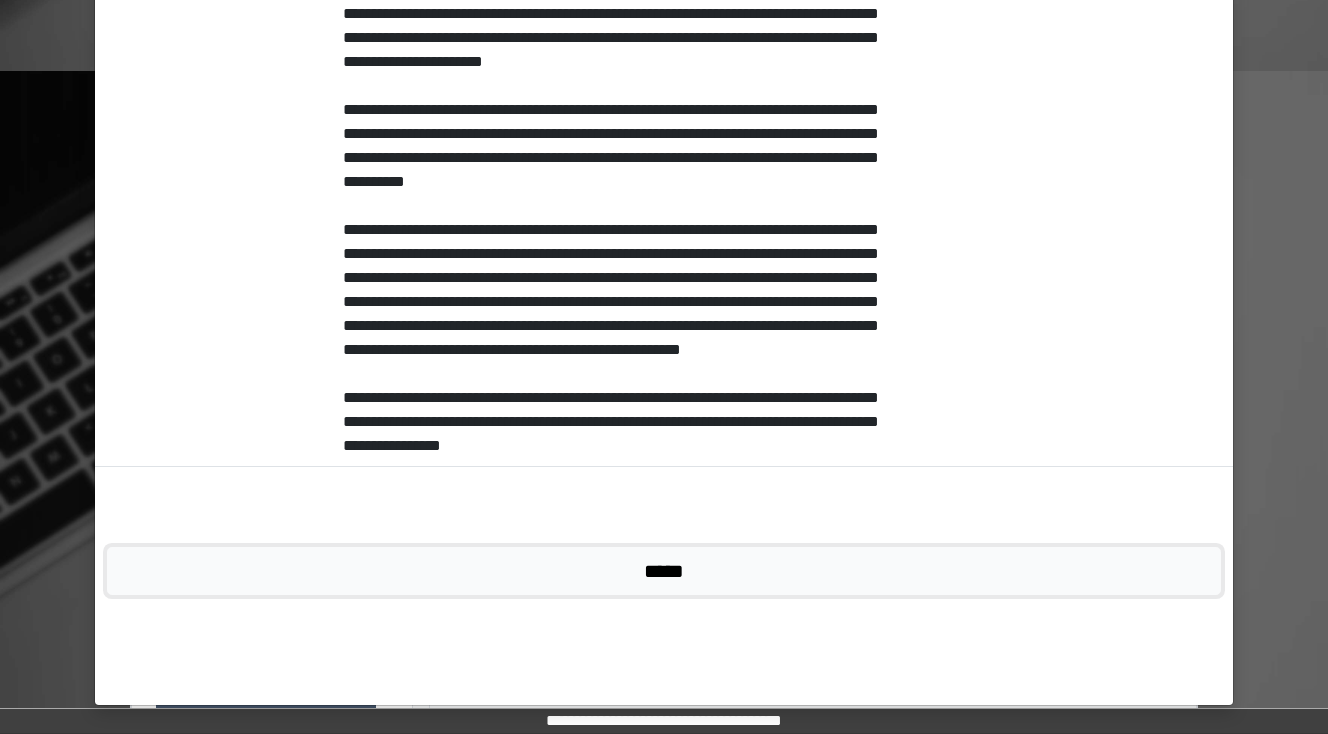 click on "*****" at bounding box center (664, 571) 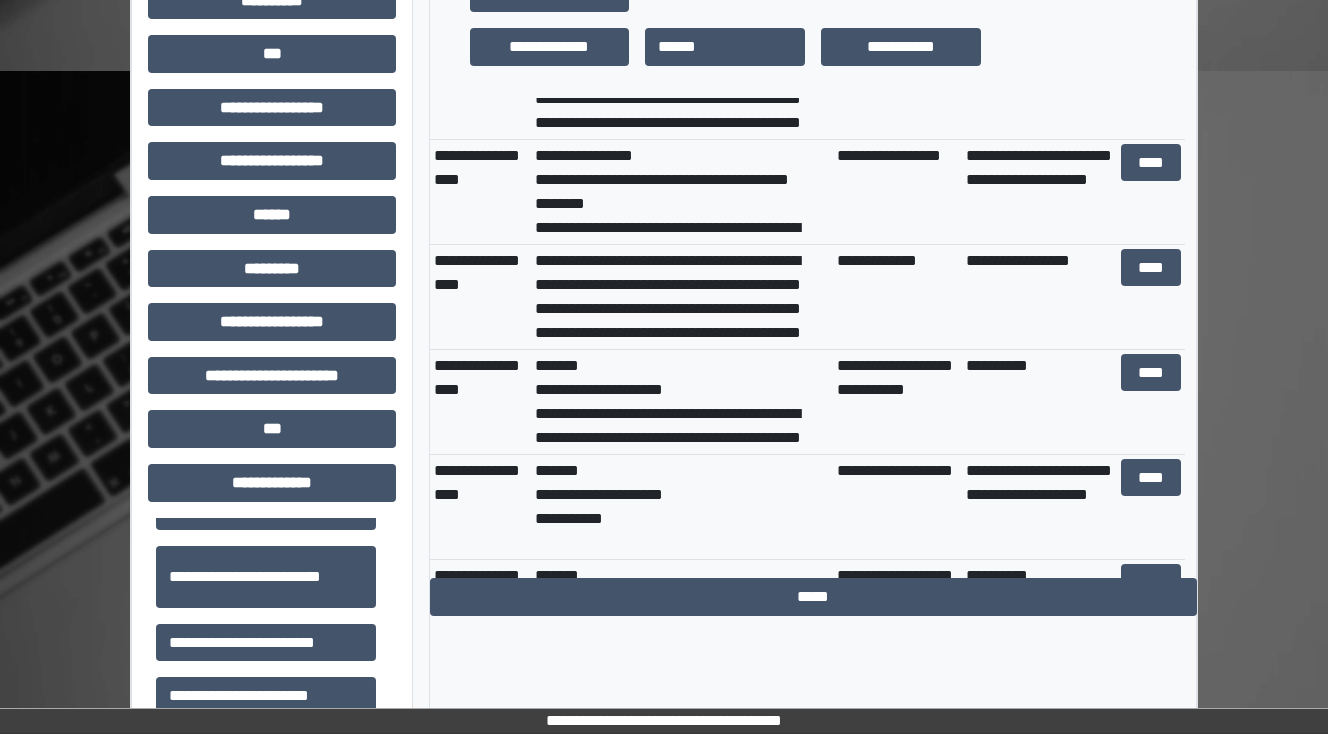 scroll, scrollTop: 800, scrollLeft: 0, axis: vertical 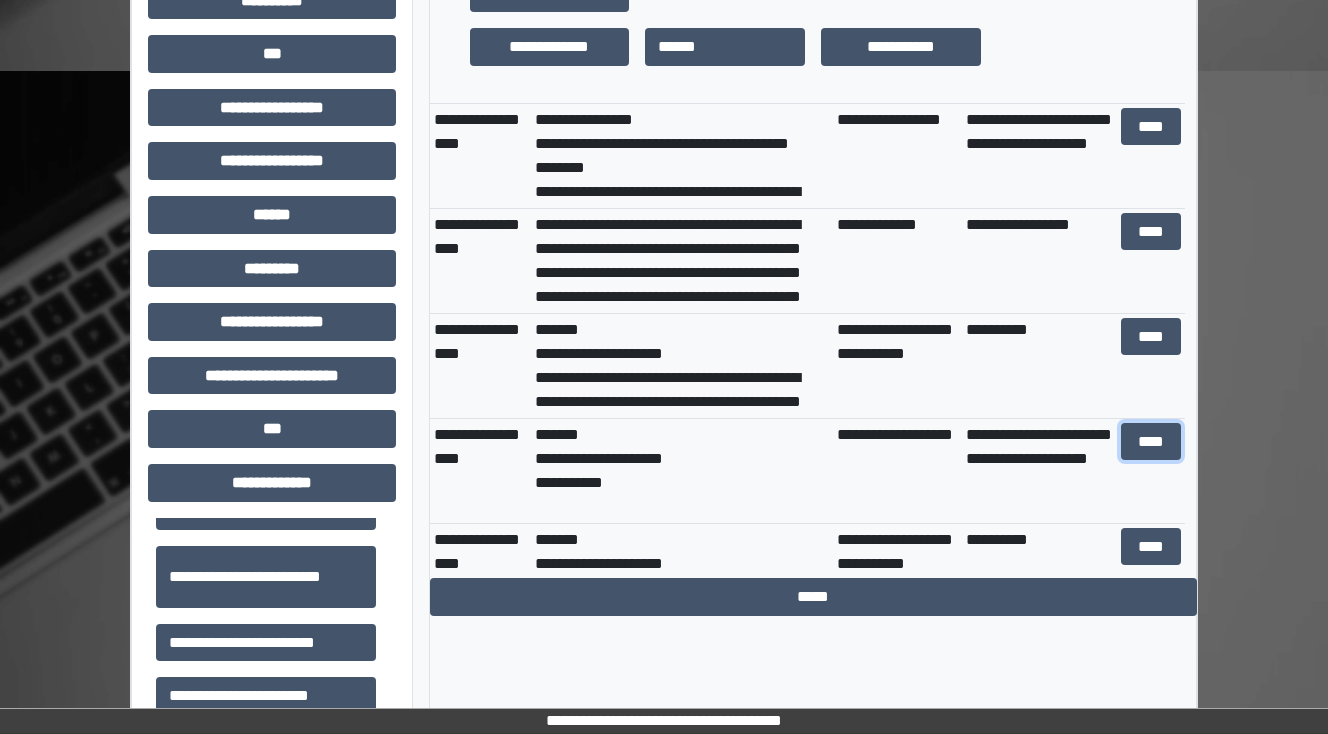 click on "****" at bounding box center (1150, 442) 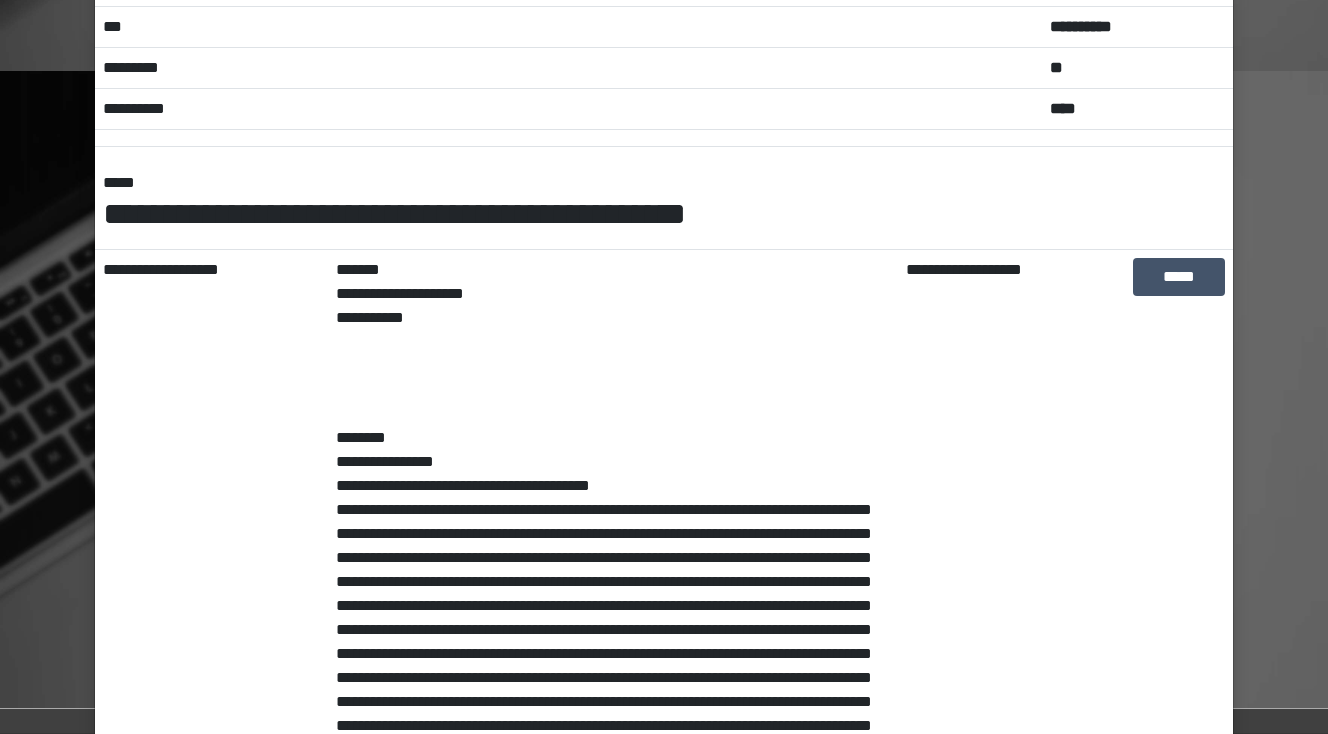 scroll, scrollTop: 0, scrollLeft: 0, axis: both 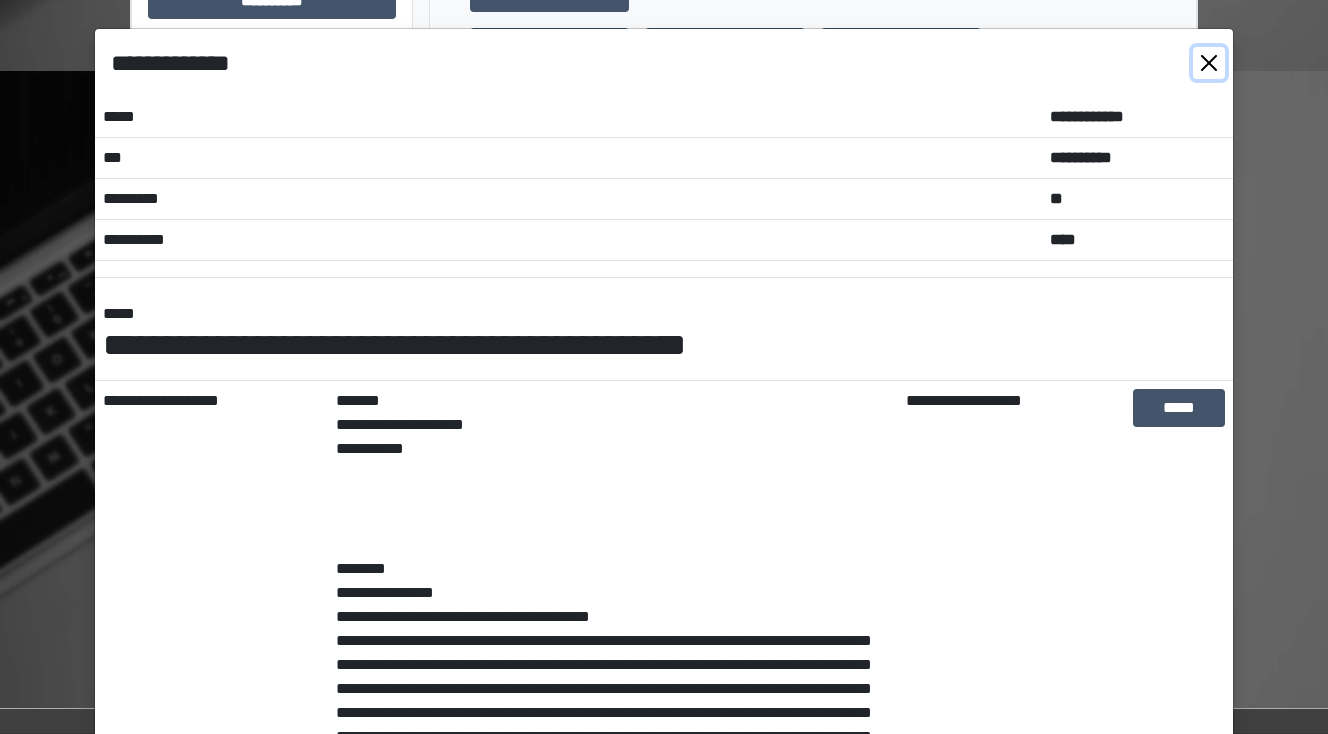 click at bounding box center (1209, 63) 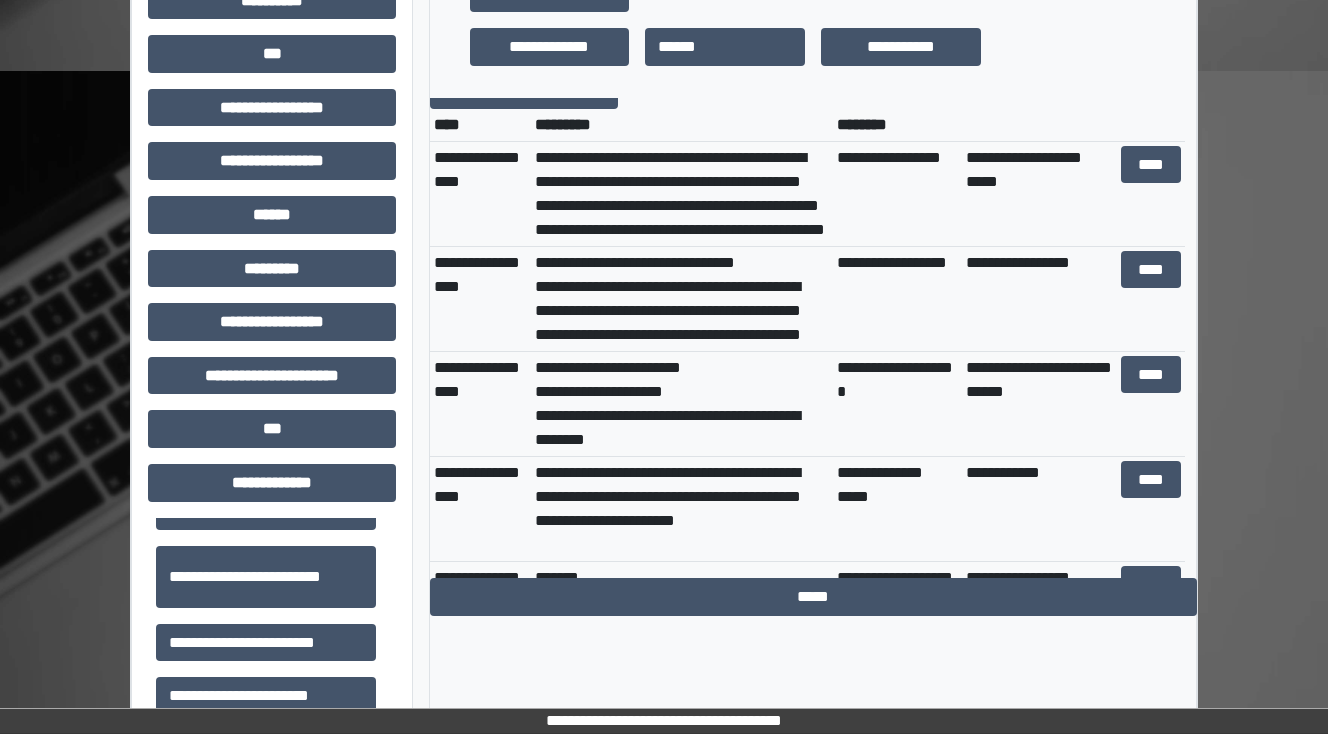 scroll, scrollTop: 0, scrollLeft: 0, axis: both 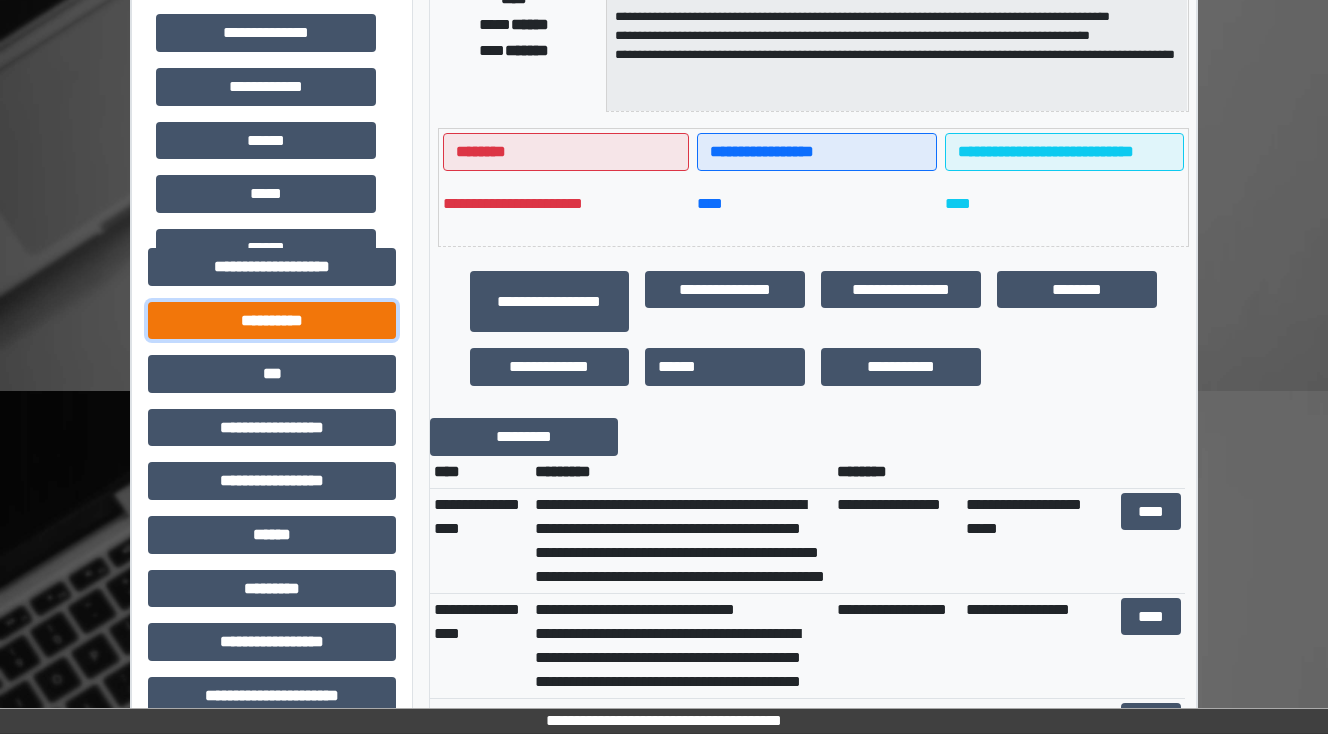 click on "**********" at bounding box center (272, 321) 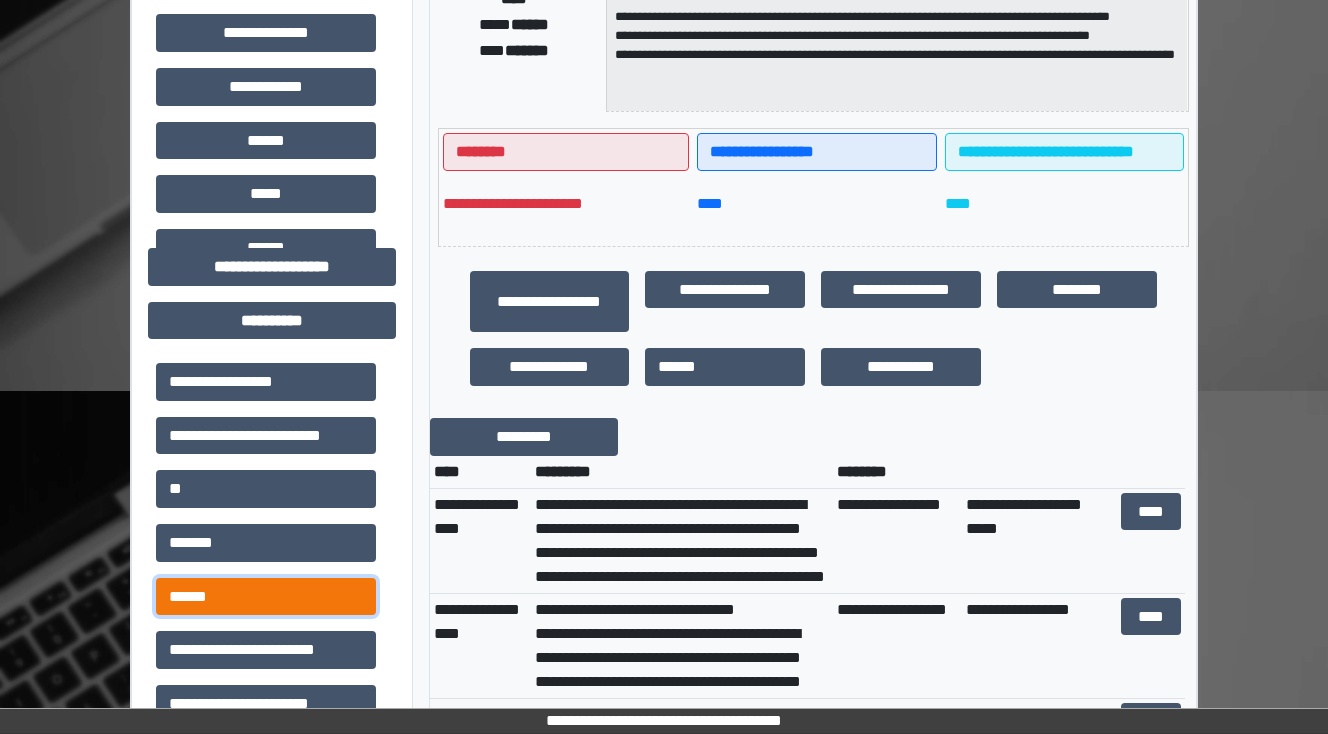click on "******" at bounding box center [266, 597] 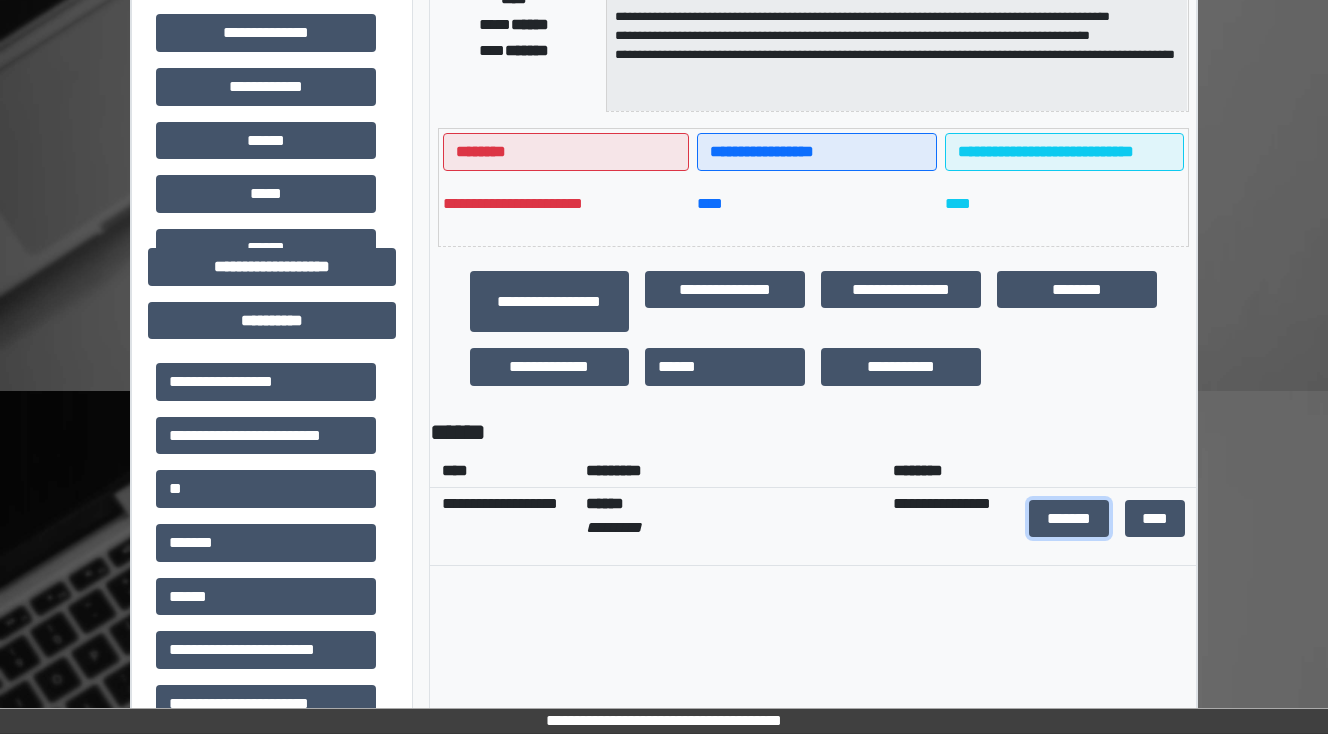 click on "*******" at bounding box center [1069, 519] 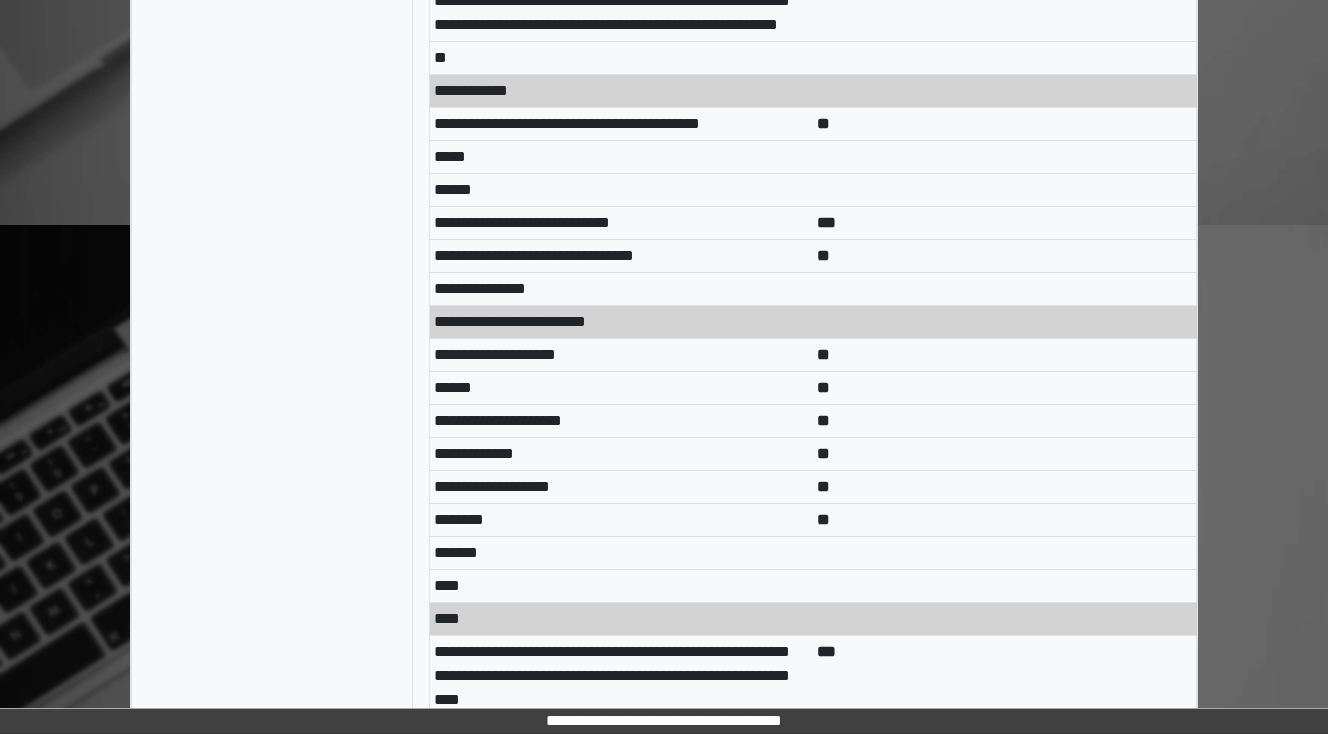 scroll, scrollTop: 9520, scrollLeft: 0, axis: vertical 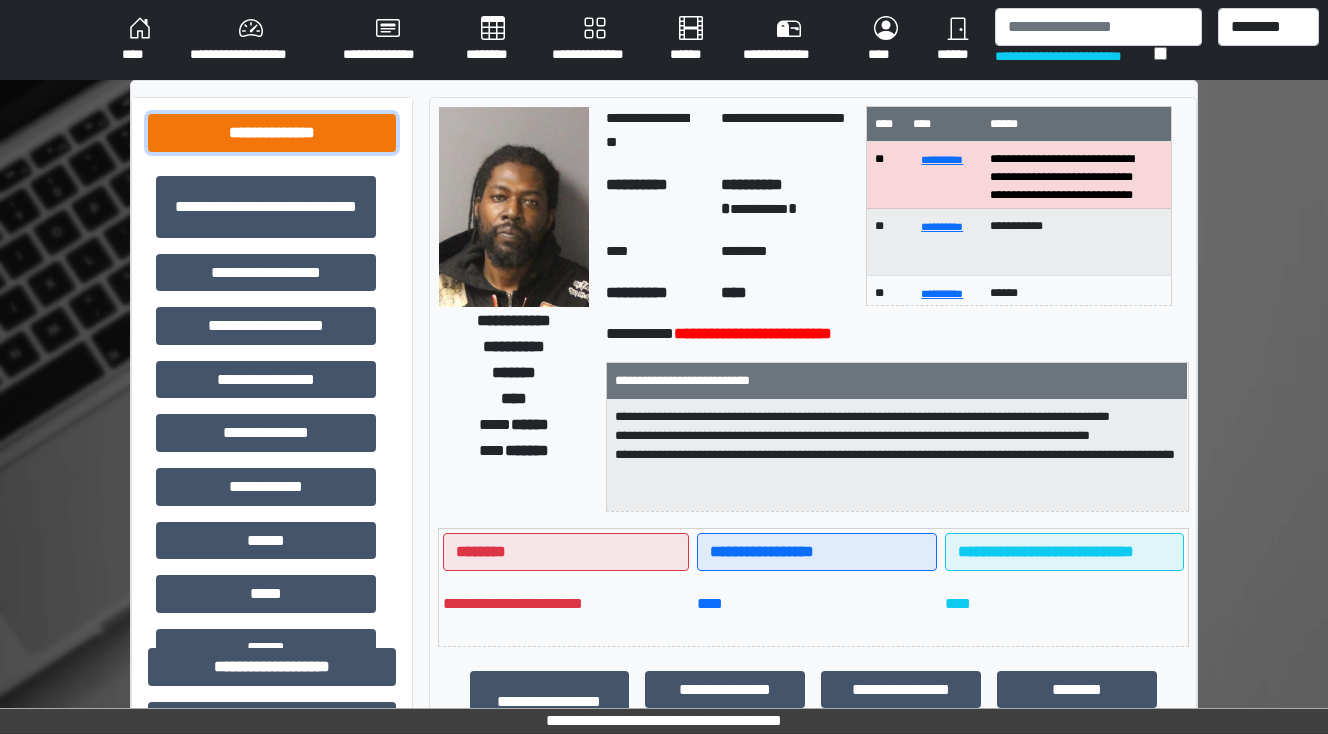 click on "**********" at bounding box center (272, 133) 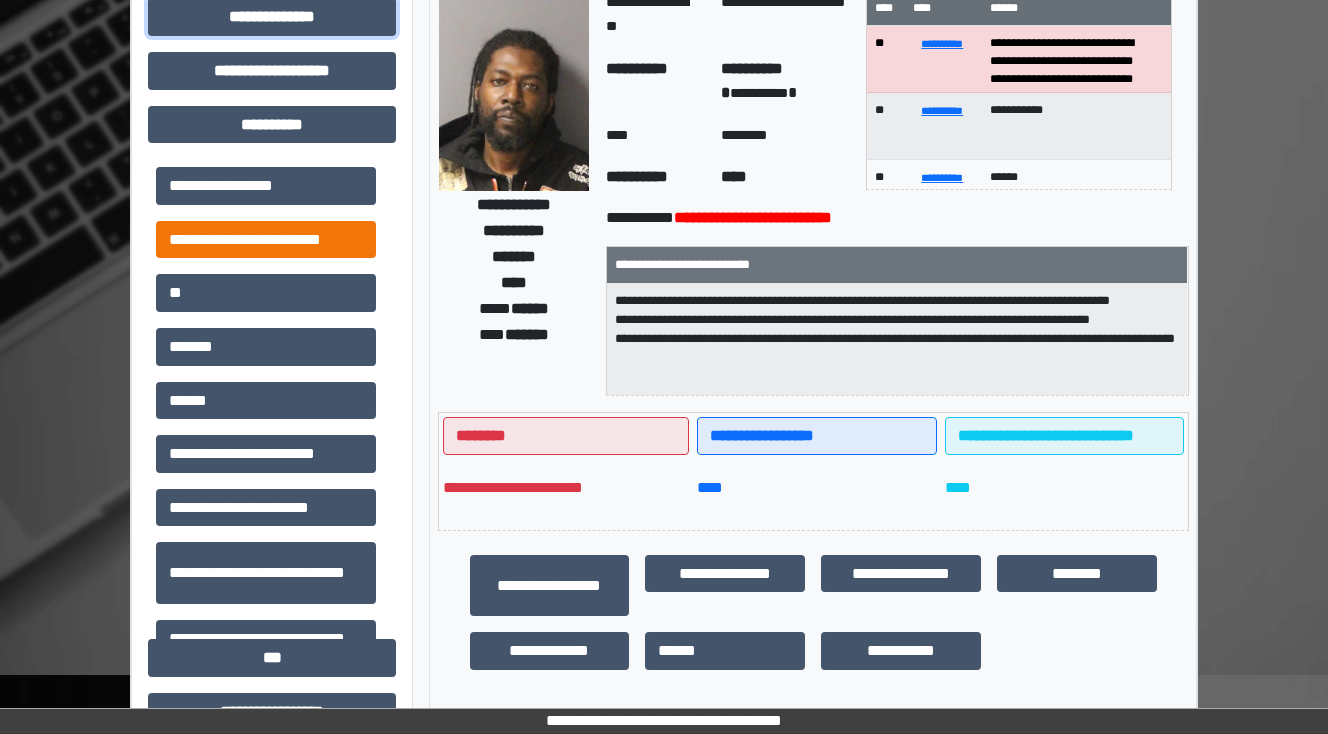 scroll, scrollTop: 160, scrollLeft: 0, axis: vertical 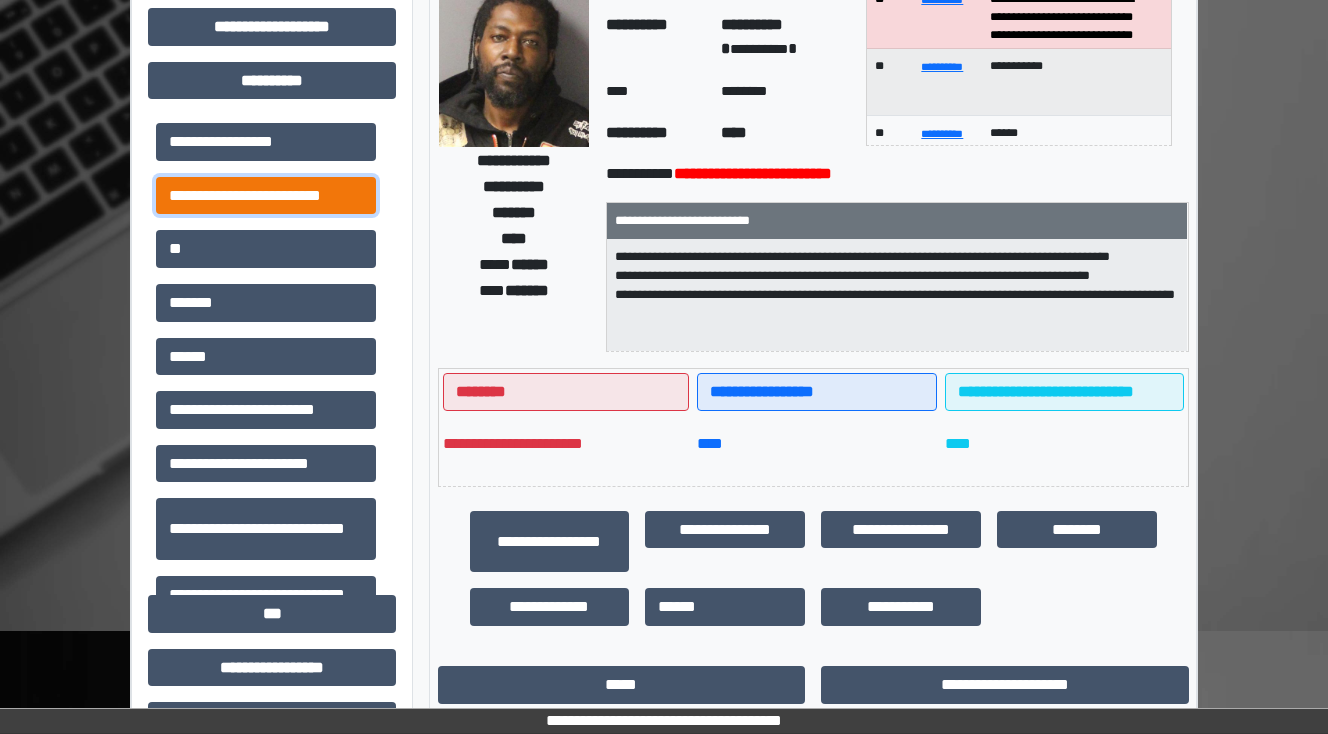 click on "**********" at bounding box center (266, 196) 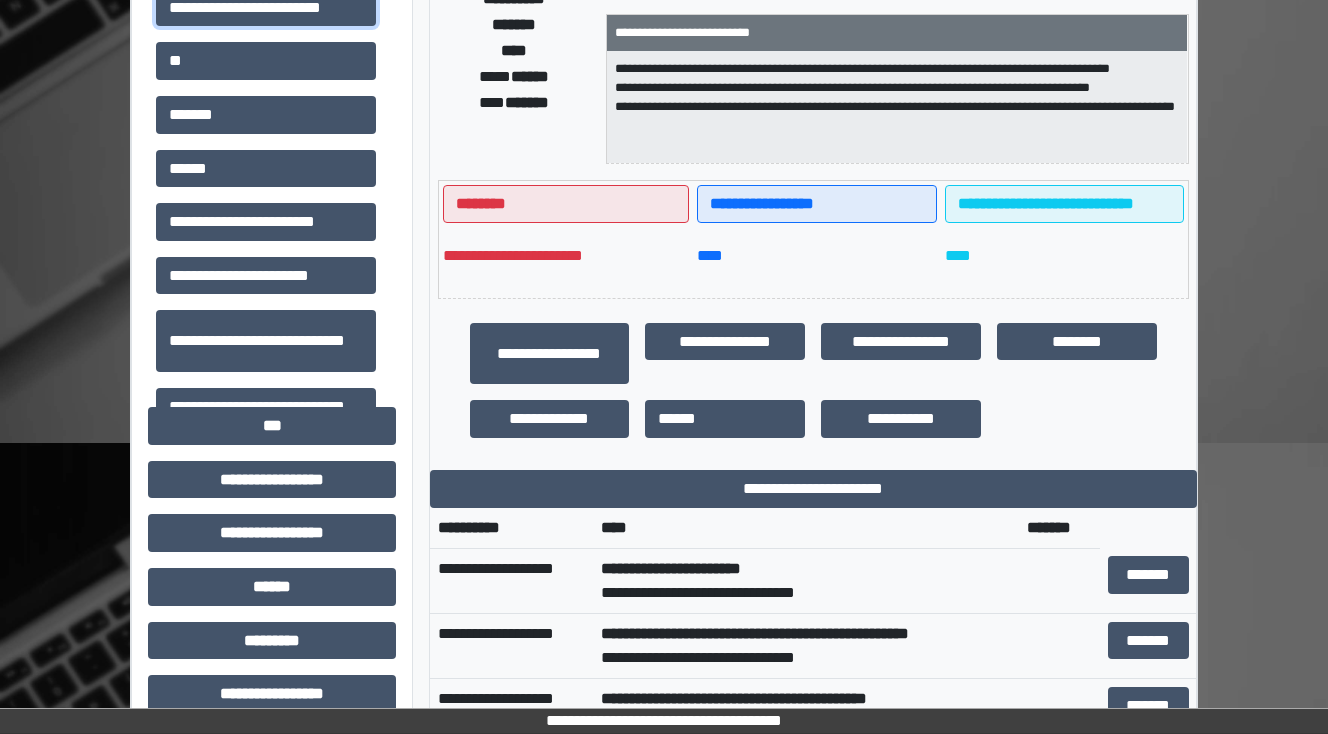 scroll, scrollTop: 320, scrollLeft: 0, axis: vertical 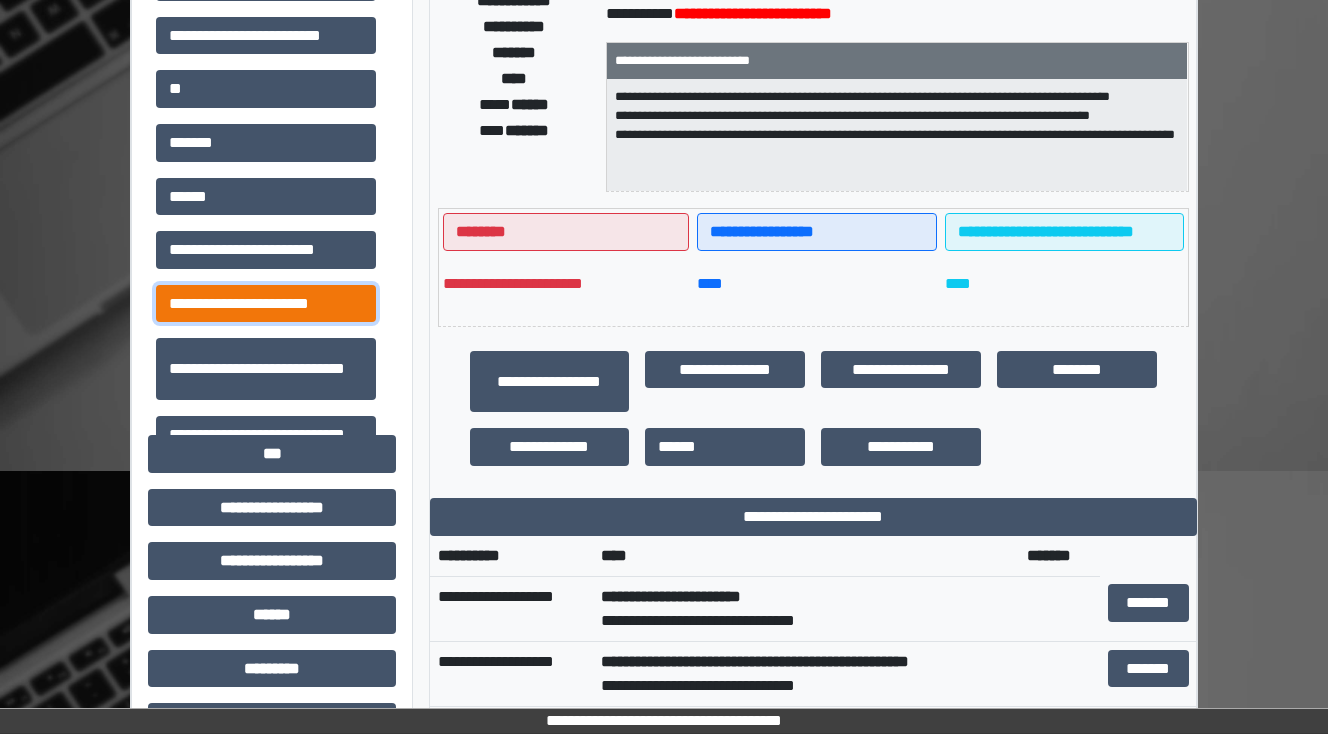 click on "**********" at bounding box center [266, 304] 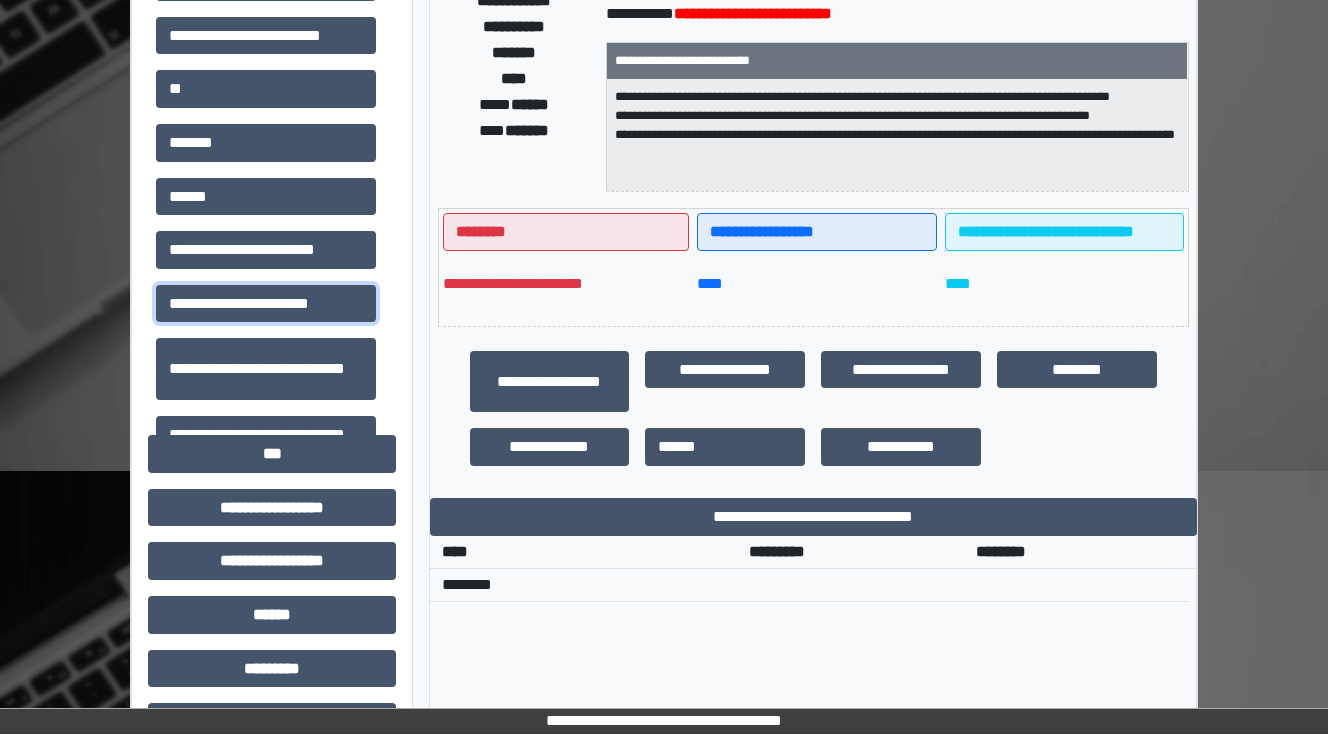 scroll, scrollTop: 240, scrollLeft: 0, axis: vertical 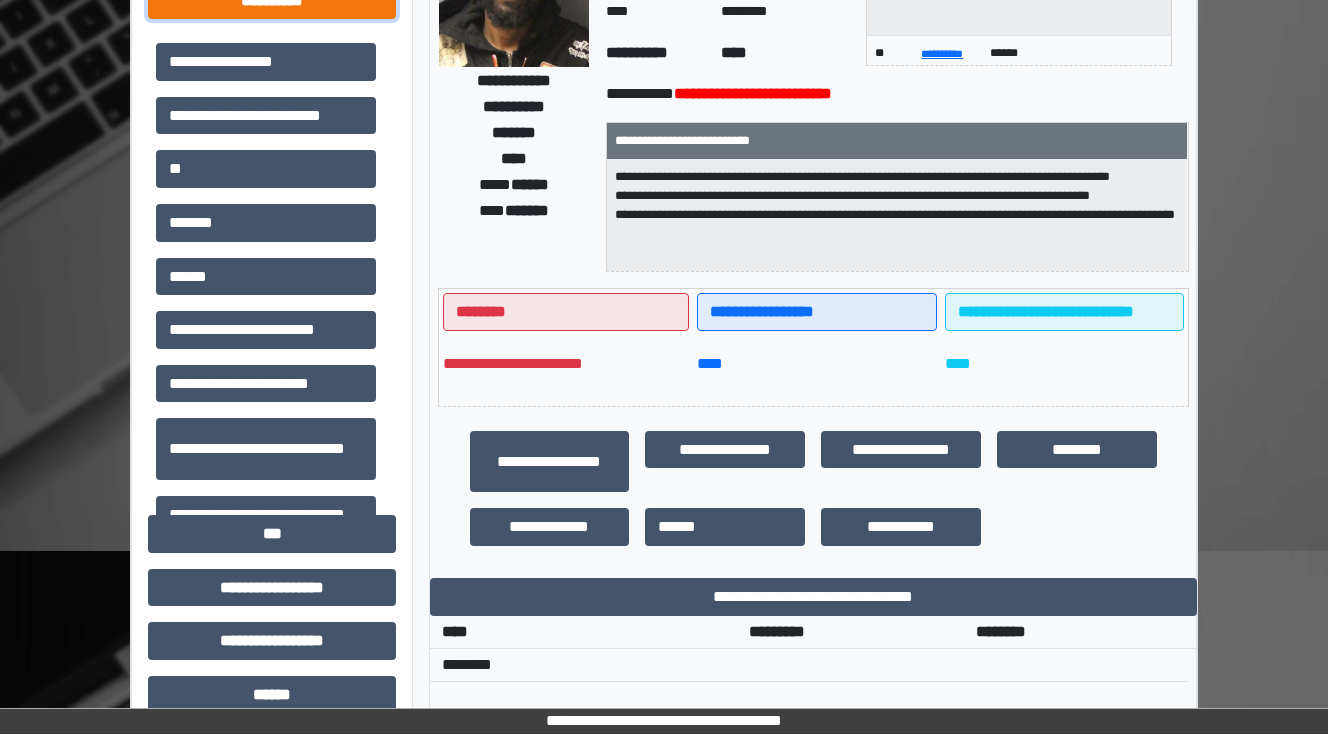 click on "**********" at bounding box center [272, 1] 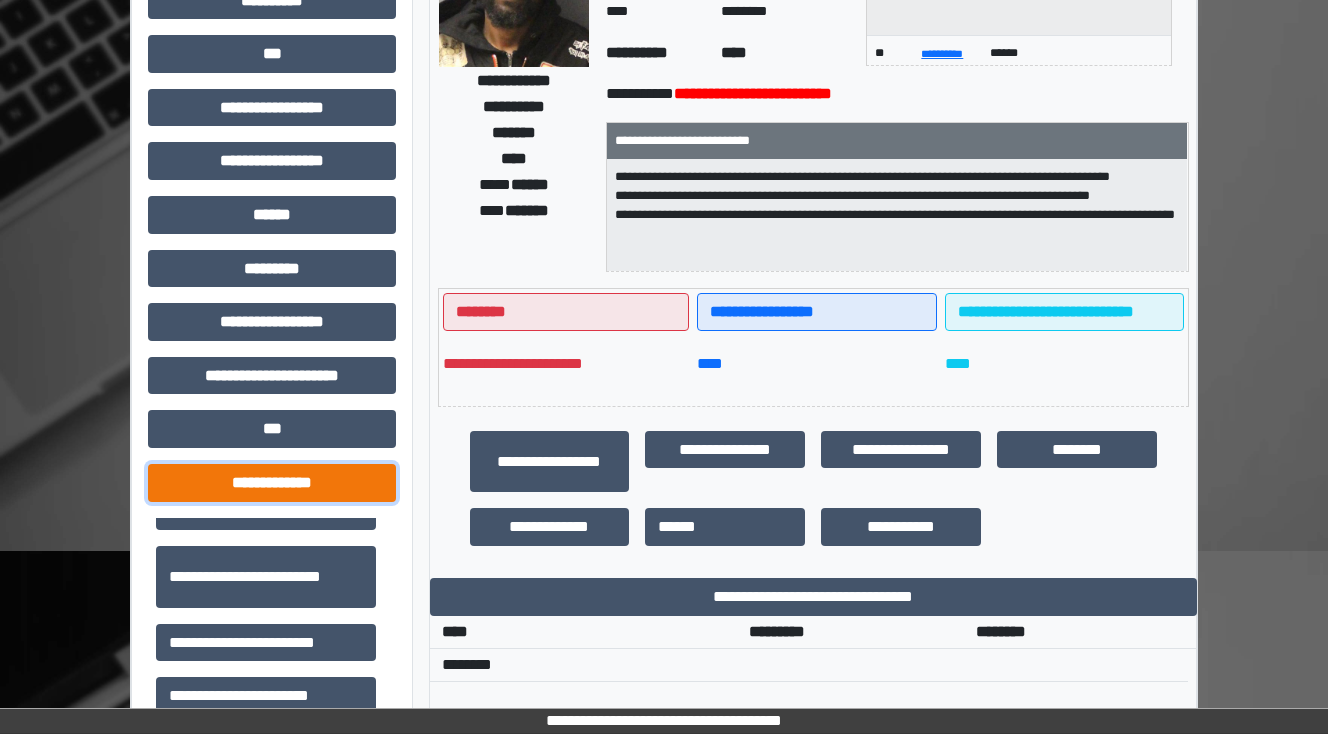 click on "**********" at bounding box center [272, 483] 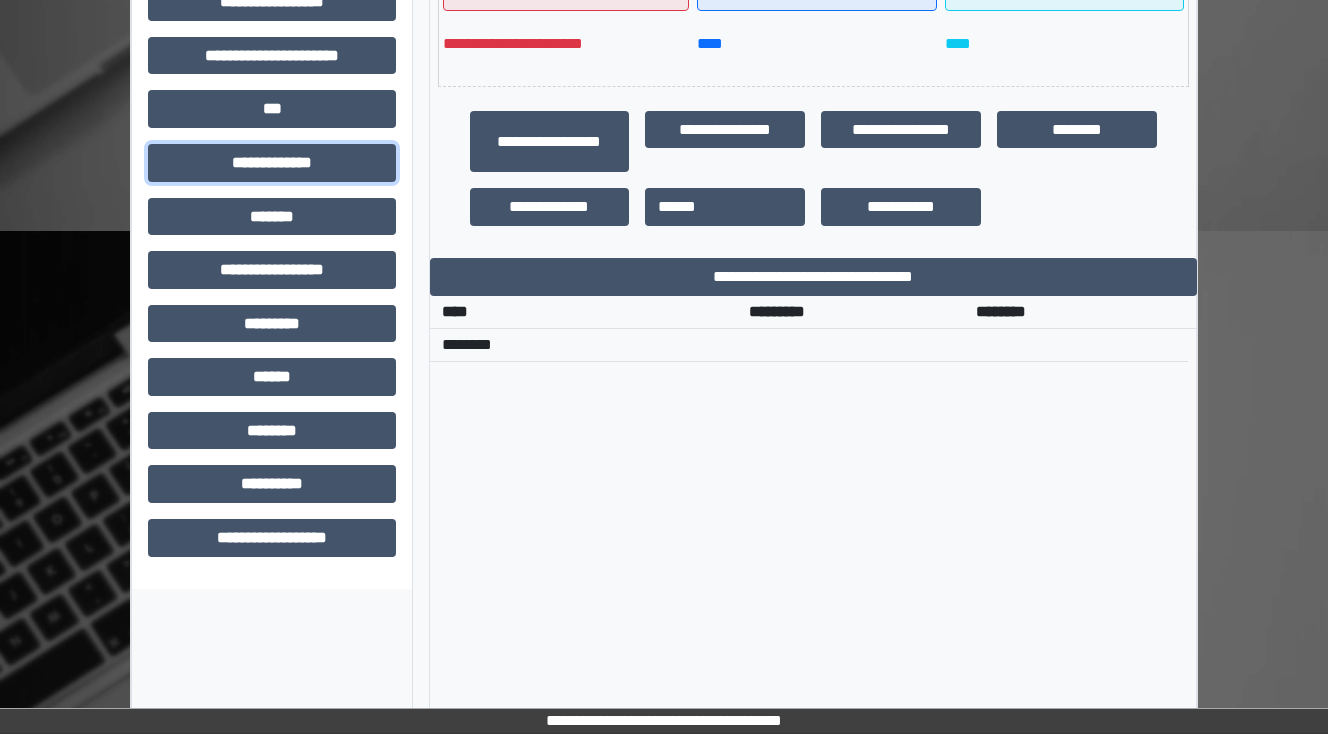 scroll, scrollTop: 560, scrollLeft: 0, axis: vertical 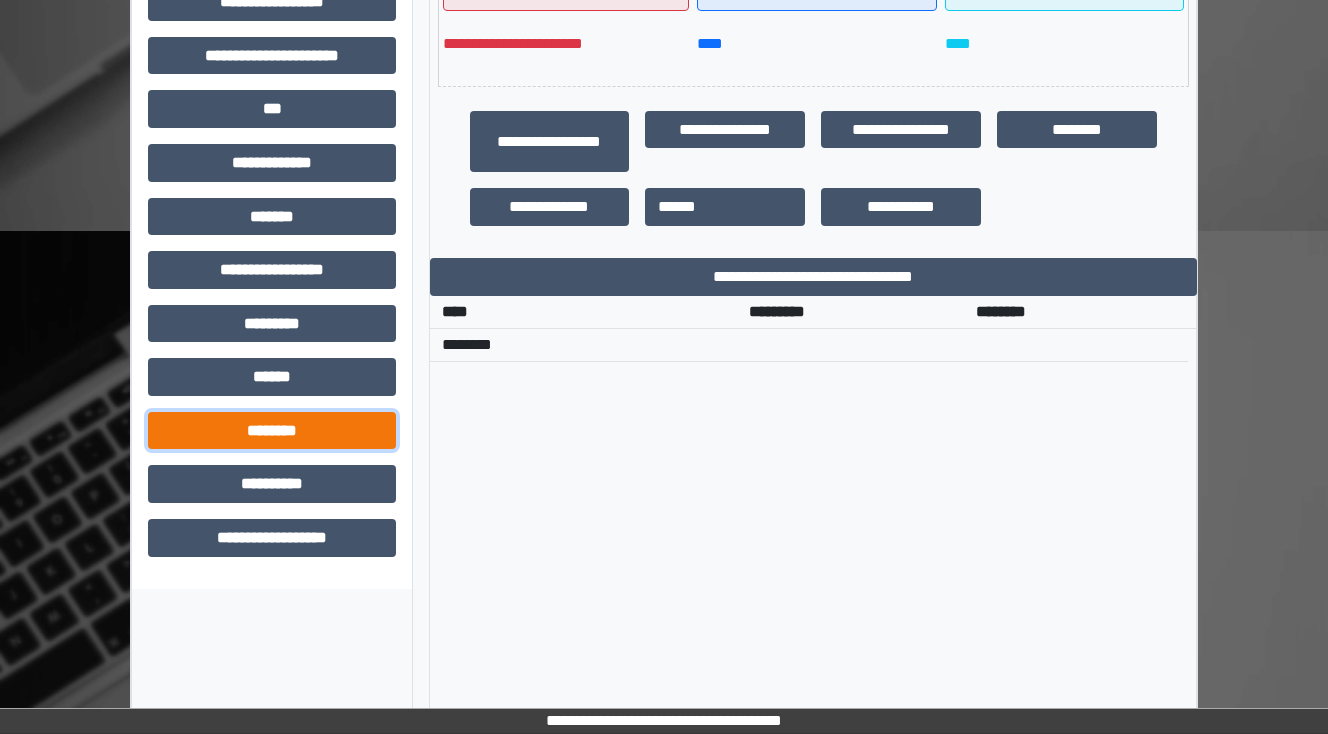 click on "********" at bounding box center [272, 431] 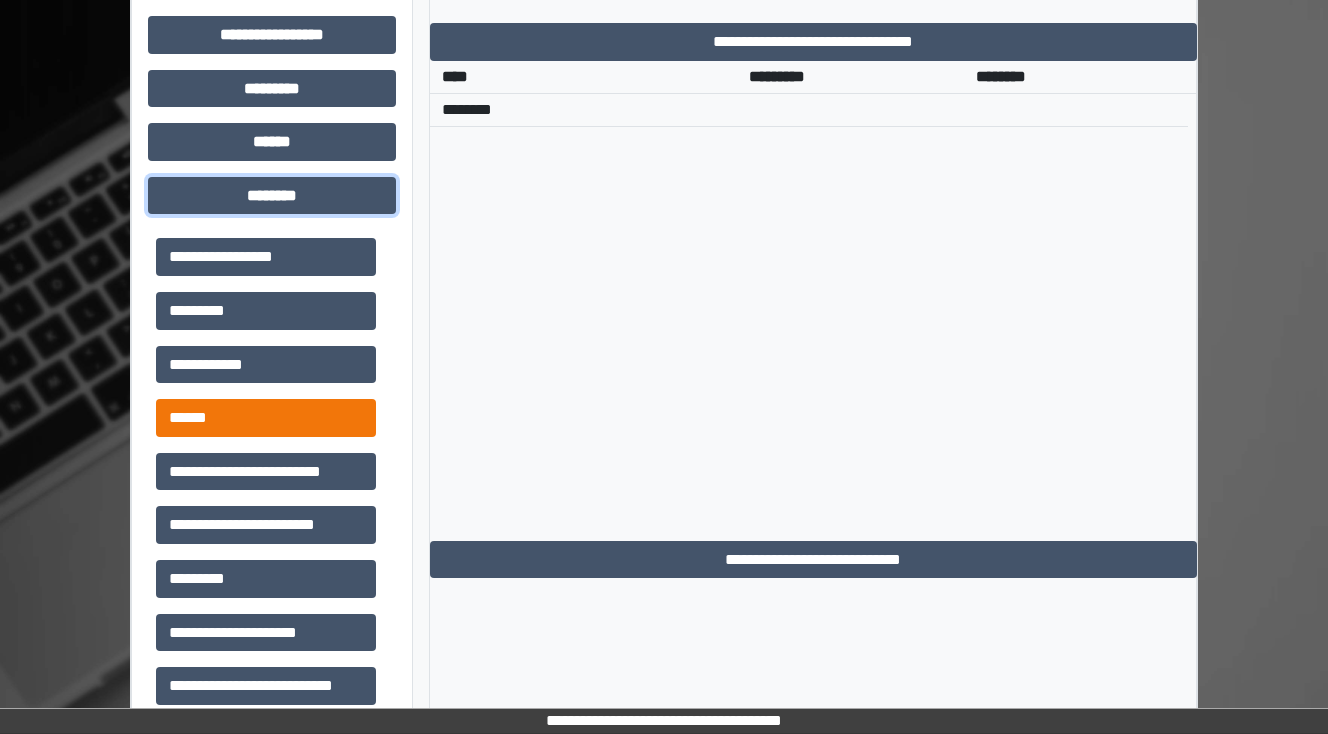 scroll, scrollTop: 800, scrollLeft: 0, axis: vertical 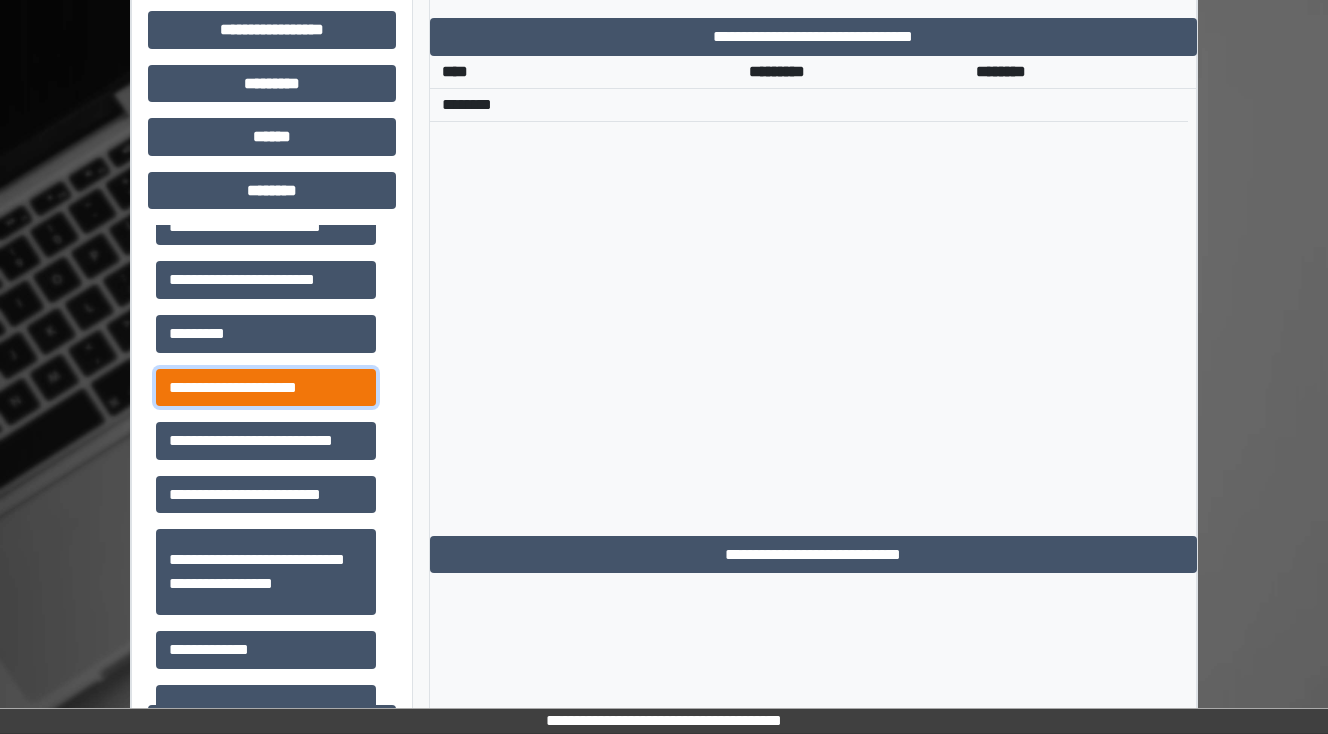click on "**********" at bounding box center [266, 388] 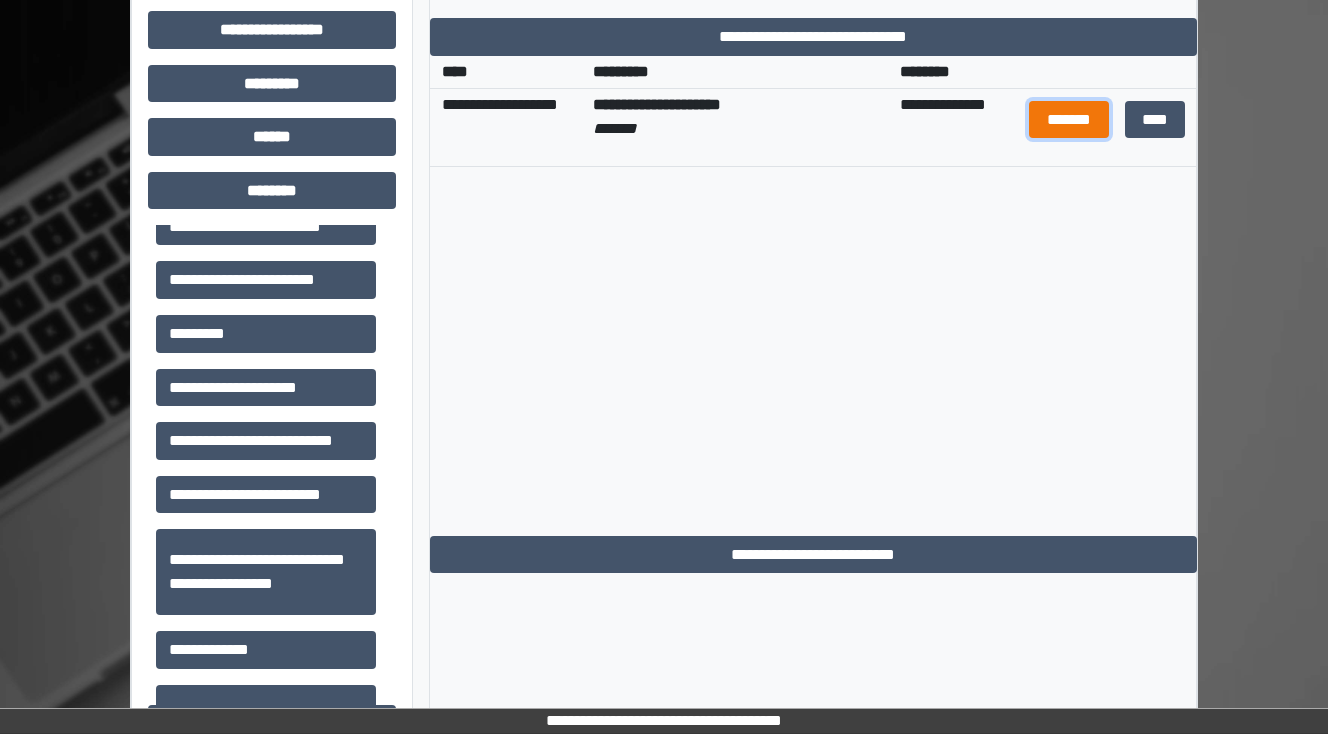 click on "*******" at bounding box center [1069, 120] 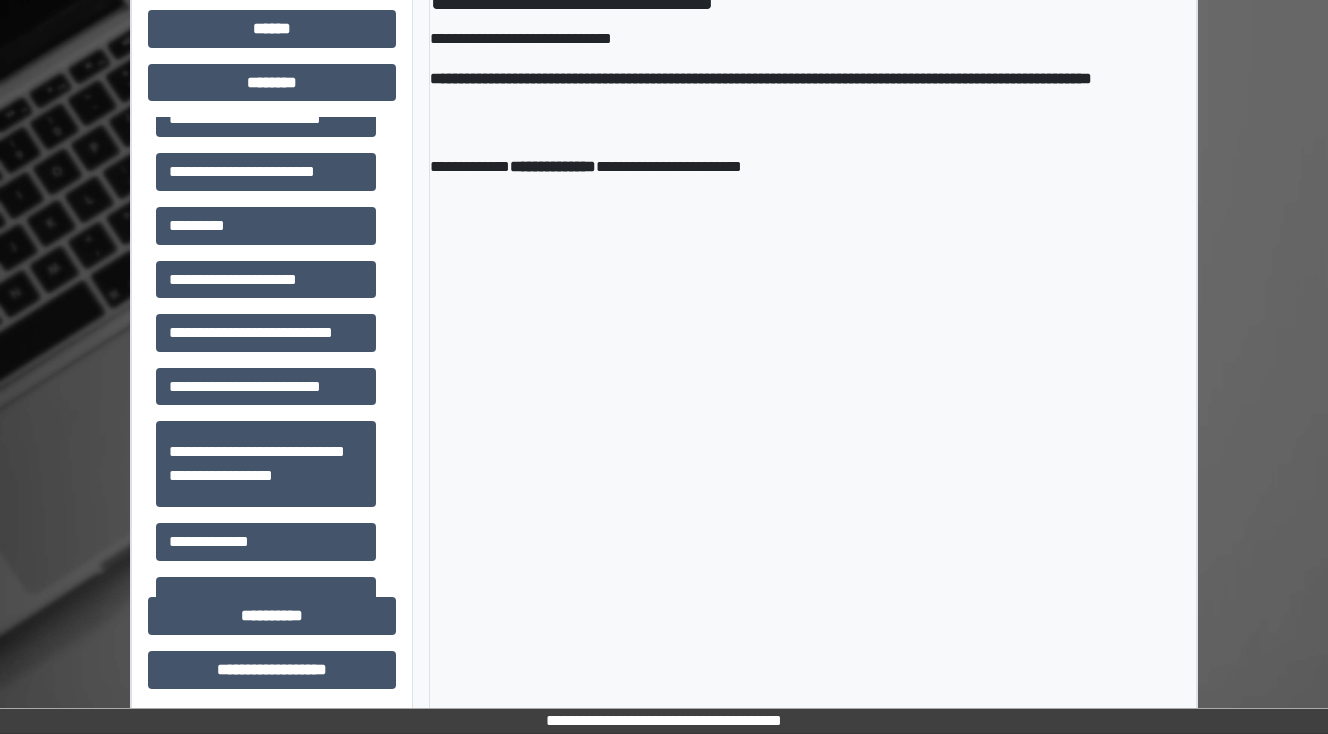 scroll, scrollTop: 912, scrollLeft: 0, axis: vertical 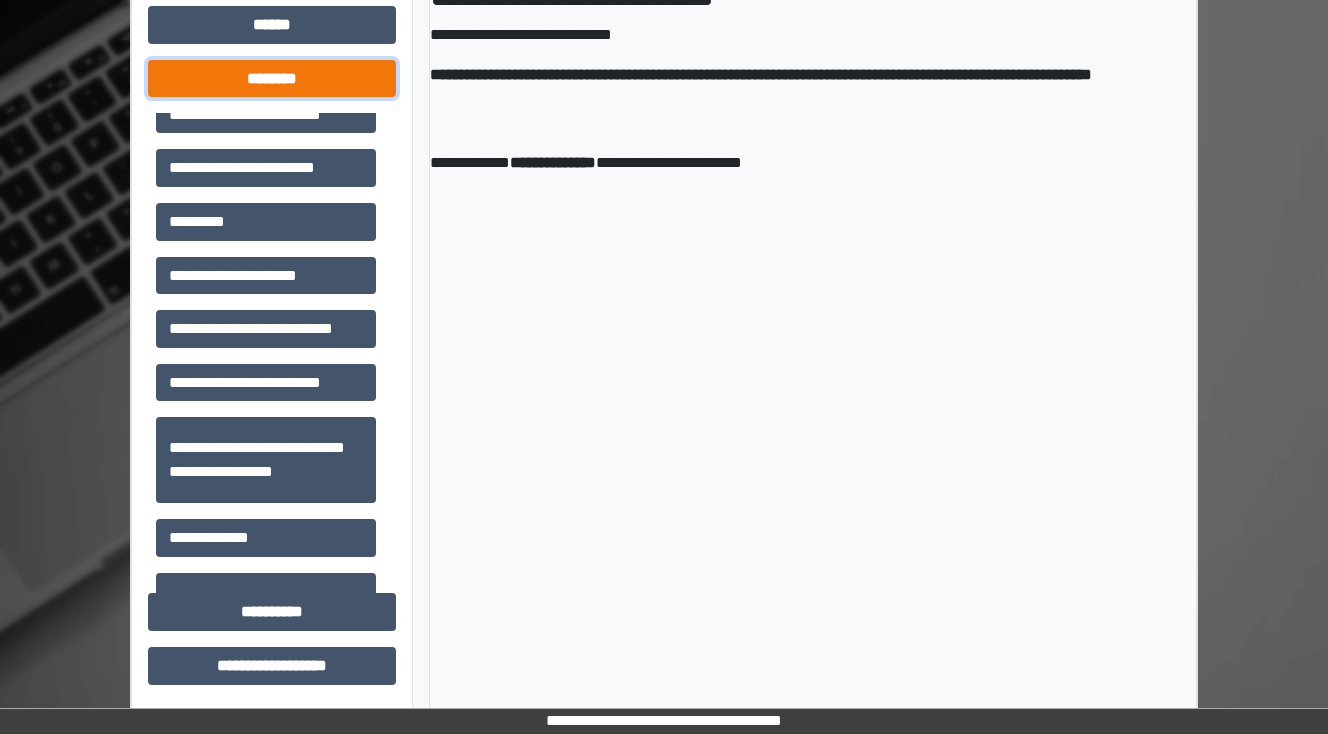 click on "********" at bounding box center (272, 79) 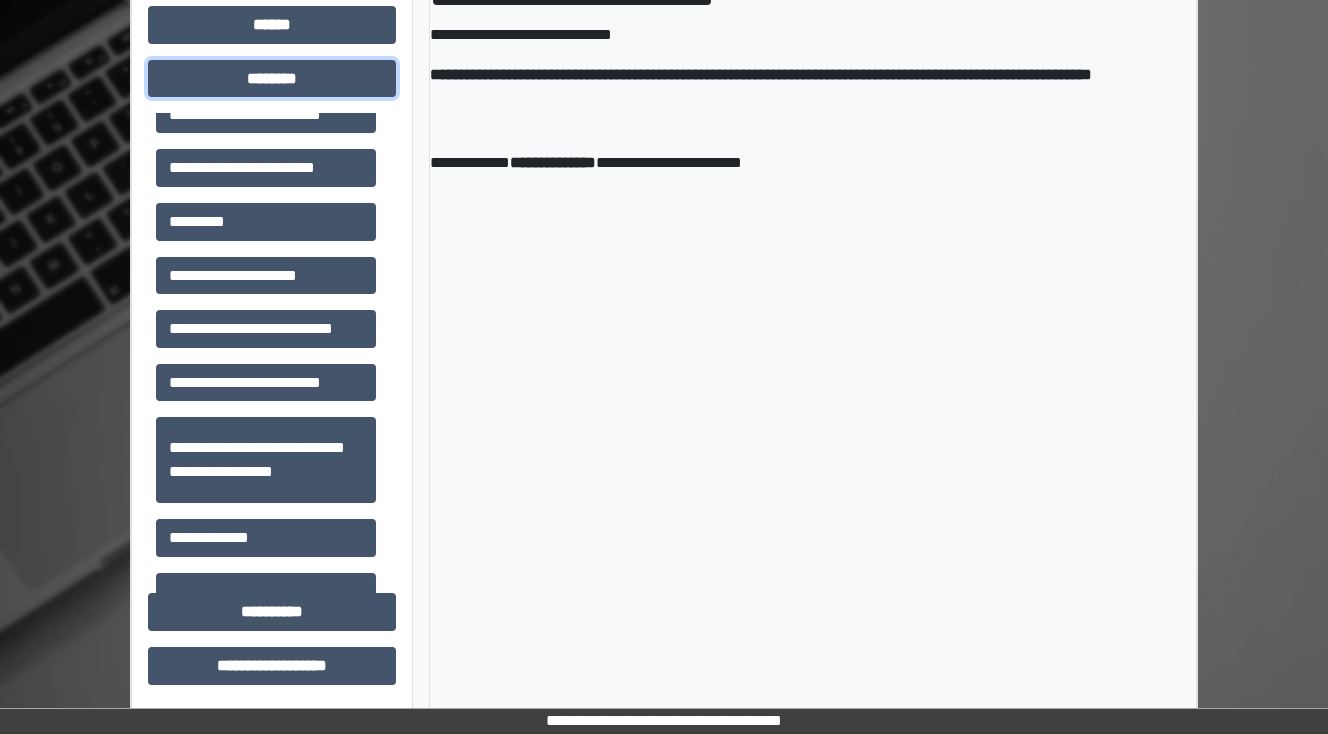 scroll, scrollTop: 432, scrollLeft: 0, axis: vertical 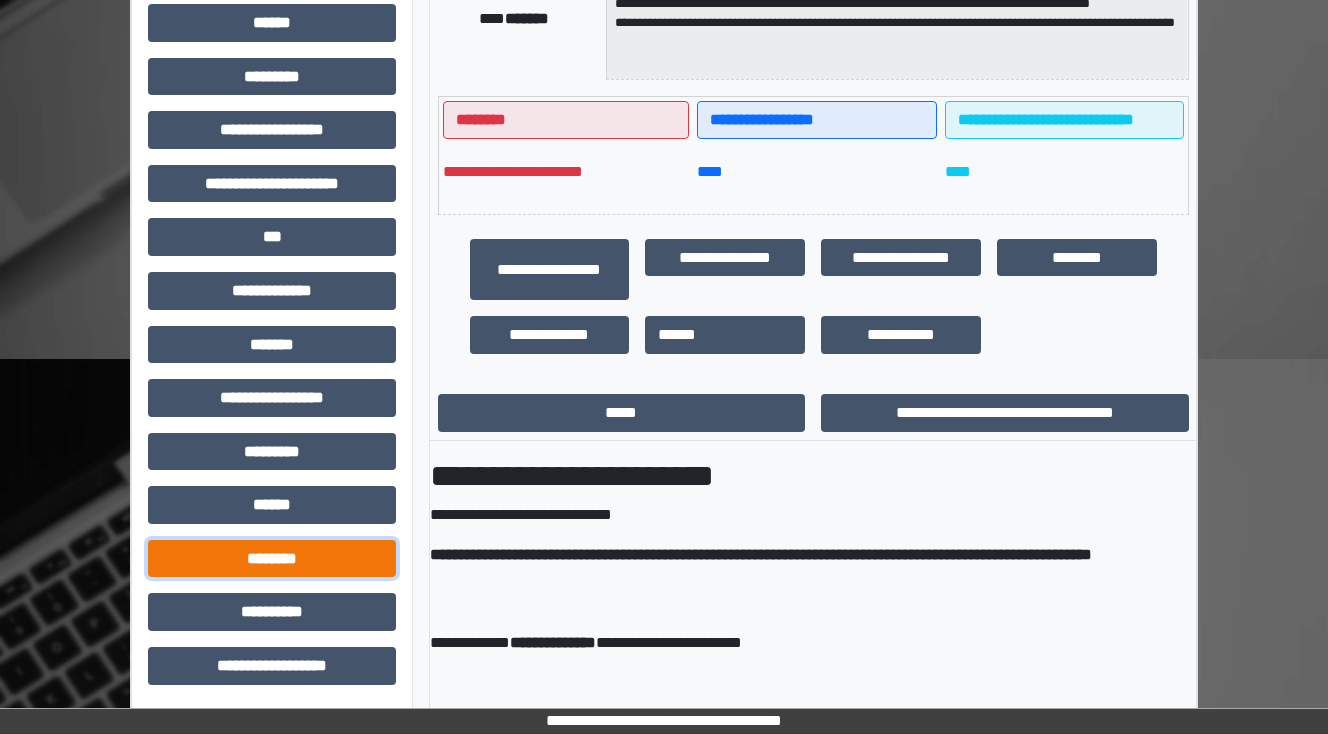 click on "********" at bounding box center [272, 559] 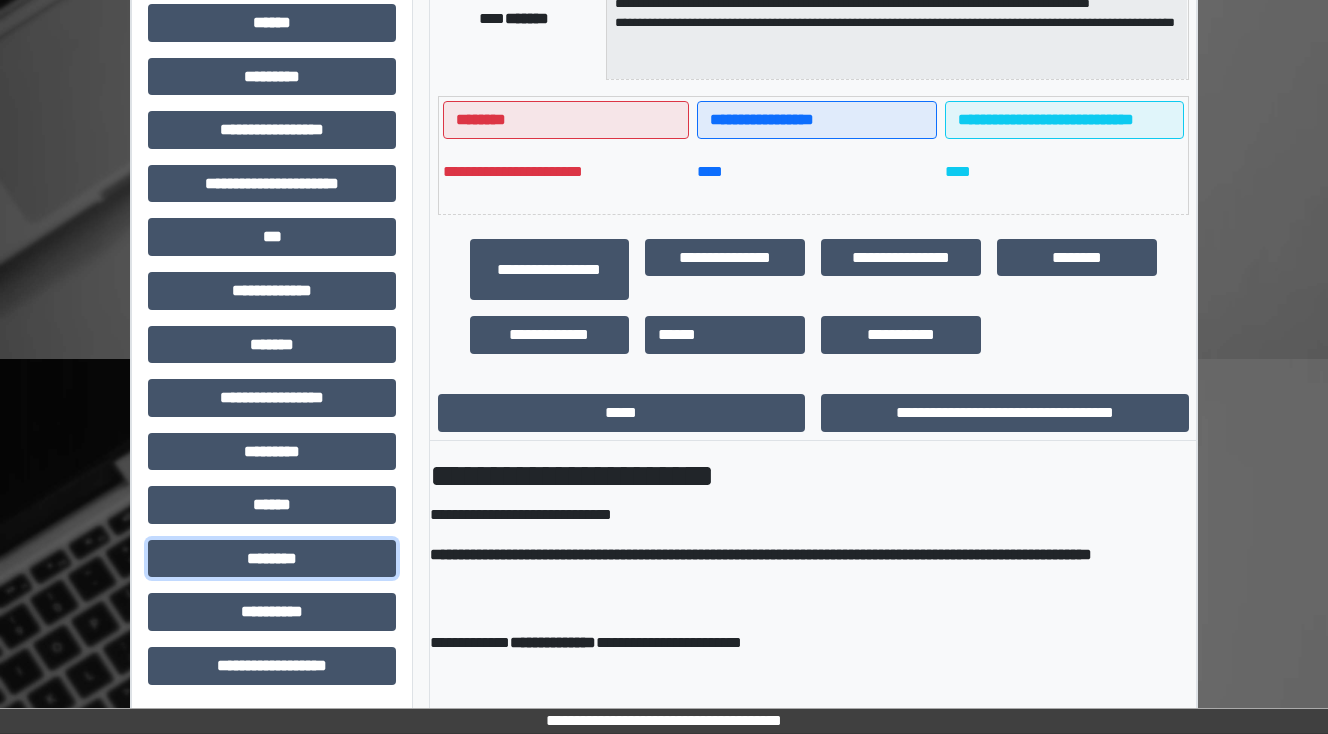 scroll, scrollTop: 912, scrollLeft: 0, axis: vertical 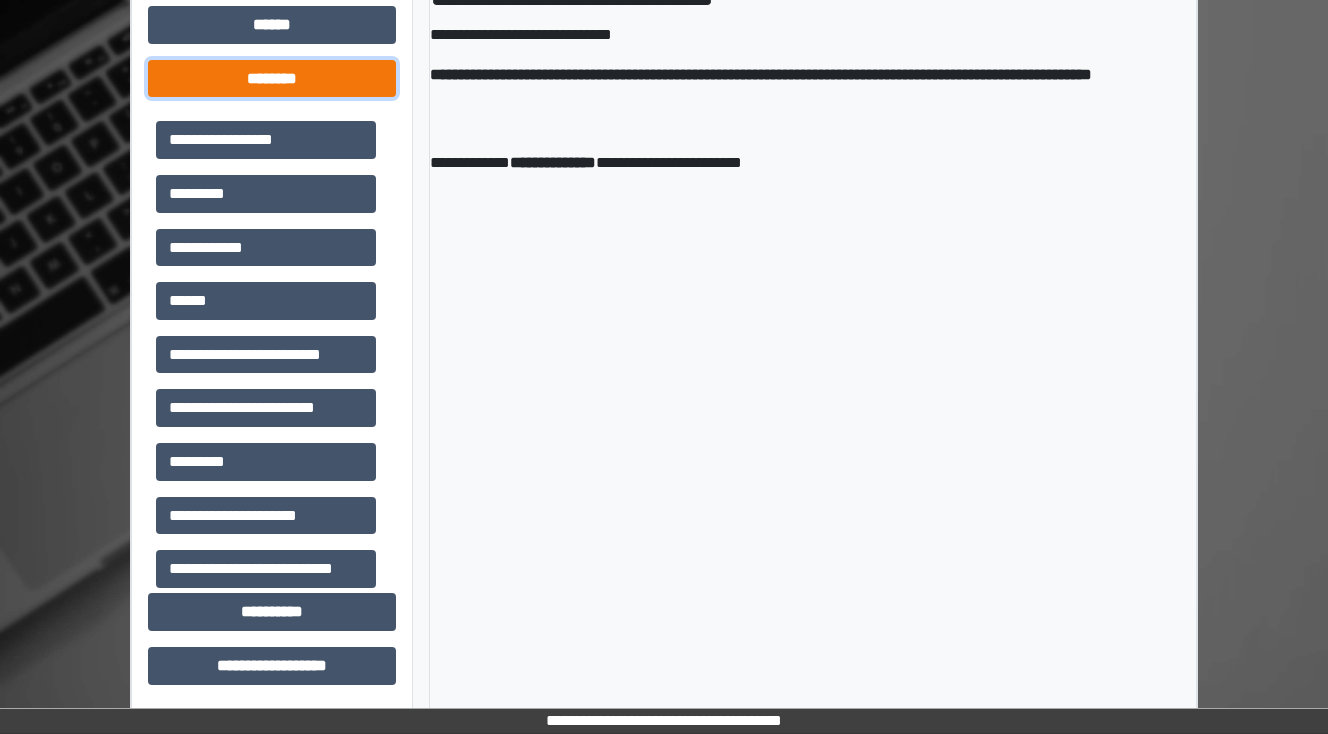 click on "********" at bounding box center (272, 79) 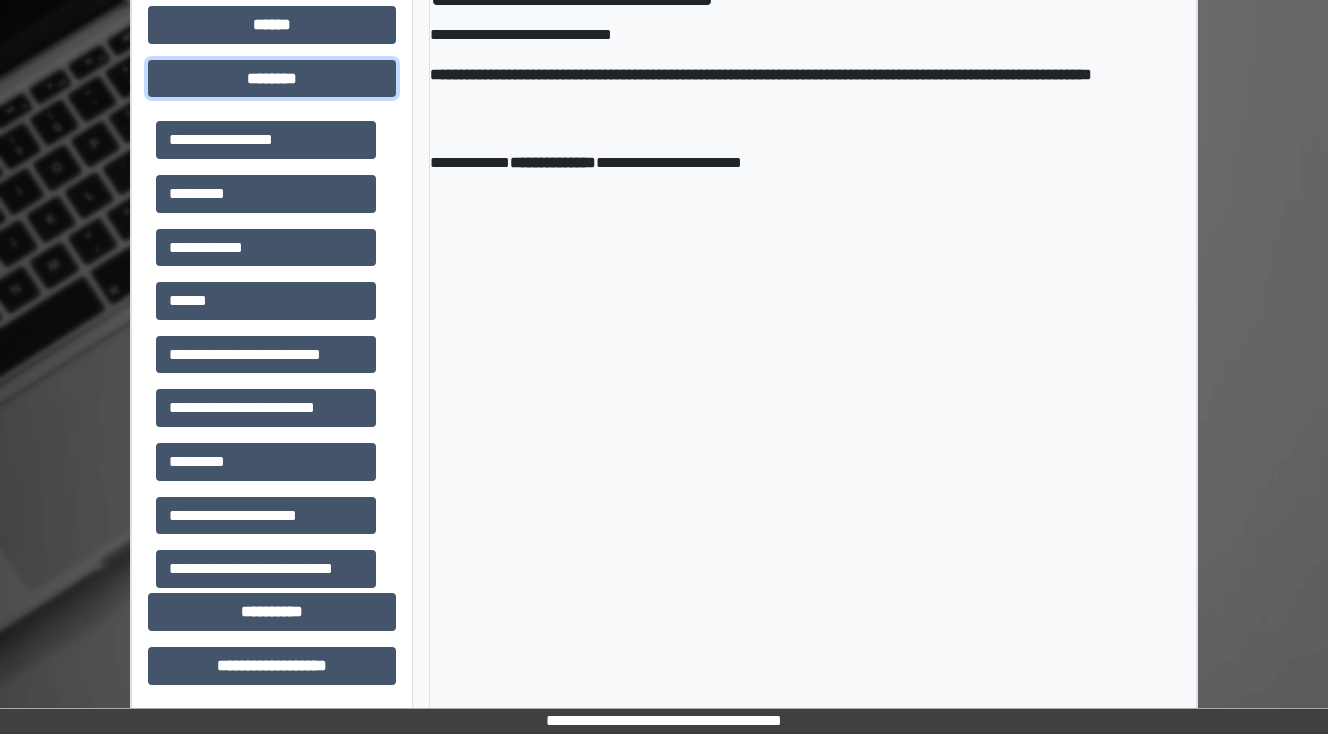 scroll, scrollTop: 432, scrollLeft: 0, axis: vertical 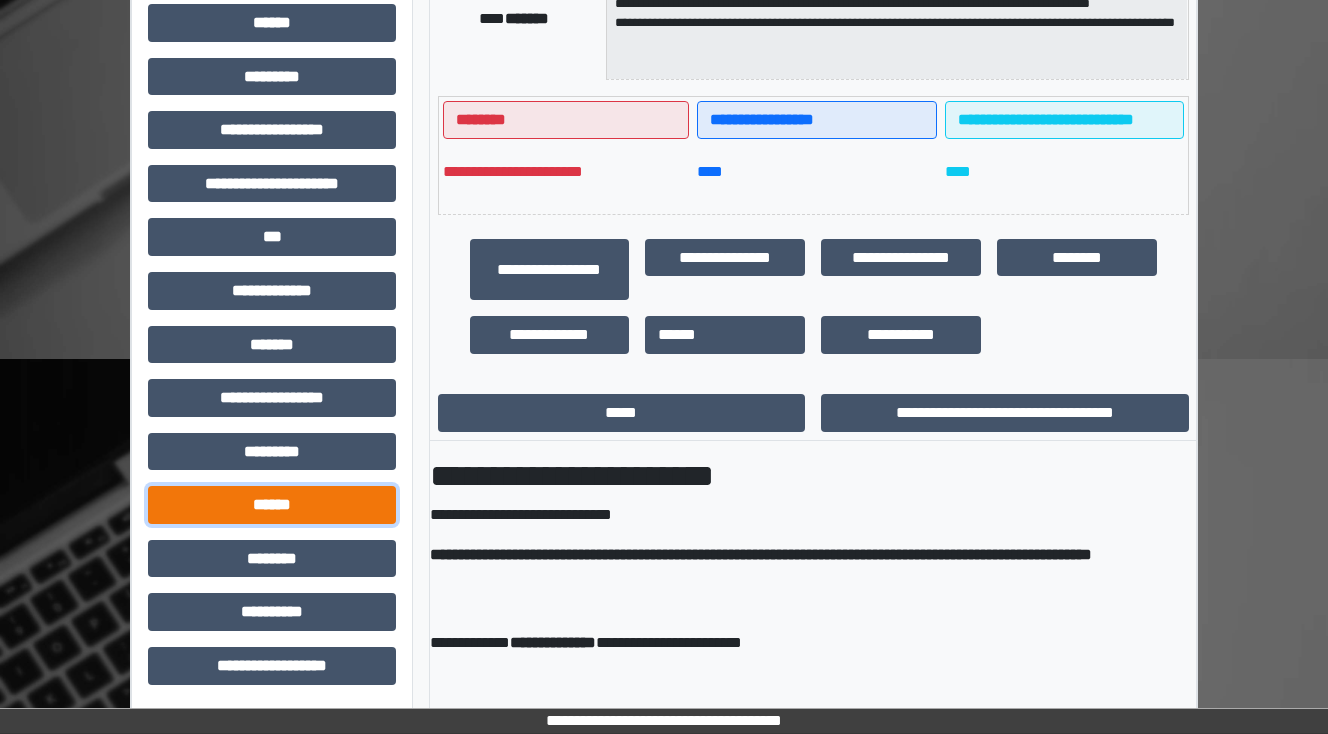 click on "******" at bounding box center [272, 505] 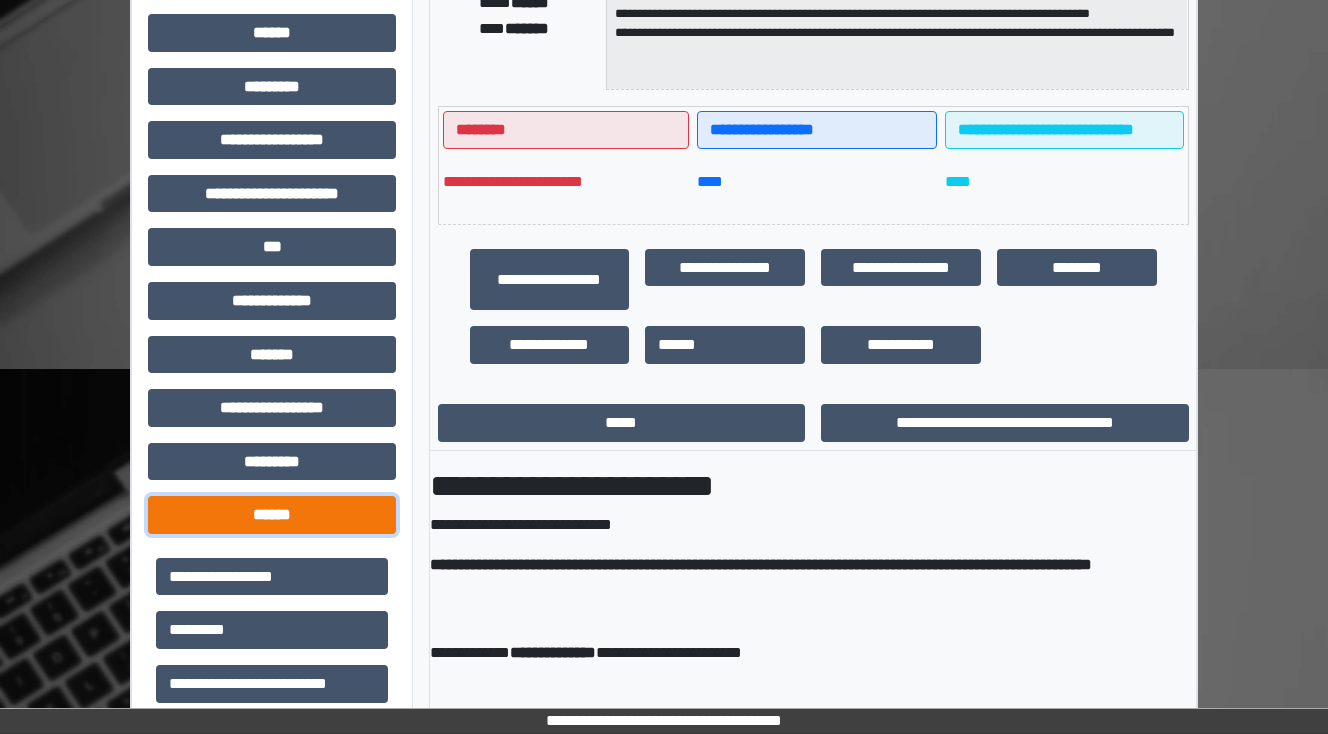 click on "******" at bounding box center [272, 515] 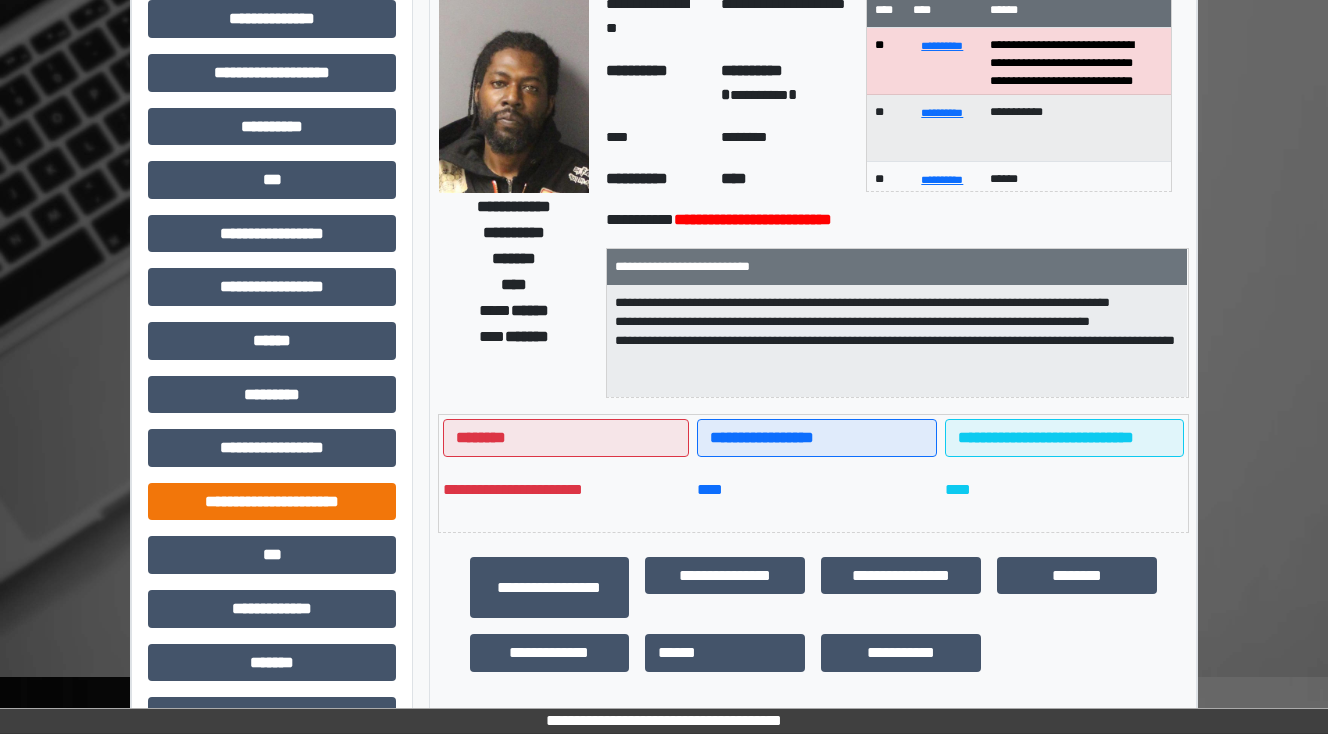 scroll, scrollTop: 102, scrollLeft: 0, axis: vertical 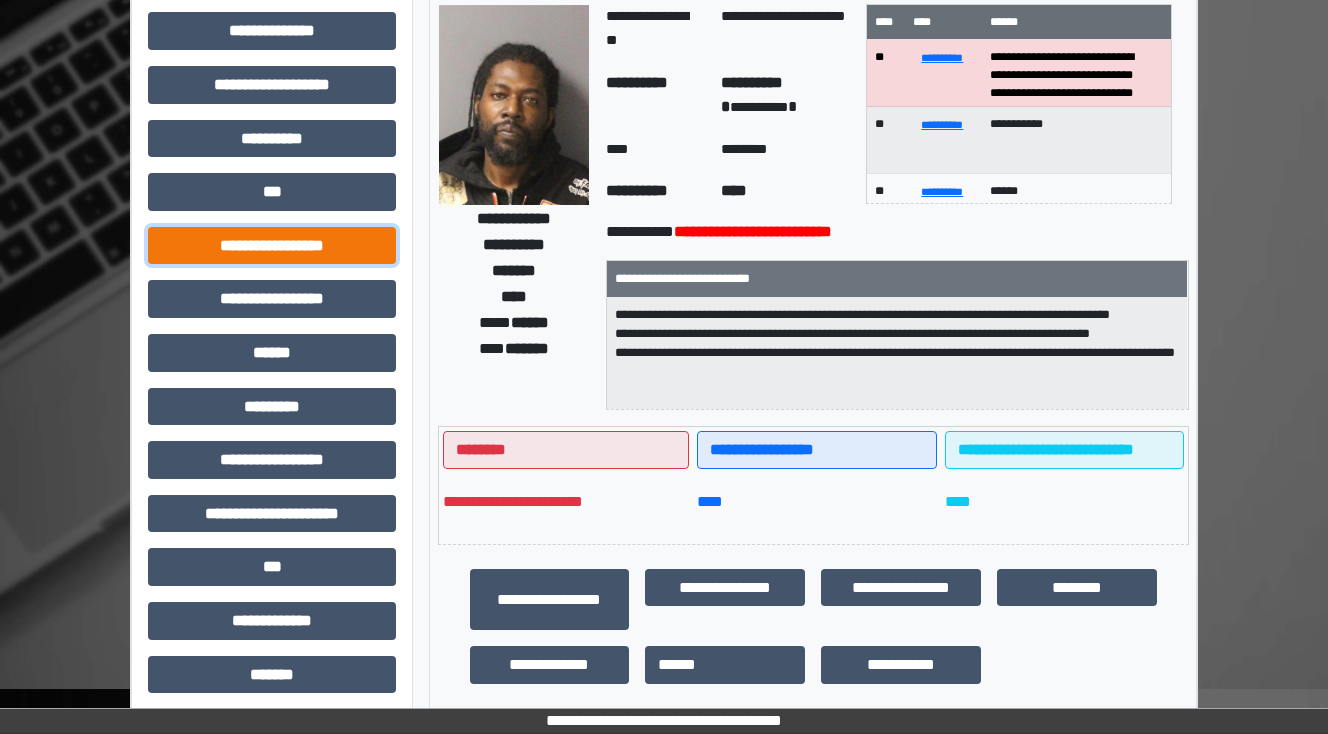 click on "**********" at bounding box center [272, 246] 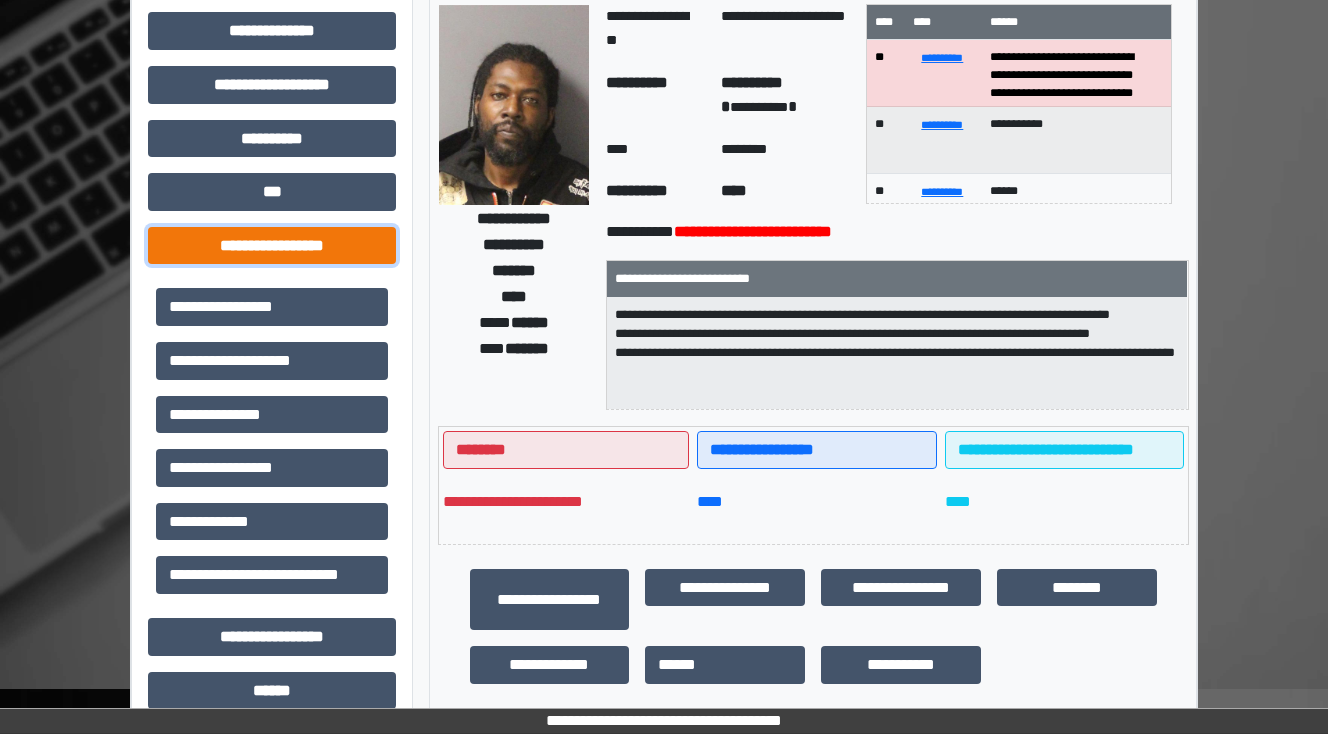 click on "**********" at bounding box center (272, 246) 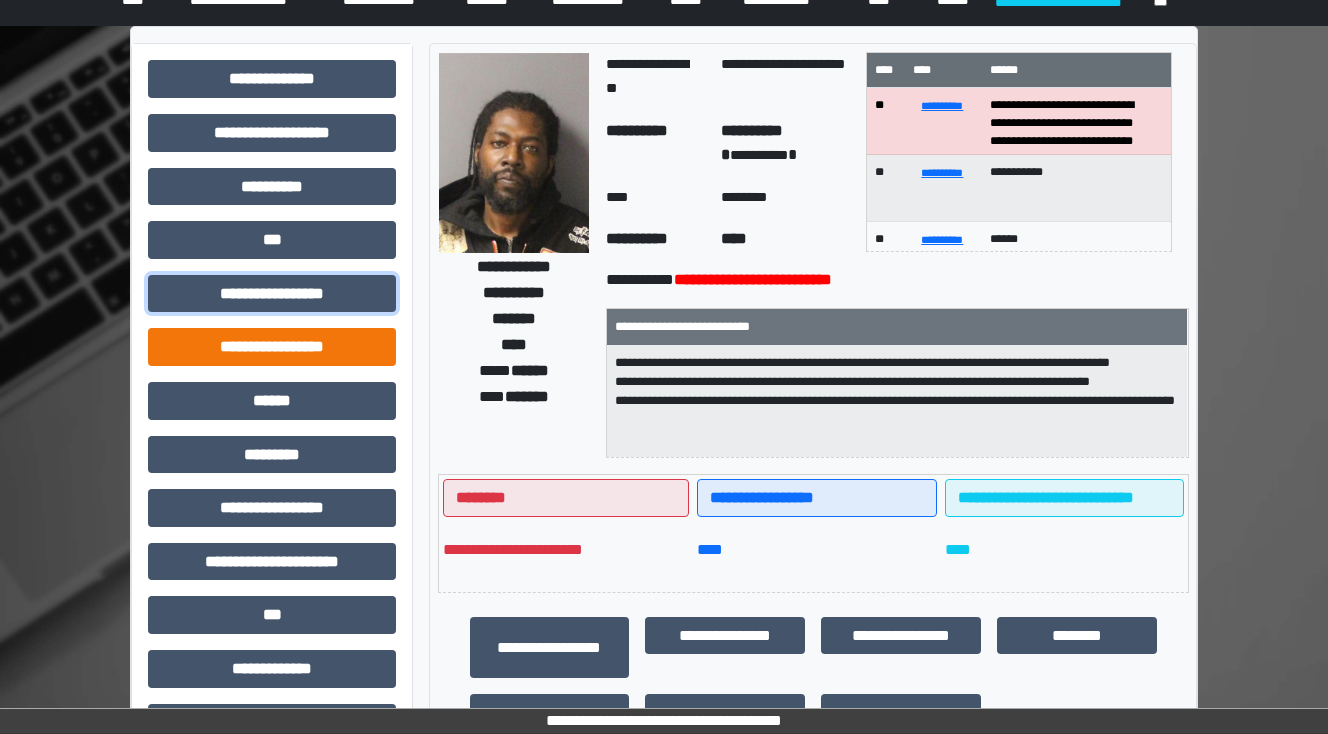 scroll, scrollTop: 0, scrollLeft: 0, axis: both 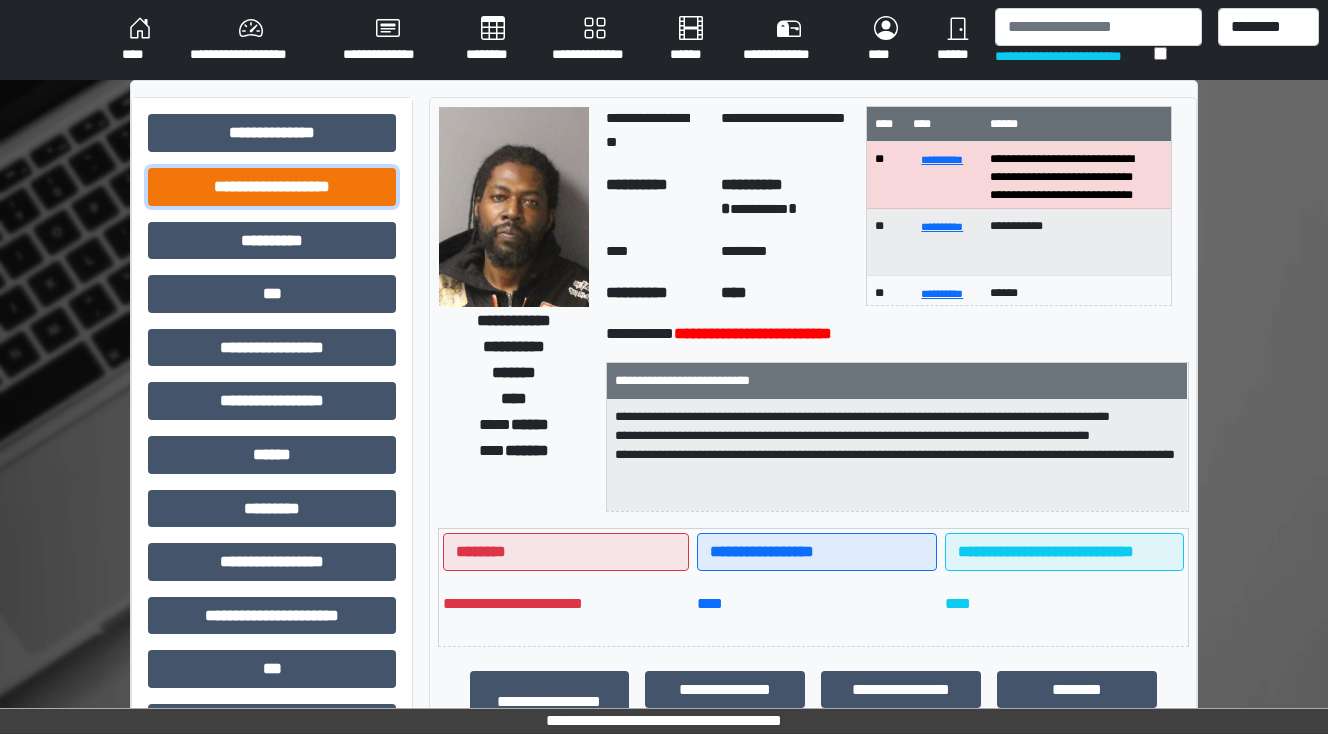 click on "**********" at bounding box center (272, 187) 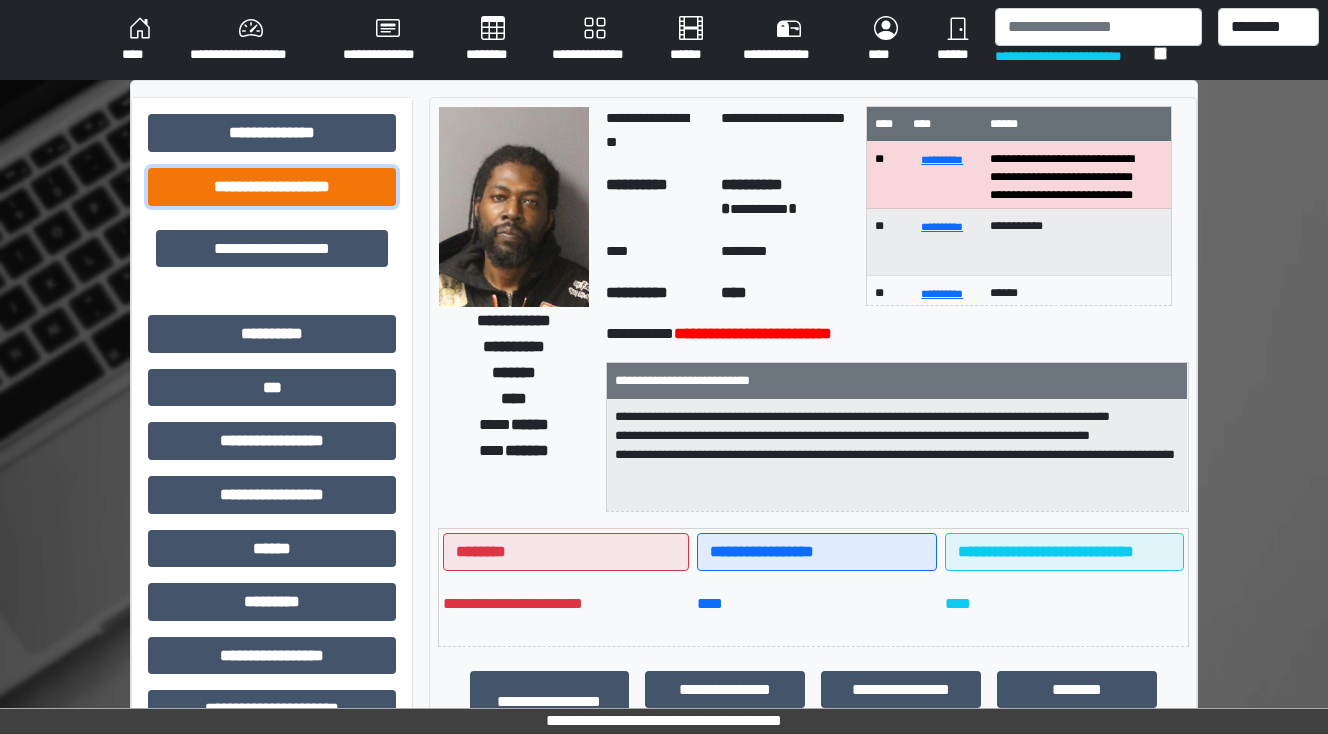 click on "**********" at bounding box center (272, 187) 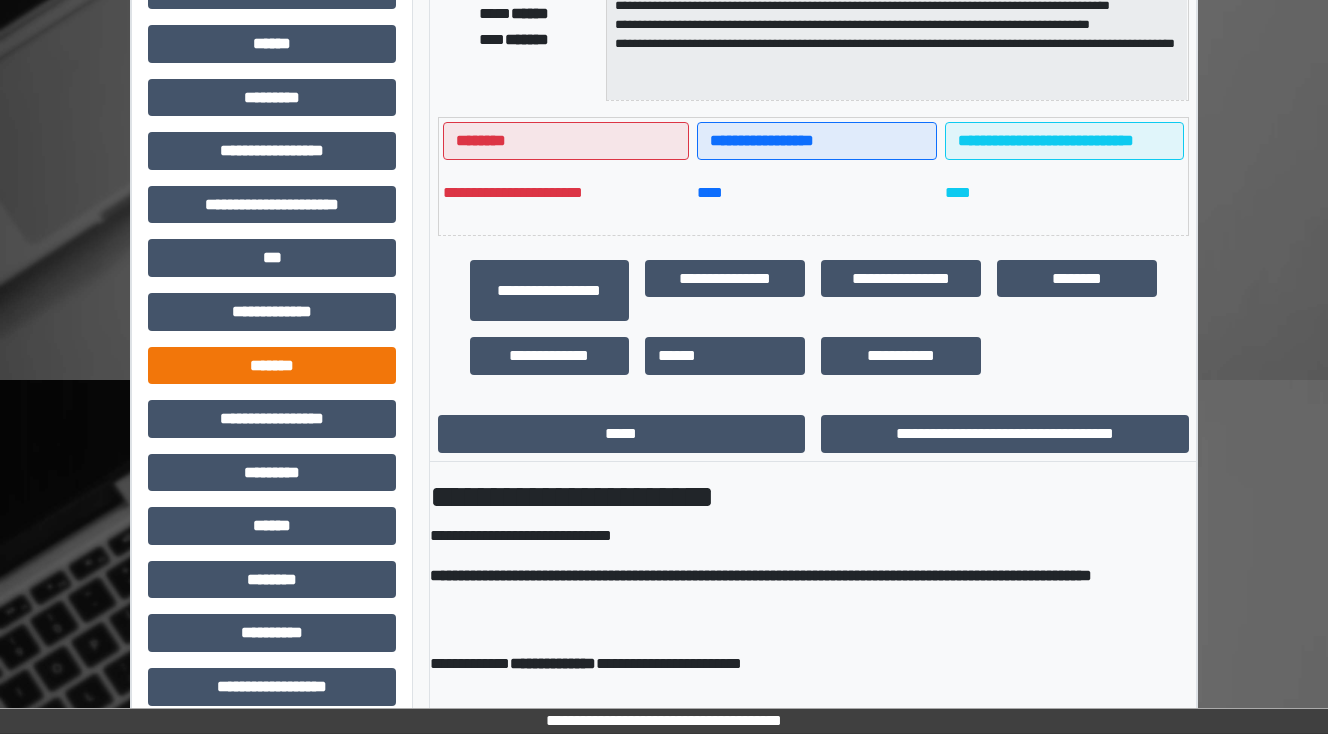 scroll, scrollTop: 432, scrollLeft: 0, axis: vertical 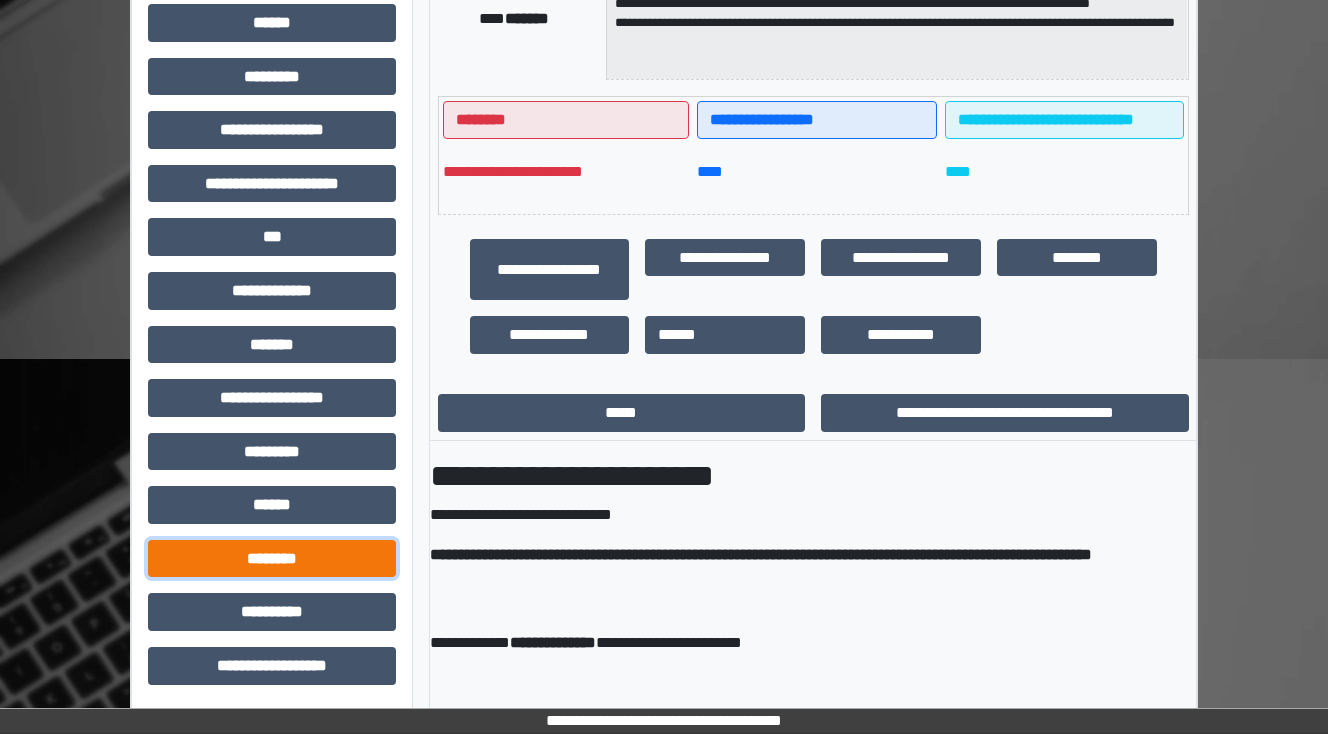 click on "********" at bounding box center [272, 559] 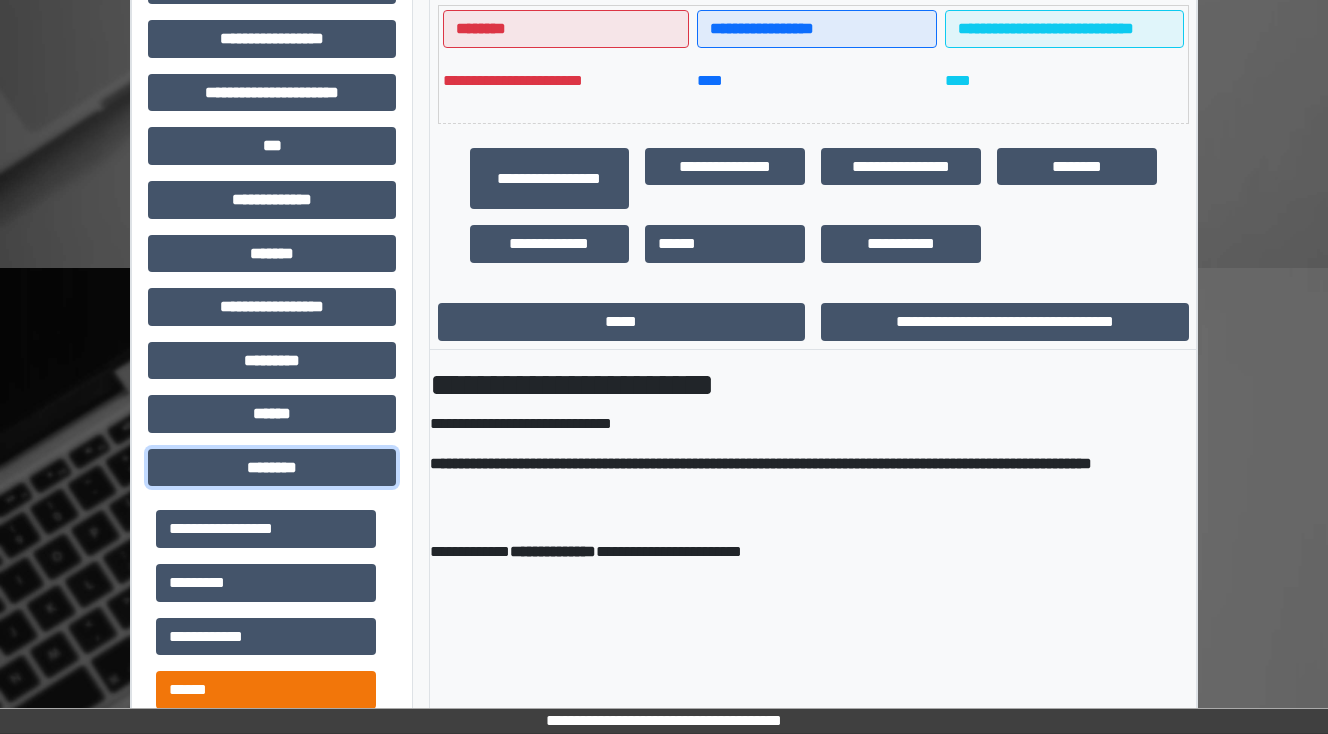 scroll, scrollTop: 672, scrollLeft: 0, axis: vertical 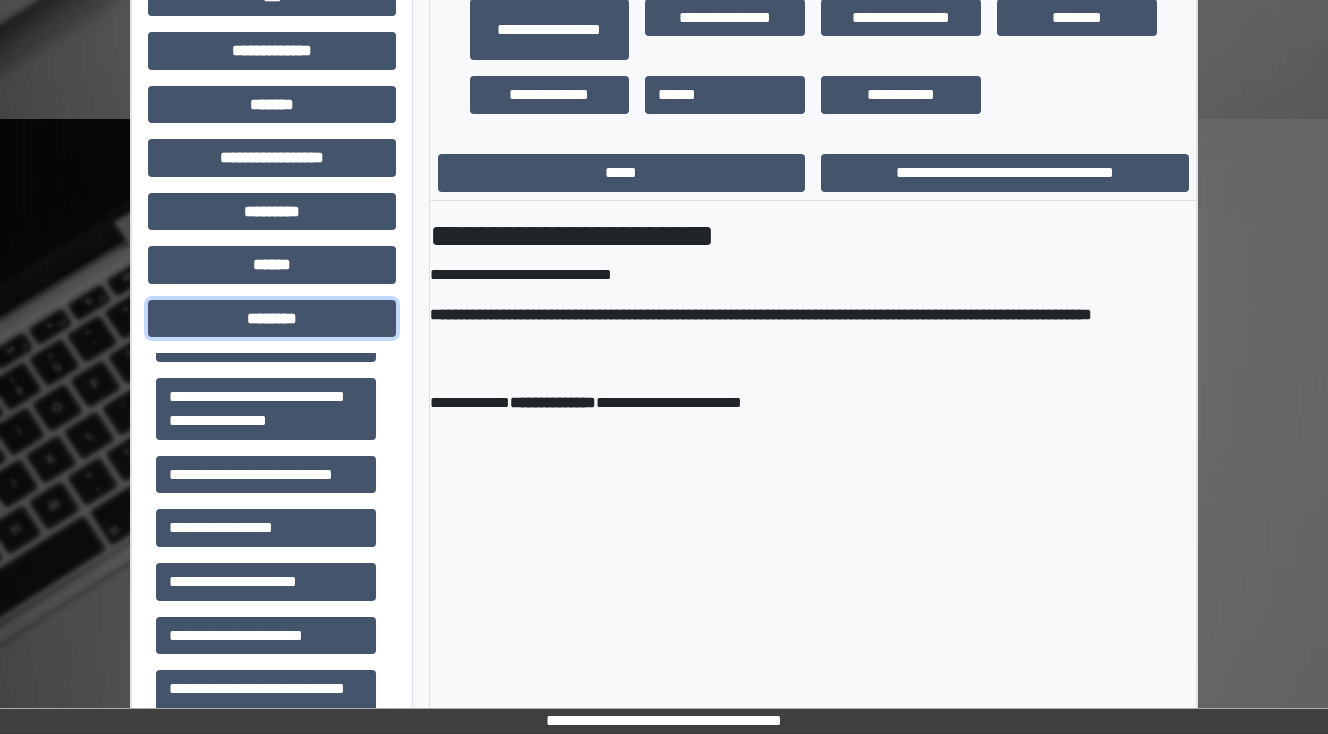 click on "********" at bounding box center [272, 319] 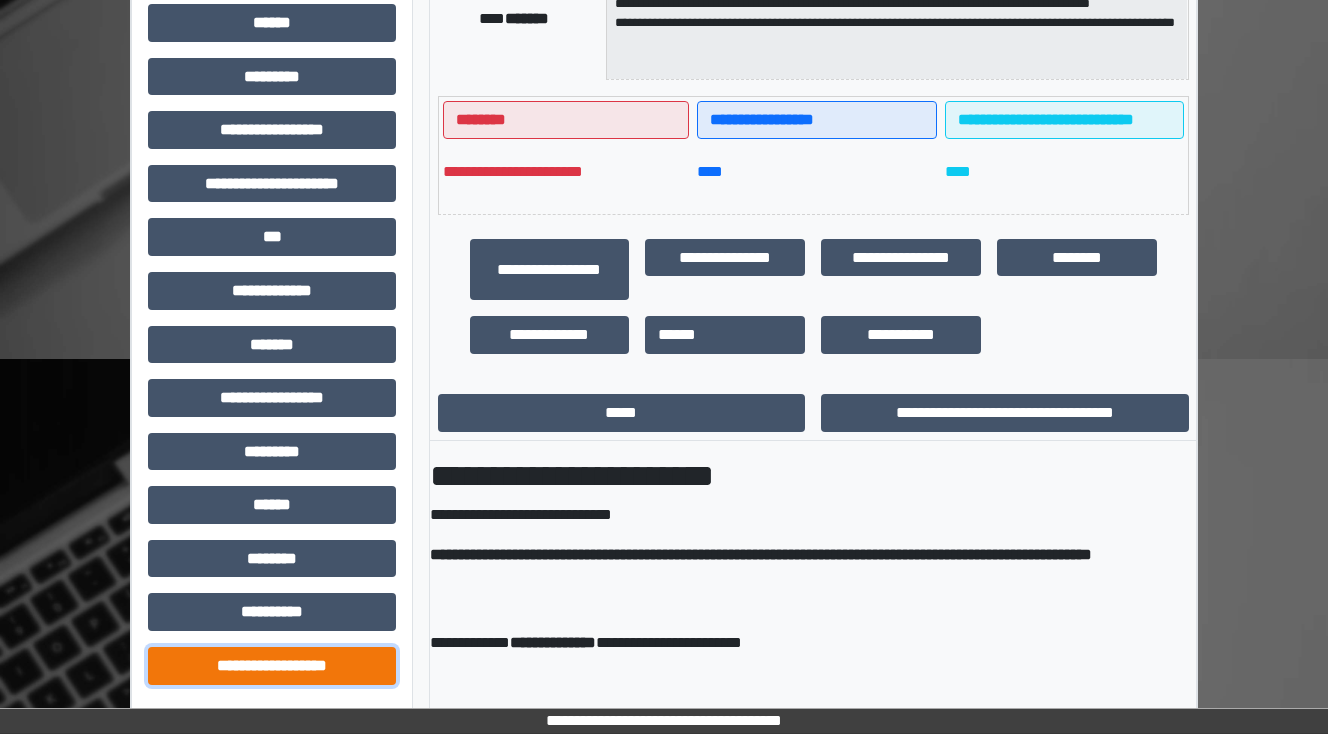 click on "**********" at bounding box center [272, 666] 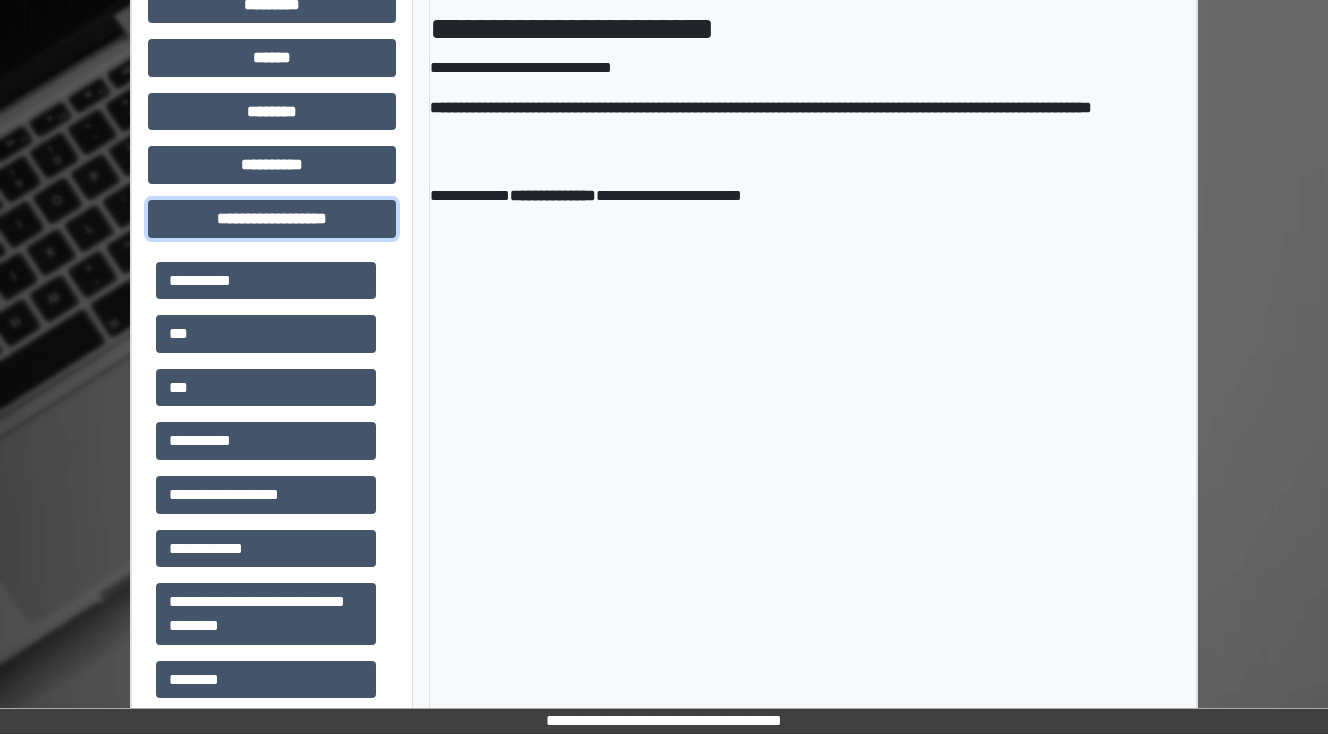 scroll, scrollTop: 912, scrollLeft: 0, axis: vertical 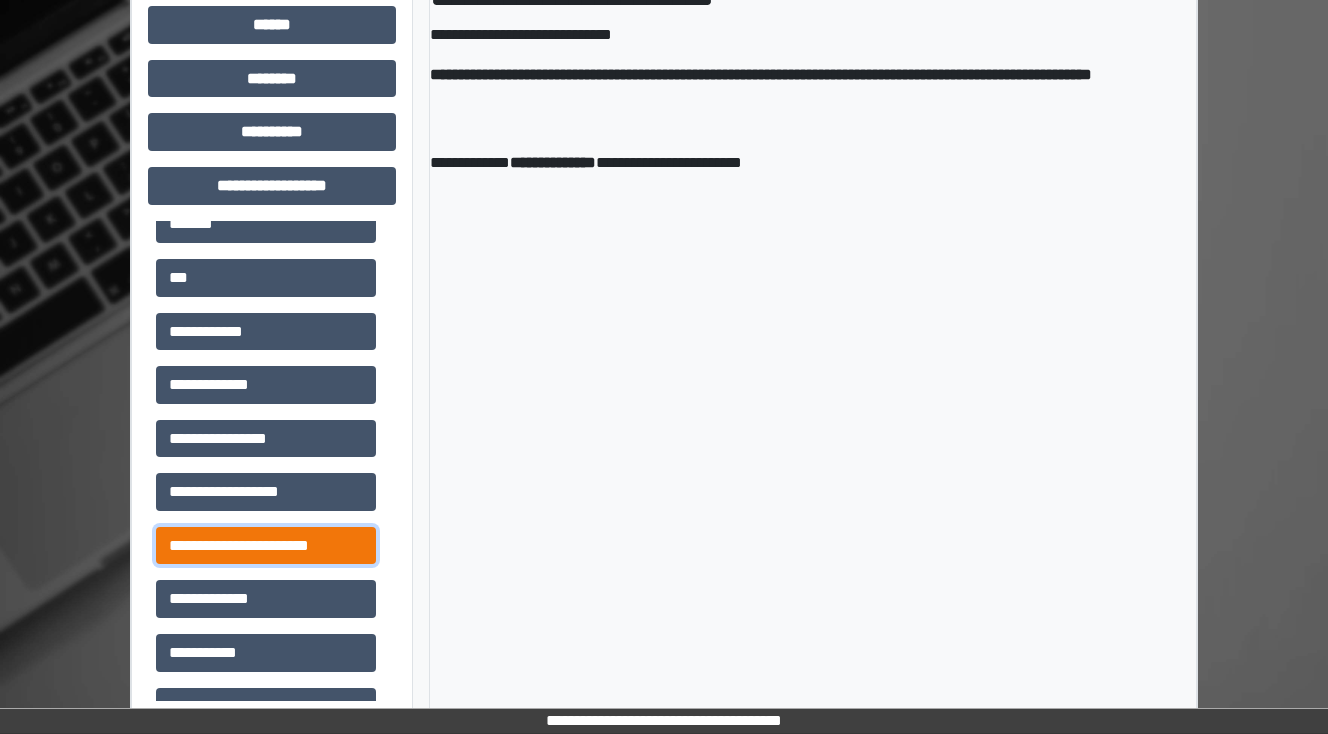 click on "**********" at bounding box center (266, 546) 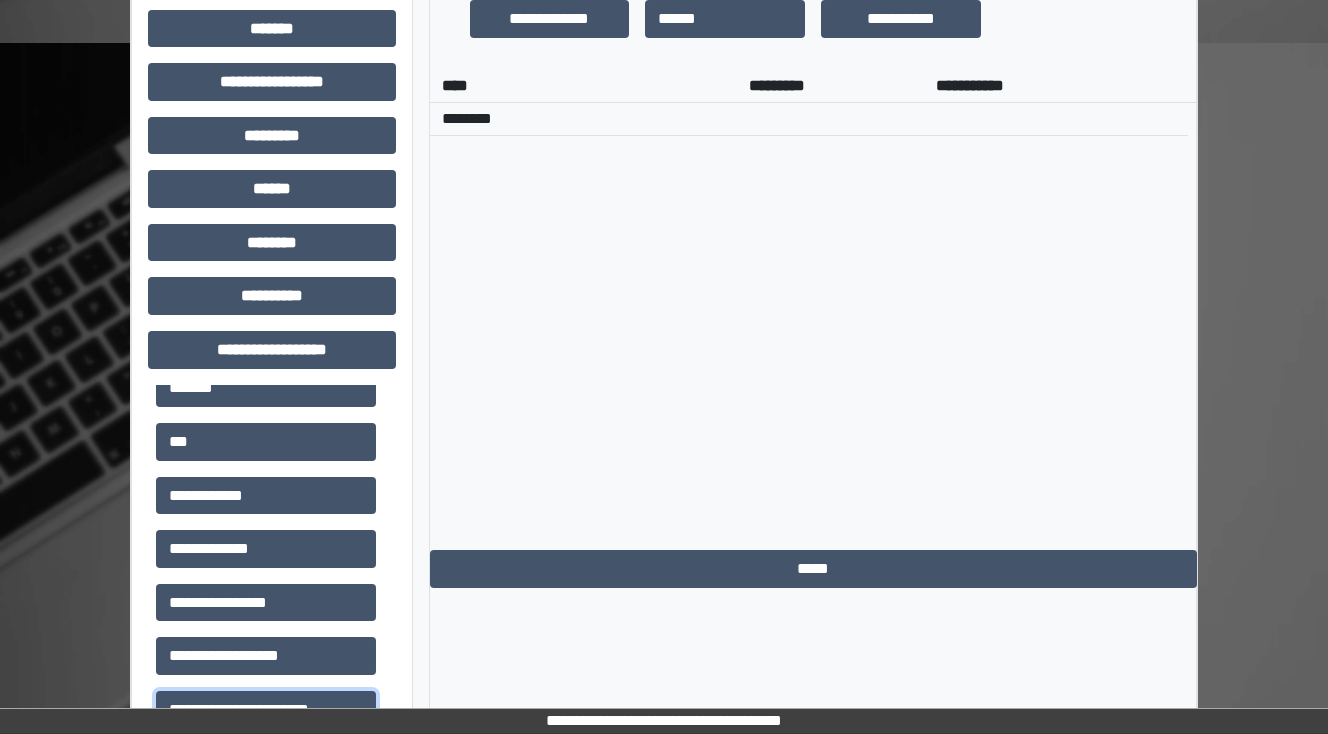 scroll, scrollTop: 912, scrollLeft: 0, axis: vertical 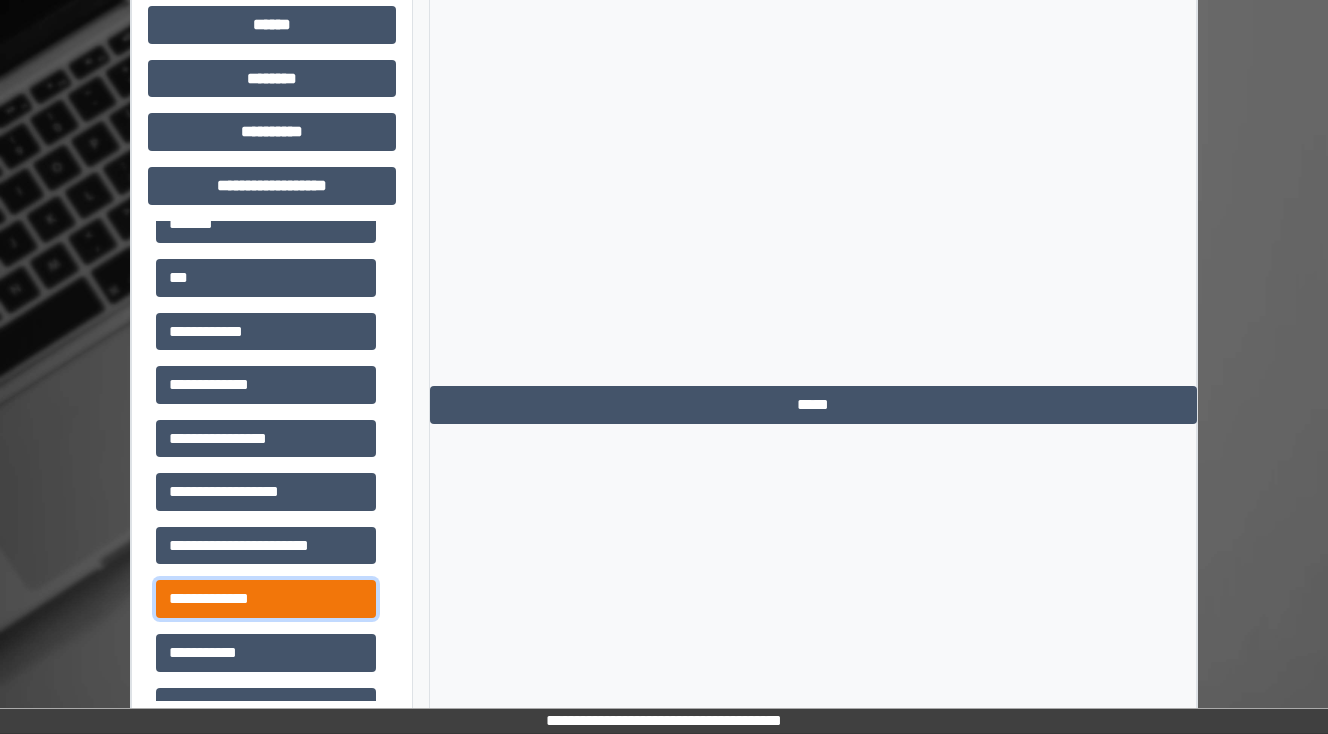 click on "**********" at bounding box center [266, 599] 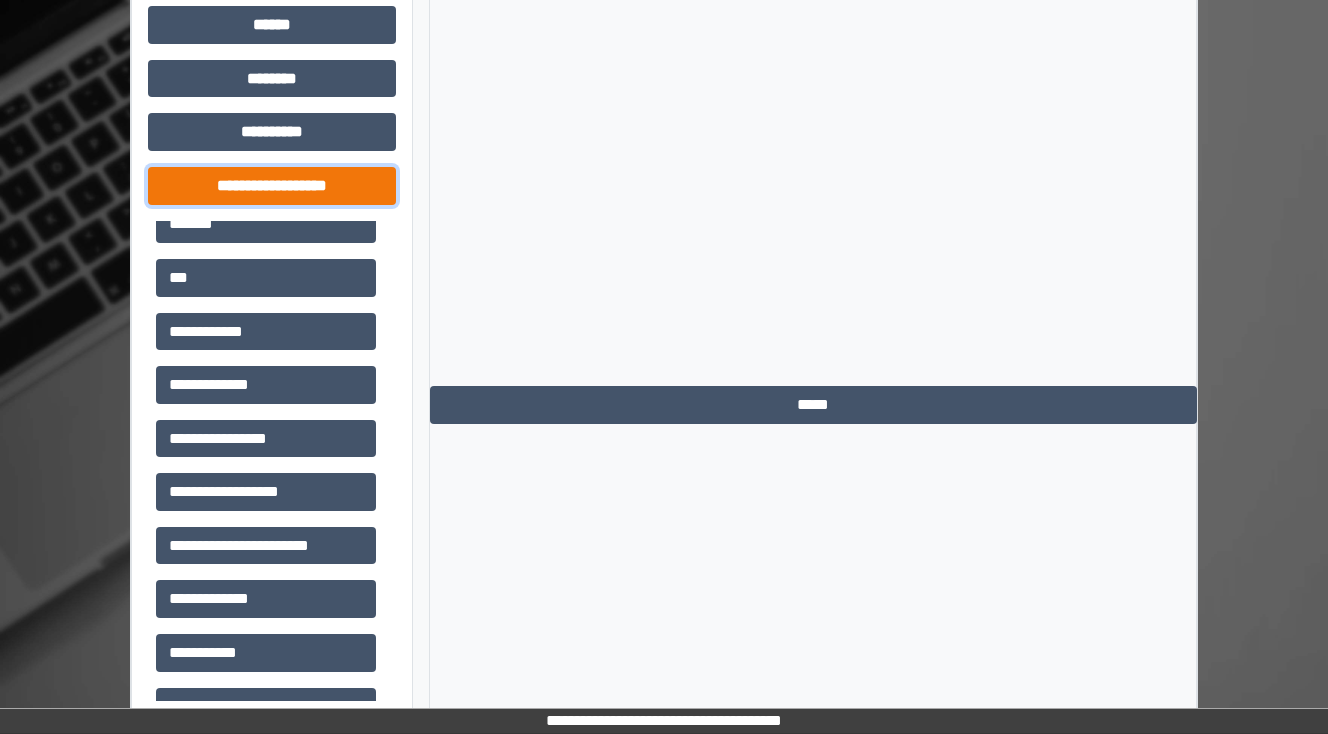 click on "**********" at bounding box center (272, 186) 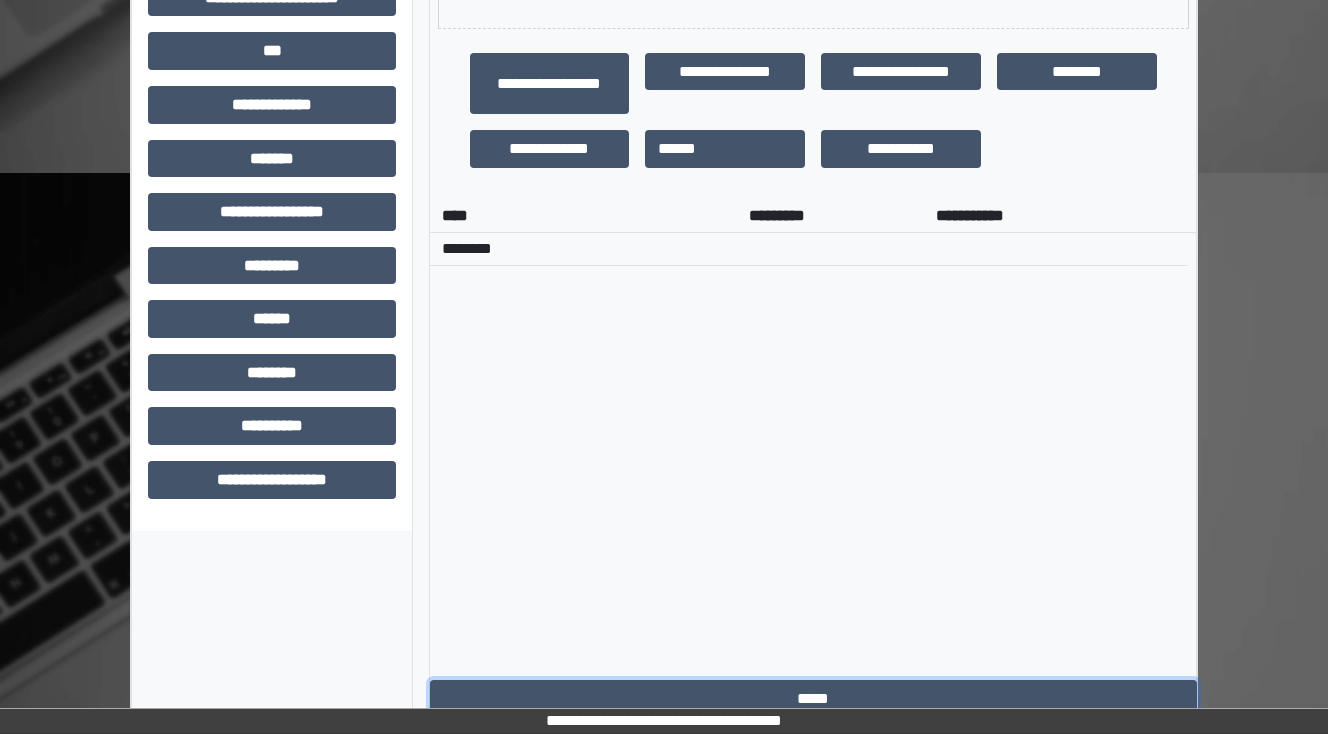 click on "*****" at bounding box center [813, 699] 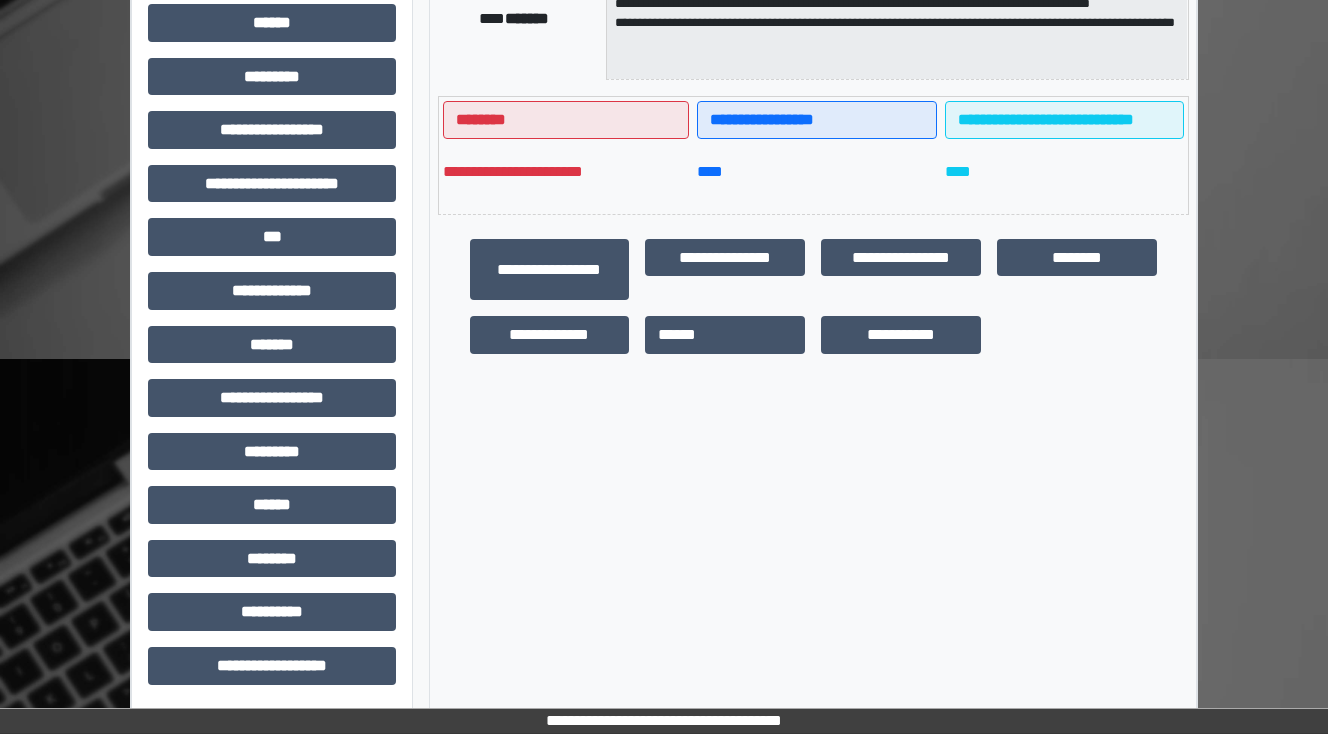 scroll, scrollTop: 32, scrollLeft: 0, axis: vertical 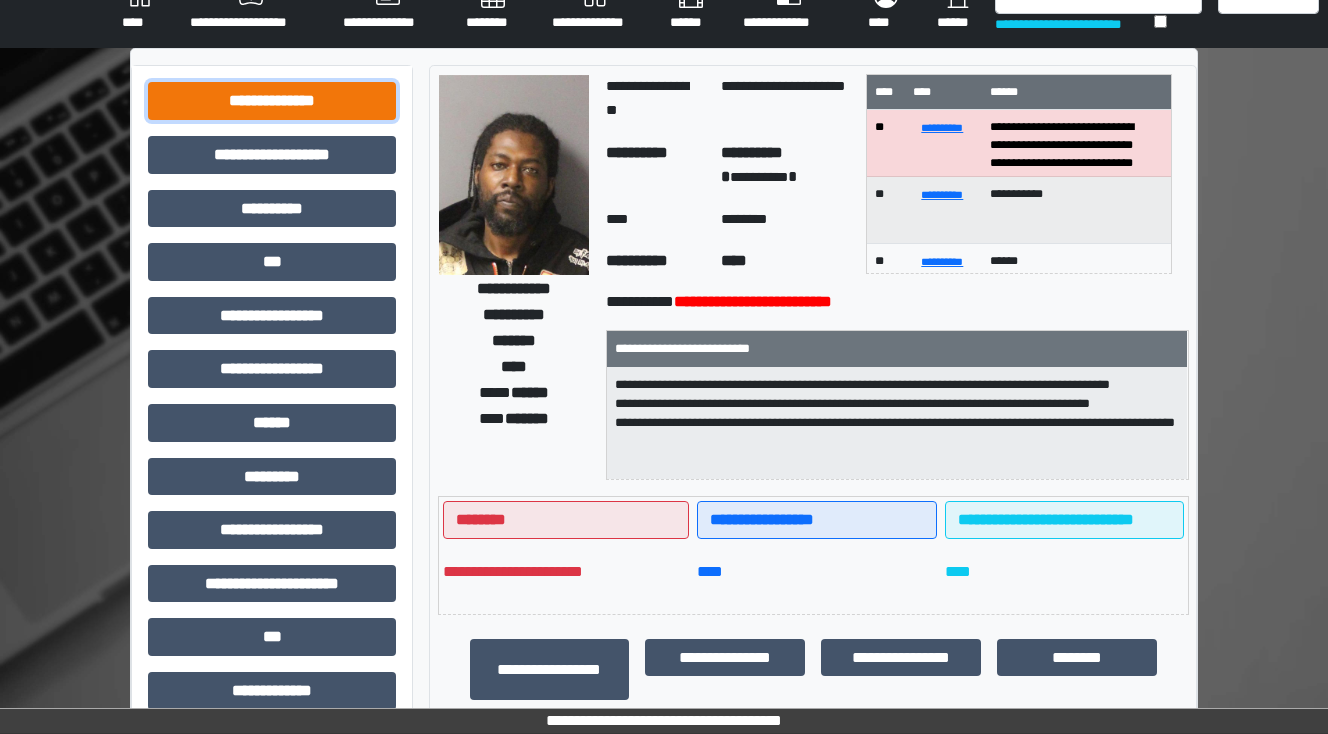 click on "**********" at bounding box center (272, 101) 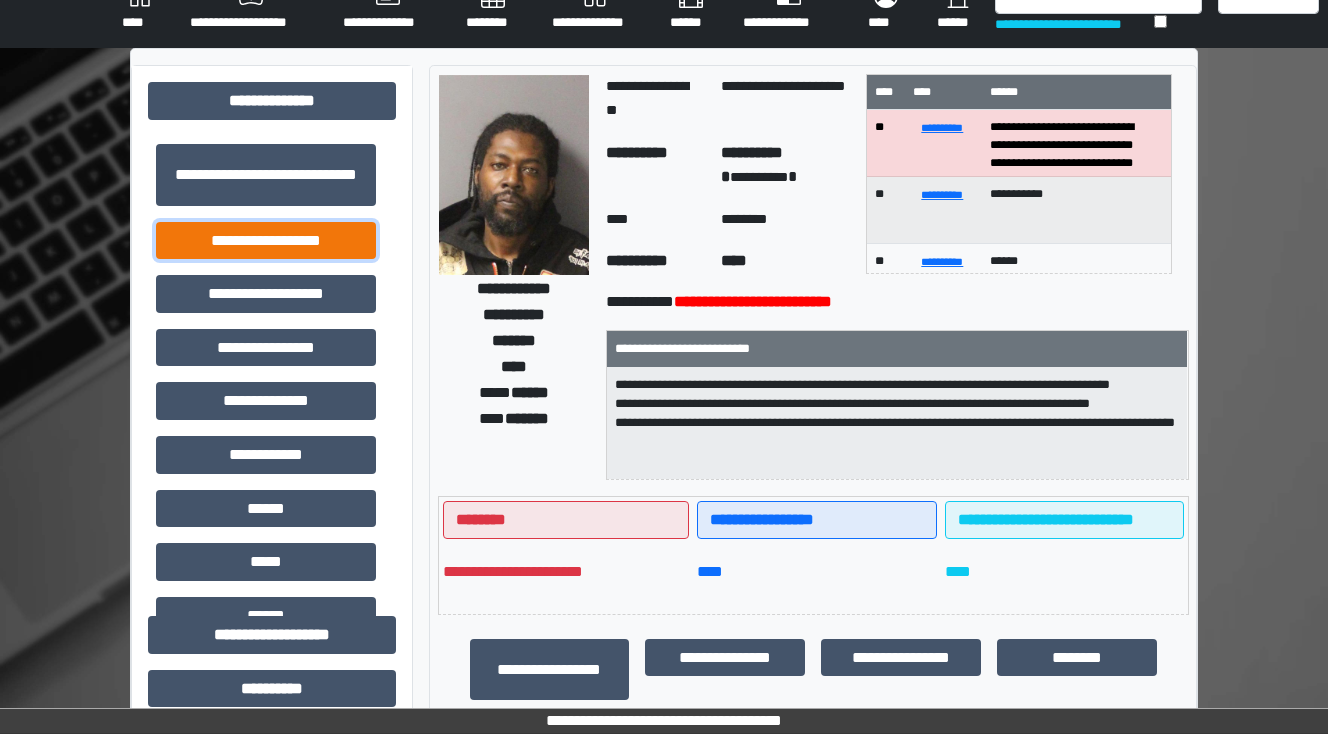 click on "**********" at bounding box center [266, 241] 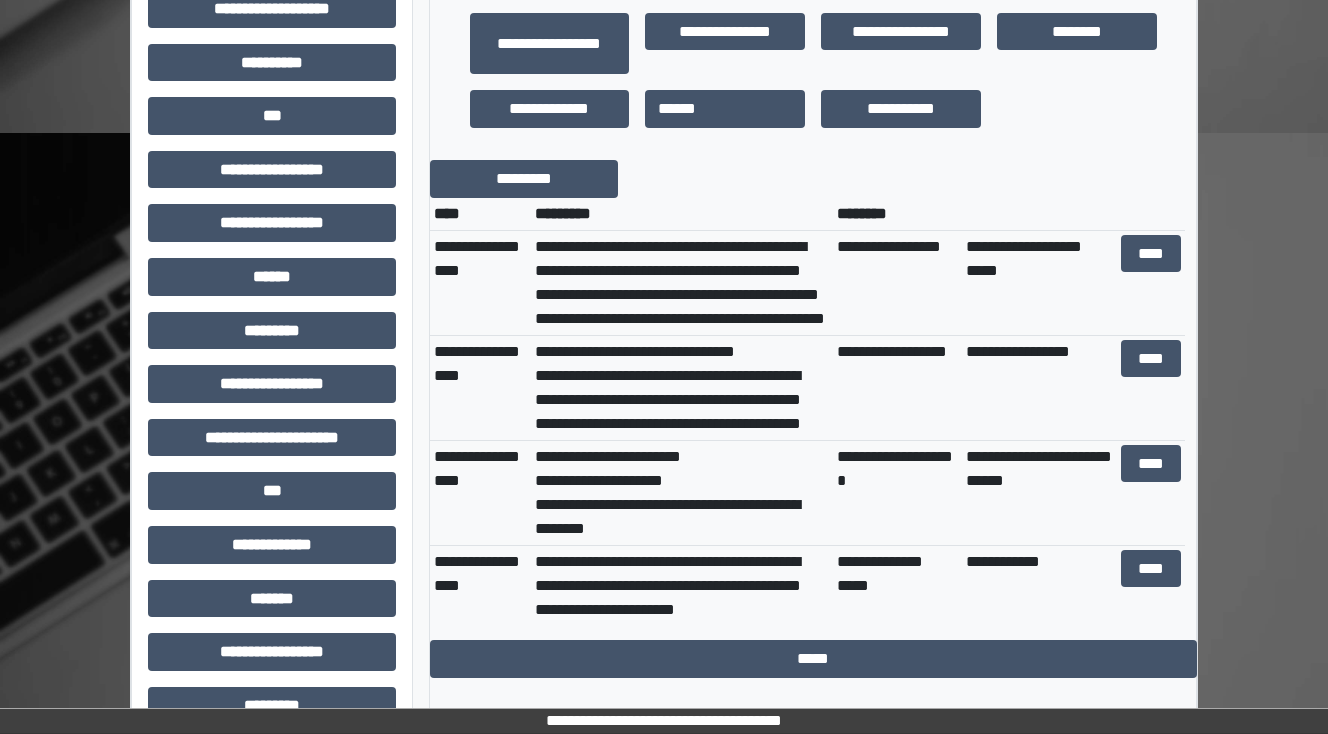 scroll, scrollTop: 672, scrollLeft: 0, axis: vertical 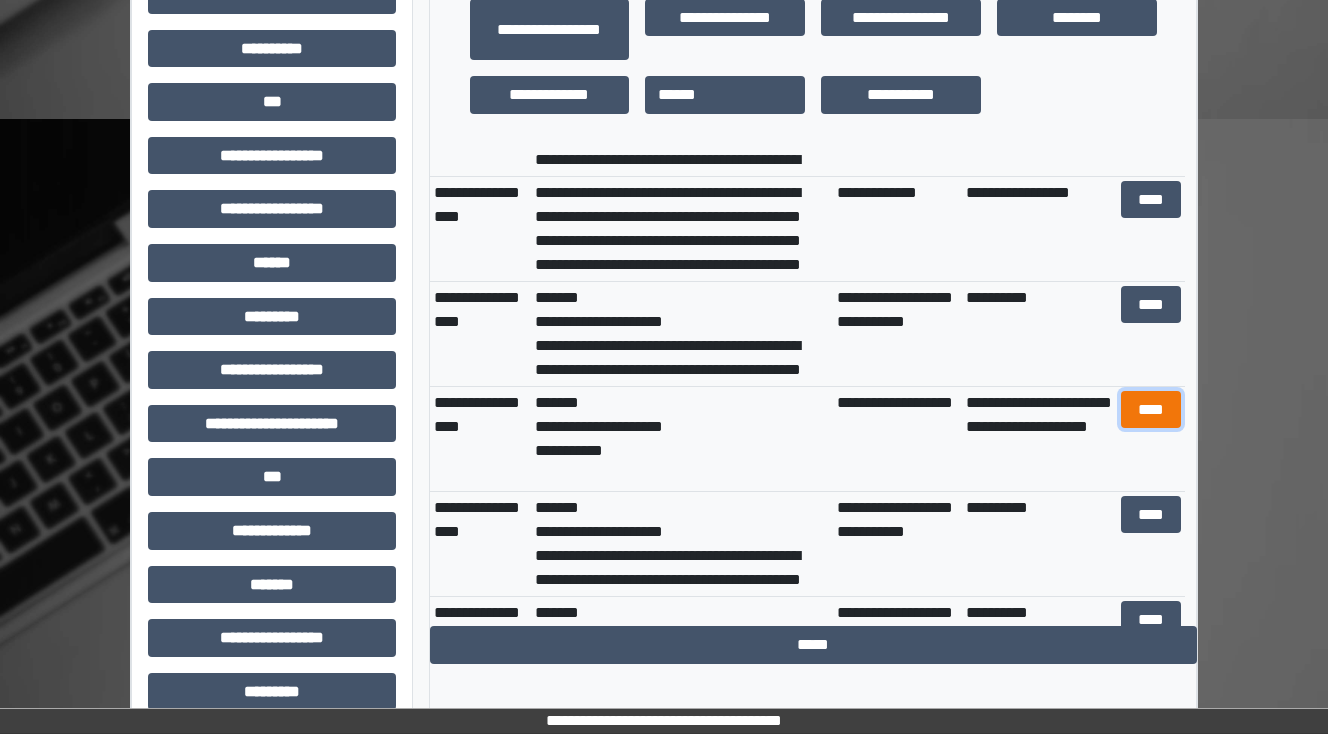 click on "****" at bounding box center [1150, 410] 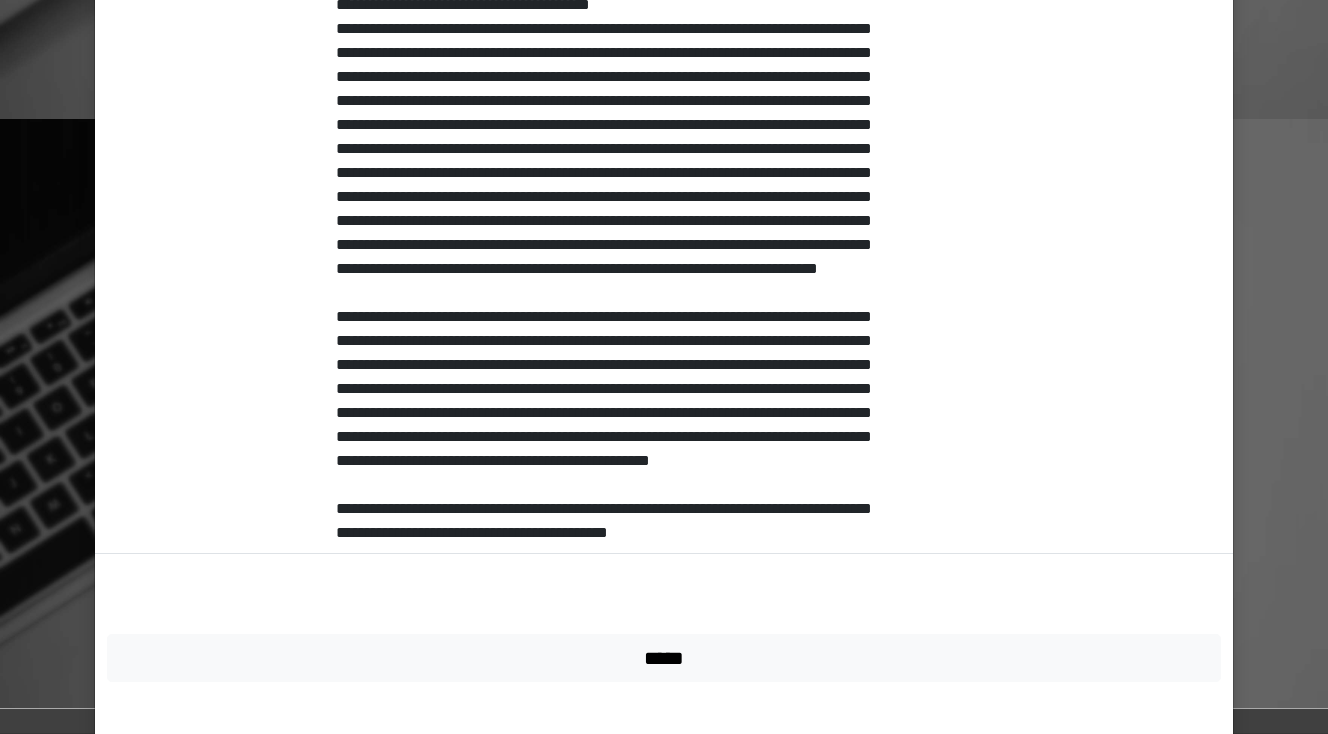 scroll, scrollTop: 379, scrollLeft: 0, axis: vertical 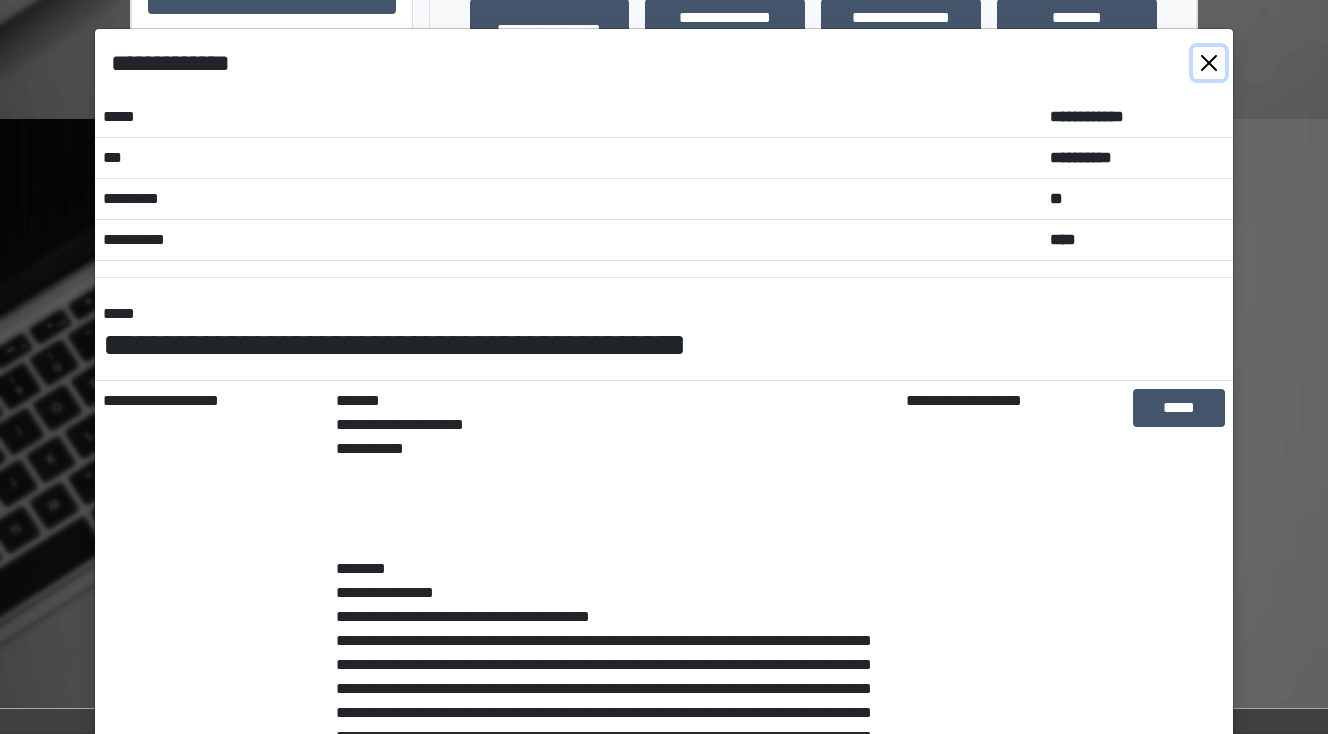 click at bounding box center (1209, 63) 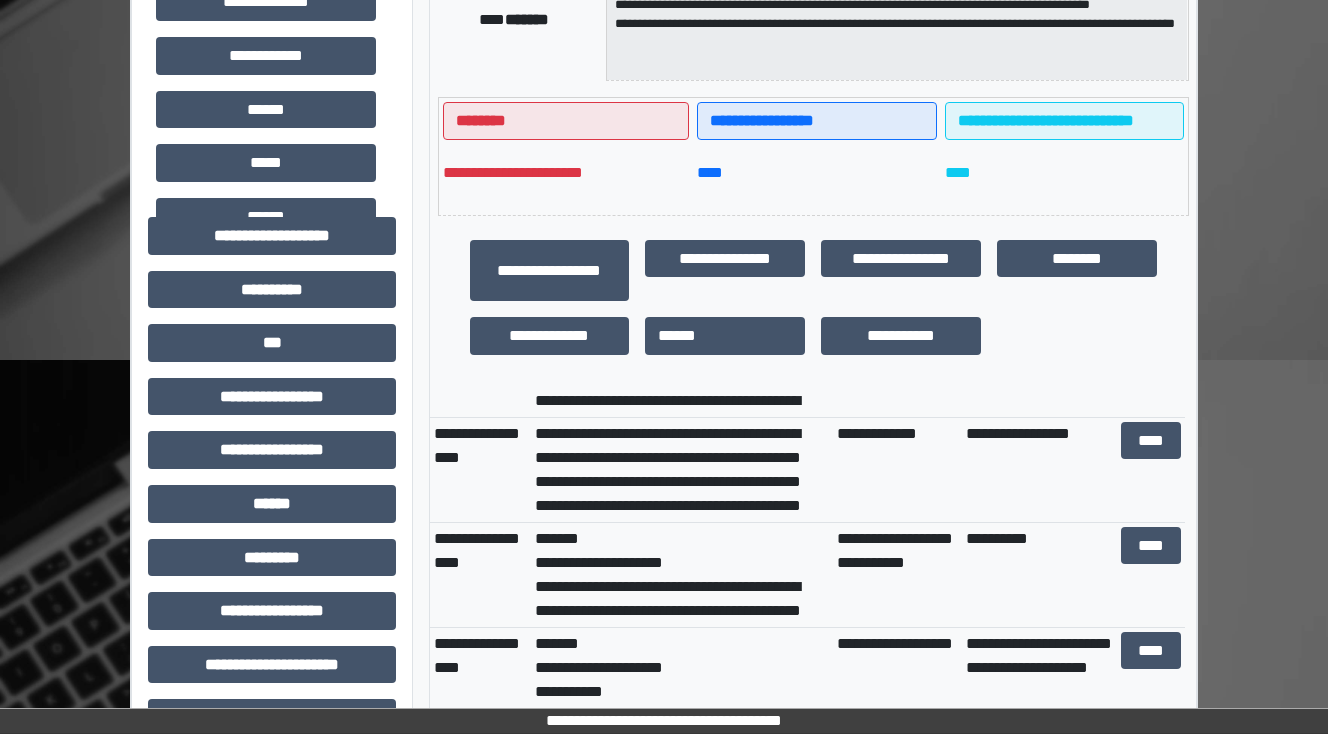 scroll, scrollTop: 432, scrollLeft: 0, axis: vertical 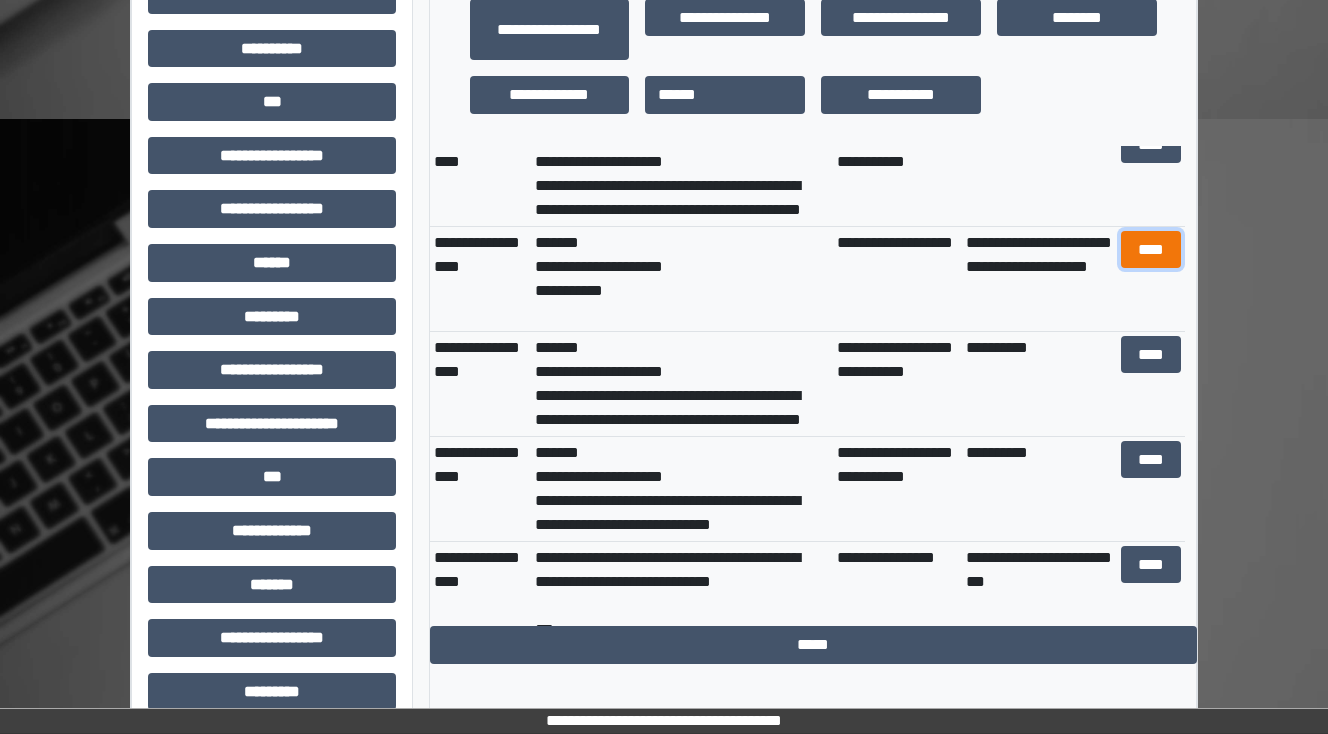 click on "****" at bounding box center [1150, 250] 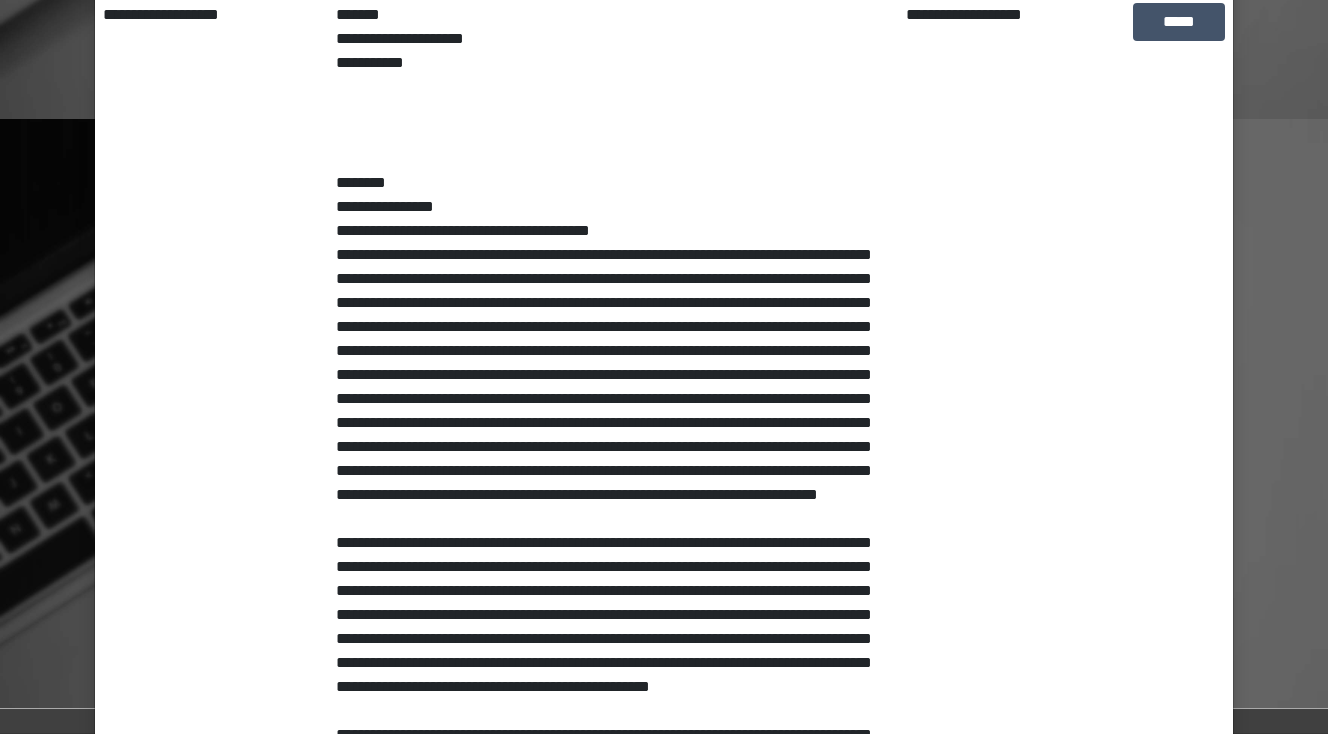 scroll, scrollTop: 480, scrollLeft: 0, axis: vertical 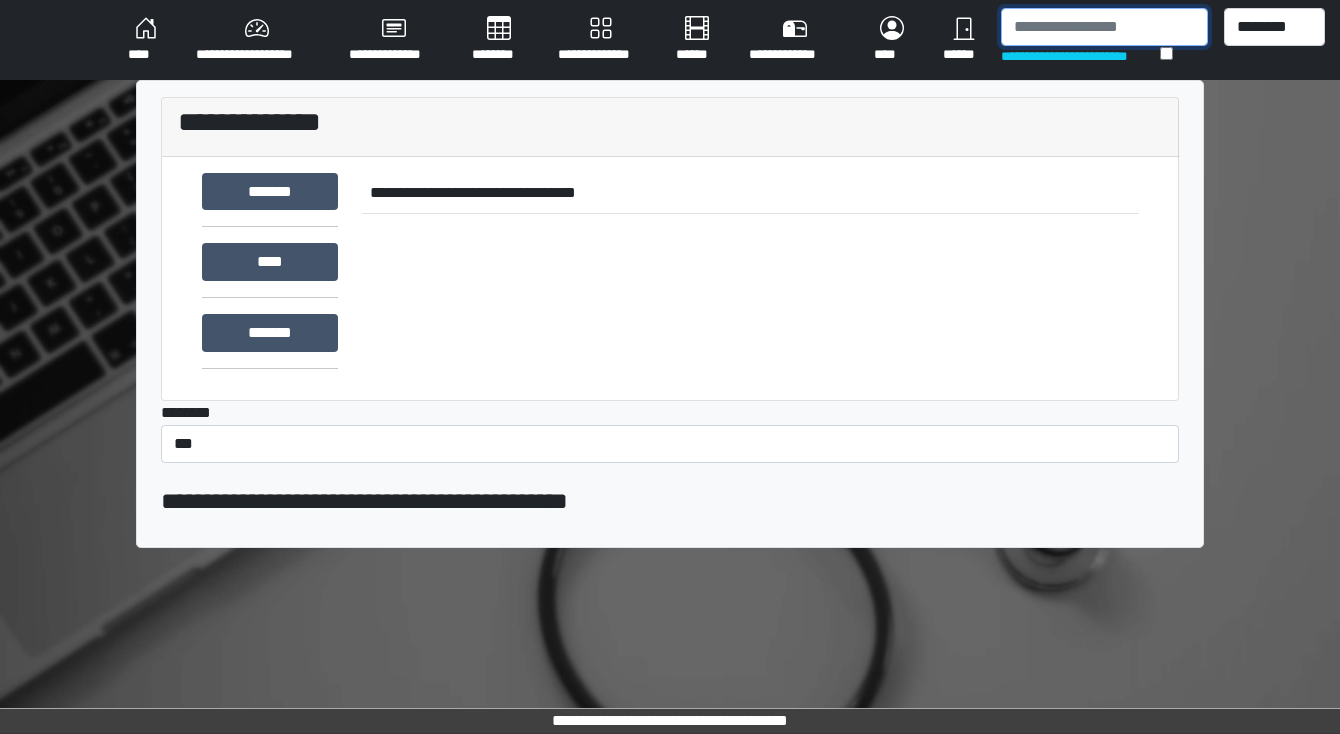 click at bounding box center [1104, 27] 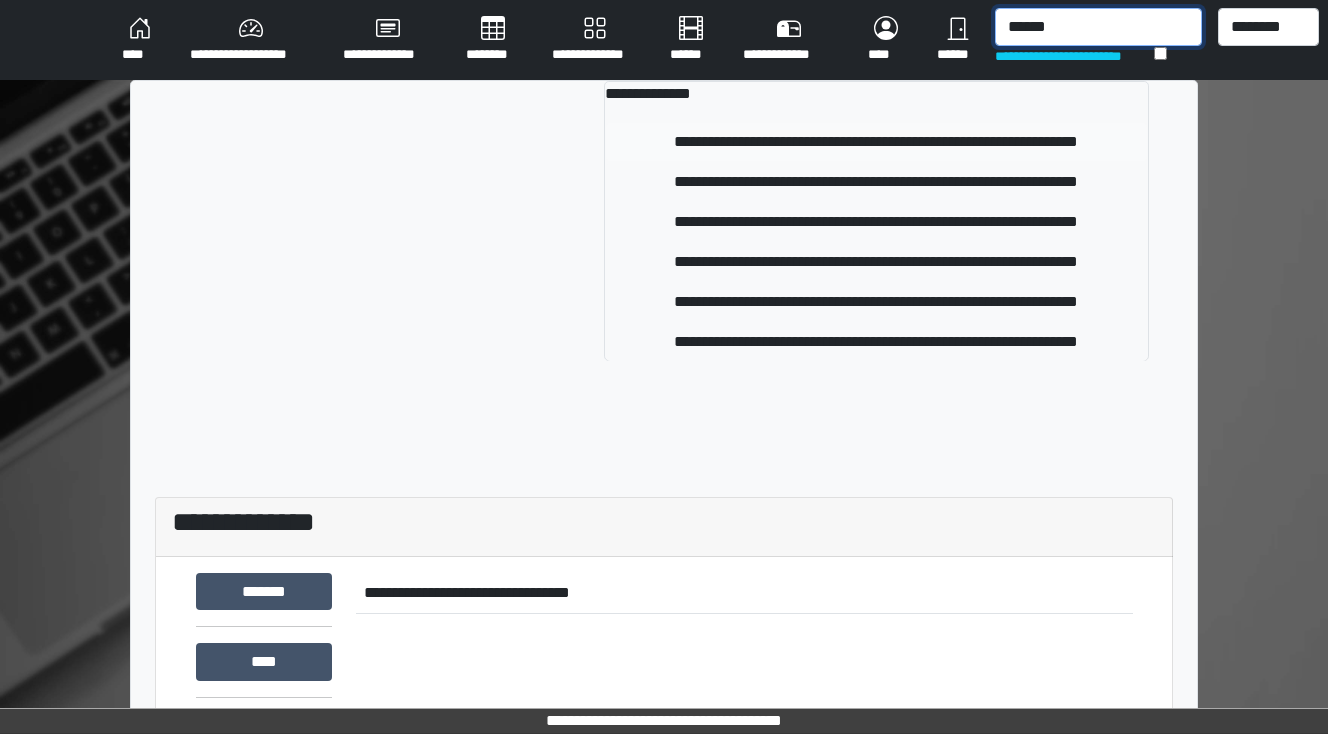 type on "******" 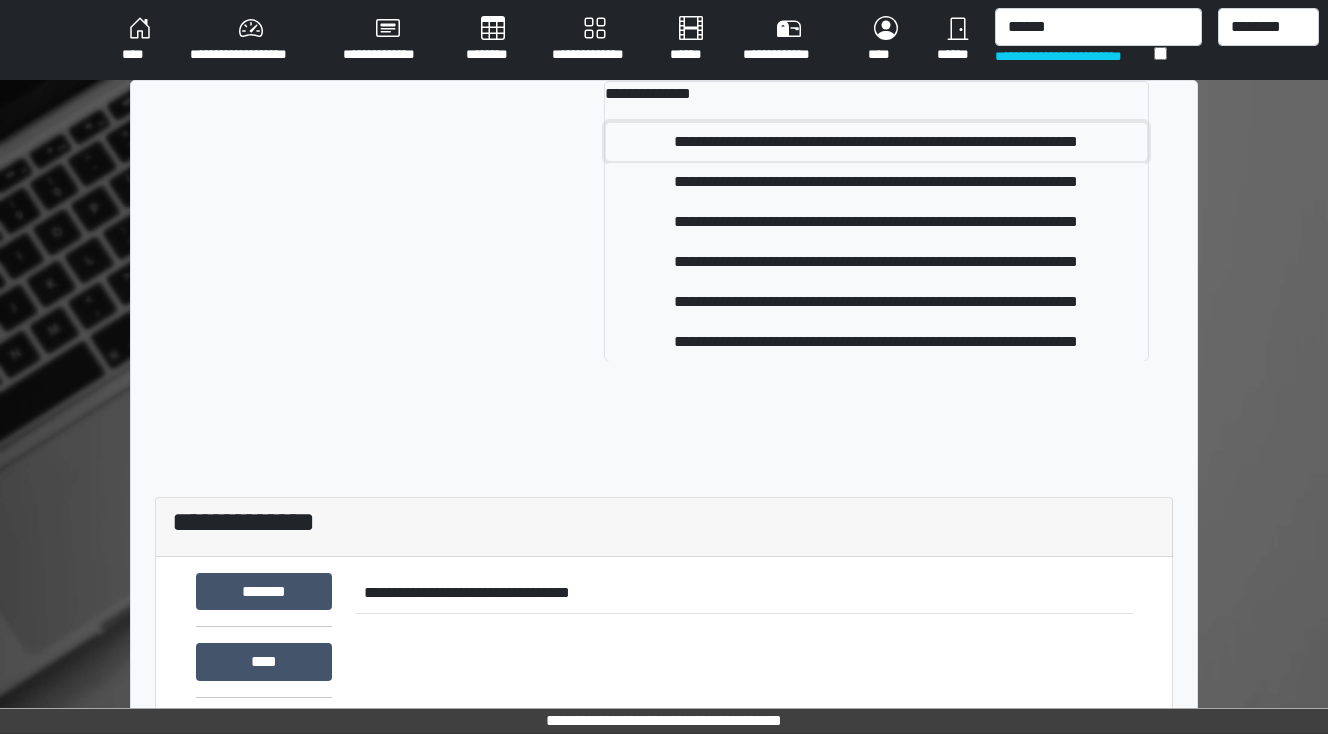 click on "**********" at bounding box center [877, 142] 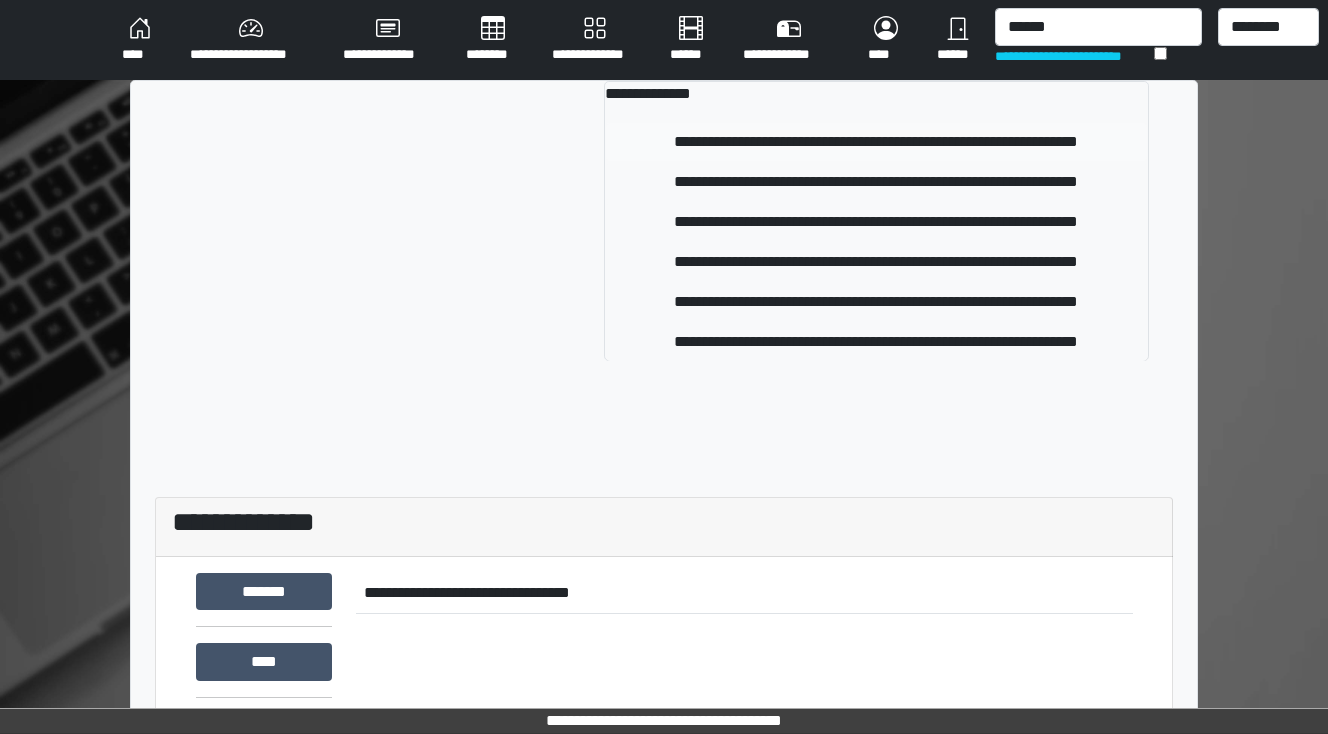 type 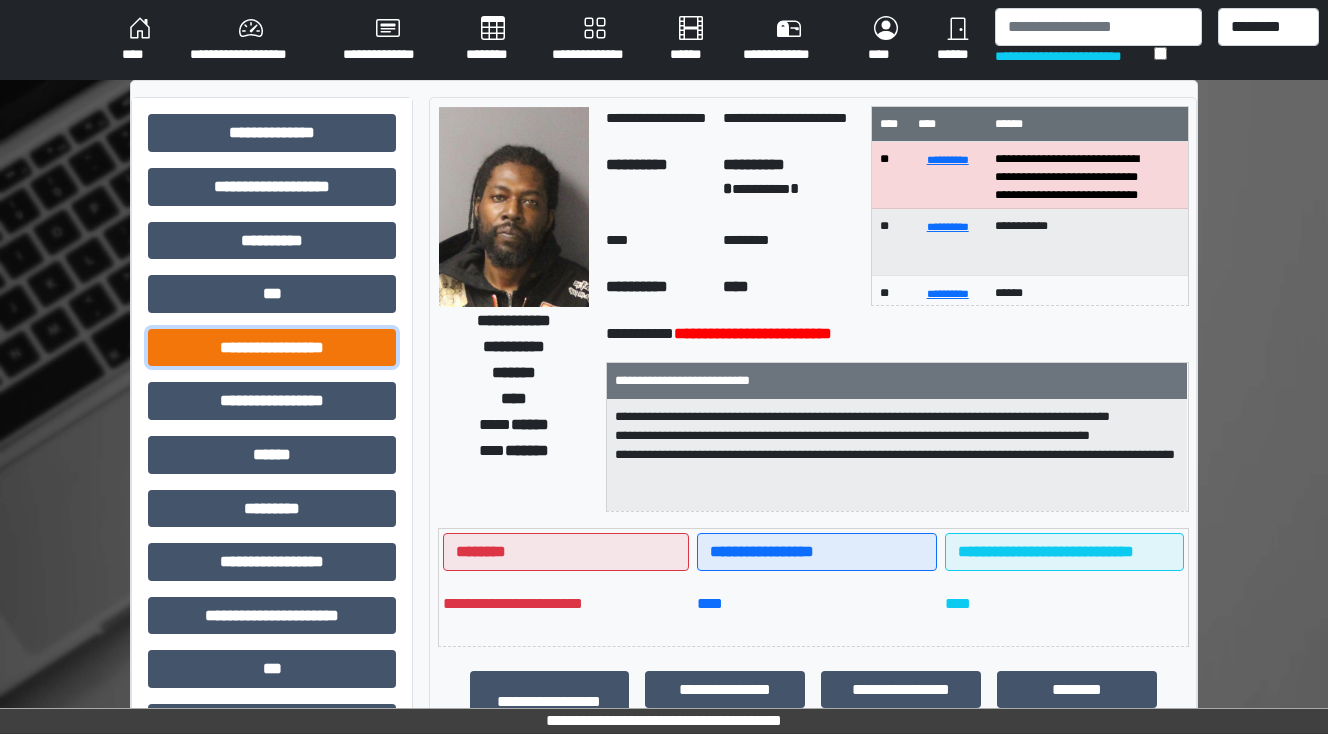 click on "**********" at bounding box center (272, 348) 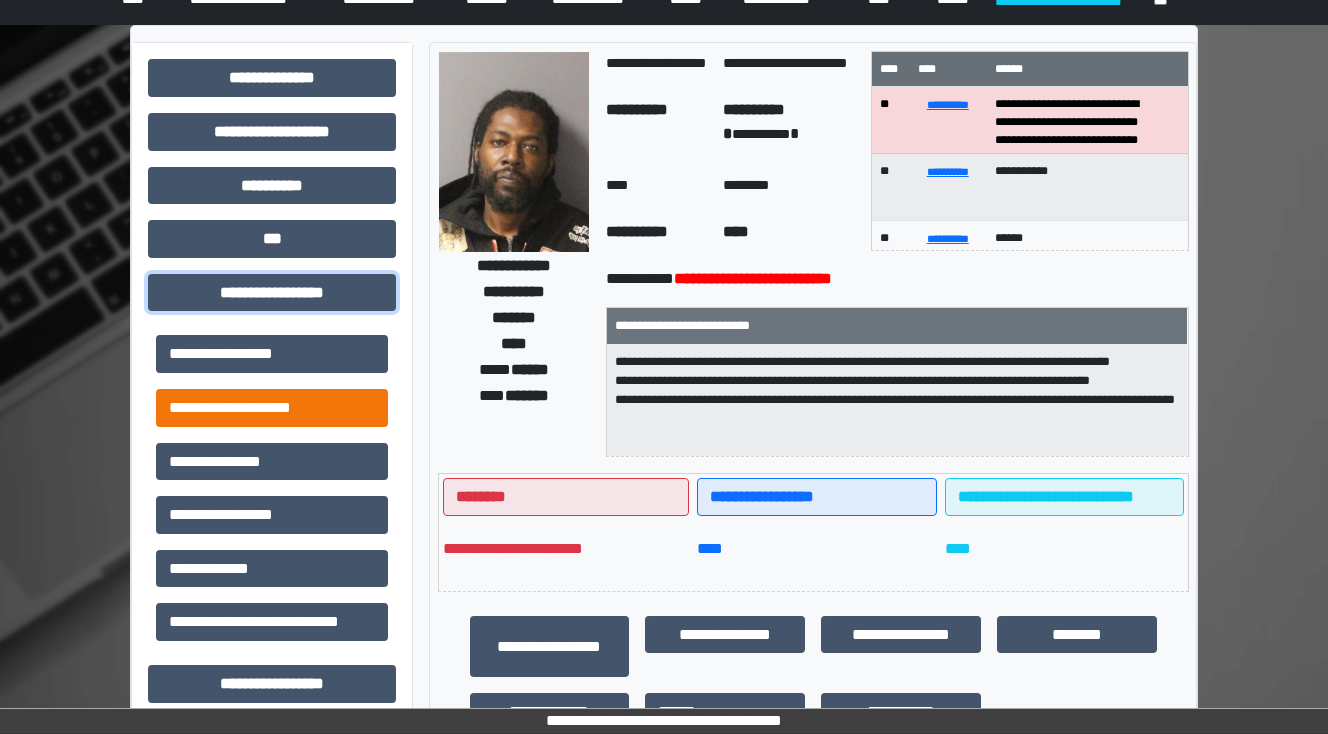 scroll, scrollTop: 80, scrollLeft: 0, axis: vertical 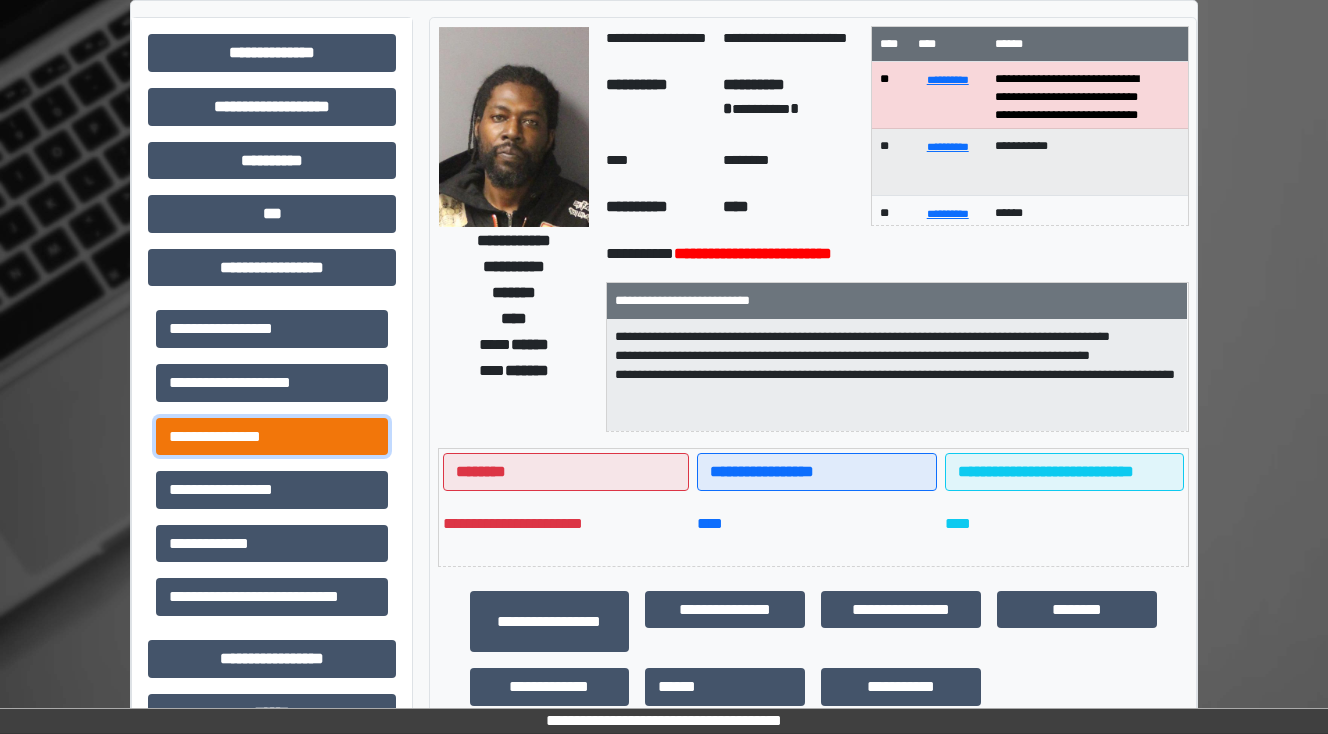 click on "**********" at bounding box center (272, 437) 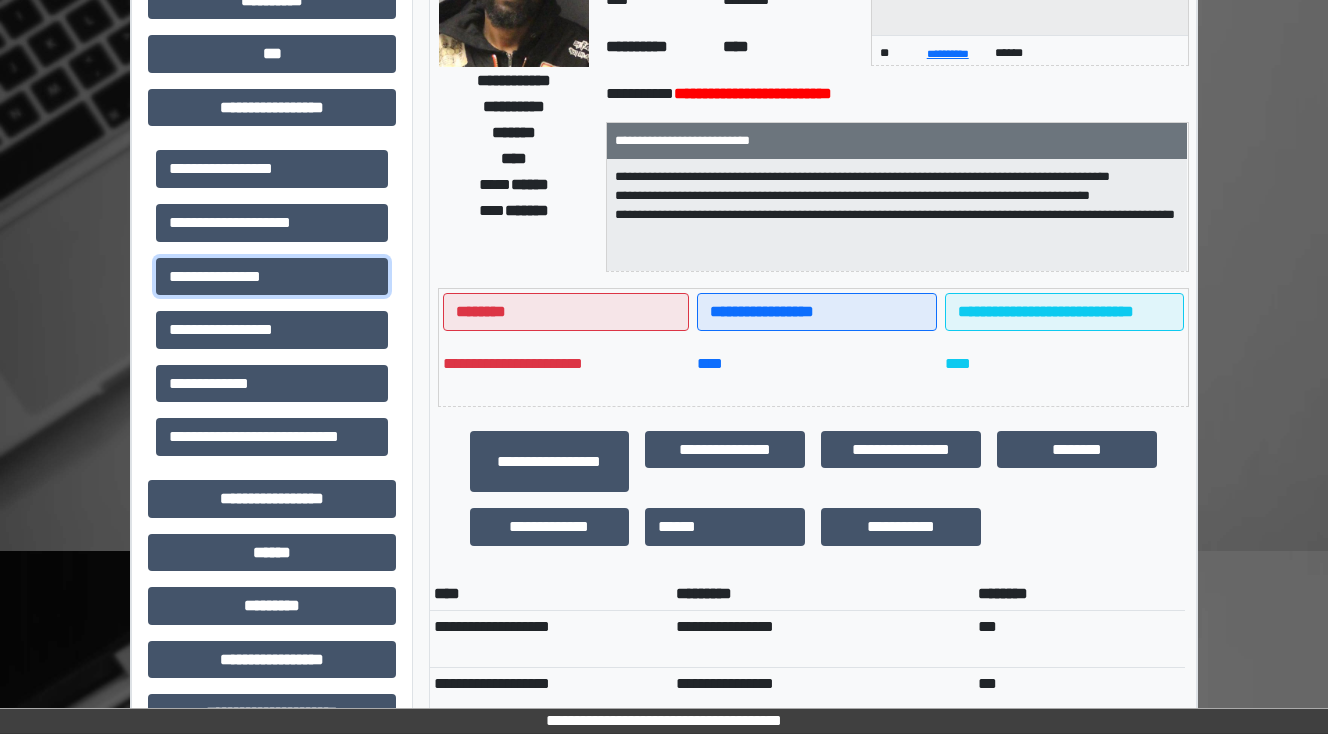 scroll, scrollTop: 0, scrollLeft: 0, axis: both 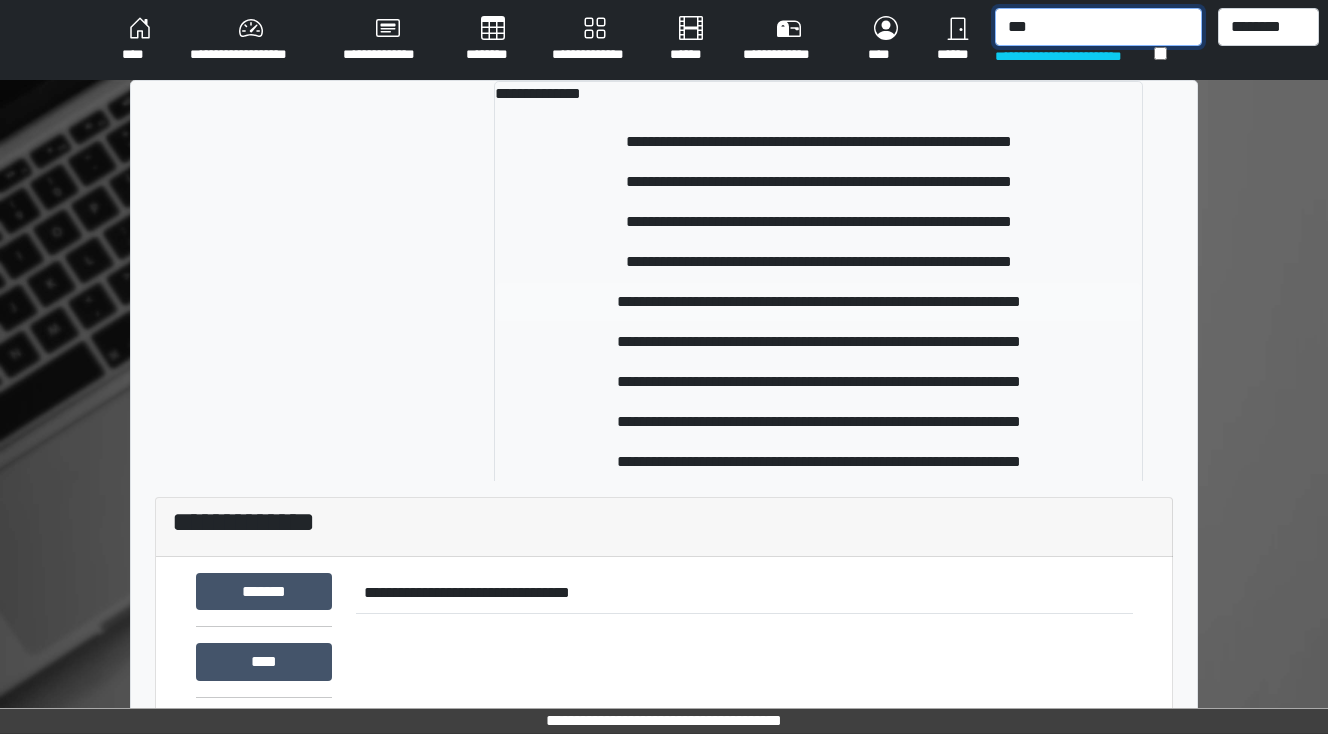 type on "***" 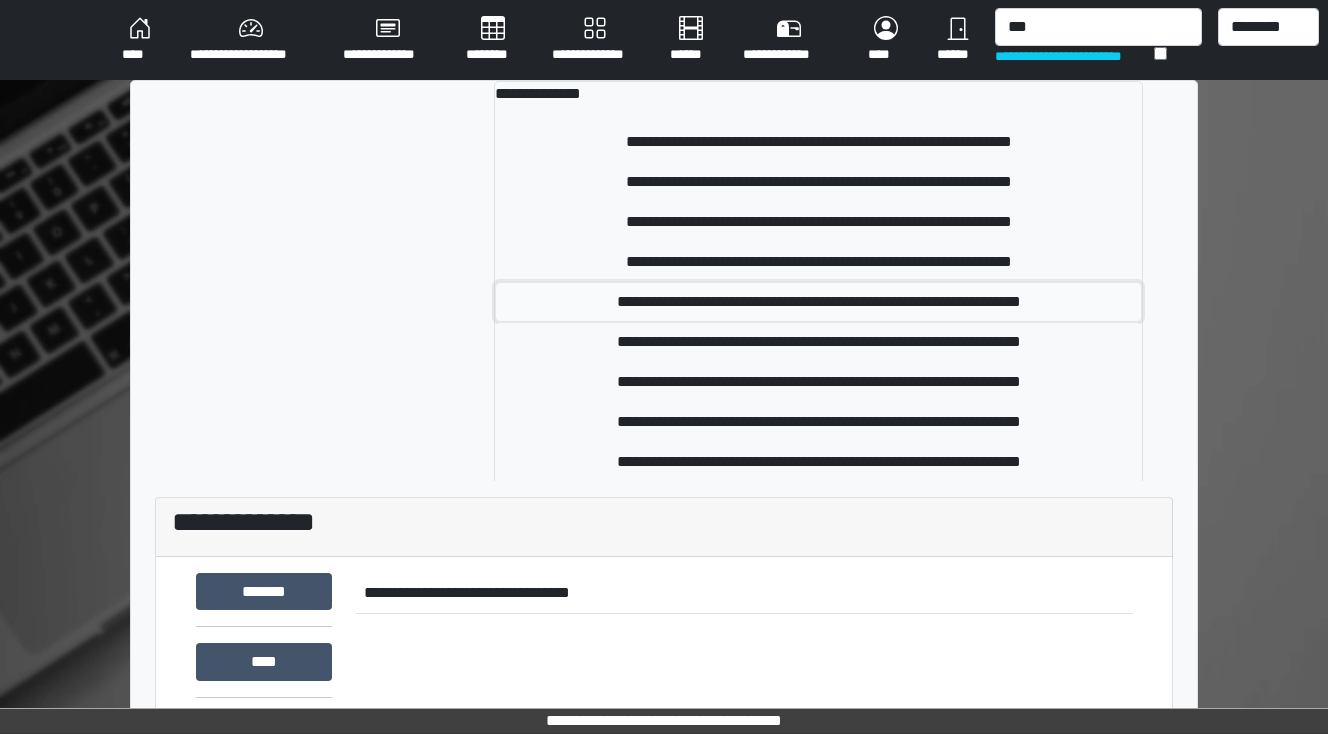 click on "**********" at bounding box center (818, 302) 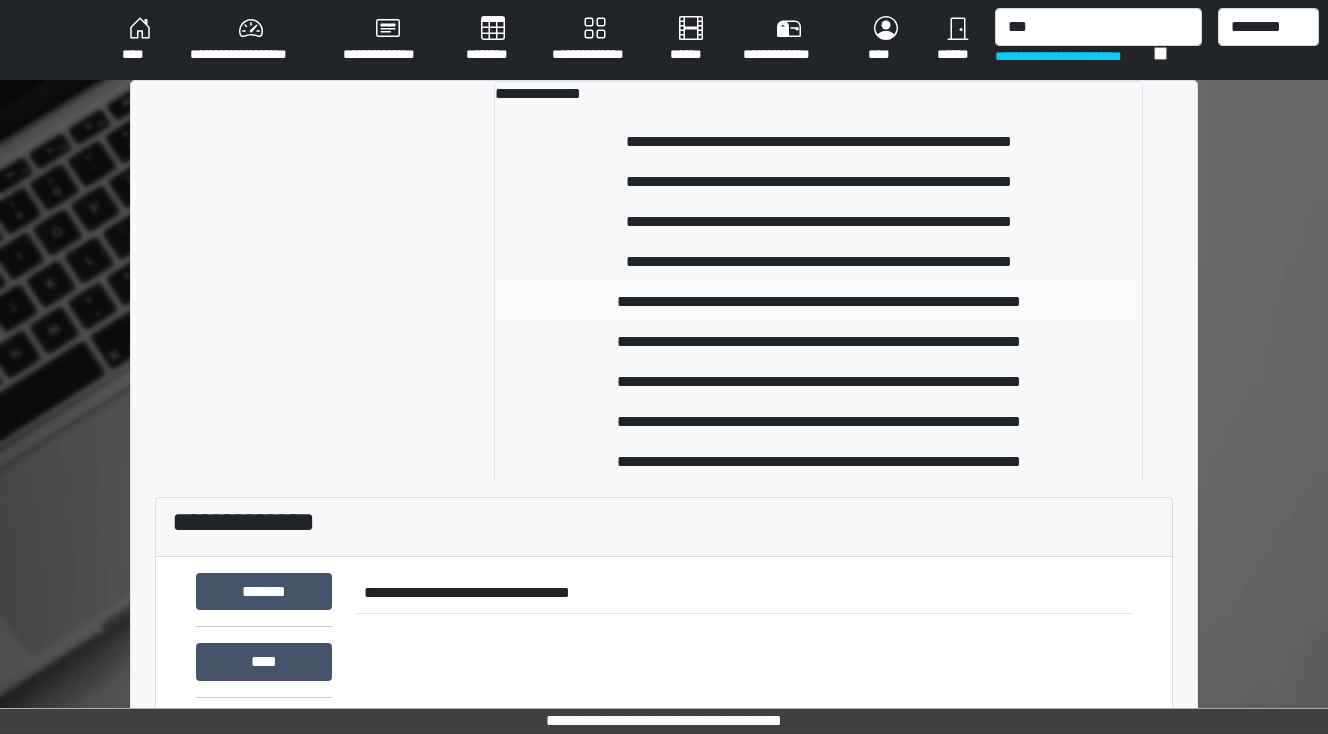 type 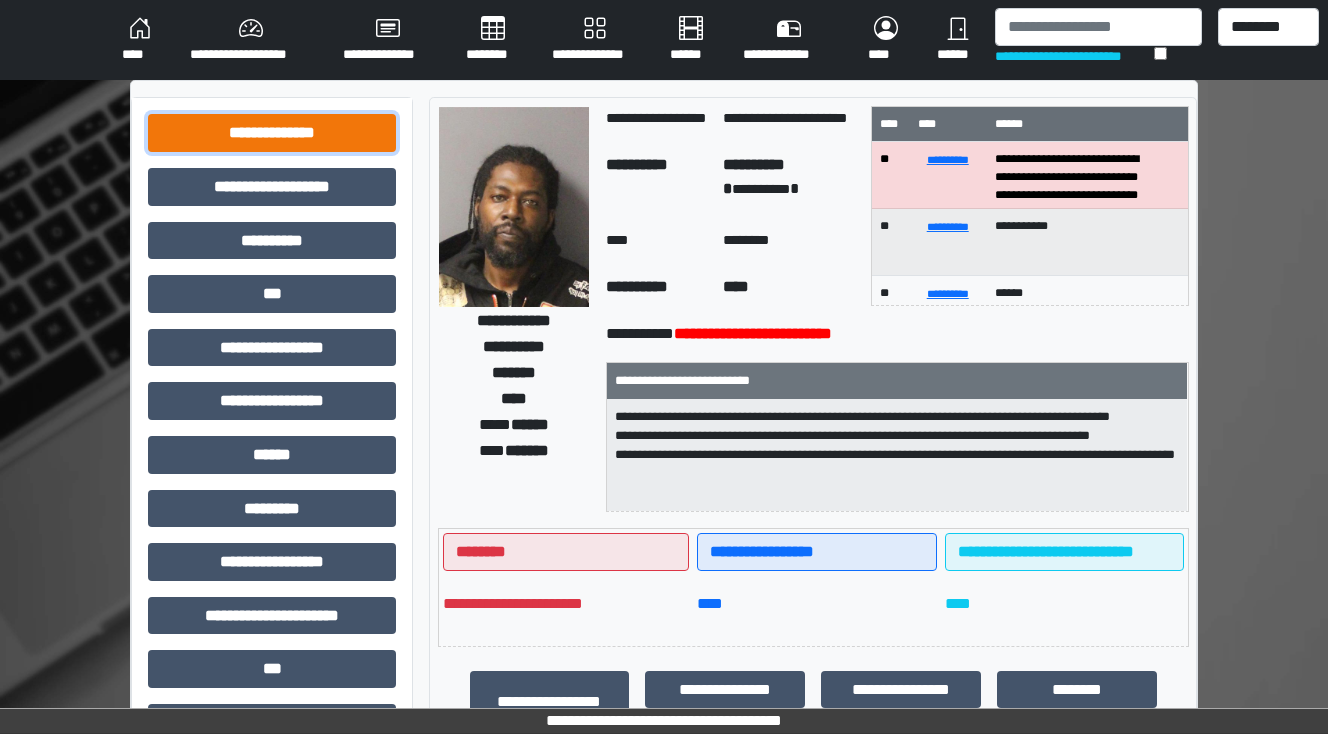 drag, startPoint x: 314, startPoint y: 140, endPoint x: 313, endPoint y: 151, distance: 11.045361 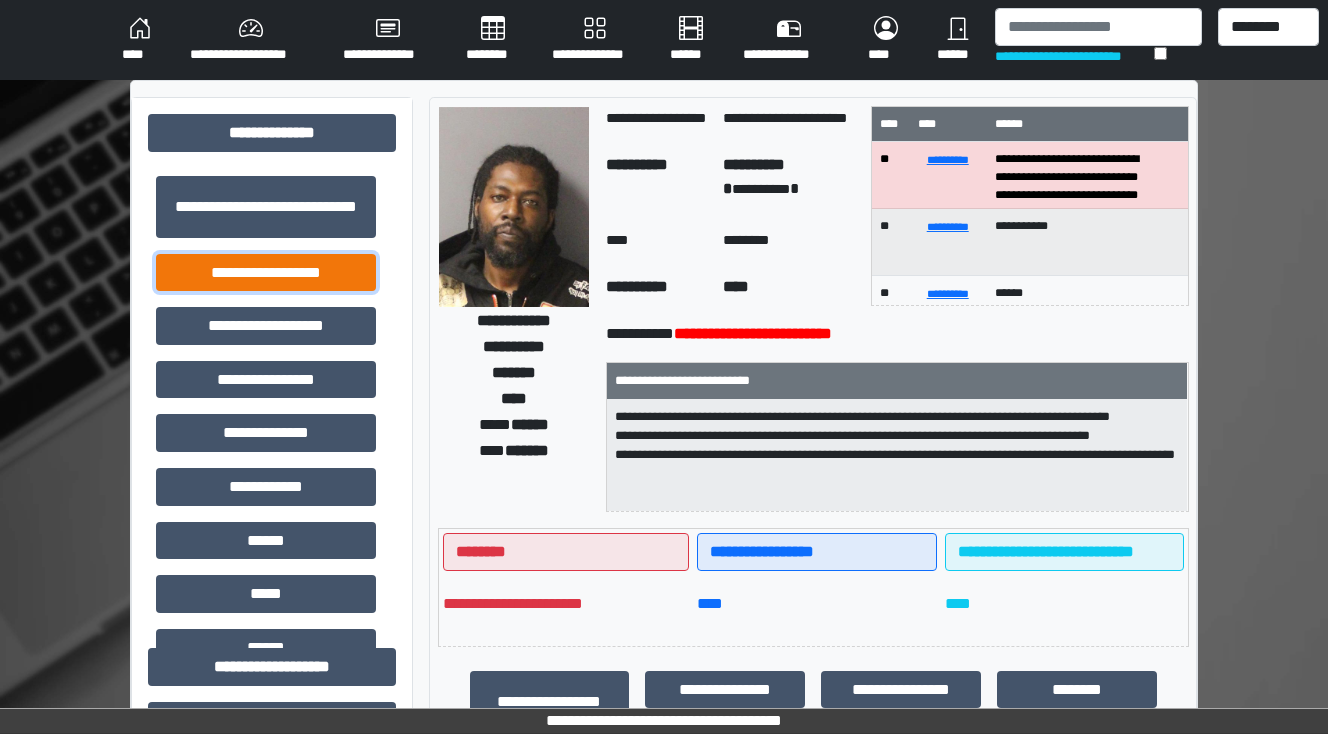 click on "**********" at bounding box center [266, 273] 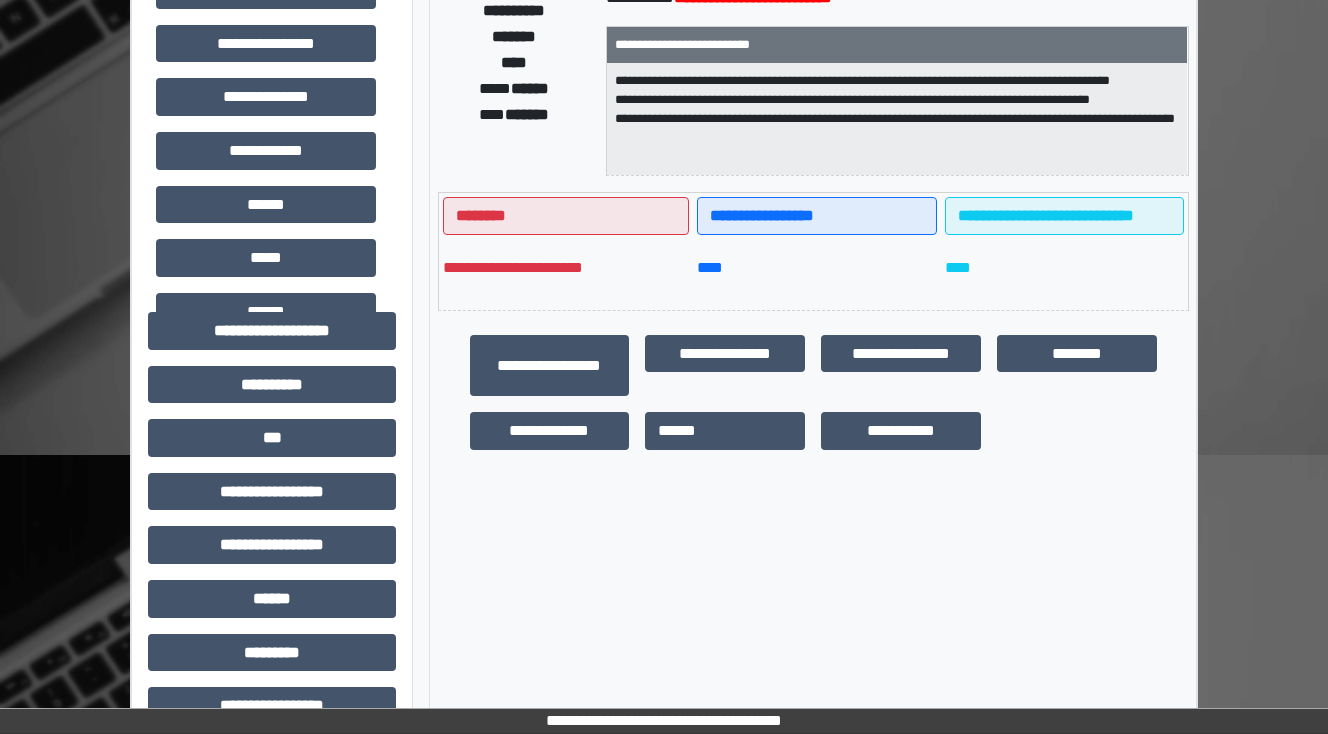 scroll, scrollTop: 400, scrollLeft: 0, axis: vertical 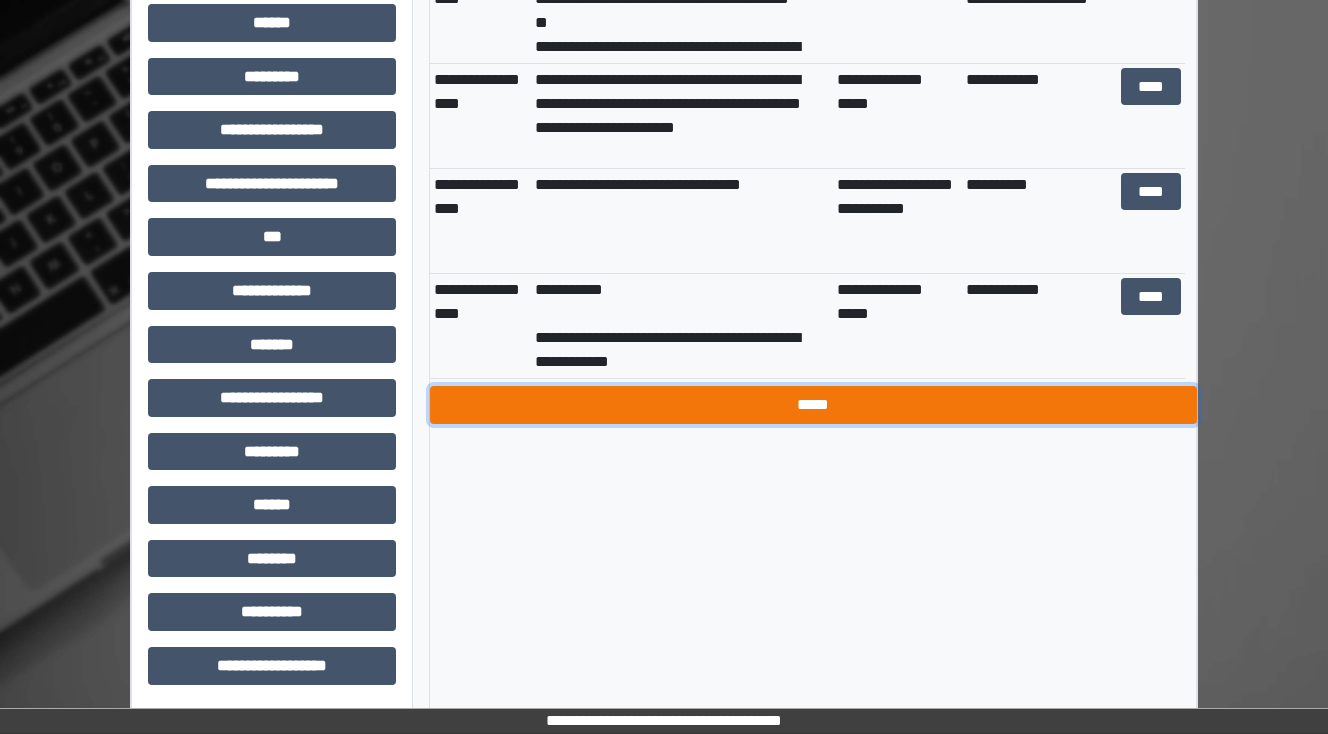 drag, startPoint x: 916, startPoint y: 412, endPoint x: 982, endPoint y: 452, distance: 77.175125 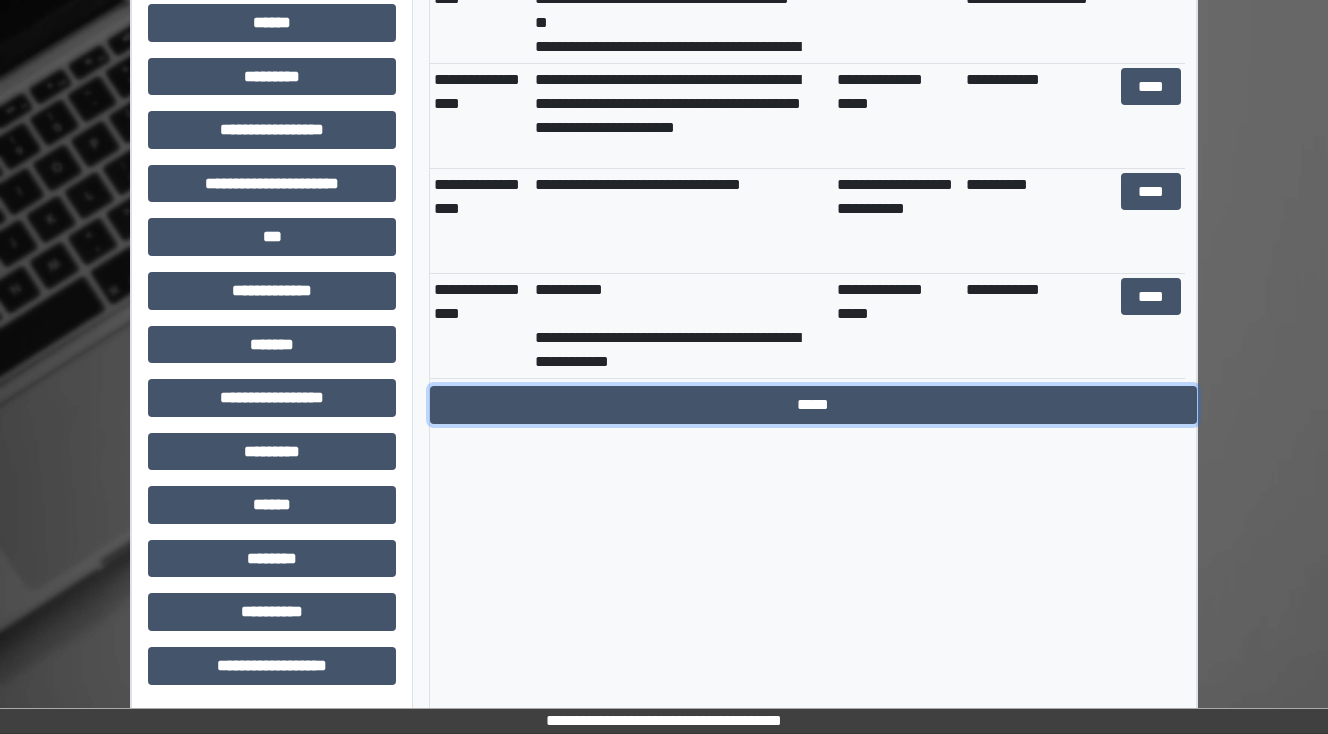 click on "*****" at bounding box center [813, 405] 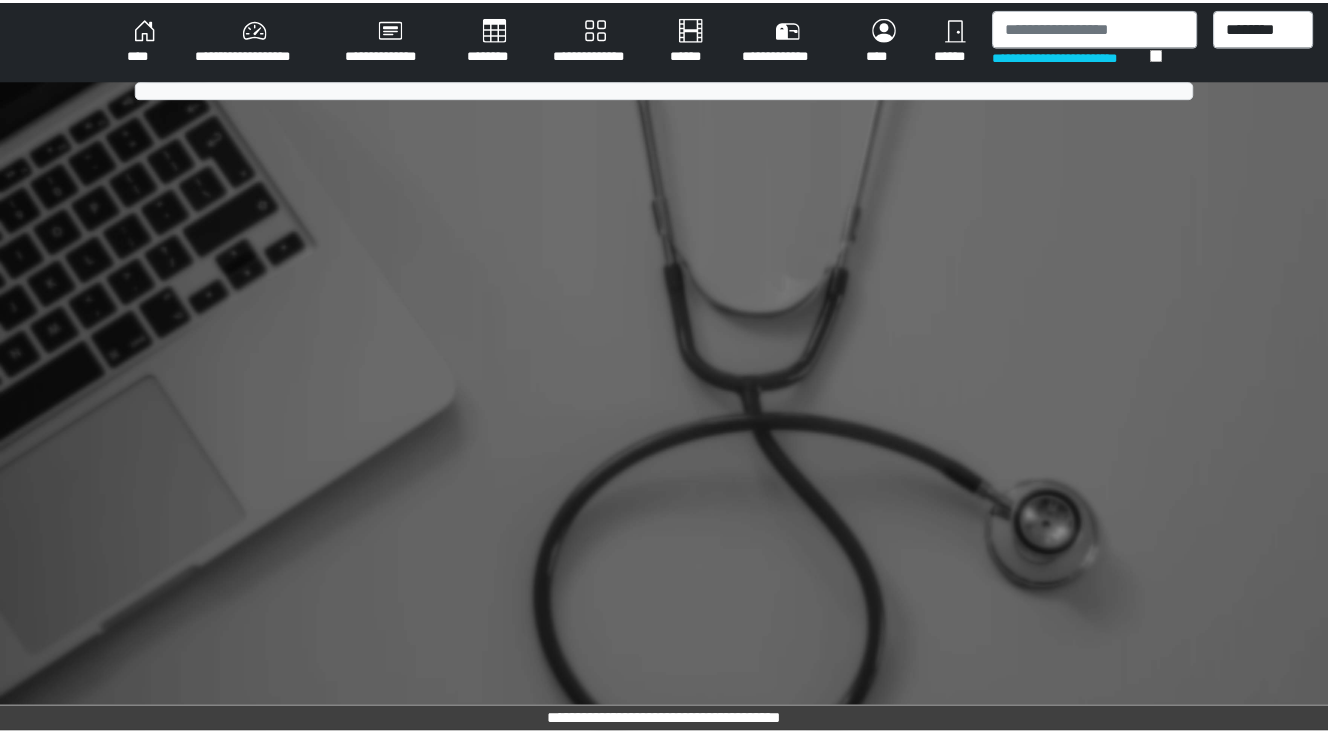 scroll, scrollTop: 0, scrollLeft: 0, axis: both 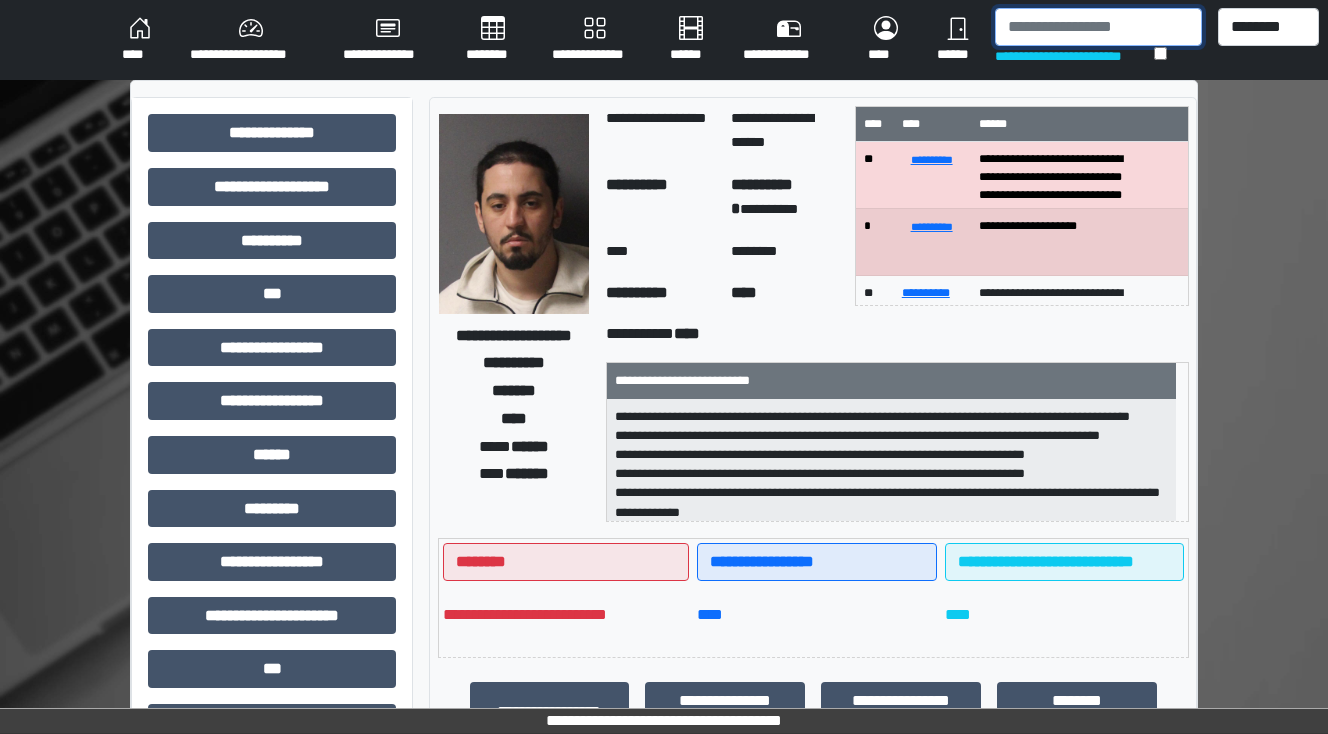 click at bounding box center [1098, 27] 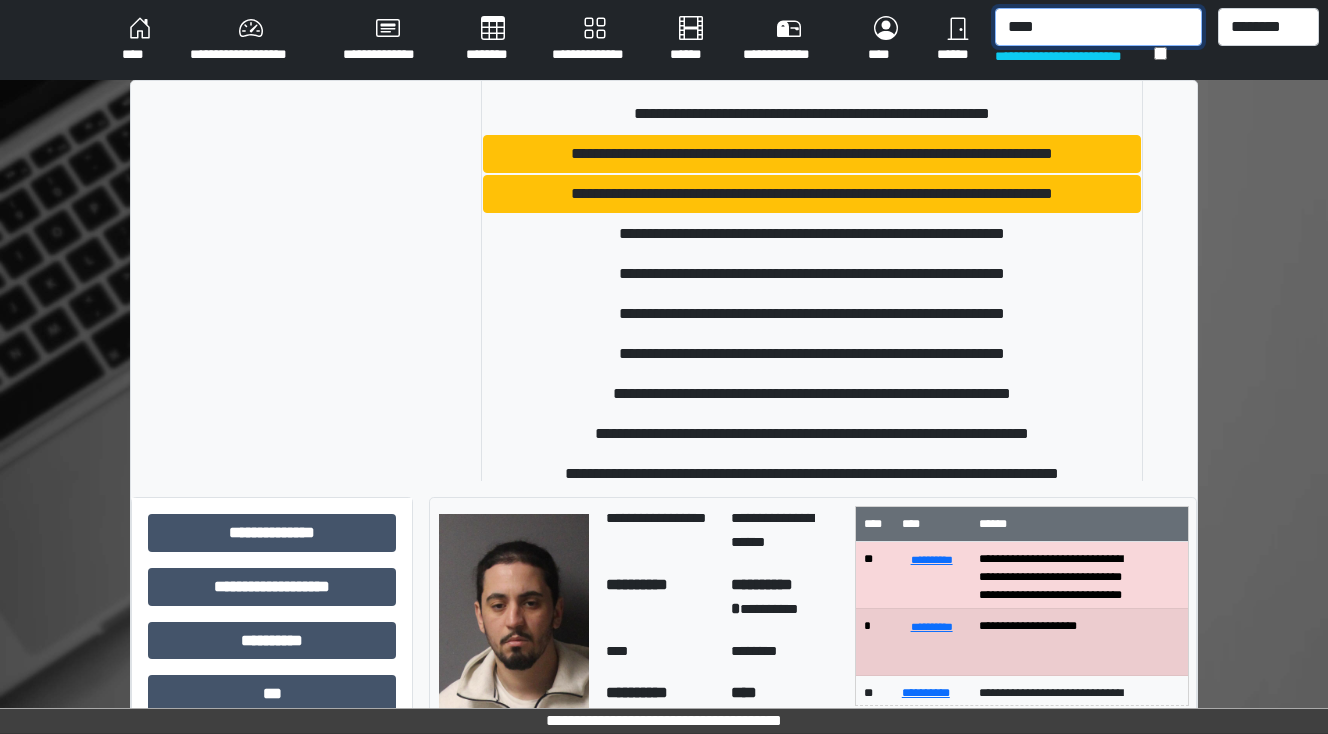 scroll, scrollTop: 320, scrollLeft: 0, axis: vertical 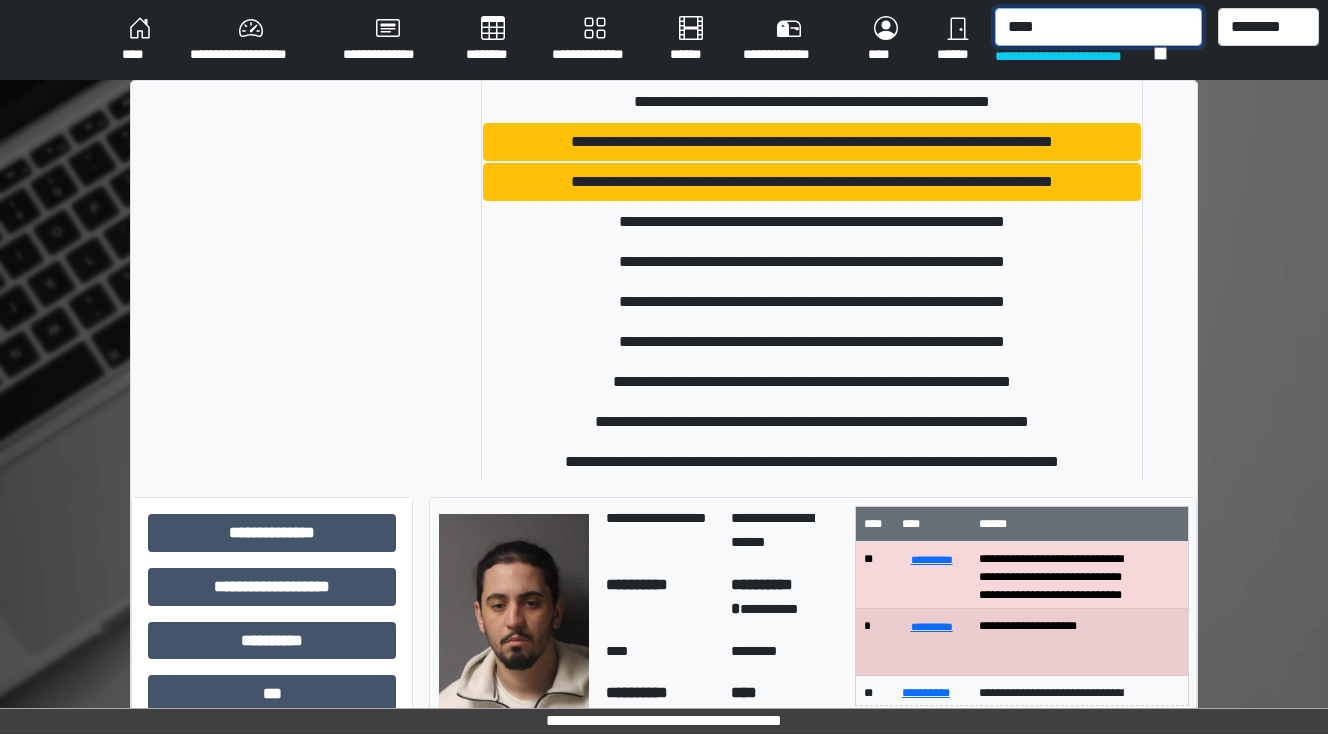 type on "****" 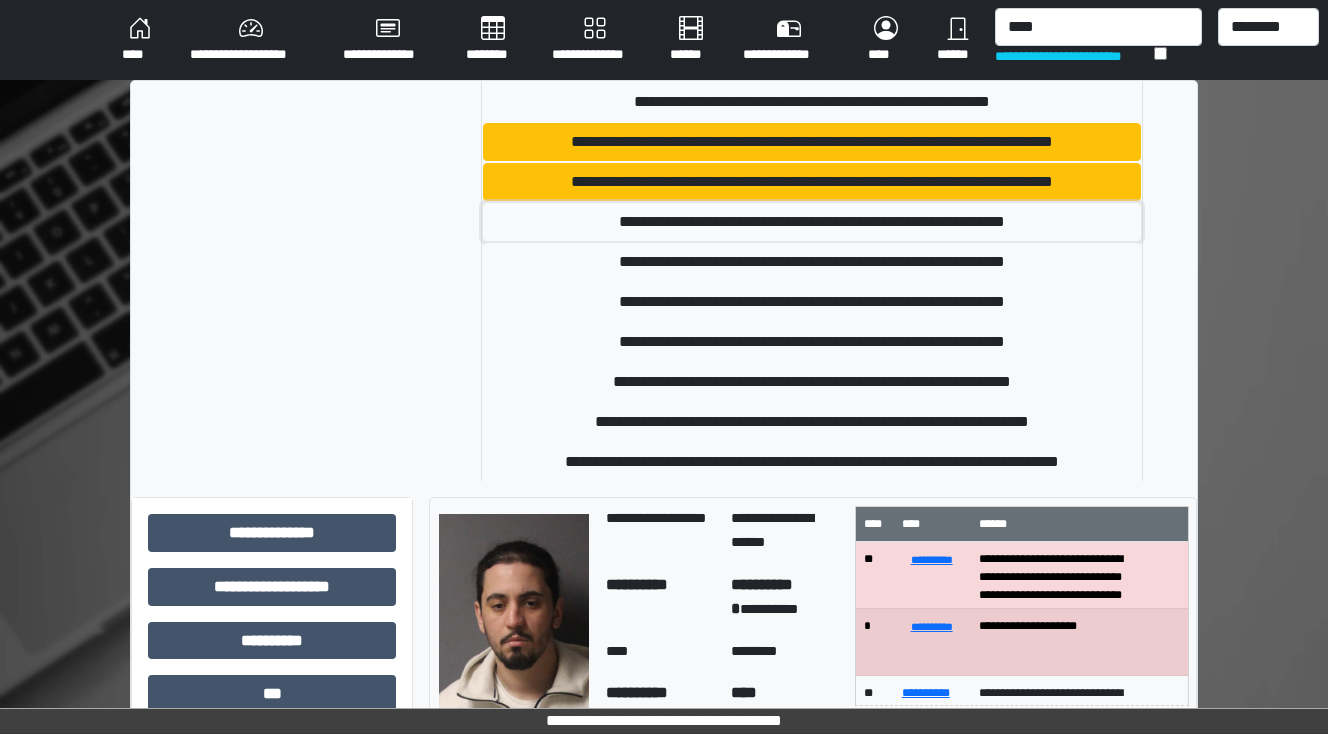 click on "**********" at bounding box center [812, 222] 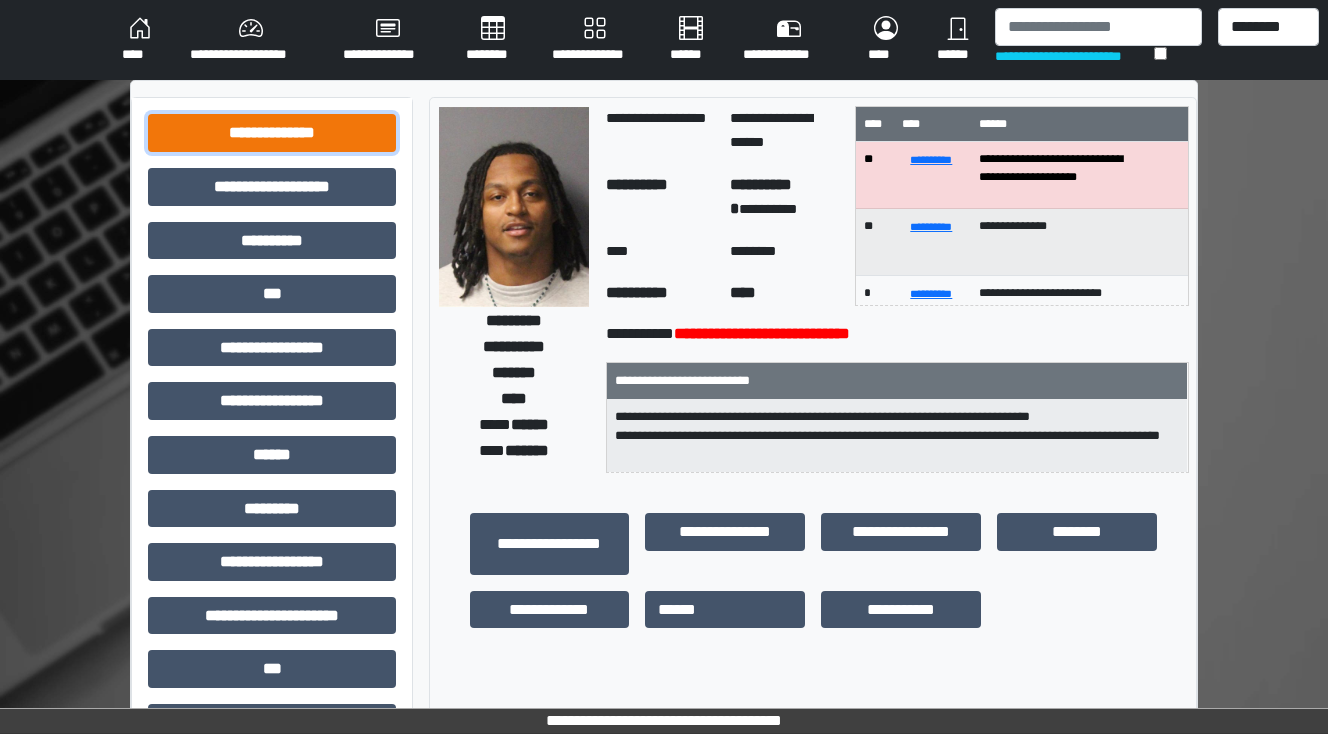click on "**********" at bounding box center (272, 133) 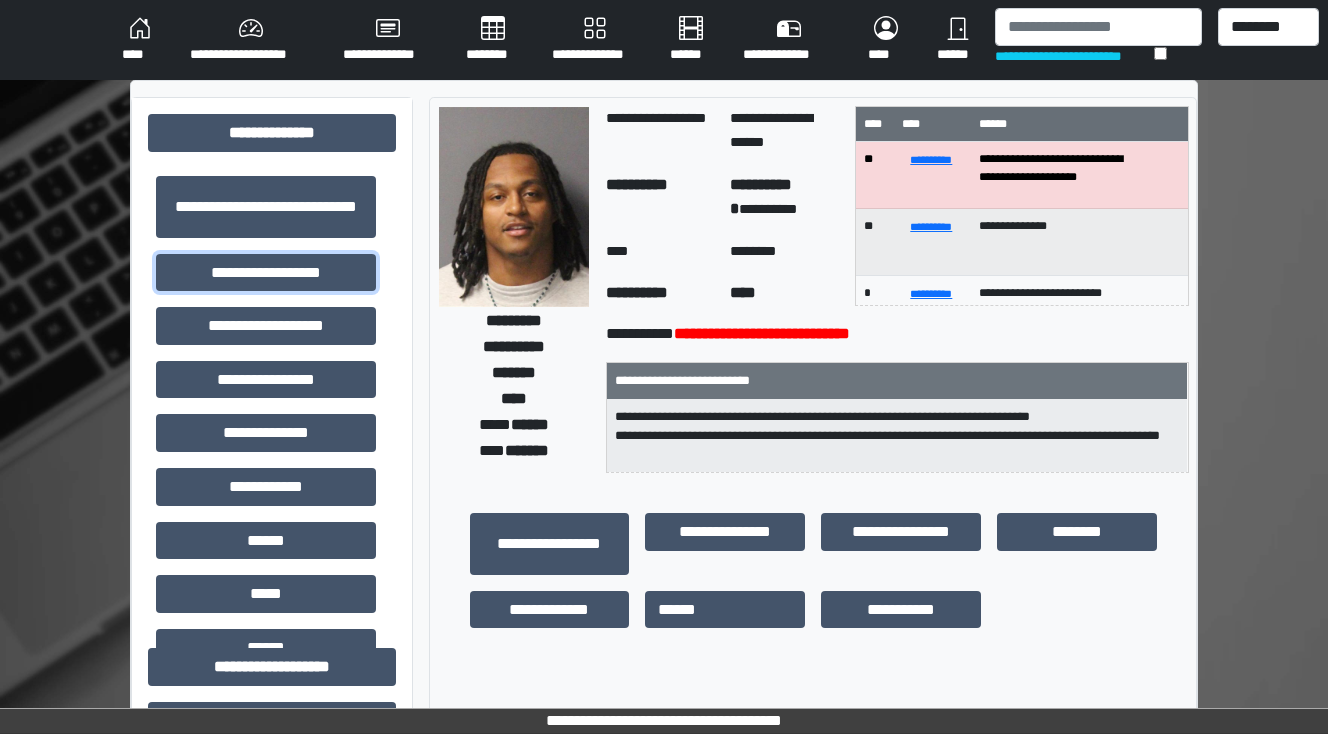 drag, startPoint x: 288, startPoint y: 273, endPoint x: 342, endPoint y: 296, distance: 58.694122 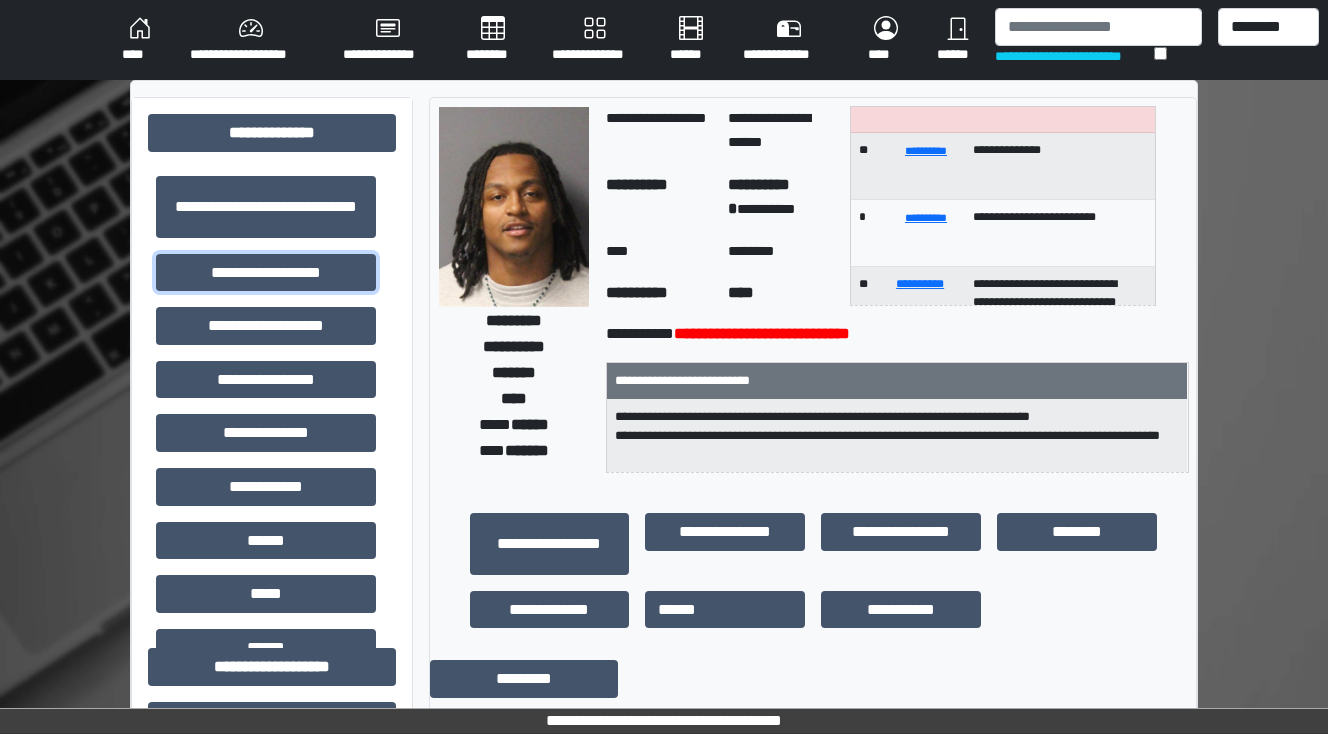 scroll, scrollTop: 0, scrollLeft: 0, axis: both 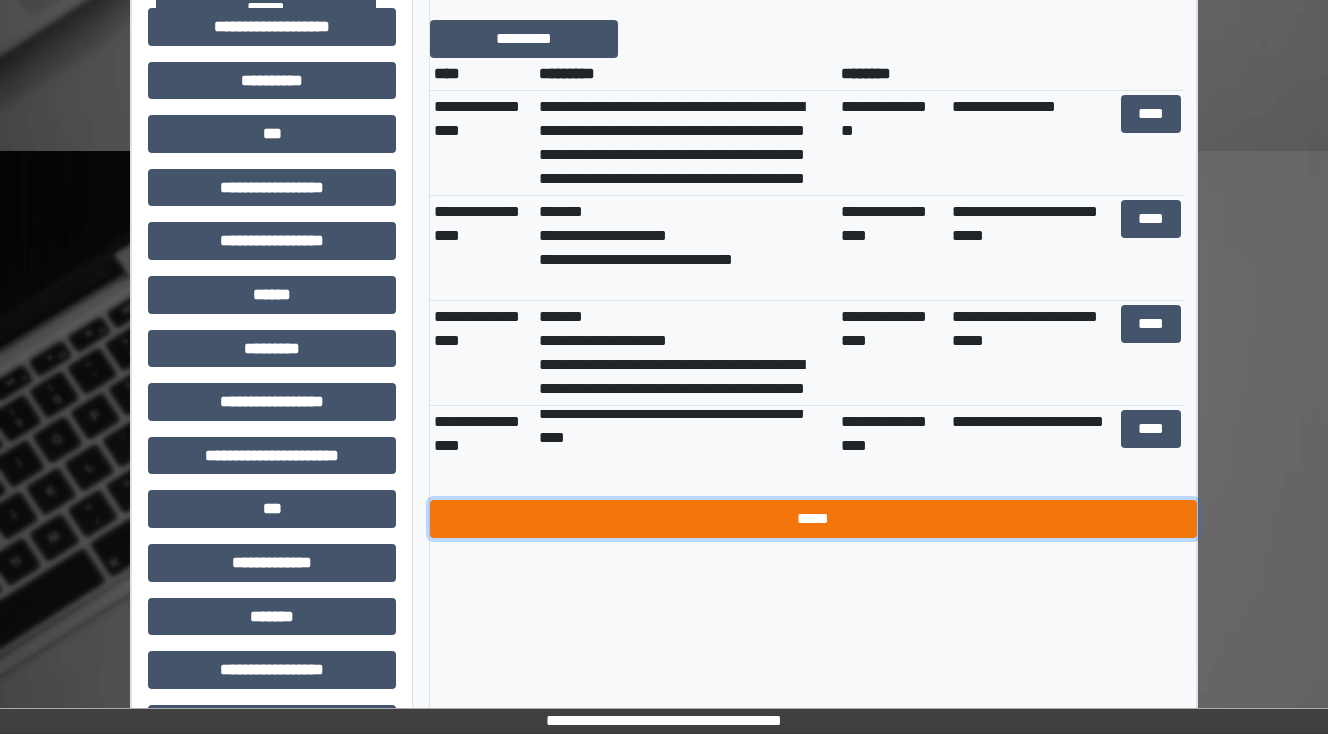 click on "*****" at bounding box center (813, 519) 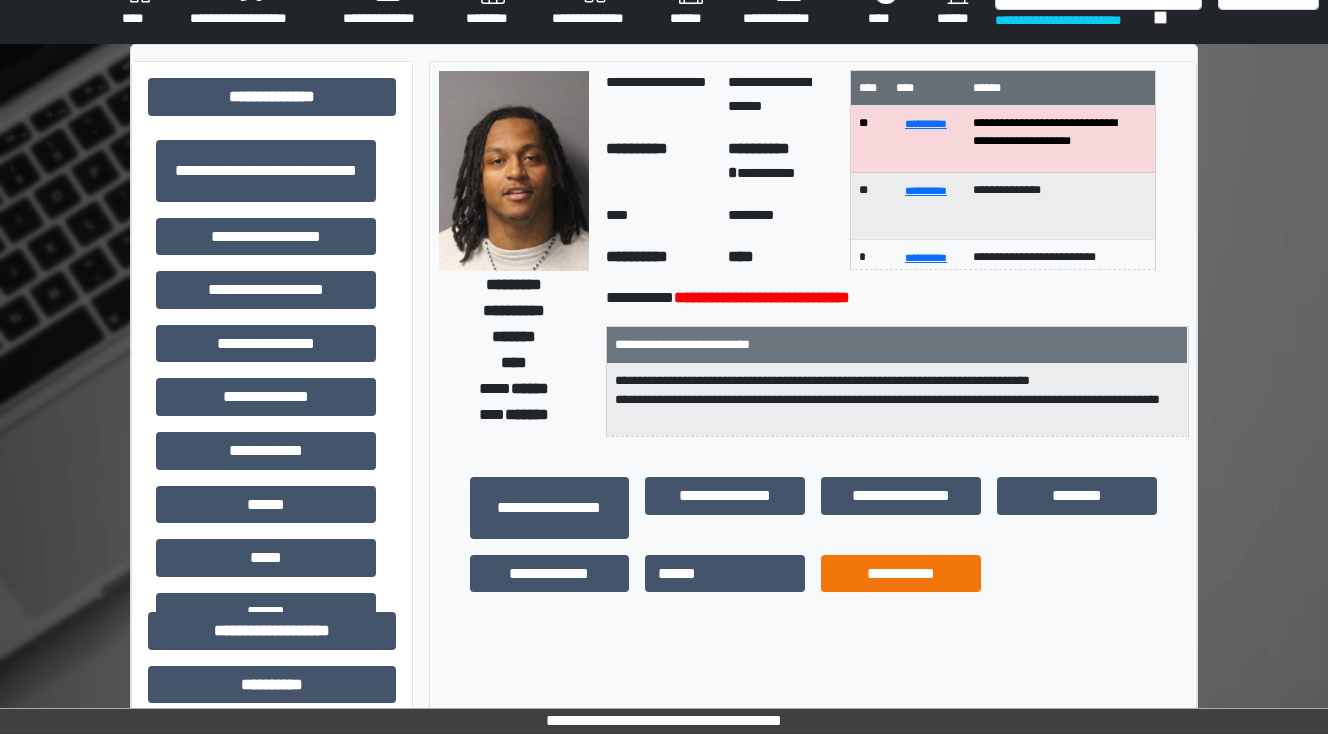scroll, scrollTop: 0, scrollLeft: 0, axis: both 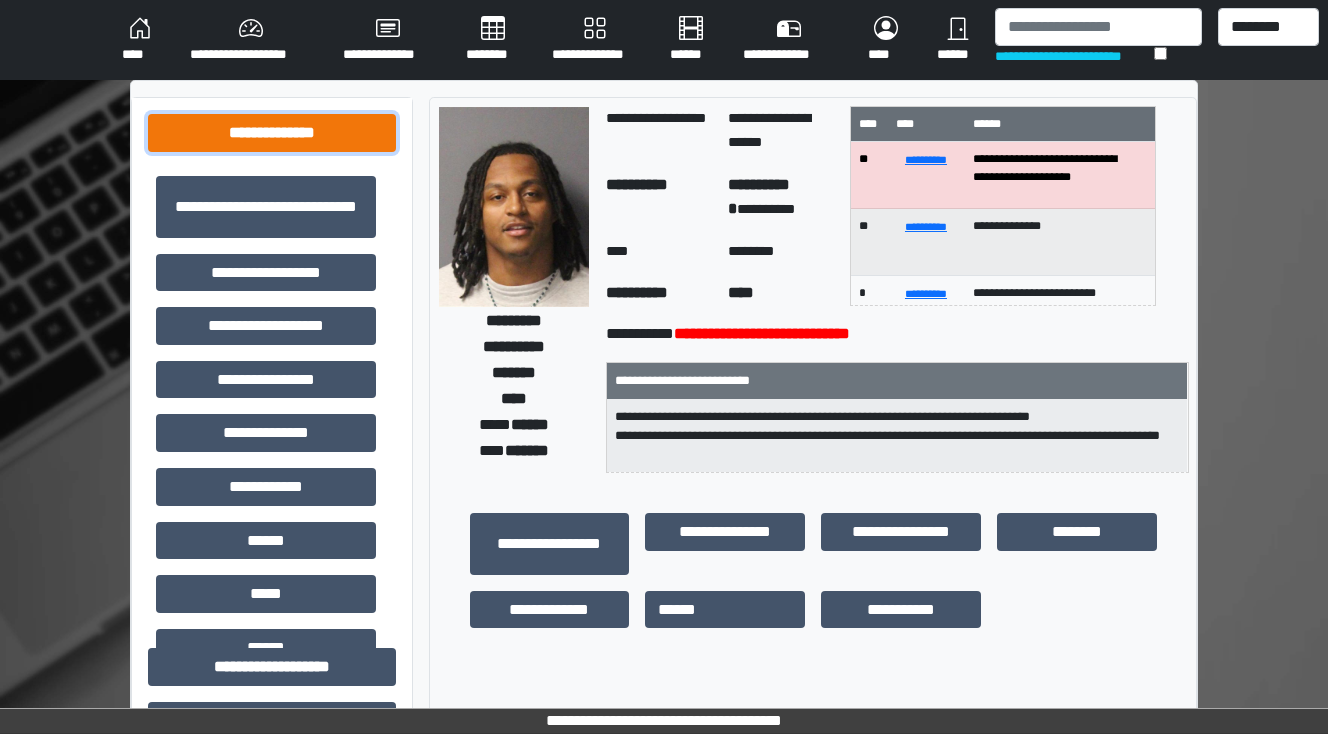 click on "**********" at bounding box center [272, 133] 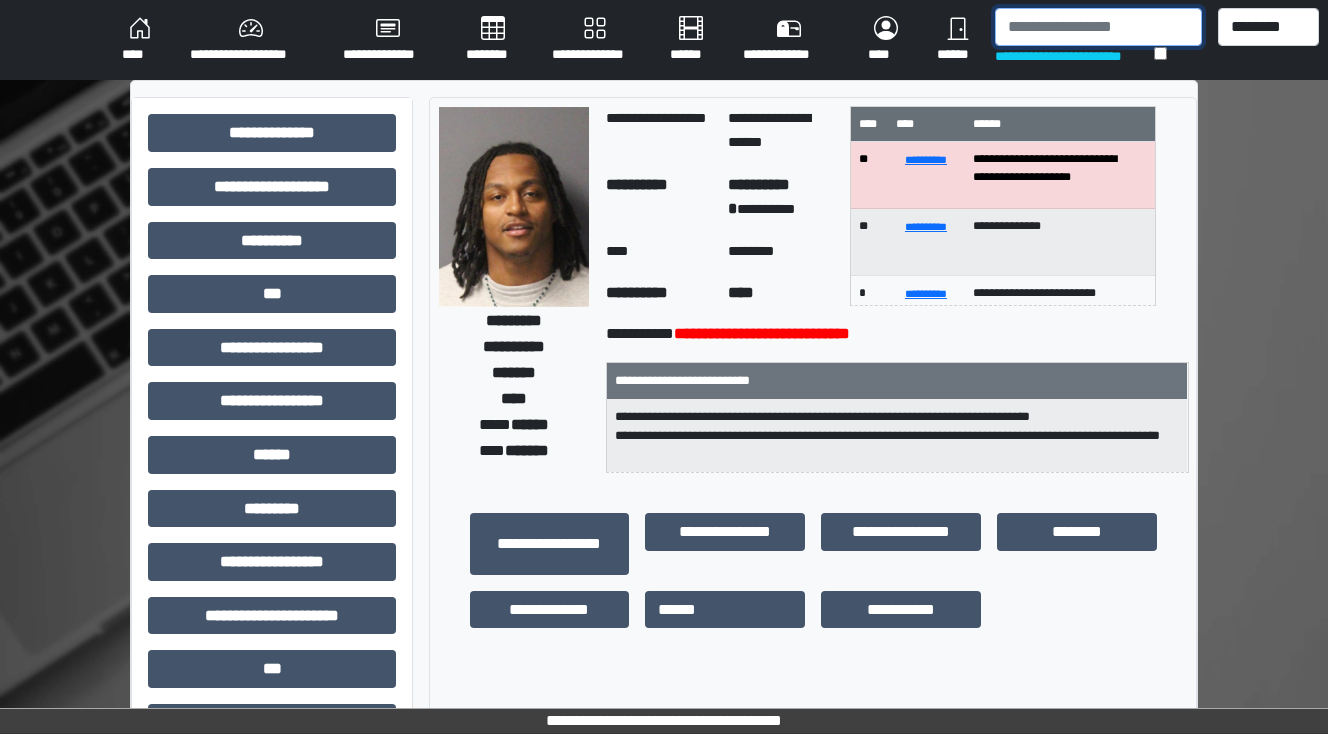 click at bounding box center [1098, 27] 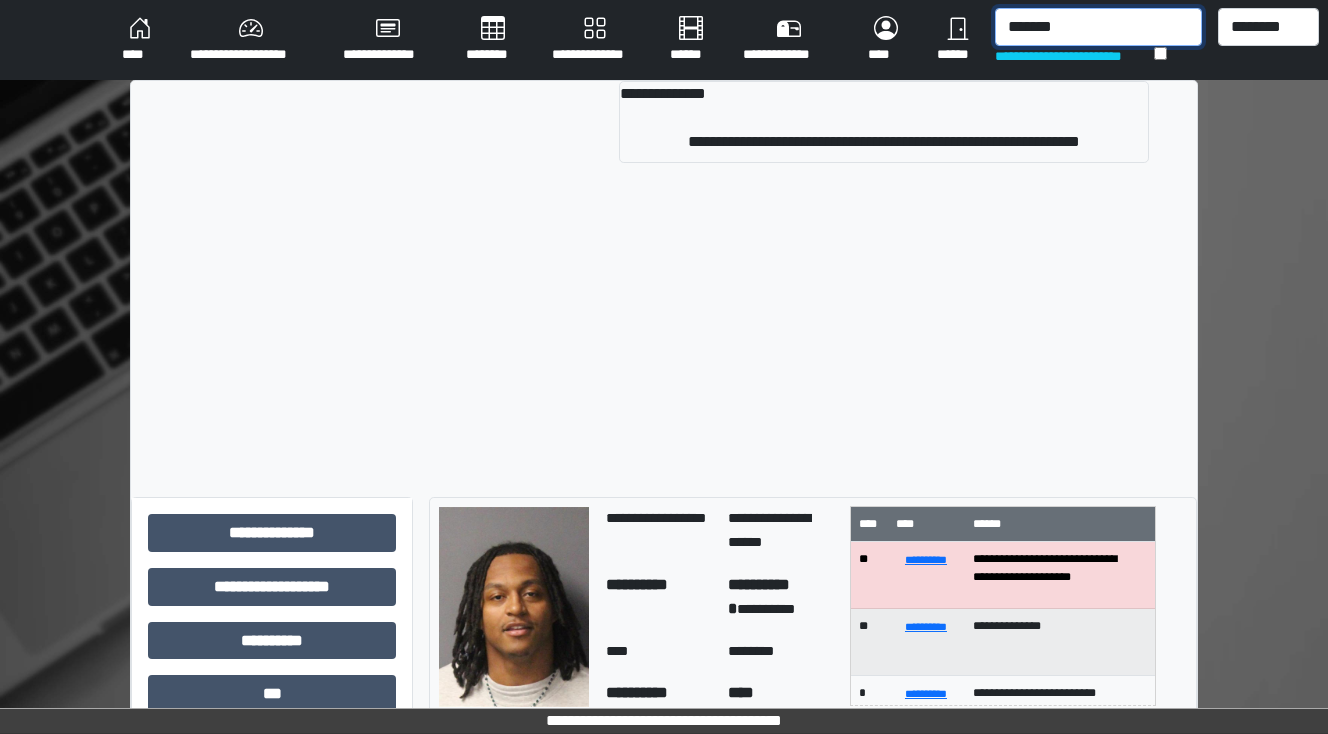 type on "*******" 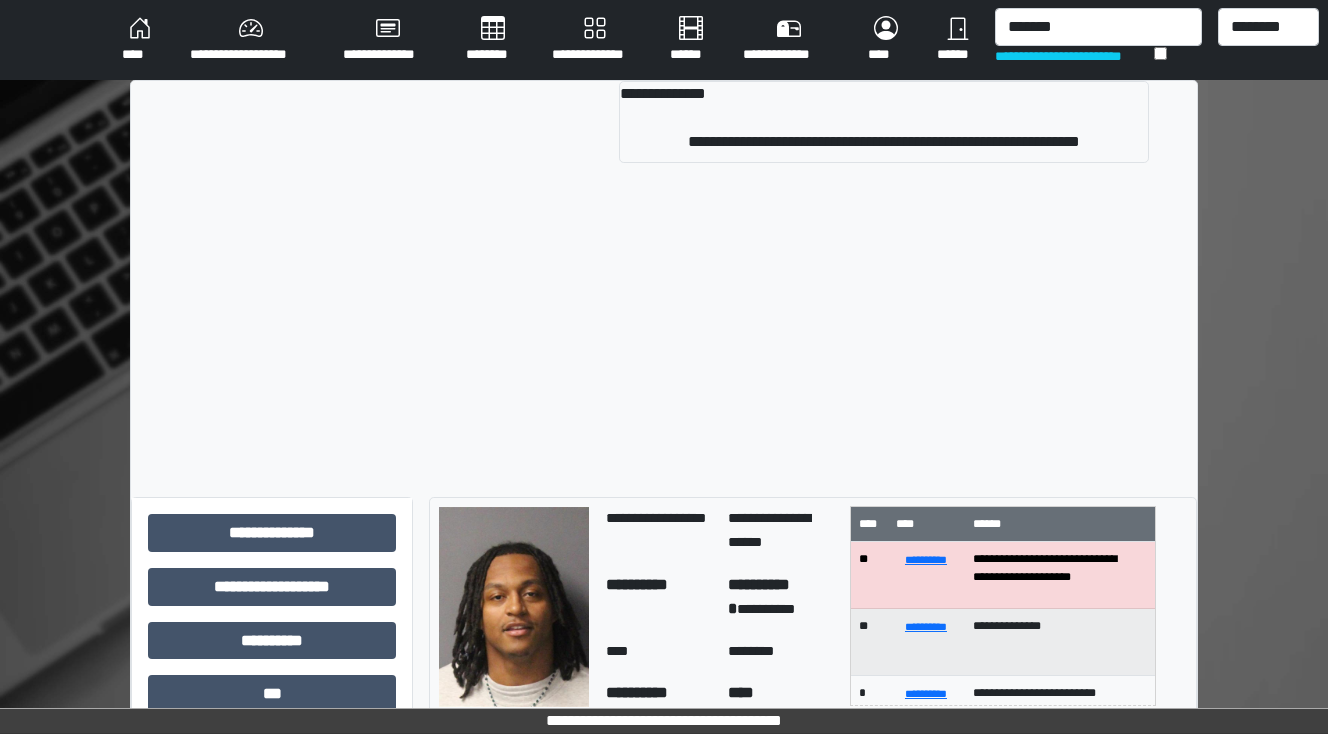click on "**********" at bounding box center [664, 281] 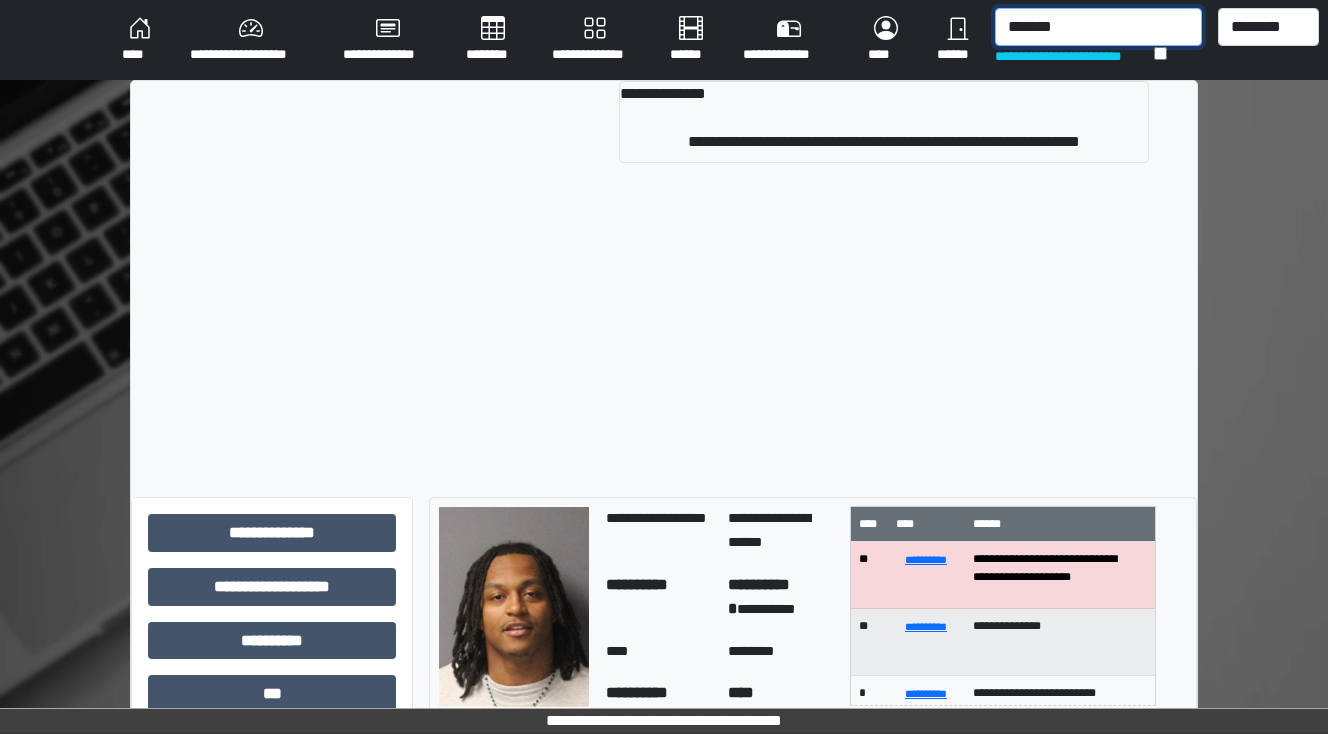 drag, startPoint x: 1070, startPoint y: 25, endPoint x: 982, endPoint y: 37, distance: 88.814415 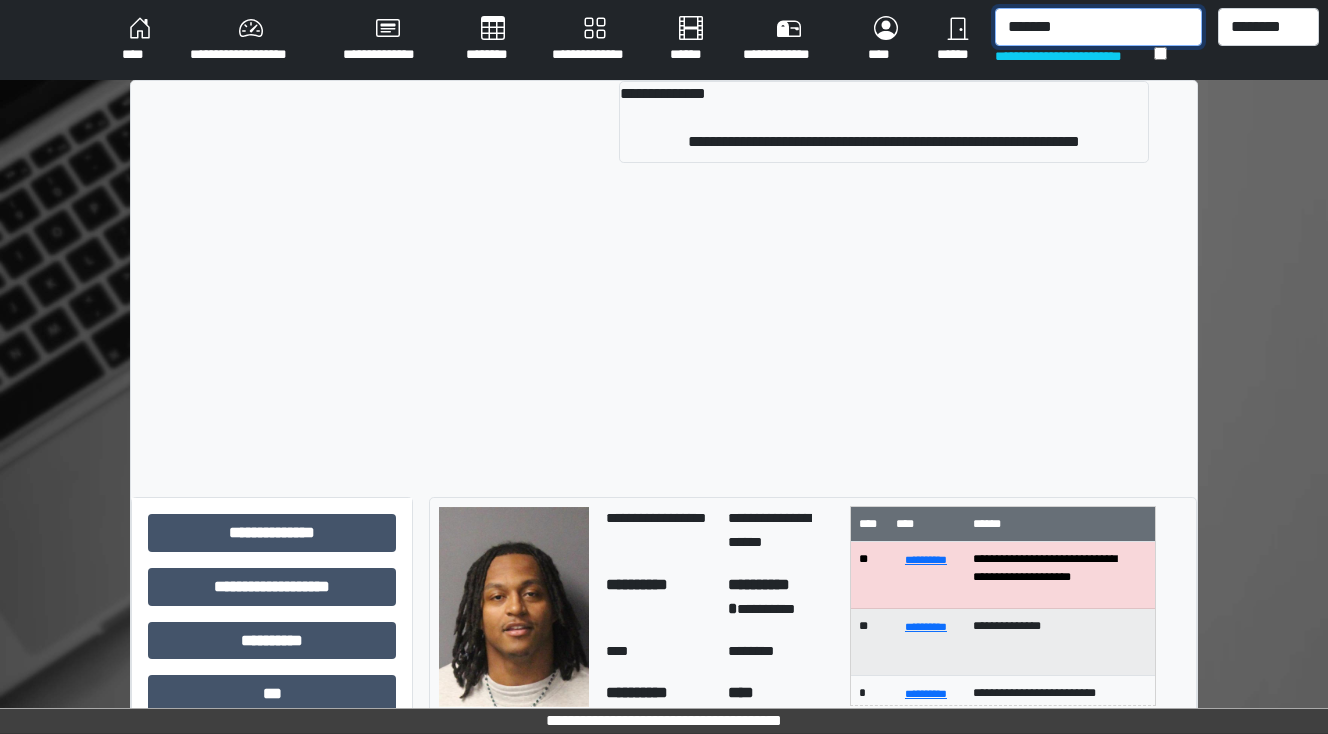click on "**********" at bounding box center (716, 40) 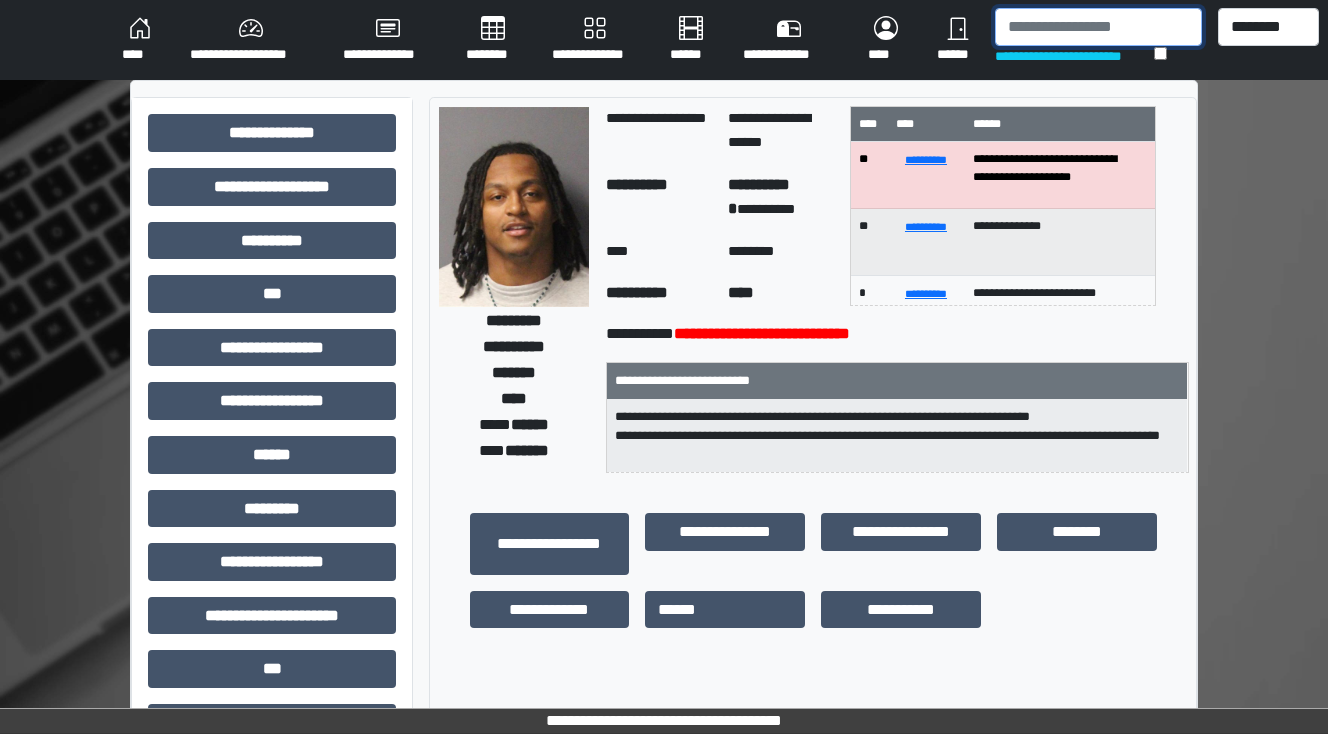 scroll, scrollTop: 80, scrollLeft: 0, axis: vertical 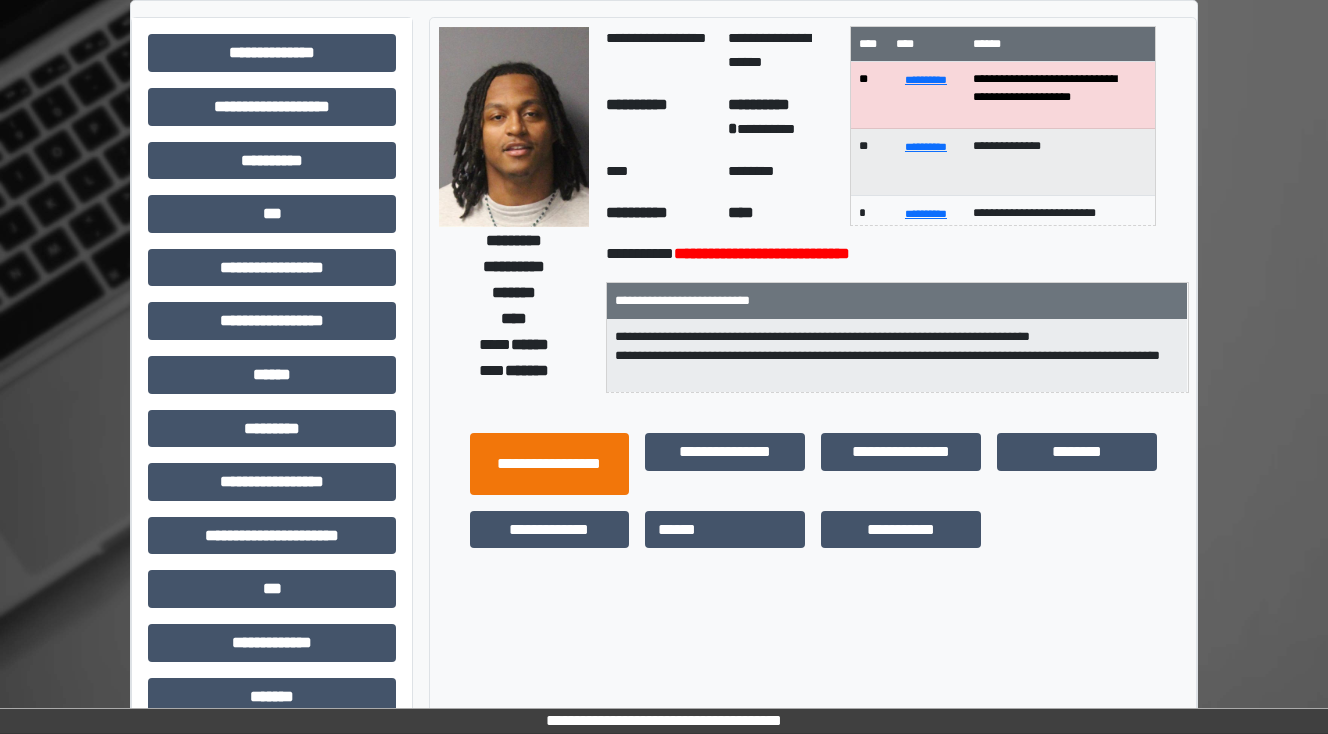 type 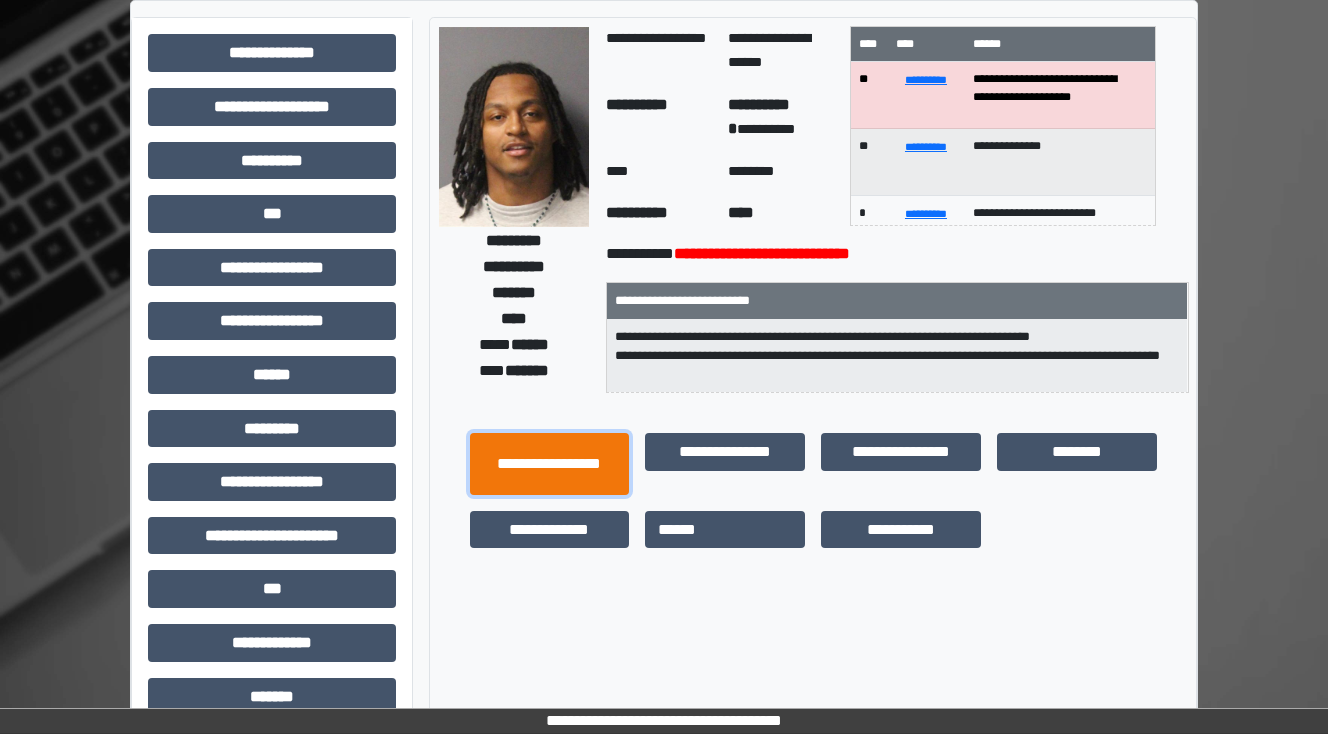 click on "**********" at bounding box center [550, 464] 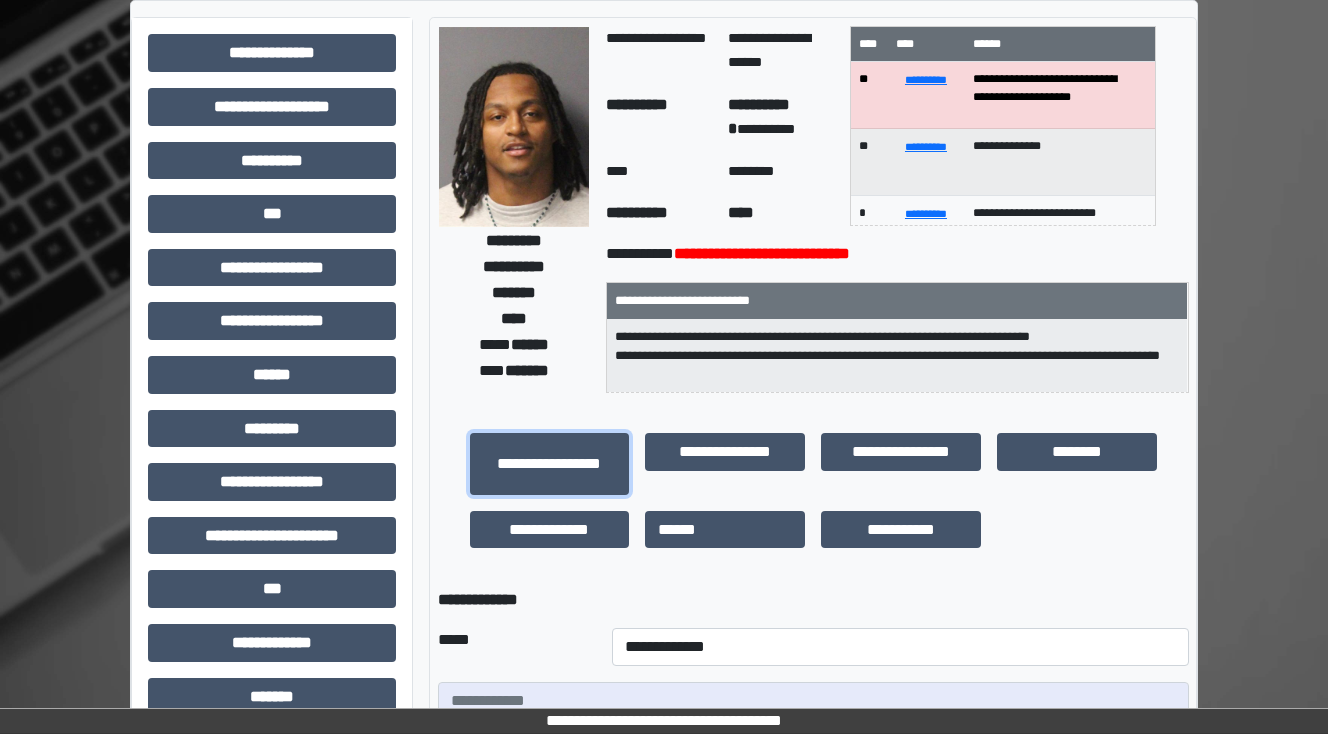 scroll, scrollTop: 400, scrollLeft: 0, axis: vertical 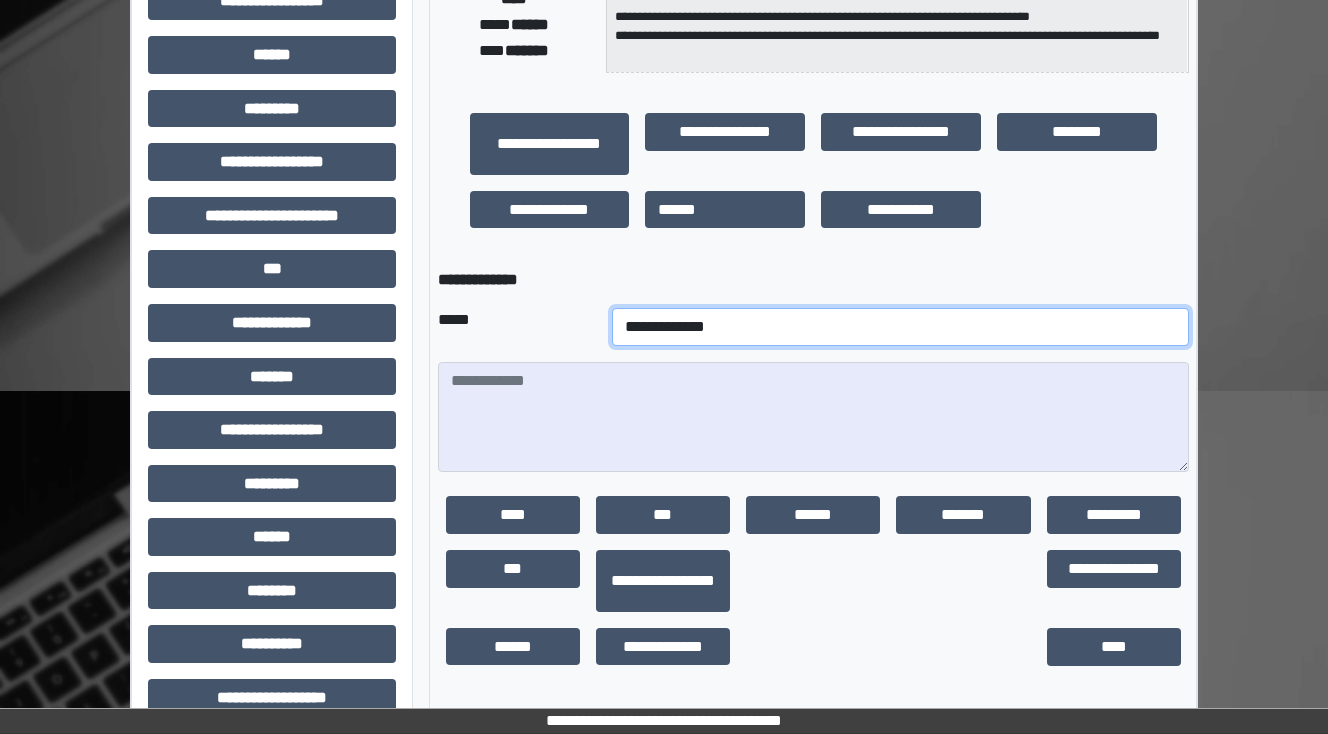 click on "**********" at bounding box center (900, 327) 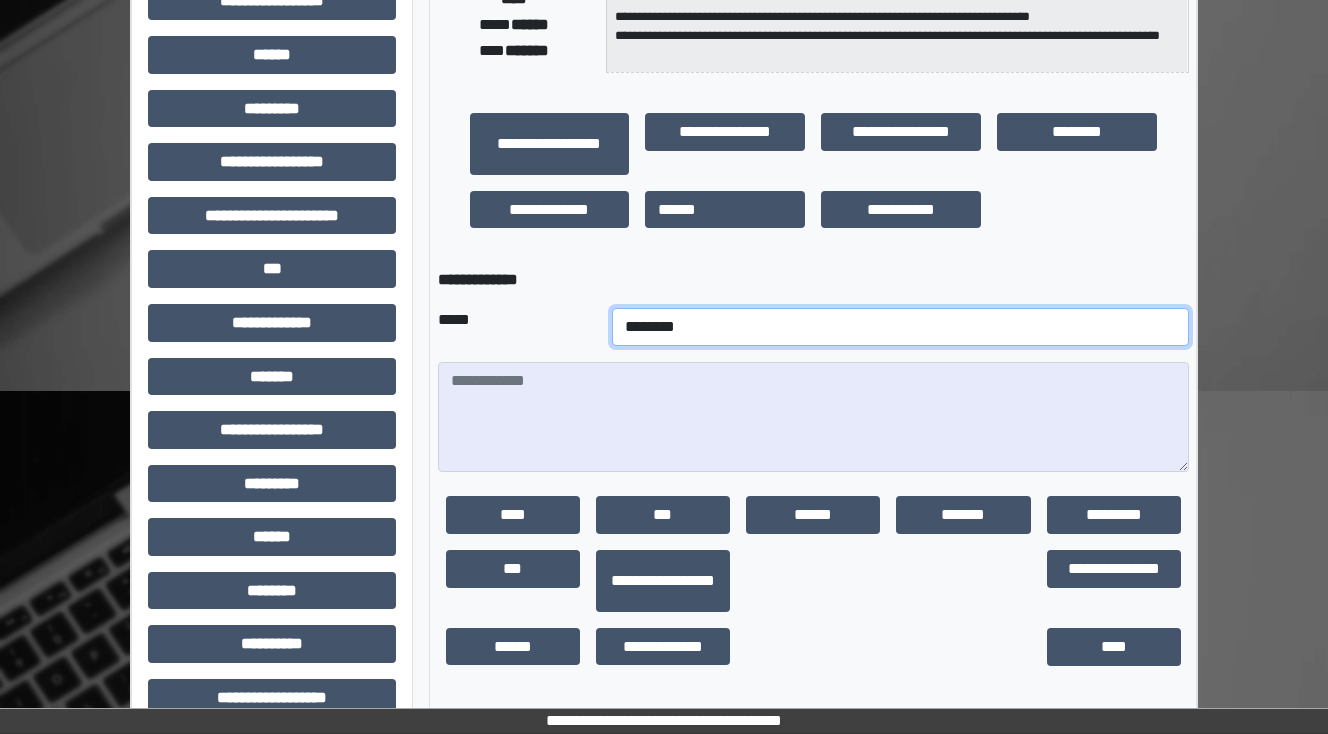 click on "**********" at bounding box center [900, 327] 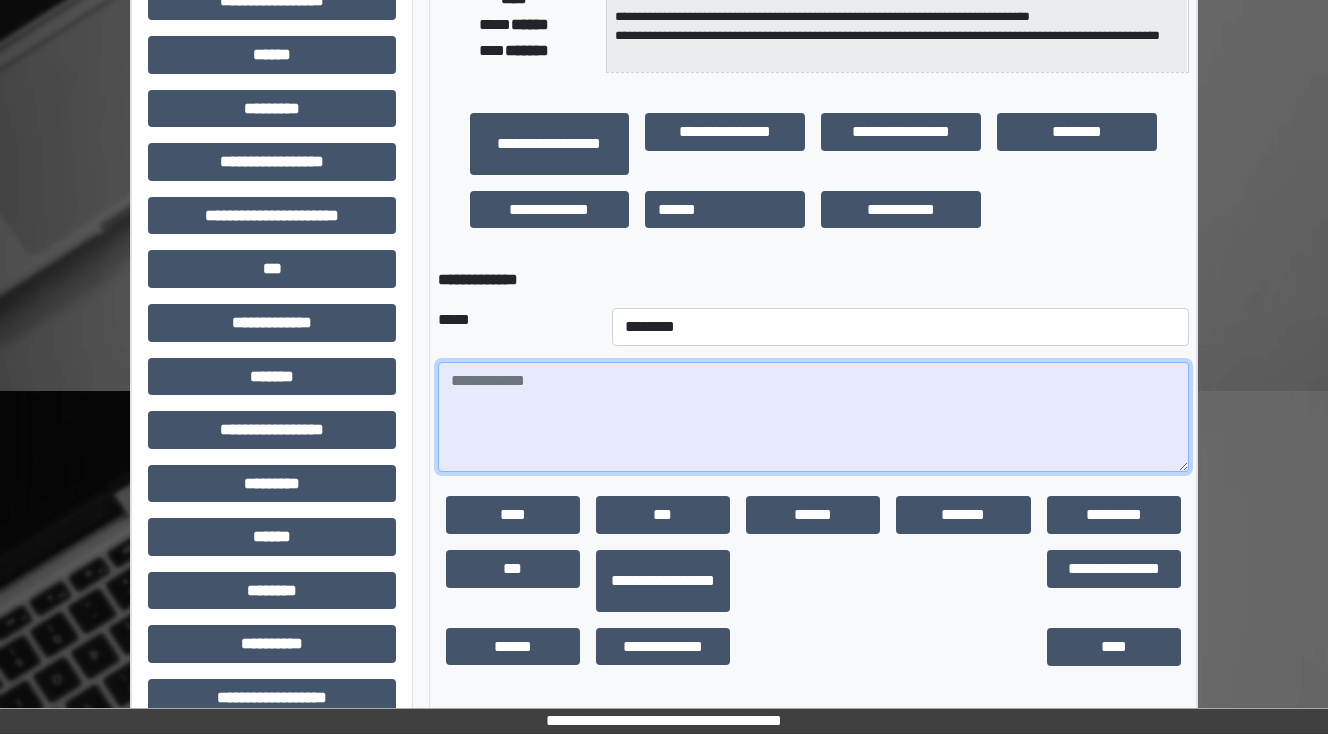 click at bounding box center (813, 417) 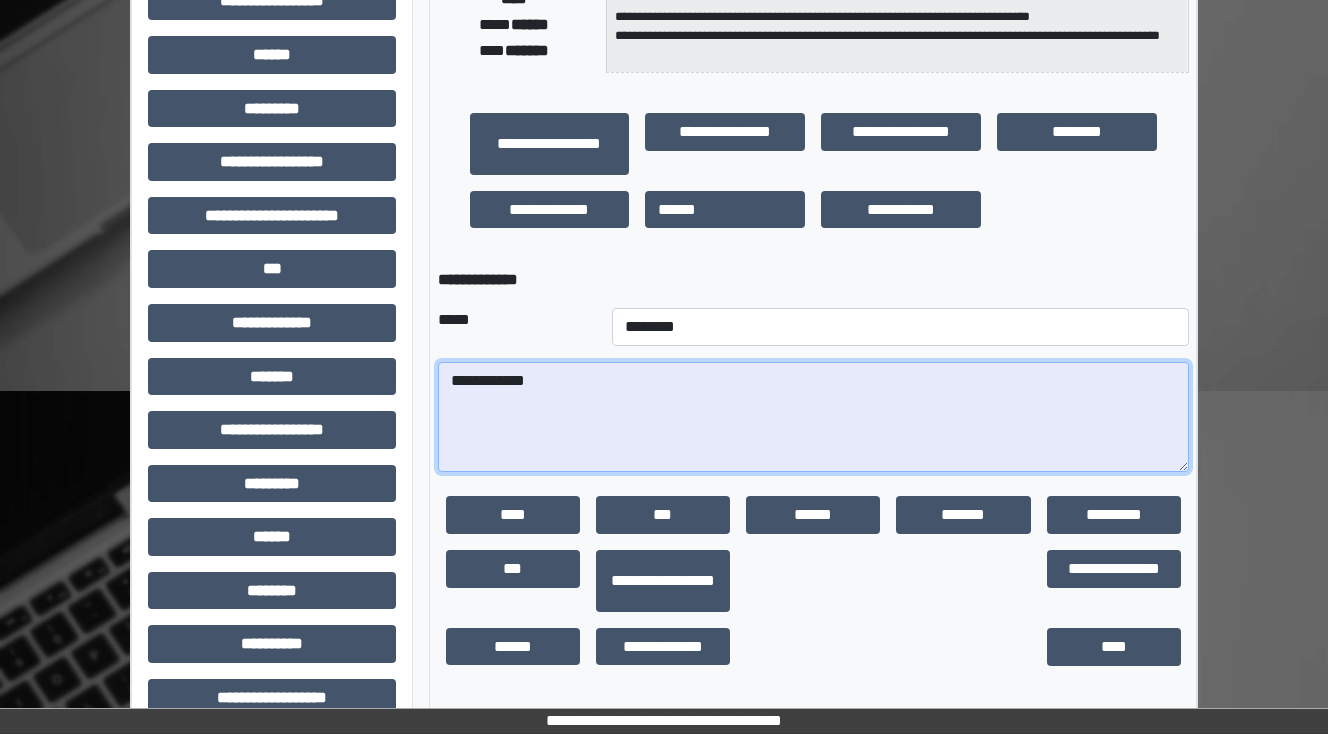 click on "**********" at bounding box center [813, 417] 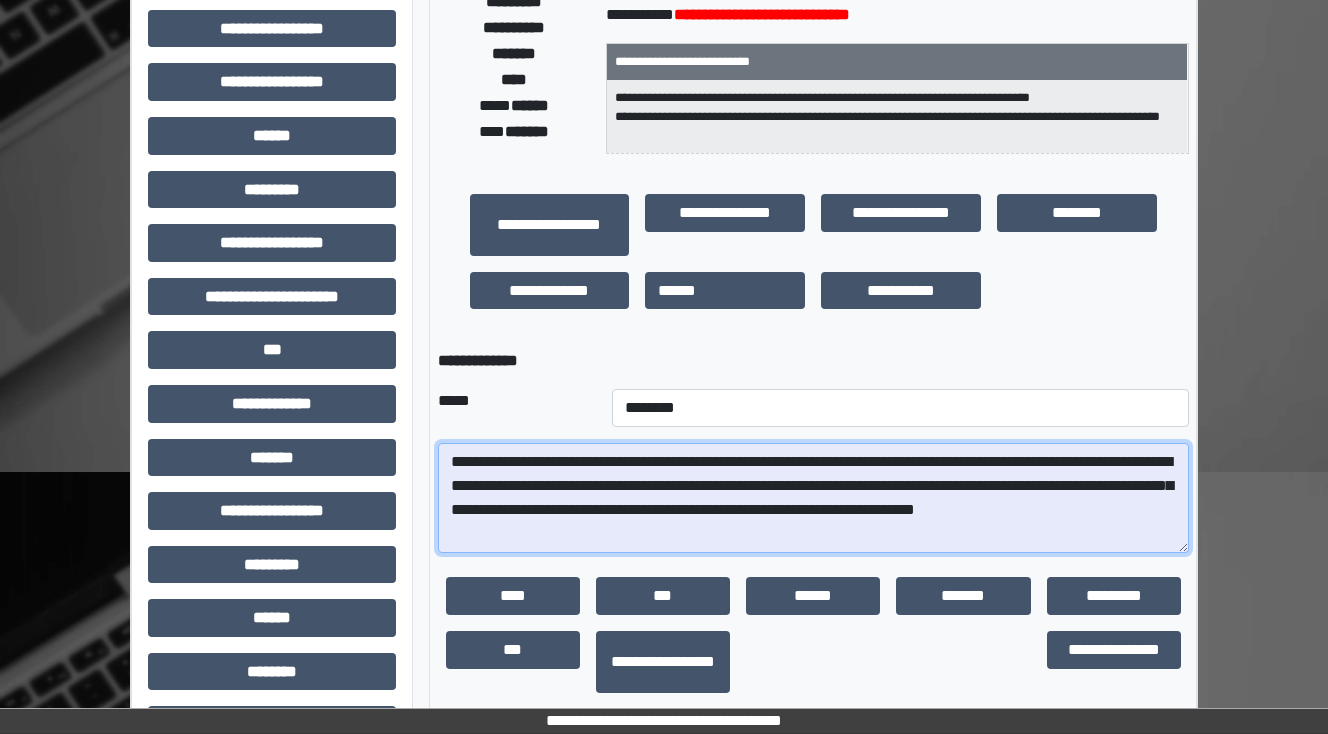 scroll, scrollTop: 0, scrollLeft: 0, axis: both 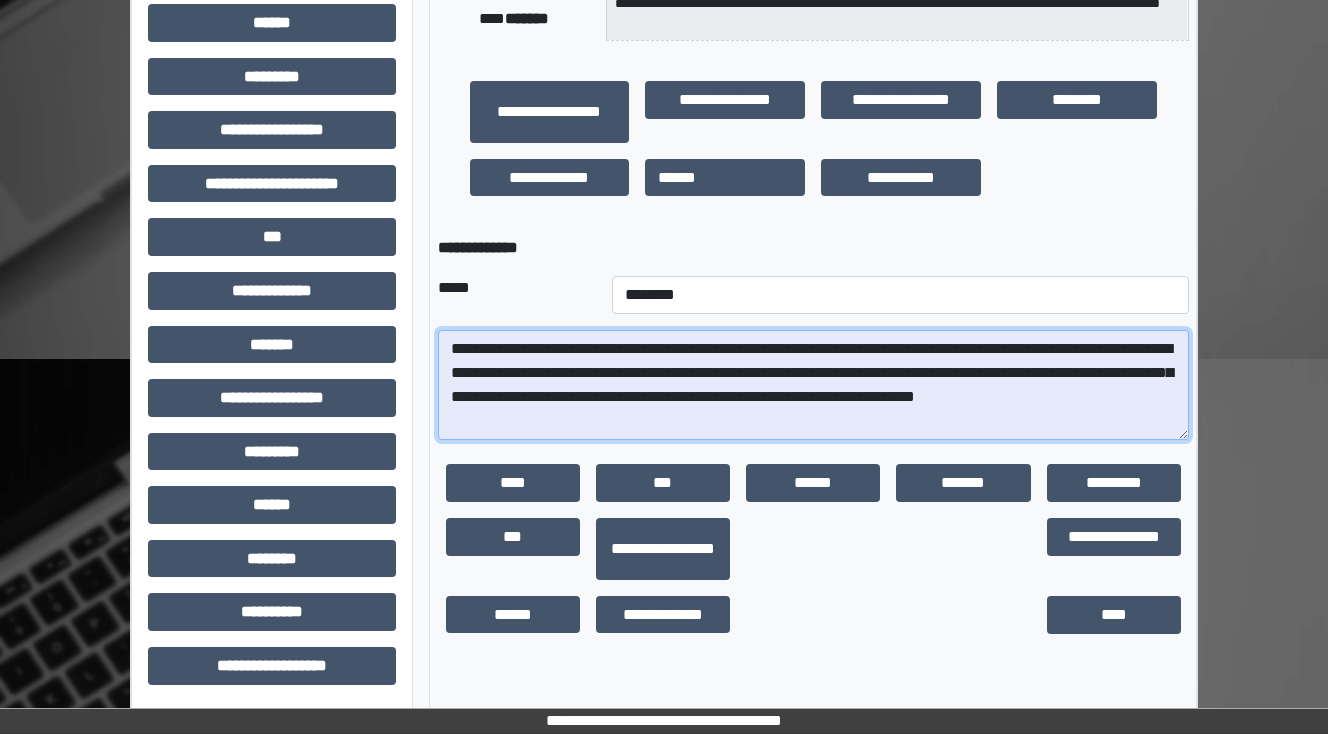 drag, startPoint x: 616, startPoint y: 424, endPoint x: 638, endPoint y: 407, distance: 27.802877 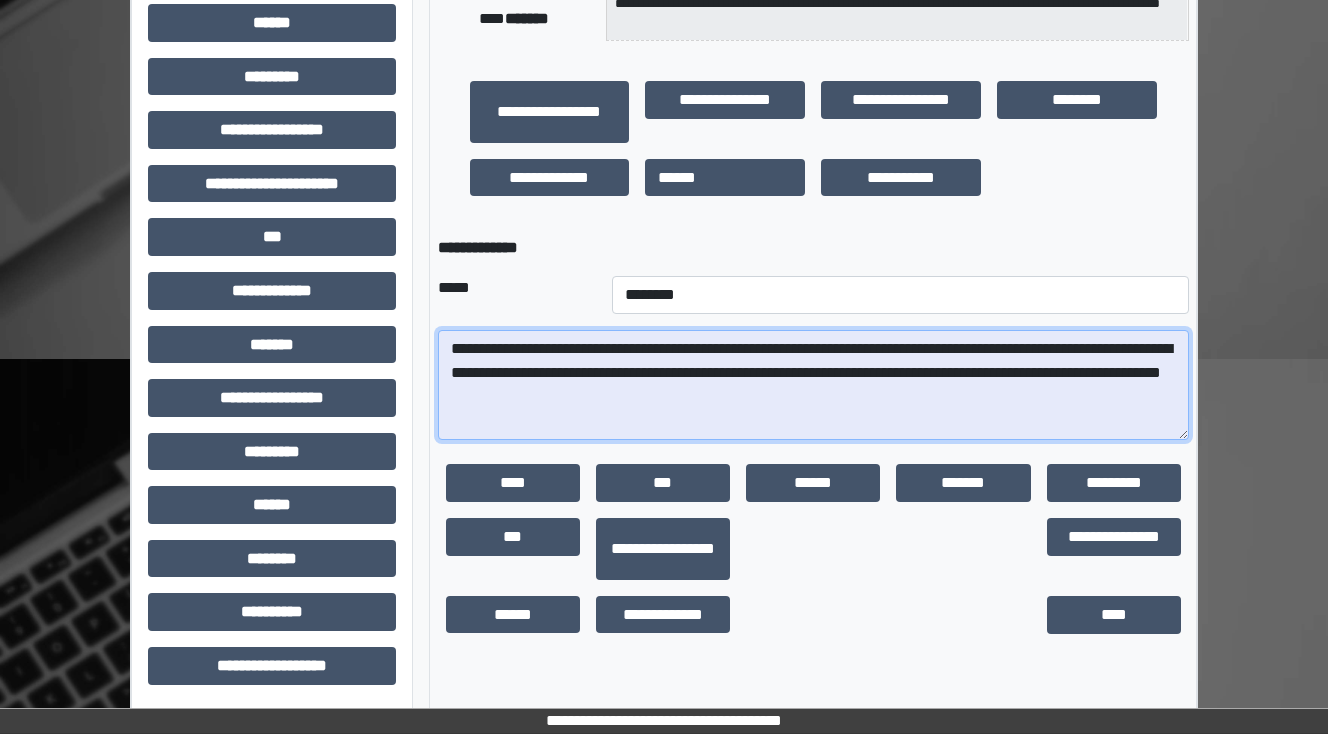 click on "**********" at bounding box center (813, 385) 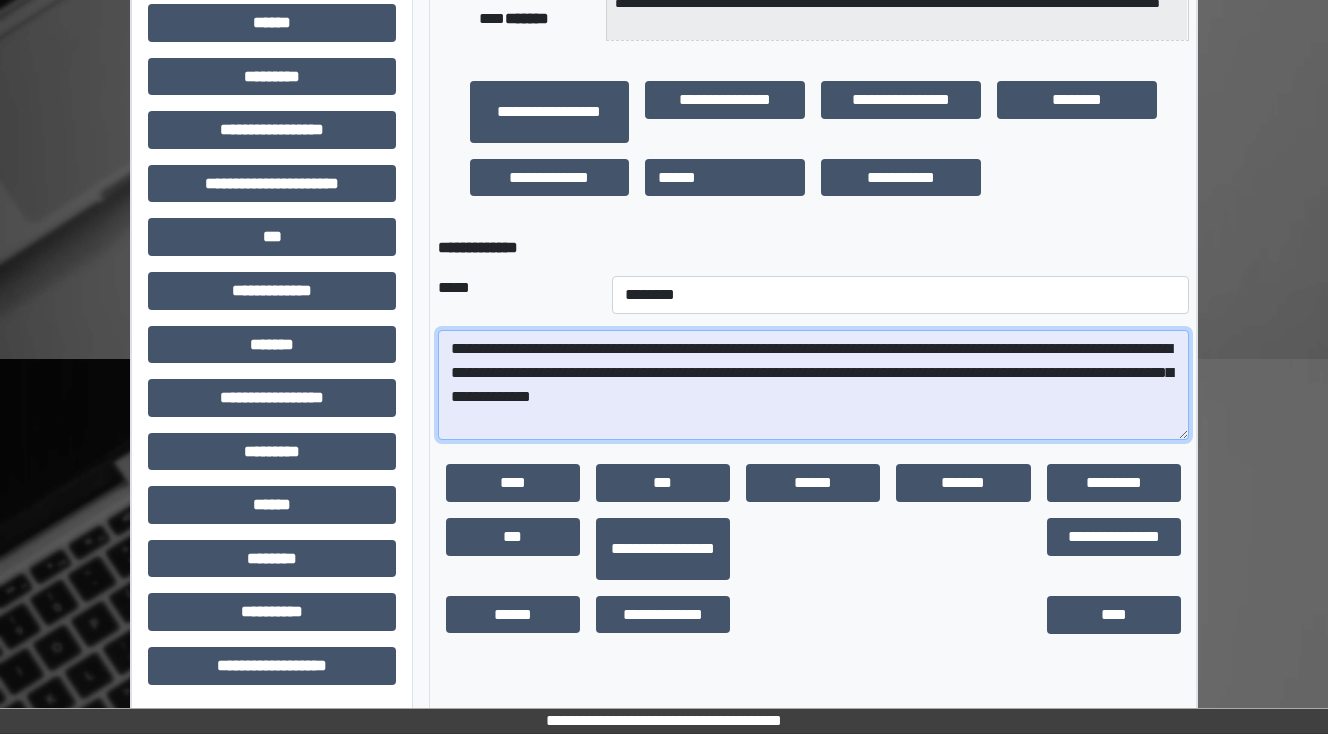 click on "**********" at bounding box center [813, 385] 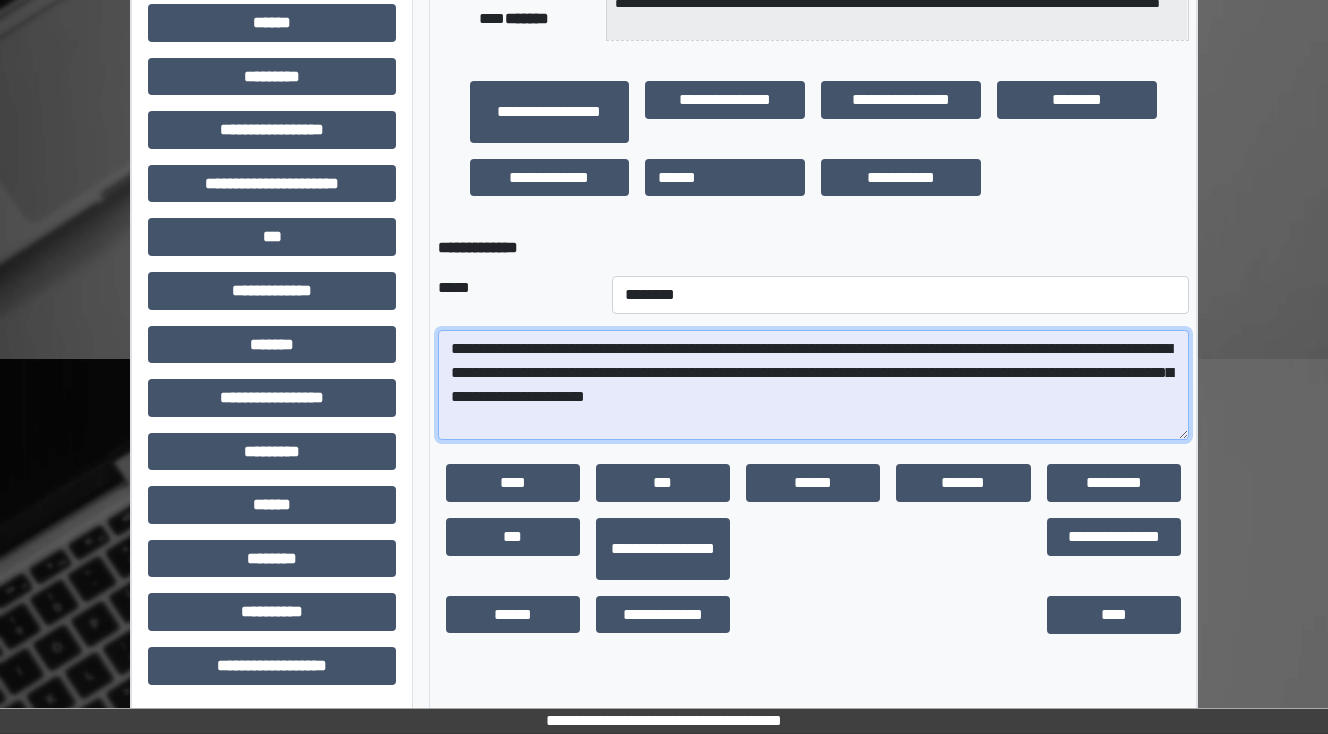 click on "**********" at bounding box center [813, 385] 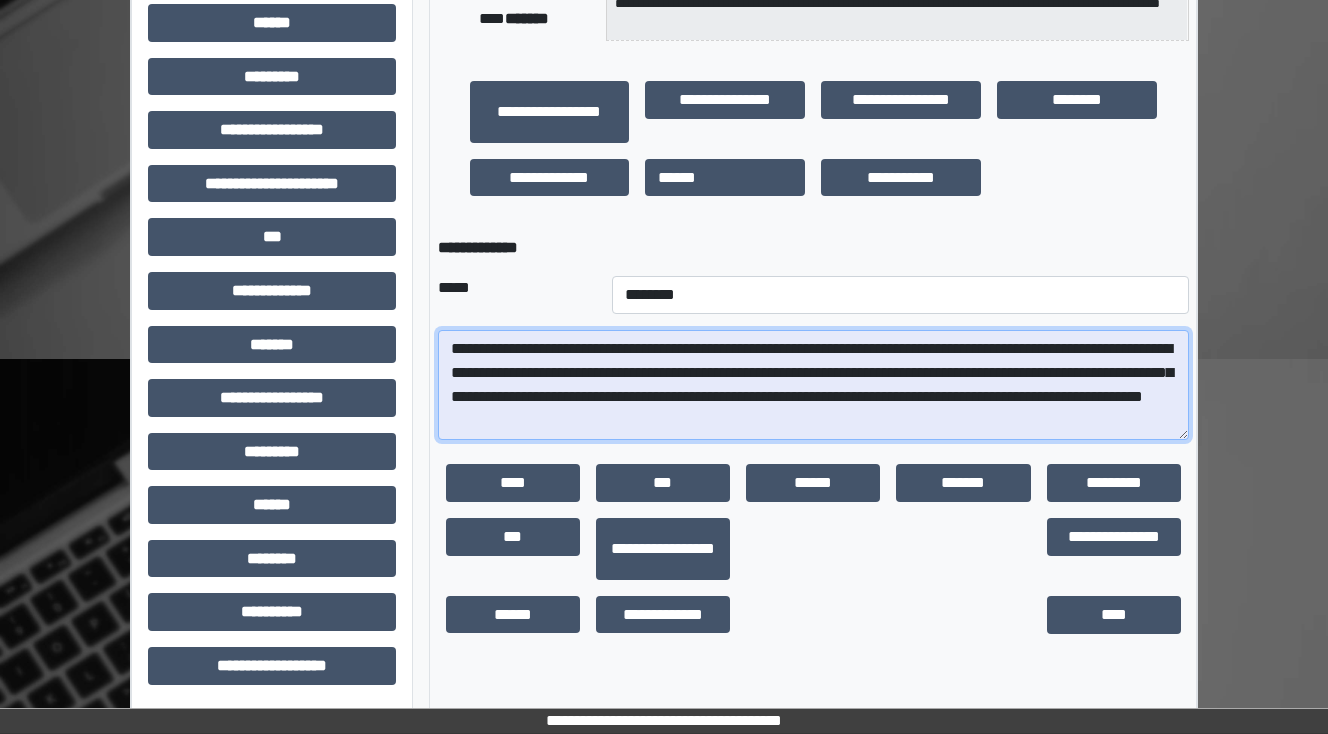 click on "**********" at bounding box center [813, 385] 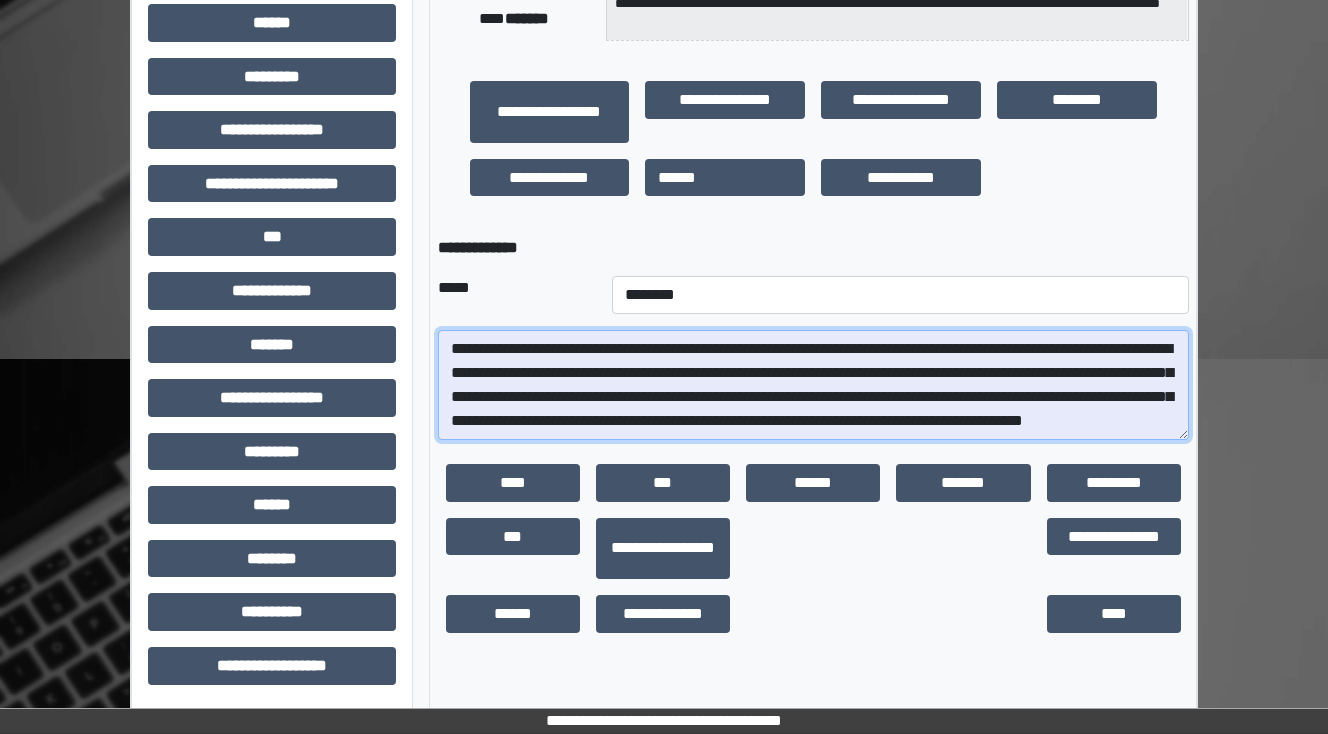 scroll, scrollTop: 24, scrollLeft: 0, axis: vertical 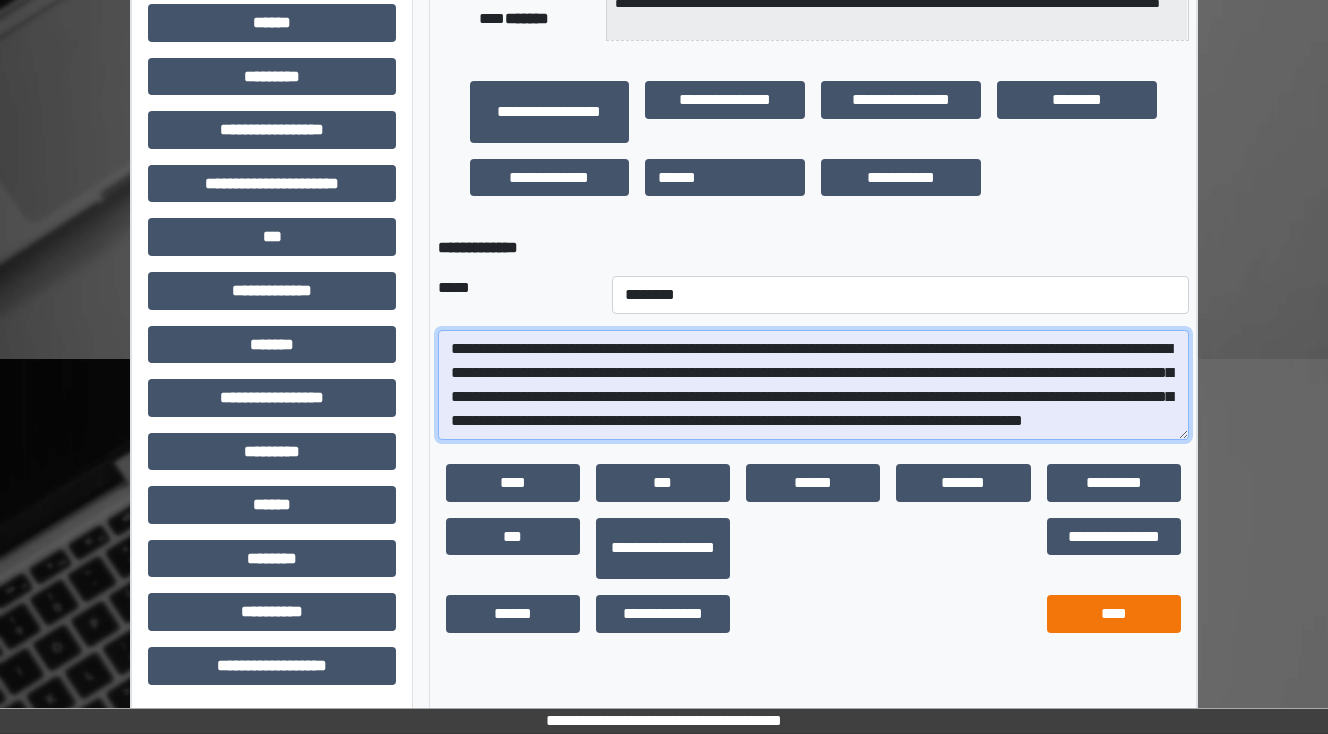 type on "**********" 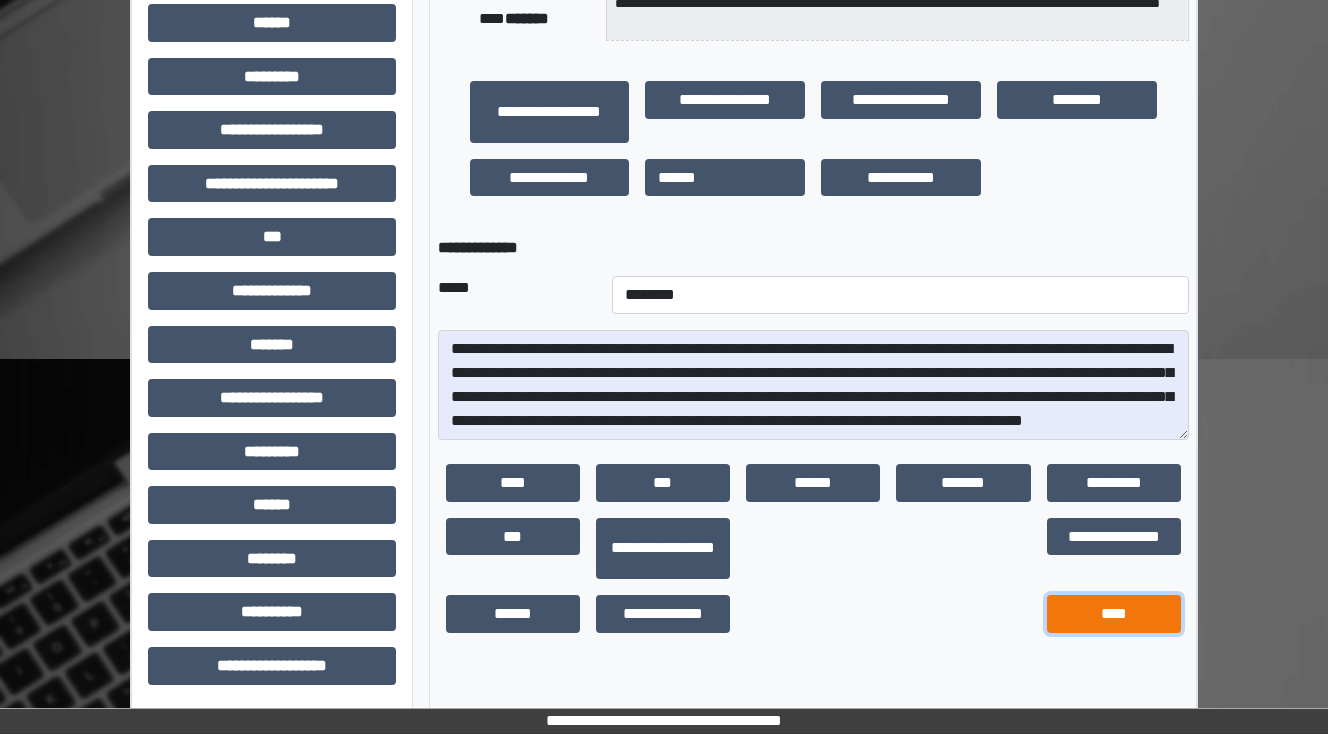 click on "****" at bounding box center [1114, 614] 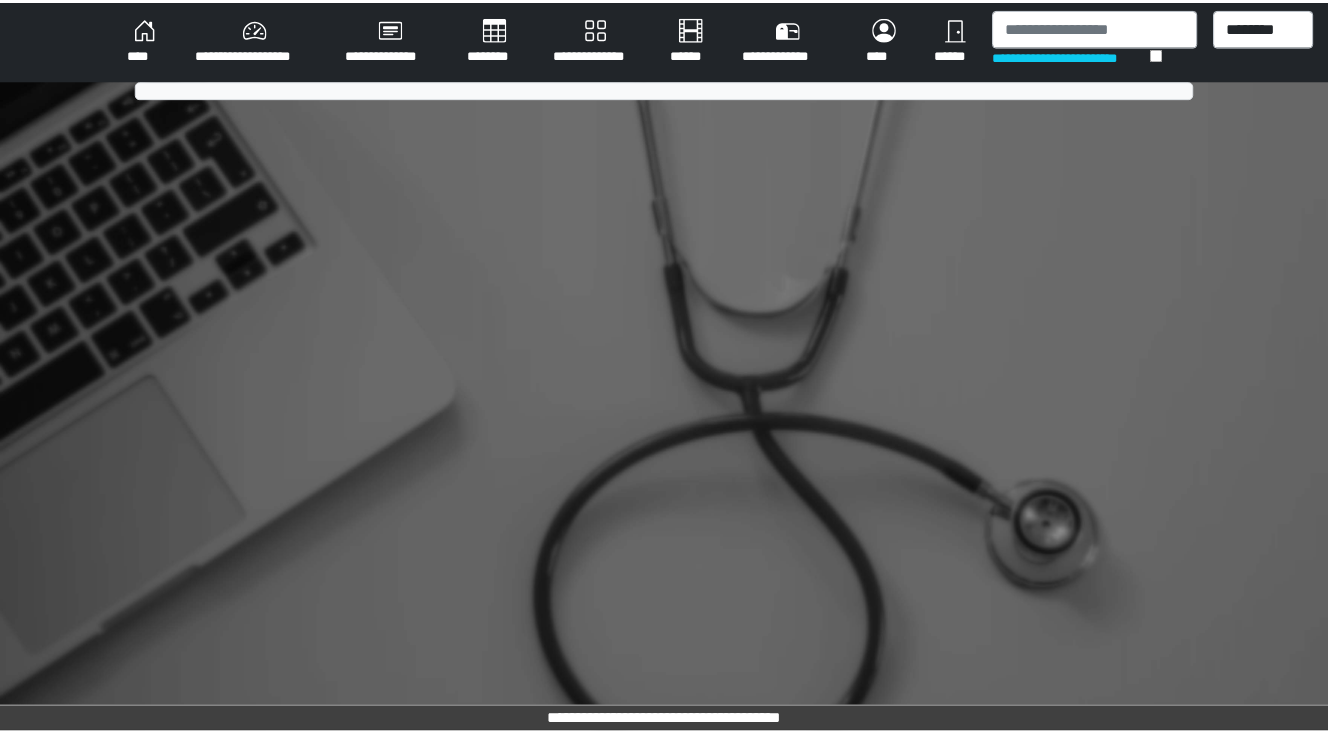 scroll, scrollTop: 0, scrollLeft: 0, axis: both 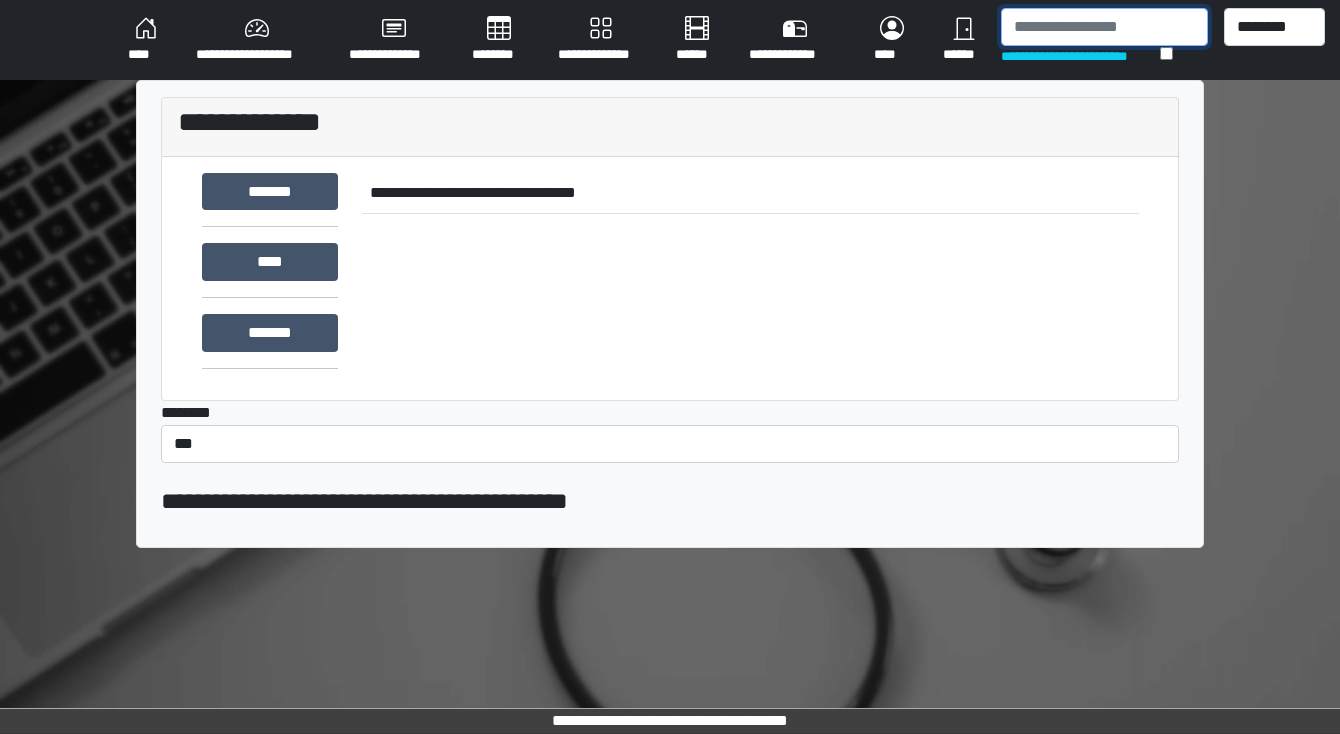 click at bounding box center (1104, 27) 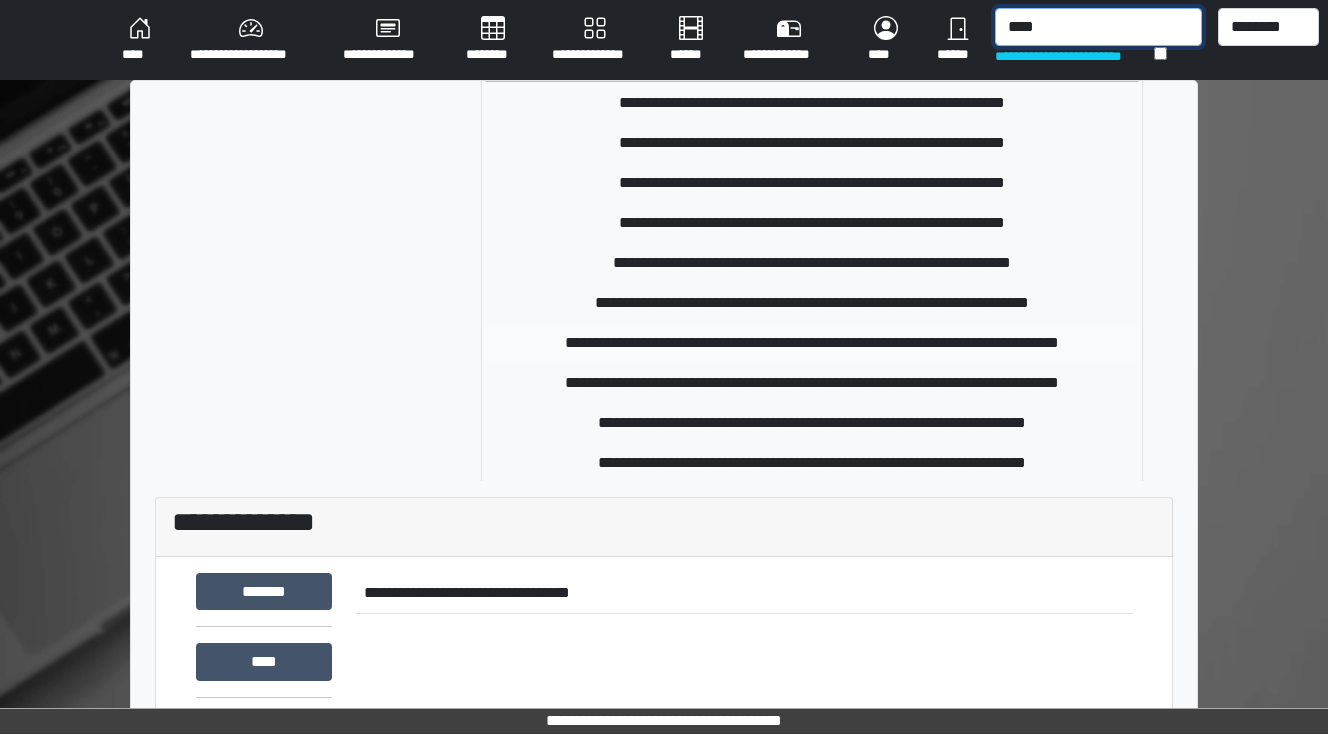 scroll, scrollTop: 400, scrollLeft: 0, axis: vertical 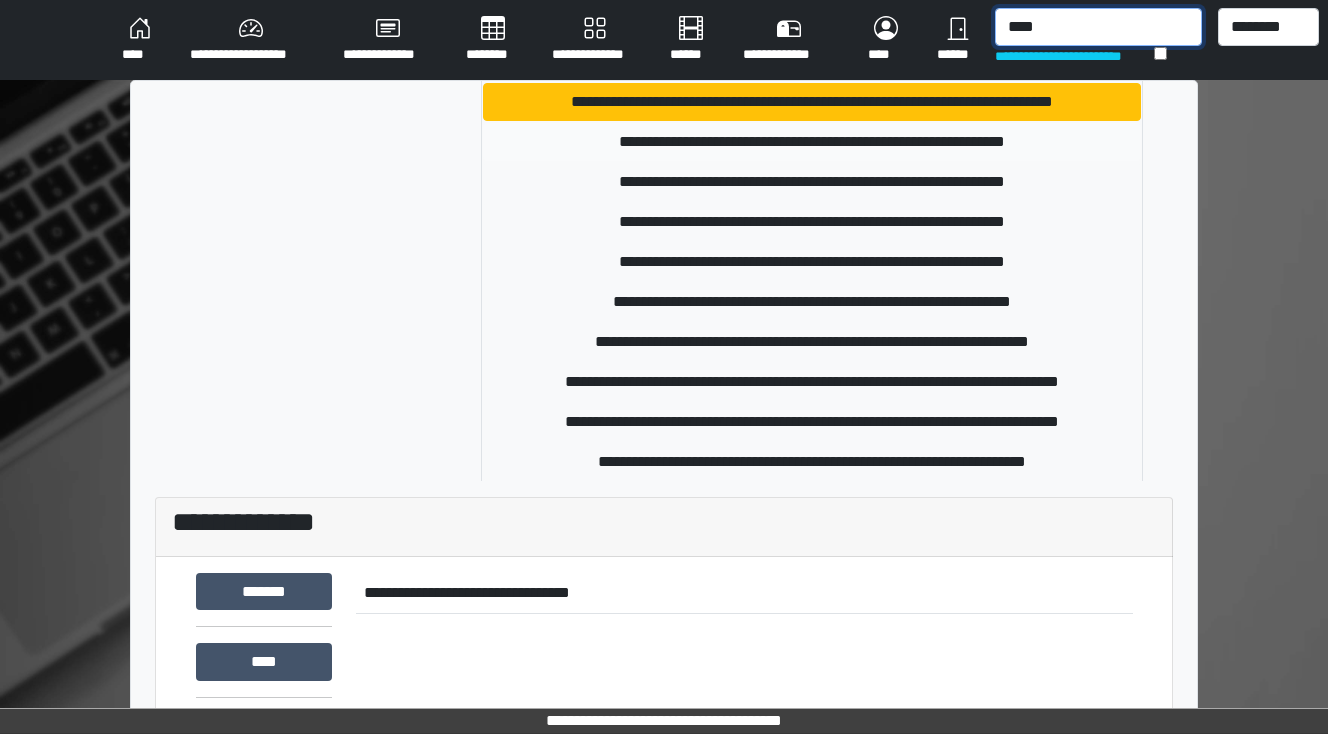 type on "****" 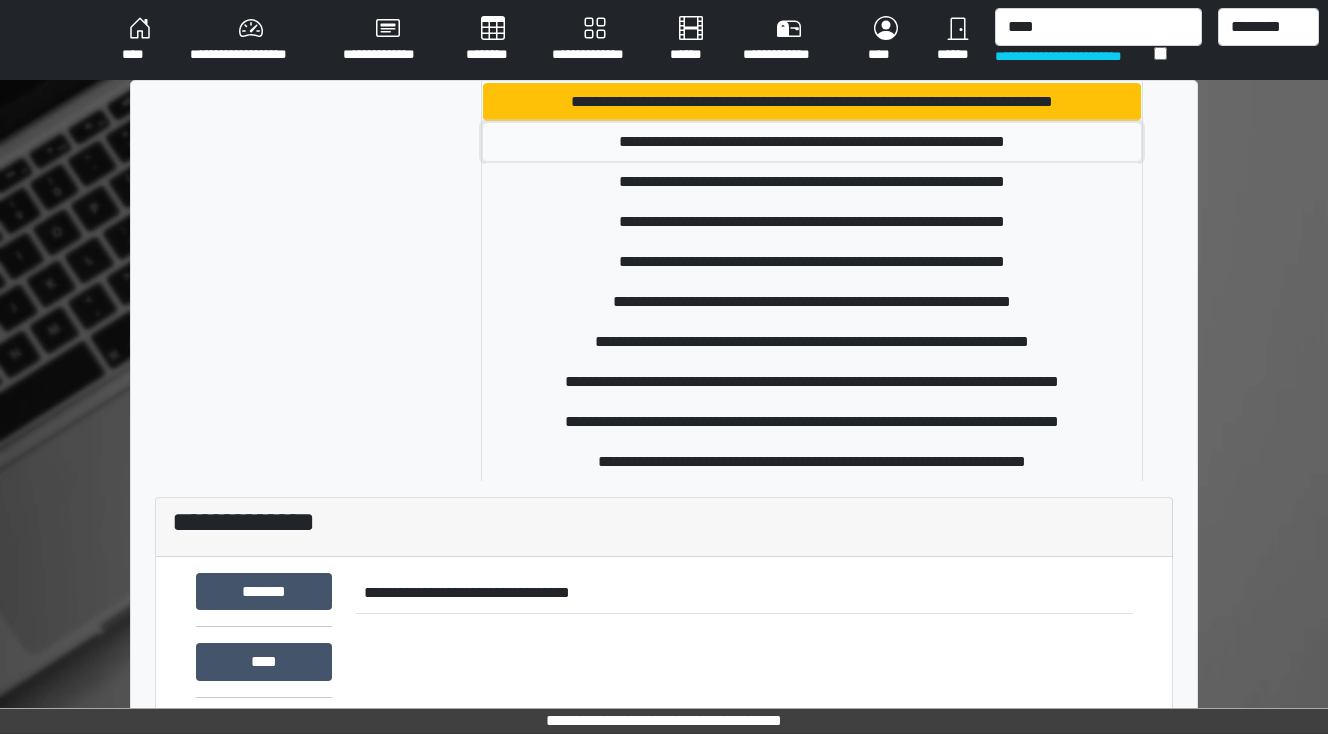 click on "**********" at bounding box center [812, 142] 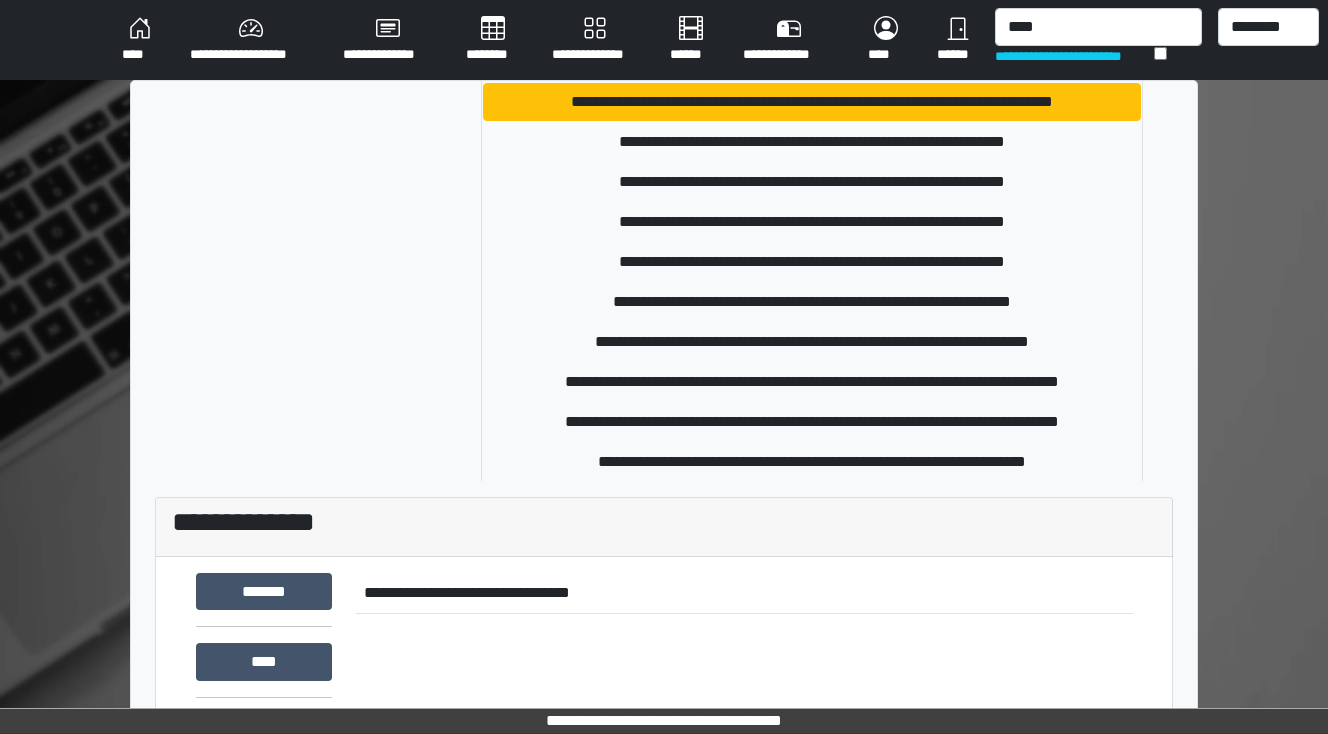 type 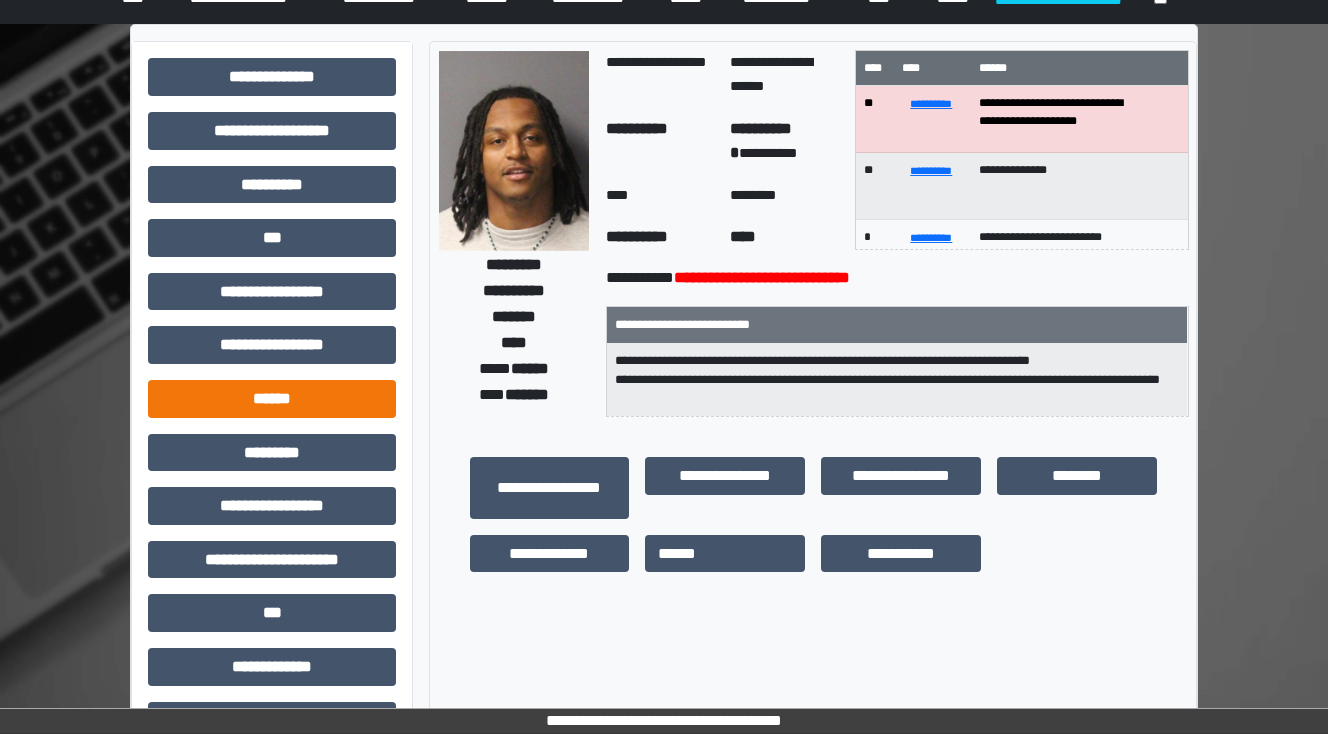 scroll, scrollTop: 80, scrollLeft: 0, axis: vertical 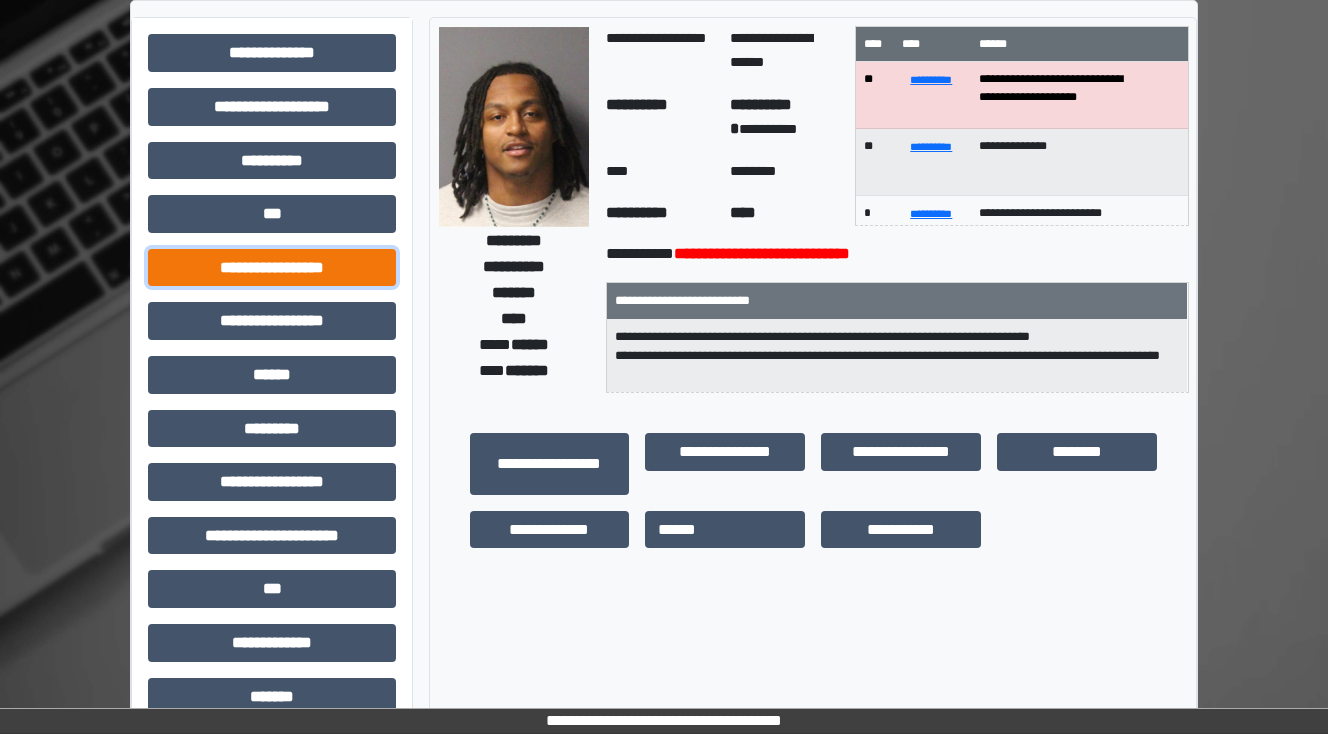 click on "**********" at bounding box center (272, 268) 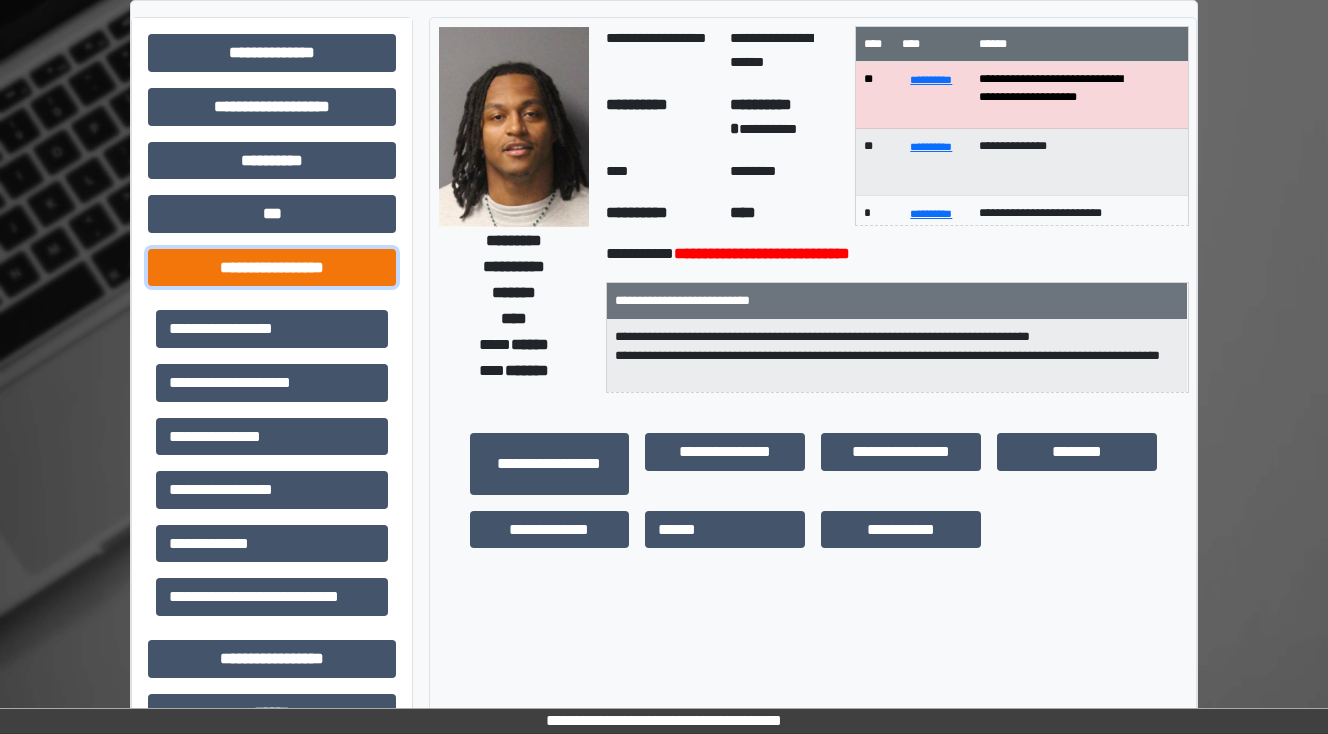 click on "**********" at bounding box center [272, 268] 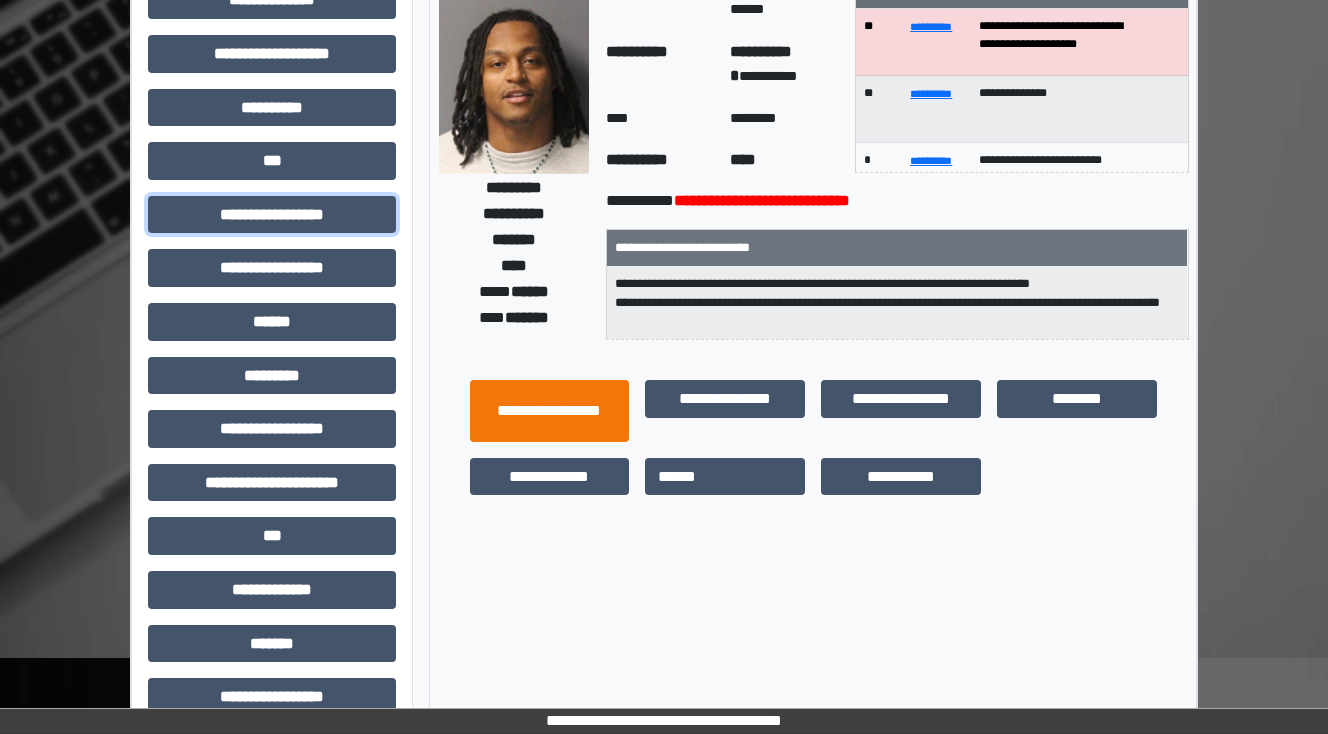 scroll, scrollTop: 160, scrollLeft: 0, axis: vertical 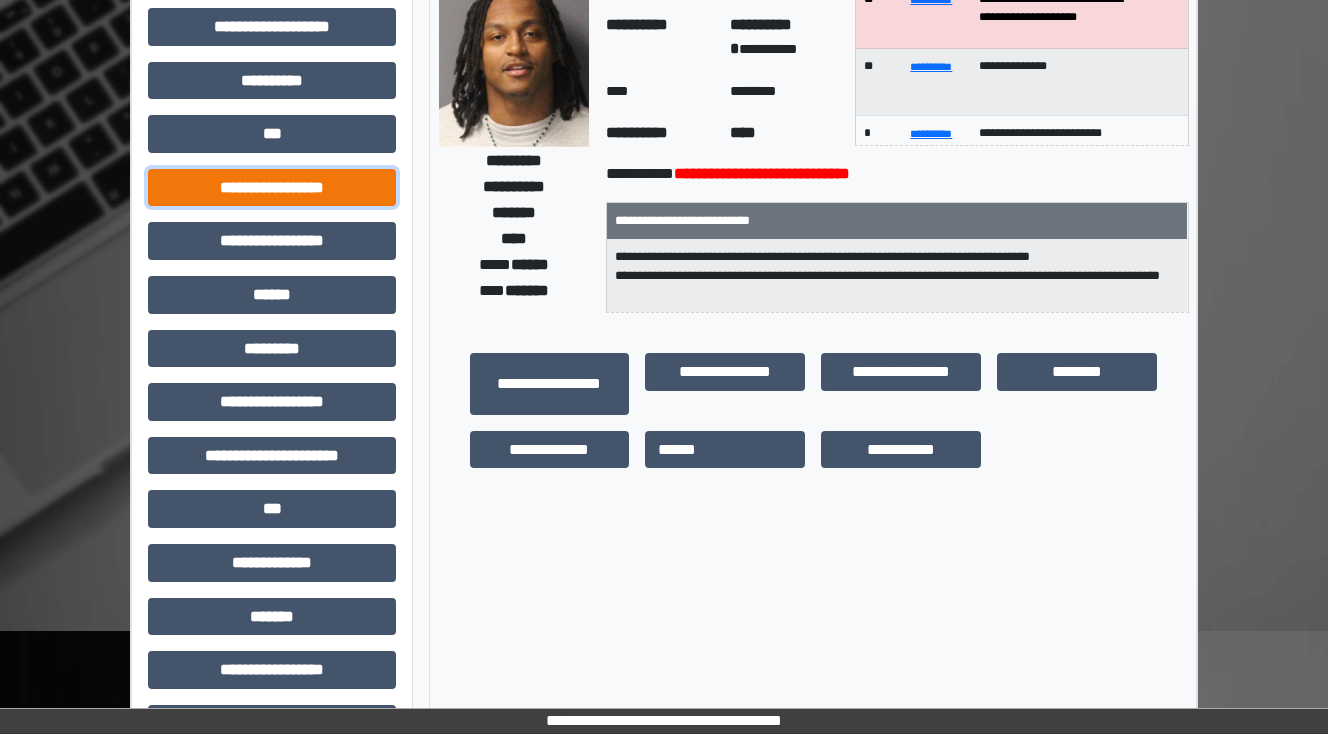 click on "**********" at bounding box center (272, 188) 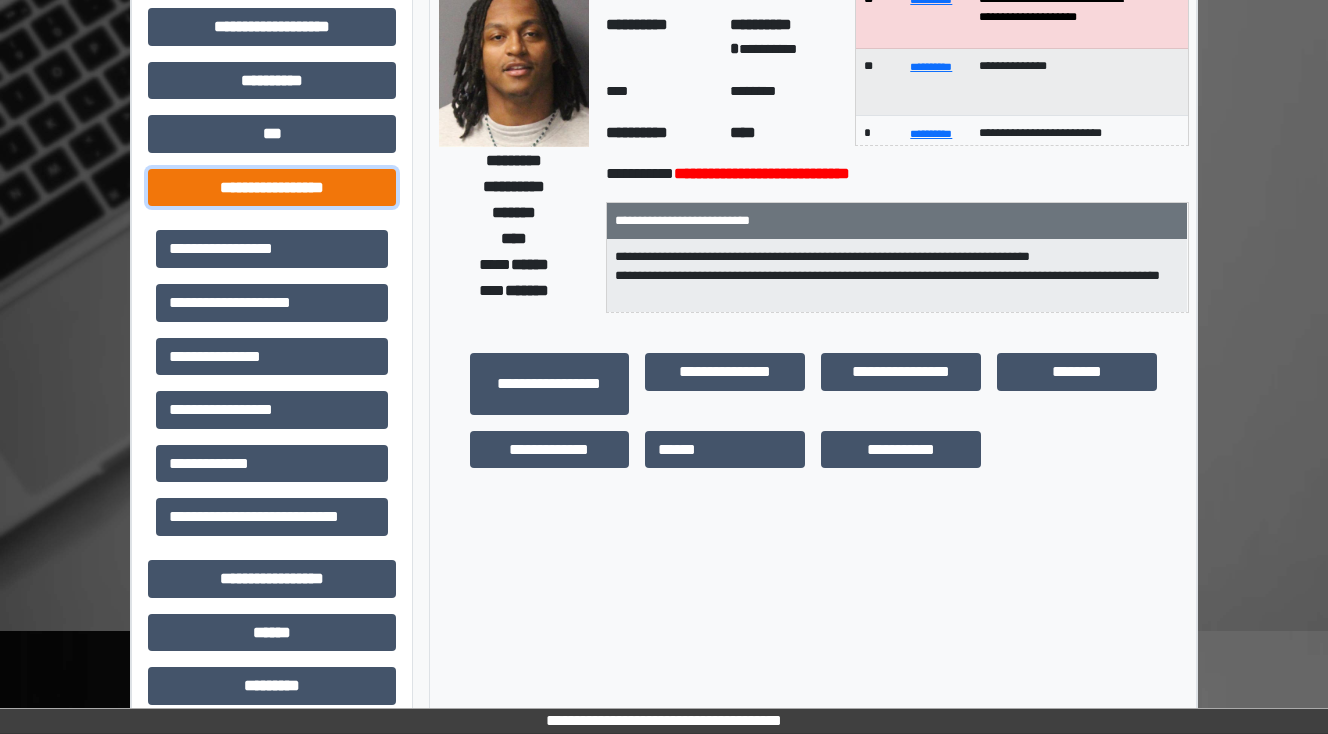 click on "**********" at bounding box center [272, 188] 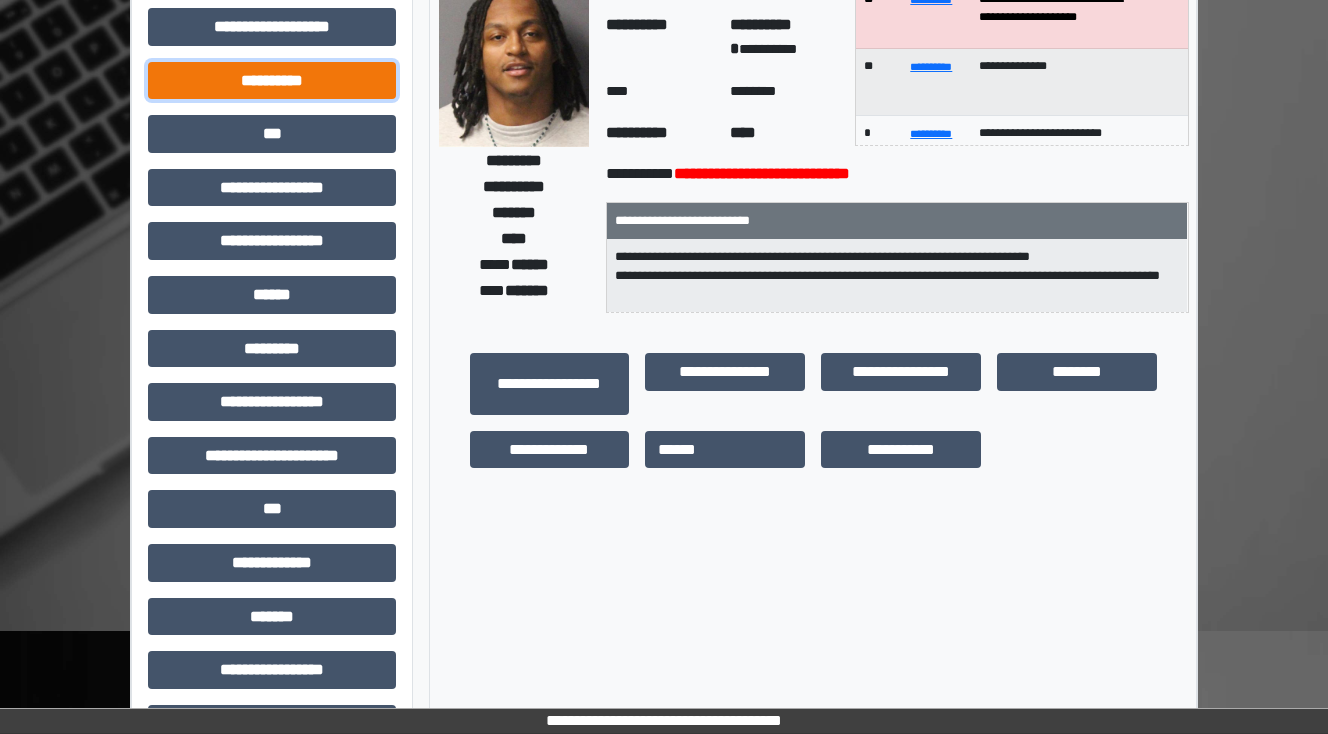 click on "**********" at bounding box center [272, 81] 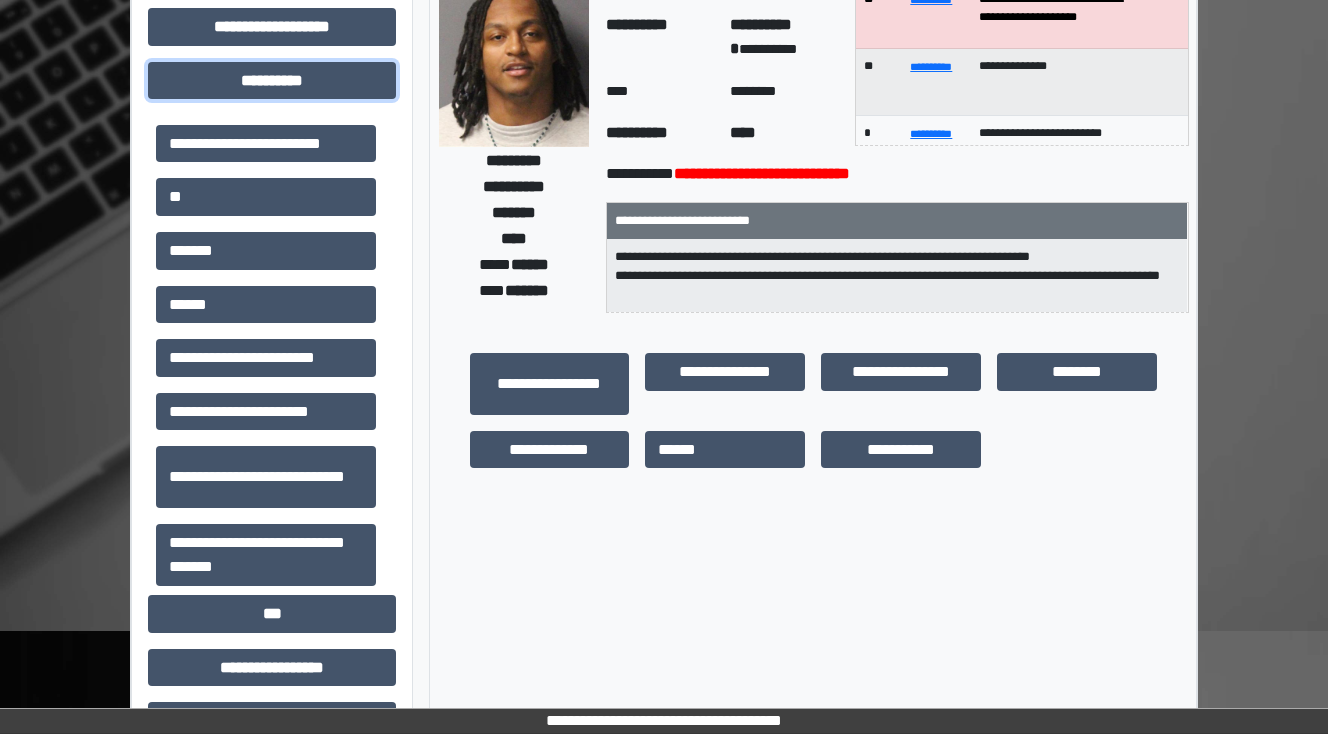 scroll, scrollTop: 80, scrollLeft: 0, axis: vertical 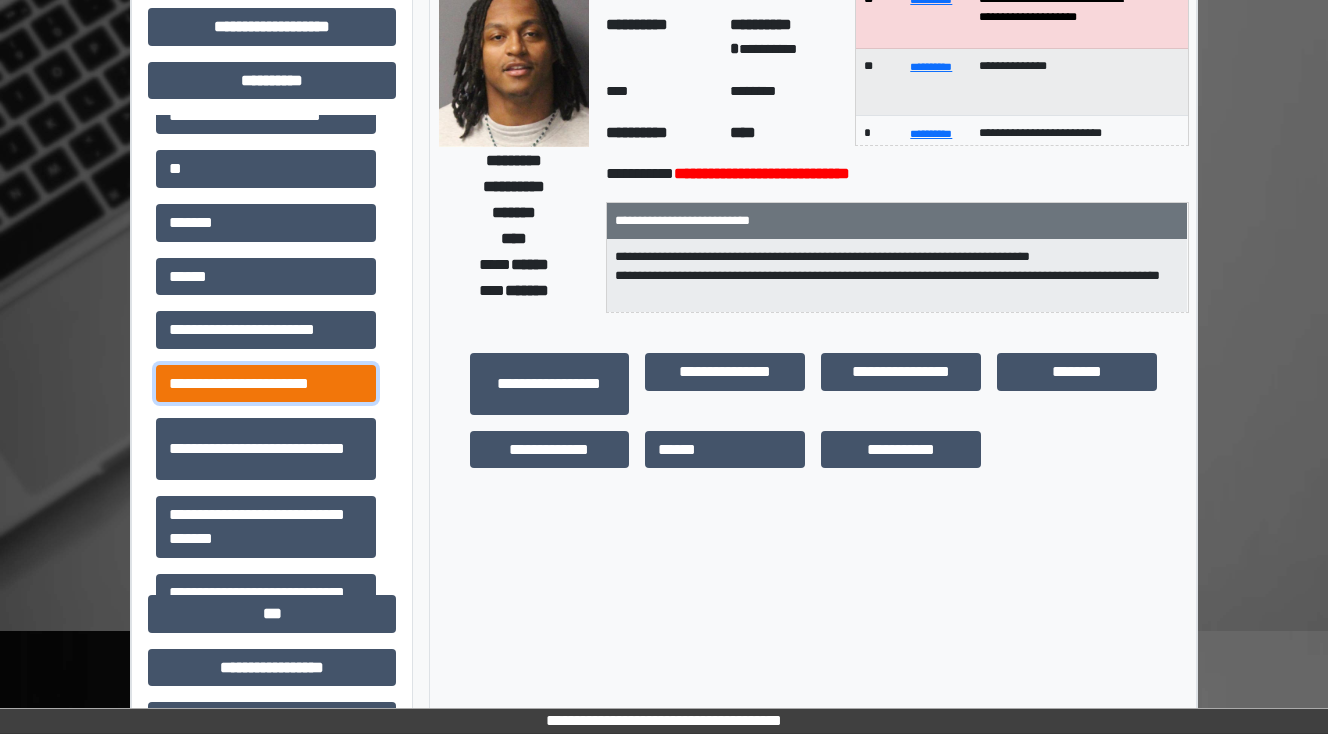 click on "**********" at bounding box center [266, 384] 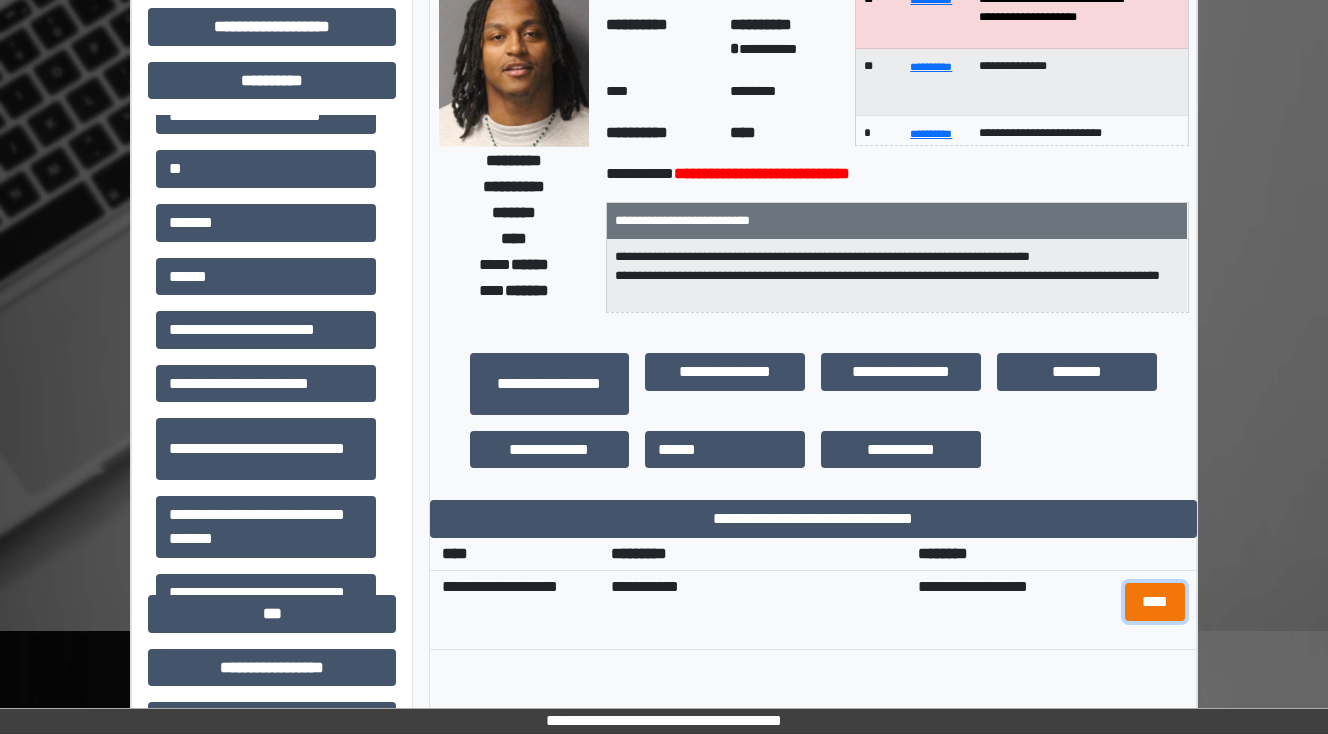 click on "****" at bounding box center (1154, 602) 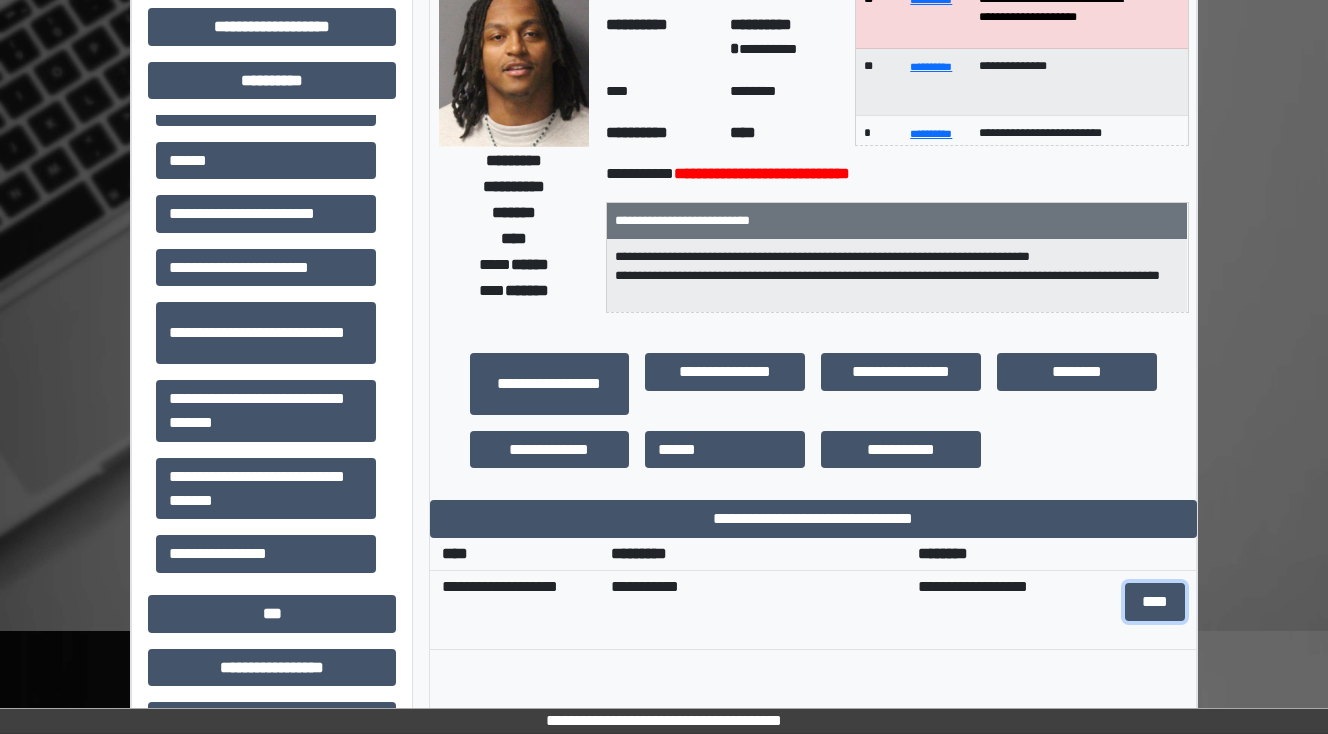 scroll, scrollTop: 197, scrollLeft: 0, axis: vertical 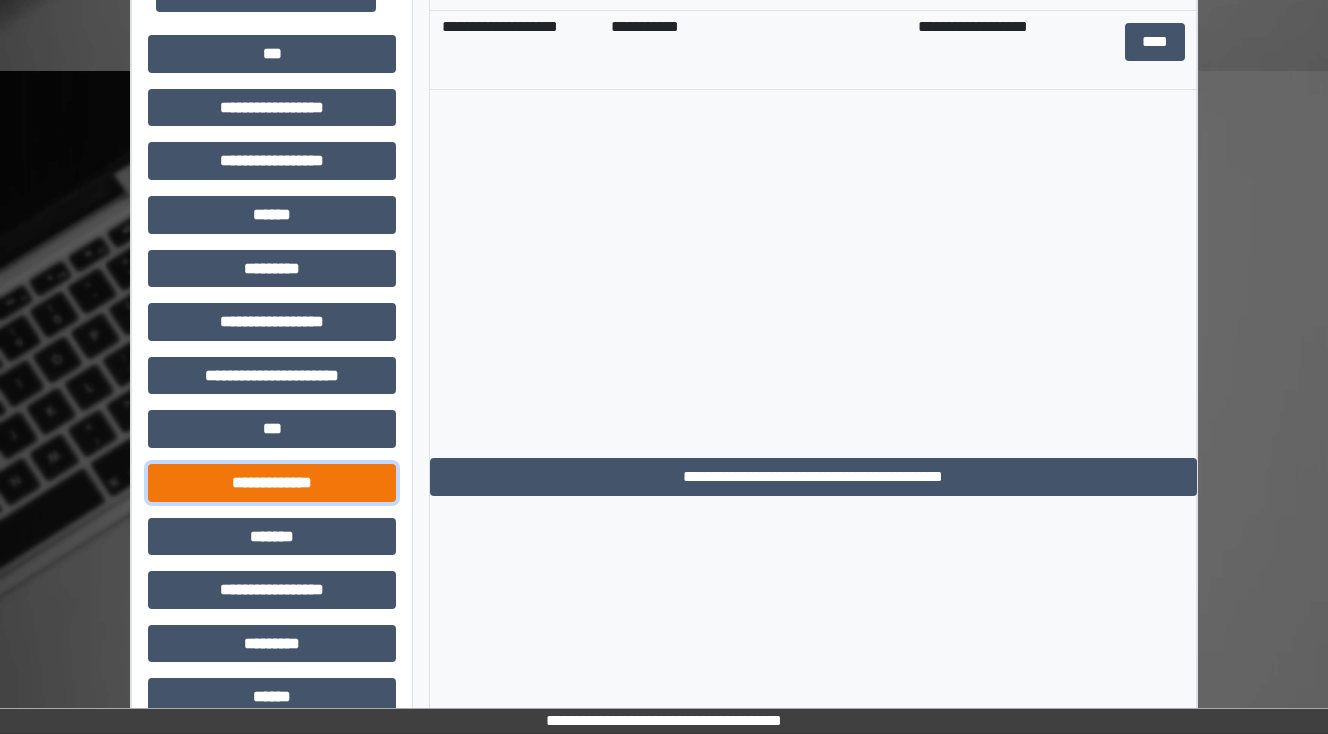 drag, startPoint x: 261, startPoint y: 483, endPoint x: 364, endPoint y: 491, distance: 103.31021 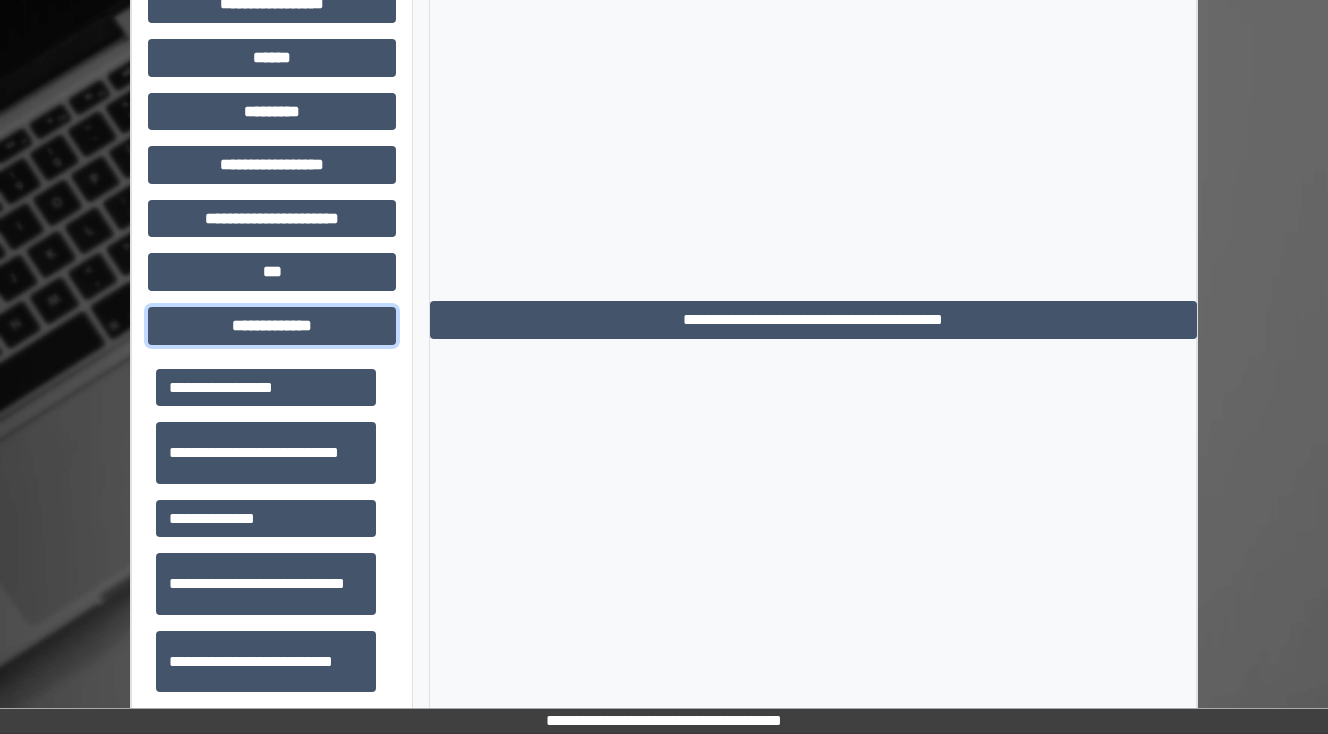 scroll, scrollTop: 1120, scrollLeft: 0, axis: vertical 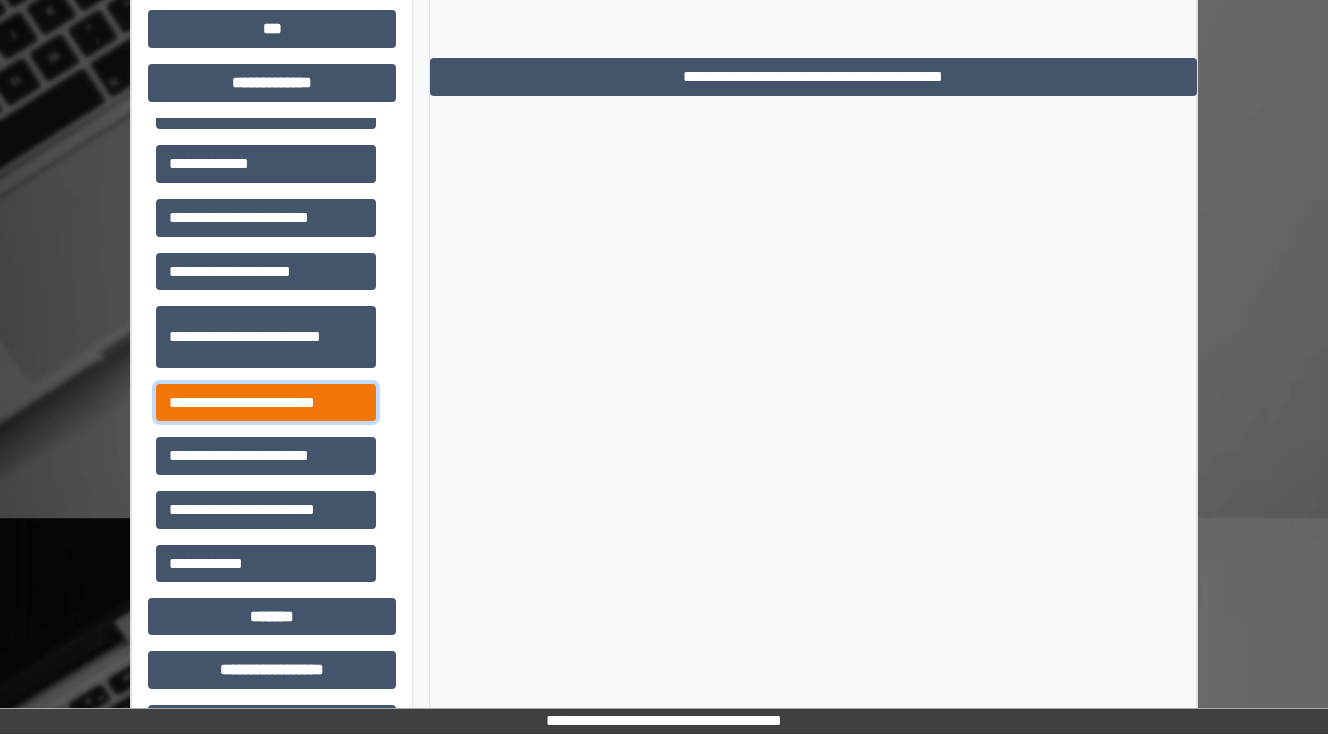 click on "**********" at bounding box center [266, 403] 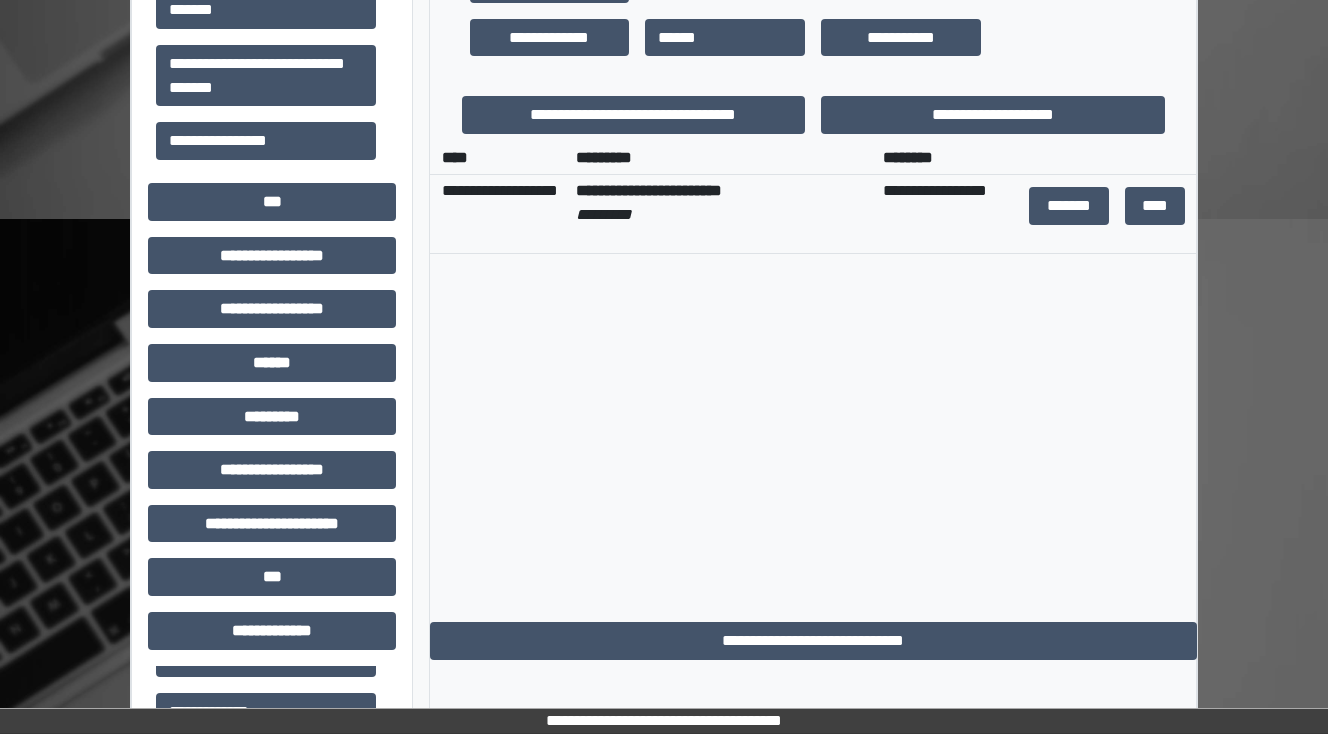 scroll, scrollTop: 400, scrollLeft: 0, axis: vertical 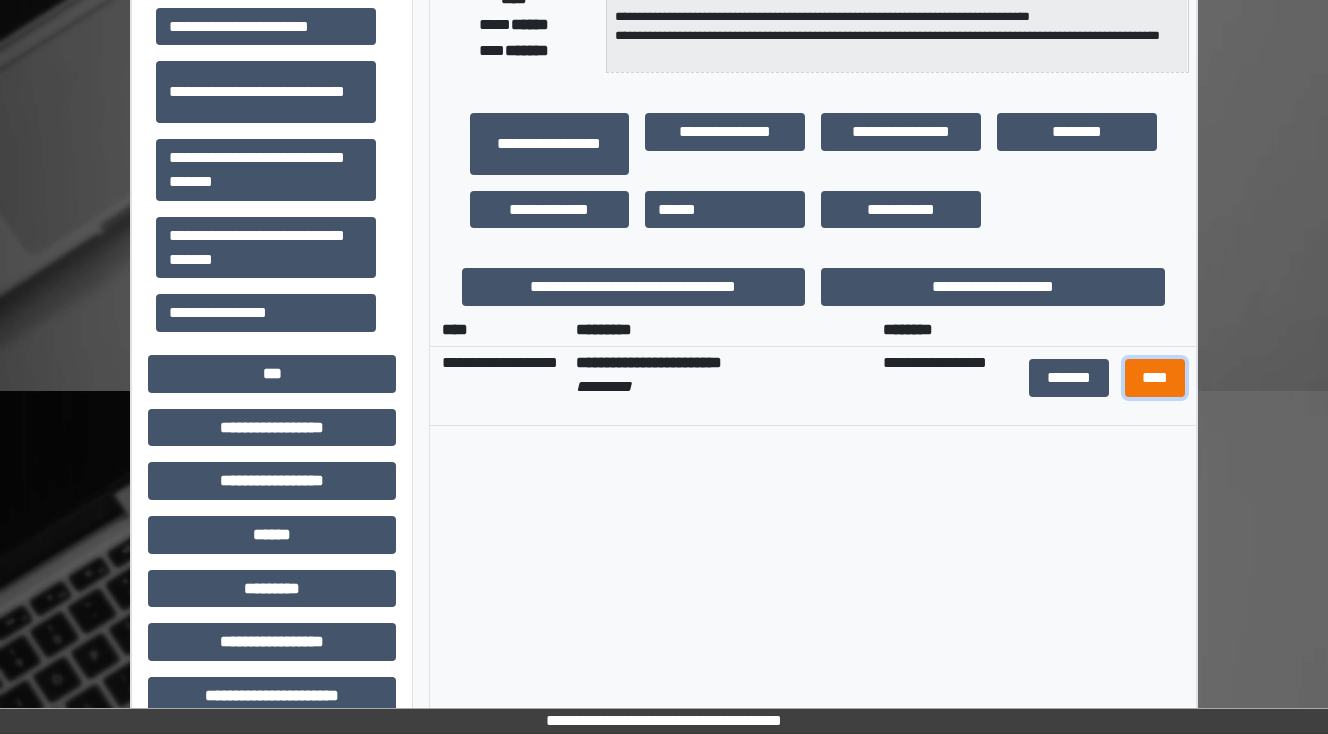 click on "****" at bounding box center [1154, 378] 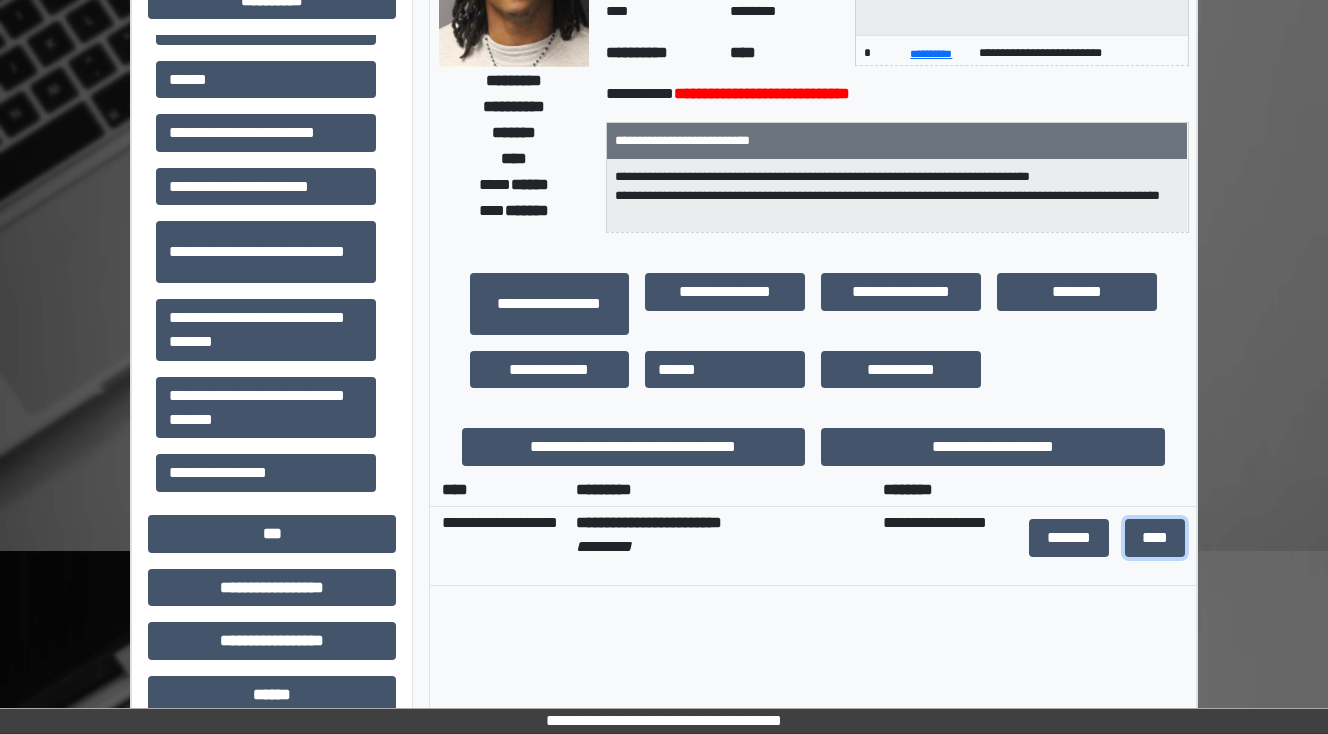 scroll, scrollTop: 0, scrollLeft: 0, axis: both 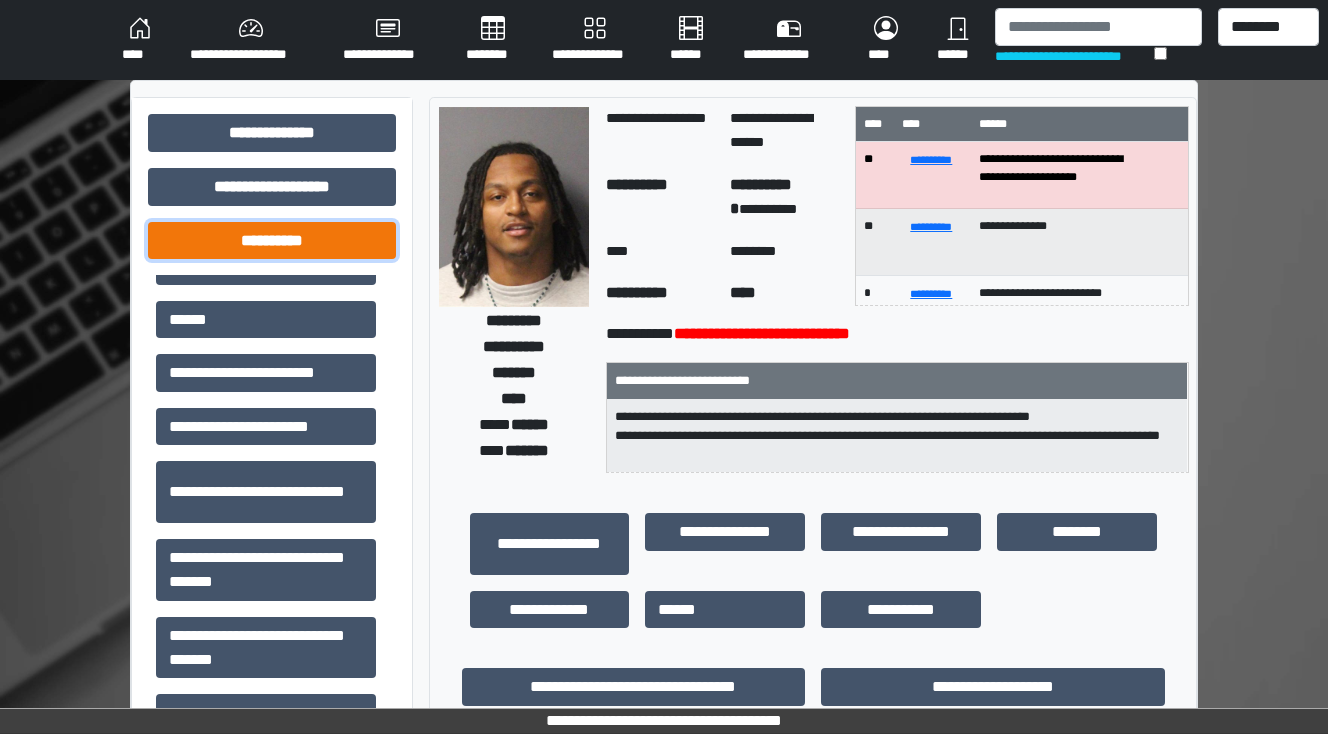 click on "**********" at bounding box center (272, 241) 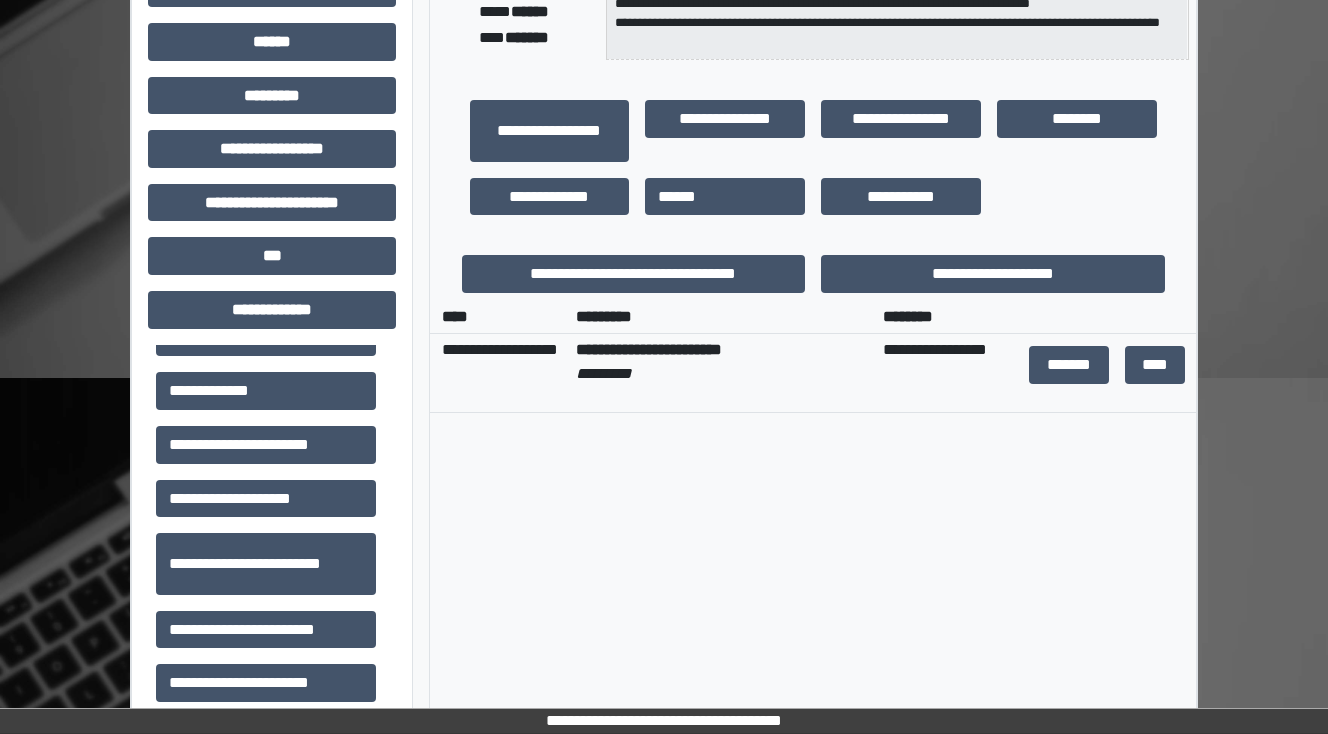 scroll, scrollTop: 480, scrollLeft: 0, axis: vertical 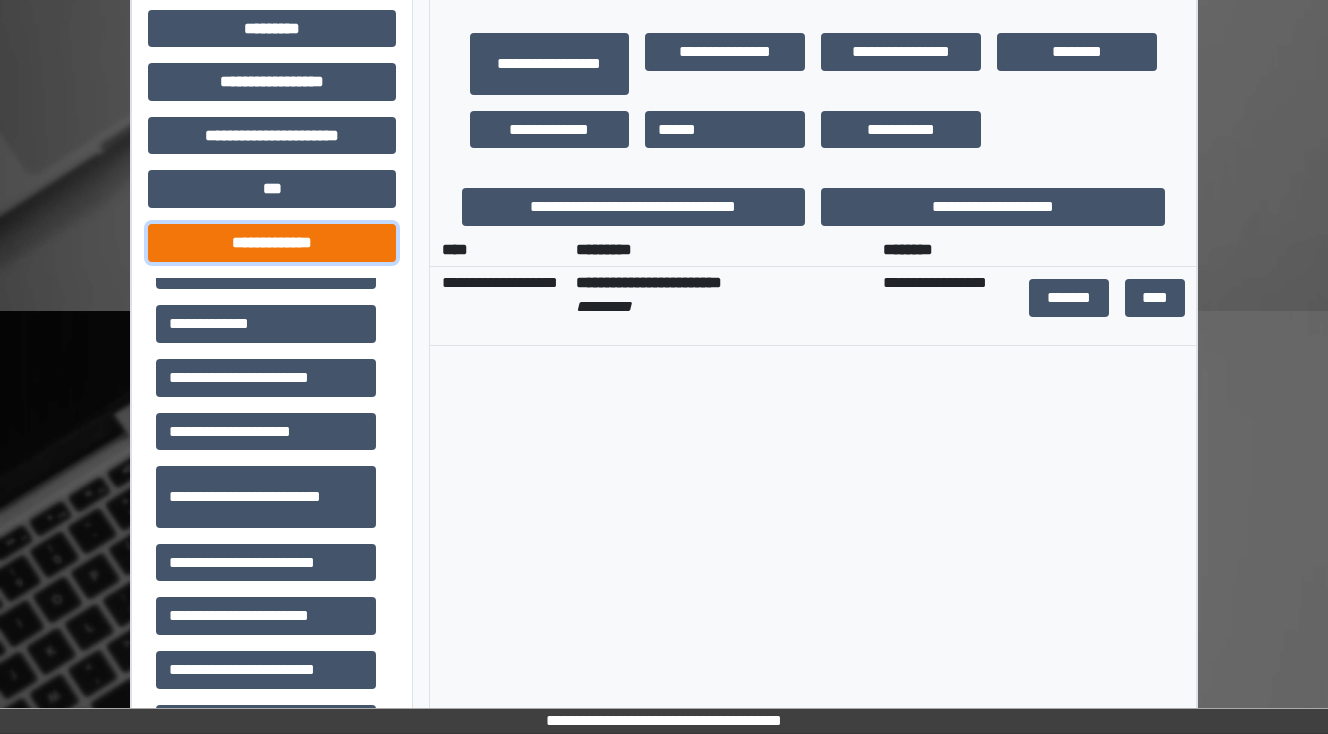 click on "**********" at bounding box center (272, 243) 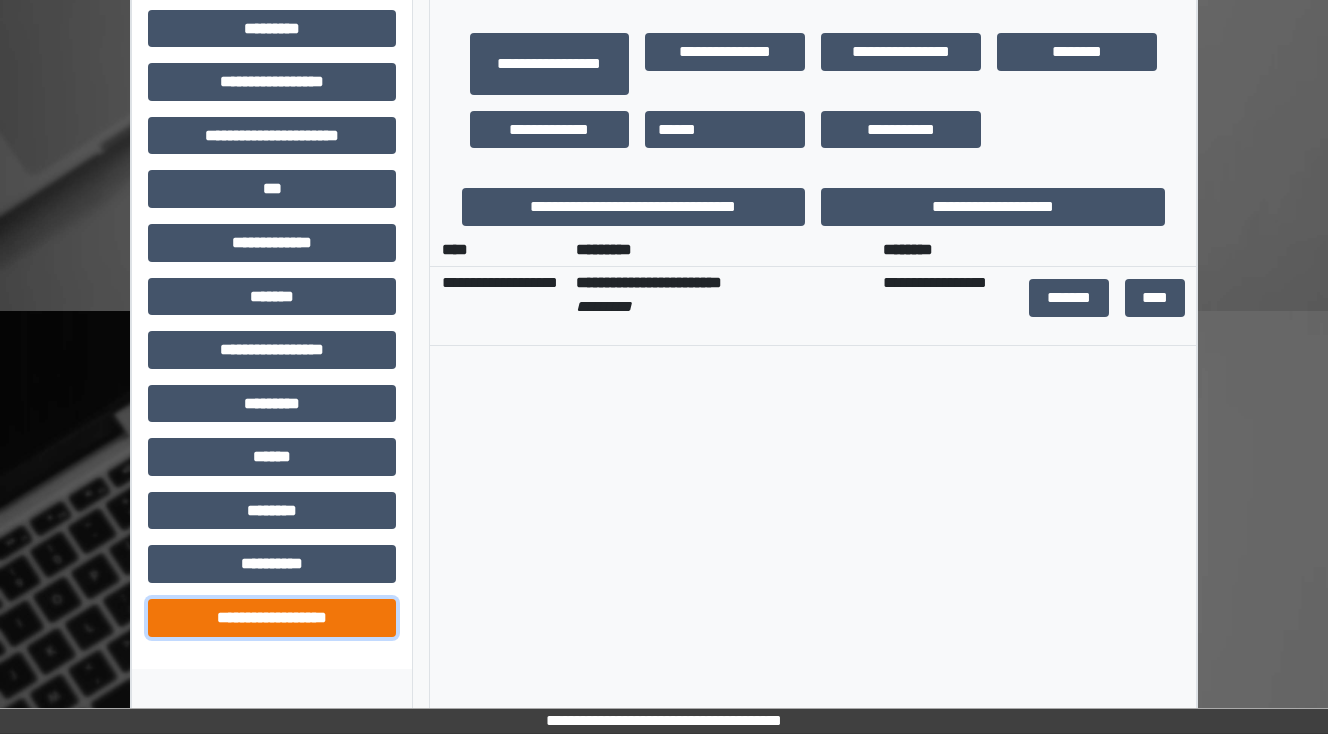 click on "**********" at bounding box center (272, 618) 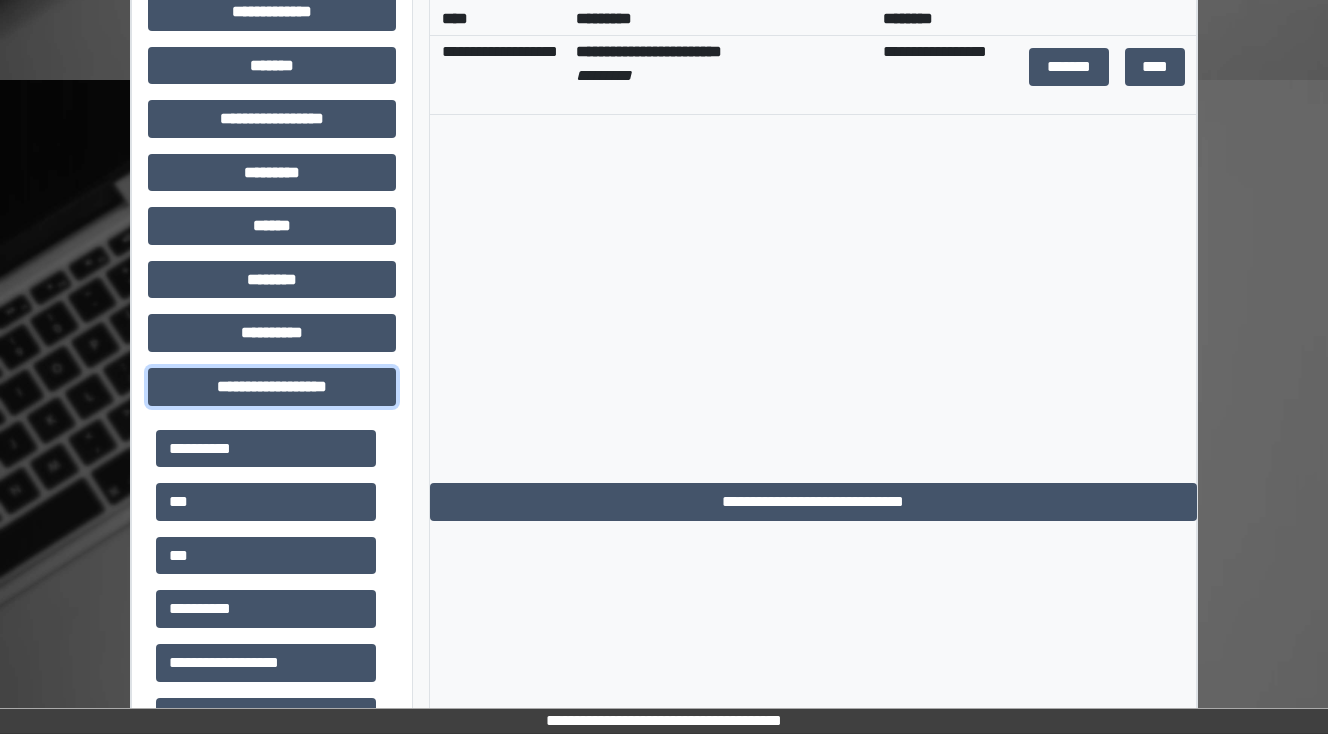scroll, scrollTop: 880, scrollLeft: 0, axis: vertical 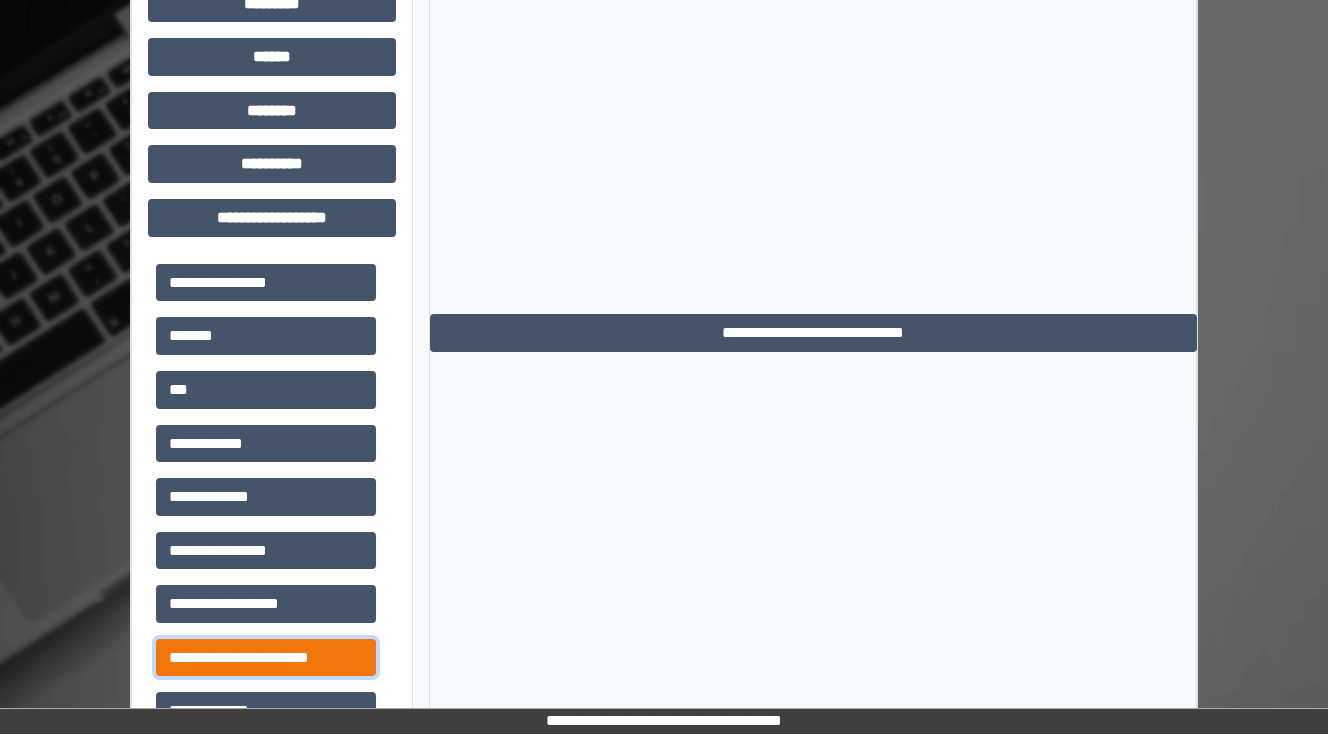 click on "**********" at bounding box center [266, 658] 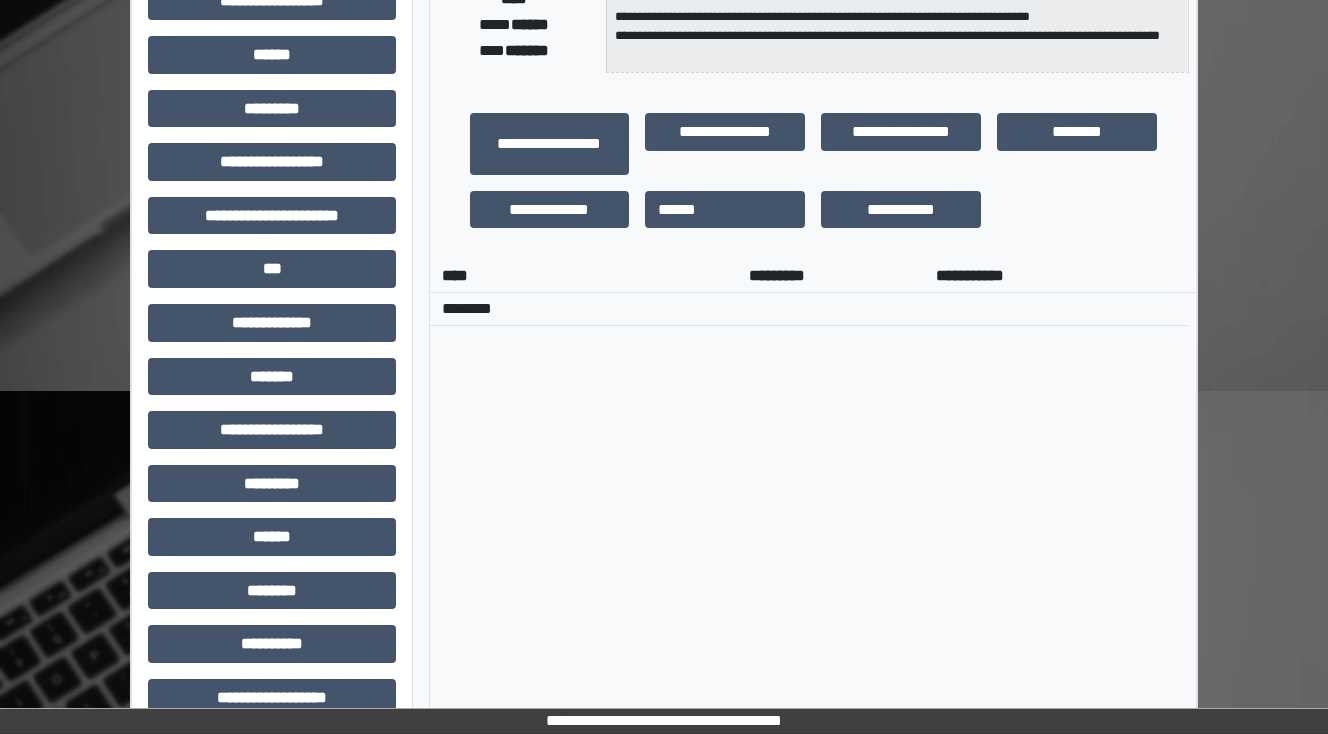 scroll, scrollTop: 880, scrollLeft: 0, axis: vertical 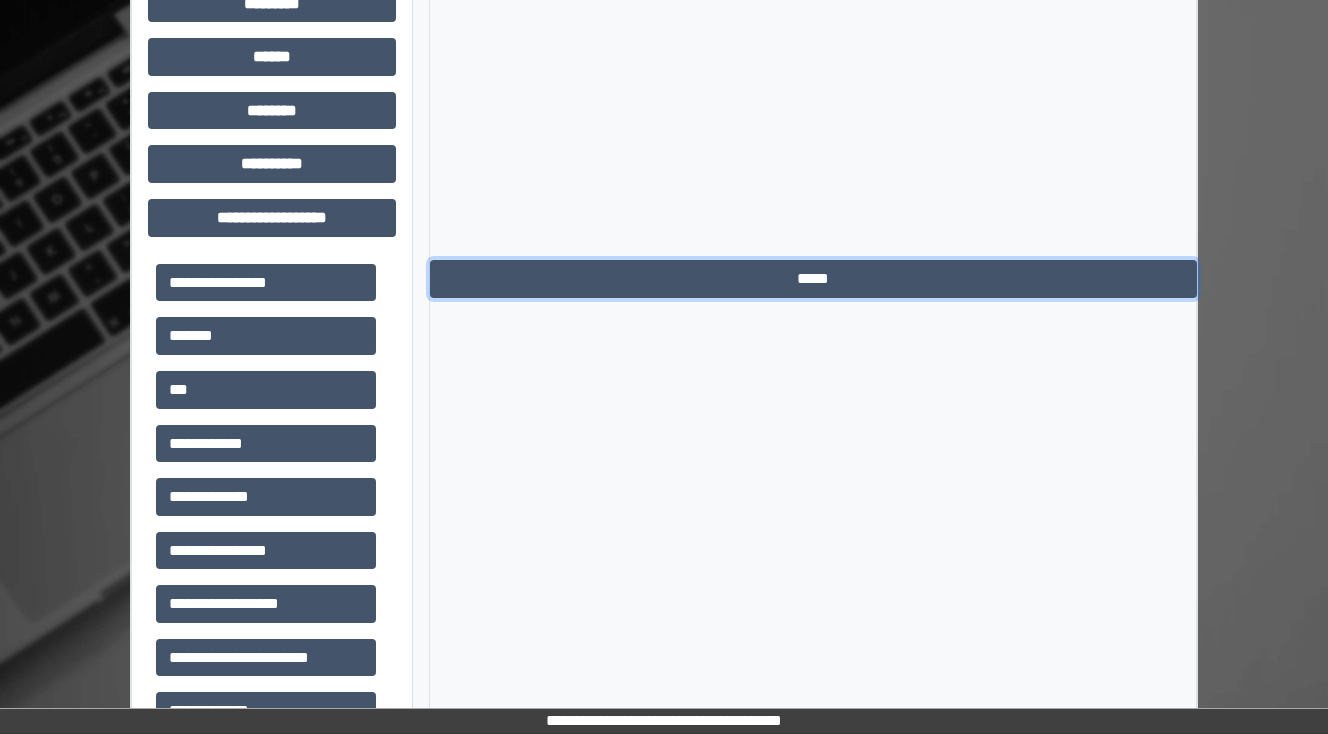 drag, startPoint x: 654, startPoint y: 276, endPoint x: 449, endPoint y: 315, distance: 208.67679 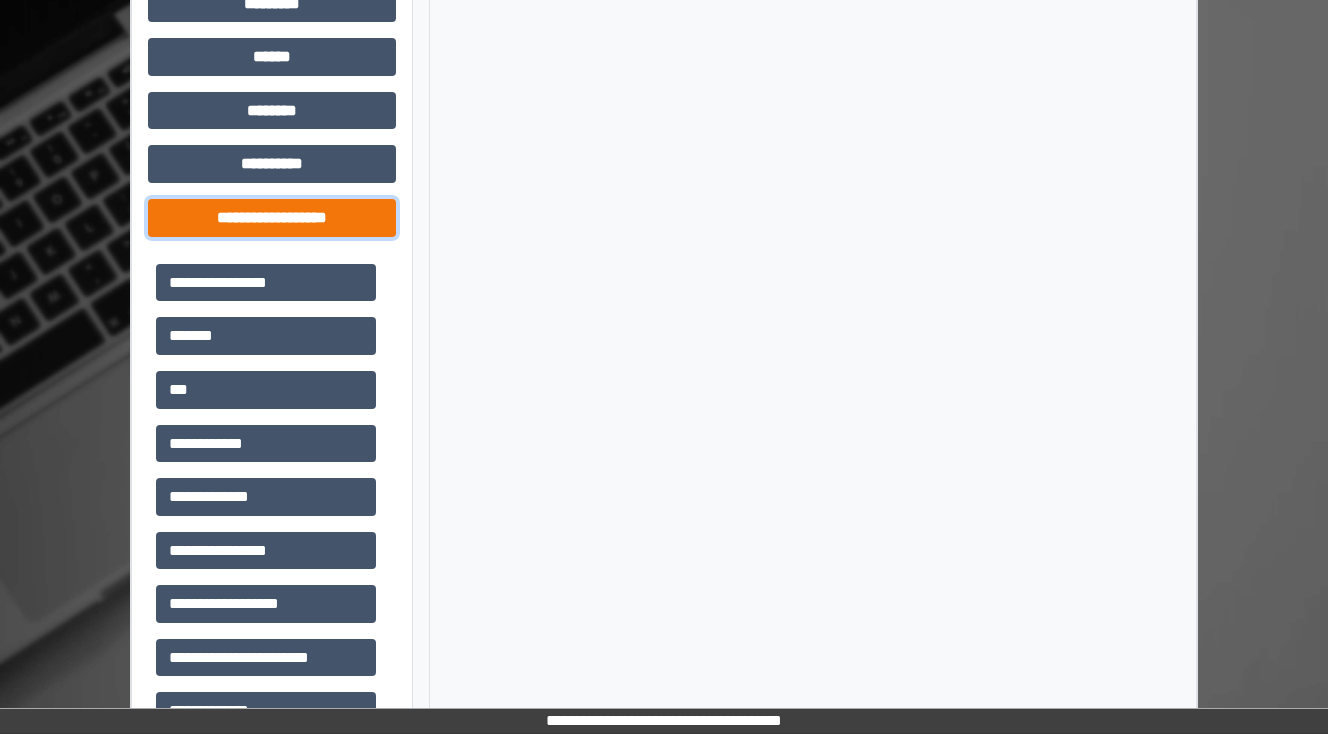 click on "**********" at bounding box center [272, 218] 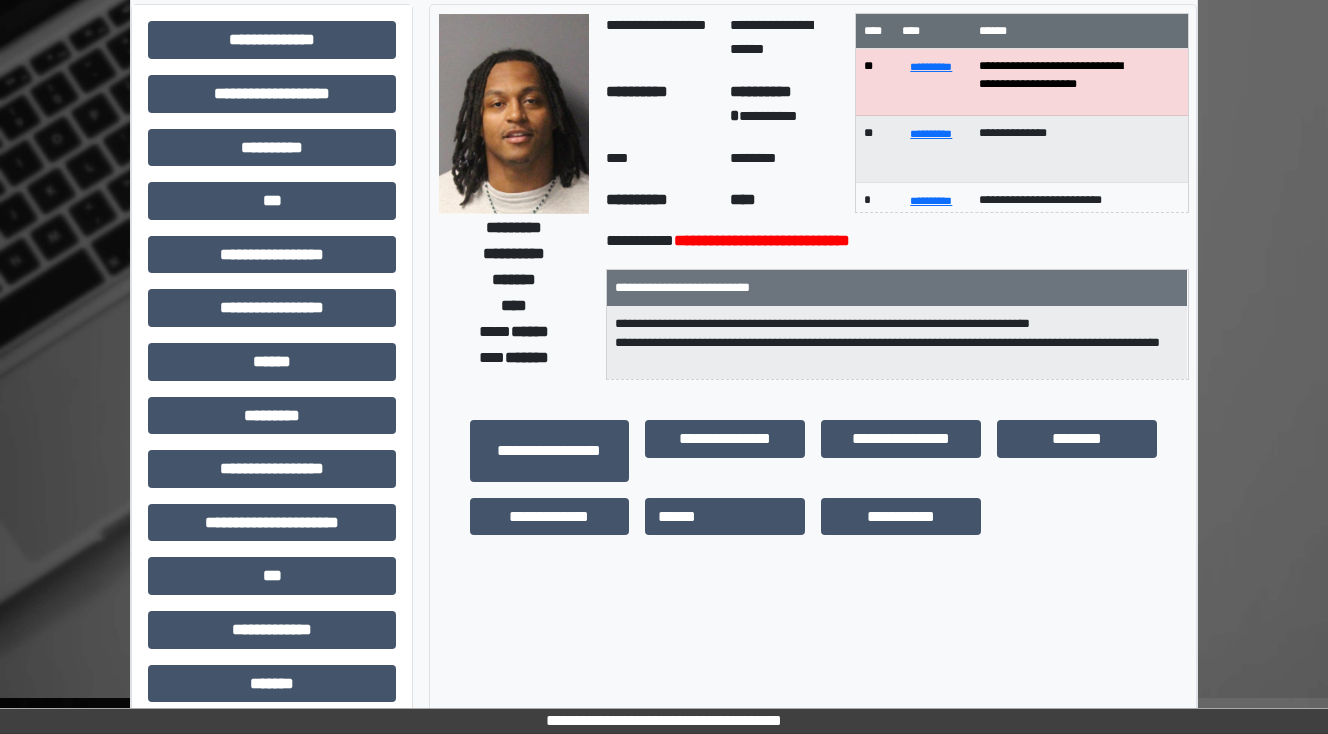 scroll, scrollTop: 0, scrollLeft: 0, axis: both 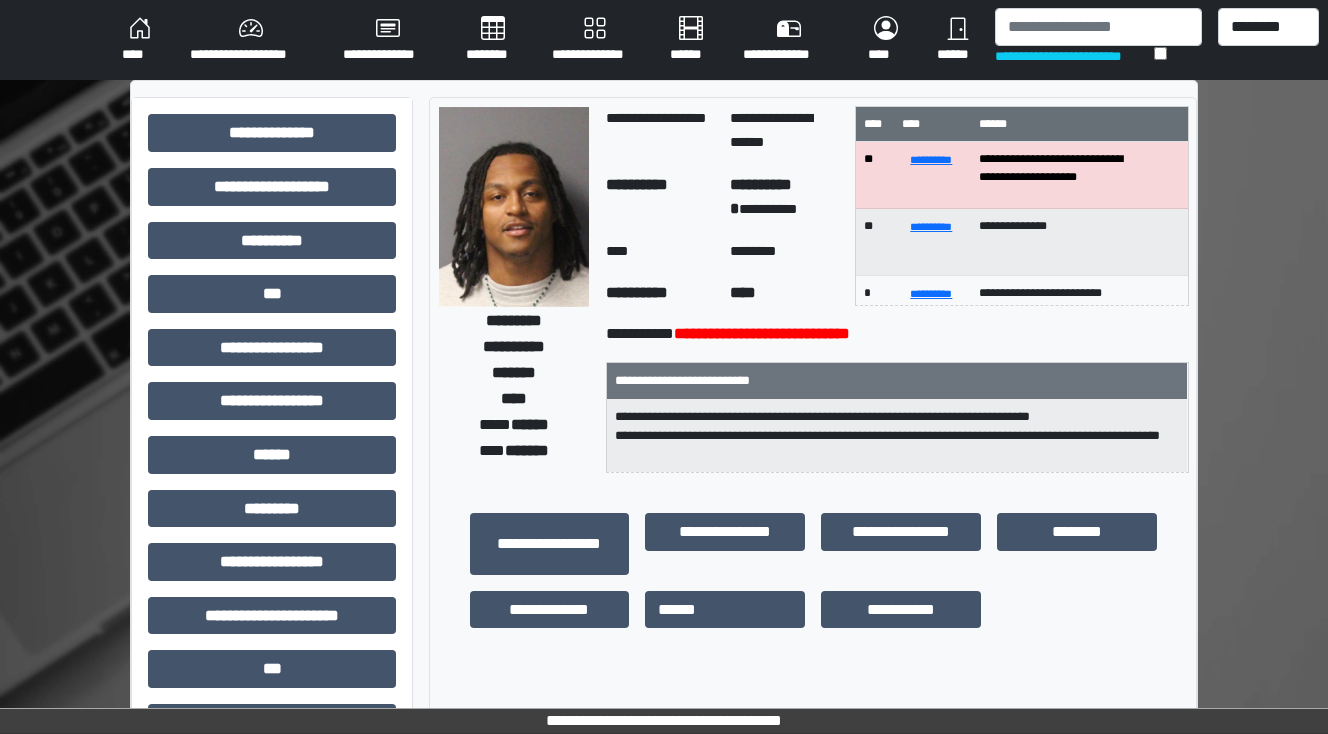 click on "****" at bounding box center [140, 40] 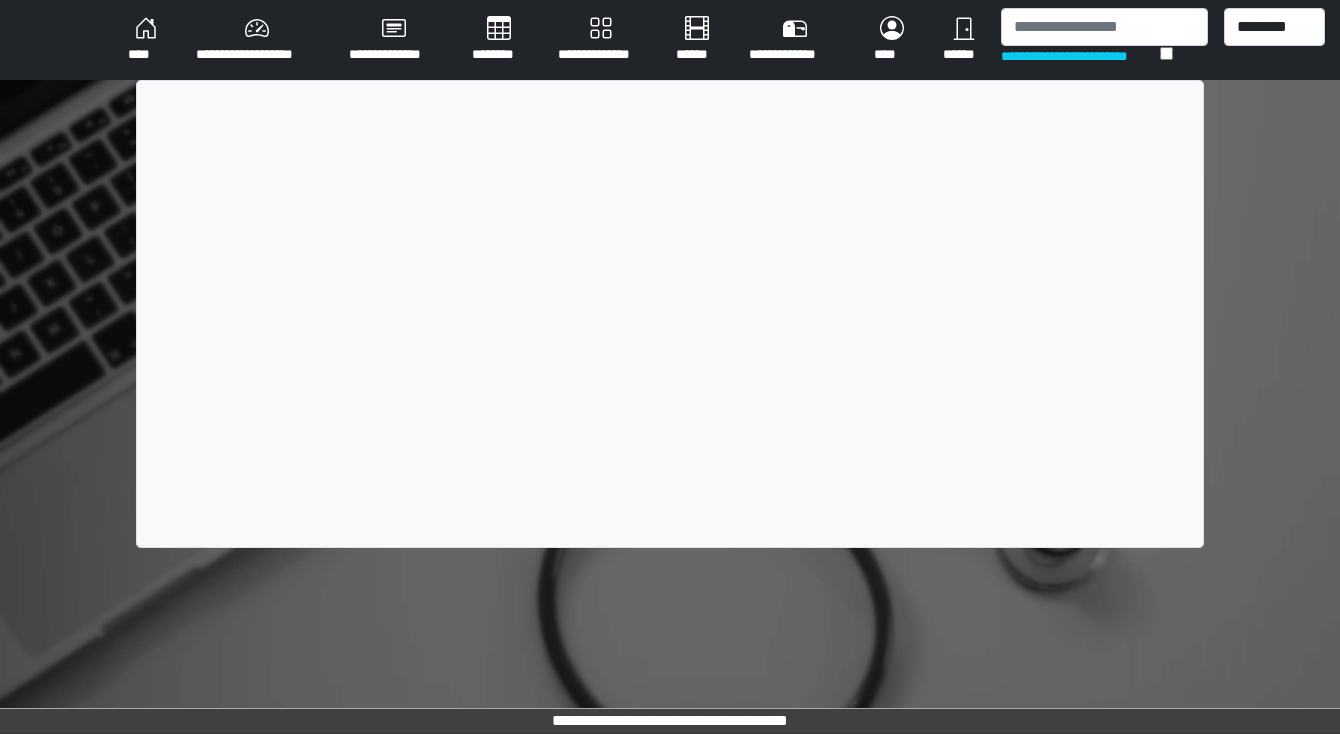scroll, scrollTop: 0, scrollLeft: 0, axis: both 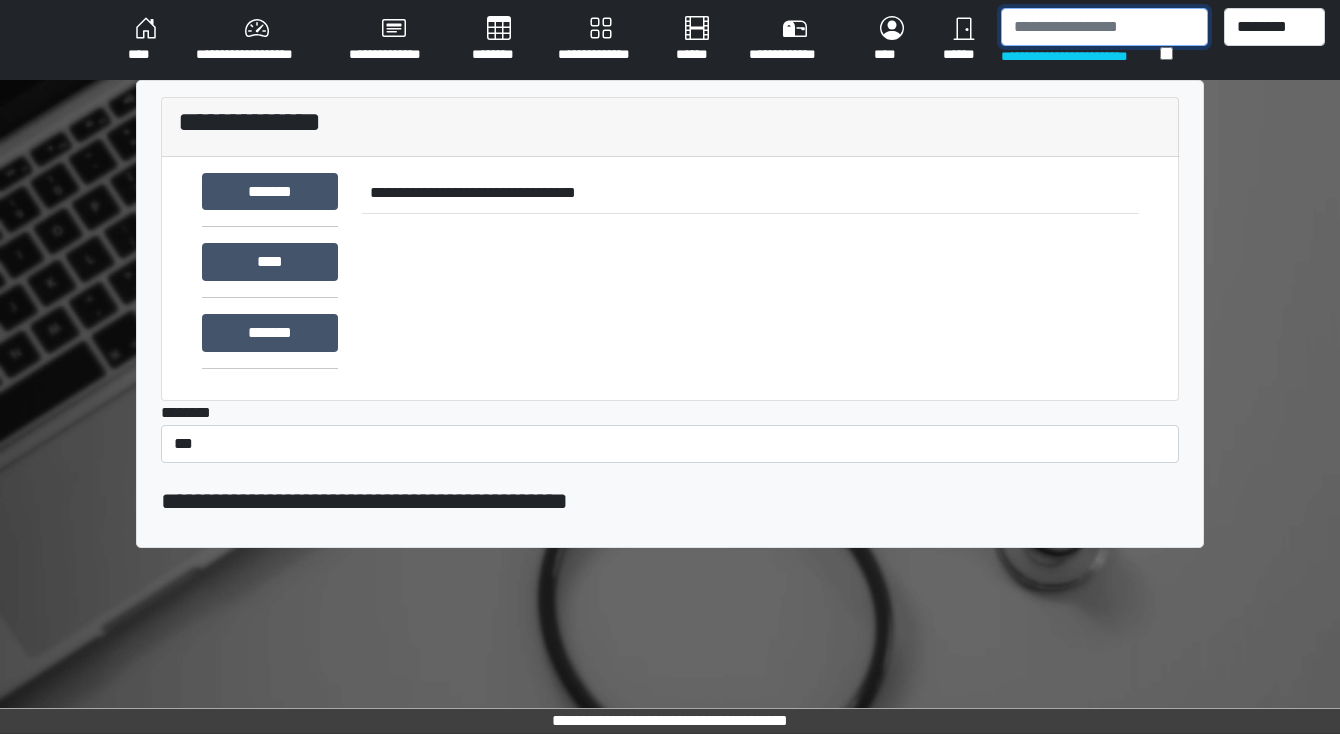 click at bounding box center [1104, 27] 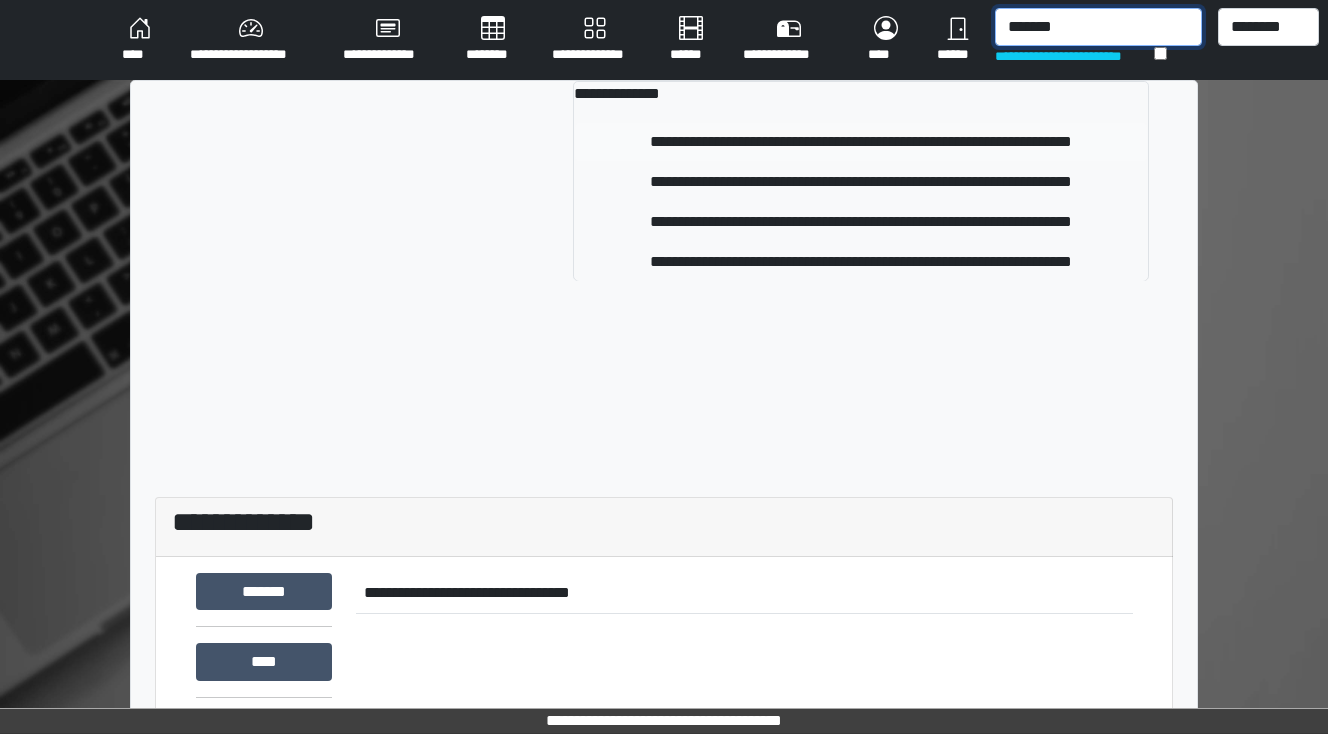 type on "*******" 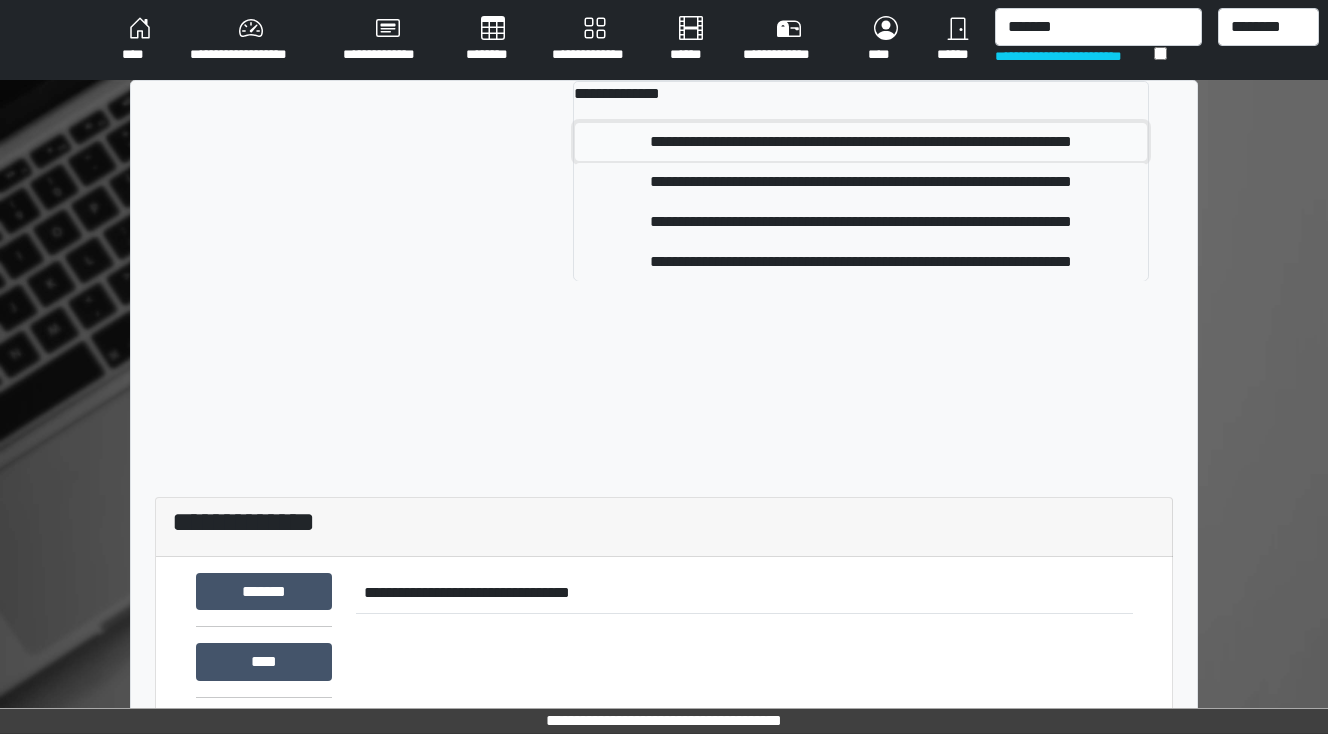click on "**********" at bounding box center (861, 142) 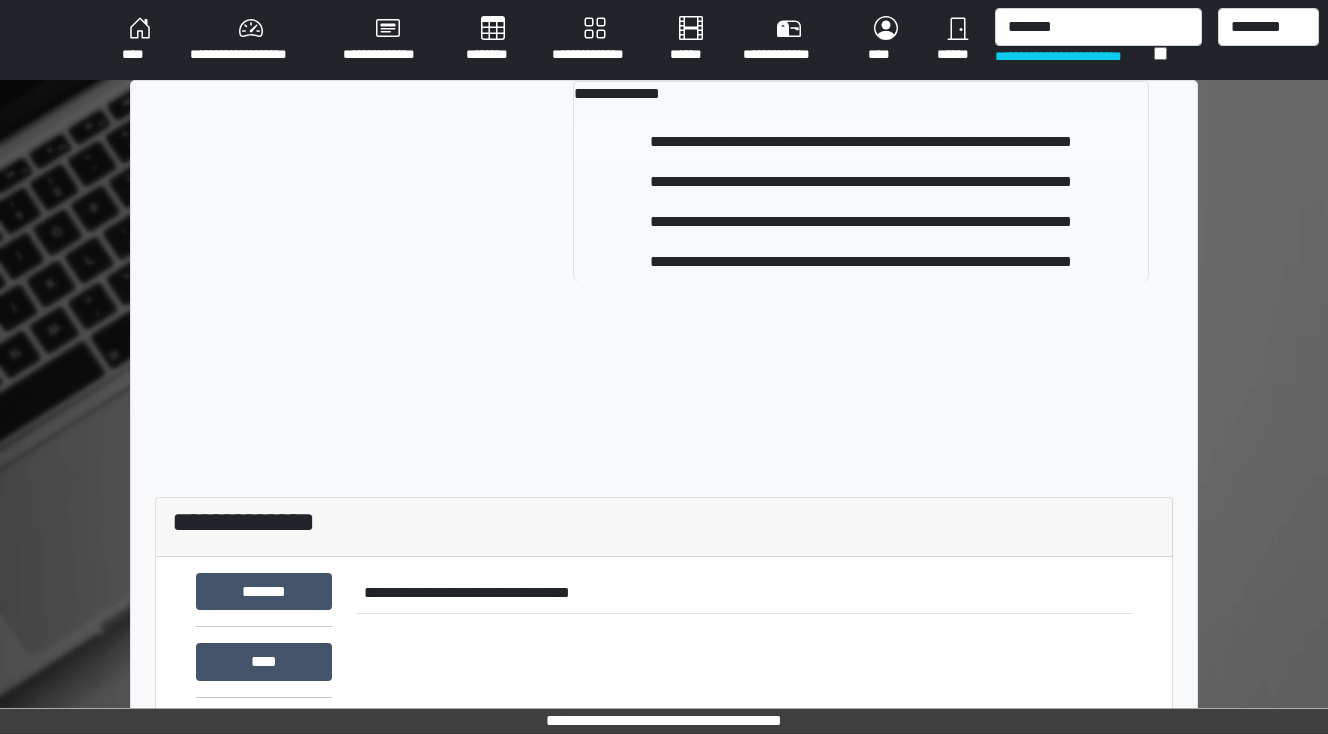 type 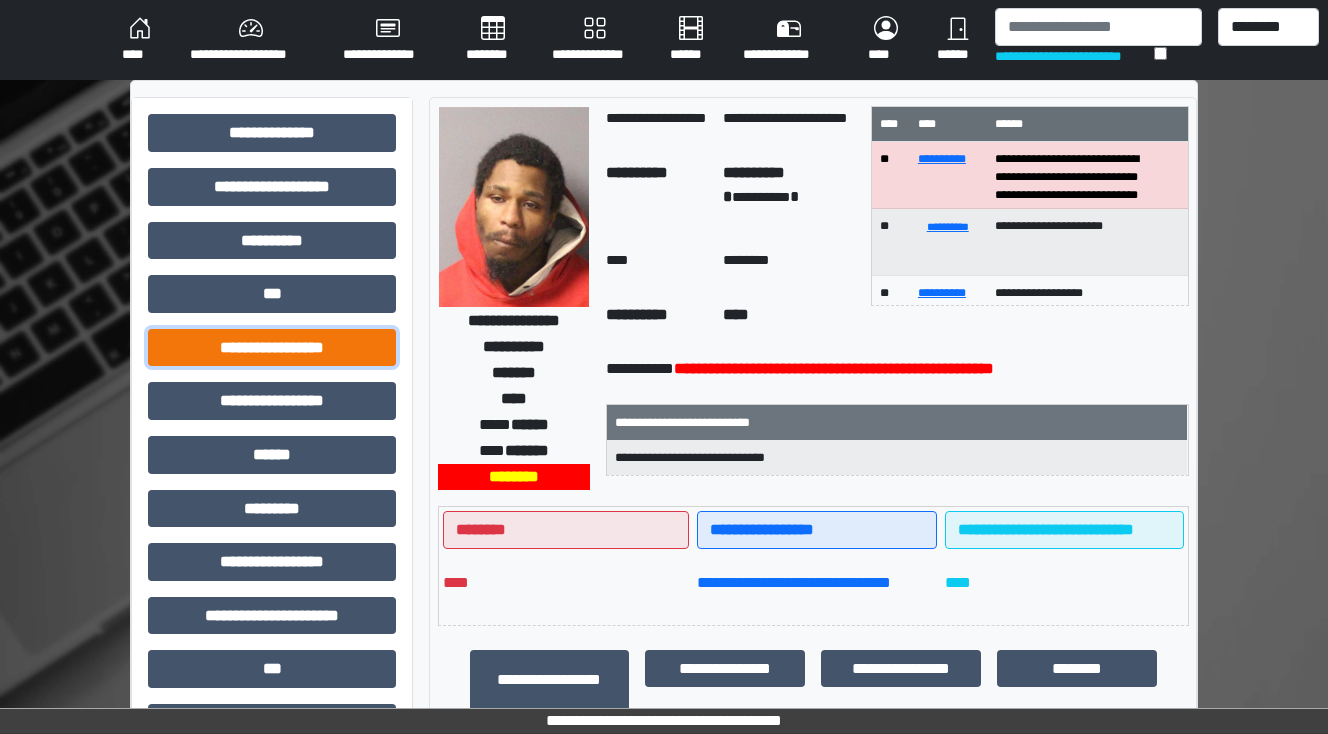 click on "**********" at bounding box center [272, 348] 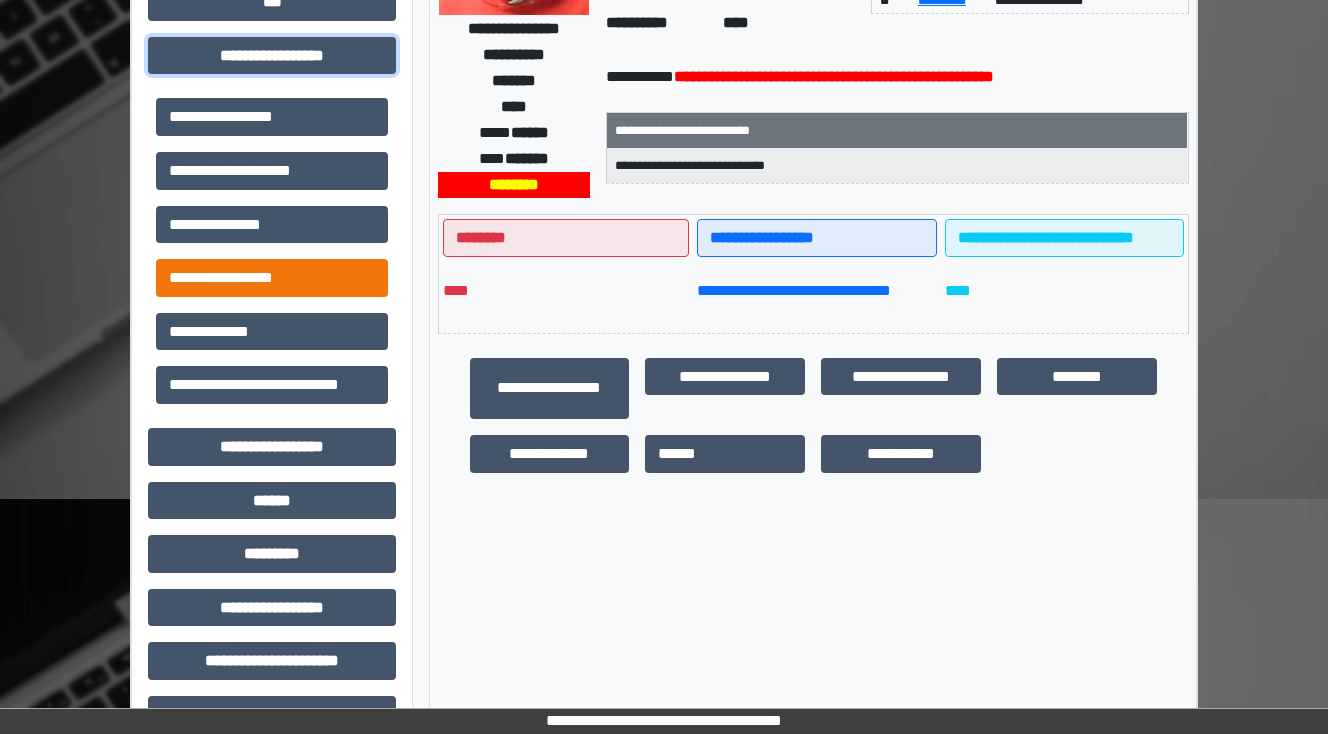 scroll, scrollTop: 320, scrollLeft: 0, axis: vertical 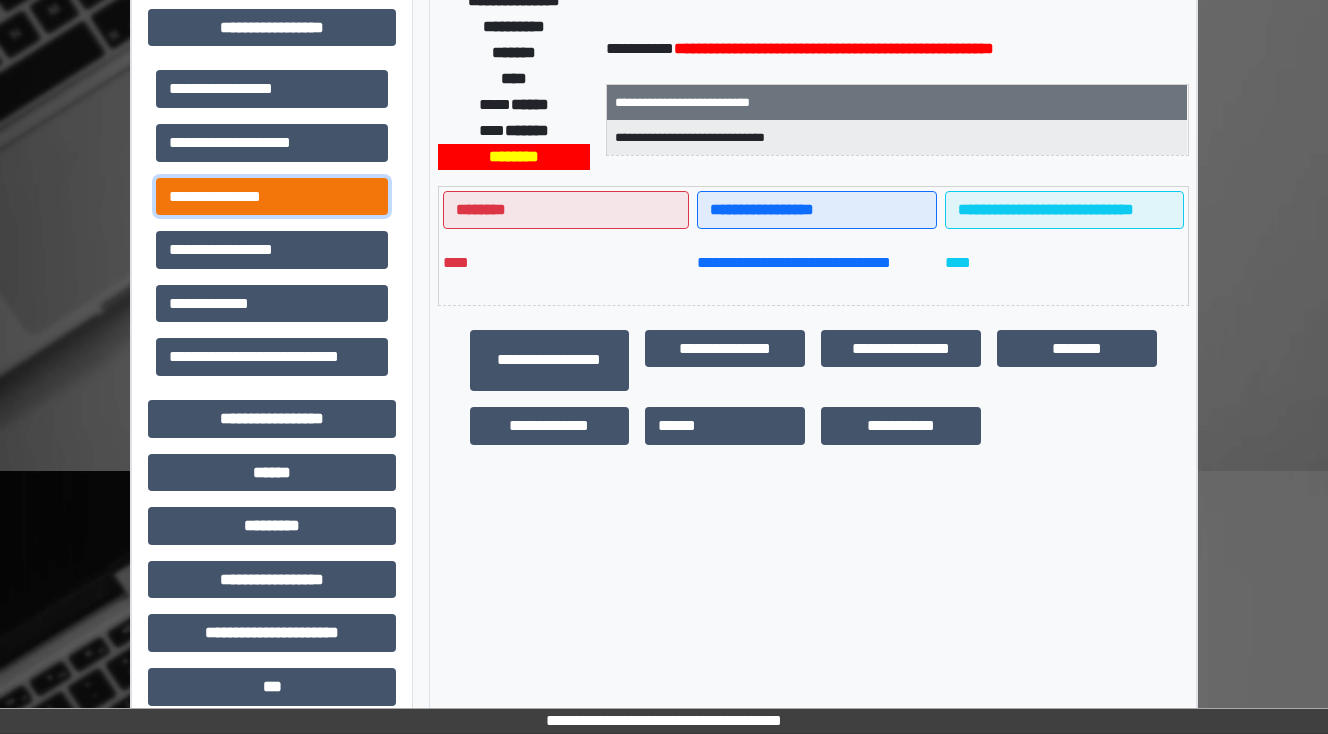 click on "**********" at bounding box center [272, 197] 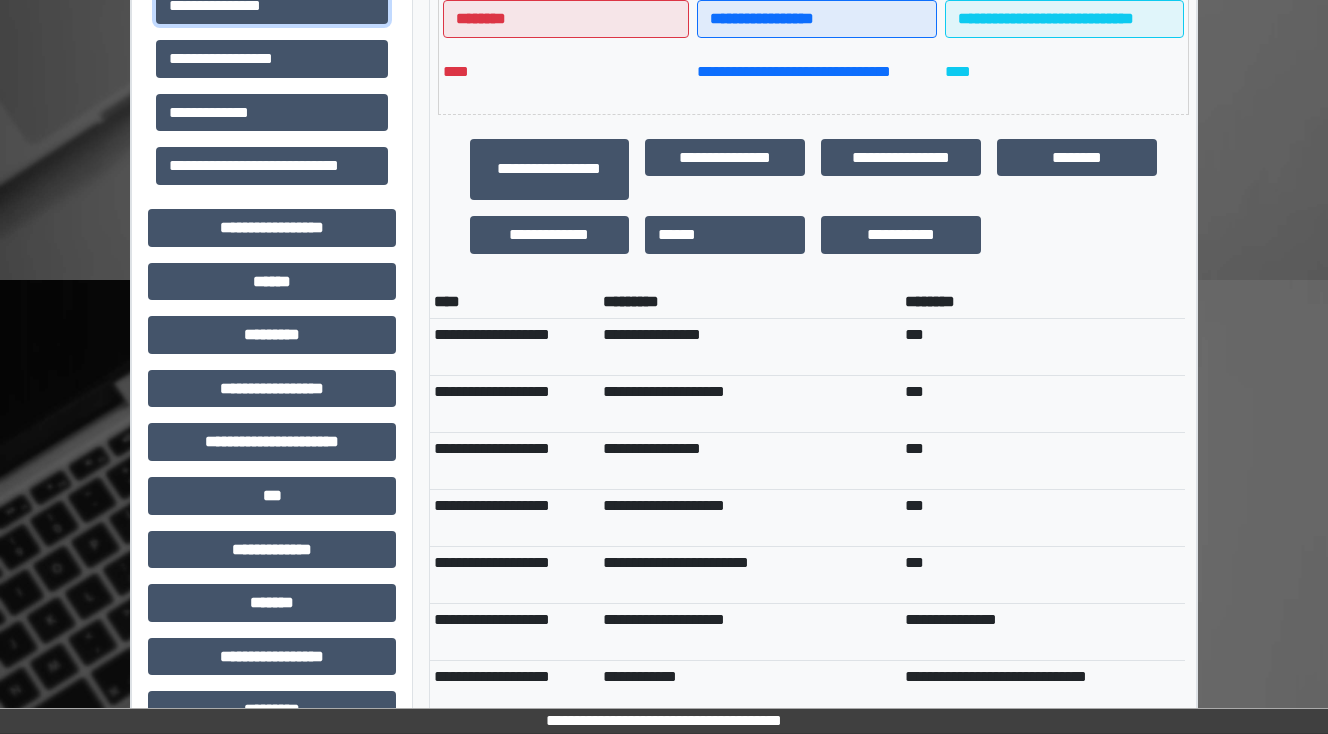 scroll, scrollTop: 689, scrollLeft: 0, axis: vertical 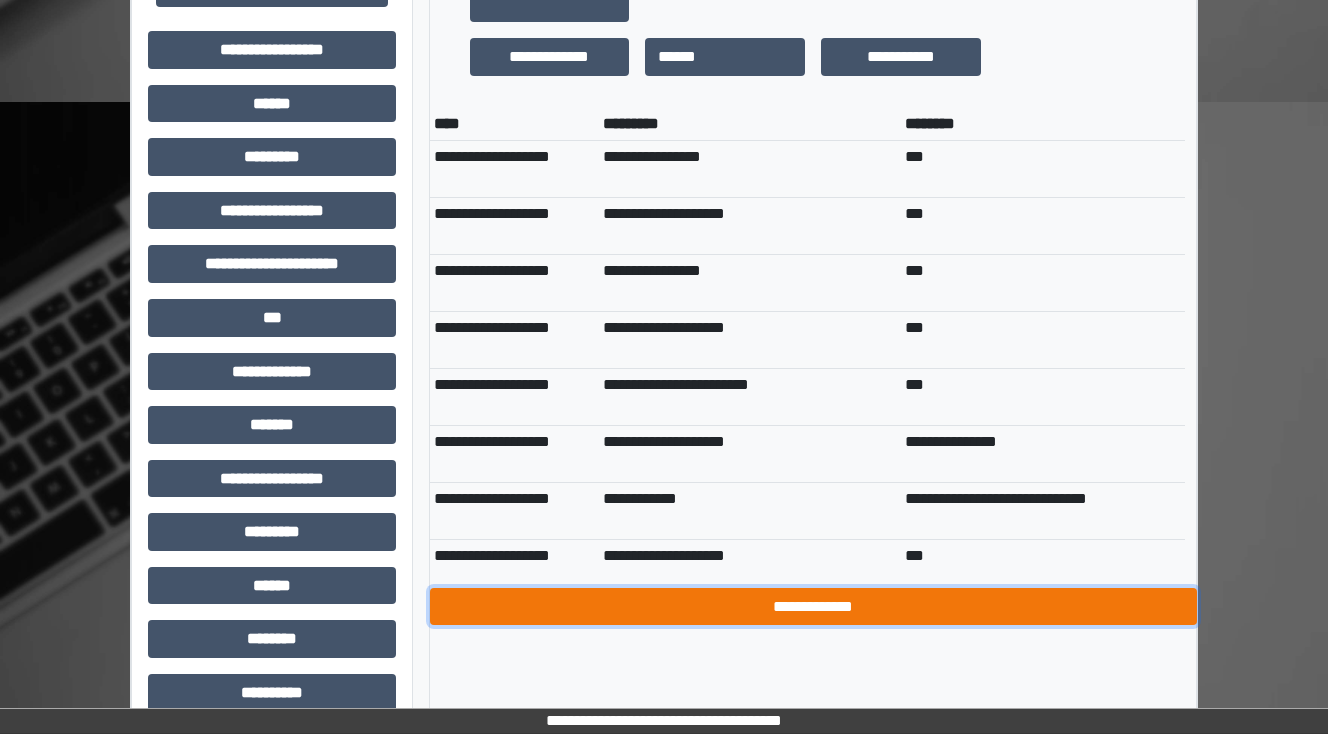 click on "**********" at bounding box center [813, 607] 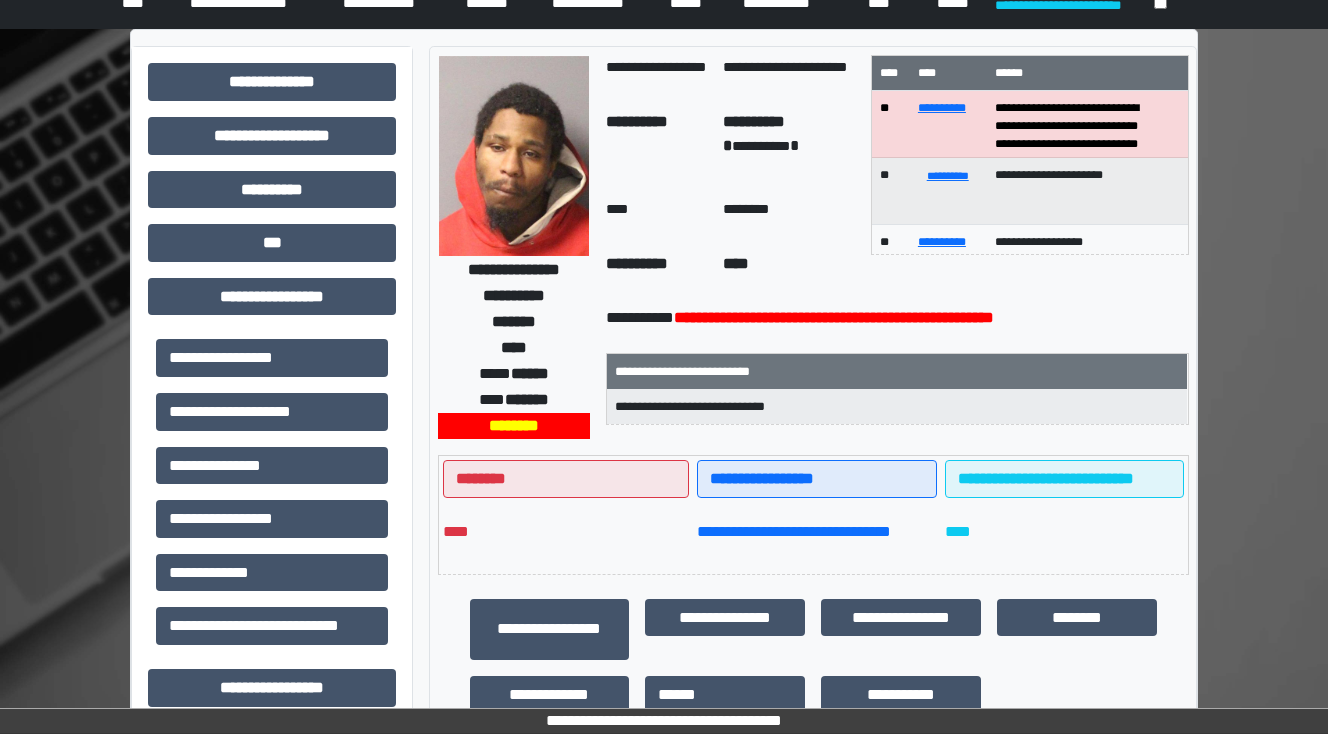 scroll, scrollTop: 80, scrollLeft: 0, axis: vertical 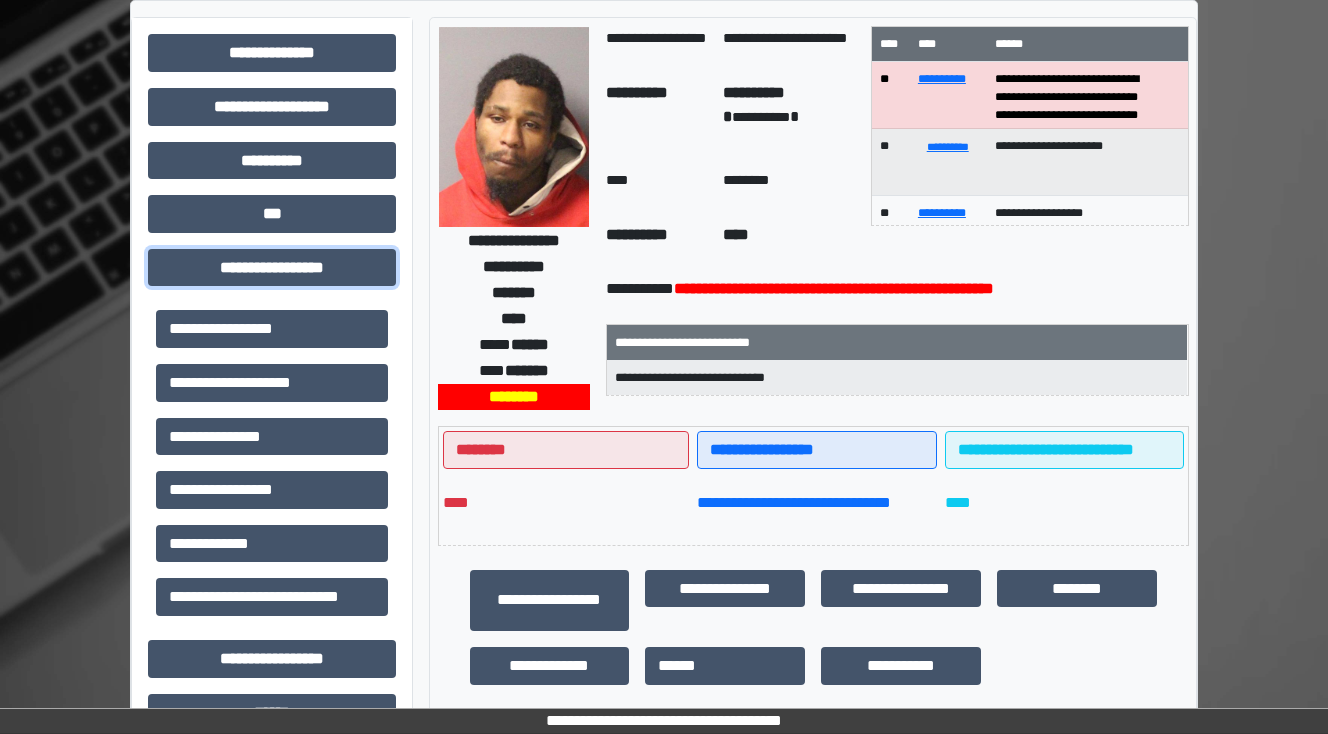 drag, startPoint x: 313, startPoint y: 275, endPoint x: 334, endPoint y: 288, distance: 24.698177 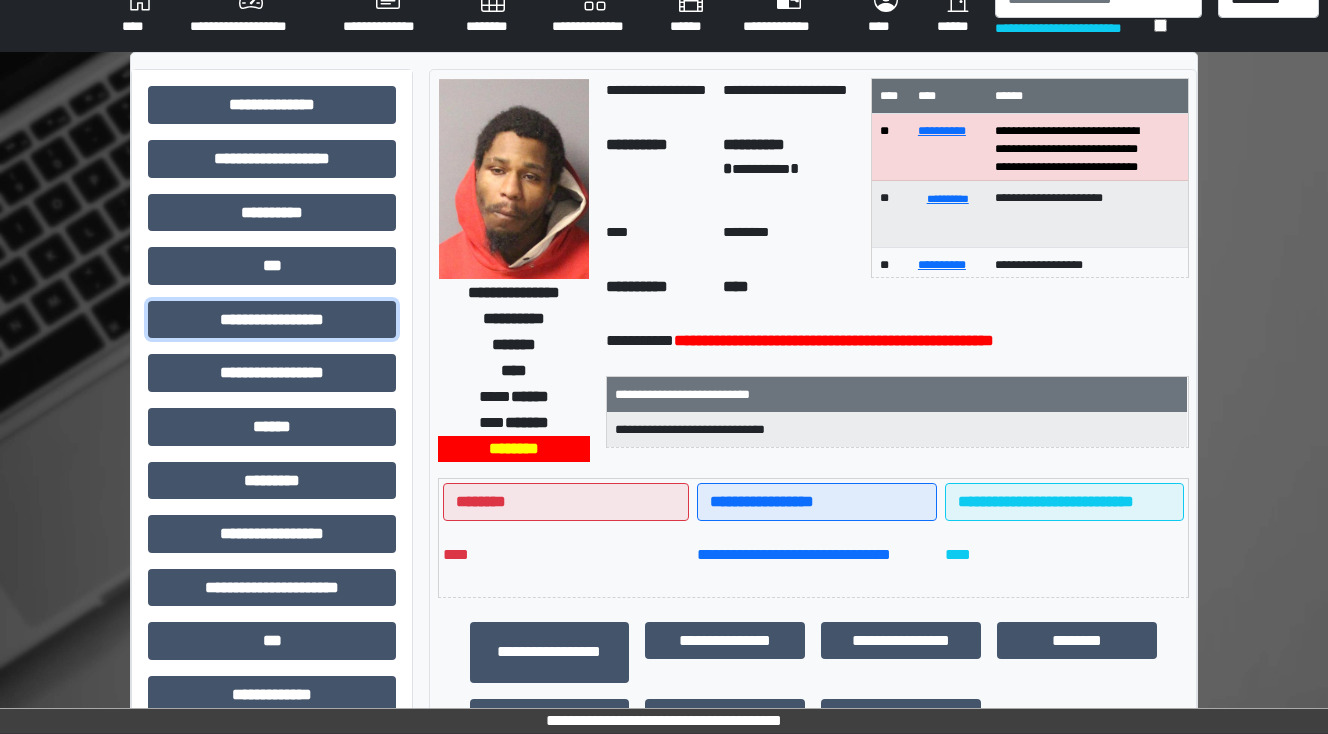scroll, scrollTop: 0, scrollLeft: 0, axis: both 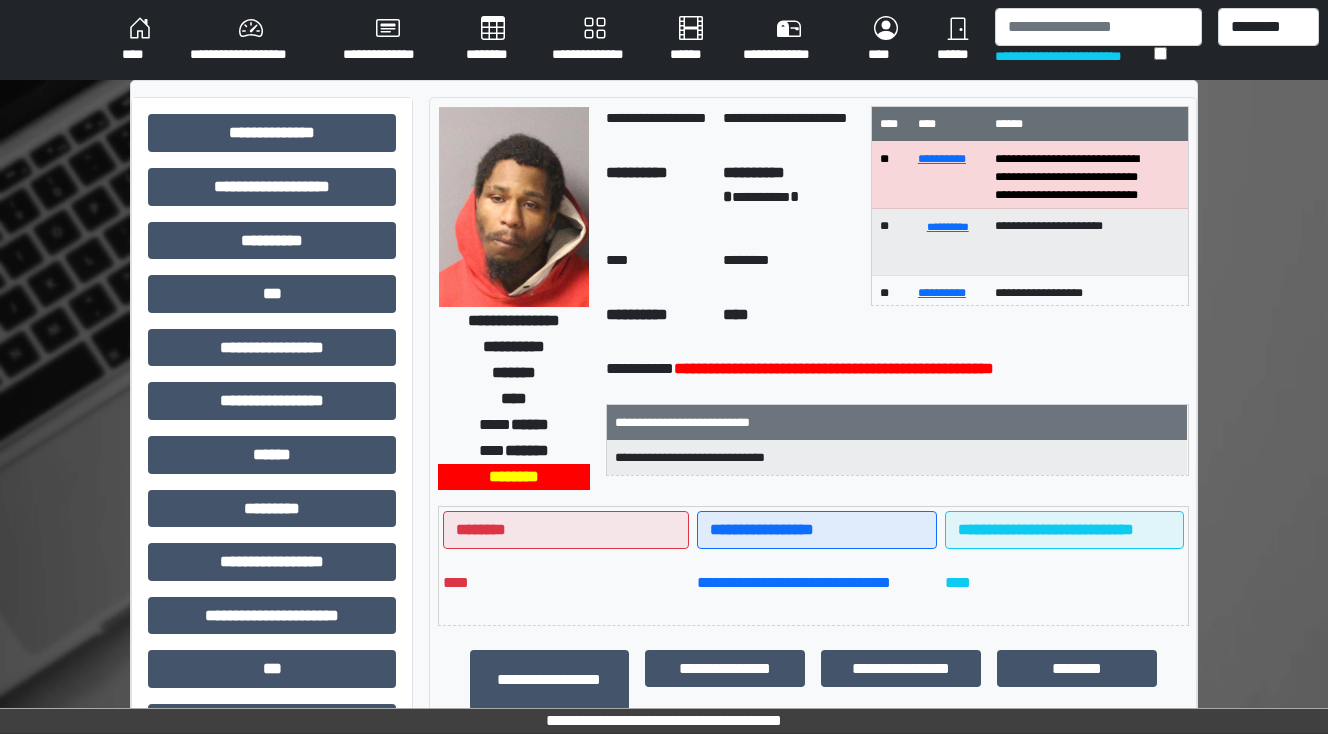 click on "****" at bounding box center (140, 40) 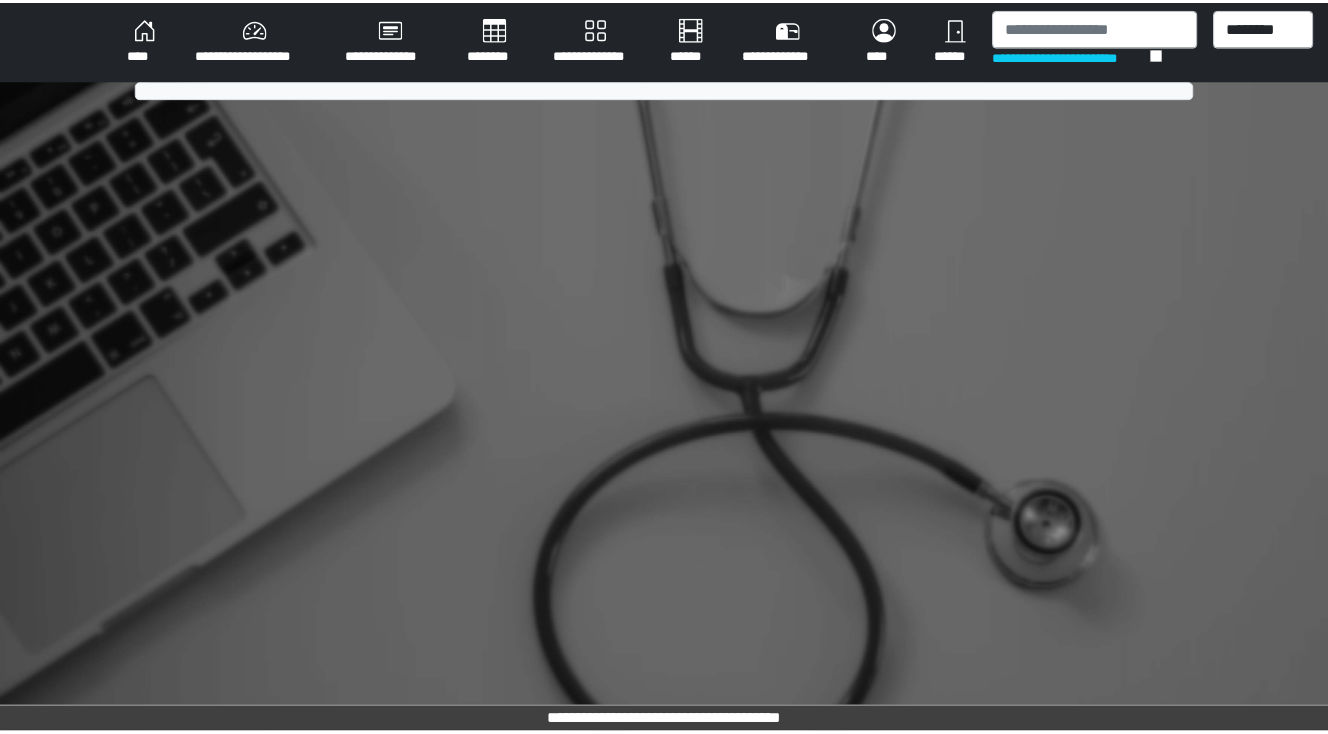 scroll, scrollTop: 0, scrollLeft: 0, axis: both 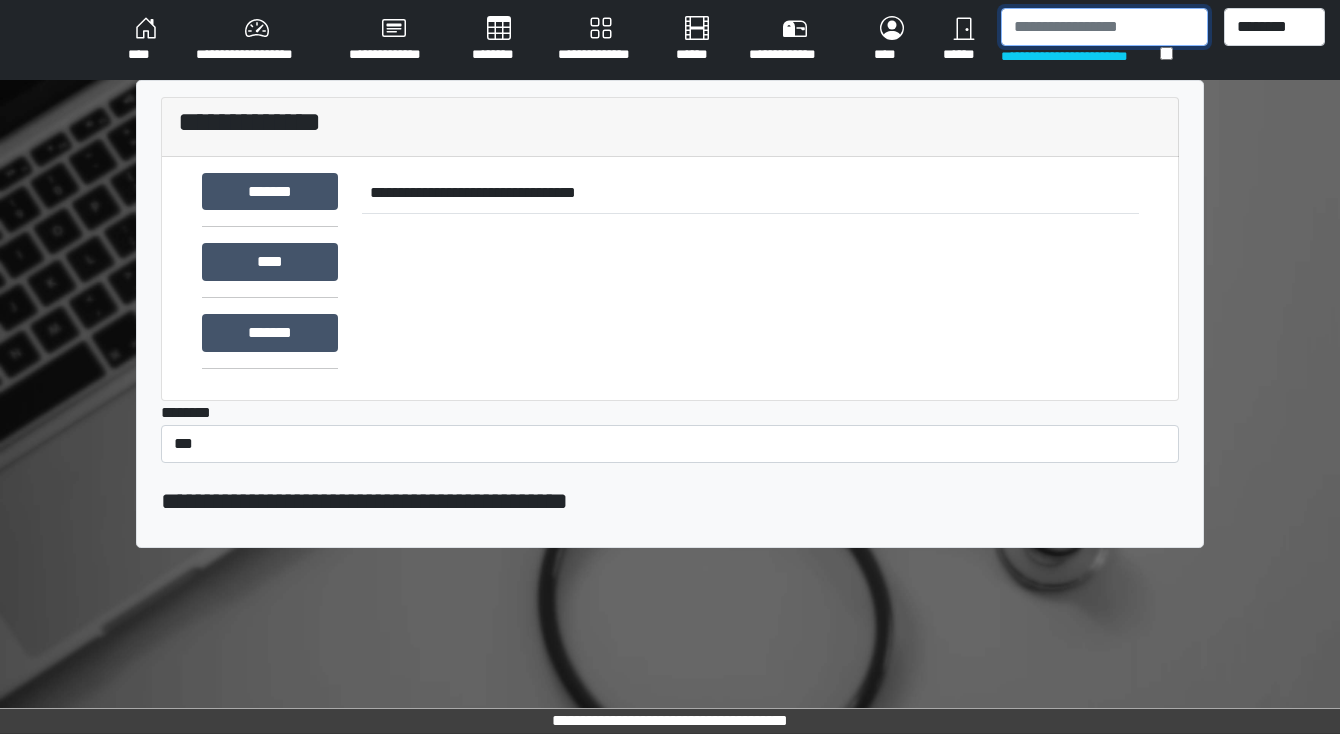 click at bounding box center (1104, 27) 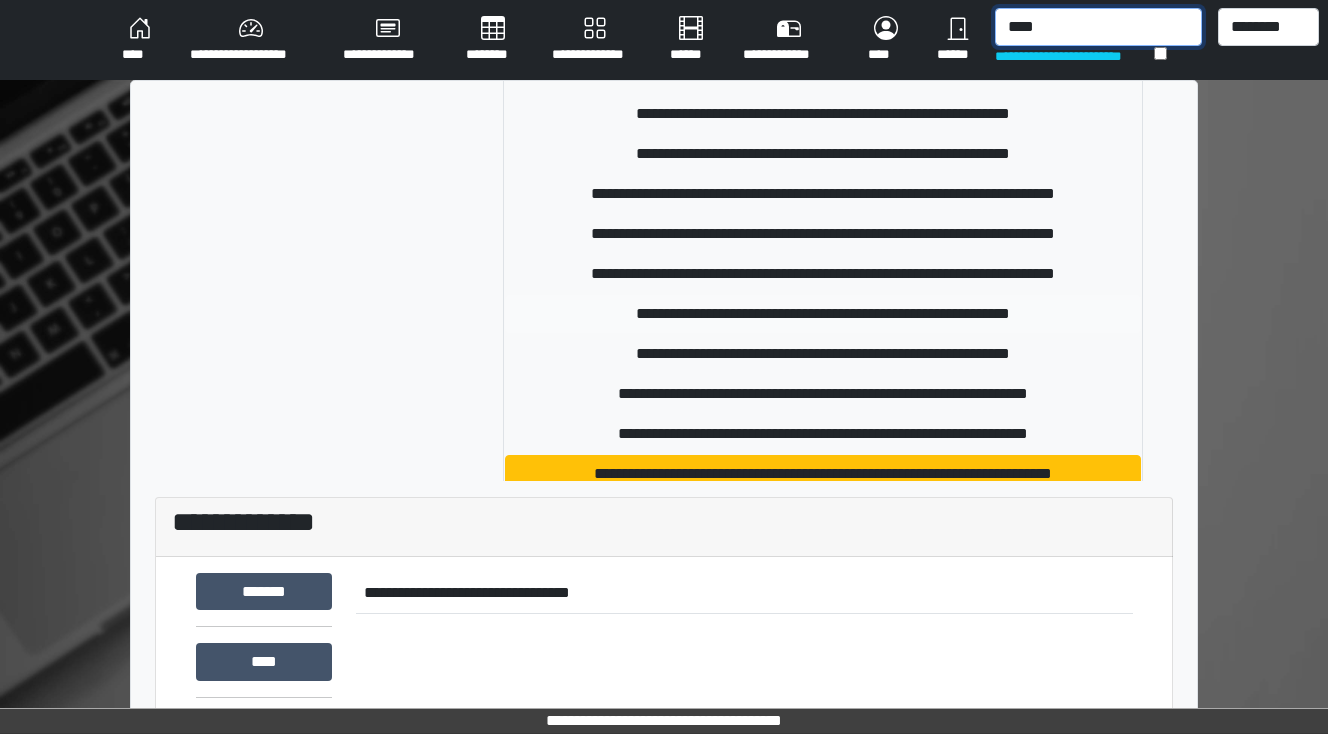 scroll, scrollTop: 320, scrollLeft: 0, axis: vertical 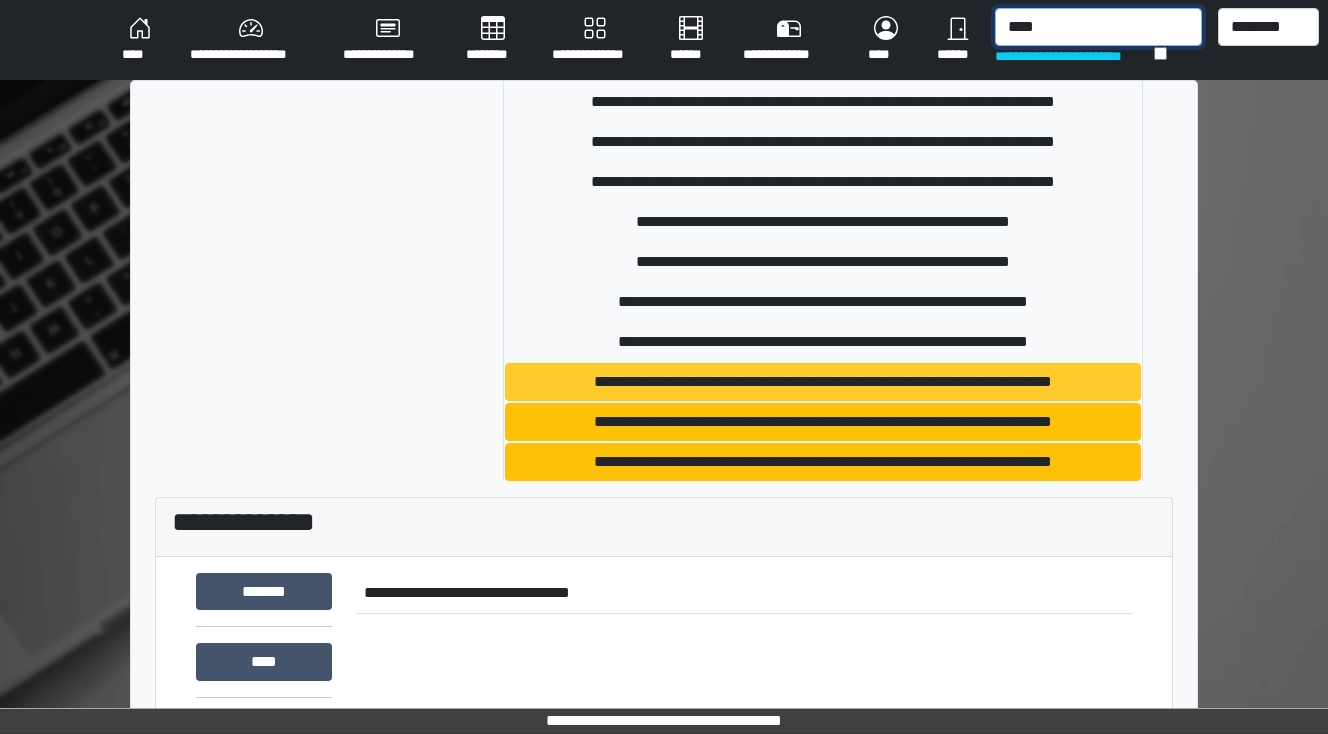 type on "****" 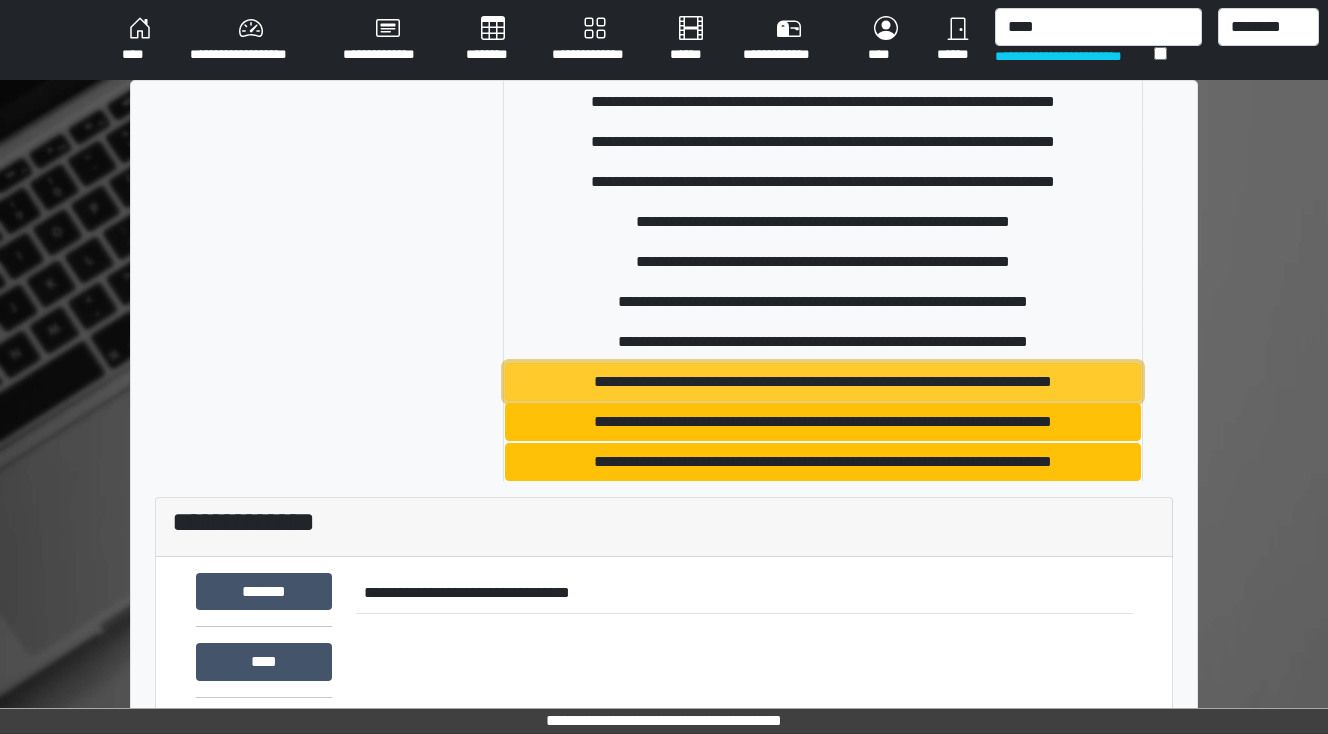 click on "**********" at bounding box center (823, 382) 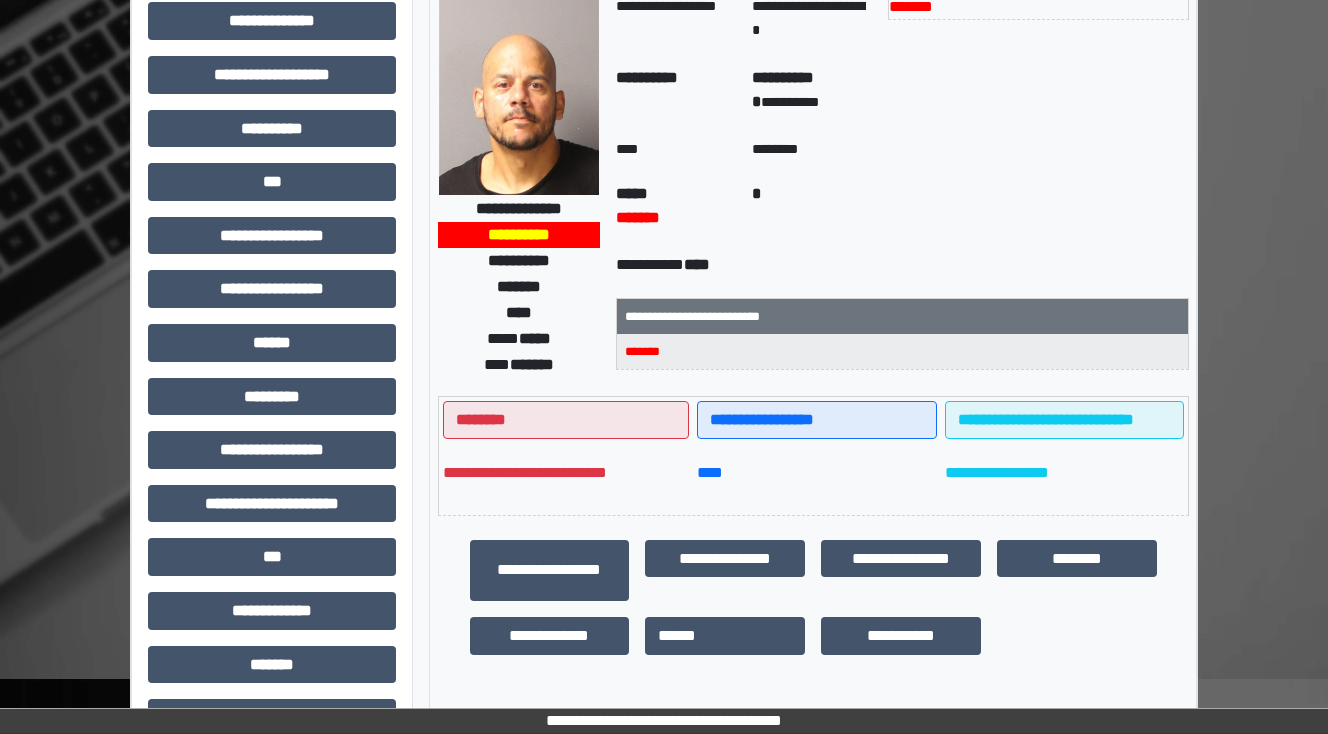 scroll, scrollTop: 0, scrollLeft: 0, axis: both 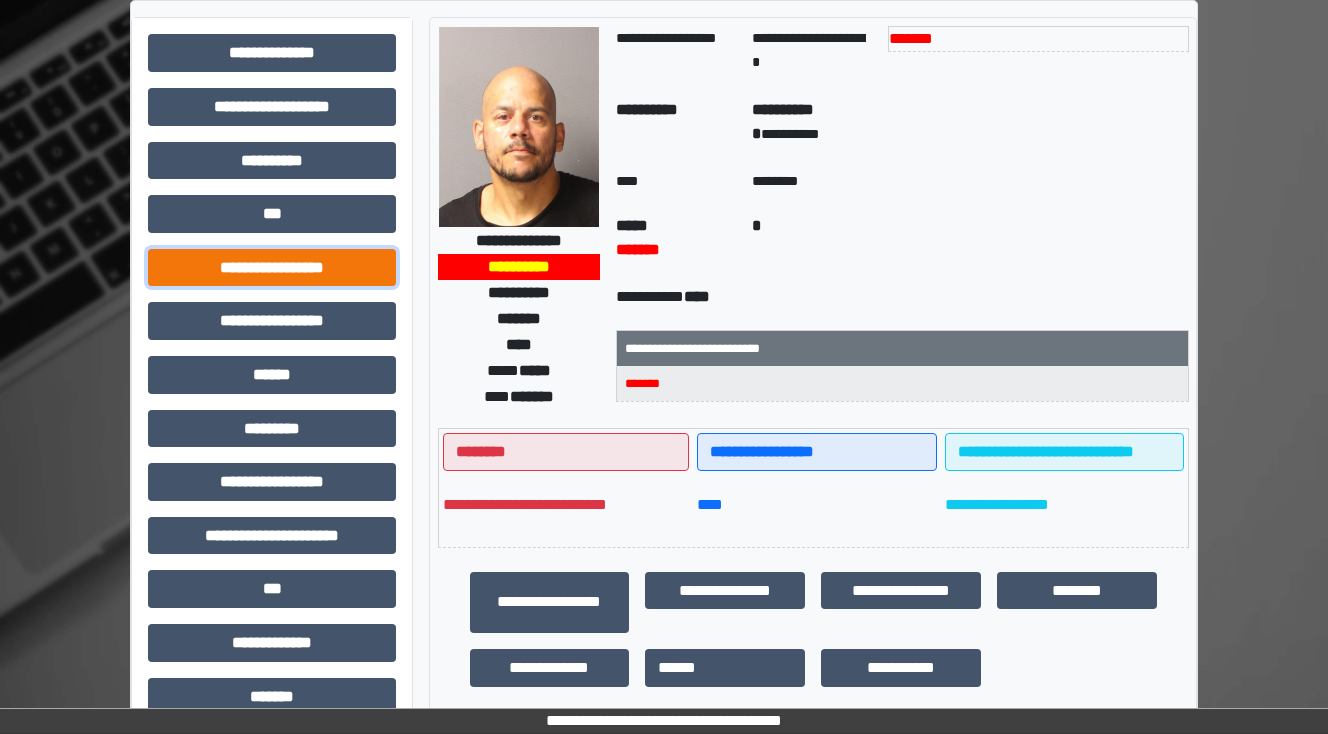 click on "**********" at bounding box center (272, 268) 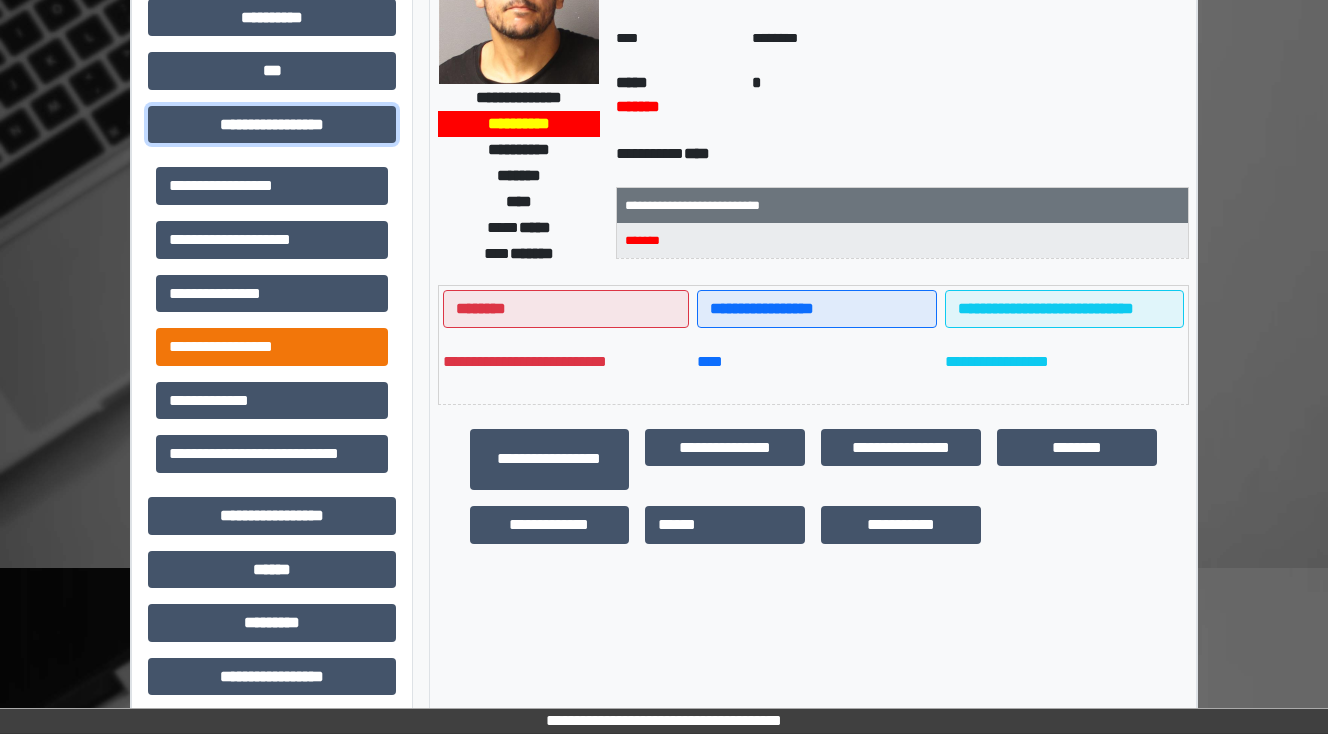 scroll, scrollTop: 240, scrollLeft: 0, axis: vertical 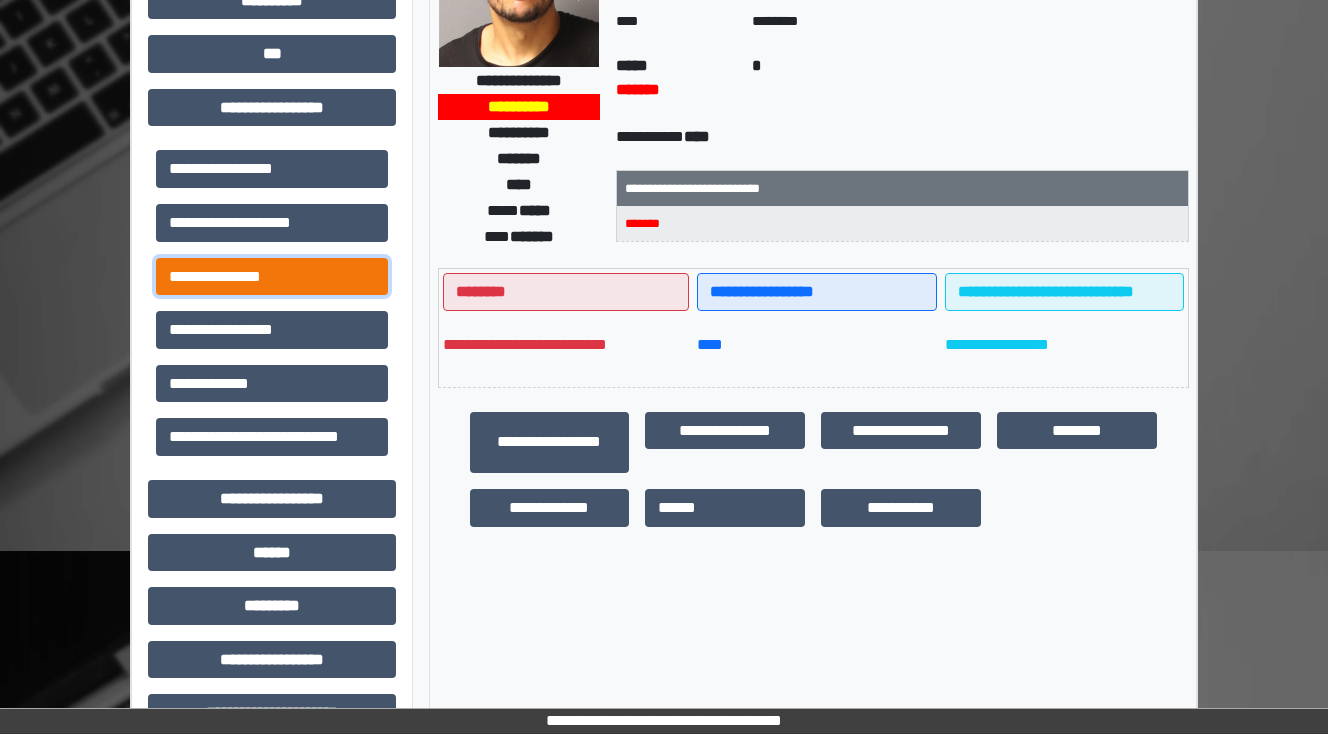 click on "**********" at bounding box center (272, 277) 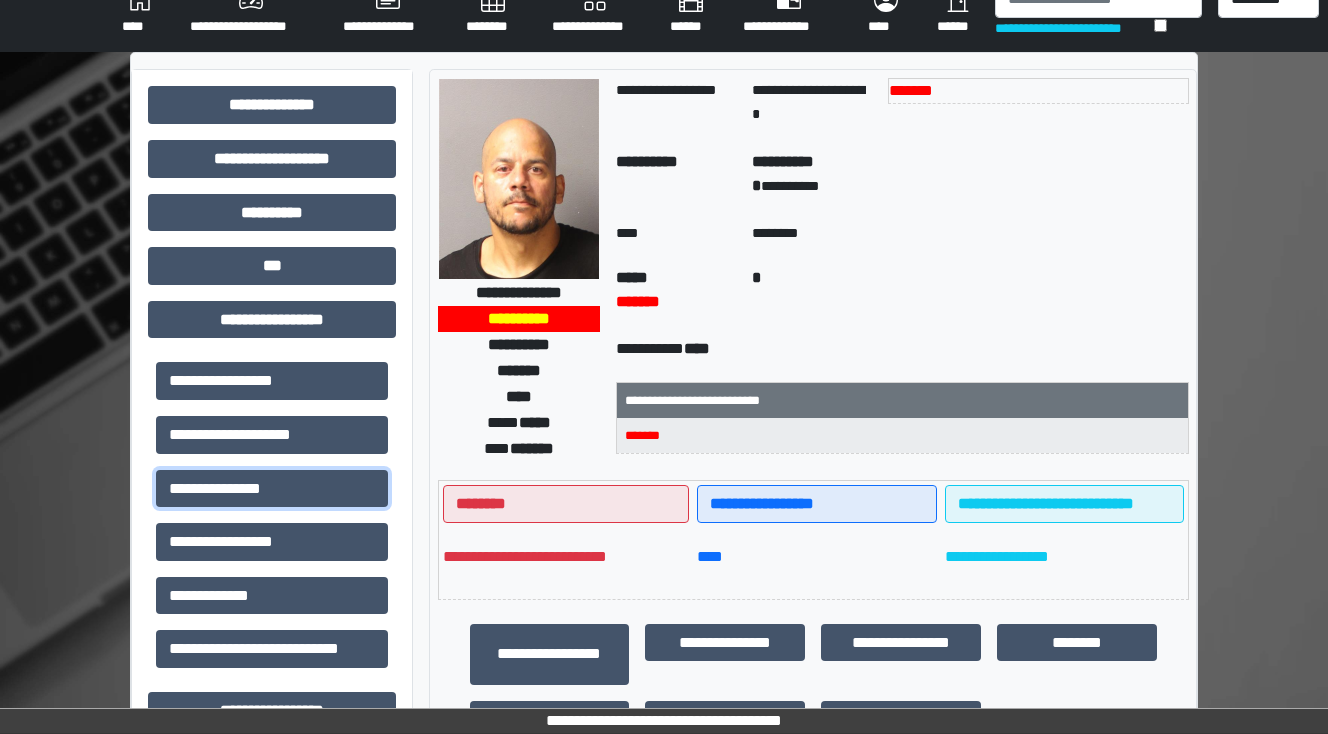 scroll, scrollTop: 0, scrollLeft: 0, axis: both 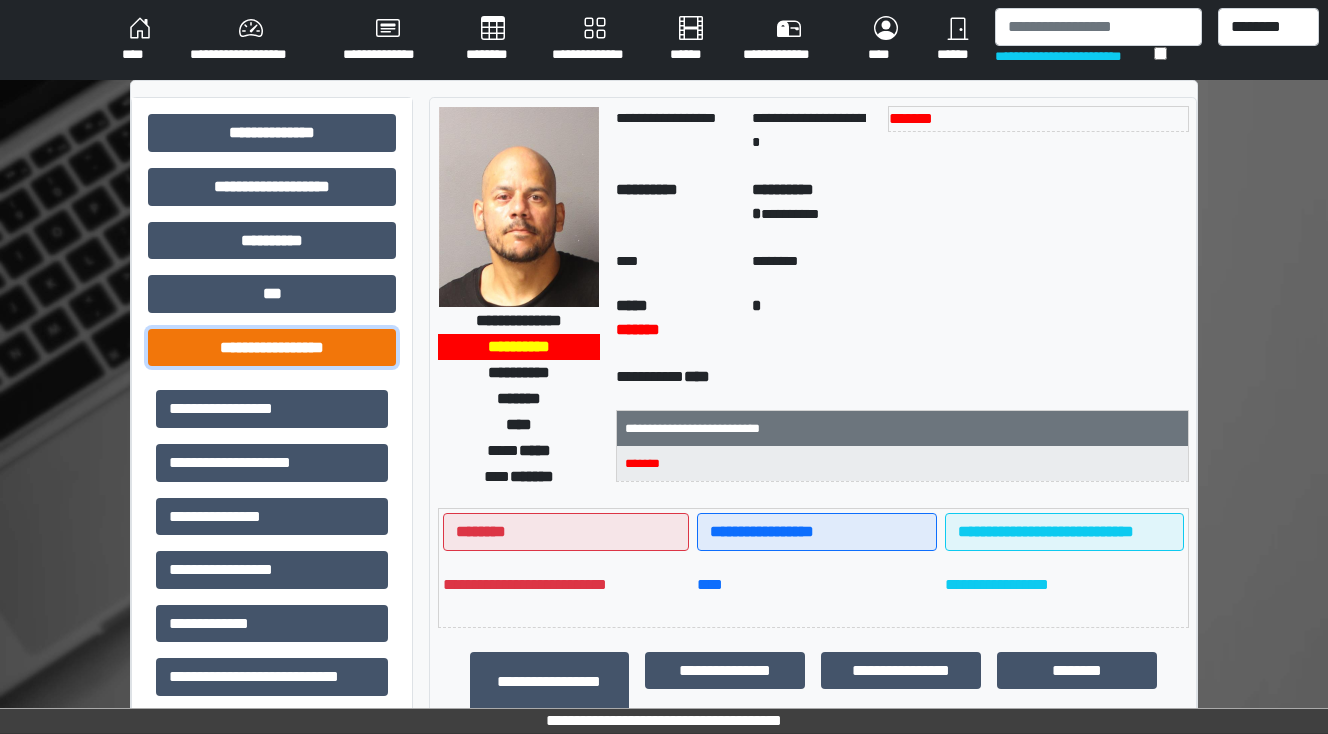 click on "**********" at bounding box center [272, 348] 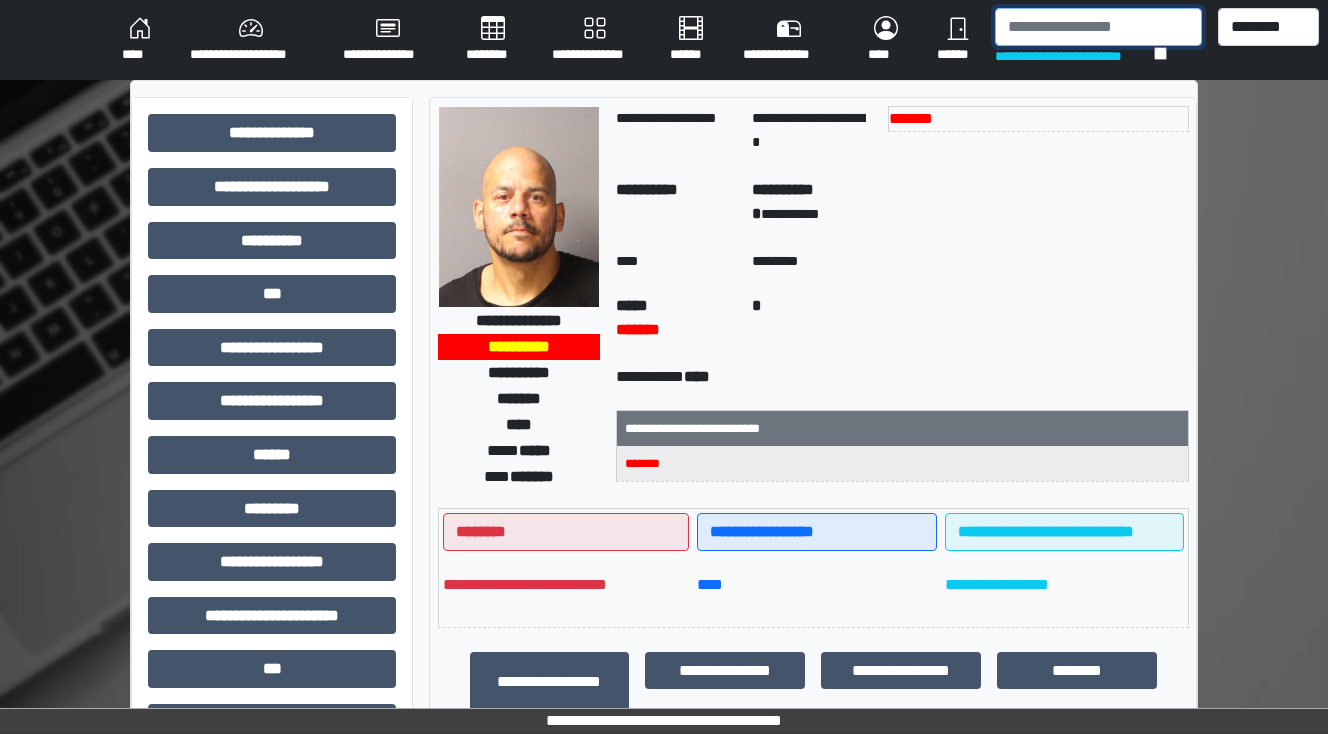 click at bounding box center [1098, 27] 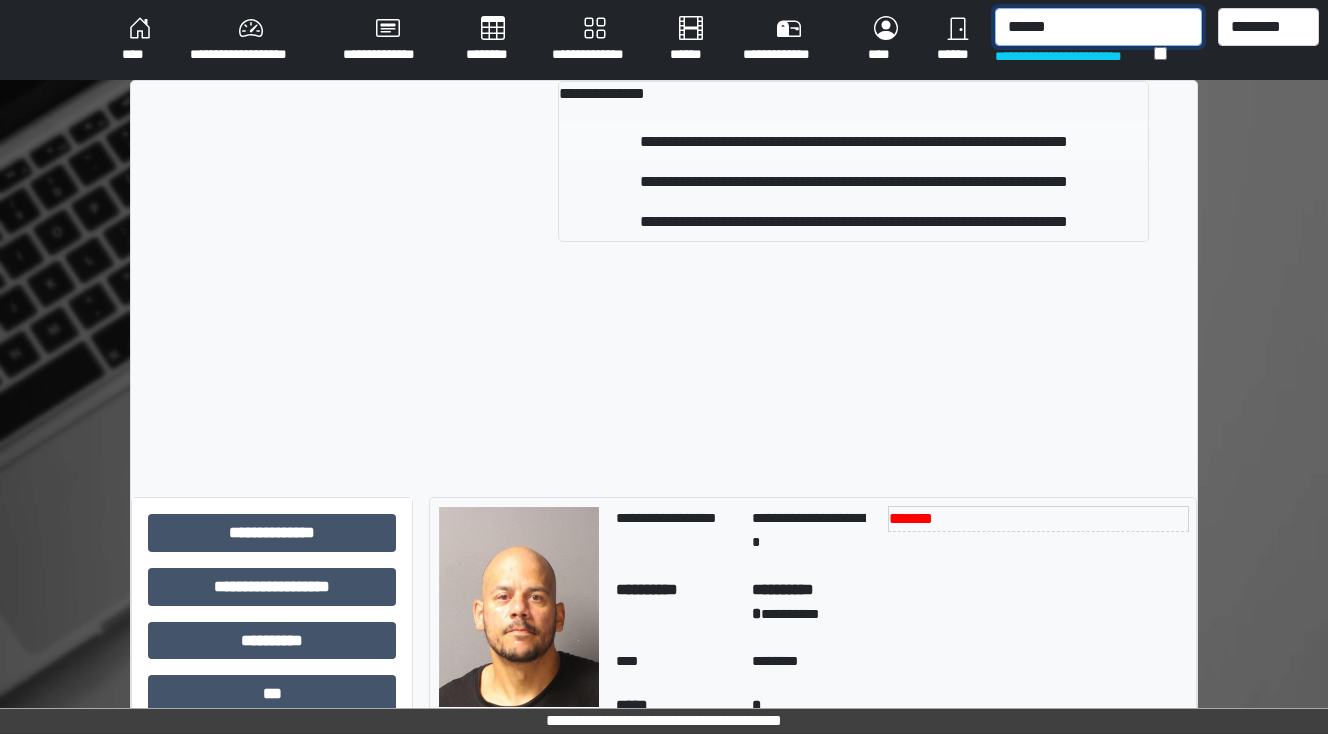 type on "******" 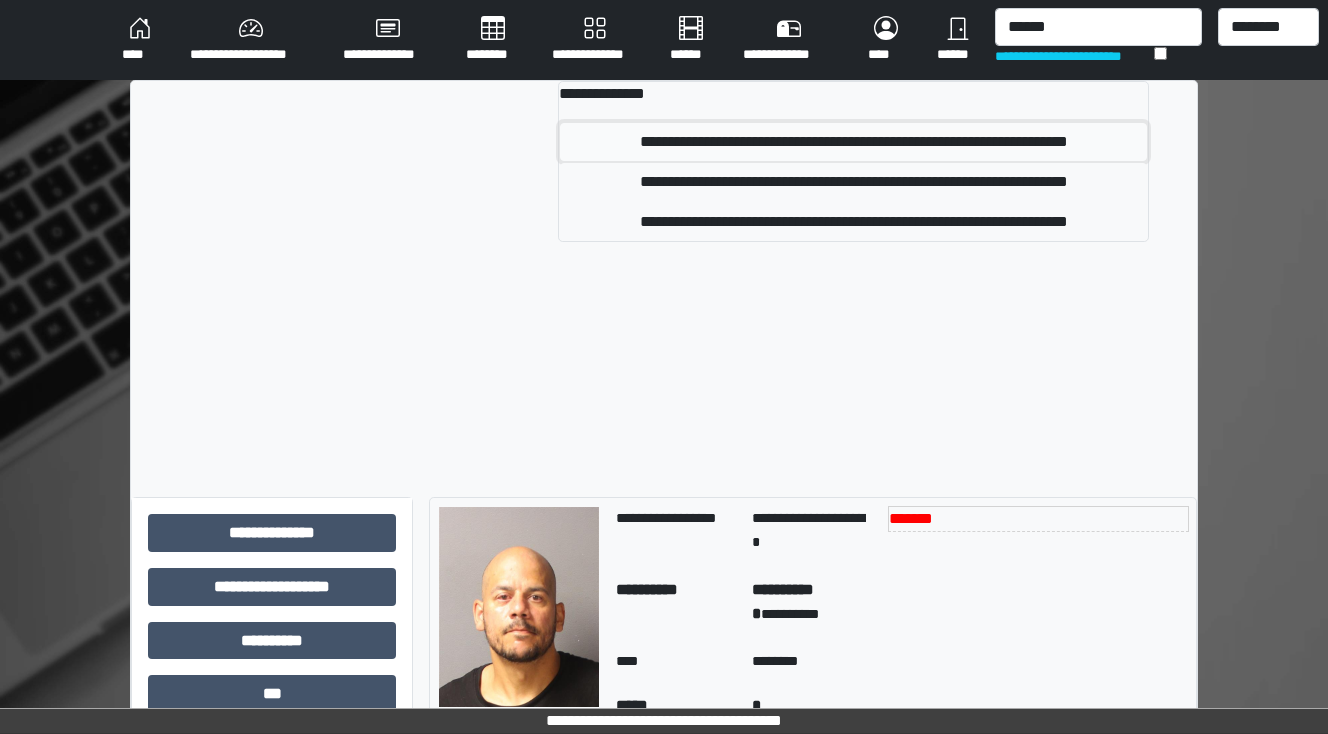 click on "**********" at bounding box center (853, 142) 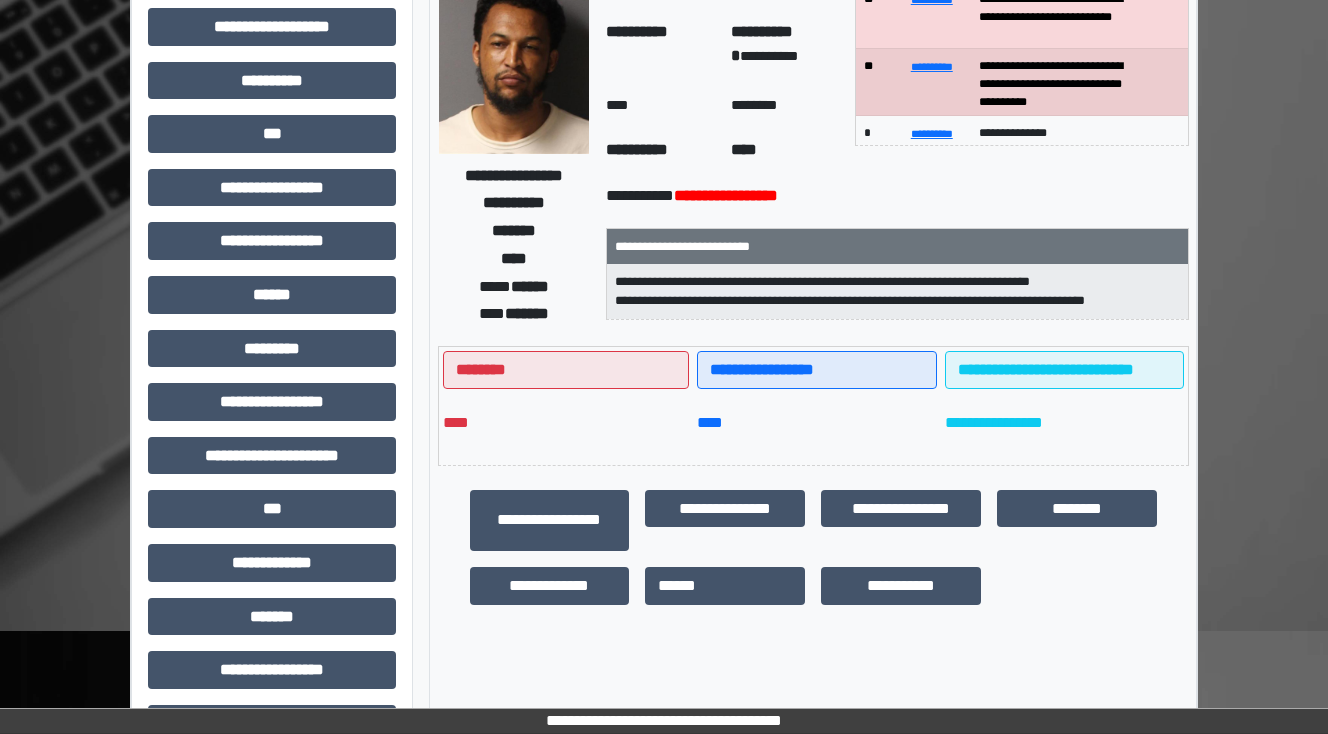 scroll, scrollTop: 0, scrollLeft: 0, axis: both 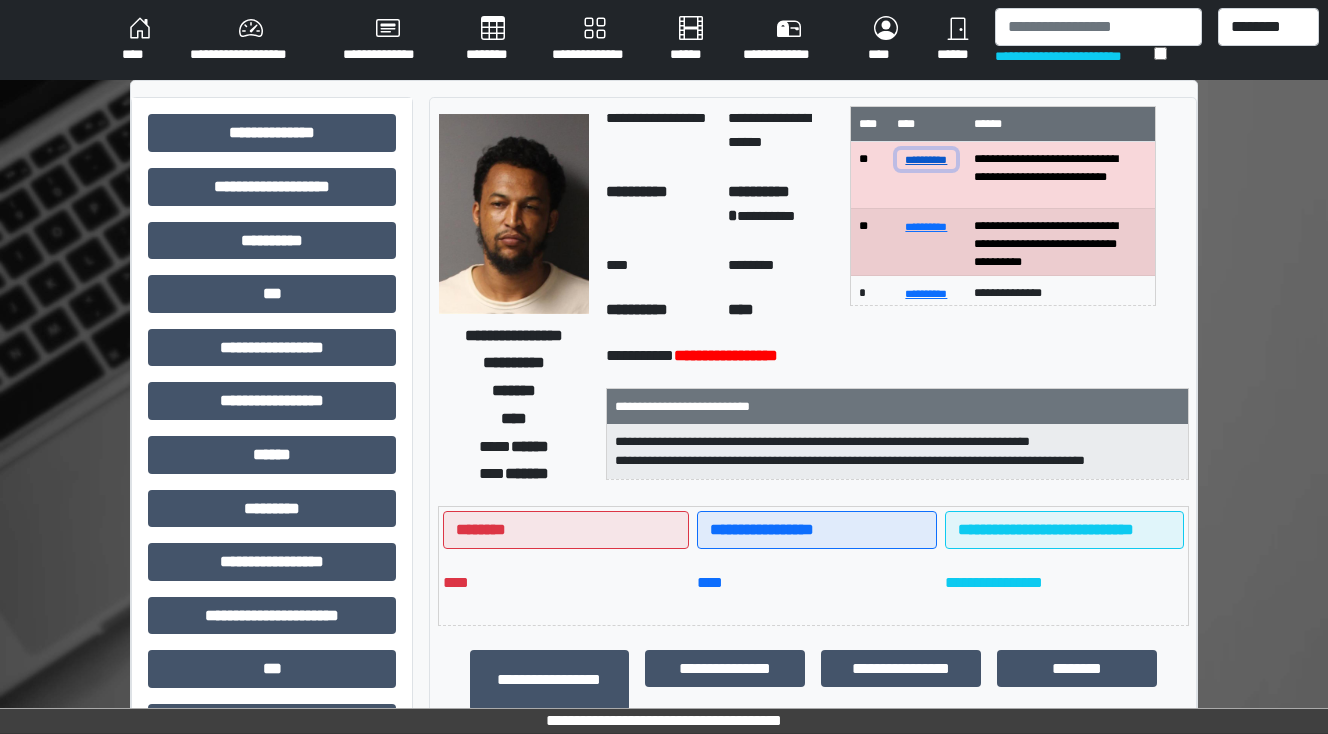 click on "**********" at bounding box center [927, 159] 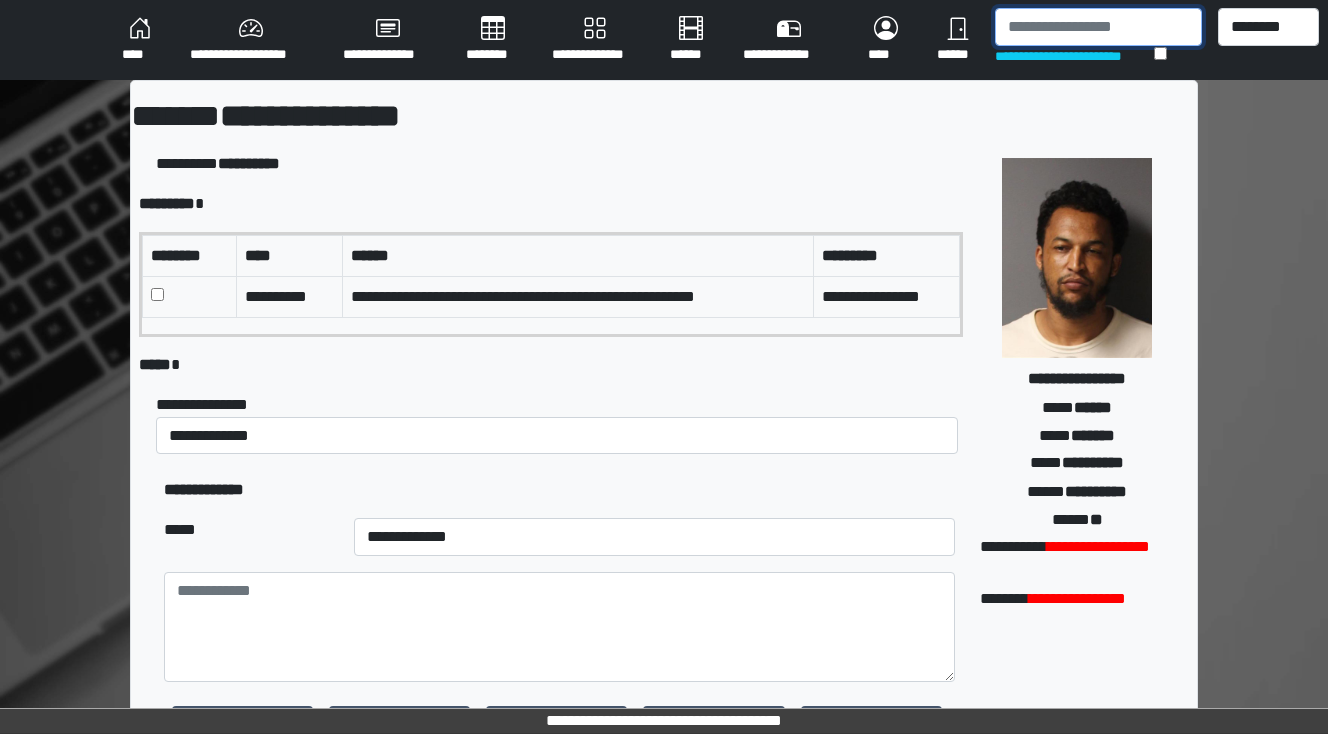 click at bounding box center [1098, 27] 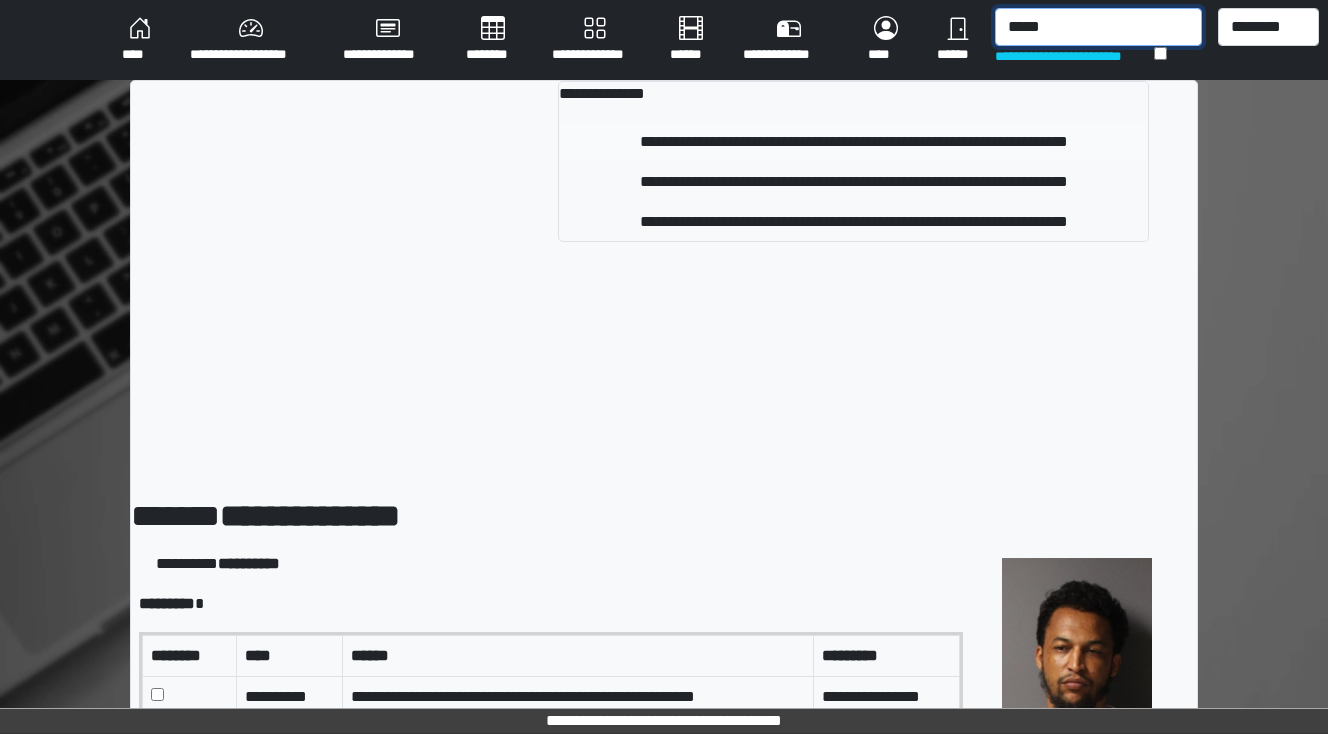 type on "*****" 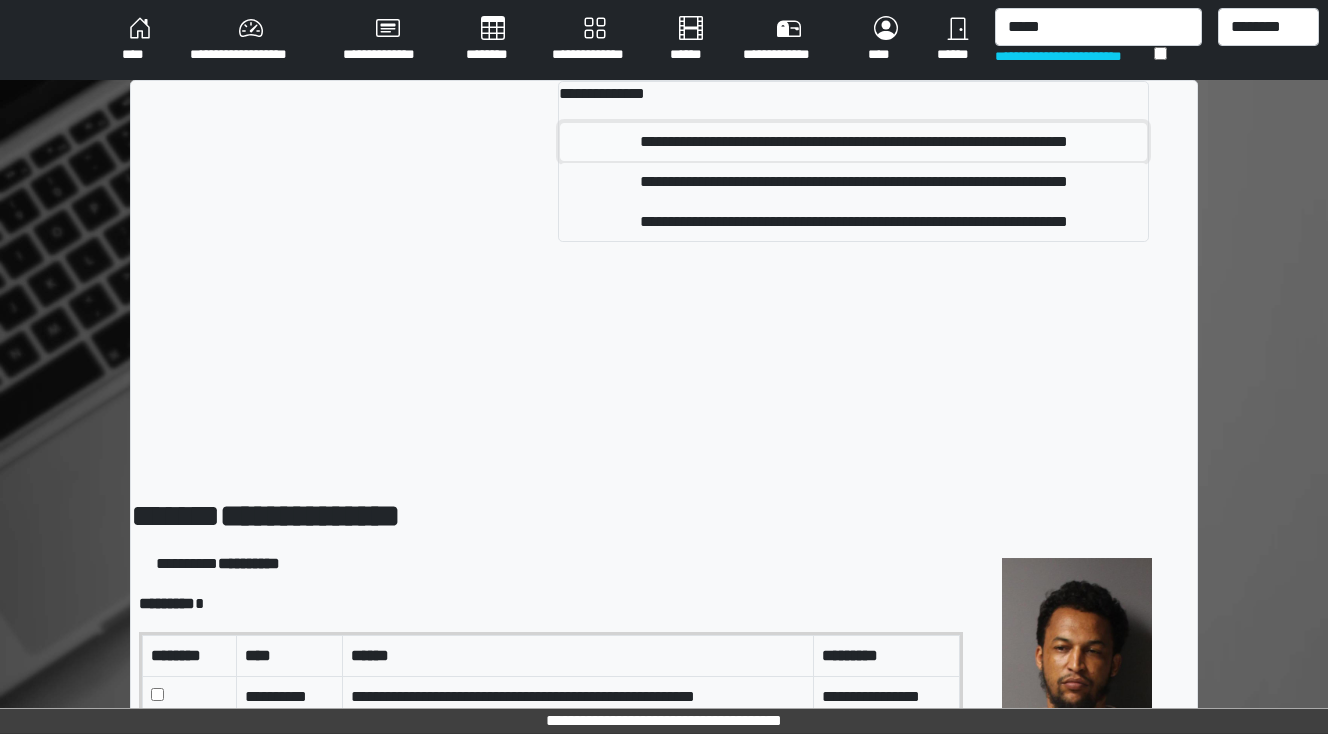 click on "**********" at bounding box center (853, 142) 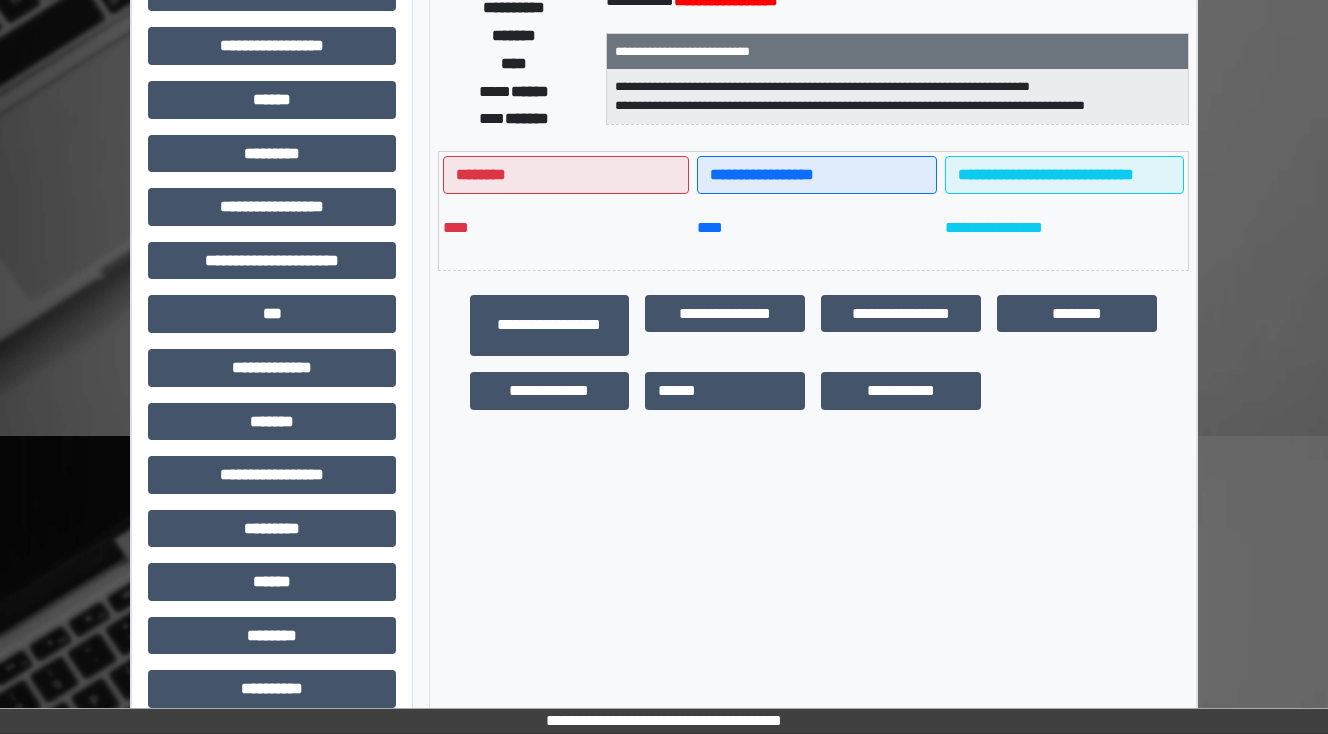 scroll, scrollTop: 400, scrollLeft: 0, axis: vertical 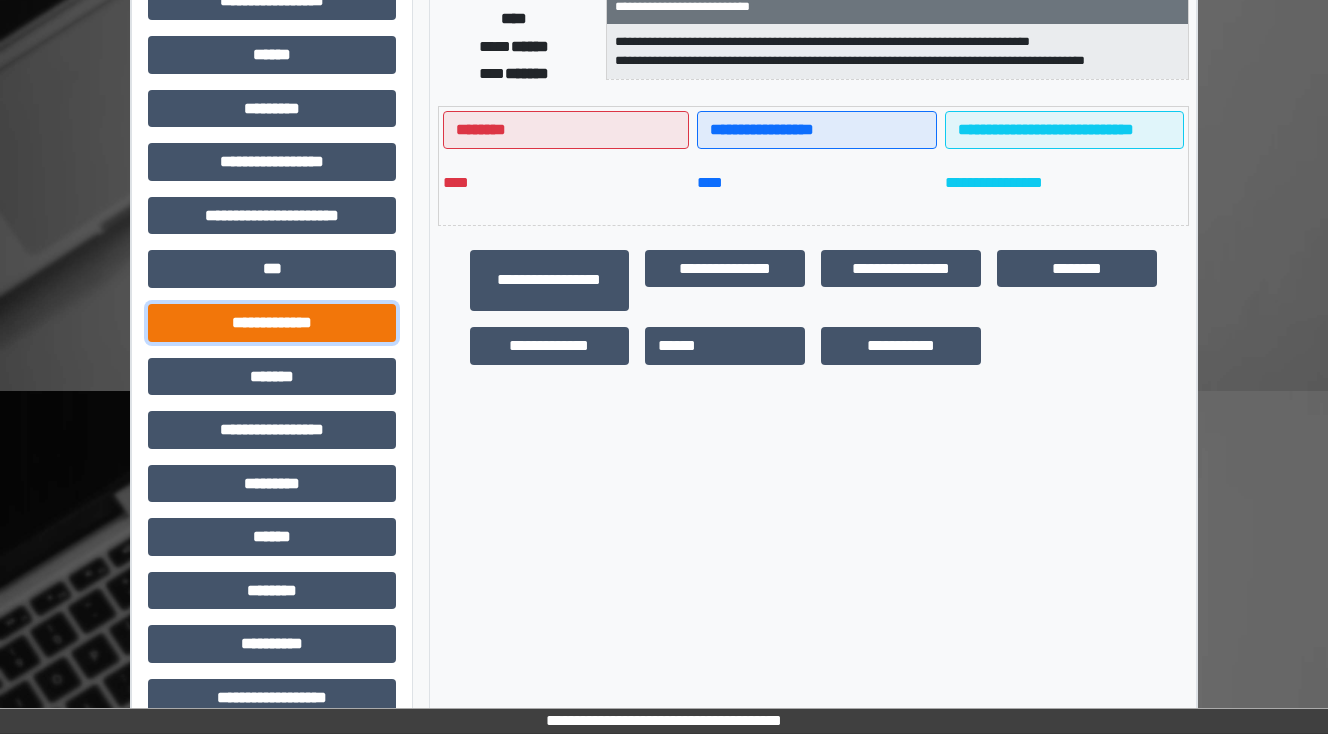 click on "**********" at bounding box center (272, 323) 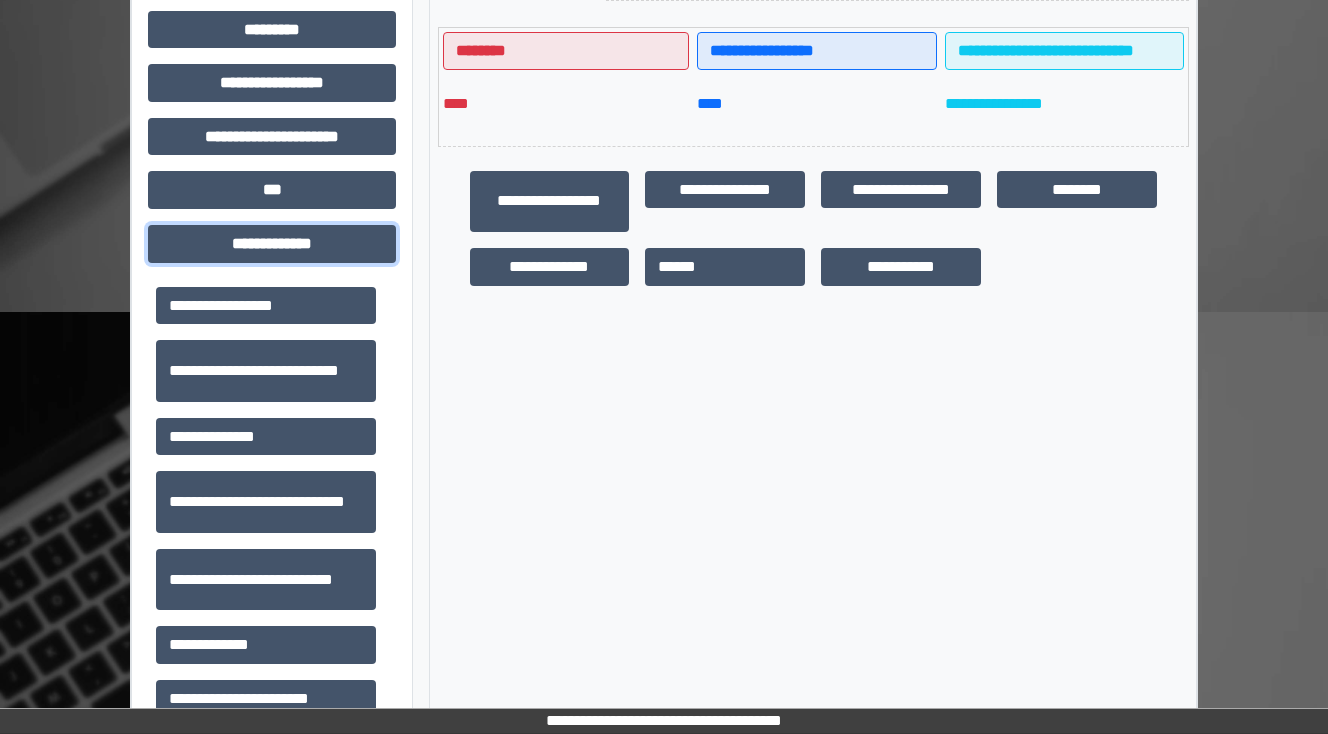 scroll, scrollTop: 480, scrollLeft: 0, axis: vertical 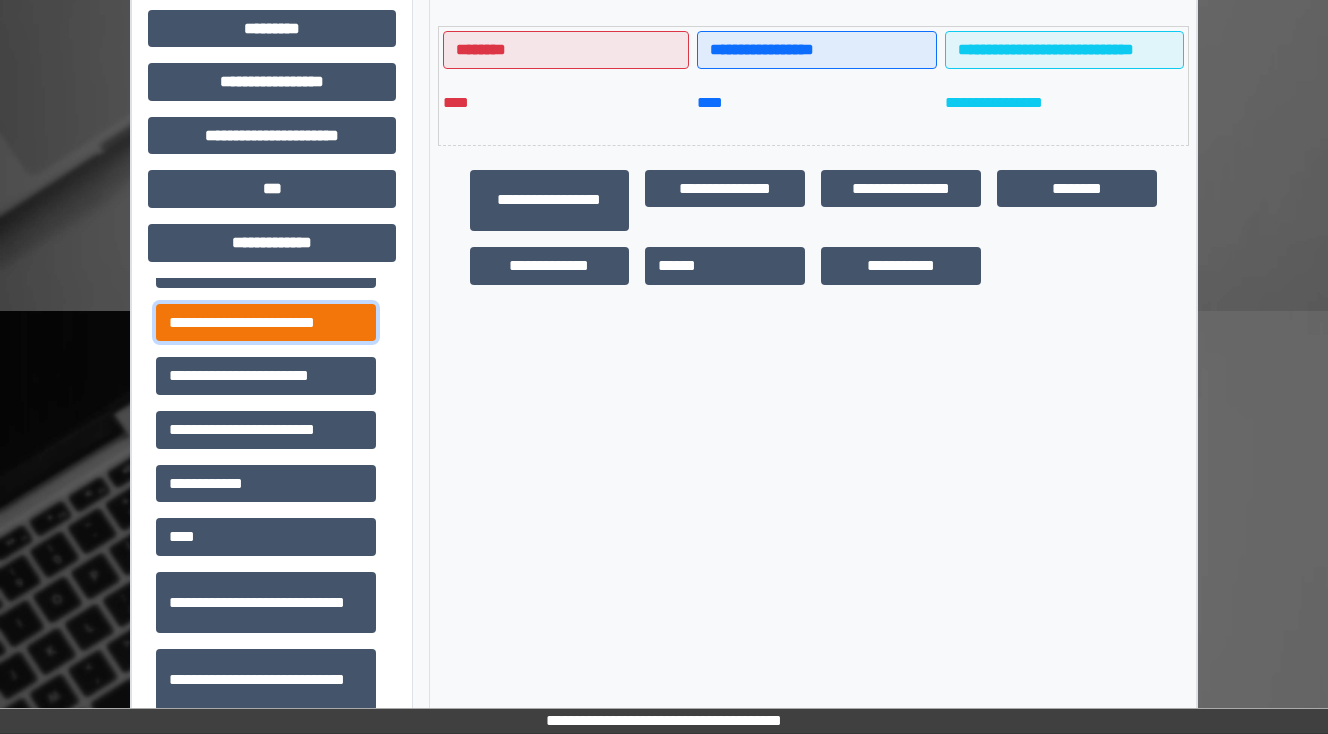 click on "**********" at bounding box center (266, 323) 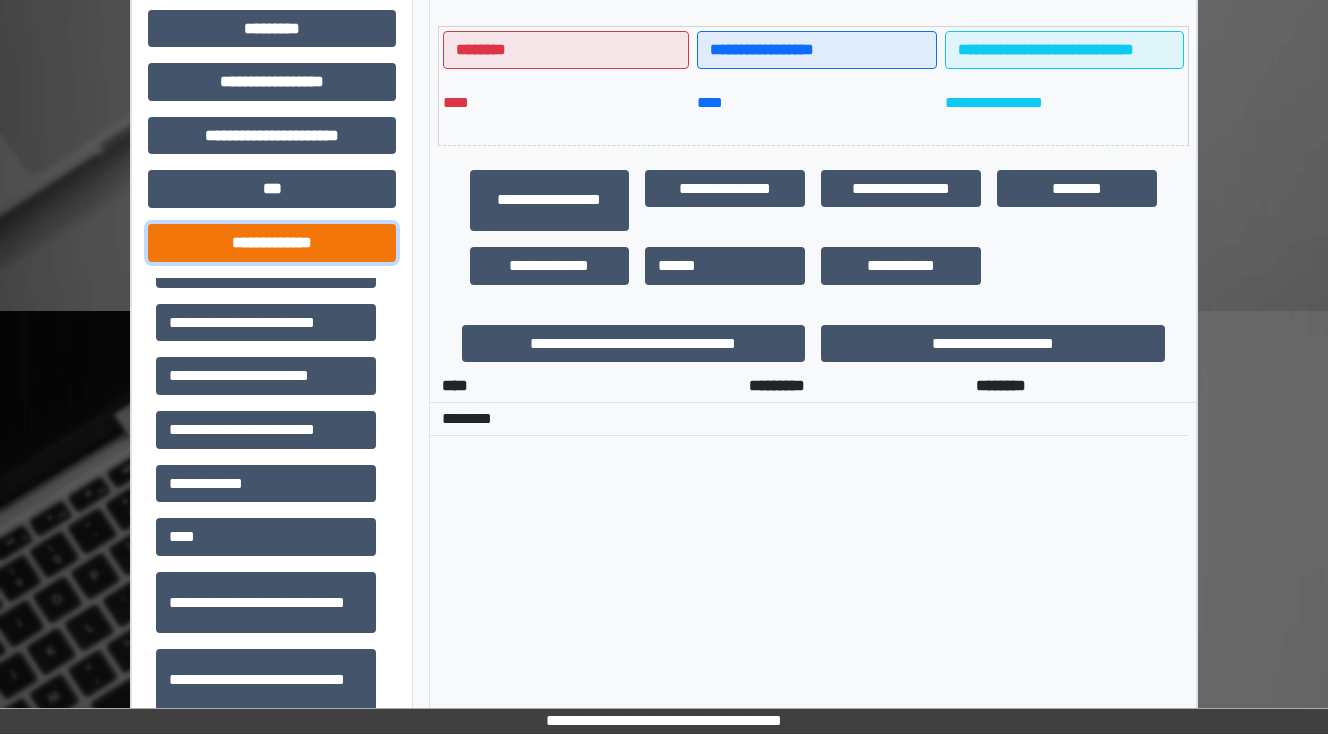 click on "**********" at bounding box center [272, 243] 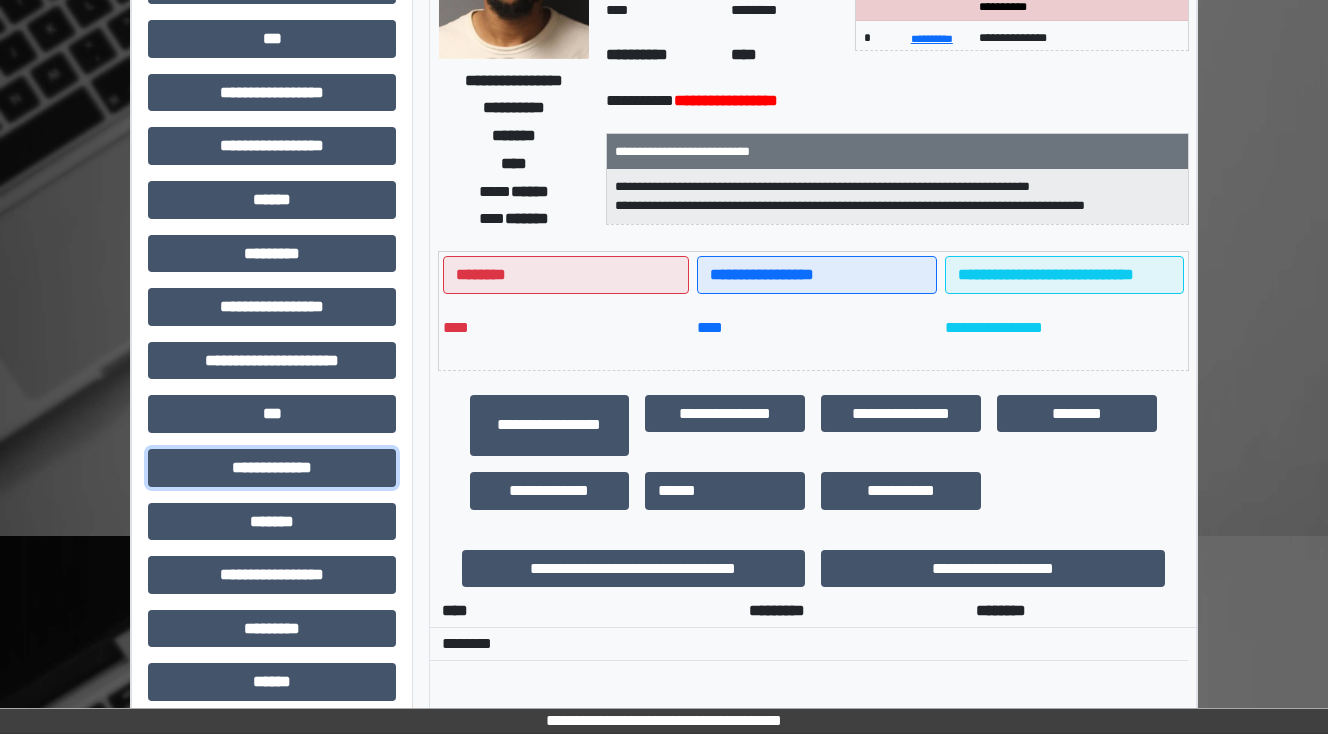scroll, scrollTop: 0, scrollLeft: 0, axis: both 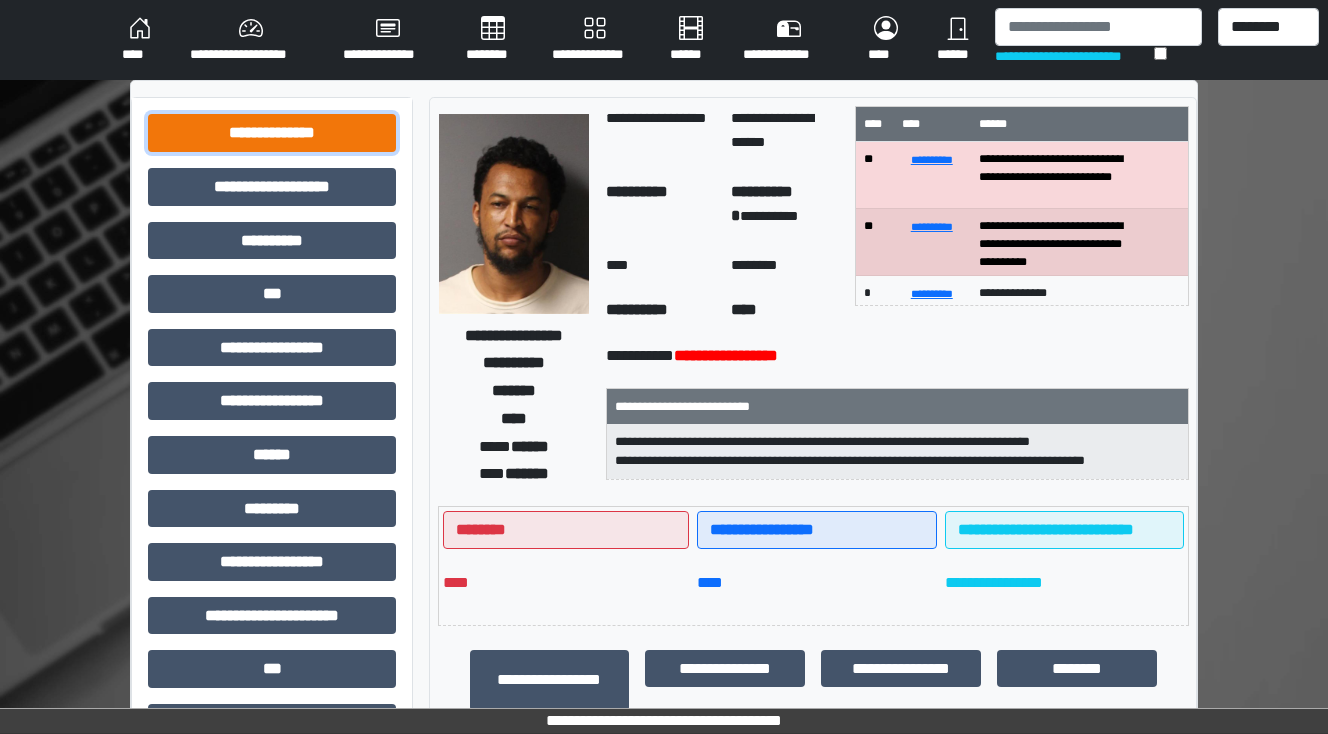 click on "**********" at bounding box center [272, 133] 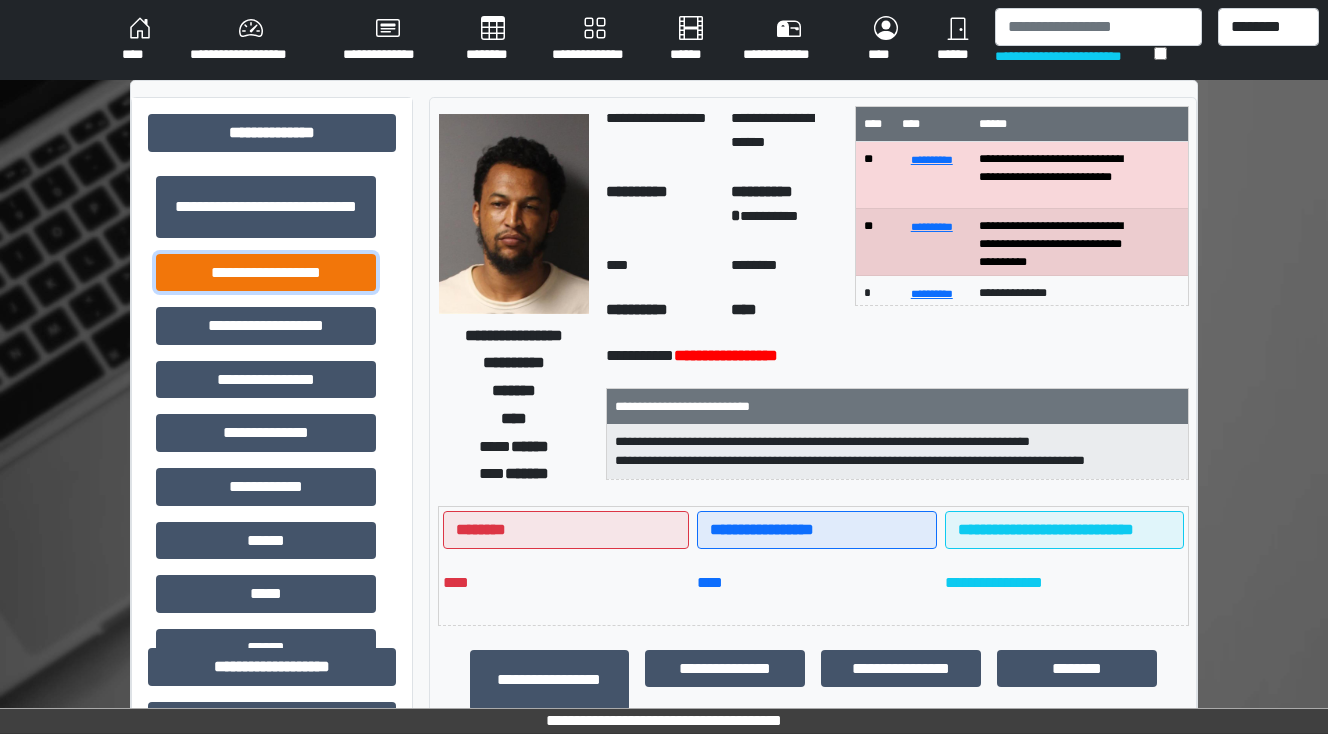 click on "**********" at bounding box center [266, 273] 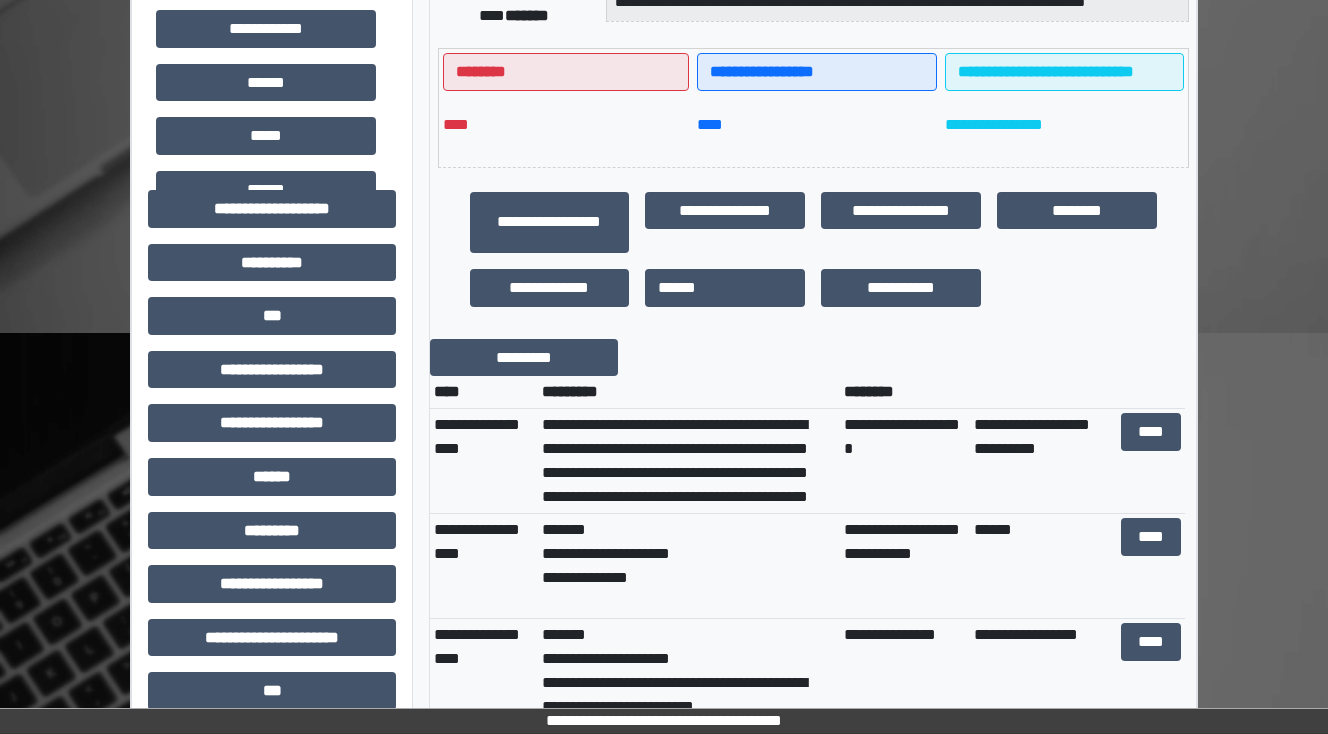 scroll, scrollTop: 560, scrollLeft: 0, axis: vertical 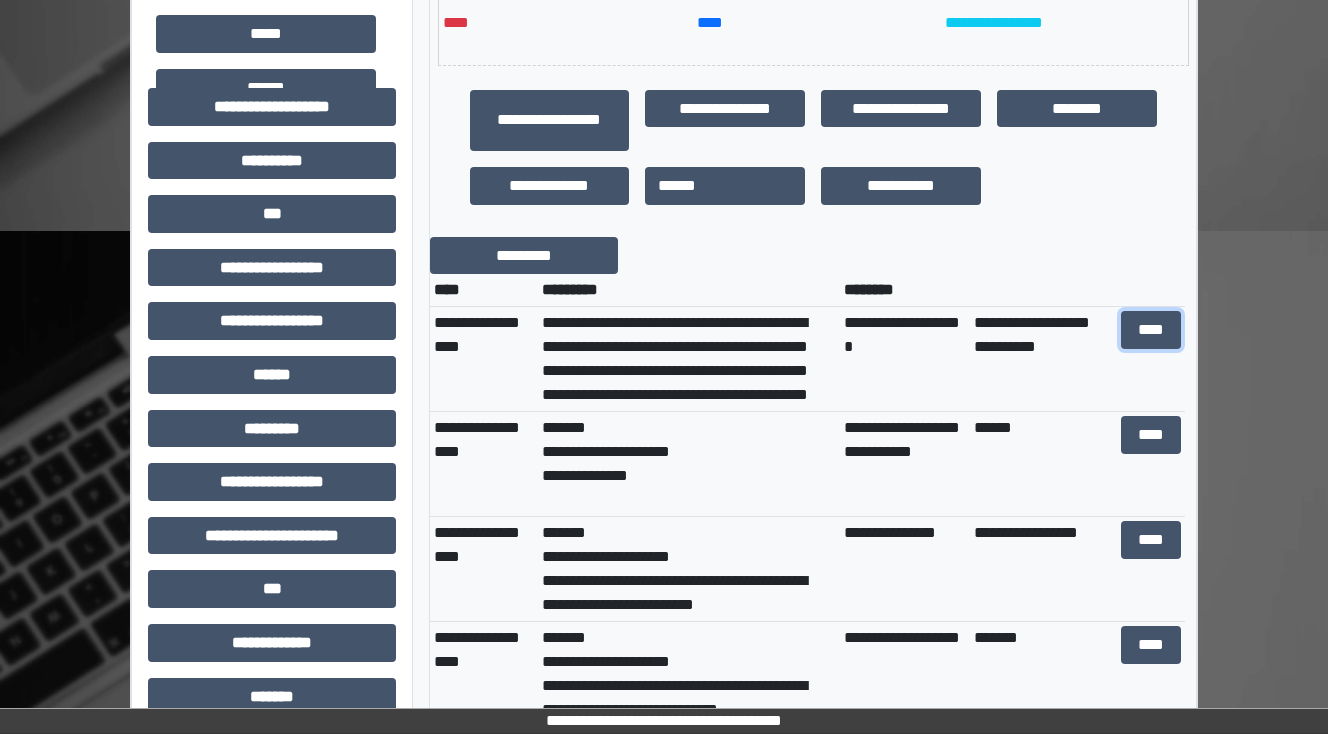 click on "****" at bounding box center [1150, 330] 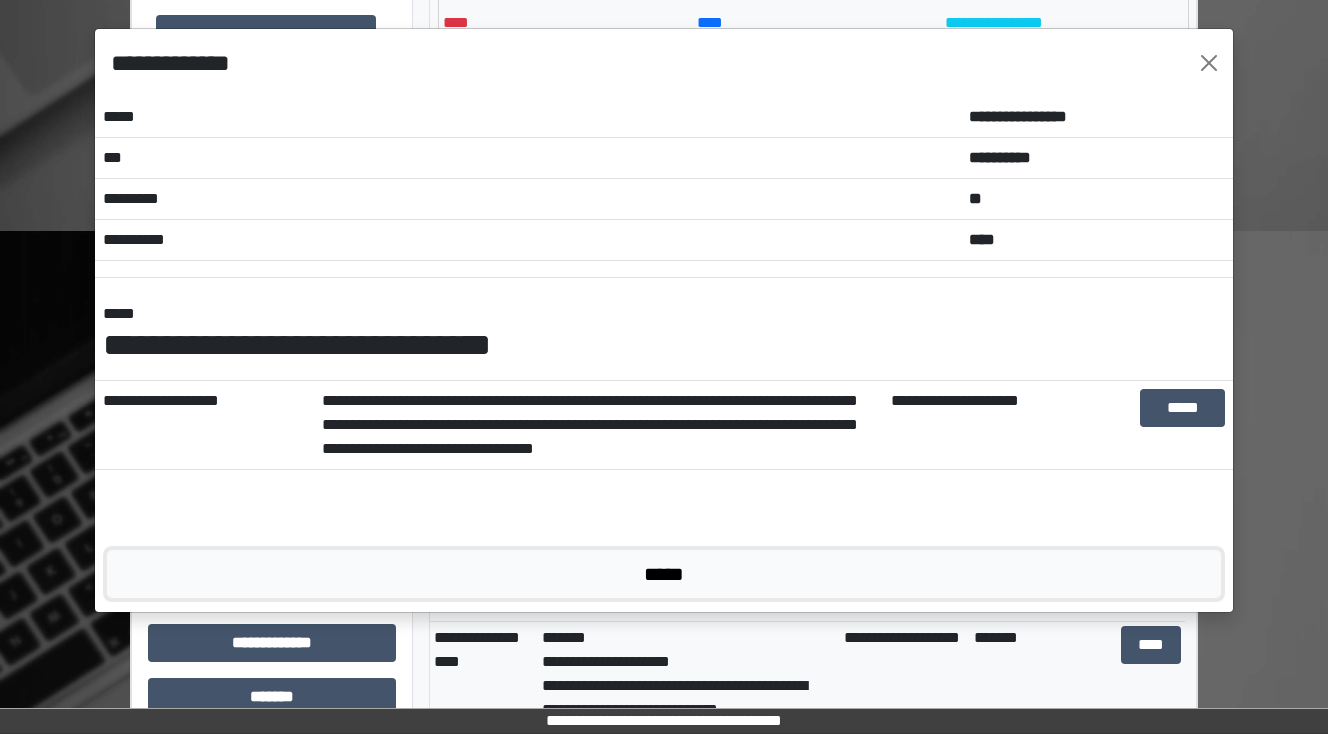 click on "*****" at bounding box center (664, 574) 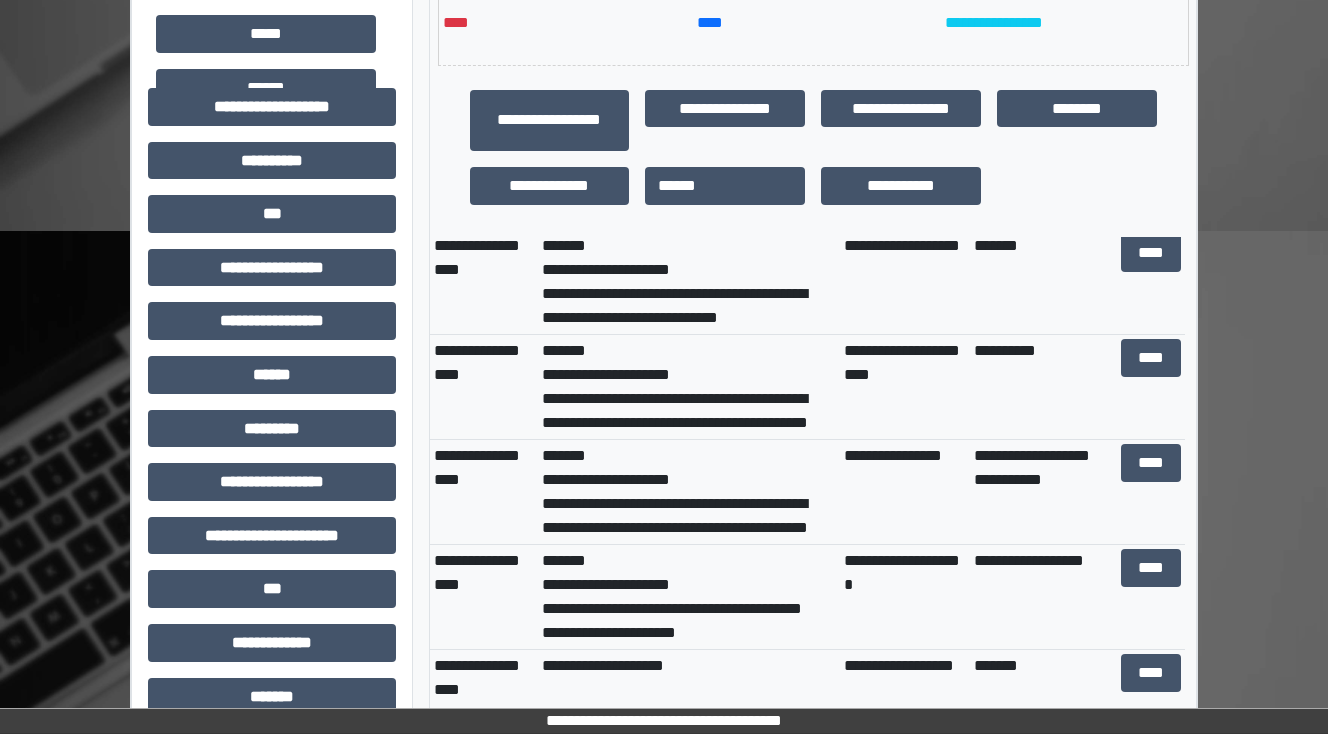 scroll, scrollTop: 400, scrollLeft: 0, axis: vertical 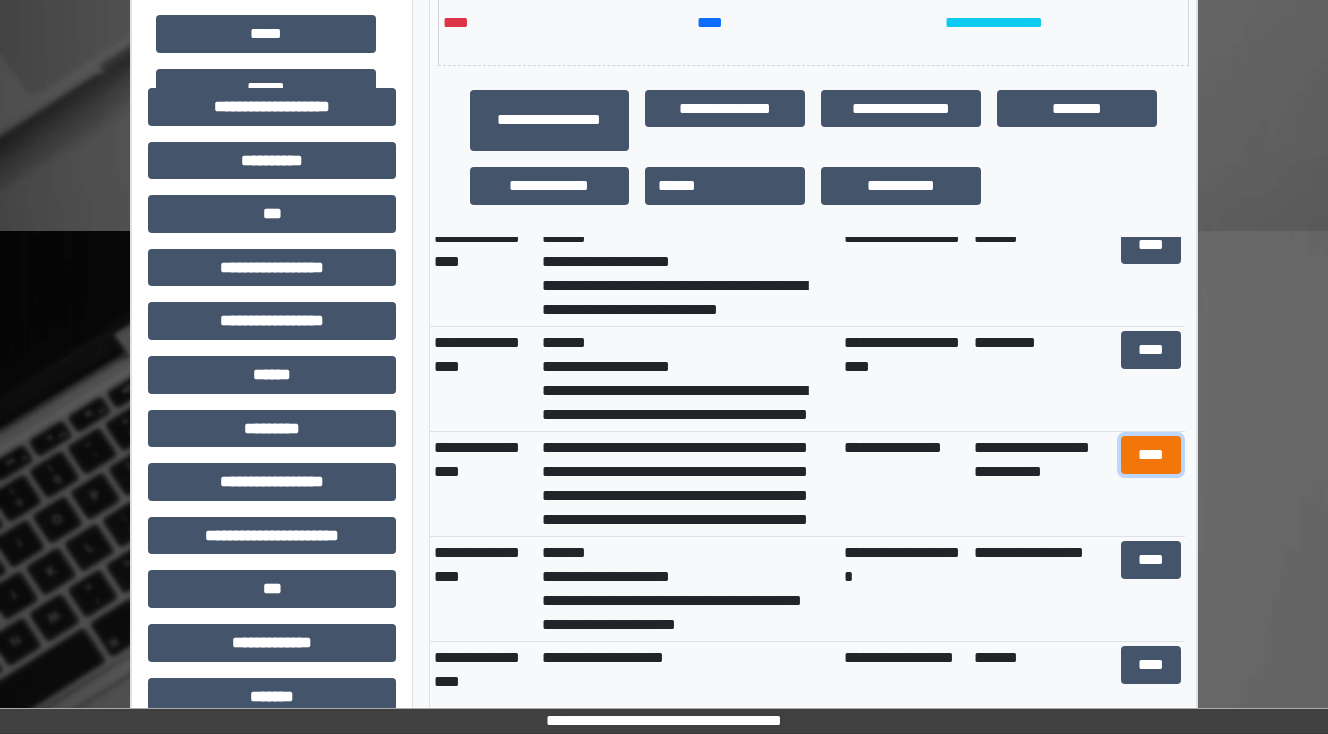 click on "****" at bounding box center (1150, 455) 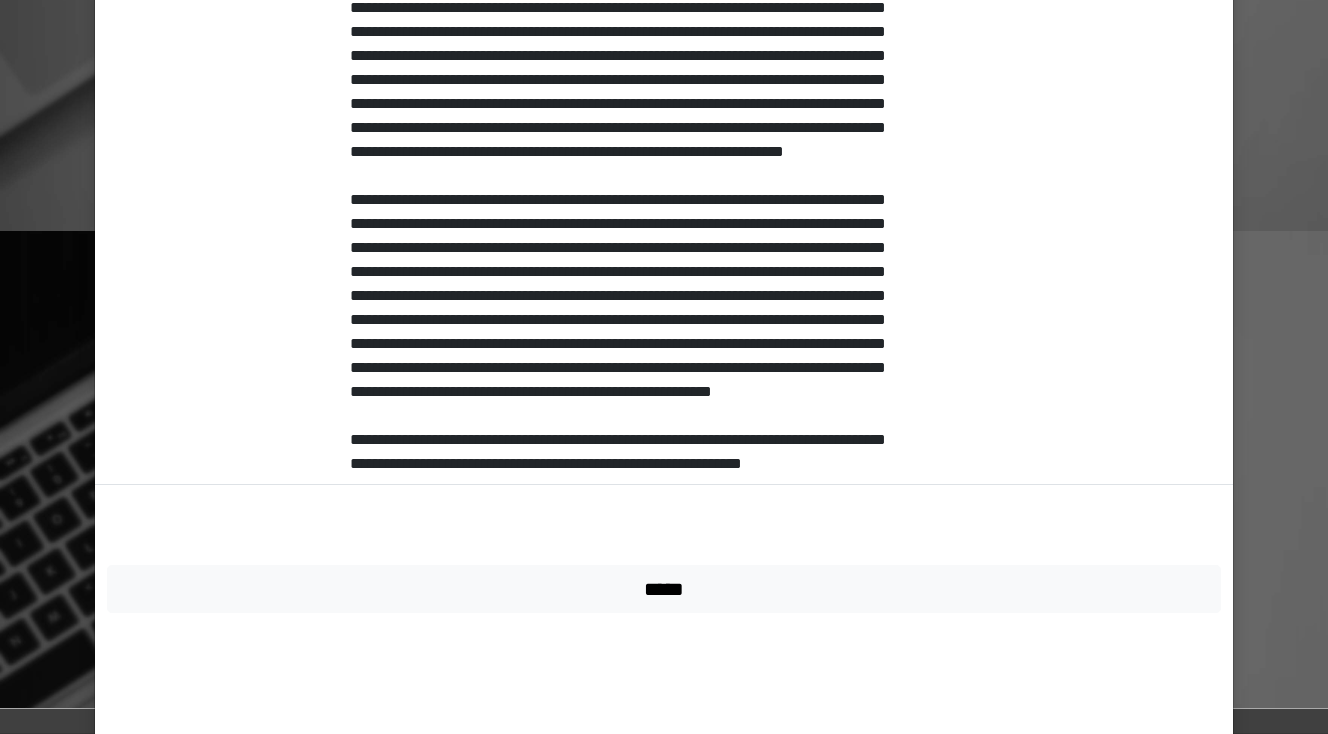 scroll, scrollTop: 880, scrollLeft: 0, axis: vertical 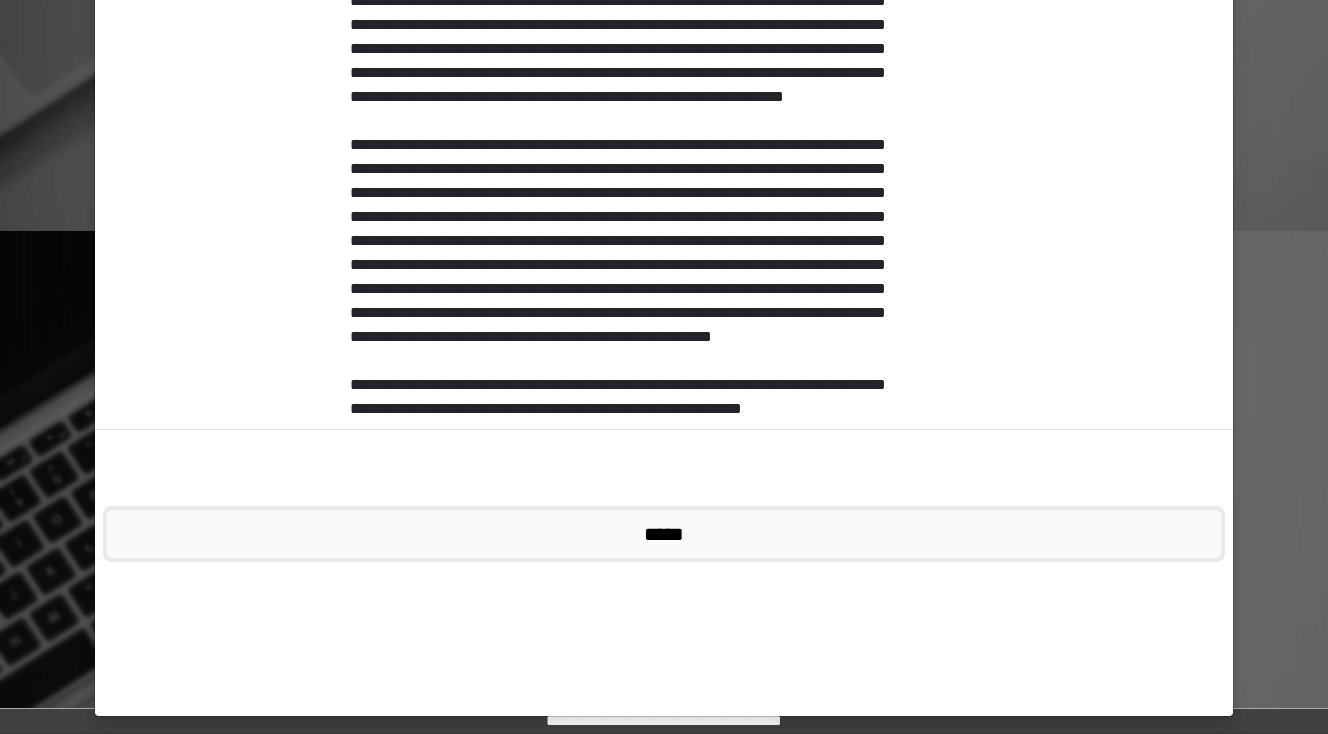click on "*****" at bounding box center (664, 534) 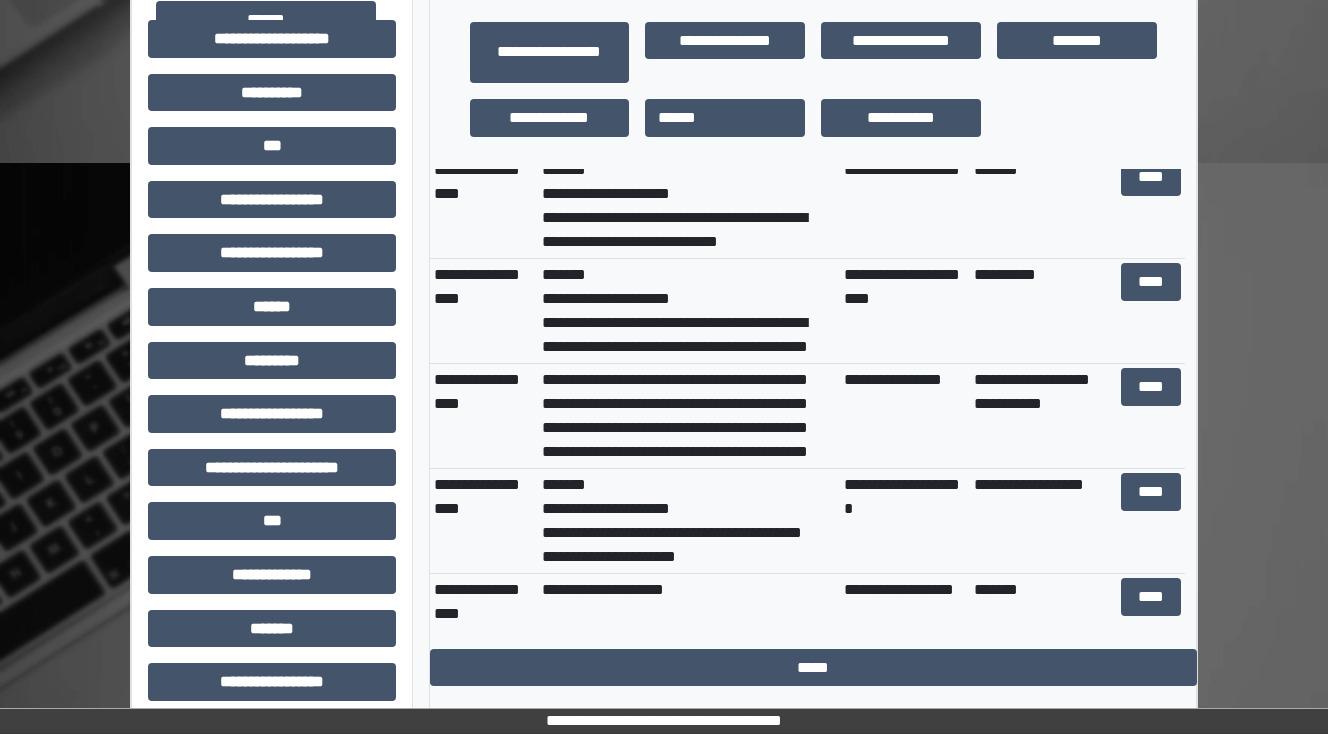 scroll, scrollTop: 880, scrollLeft: 0, axis: vertical 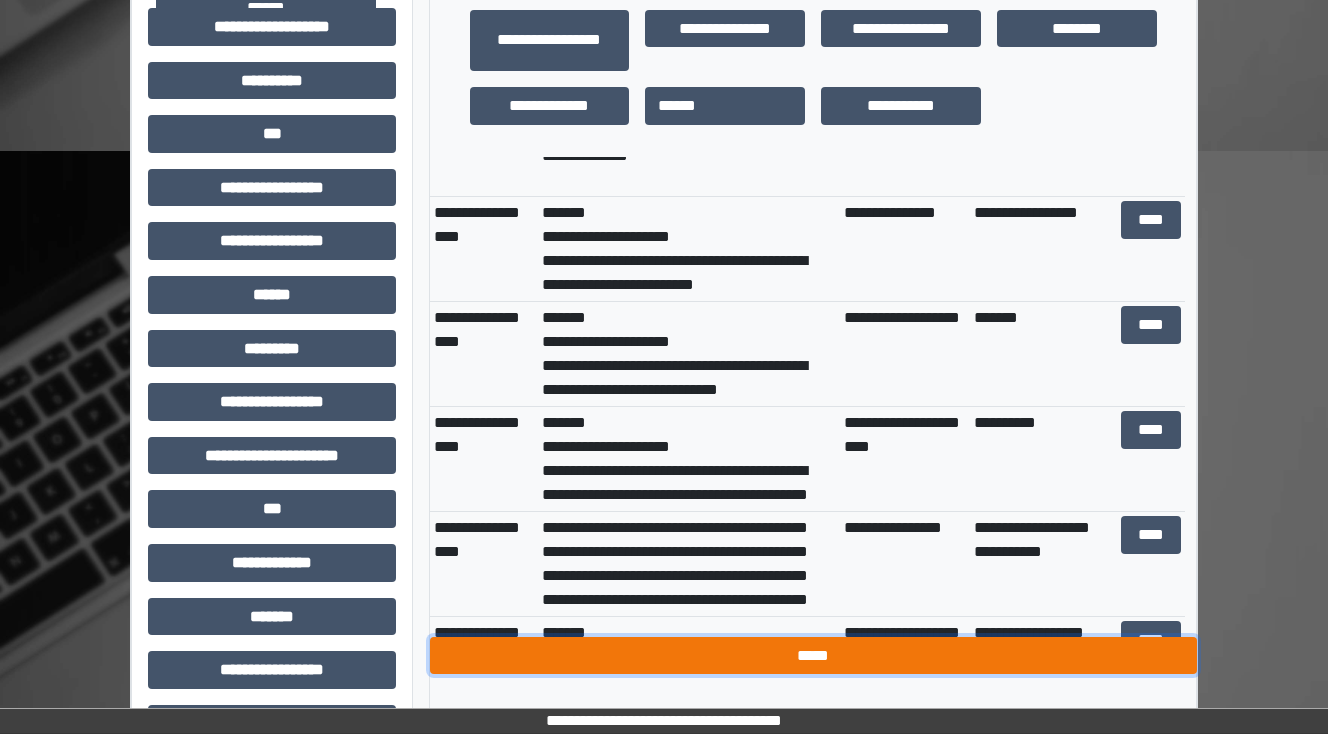 click on "*****" at bounding box center [813, 656] 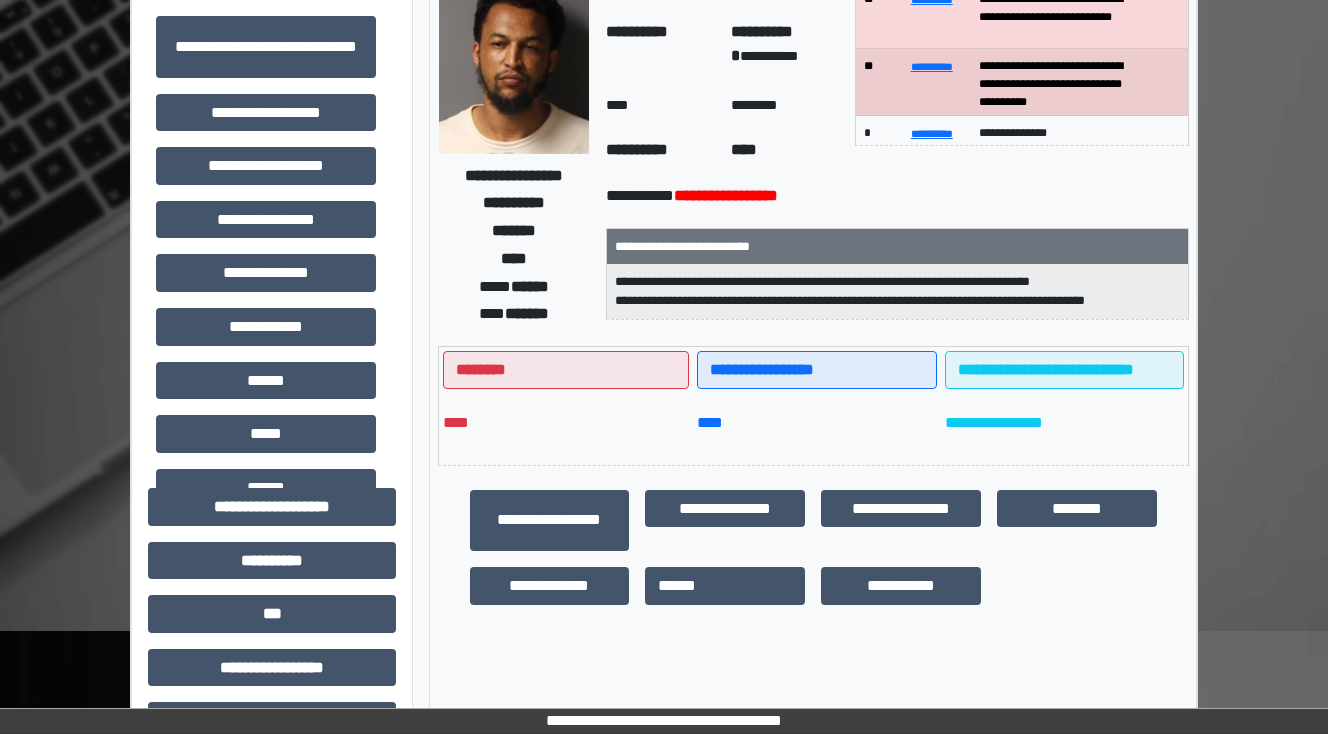 scroll, scrollTop: 0, scrollLeft: 0, axis: both 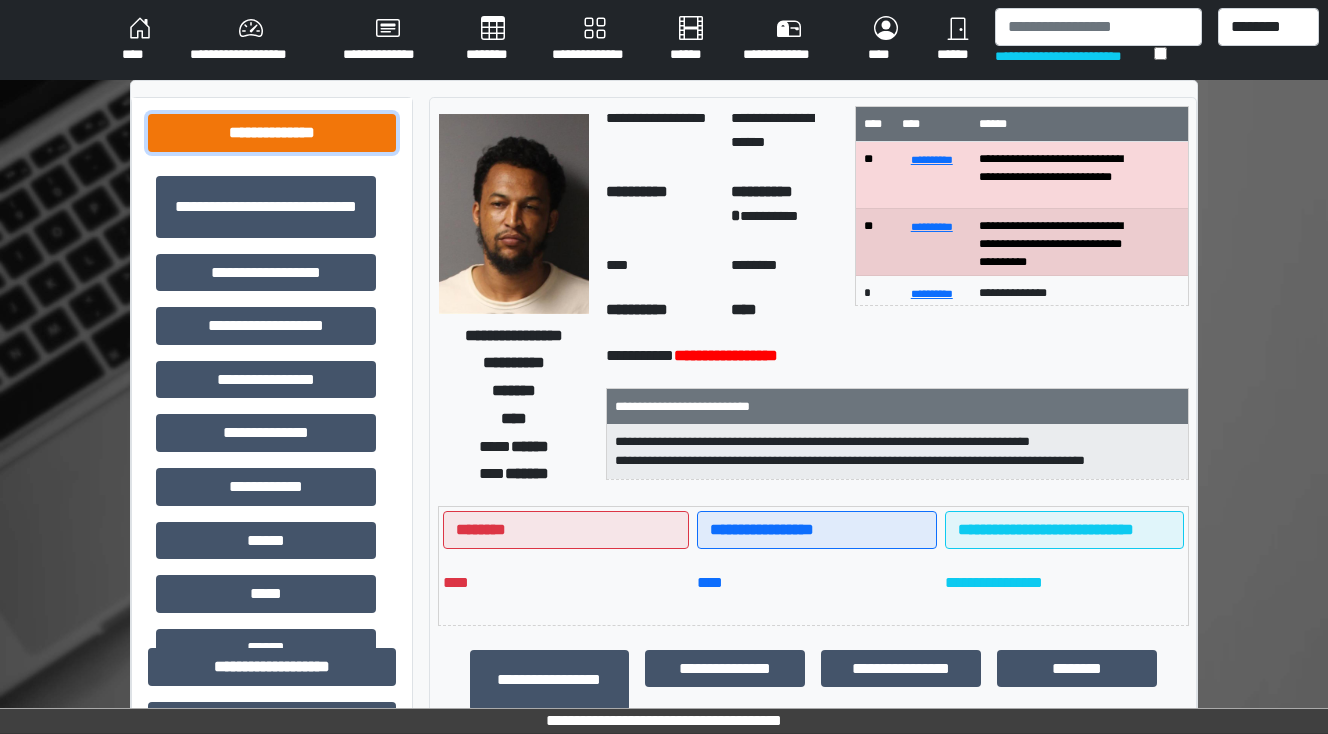 drag, startPoint x: 242, startPoint y: 133, endPoint x: 257, endPoint y: 148, distance: 21.213203 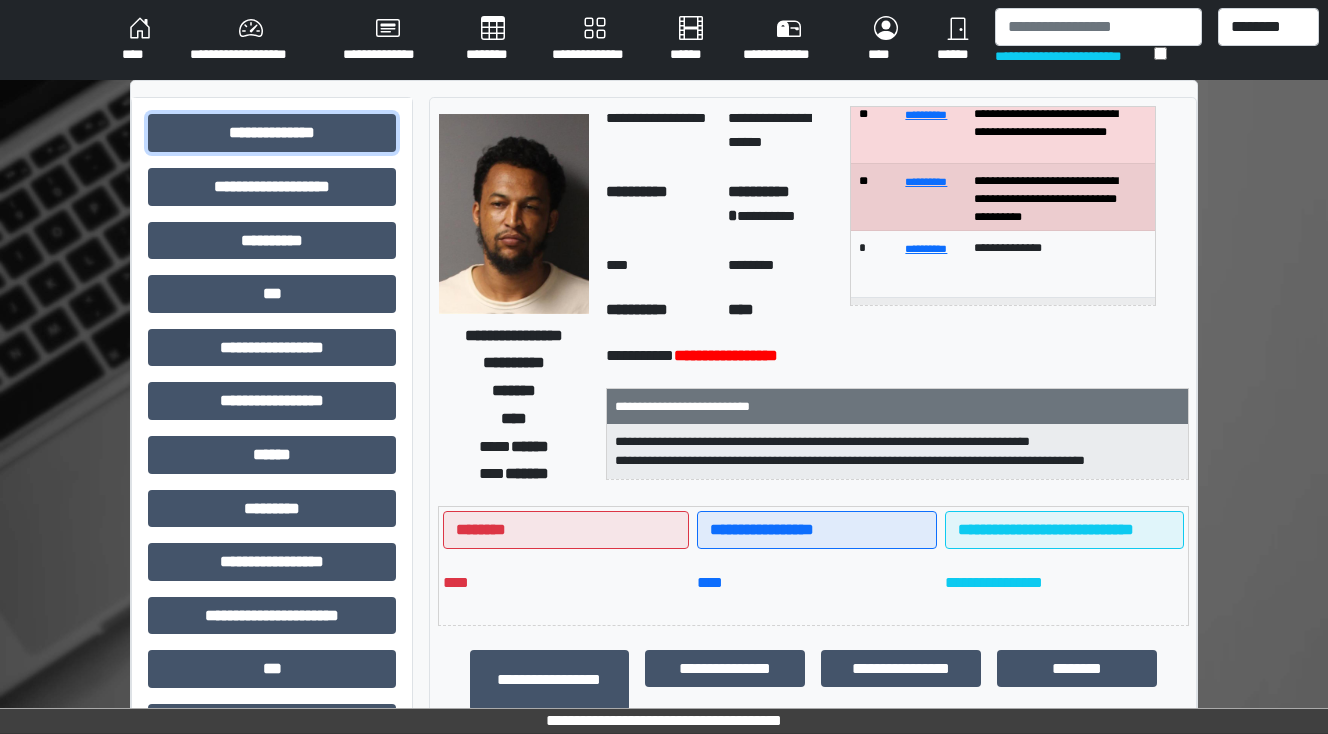 scroll, scrollTop: 0, scrollLeft: 0, axis: both 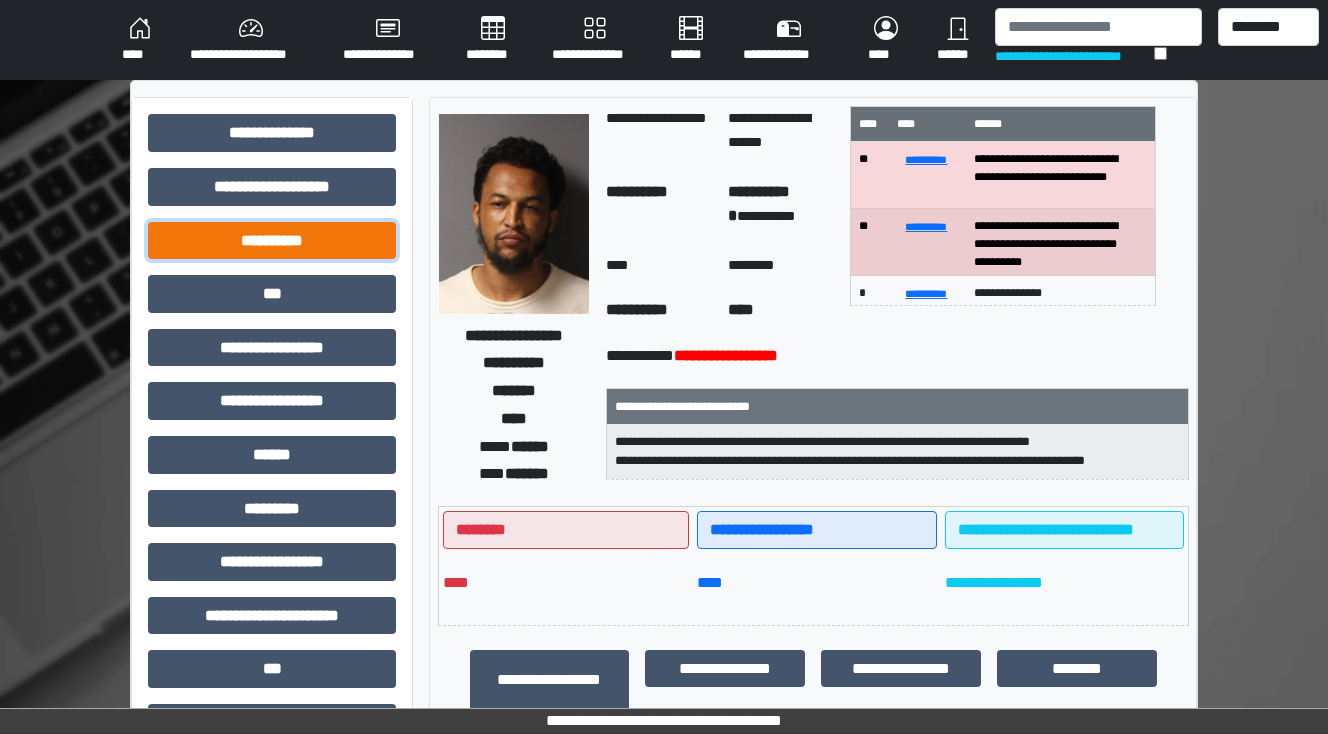 click on "**********" at bounding box center (272, 241) 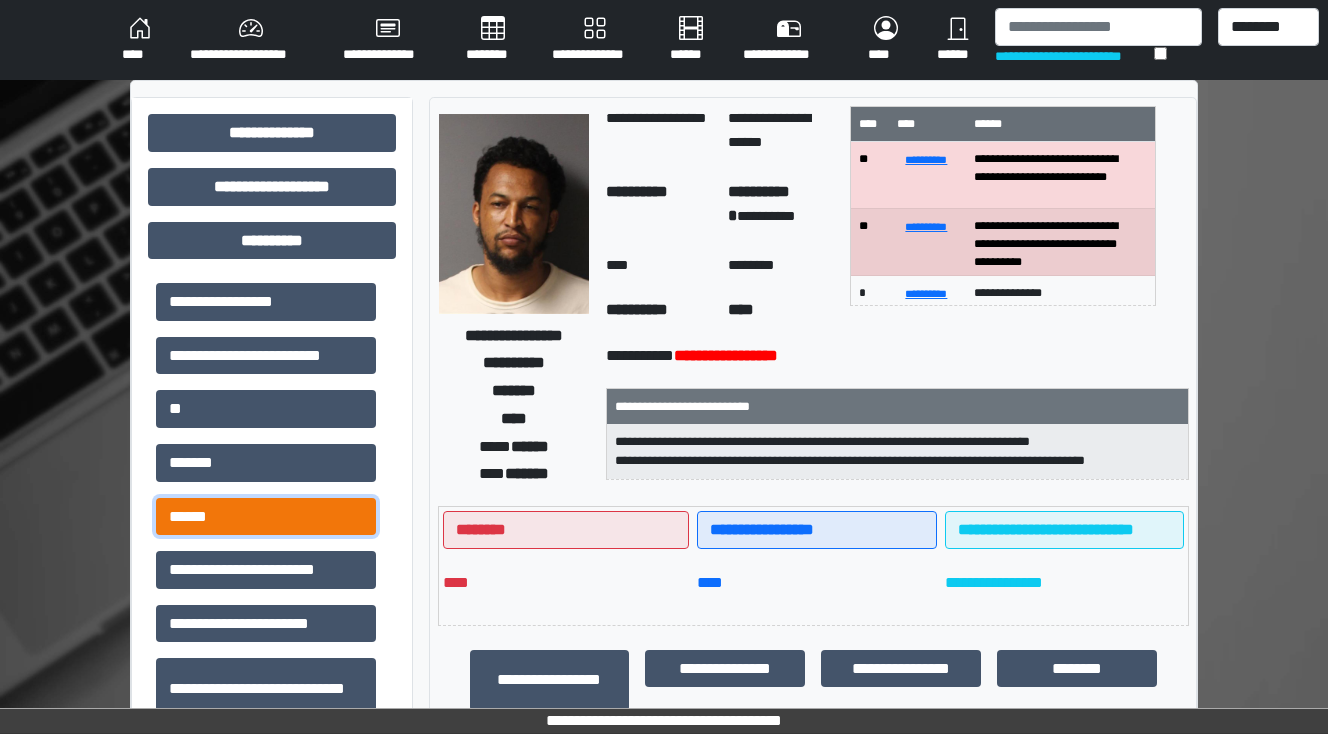 click on "******" at bounding box center (266, 517) 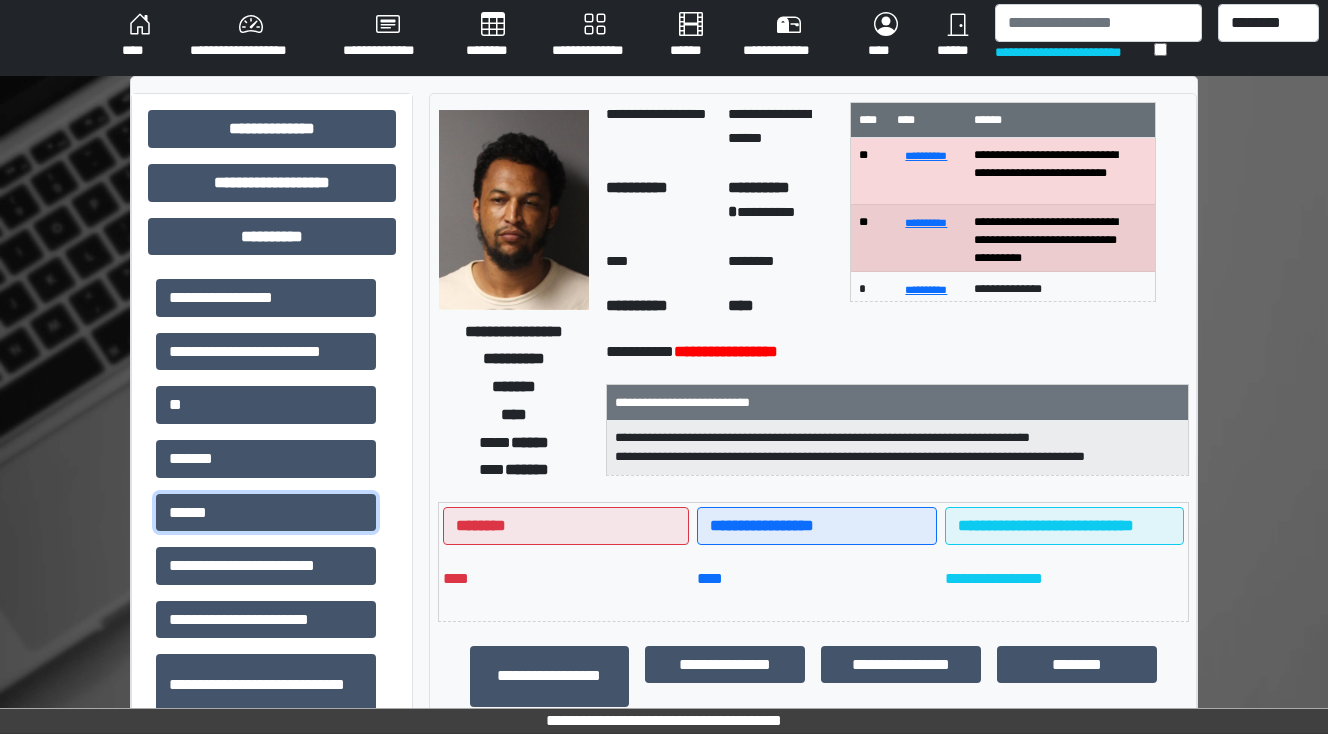 scroll, scrollTop: 400, scrollLeft: 0, axis: vertical 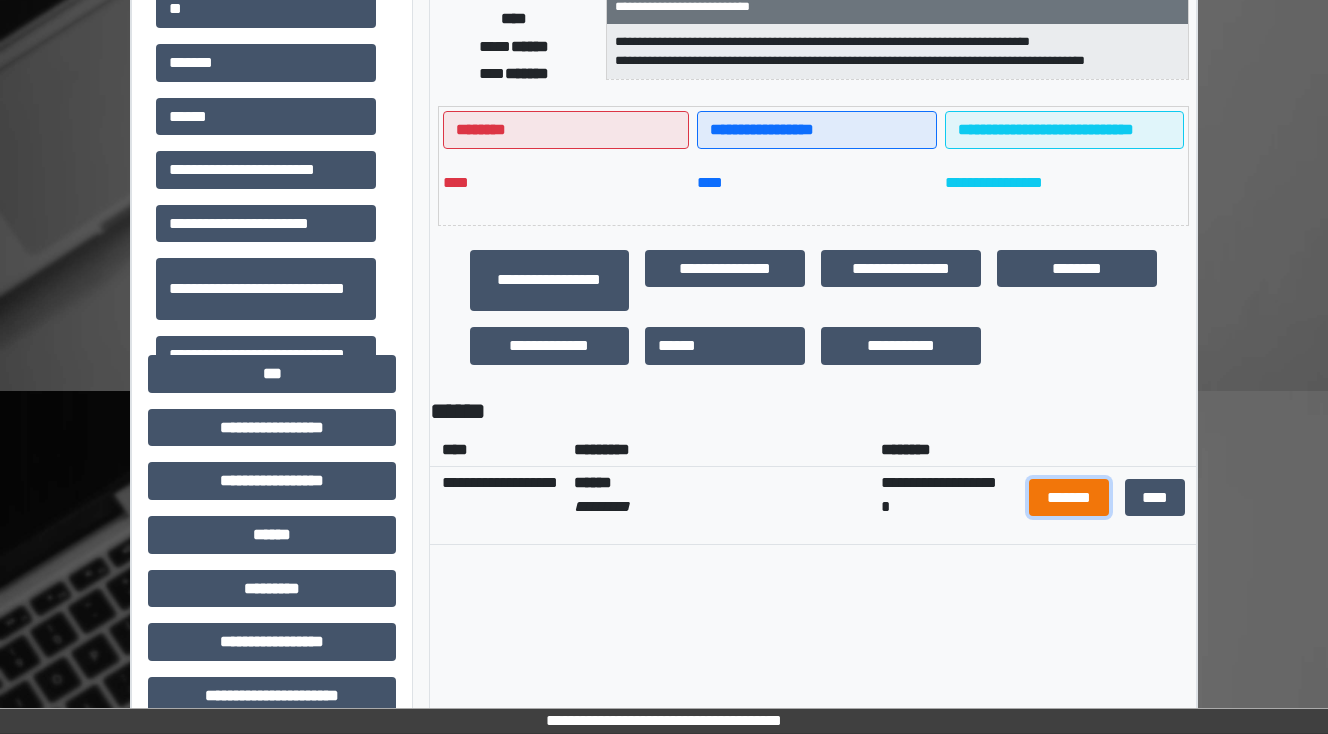 click on "*******" at bounding box center (1069, 498) 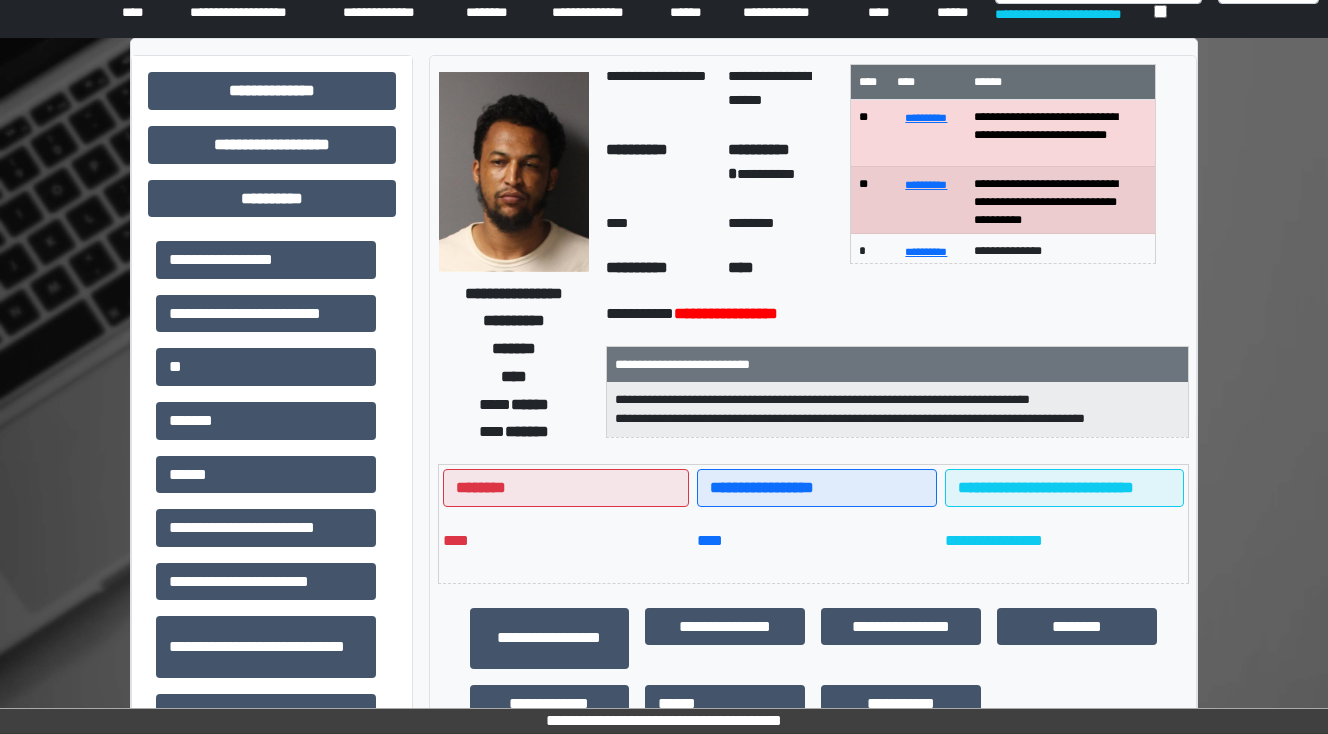 scroll, scrollTop: 0, scrollLeft: 0, axis: both 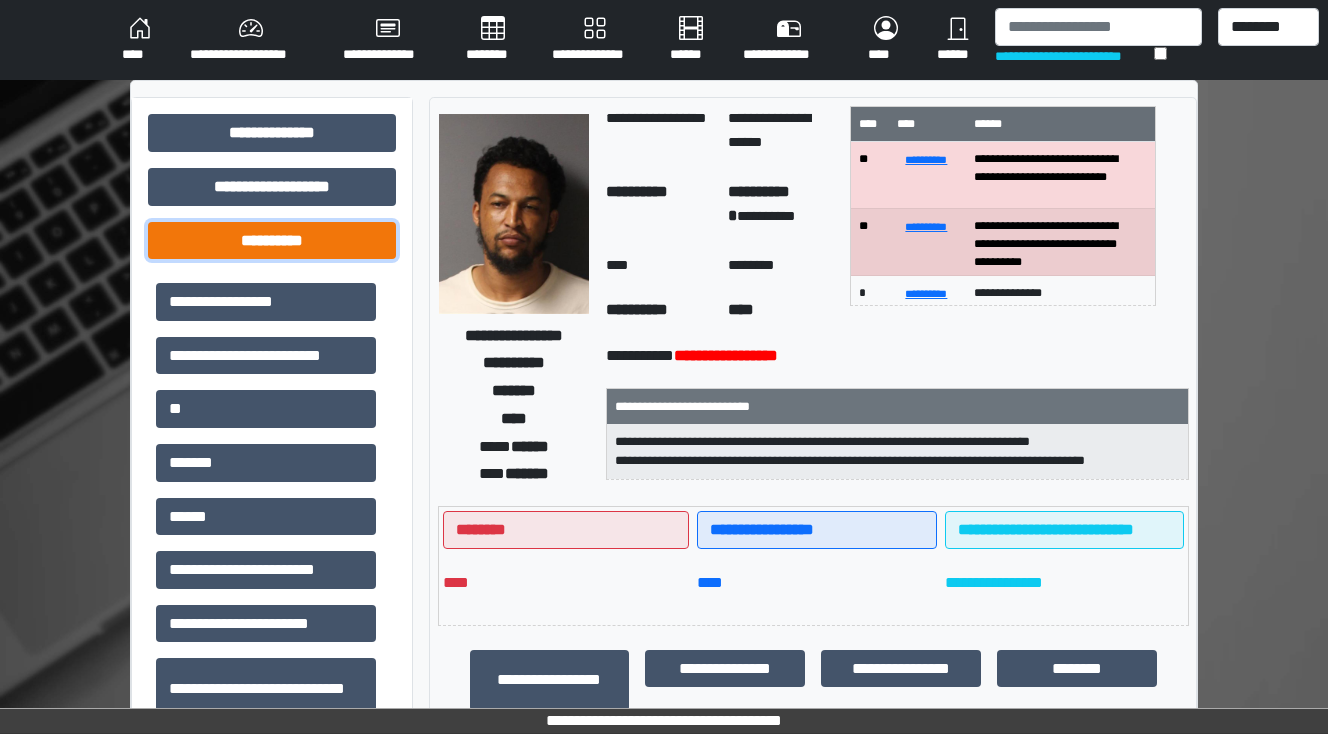 click on "**********" at bounding box center [272, 241] 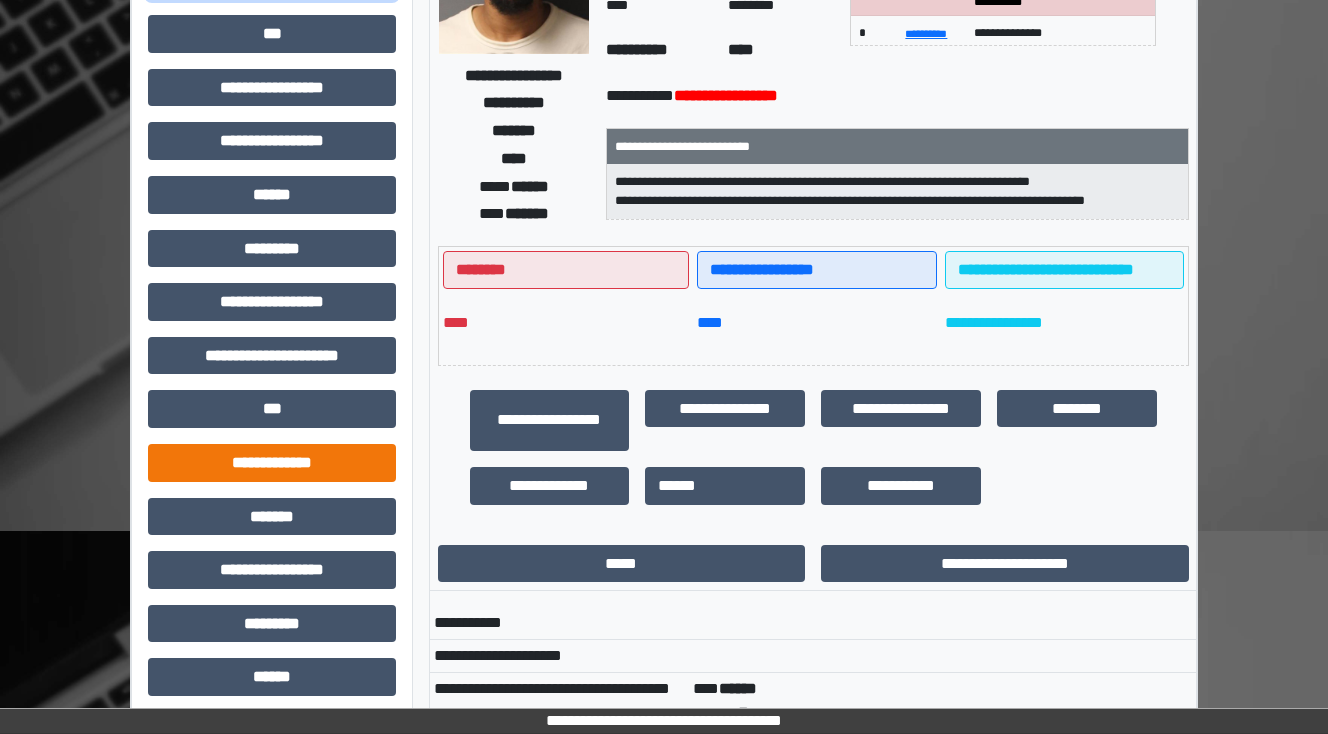 scroll, scrollTop: 240, scrollLeft: 0, axis: vertical 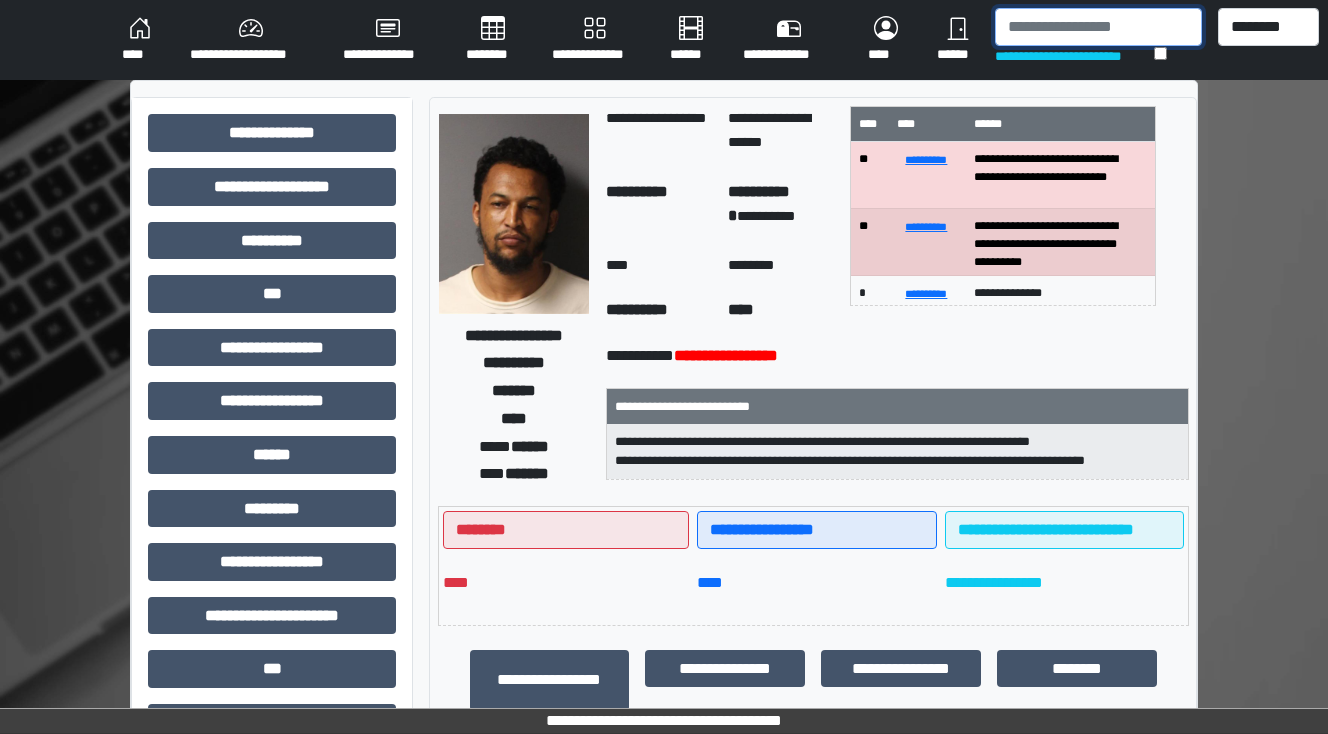 click at bounding box center (1098, 27) 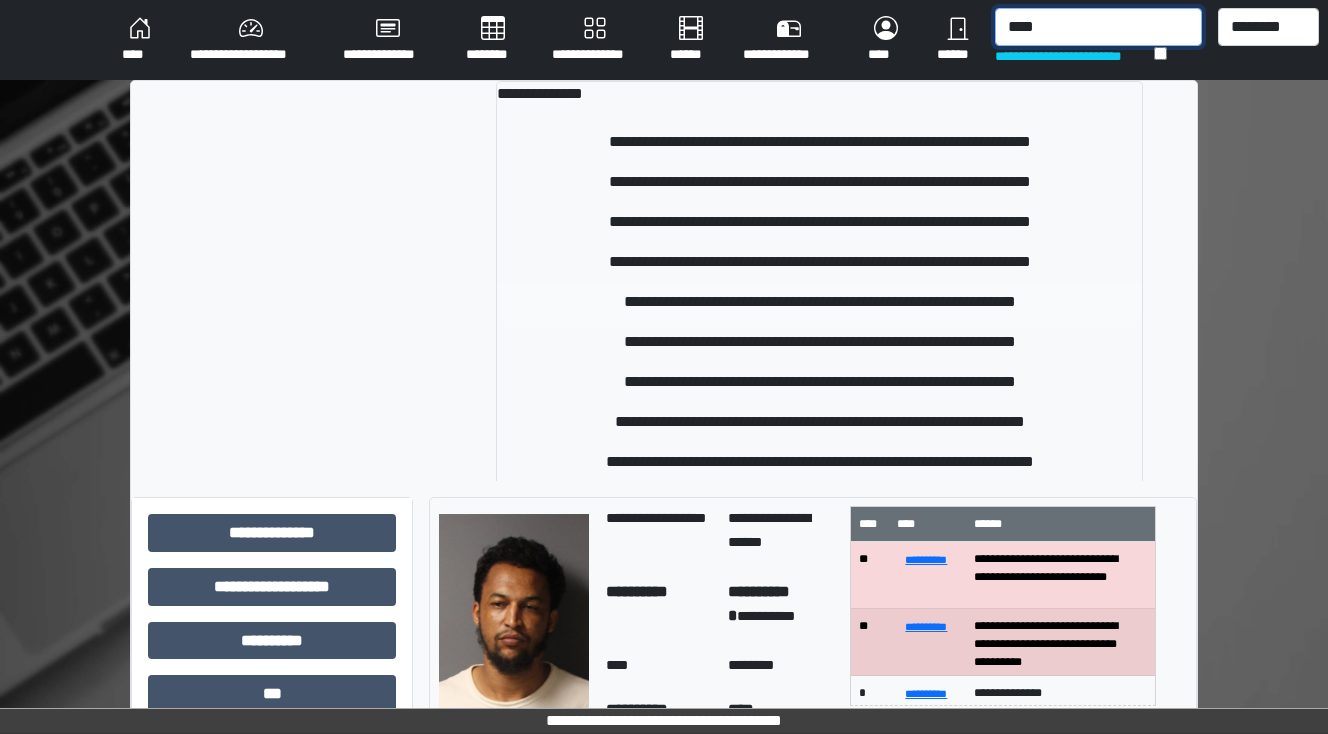 type on "****" 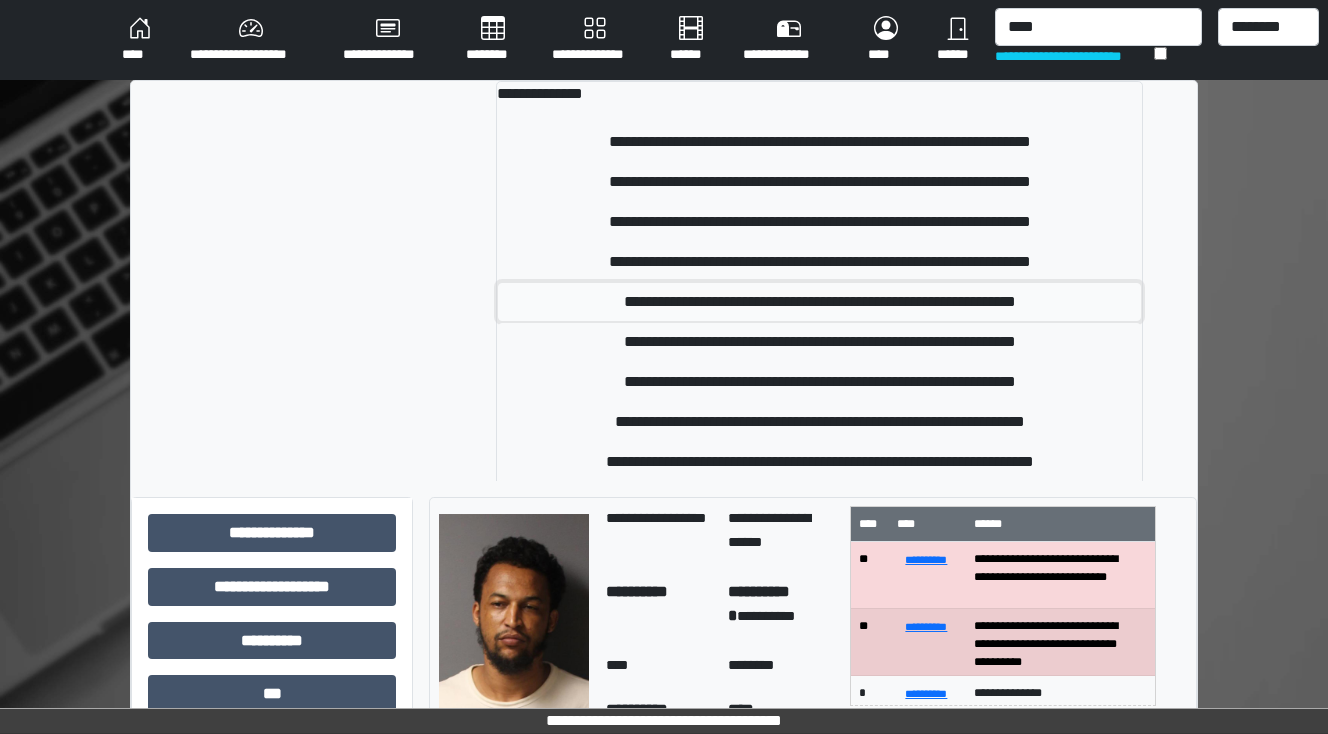 click on "**********" at bounding box center (820, 302) 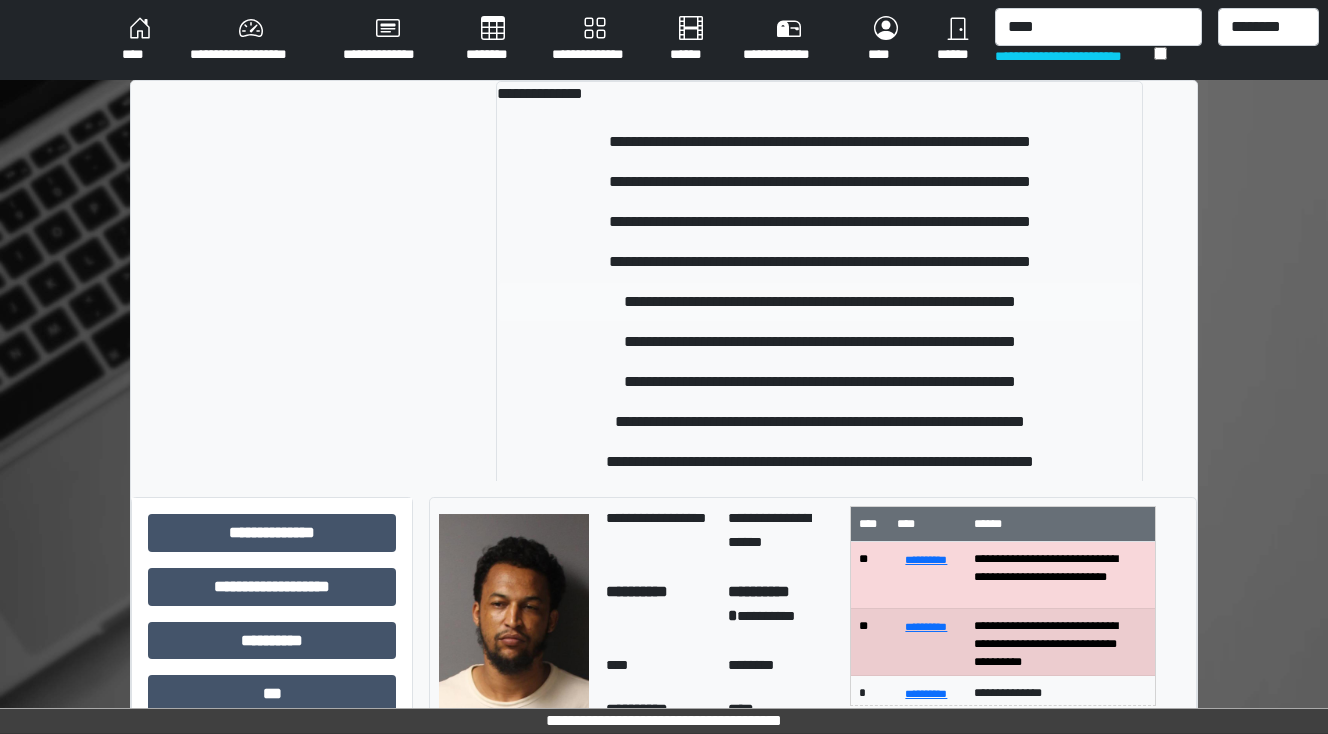 type 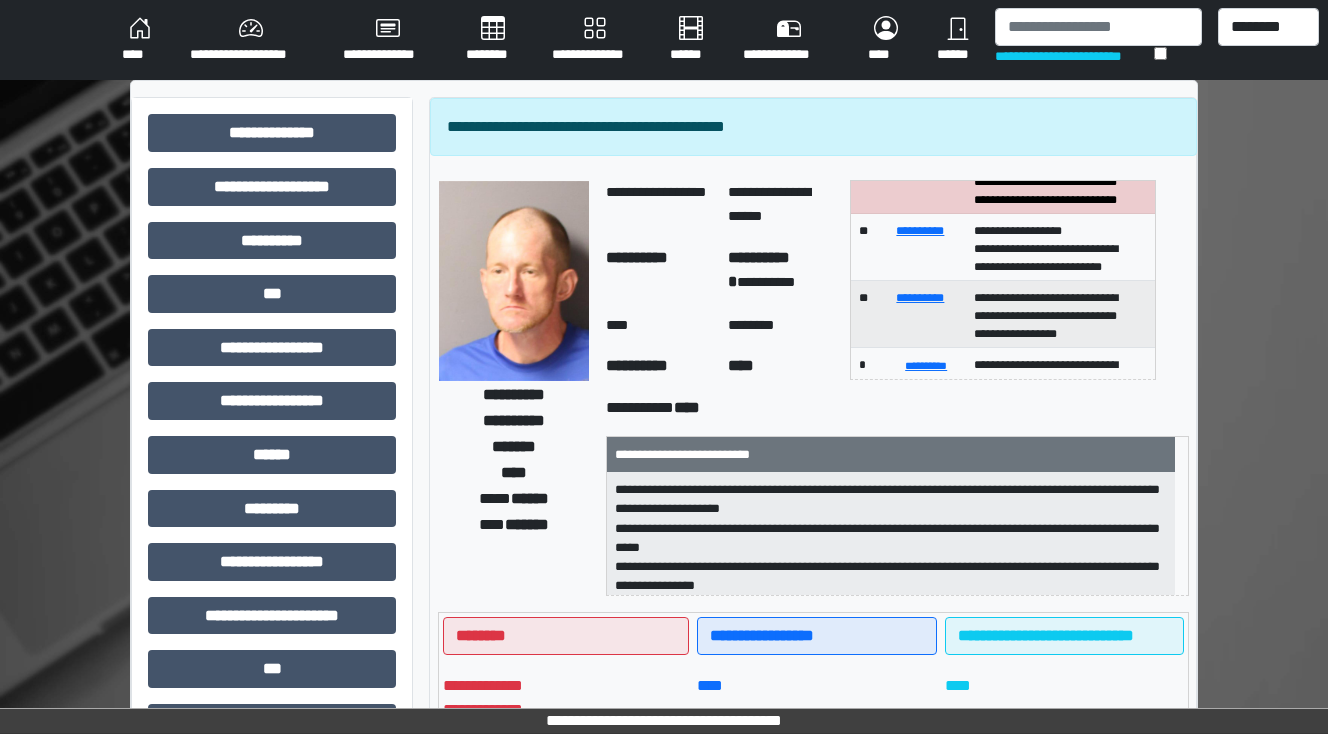 scroll, scrollTop: 0, scrollLeft: 0, axis: both 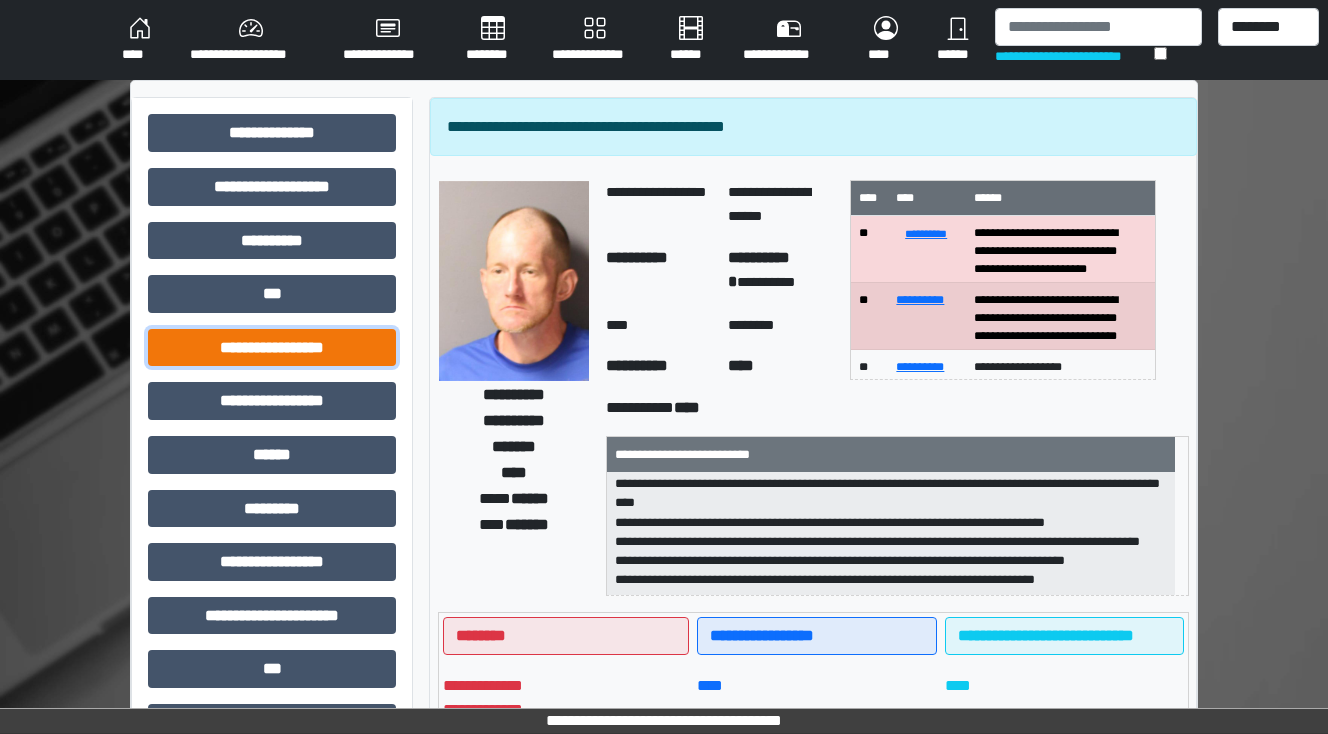 click on "**********" at bounding box center [272, 348] 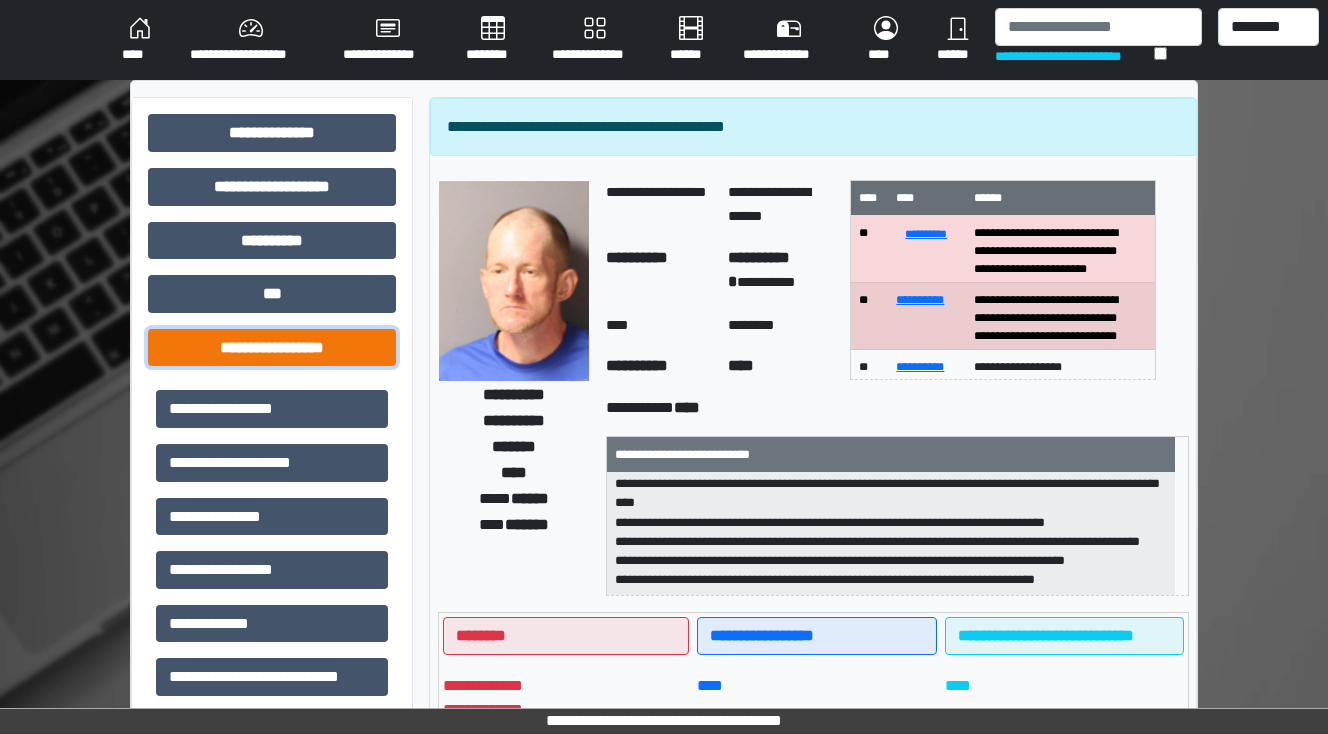 click on "**********" at bounding box center (272, 348) 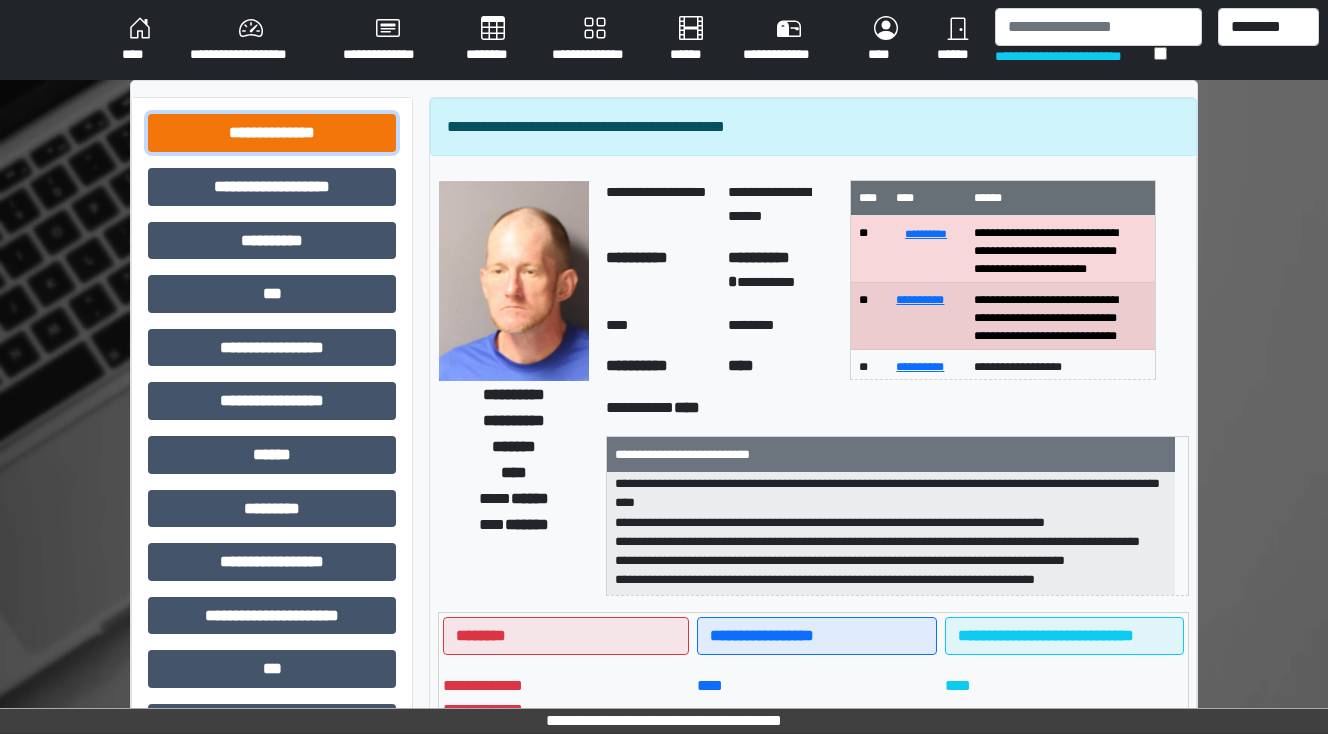 drag, startPoint x: 299, startPoint y: 140, endPoint x: 312, endPoint y: 161, distance: 24.698177 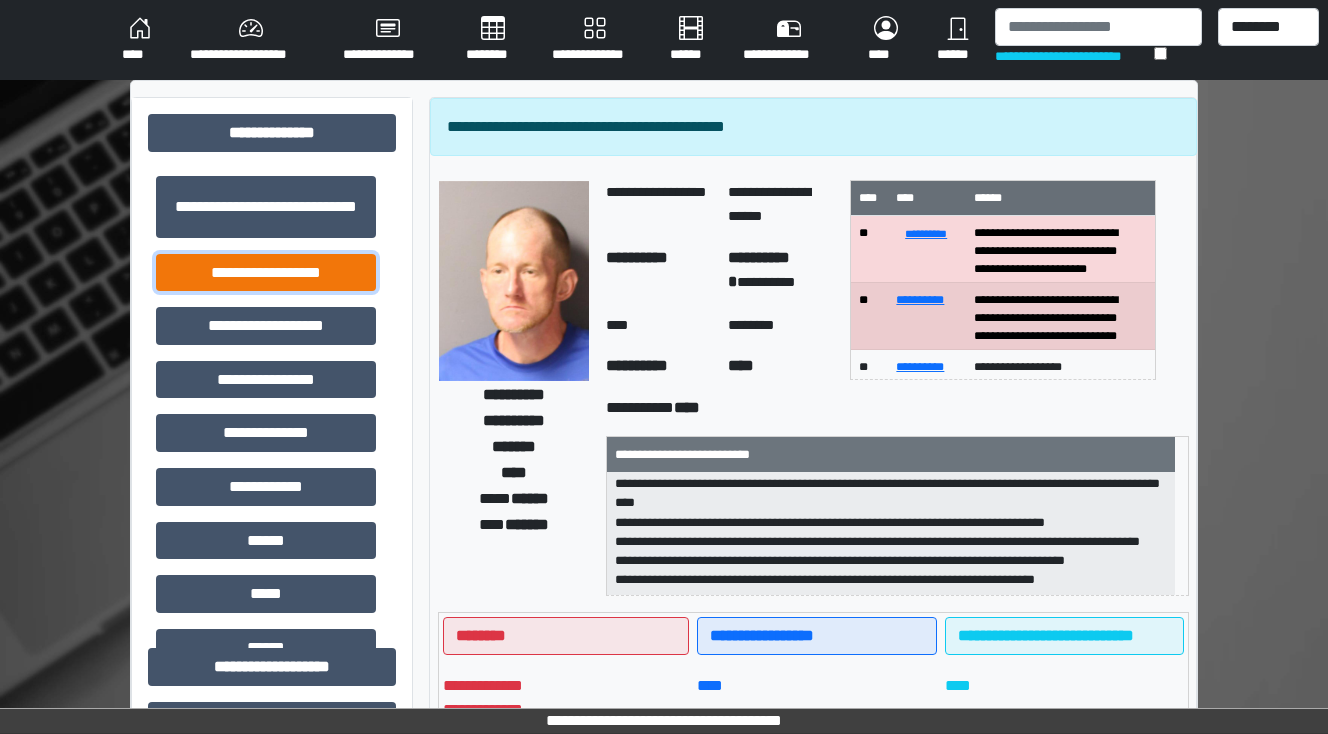 click on "**********" at bounding box center [266, 273] 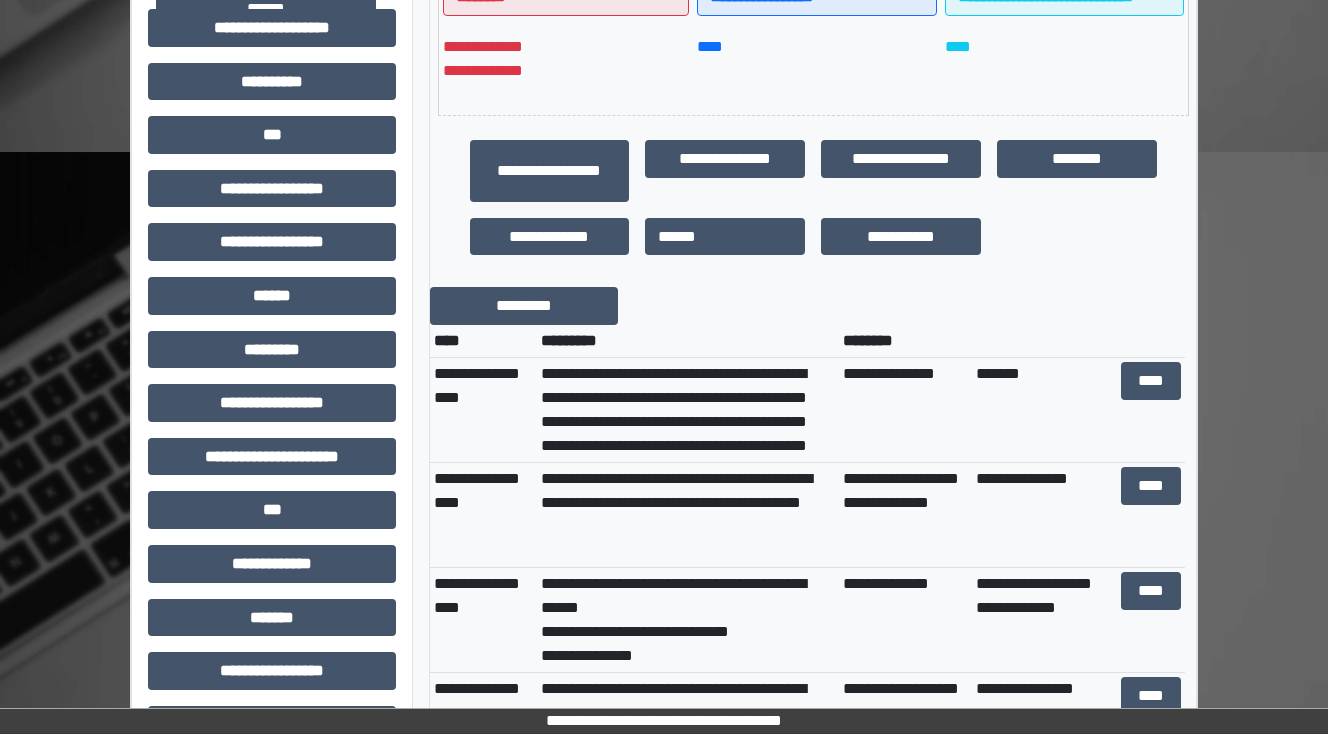 scroll, scrollTop: 640, scrollLeft: 0, axis: vertical 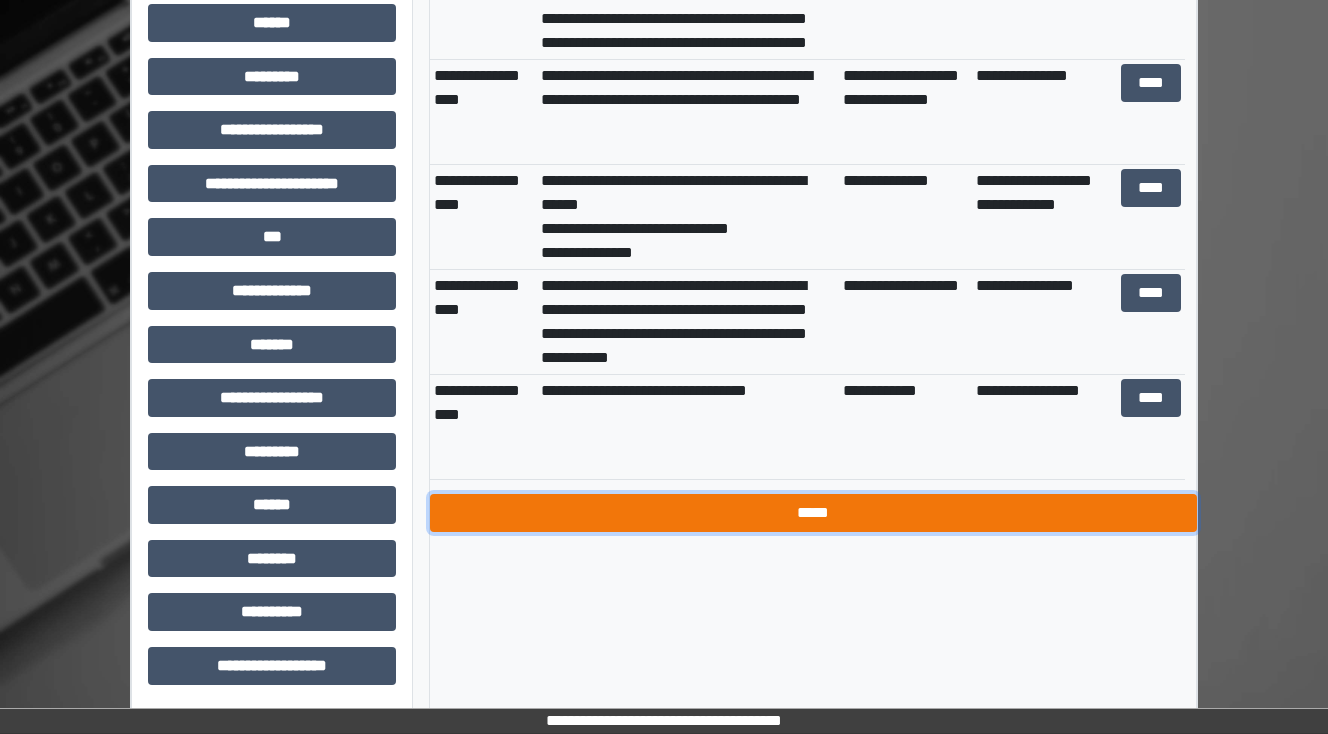 click on "*****" at bounding box center (813, 513) 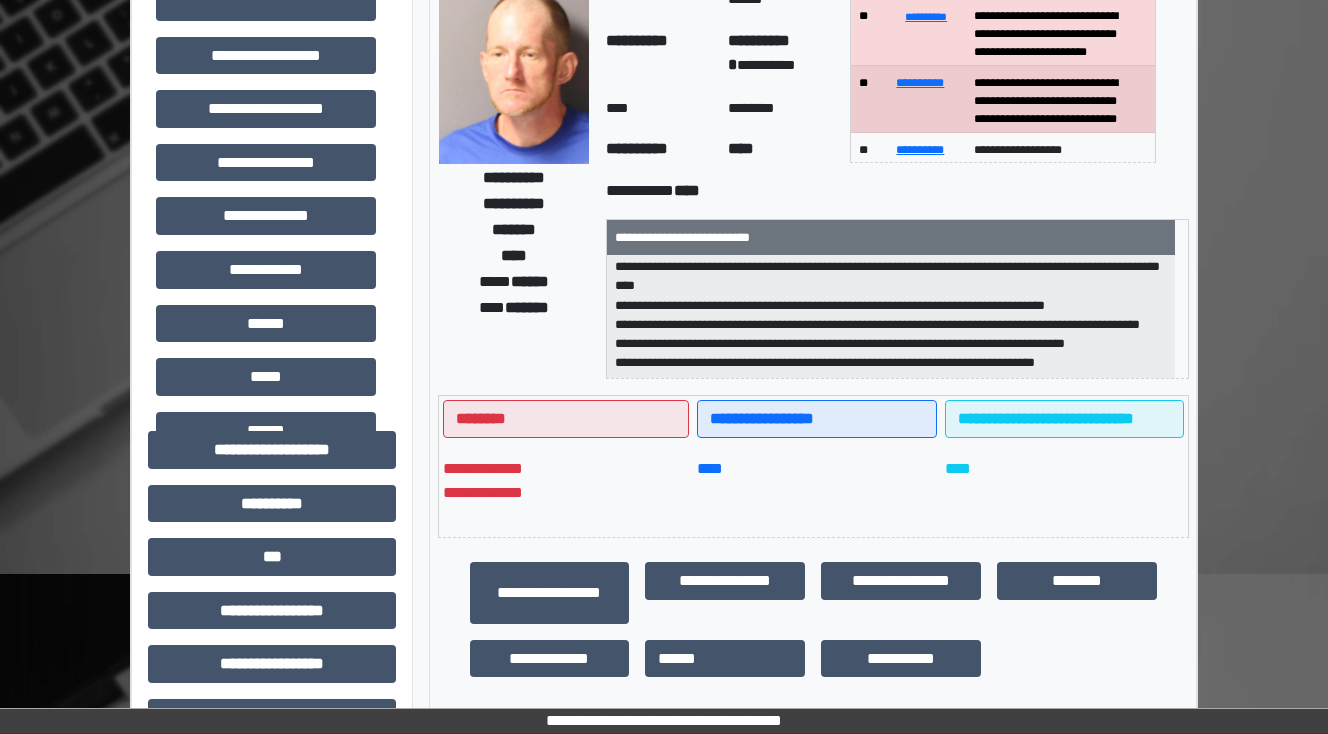 scroll, scrollTop: 192, scrollLeft: 0, axis: vertical 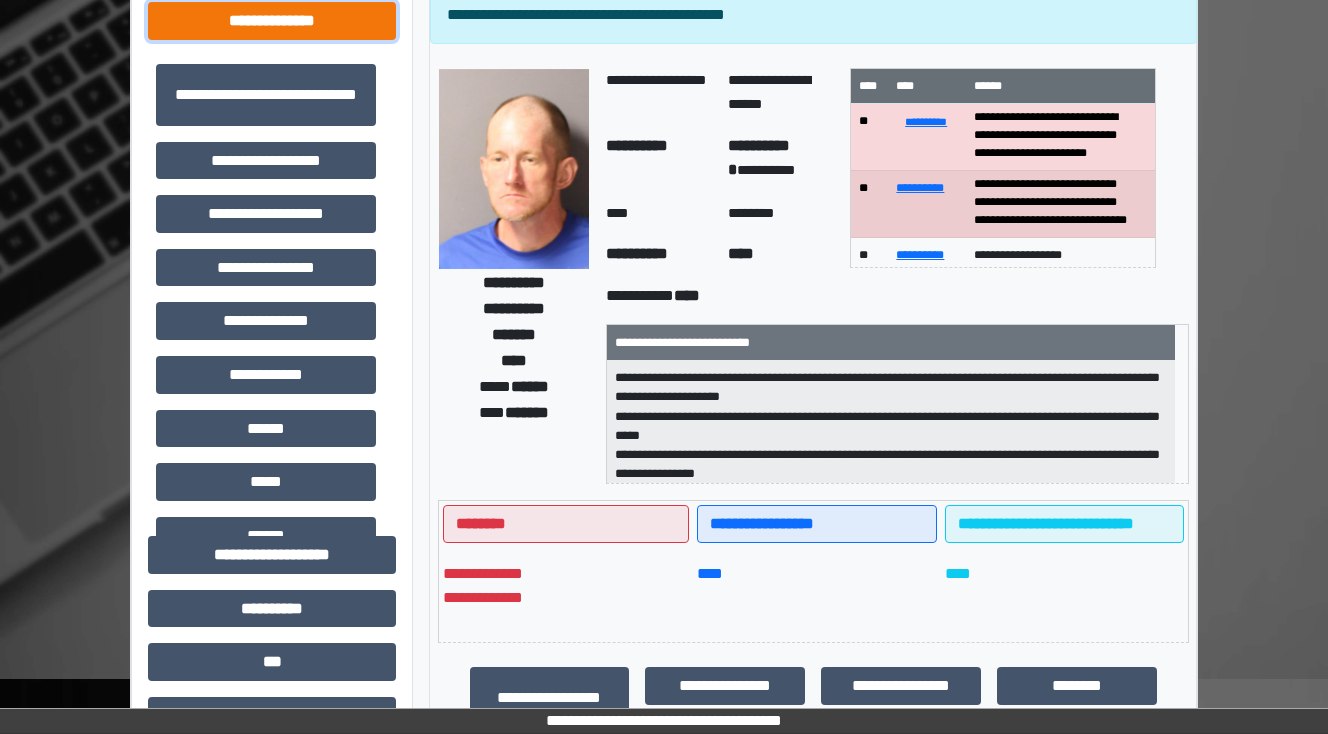 click on "**********" at bounding box center [272, 21] 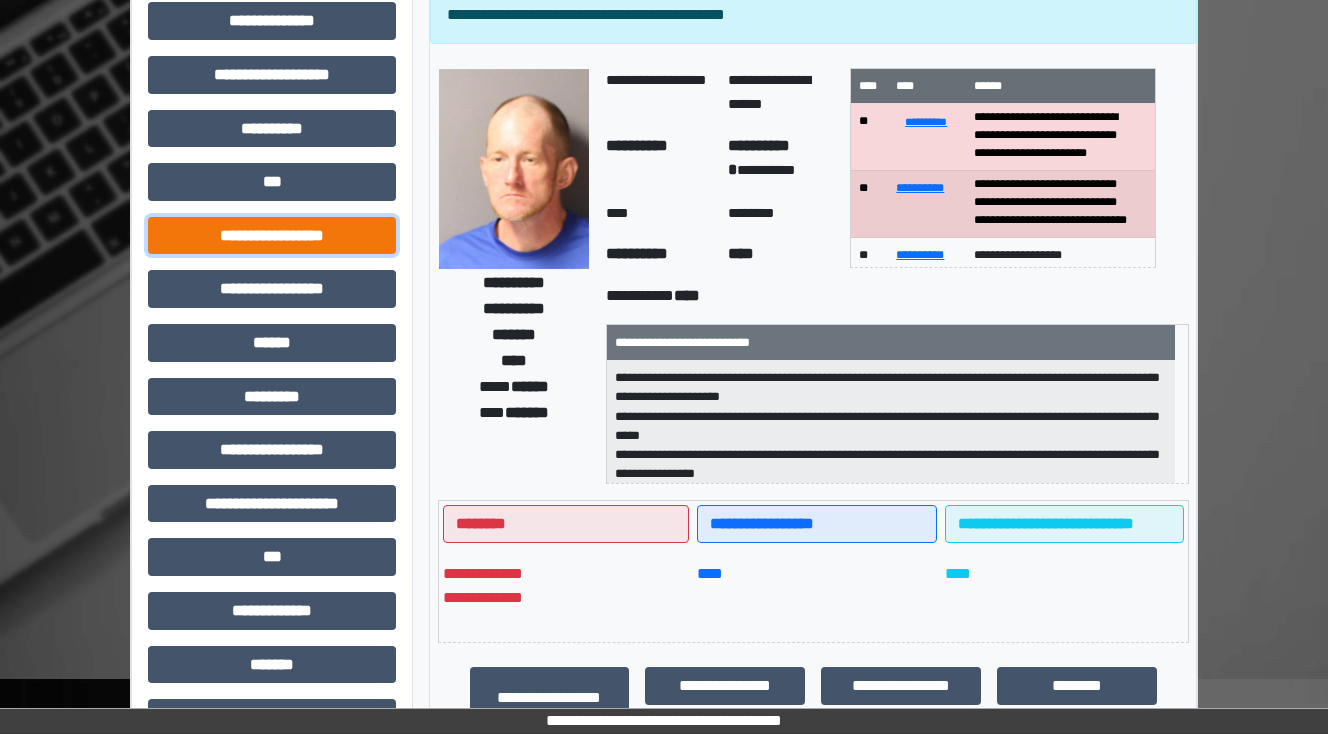 click on "**********" at bounding box center [272, 236] 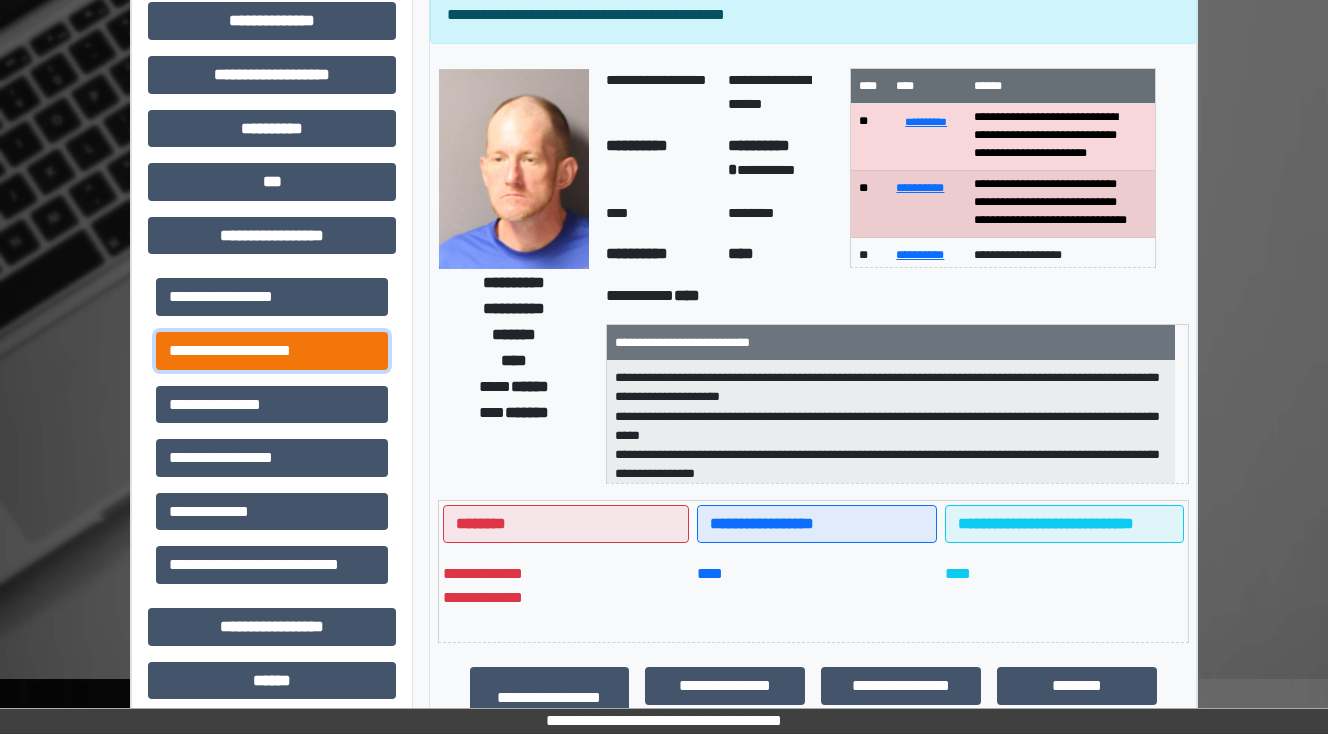 click on "**********" at bounding box center (272, 351) 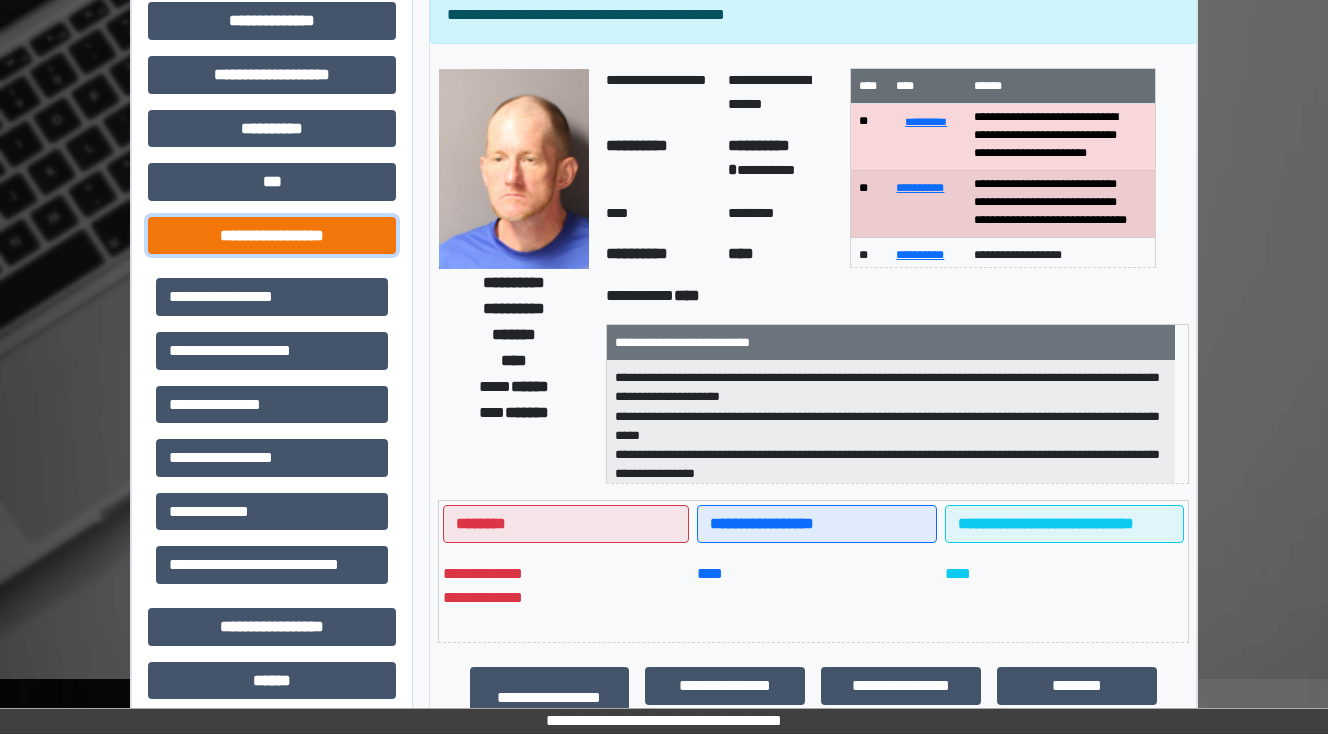 click on "**********" at bounding box center (272, 236) 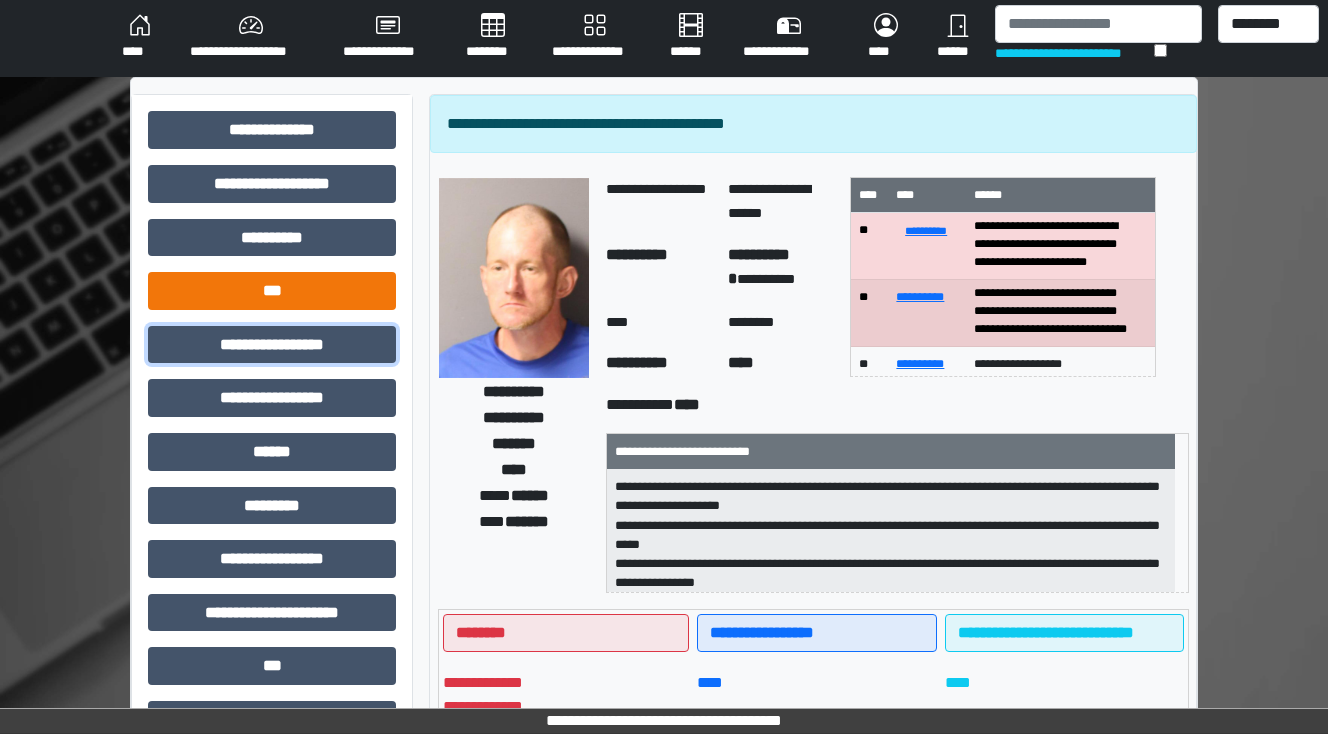 scroll, scrollTop: 0, scrollLeft: 0, axis: both 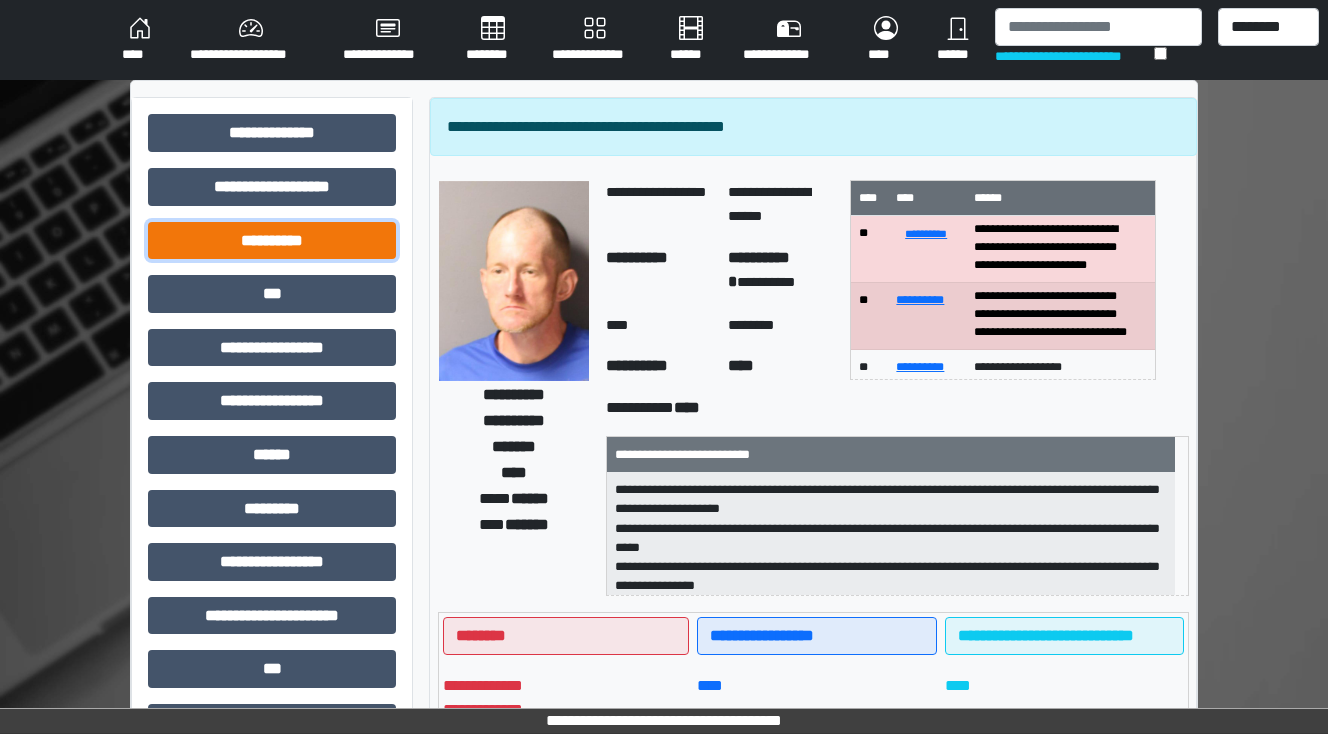 click on "**********" at bounding box center [272, 241] 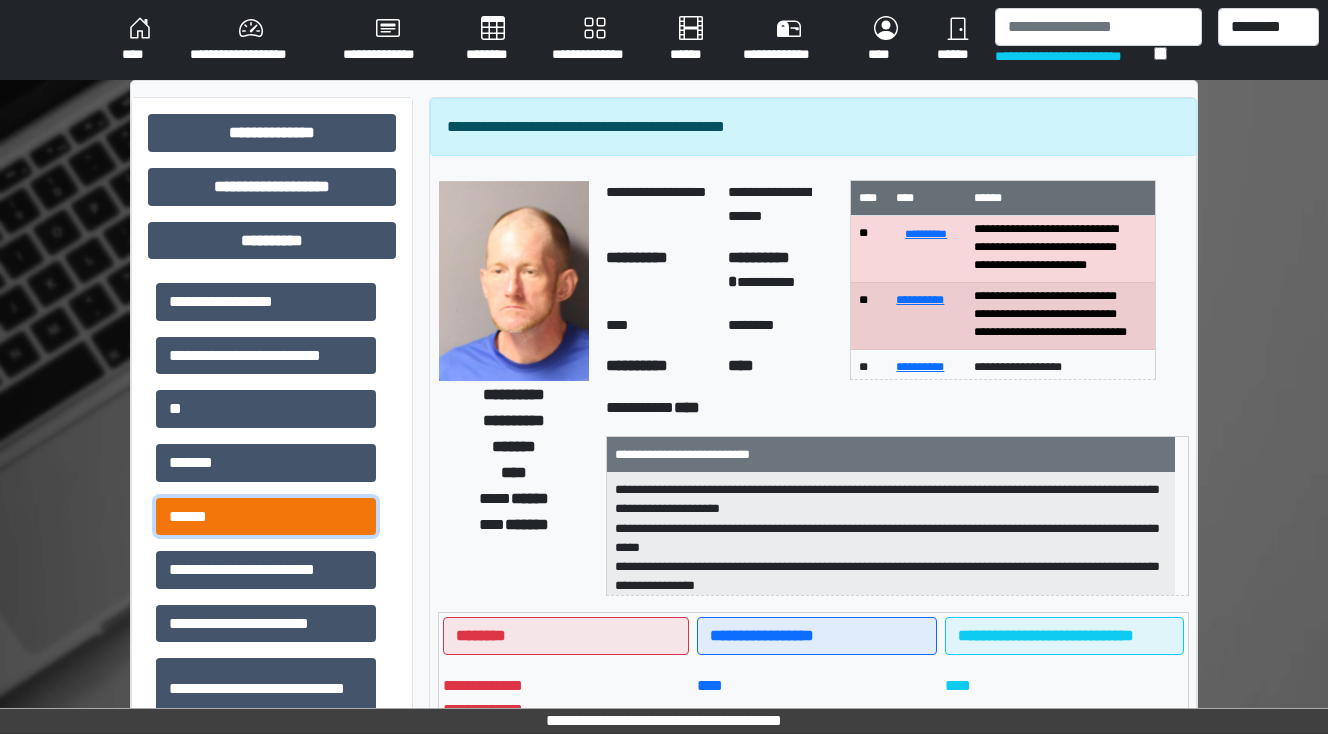 click on "******" at bounding box center [266, 517] 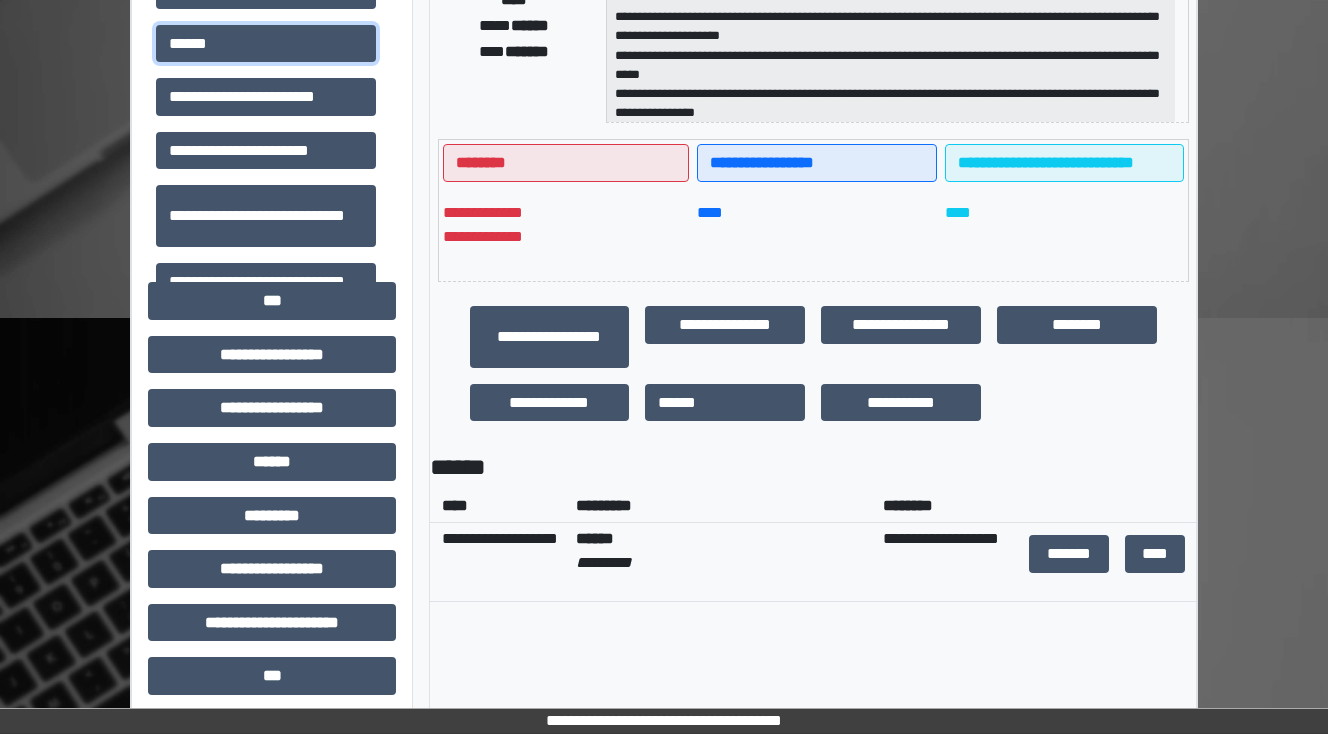 scroll, scrollTop: 560, scrollLeft: 0, axis: vertical 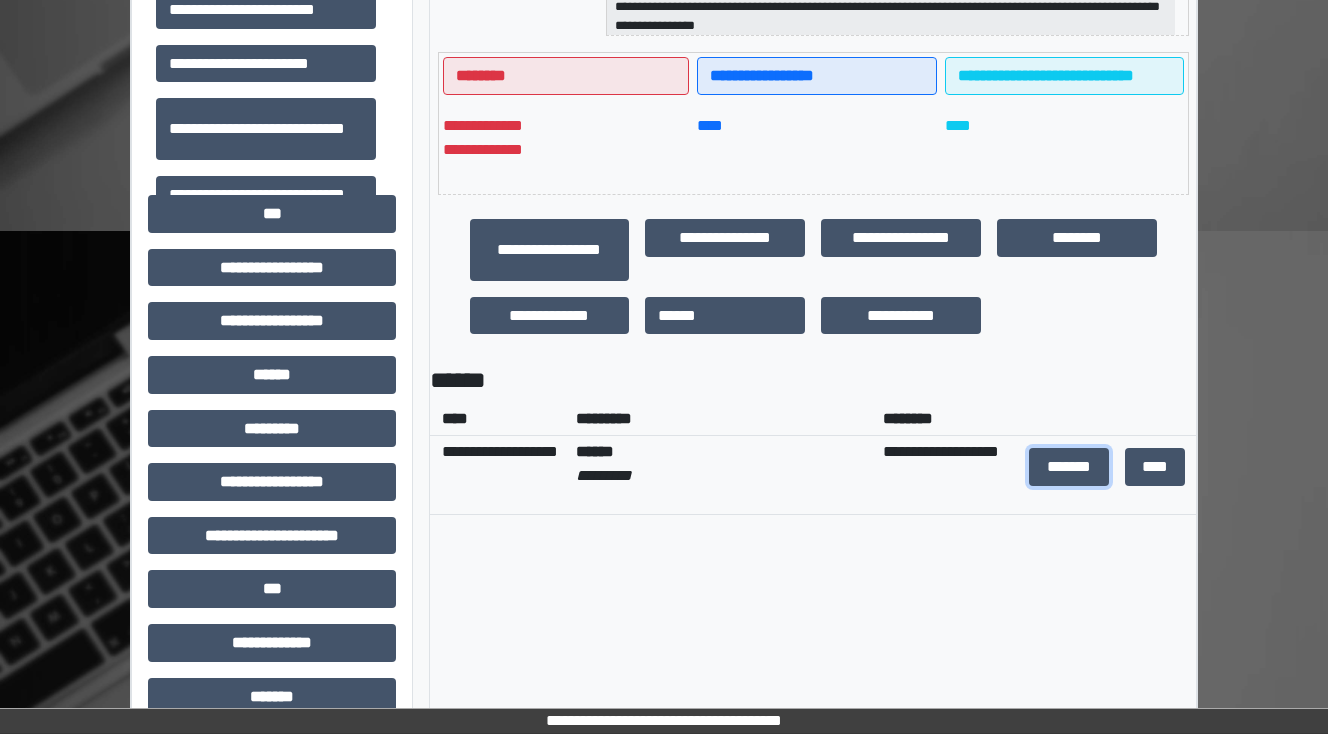 click on "*******" at bounding box center [1069, 467] 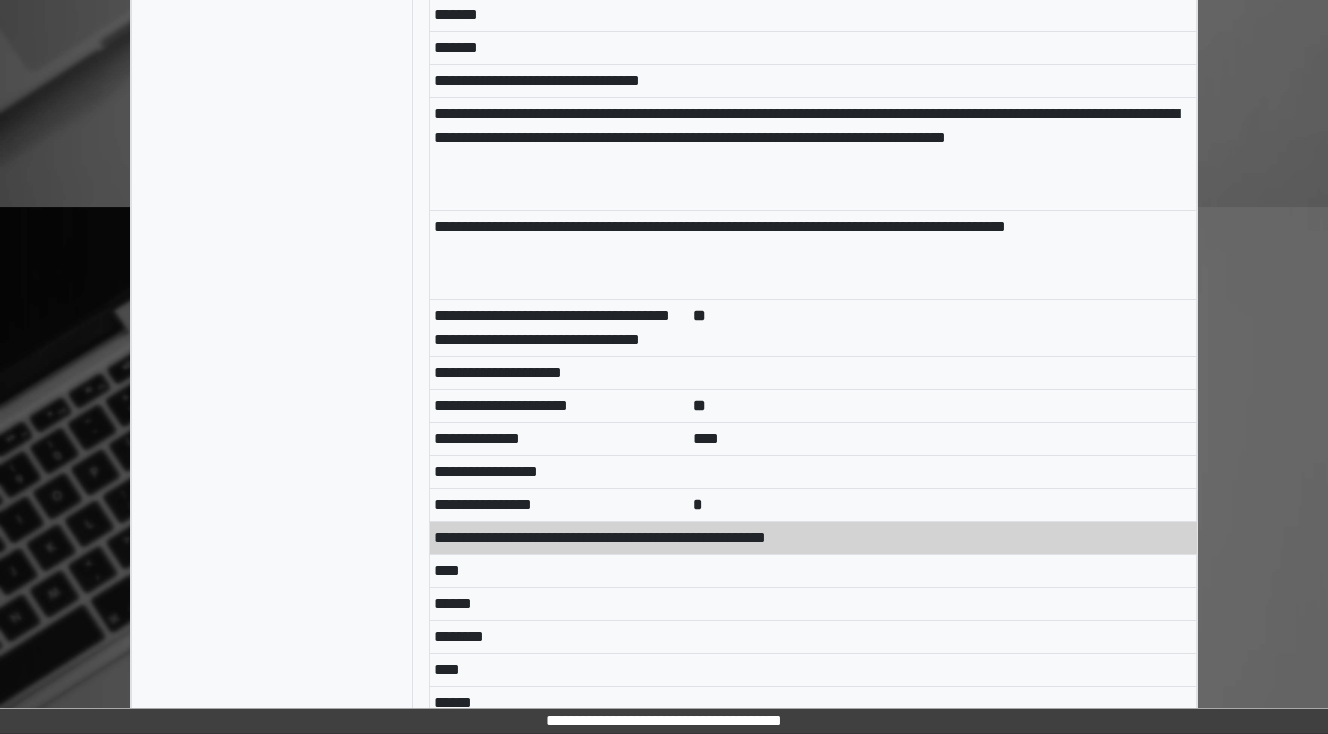 scroll, scrollTop: 11120, scrollLeft: 0, axis: vertical 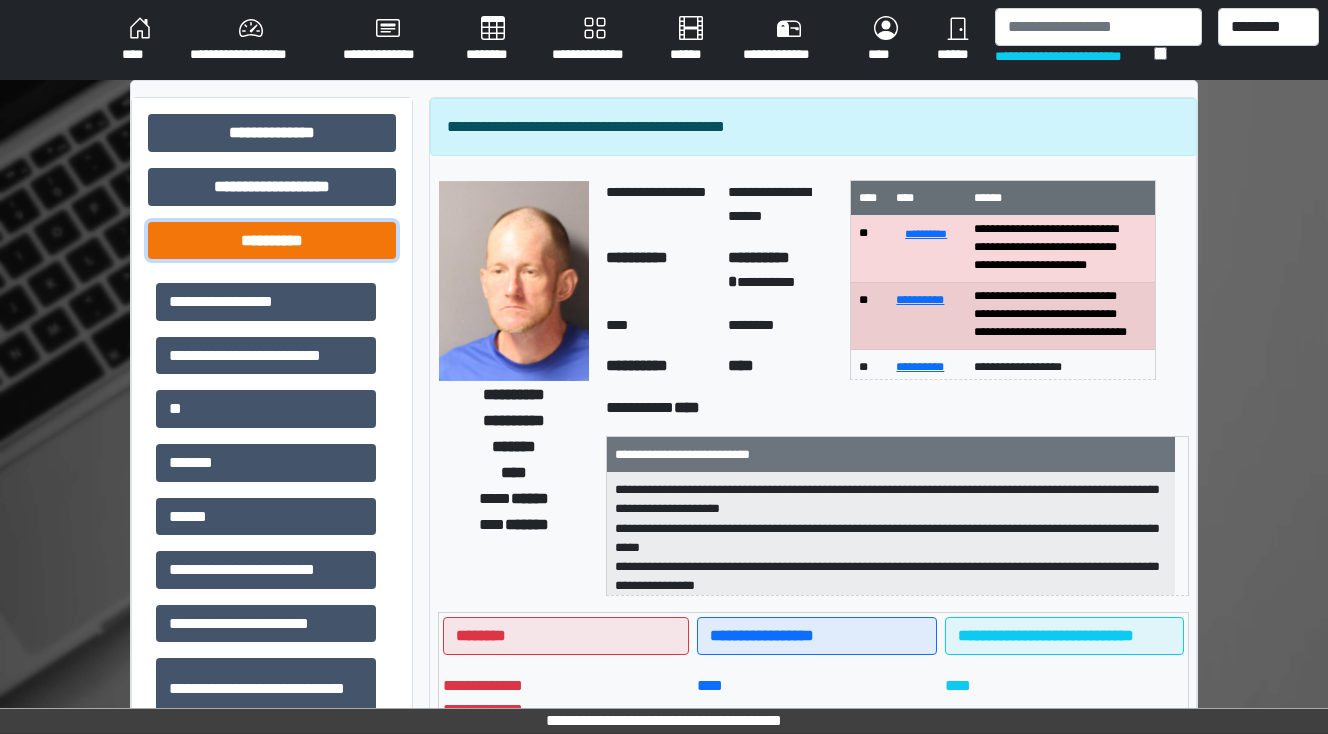 click on "**********" at bounding box center [272, 241] 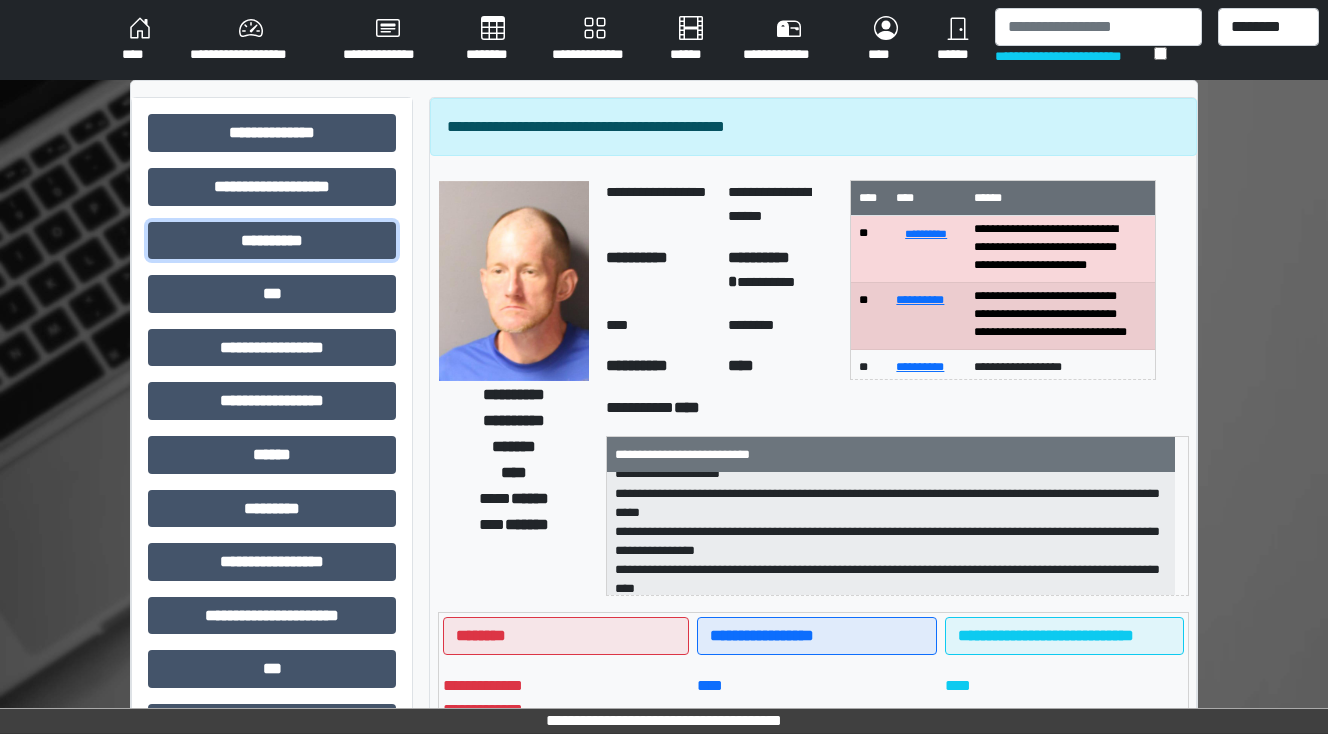 scroll, scrollTop: 0, scrollLeft: 0, axis: both 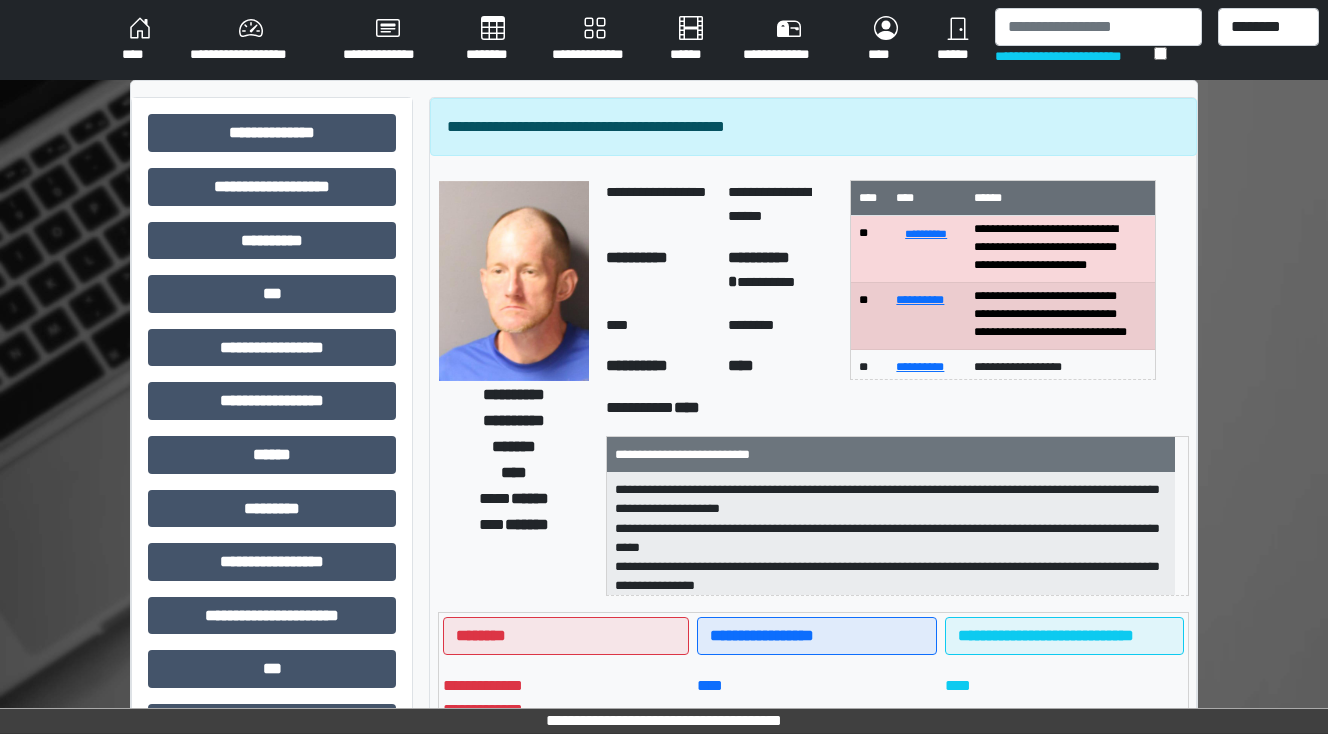 click on "****" at bounding box center (140, 40) 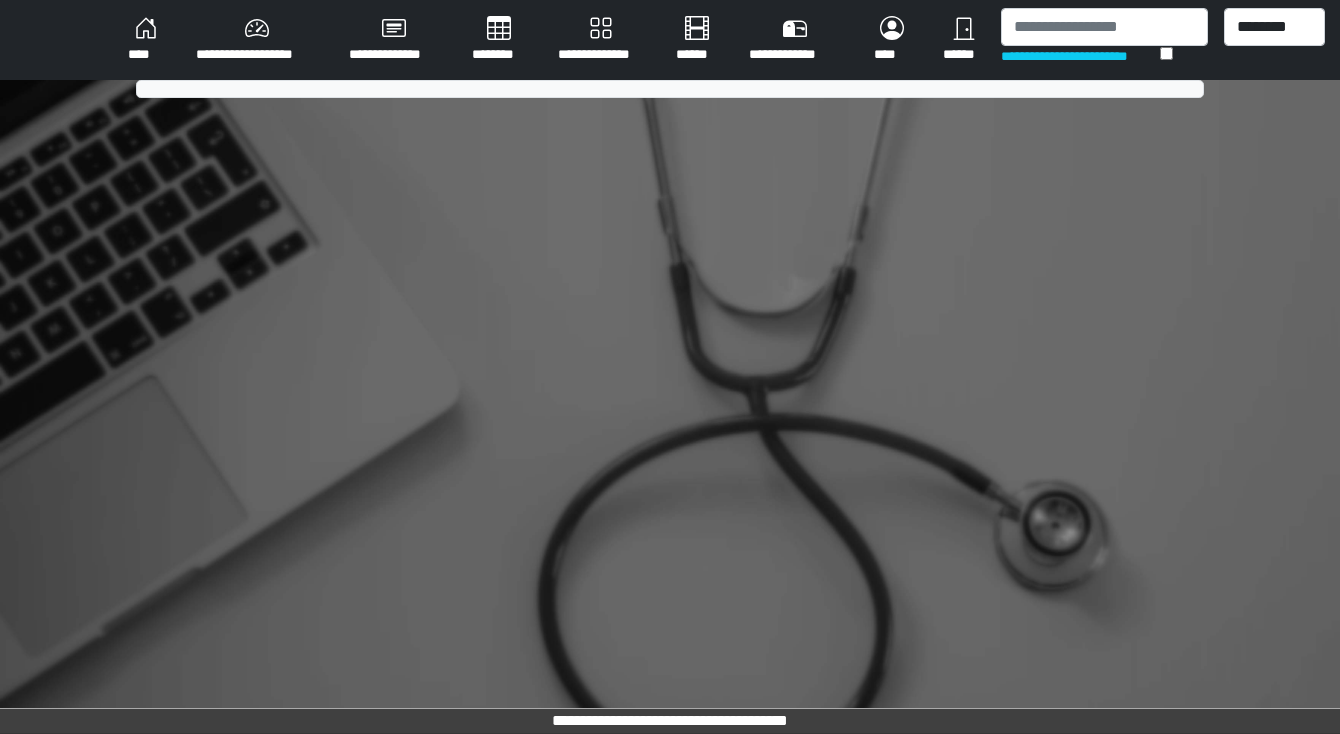 scroll, scrollTop: 0, scrollLeft: 0, axis: both 